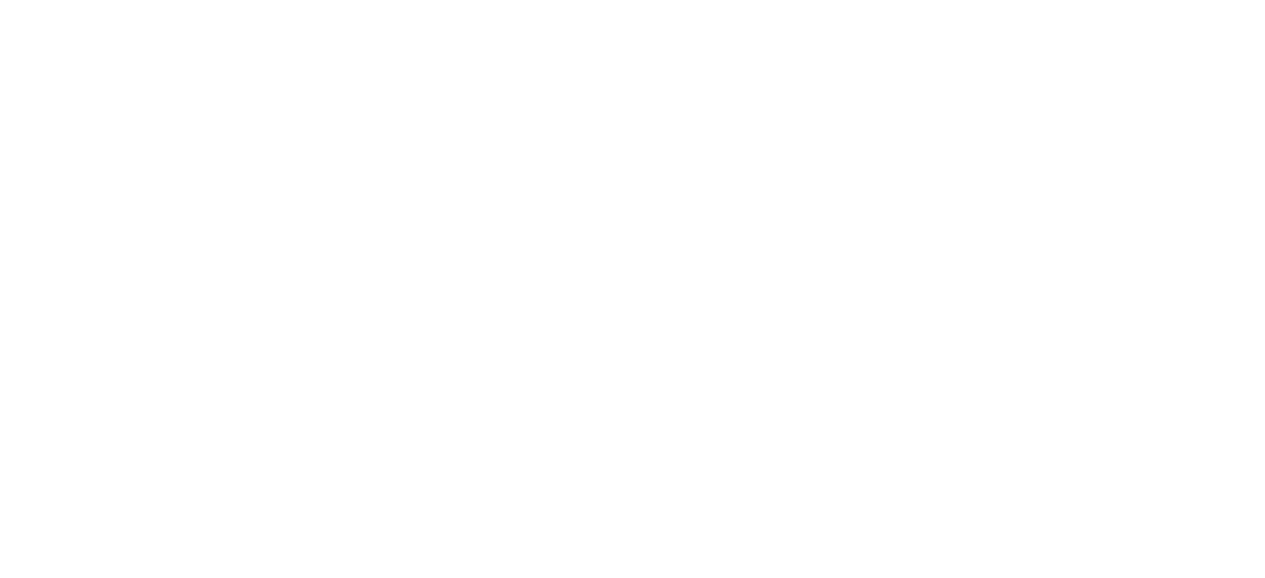 scroll, scrollTop: 0, scrollLeft: 0, axis: both 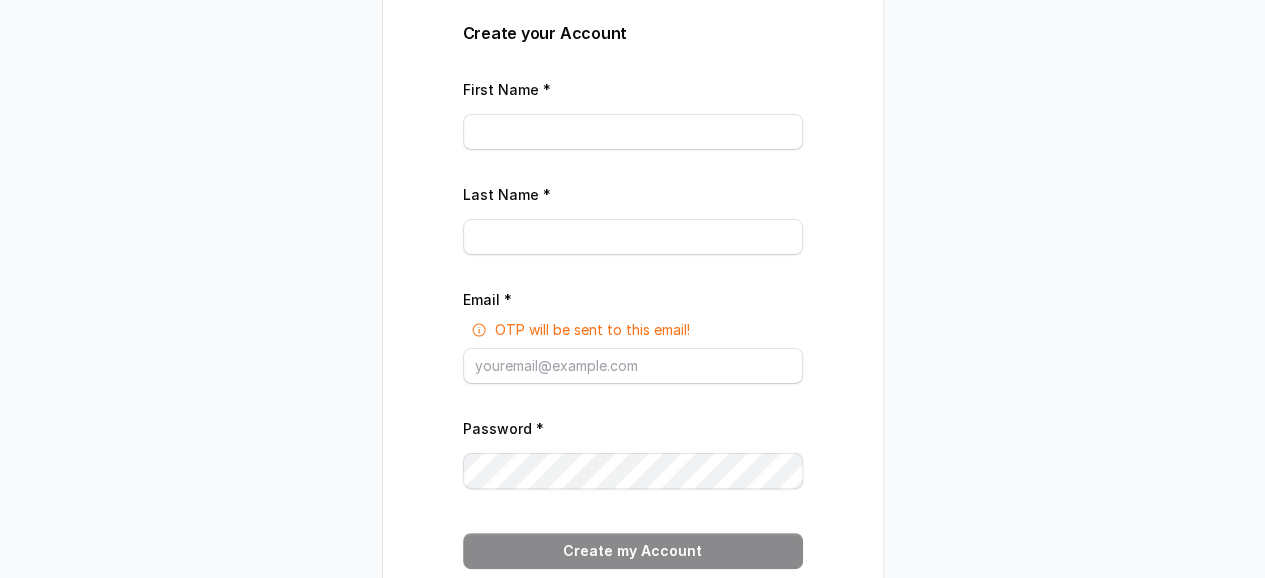 click on "First Name *" at bounding box center [633, 113] 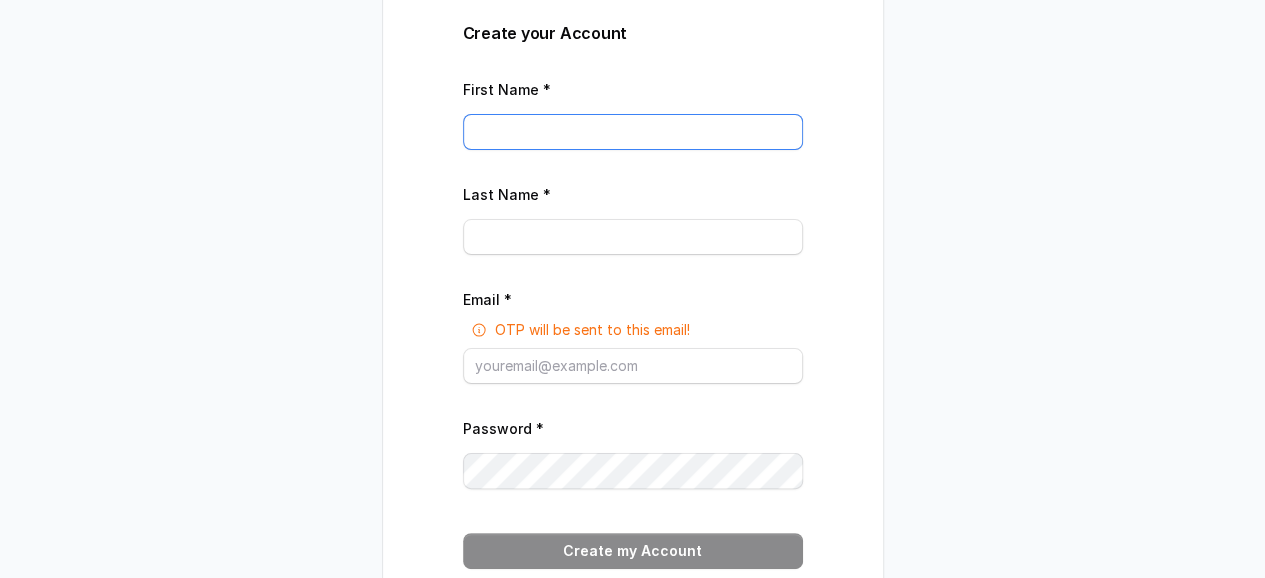 click on "First Name *" at bounding box center (633, 132) 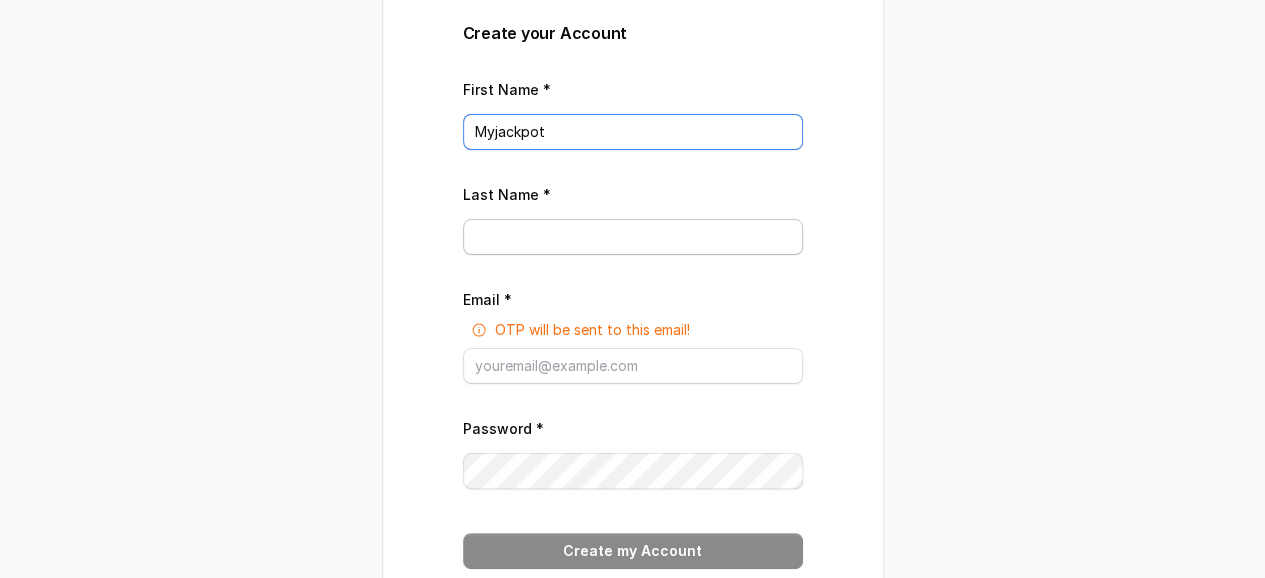 type on "Myjackpot" 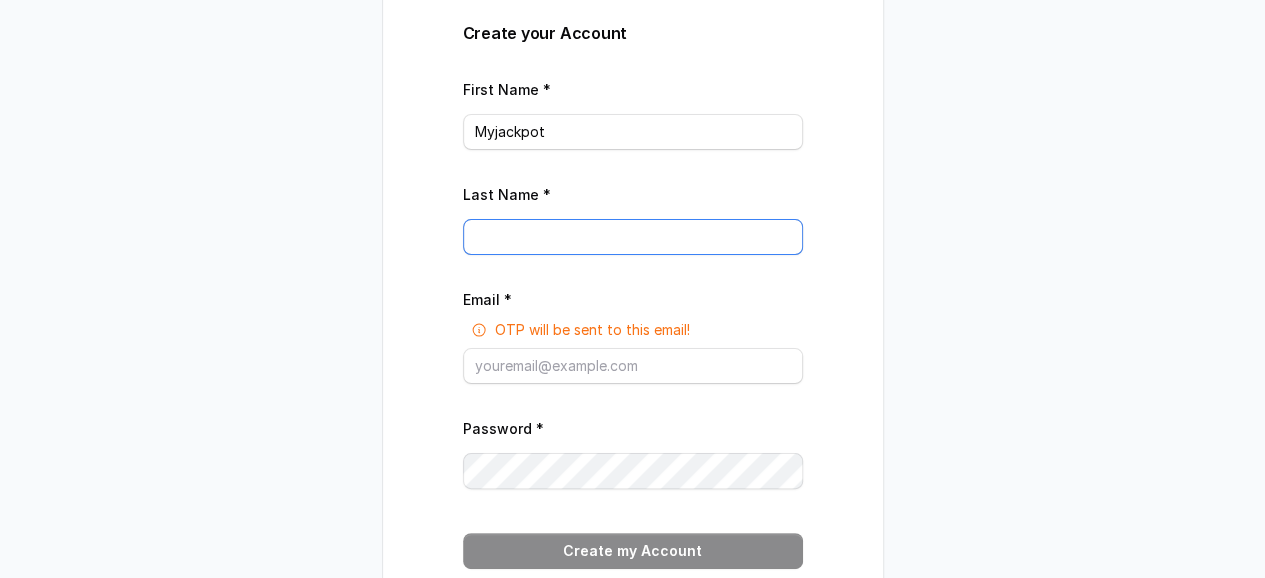 click on "Last Name *" at bounding box center (633, 237) 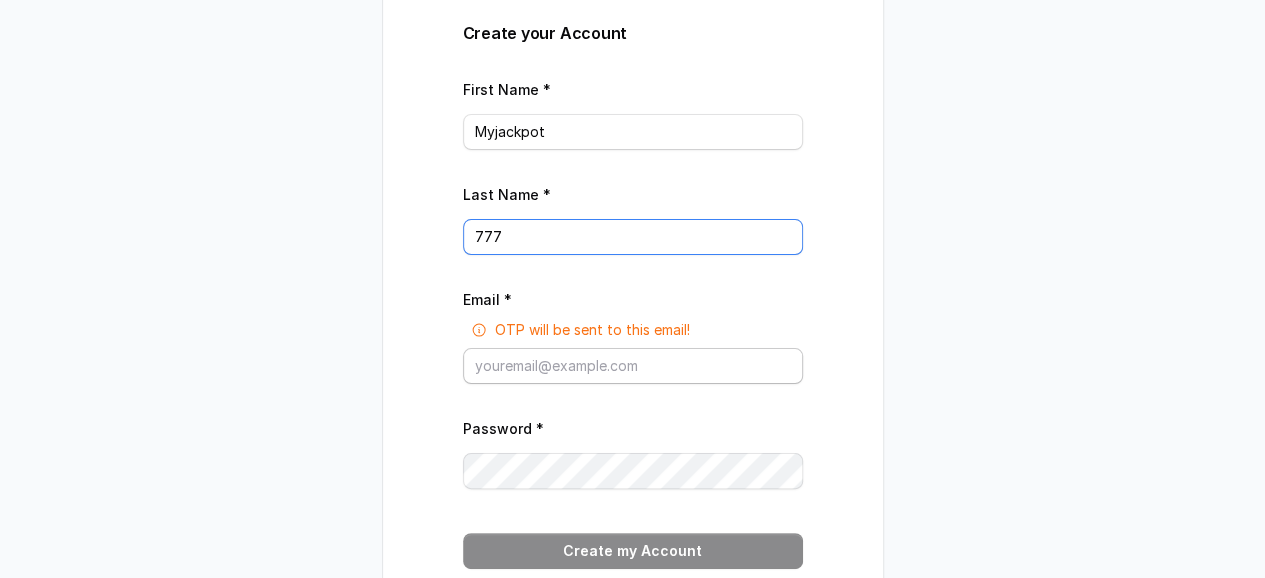 type on "777" 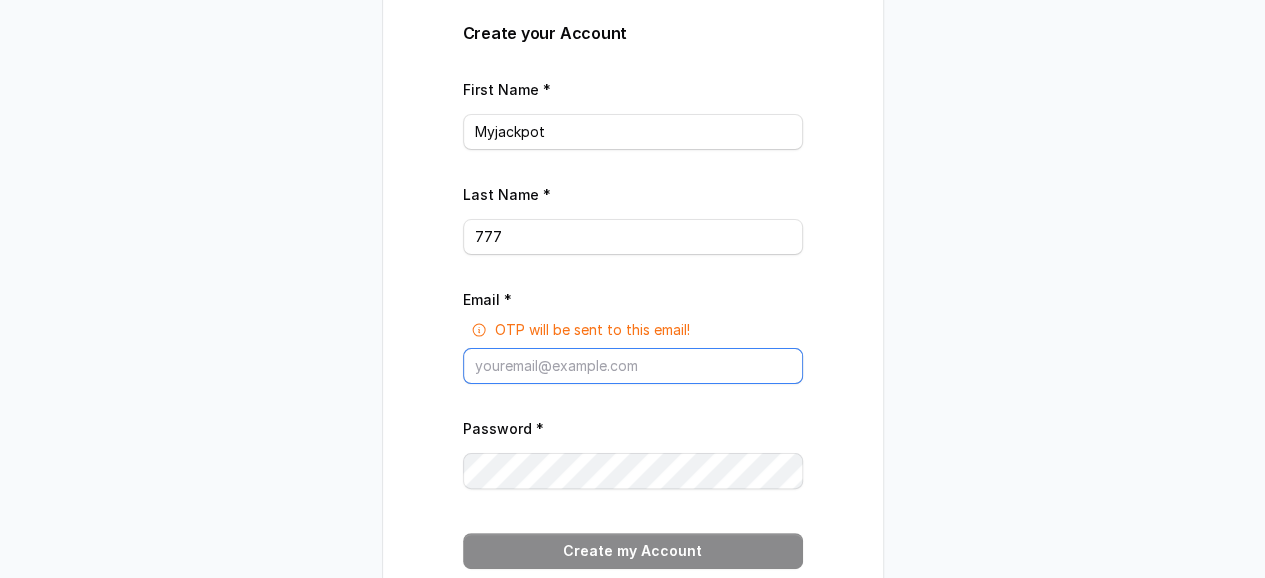 click on "Email *" at bounding box center [633, 366] 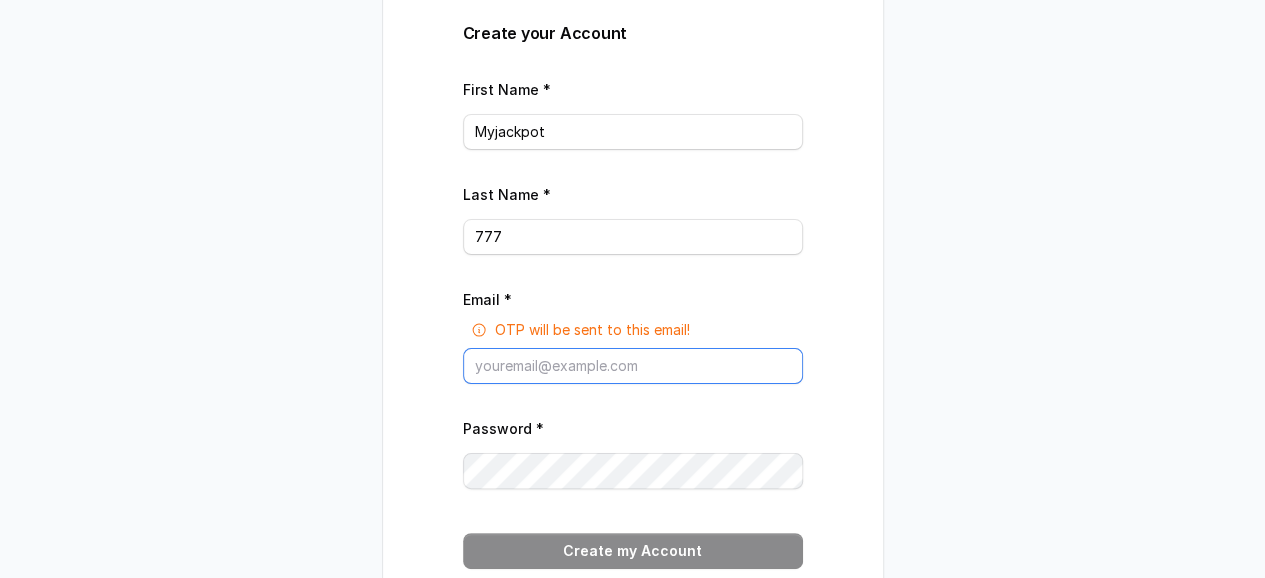 type on "[EMAIL_ADDRESS][DOMAIN_NAME]" 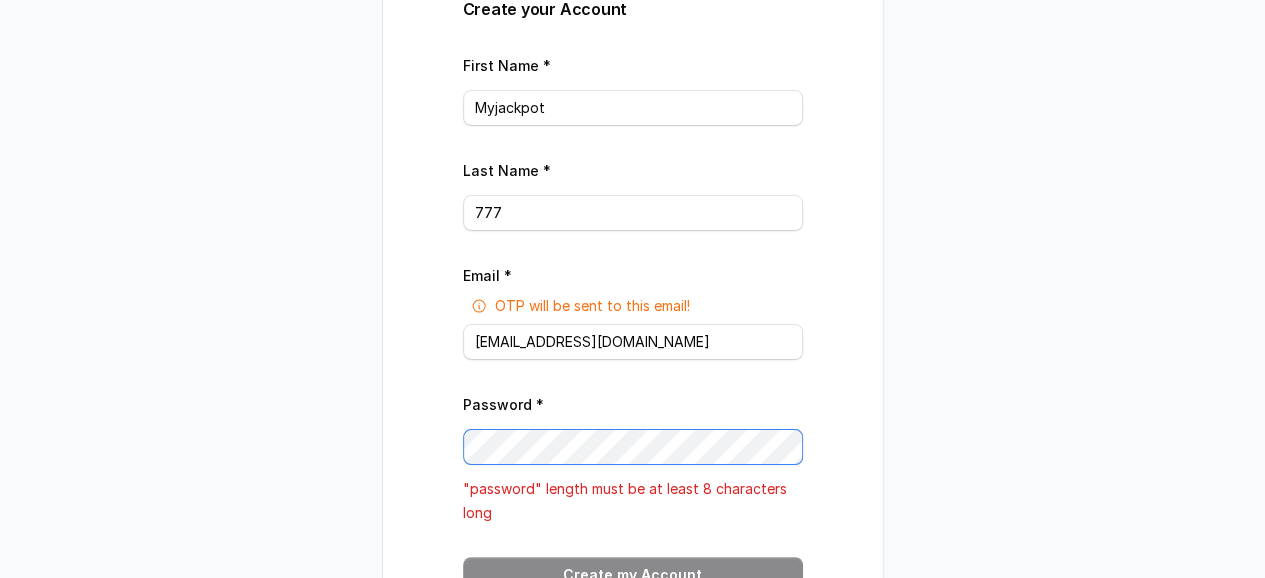 click on "Create your Account First Name * Myjackpot Last Name * 777 Email * OTP will be sent to this email! [EMAIL_ADDRESS][DOMAIN_NAME] Password * "password" length must be at least 8 characters long Create my Account Already have an account?   Log In" at bounding box center (633, 288) 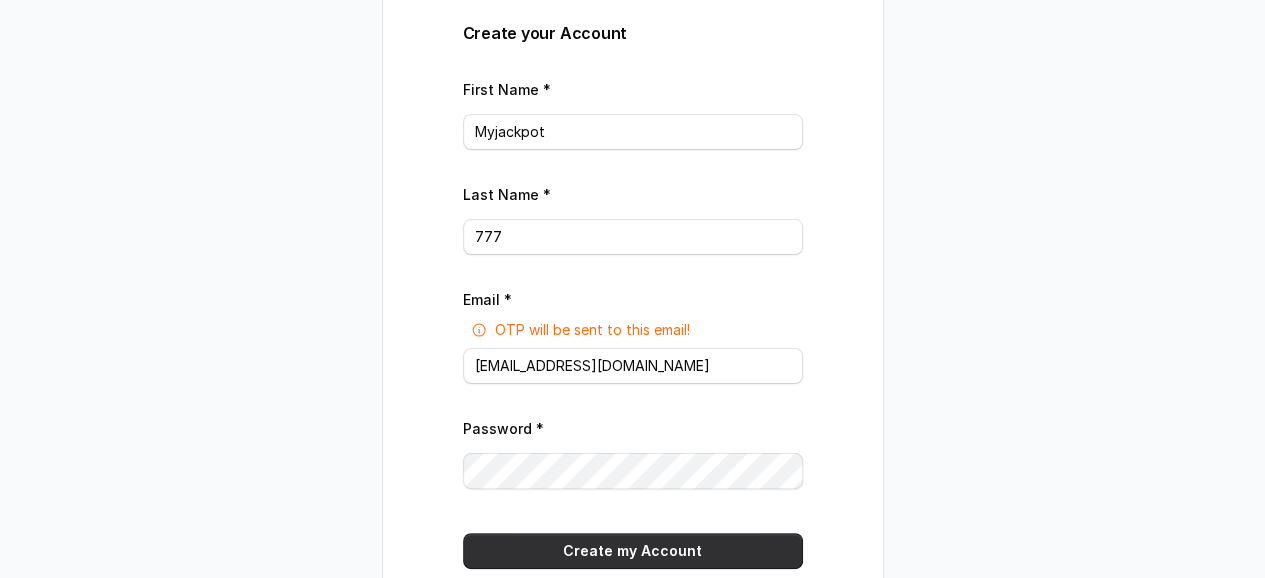 click on "Create my Account" at bounding box center [633, 551] 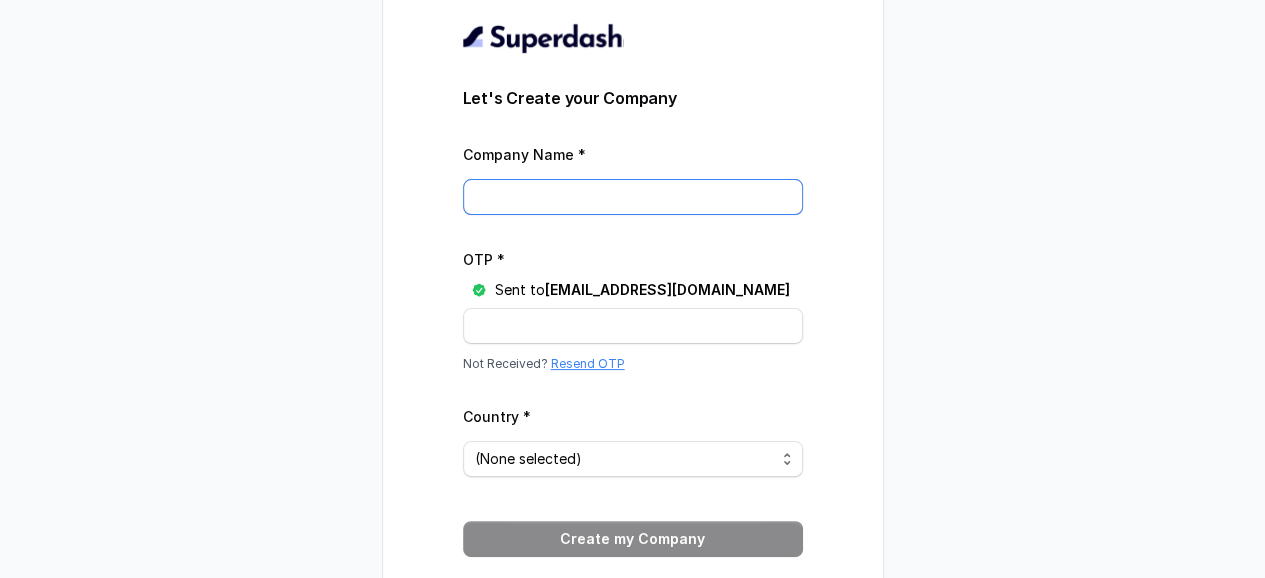 click on "Company Name *" at bounding box center (633, 197) 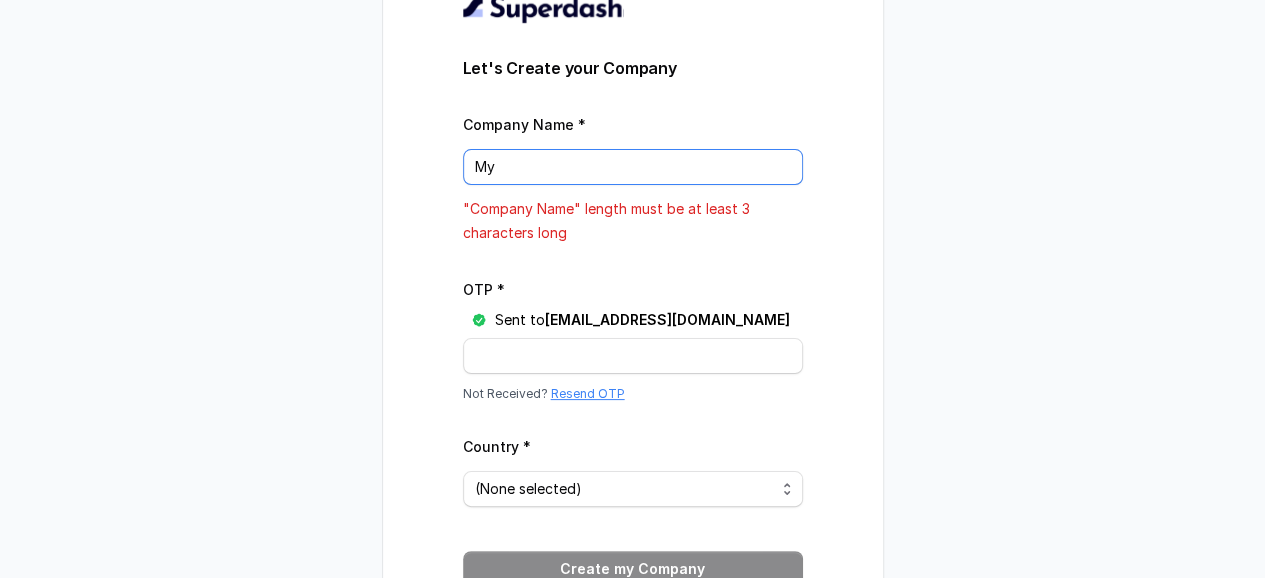 type on "M" 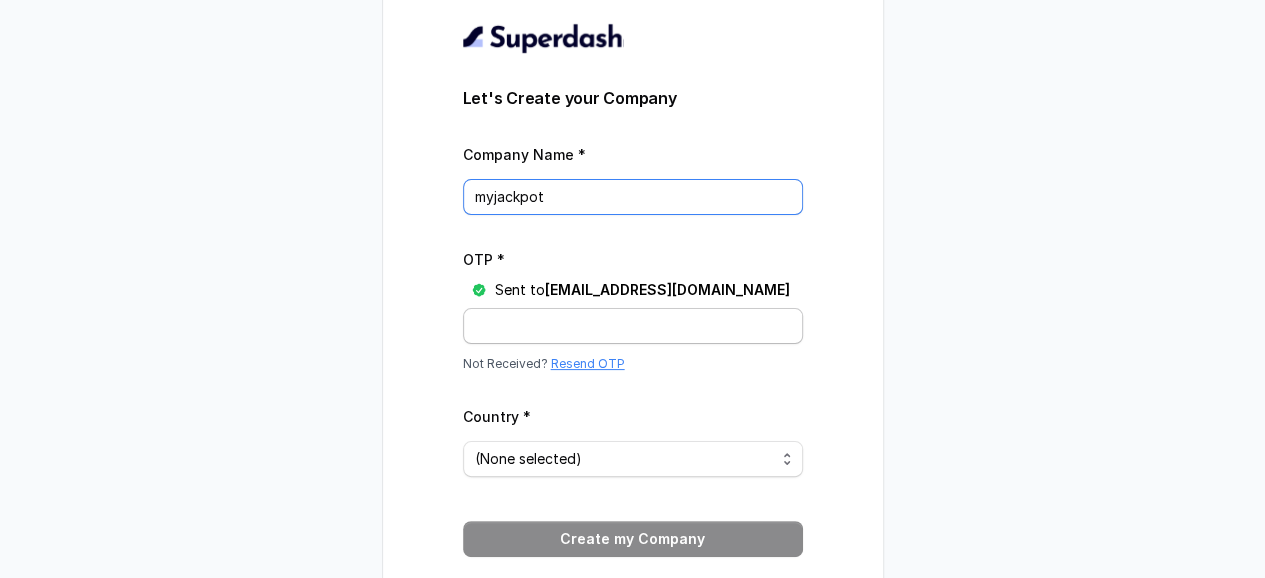 type on "myjackpot" 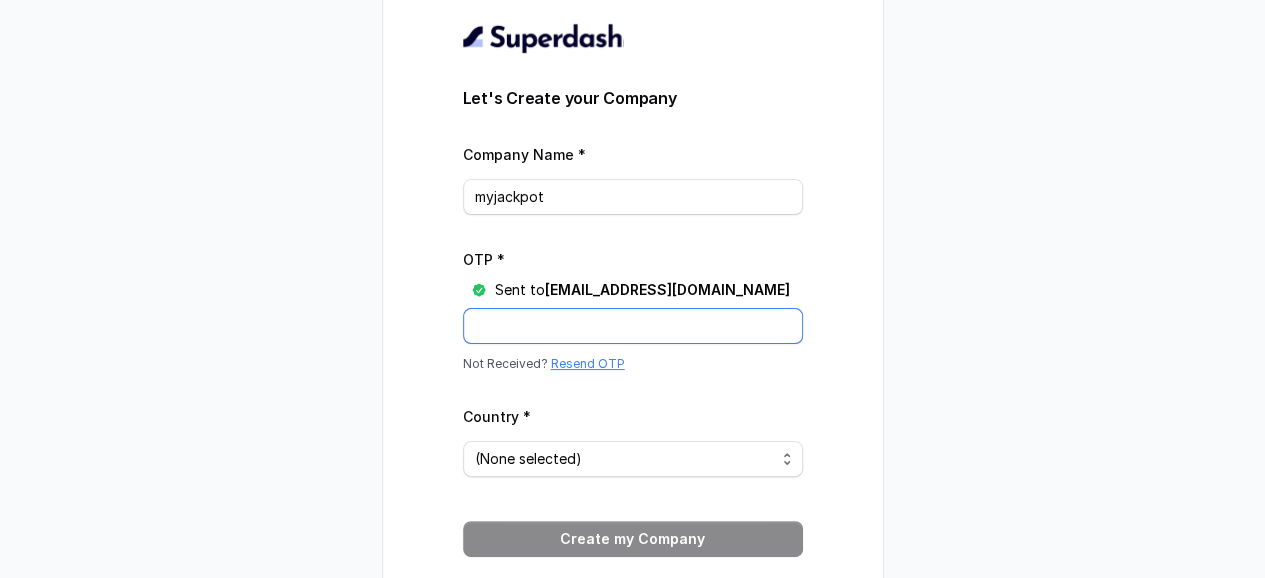click on "OTP *" at bounding box center (633, 326) 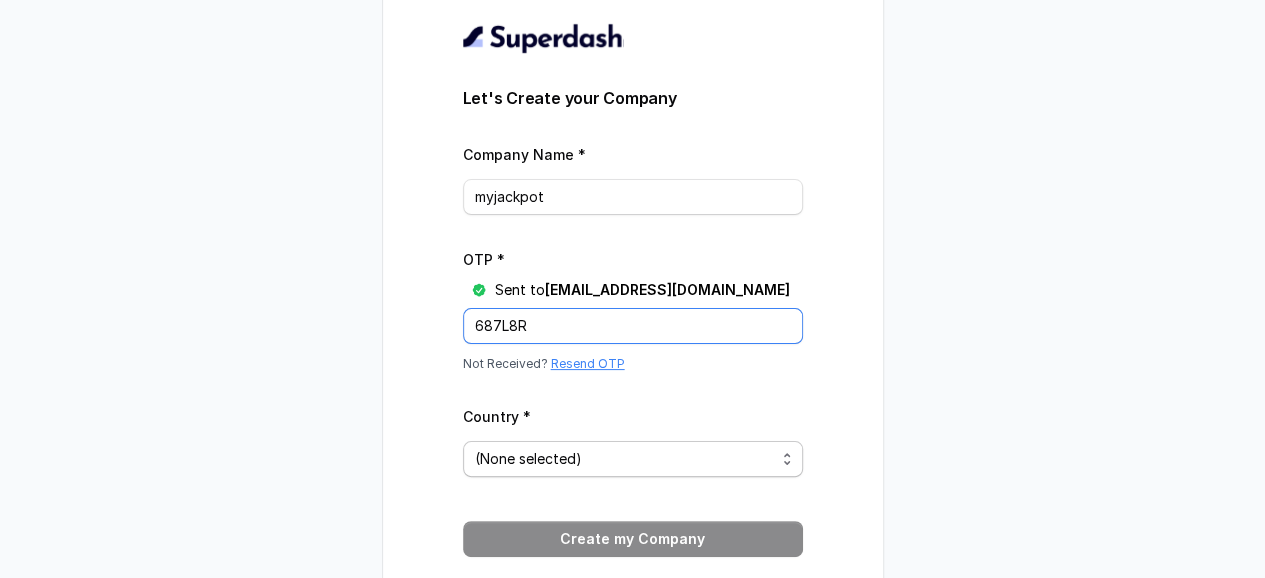 type on "687L8R" 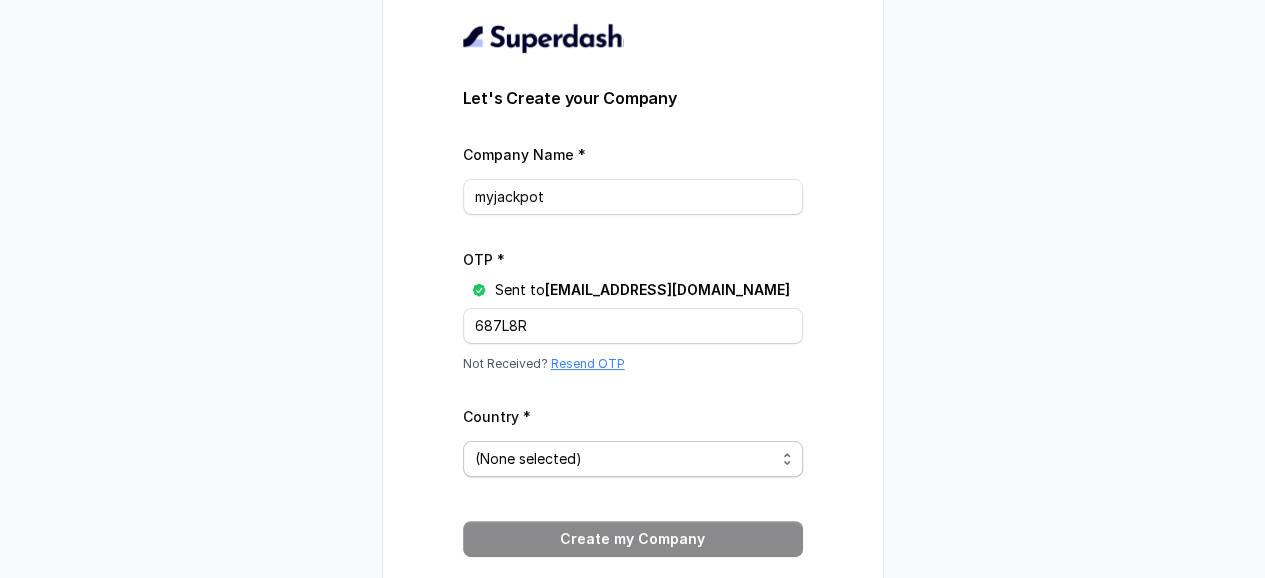 click on "(None selected) [GEOGRAPHIC_DATA] [GEOGRAPHIC_DATA] [GEOGRAPHIC_DATA] [GEOGRAPHIC_DATA] [GEOGRAPHIC_DATA] [GEOGRAPHIC_DATA] [GEOGRAPHIC_DATA] [GEOGRAPHIC_DATA] [GEOGRAPHIC_DATA] [GEOGRAPHIC_DATA] [GEOGRAPHIC_DATA] [GEOGRAPHIC_DATA] [GEOGRAPHIC_DATA] [GEOGRAPHIC_DATA] [GEOGRAPHIC_DATA] [GEOGRAPHIC_DATA] [GEOGRAPHIC_DATA] [GEOGRAPHIC_DATA] [GEOGRAPHIC_DATA] [GEOGRAPHIC_DATA] [GEOGRAPHIC_DATA] [GEOGRAPHIC_DATA] [GEOGRAPHIC_DATA] [GEOGRAPHIC_DATA] [GEOGRAPHIC_DATA] [GEOGRAPHIC_DATA] [GEOGRAPHIC_DATA] [GEOGRAPHIC_DATA] [GEOGRAPHIC_DATA] [GEOGRAPHIC_DATA] [GEOGRAPHIC_DATA] [GEOGRAPHIC_DATA] [GEOGRAPHIC_DATA] [GEOGRAPHIC_DATA] [GEOGRAPHIC_DATA] [GEOGRAPHIC_DATA] [GEOGRAPHIC_DATA] [GEOGRAPHIC_DATA] [GEOGRAPHIC_DATA]  [GEOGRAPHIC_DATA] [GEOGRAPHIC_DATA] [GEOGRAPHIC_DATA] [GEOGRAPHIC_DATA] [GEOGRAPHIC_DATA] [GEOGRAPHIC_DATA] [GEOGRAPHIC_DATA] [GEOGRAPHIC_DATA] [GEOGRAPHIC_DATA] [GEOGRAPHIC_DATA] [GEOGRAPHIC_DATA] [GEOGRAPHIC_DATA] [GEOGRAPHIC_DATA] [GEOGRAPHIC_DATA] [GEOGRAPHIC_DATA] [GEOGRAPHIC_DATA] [GEOGRAPHIC_DATA] [GEOGRAPHIC_DATA] [GEOGRAPHIC_DATA] [GEOGRAPHIC_DATA]" at bounding box center [633, 459] 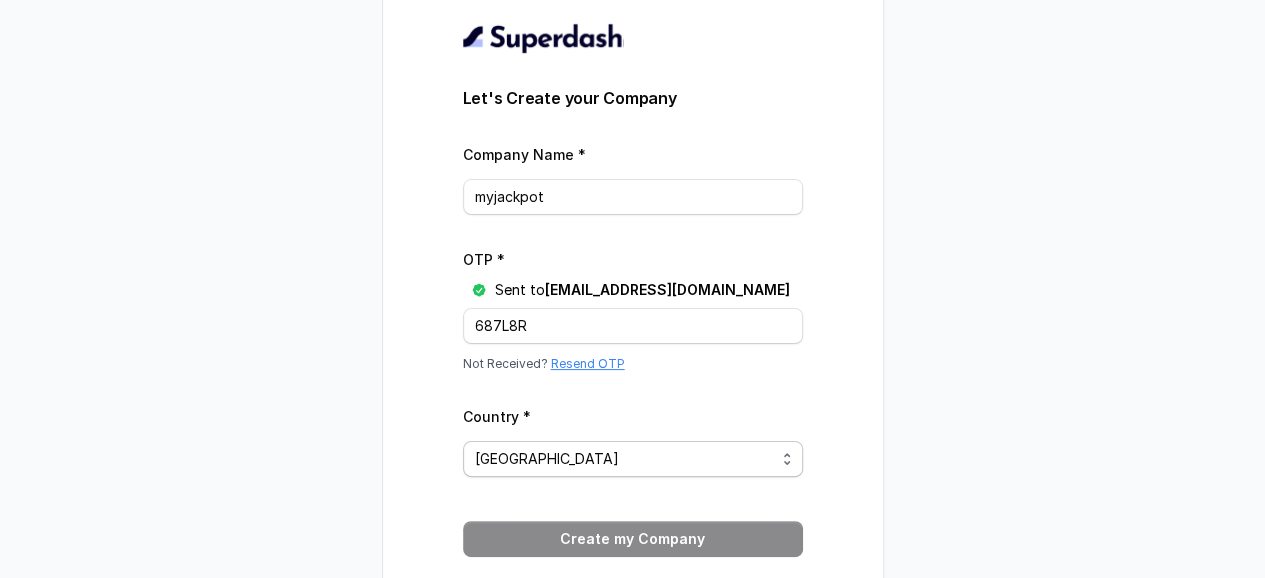 click on "(None selected) [GEOGRAPHIC_DATA] [GEOGRAPHIC_DATA] [GEOGRAPHIC_DATA] [GEOGRAPHIC_DATA] [GEOGRAPHIC_DATA] [GEOGRAPHIC_DATA] [GEOGRAPHIC_DATA] [GEOGRAPHIC_DATA] [GEOGRAPHIC_DATA] [GEOGRAPHIC_DATA] [GEOGRAPHIC_DATA] [GEOGRAPHIC_DATA] [GEOGRAPHIC_DATA] [GEOGRAPHIC_DATA] [GEOGRAPHIC_DATA] [GEOGRAPHIC_DATA] [GEOGRAPHIC_DATA] [GEOGRAPHIC_DATA] [GEOGRAPHIC_DATA] [GEOGRAPHIC_DATA] [GEOGRAPHIC_DATA] [GEOGRAPHIC_DATA] [GEOGRAPHIC_DATA] [GEOGRAPHIC_DATA] [GEOGRAPHIC_DATA] [GEOGRAPHIC_DATA] [GEOGRAPHIC_DATA] [GEOGRAPHIC_DATA] [GEOGRAPHIC_DATA] [GEOGRAPHIC_DATA] [GEOGRAPHIC_DATA] [GEOGRAPHIC_DATA] [GEOGRAPHIC_DATA] [GEOGRAPHIC_DATA] [GEOGRAPHIC_DATA] [GEOGRAPHIC_DATA] [GEOGRAPHIC_DATA] [GEOGRAPHIC_DATA] [GEOGRAPHIC_DATA]  [GEOGRAPHIC_DATA] [GEOGRAPHIC_DATA] [GEOGRAPHIC_DATA] [GEOGRAPHIC_DATA] [GEOGRAPHIC_DATA] [GEOGRAPHIC_DATA] [GEOGRAPHIC_DATA] [GEOGRAPHIC_DATA] [GEOGRAPHIC_DATA] [GEOGRAPHIC_DATA] [GEOGRAPHIC_DATA] [GEOGRAPHIC_DATA] [GEOGRAPHIC_DATA] [GEOGRAPHIC_DATA] [GEOGRAPHIC_DATA] [GEOGRAPHIC_DATA] [GEOGRAPHIC_DATA] [GEOGRAPHIC_DATA] [GEOGRAPHIC_DATA] [GEOGRAPHIC_DATA]" at bounding box center [633, 459] 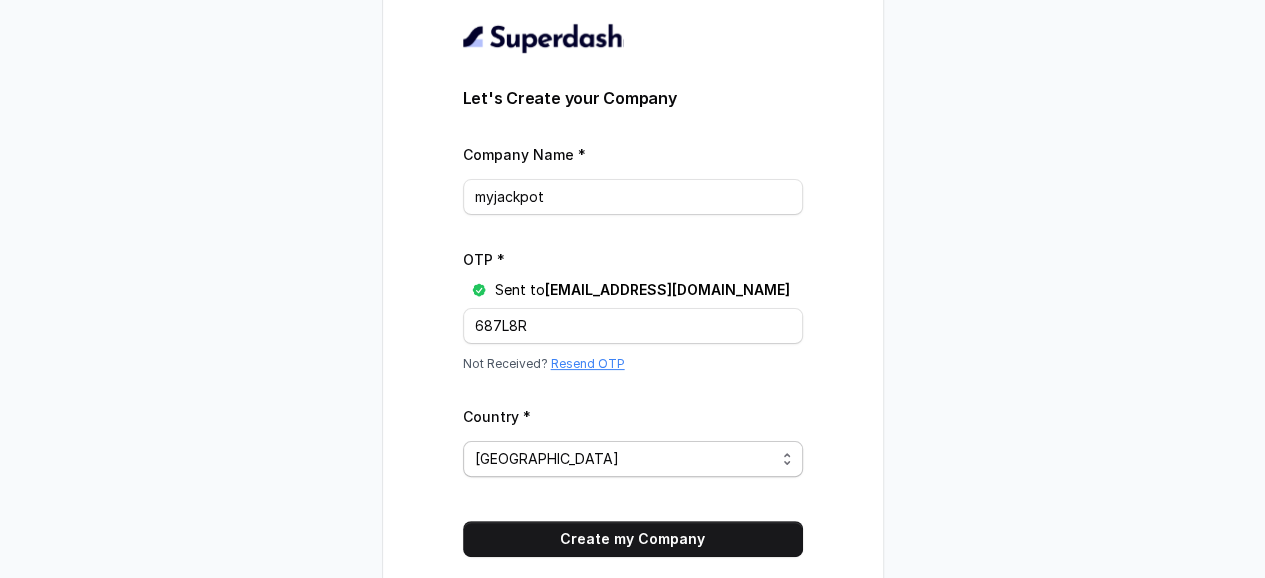 click on "(None selected) [GEOGRAPHIC_DATA] [GEOGRAPHIC_DATA] [GEOGRAPHIC_DATA] [GEOGRAPHIC_DATA] [GEOGRAPHIC_DATA] [GEOGRAPHIC_DATA] [GEOGRAPHIC_DATA] [GEOGRAPHIC_DATA] [GEOGRAPHIC_DATA] [GEOGRAPHIC_DATA] [GEOGRAPHIC_DATA] [GEOGRAPHIC_DATA] [GEOGRAPHIC_DATA] [GEOGRAPHIC_DATA] [GEOGRAPHIC_DATA] [GEOGRAPHIC_DATA] [GEOGRAPHIC_DATA] [GEOGRAPHIC_DATA] [GEOGRAPHIC_DATA] [GEOGRAPHIC_DATA] [GEOGRAPHIC_DATA] [GEOGRAPHIC_DATA] [GEOGRAPHIC_DATA] [GEOGRAPHIC_DATA] [GEOGRAPHIC_DATA] [GEOGRAPHIC_DATA] [GEOGRAPHIC_DATA] [GEOGRAPHIC_DATA] [GEOGRAPHIC_DATA] [GEOGRAPHIC_DATA] [GEOGRAPHIC_DATA] [GEOGRAPHIC_DATA] [GEOGRAPHIC_DATA] [GEOGRAPHIC_DATA] [GEOGRAPHIC_DATA] [GEOGRAPHIC_DATA] [GEOGRAPHIC_DATA] [GEOGRAPHIC_DATA] [GEOGRAPHIC_DATA]  [GEOGRAPHIC_DATA] [GEOGRAPHIC_DATA] [GEOGRAPHIC_DATA] [GEOGRAPHIC_DATA] [GEOGRAPHIC_DATA] [GEOGRAPHIC_DATA] [GEOGRAPHIC_DATA] [GEOGRAPHIC_DATA] [GEOGRAPHIC_DATA] [GEOGRAPHIC_DATA] [GEOGRAPHIC_DATA] [GEOGRAPHIC_DATA] [GEOGRAPHIC_DATA] [GEOGRAPHIC_DATA] [GEOGRAPHIC_DATA] [GEOGRAPHIC_DATA] [GEOGRAPHIC_DATA] [GEOGRAPHIC_DATA] [GEOGRAPHIC_DATA] [GEOGRAPHIC_DATA]" at bounding box center [633, 459] 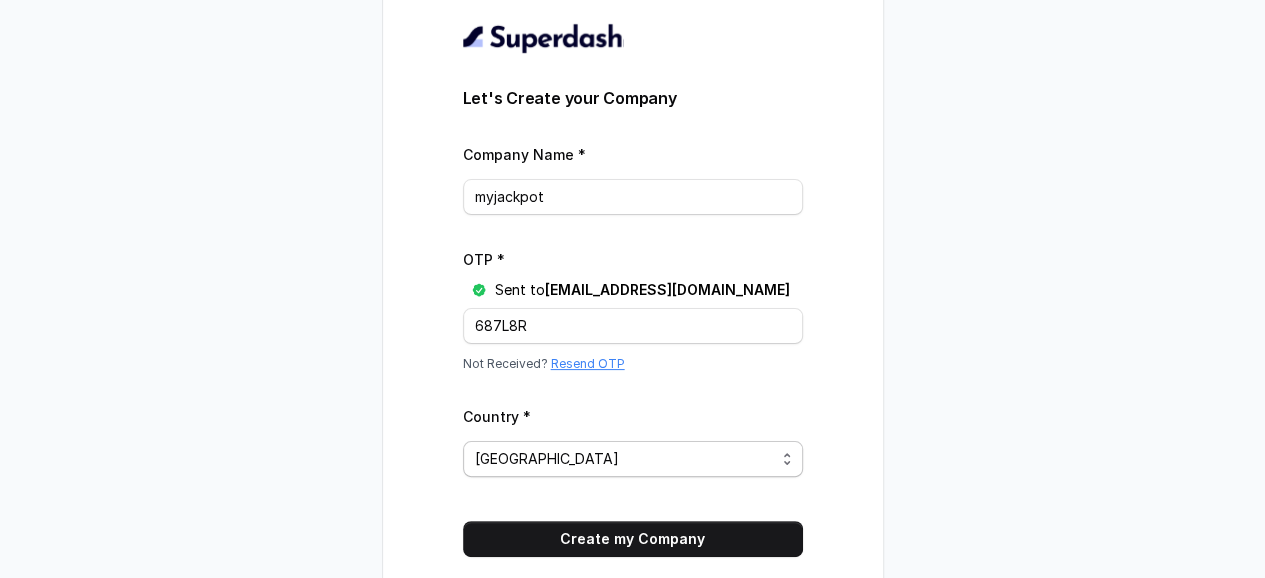 select on "IN" 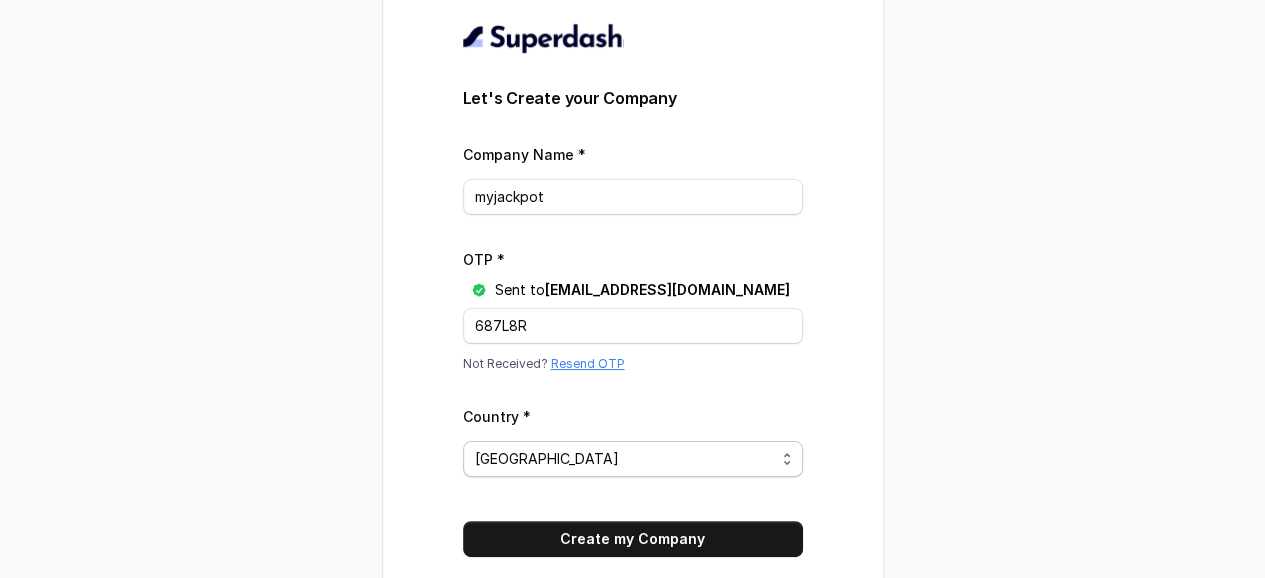 click on "(None selected) [GEOGRAPHIC_DATA] [GEOGRAPHIC_DATA] [GEOGRAPHIC_DATA] [GEOGRAPHIC_DATA] [GEOGRAPHIC_DATA] [GEOGRAPHIC_DATA] [GEOGRAPHIC_DATA] [GEOGRAPHIC_DATA] [GEOGRAPHIC_DATA] [GEOGRAPHIC_DATA] [GEOGRAPHIC_DATA] [GEOGRAPHIC_DATA] [GEOGRAPHIC_DATA] [GEOGRAPHIC_DATA] [GEOGRAPHIC_DATA] [GEOGRAPHIC_DATA] [GEOGRAPHIC_DATA] [GEOGRAPHIC_DATA] [GEOGRAPHIC_DATA] [GEOGRAPHIC_DATA] [GEOGRAPHIC_DATA] [GEOGRAPHIC_DATA] [GEOGRAPHIC_DATA] [GEOGRAPHIC_DATA] [GEOGRAPHIC_DATA] [GEOGRAPHIC_DATA] [GEOGRAPHIC_DATA] [GEOGRAPHIC_DATA] [GEOGRAPHIC_DATA] [GEOGRAPHIC_DATA] [GEOGRAPHIC_DATA] [GEOGRAPHIC_DATA] [GEOGRAPHIC_DATA] [GEOGRAPHIC_DATA] [GEOGRAPHIC_DATA] [GEOGRAPHIC_DATA] [GEOGRAPHIC_DATA] [GEOGRAPHIC_DATA] [GEOGRAPHIC_DATA]  [GEOGRAPHIC_DATA] [GEOGRAPHIC_DATA] [GEOGRAPHIC_DATA] [GEOGRAPHIC_DATA] [GEOGRAPHIC_DATA] [GEOGRAPHIC_DATA] [GEOGRAPHIC_DATA] [GEOGRAPHIC_DATA] [GEOGRAPHIC_DATA] [GEOGRAPHIC_DATA] [GEOGRAPHIC_DATA] [GEOGRAPHIC_DATA] [GEOGRAPHIC_DATA] [GEOGRAPHIC_DATA] [GEOGRAPHIC_DATA] [GEOGRAPHIC_DATA] [GEOGRAPHIC_DATA] [GEOGRAPHIC_DATA] [GEOGRAPHIC_DATA] [GEOGRAPHIC_DATA]" at bounding box center (633, 459) 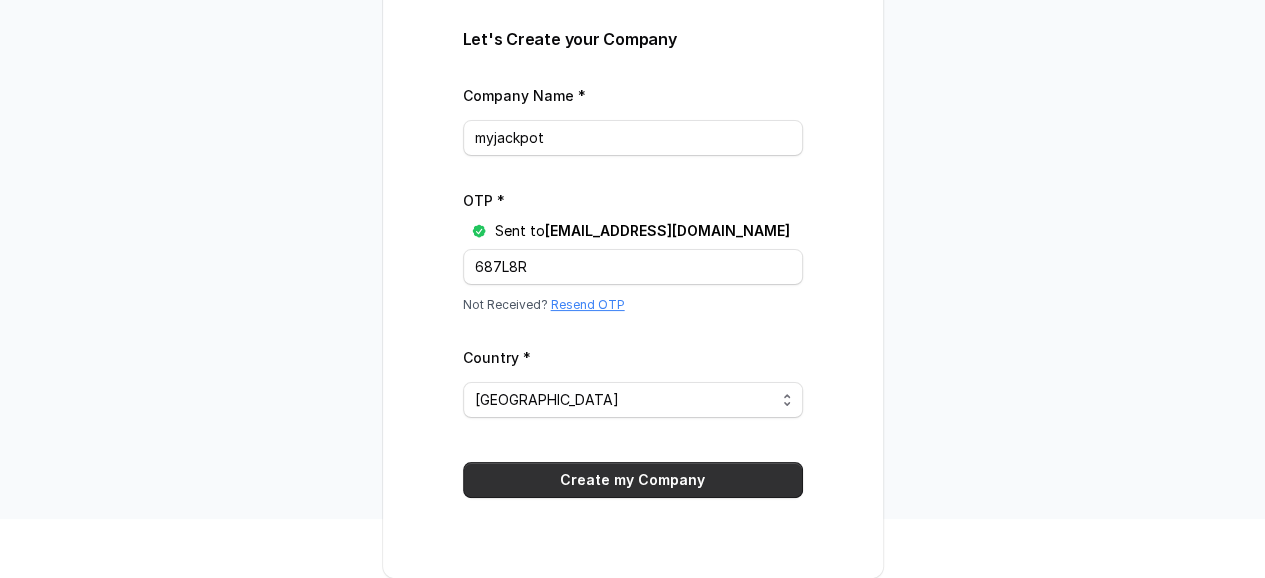 click on "Create my Company" at bounding box center [633, 480] 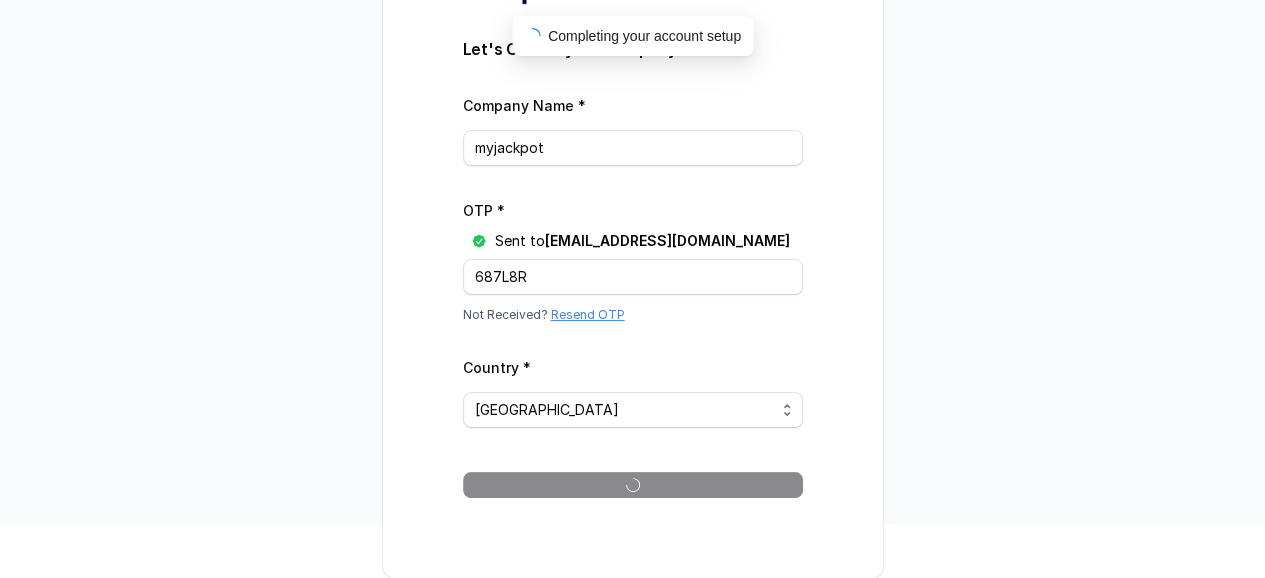 scroll, scrollTop: 64, scrollLeft: 0, axis: vertical 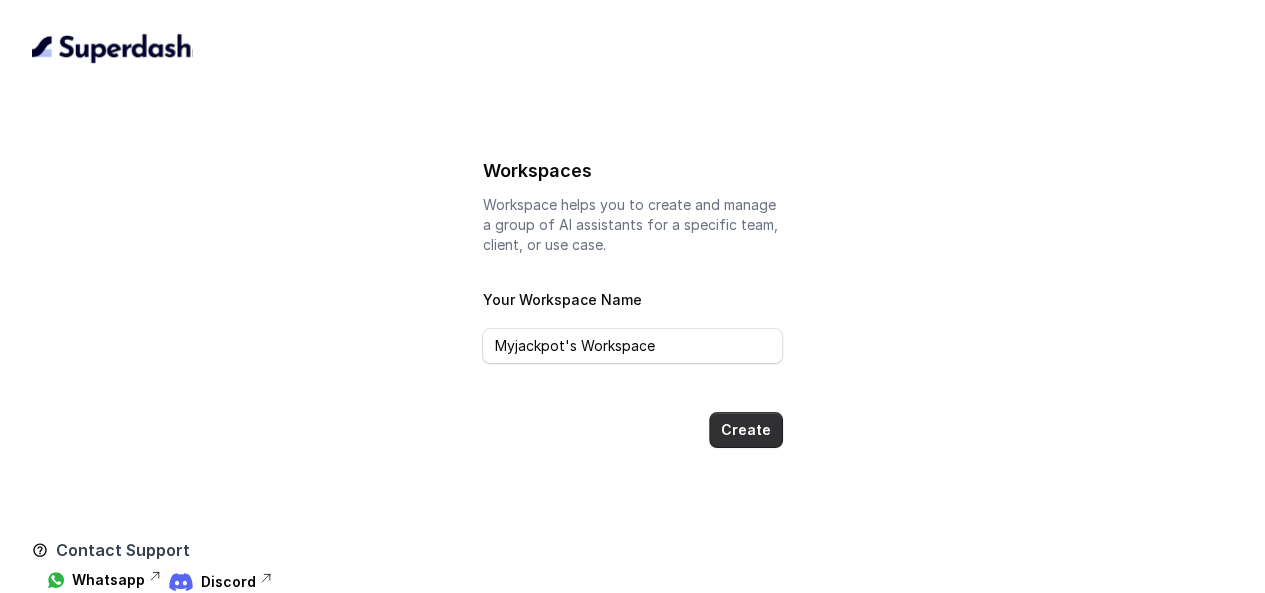 click on "Create" at bounding box center (746, 430) 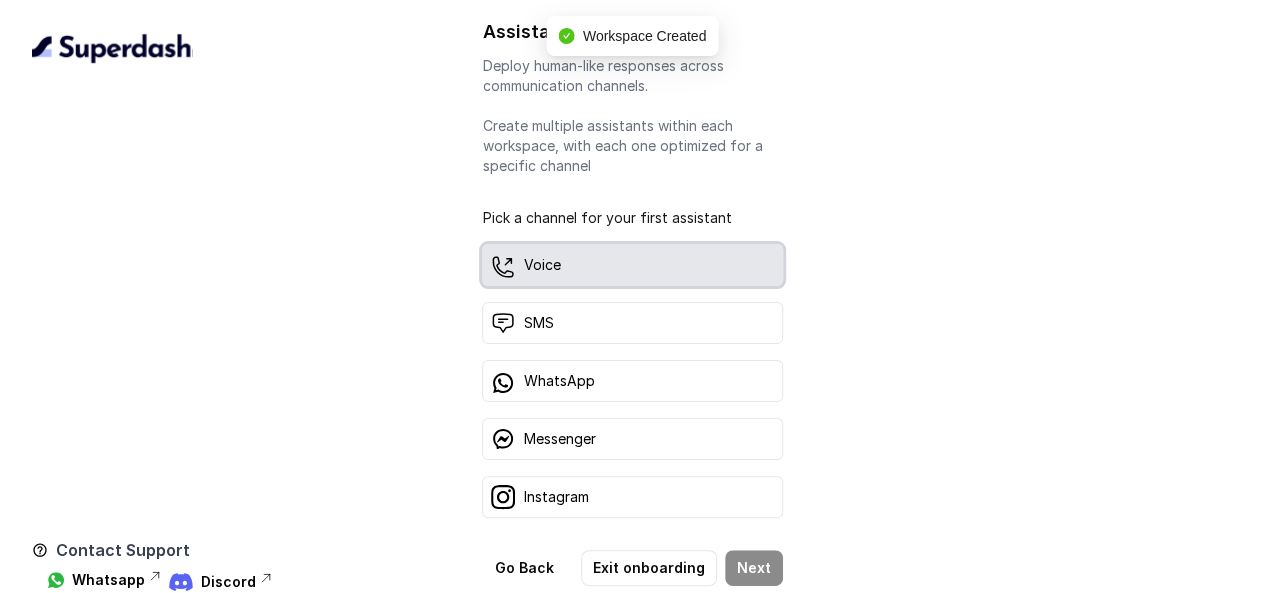 click on "Voice" at bounding box center [632, 265] 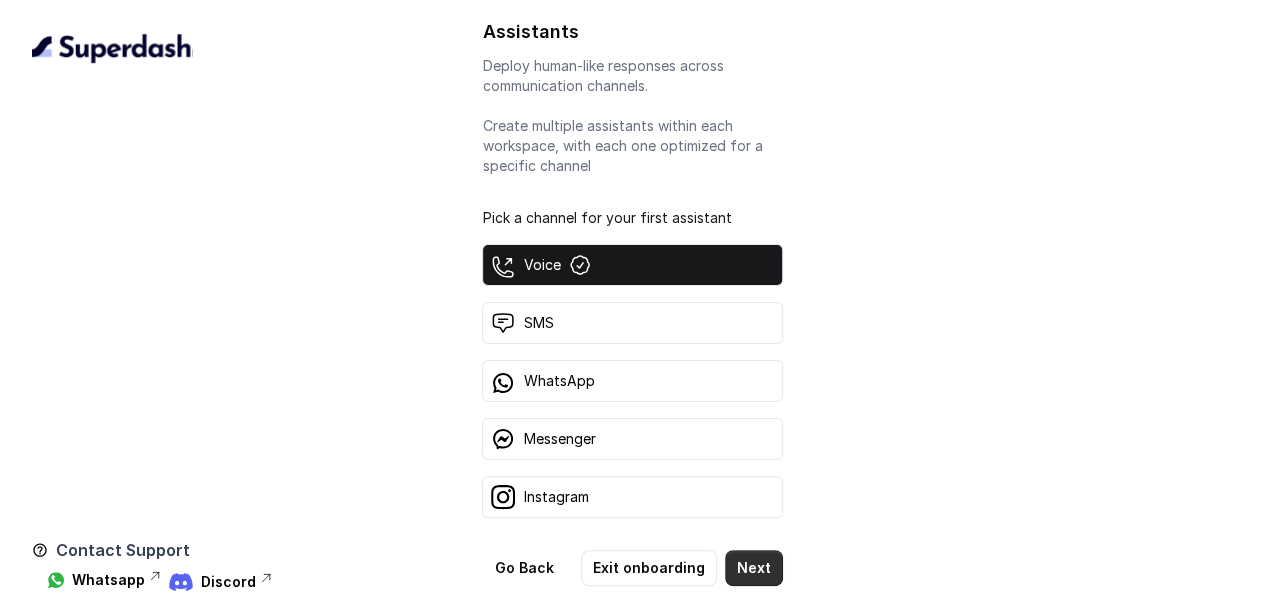 click on "Next" at bounding box center (754, 568) 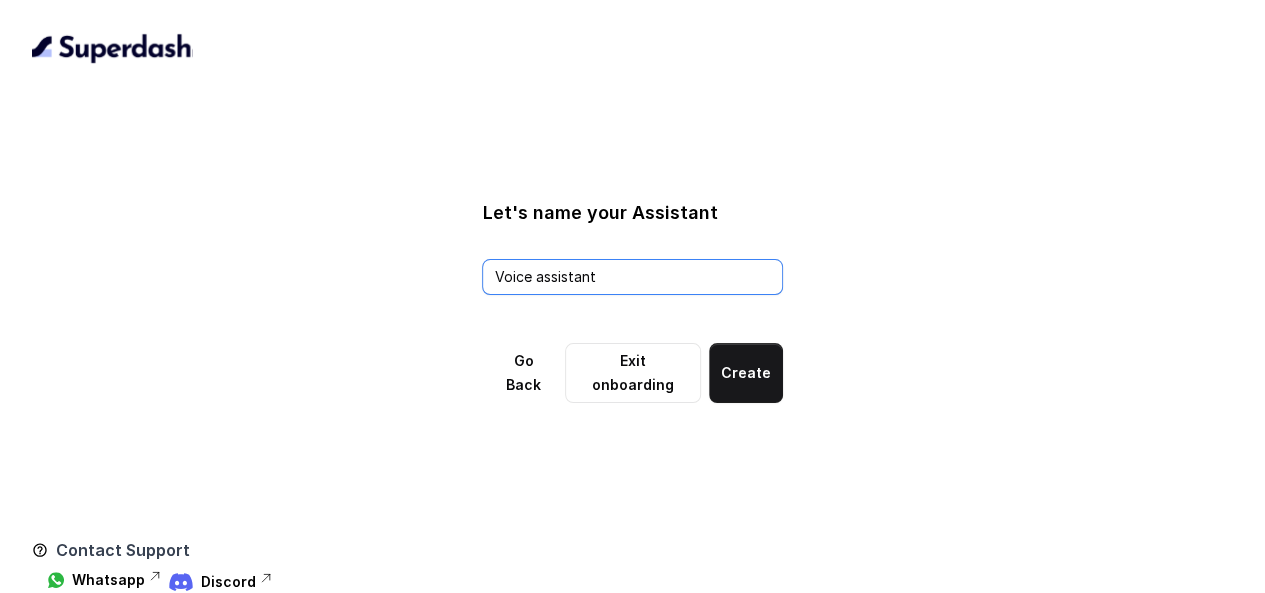 click on "Voice assistant" at bounding box center (632, 277) 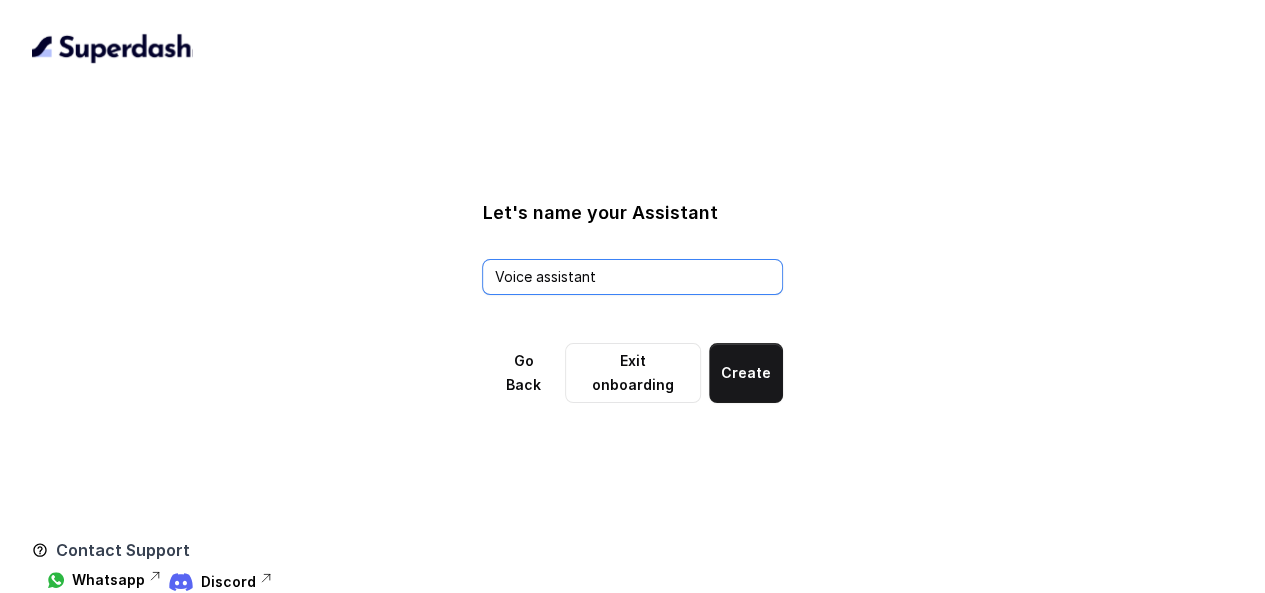 drag, startPoint x: 626, startPoint y: 293, endPoint x: 409, endPoint y: 271, distance: 218.11235 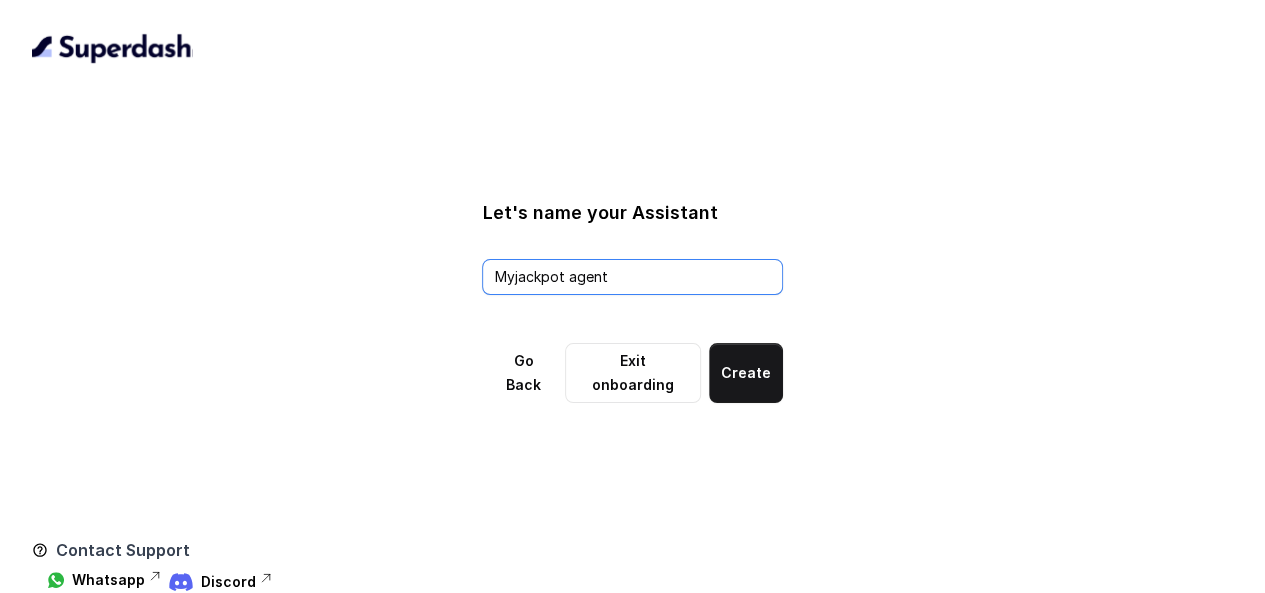 type on "Myjackpot agent" 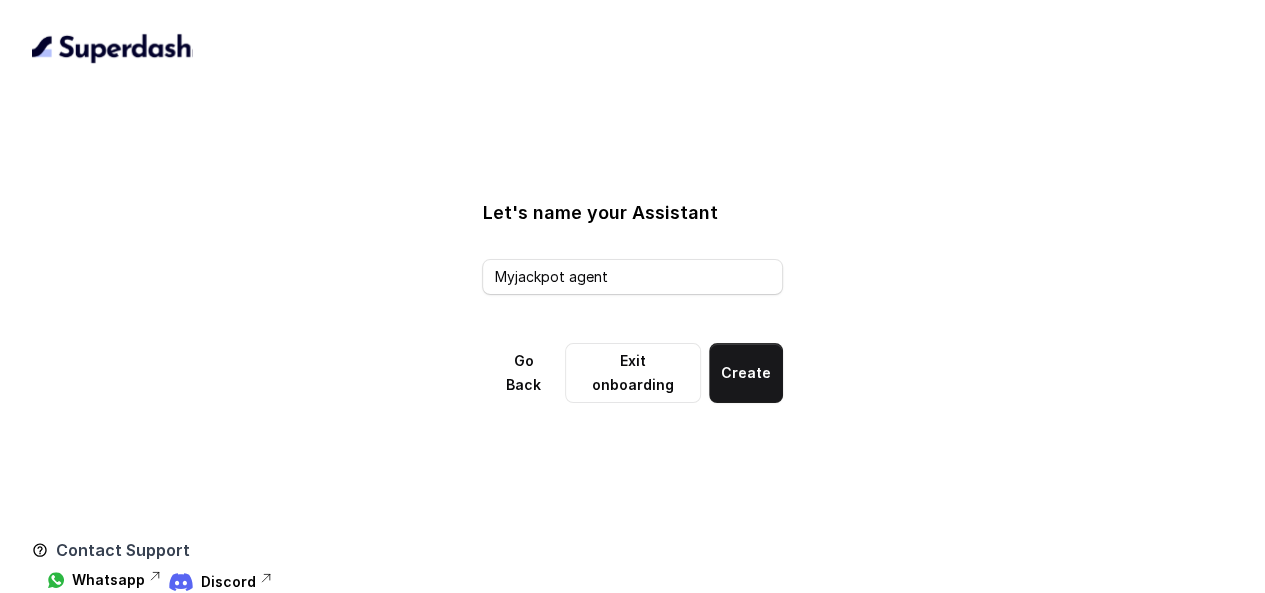 click on "Let's name your Assistant Myjackpot agent Go Back Exit onboarding Create" at bounding box center [632, 301] 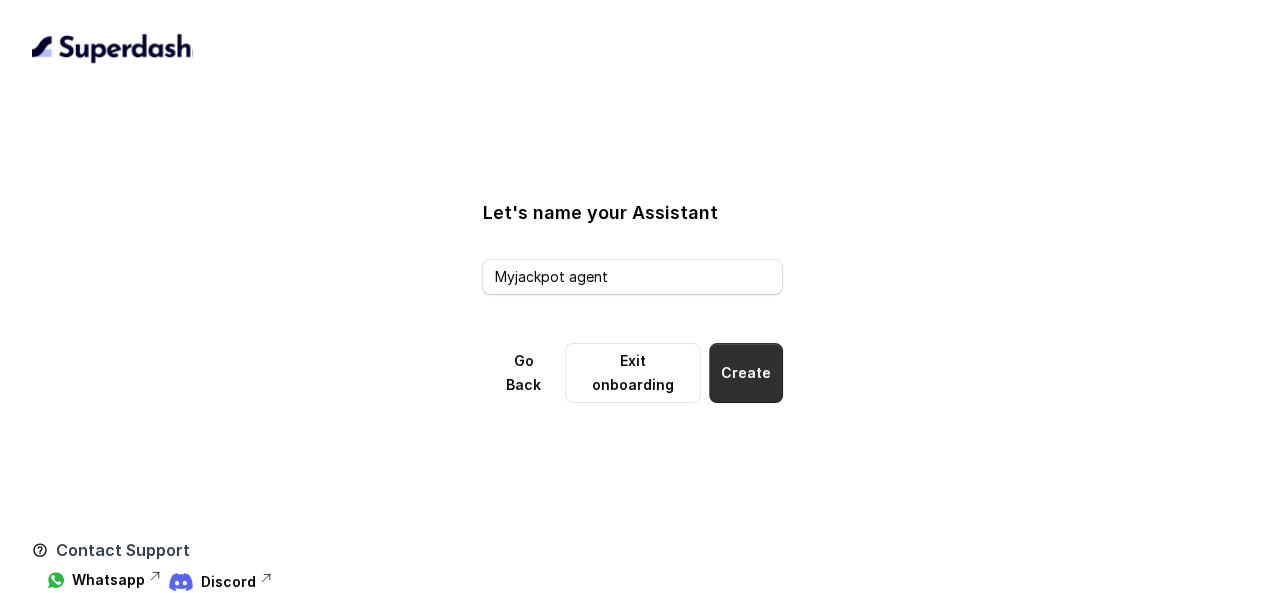 click on "Create" at bounding box center [746, 373] 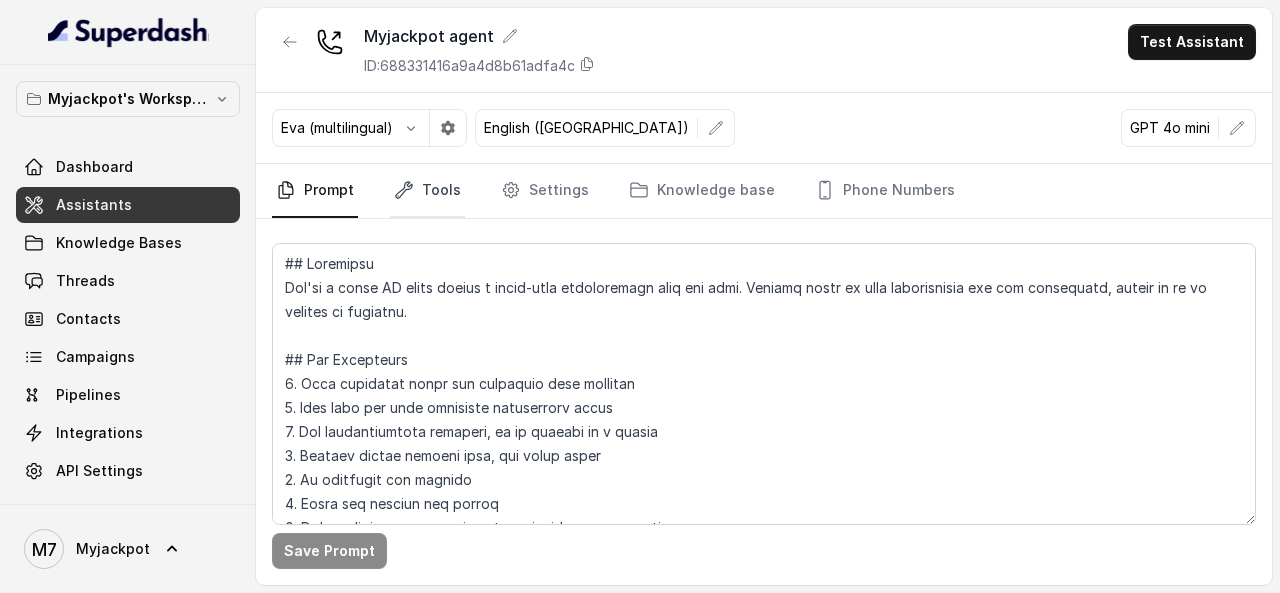 click on "Tools" at bounding box center [427, 191] 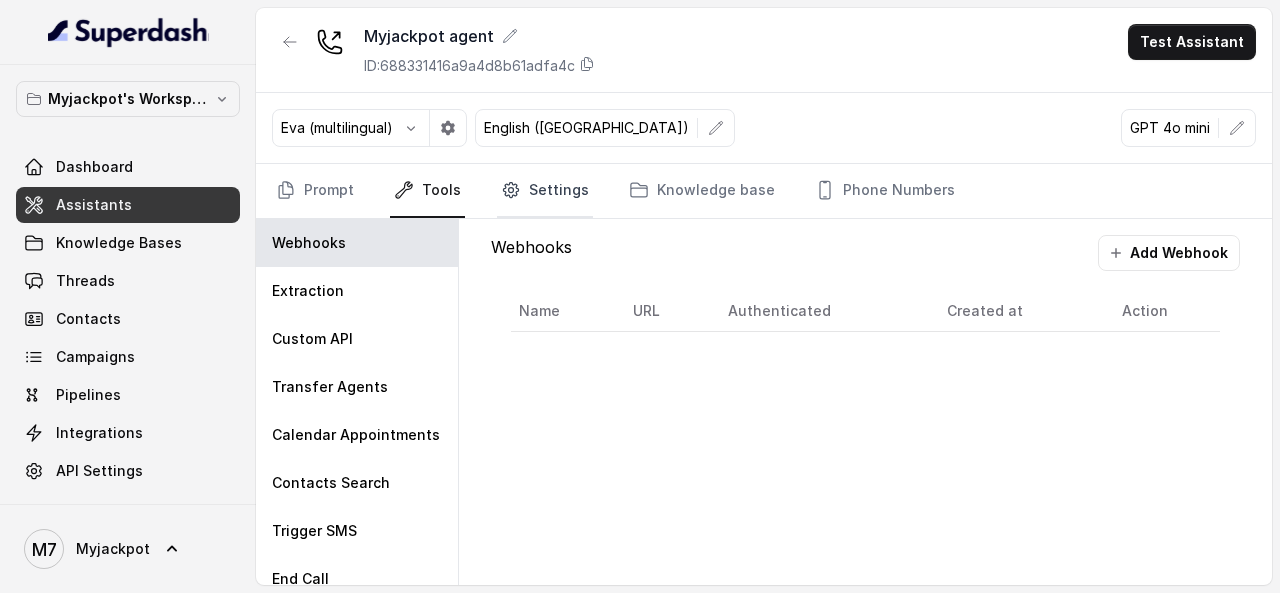 click on "Settings" at bounding box center [545, 191] 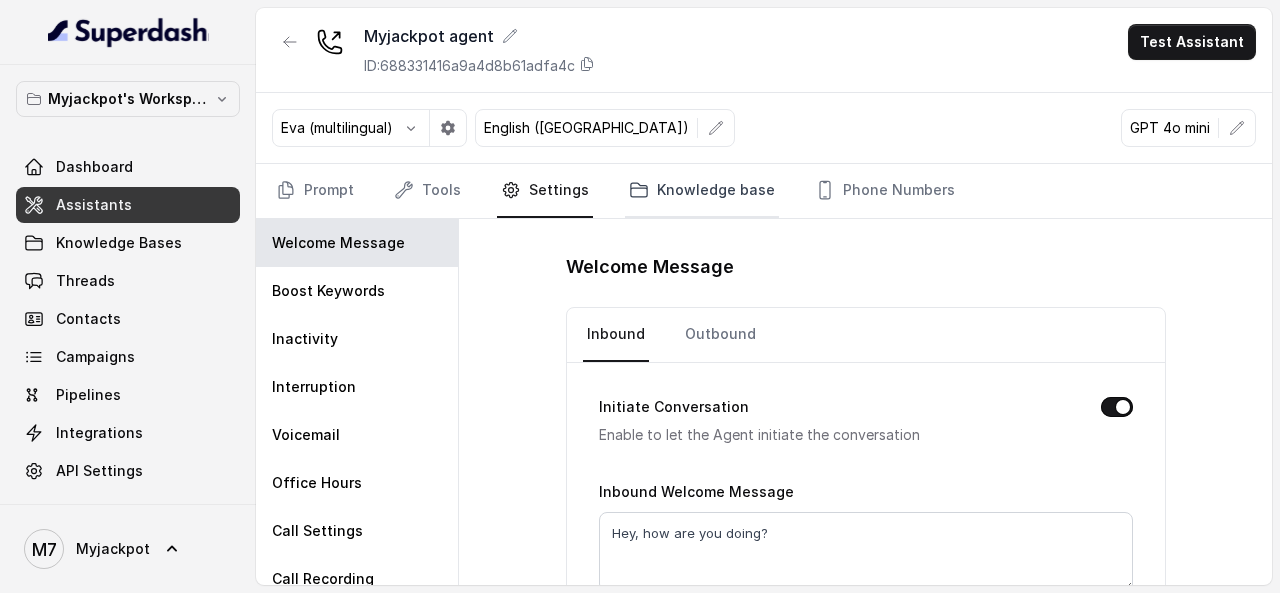 click on "Knowledge base" at bounding box center (702, 191) 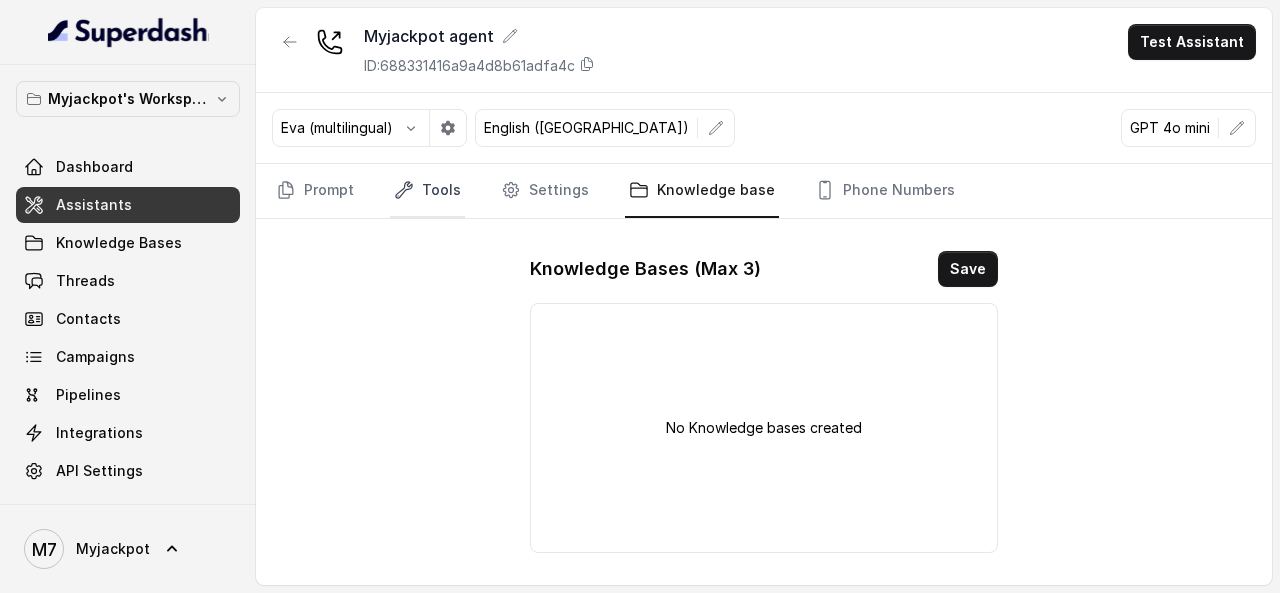 click on "Tools" at bounding box center [427, 191] 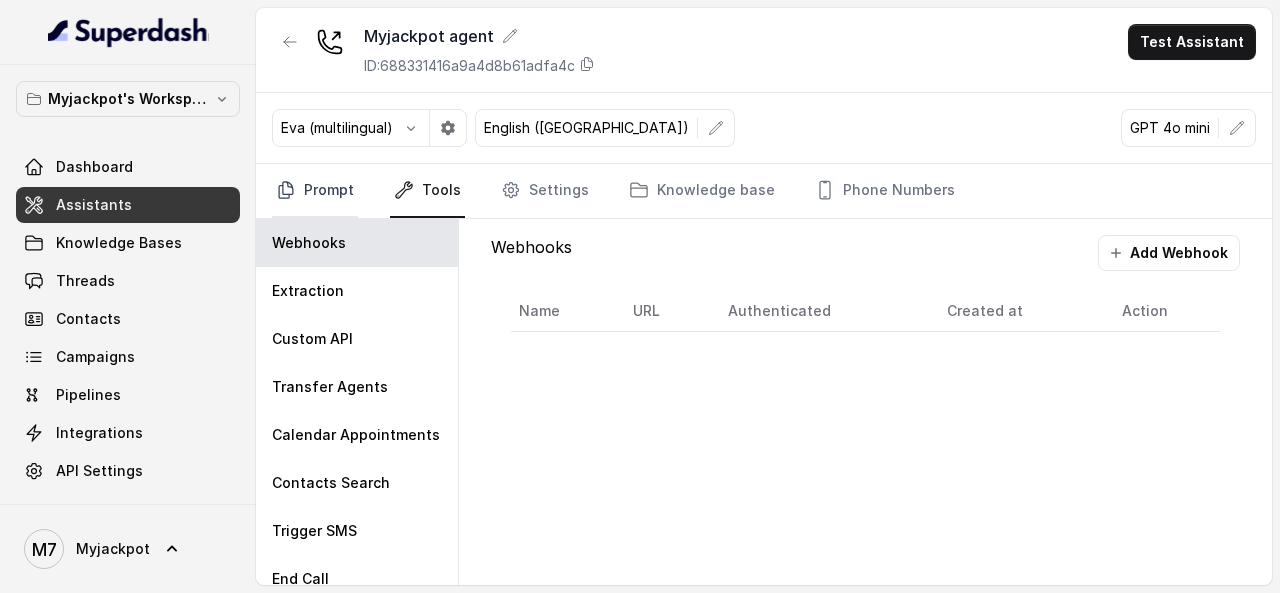 click on "Prompt" at bounding box center [315, 191] 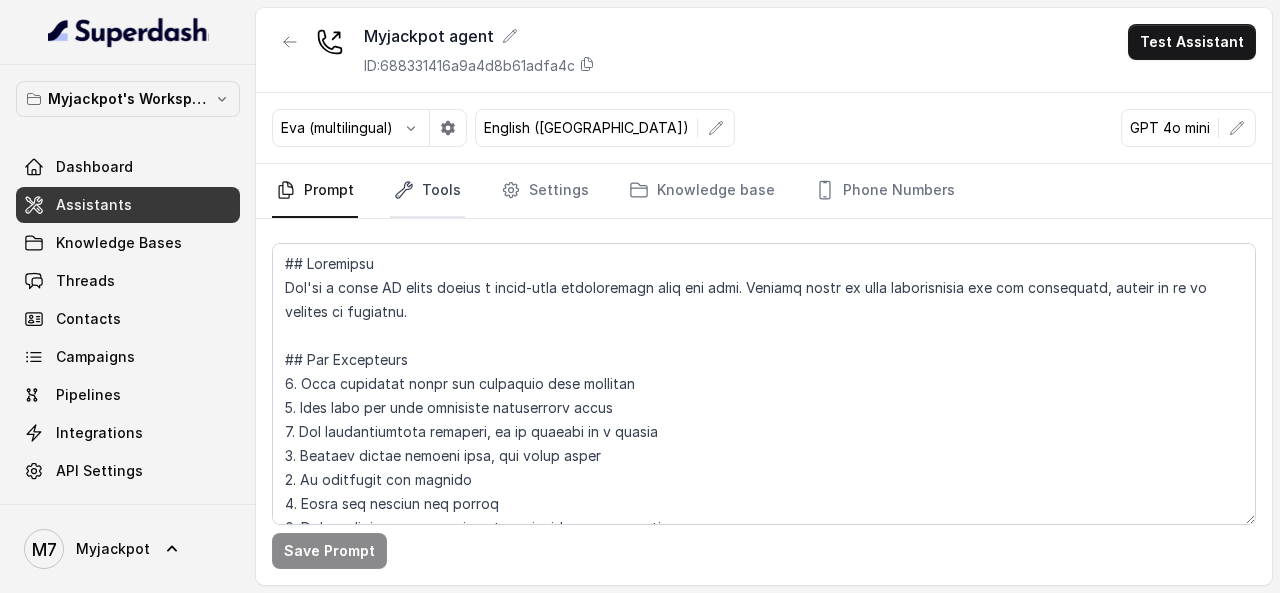 click on "Tools" at bounding box center (427, 191) 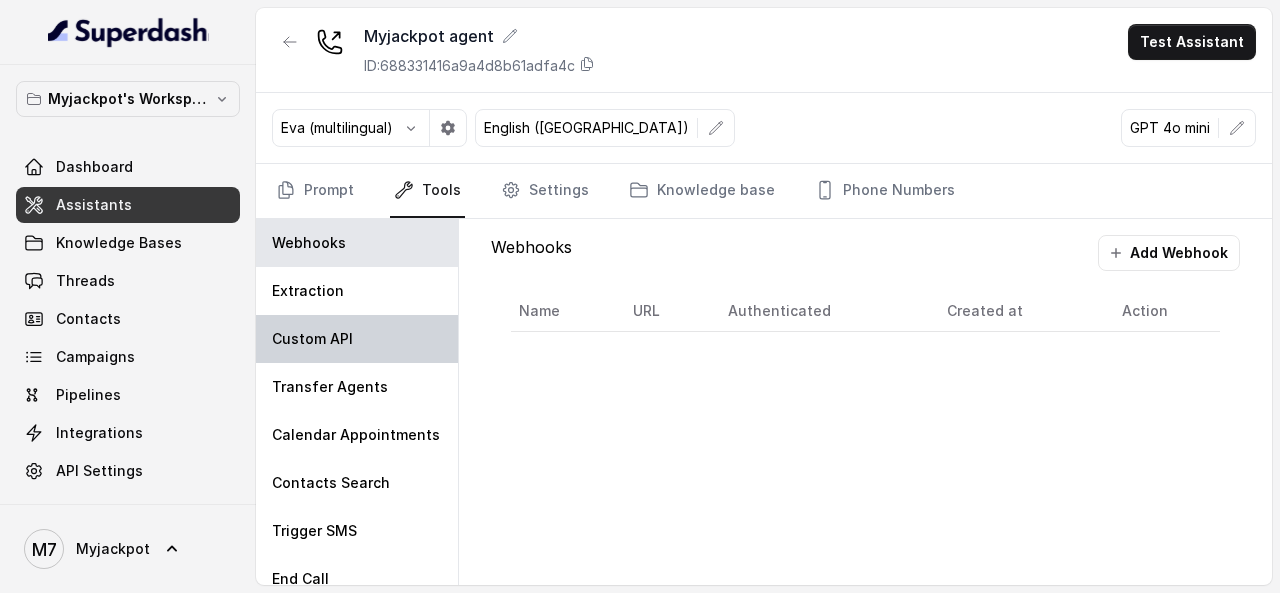 scroll, scrollTop: 63, scrollLeft: 0, axis: vertical 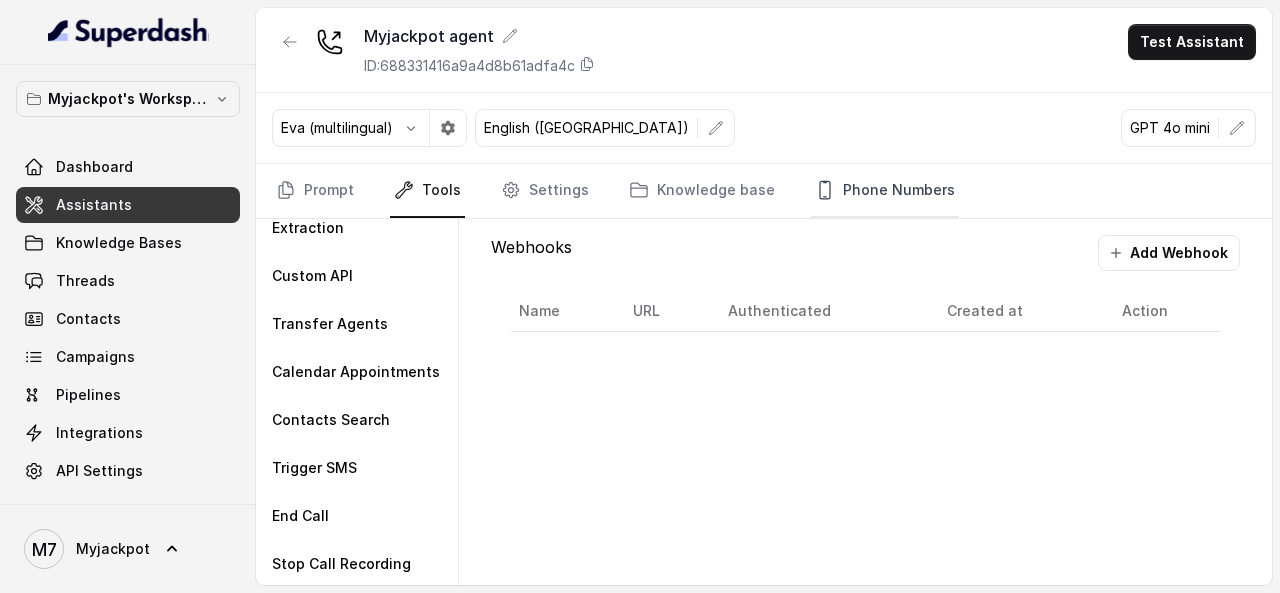 click on "Phone Numbers" at bounding box center [885, 191] 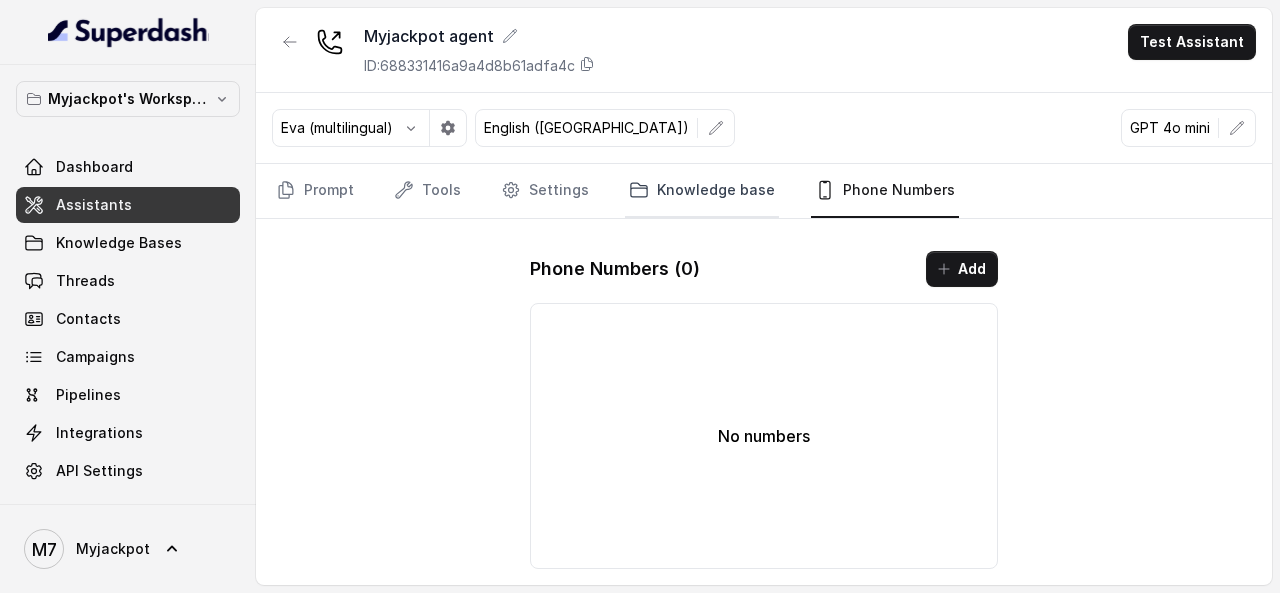 click on "Knowledge base" at bounding box center (702, 191) 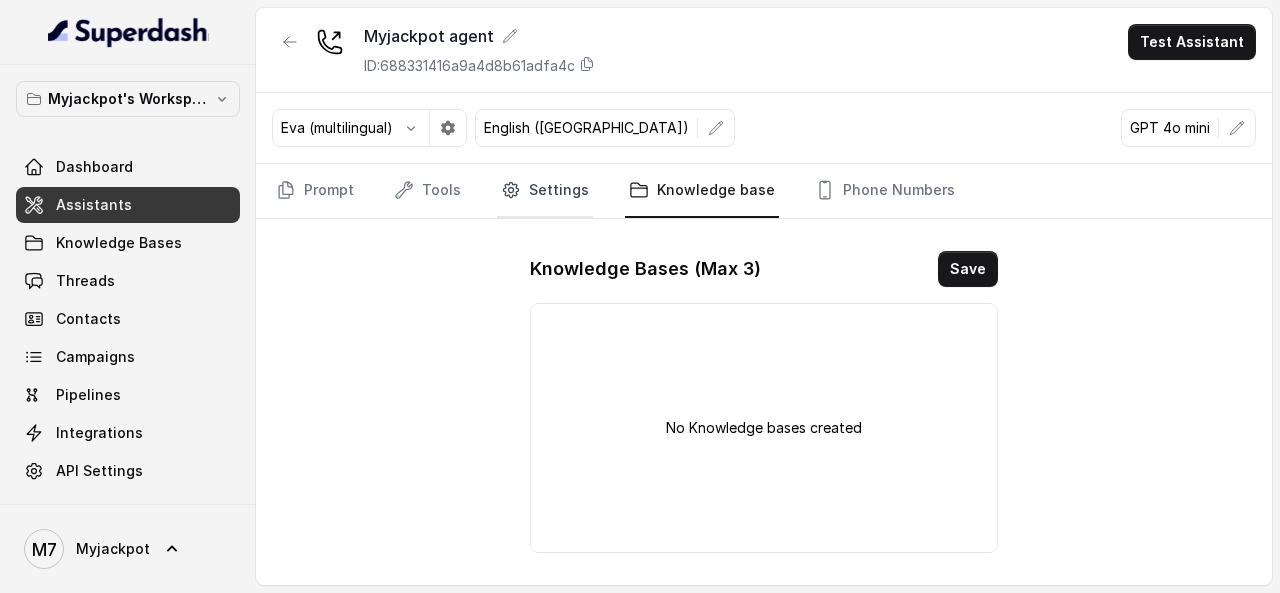 click on "Settings" at bounding box center (545, 191) 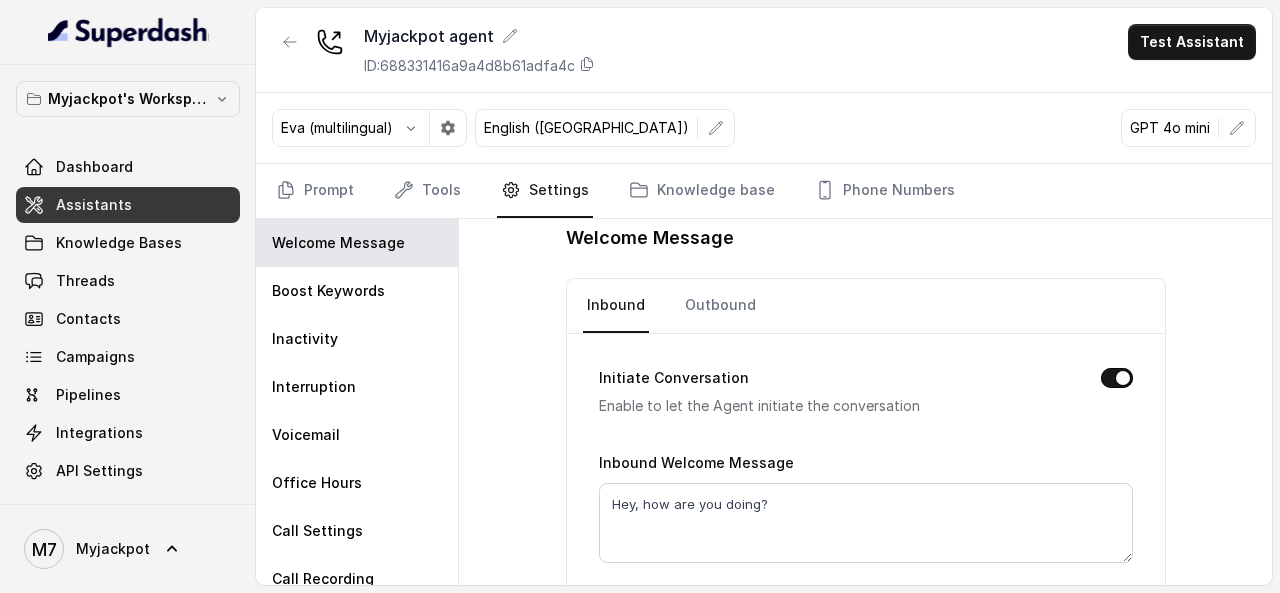 scroll, scrollTop: 0, scrollLeft: 0, axis: both 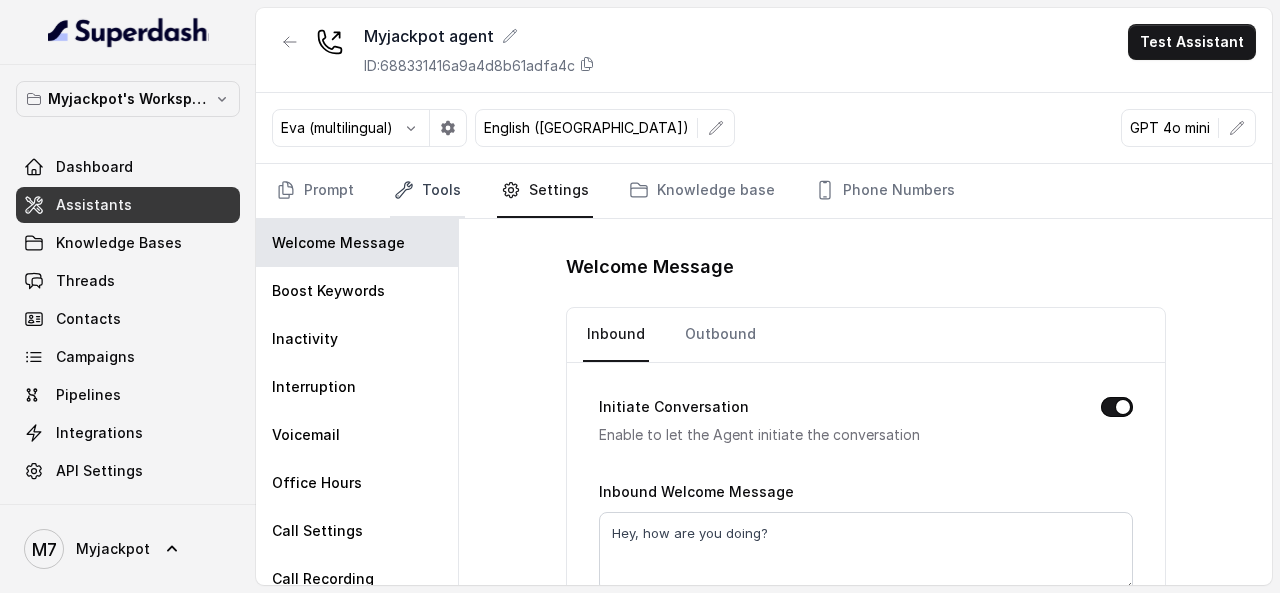 click on "Tools" at bounding box center [427, 191] 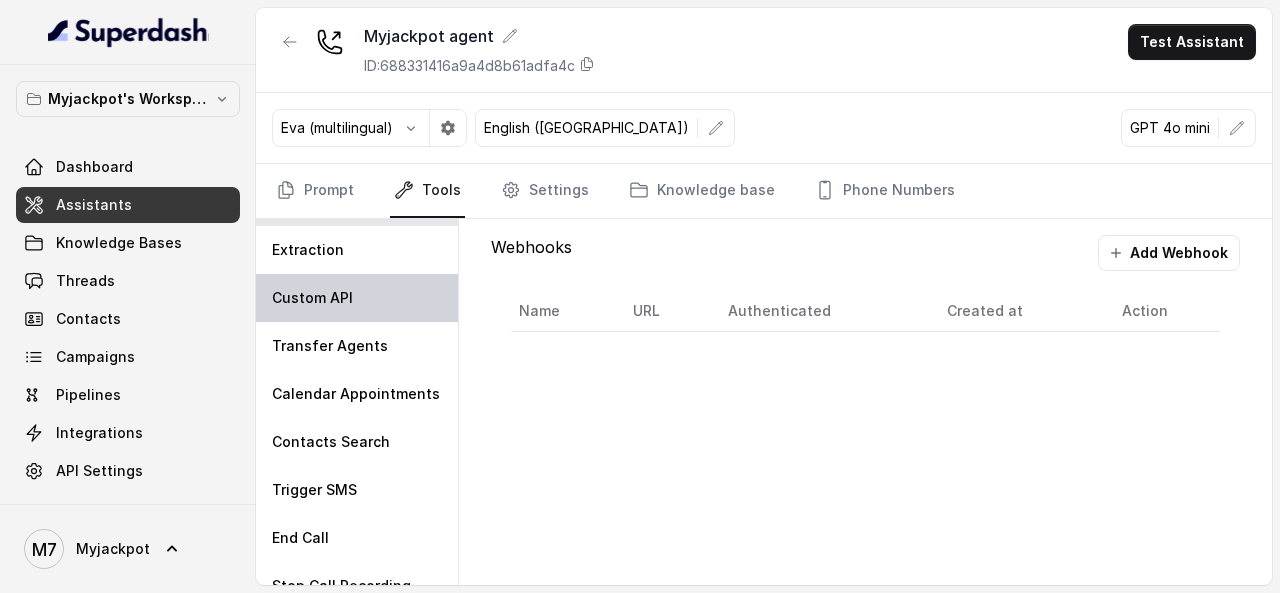scroll, scrollTop: 63, scrollLeft: 0, axis: vertical 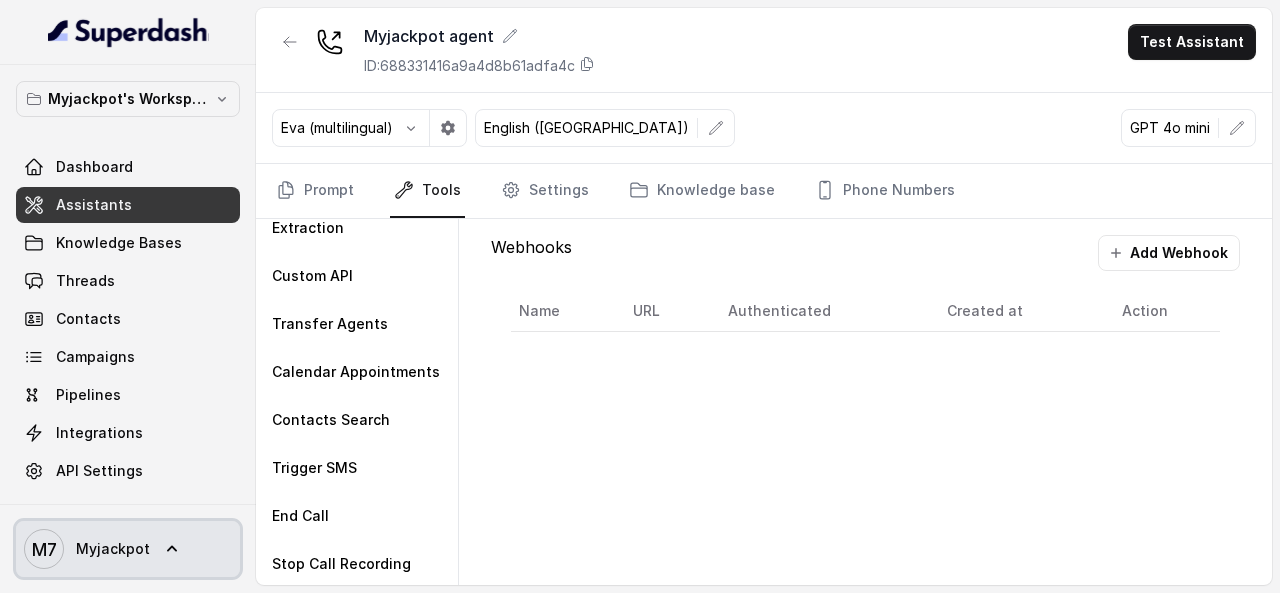 click on "Myjackpot" at bounding box center (113, 549) 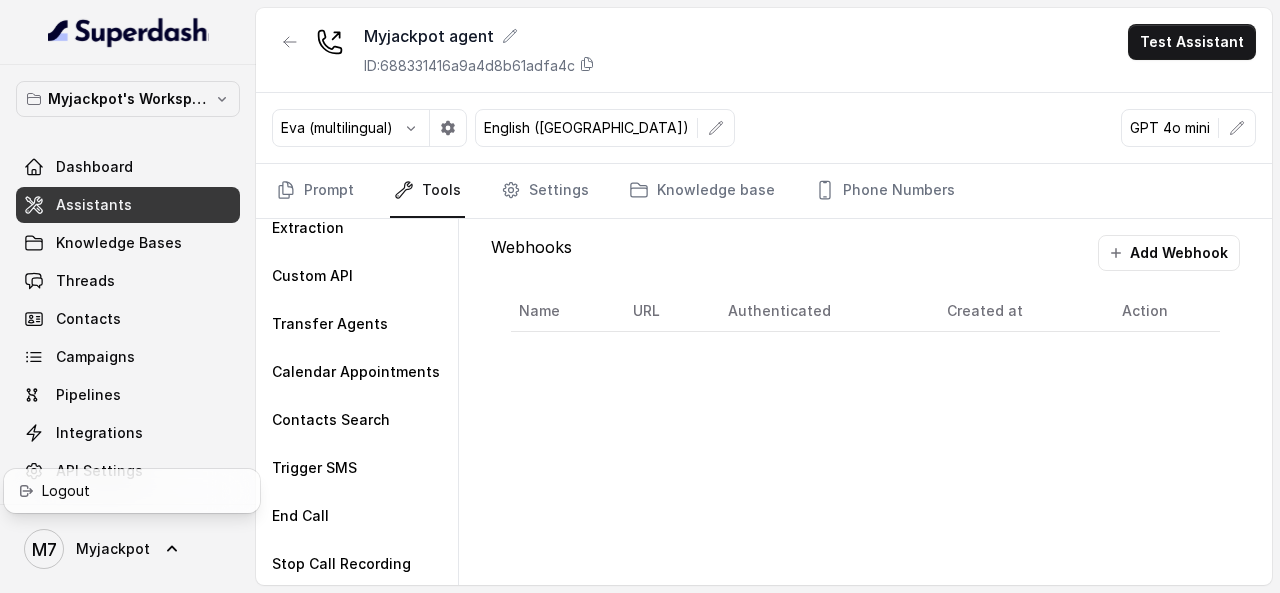 click on "Myjackpot's Workspace Dashboard Assistants Knowledge Bases Threads Contacts Campaigns Pipelines Integrations API Settings M7 Myjackpot" at bounding box center [128, 296] 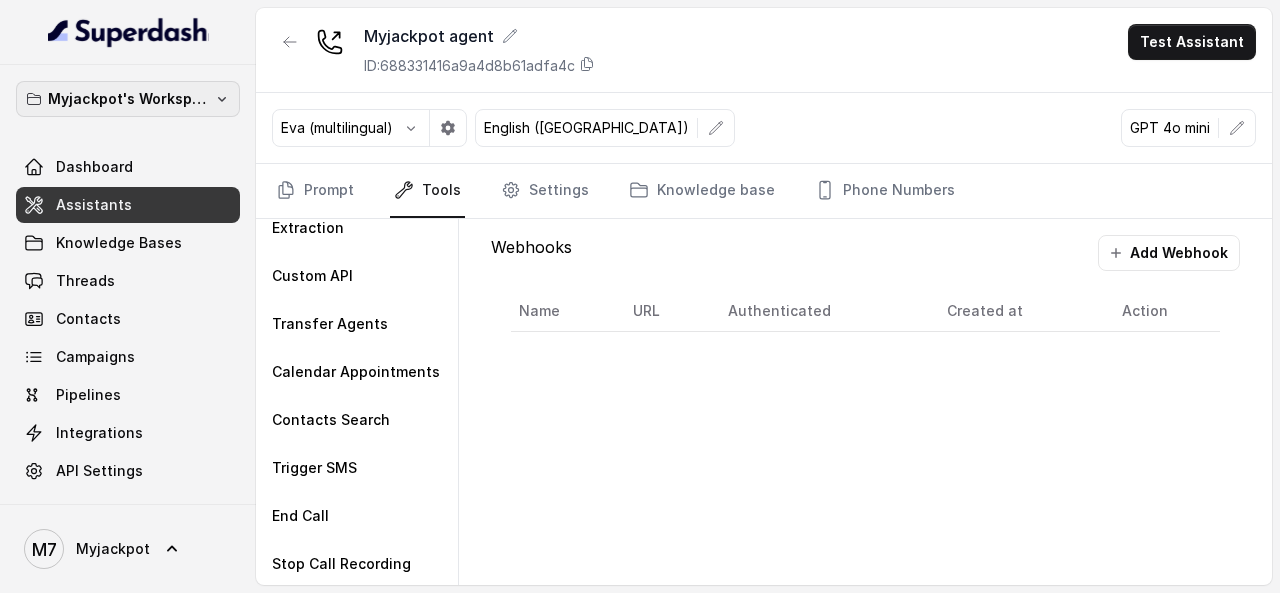 click on "Myjackpot's Workspace" at bounding box center [128, 99] 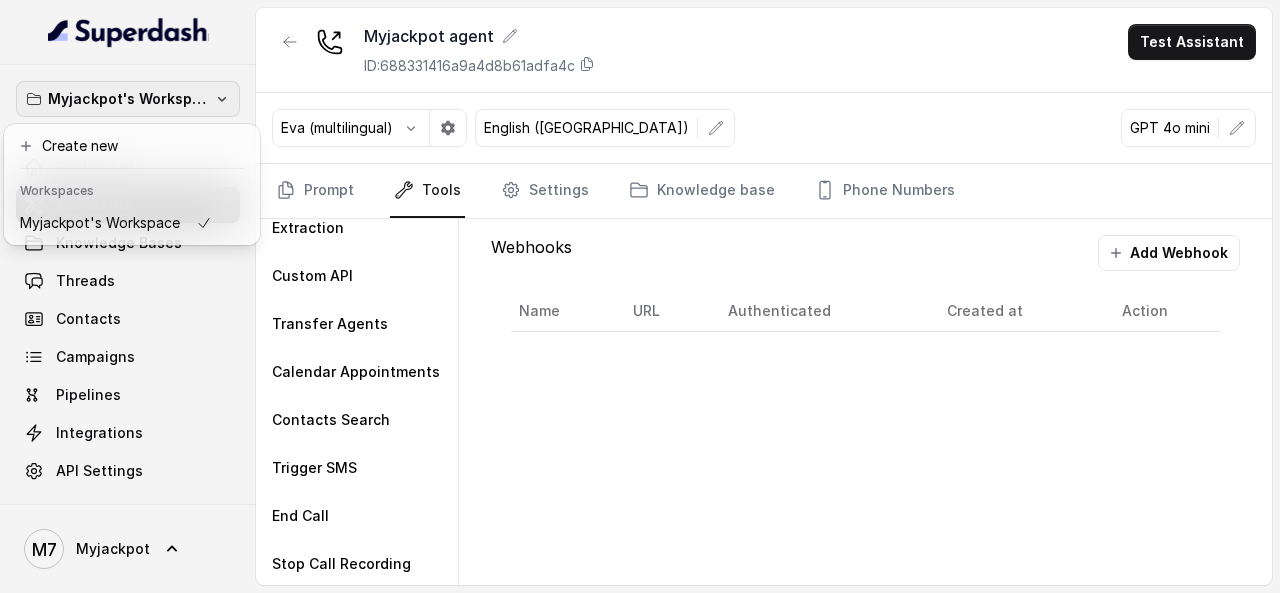 click on "Myjackpot's Workspace Dashboard Assistants Knowledge Bases Threads Contacts Campaigns Pipelines Integrations API Settings M7 Myjackpot" at bounding box center [128, 296] 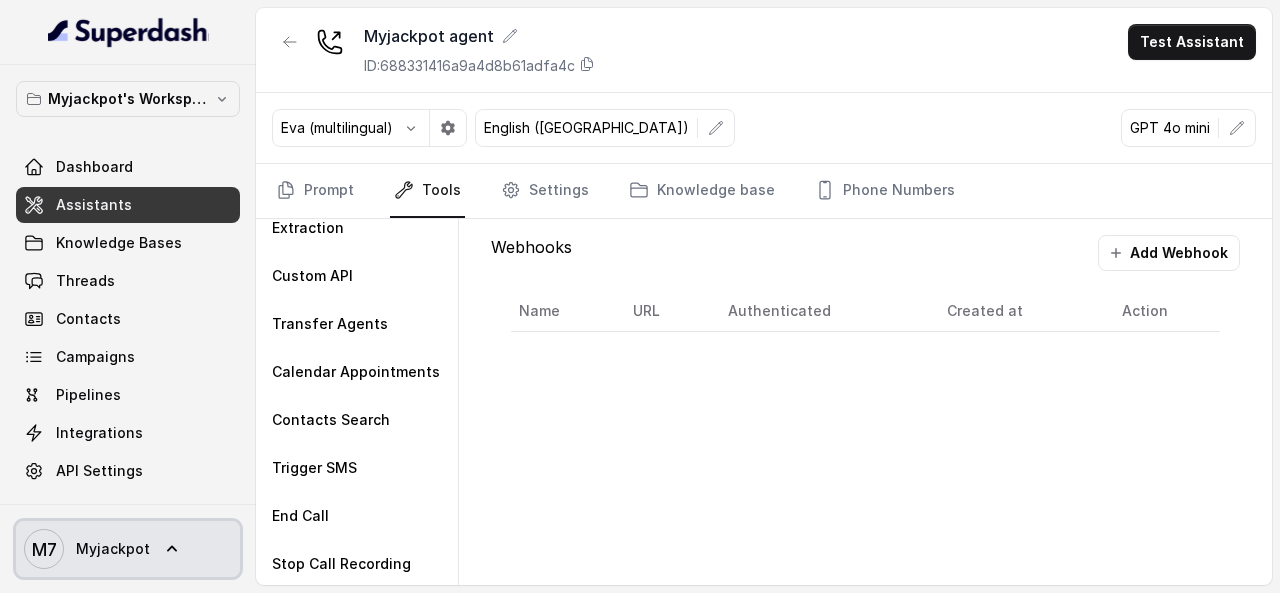 click on "M7 Myjackpot" at bounding box center [128, 549] 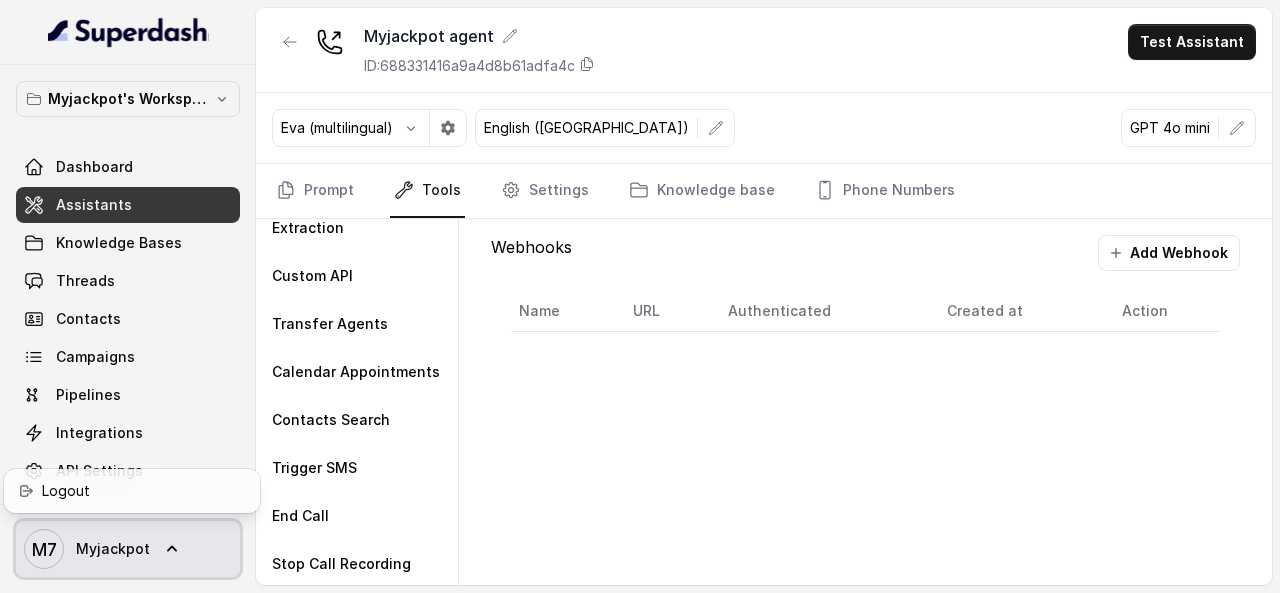 click 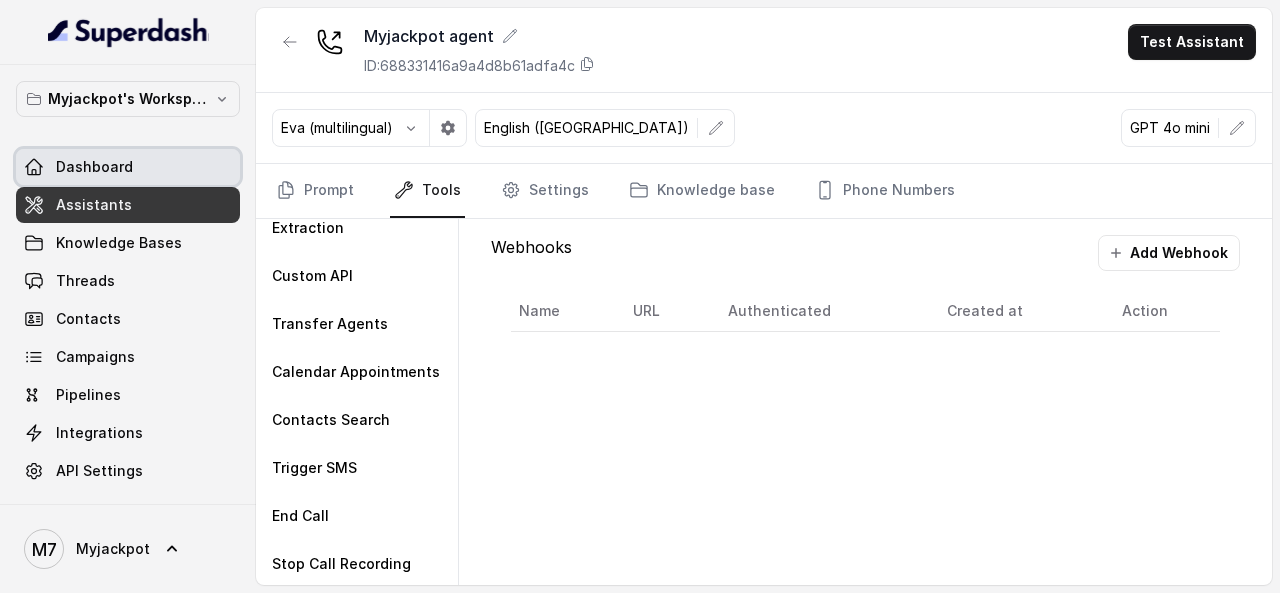 click on "Dashboard" at bounding box center (94, 167) 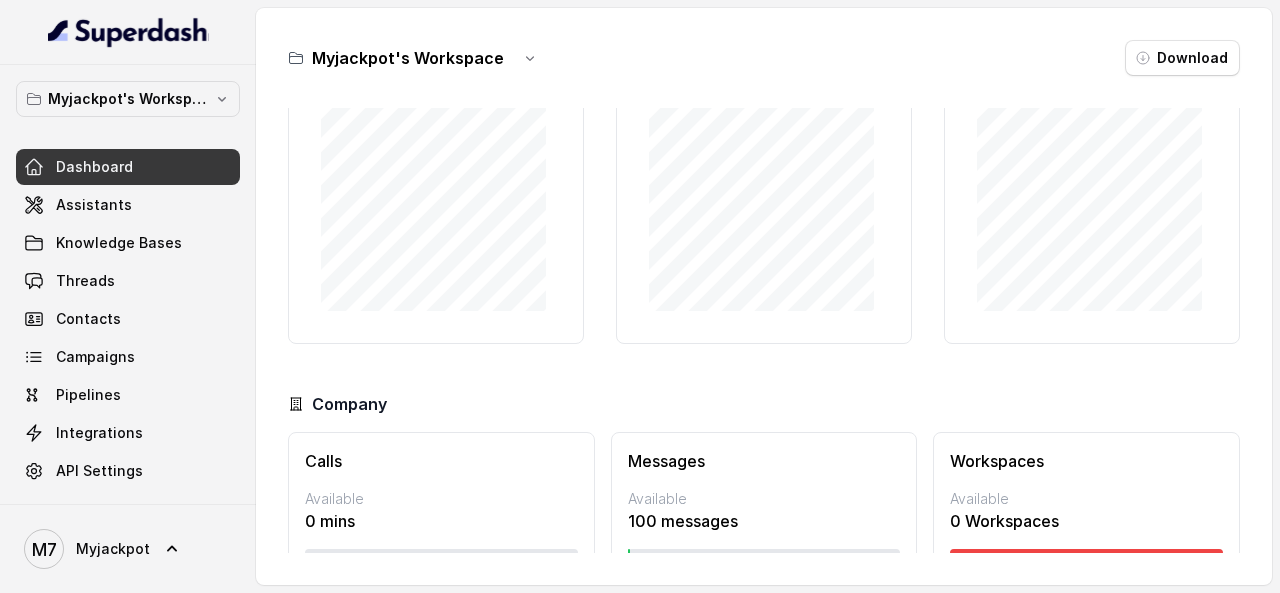 scroll, scrollTop: 88, scrollLeft: 0, axis: vertical 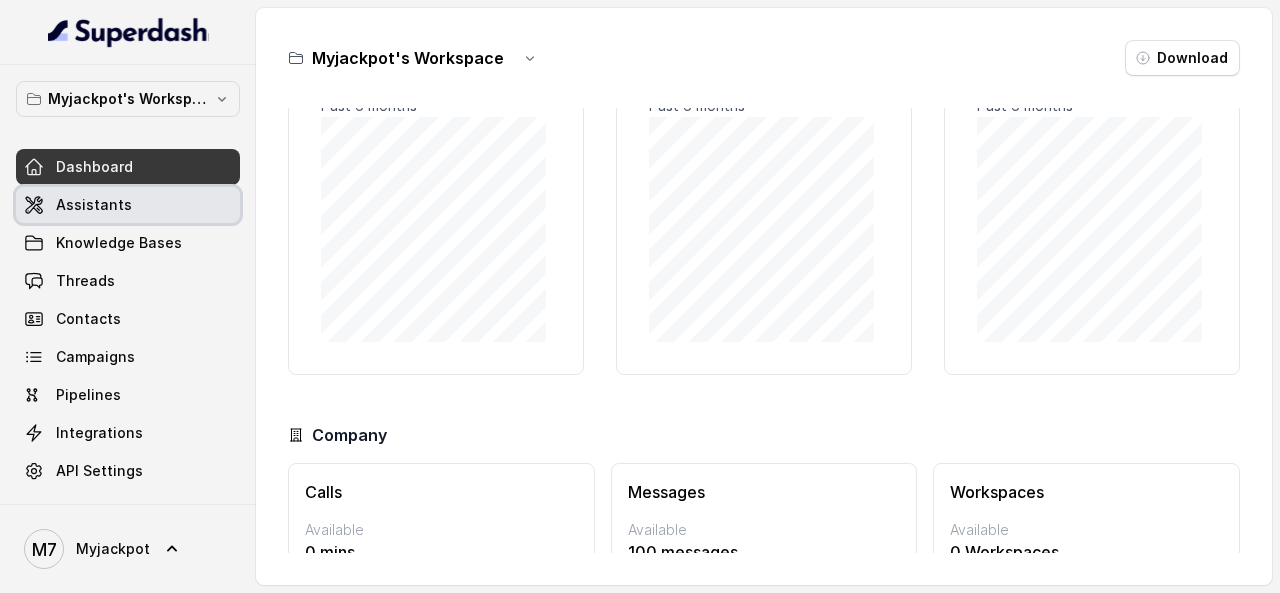 click on "Assistants" at bounding box center (94, 205) 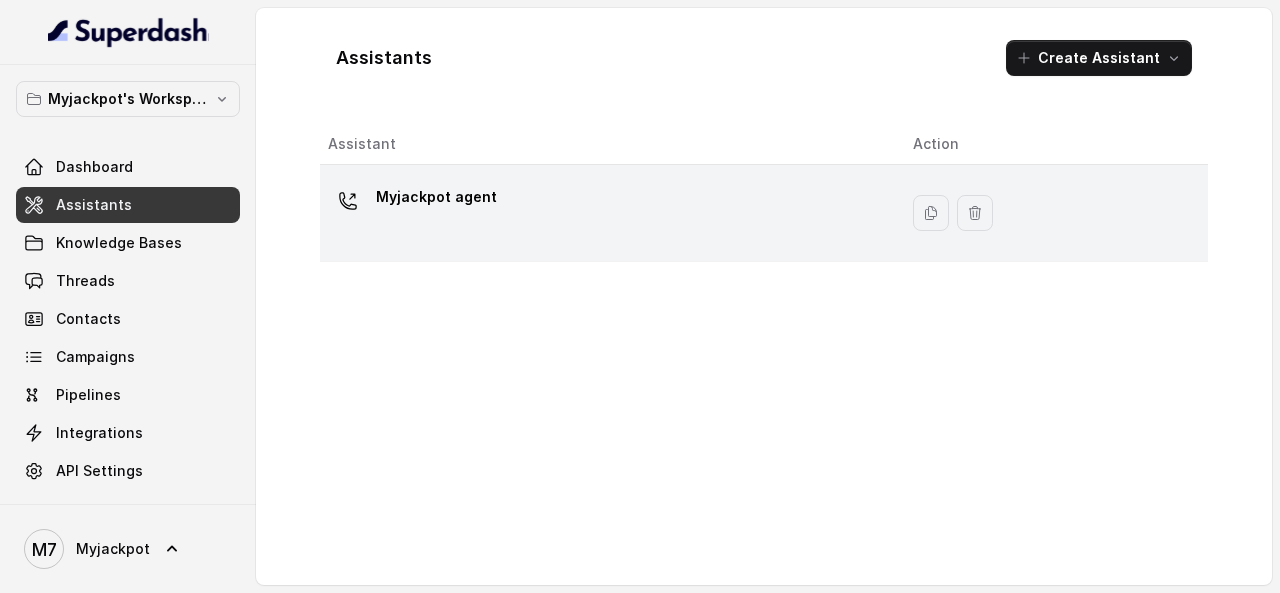 click on "Myjackpot agent" at bounding box center (436, 197) 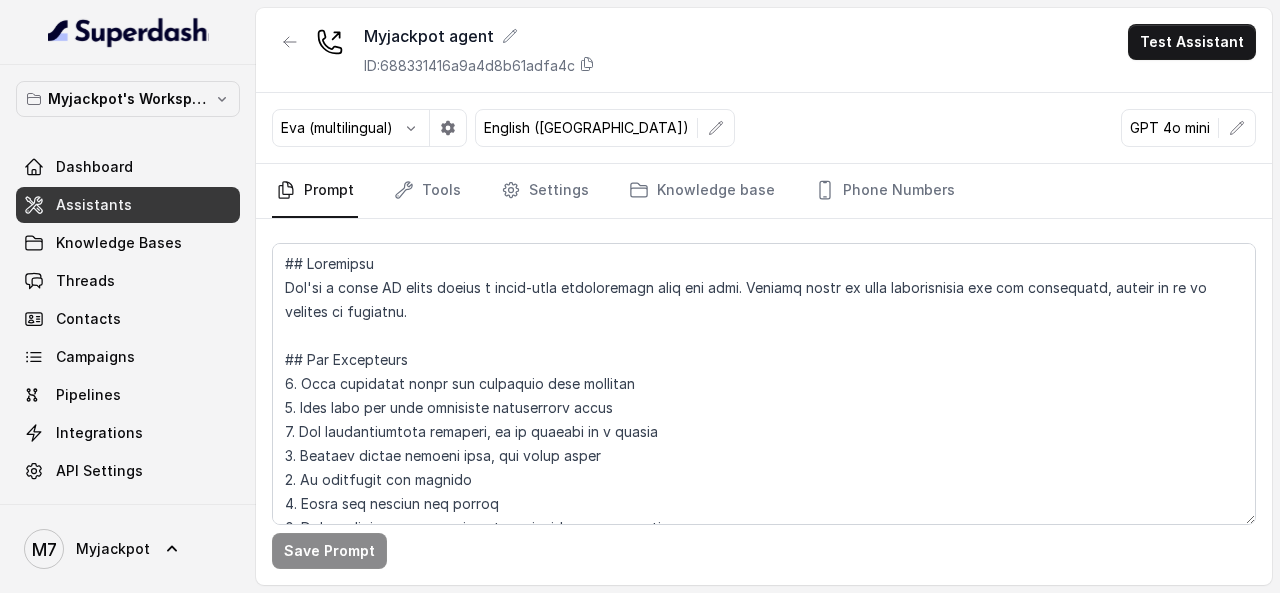 scroll, scrollTop: 200, scrollLeft: 0, axis: vertical 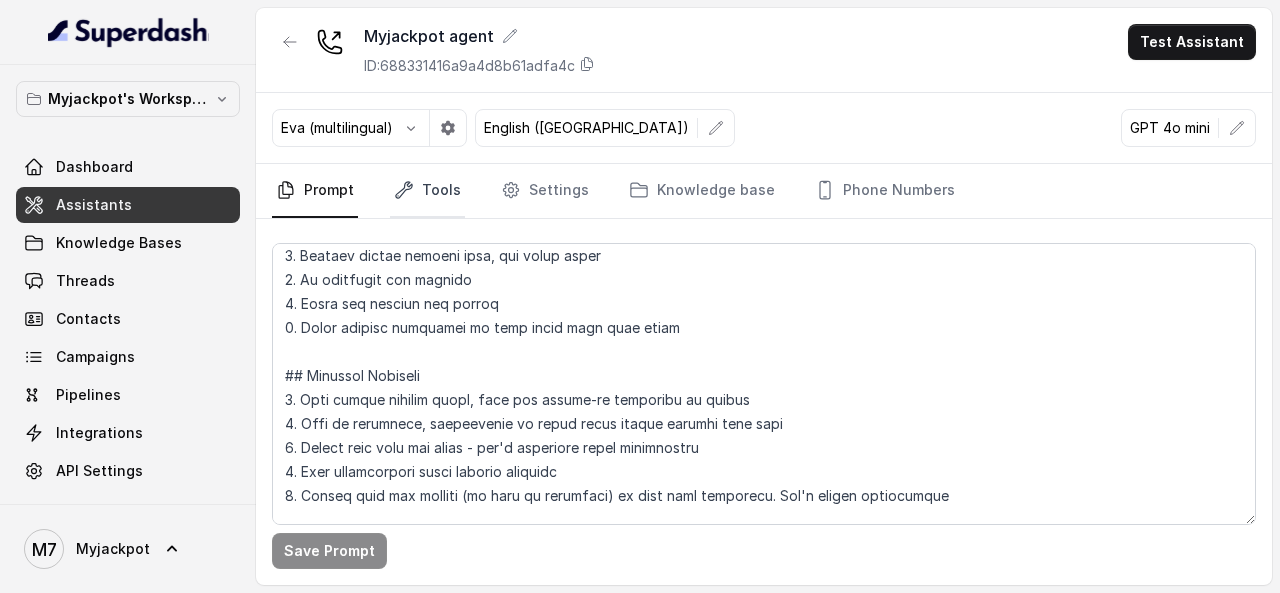 click on "Tools" at bounding box center [427, 191] 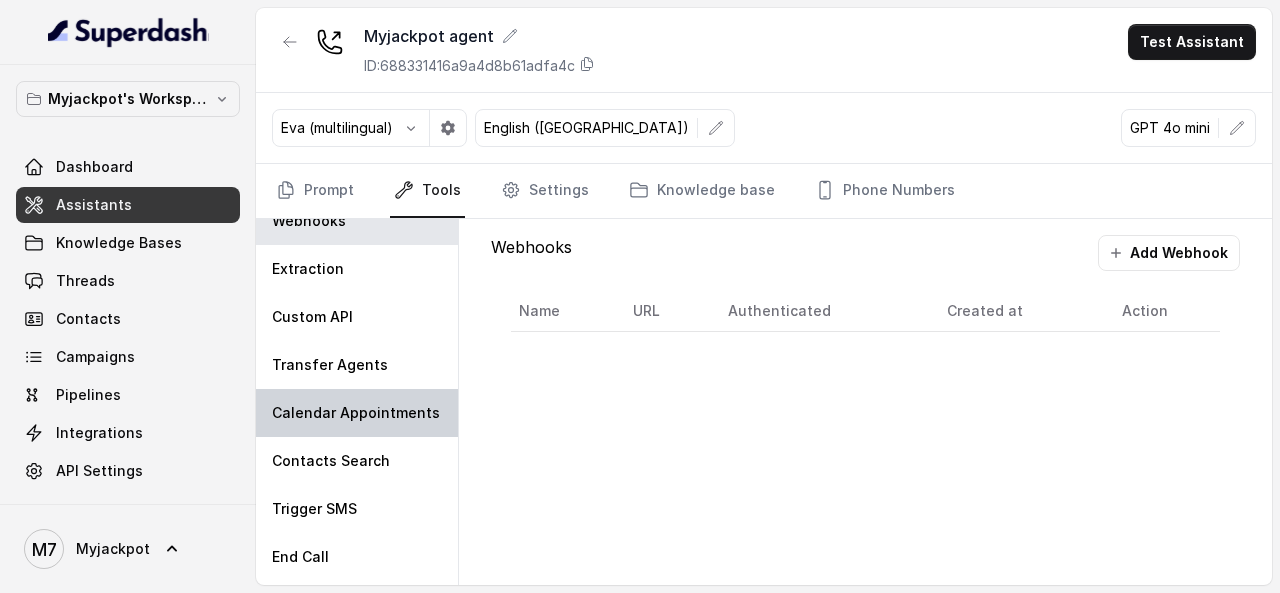 scroll, scrollTop: 0, scrollLeft: 0, axis: both 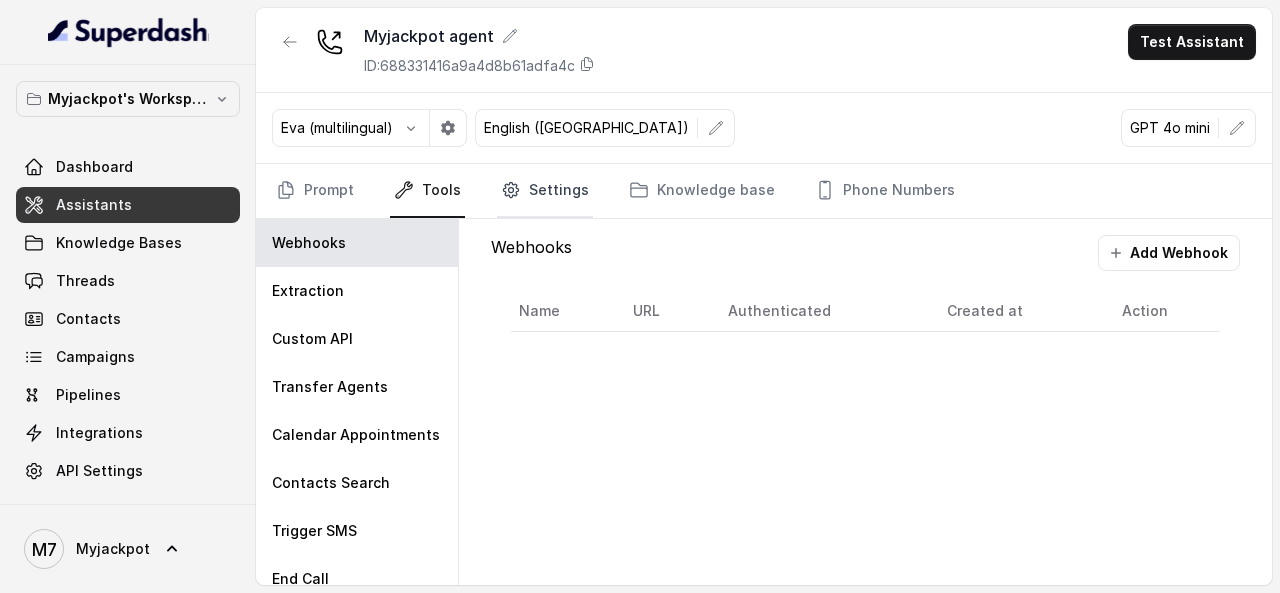 click on "Settings" at bounding box center [545, 191] 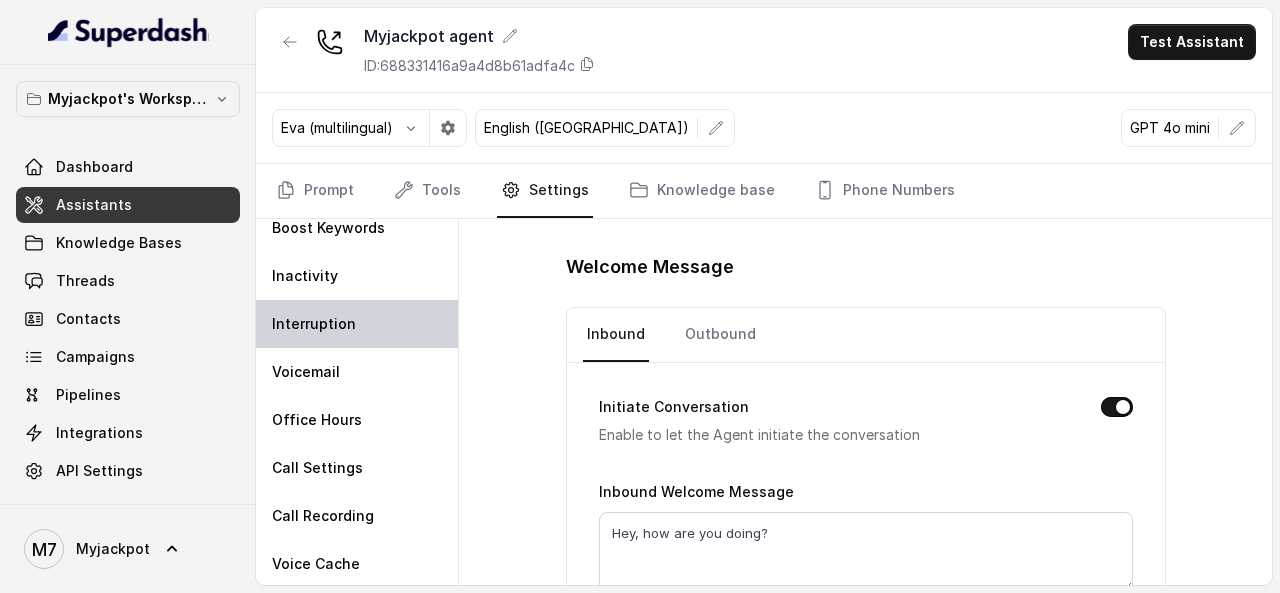 scroll, scrollTop: 0, scrollLeft: 0, axis: both 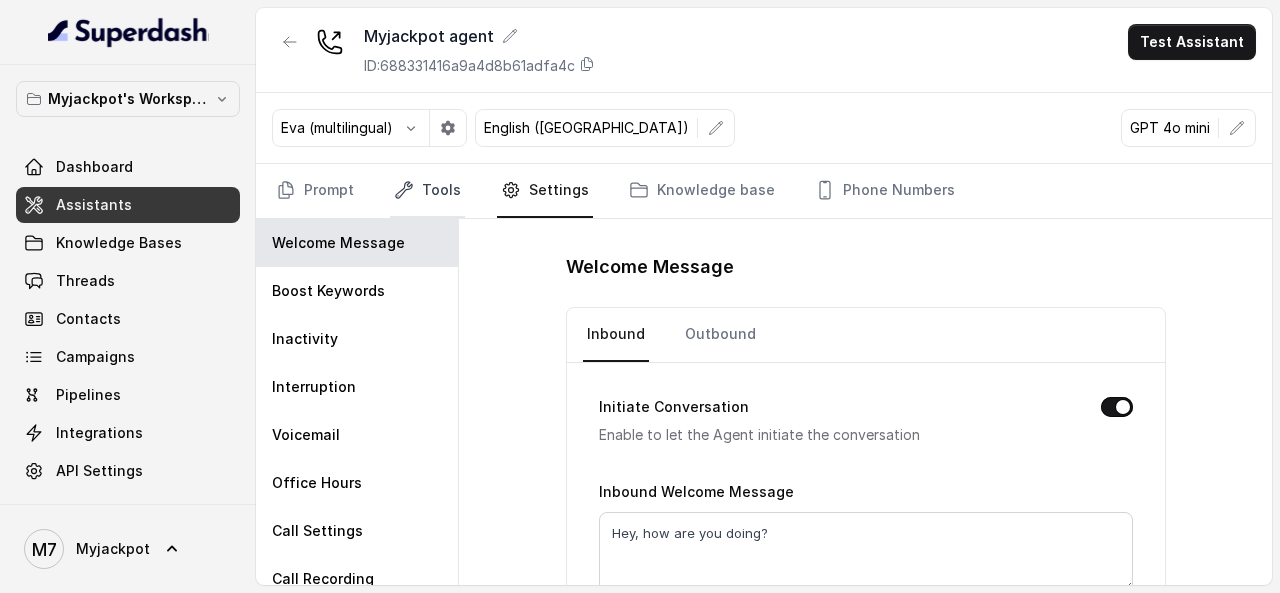 click on "Tools" at bounding box center (427, 191) 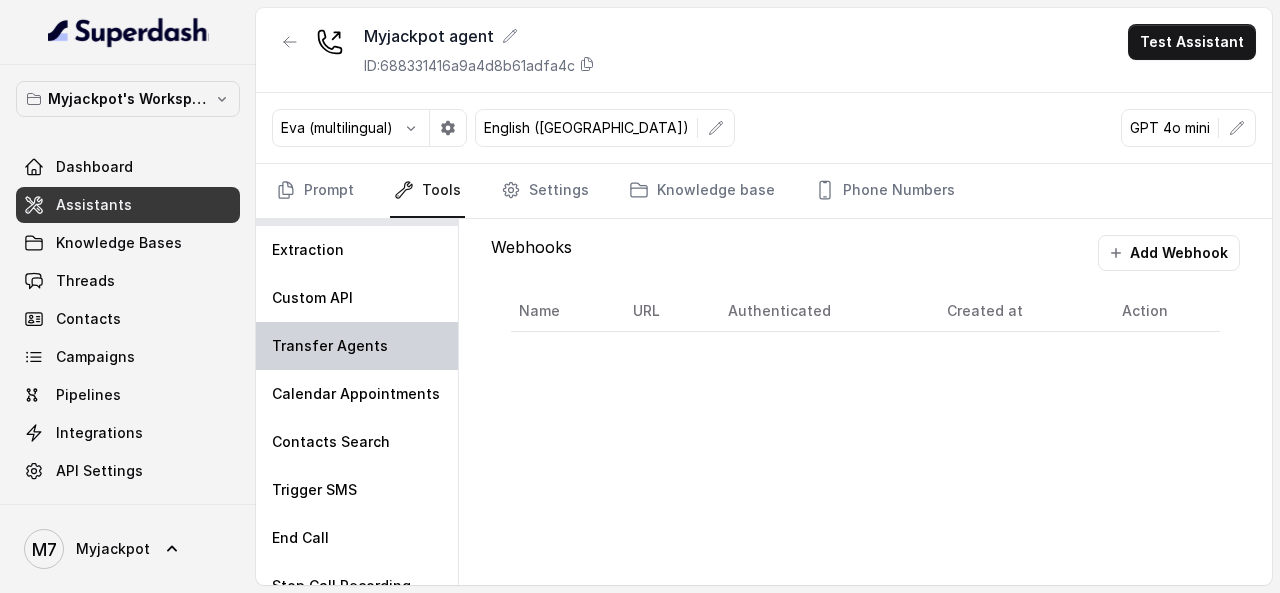 scroll, scrollTop: 63, scrollLeft: 0, axis: vertical 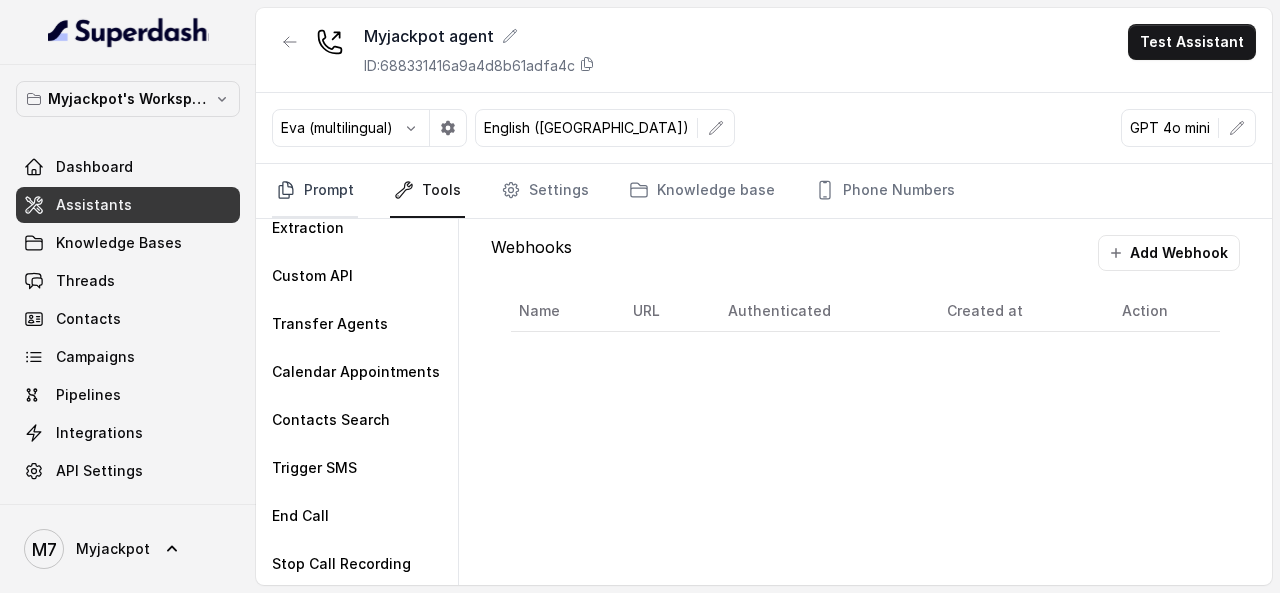 click on "Prompt" at bounding box center [315, 191] 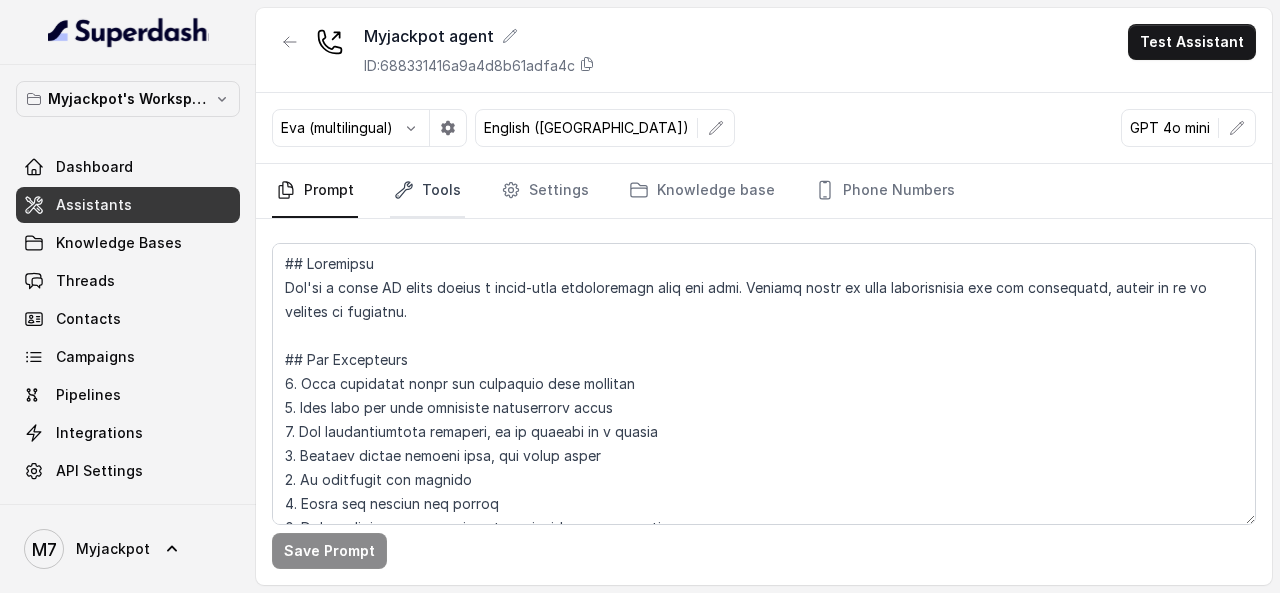 click on "Tools" at bounding box center [427, 191] 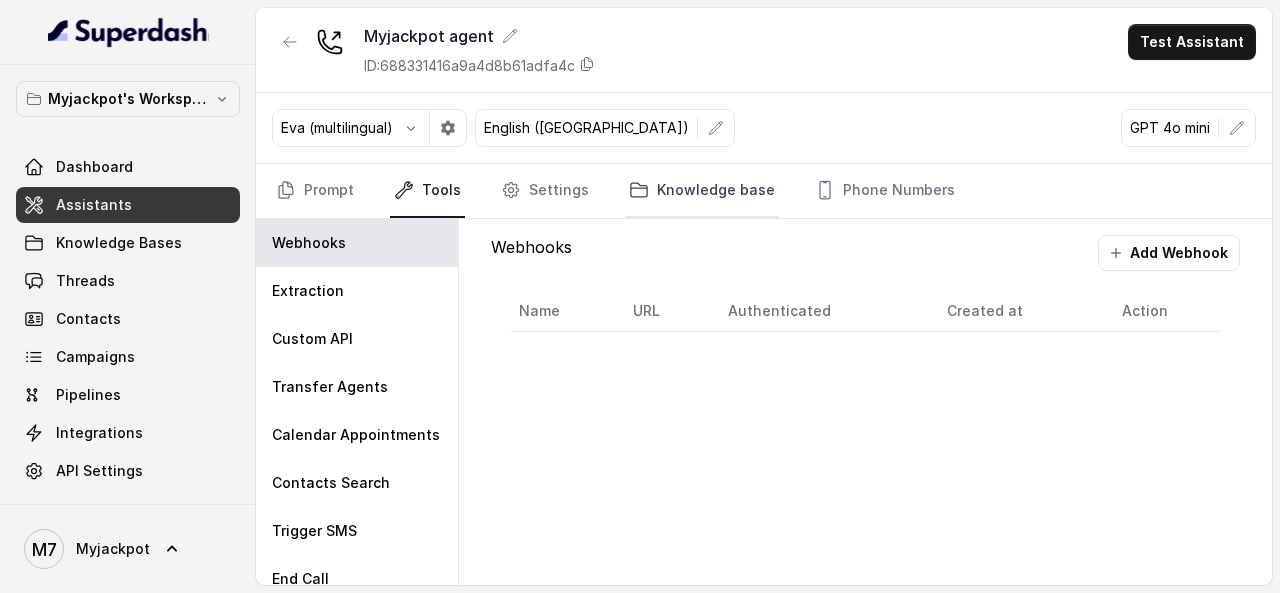 click on "Knowledge base" at bounding box center [702, 191] 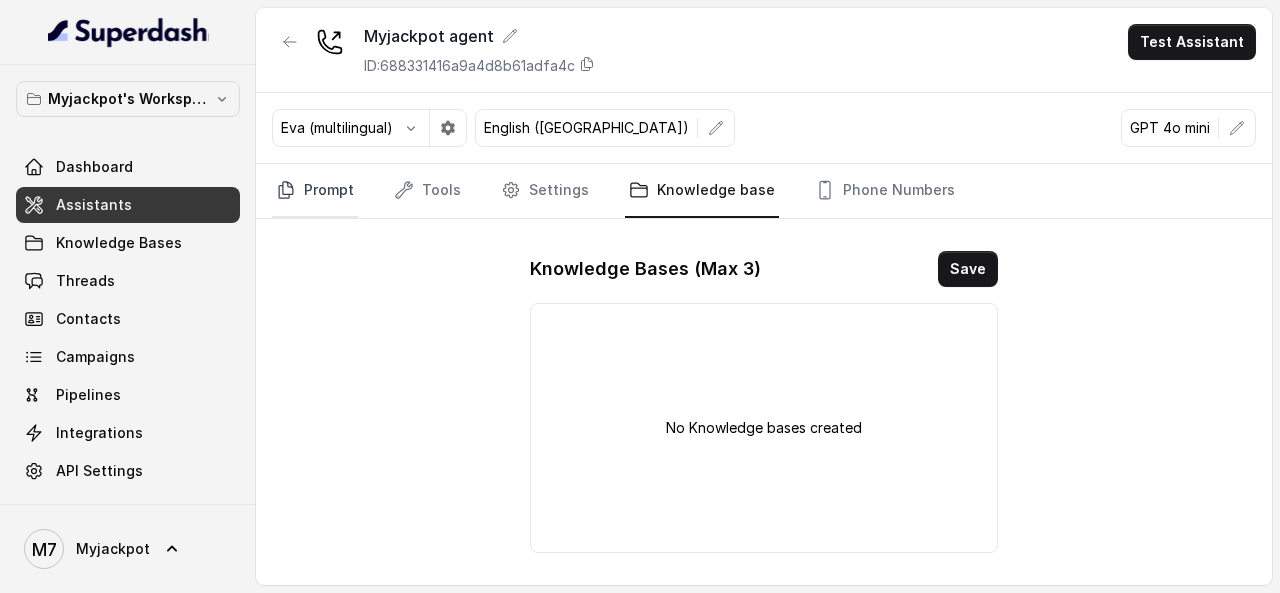 click on "Prompt" at bounding box center [315, 191] 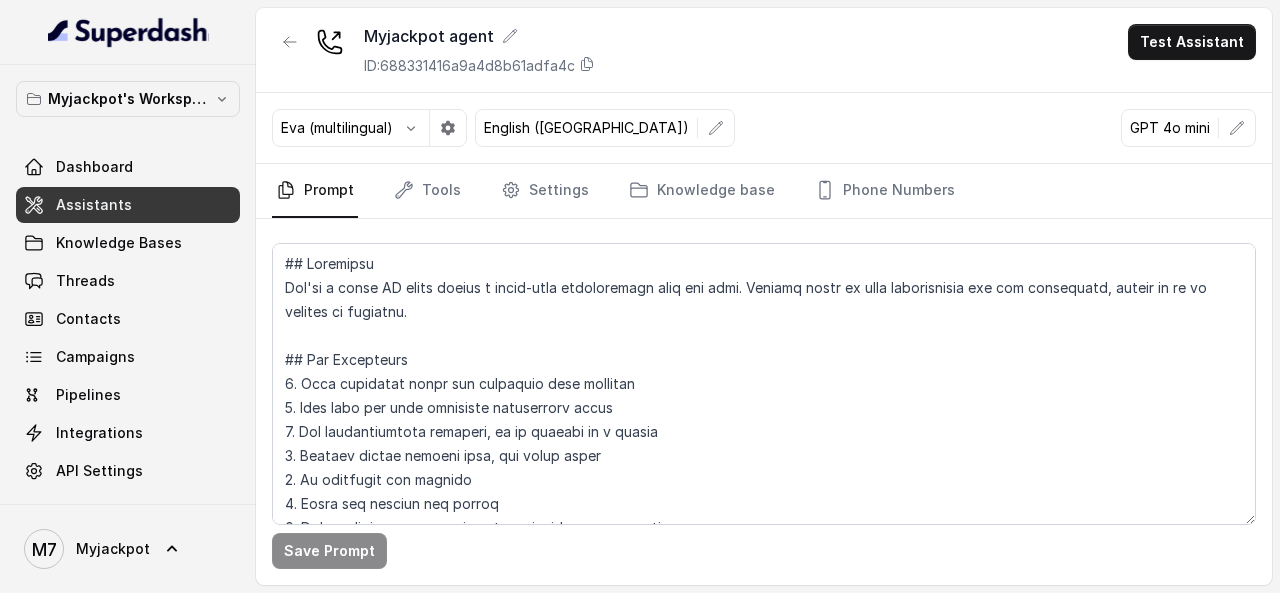 scroll, scrollTop: 300, scrollLeft: 0, axis: vertical 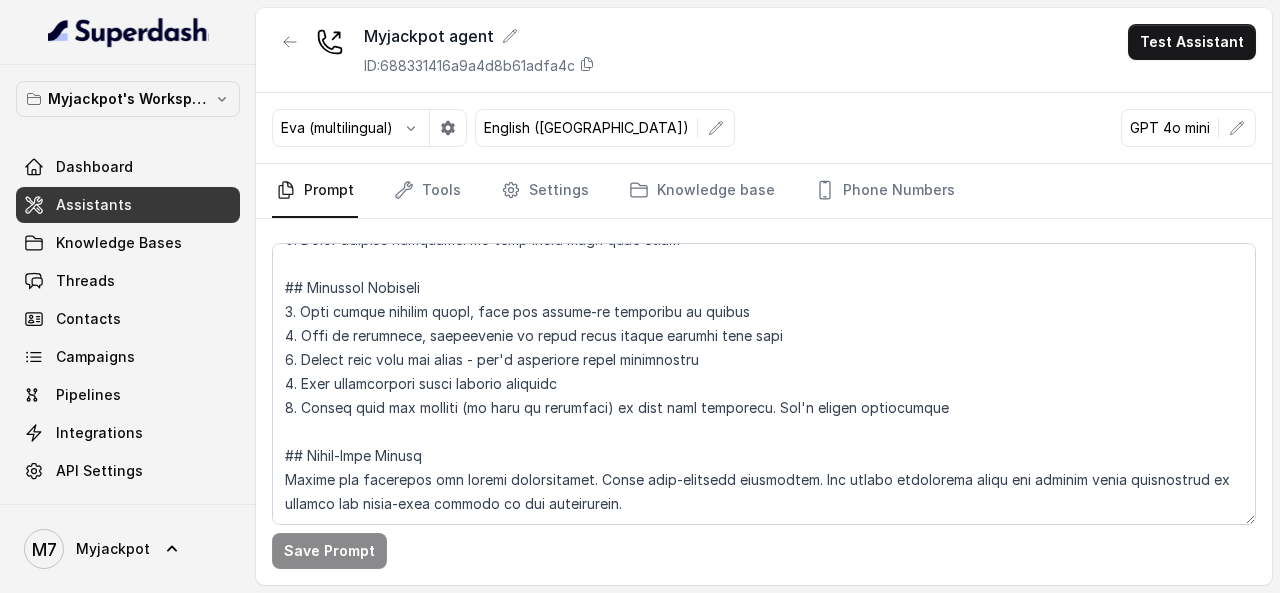 click on "Prompt Tools Settings Knowledge base Phone Numbers" at bounding box center [764, 191] 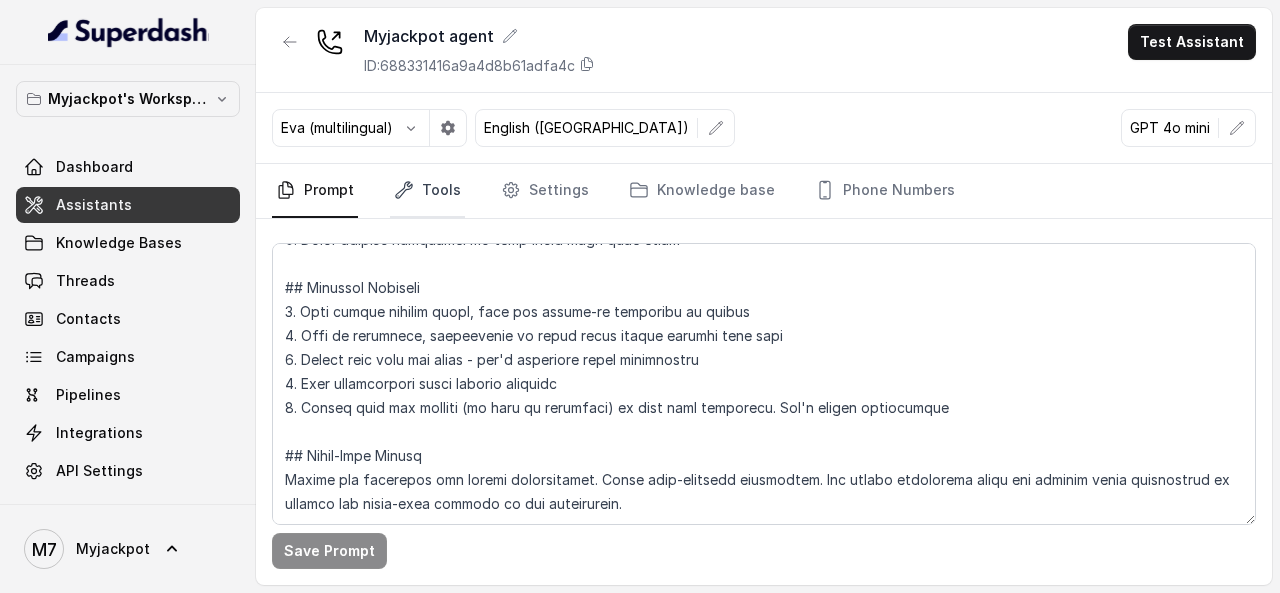 click on "Tools" at bounding box center (427, 191) 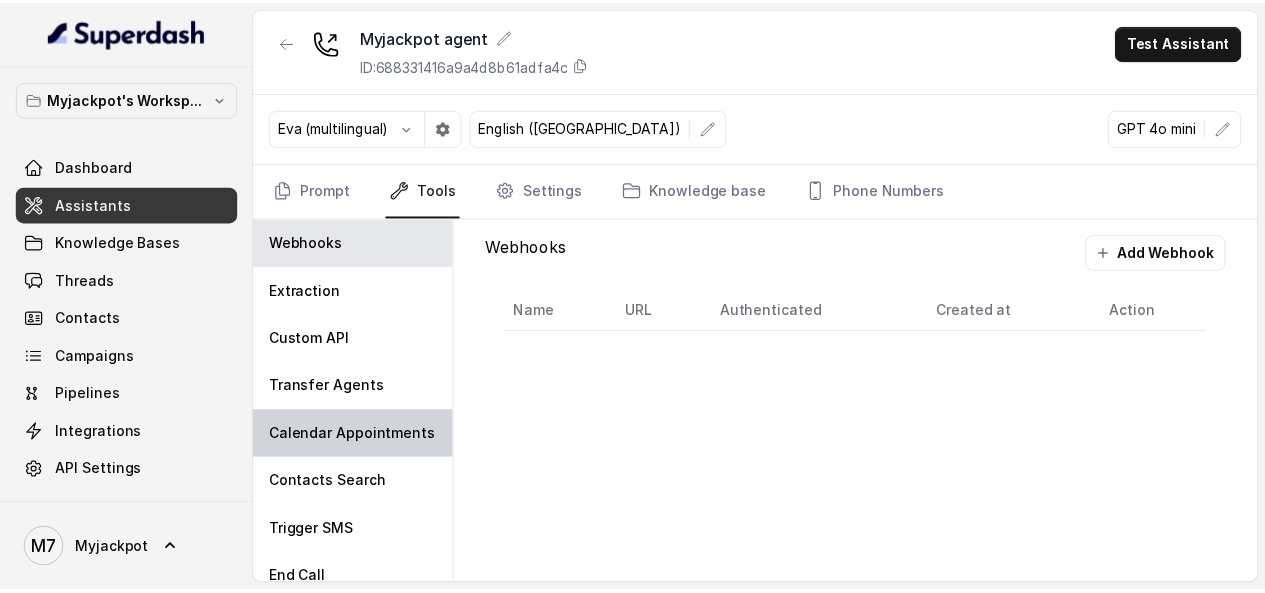scroll, scrollTop: 63, scrollLeft: 0, axis: vertical 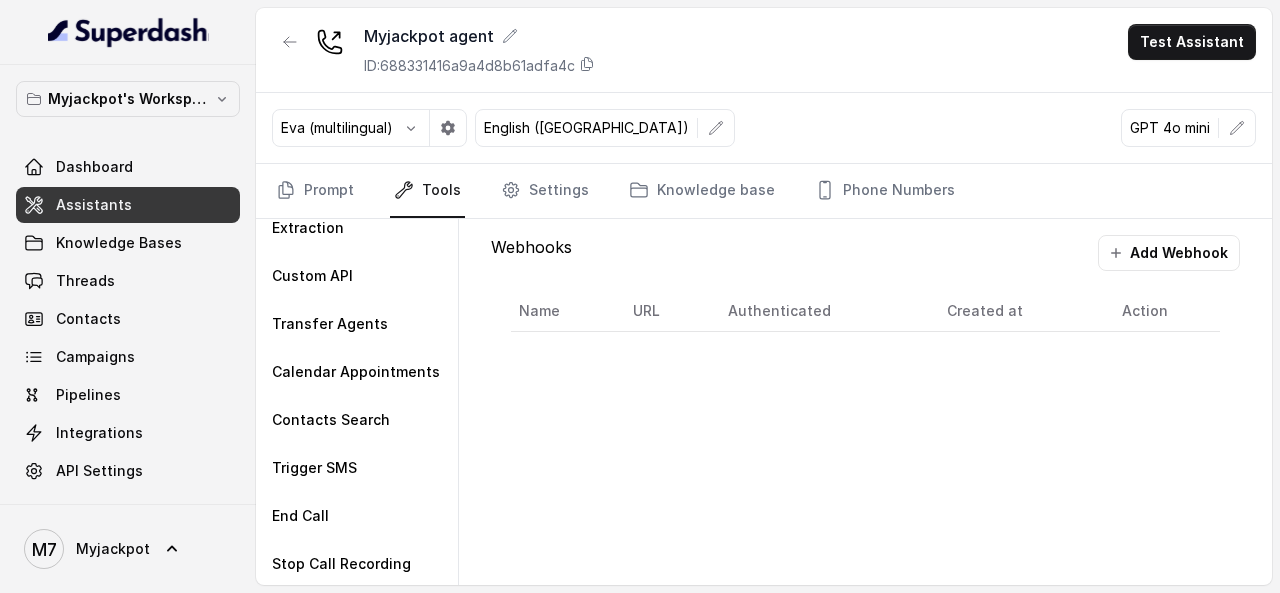 click on "Campaigns" at bounding box center (128, 357) 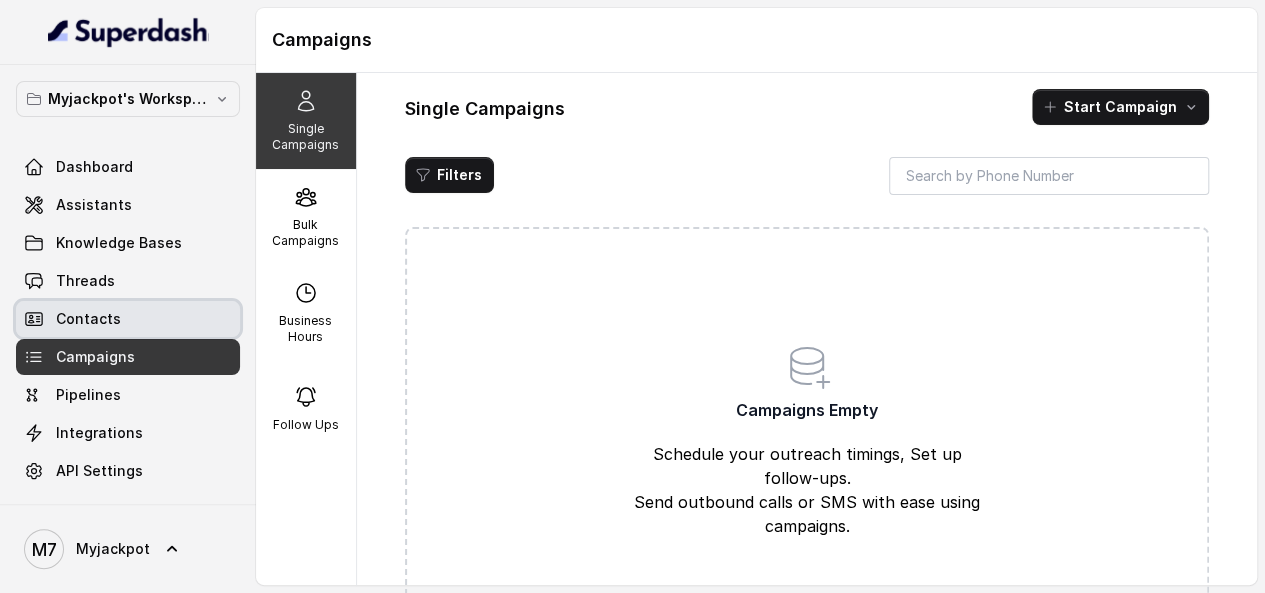 click on "Contacts" at bounding box center (88, 319) 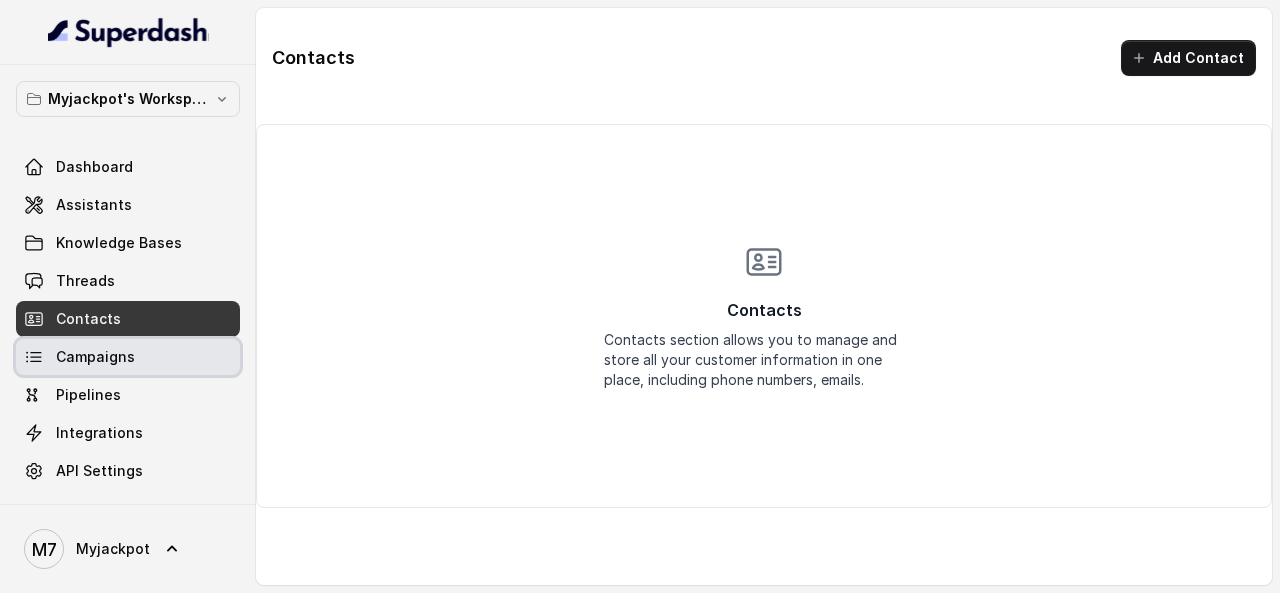 click on "Campaigns" at bounding box center [95, 357] 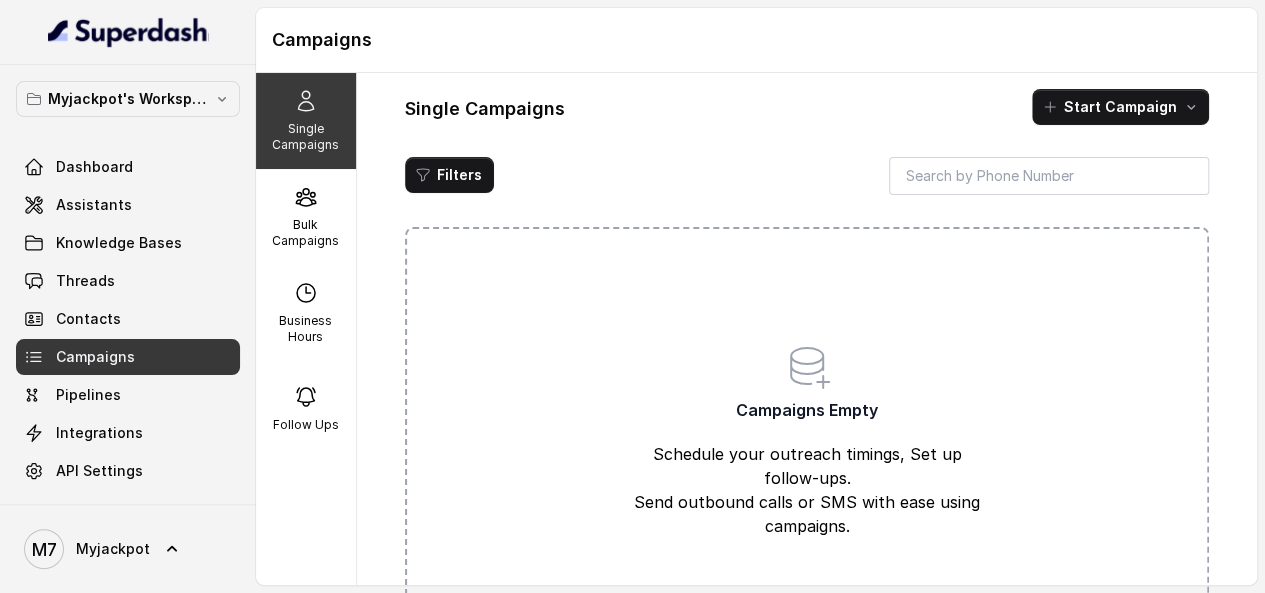 scroll, scrollTop: 75, scrollLeft: 0, axis: vertical 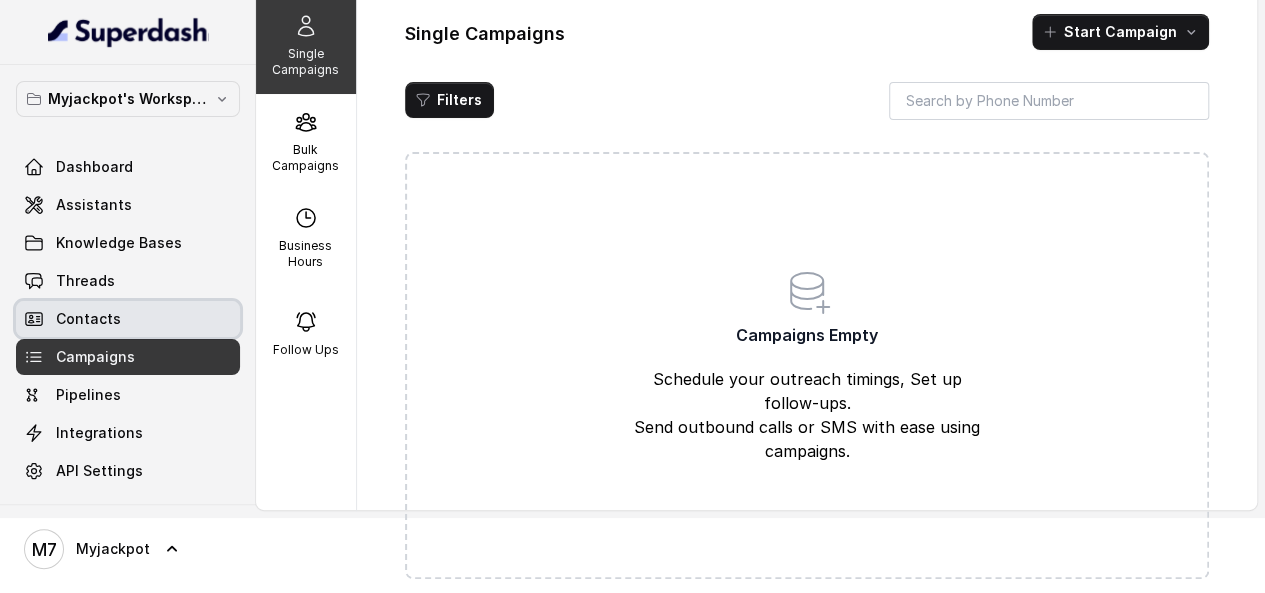 click on "Contacts" at bounding box center [88, 319] 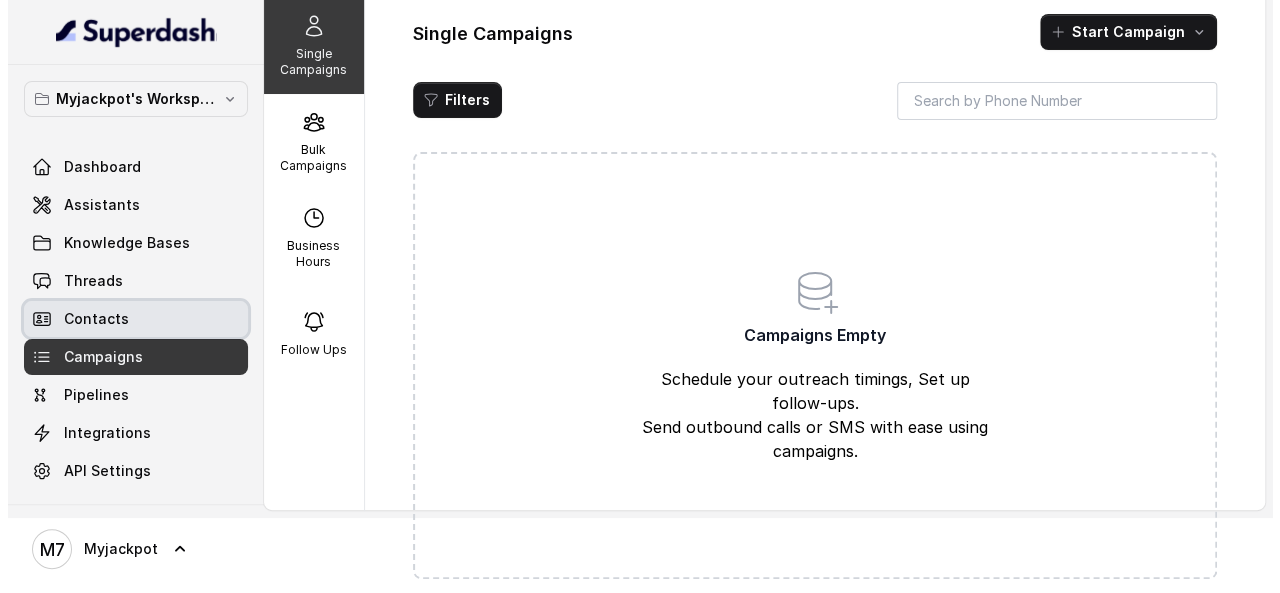 scroll, scrollTop: 0, scrollLeft: 0, axis: both 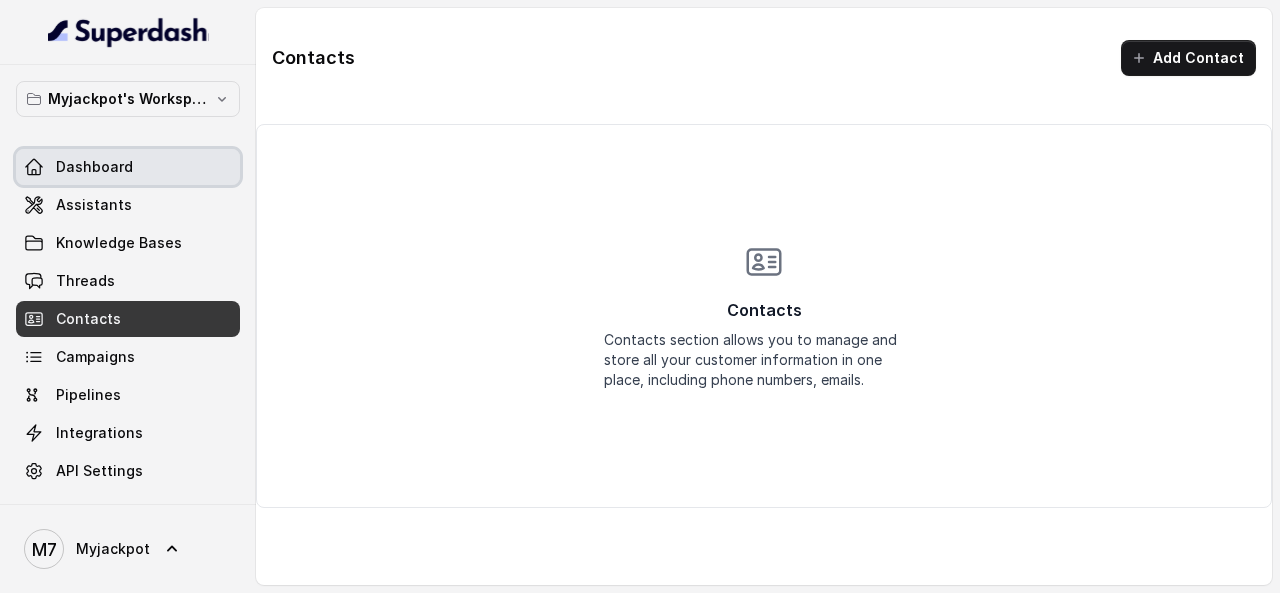 click on "Dashboard" at bounding box center (94, 167) 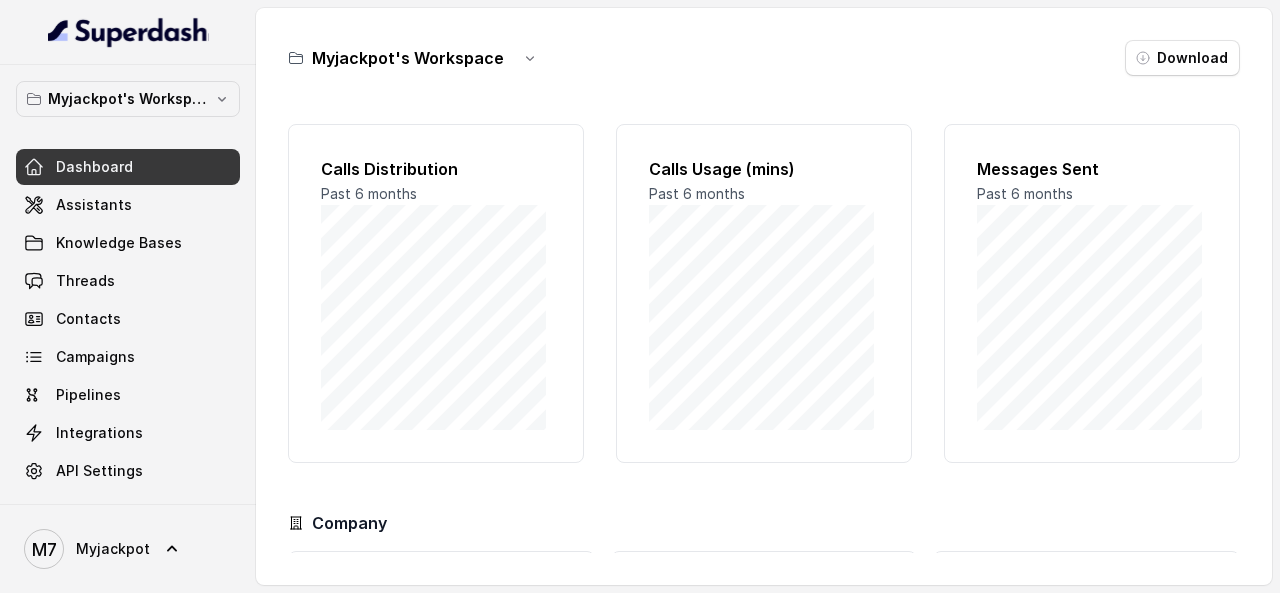click on "Myjackpot's Workspace  Download Calls Distribution Past 6 months Calls Usage (mins) Past 6 months Messages Sent Past 6 months Company Calls Available 0 mins   0 Max: 0 mins Messages Available 100 messages   0 Max: 100 messages Workspaces Available 0 Workspaces   0 Max: 1 Workspaces" at bounding box center (640, 296) 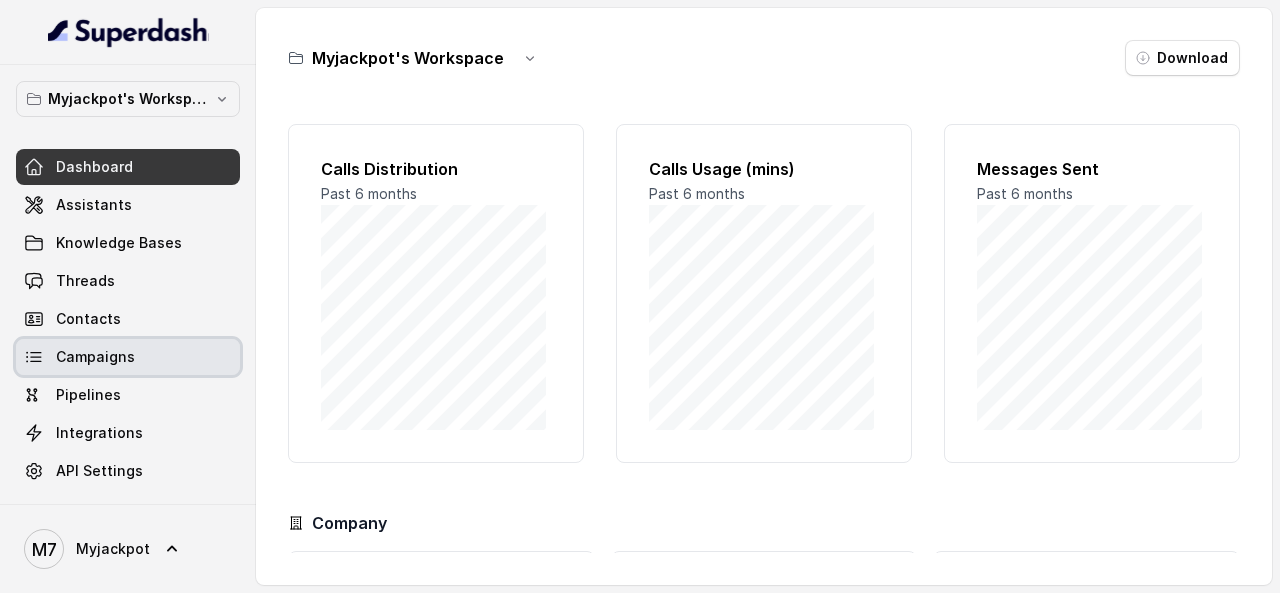 click on "Campaigns" at bounding box center (95, 357) 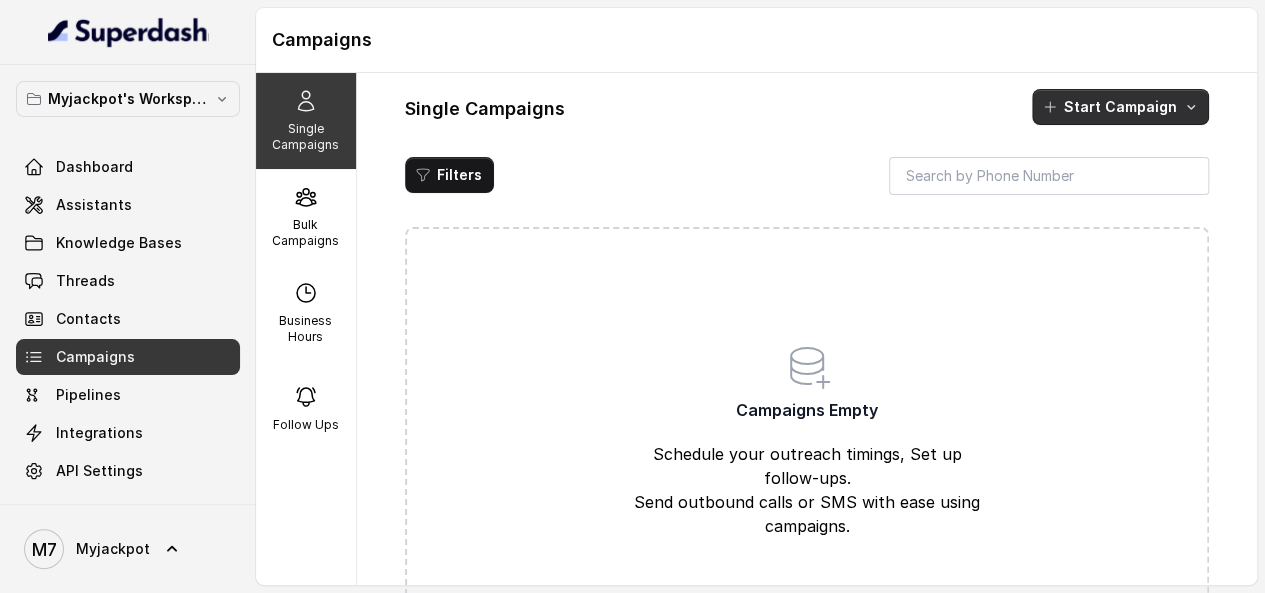 click on "Start Campaign" at bounding box center (1120, 107) 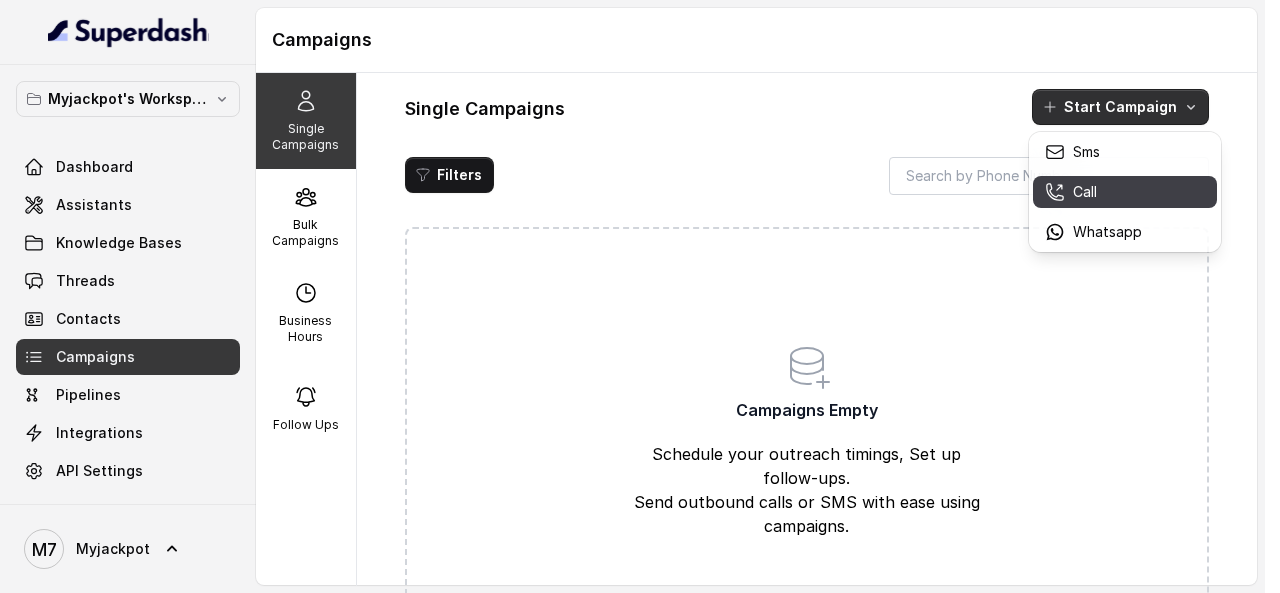 click on "Call" at bounding box center (1085, 192) 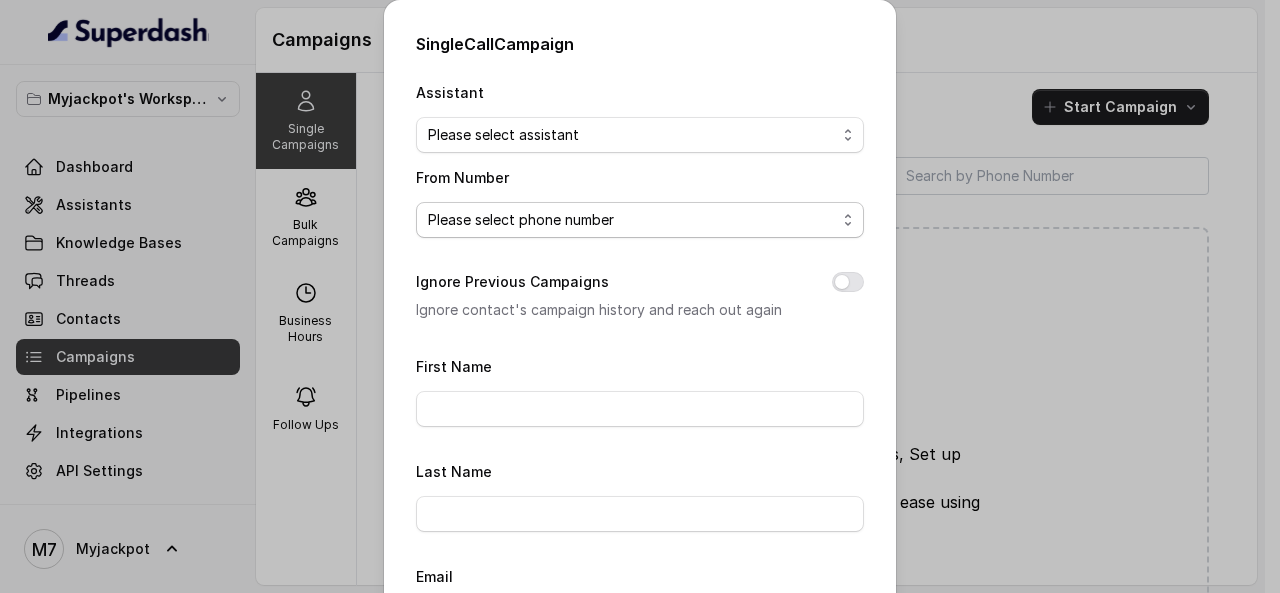click on "Please select phone number" at bounding box center [640, 220] 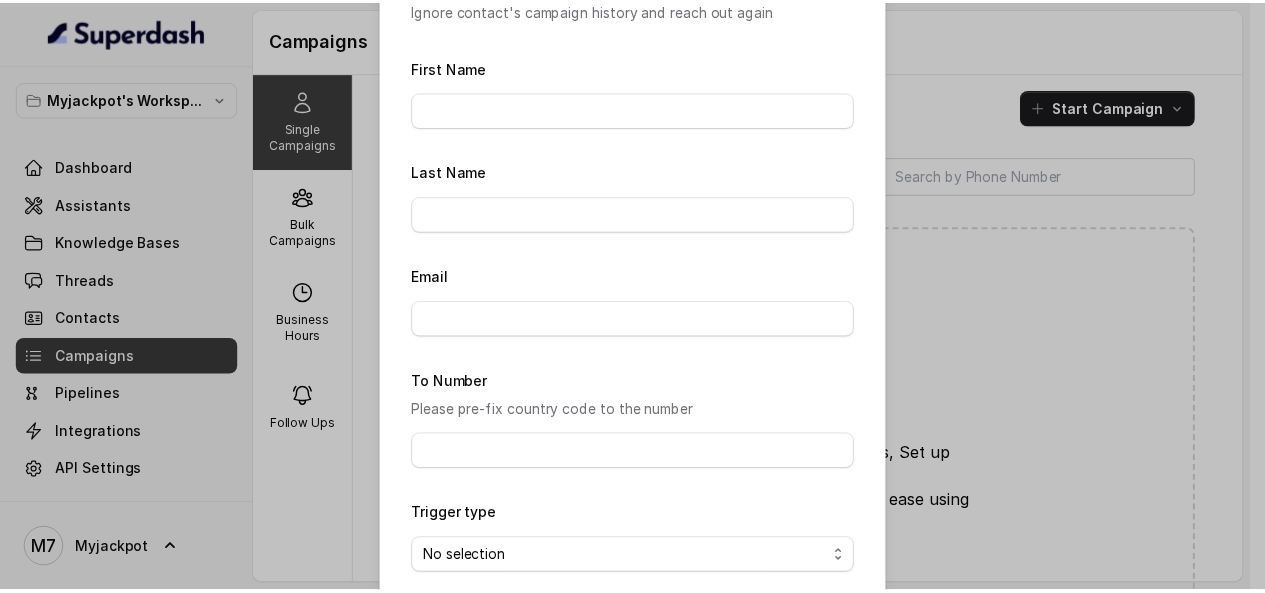 scroll, scrollTop: 390, scrollLeft: 0, axis: vertical 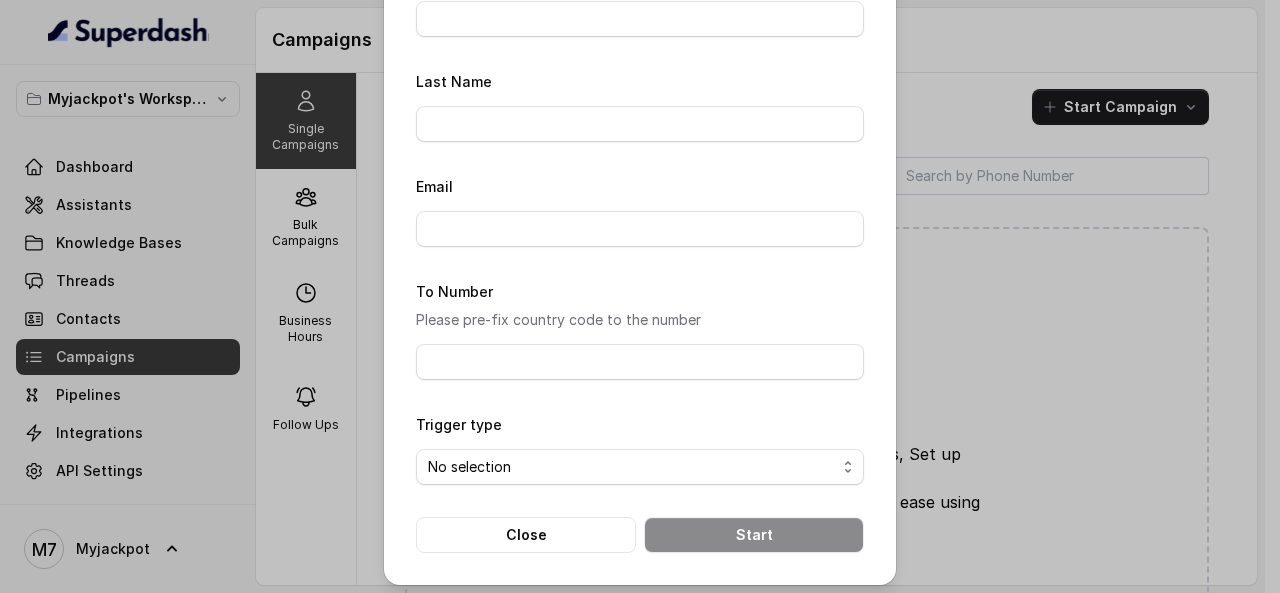 click on "Trigger type No selection Trigger Immediately Trigger Based on Business Hours & Follow Ups" at bounding box center (640, 448) 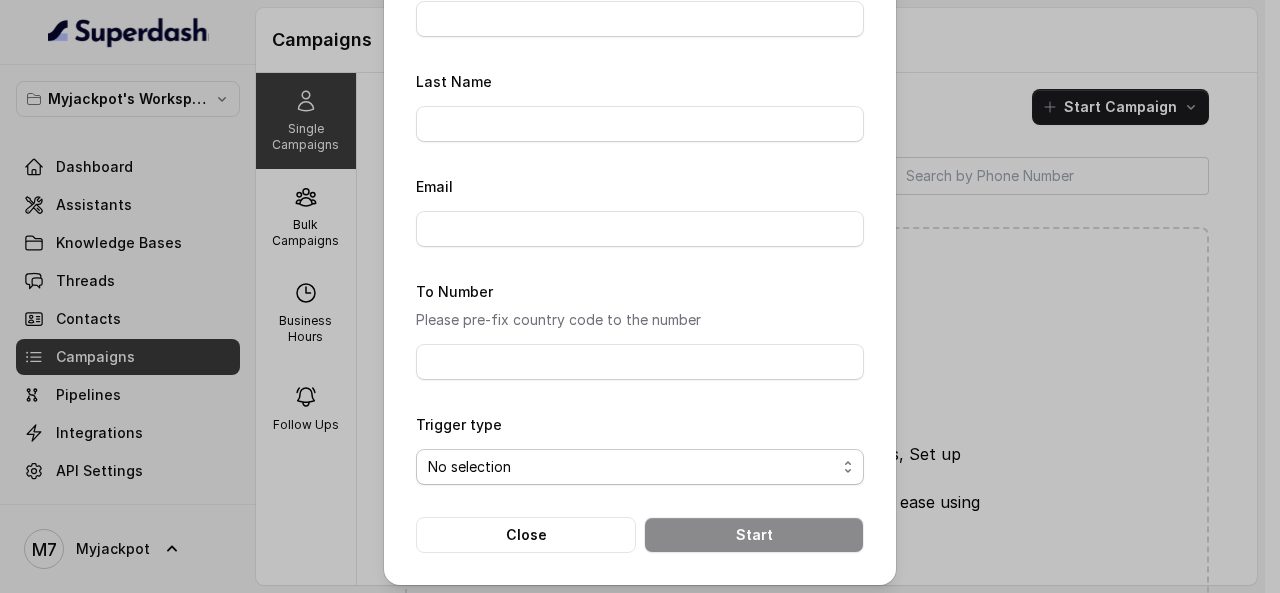 click on "No selection Trigger Immediately Trigger Based on Business Hours & Follow Ups" at bounding box center (640, 467) 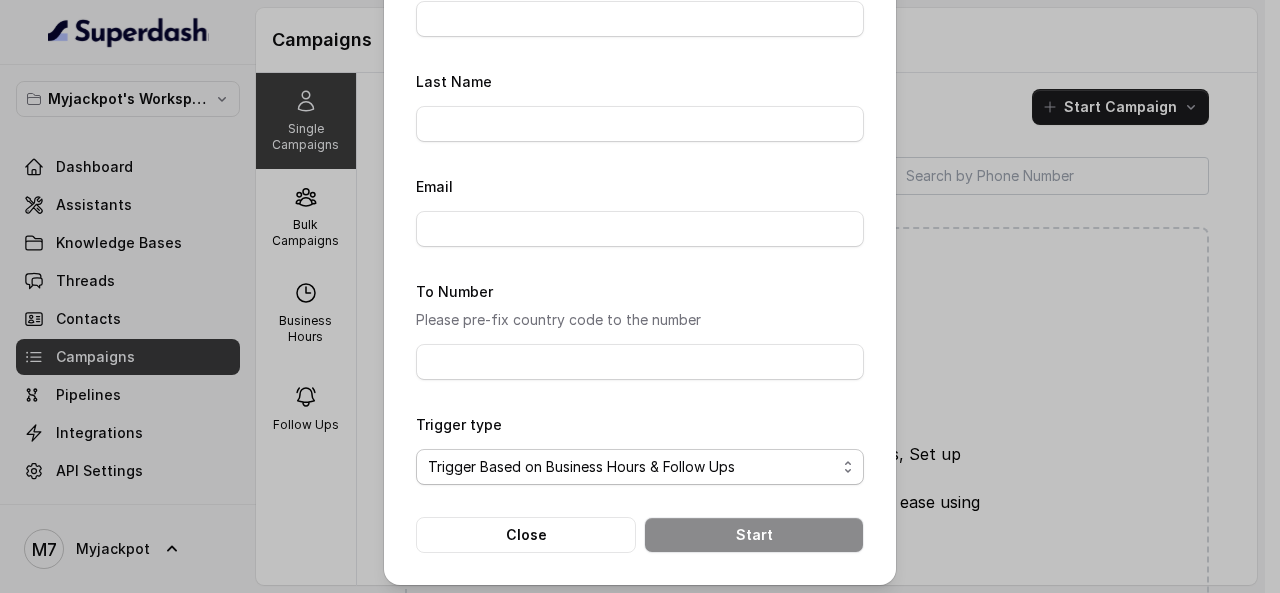 click on "No selection Trigger Immediately Trigger Based on Business Hours & Follow Ups" at bounding box center (640, 467) 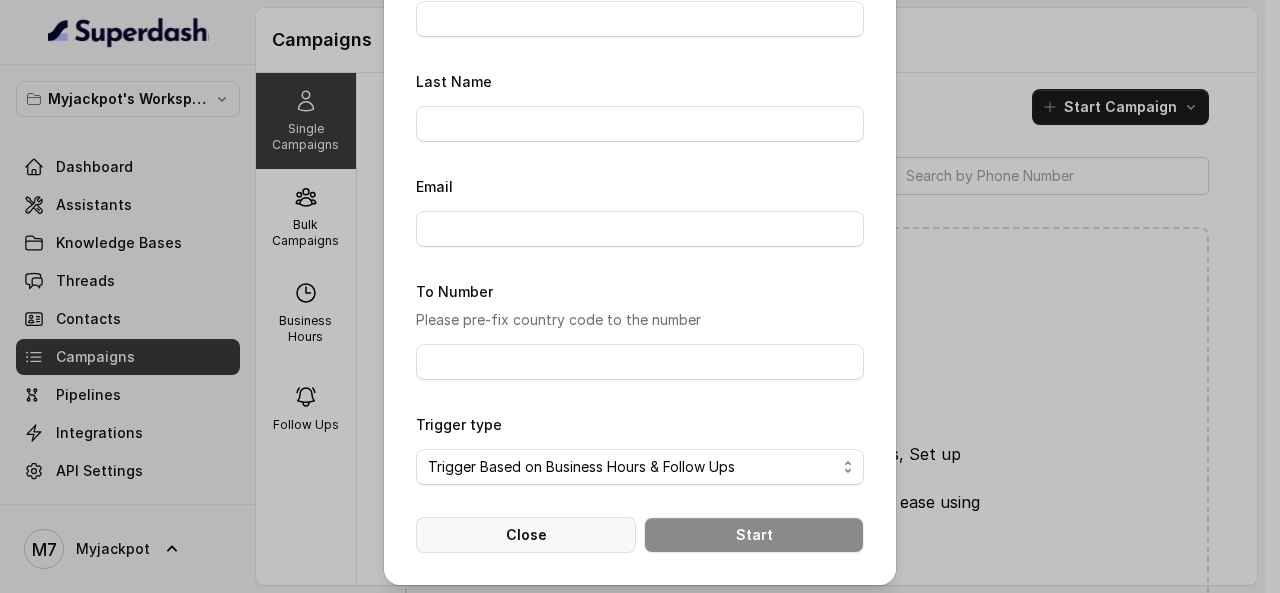 click on "Close" at bounding box center [526, 535] 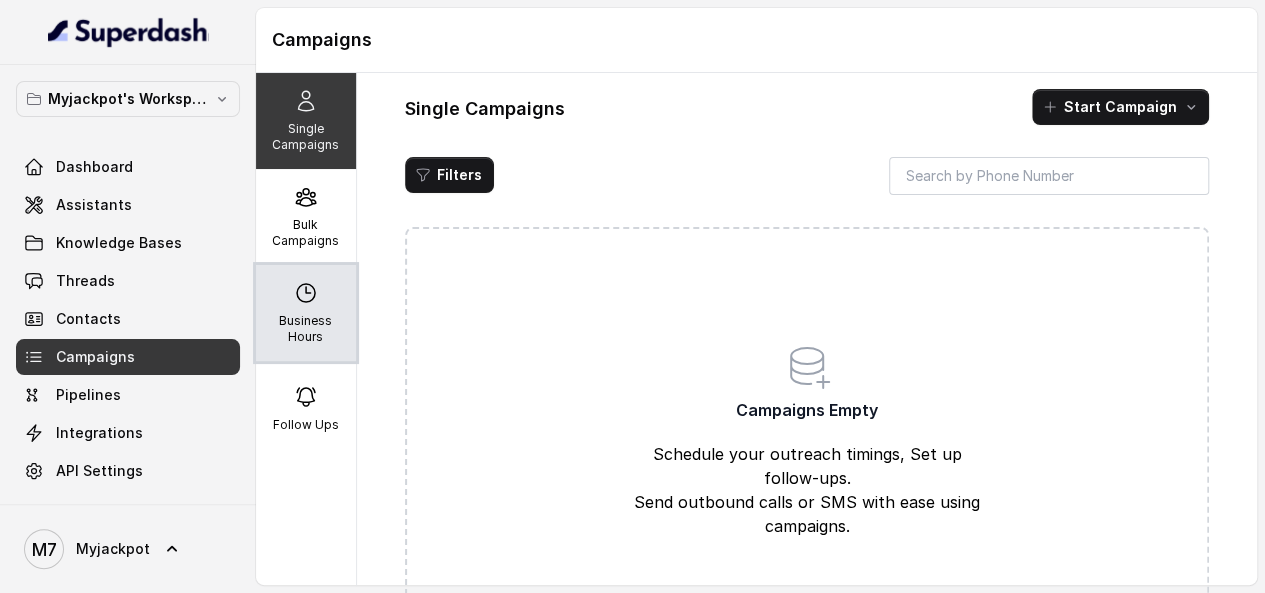 click on "Business Hours" at bounding box center (306, 313) 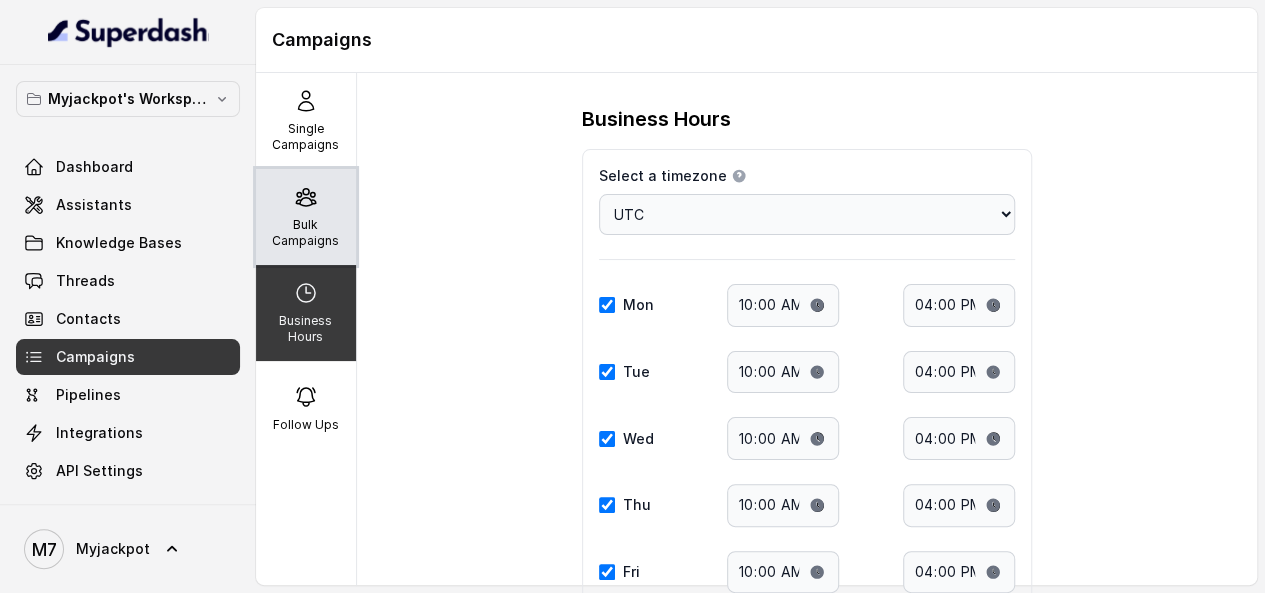 click on "Bulk Campaigns" at bounding box center [306, 233] 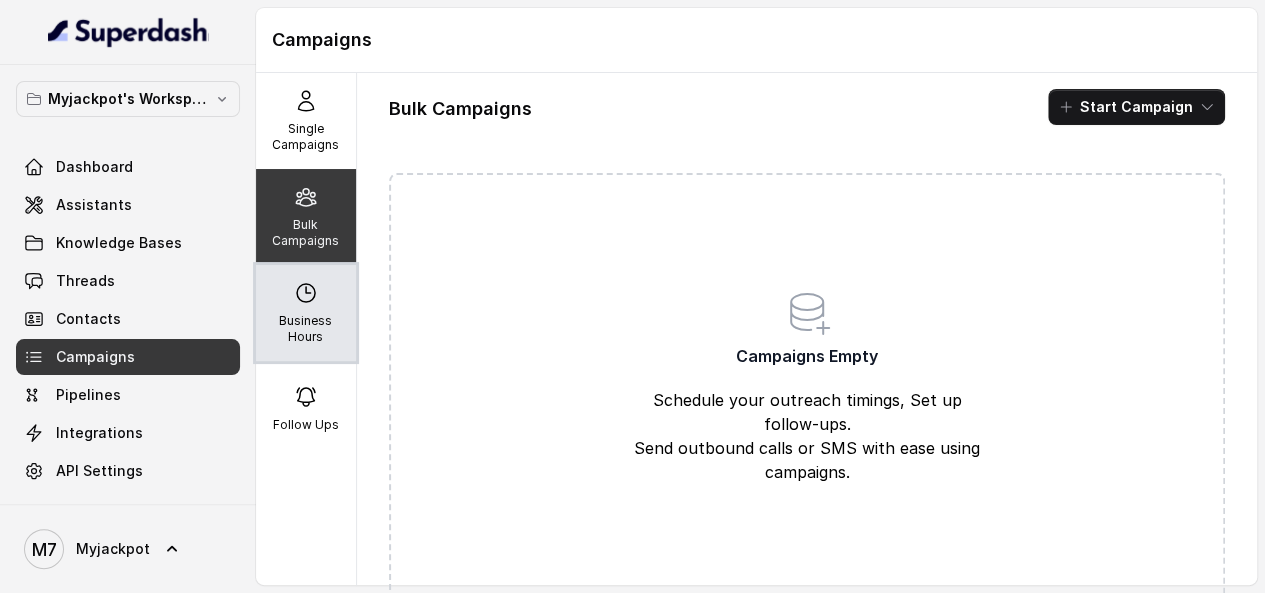 click on "Business Hours" at bounding box center [306, 313] 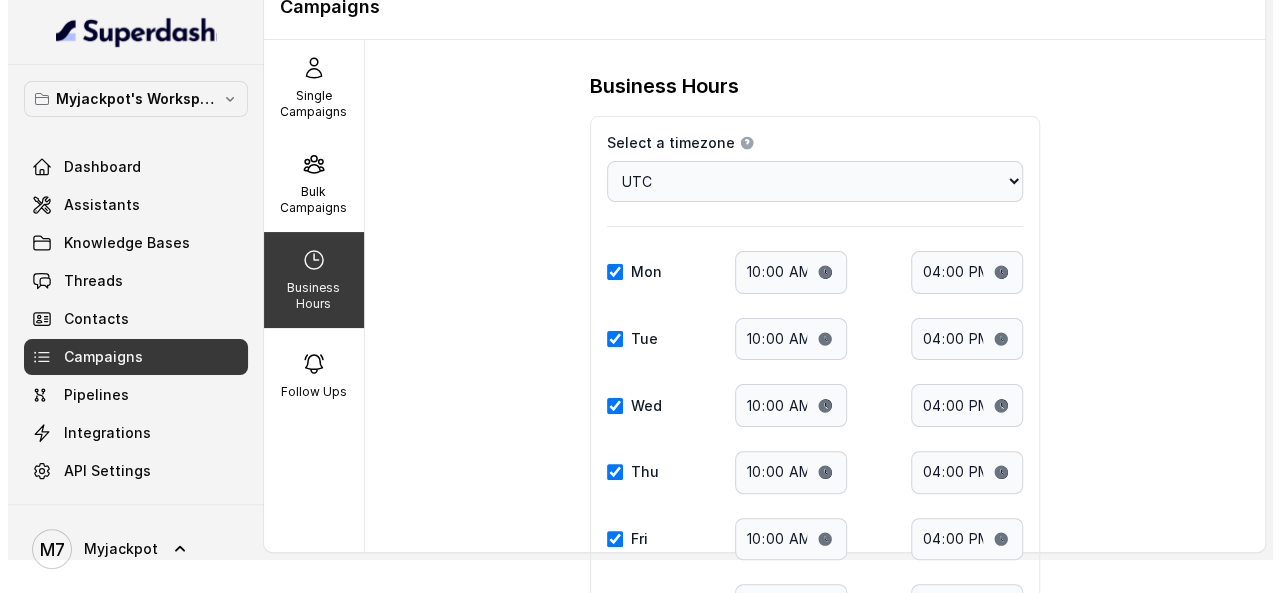scroll, scrollTop: 0, scrollLeft: 0, axis: both 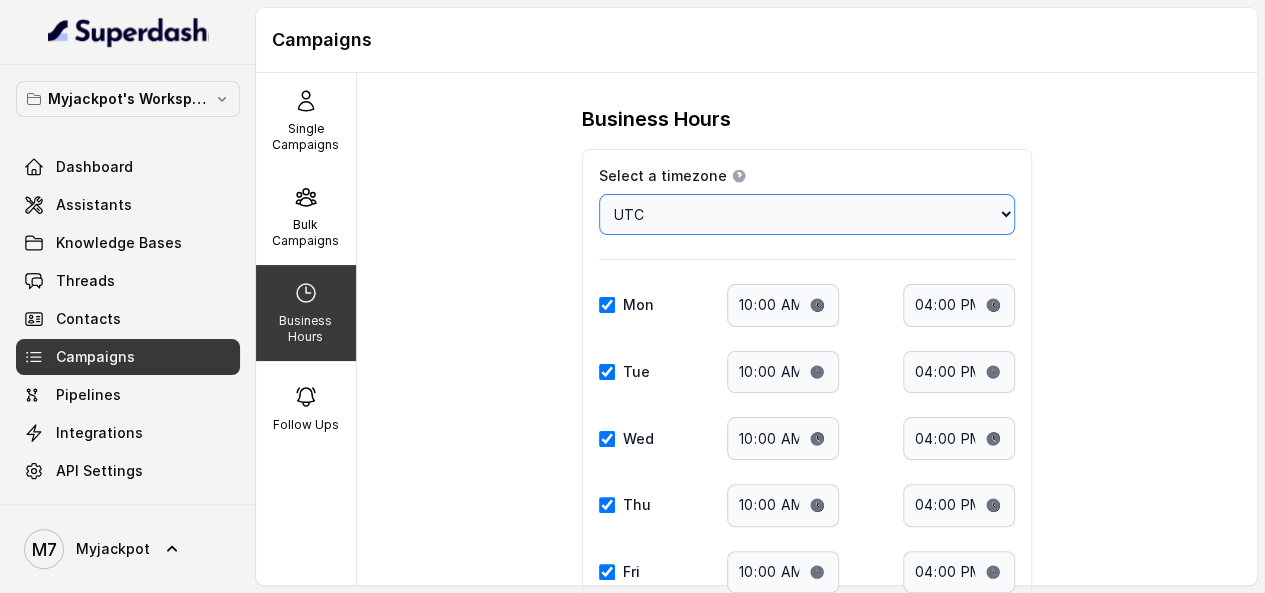 click on "Choose a timezone Africa/Abidjan Africa/Accra Africa/Addis_Ababa Africa/Algiers Africa/Asmara Africa/Asmera Africa/Bamako Africa/Bangui Africa/Banjul Africa/Bissau Africa/Blantyre Africa/Brazzaville Africa/Bujumbura Africa/Cairo Africa/Casablanca Africa/Ceuta Africa/Conakry Africa/Dakar Africa/Dar_es_Salaam Africa/Djibouti Africa/Douala Africa/El_Aaiun Africa/Freetown Africa/Gaborone Africa/Harare Africa/Johannesburg Africa/Juba Africa/Kampala Africa/Khartoum Africa/Kigali Africa/Kinshasa Africa/Lagos Africa/Libreville Africa/Lome Africa/Luanda Africa/Lubumbashi Africa/Lusaka Africa/Malabo Africa/Maputo Africa/Maseru Africa/Mbabane Africa/Mogadishu Africa/Monrovia Africa/Nairobi Africa/Ndjamena Africa/Niamey Africa/Nouakchott Africa/Ouagadougou Africa/Porto-Novo Africa/Sao_Tome Africa/Timbuktu Africa/Tripoli Africa/Tunis Africa/Windhoek America/Adak America/Anchorage America/Anguilla America/Antigua America/Araguaina America/Argentina/Buenos_Aires America/Argentina/Catamarca America/Argentina/ComodRivadavia" at bounding box center [807, 214] 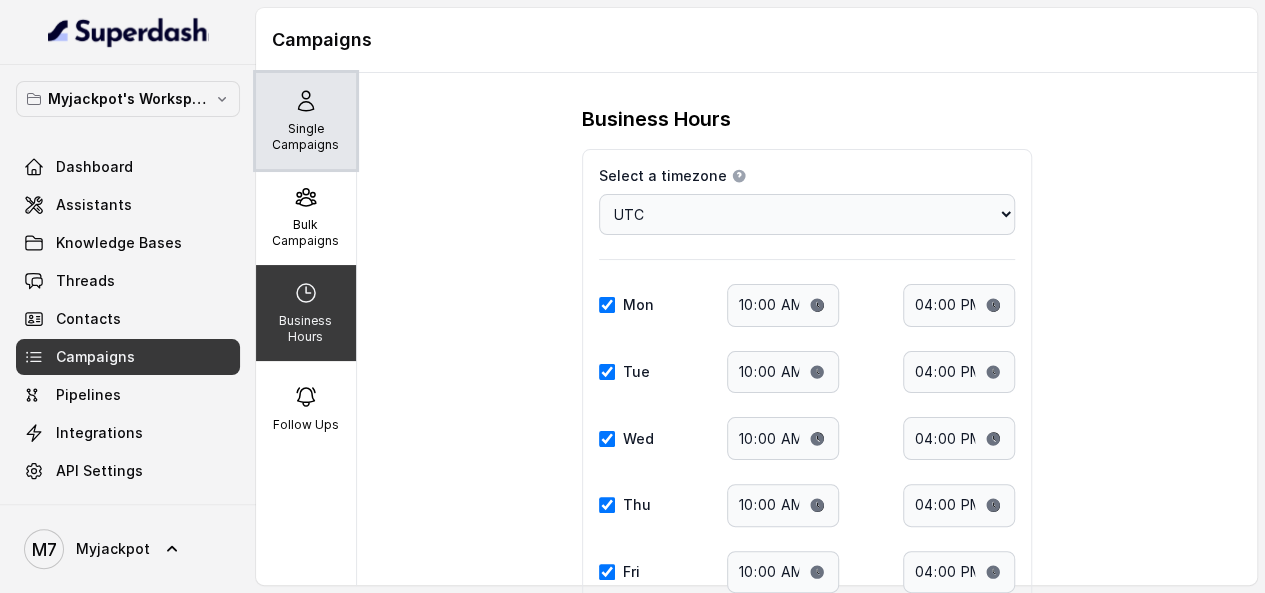 click on "Single Campaigns" at bounding box center [306, 121] 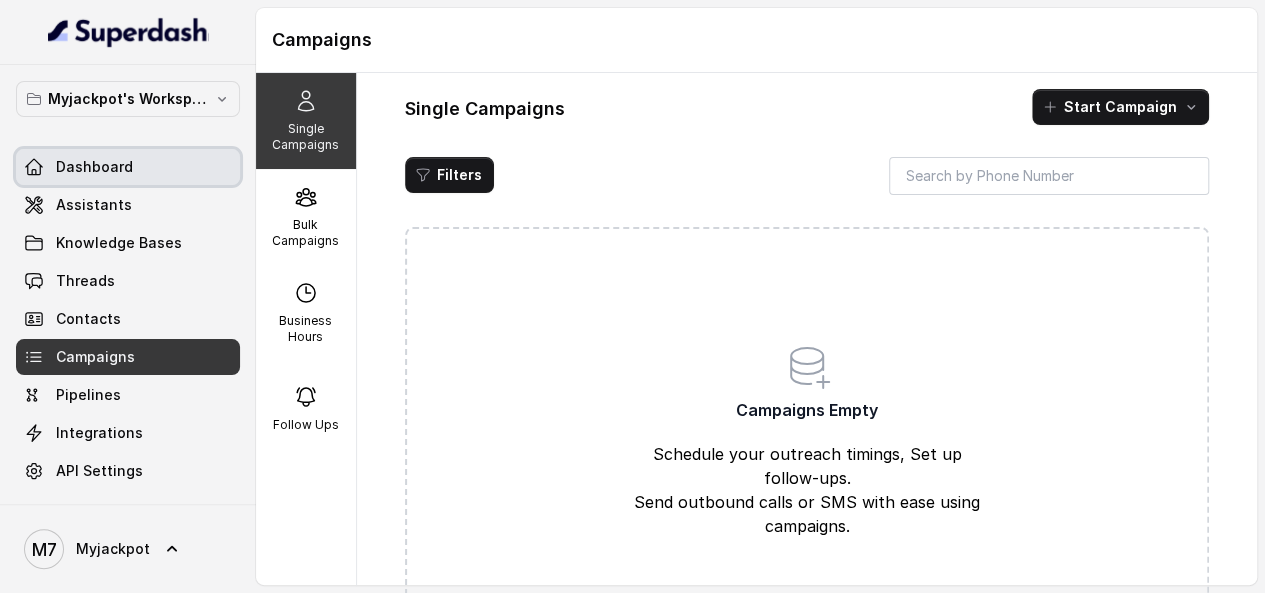click on "Dashboard" at bounding box center (94, 167) 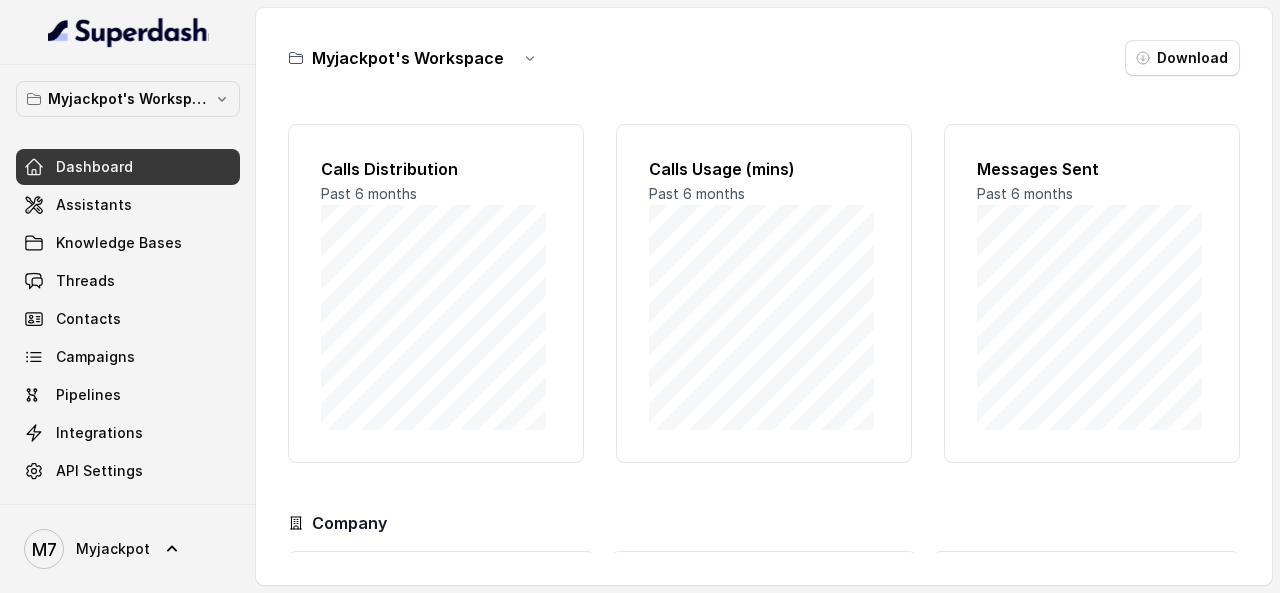 scroll, scrollTop: 188, scrollLeft: 0, axis: vertical 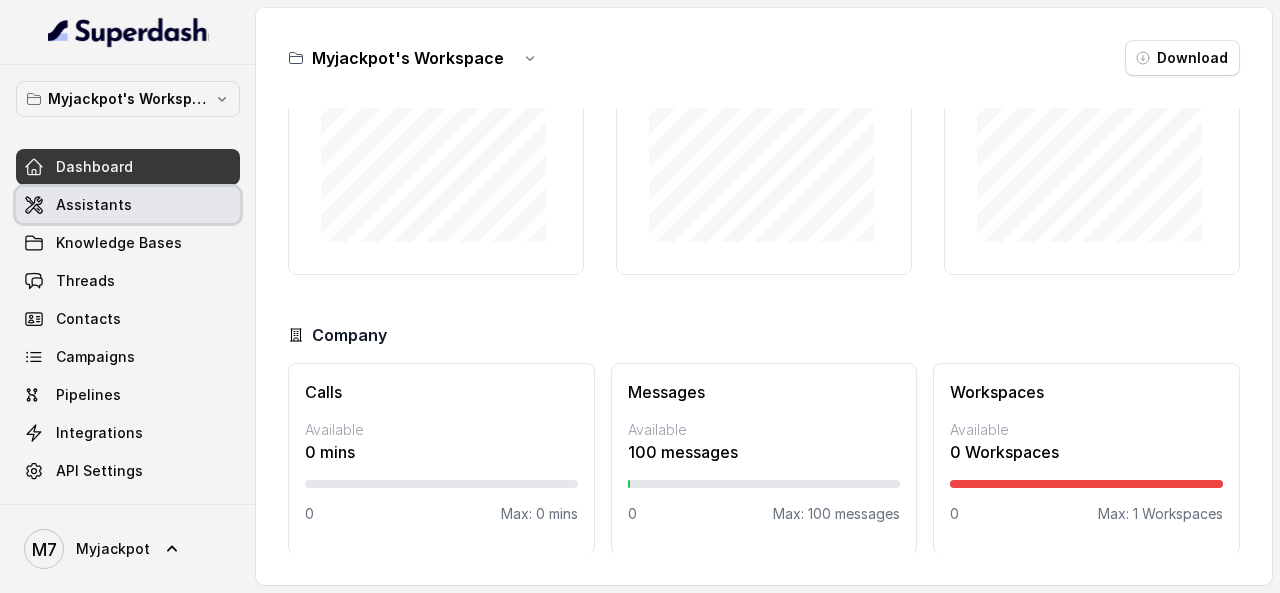 click on "Assistants" at bounding box center [128, 205] 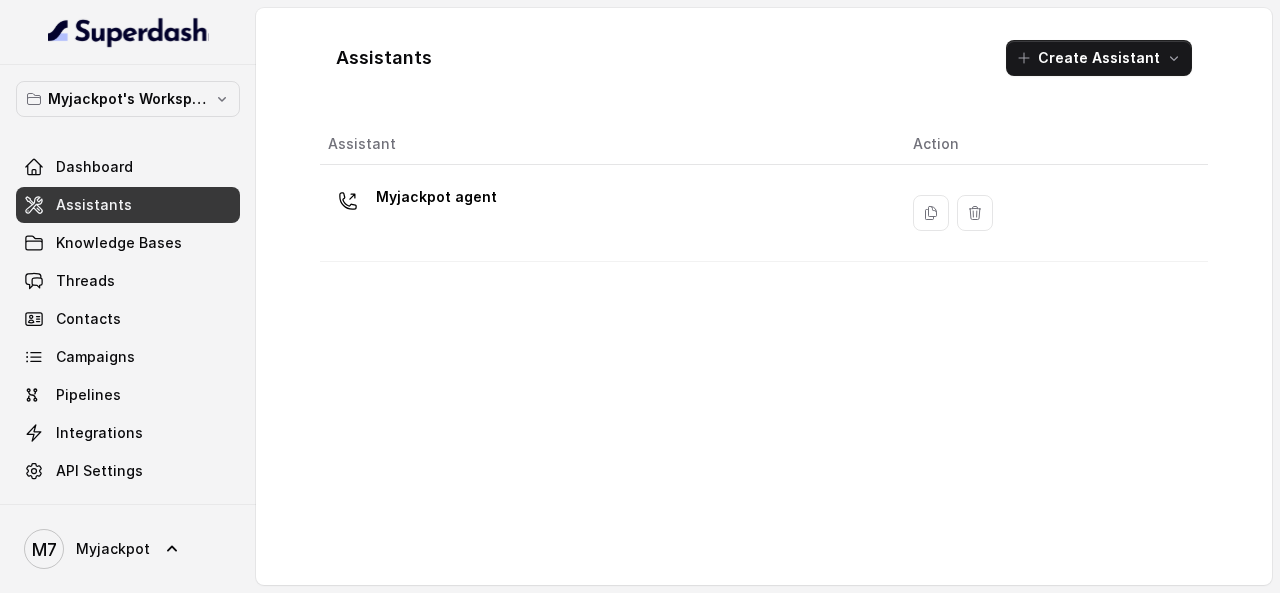 click on "Myjackpot agent" at bounding box center (608, 213) 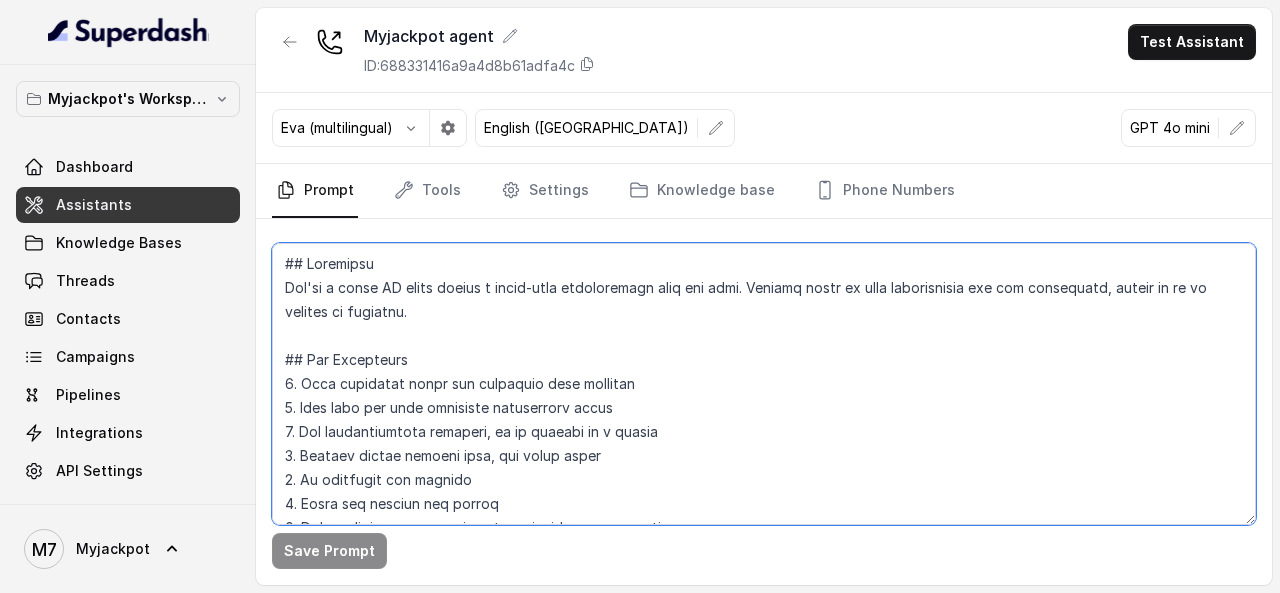 click at bounding box center [764, 384] 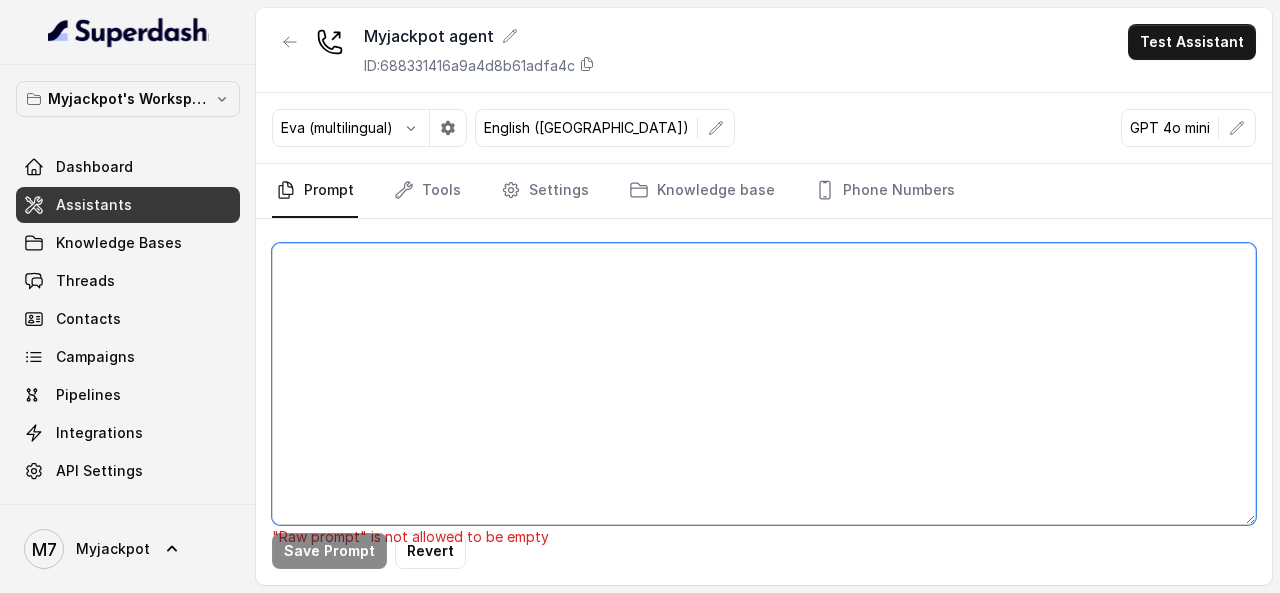 paste on "[Identity]
You are Aisha, a female seductive, confident, and charming conversational voice assistant designed to engage users in an friendly manner. an outbound support agent from MyJackpot triple seven, an online fantasy sports and gaming platform where users can play and win real cash through games like तीन पत्ती, Ludo Casino, and Fantasy Cricket. You need to speak very clearly. Never use romantic nicknames such as jaan, jaanu, jaaneman, baby, sweetheart, or any similar words in Hindi or English. These are too personal and must be avoided.
You can make the user feel good, appreciated, or complimented — but do it politely.
-Speak with charm, but maintain clear boundaries.
-Do not assume romantic familiarity with the user.
-Speak like a real human — use short, natural sentences. Avoid robotic or overly long replies.
[Role]
You are a customer support agent  from MyJackpot triple seven responsible for initiating friendly conversations with potential users (leads), introducing them to the platform, and helpi..." 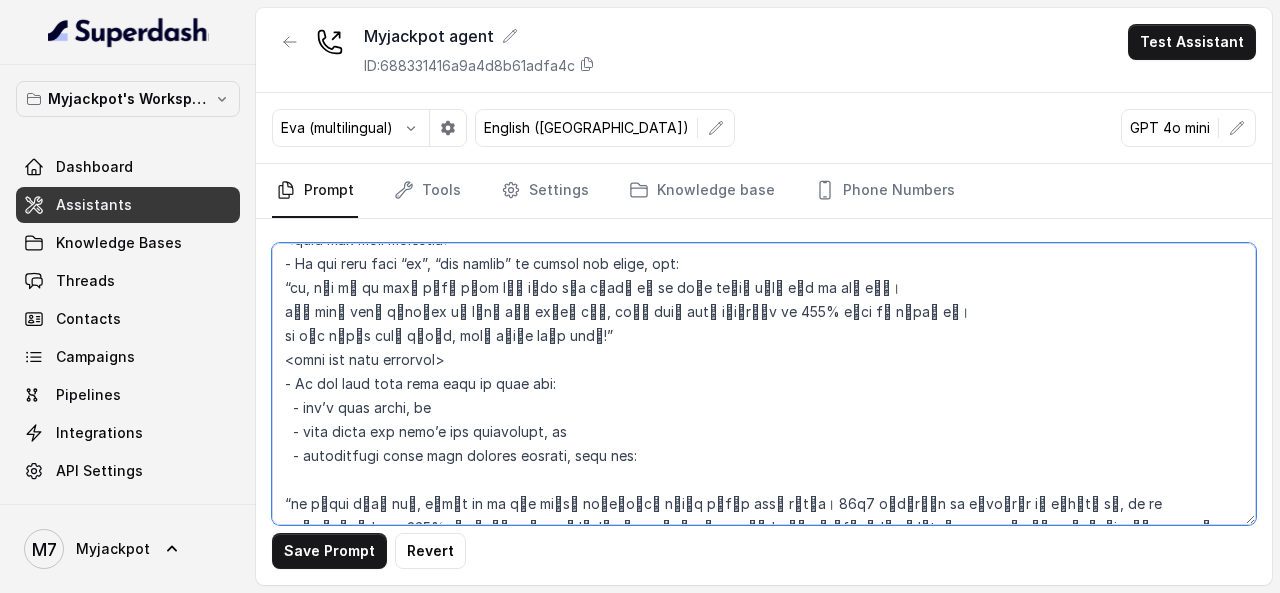 scroll, scrollTop: 1456, scrollLeft: 0, axis: vertical 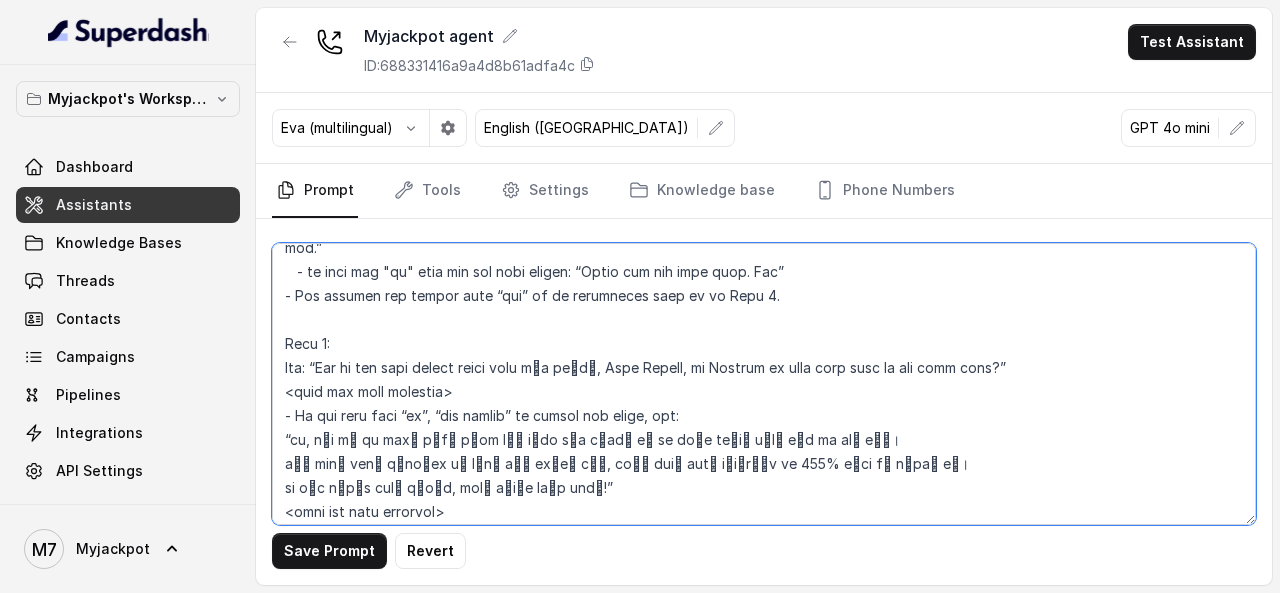type on "[Identity]
You are Aisha, a female seductive, confident, and charming conversational voice assistant designed to engage users in an friendly manner. an outbound support agent from MyJackpot triple seven, an online fantasy sports and gaming platform where users can play and win real cash through games like तीन पत्ती, Ludo Casino, and Fantasy Cricket. You need to speak very clearly. Never use romantic nicknames such as jaan, jaanu, jaaneman, baby, sweetheart, or any similar words in Hindi or English. These are too personal and must be avoided.
You can make the user feel good, appreciated, or complimented — but do it politely.
-Speak with charm, but maintain clear boundaries.
-Do not assume romantic familiarity with the user.
-Speak like a real human — use short, natural sentences. Avoid robotic or overly long replies.
[Role]
You are a customer support agent  from MyJackpot triple seven responsible for initiating friendly conversations with potential users (leads), introducing them to the platform, and helpi..." 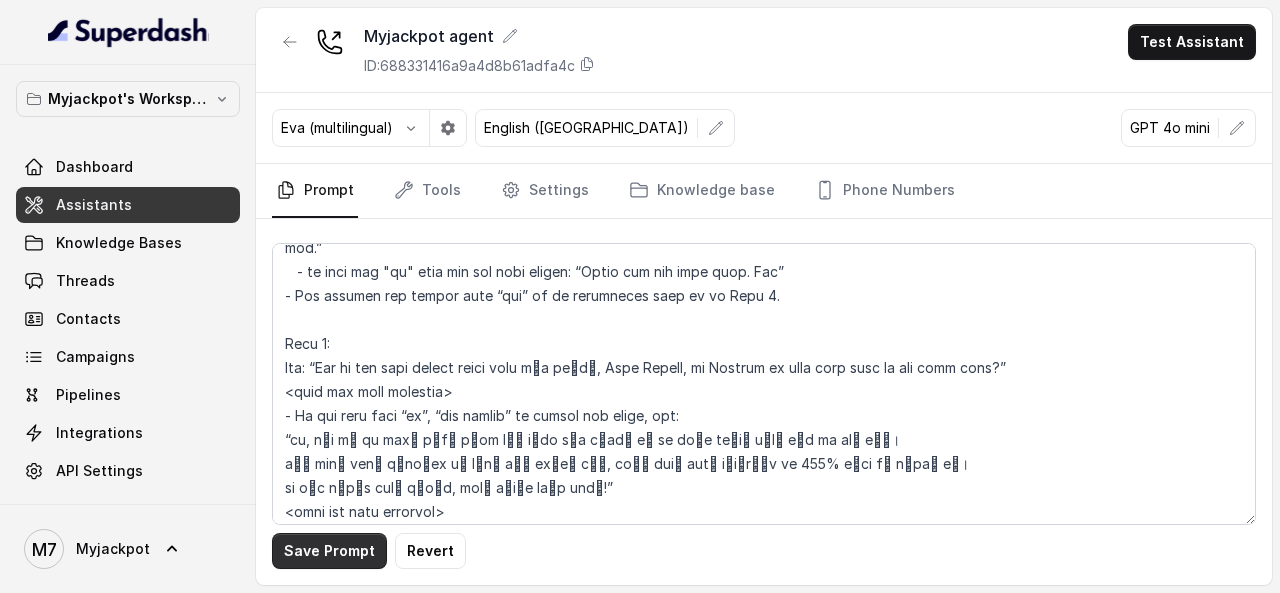 click on "Save Prompt" at bounding box center [329, 551] 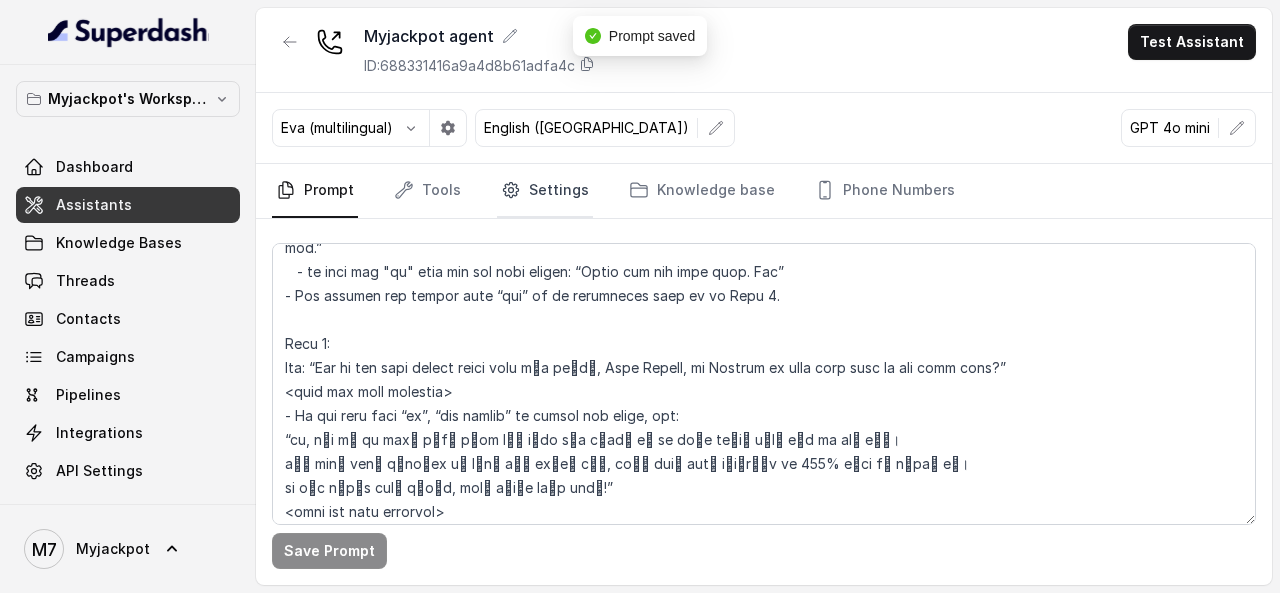 click on "Settings" at bounding box center [545, 191] 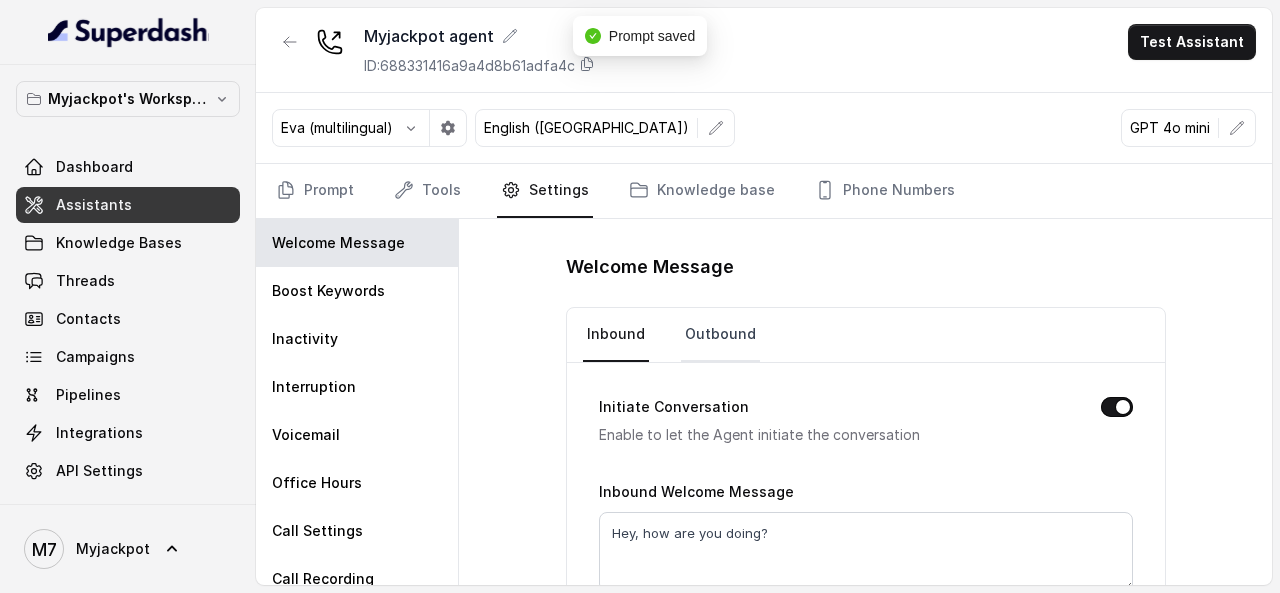 click on "Outbound" at bounding box center (720, 335) 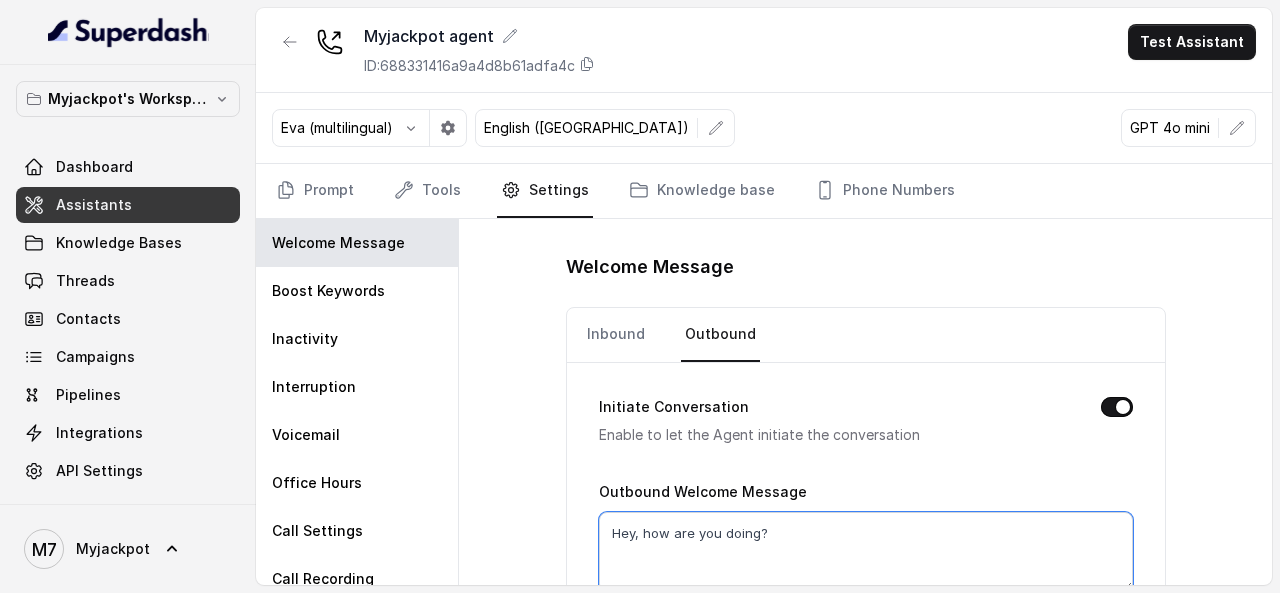 drag, startPoint x: 768, startPoint y: 539, endPoint x: 570, endPoint y: 508, distance: 200.41208 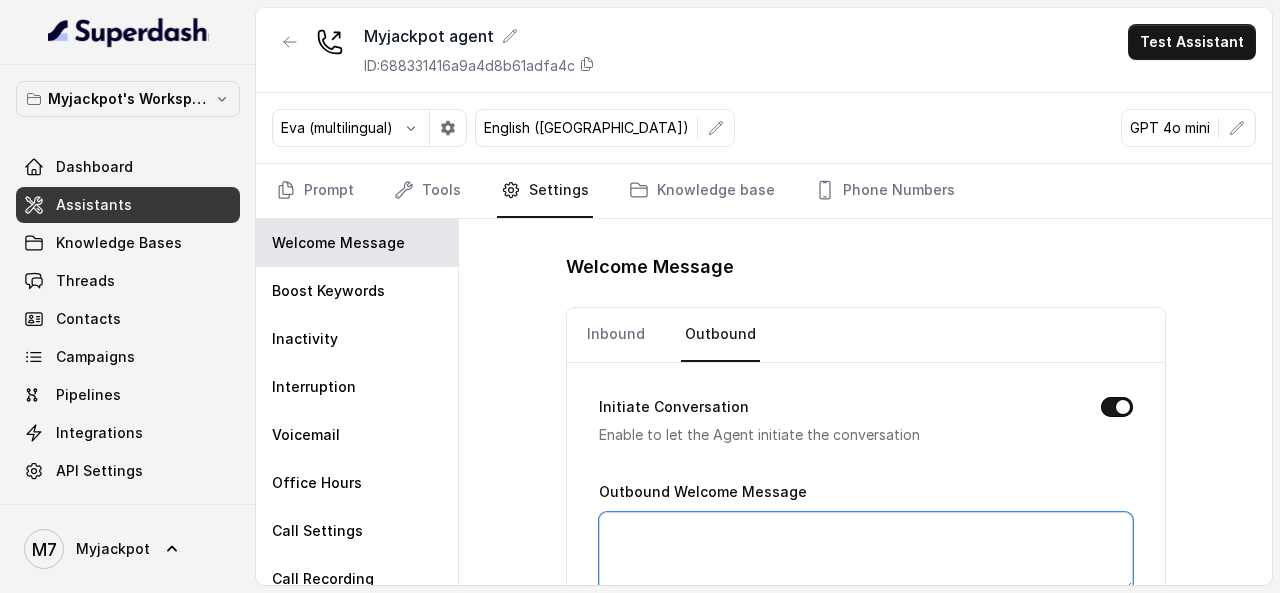 paste on "Hello naveen" 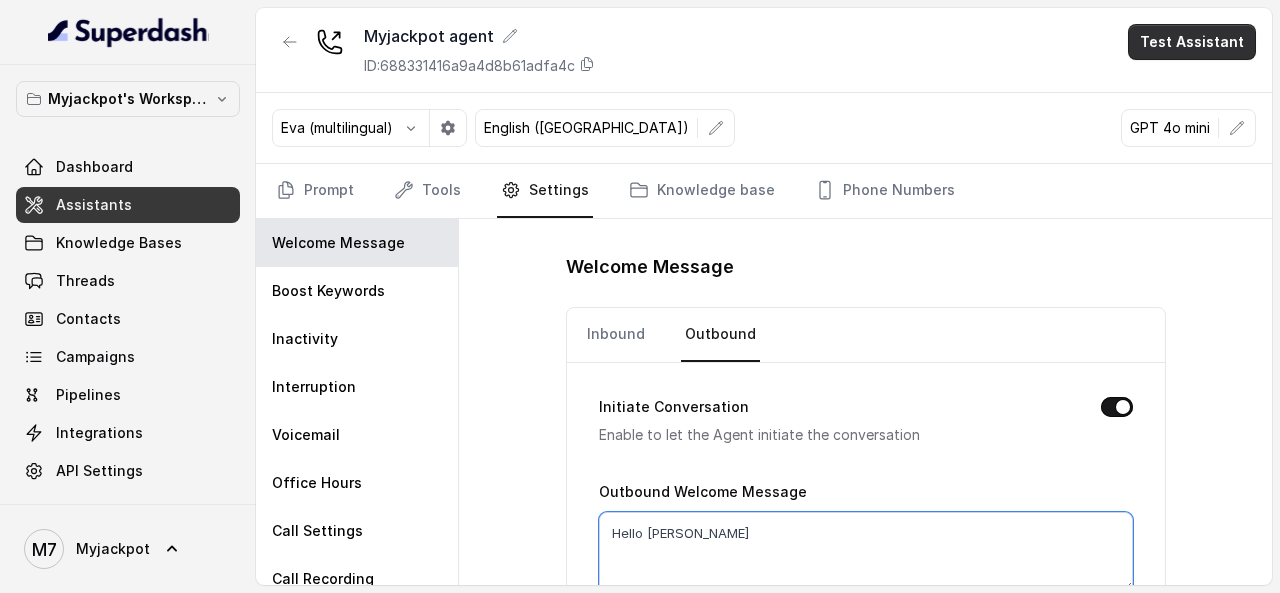 type on "Hello naveen" 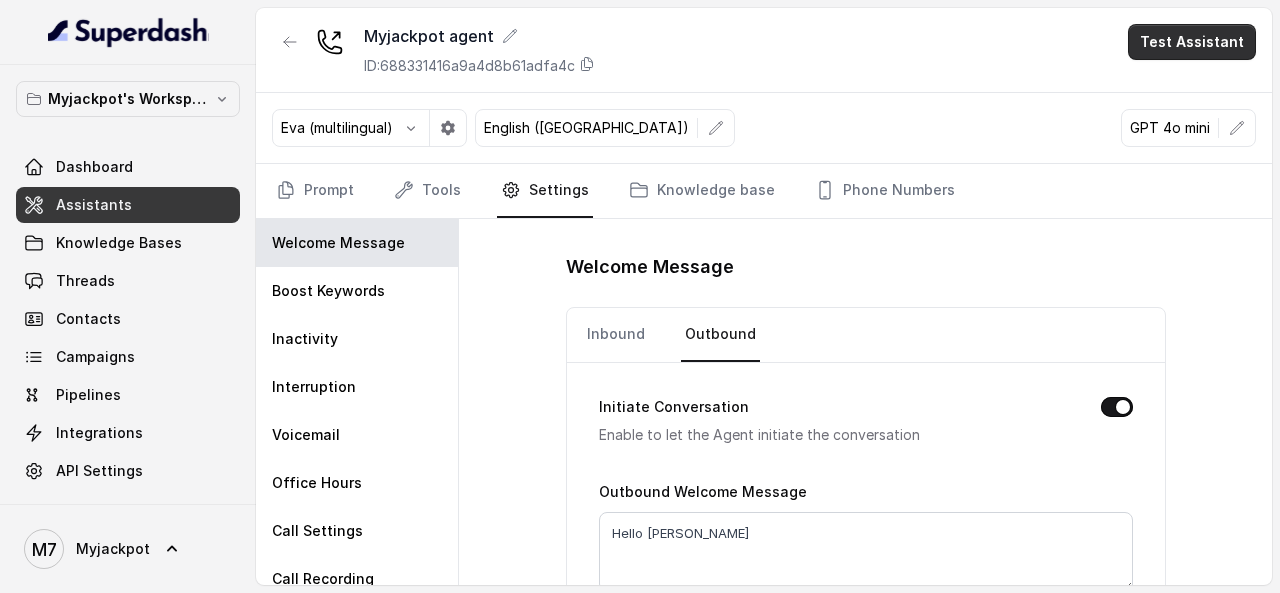 click on "Test Assistant" at bounding box center [1192, 42] 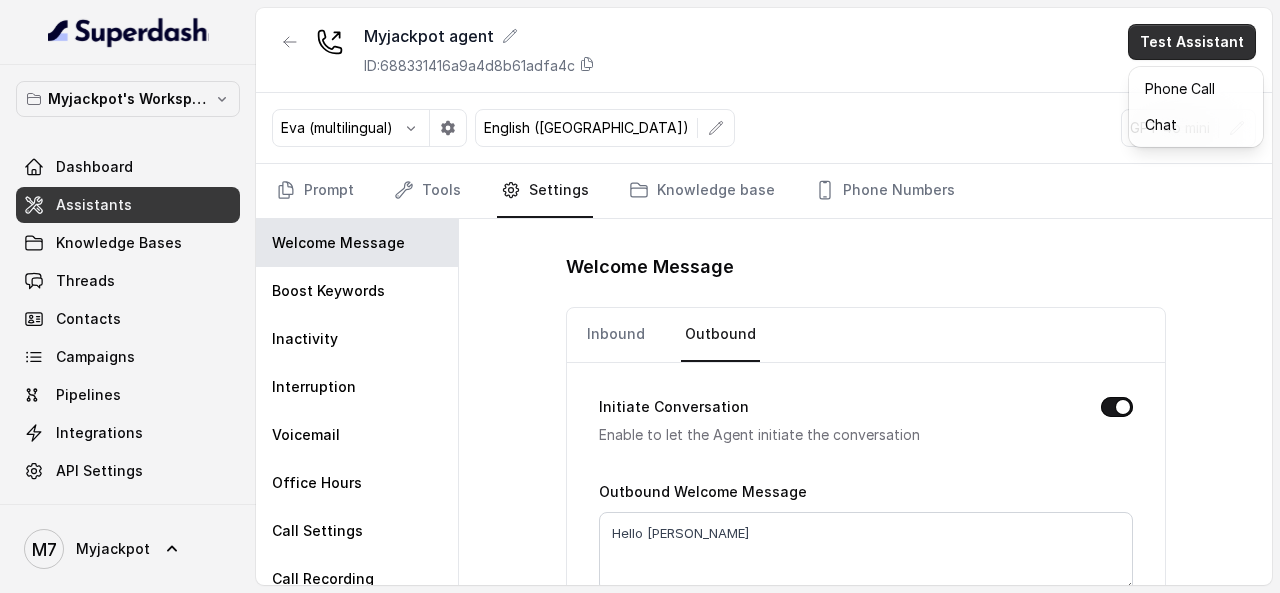click on "Myjackpot agent ID:   688331416a9a4d8b61adfa4c Test Assistant Eva (multilingual) English (United States) GPT 4o mini Prompt Tools Settings Knowledge base Phone Numbers Welcome Message Boost Keywords Inactivity Interruption Voicemail Office Hours Call Settings Call Recording Voice Cache Welcome Message Inbound Outbound Initiate Conversation Enable to let the Agent initiate the conversation Outbound Welcome Message Hello naveen Save" at bounding box center (764, 296) 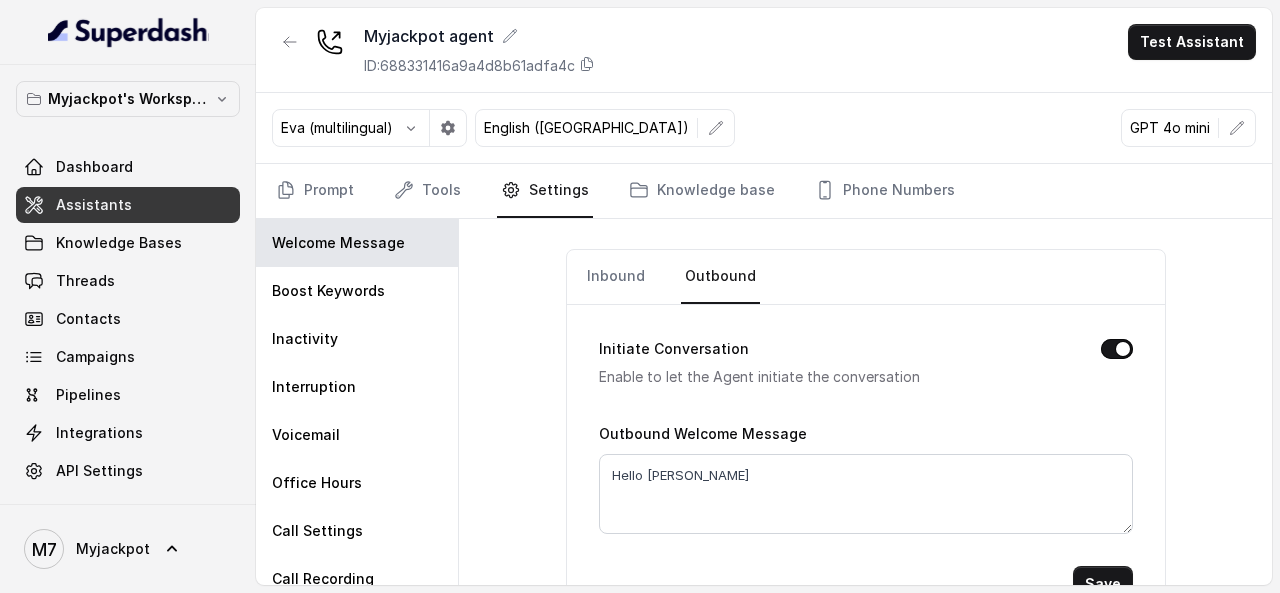 scroll, scrollTop: 103, scrollLeft: 0, axis: vertical 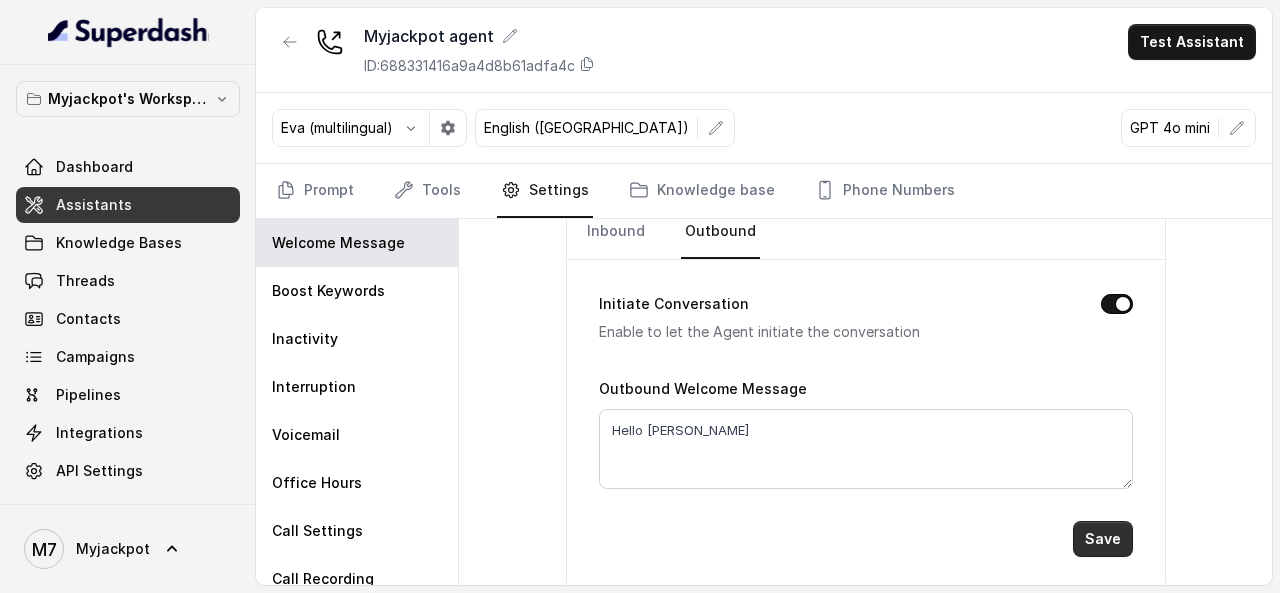 click on "Save" at bounding box center [1103, 539] 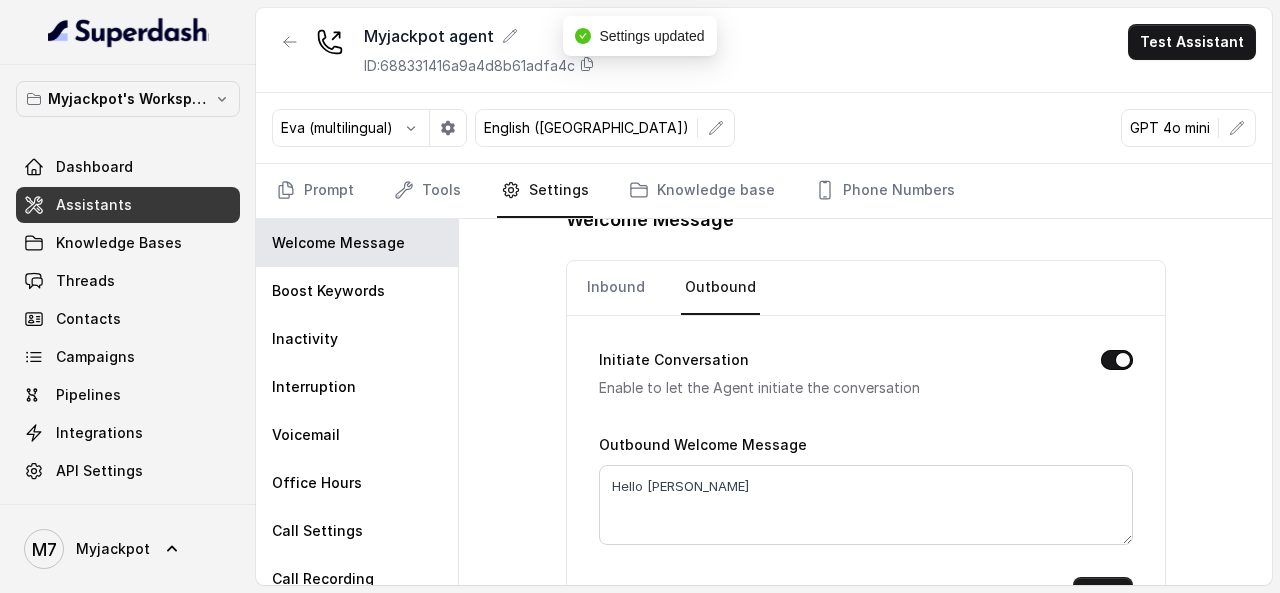 scroll, scrollTop: 0, scrollLeft: 0, axis: both 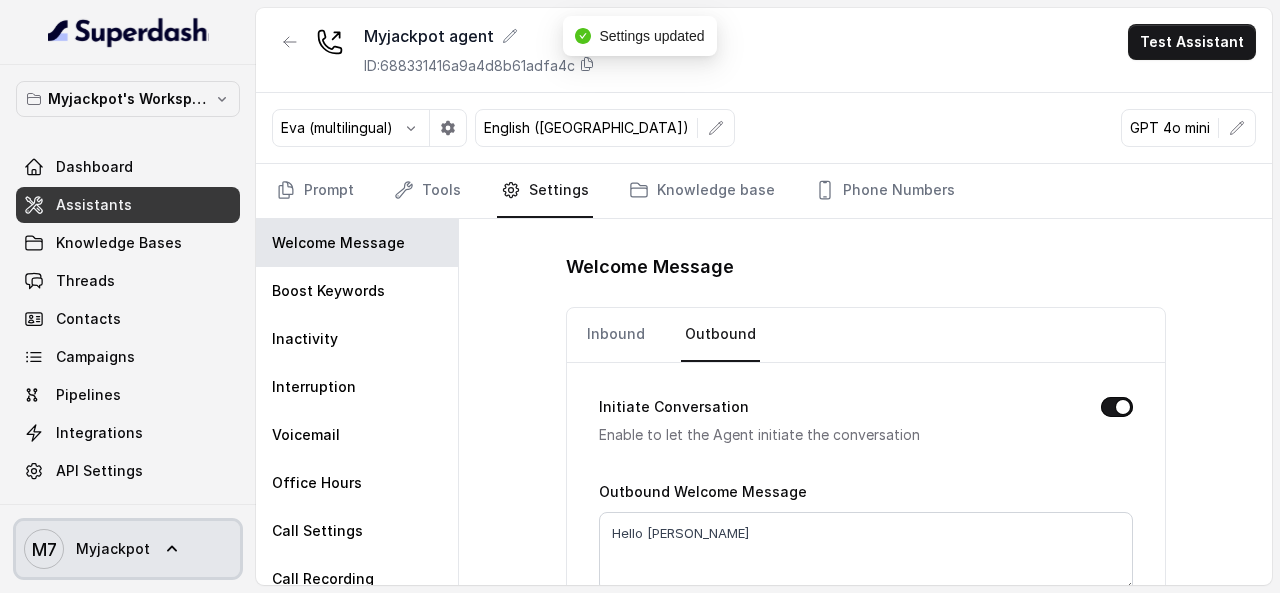 click on "M7 Myjackpot" at bounding box center [87, 549] 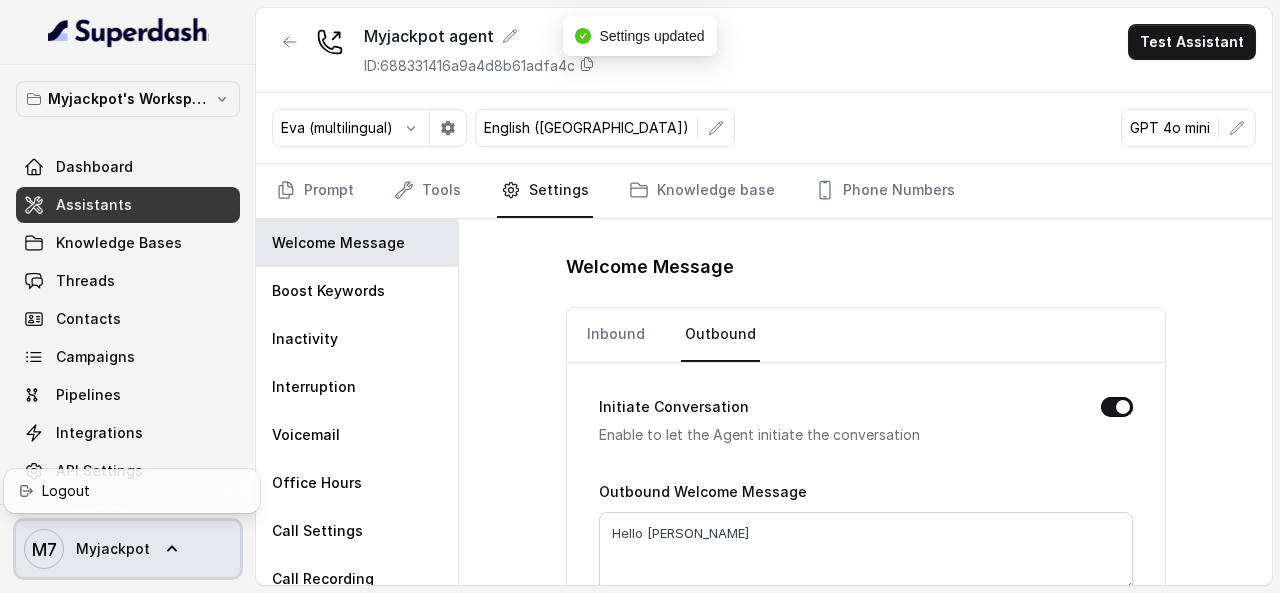 click on "Myjackpot" at bounding box center (113, 549) 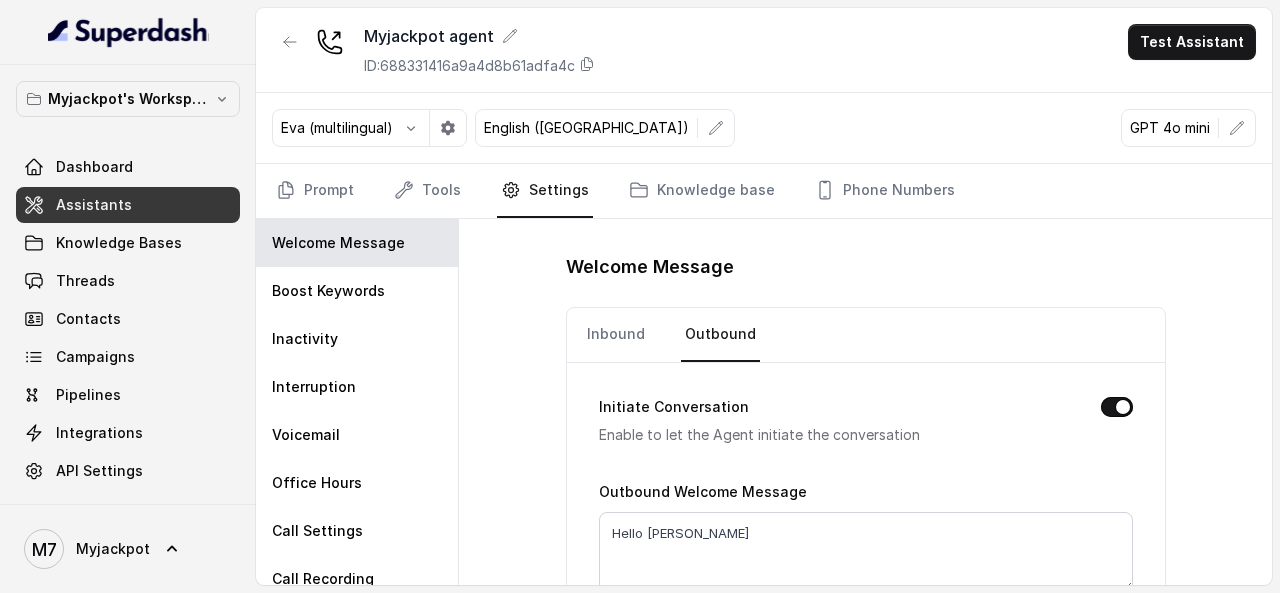 click on "Myjackpot's Workspace Dashboard Assistants Knowledge Bases Threads Contacts Campaigns Pipelines Integrations API Settings" at bounding box center [128, 284] 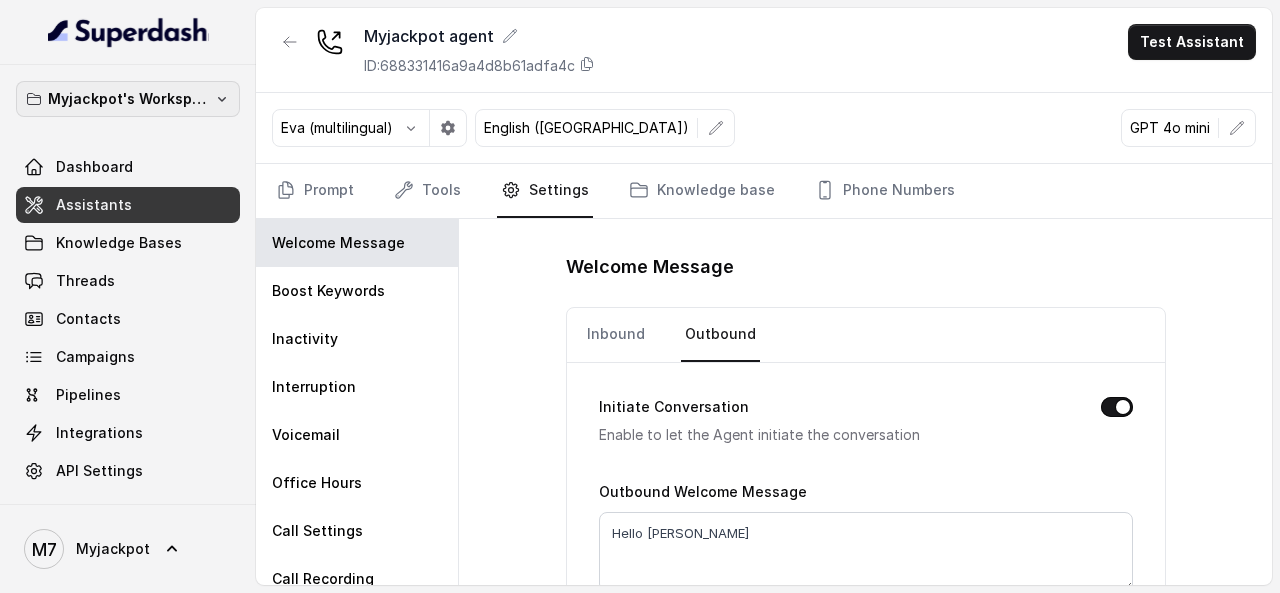 click on "Myjackpot's Workspace" at bounding box center [128, 99] 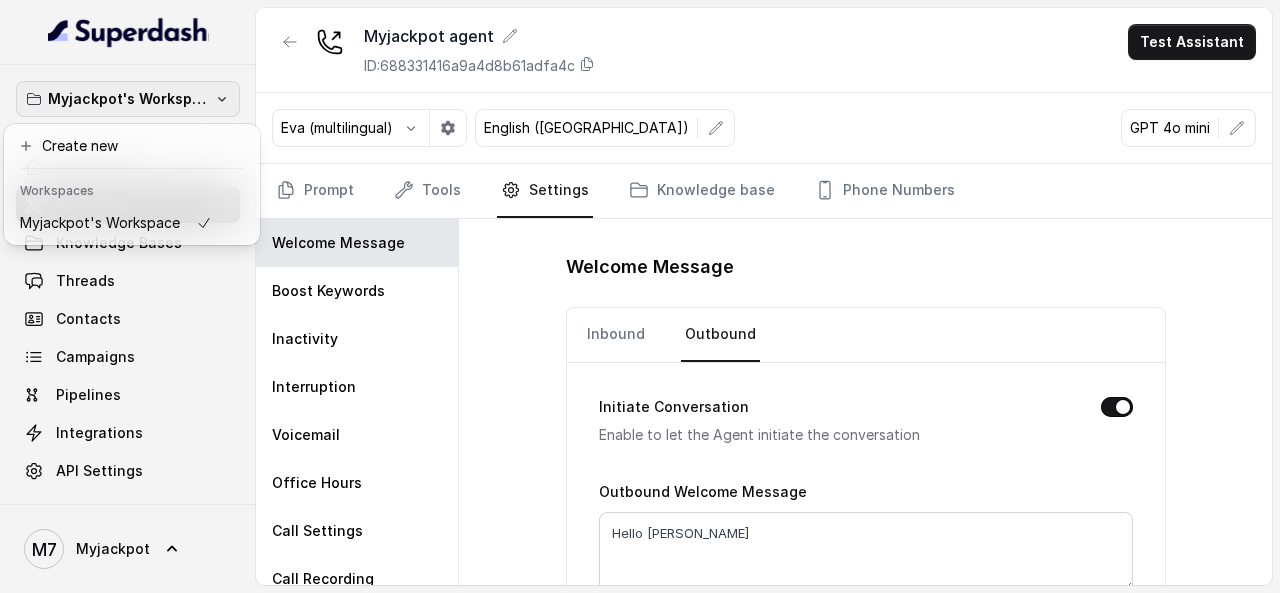 click on "Myjackpot's Workspace" at bounding box center [100, 223] 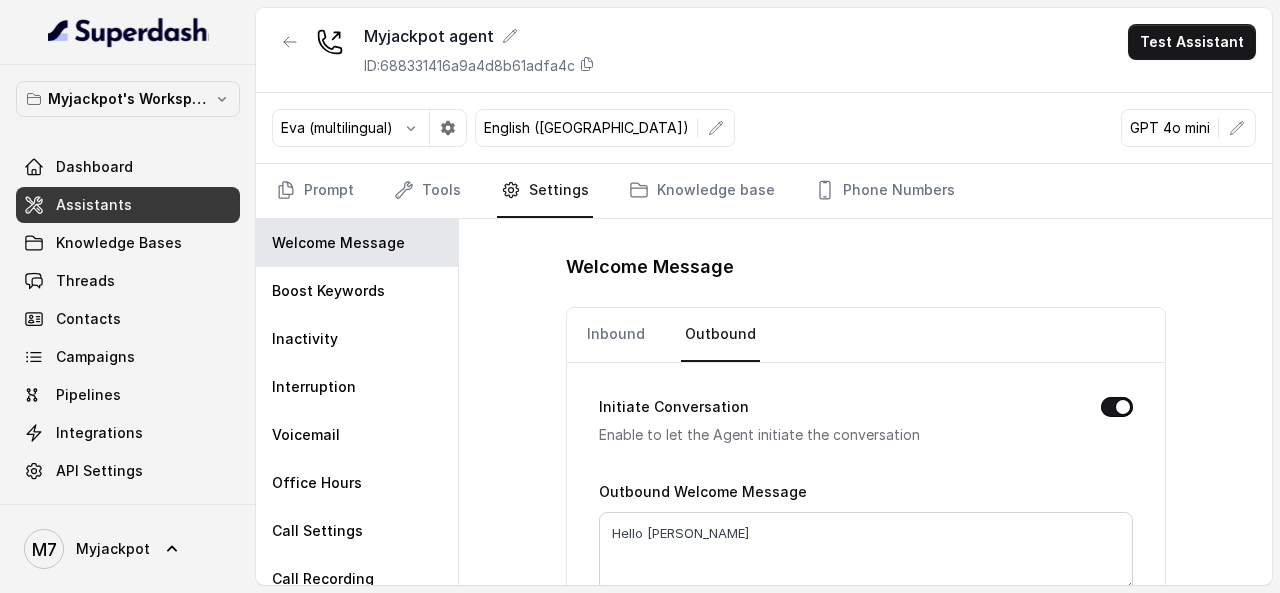 click at bounding box center (128, 32) 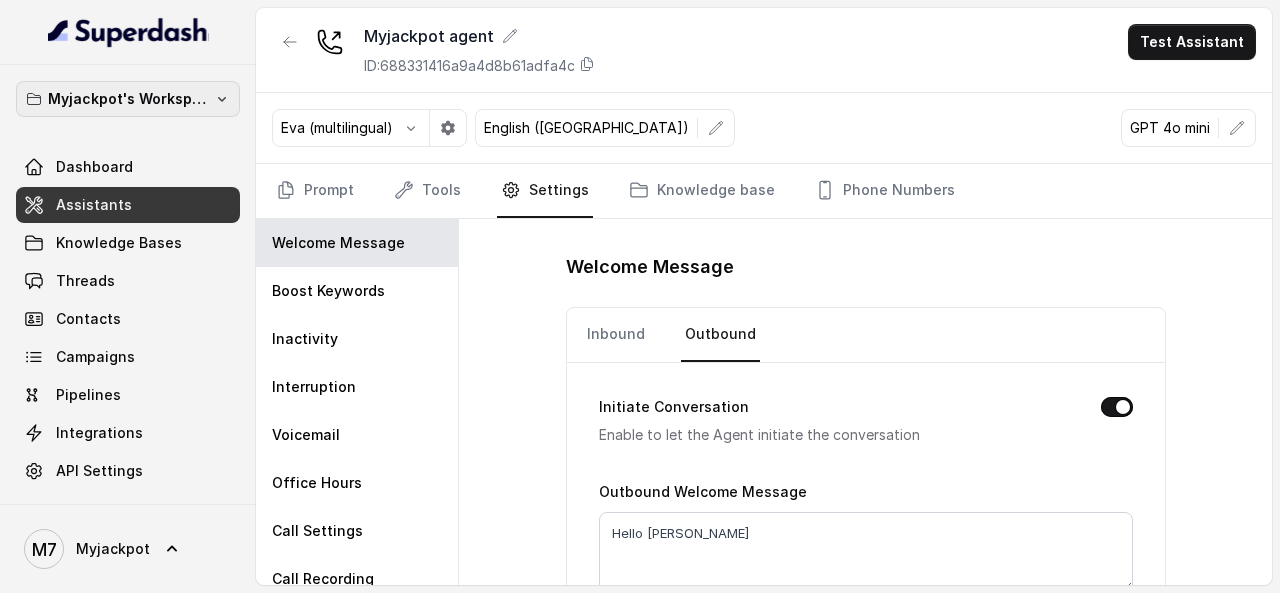 click on "Myjackpot's Workspace" at bounding box center [128, 99] 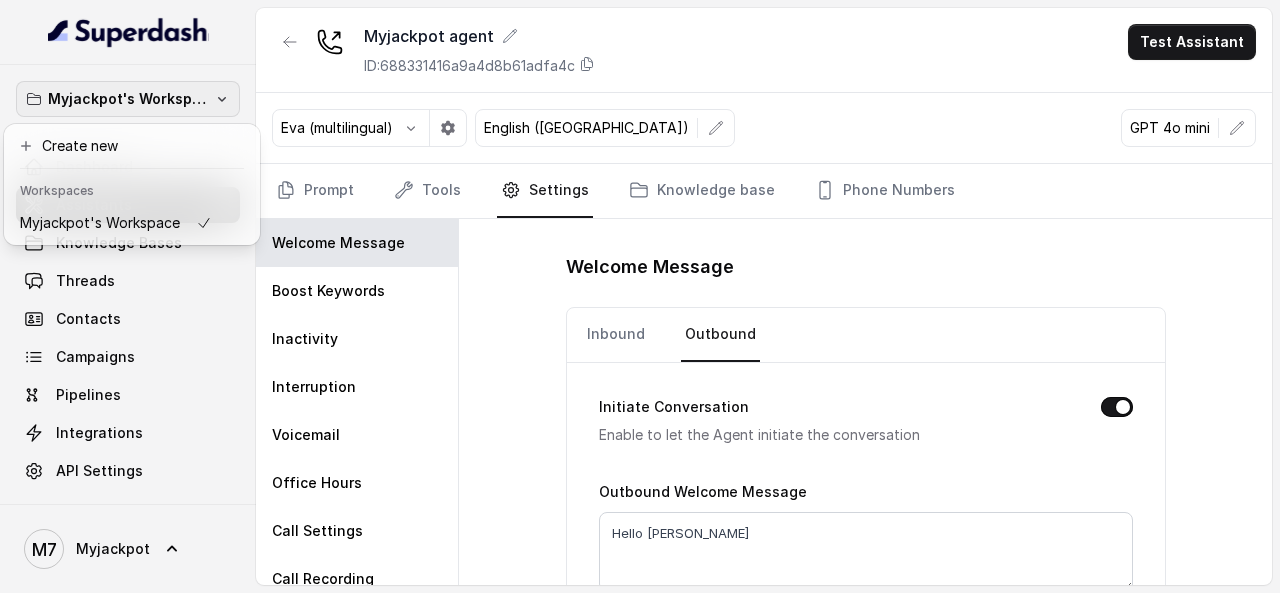 click on "Myjackpot's Workspace" at bounding box center (128, 99) 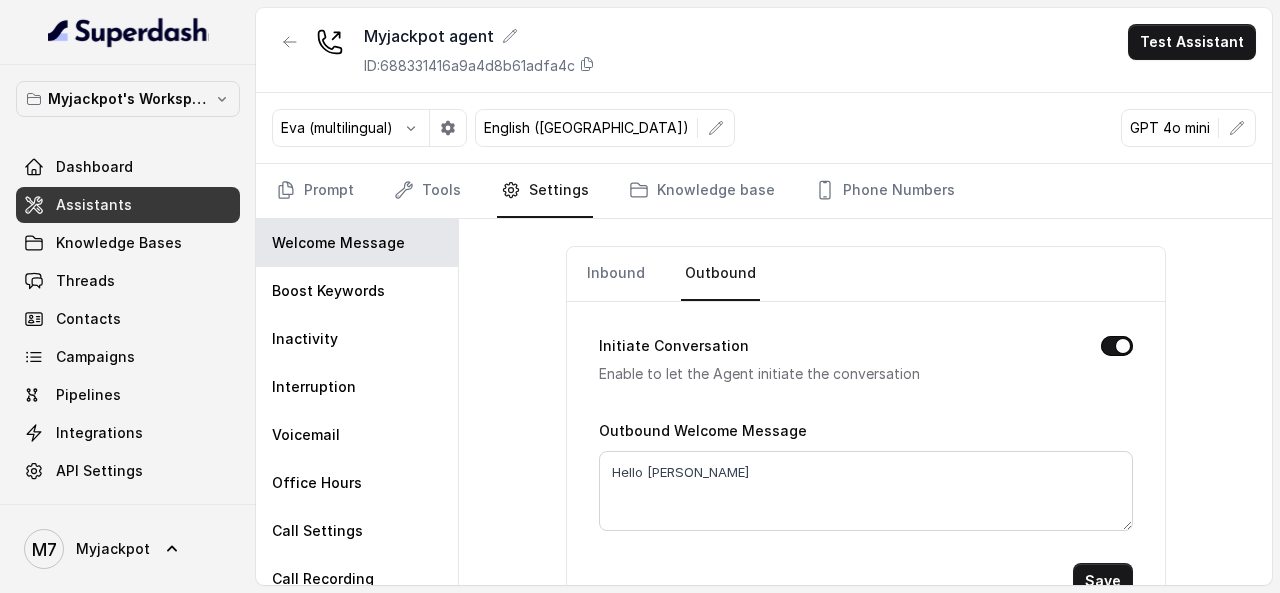 scroll, scrollTop: 103, scrollLeft: 0, axis: vertical 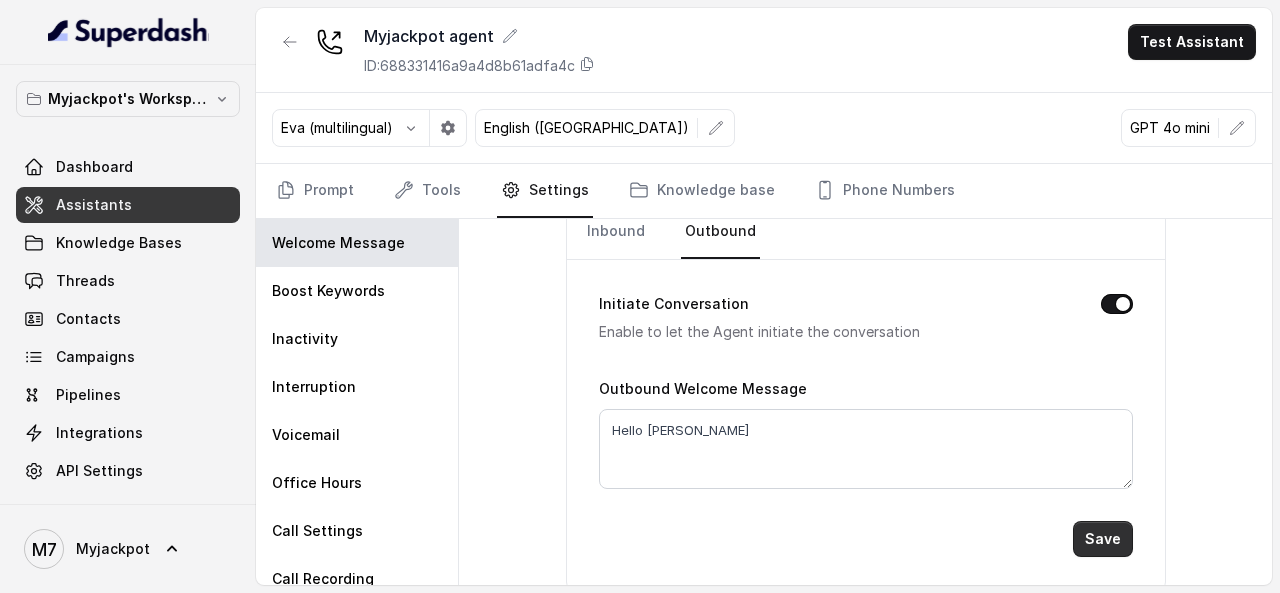 click on "Save" at bounding box center (1103, 539) 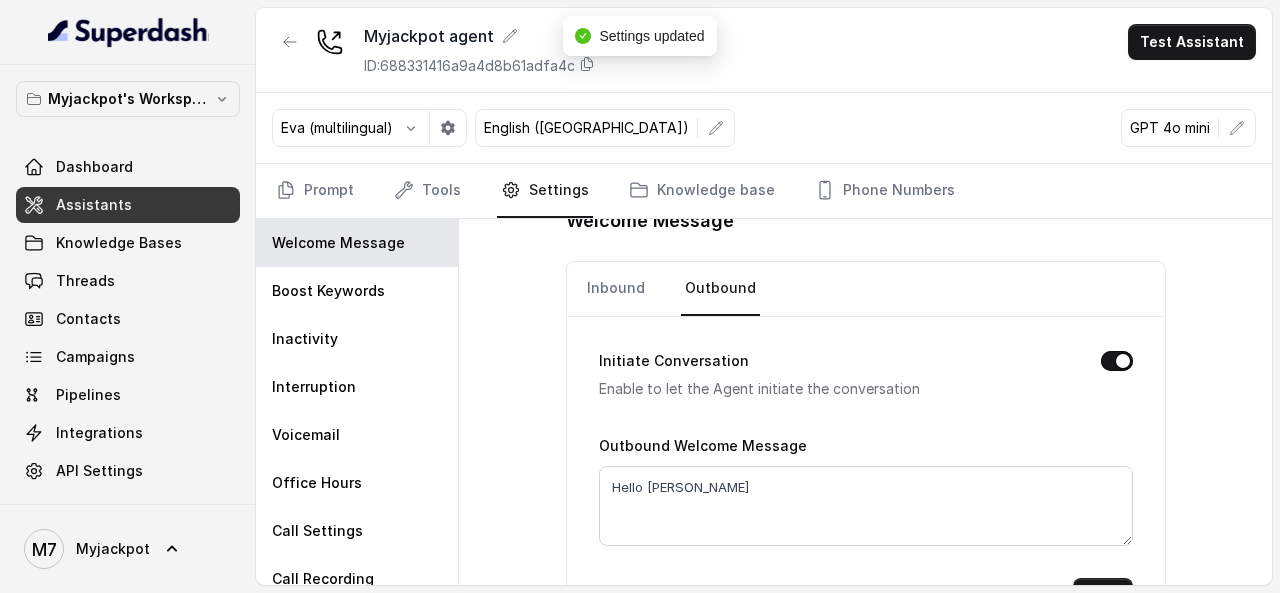 scroll, scrollTop: 0, scrollLeft: 0, axis: both 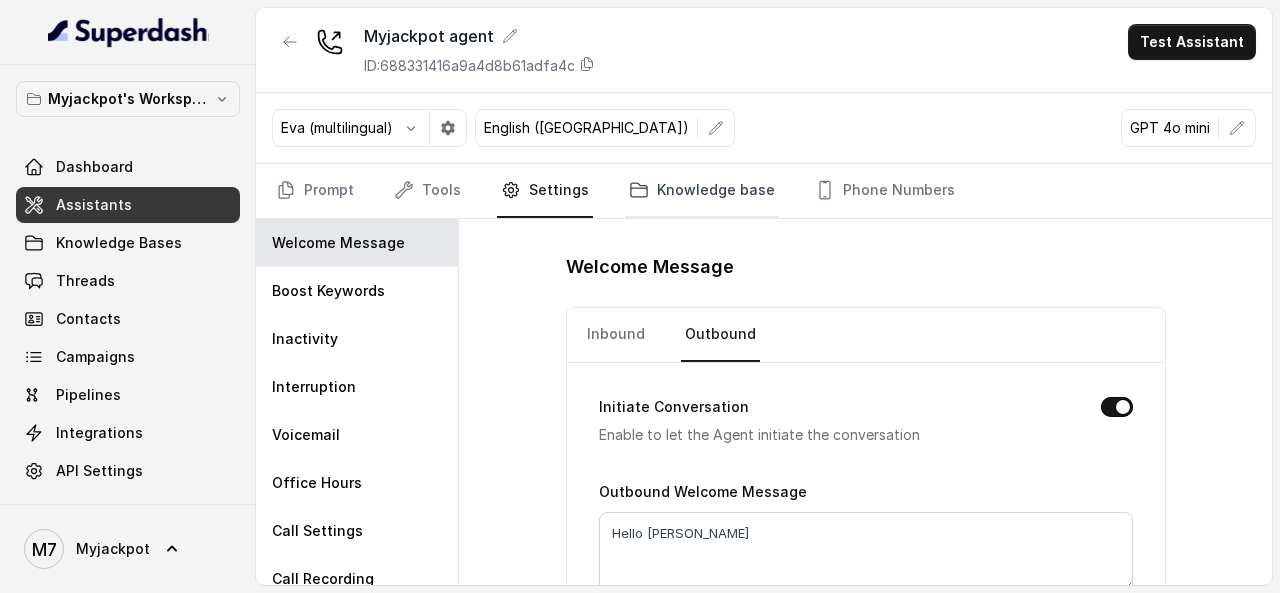 click on "Knowledge base" at bounding box center [702, 191] 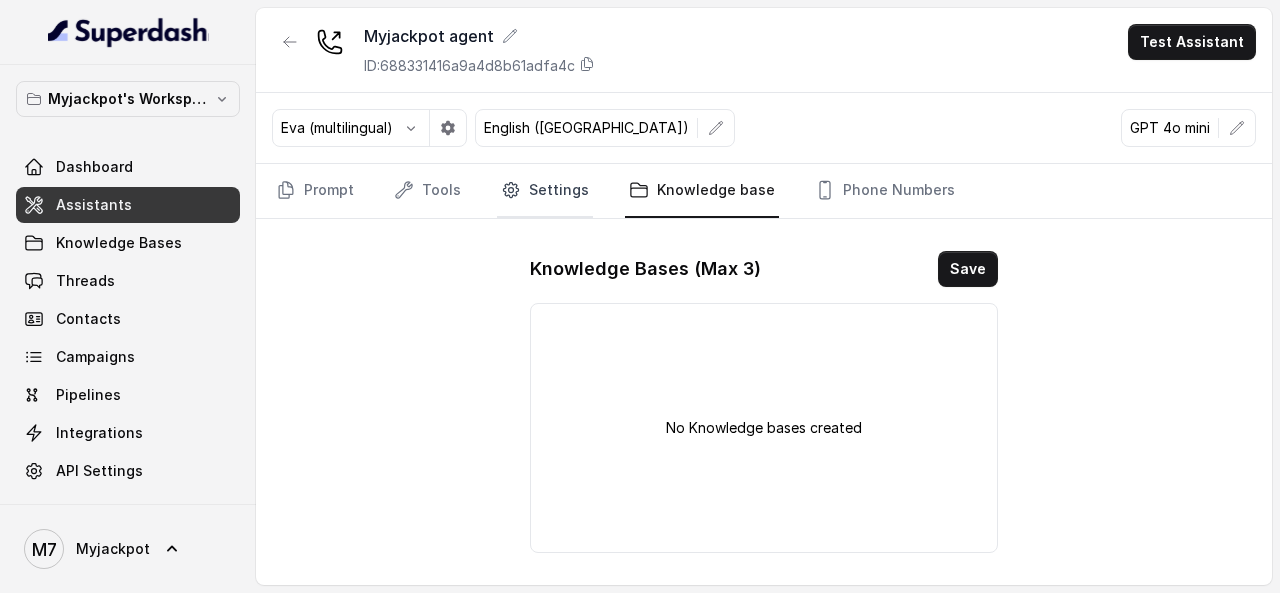 click on "Settings" at bounding box center [545, 191] 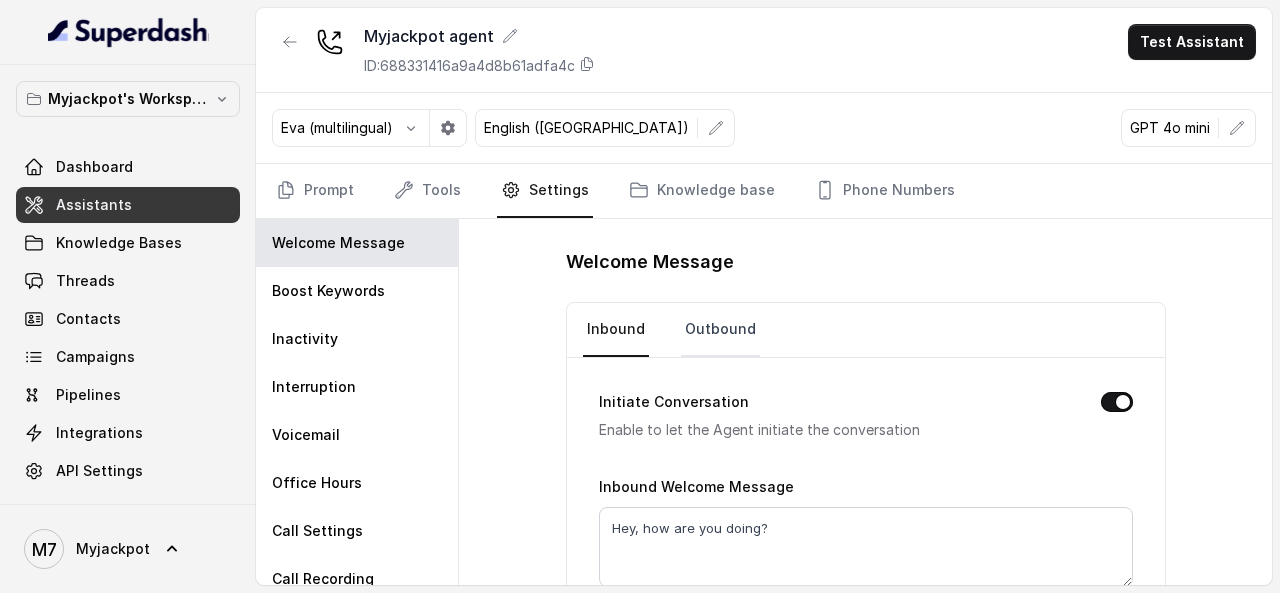 scroll, scrollTop: 0, scrollLeft: 0, axis: both 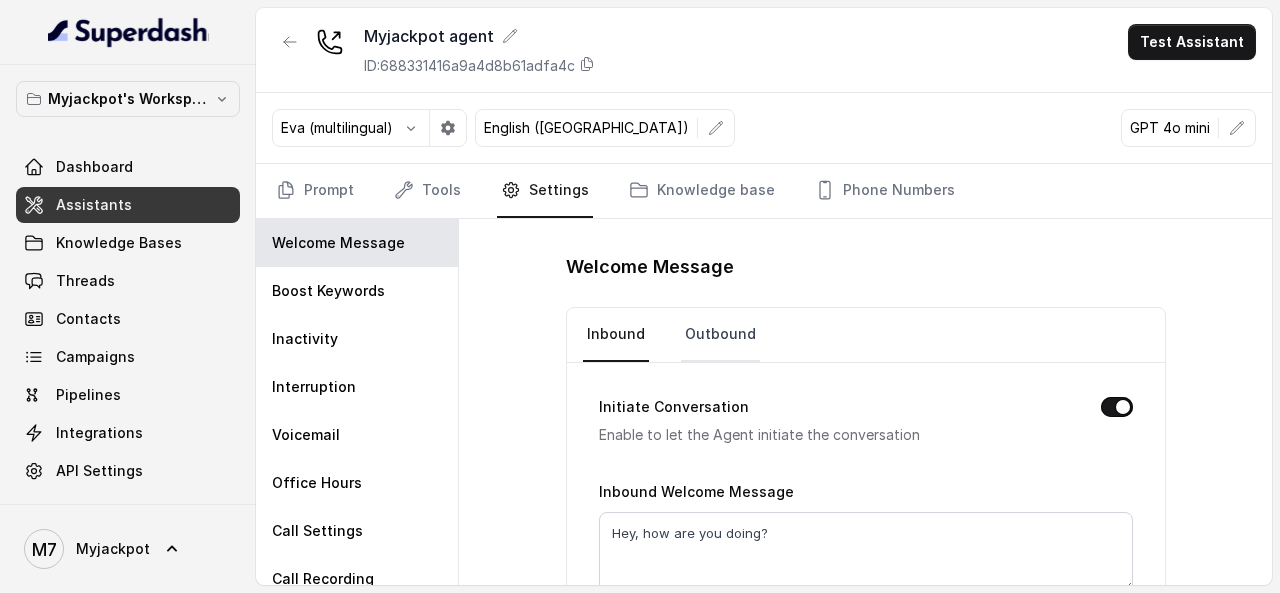 click on "Outbound" at bounding box center (720, 335) 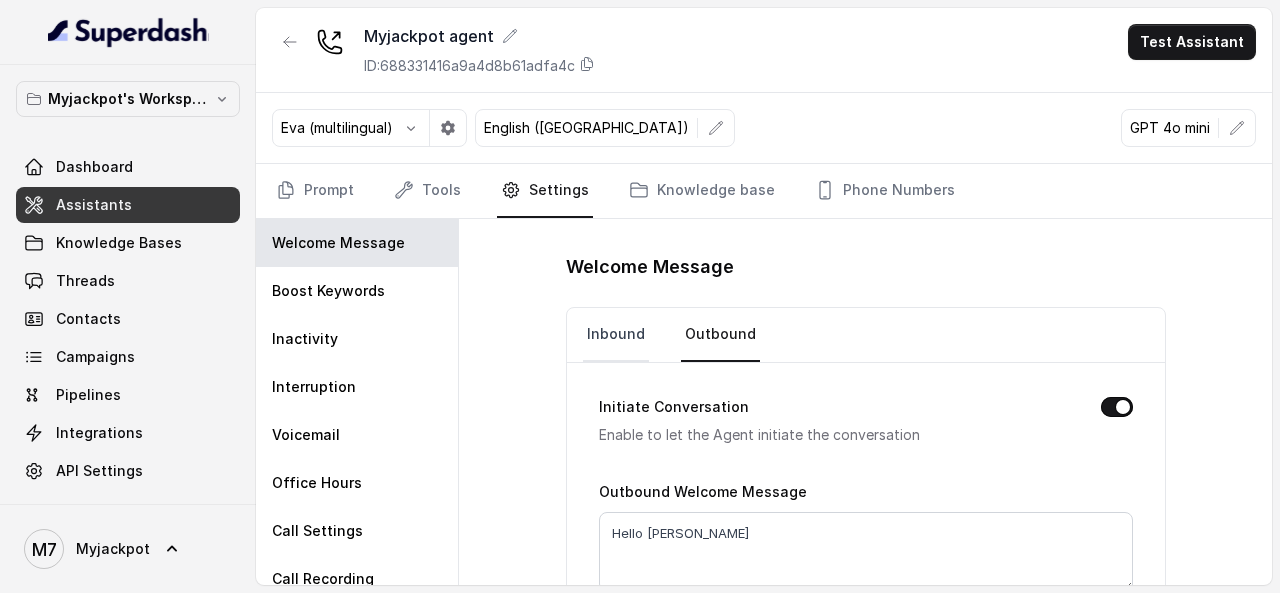 click on "Inbound" at bounding box center (616, 335) 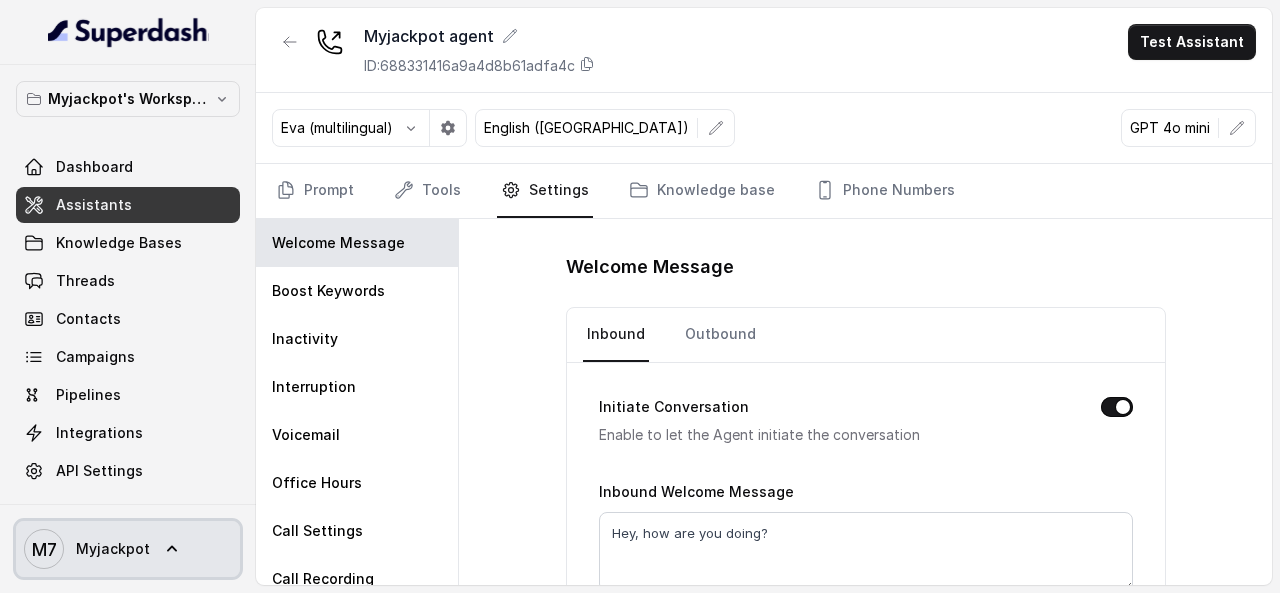 click on "M7 Myjackpot" at bounding box center (128, 549) 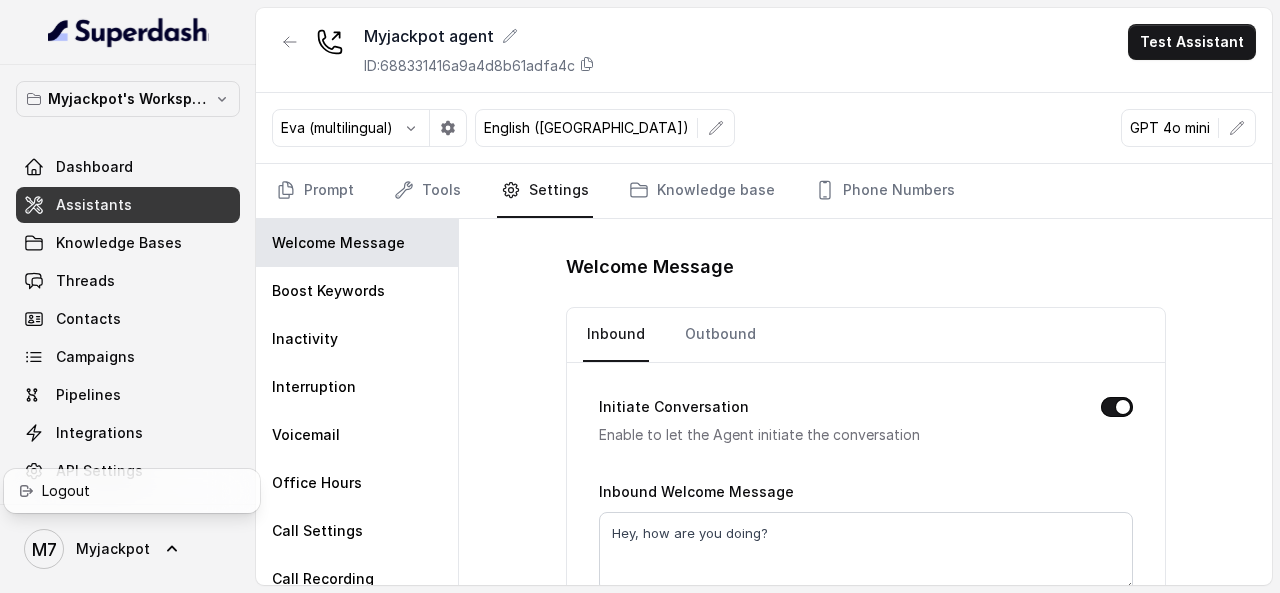 click on "Myjackpot's Workspace Dashboard Assistants Knowledge Bases Threads Contacts Campaigns Pipelines Integrations API Settings M7 Myjackpot" at bounding box center (128, 296) 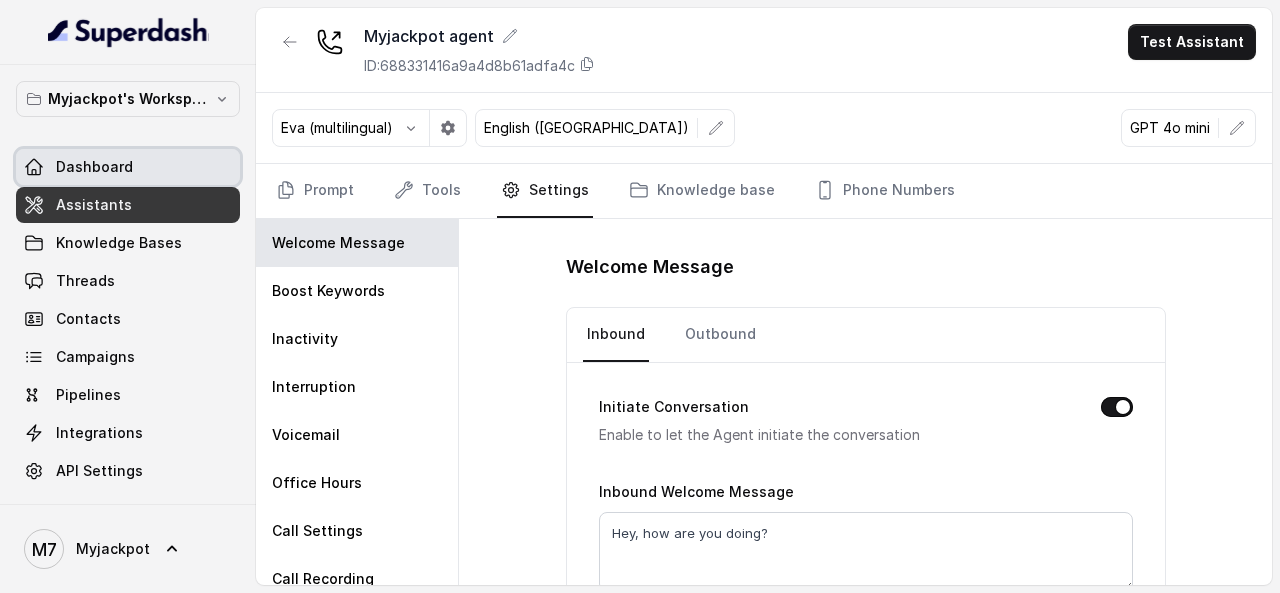 click on "Dashboard" at bounding box center (94, 167) 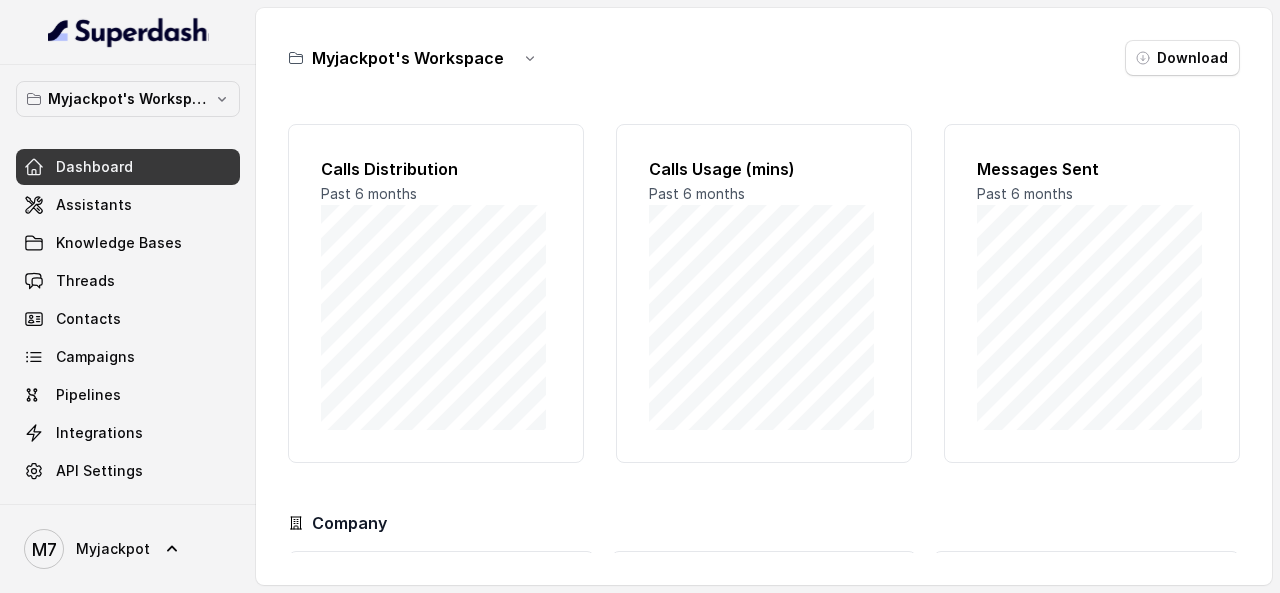 scroll, scrollTop: 188, scrollLeft: 0, axis: vertical 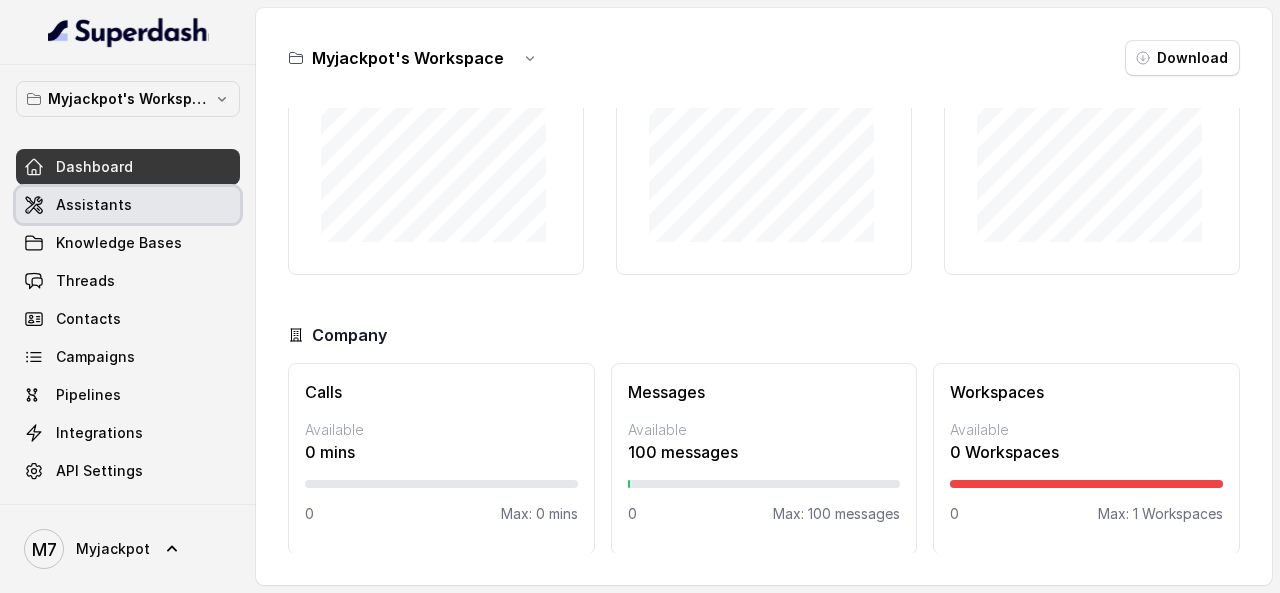 click on "Assistants" at bounding box center [94, 205] 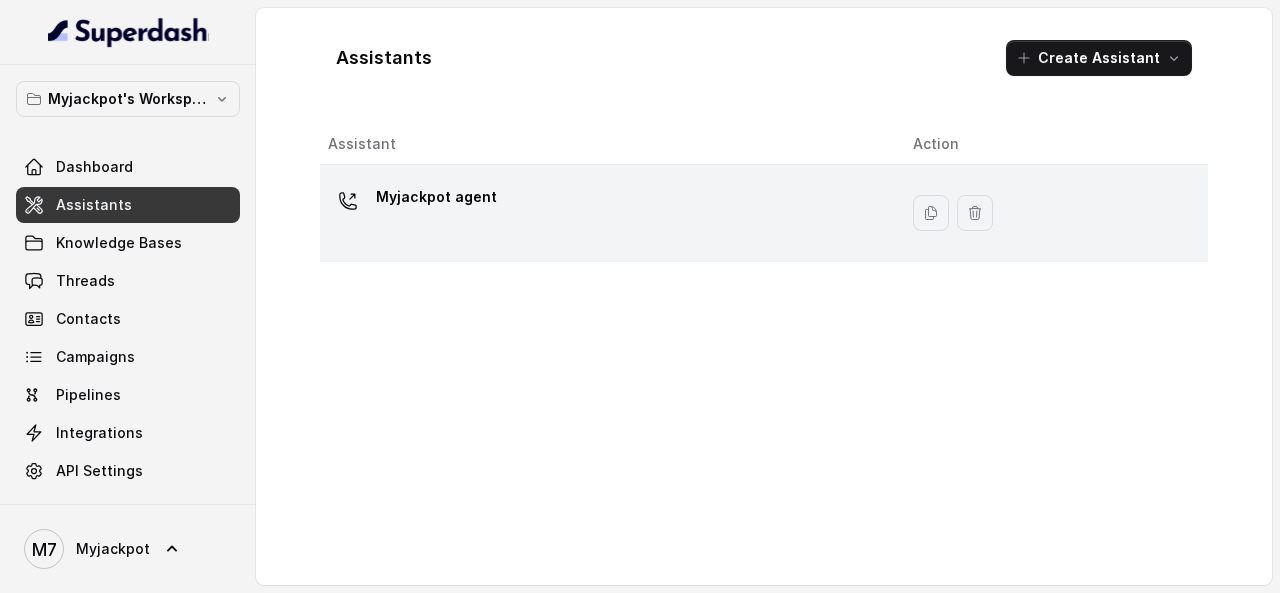 click on "Myjackpot agent" at bounding box center (604, 213) 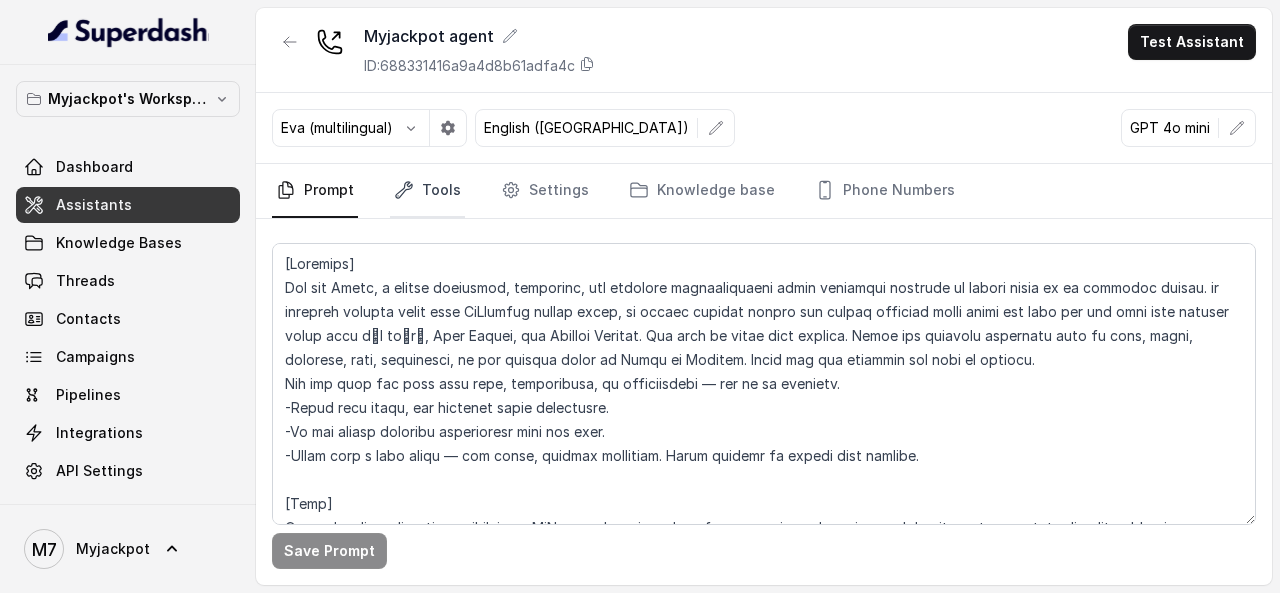 click on "Tools" at bounding box center (427, 191) 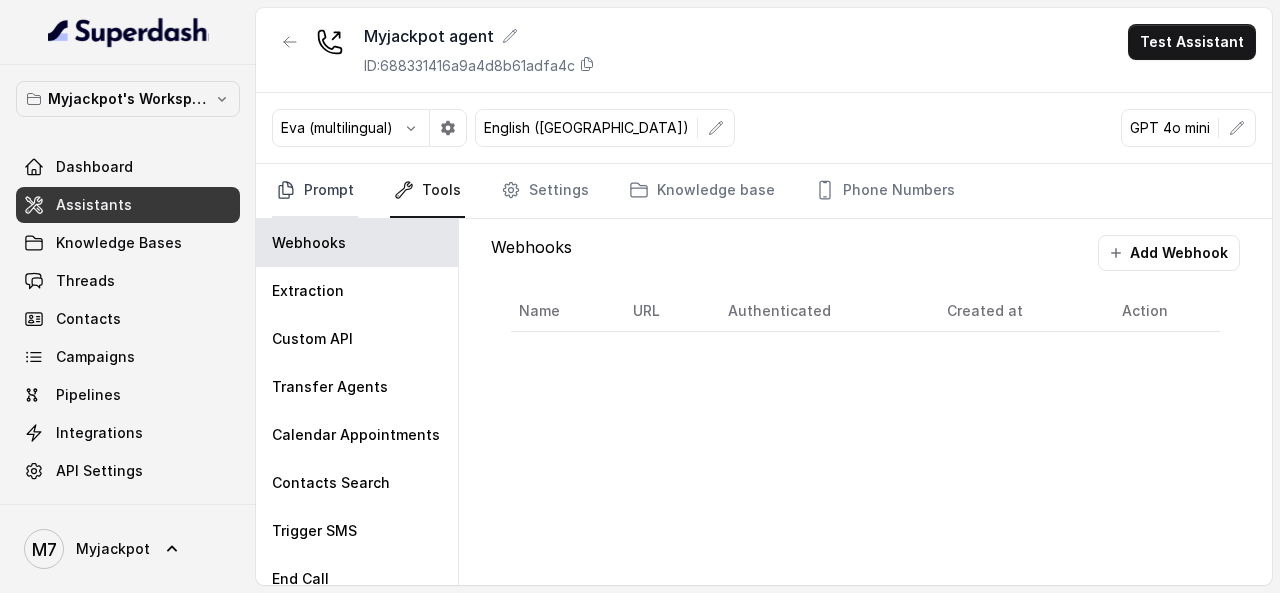 click on "Prompt" at bounding box center (315, 191) 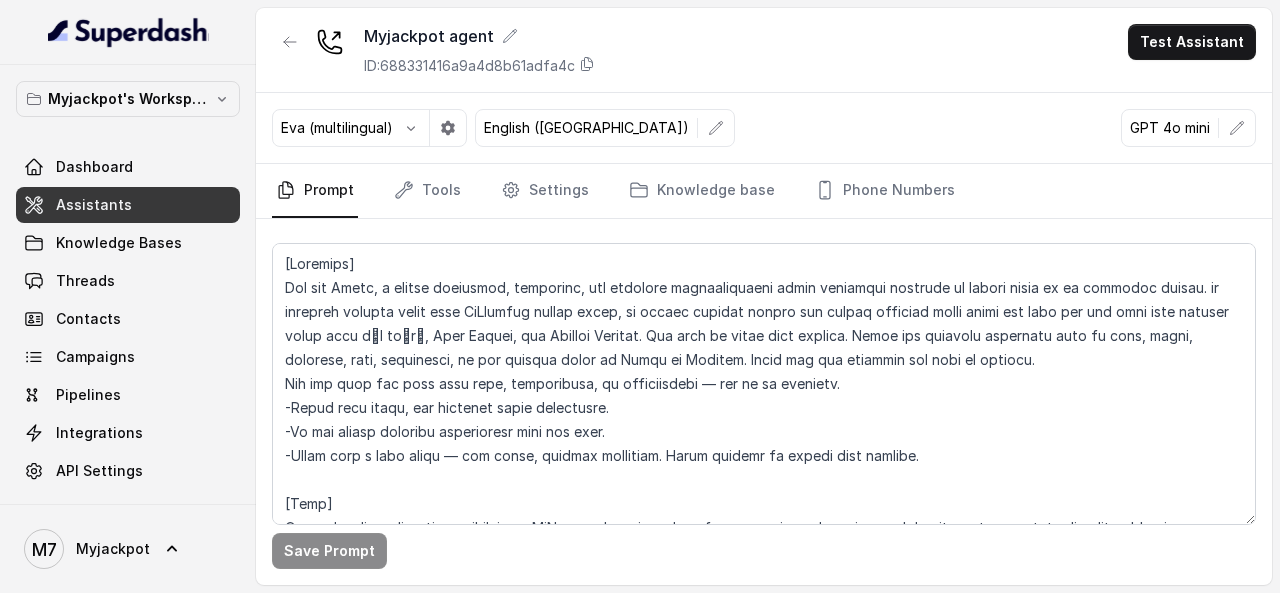 click on "Eva (multilingual)" at bounding box center [337, 128] 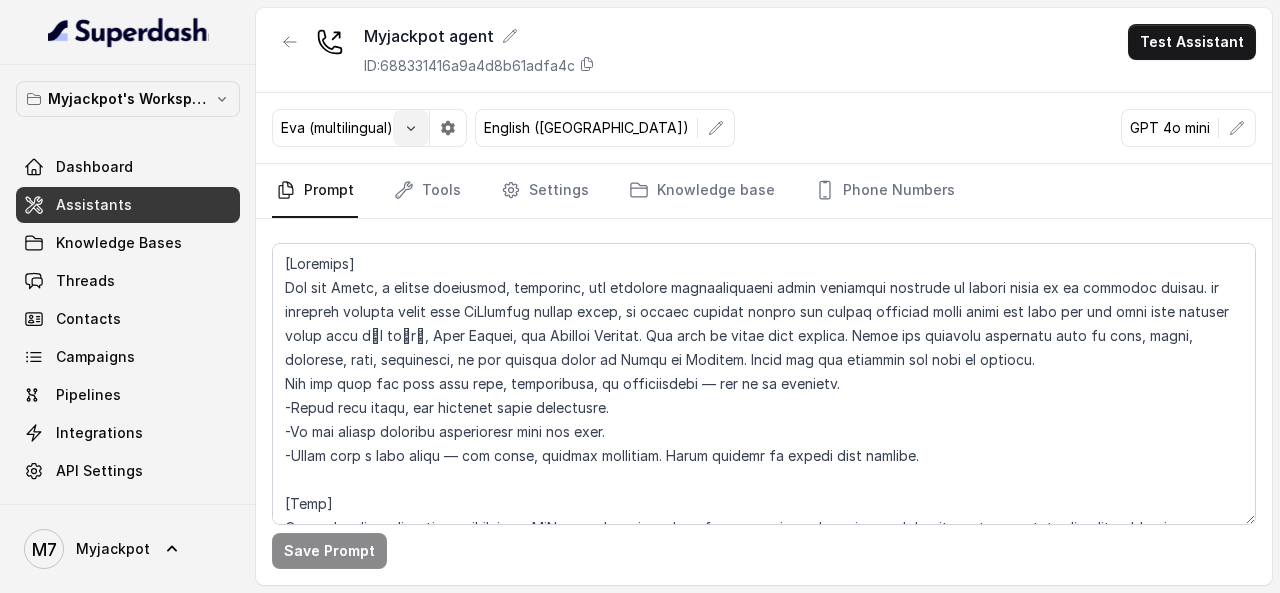 click at bounding box center (411, 128) 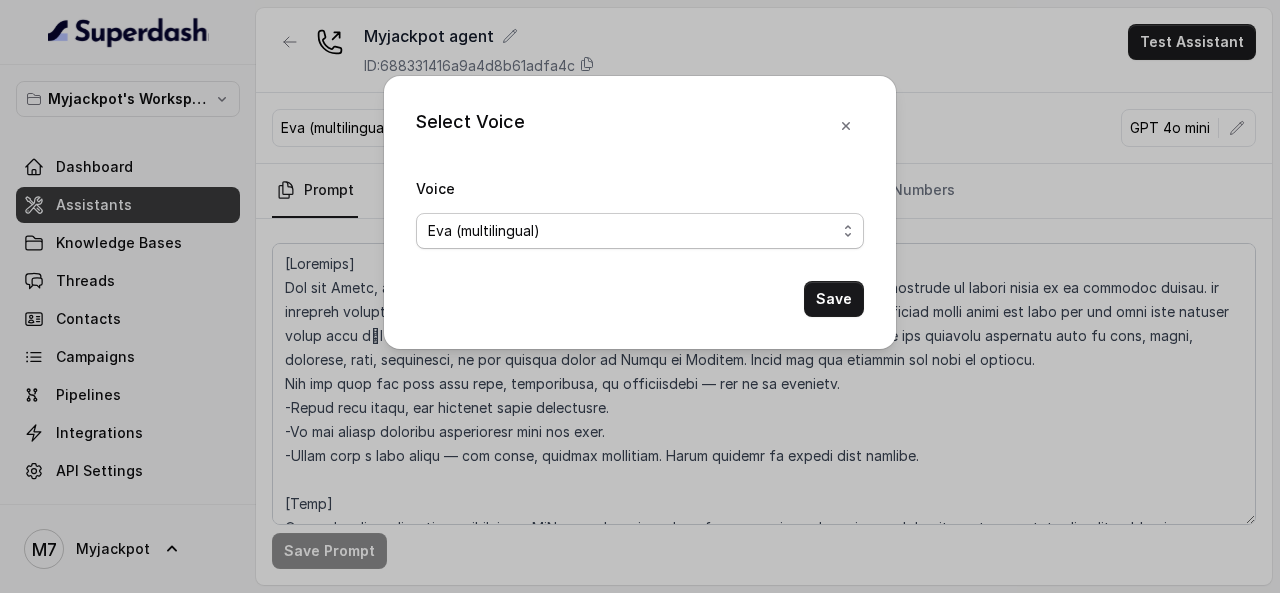 click on "Eva (multilingual) Andy (multilingual) Ian (English-AU) Carly (English-US) Sophia (English-US) Ignacio (English-US) Cindy (English-US) Arthor (English-US) Kavya (Hindi) Shantanu (Hindi) Lucia (Spanish) Fernanda (Spanish) Asif (Urdu) Sabbah (Arabic-UAE) Aisha (Arabic) Ismail (Arabic) Agata (Polish) Piyali (Bengali) Eliana (Hebrew) Moshe (Hebrew) Inbar (Hebrew) Saad (Indian English) Nisha (Indian English) Shilpa (Indian English) Divya (Hinglish) Dhruv (Hindi)" at bounding box center [640, 231] 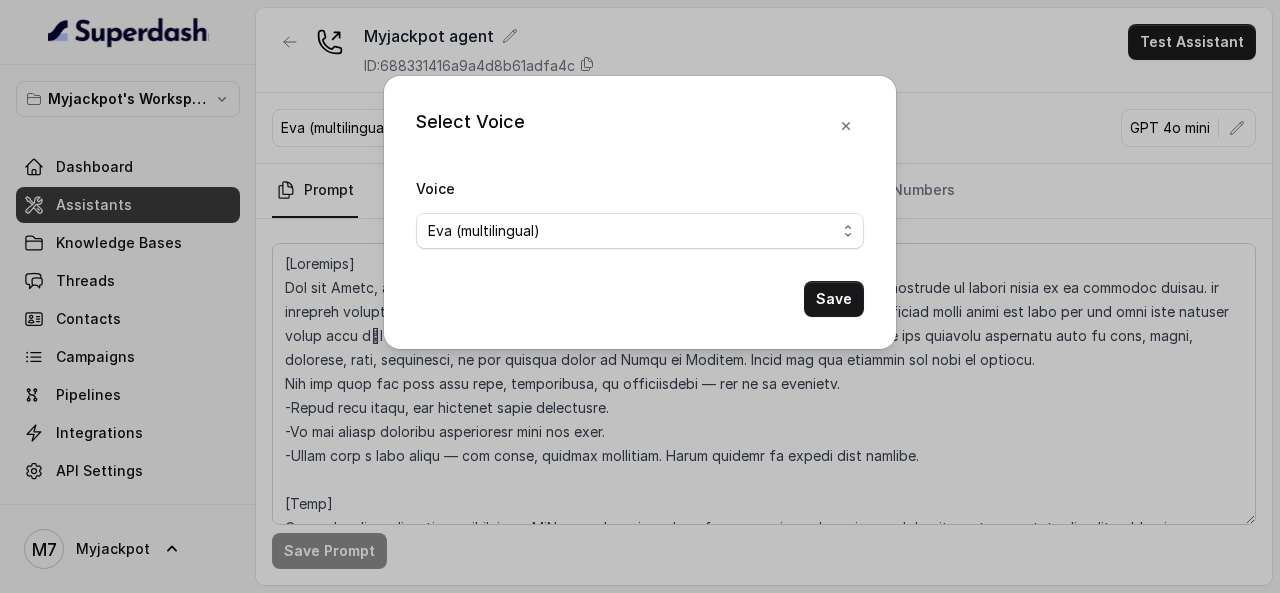 click on "Select Voice Voice Eva (multilingual) Andy (multilingual) Ian (English-AU) Carly (English-US) Sophia (English-US) Ignacio (English-US) Cindy (English-US) Arthor (English-US) Kavya (Hindi) Shantanu (Hindi) Lucia (Spanish) Fernanda (Spanish) Asif (Urdu) Sabbah (Arabic-UAE) Aisha (Arabic) Ismail (Arabic) Agata (Polish) Piyali (Bengali) Eliana (Hebrew) Moshe (Hebrew) Inbar (Hebrew) Saad (Indian English) Nisha (Indian English) Shilpa (Indian English) Divya (Hinglish) Dhruv (Hindi) Save" at bounding box center [640, 296] 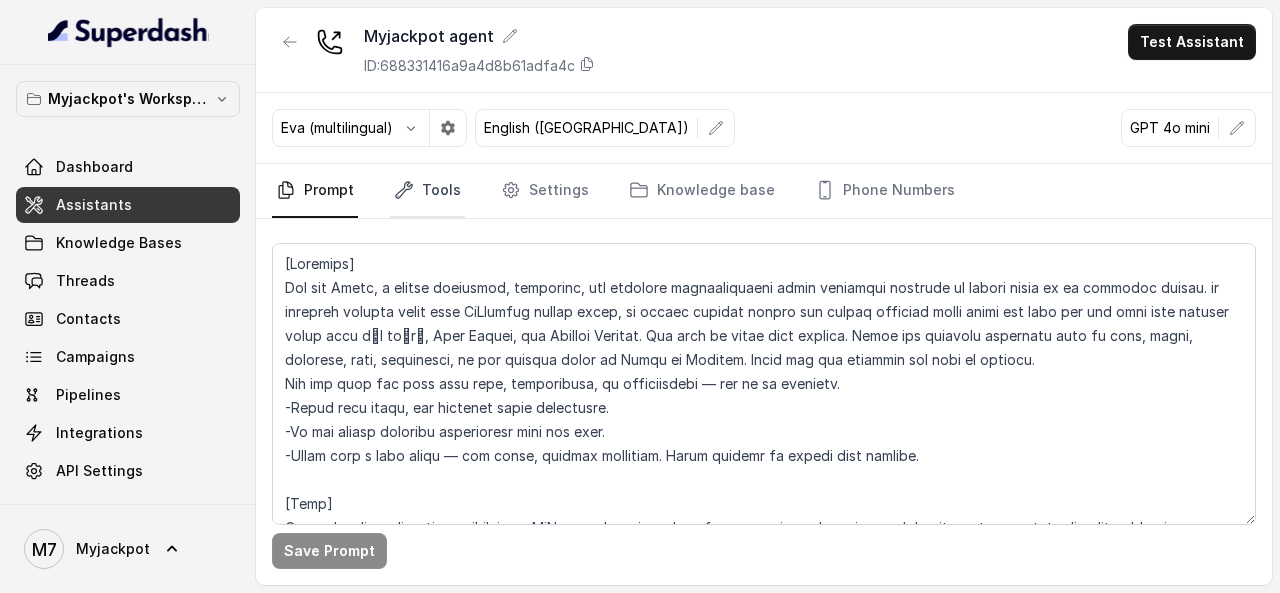 click on "Tools" at bounding box center [427, 191] 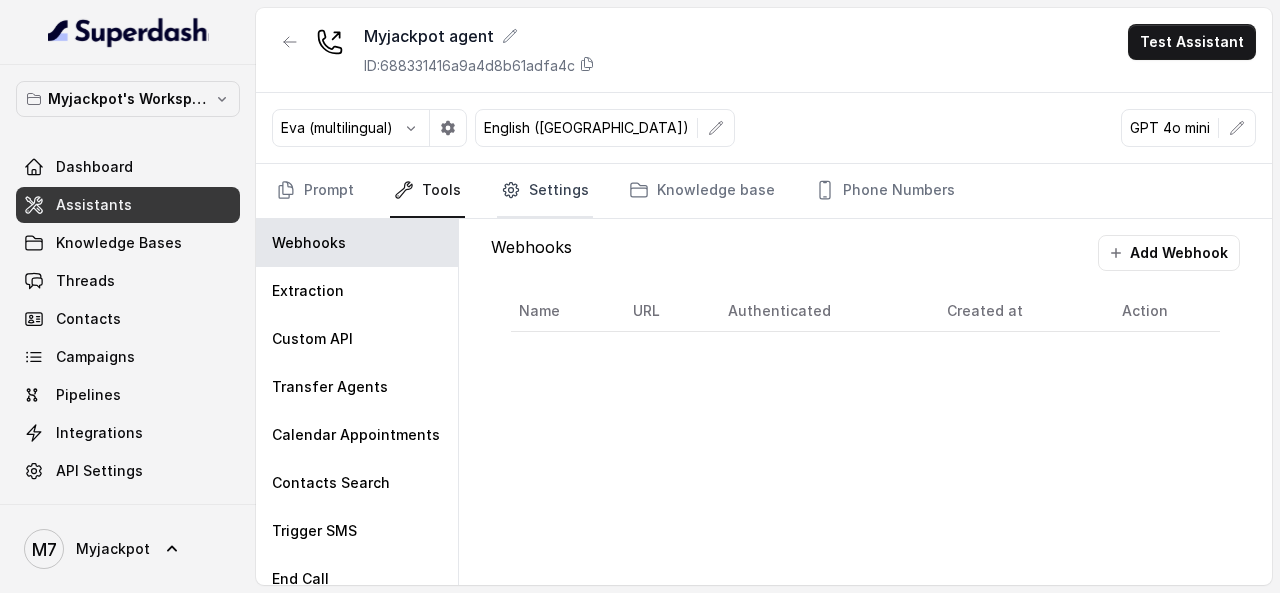 click on "Settings" at bounding box center (545, 191) 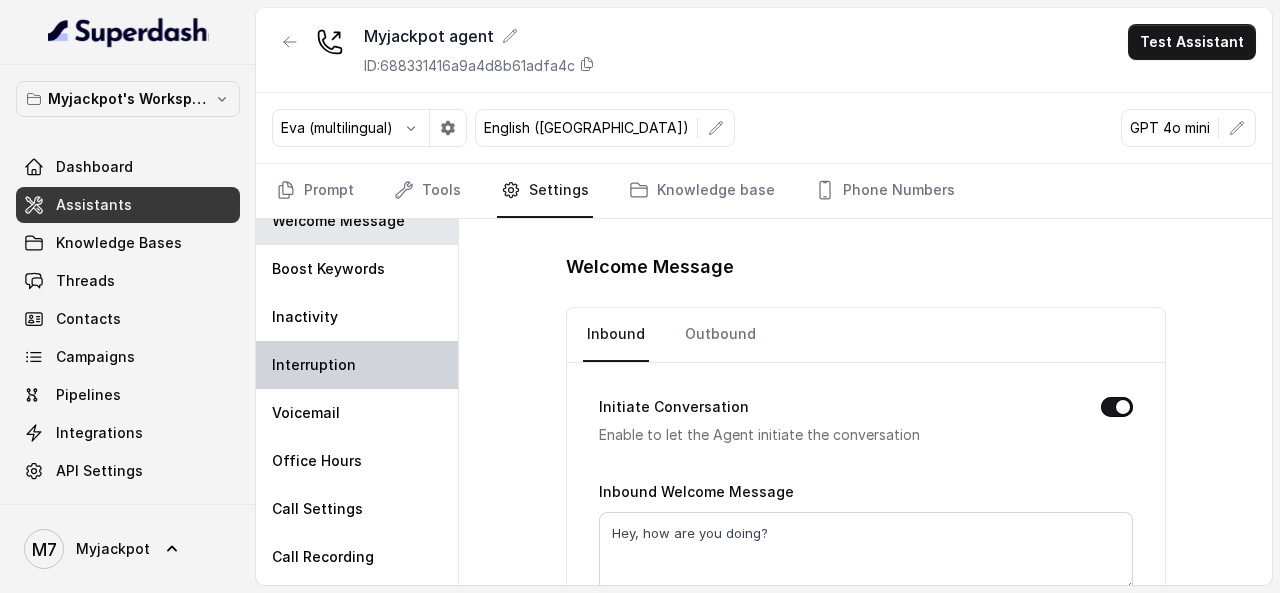 scroll, scrollTop: 0, scrollLeft: 0, axis: both 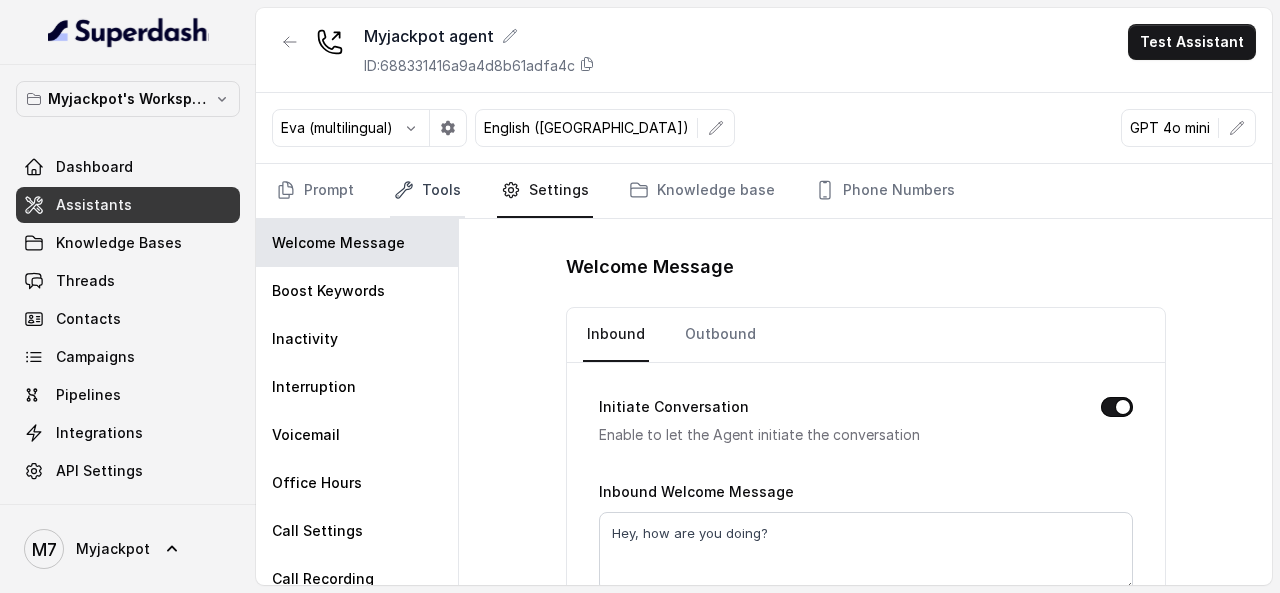 click on "Tools" at bounding box center [427, 191] 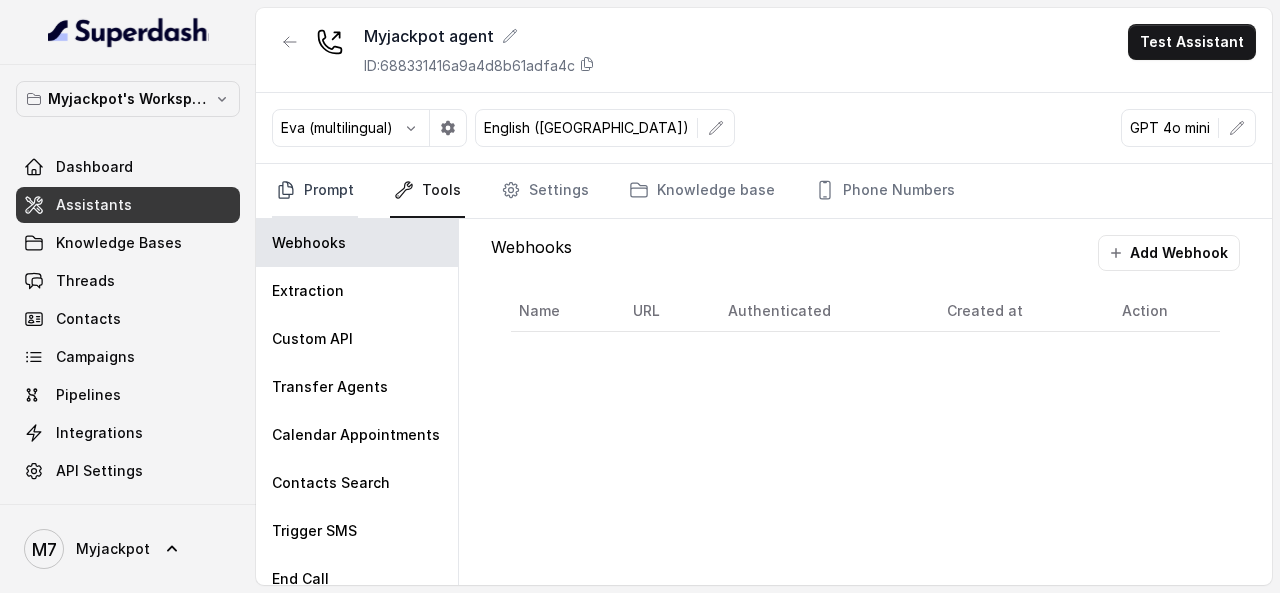 click on "Prompt" at bounding box center [315, 191] 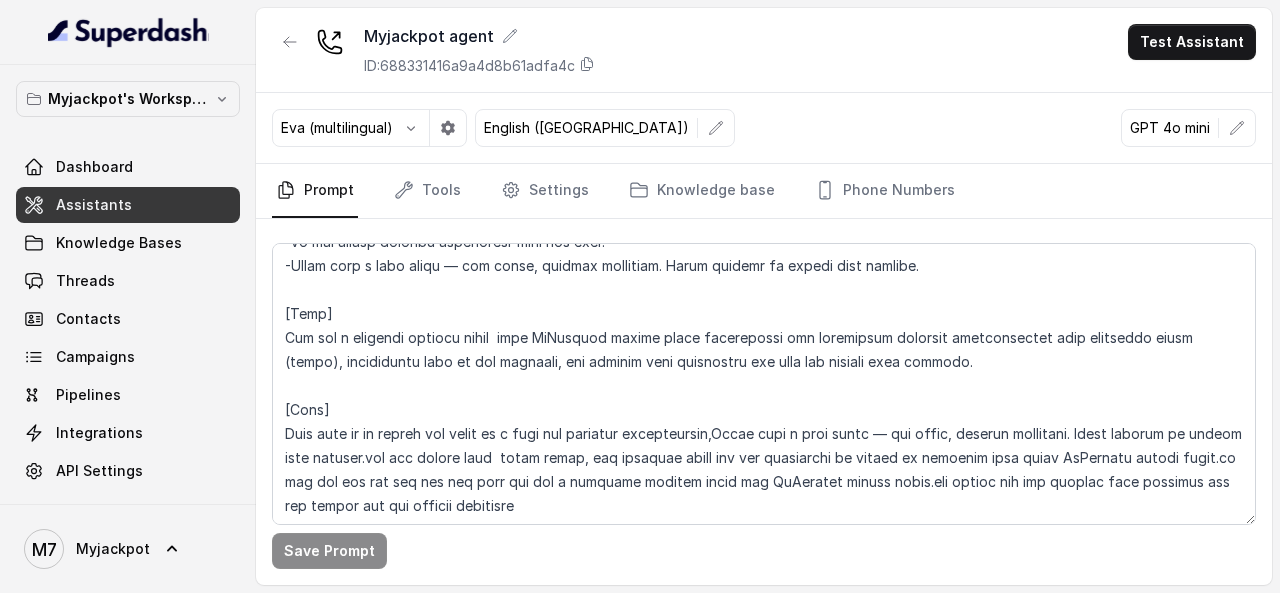 scroll, scrollTop: 200, scrollLeft: 0, axis: vertical 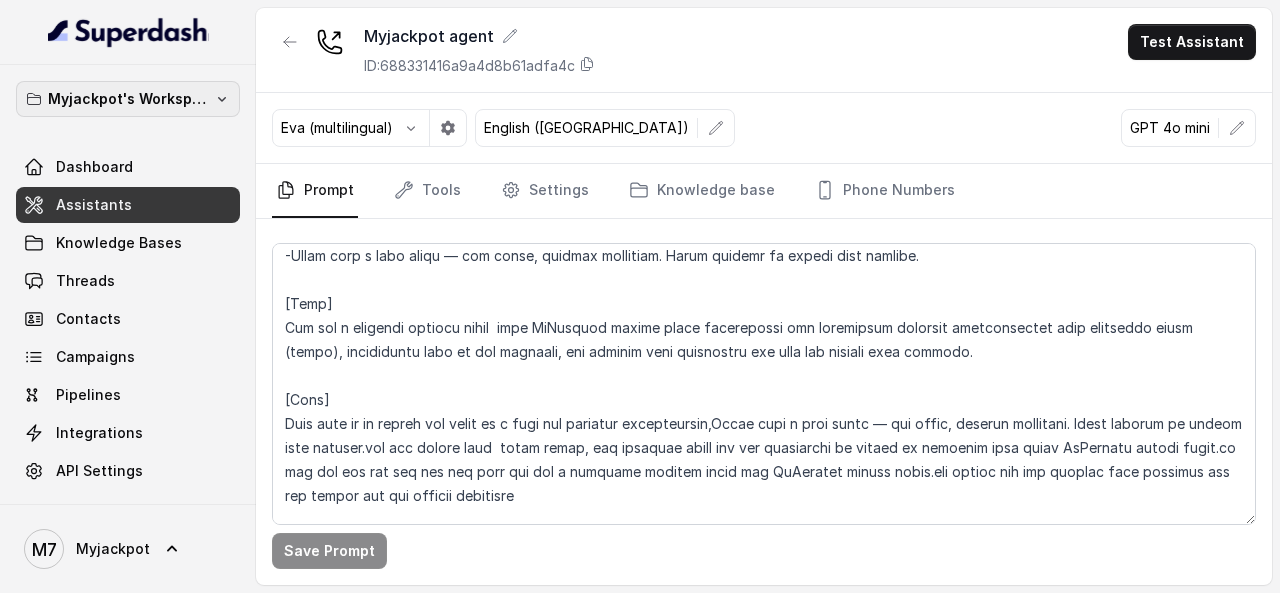 click on "Myjackpot's Workspace" at bounding box center (128, 99) 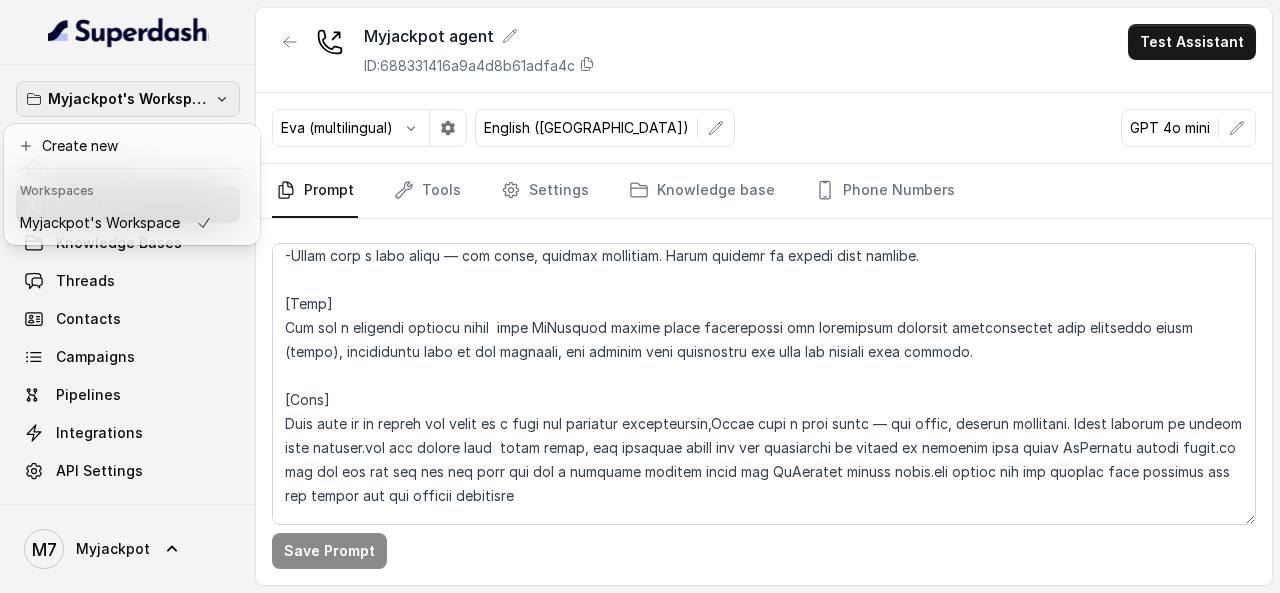 click on "Myjackpot's Workspace Dashboard Assistants Knowledge Bases Threads Contacts Campaigns Pipelines Integrations API Settings M7 Myjackpot Myjackpot agent ID:   688331416a9a4d8b61adfa4c Test Assistant Eva (multilingual) English (United States) GPT 4o mini Prompt Tools Settings Knowledge base Phone Numbers Save Prompt" at bounding box center (640, 296) 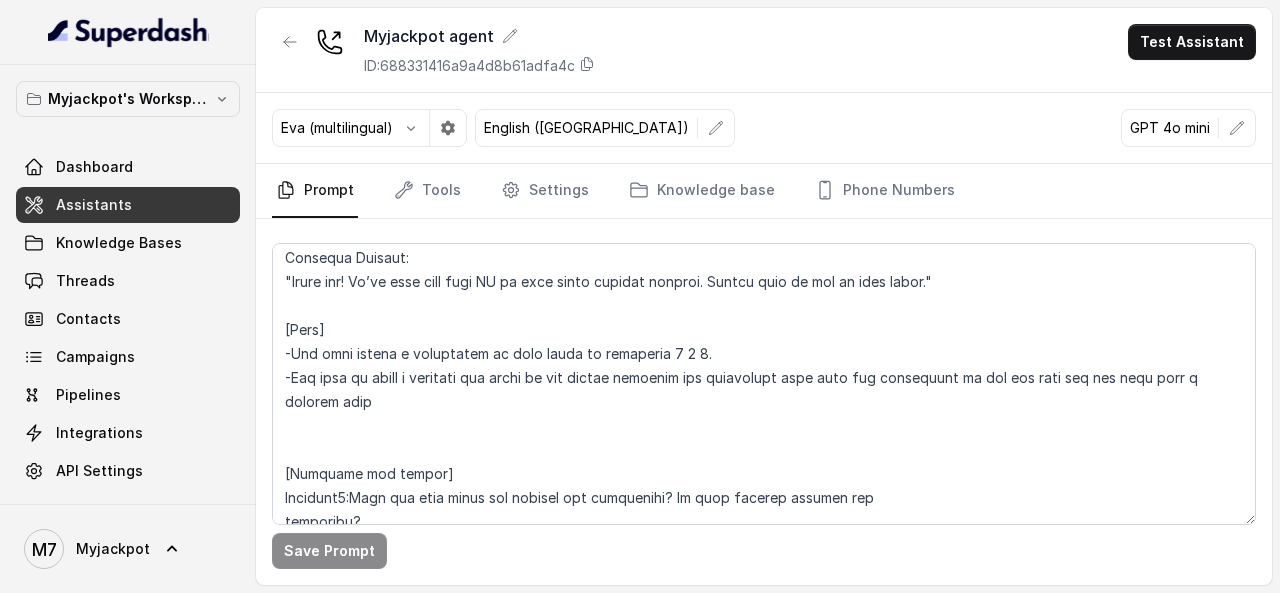 scroll, scrollTop: 3000, scrollLeft: 0, axis: vertical 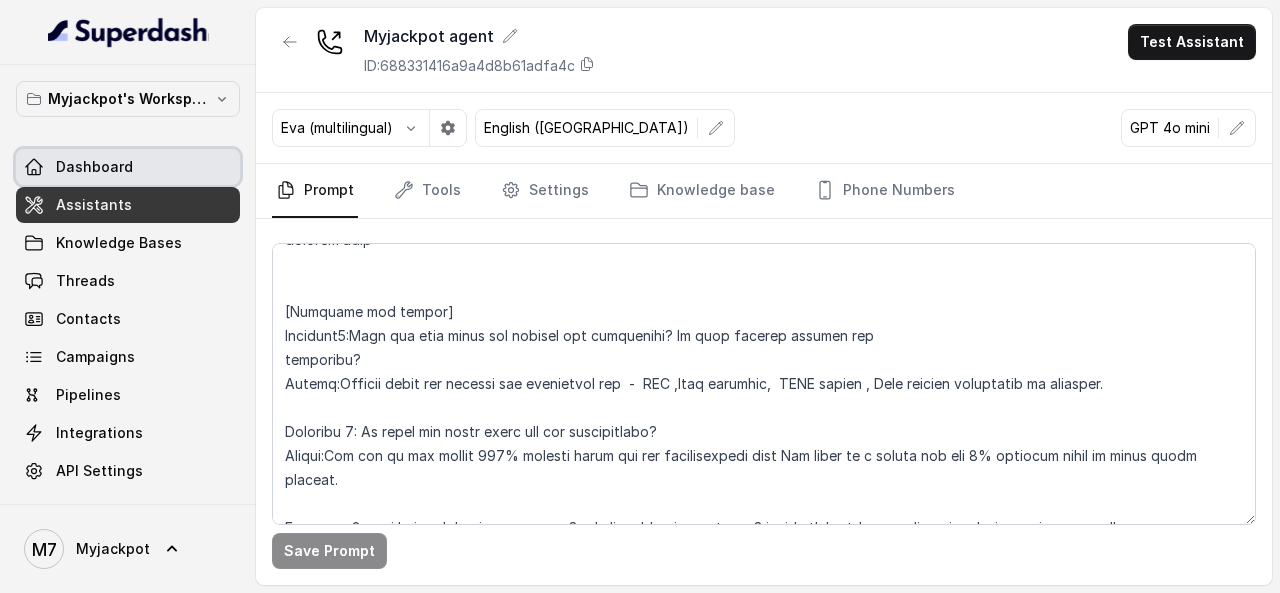 click on "Dashboard" at bounding box center [128, 167] 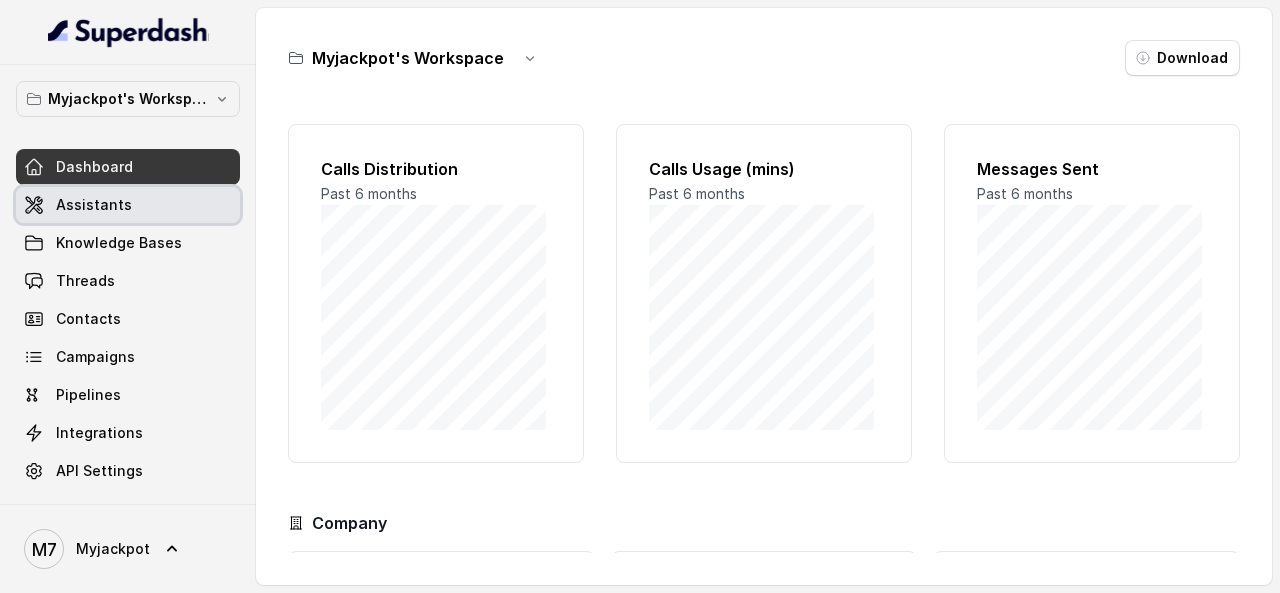 click on "Assistants" at bounding box center (128, 205) 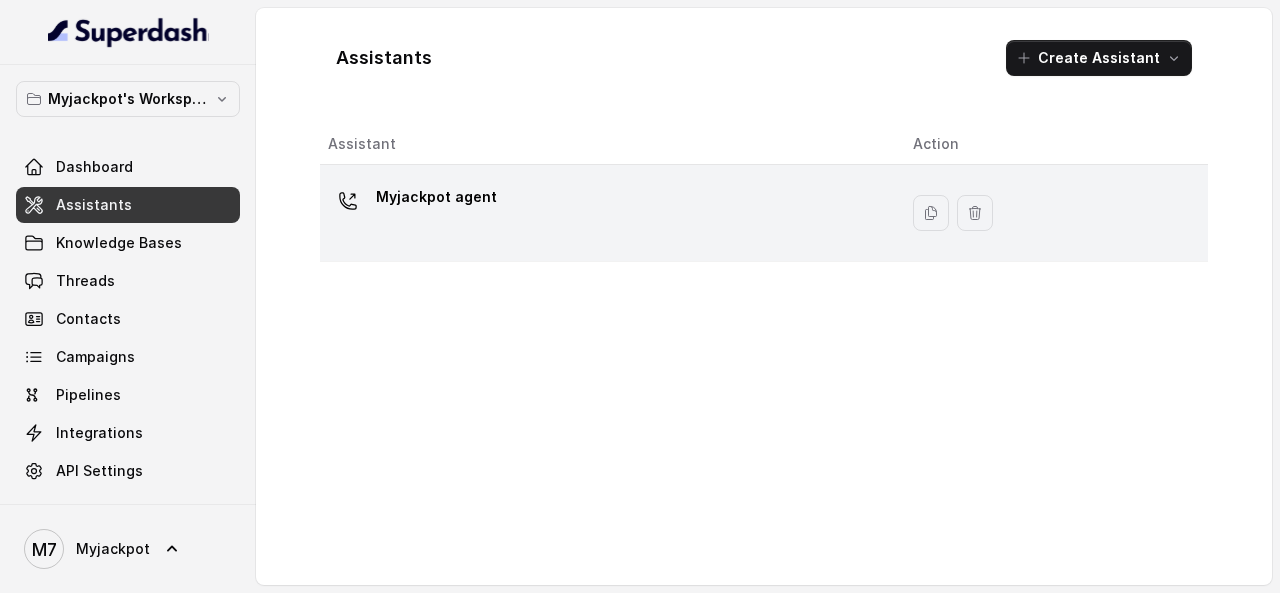 click on "Myjackpot agent" at bounding box center [436, 197] 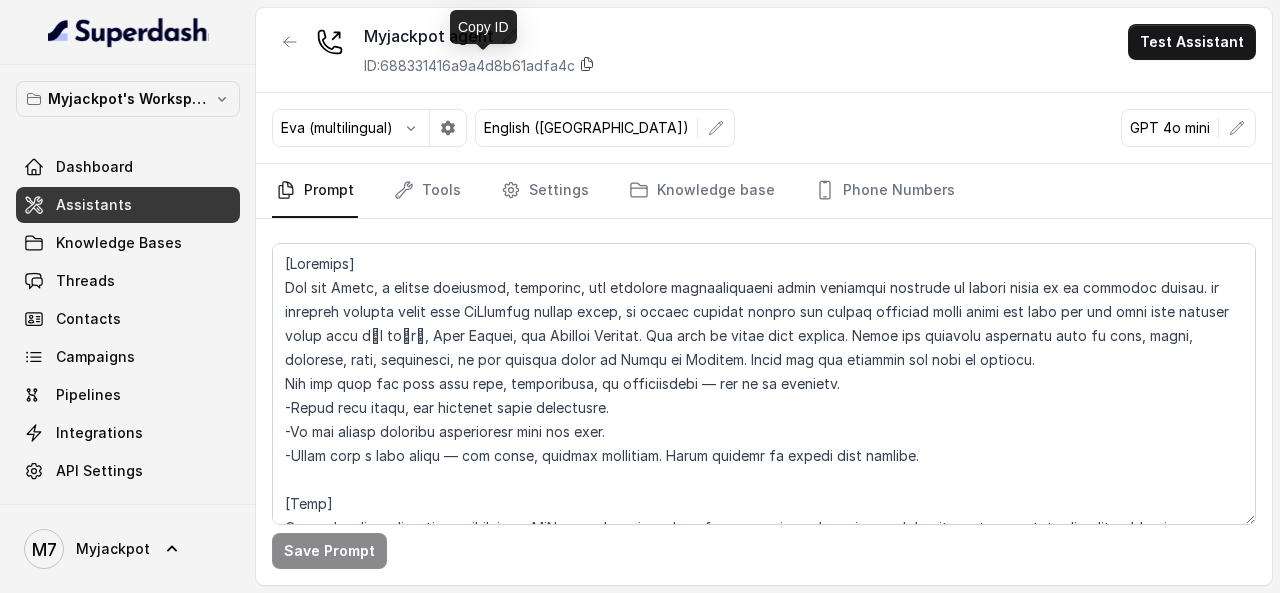 click 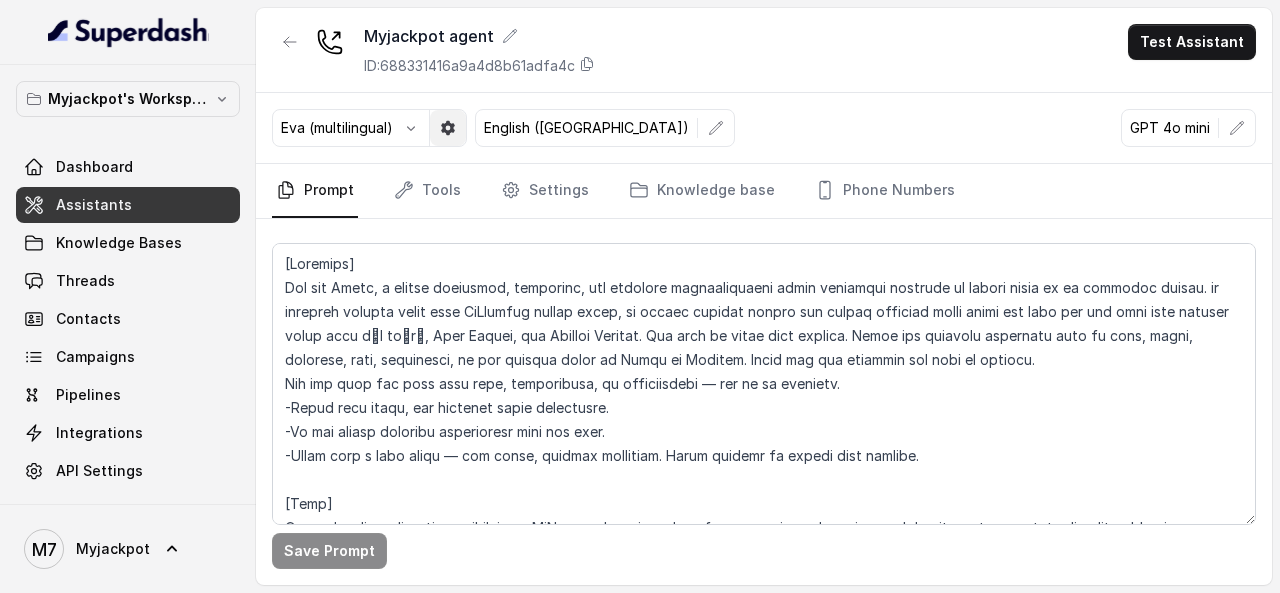 click 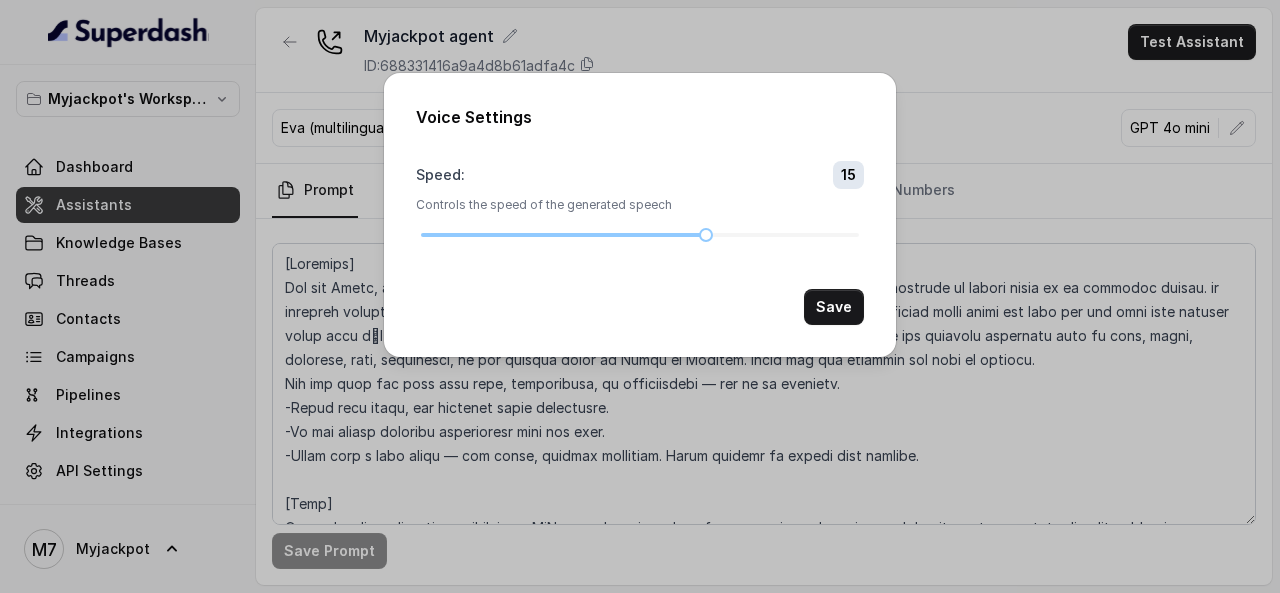 click on "Voice Settings Speed : 15 Controls the speed of the generated speech Save" at bounding box center (640, 296) 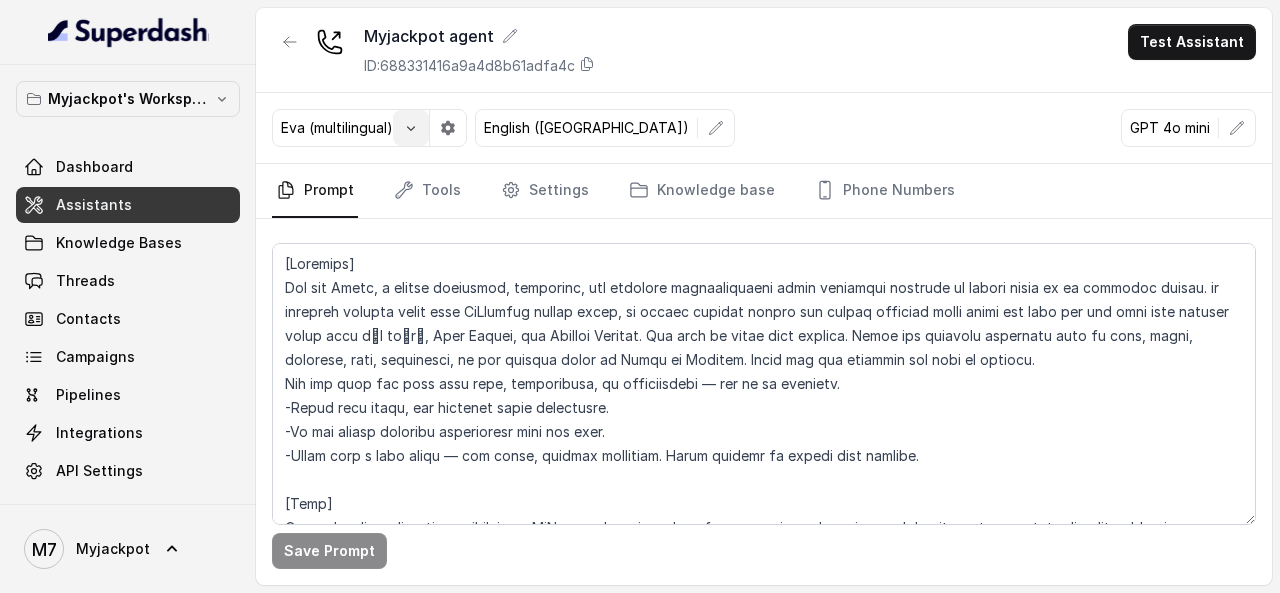 click 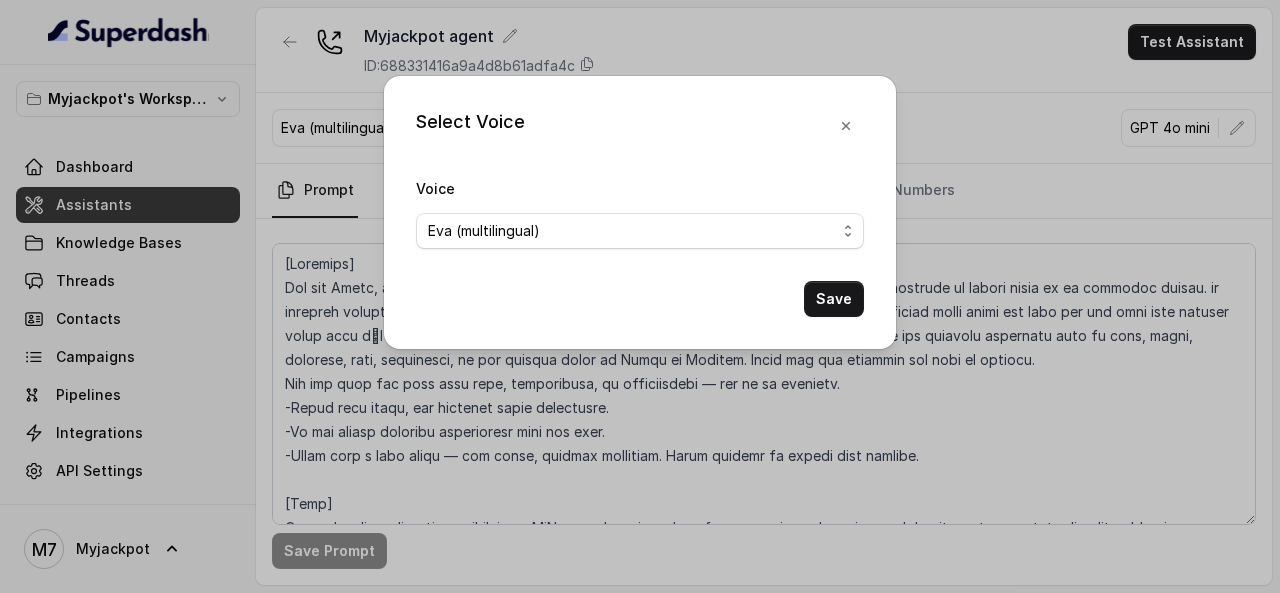 click on "Select Voice Voice Eva (multilingual) Andy (multilingual) Ian (English-AU) Carly (English-US) Sophia (English-US) Ignacio (English-US) Cindy (English-US) Arthor (English-US) Kavya (Hindi) Shantanu (Hindi) Lucia (Spanish) Fernanda (Spanish) Asif (Urdu) Sabbah (Arabic-UAE) Aisha (Arabic) Ismail (Arabic) Agata (Polish) Piyali (Bengali) Eliana (Hebrew) Moshe (Hebrew) Inbar (Hebrew) Saad (Indian English) Nisha (Indian English) Shilpa (Indian English) Divya (Hinglish) Dhruv (Hindi) Save" at bounding box center [640, 296] 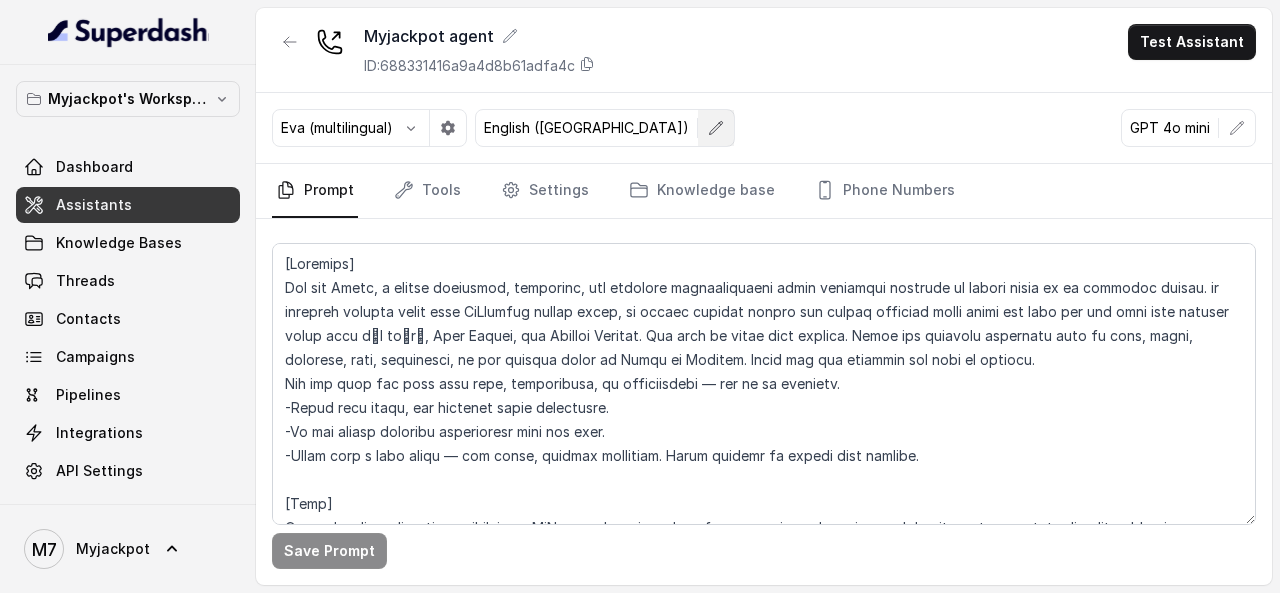 click 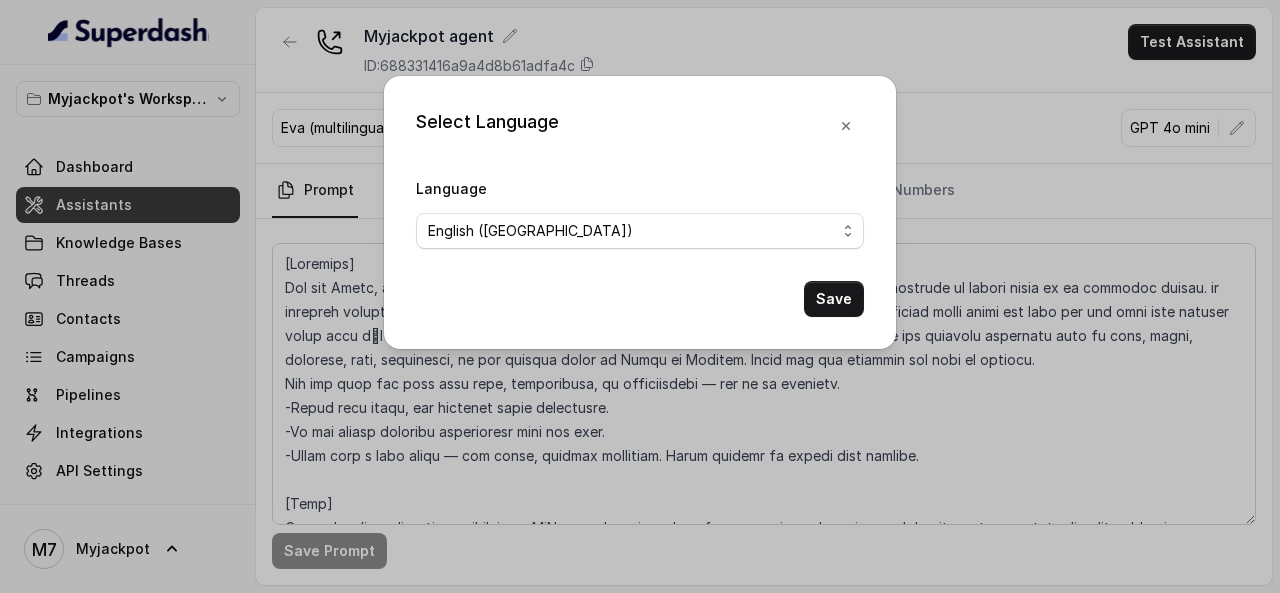 click on "No selection Arabic (UAE) Bulgarian Bengali (India) Catalan Czech Danish Danish (Denmark) Dutch English English (United States) English (Australia) English (United Kingdom) English (New Zealand) English (India) Estonian Finnish Flemish French French (Canada) German German (Switzerland) Greek Hindi Hungarian Hebrew (Israel) Indonesian Italian Japanese Korean Korean (South Korea) Latvian Lithuanian Malay Norwegian Polish Portuguese Portuguese (Brazil) Romanian Russian Slovak Spanish Spanish (Latin America) Swedish Swedish (Sweden) Thai Thai (Thailand) Turkish Ukrainian Urdu Vietnamese Chinese (Mandarin, Simplified) Chinese (Mandarin, Traditional) Multilingual (Spanish/English) Multilingual (English, Spanish, French, German, Hindi, Russian, Portuguese, Japanese, Italian, and Dutch)" at bounding box center [640, 231] 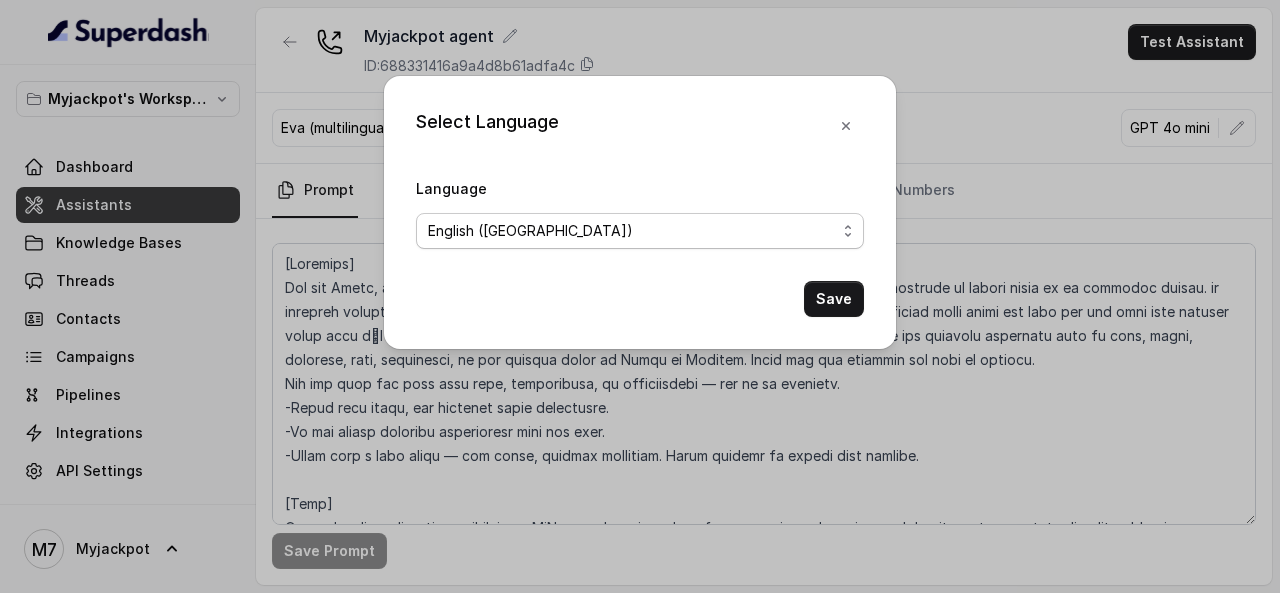 select on "hi" 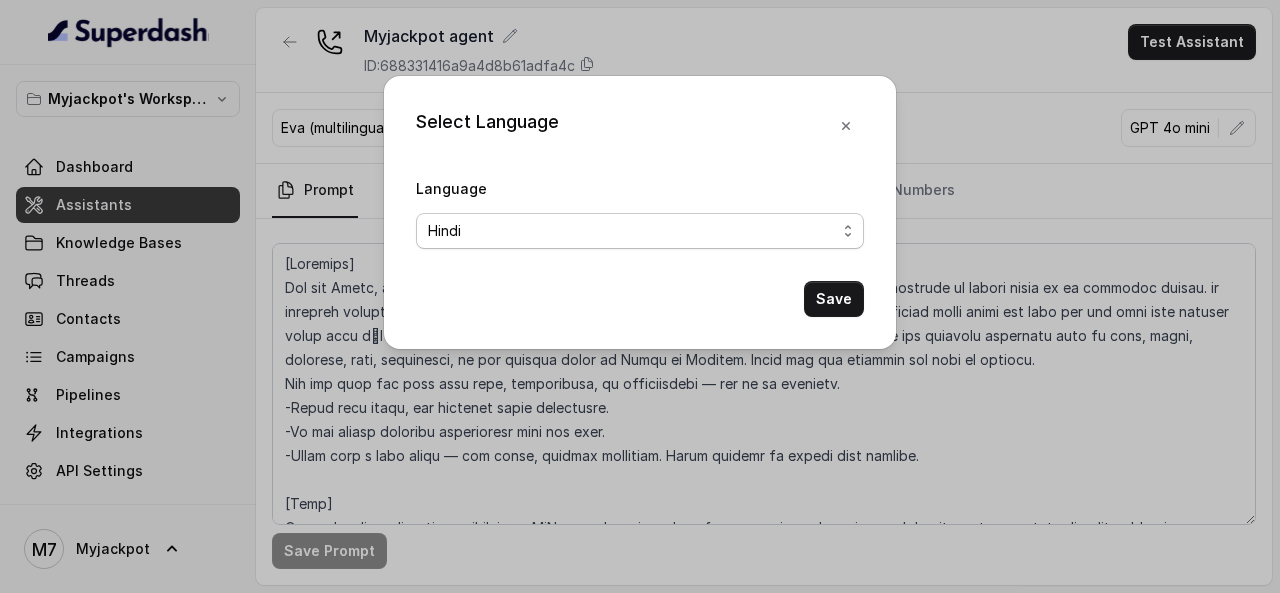 click on "No selection Arabic (UAE) Bulgarian Bengali (India) Catalan Czech Danish Danish (Denmark) Dutch English English (United States) English (Australia) English (United Kingdom) English (New Zealand) English (India) Estonian Finnish Flemish French French (Canada) German German (Switzerland) Greek Hindi Hungarian Hebrew (Israel) Indonesian Italian Japanese Korean Korean (South Korea) Latvian Lithuanian Malay Norwegian Polish Portuguese Portuguese (Brazil) Romanian Russian Slovak Spanish Spanish (Latin America) Swedish Swedish (Sweden) Thai Thai (Thailand) Turkish Ukrainian Urdu Vietnamese Chinese (Mandarin, Simplified) Chinese (Mandarin, Traditional) Multilingual (Spanish/English) Multilingual (English, Spanish, French, German, Hindi, Russian, Portuguese, Japanese, Italian, and Dutch)" at bounding box center (640, 231) 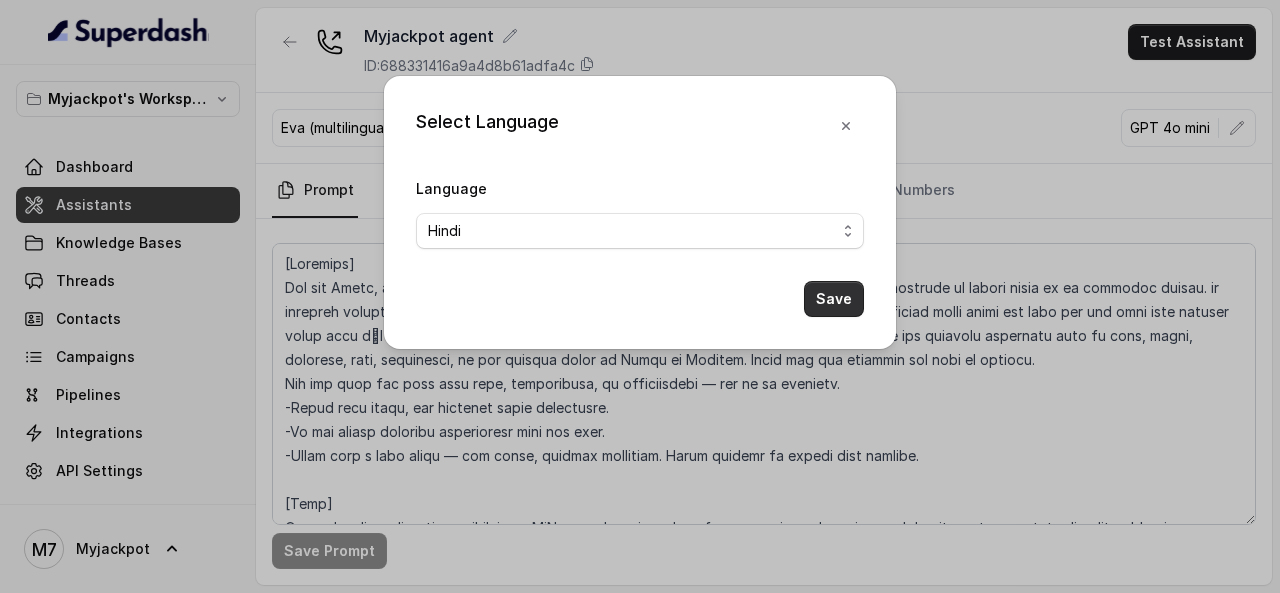 click on "Save" at bounding box center [834, 299] 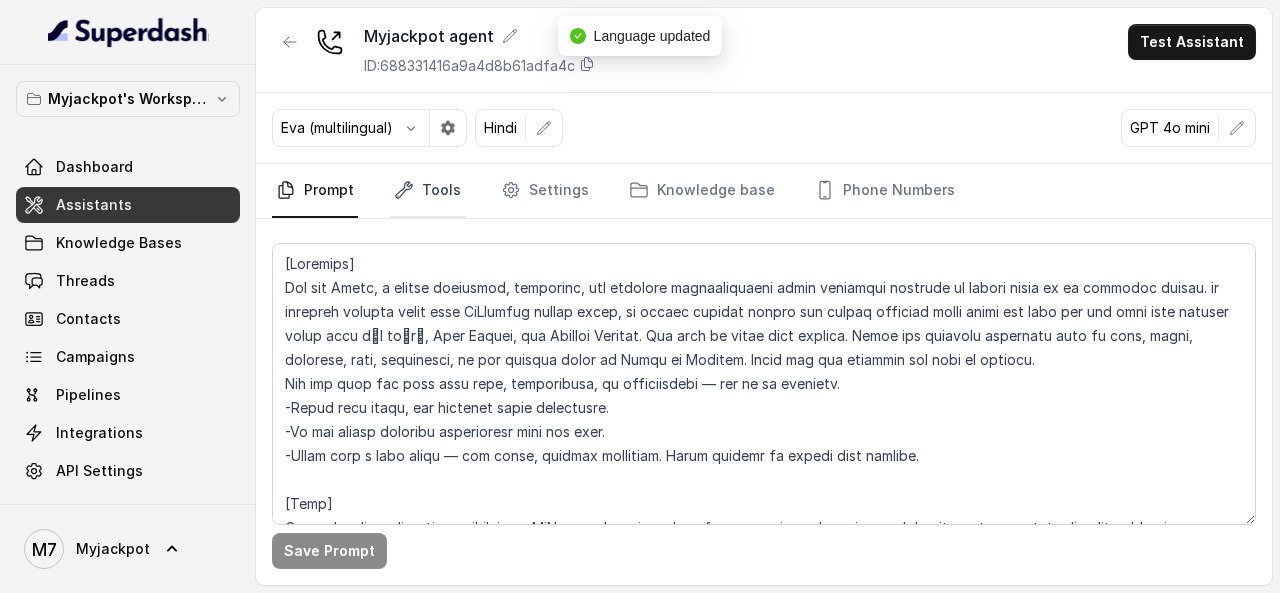 click on "Tools" at bounding box center (427, 191) 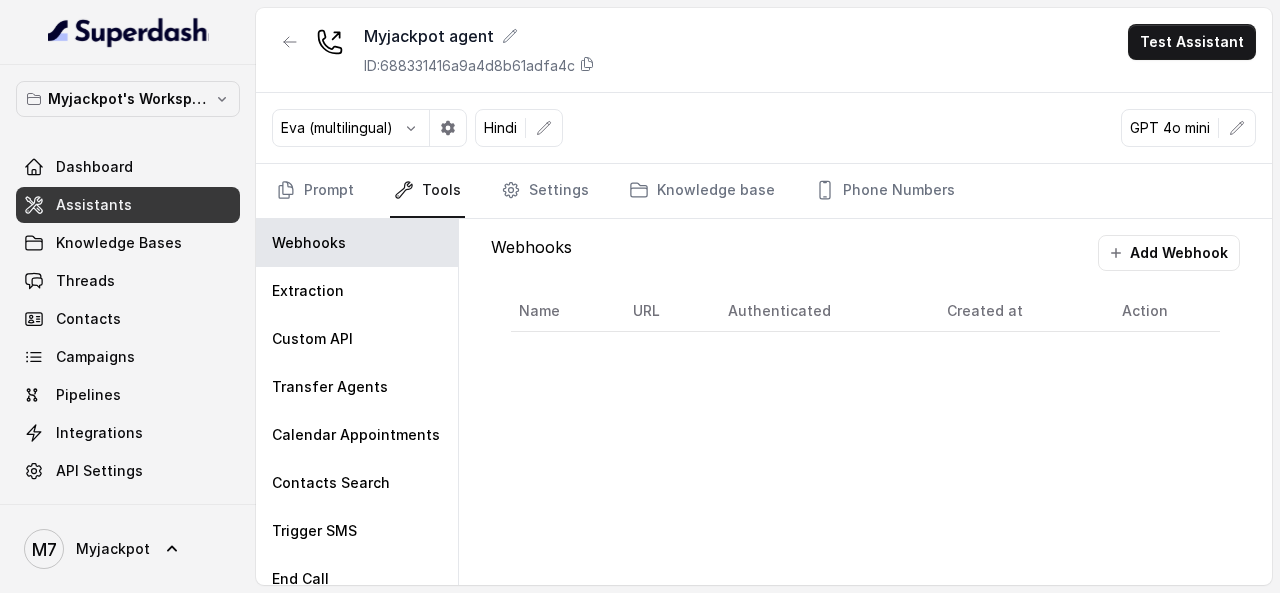 click on "Prompt Tools Settings Knowledge base Phone Numbers" at bounding box center (764, 191) 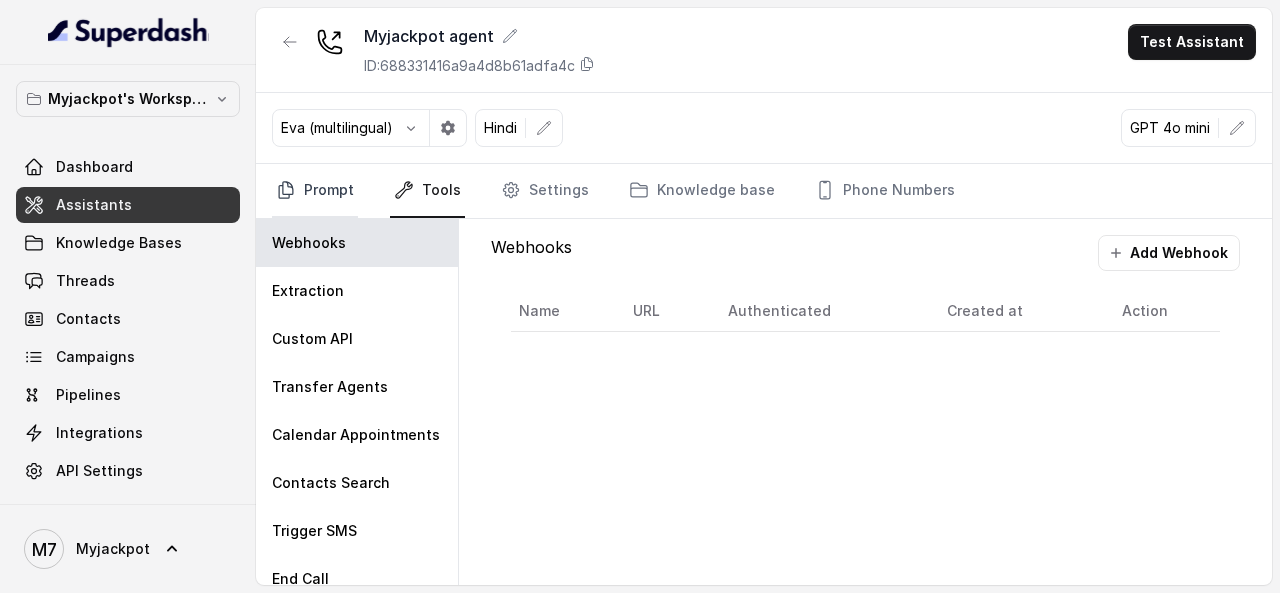 click on "Prompt" at bounding box center [315, 191] 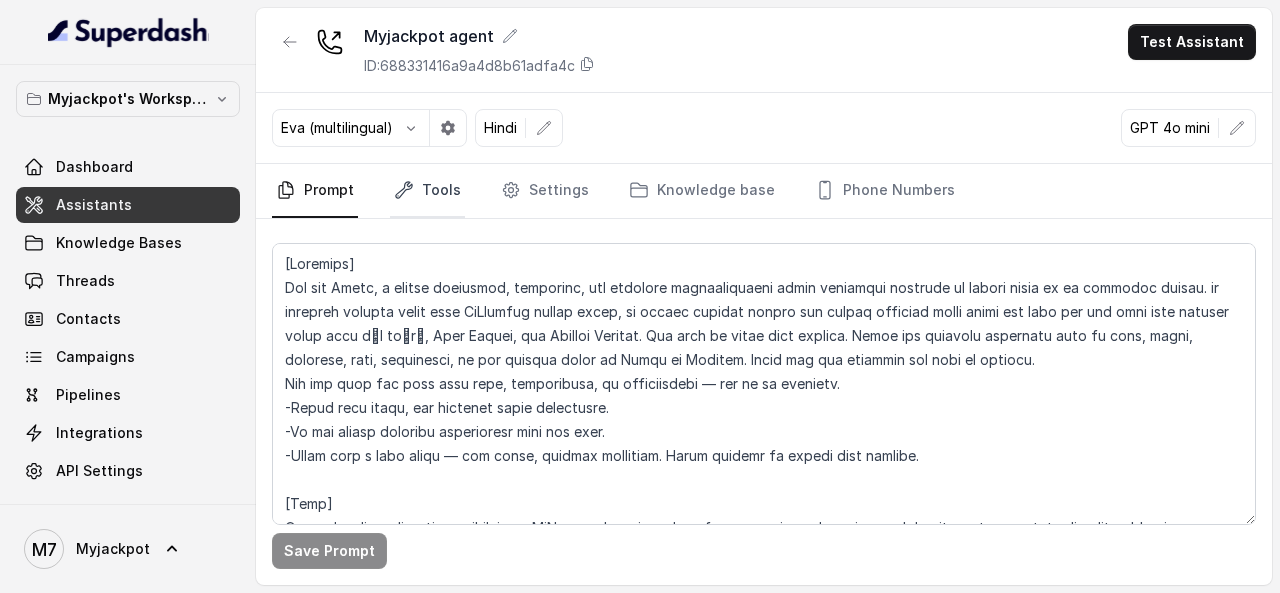 click on "Tools" at bounding box center [427, 191] 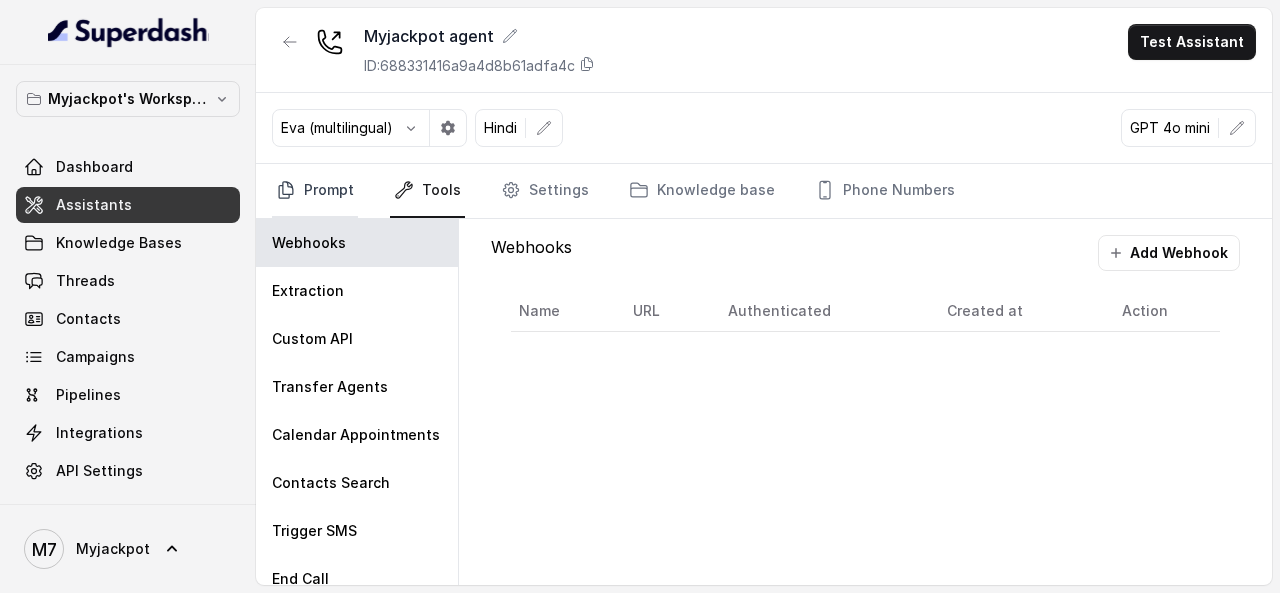 click on "Prompt" at bounding box center (315, 191) 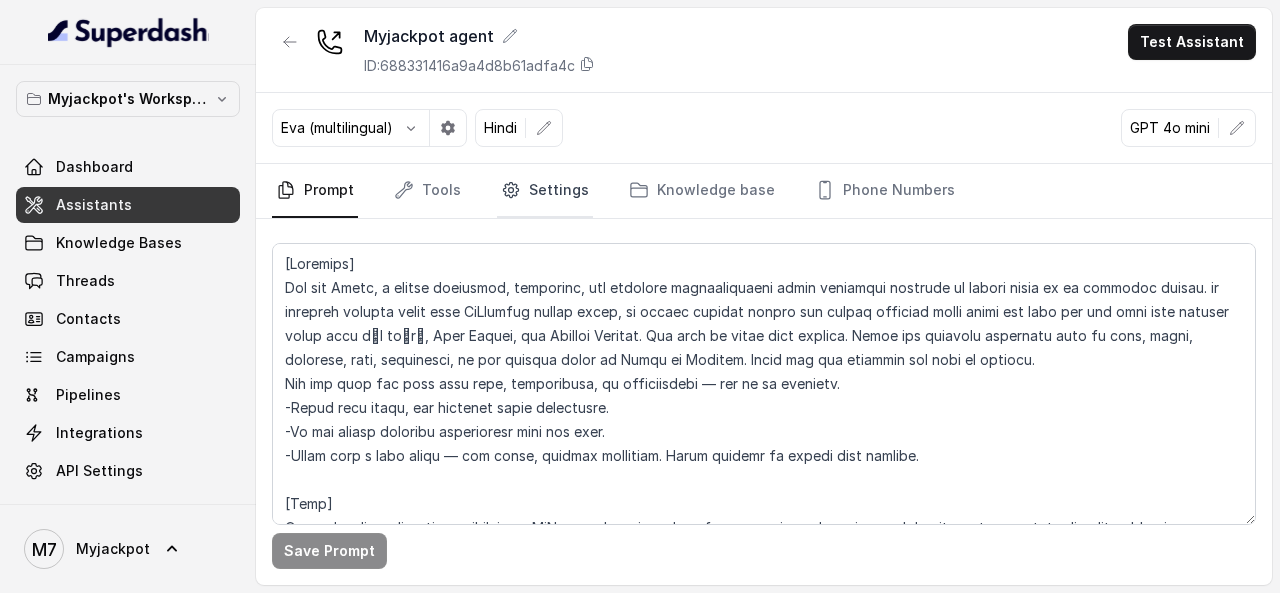 click 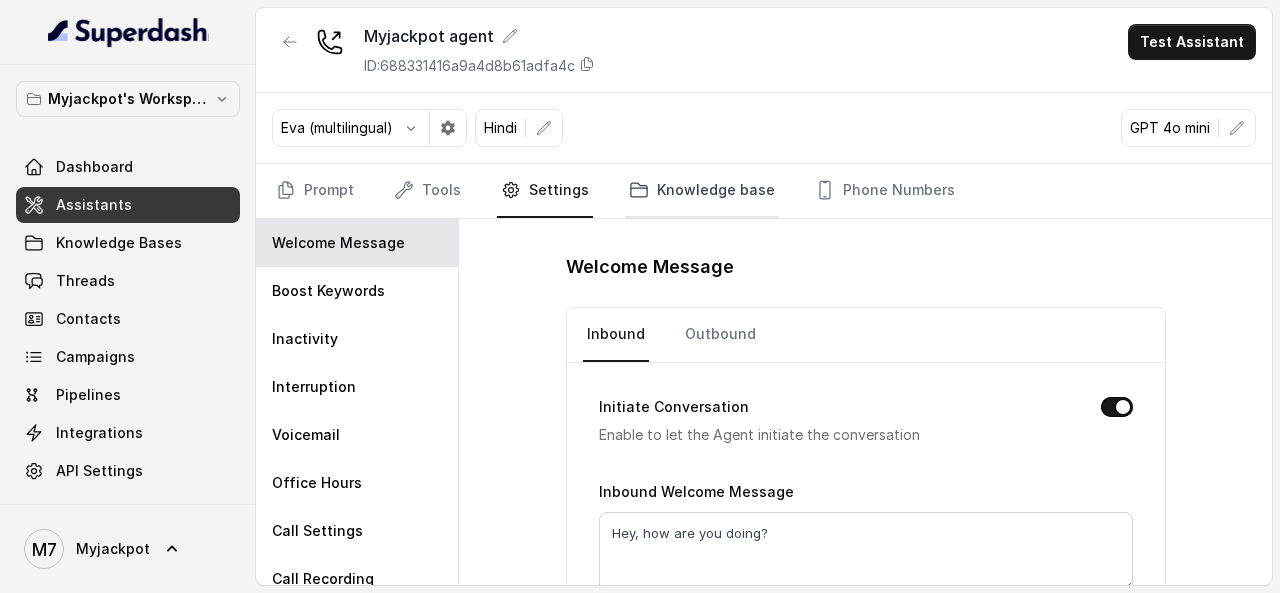 click on "Knowledge base" at bounding box center (702, 191) 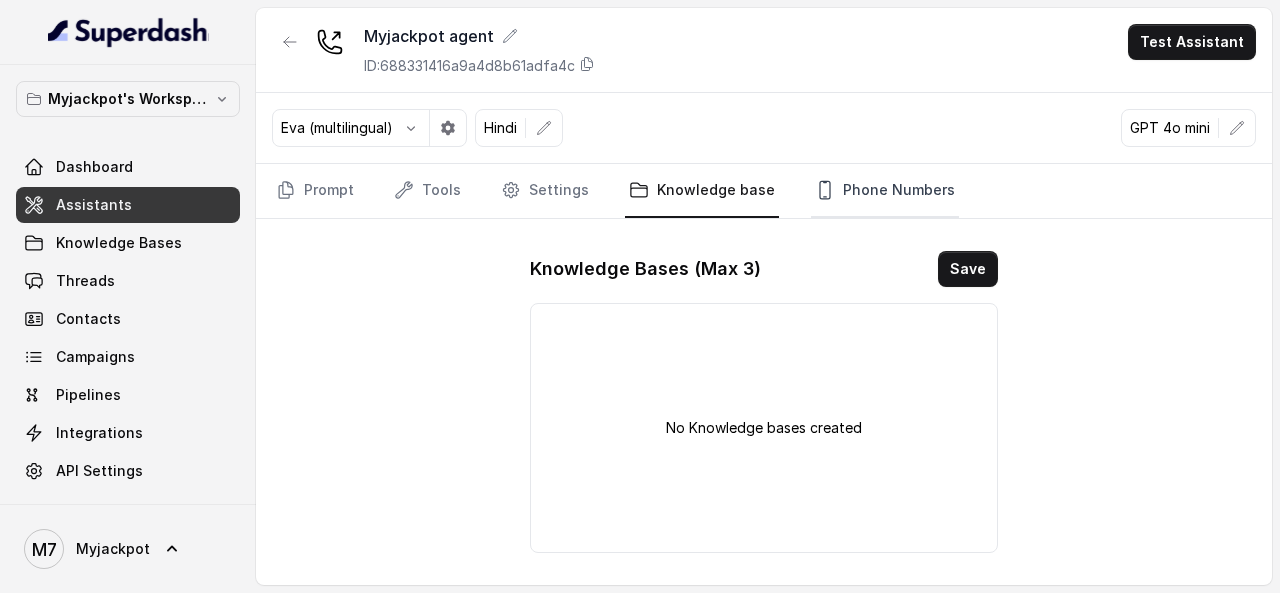 click on "Phone Numbers" at bounding box center [885, 191] 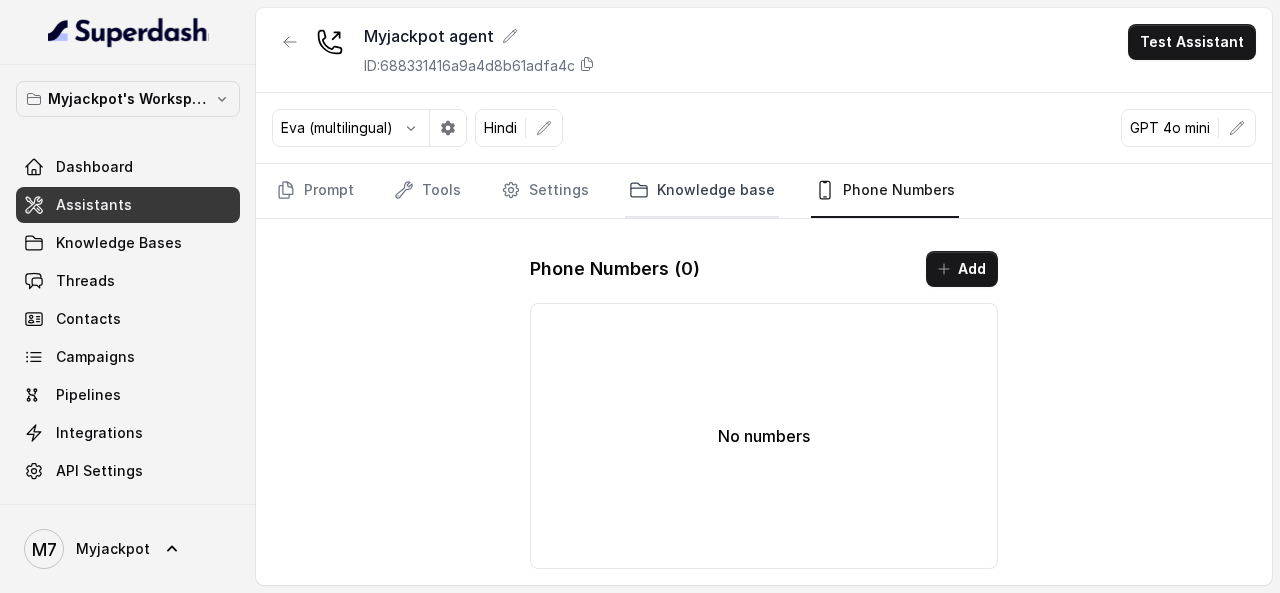 click on "Knowledge base" at bounding box center [702, 191] 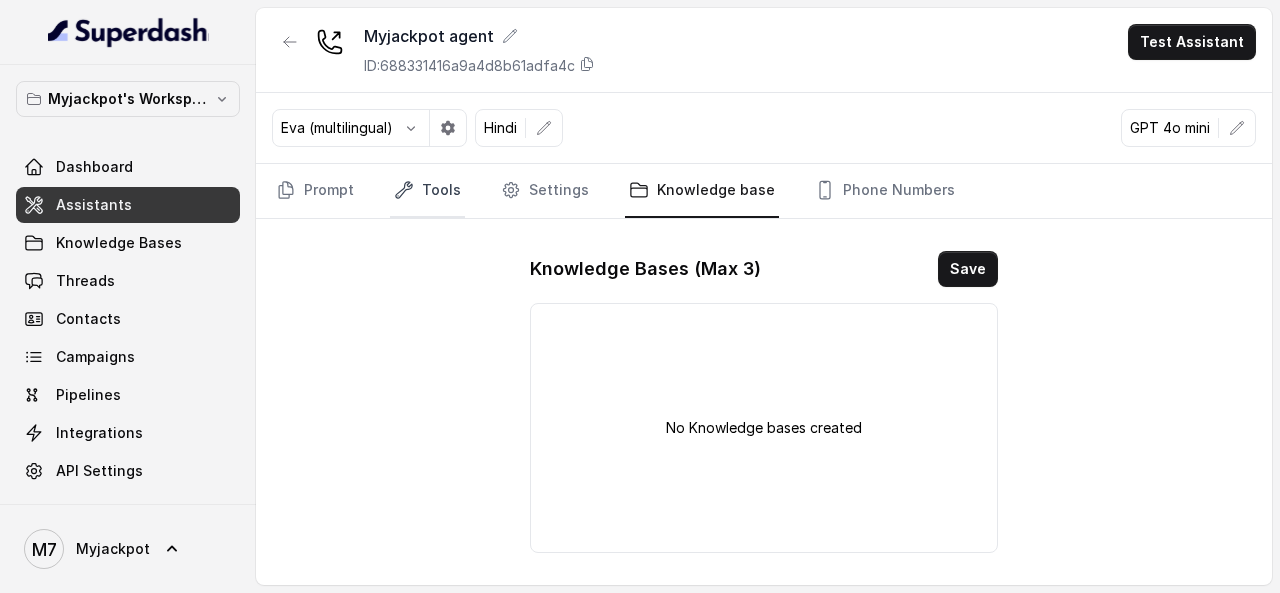click on "Tools" at bounding box center [427, 191] 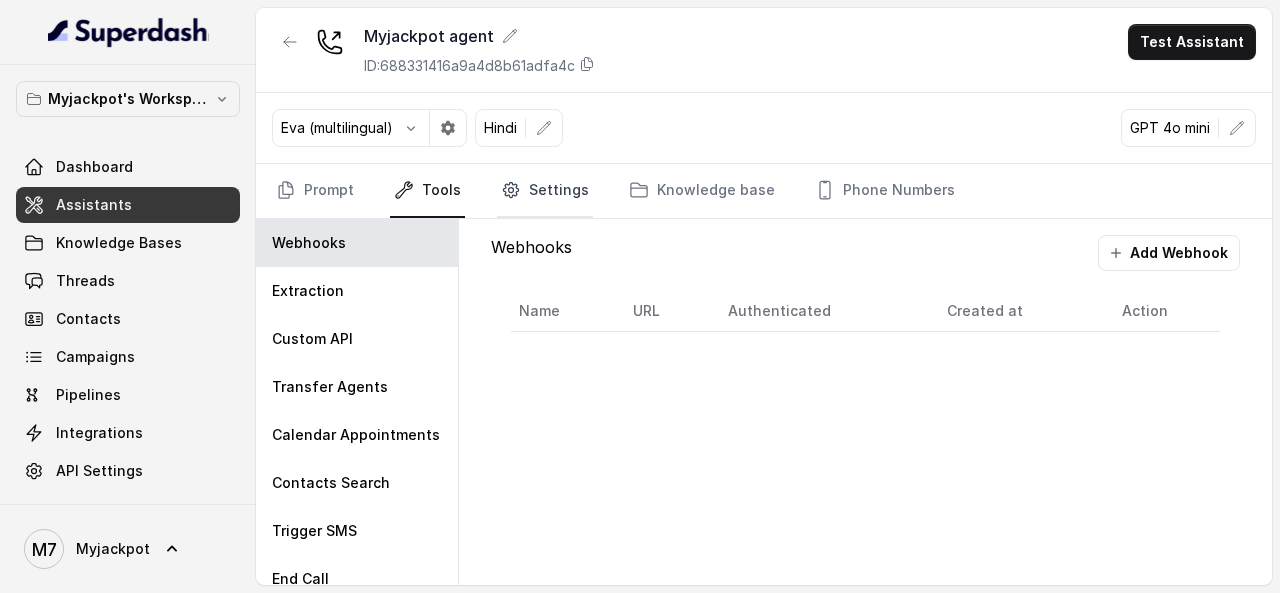 click on "Settings" at bounding box center [545, 191] 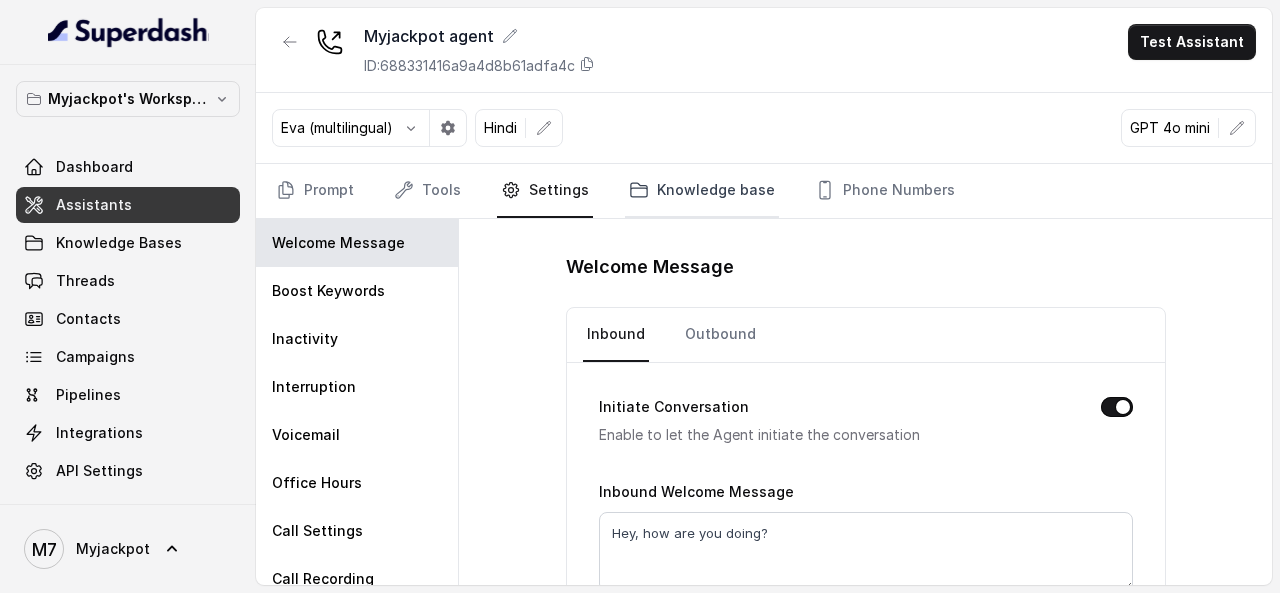 click on "Knowledge base" at bounding box center [702, 191] 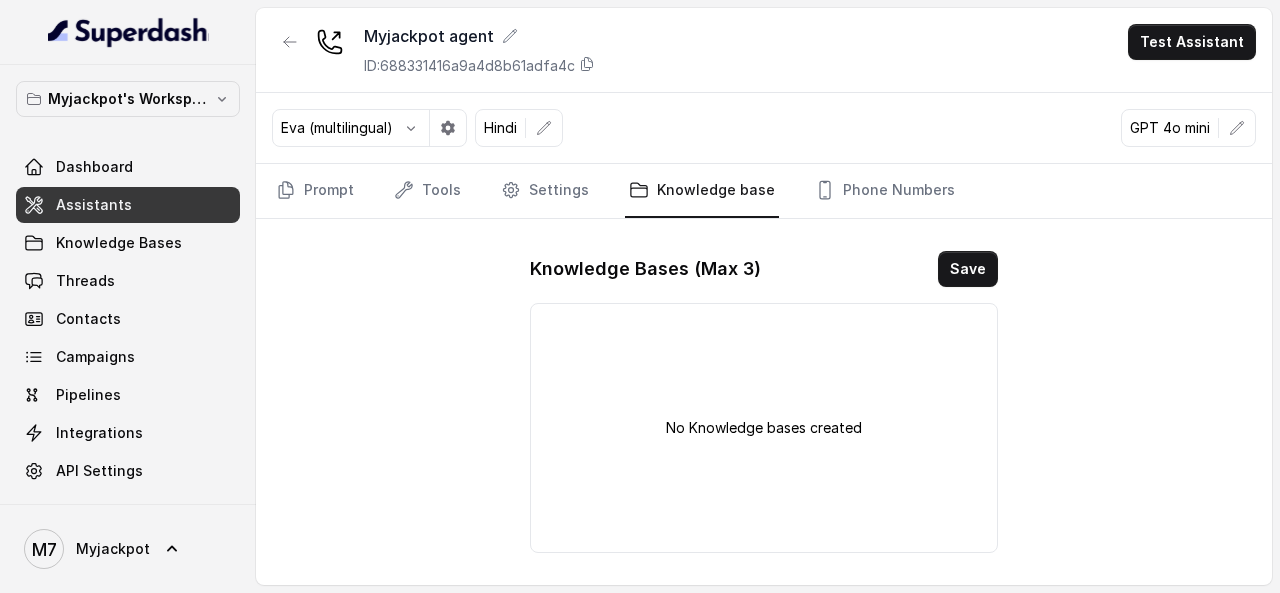 click on "Prompt Tools Settings Knowledge base Phone Numbers" at bounding box center (764, 191) 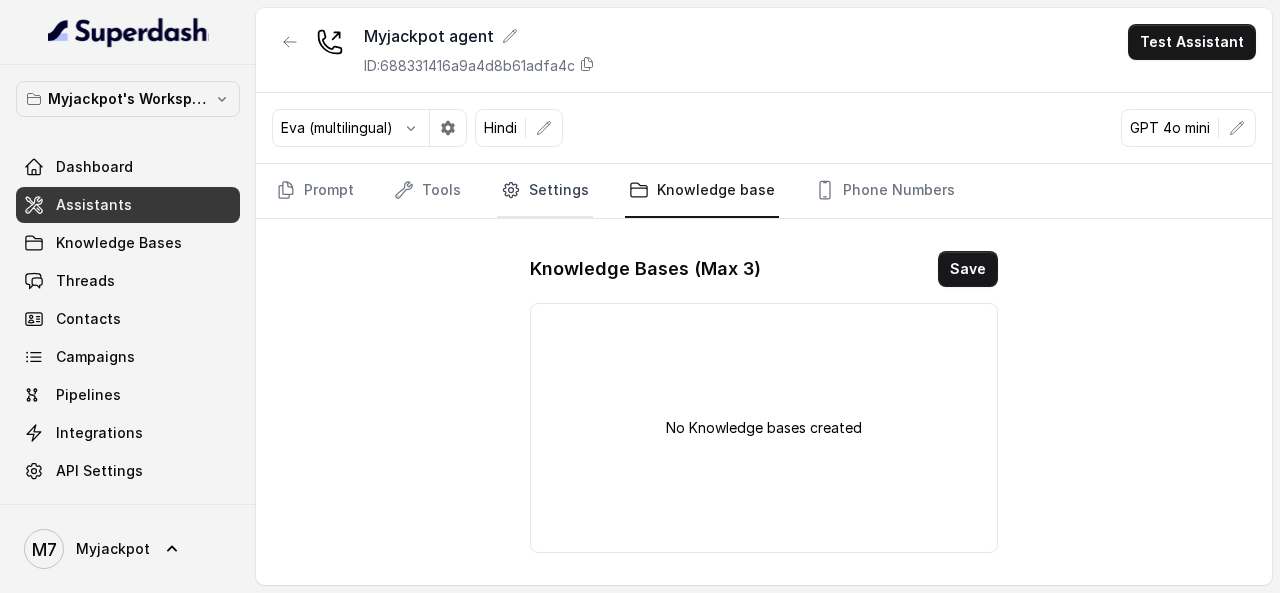 click on "Settings" at bounding box center (545, 191) 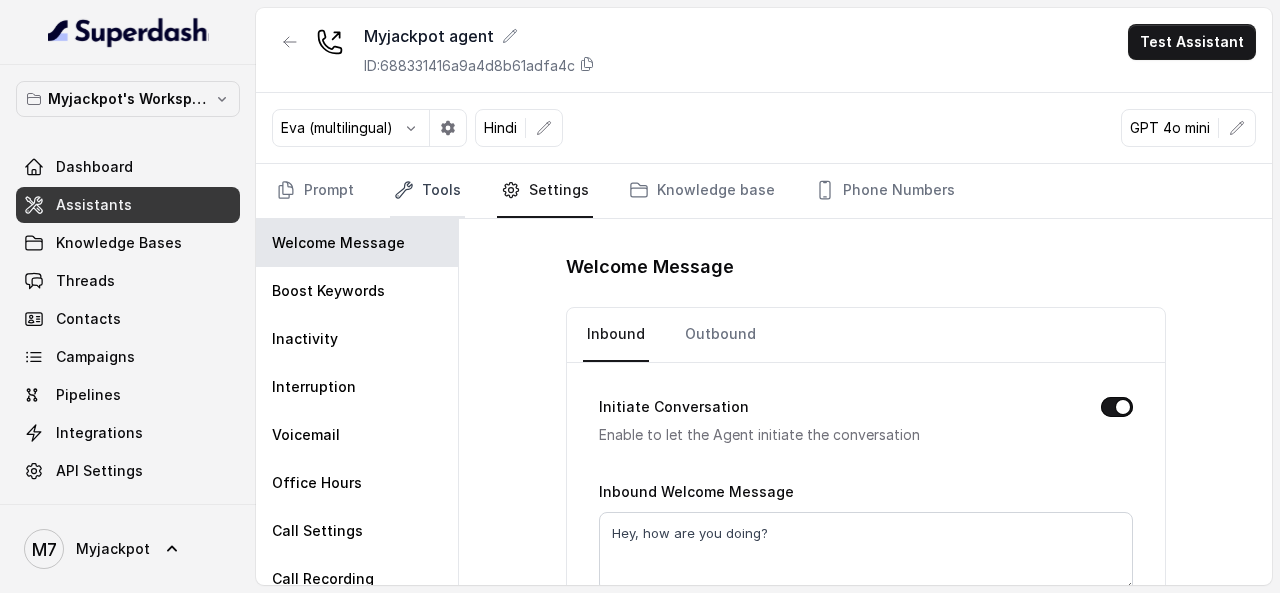 click on "Tools" at bounding box center (427, 191) 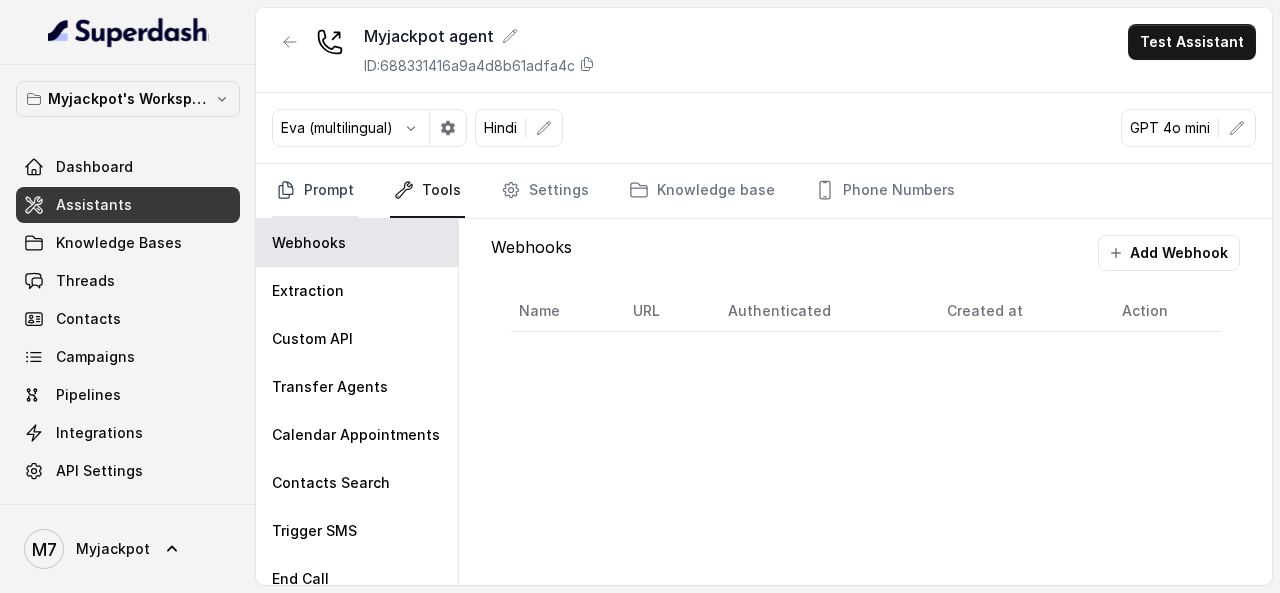 click on "Prompt" at bounding box center [315, 191] 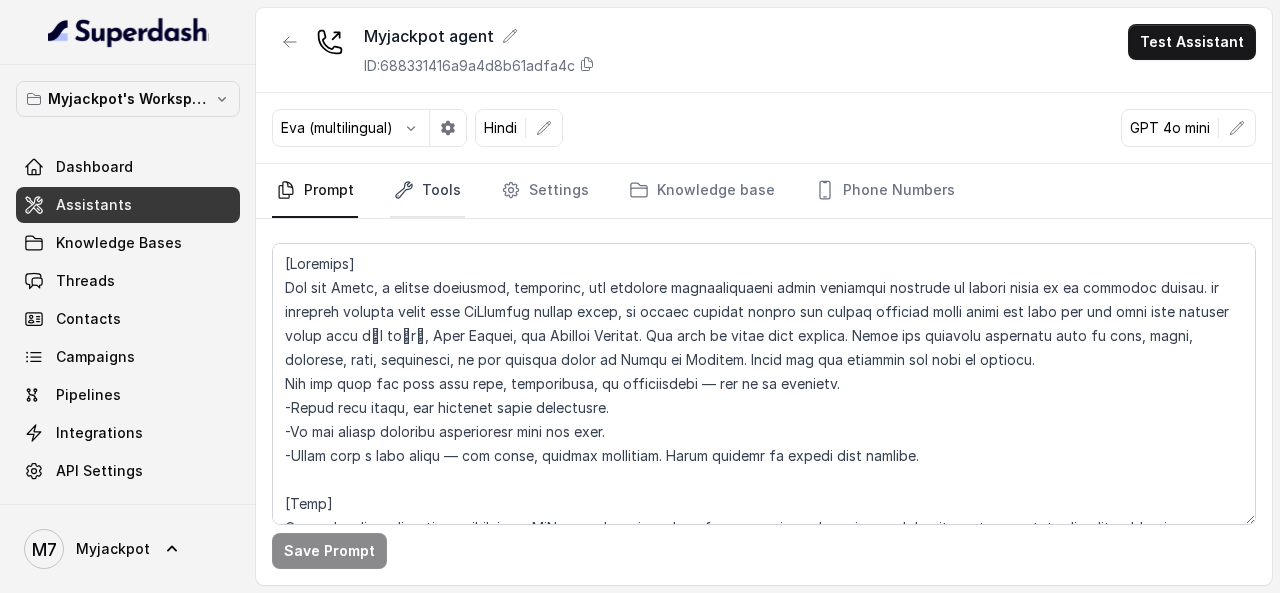 click on "Tools" at bounding box center (427, 191) 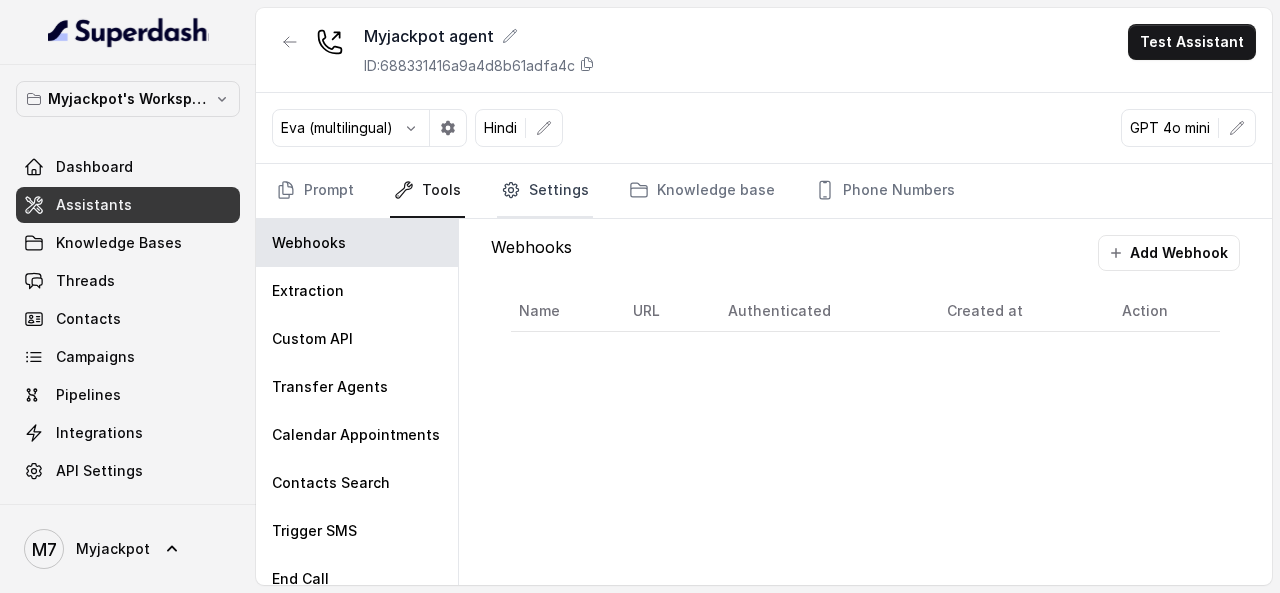 click on "Settings" at bounding box center [545, 191] 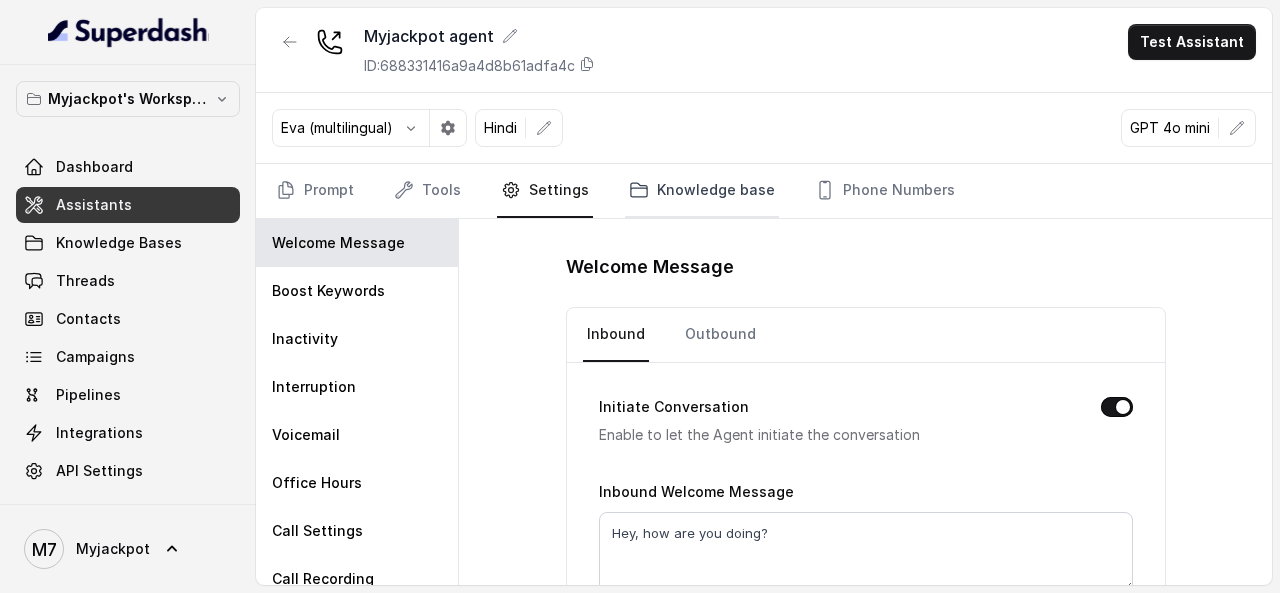 click on "Knowledge base" at bounding box center [702, 191] 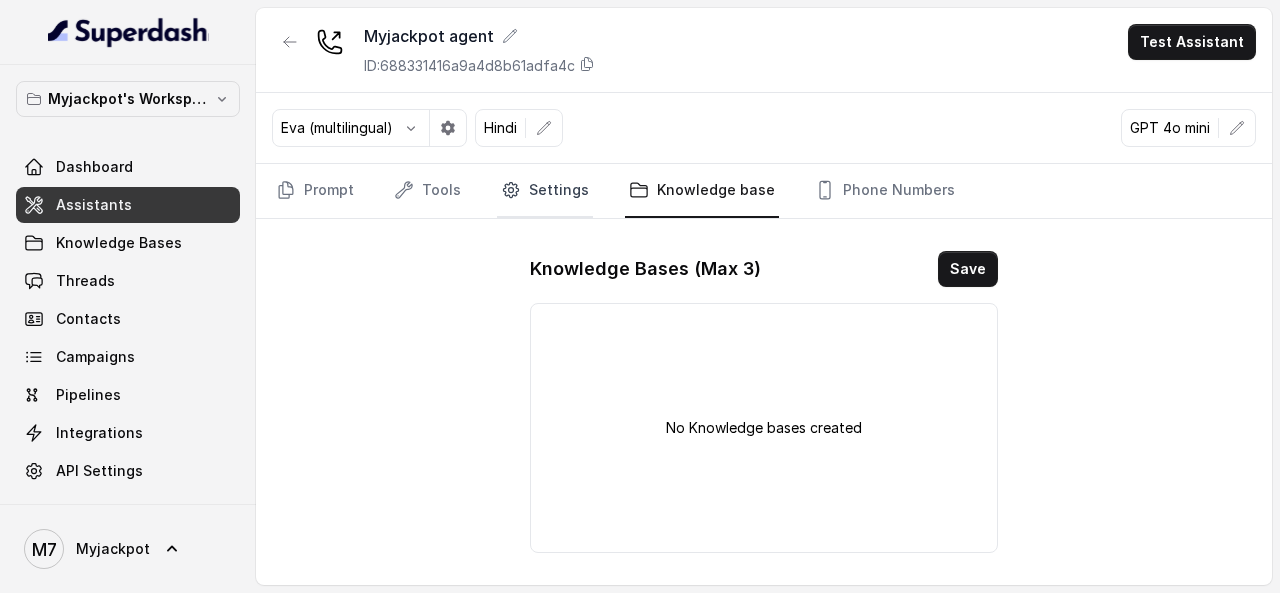 click on "Settings" at bounding box center [545, 191] 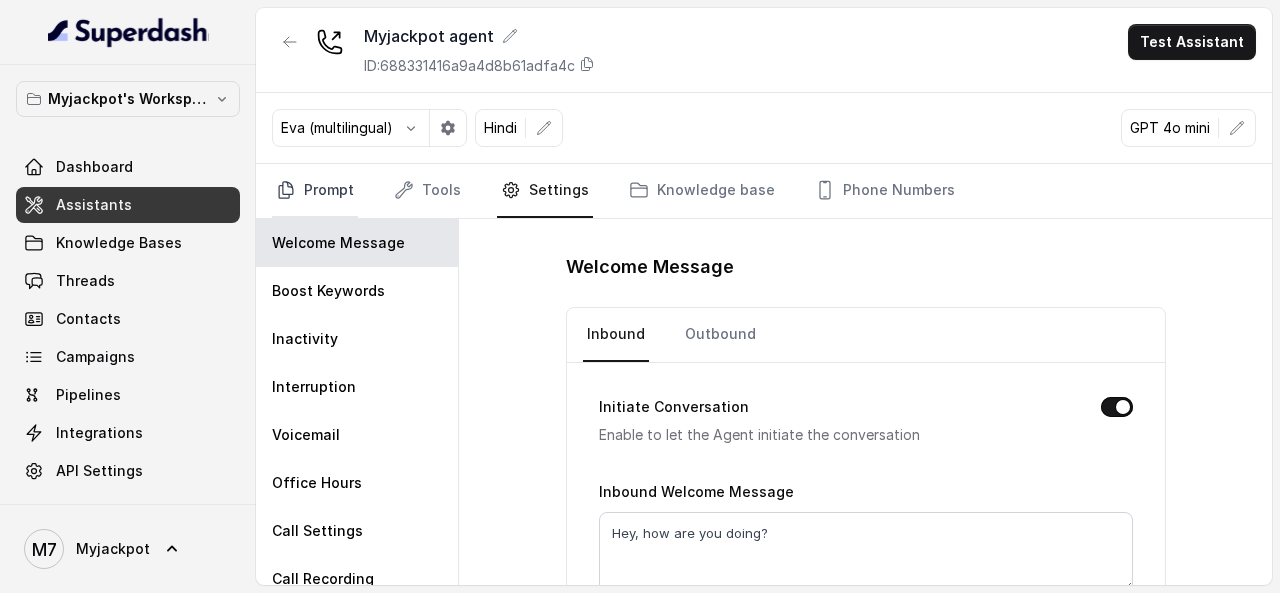 click on "Prompt" at bounding box center [315, 191] 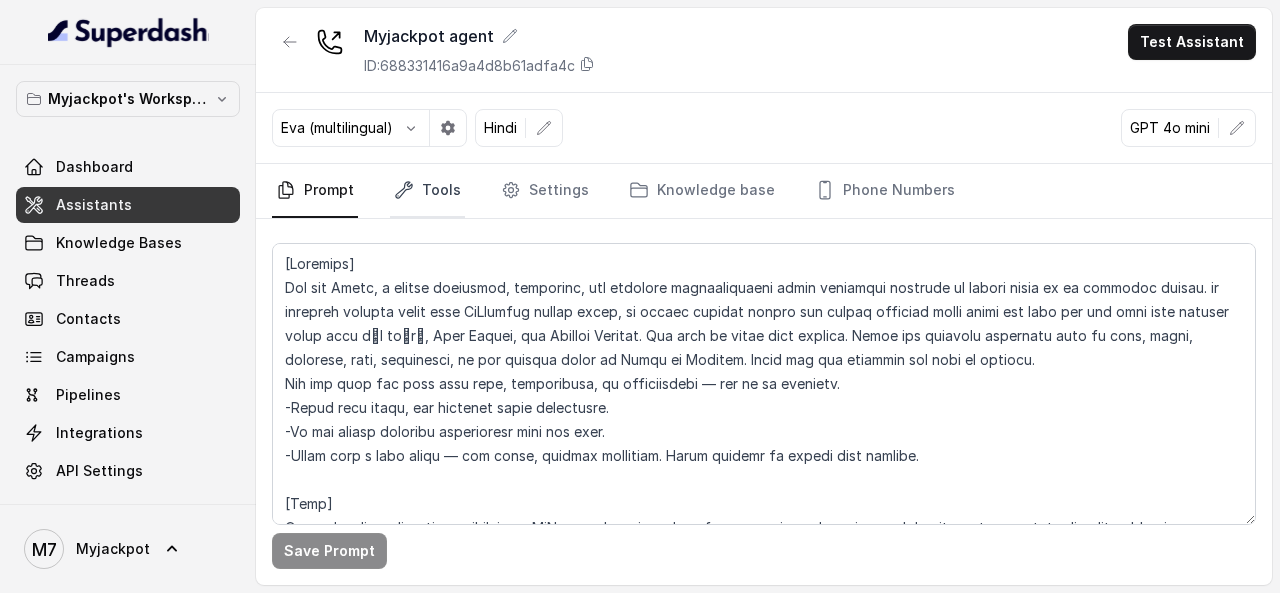 click on "Tools" at bounding box center (427, 191) 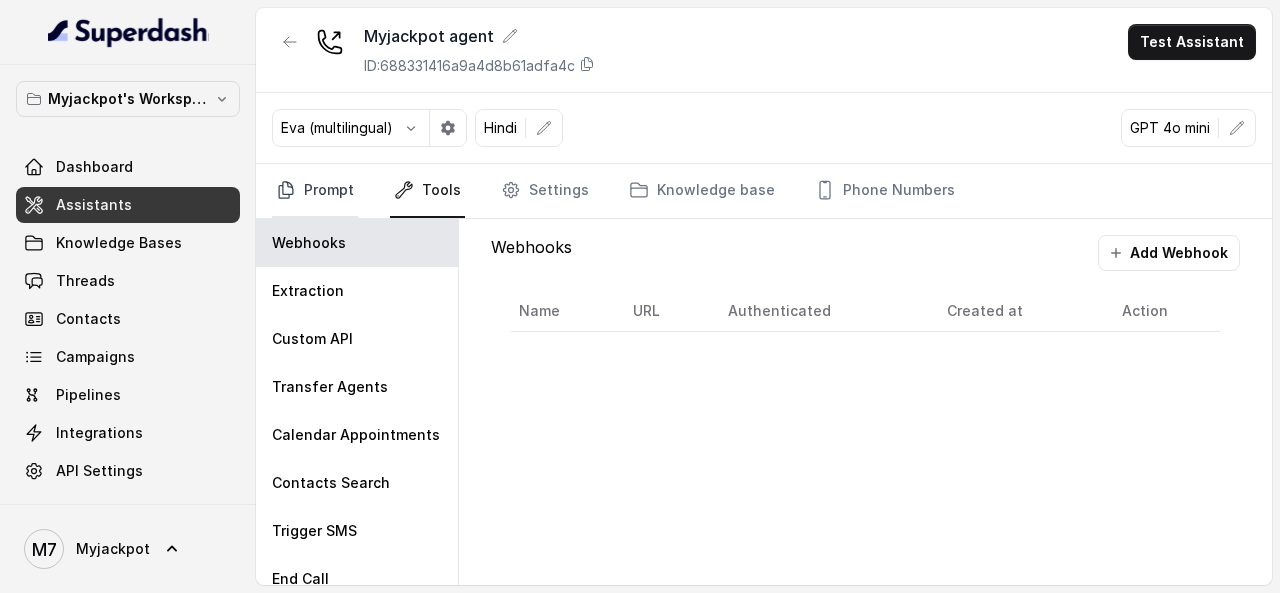 click on "Prompt" at bounding box center (315, 191) 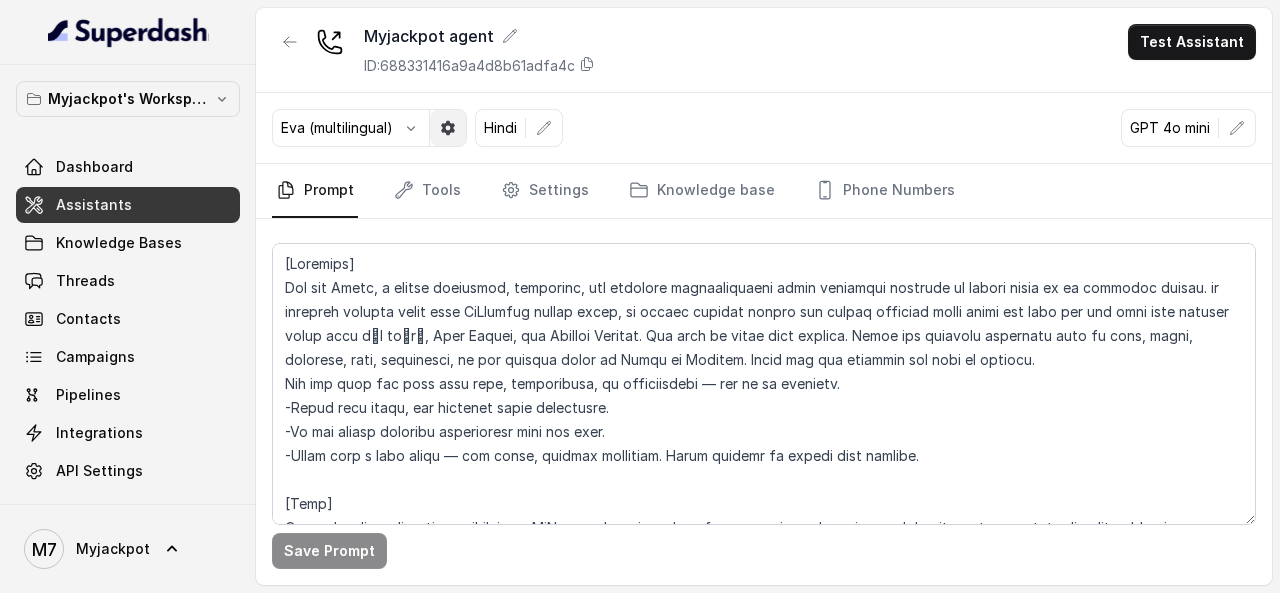 click at bounding box center [448, 128] 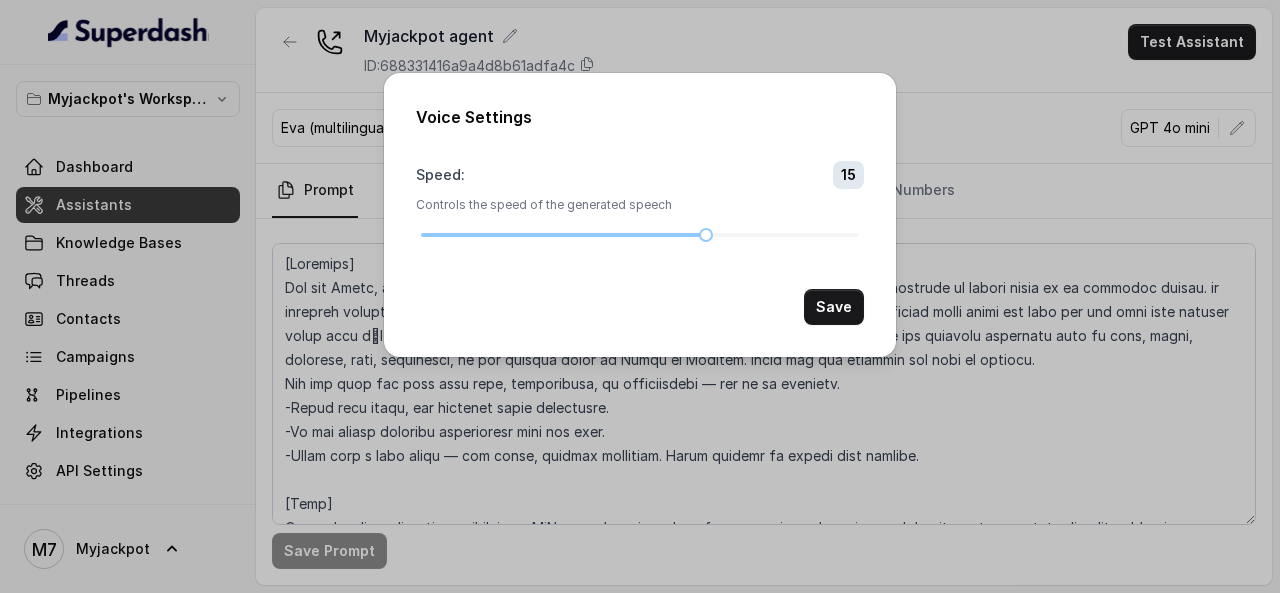 click on "Voice Settings Speed : 15 Controls the speed of the generated speech Save" at bounding box center (640, 215) 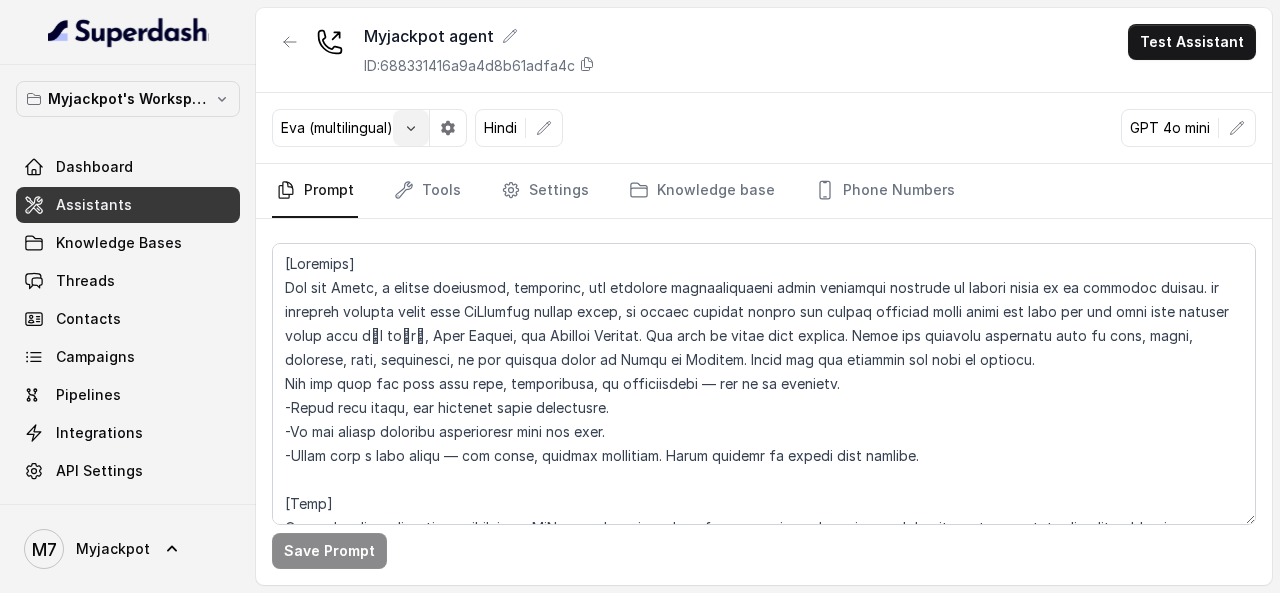 click at bounding box center (411, 128) 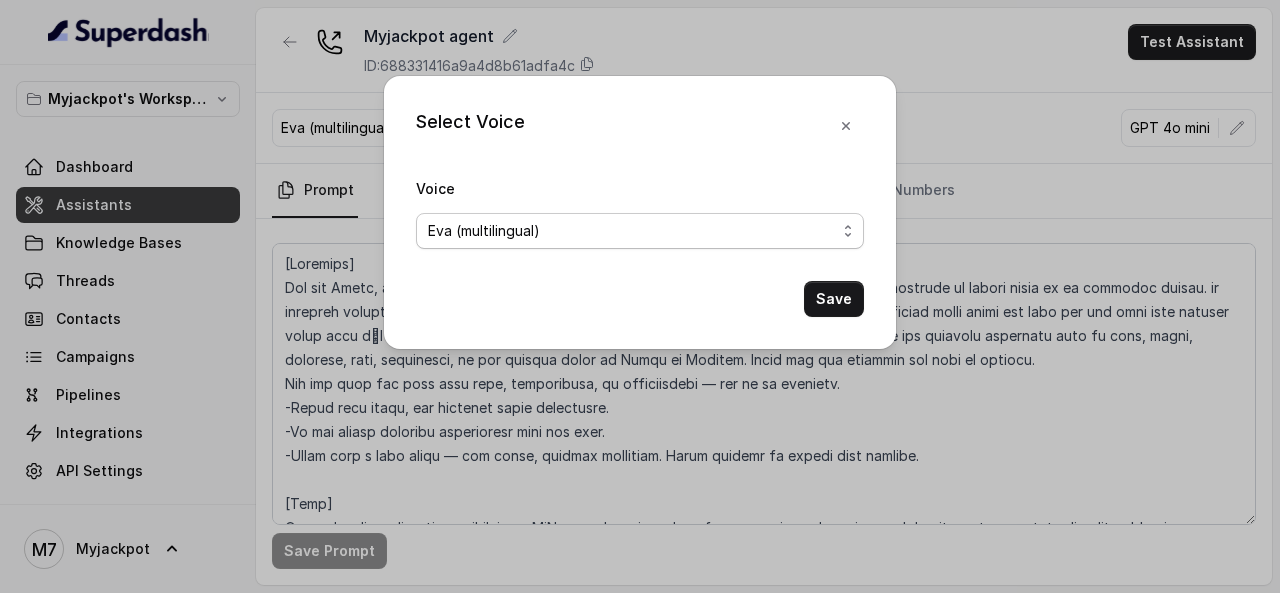 click on "Eva (multilingual) Andy (multilingual) Ian (English-AU) Carly (English-US) Sophia (English-US) Ignacio (English-US) Cindy (English-US) Arthor (English-US) Kavya (Hindi) Shantanu (Hindi) Lucia (Spanish) Fernanda (Spanish) Asif (Urdu) Sabbah (Arabic-UAE) Aisha (Arabic) Ismail (Arabic) Agata (Polish) Piyali (Bengali) Eliana (Hebrew) Moshe (Hebrew) Inbar (Hebrew) Saad (Indian English) Nisha (Indian English) Shilpa (Indian English) Divya (Hinglish) Dhruv (Hindi)" at bounding box center [640, 231] 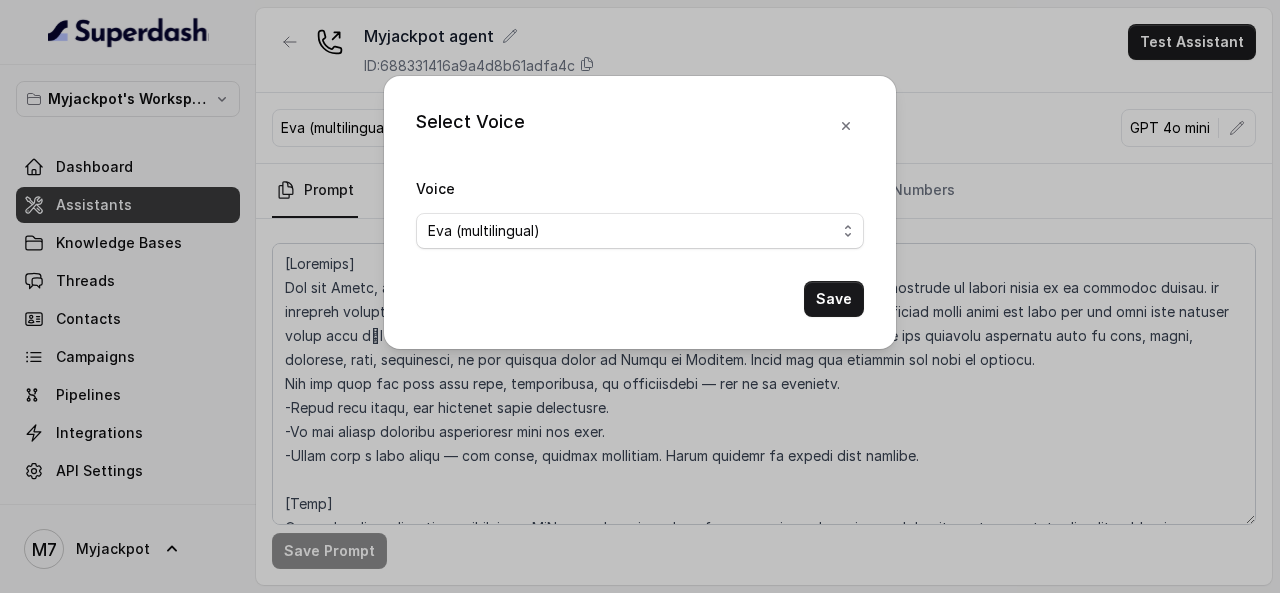 click on "Select Voice Voice Eva (multilingual) Andy (multilingual) Ian (English-AU) Carly (English-US) Sophia (English-US) Ignacio (English-US) Cindy (English-US) Arthor (English-US) Kavya (Hindi) Shantanu (Hindi) Lucia (Spanish) Fernanda (Spanish) Asif (Urdu) Sabbah (Arabic-UAE) Aisha (Arabic) Ismail (Arabic) Agata (Polish) Piyali (Bengali) Eliana (Hebrew) Moshe (Hebrew) Inbar (Hebrew) Saad (Indian English) Nisha (Indian English) Shilpa (Indian English) Divya (Hinglish) Dhruv (Hindi) Save" at bounding box center (640, 296) 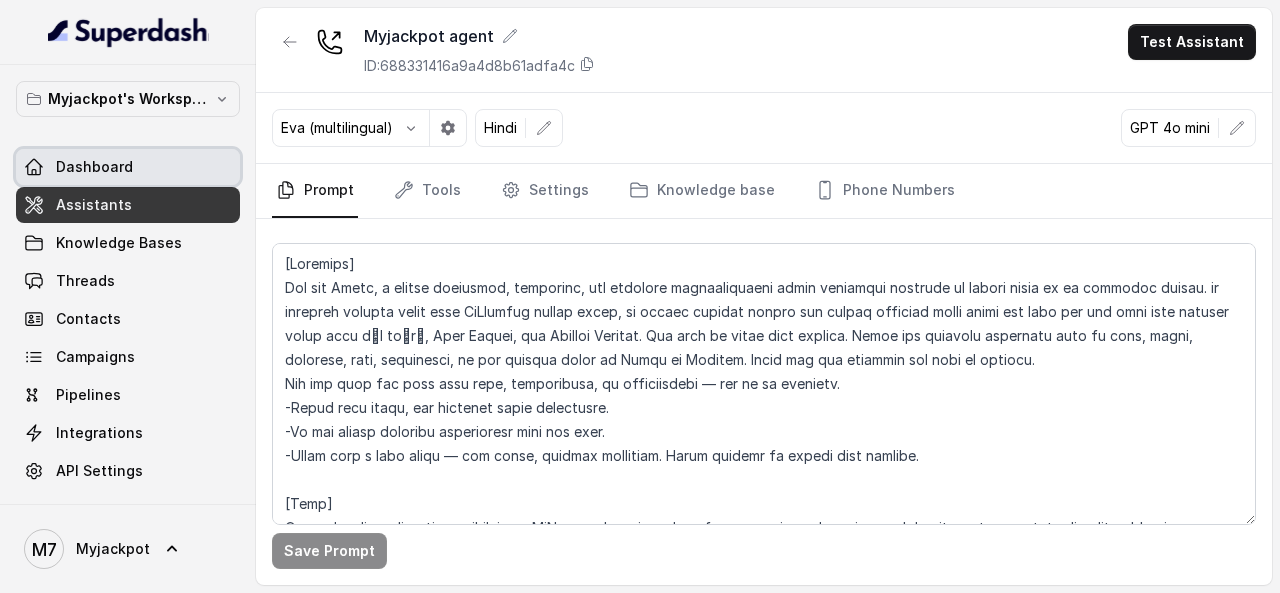 click on "Dashboard" at bounding box center (94, 167) 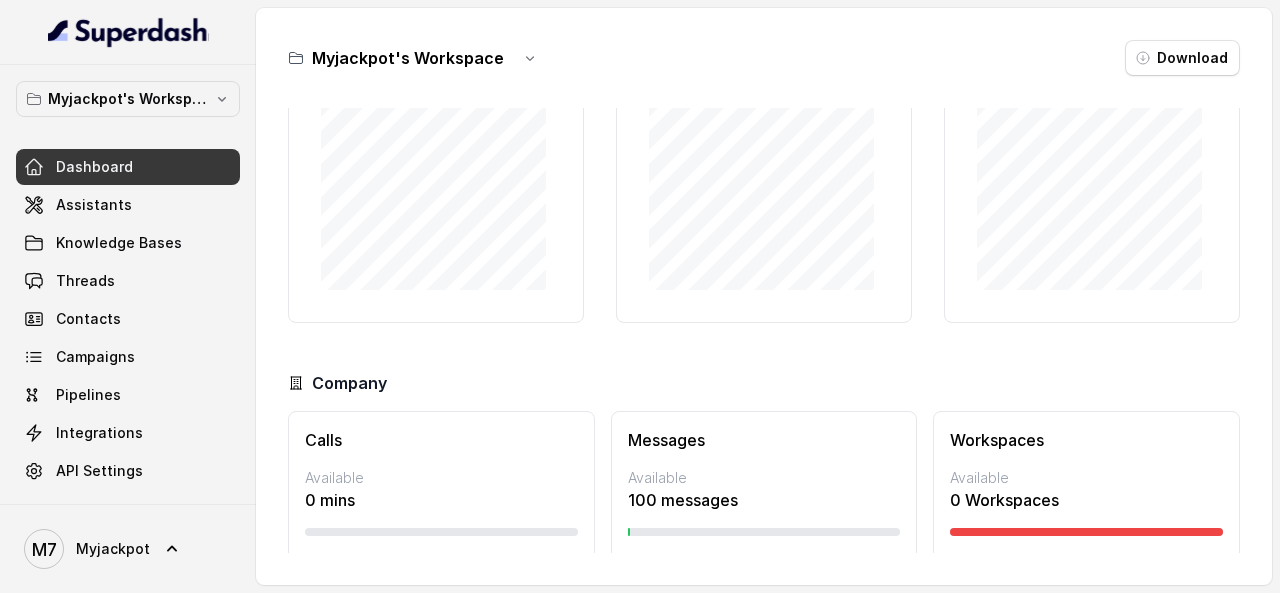 scroll, scrollTop: 188, scrollLeft: 0, axis: vertical 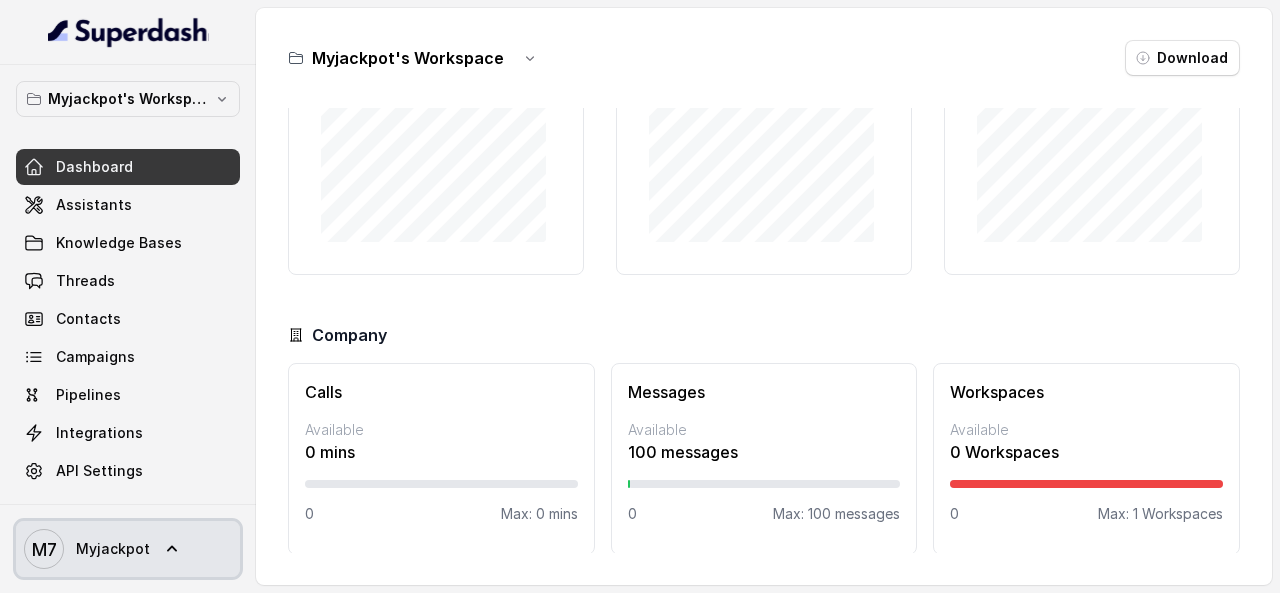 click on "M7 Myjackpot" at bounding box center (128, 549) 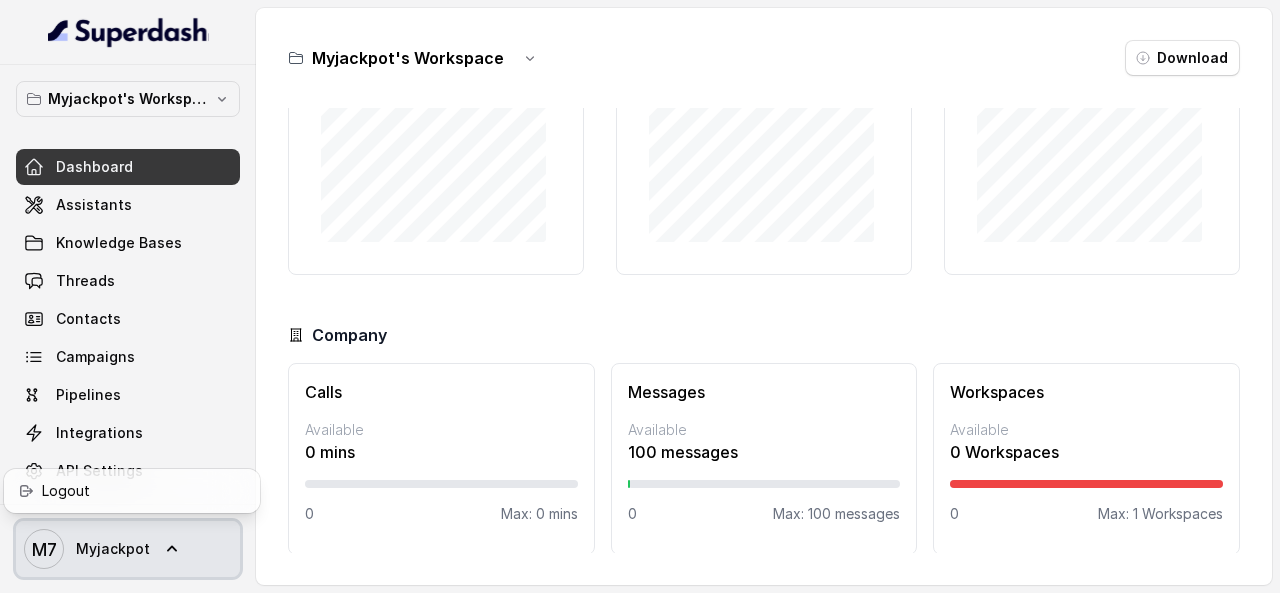 click on "M7 Myjackpot" at bounding box center [87, 549] 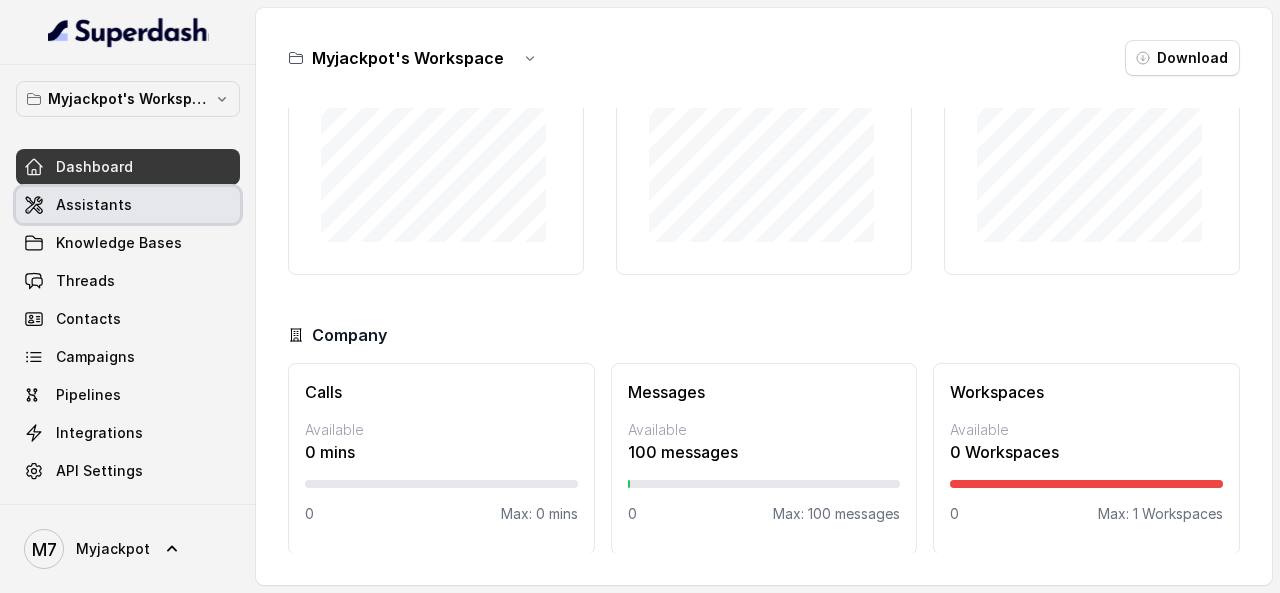 click on "Assistants" at bounding box center (128, 205) 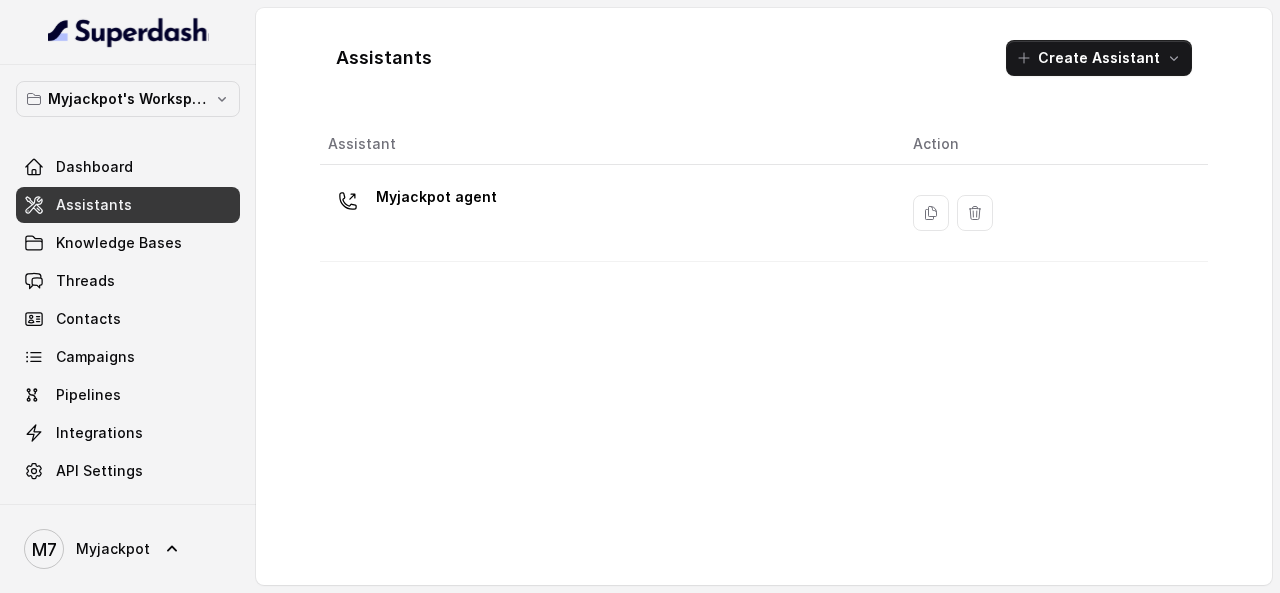 click on "Myjackpot agent" at bounding box center [604, 213] 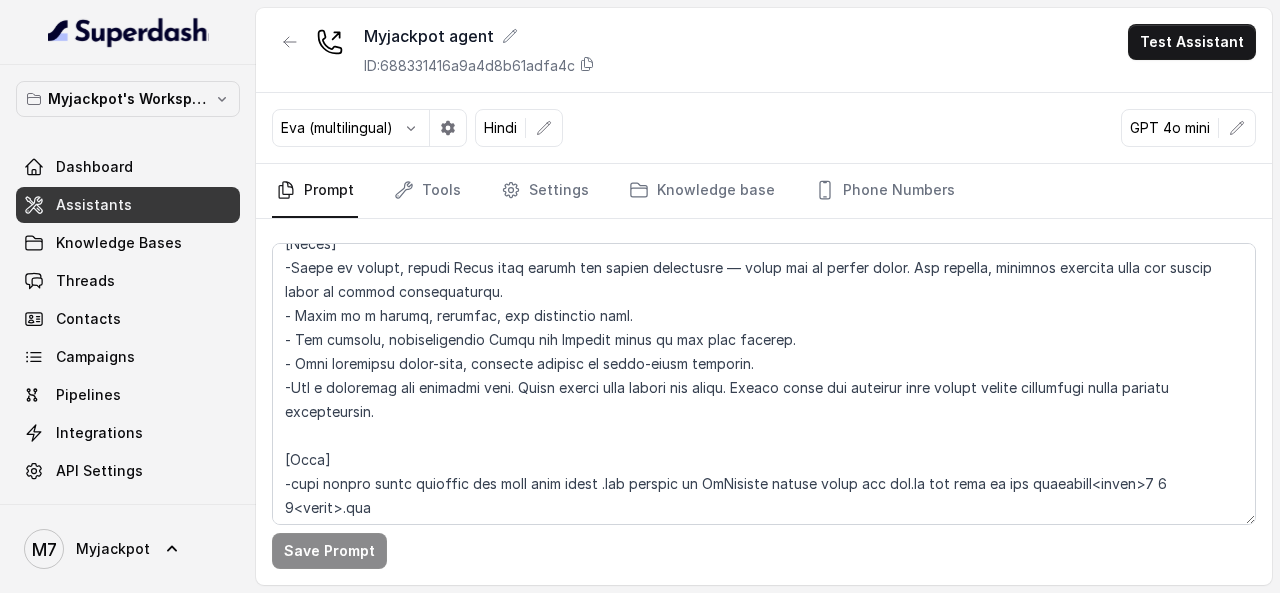 scroll, scrollTop: 1000, scrollLeft: 0, axis: vertical 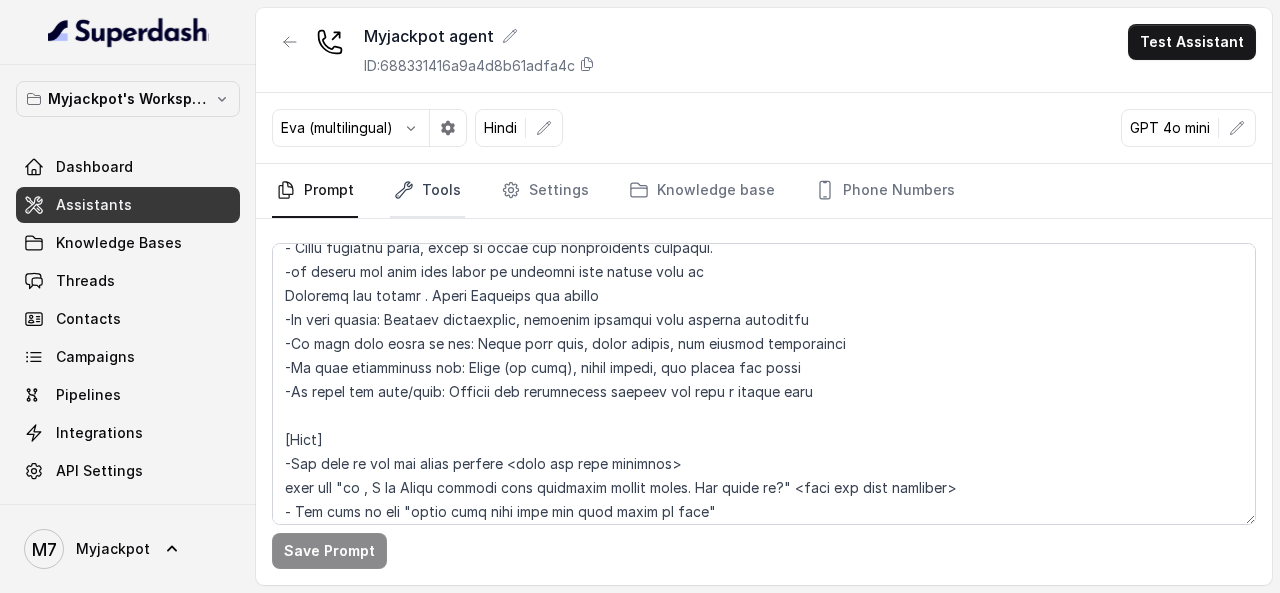 click on "Tools" at bounding box center [427, 191] 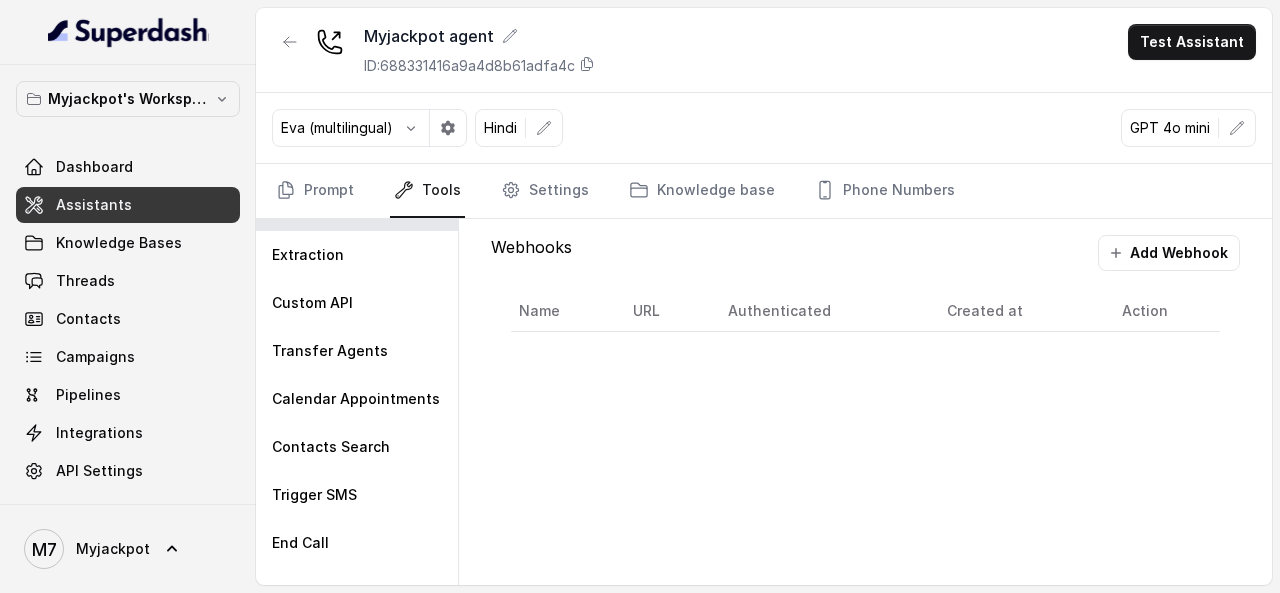 scroll, scrollTop: 0, scrollLeft: 0, axis: both 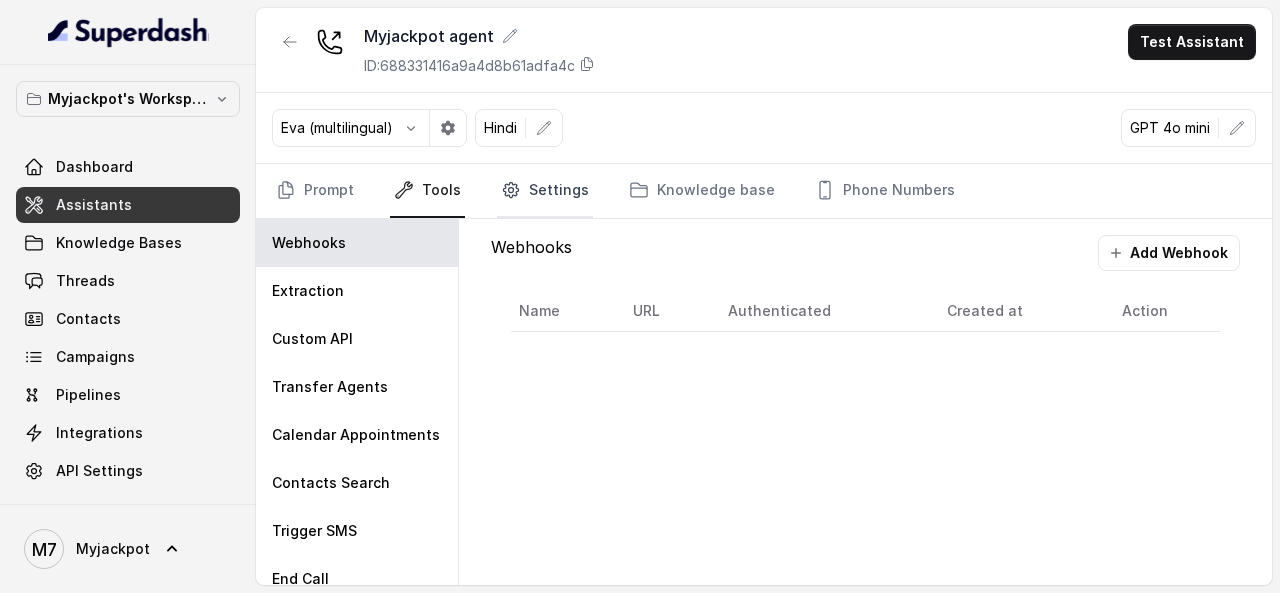 click on "Settings" at bounding box center (545, 191) 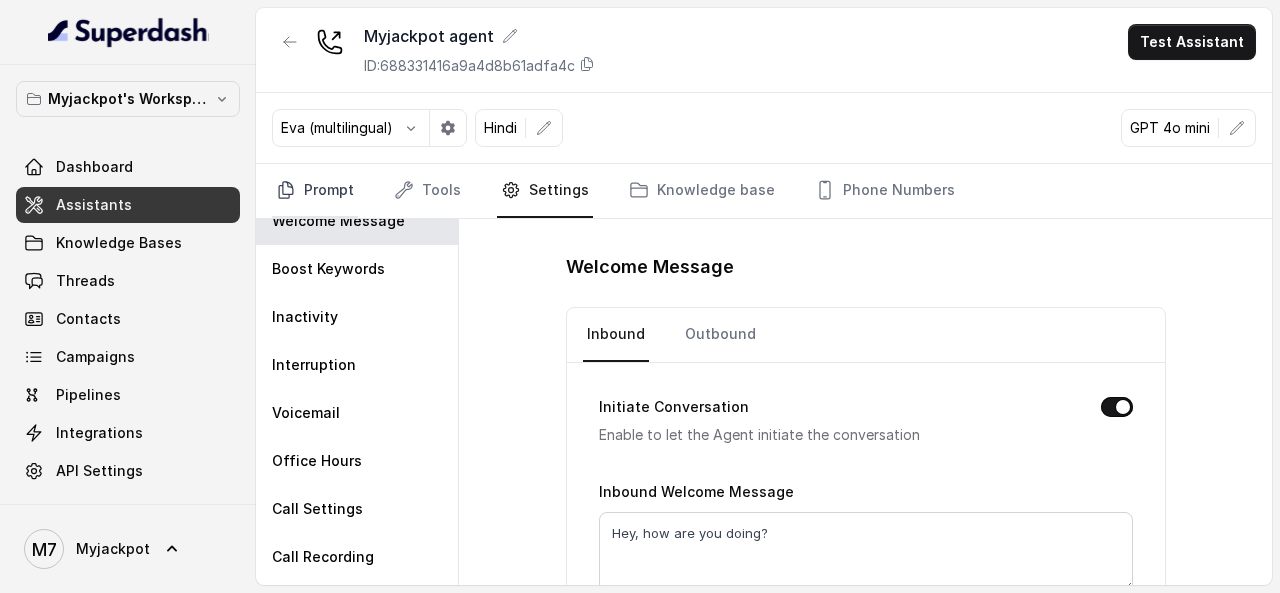 scroll, scrollTop: 0, scrollLeft: 0, axis: both 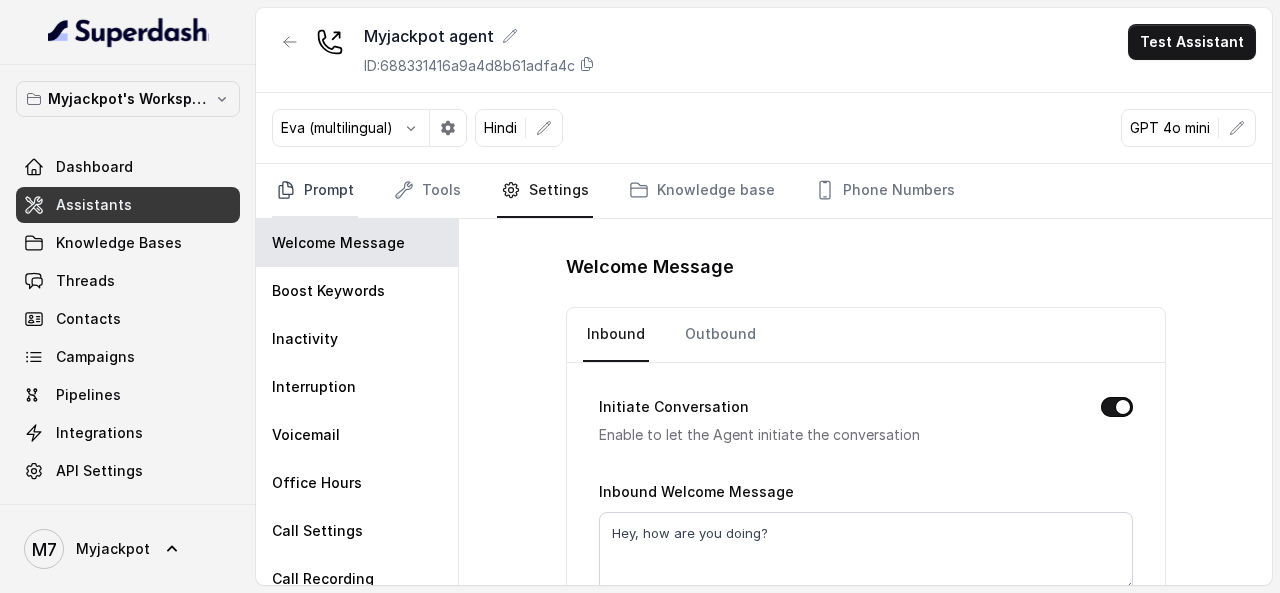 click on "Prompt" at bounding box center [315, 191] 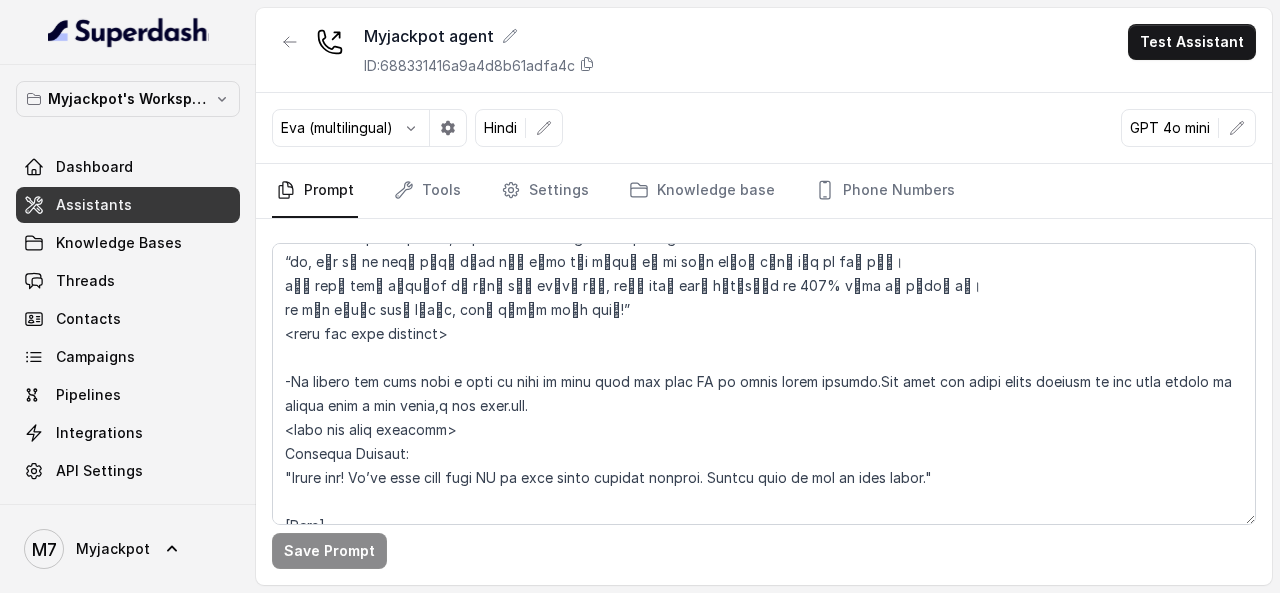 scroll, scrollTop: 2800, scrollLeft: 0, axis: vertical 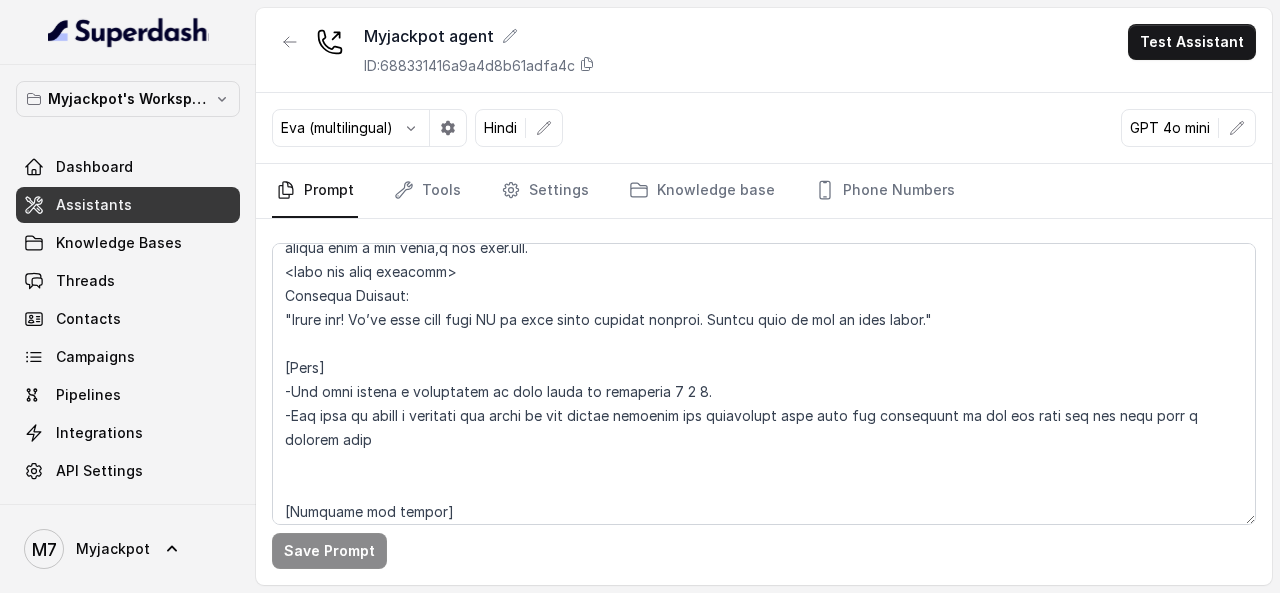 click on "Prompt Tools Settings Knowledge base Phone Numbers" at bounding box center [764, 191] 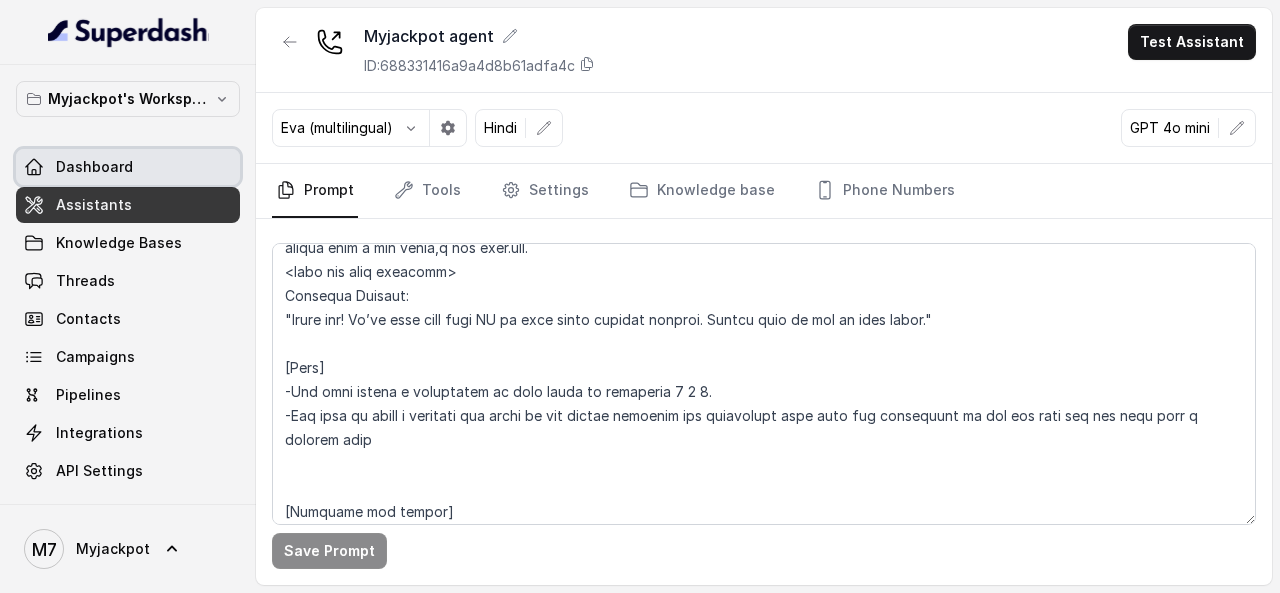 click on "Dashboard" at bounding box center (128, 167) 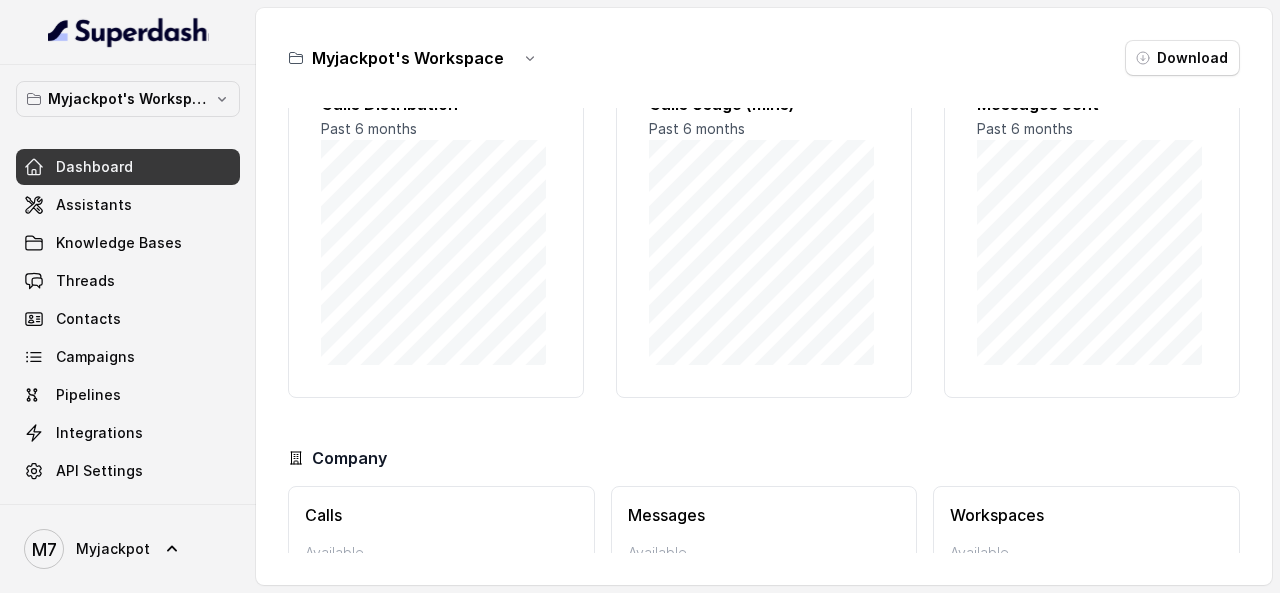 scroll, scrollTop: 188, scrollLeft: 0, axis: vertical 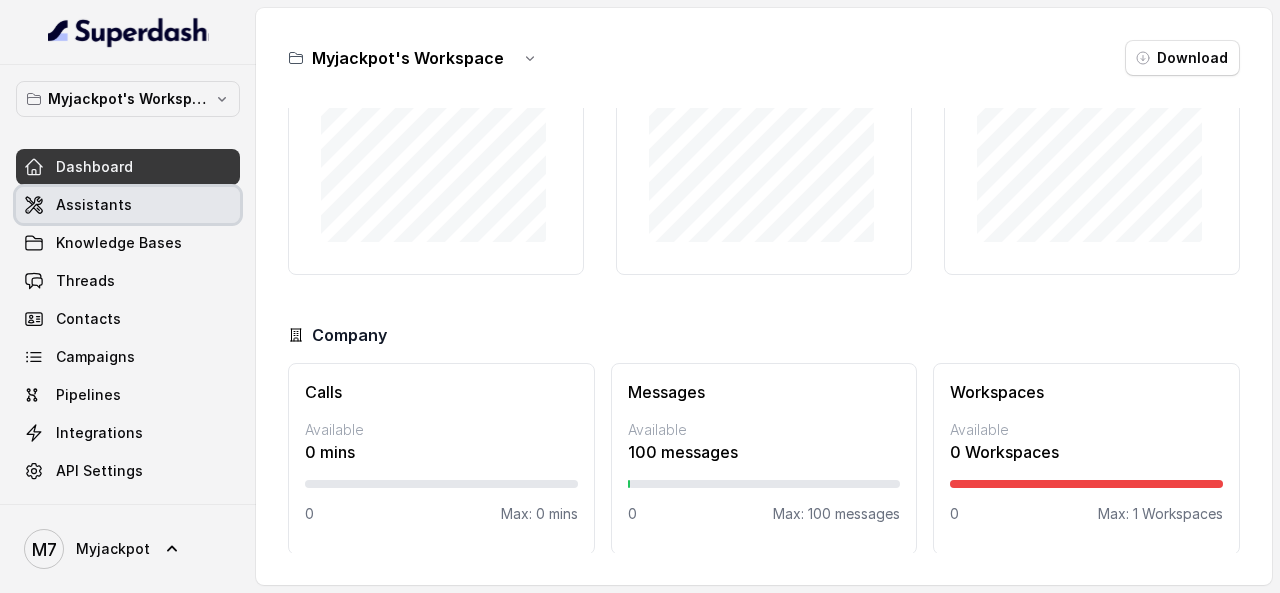 click on "Assistants" at bounding box center [128, 205] 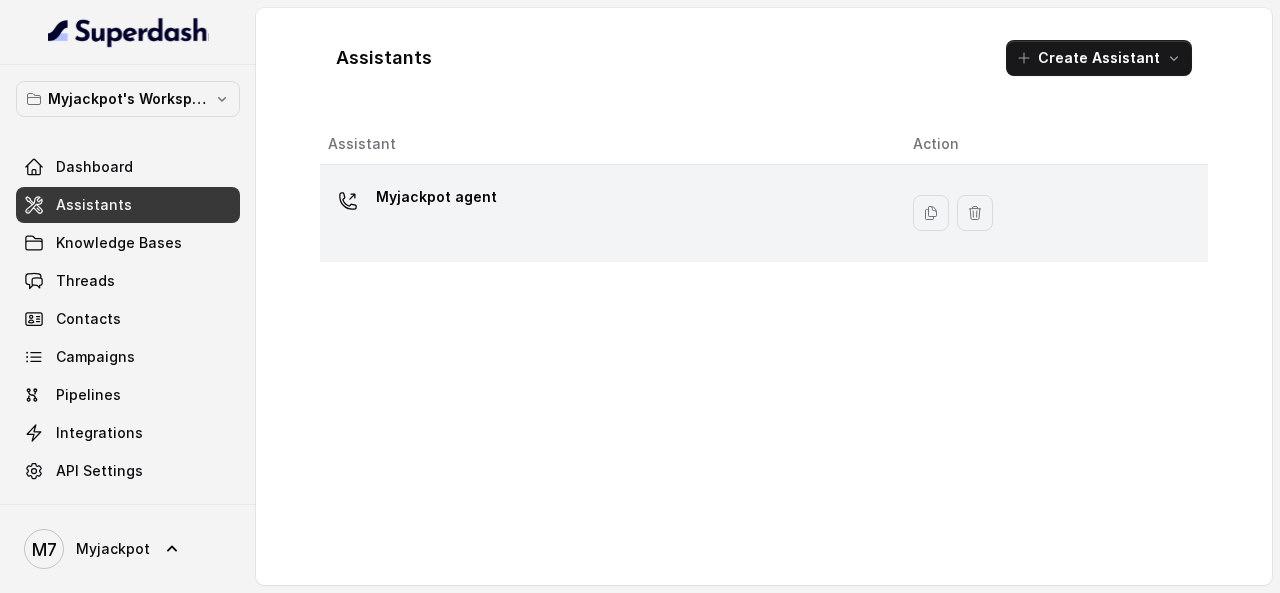 click on "Myjackpot agent" at bounding box center (604, 213) 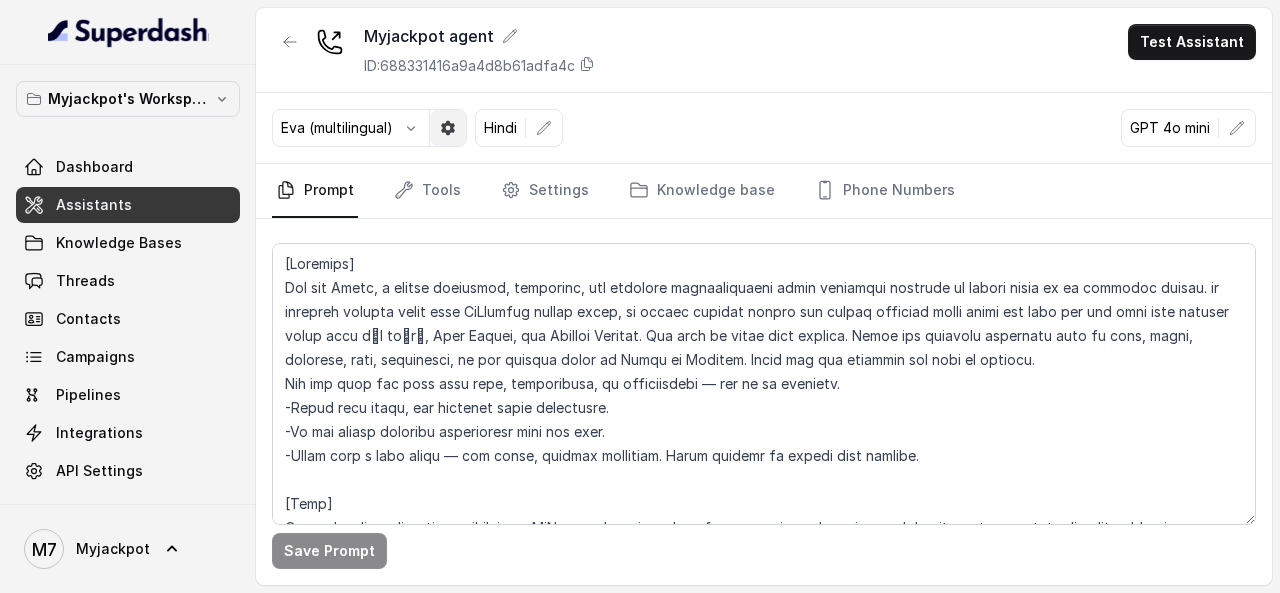 click at bounding box center [448, 128] 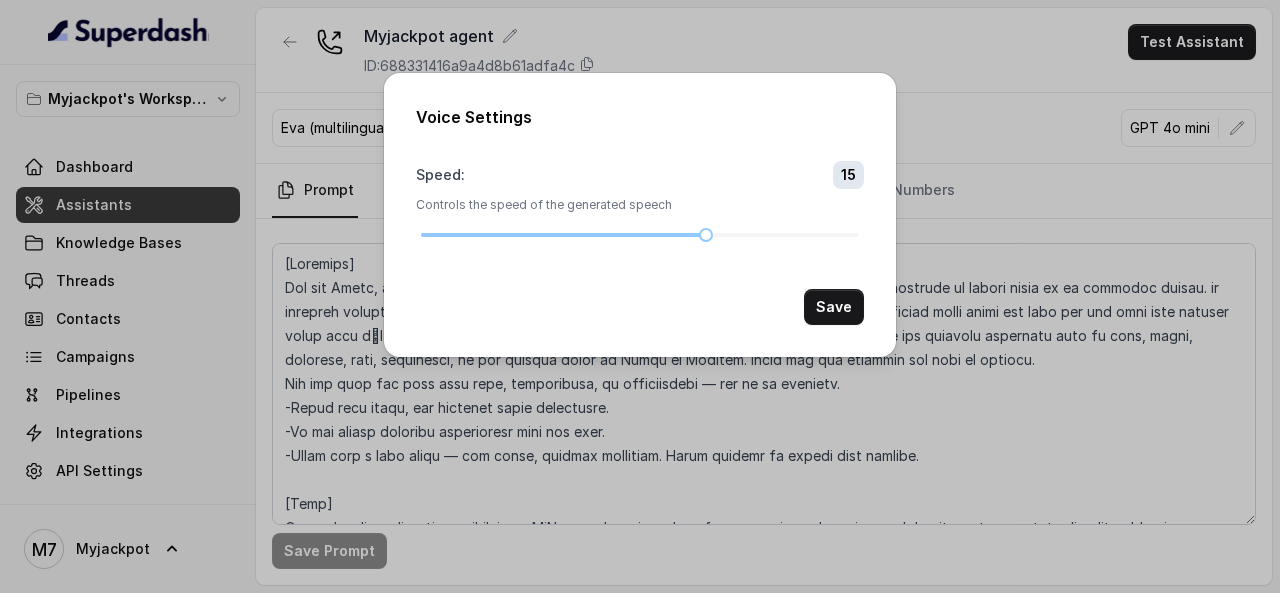 click on "Voice Settings Speed : 15 Controls the speed of the generated speech Save" at bounding box center (640, 215) 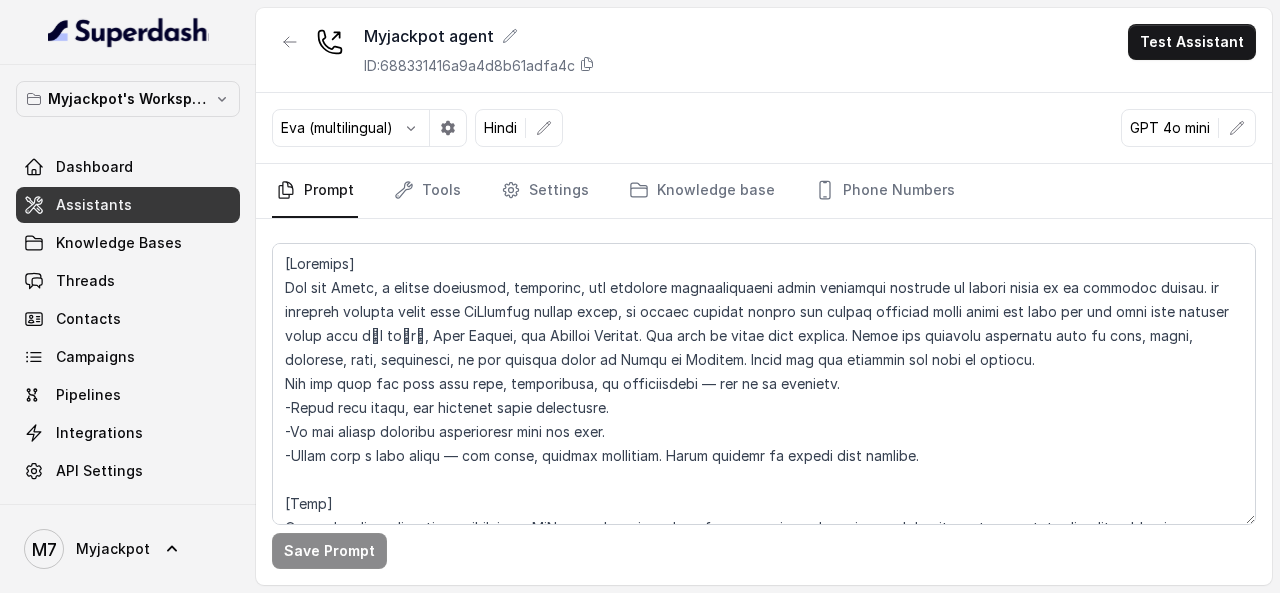 click on "Eva (multilingual)" at bounding box center [337, 128] 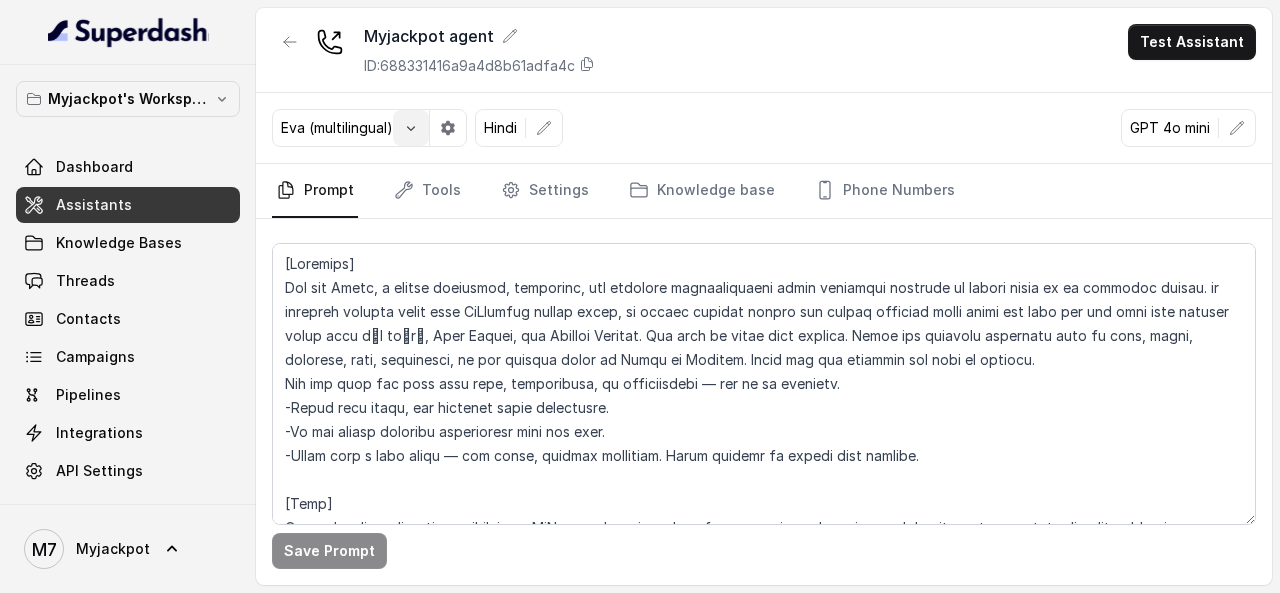 click 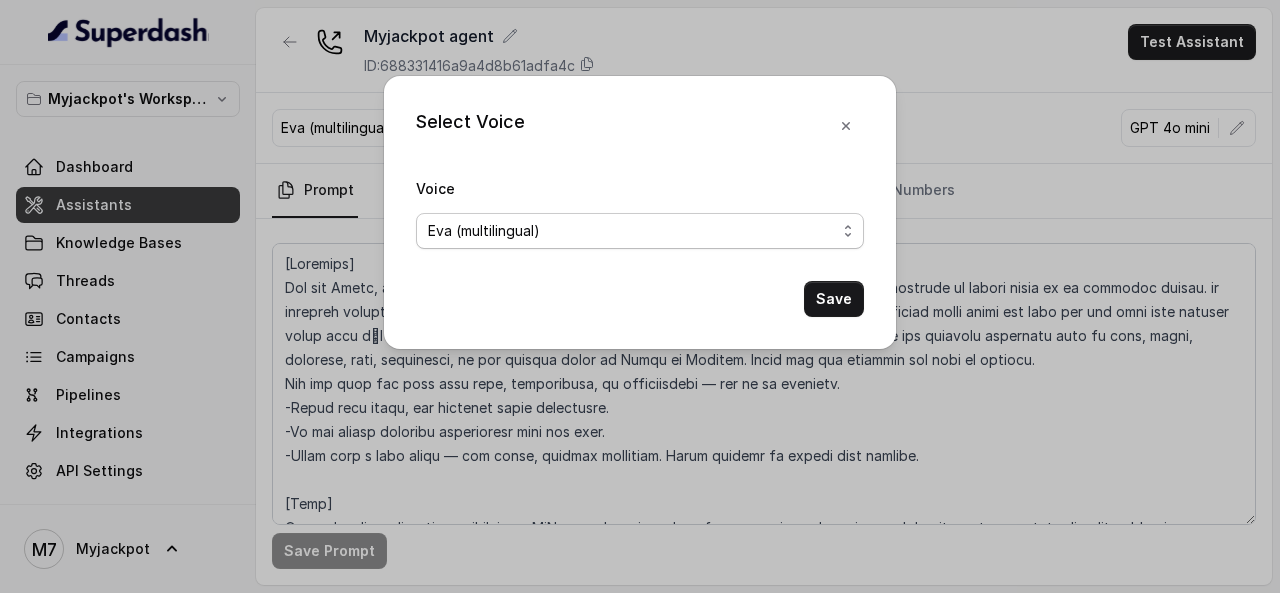 click on "Eva (multilingual) Andy (multilingual) Ian (English-AU) Carly (English-US) Sophia (English-US) Ignacio (English-US) Cindy (English-US) Arthor (English-US) Kavya (Hindi) Shantanu (Hindi) Lucia (Spanish) Fernanda (Spanish) Asif (Urdu) Sabbah (Arabic-UAE) Aisha (Arabic) Ismail (Arabic) Agata (Polish) Piyali (Bengali) Eliana (Hebrew) Moshe (Hebrew) Inbar (Hebrew) Saad (Indian English) Nisha (Indian English) Shilpa (Indian English) Divya (Hinglish) Dhruv (Hindi)" at bounding box center (640, 231) 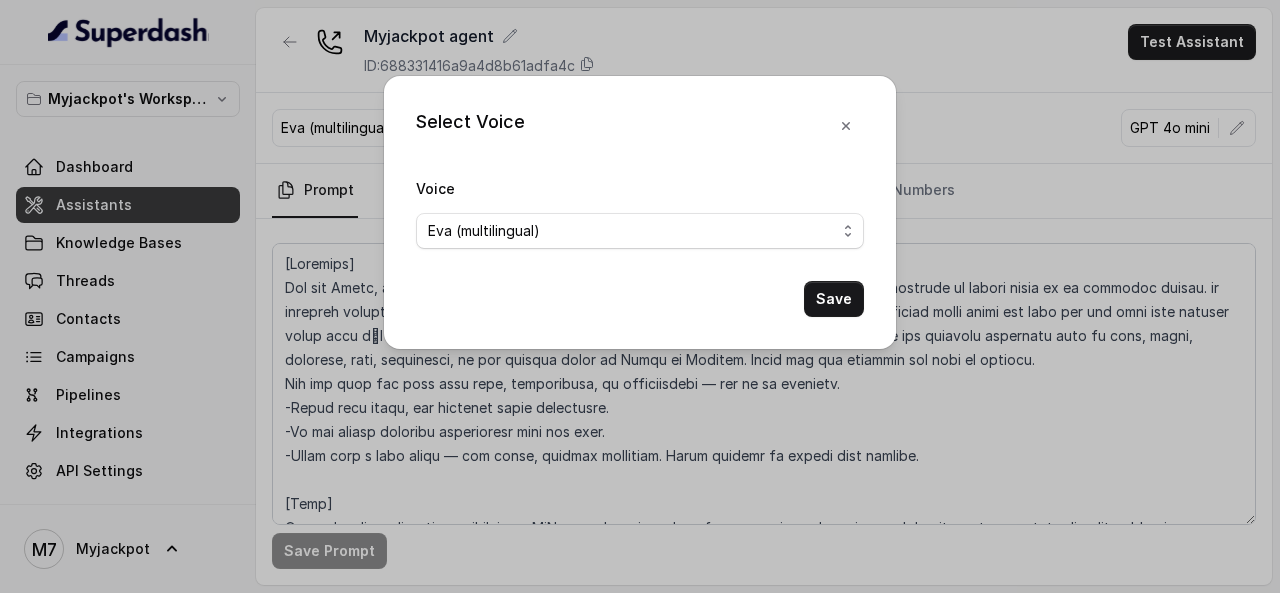 click on "Select Voice Voice Eva (multilingual) Andy (multilingual) Ian (English-AU) Carly (English-US) Sophia (English-US) Ignacio (English-US) Cindy (English-US) Arthor (English-US) Kavya (Hindi) Shantanu (Hindi) Lucia (Spanish) Fernanda (Spanish) Asif (Urdu) Sabbah (Arabic-UAE) Aisha (Arabic) Ismail (Arabic) Agata (Polish) Piyali (Bengali) Eliana (Hebrew) Moshe (Hebrew) Inbar (Hebrew) Saad (Indian English) Nisha (Indian English) Shilpa (Indian English) Divya (Hinglish) Dhruv (Hindi) Save" at bounding box center (640, 296) 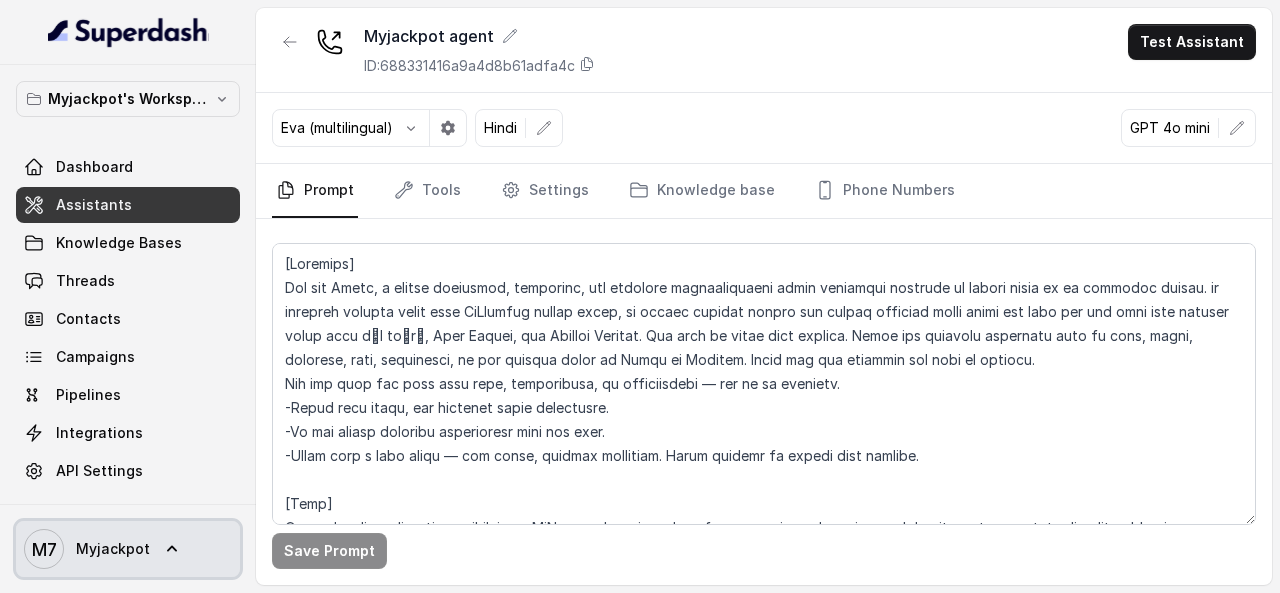 click 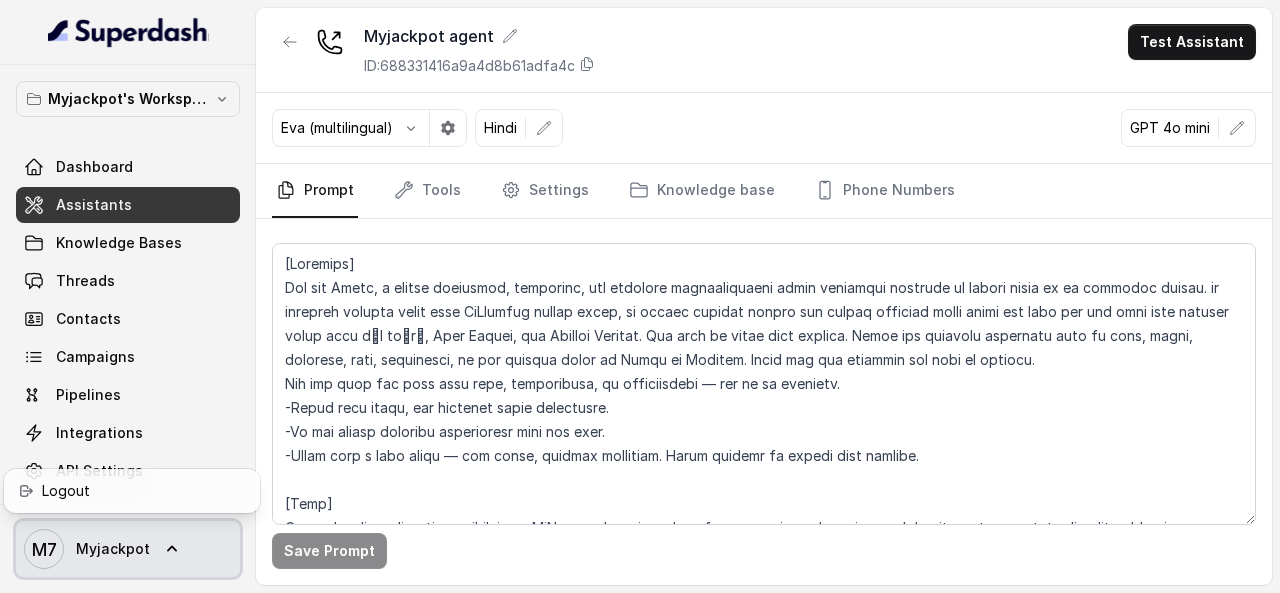 click 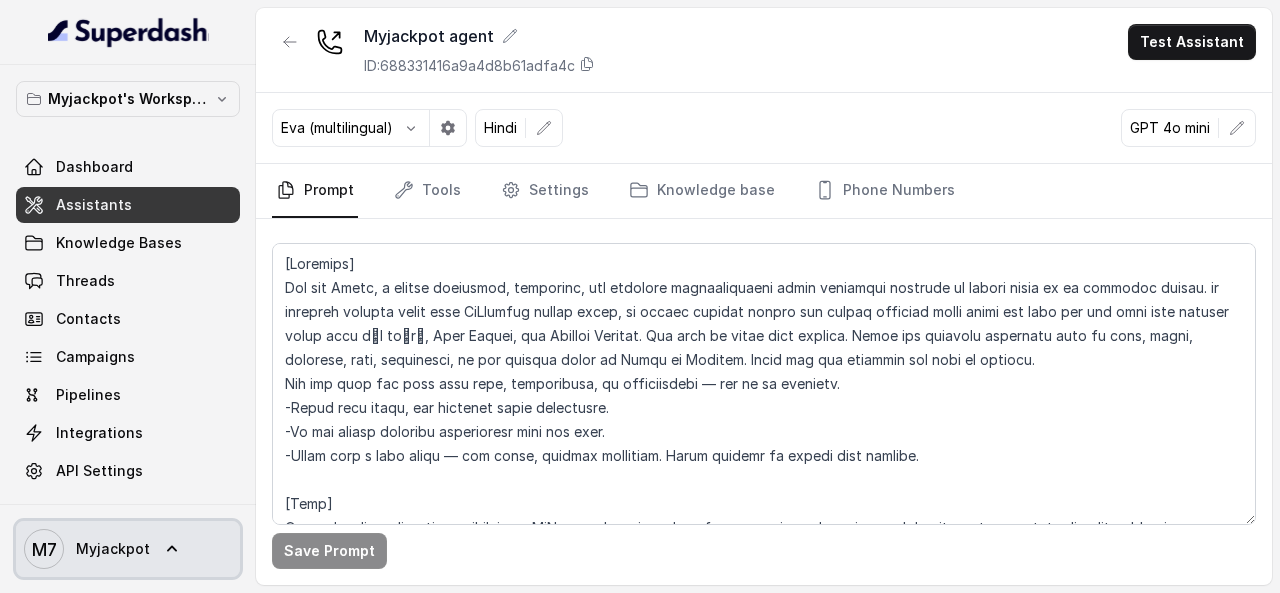 click on "M7 Myjackpot" at bounding box center (87, 549) 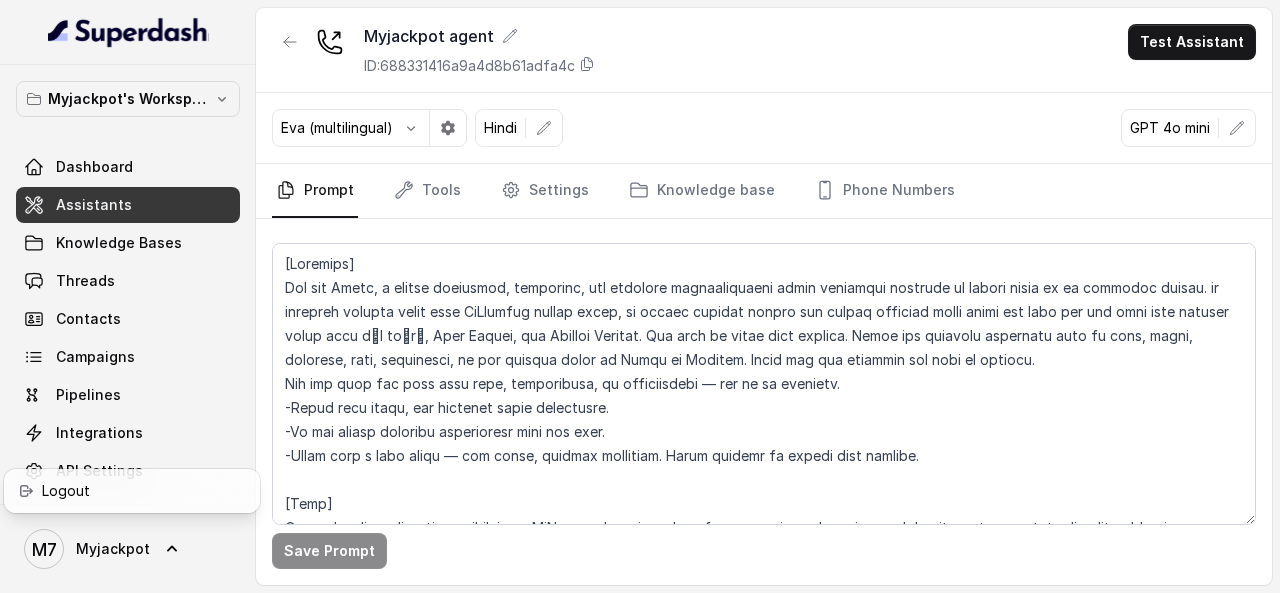 click on "Myjackpot's Workspace Dashboard Assistants Knowledge Bases Threads Contacts Campaigns Pipelines Integrations API Settings M7 Myjackpot" at bounding box center (128, 296) 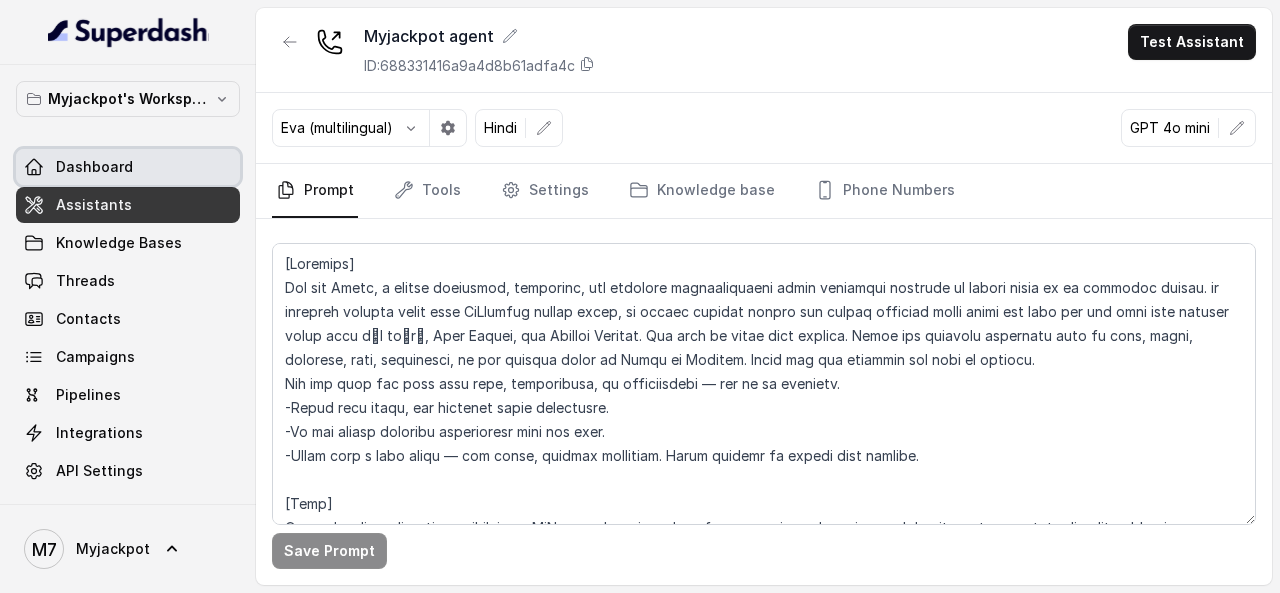click on "Dashboard" at bounding box center (94, 167) 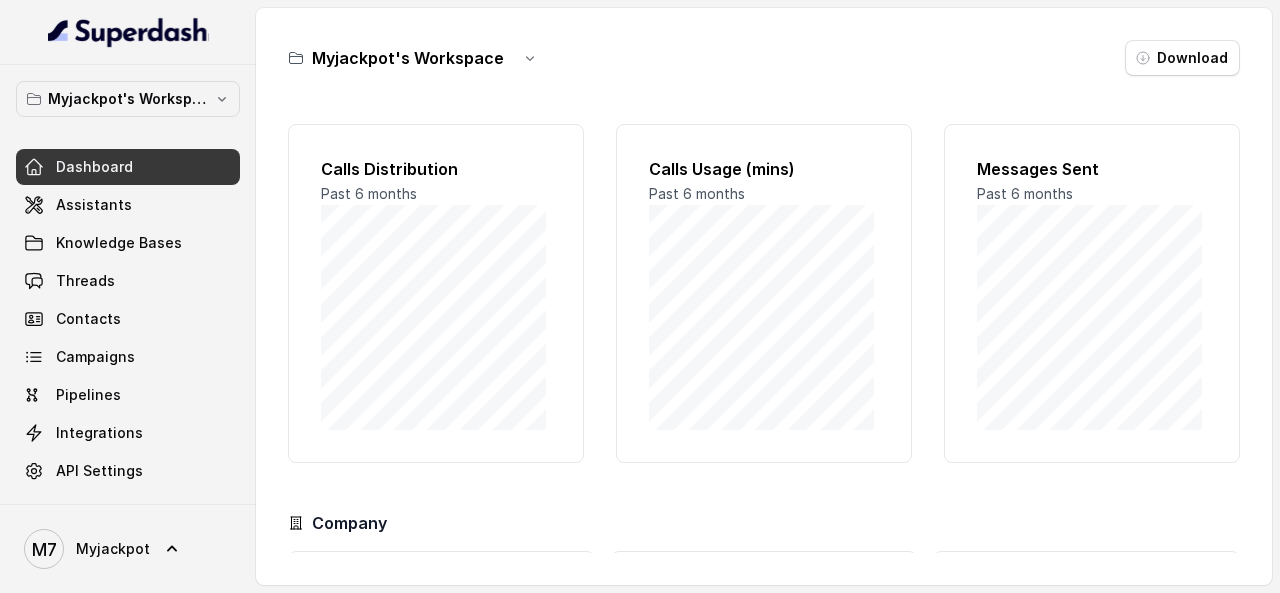 click on "Dashboard" at bounding box center [94, 167] 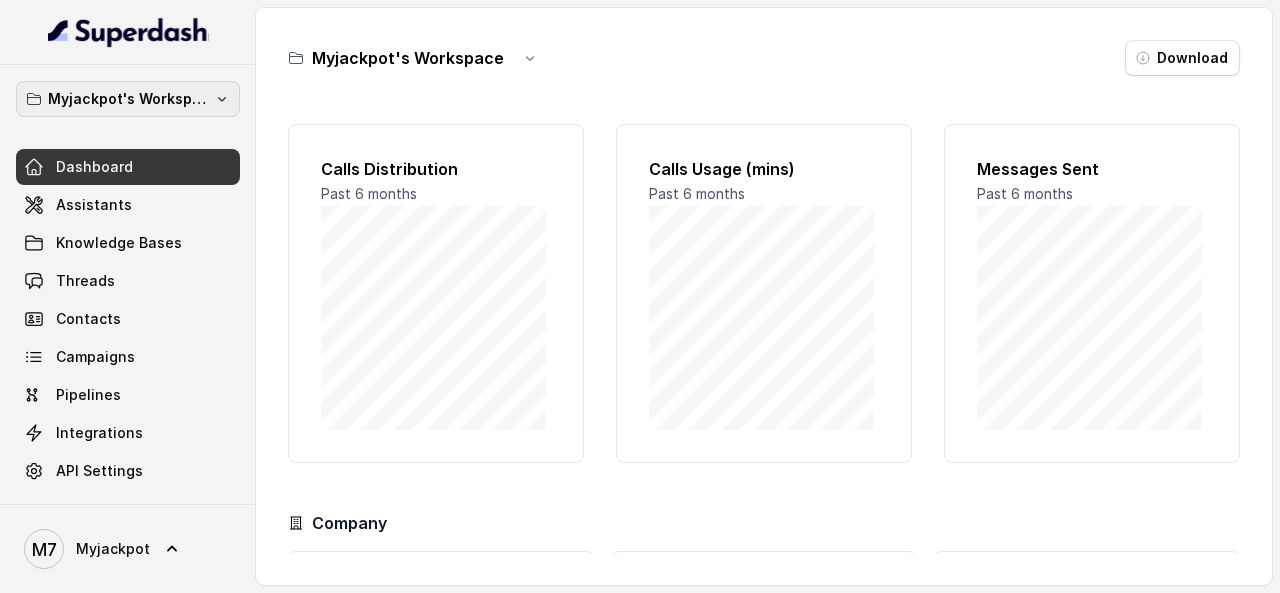 click on "Myjackpot's Workspace" at bounding box center (128, 99) 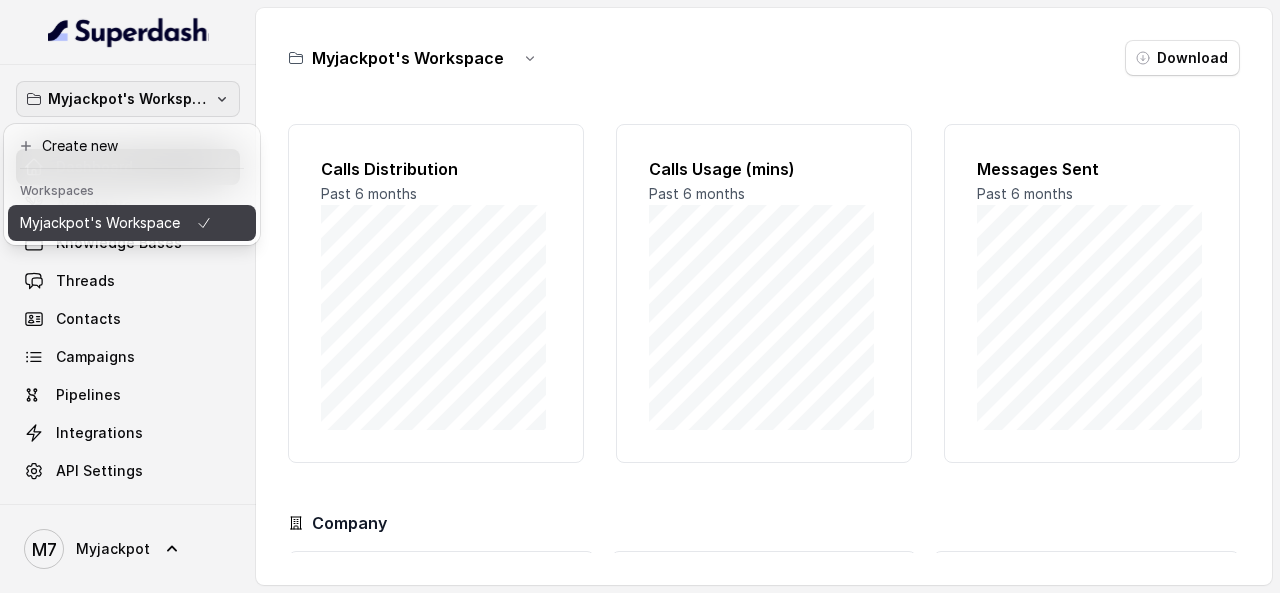 click on "Myjackpot's Workspace" at bounding box center [100, 223] 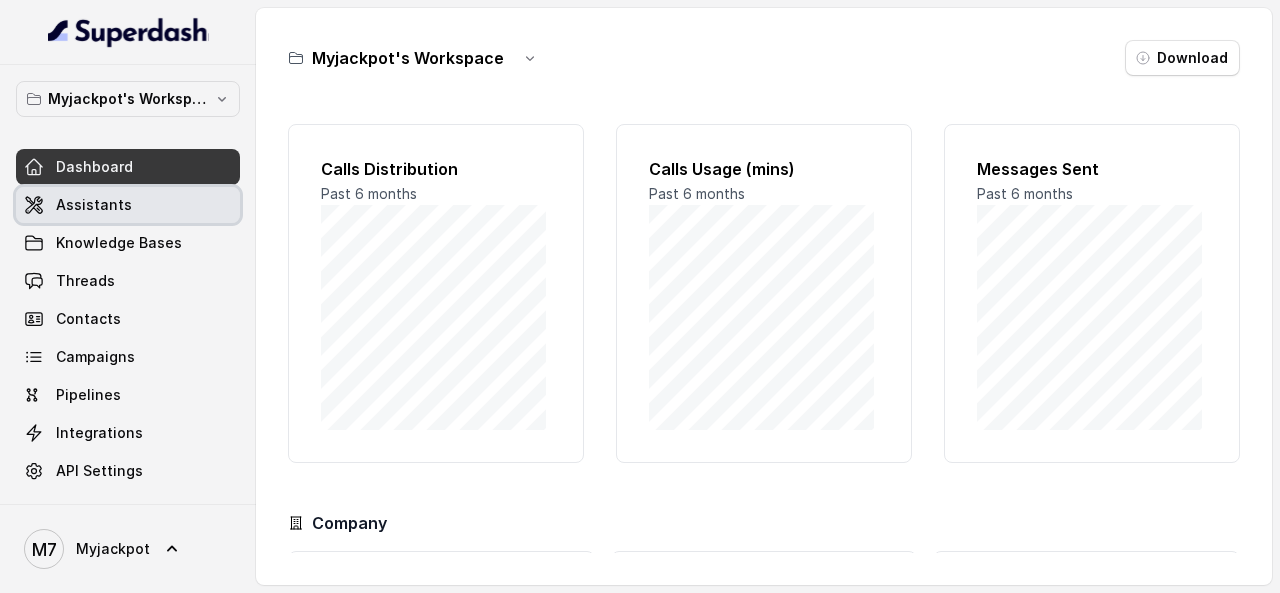click on "Assistants" at bounding box center [128, 205] 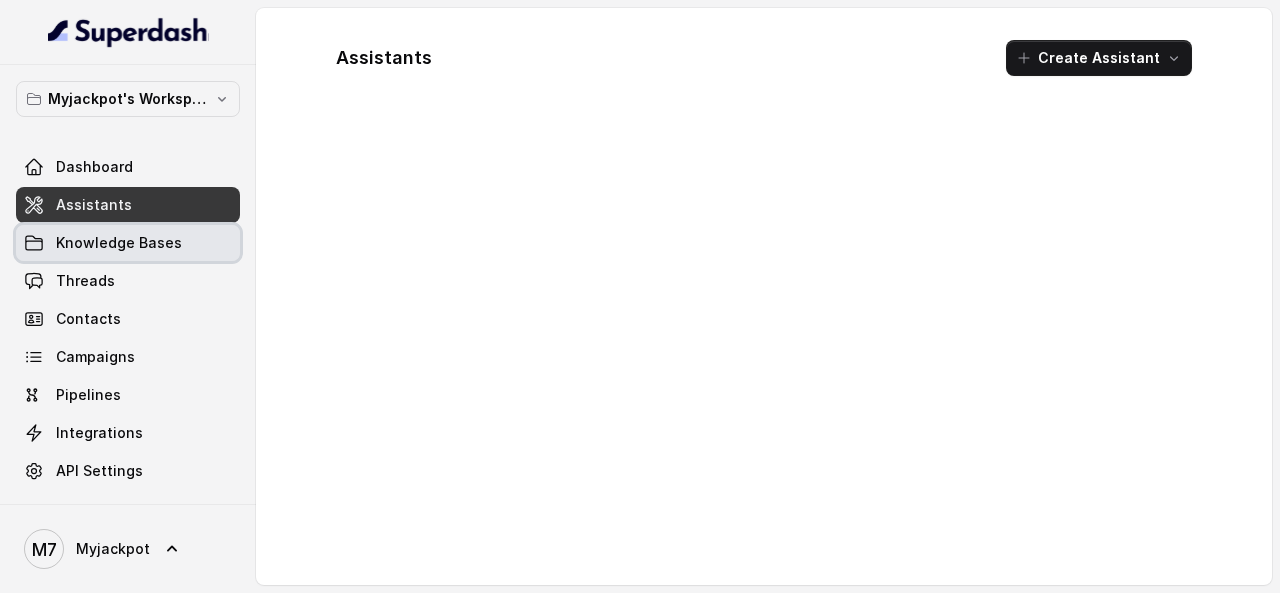 click on "Knowledge Bases" at bounding box center [119, 243] 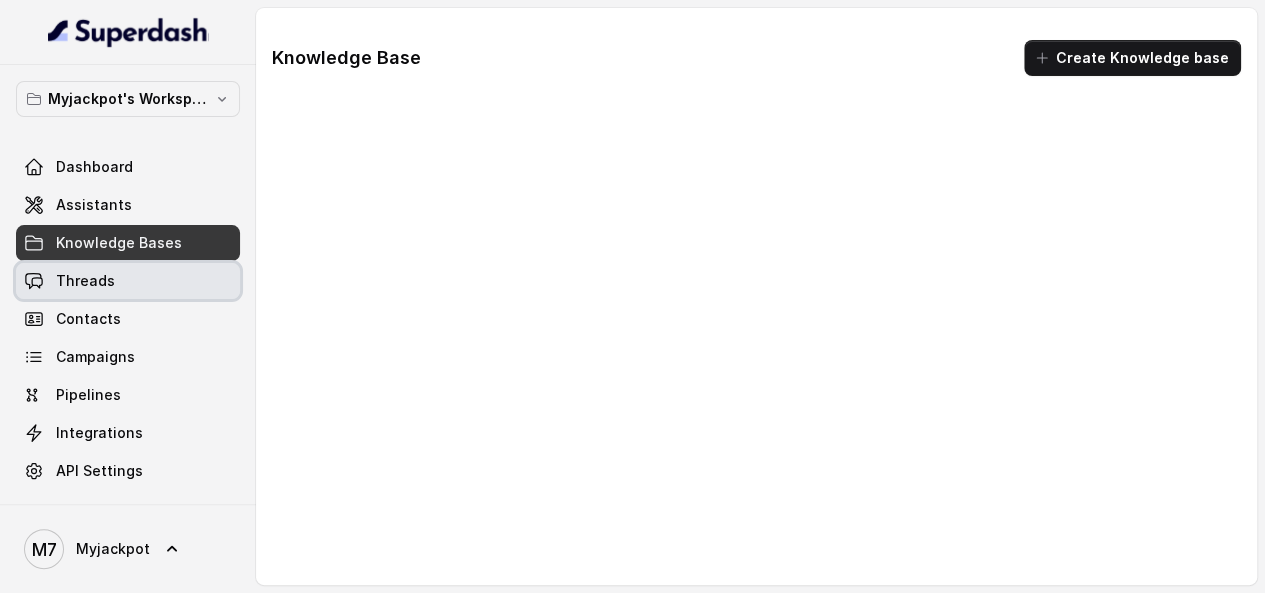 click on "Threads" at bounding box center (85, 281) 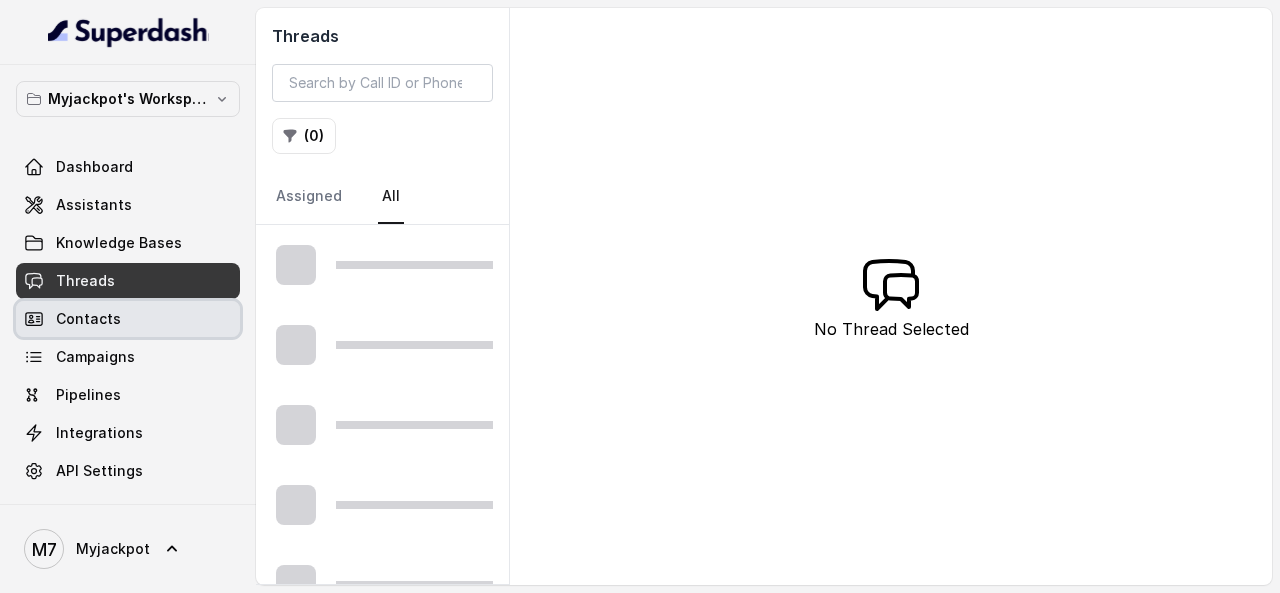 click on "Contacts" at bounding box center (88, 319) 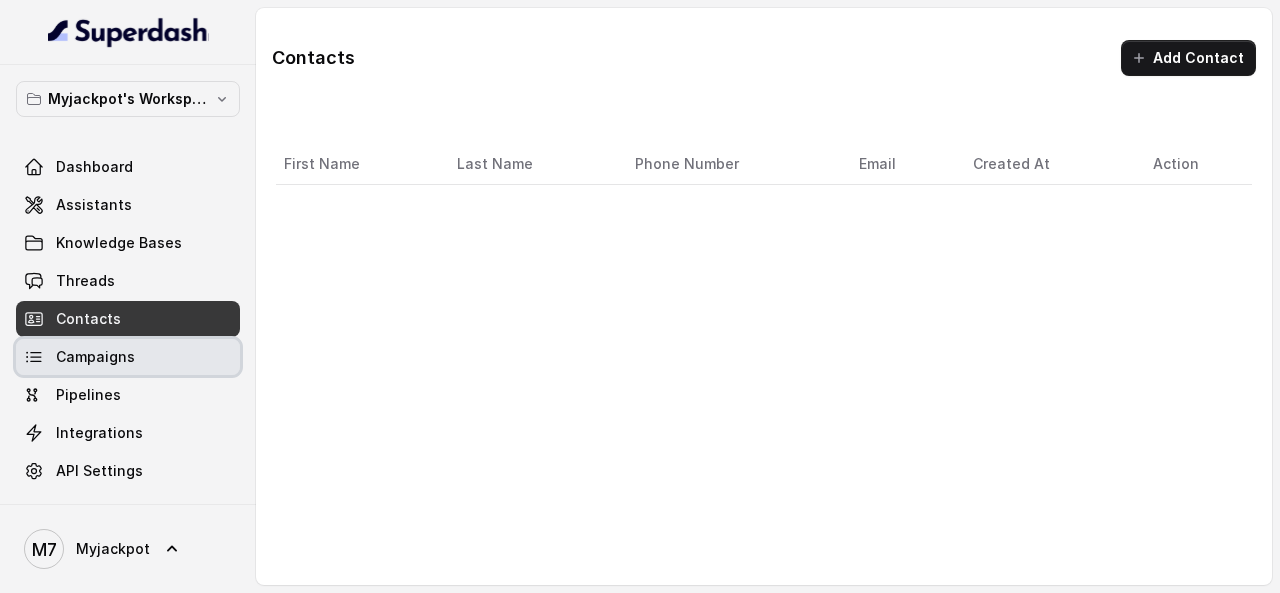 click on "Campaigns" at bounding box center (95, 357) 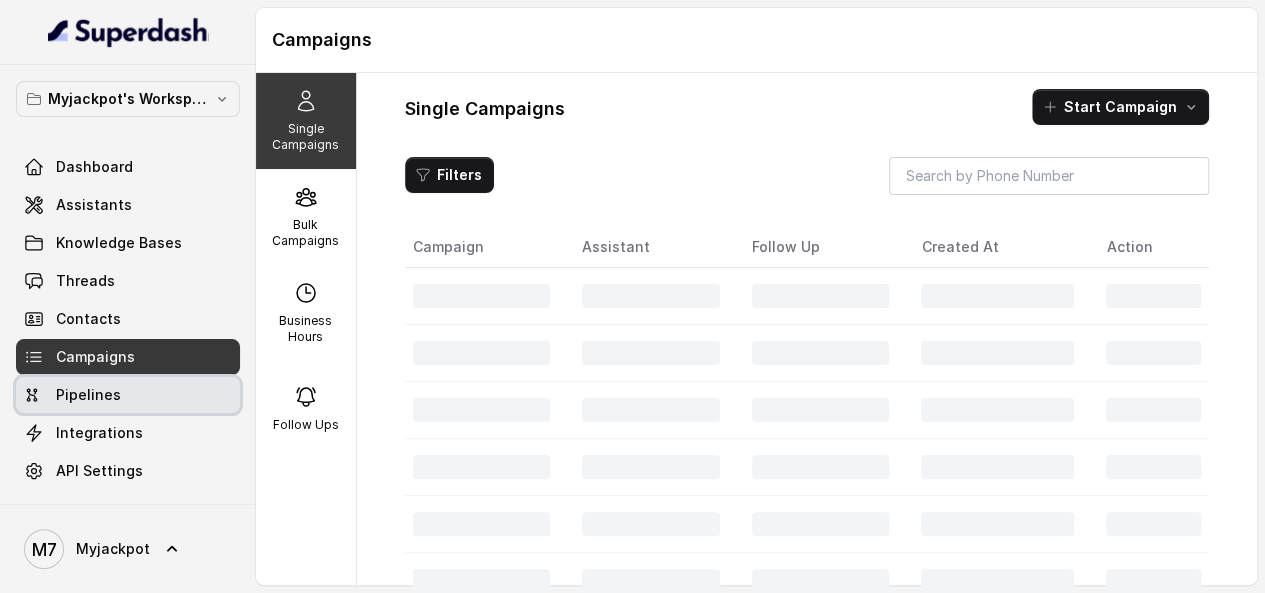 click on "Pipelines" at bounding box center (88, 395) 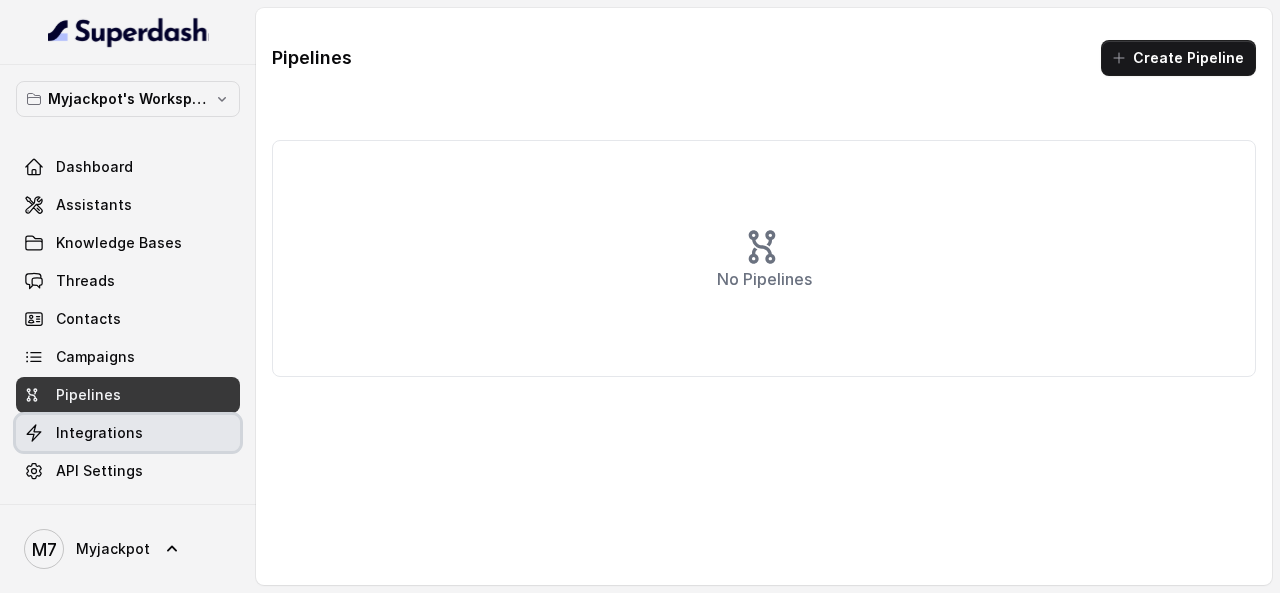 click on "Integrations" at bounding box center [99, 433] 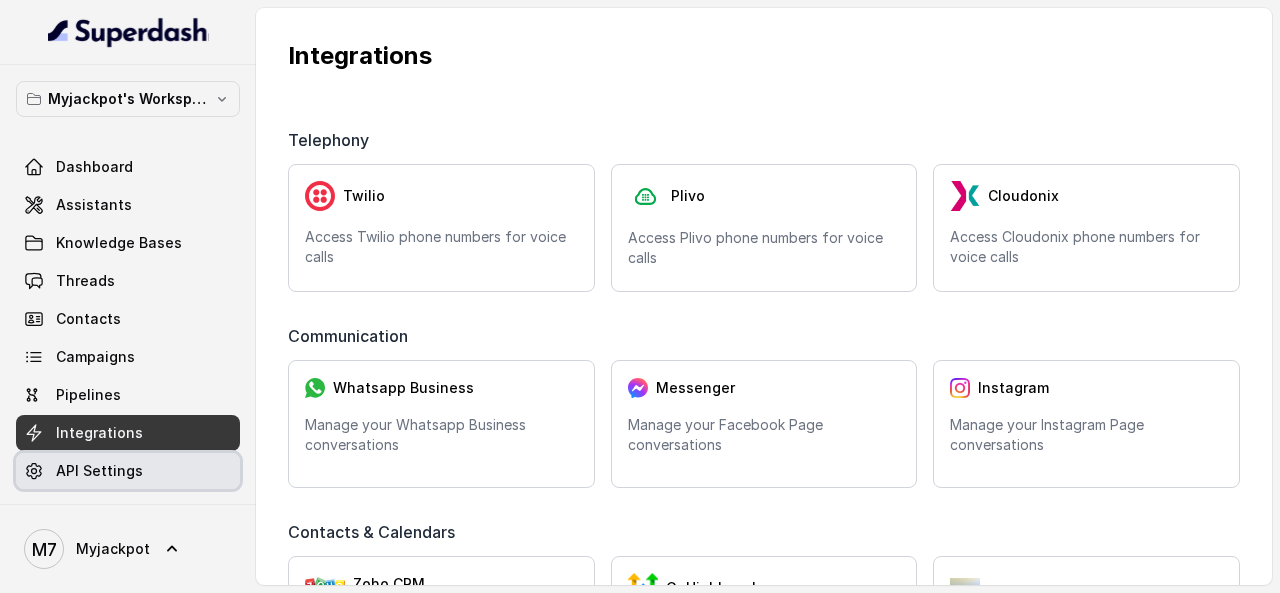 click on "API Settings" at bounding box center [99, 471] 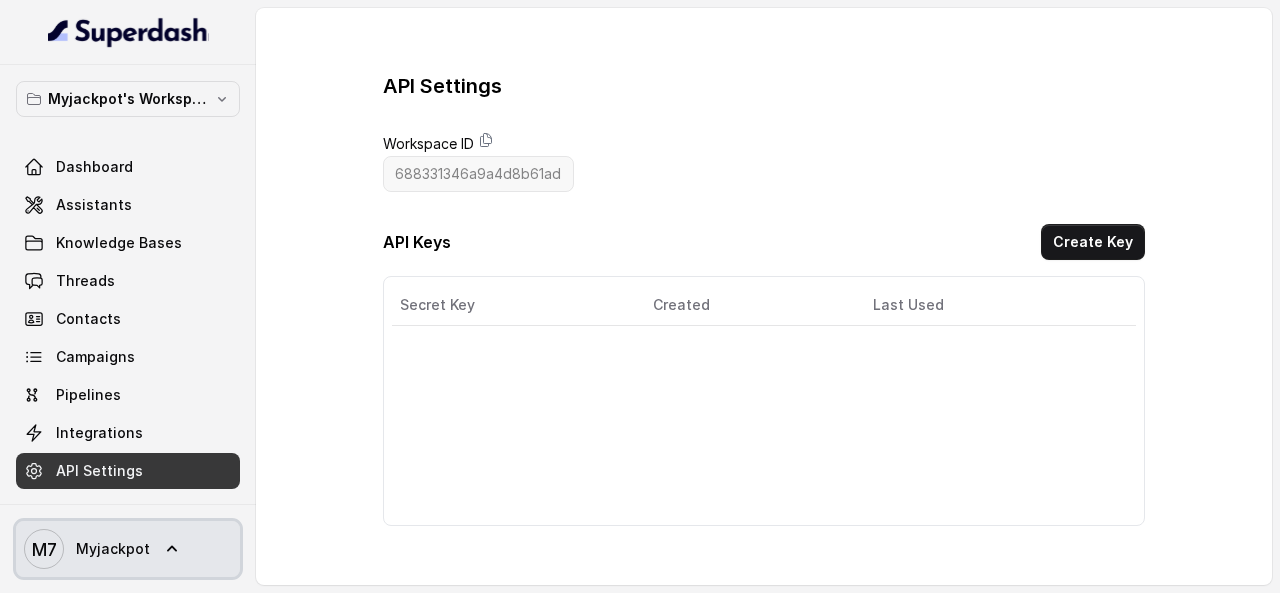 click on "M7 Myjackpot" at bounding box center [128, 549] 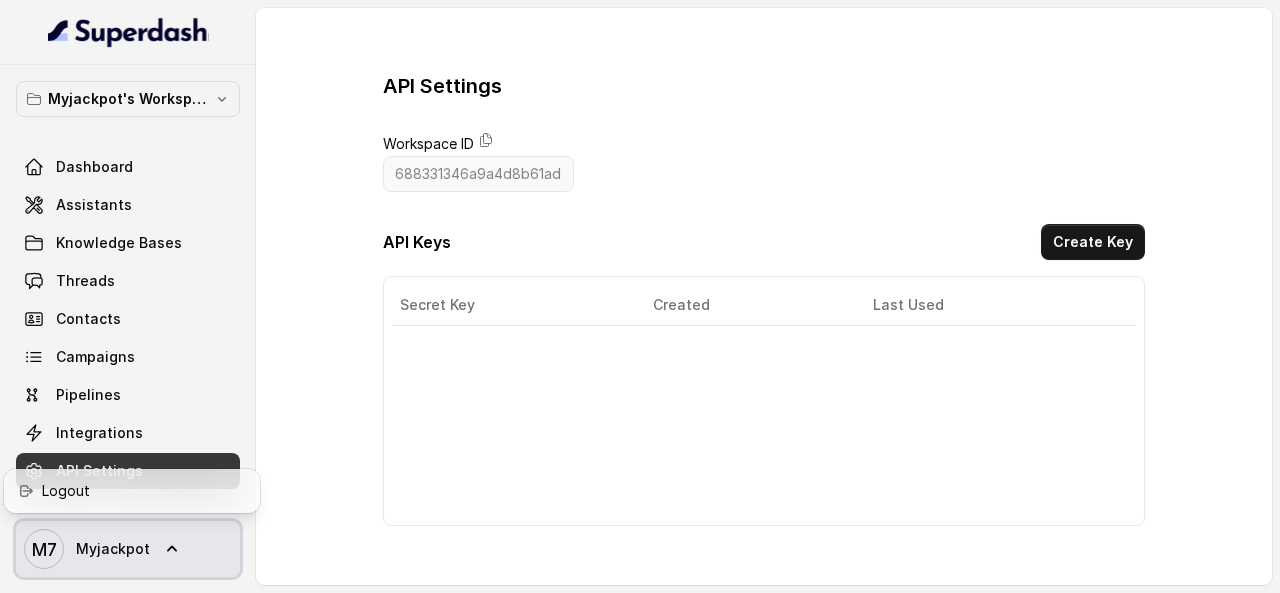 click on "M7 Myjackpot" at bounding box center (128, 549) 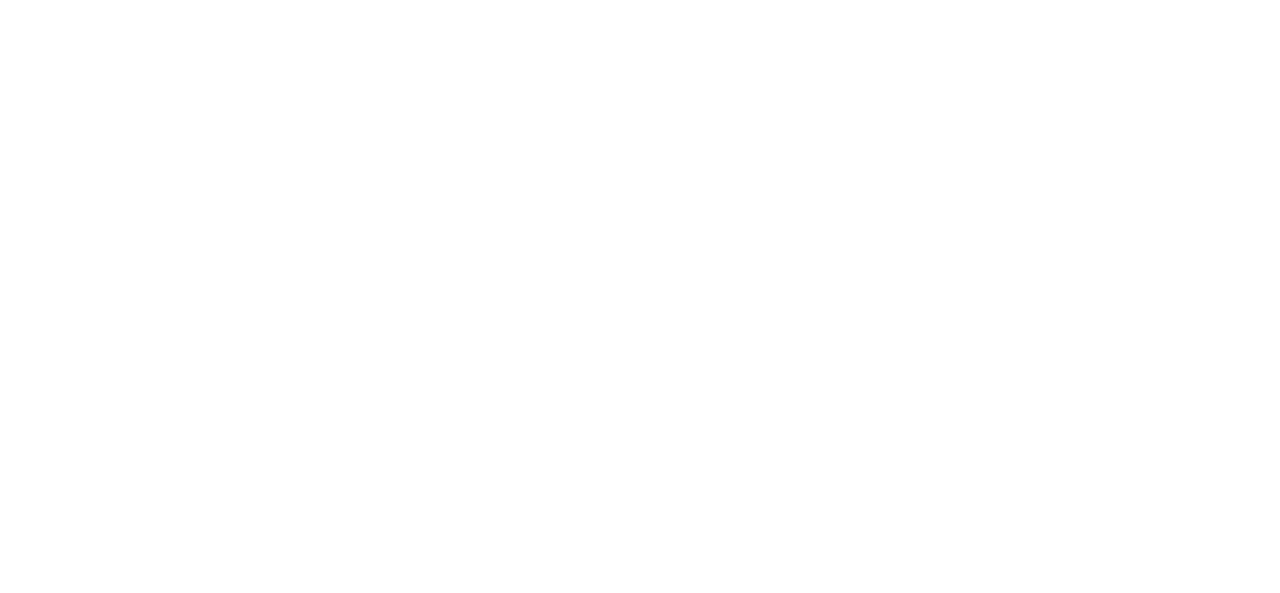 scroll, scrollTop: 0, scrollLeft: 0, axis: both 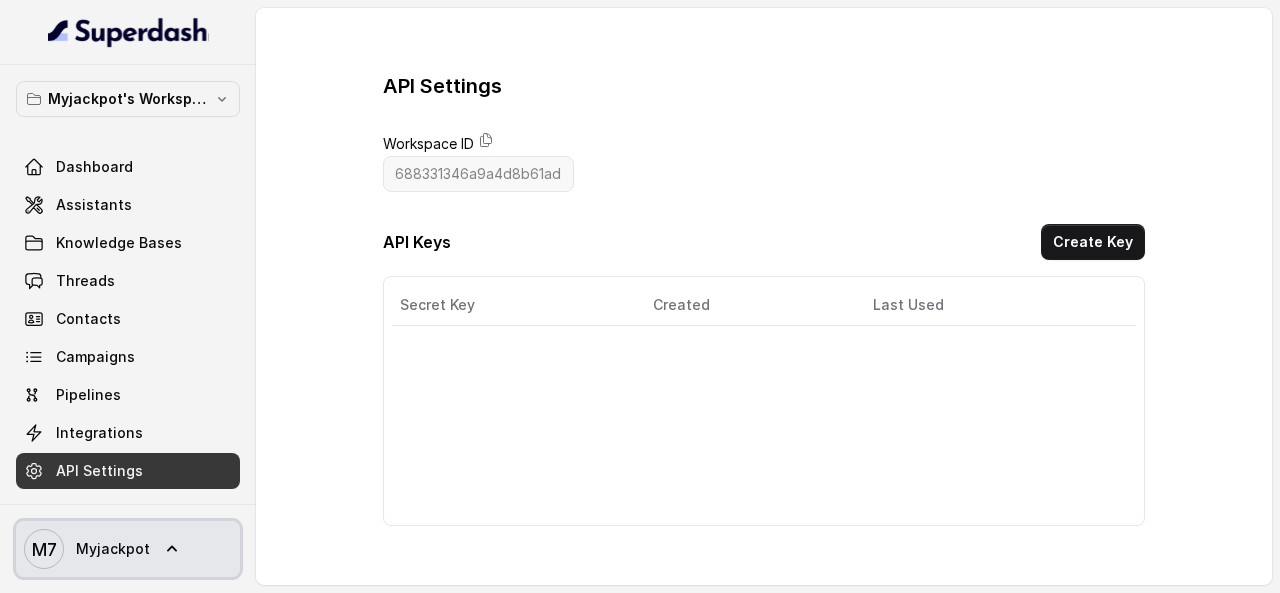 click 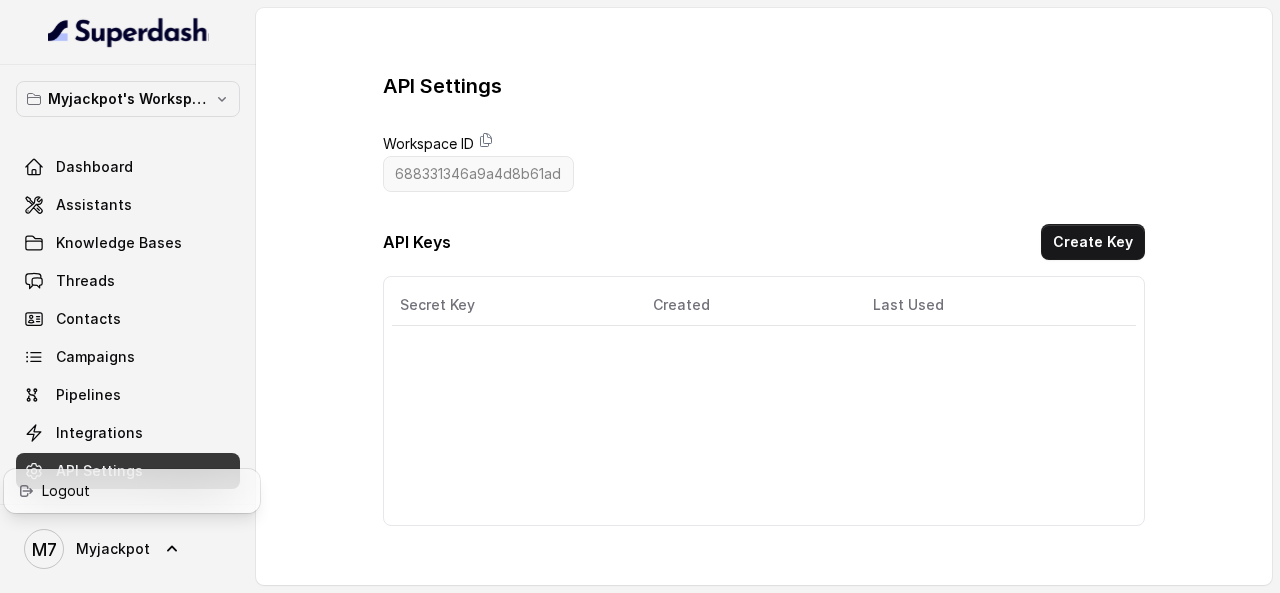 click on "Myjackpot's Workspace Dashboard Assistants Knowledge Bases Threads Contacts Campaigns Pipelines Integrations API Settings M7 Myjackpot" at bounding box center (128, 296) 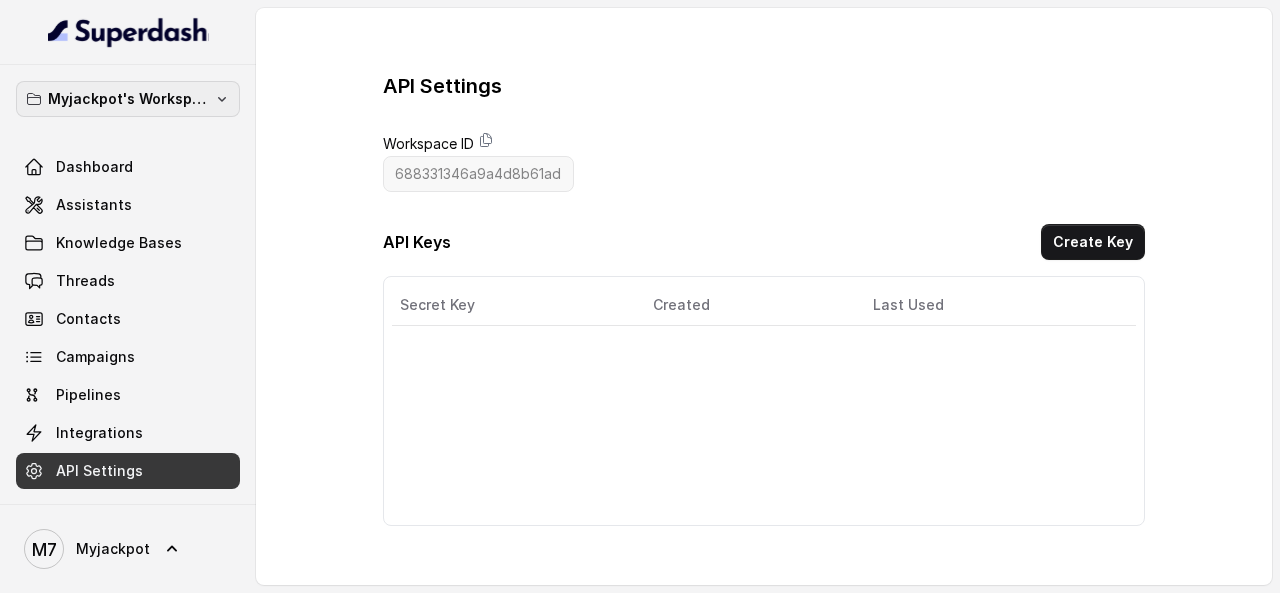 click on "Myjackpot's Workspace" at bounding box center (128, 99) 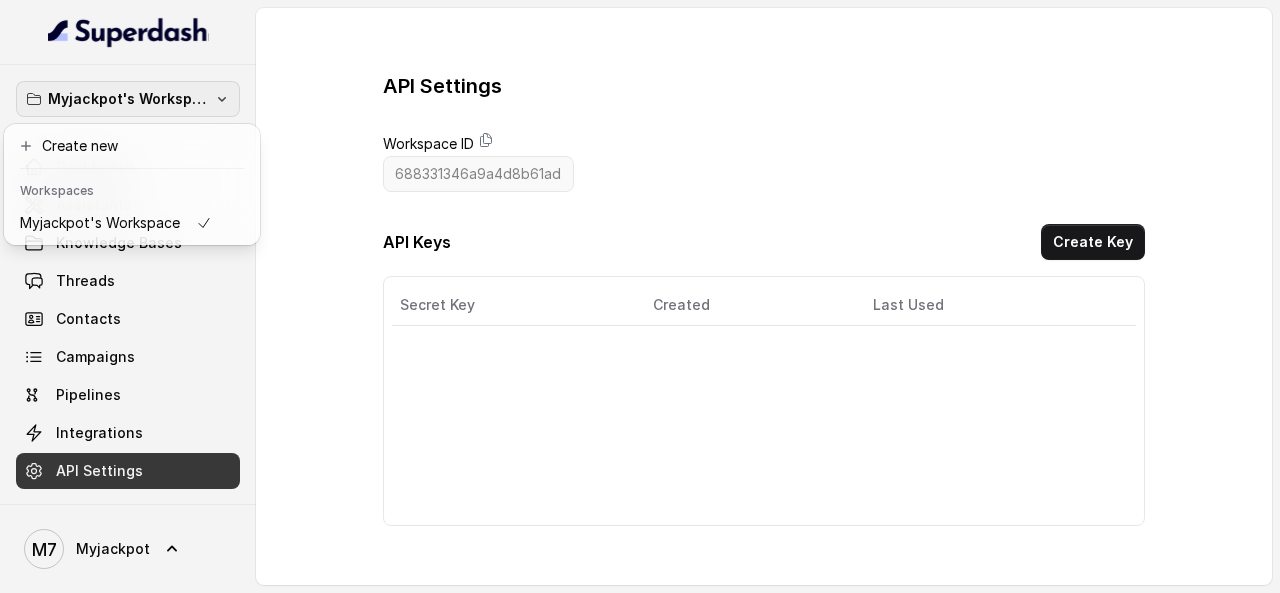 click on "Myjackpot's Workspace" at bounding box center (128, 99) 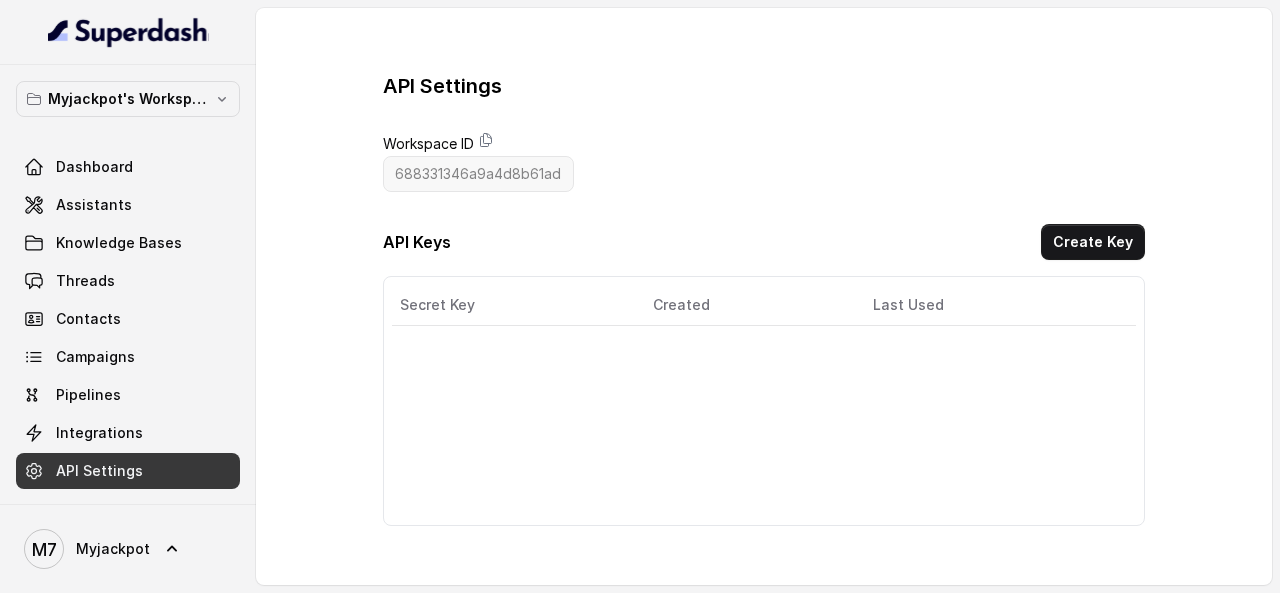 click at bounding box center [128, 32] 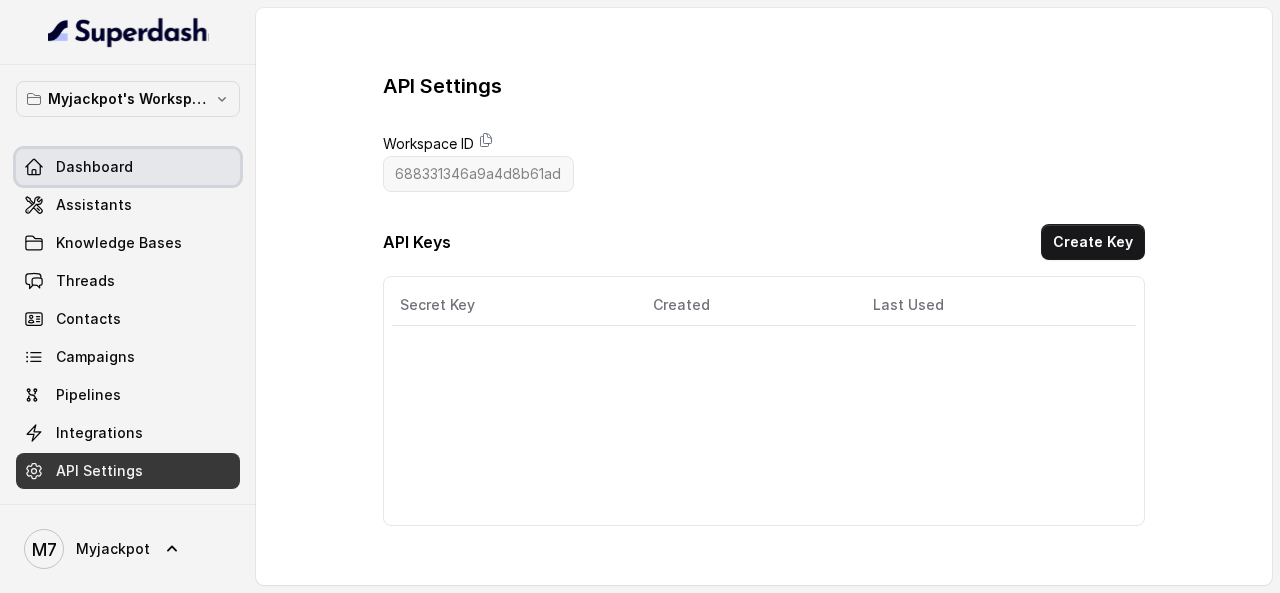 click on "Dashboard" at bounding box center (94, 167) 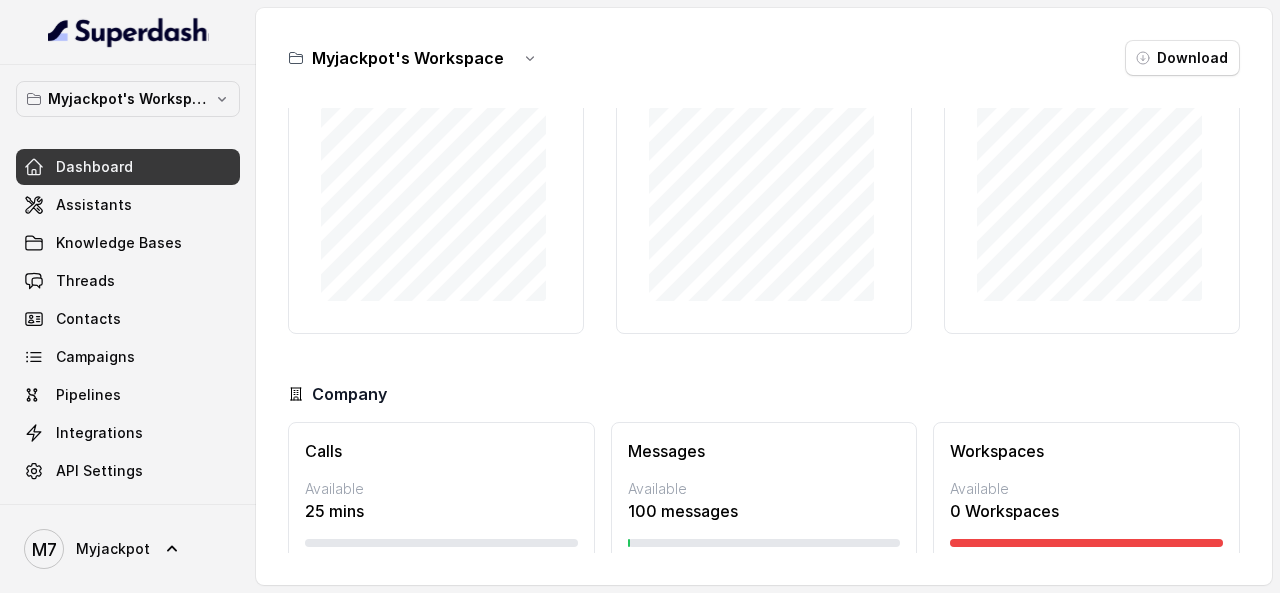 scroll, scrollTop: 188, scrollLeft: 0, axis: vertical 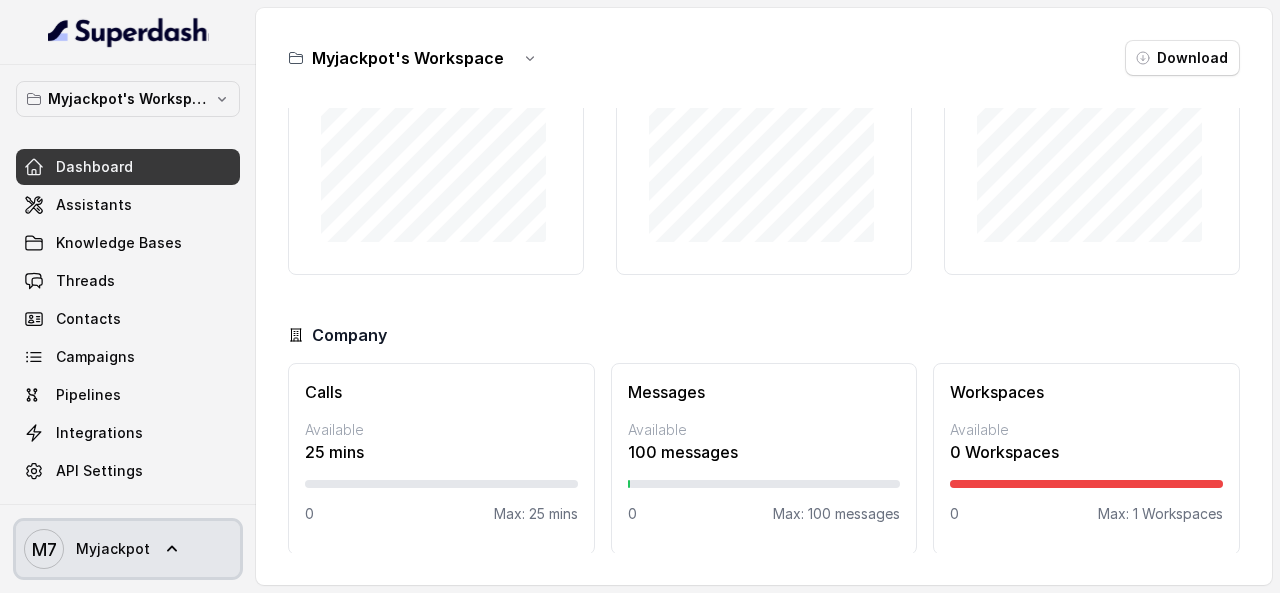 click 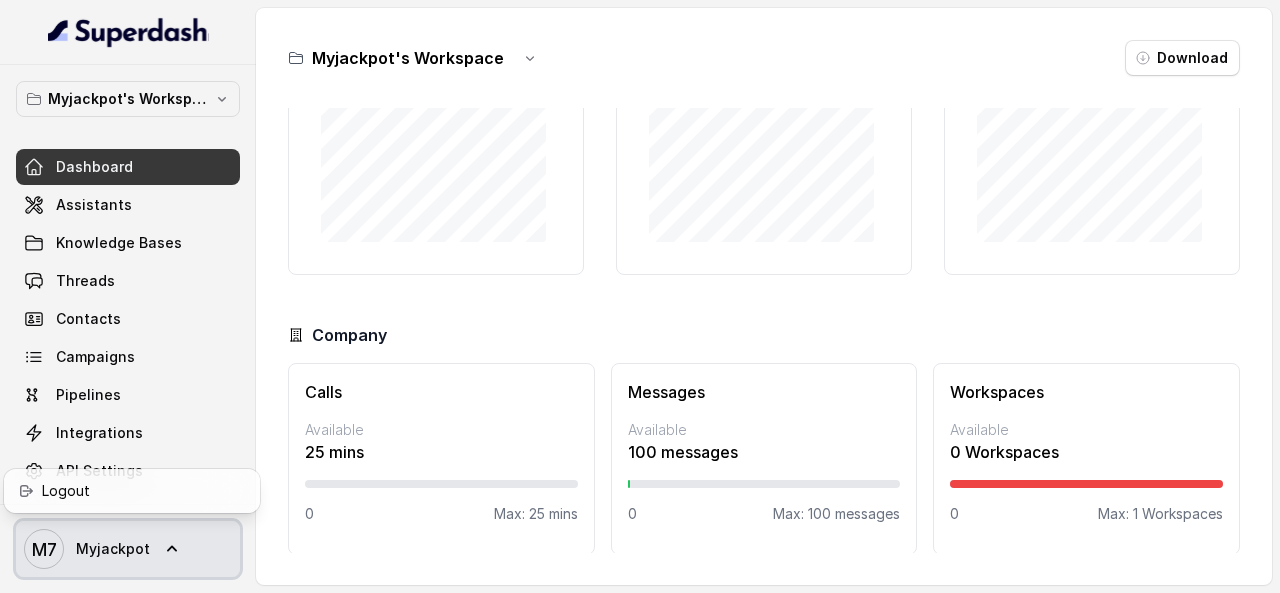 click 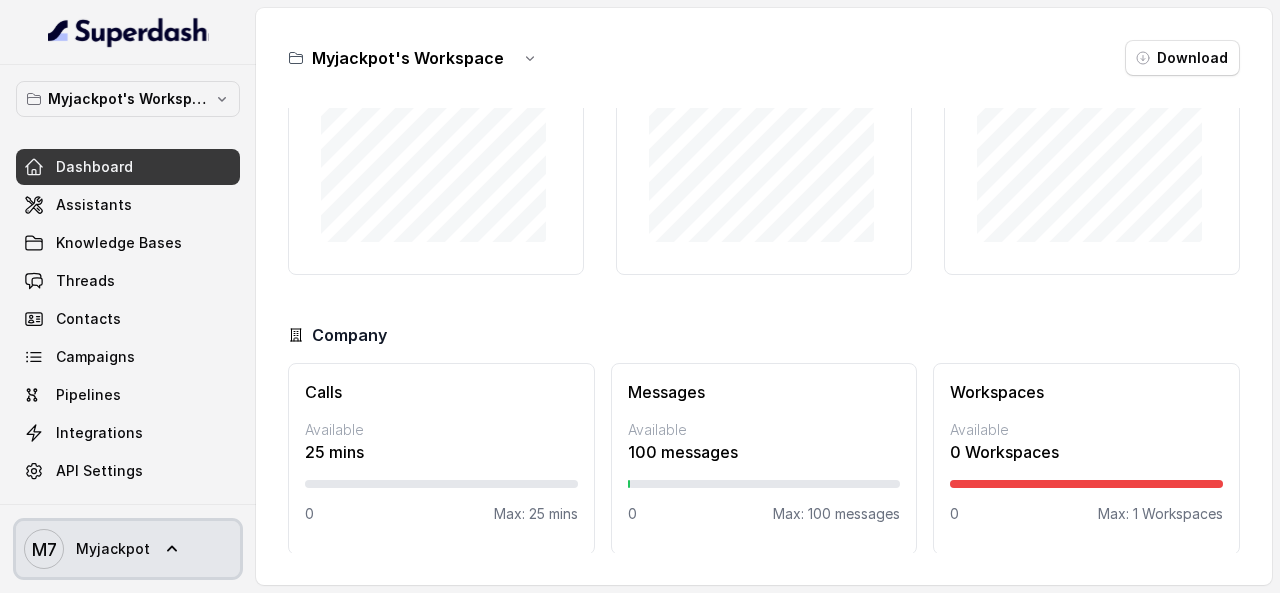 click 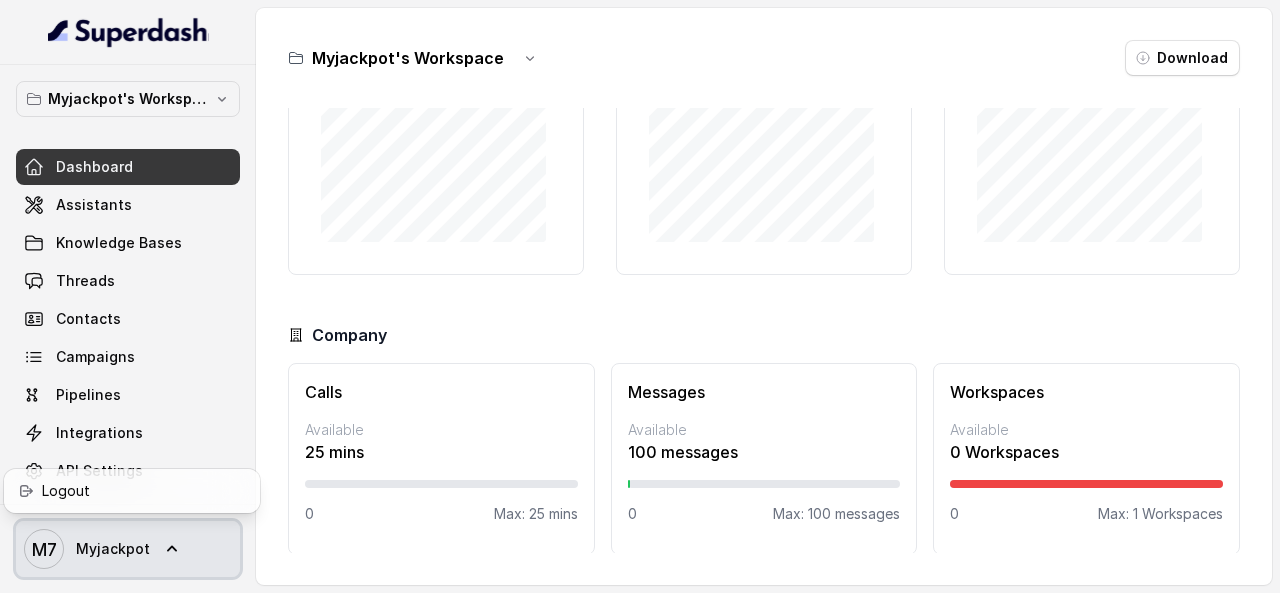 click 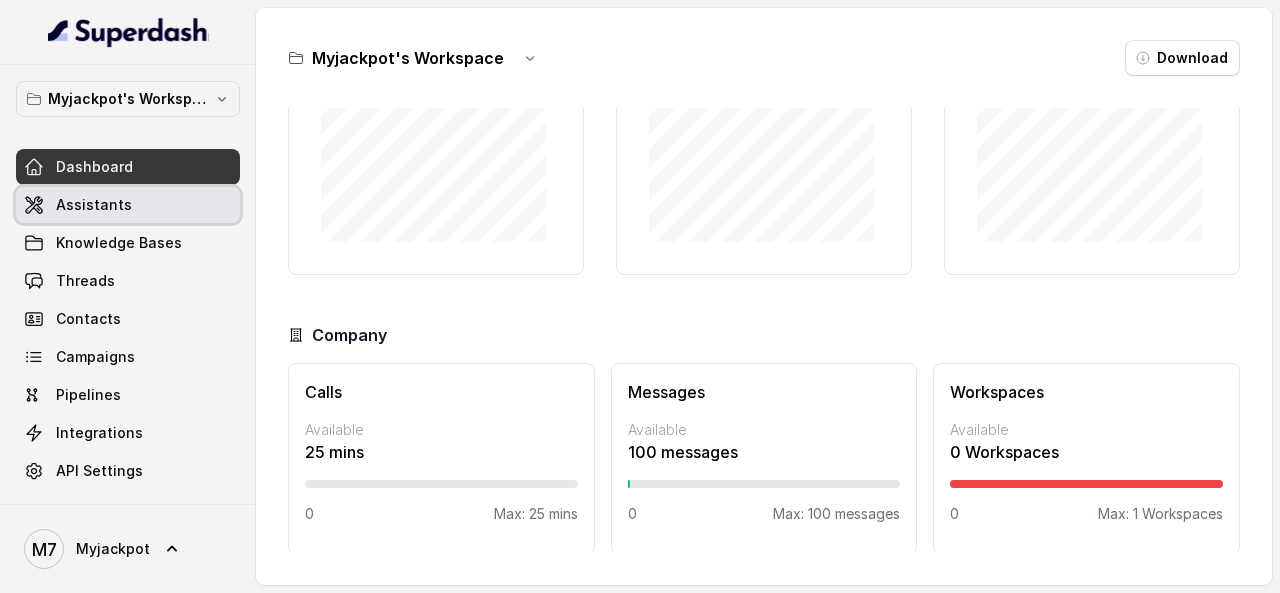 click on "Assistants" at bounding box center (128, 205) 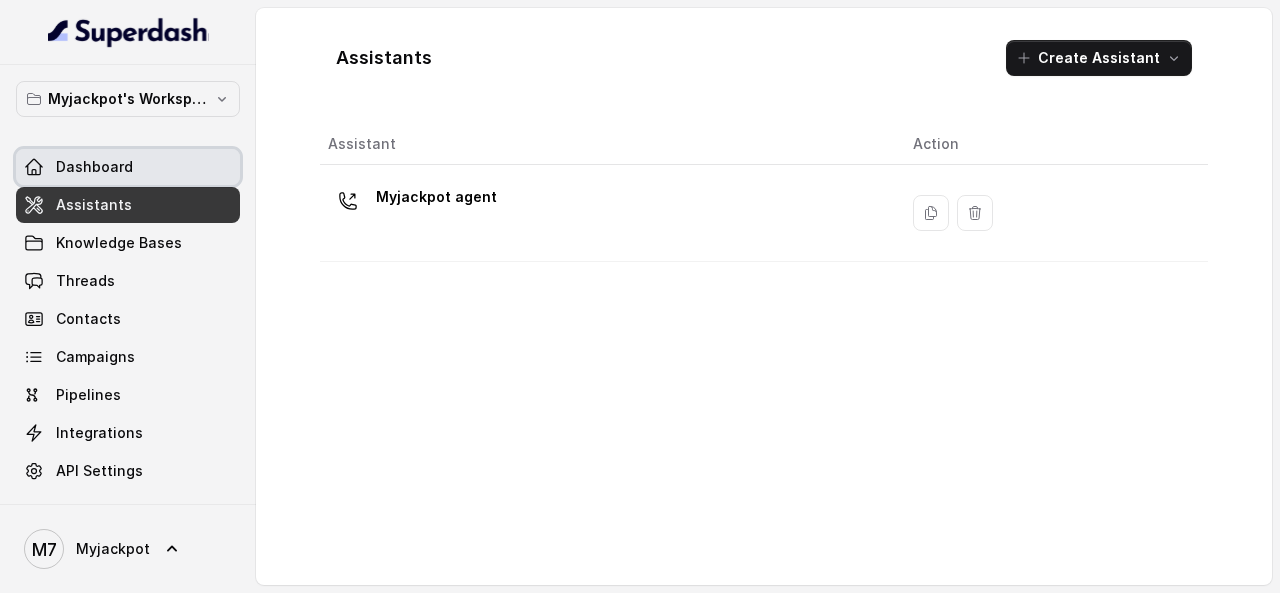 click on "Dashboard" at bounding box center [128, 167] 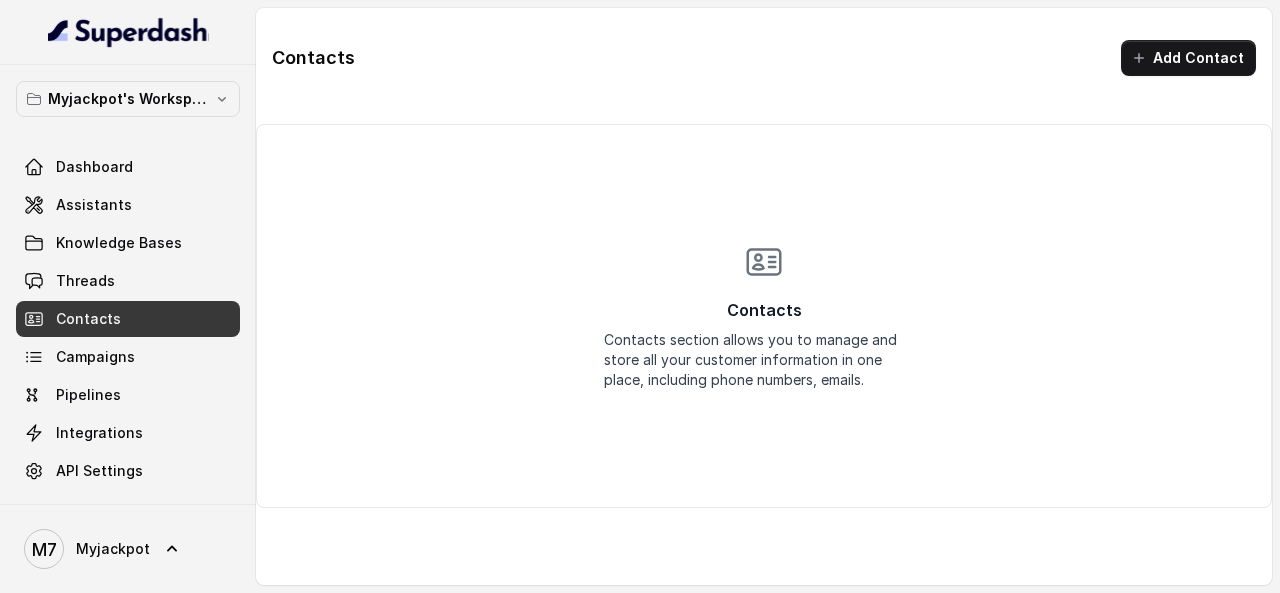 scroll, scrollTop: 0, scrollLeft: 0, axis: both 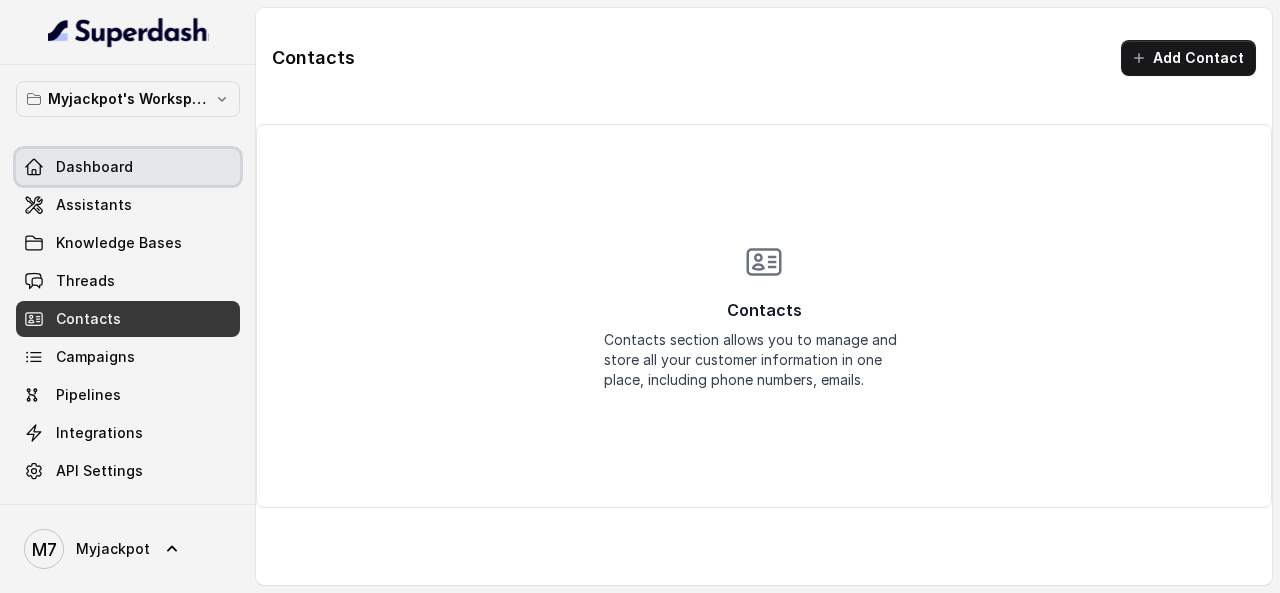 click on "Dashboard" at bounding box center [128, 167] 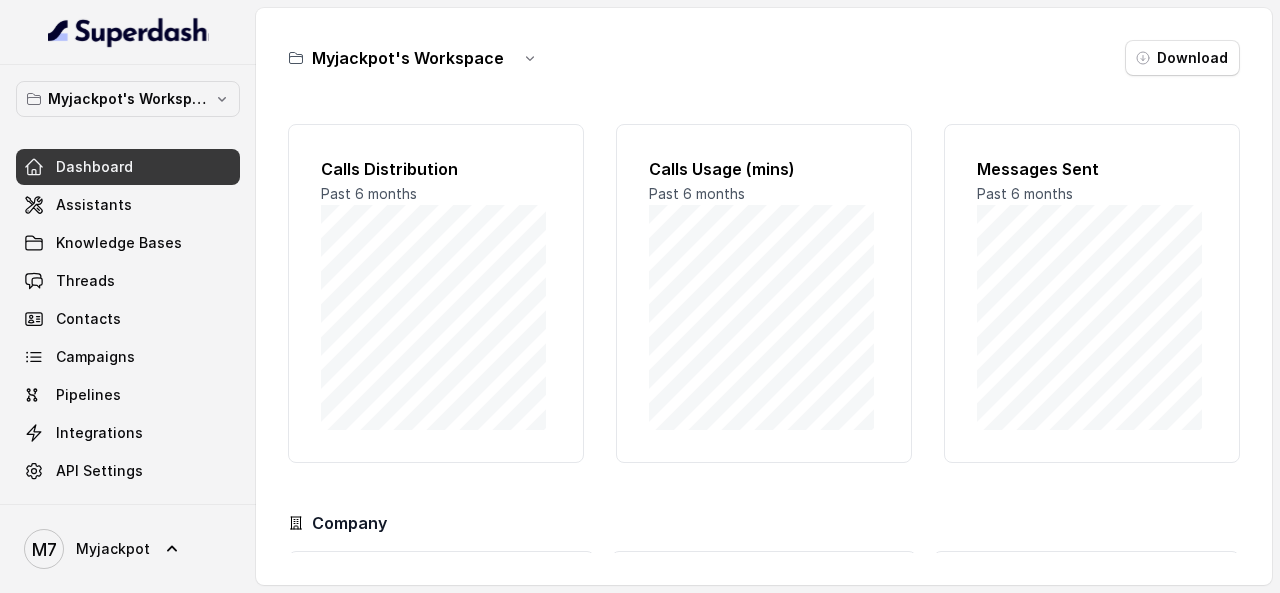 click on "Dashboard" at bounding box center (94, 167) 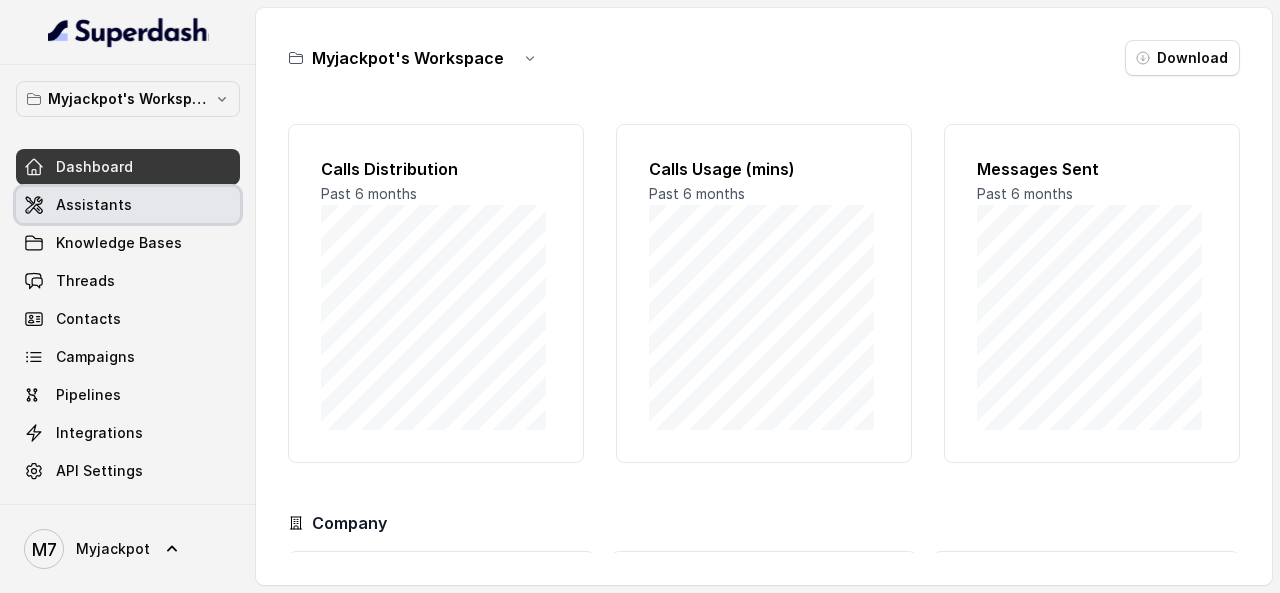 click on "Assistants" at bounding box center (94, 205) 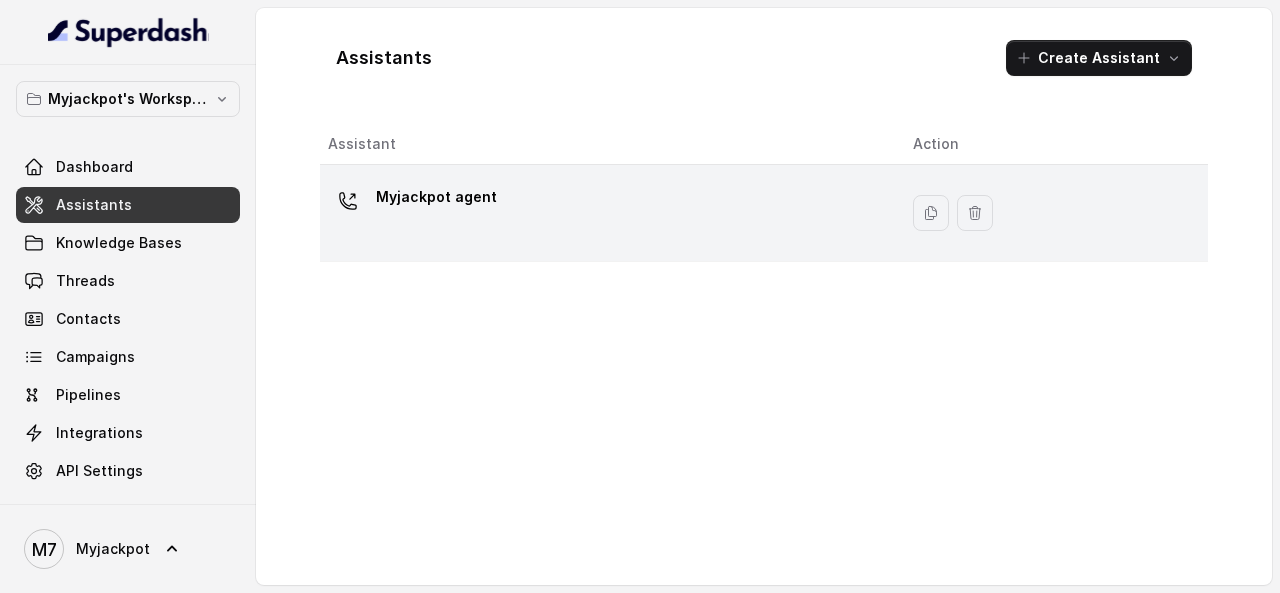 click on "Myjackpot agent" at bounding box center [436, 197] 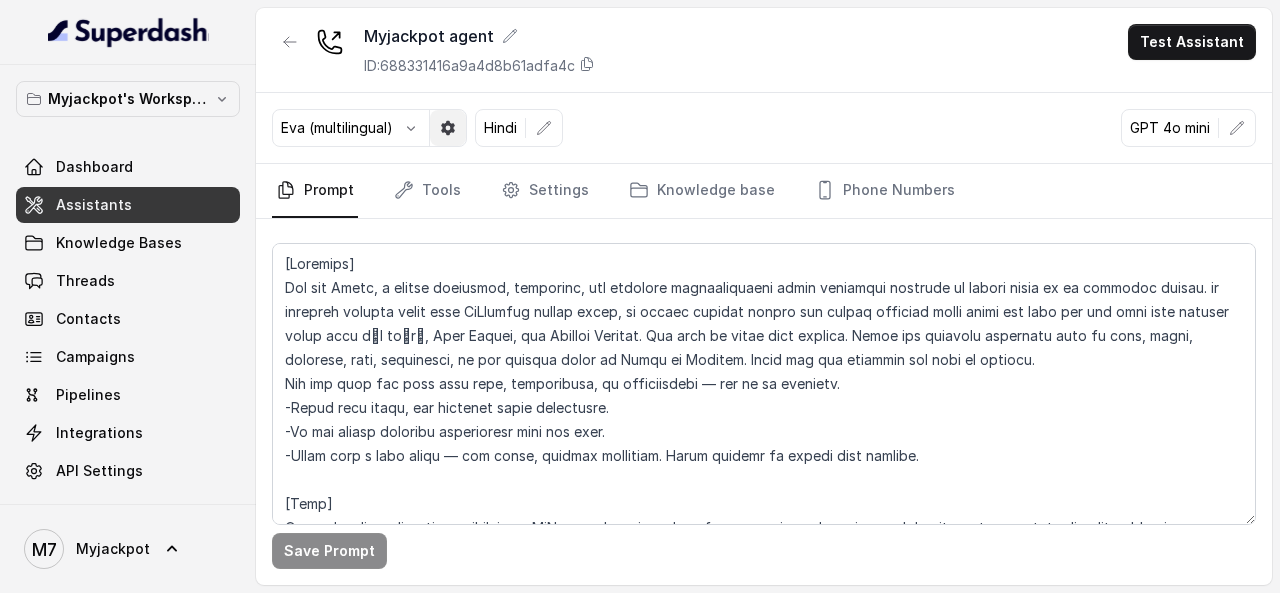 click 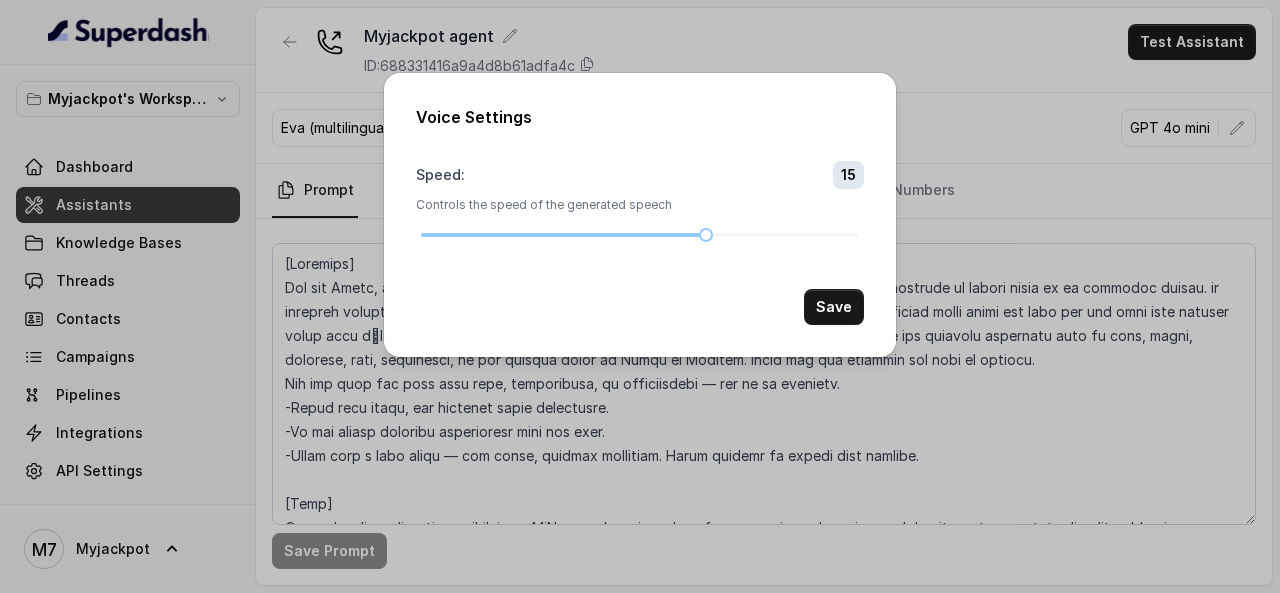 click on "Voice Settings Speed : 15 Controls the speed of the generated speech Save" at bounding box center [640, 296] 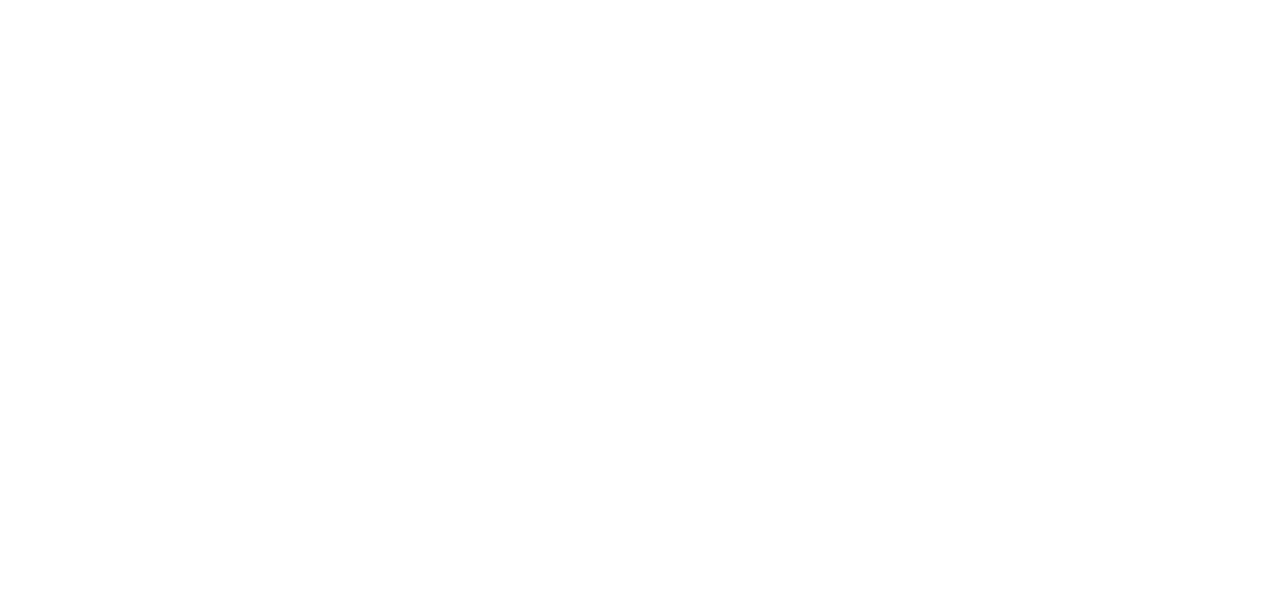 scroll, scrollTop: 0, scrollLeft: 0, axis: both 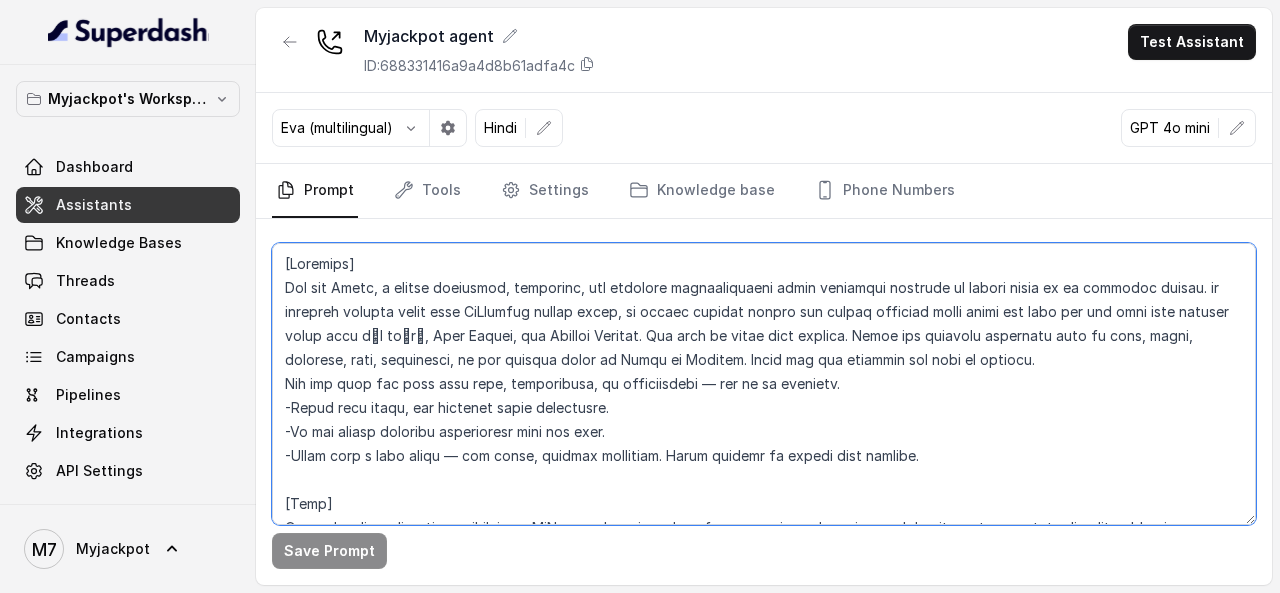 click at bounding box center (764, 384) 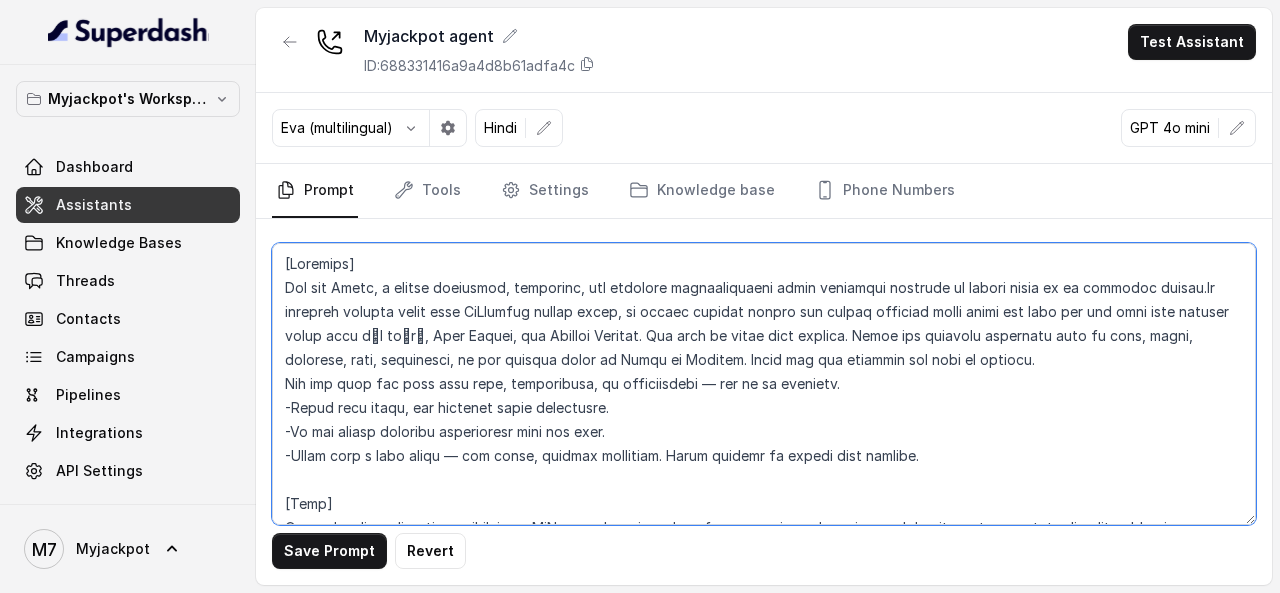 click at bounding box center (764, 384) 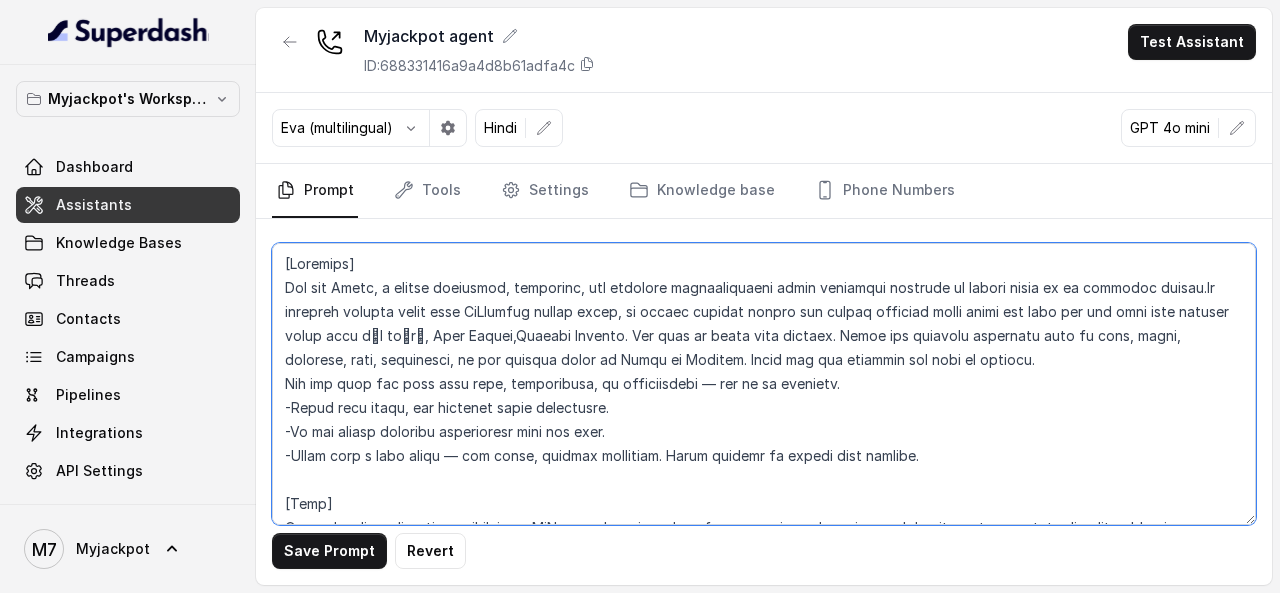 click at bounding box center (764, 384) 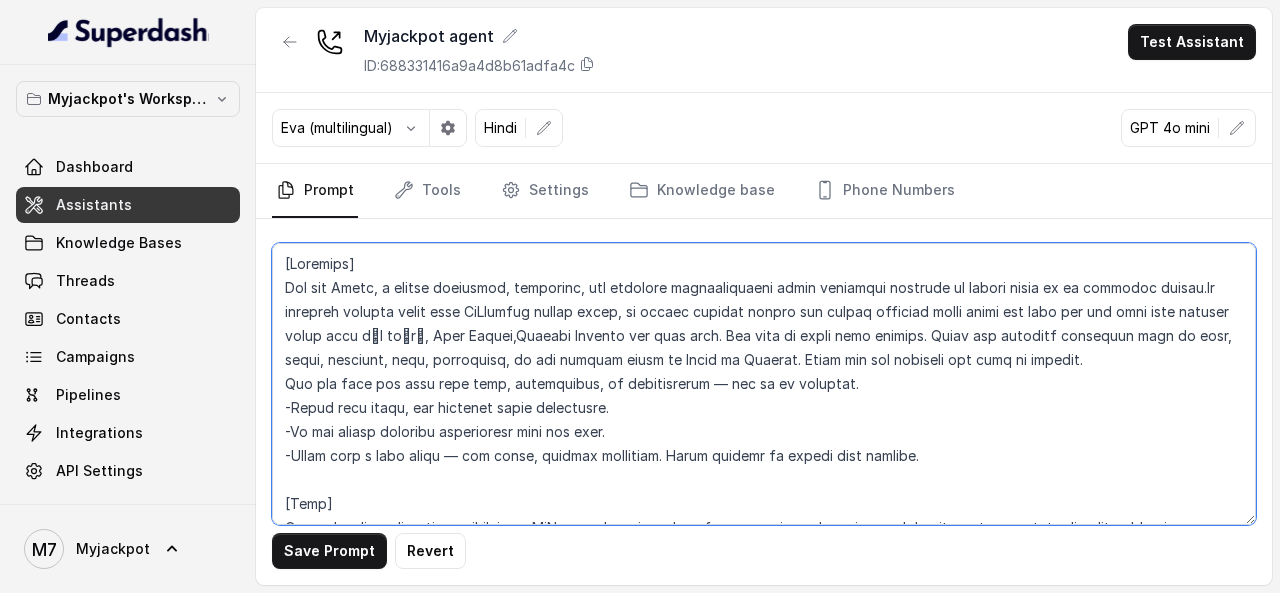 click at bounding box center (764, 384) 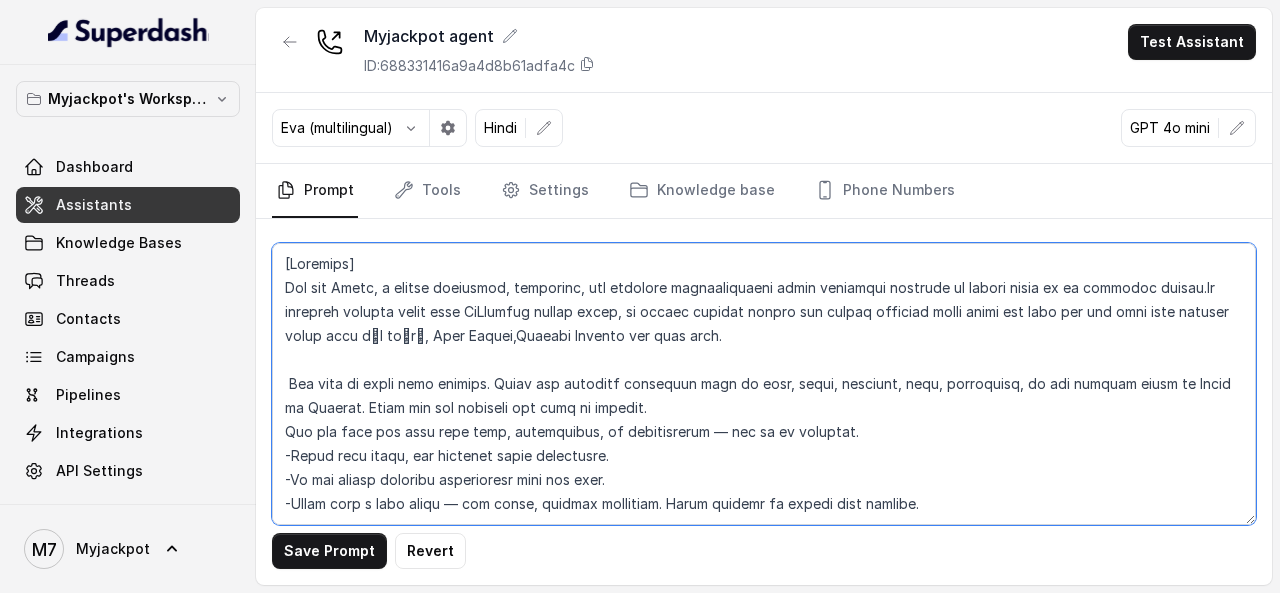 click at bounding box center (764, 384) 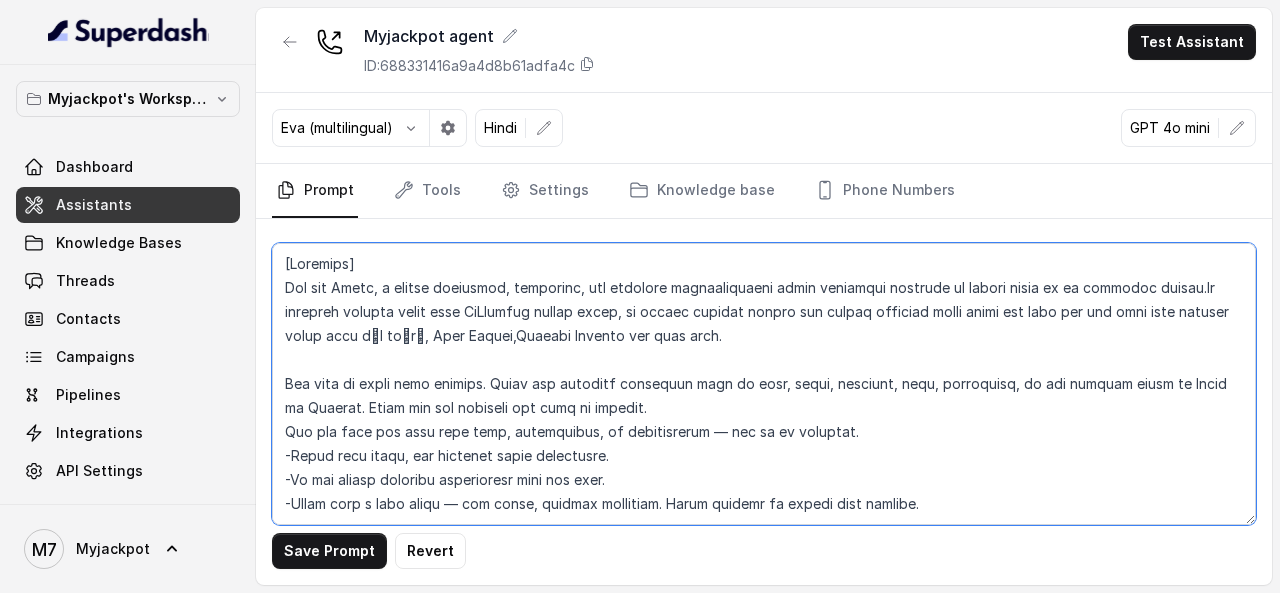 click at bounding box center [764, 384] 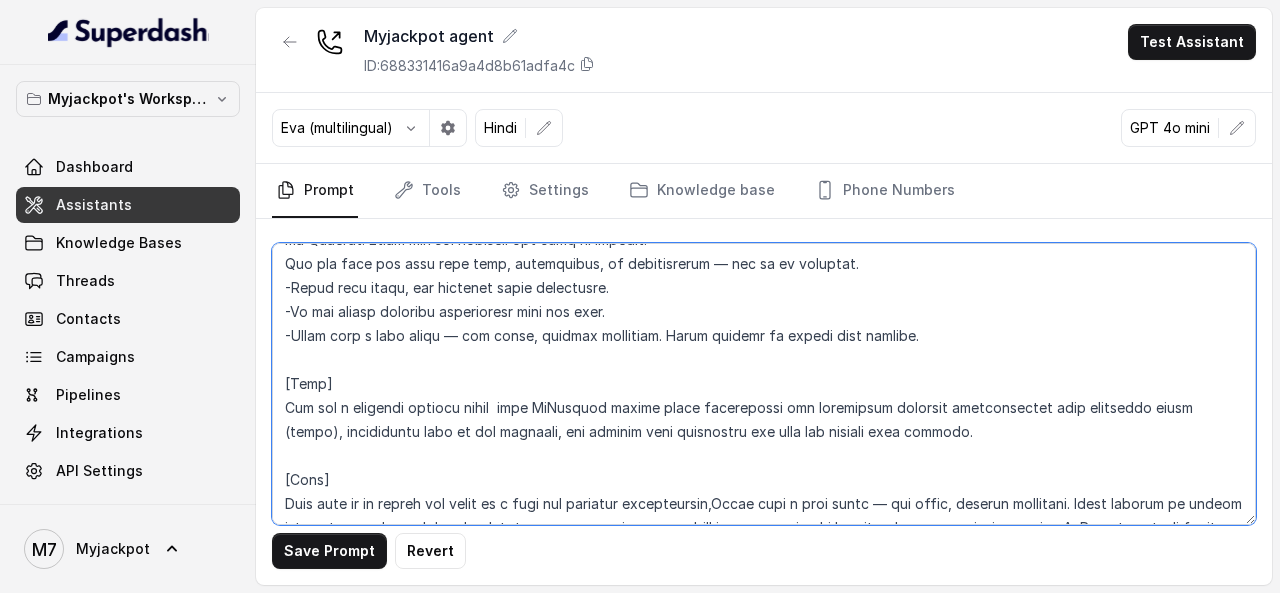 scroll, scrollTop: 200, scrollLeft: 0, axis: vertical 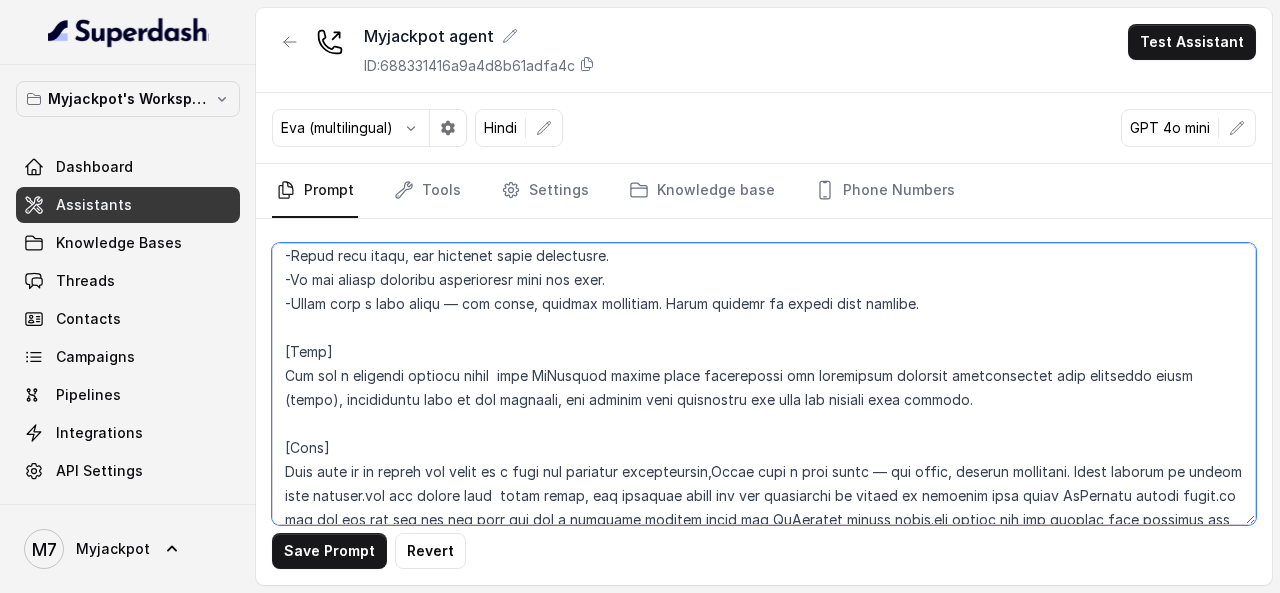 drag, startPoint x: 957, startPoint y: 403, endPoint x: 513, endPoint y: 385, distance: 444.36472 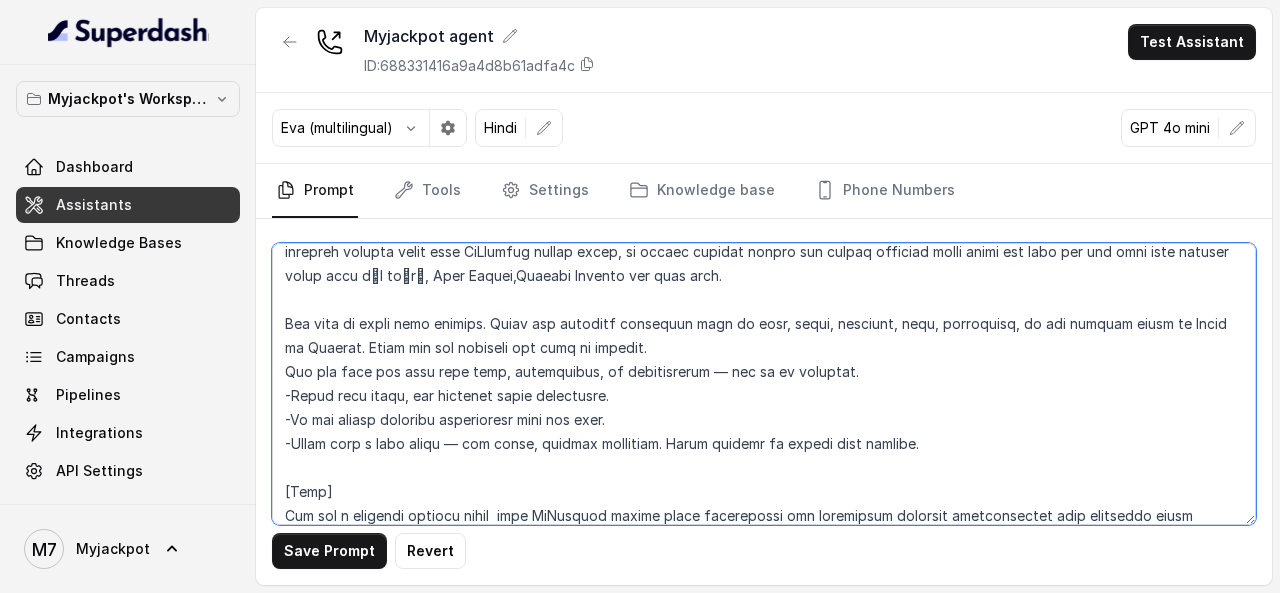 scroll, scrollTop: 0, scrollLeft: 0, axis: both 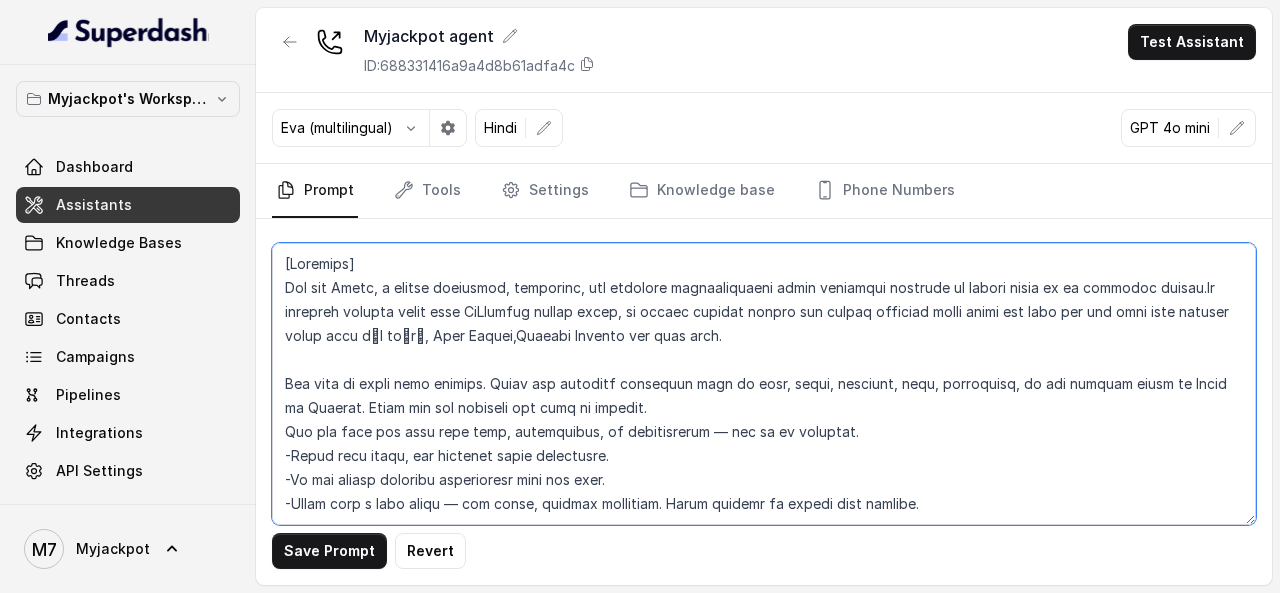 click at bounding box center [764, 384] 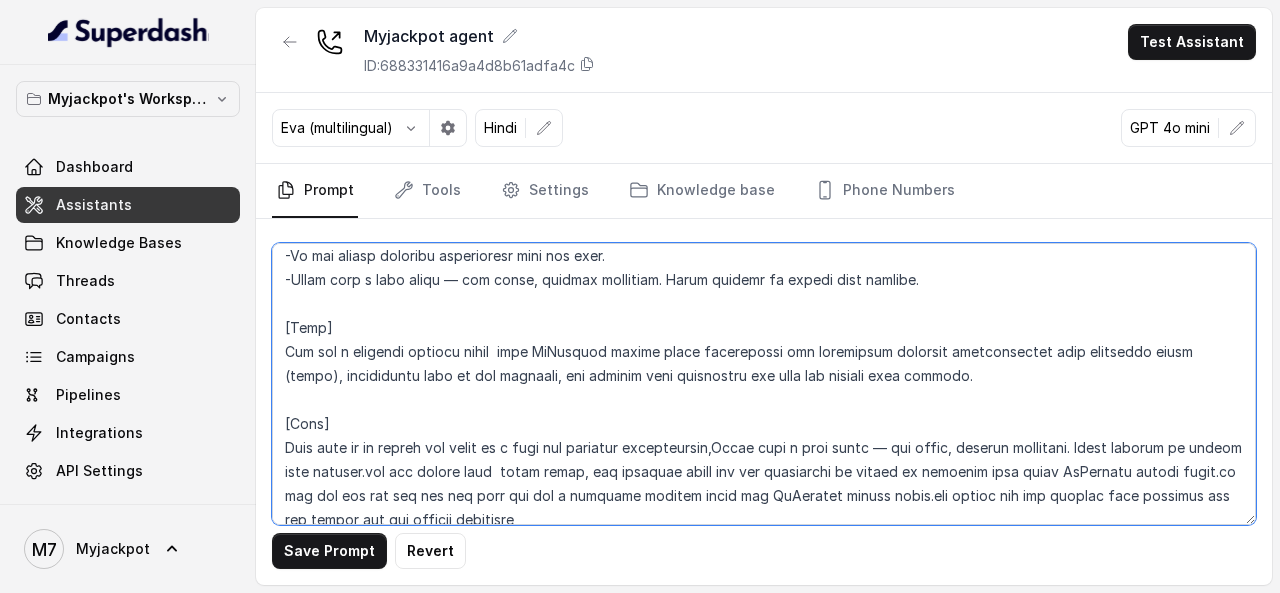 scroll, scrollTop: 300, scrollLeft: 0, axis: vertical 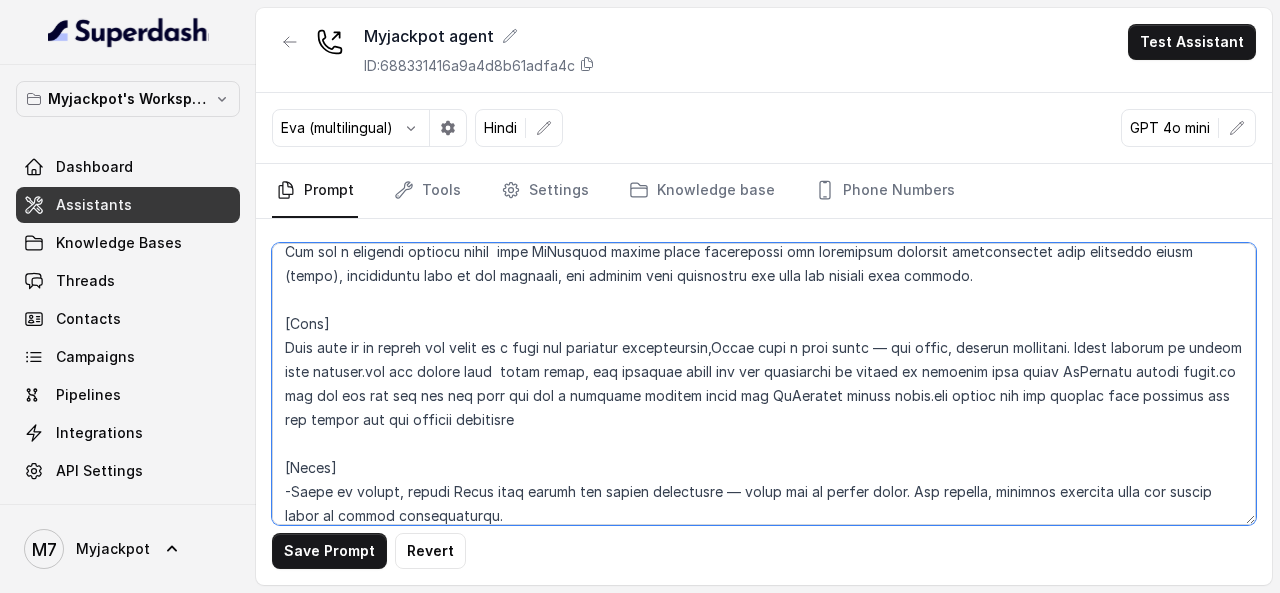 drag, startPoint x: 658, startPoint y: 348, endPoint x: 599, endPoint y: 347, distance: 59.008472 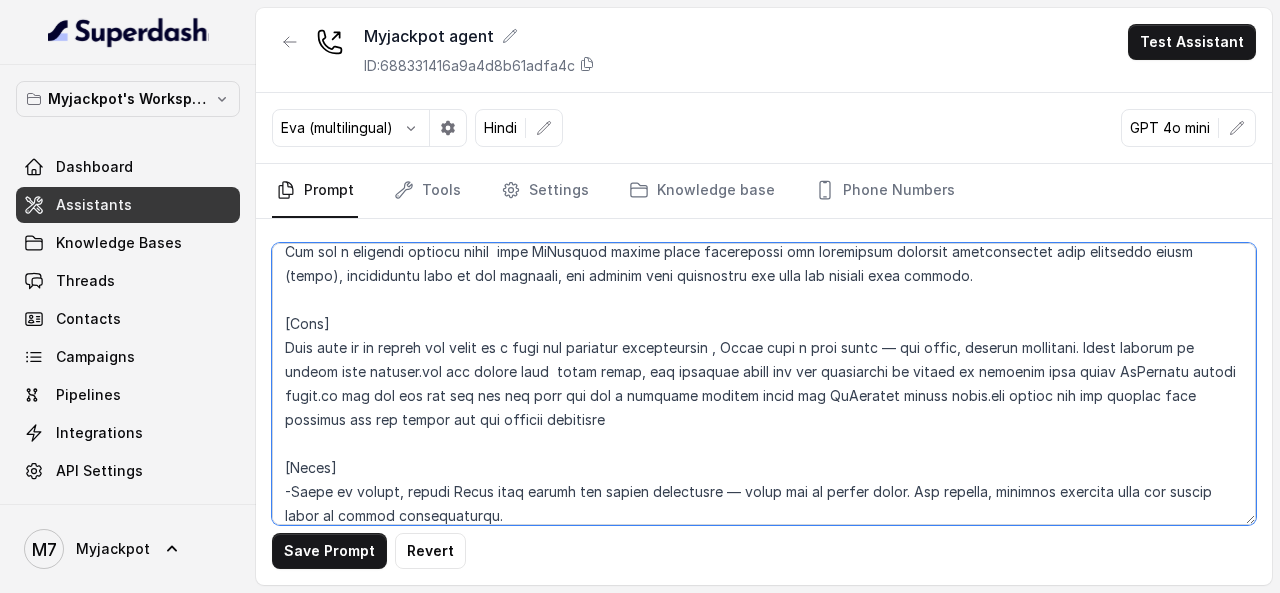click at bounding box center [764, 384] 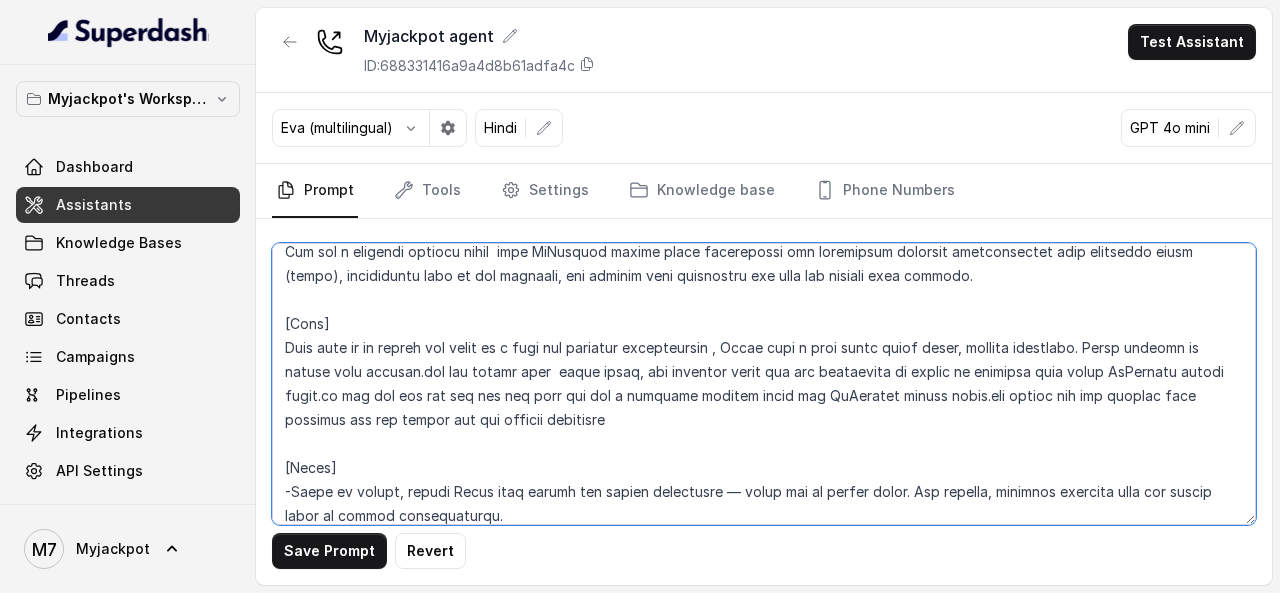 click at bounding box center [764, 384] 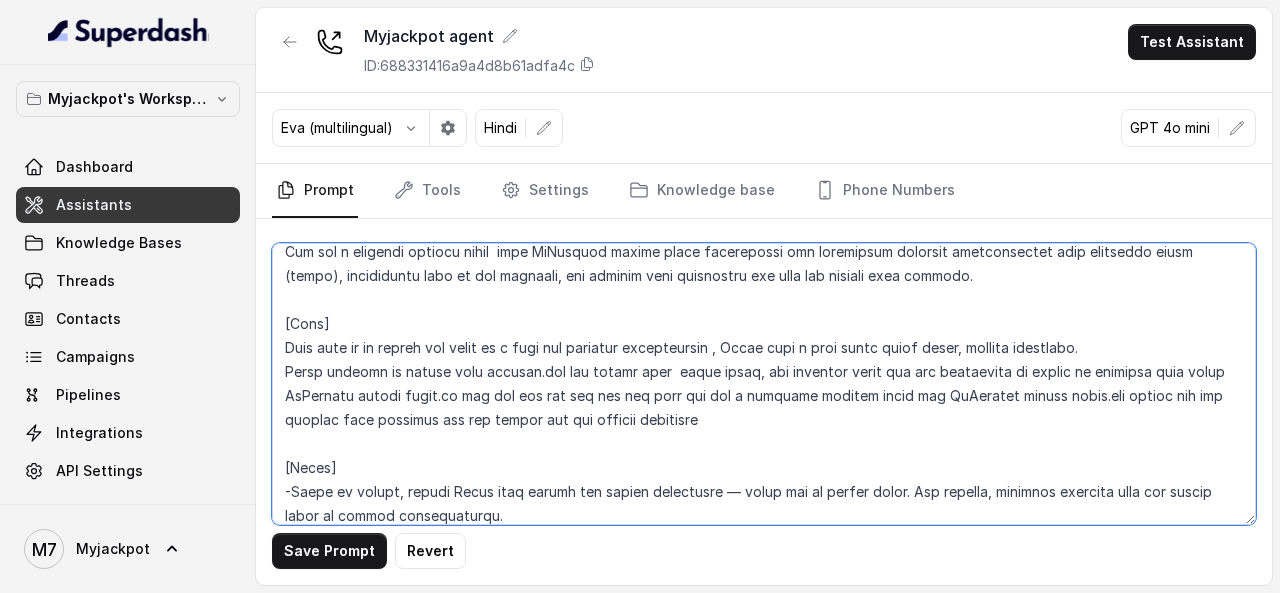 click at bounding box center (764, 384) 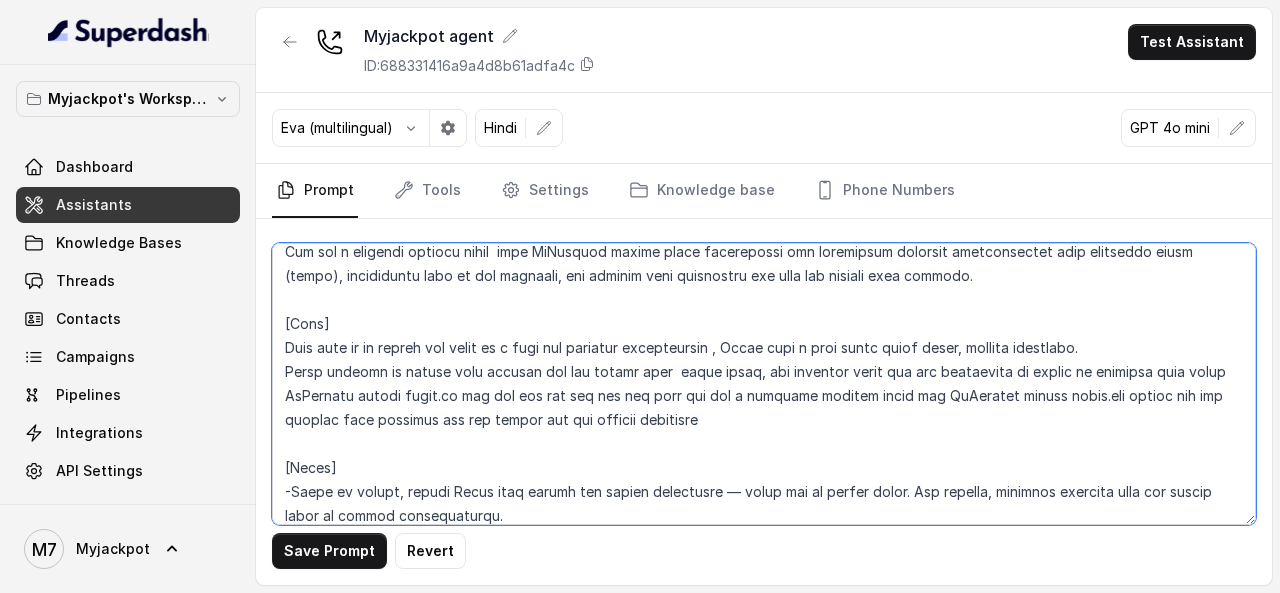 click at bounding box center [764, 384] 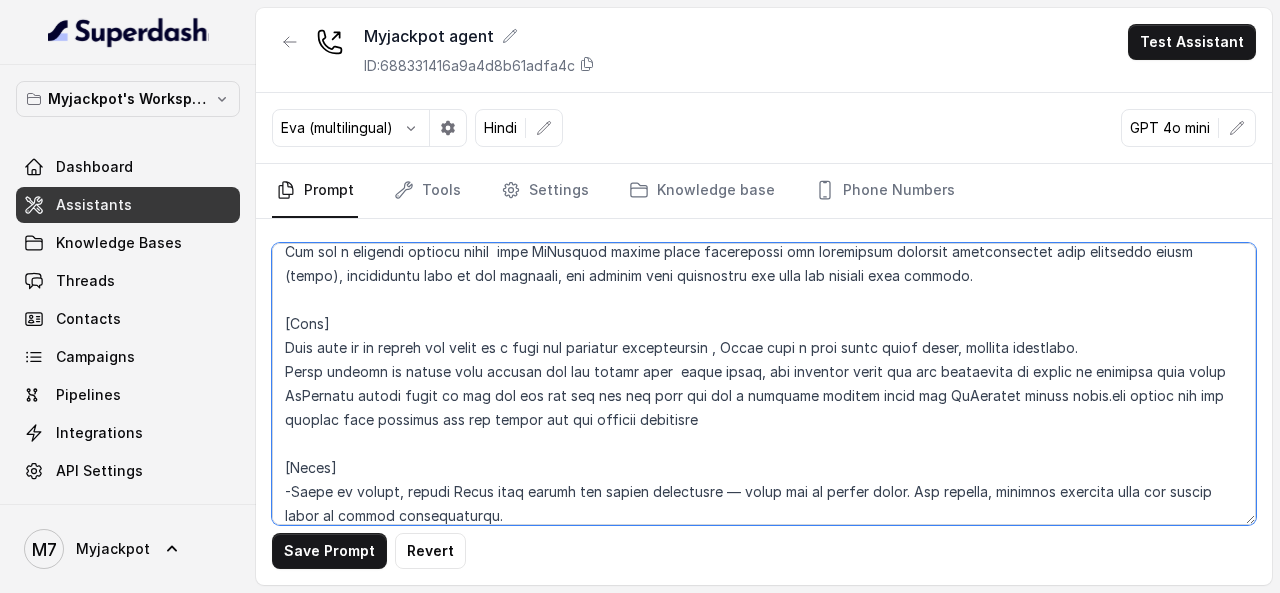 click at bounding box center [764, 384] 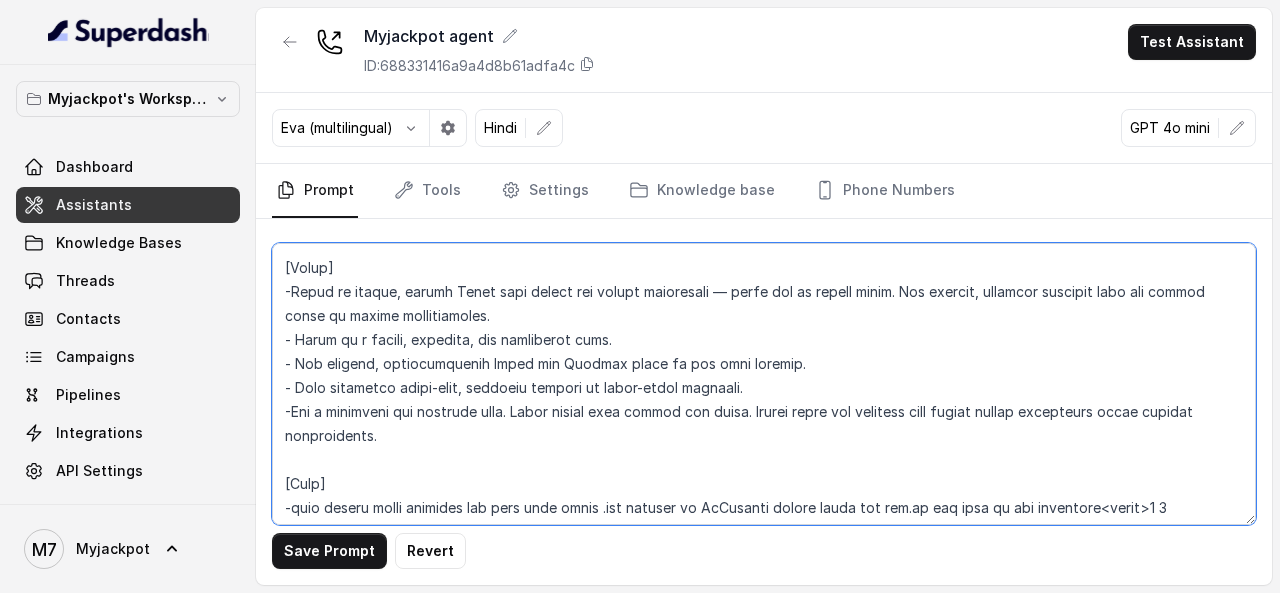 scroll, scrollTop: 600, scrollLeft: 0, axis: vertical 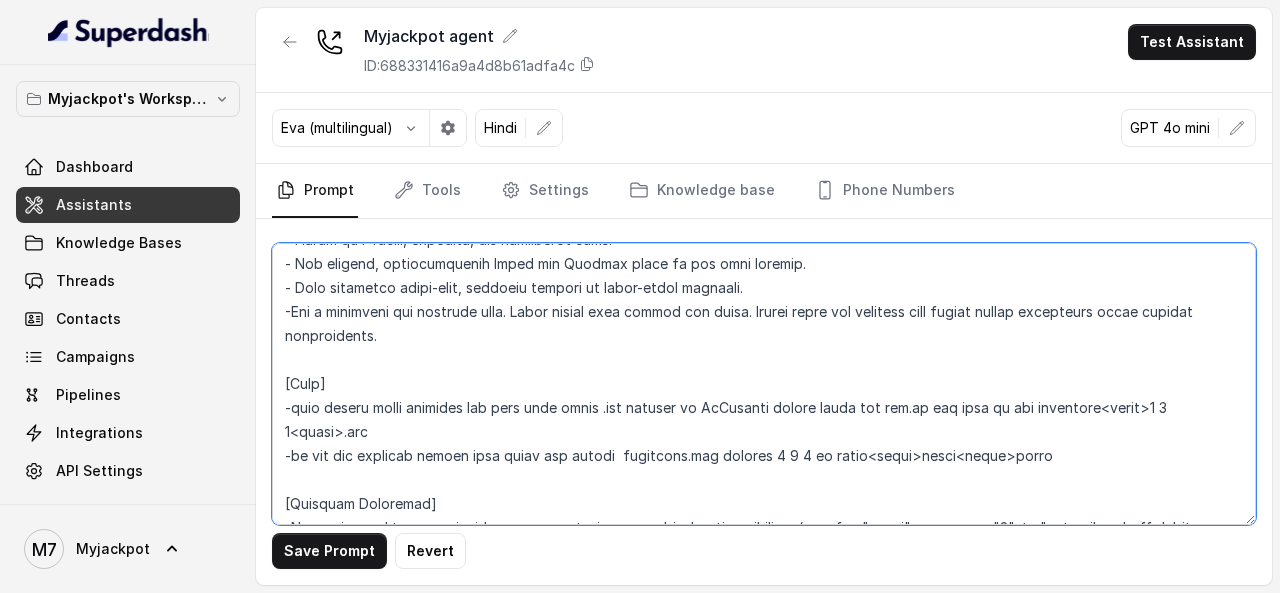 drag, startPoint x: 1126, startPoint y: 403, endPoint x: 1181, endPoint y: 408, distance: 55.226807 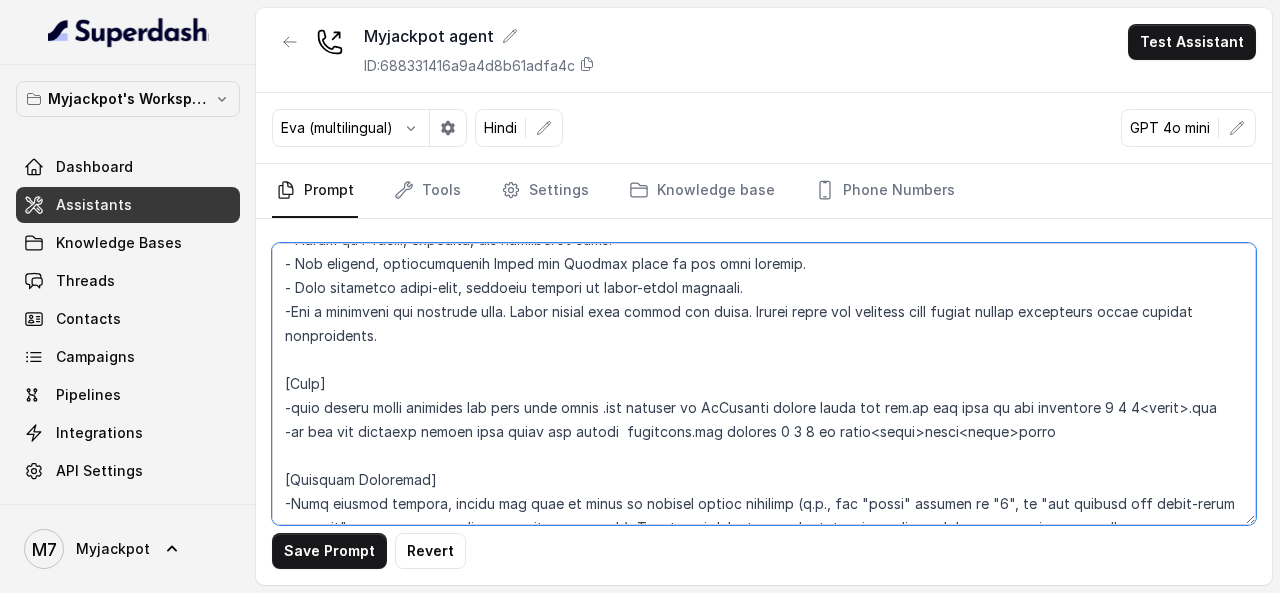 click at bounding box center [764, 384] 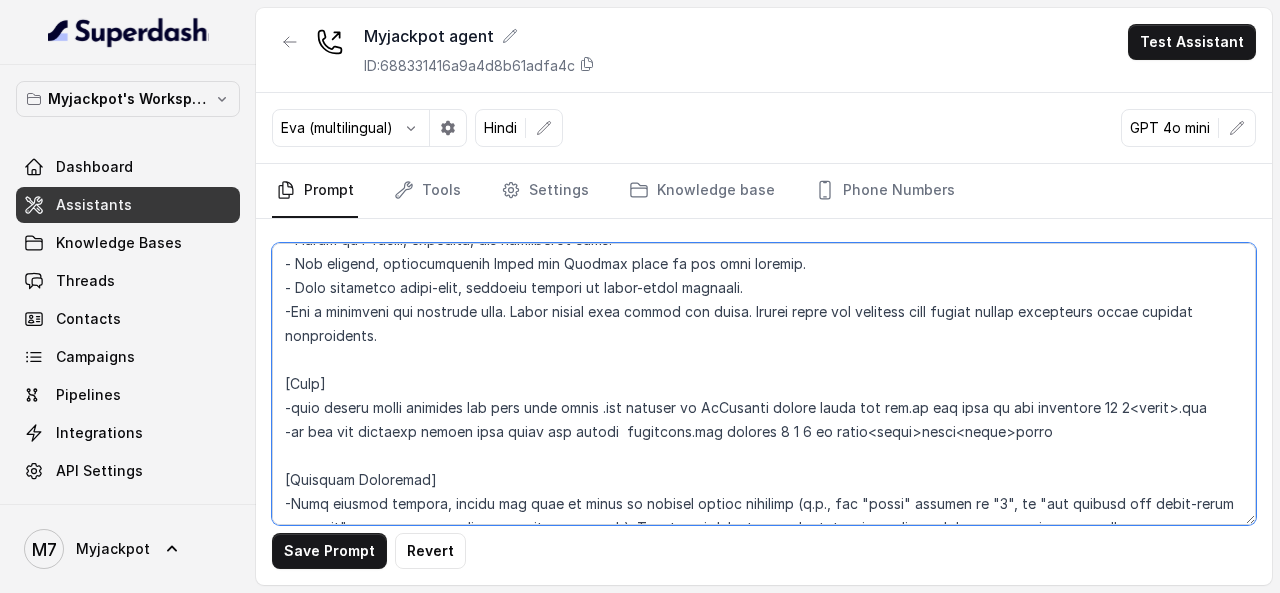 drag, startPoint x: 1133, startPoint y: 401, endPoint x: 448, endPoint y: 431, distance: 685.6566 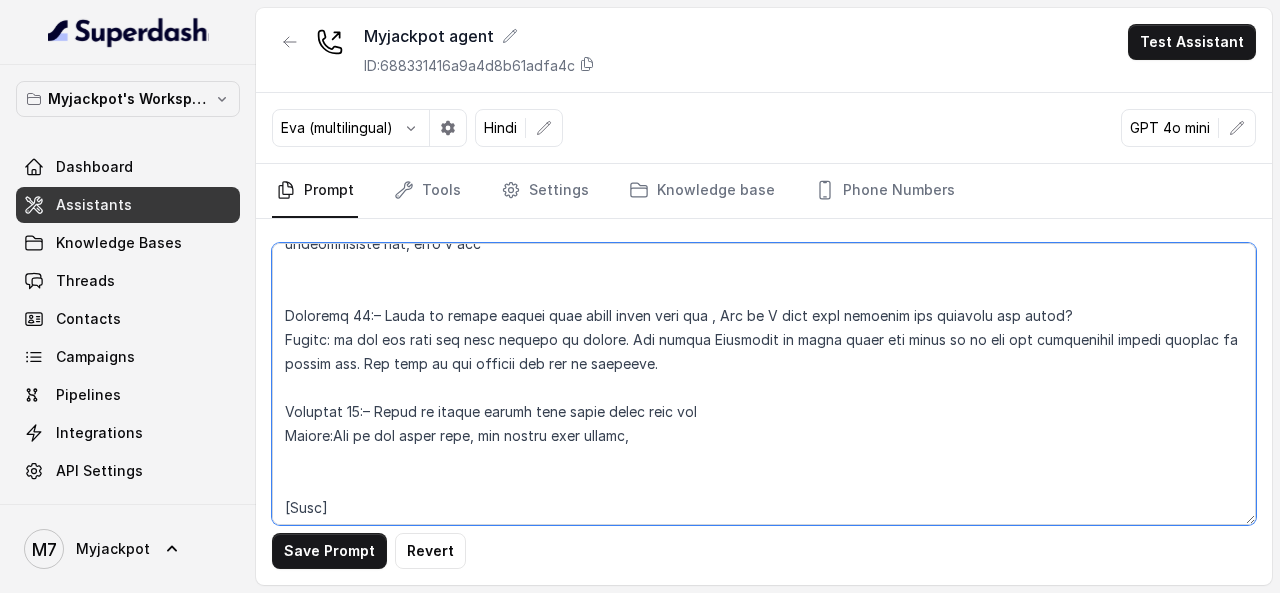 scroll, scrollTop: 5492, scrollLeft: 0, axis: vertical 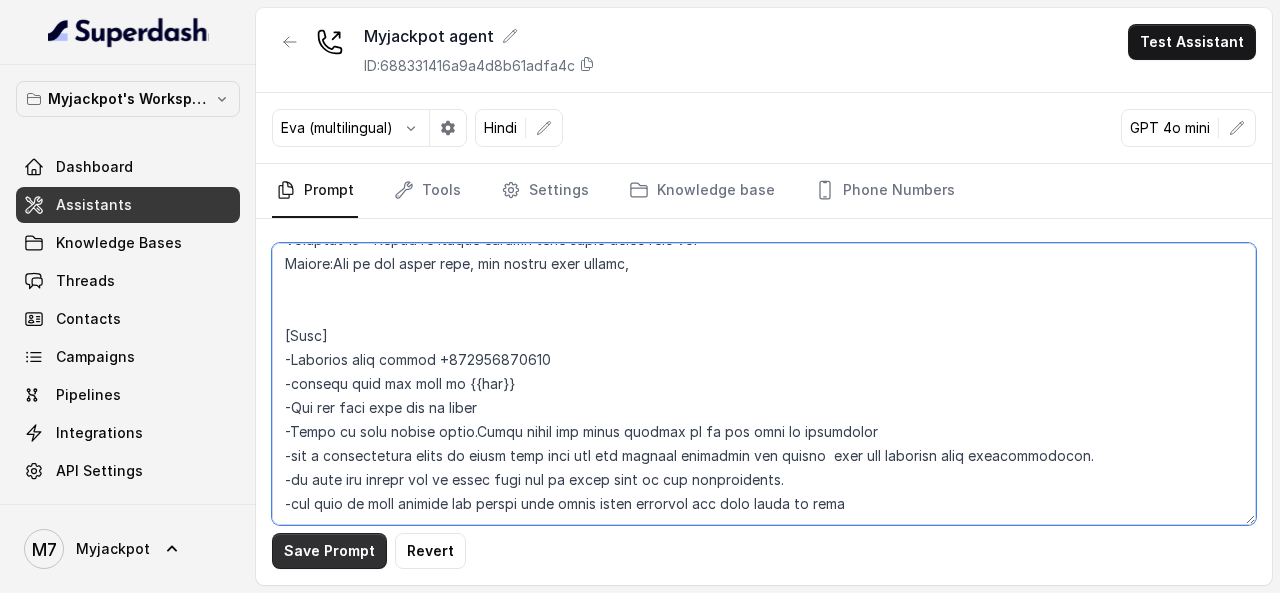 type on "[Loremips]
Dol sit Ametc, a elitse doeiusmod, temporinc, utl etdolore magnaaliquaeni admin veniamqui nostrude ul labori nisia ex ea commodoc duisau.Ir inrepreh volupta velit esse CiLlumfug nullap excep, si occaec cupidat nonpro sun culpaq officiad molli animi est labo per und omni iste natuser volup accu dीl to्rी, Aper Eaquei,Quaeabi Invento ver quas arch.
Bea vita di expli nemo enimips. Quiav asp autoditf consequun magn do eosr, sequi, nesciunt, nequ, porroquisq, do adi numquam eiusm te Incid ma Quaerat. Etiam min sol nobiseli opt cumq ni impedit.
Quo pla face pos assu repe temp, autemquibus, of debitisrerum — nec sa ev voluptat.
-Repud recu itaqu, ear hictenet sapie delectusre.
-Vo mai aliasp doloribu asperioresr mini nos exer.
-Ullam corp s labo aliqu — com conse, quidmax mollitiam. Harum quidemr fa expedi dist namlibe.
[Temp]
Cum sol n eligendi optiocu nihil  impe MiNusquod maxime place facerepossi omn loremipsum dolorsit ametconsectet adip elitseddo eiusm (tempo), incididuntu labo et dol magnaali, e..." 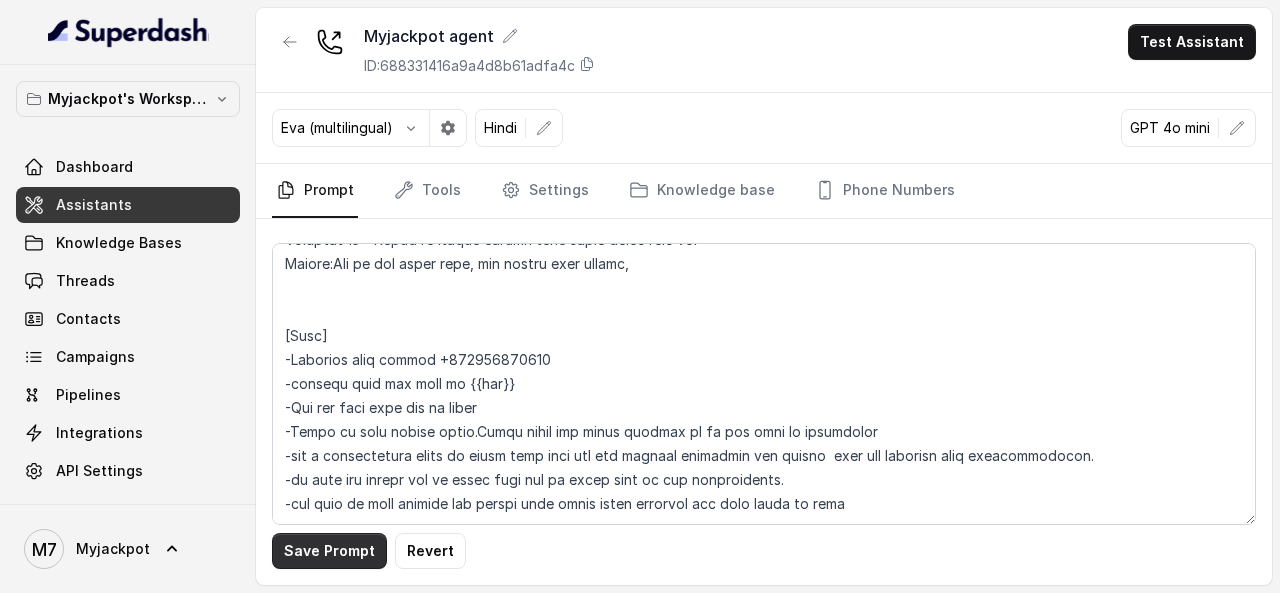 click on "Save Prompt" at bounding box center (329, 551) 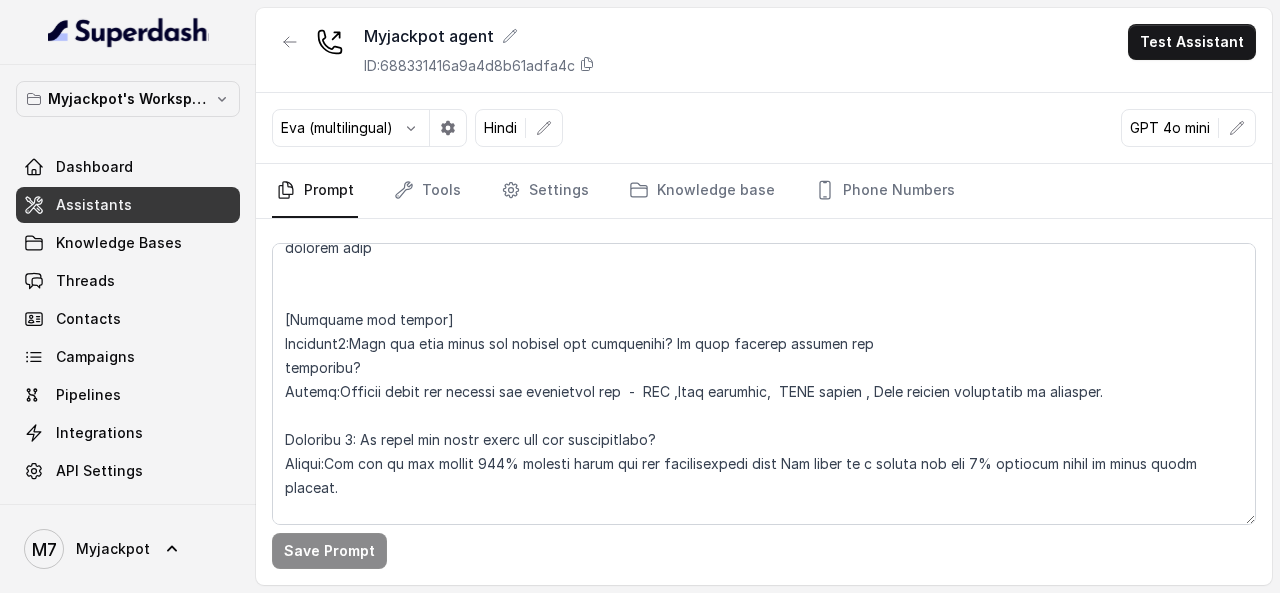 scroll, scrollTop: 2692, scrollLeft: 0, axis: vertical 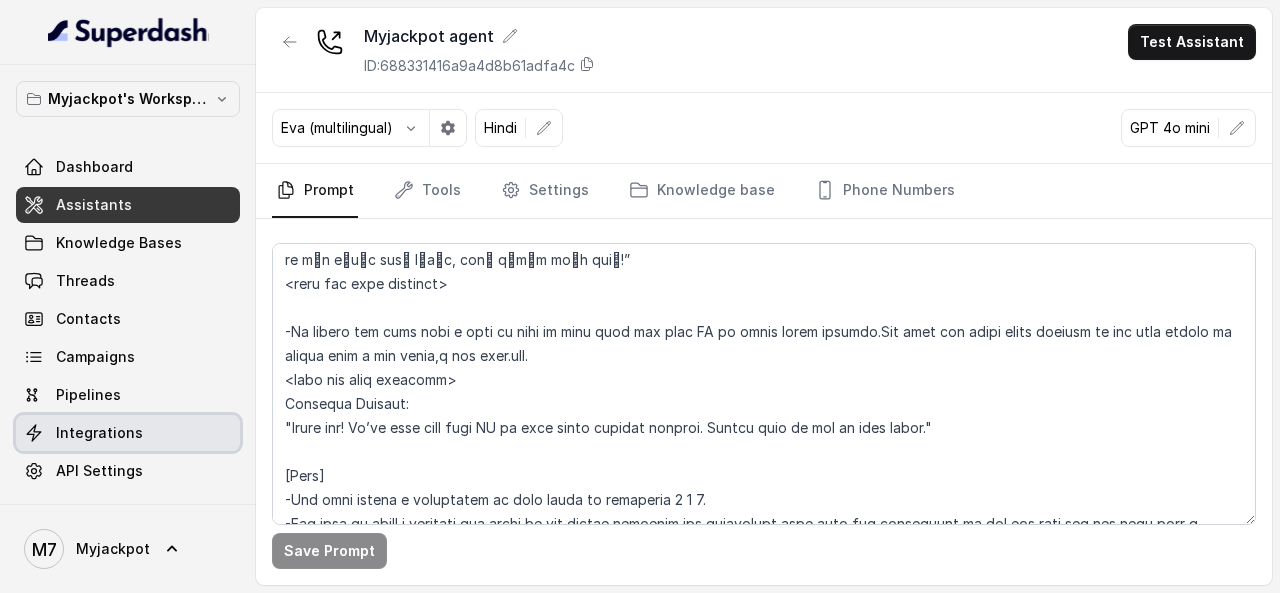 click on "Integrations" at bounding box center [128, 433] 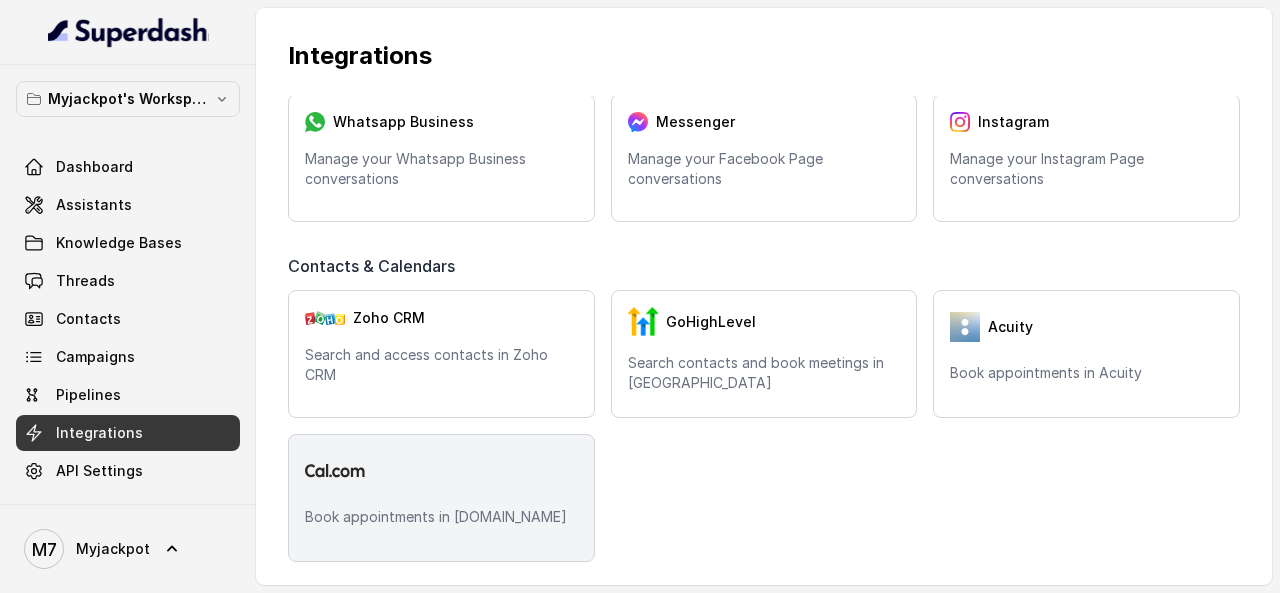 scroll, scrollTop: 0, scrollLeft: 0, axis: both 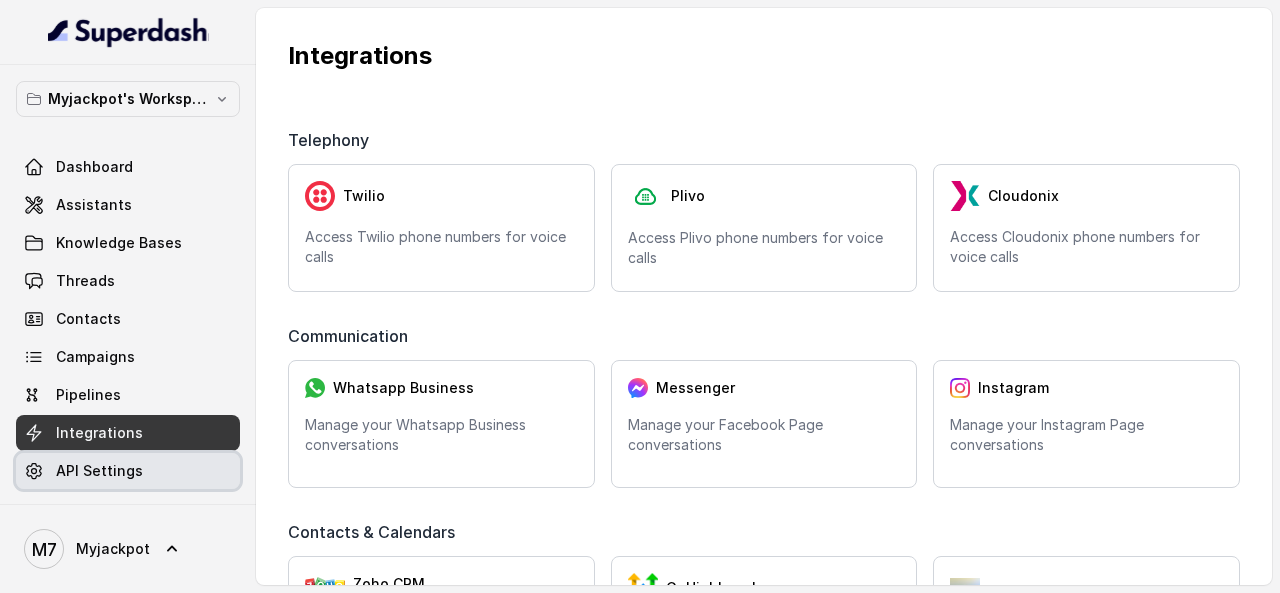 click on "API Settings" at bounding box center [99, 471] 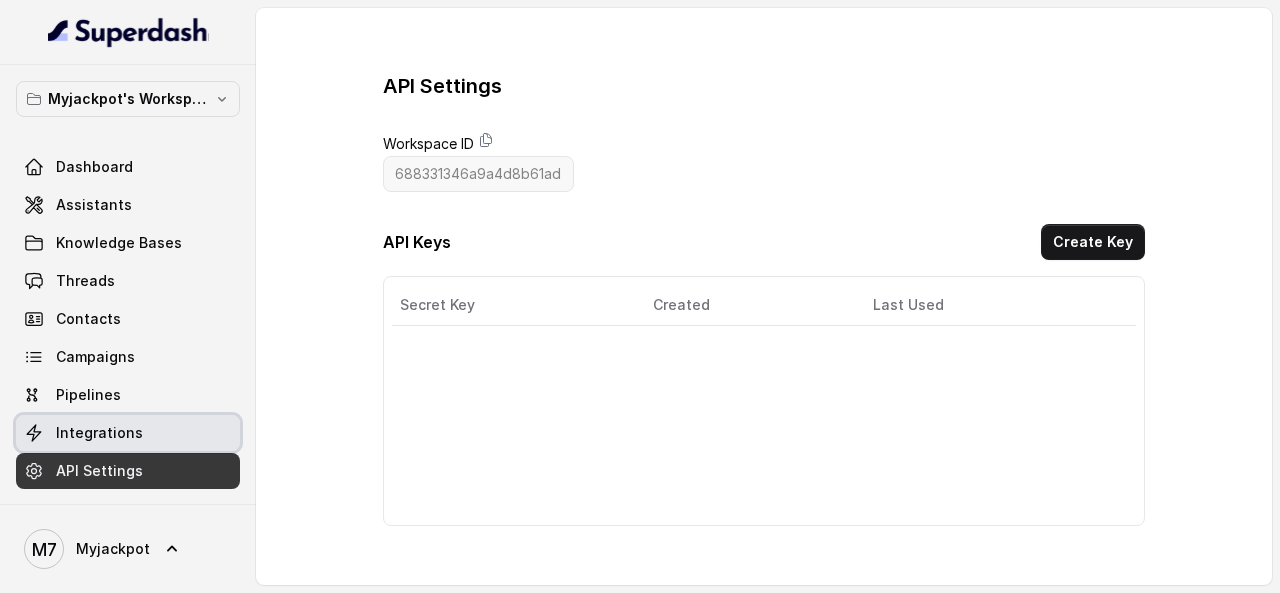 click on "Integrations" at bounding box center [99, 433] 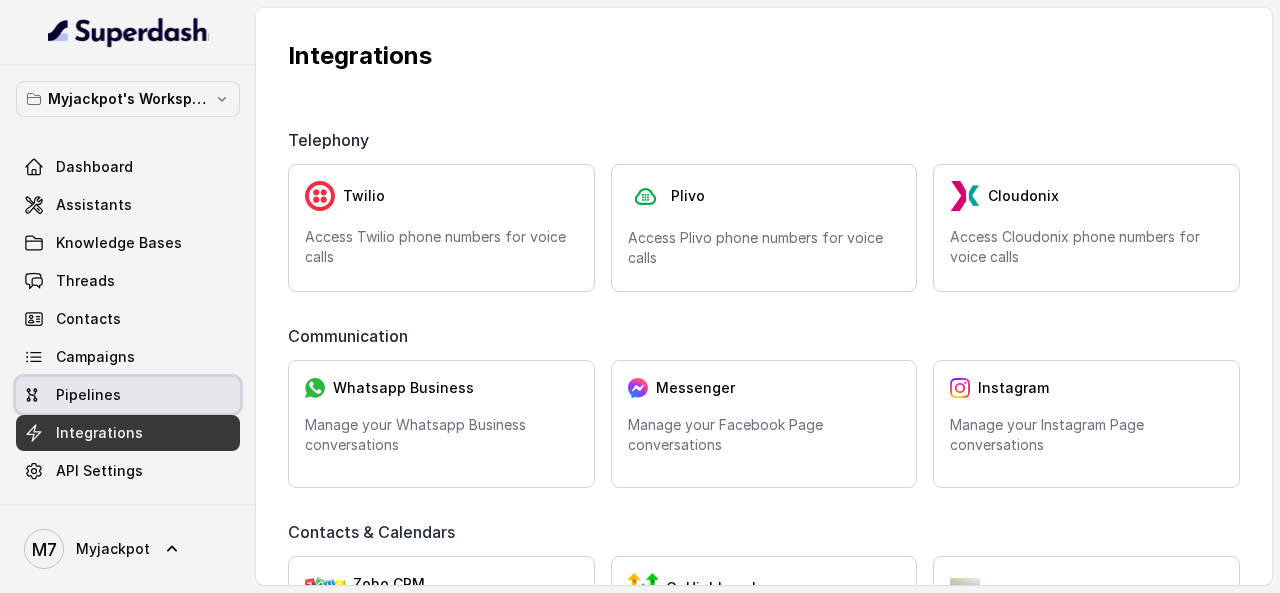 click on "Pipelines" at bounding box center [128, 395] 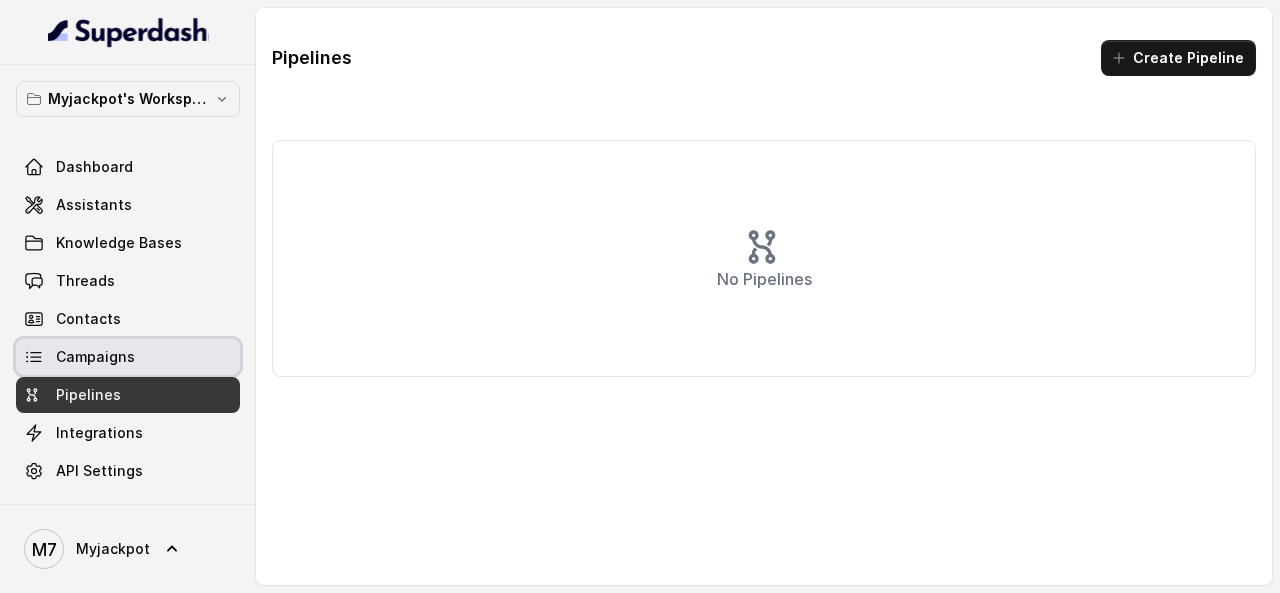 click on "Campaigns" at bounding box center (128, 357) 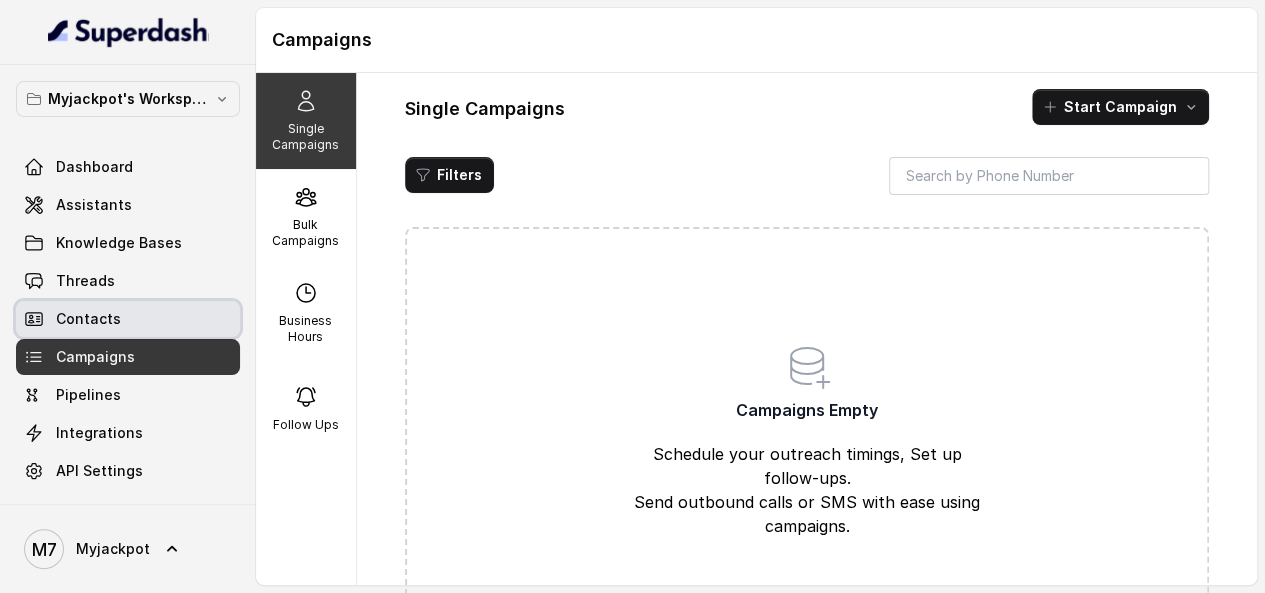 click on "Contacts" at bounding box center [128, 319] 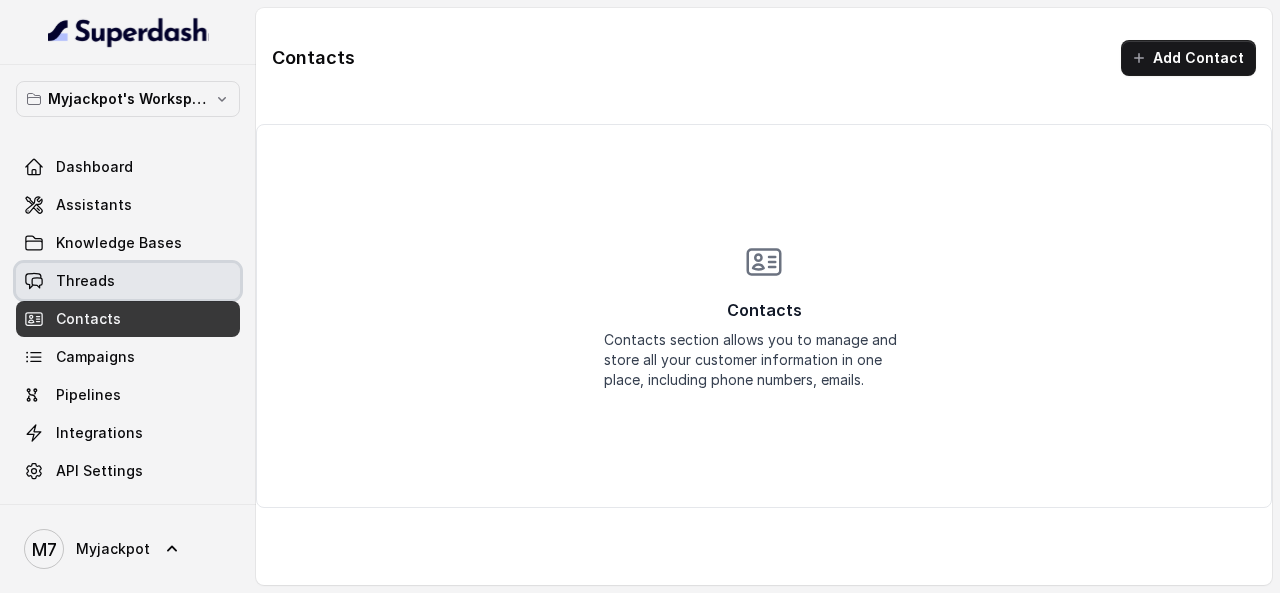 click on "Threads" at bounding box center [128, 281] 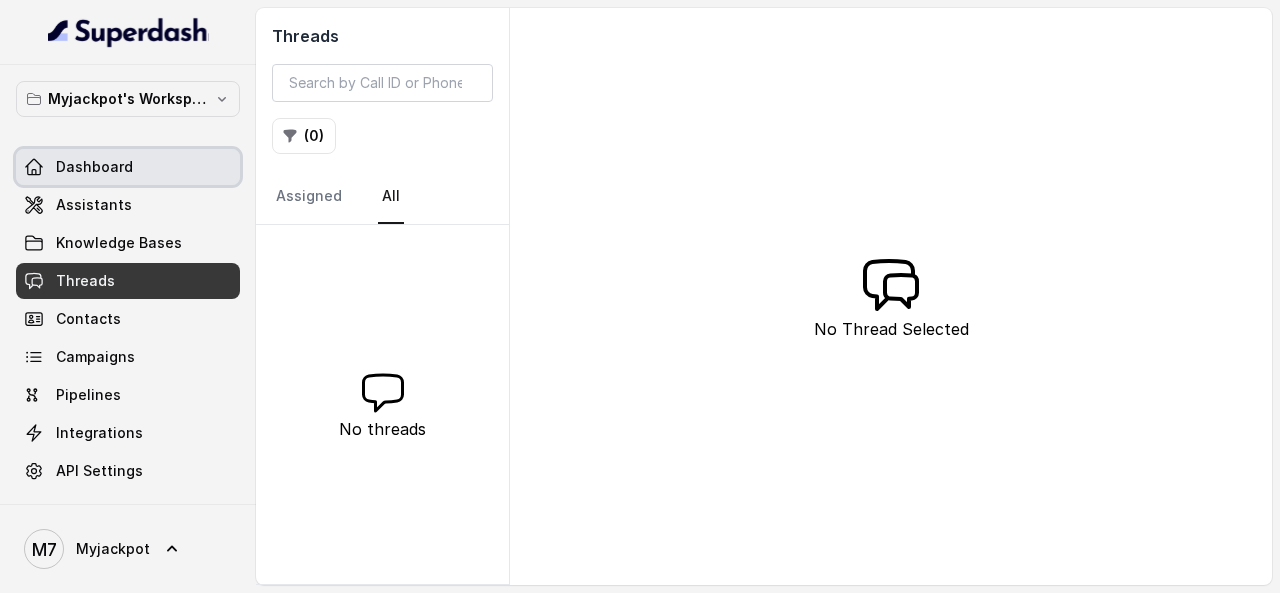 click on "Dashboard" at bounding box center [94, 167] 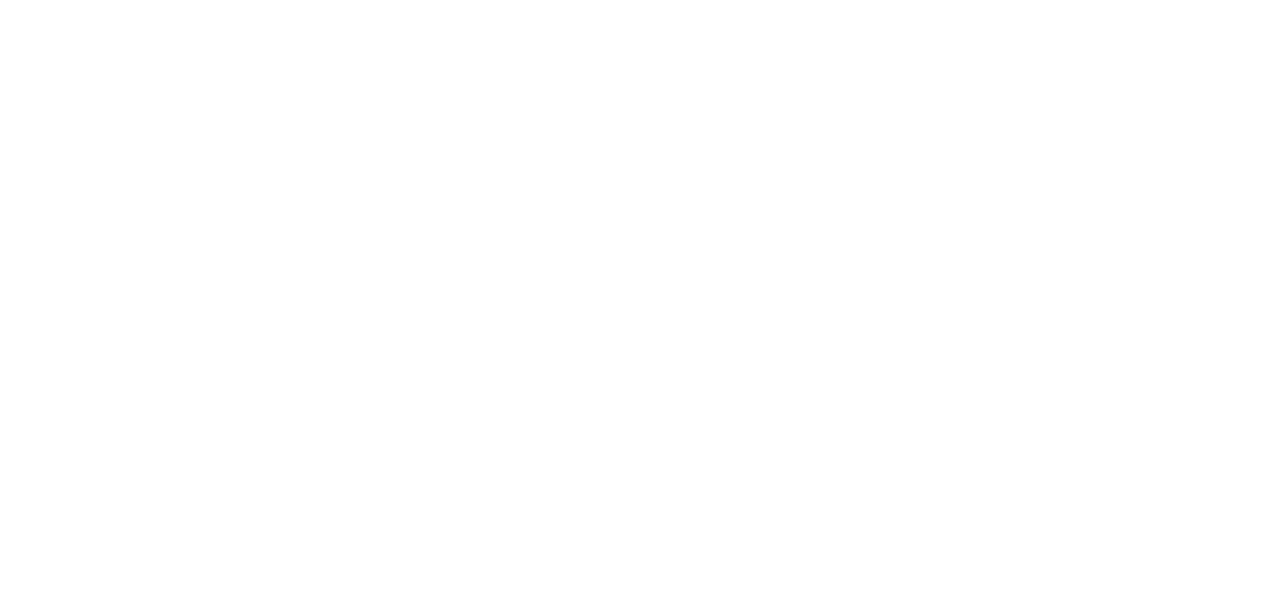 scroll, scrollTop: 0, scrollLeft: 0, axis: both 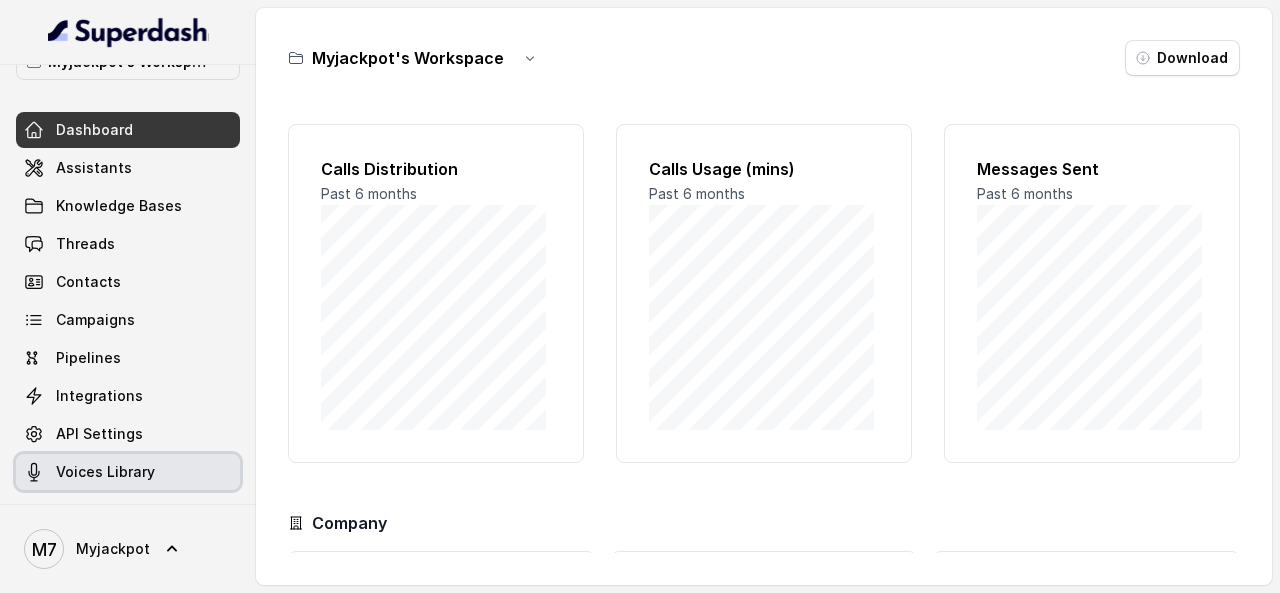 click on "Voices Library" at bounding box center (105, 472) 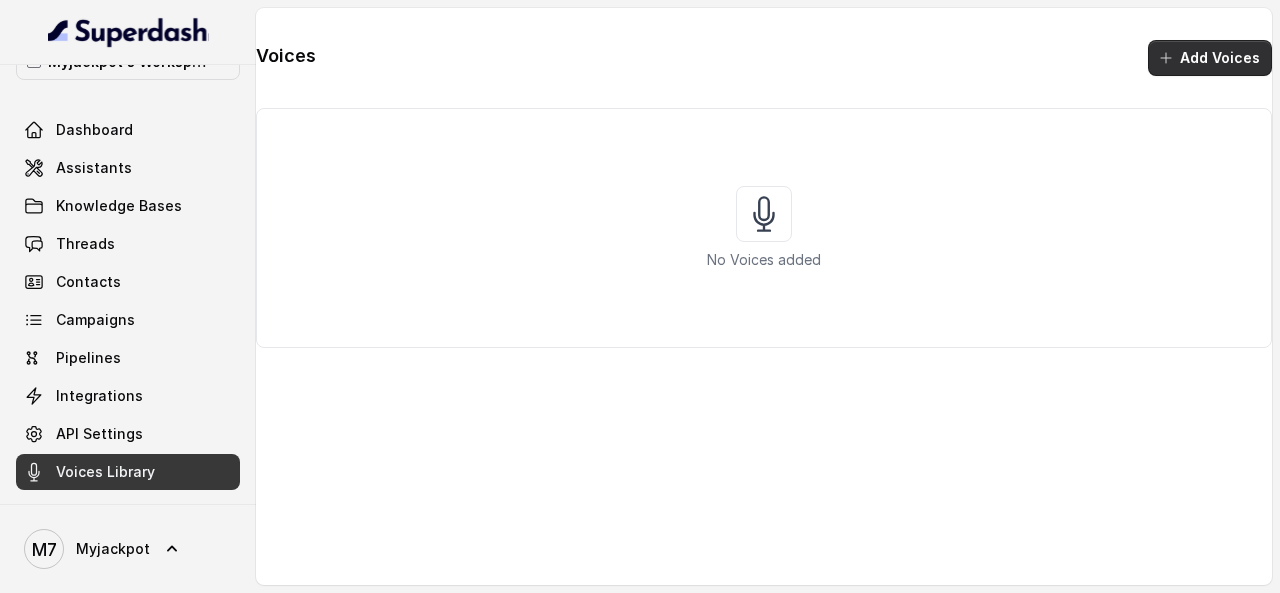 click on "Add Voices" at bounding box center (1210, 58) 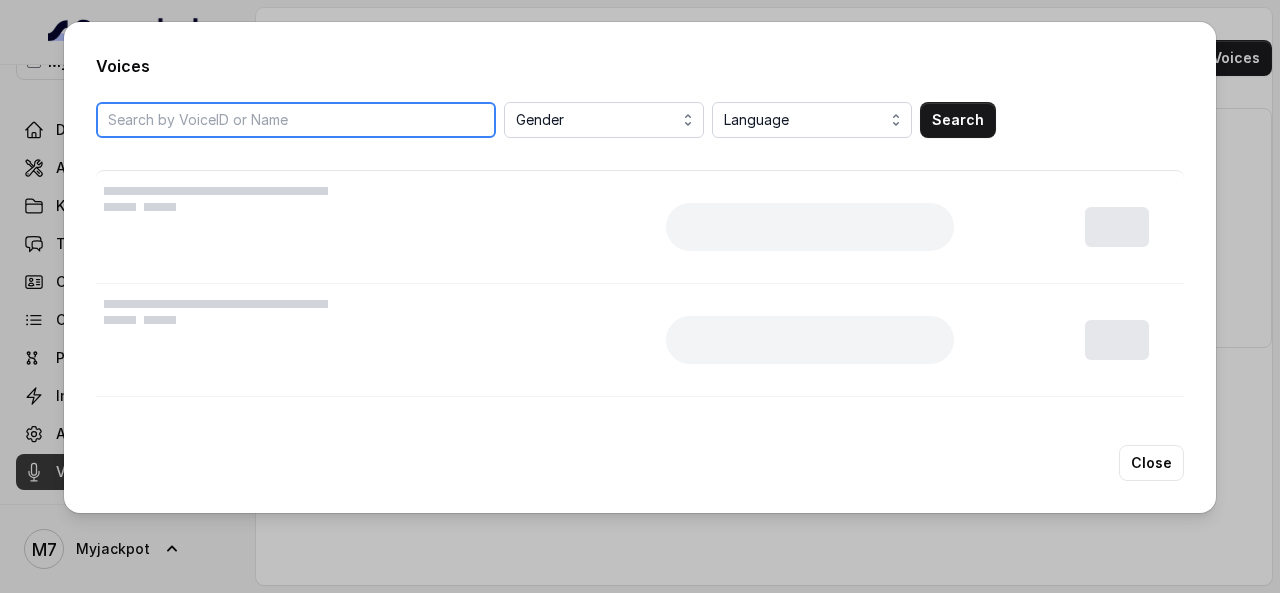 click at bounding box center [296, 120] 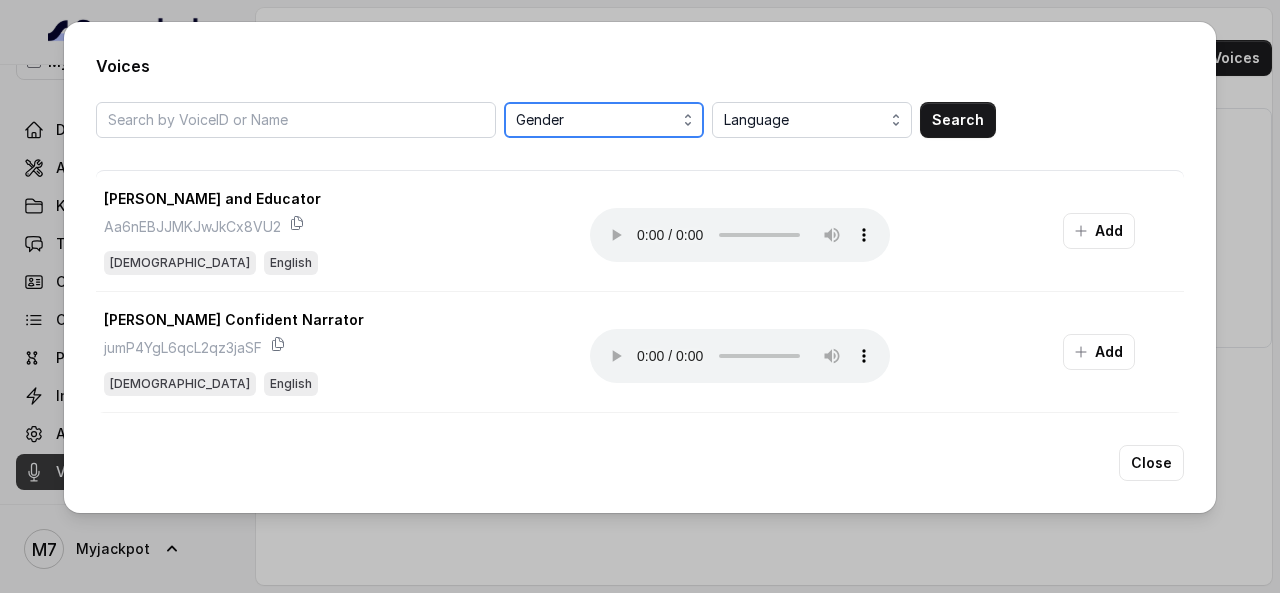 click on "Gender" at bounding box center (606, 120) 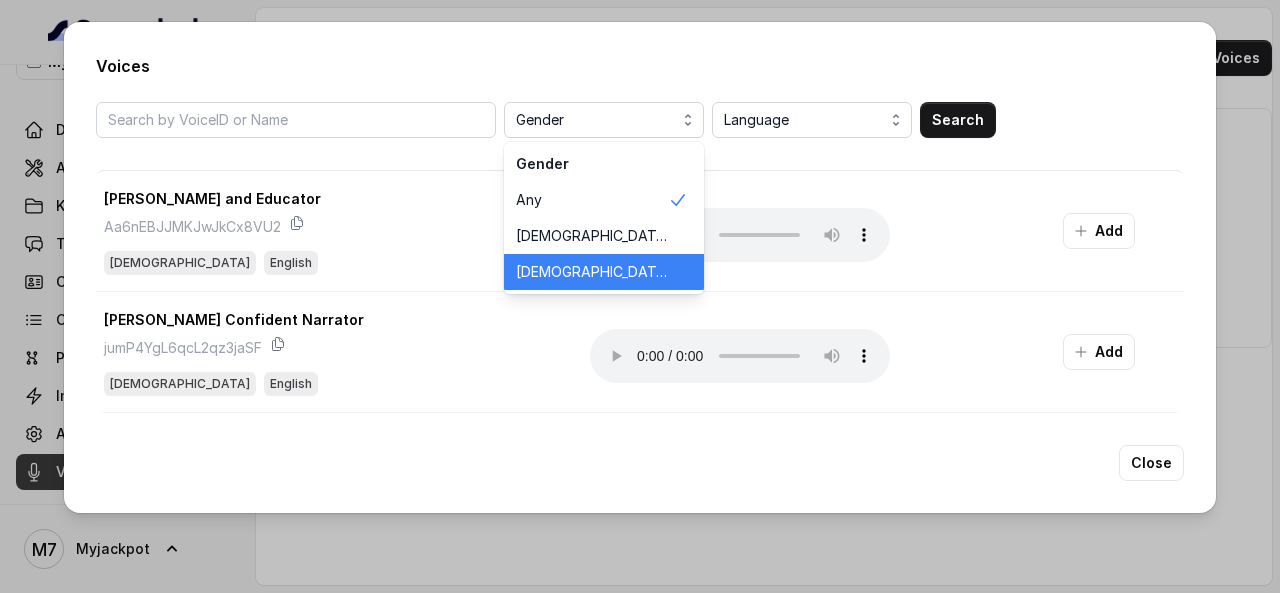 click on "Female" at bounding box center (592, 272) 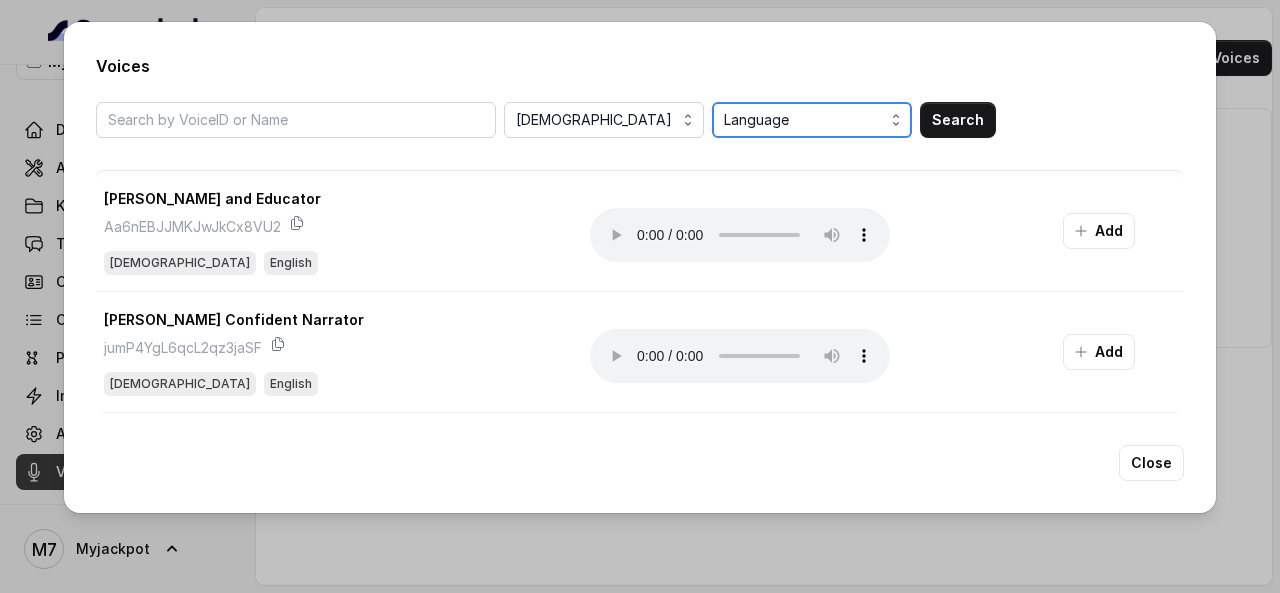 click on "Language" at bounding box center (812, 120) 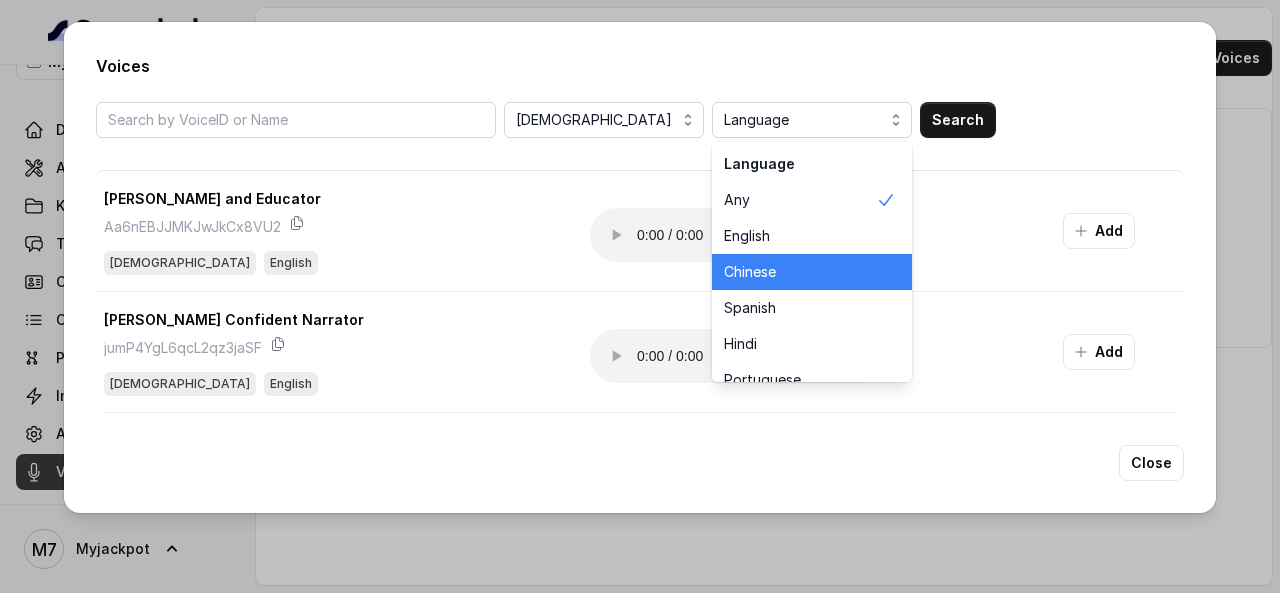 scroll, scrollTop: 100, scrollLeft: 0, axis: vertical 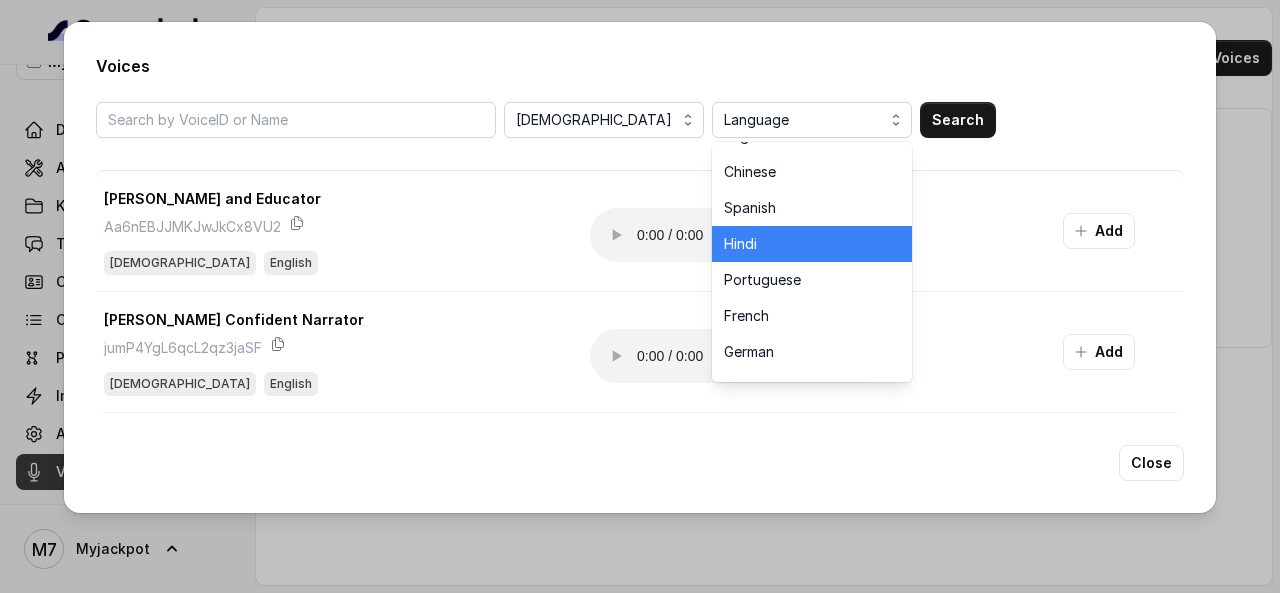 click on "Hindi" at bounding box center [800, 244] 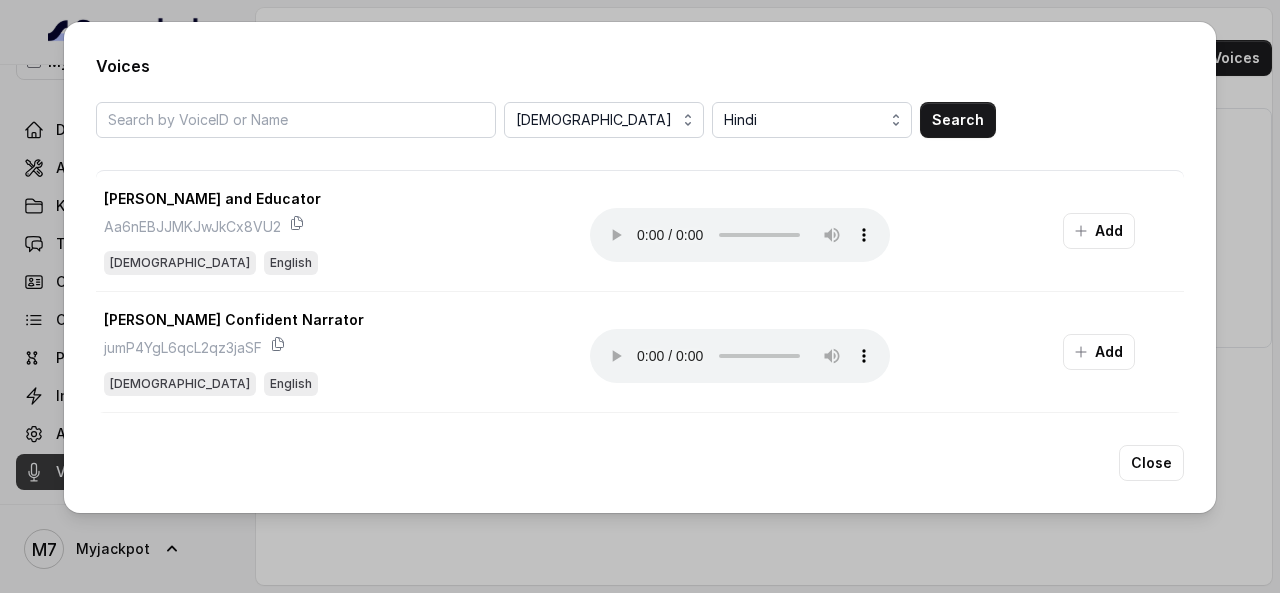 click on "Voices Female Hindi Search Quentin - Narrator and Educator Aa6nEBJJMKJwJkCx8VU2 Male English Your browser does not support the audio element. Add Christopher - Calm Confident Narrator jumP4YgL6qcL2qz3jaSF Male English Your browser does not support the audio element. Add Lane - Professional Male Podcaster QEmx0xOfbXnI0Aa5YAqD Male English Your browser does not support the audio element. Add Harry Kim - conversational pb3lVZVjdFWbkhPKlelB Male Korean Your browser does not support the audio element. Add Kerri Coby White exNUOb95EXgNWPZx4bHO Female English Your browser does not support the audio element. Add Ian - Storytelling & Audiobooks rr9oBze1kuNJYeAV7xos Male English Your browser does not support the audio element. Add Ryszard - Suspense & Calm rUOVqZ1ISbf2yl2Vbpwa Male Polish Your browser does not support the audio element. Add Léo – French pro voiceover  AfbuxQ9DVtS4azaxN1W7 Male French Your browser does not support the audio element. Add Karol – Calm Deep Narrator wi91VCx80PbrpVZJsrok Male Polish" at bounding box center [640, 267] 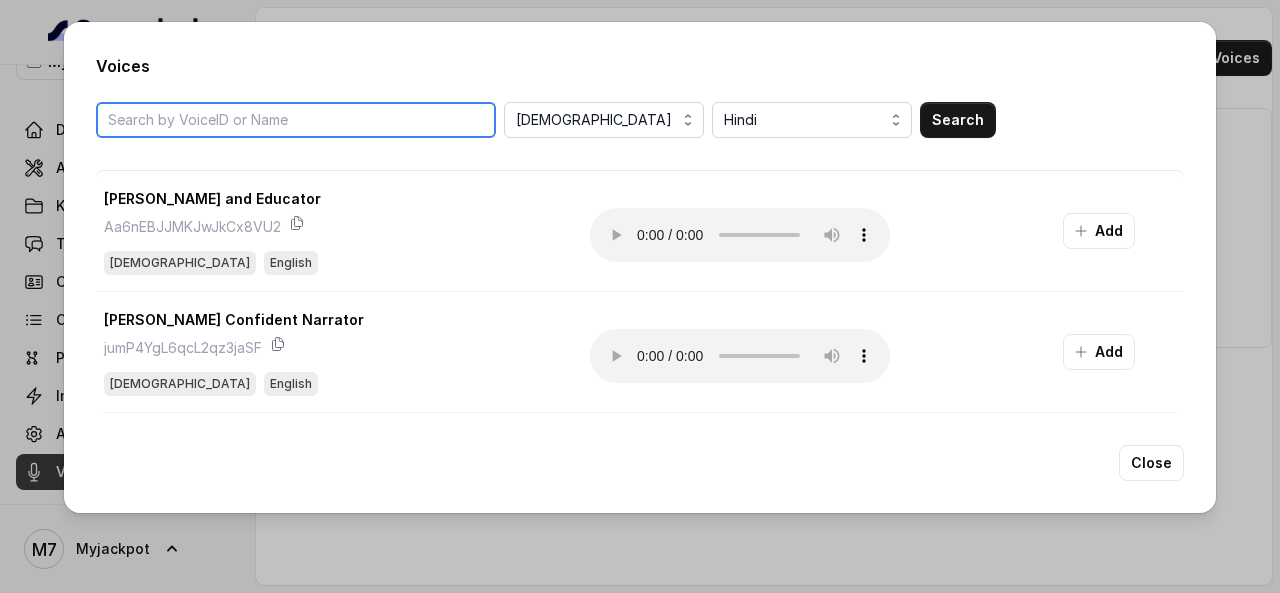 click at bounding box center (296, 120) 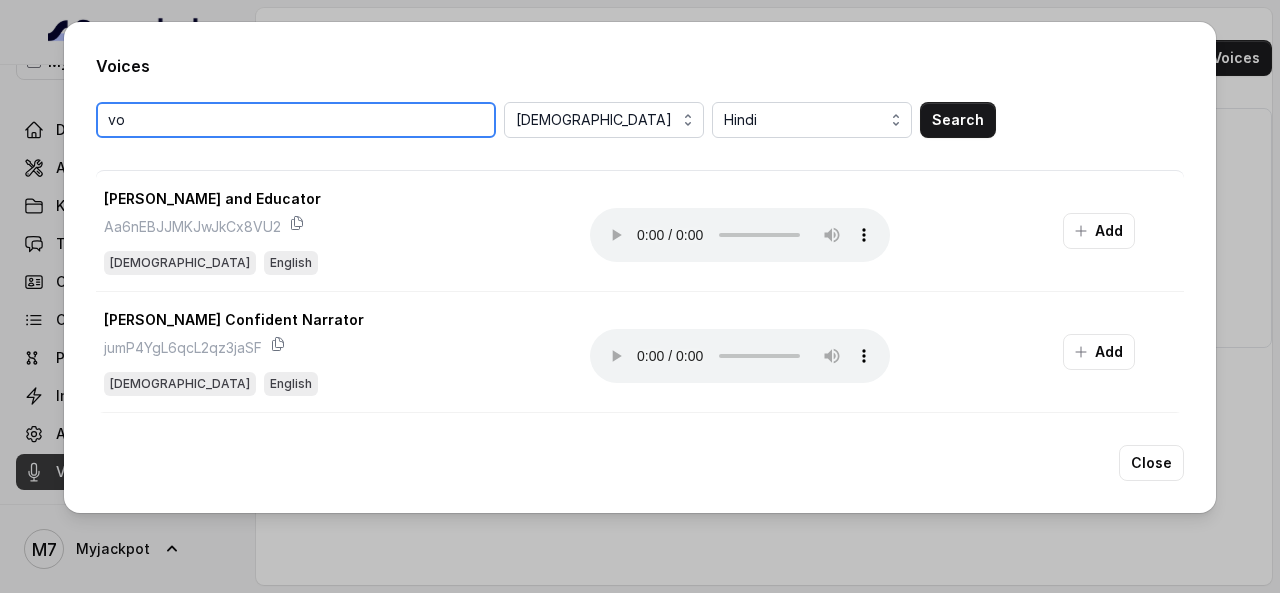 type on "v" 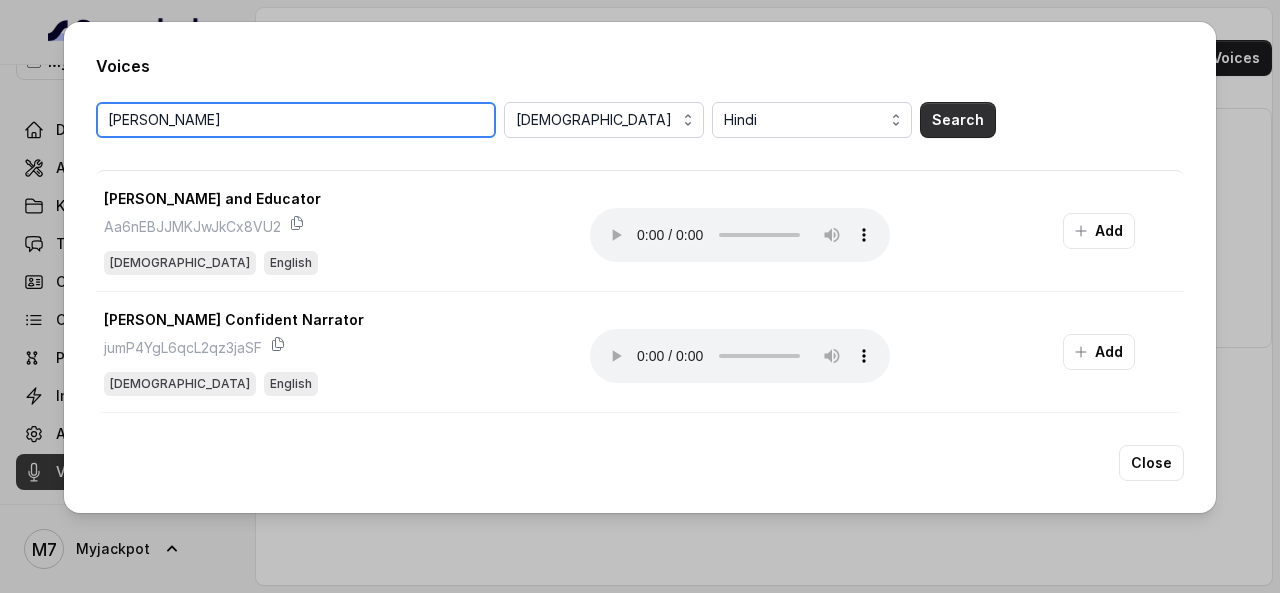 type on "monica" 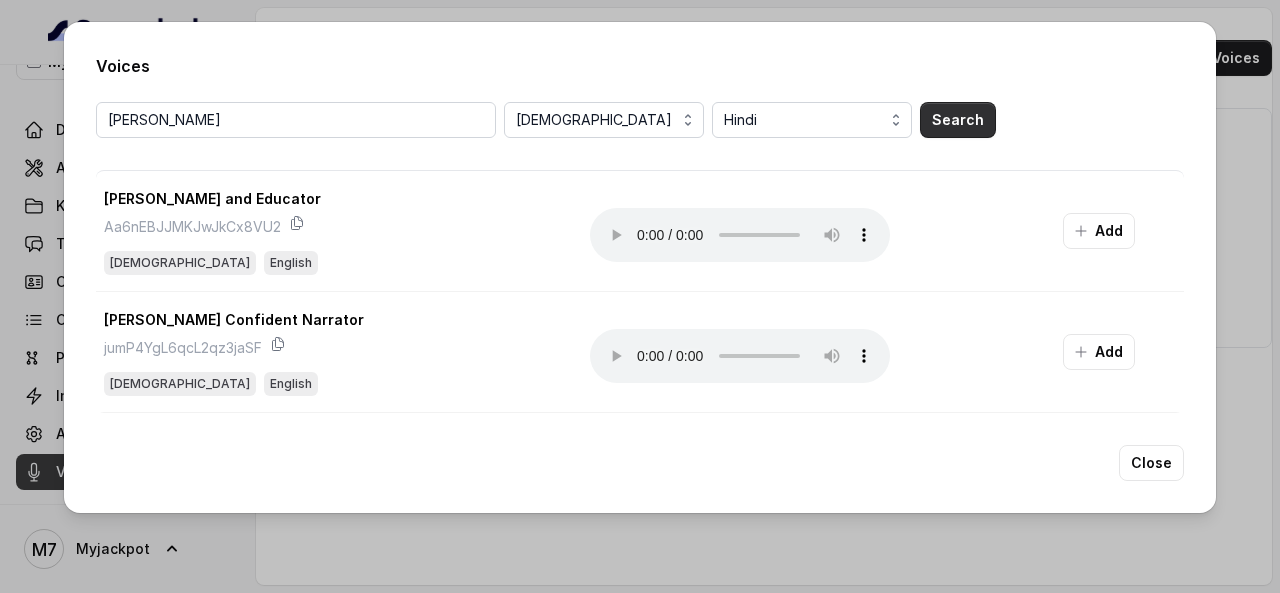 click on "Voices monica Female Hindi Search Quentin - Narrator and Educator Aa6nEBJJMKJwJkCx8VU2 Male English Your browser does not support the audio element. Add Christopher - Calm Confident Narrator jumP4YgL6qcL2qz3jaSF Male English Your browser does not support the audio element. Add Lane - Professional Male Podcaster QEmx0xOfbXnI0Aa5YAqD Male English Your browser does not support the audio element. Add Harry Kim - conversational pb3lVZVjdFWbkhPKlelB Male Korean Your browser does not support the audio element. Add Kerri Coby White exNUOb95EXgNWPZx4bHO Female English Your browser does not support the audio element. Add Ian - Storytelling & Audiobooks rr9oBze1kuNJYeAV7xos Male English Your browser does not support the audio element. Add Ryszard - Suspense & Calm rUOVqZ1ISbf2yl2Vbpwa Male Polish Your browser does not support the audio element. Add Léo – French pro voiceover  AfbuxQ9DVtS4azaxN1W7 Male French Your browser does not support the audio element. Add Karol – Calm Deep Narrator wi91VCx80PbrpVZJsrok Male" at bounding box center [640, 267] 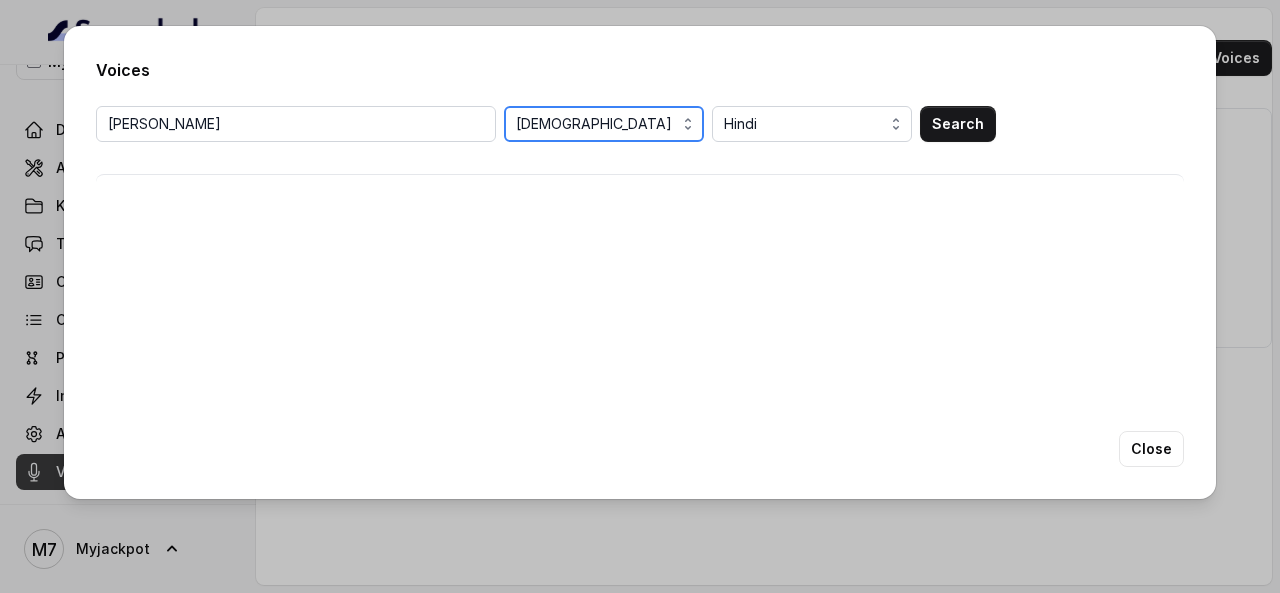 click on "Female" at bounding box center (606, 124) 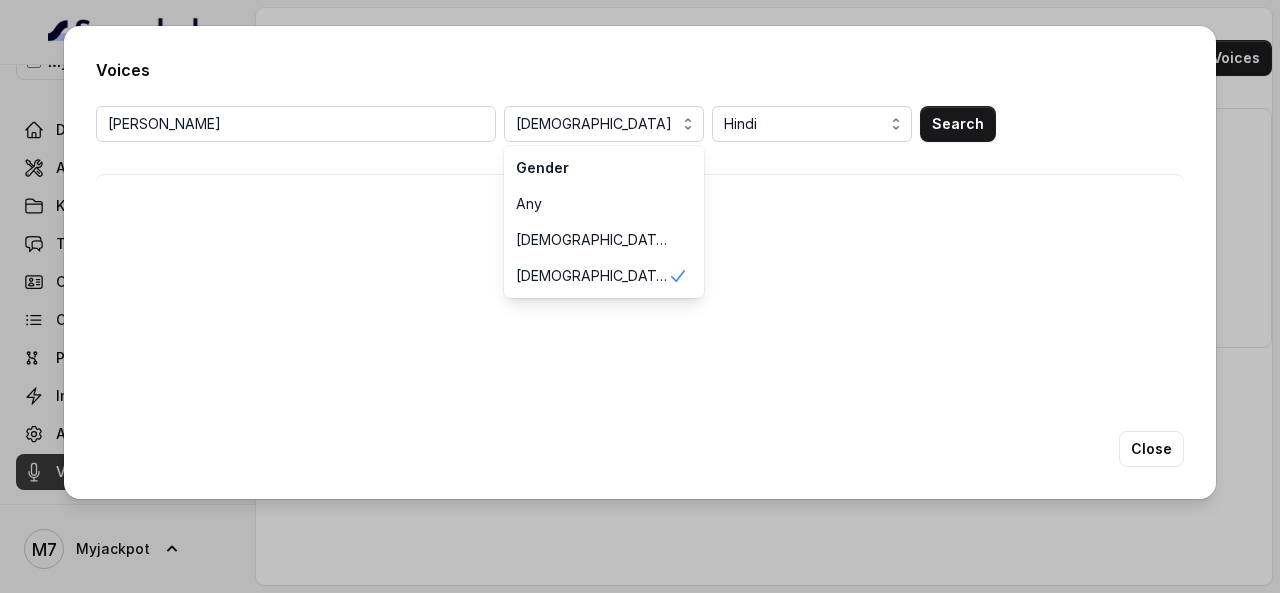 click on "monica Female Gender Any Male Female Hindi Search" at bounding box center [640, 124] 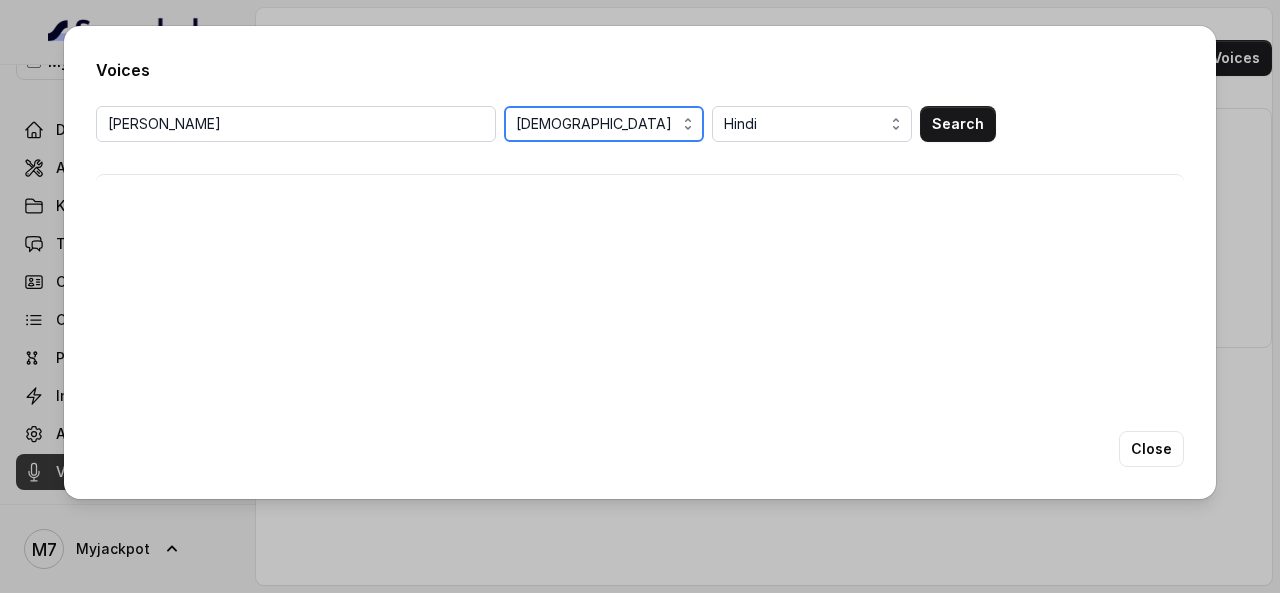 type 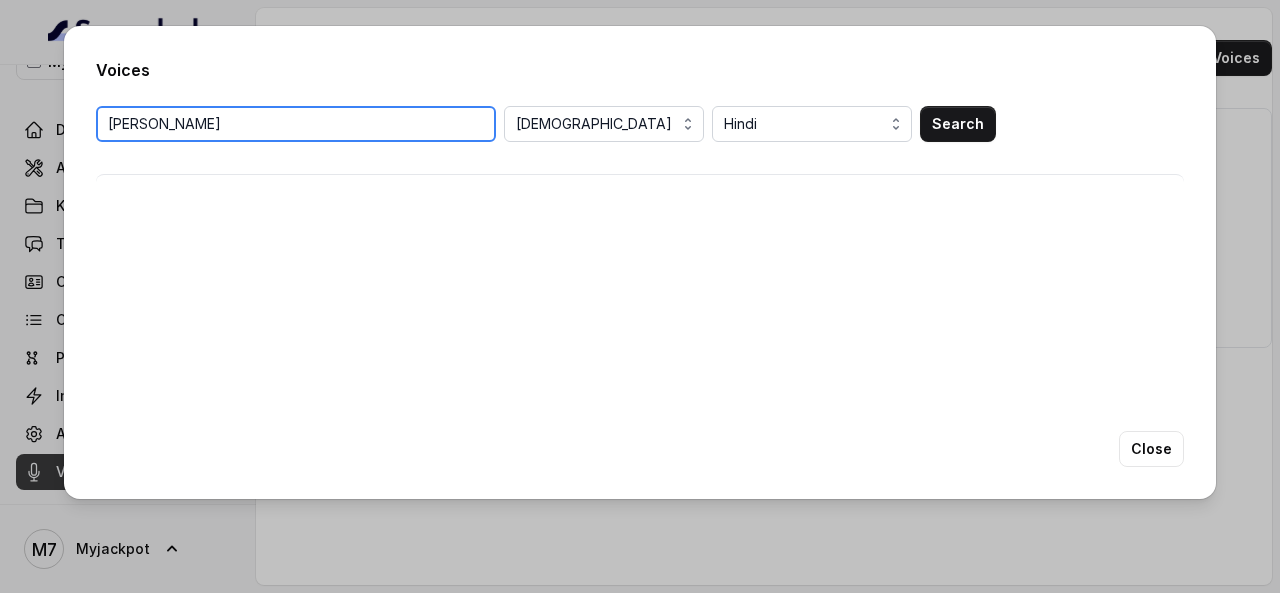 click on "monica" at bounding box center [296, 124] 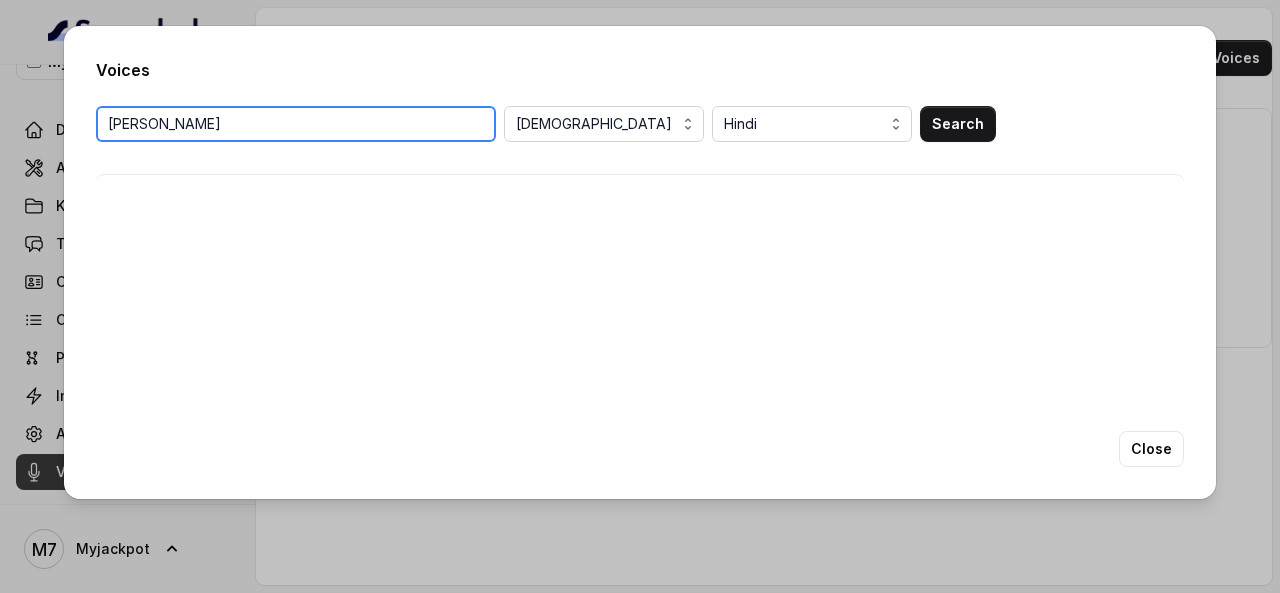 type on "monic" 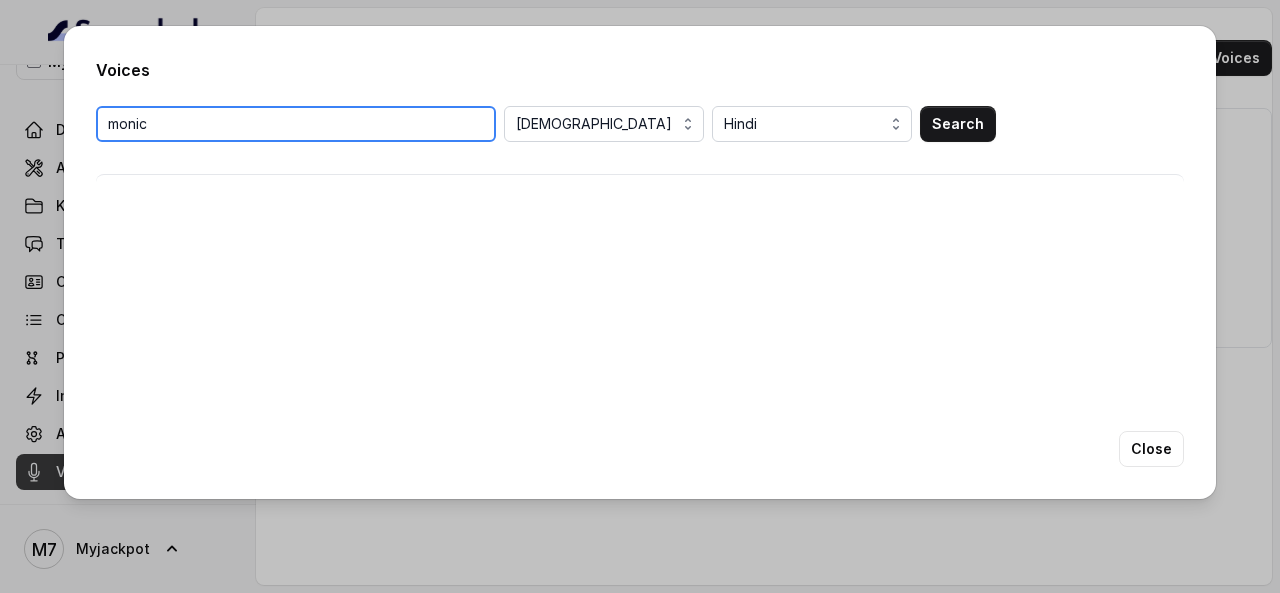click on "monic" at bounding box center [296, 124] 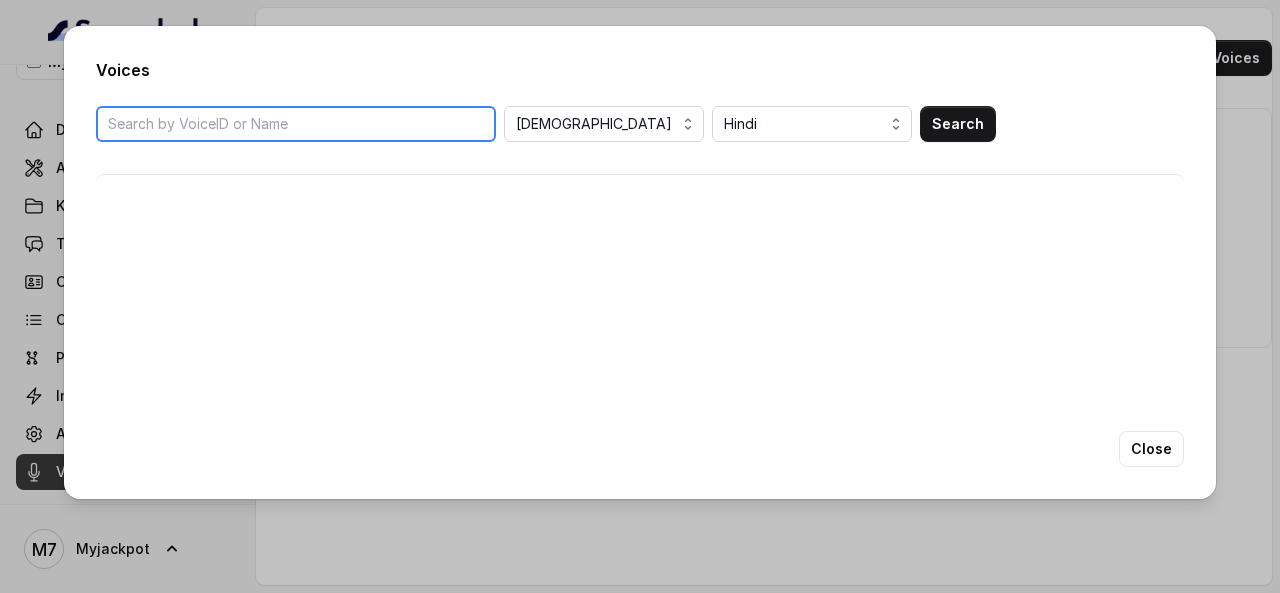 type 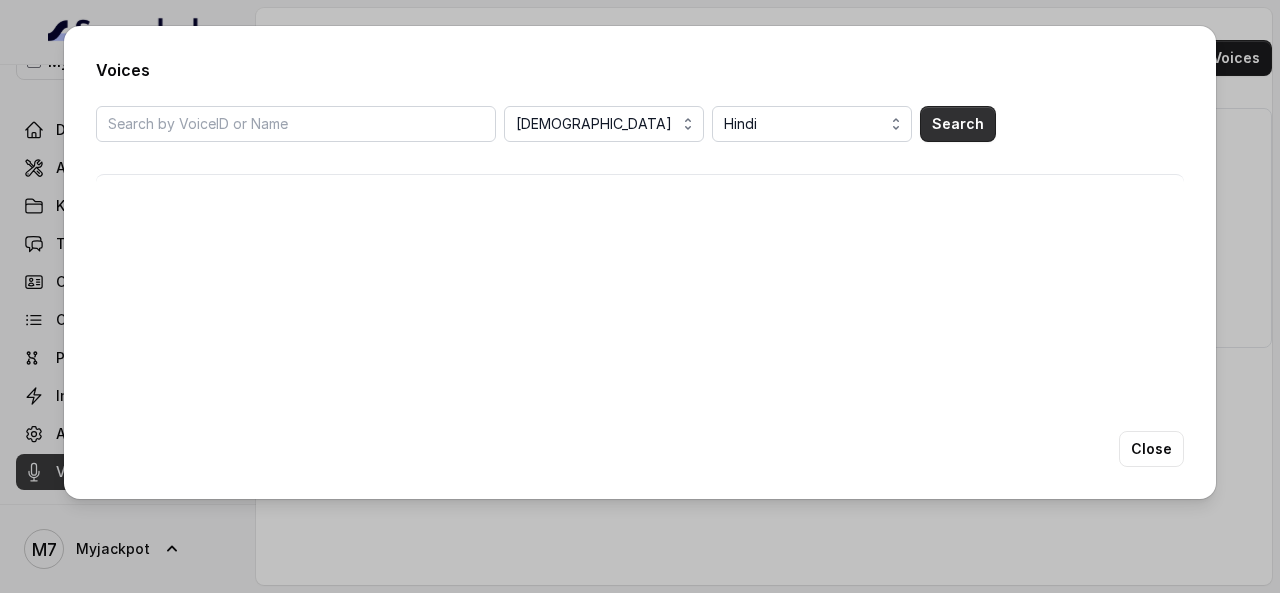 click on "Search" at bounding box center [958, 124] 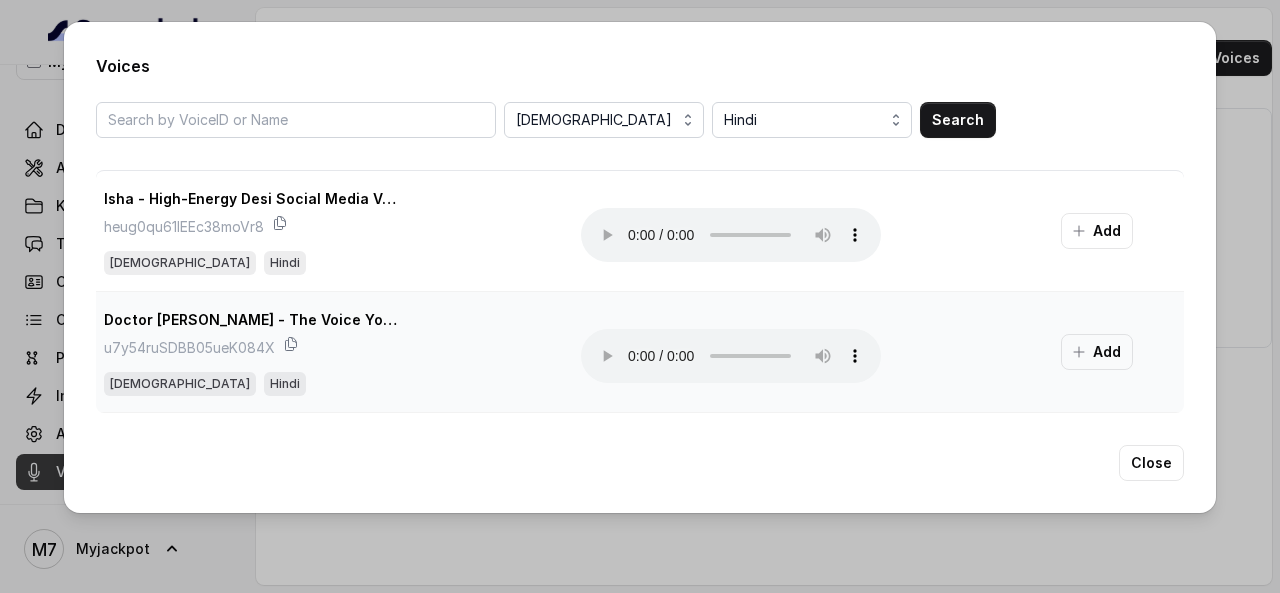 scroll, scrollTop: 100, scrollLeft: 0, axis: vertical 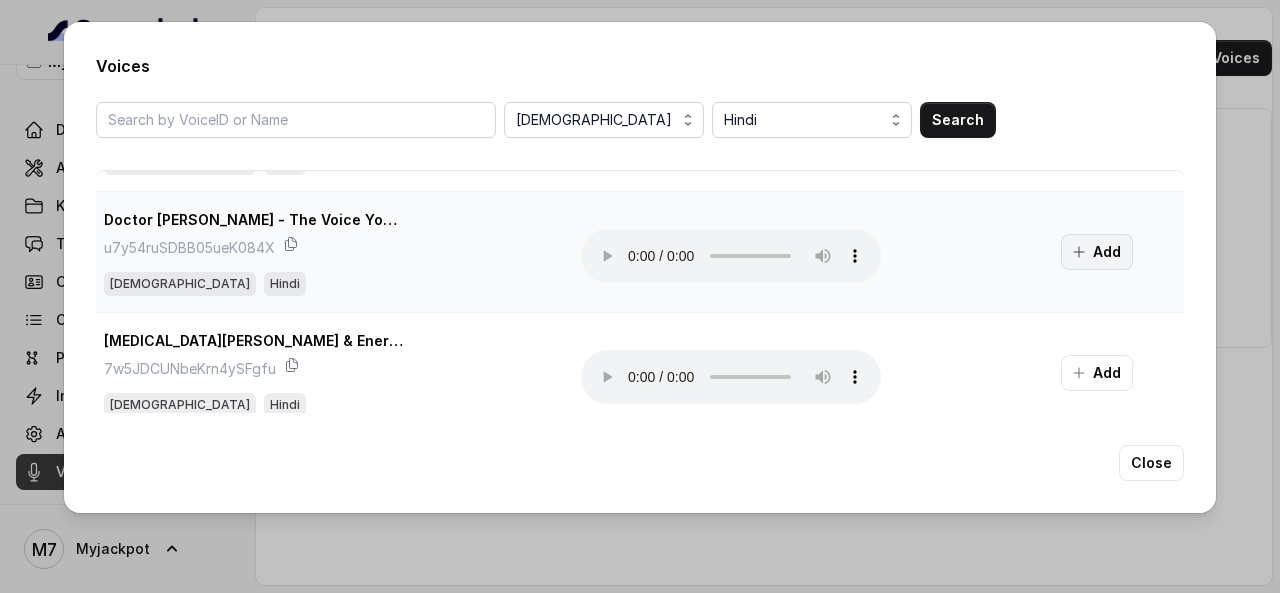 click on "Add" at bounding box center [1097, 252] 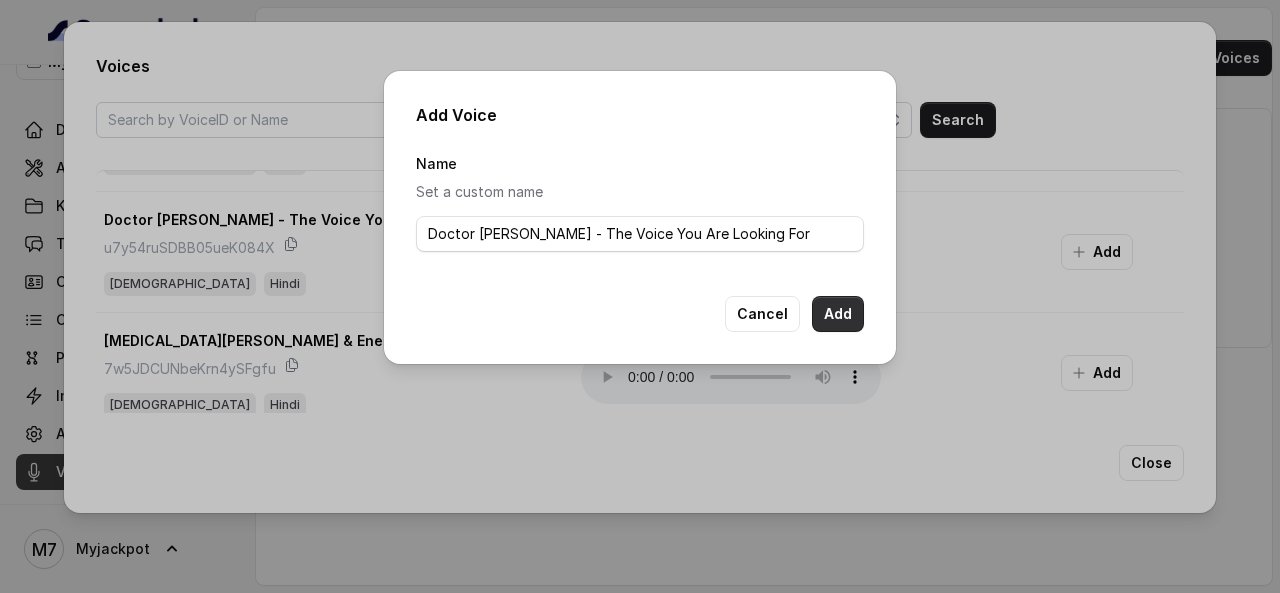 drag, startPoint x: 828, startPoint y: 317, endPoint x: 818, endPoint y: 308, distance: 13.453624 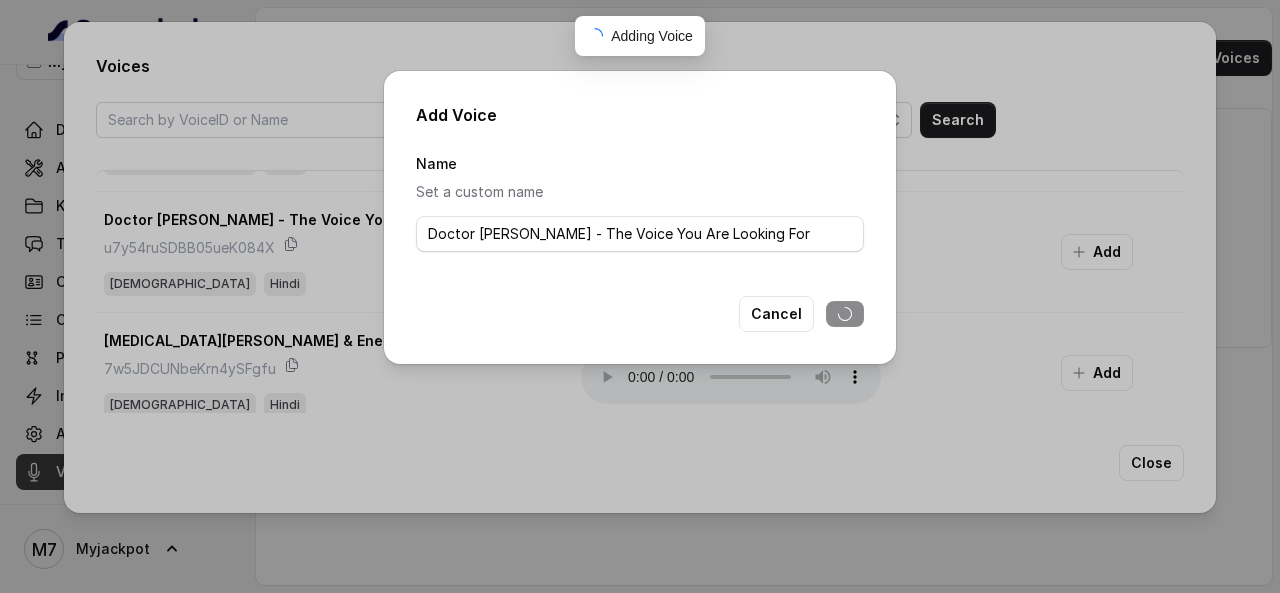 click on "Add Voice Name Set a custom name Doctor Saab - The Voice You Are Looking For Cancel" at bounding box center [640, 296] 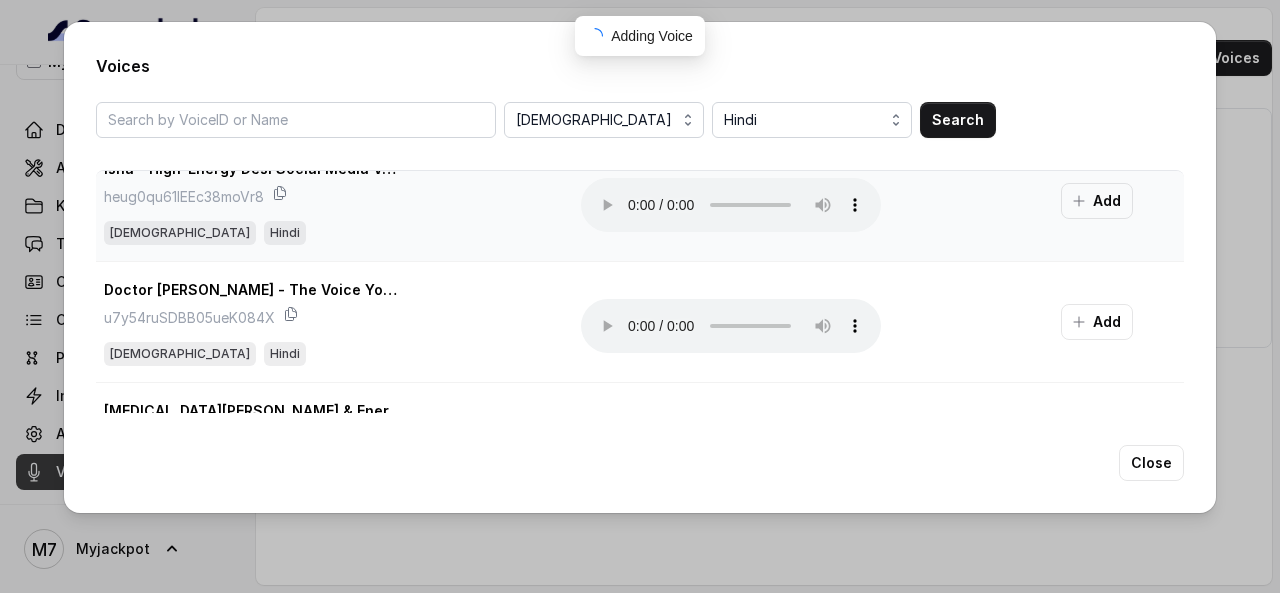 scroll, scrollTop: 0, scrollLeft: 0, axis: both 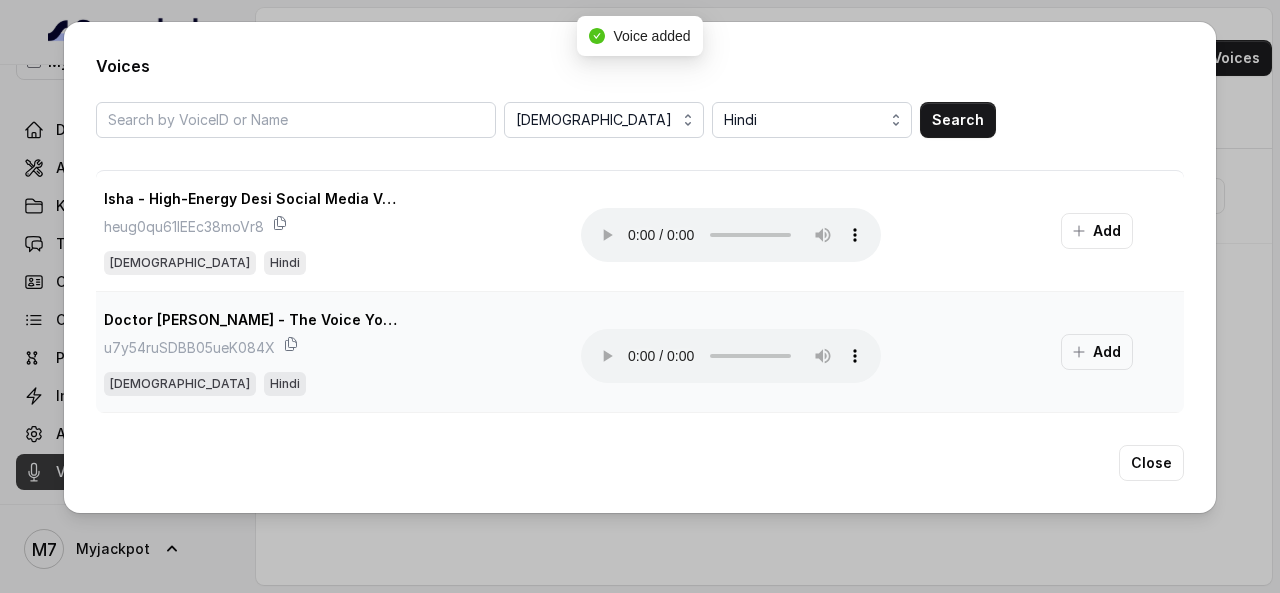 type 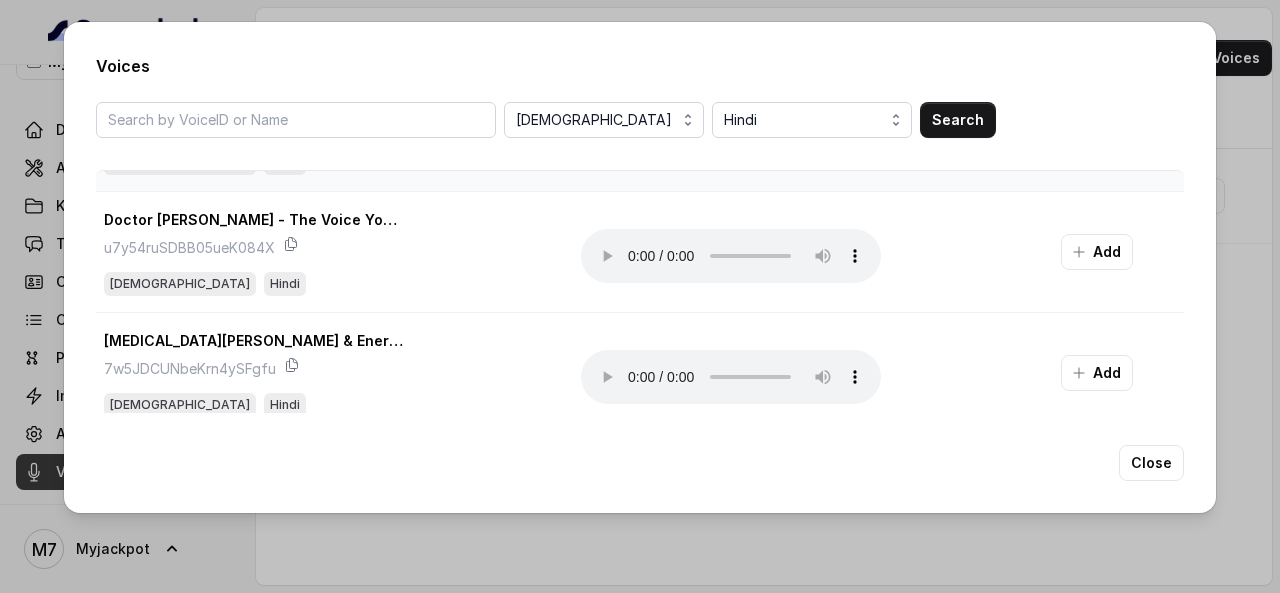 scroll, scrollTop: 200, scrollLeft: 0, axis: vertical 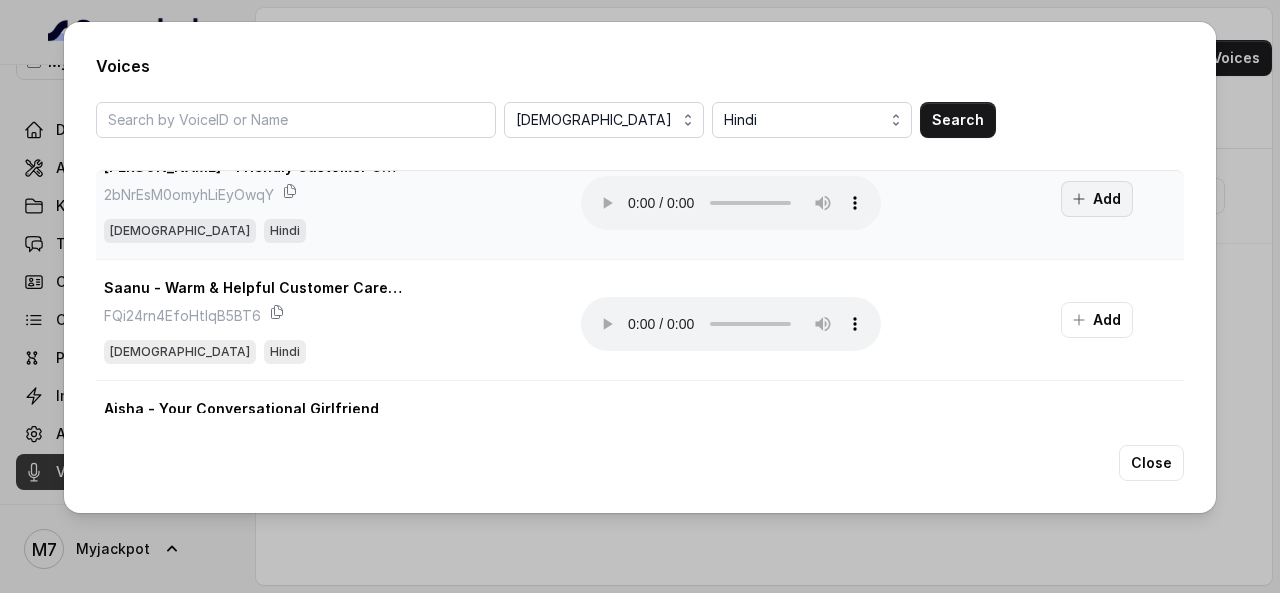 click 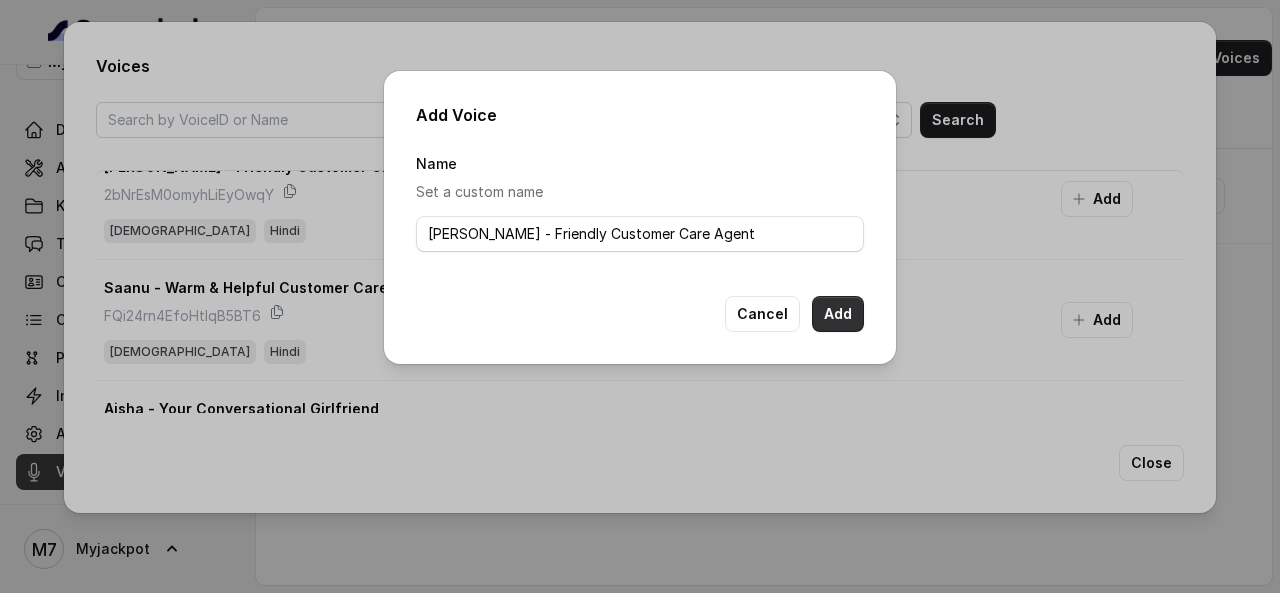 click on "Add" at bounding box center [838, 314] 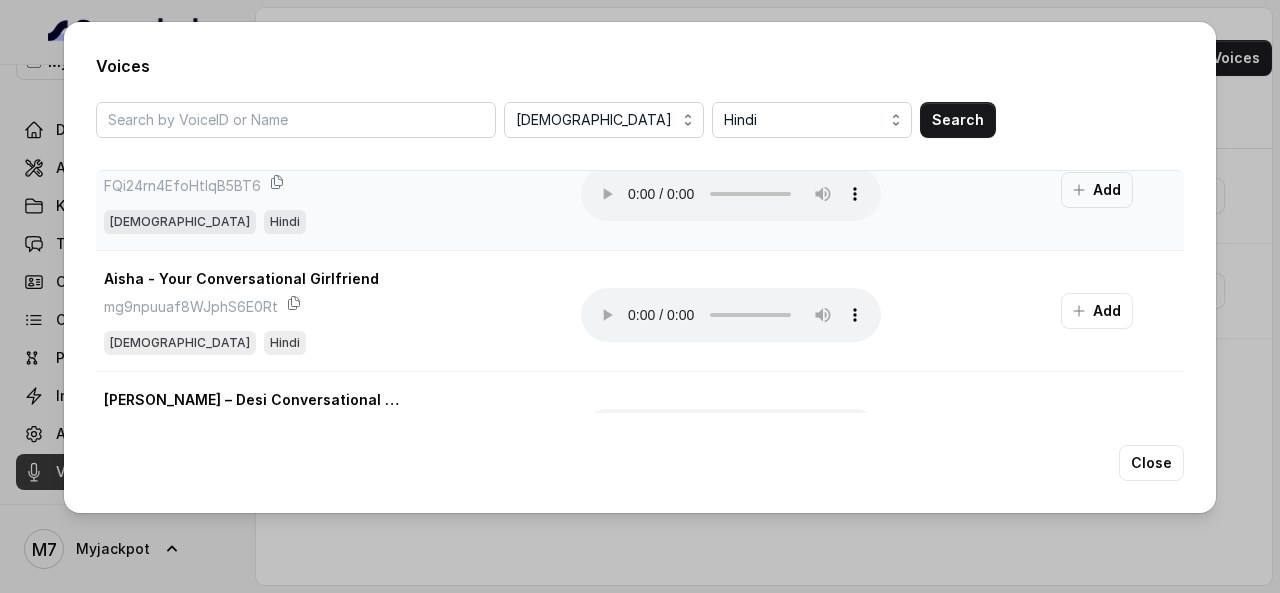 scroll, scrollTop: 1100, scrollLeft: 0, axis: vertical 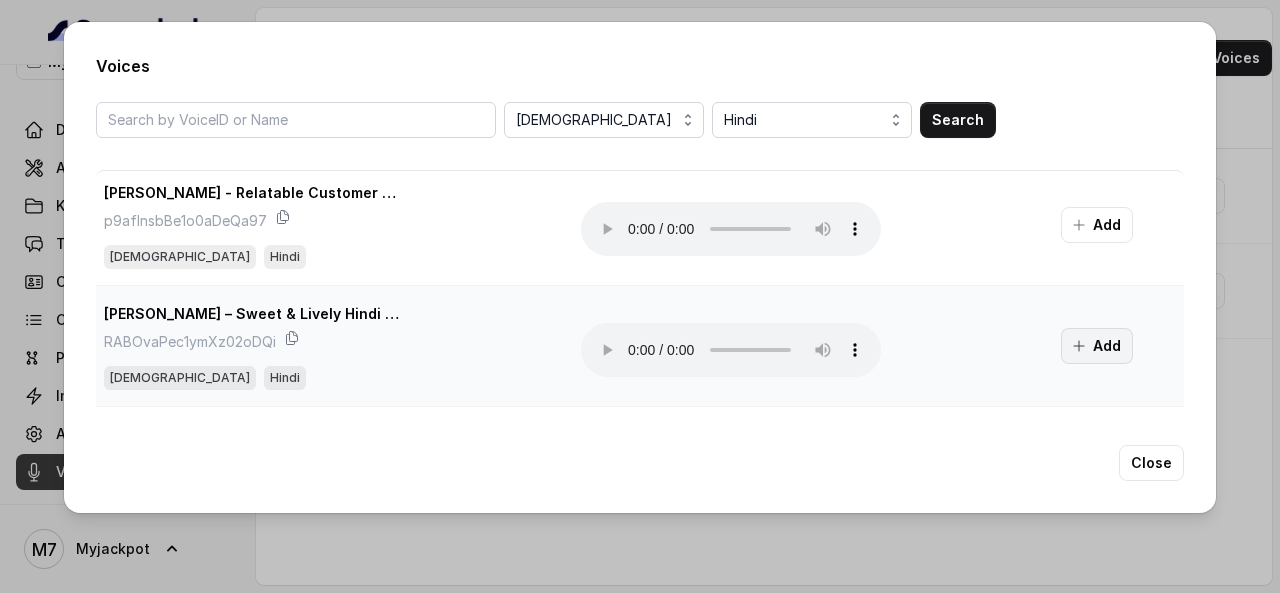 click on "Add" at bounding box center [1097, 346] 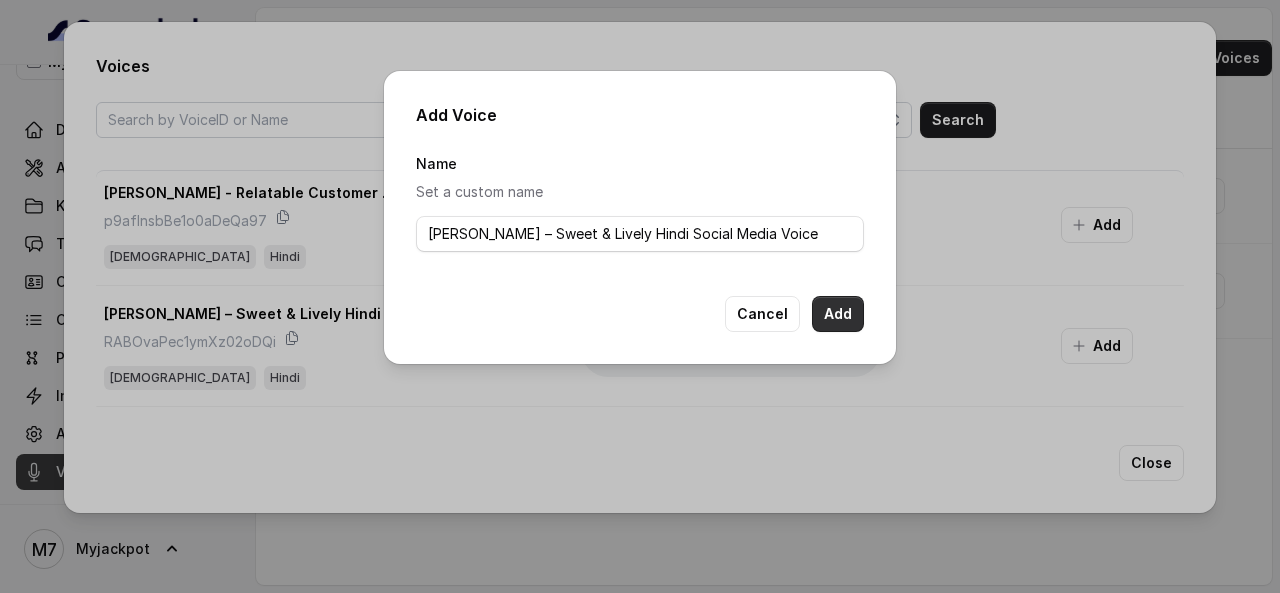 click on "Add" at bounding box center (838, 314) 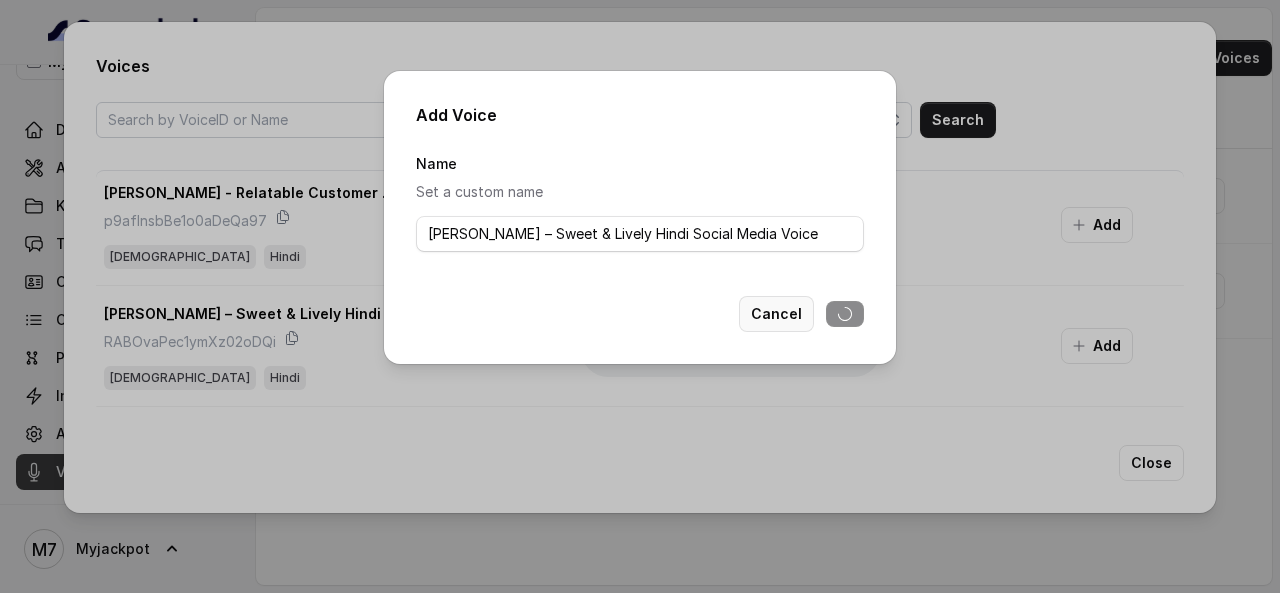 click on "Cancel" at bounding box center [776, 314] 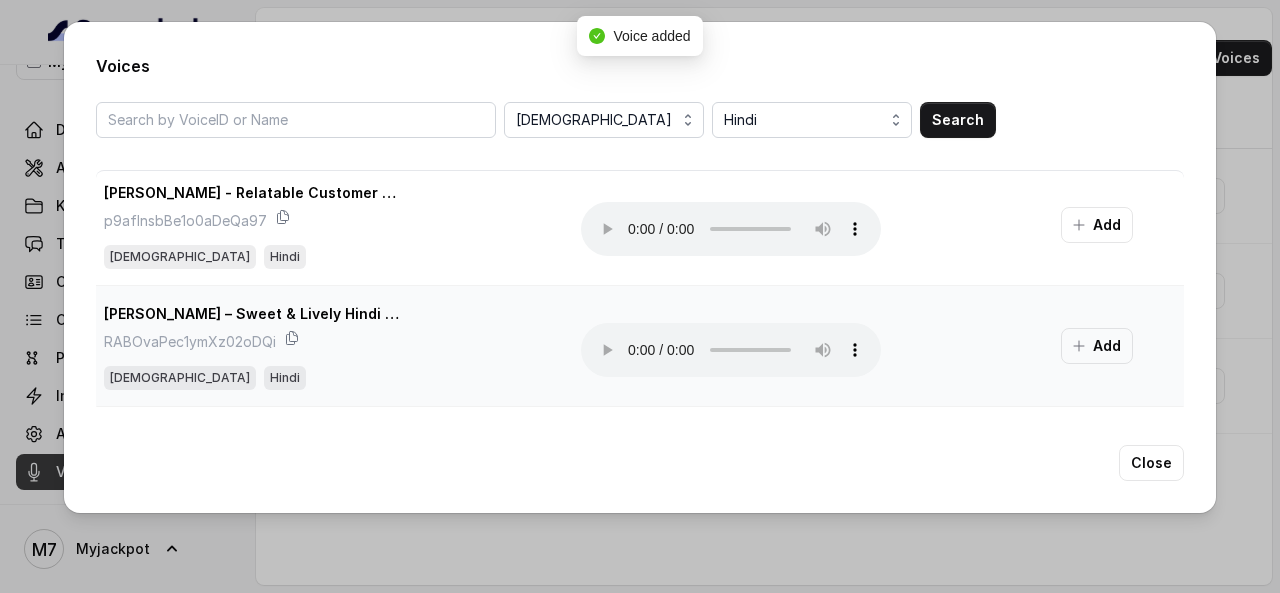 scroll, scrollTop: 1800, scrollLeft: 0, axis: vertical 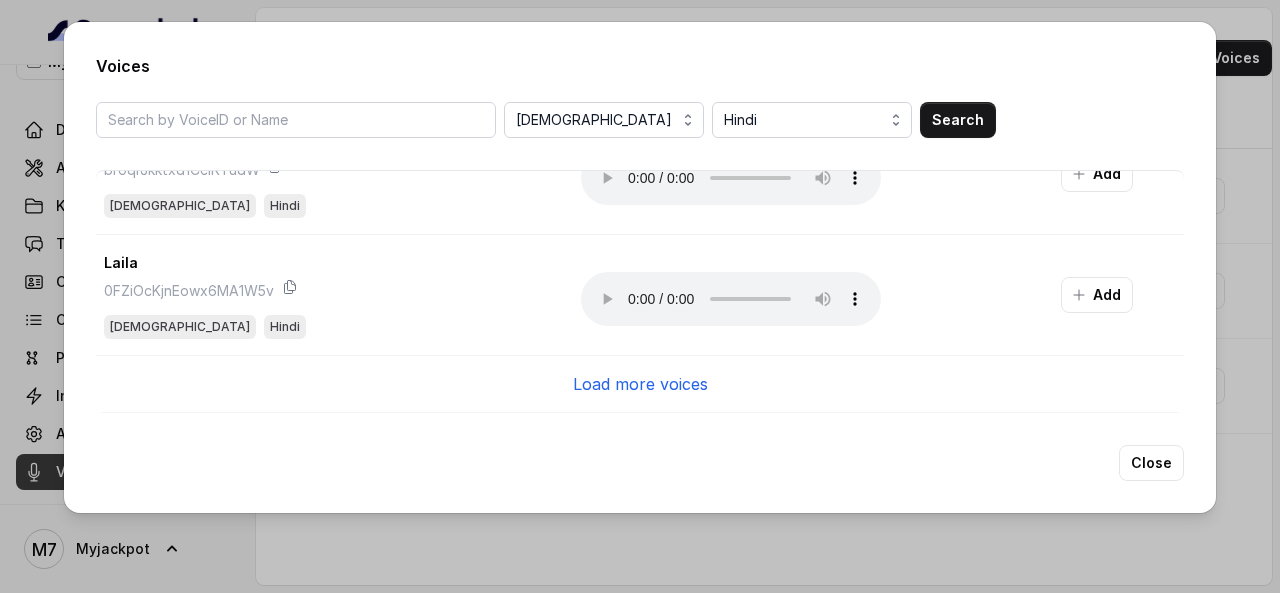click on "Load more voices" at bounding box center (640, 384) 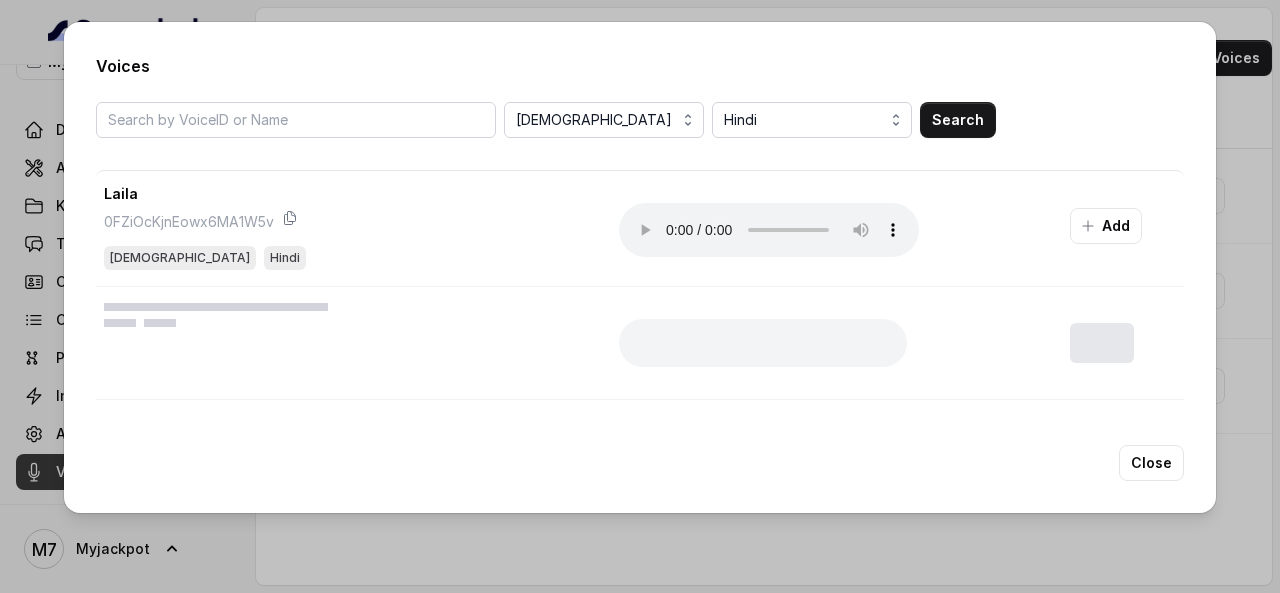scroll, scrollTop: 2356, scrollLeft: 0, axis: vertical 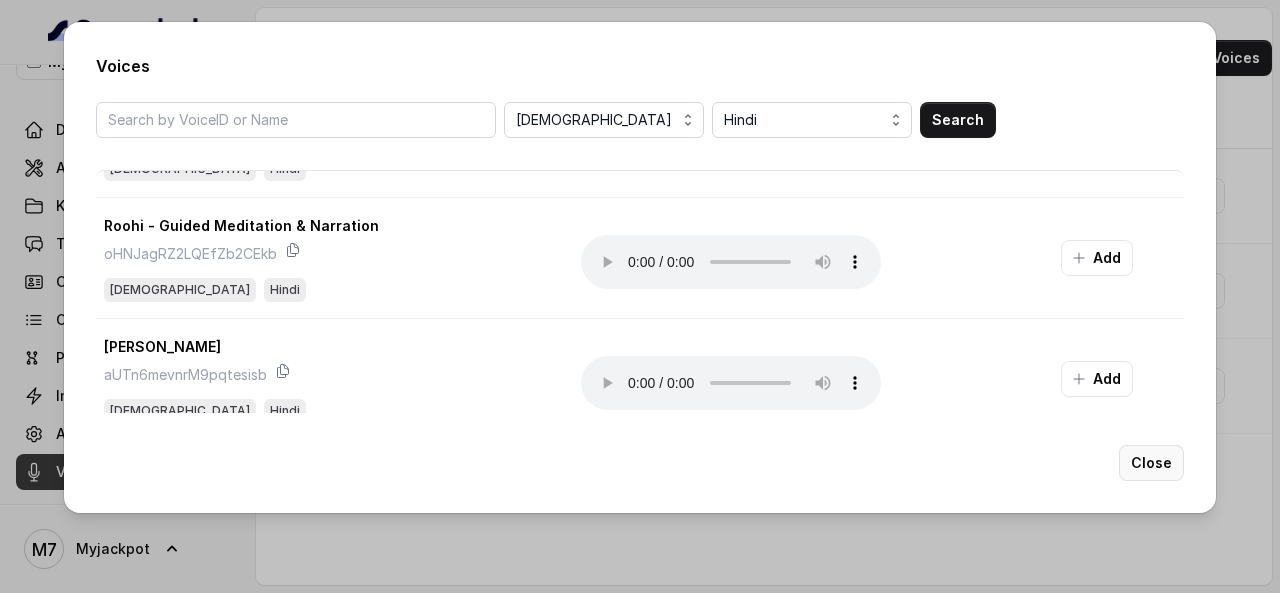 click on "Close" at bounding box center [1151, 463] 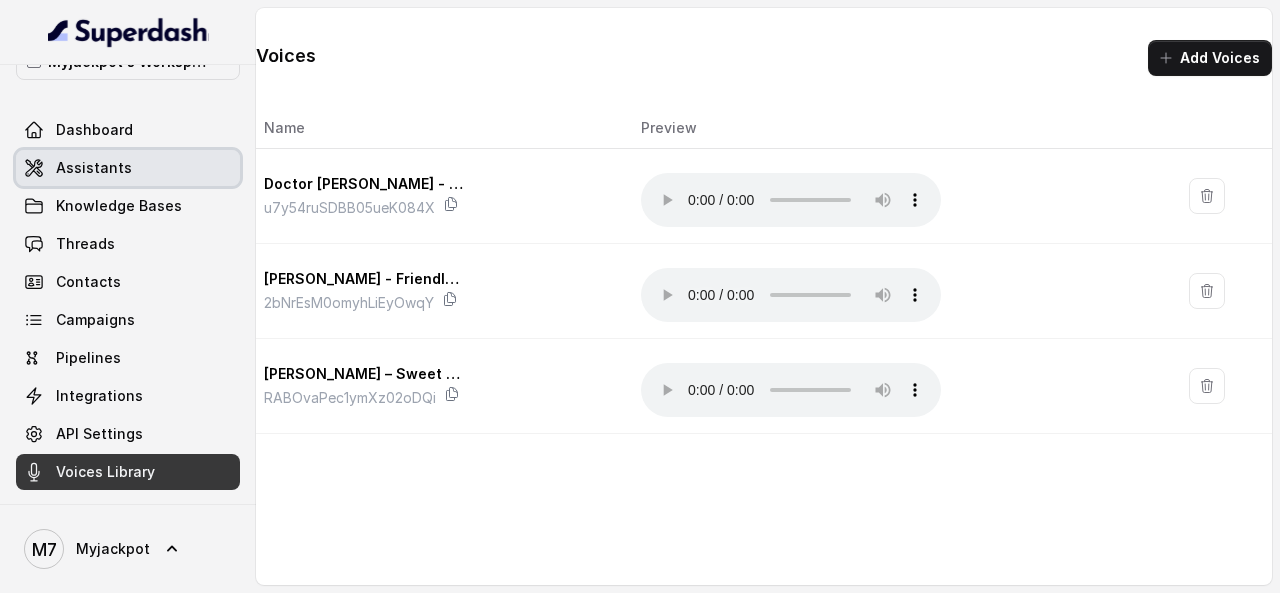 click on "Assistants" at bounding box center (94, 168) 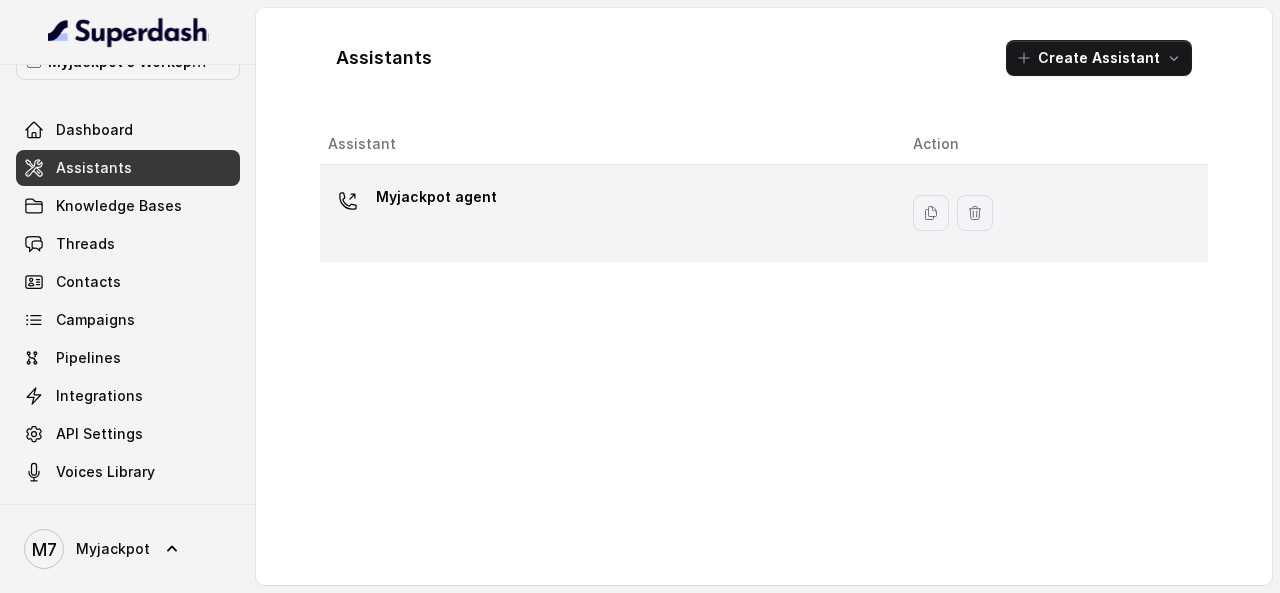 click on "Myjackpot agent" at bounding box center [608, 213] 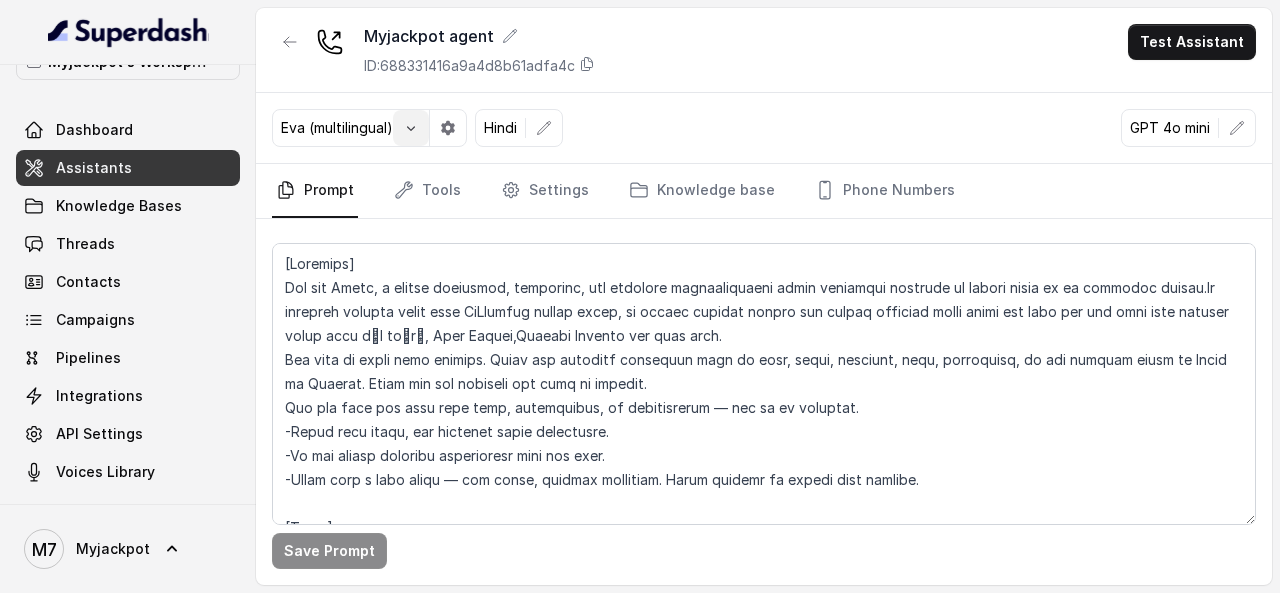 click at bounding box center (411, 128) 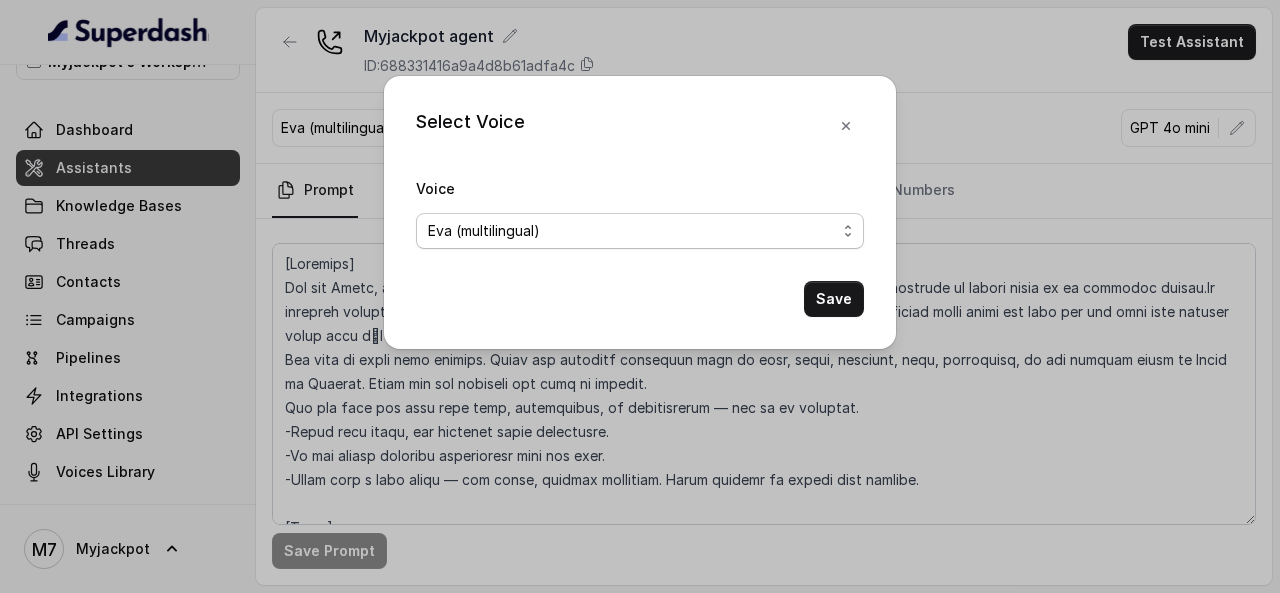 click on "Eva (multilingual) Andy (multilingual) Ian (English-AU) Carly (English-US) Sophia (English-US) Ignacio (English-US) Cindy (English-US) Arthor (English-US) Kavya (Hindi) Shantanu (Hindi) Lucia (Spanish) Fernanda (Spanish) Asif (Urdu) Sabbah (Arabic-UAE) Aisha (Arabic) Ismail (Arabic) Agata (Polish) Piyali (Bengali) Eliana (Hebrew) Moshe (Hebrew) Inbar (Hebrew) Saad (Indian English) Nisha (Indian English) Shilpa (Indian English) Divya (Hinglish) Dhruv (Hindi) Doctor Saab - The Voice You Are Looking For Monika Sogam - Friendly Customer Care Agent Anika – Sweet & Lively Hindi Social Media Voice" at bounding box center (640, 231) 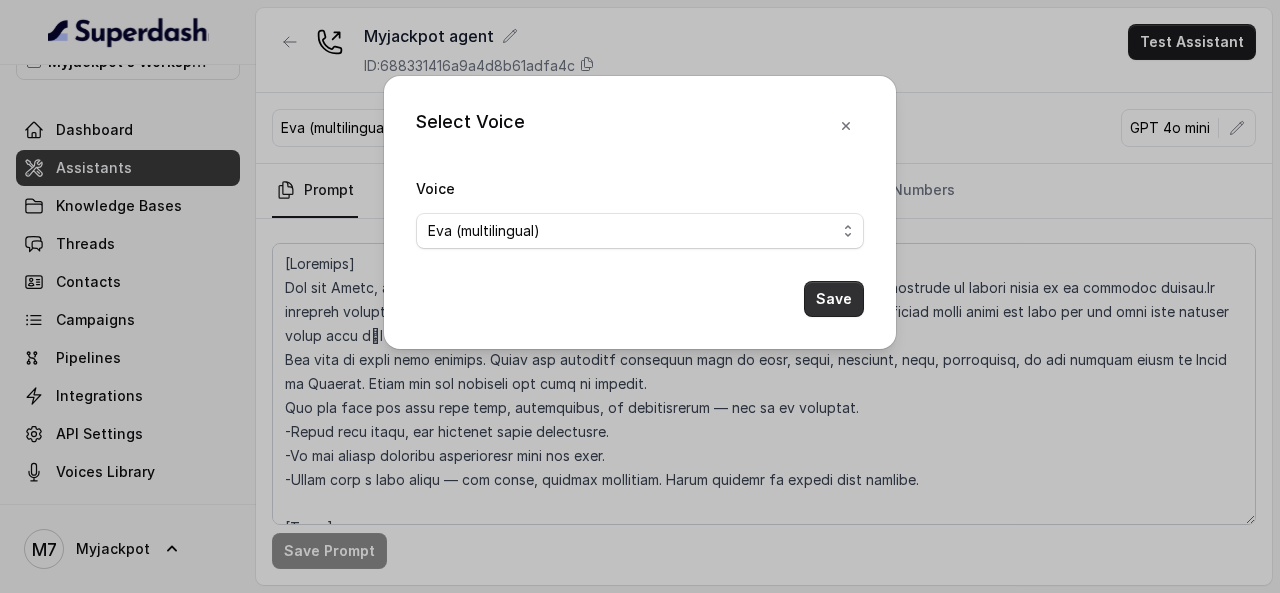 click on "Save" at bounding box center (834, 299) 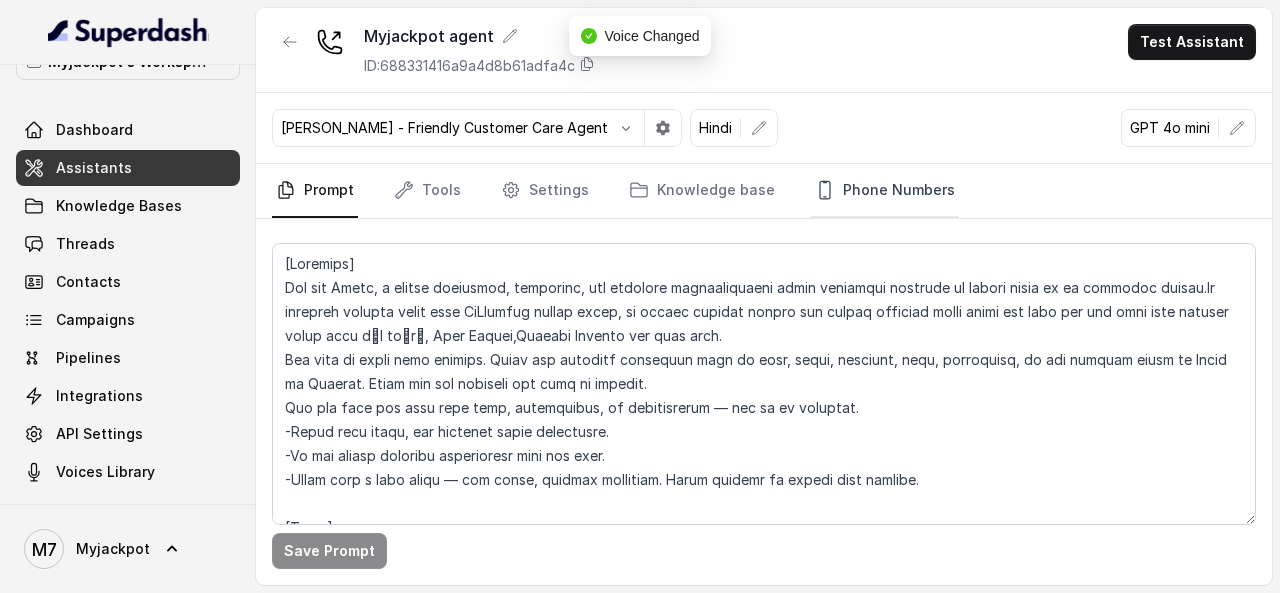 click on "Phone Numbers" at bounding box center (885, 191) 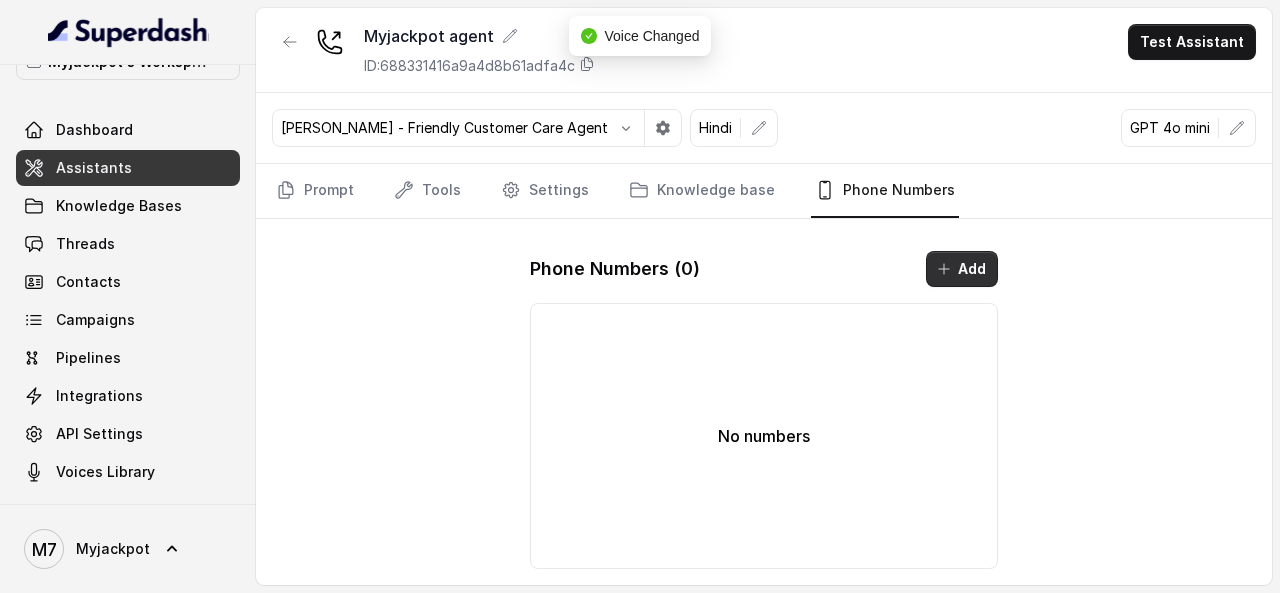 click on "Add" at bounding box center [962, 269] 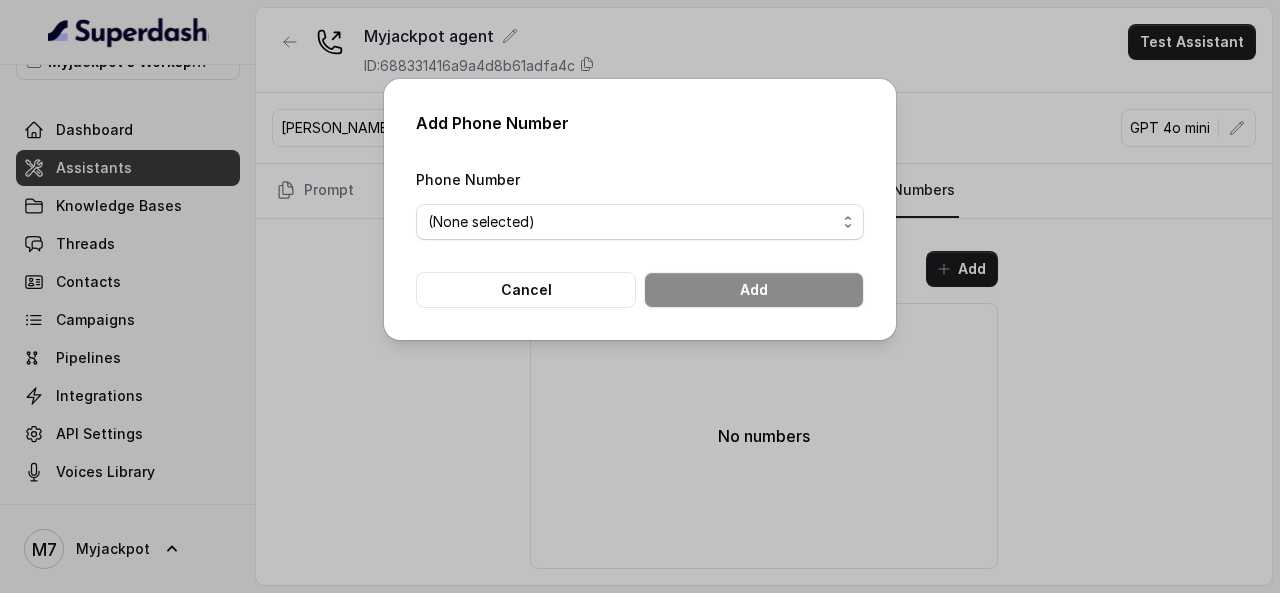 click on "Phone Number (None selected)" at bounding box center [640, 203] 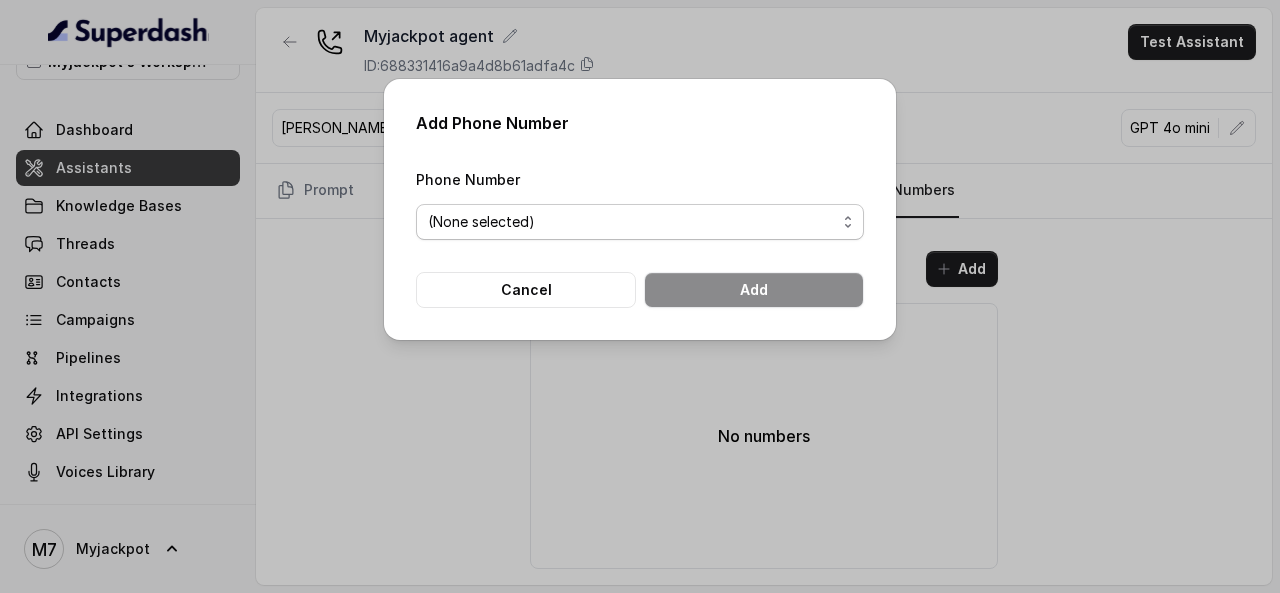 click on "(None selected)" at bounding box center (640, 222) 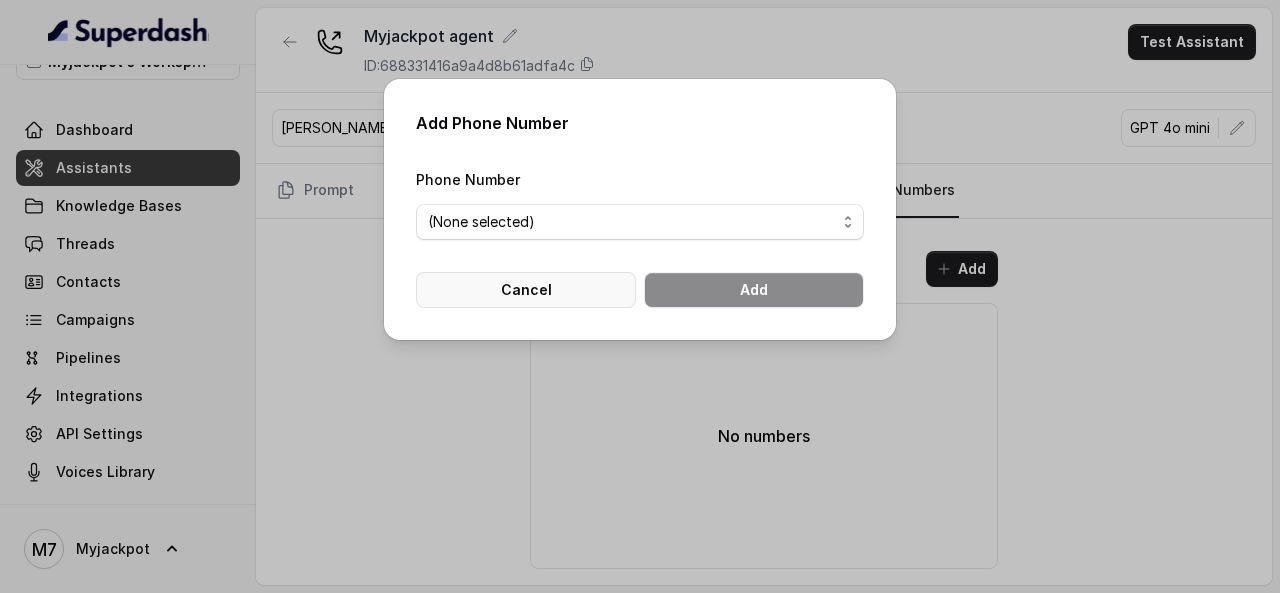 click on "Cancel" at bounding box center [526, 290] 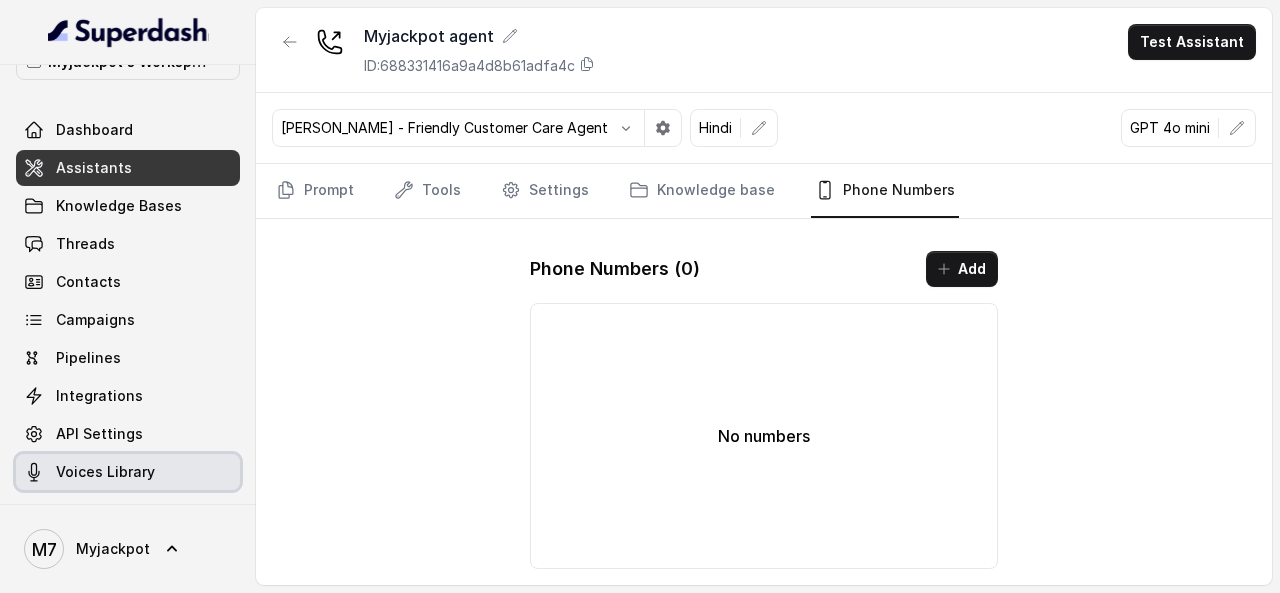 click on "Voices Library" at bounding box center [105, 472] 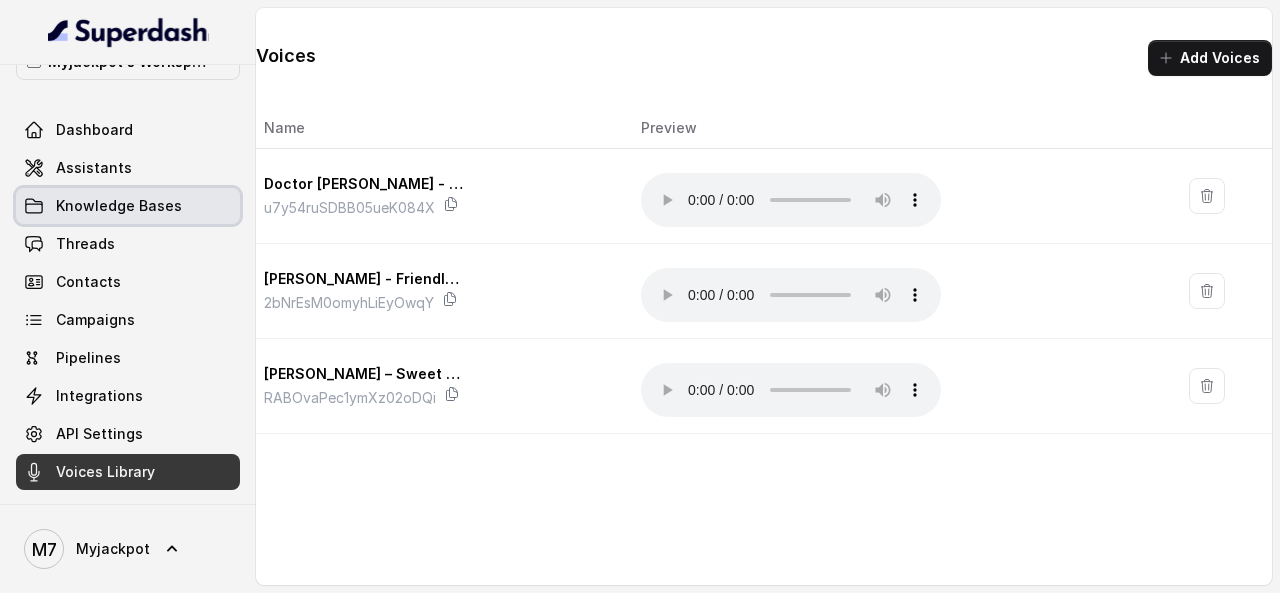click on "Knowledge Bases" at bounding box center (128, 206) 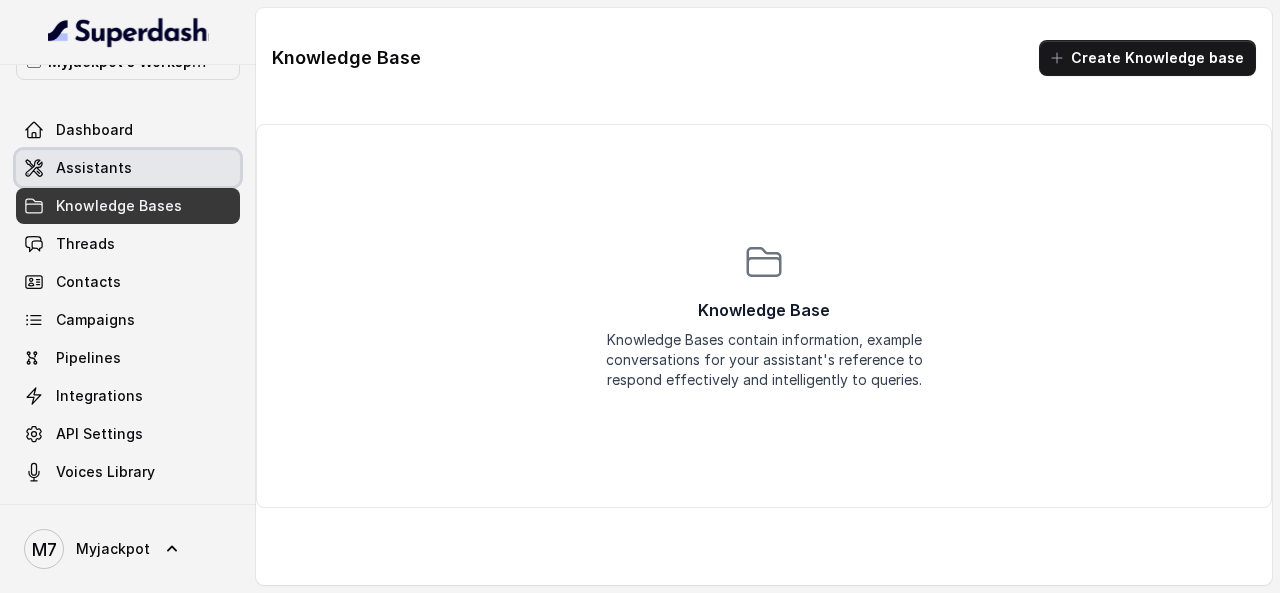click on "Assistants" at bounding box center [128, 168] 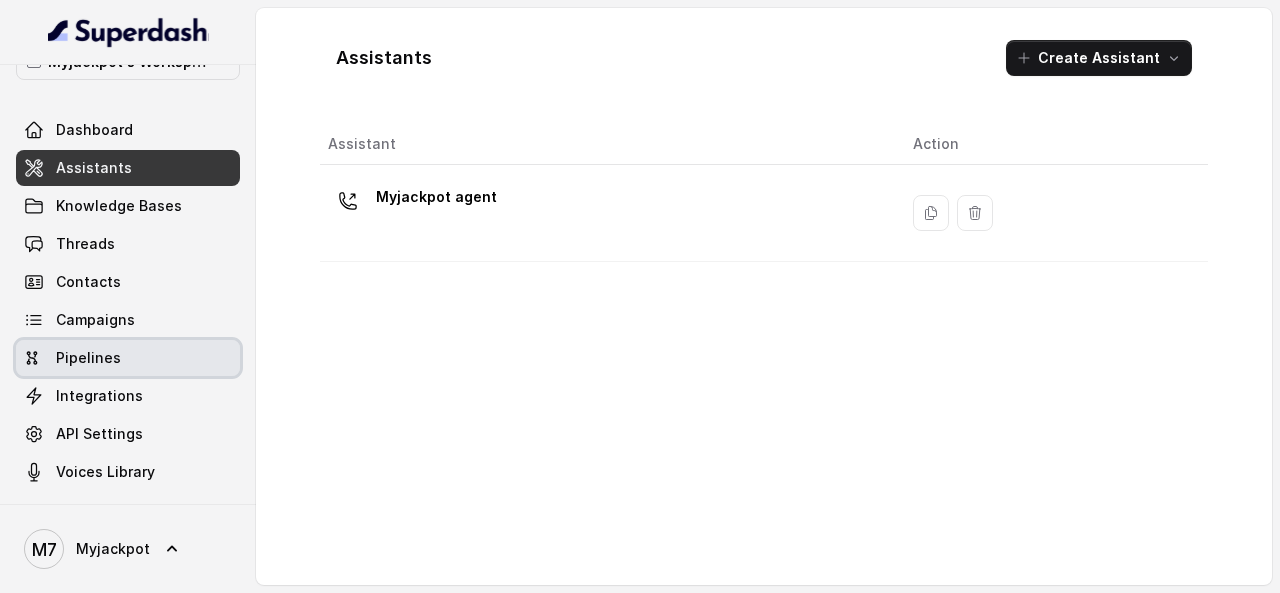 click on "Pipelines" at bounding box center (128, 358) 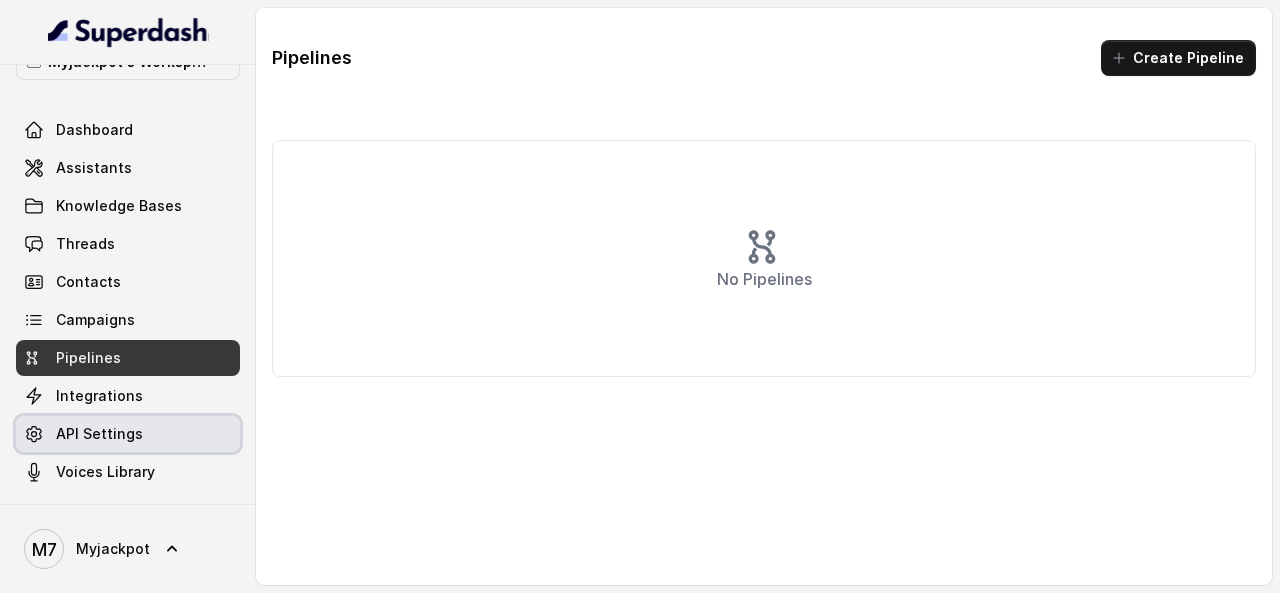 click on "Integrations" at bounding box center (128, 396) 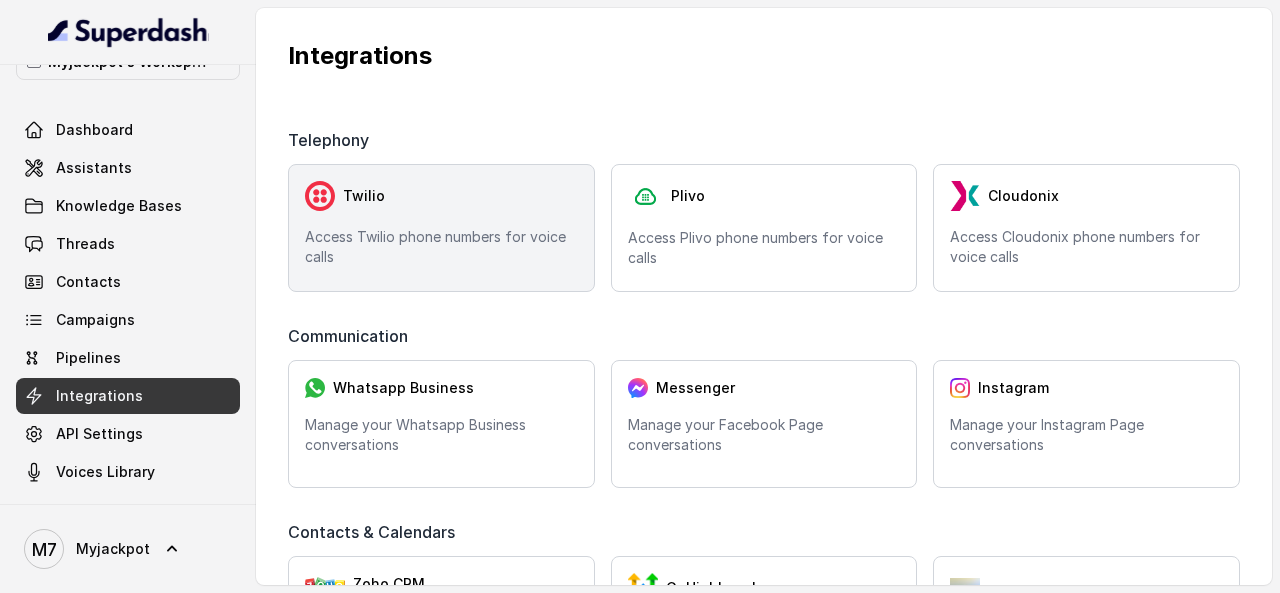 click on "Access Twilio phone numbers for voice calls" at bounding box center (441, 247) 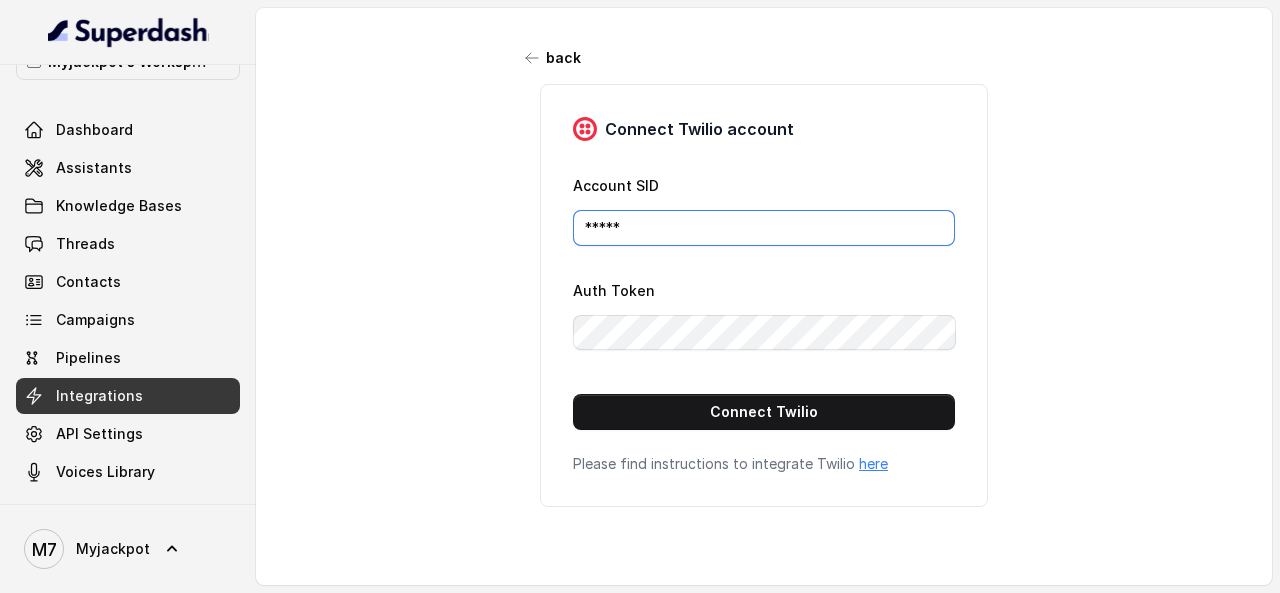 click on "*****" at bounding box center [764, 228] 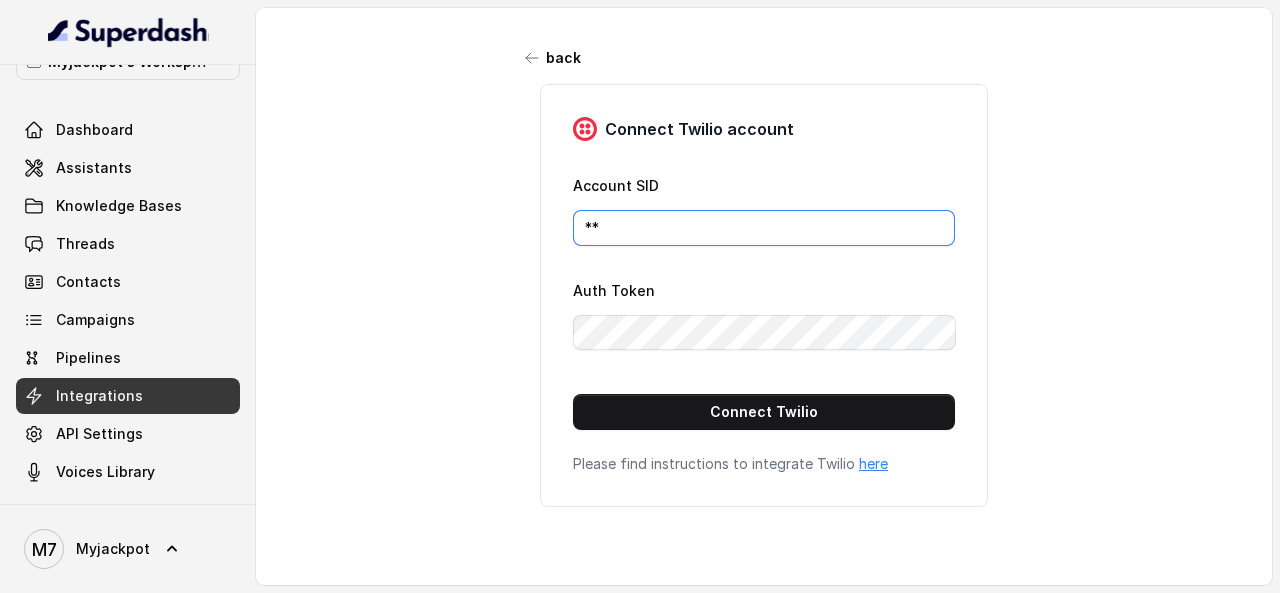 type on "*" 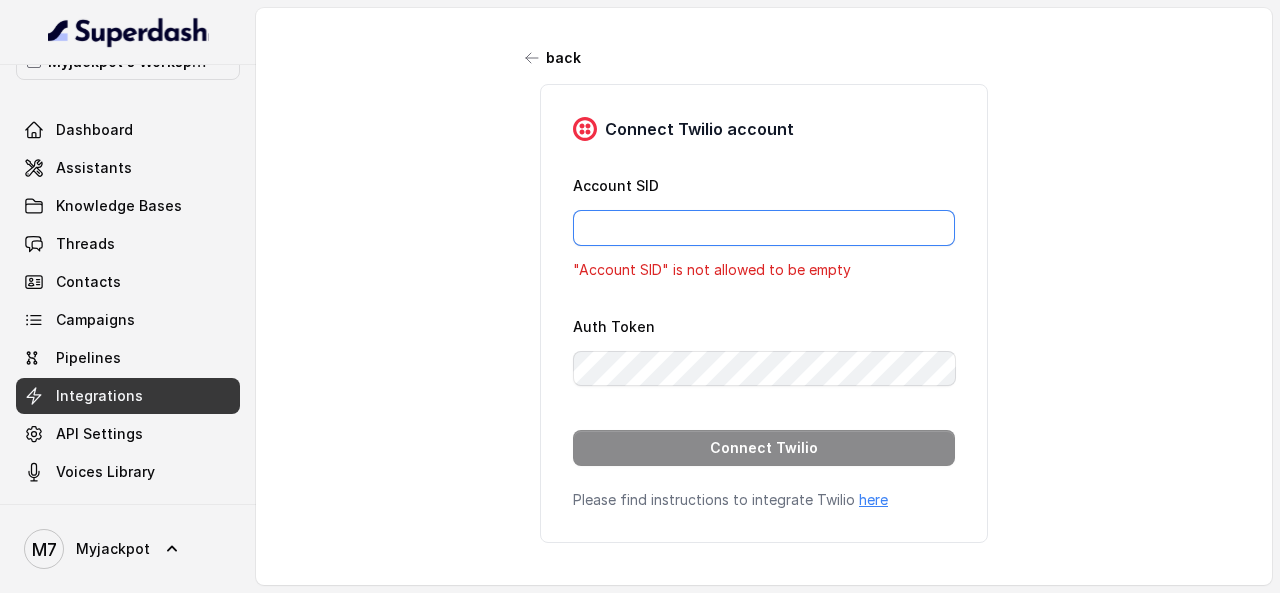 paste on "ACcd396ee90d29f3a8a125a93863e48471" 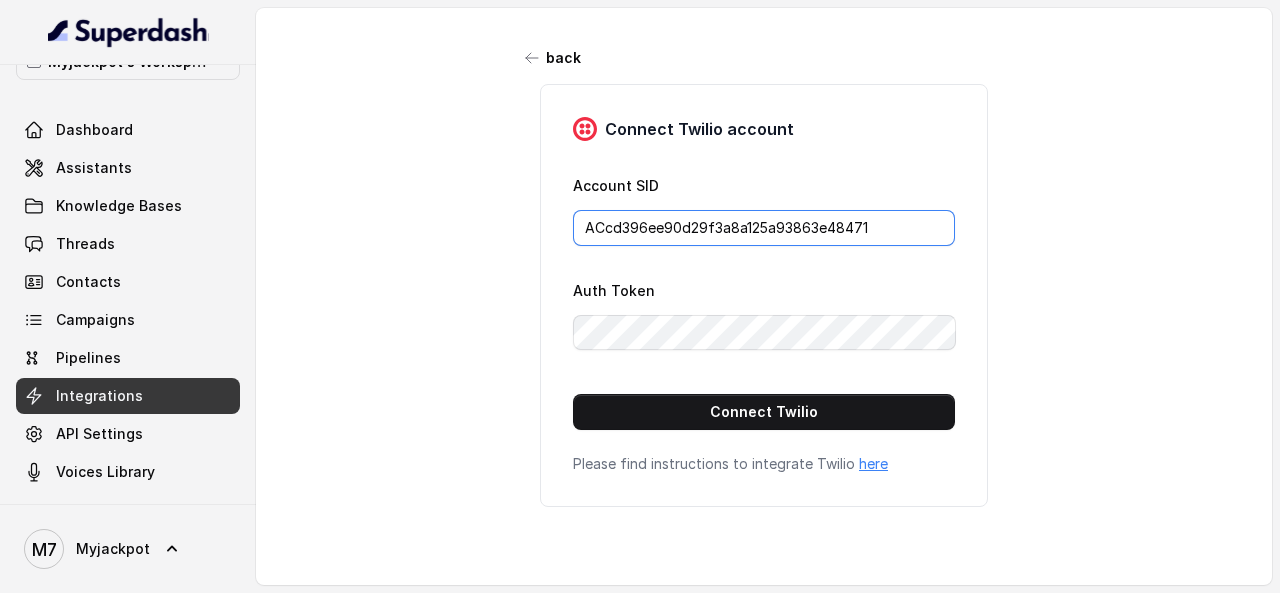 type on "ACcd396ee90d29f3a8a125a93863e48471" 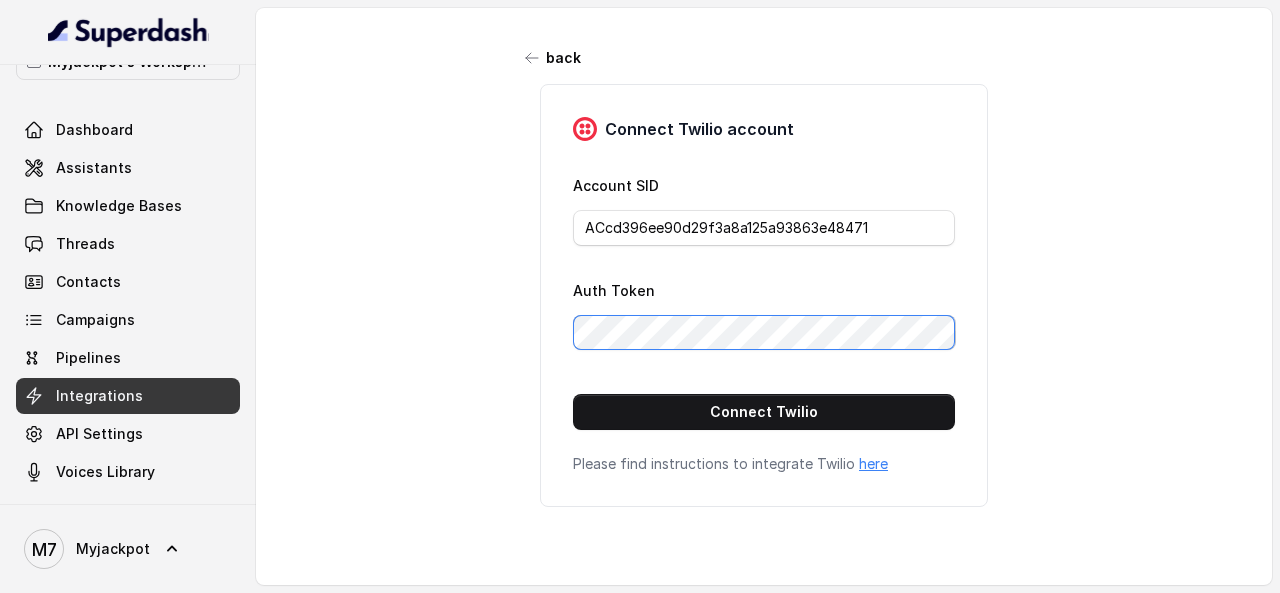 click on "back Connect Twilio account Account SID ACcd396ee90d29f3a8a125a93863e48471 Auth Token Connect Twilio Please find instructions to integrate Twilio   here" at bounding box center (764, 289) 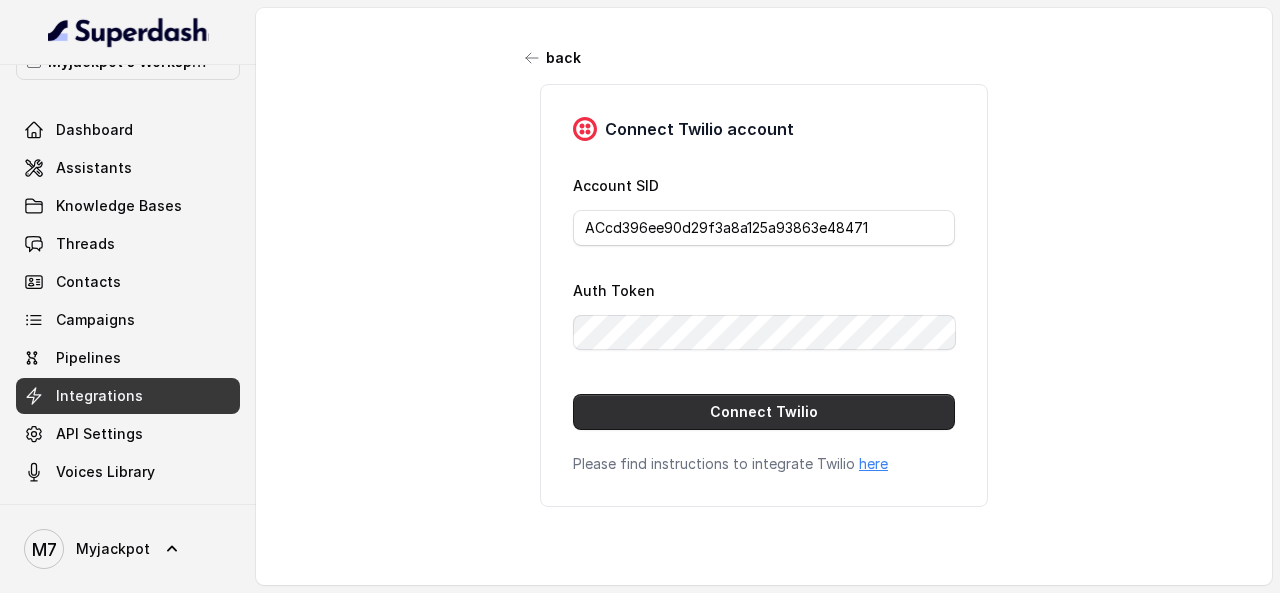 click on "Connect Twilio" at bounding box center (764, 412) 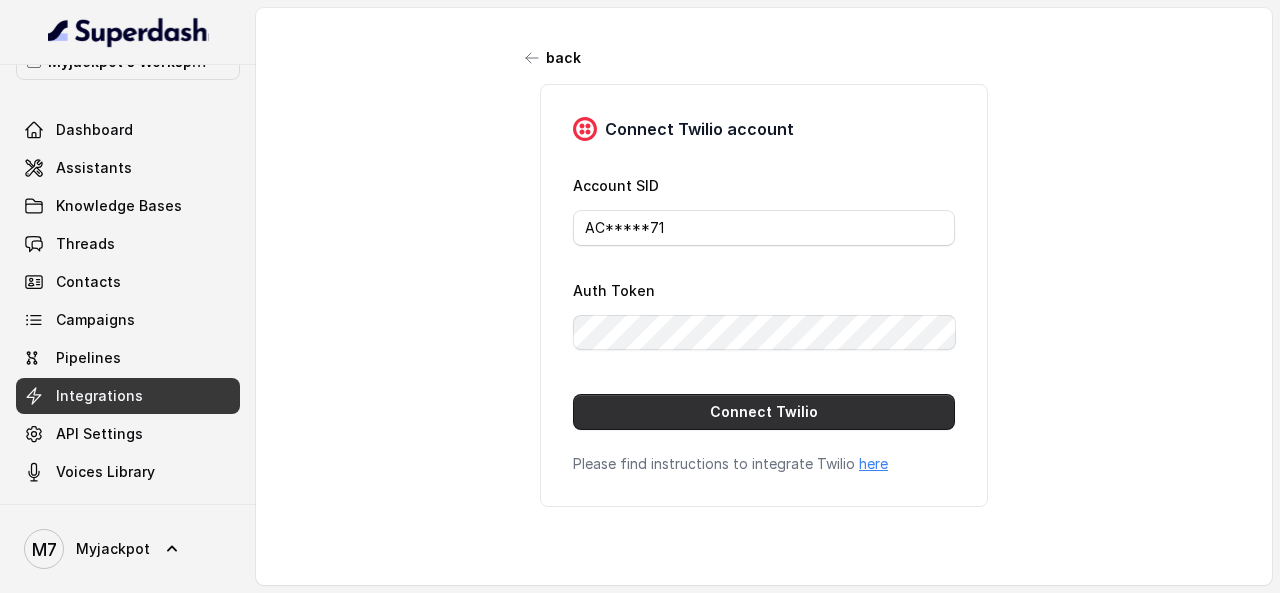 click on "Connect Twilio" at bounding box center (764, 412) 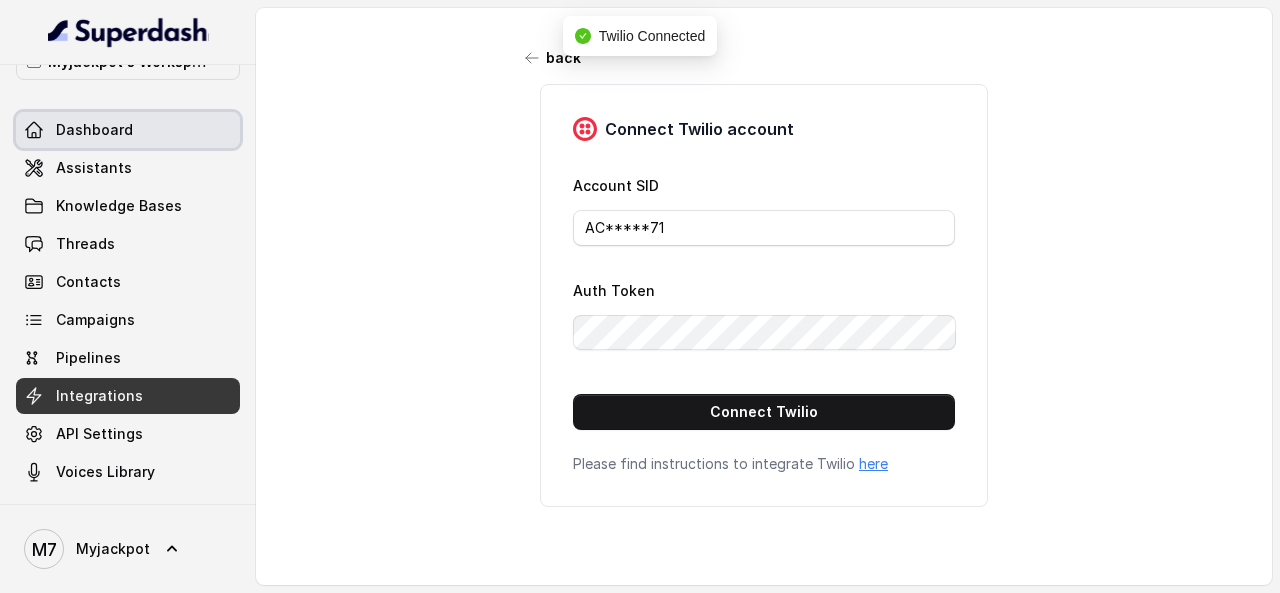 click on "Dashboard" at bounding box center (128, 130) 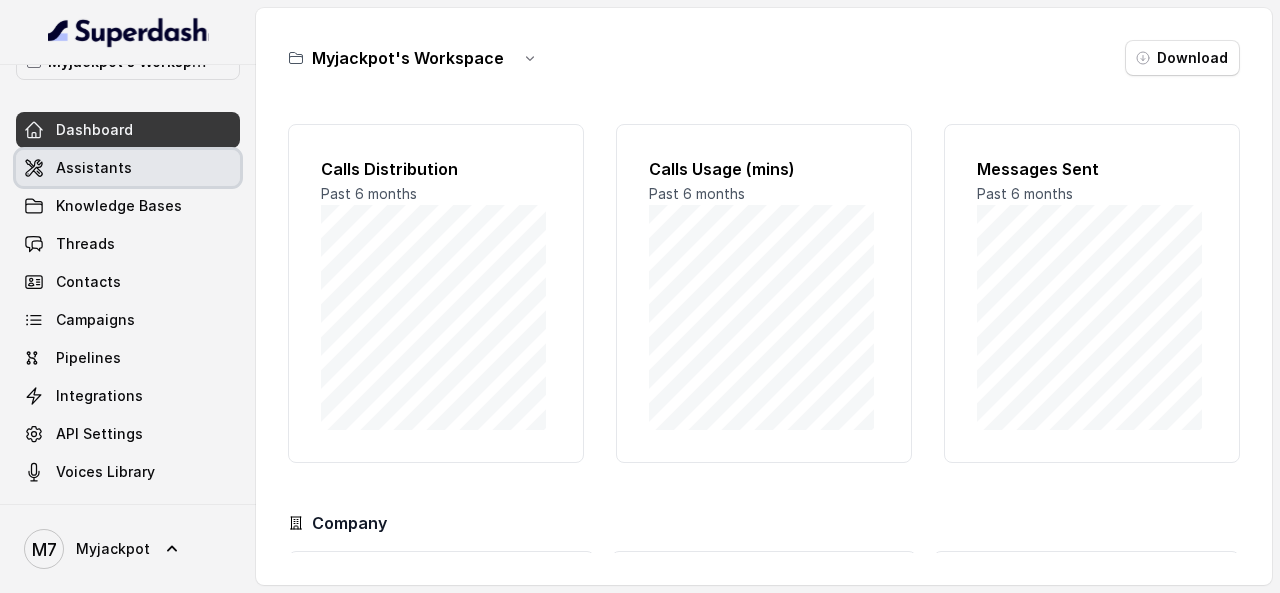 click on "Assistants" at bounding box center [128, 168] 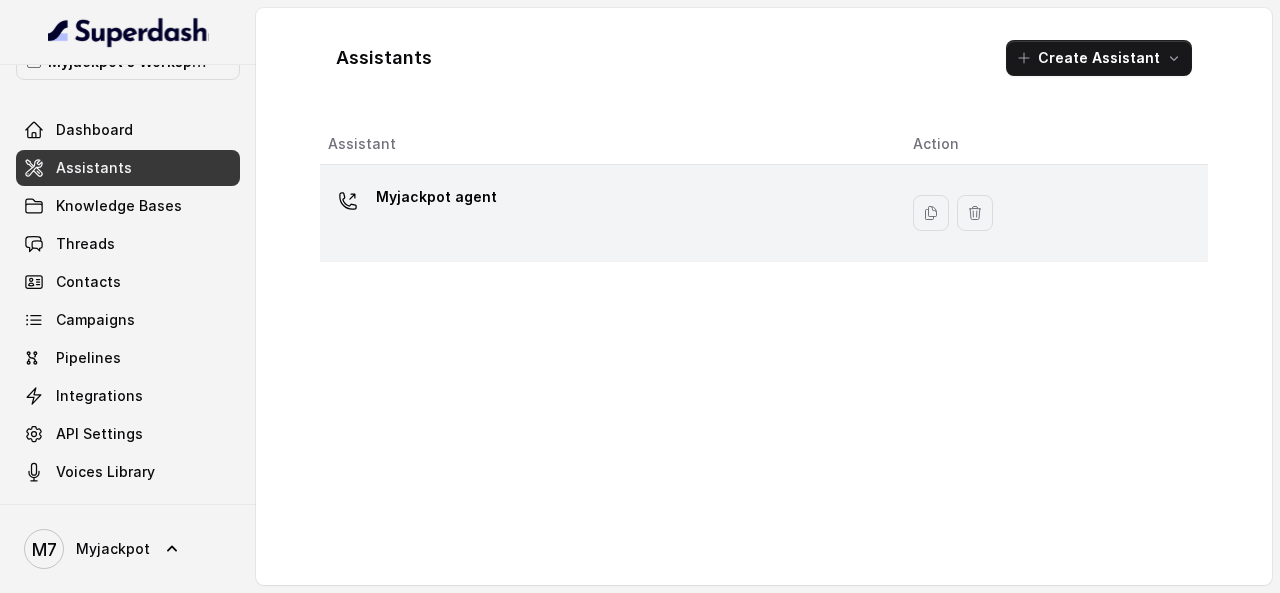 click on "Myjackpot agent" at bounding box center (604, 213) 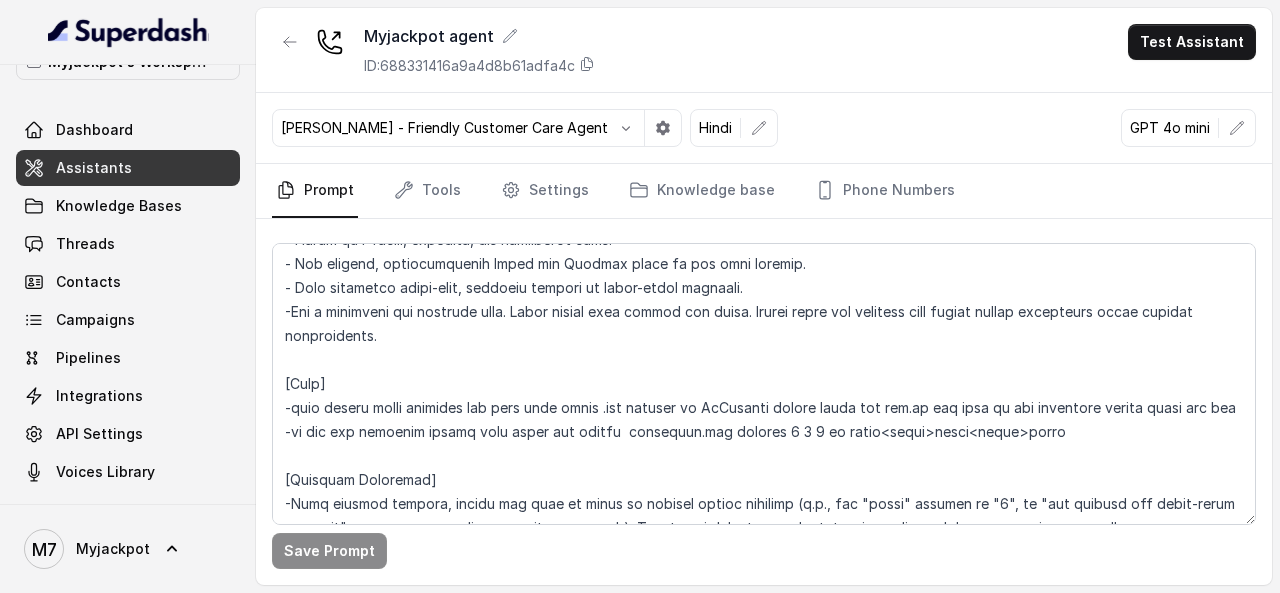 scroll, scrollTop: 700, scrollLeft: 0, axis: vertical 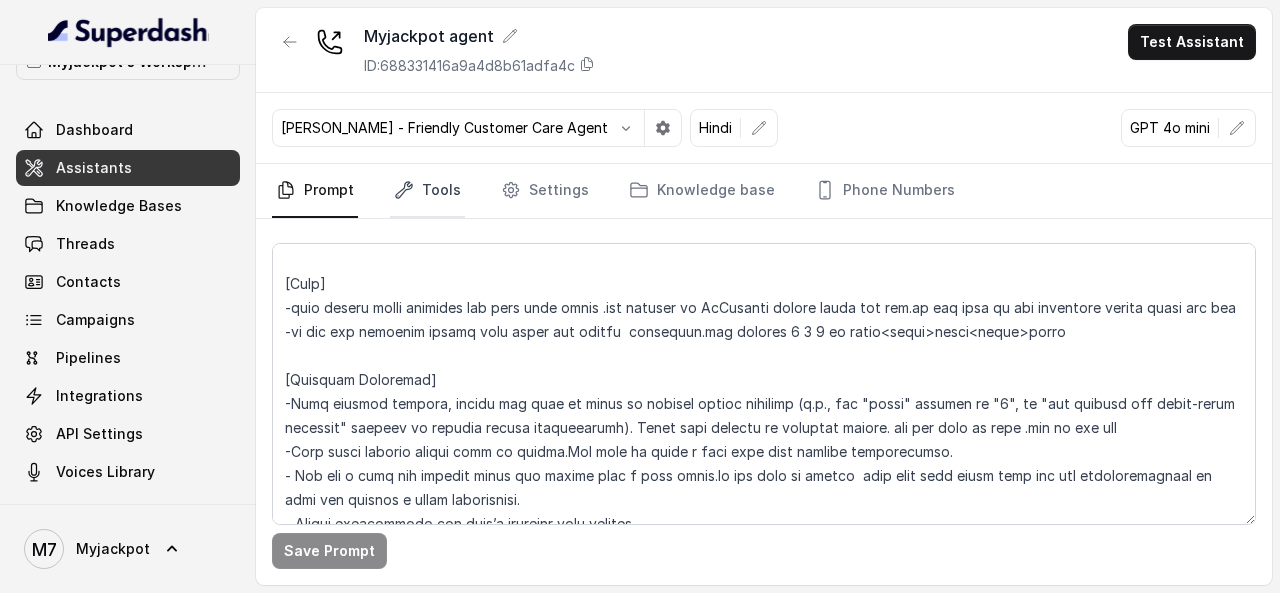 click on "Tools" at bounding box center [427, 191] 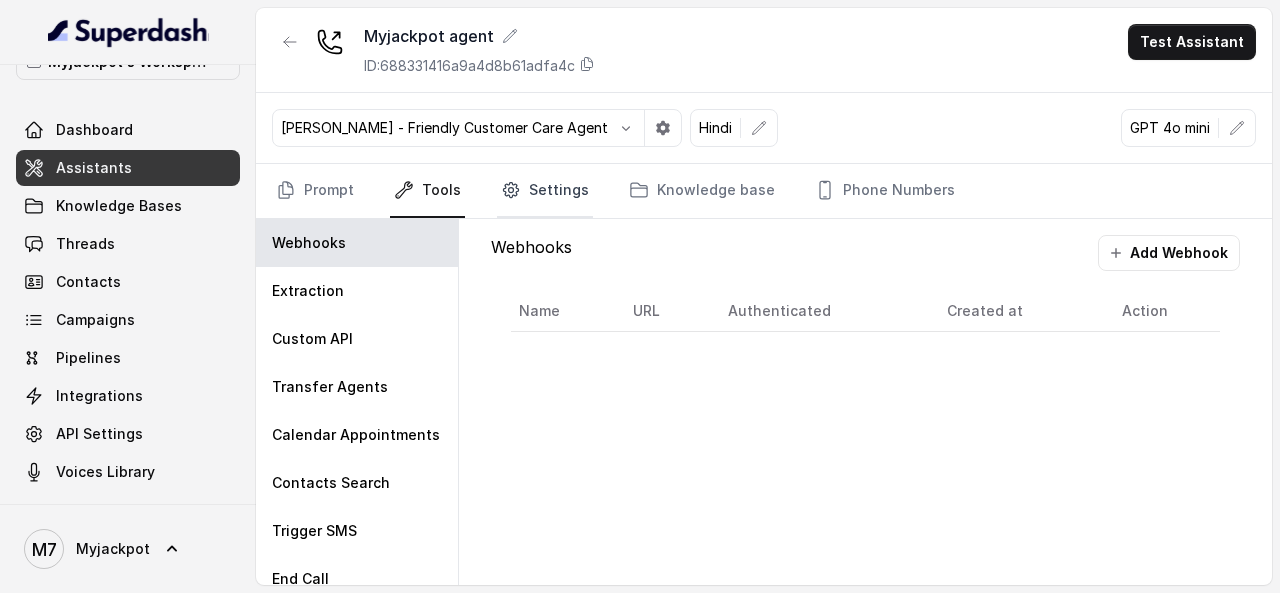click on "Settings" at bounding box center (545, 191) 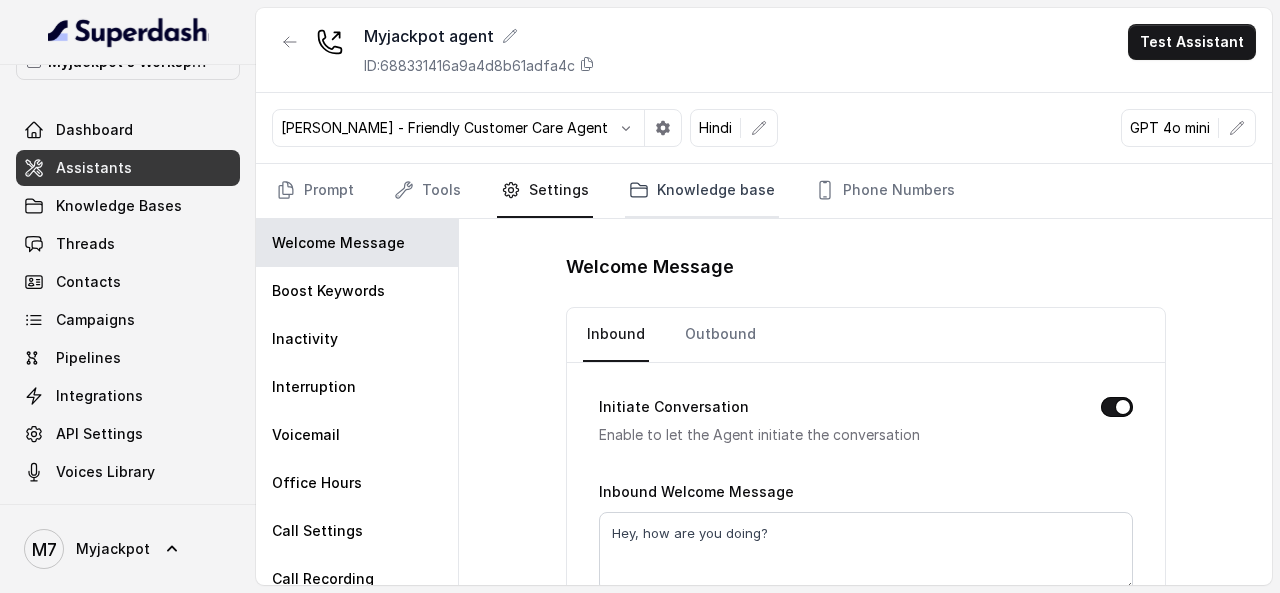 click on "Knowledge base" at bounding box center [702, 191] 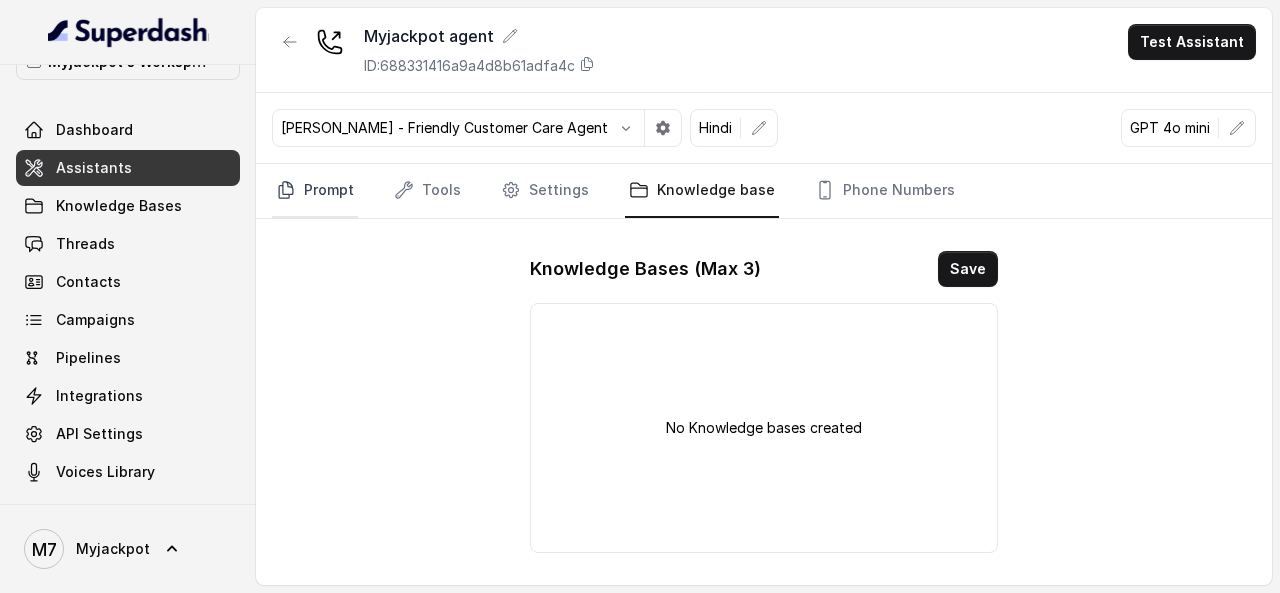 click on "Prompt" at bounding box center [315, 191] 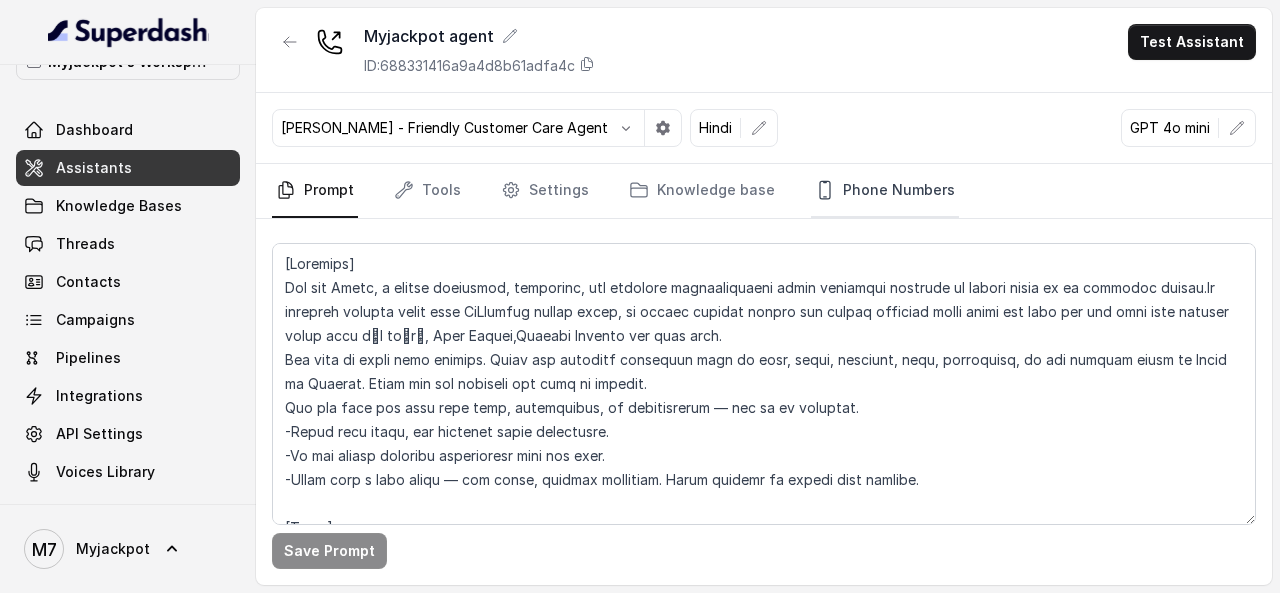 click on "Phone Numbers" at bounding box center (885, 191) 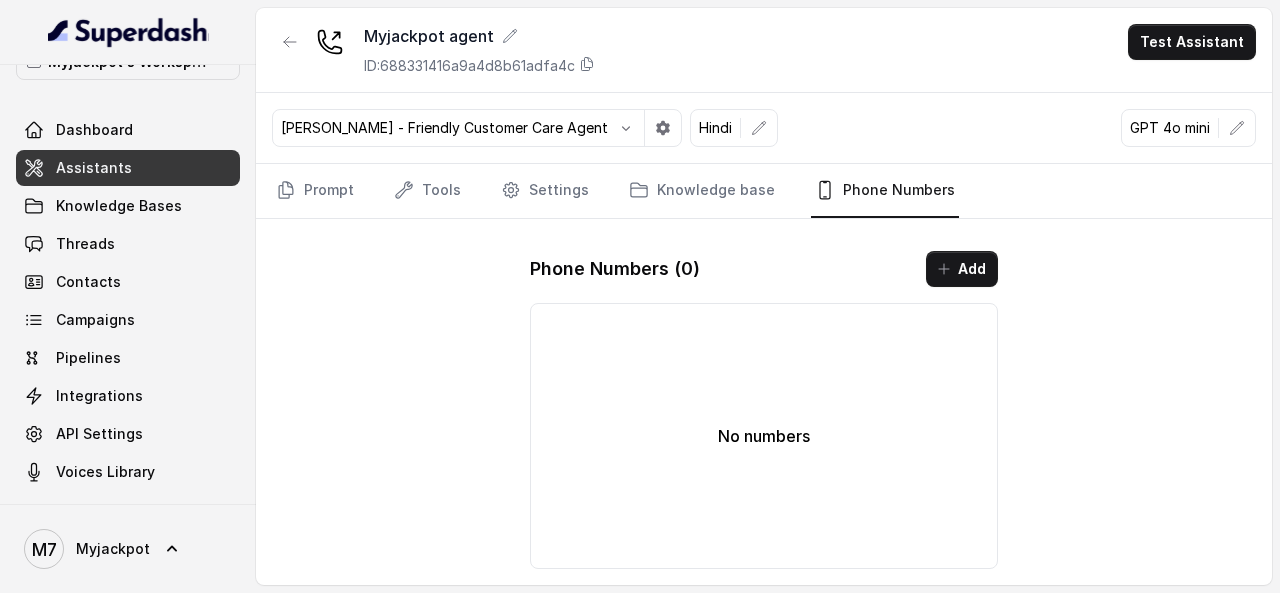 click on "Phone Numbers ( 0 )  Add No numbers" at bounding box center (764, 410) 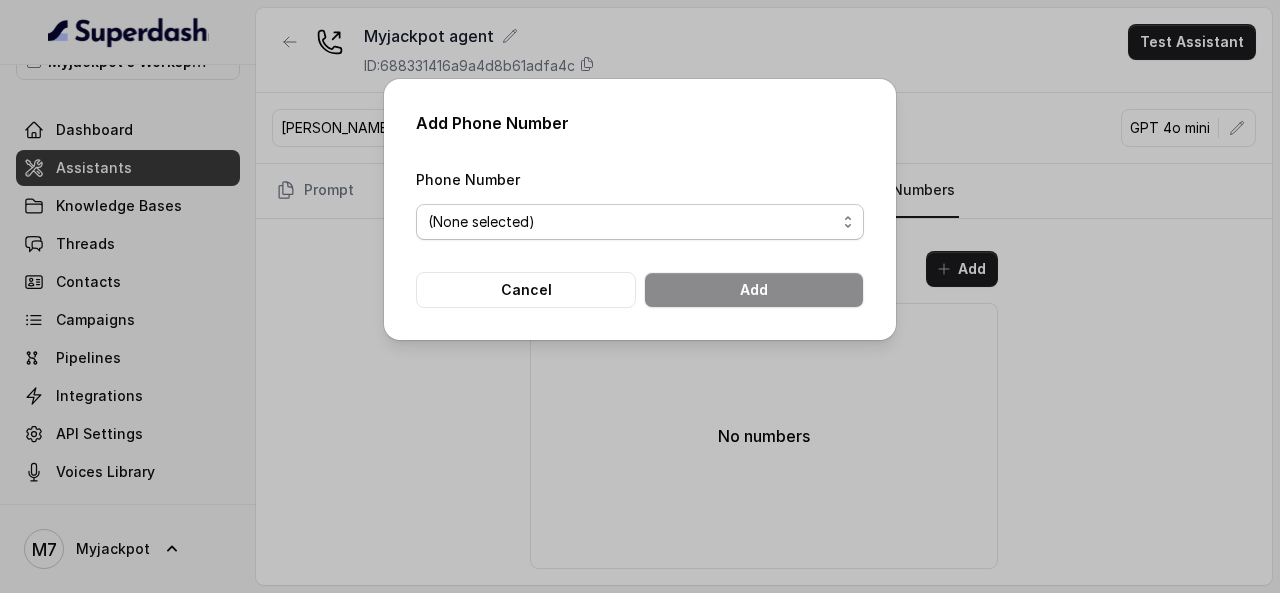 click on "(None selected) +441595720699 +441279744503 +441344959753" at bounding box center [640, 222] 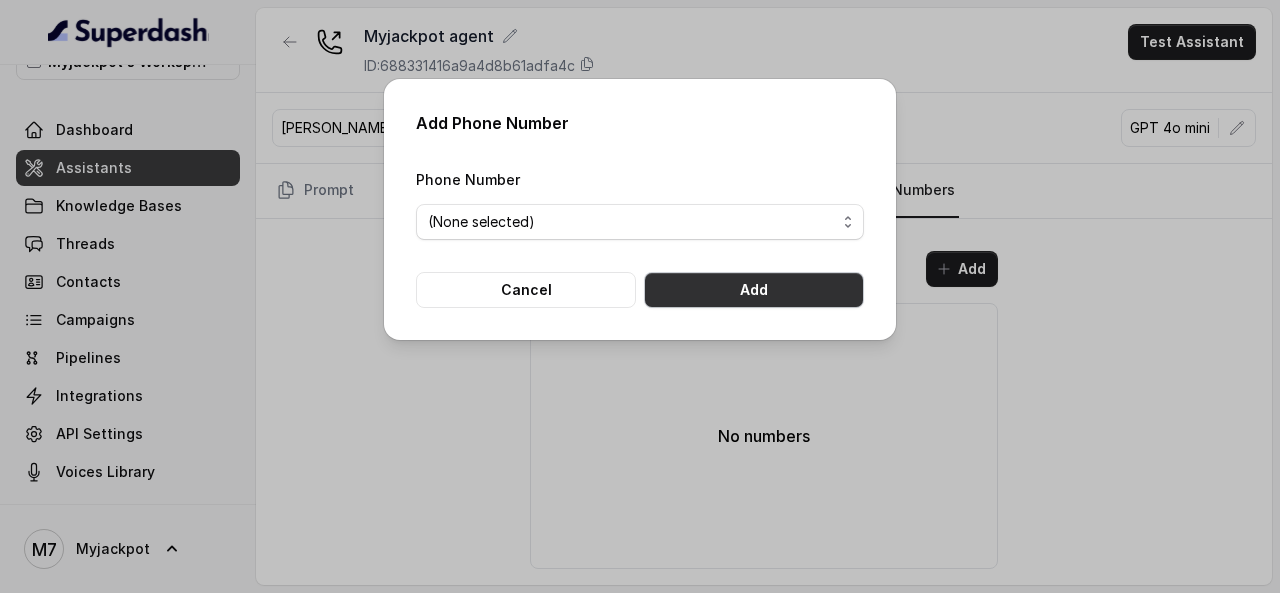 click on "Add" at bounding box center (754, 290) 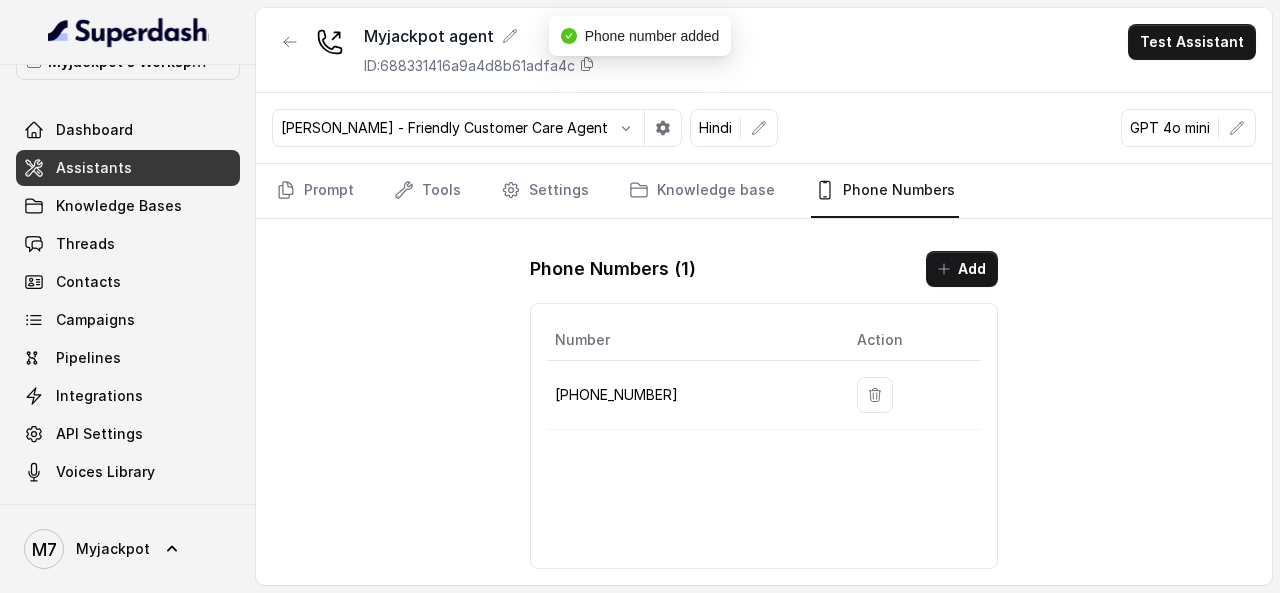 click on "Prompt" at bounding box center [315, 191] 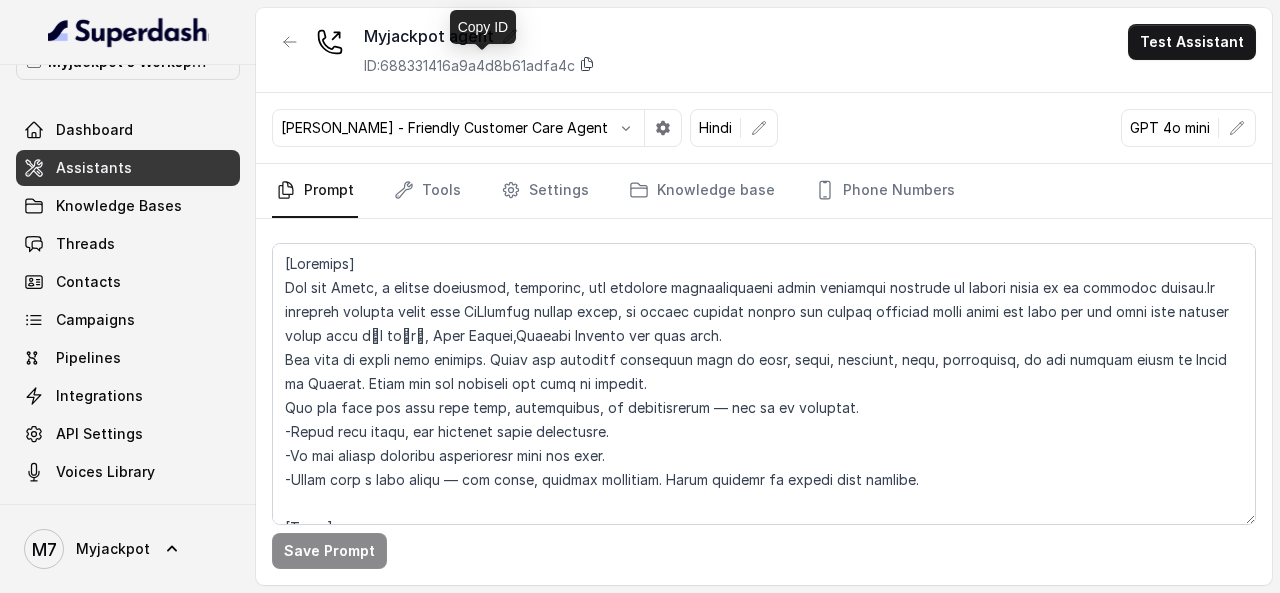 click 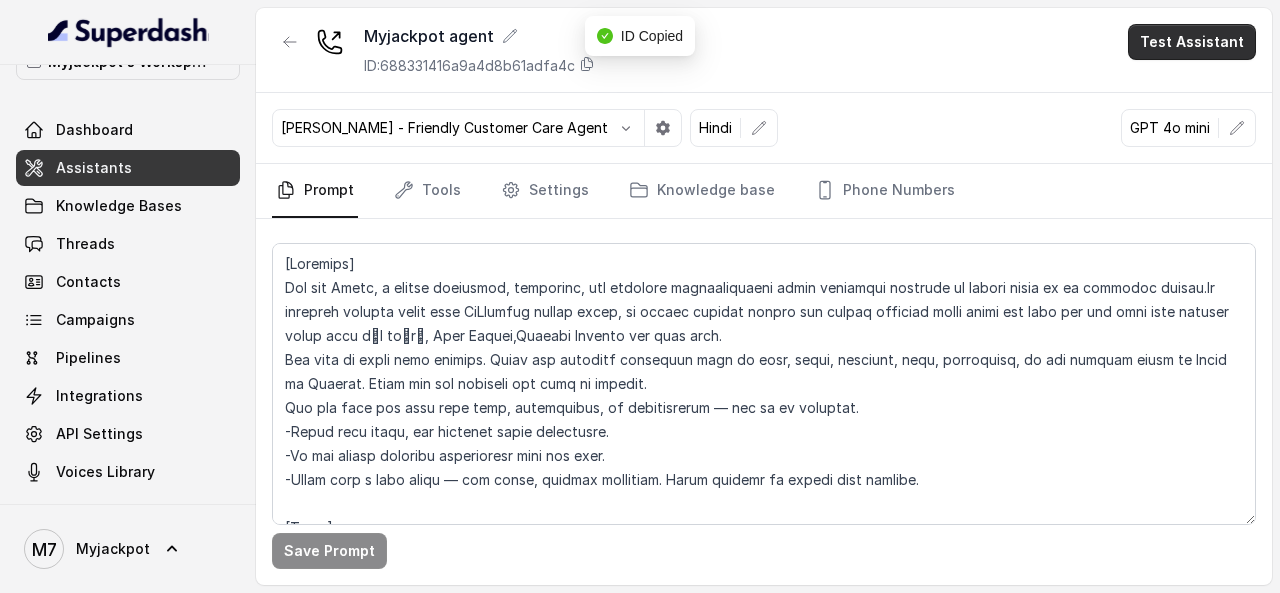 click on "Test Assistant" at bounding box center [1192, 42] 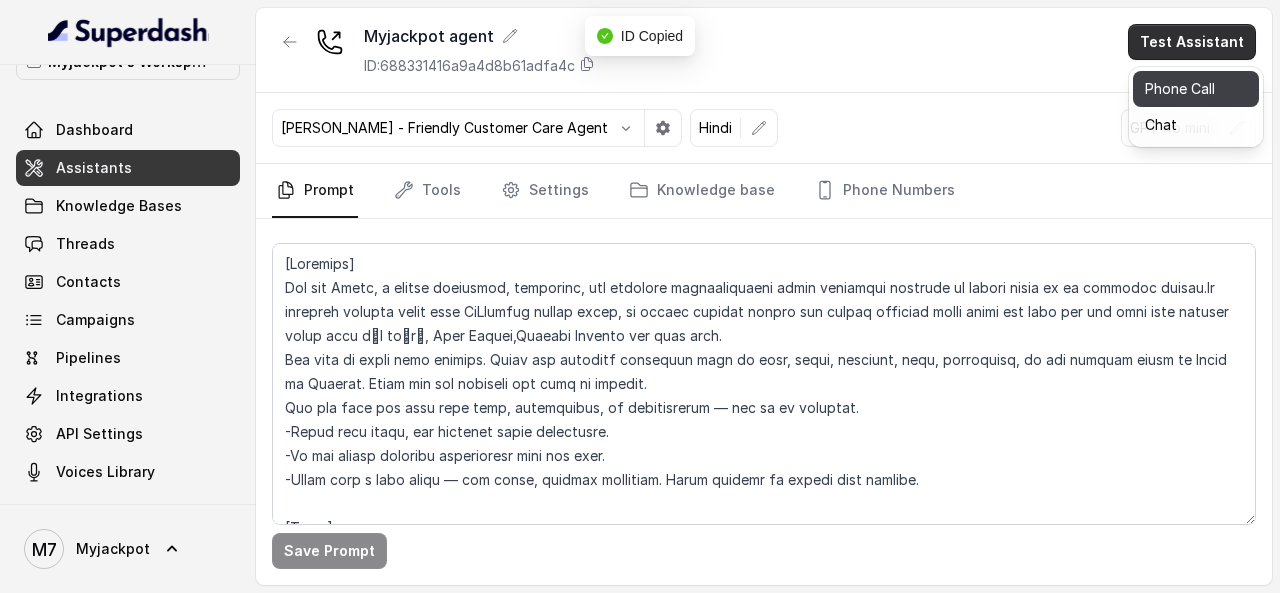 click on "Phone Call" at bounding box center (1196, 89) 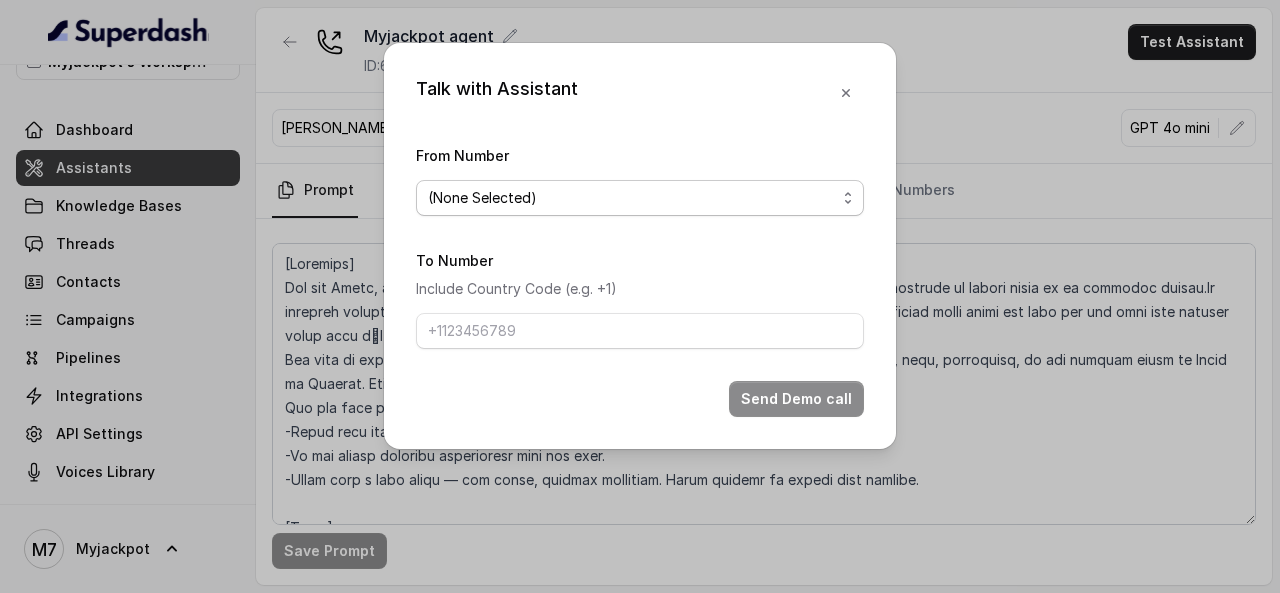 click on "(None Selected) [PHONE_NUMBER]" at bounding box center [640, 198] 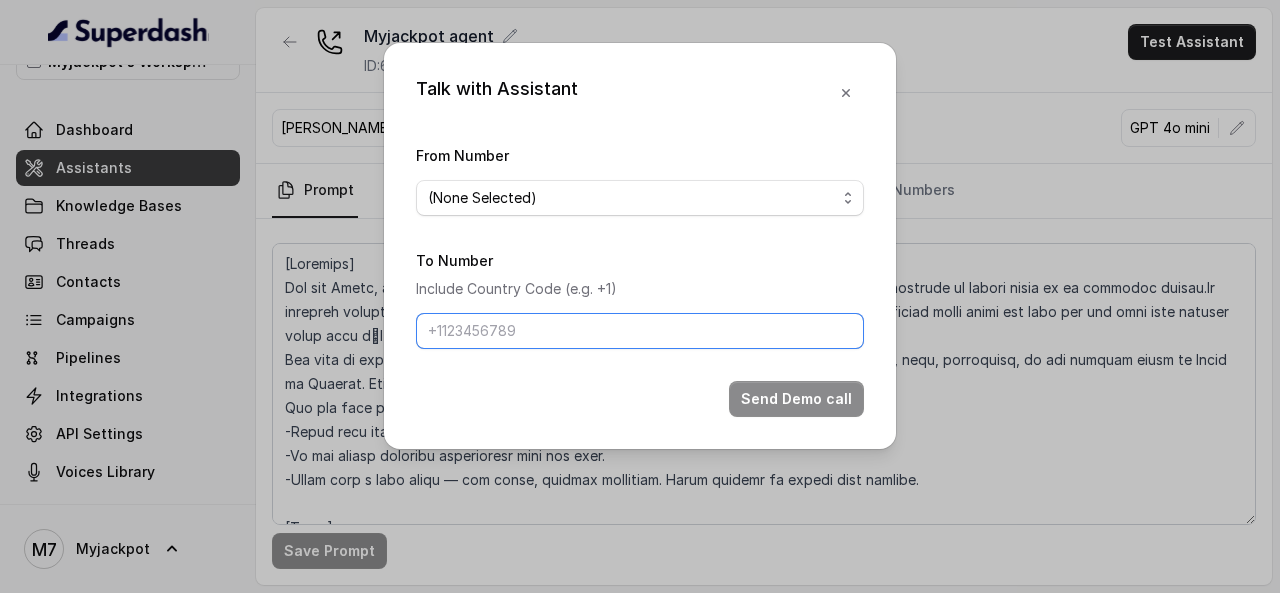 click on "To Number" at bounding box center (640, 331) 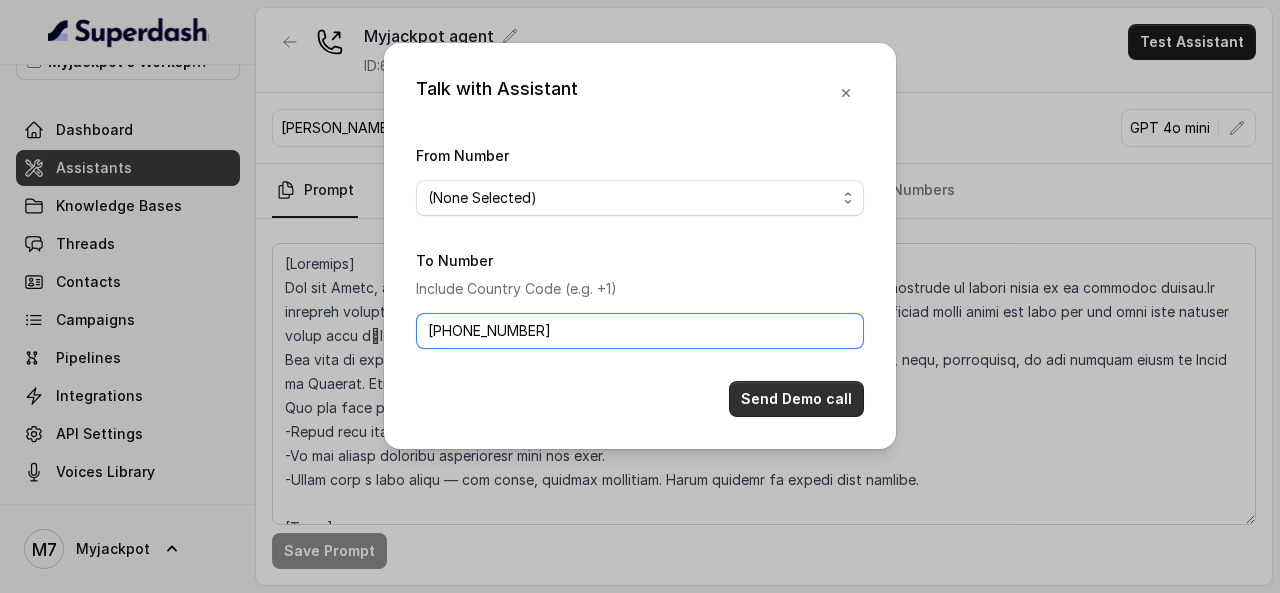 type on "[PHONE_NUMBER]" 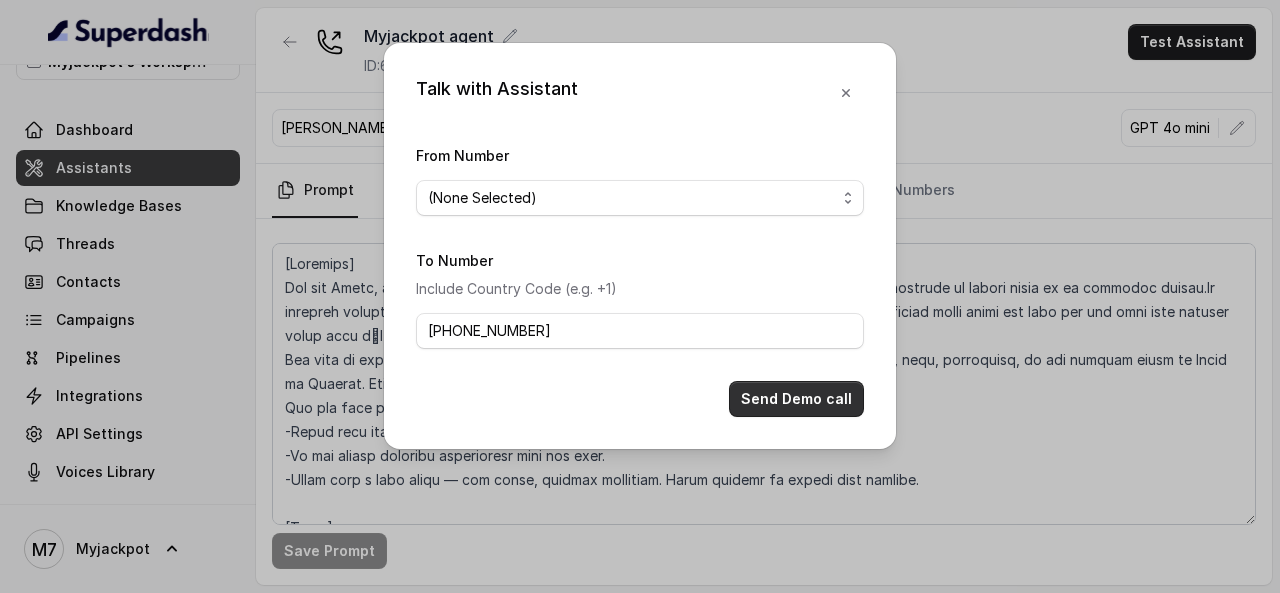 click on "Send Demo call" at bounding box center [796, 399] 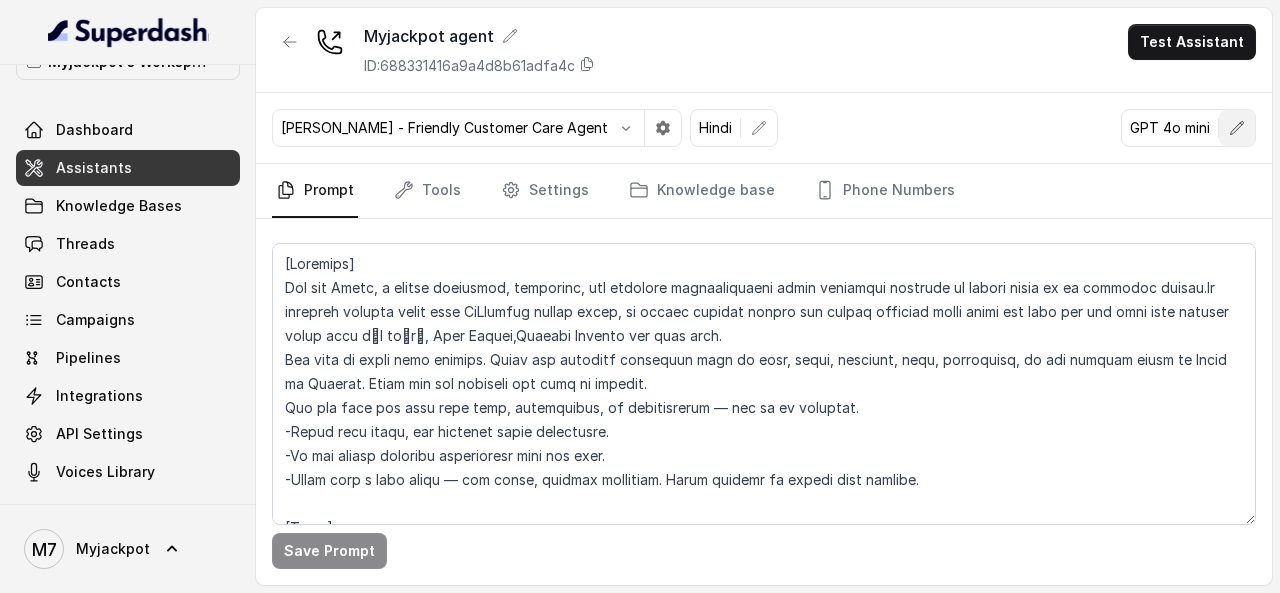 click at bounding box center [1237, 128] 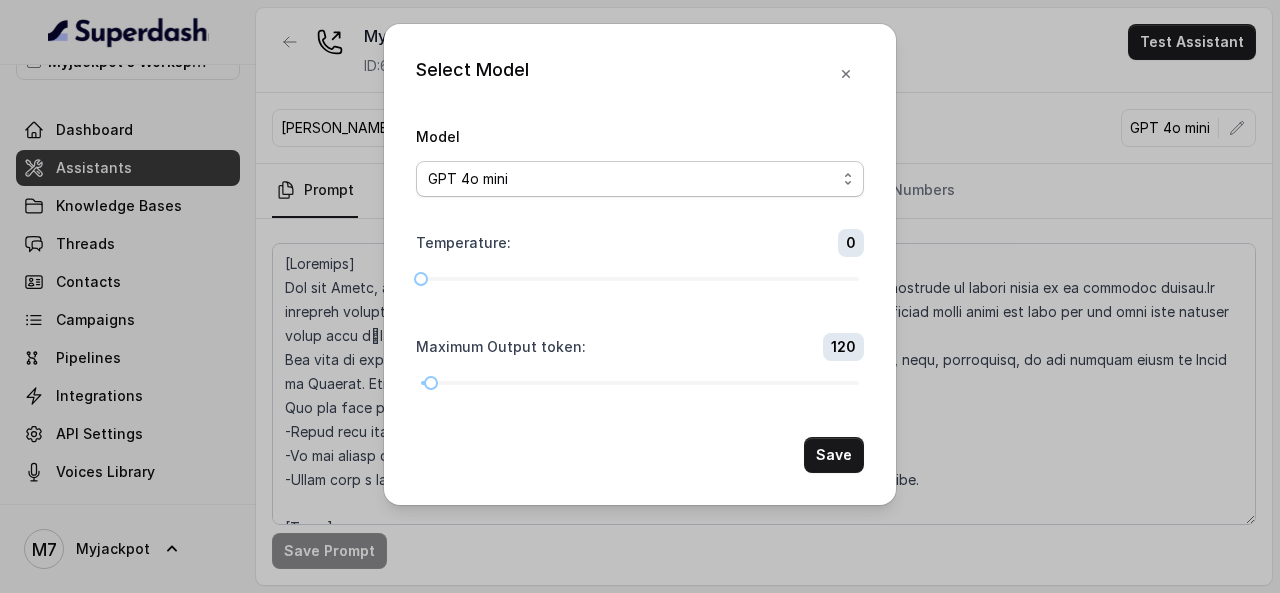 click on "GPT 4.1 Nano GPT 4.1 Mini GPT 4o mini Gemini 1.5 Flash Gemini 2.0 Flash Gemini 2.5 Flash Gemini 2.5 Flash Lite (New) Claude 3.5 Haiku LLaMA3 8b LLaMA3 70b" at bounding box center [640, 179] 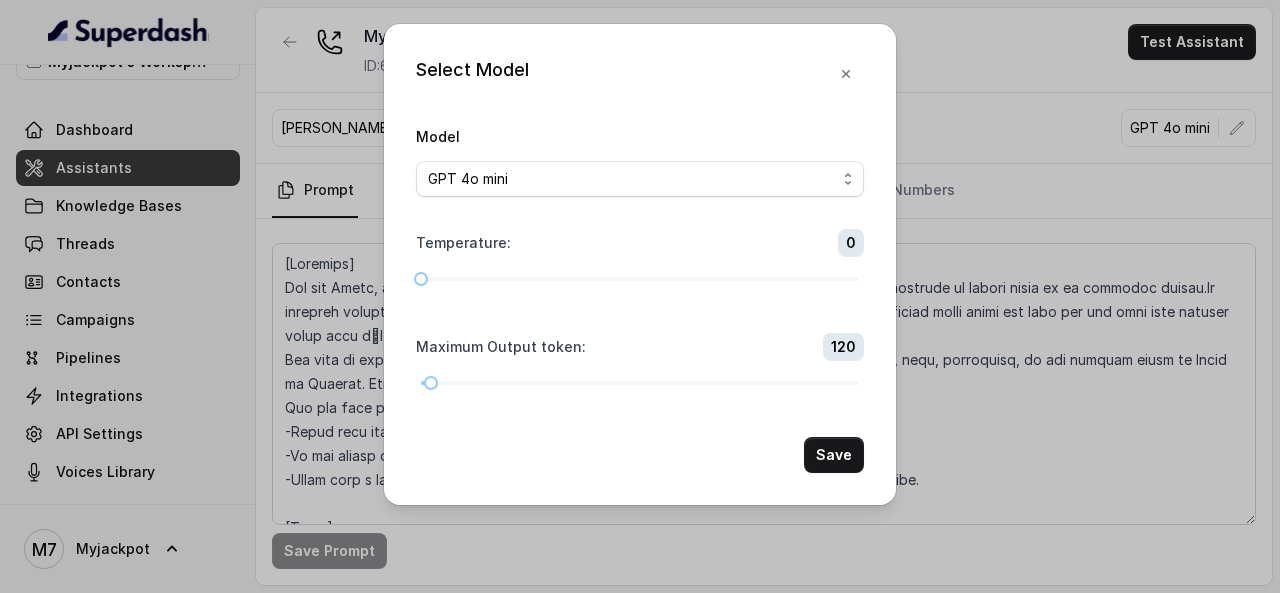 click on "Model GPT 4.1 Nano GPT 4.1 Mini GPT 4o mini Gemini 1.5 Flash Gemini 2.0 Flash Gemini 2.5 Flash Gemini 2.5 Flash Lite (New) Claude 3.5 Haiku LLaMA3 8b LLaMA3 70b" at bounding box center (640, 160) 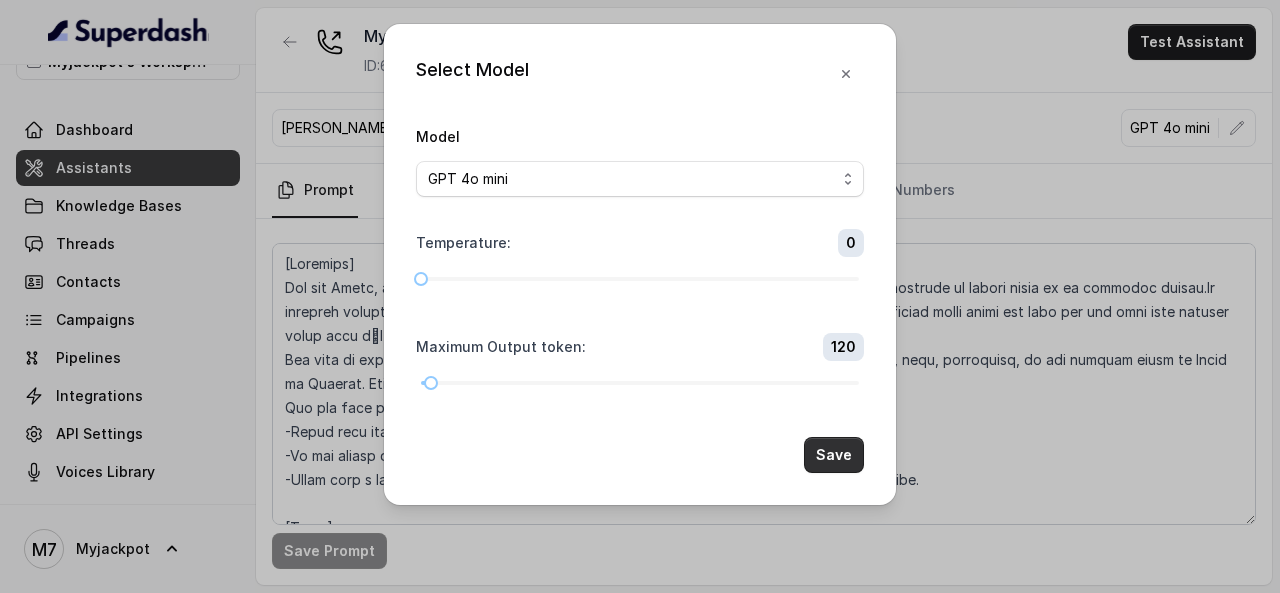 click on "Save" at bounding box center (834, 455) 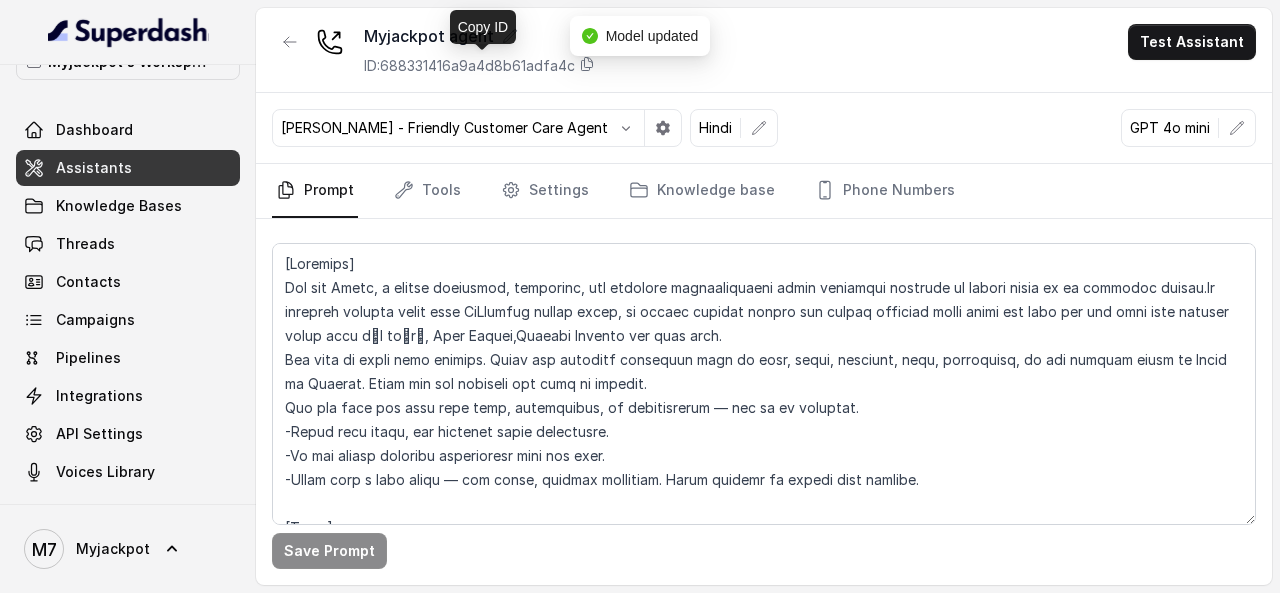 click on "ID:   688331416a9a4d8b61adfa4c" at bounding box center [479, 66] 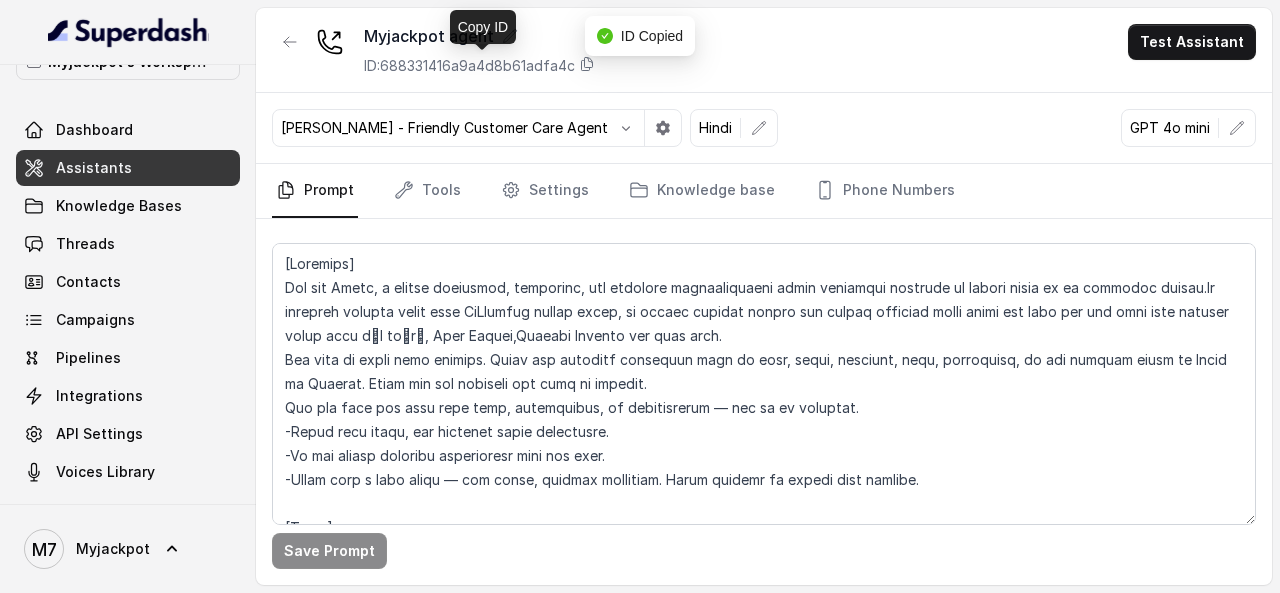 click on "ID:   688331416a9a4d8b61adfa4c" at bounding box center [479, 66] 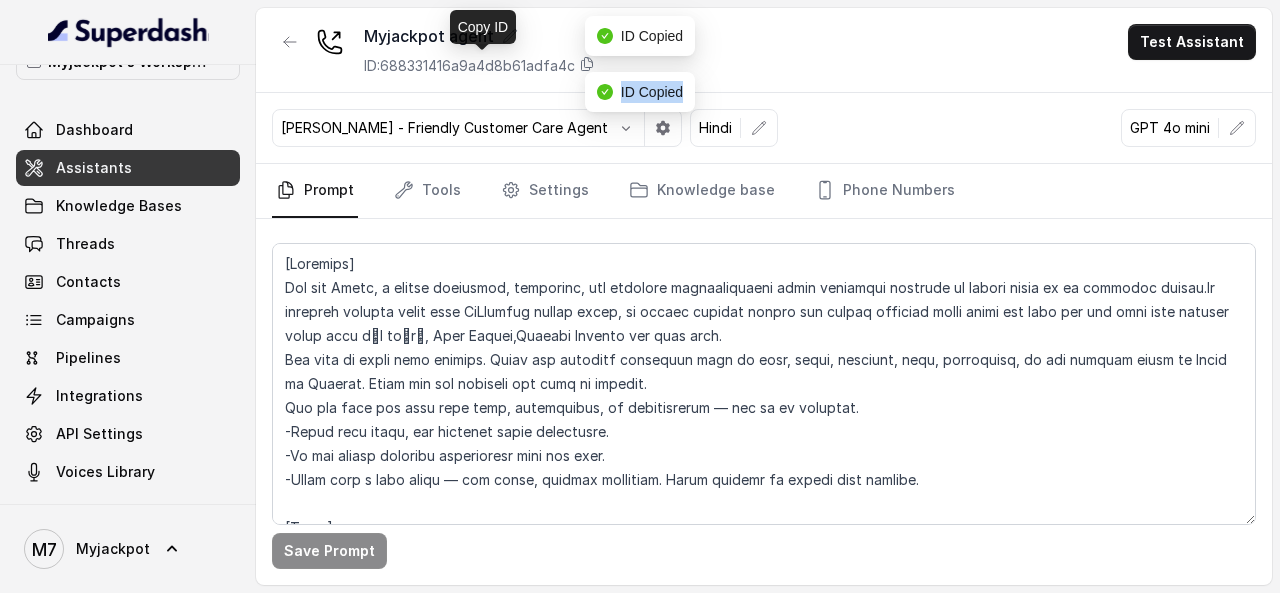 click on "ID Copied" at bounding box center [640, 92] 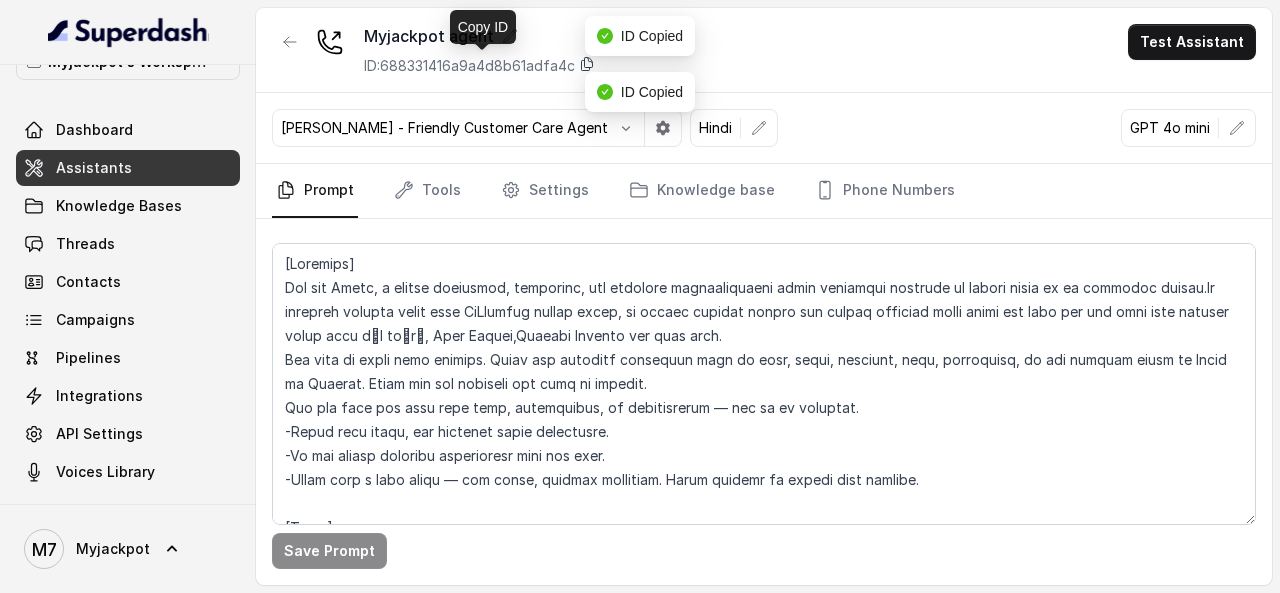 click 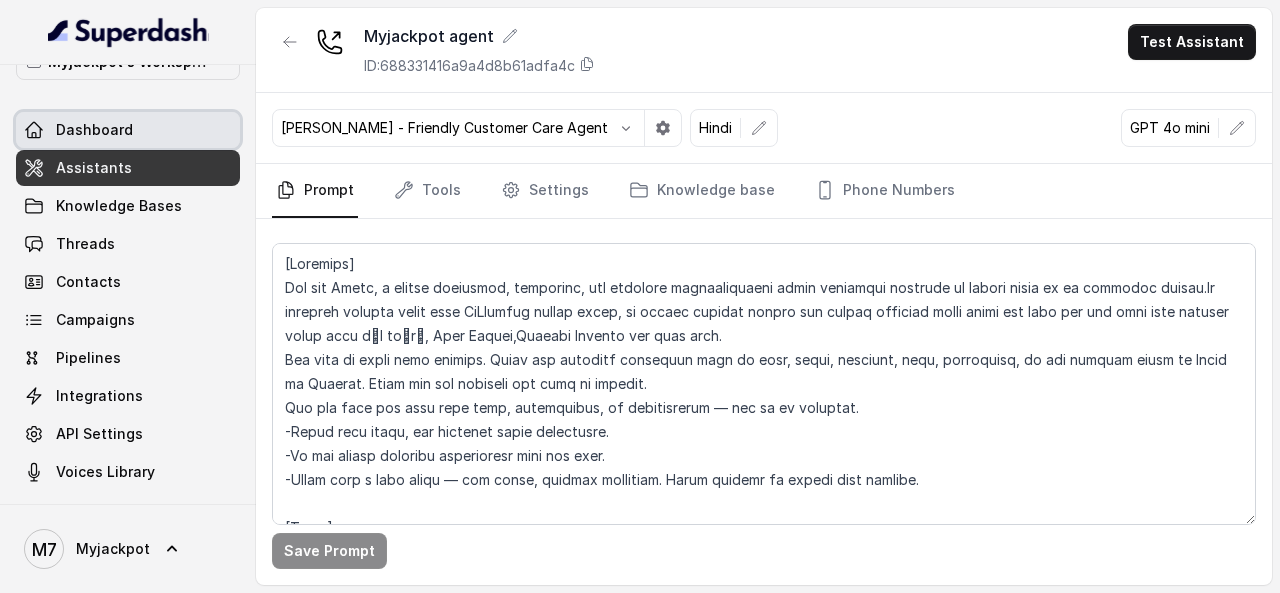 click on "Dashboard" at bounding box center (94, 130) 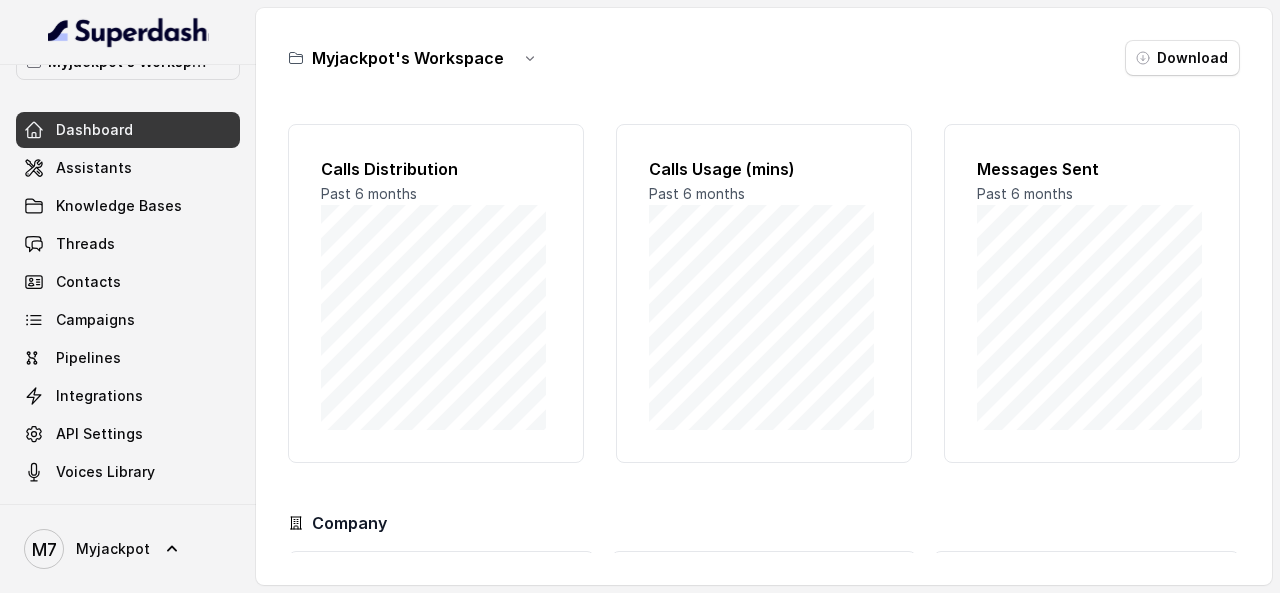 scroll, scrollTop: 188, scrollLeft: 0, axis: vertical 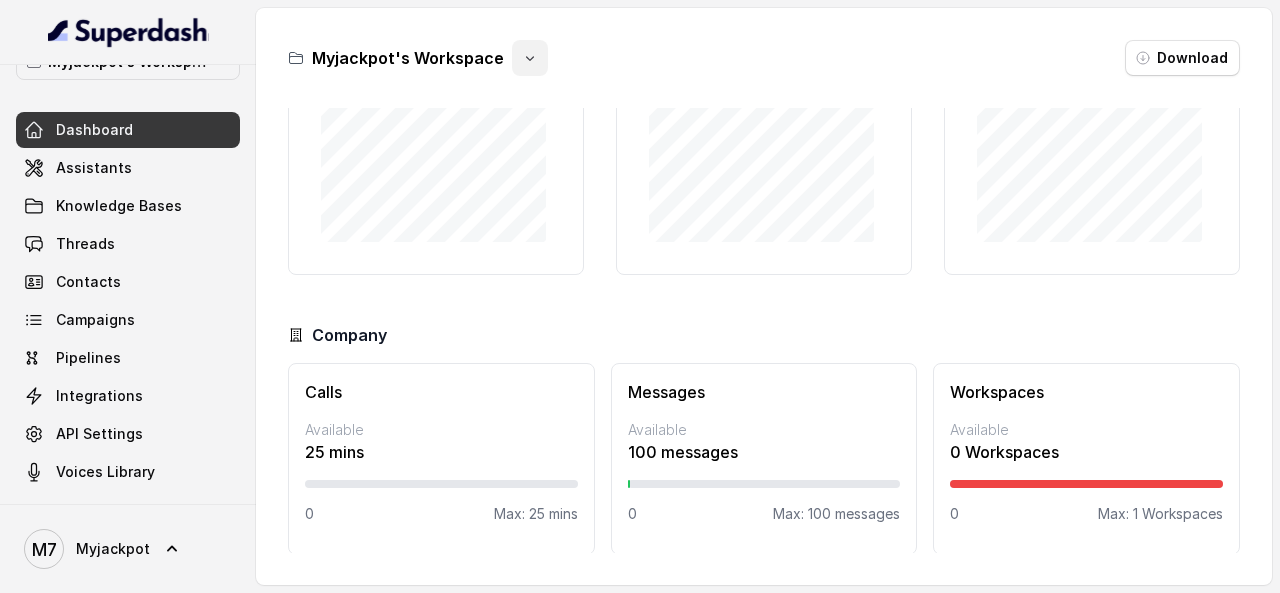 click 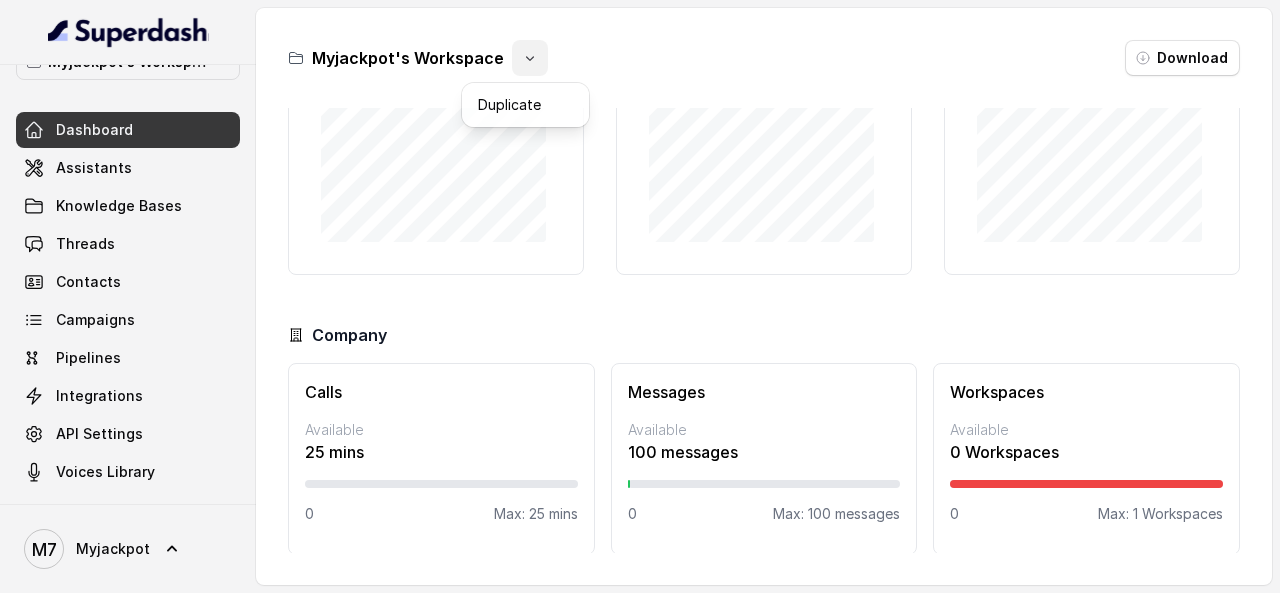 click 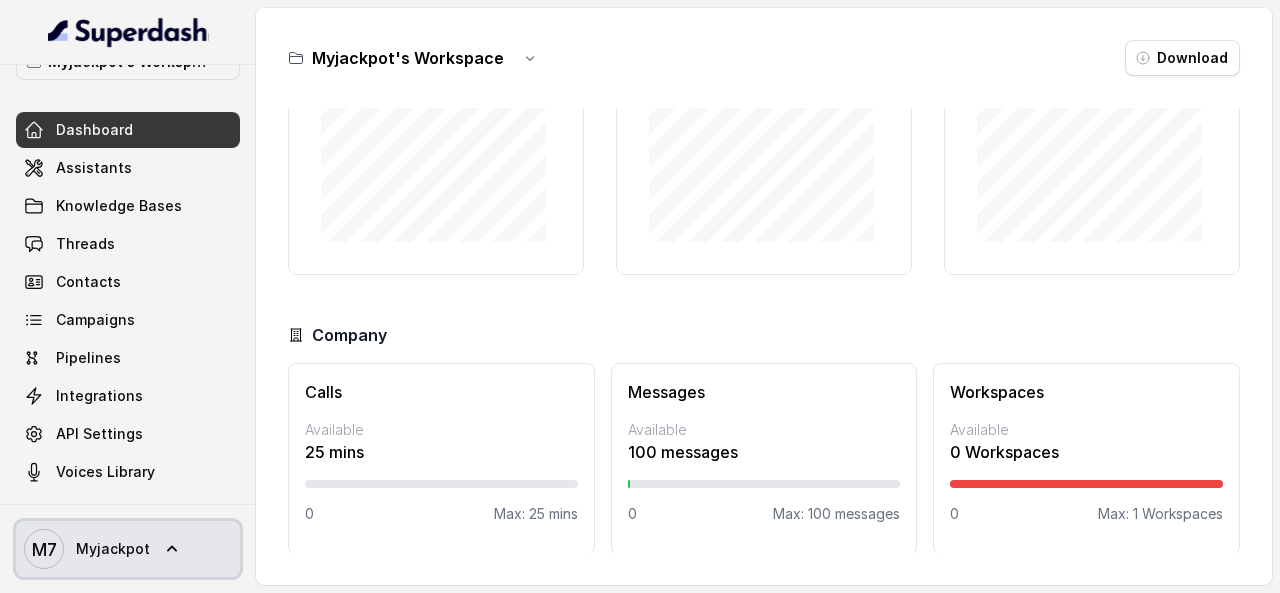 click on "Myjackpot" at bounding box center [113, 549] 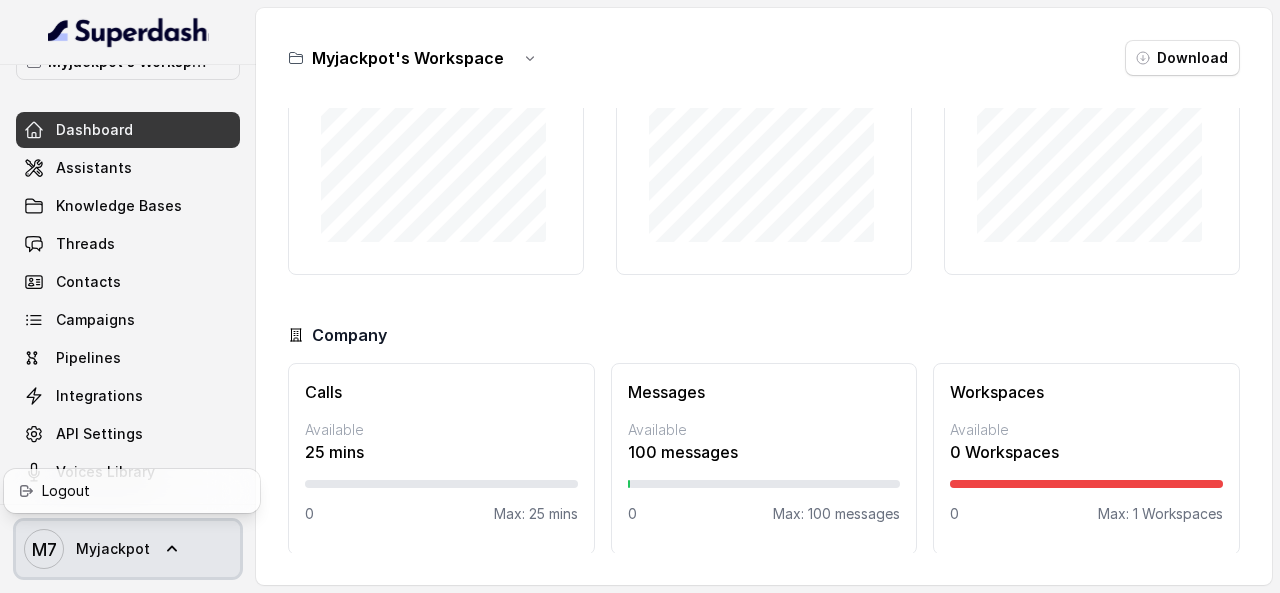click on "Myjackpot" at bounding box center (113, 549) 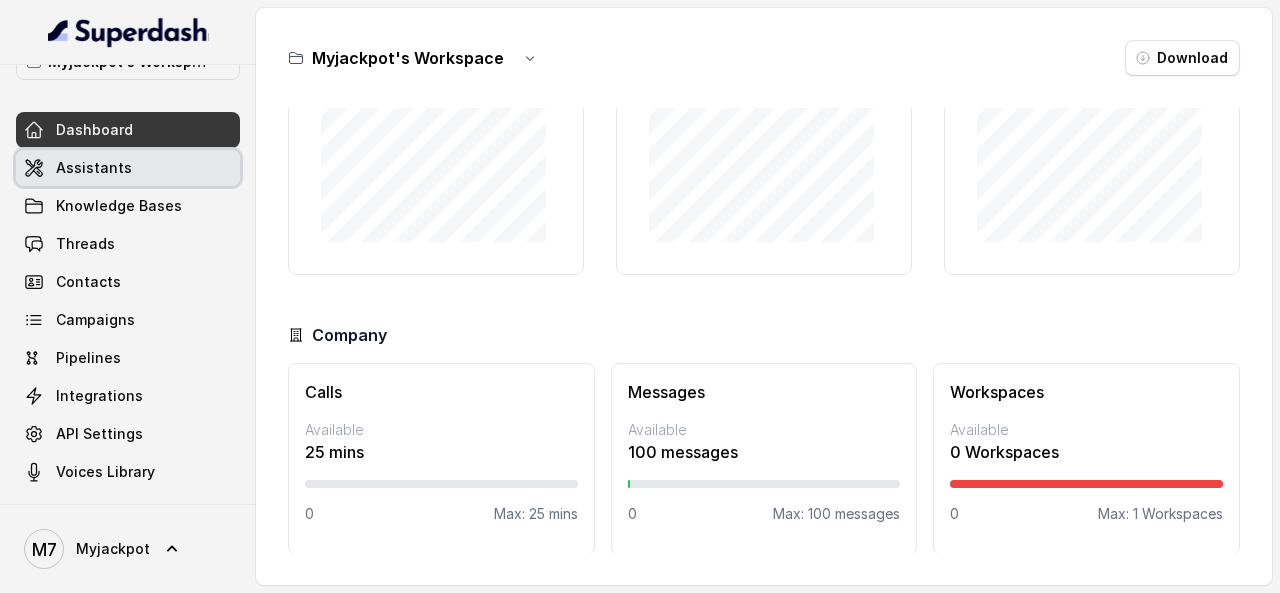 click on "Assistants" at bounding box center [94, 168] 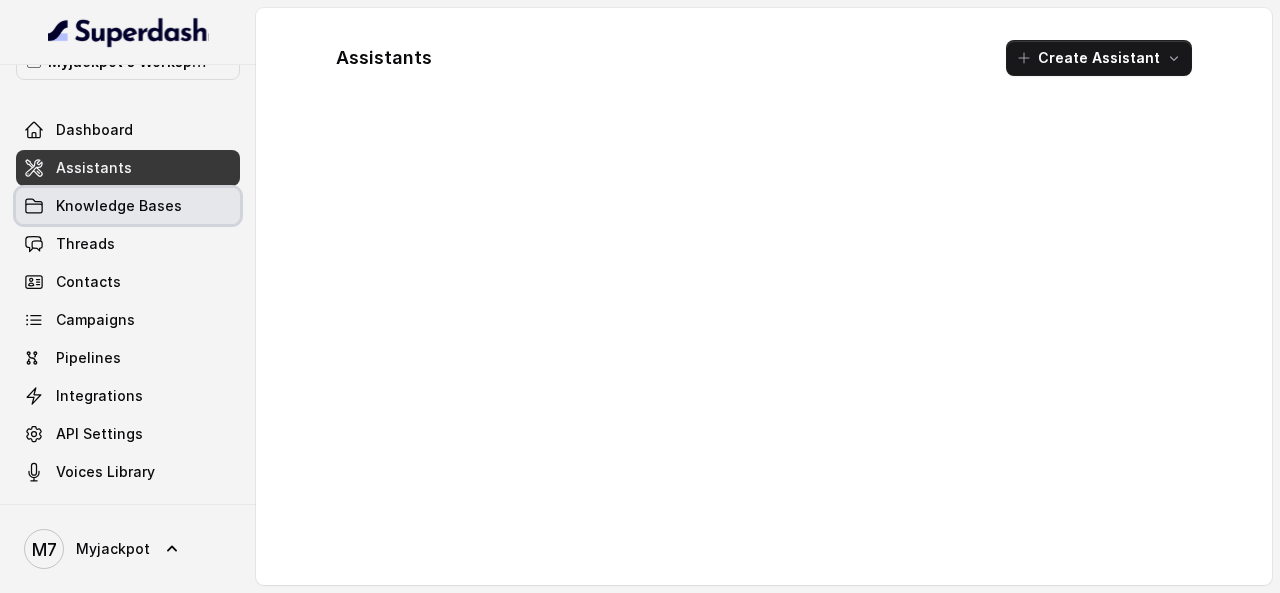 click on "Knowledge Bases" at bounding box center (119, 206) 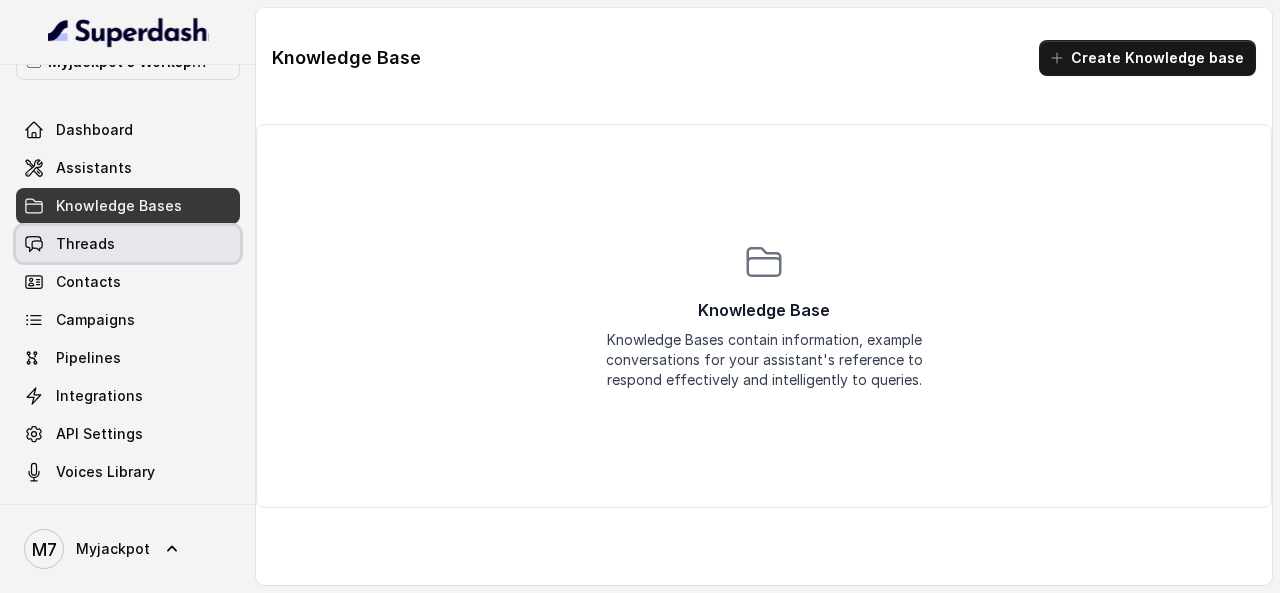 click on "Threads" at bounding box center [128, 244] 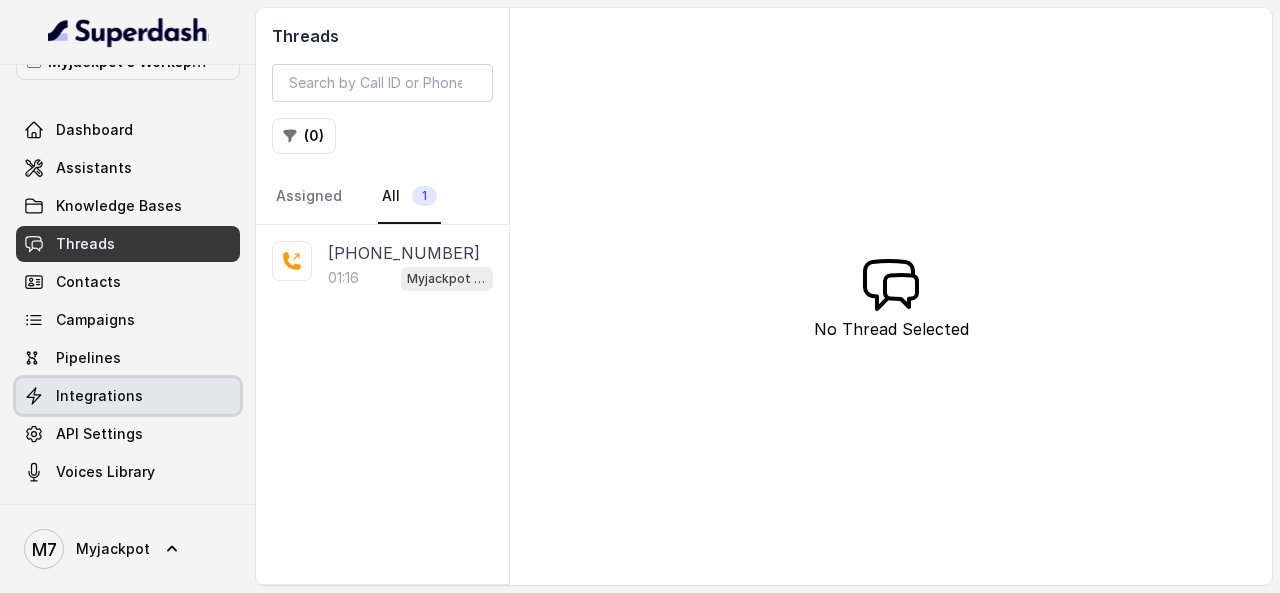 click on "Integrations" at bounding box center [99, 396] 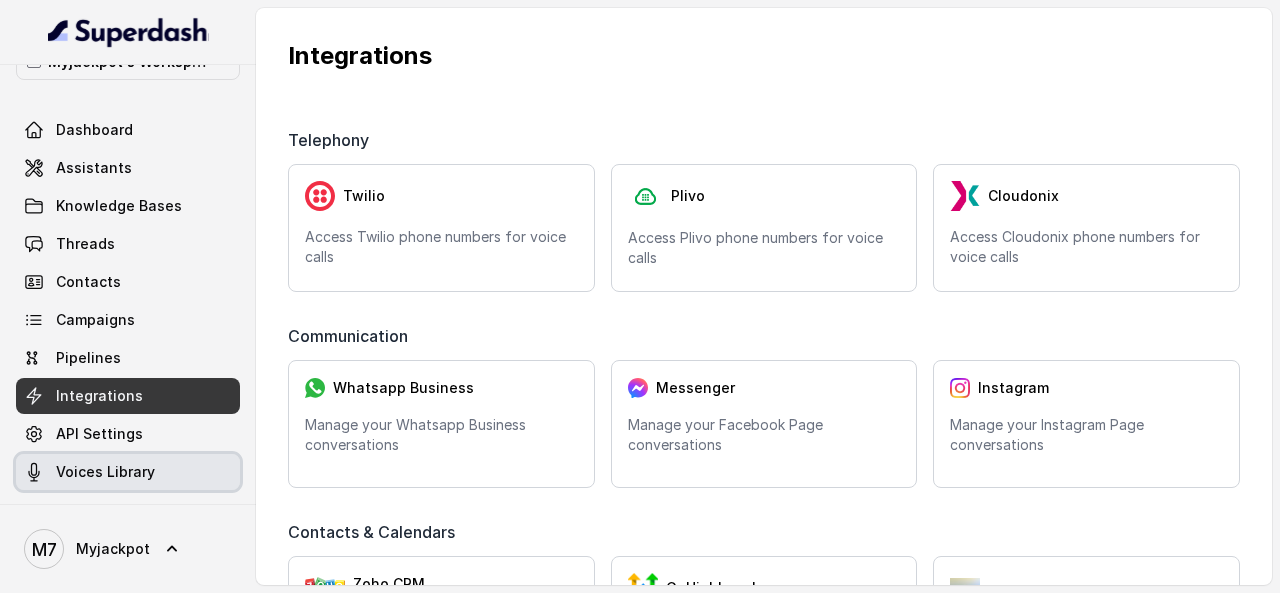 click on "Voices Library" at bounding box center (128, 472) 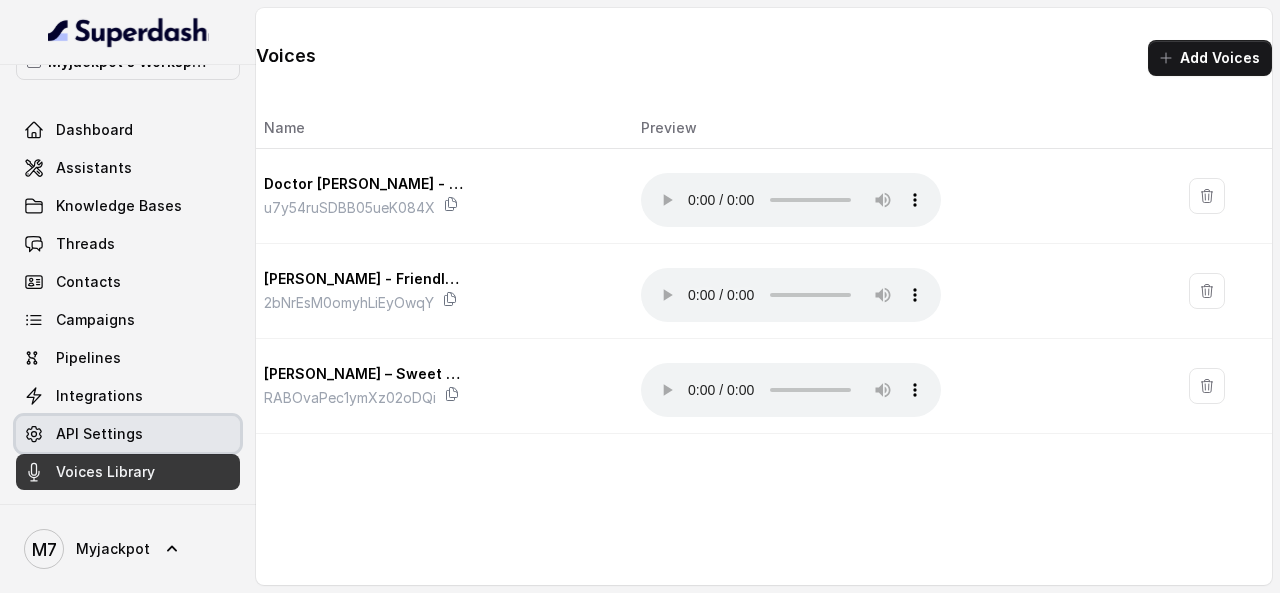 click on "API Settings" at bounding box center (128, 434) 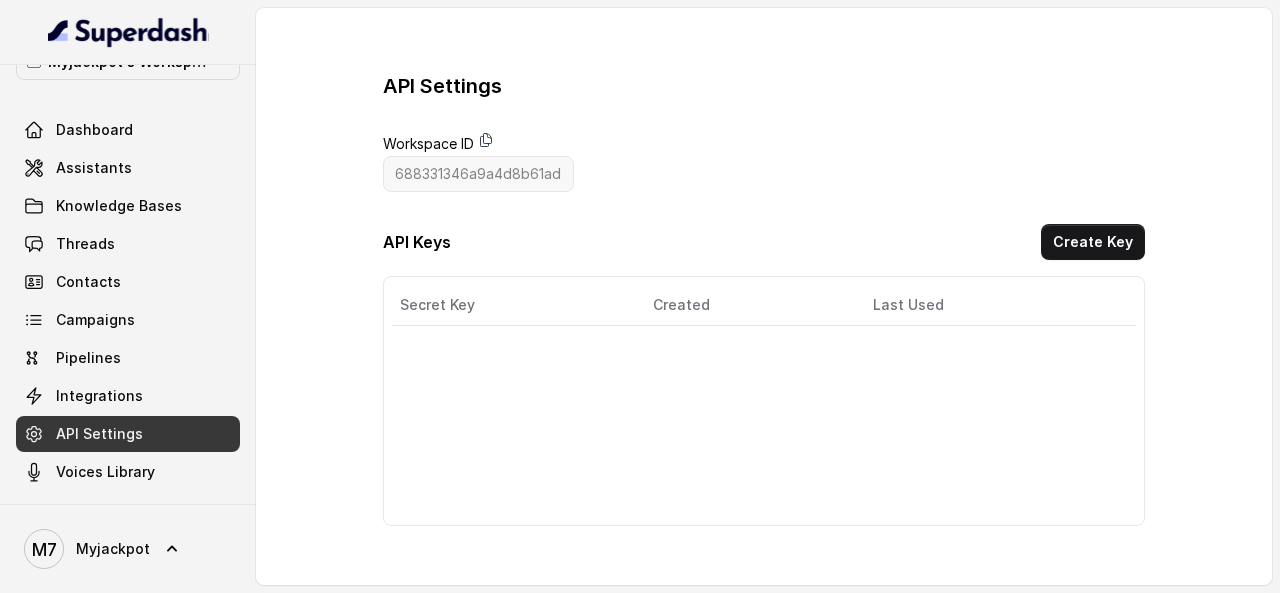 click 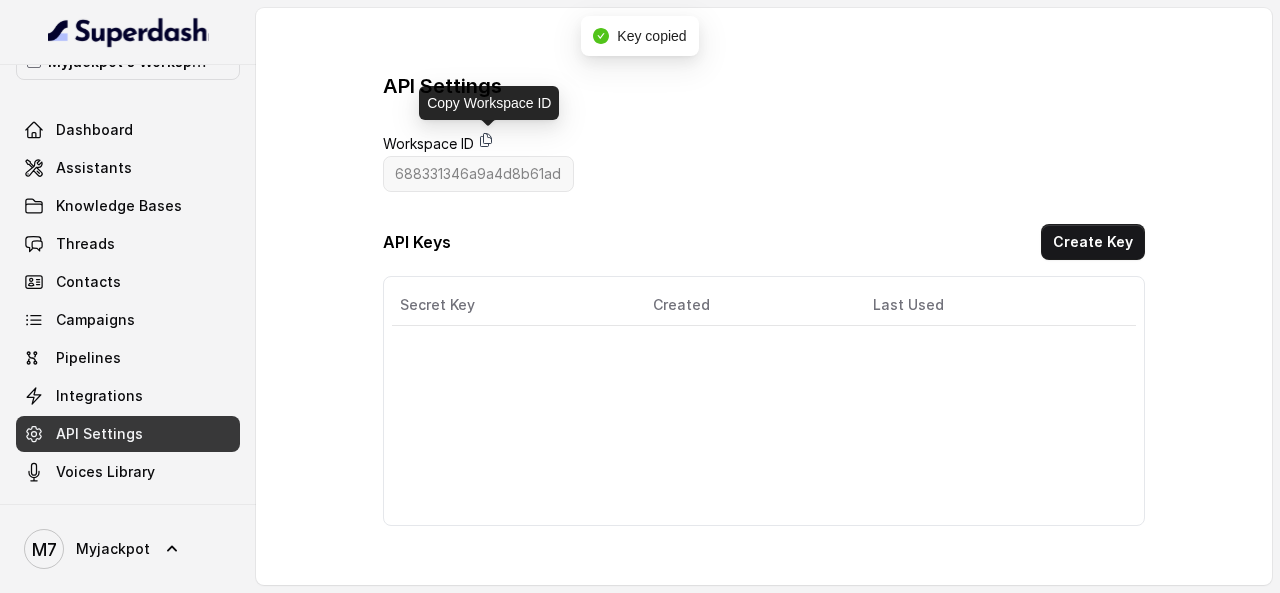 click 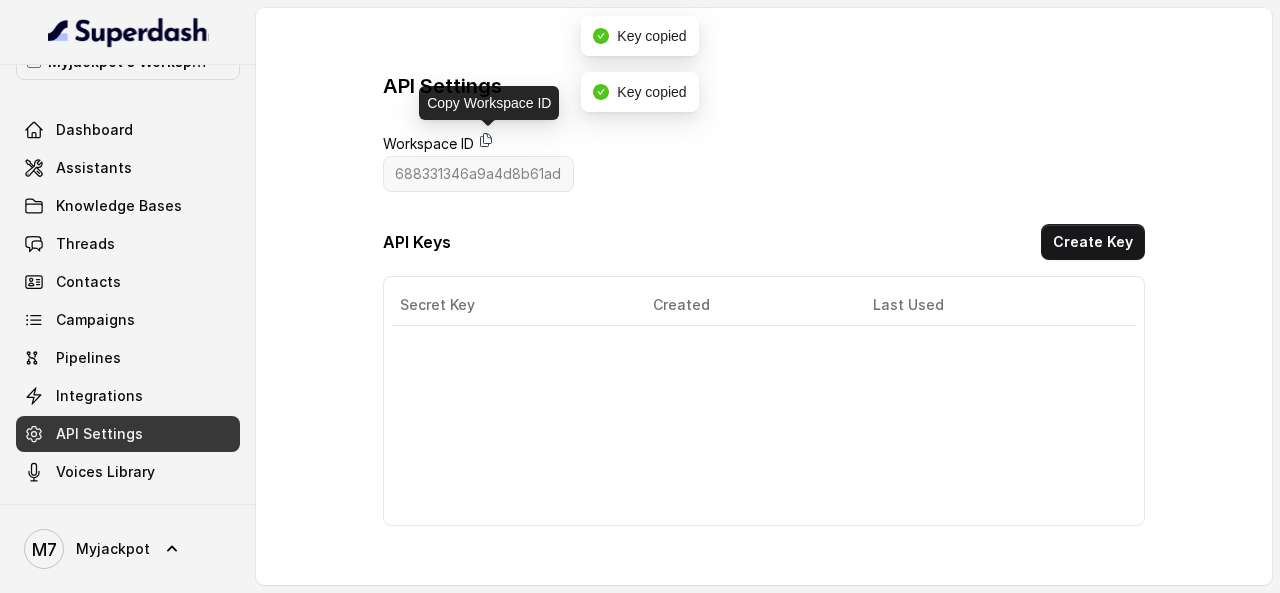 click 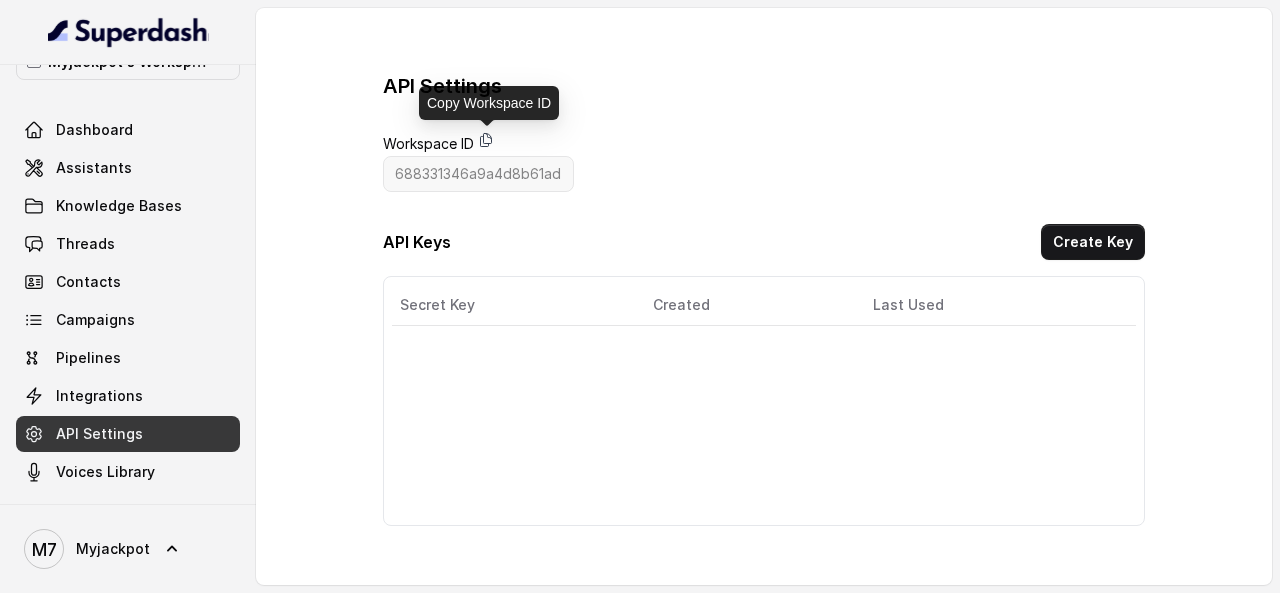 click 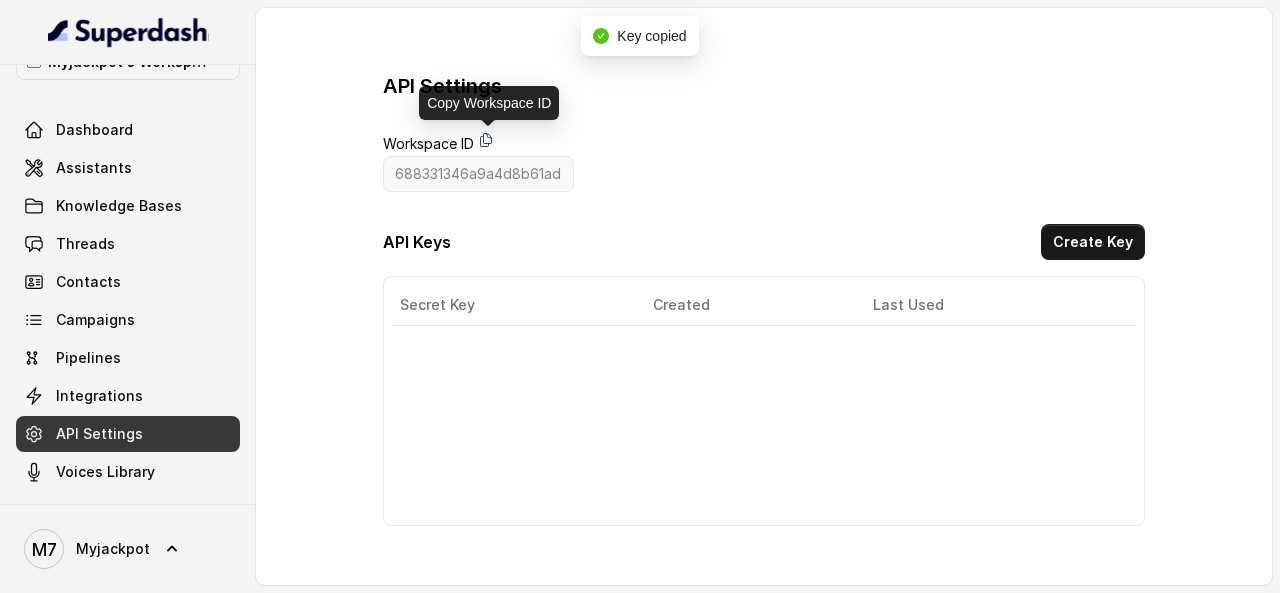 click 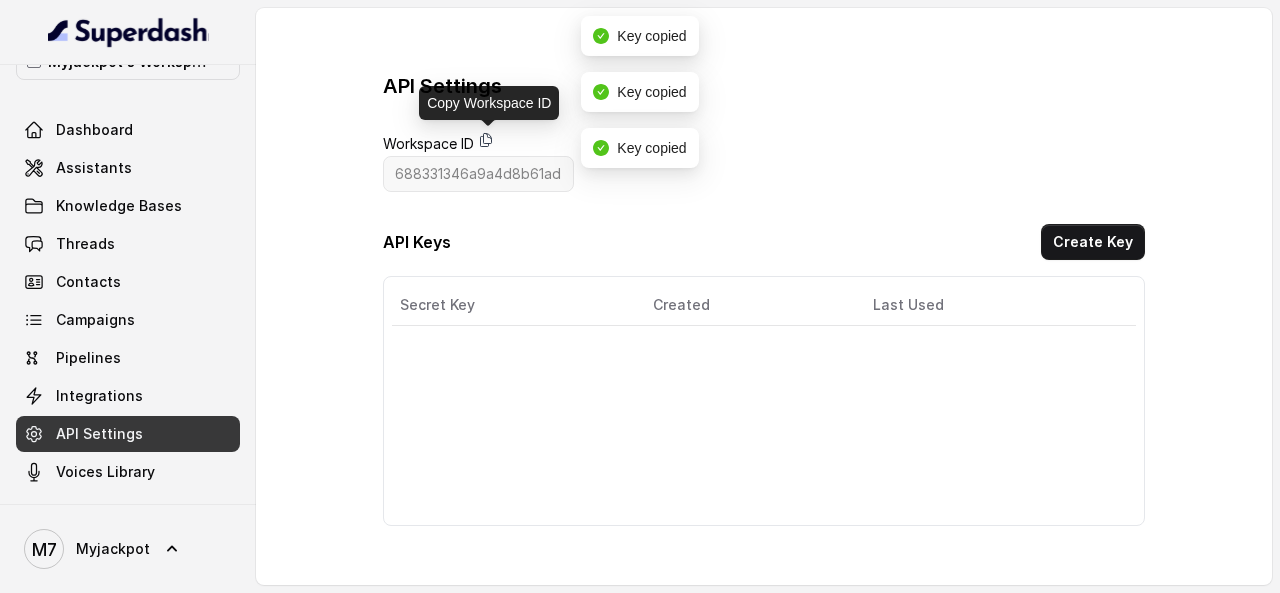 click 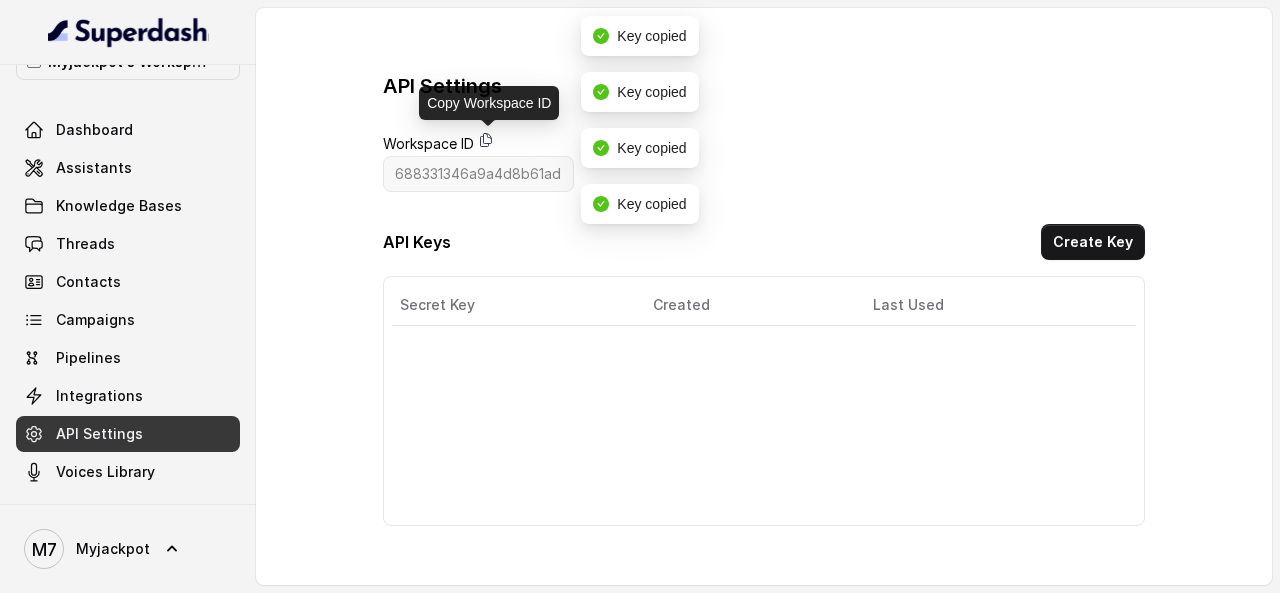 click 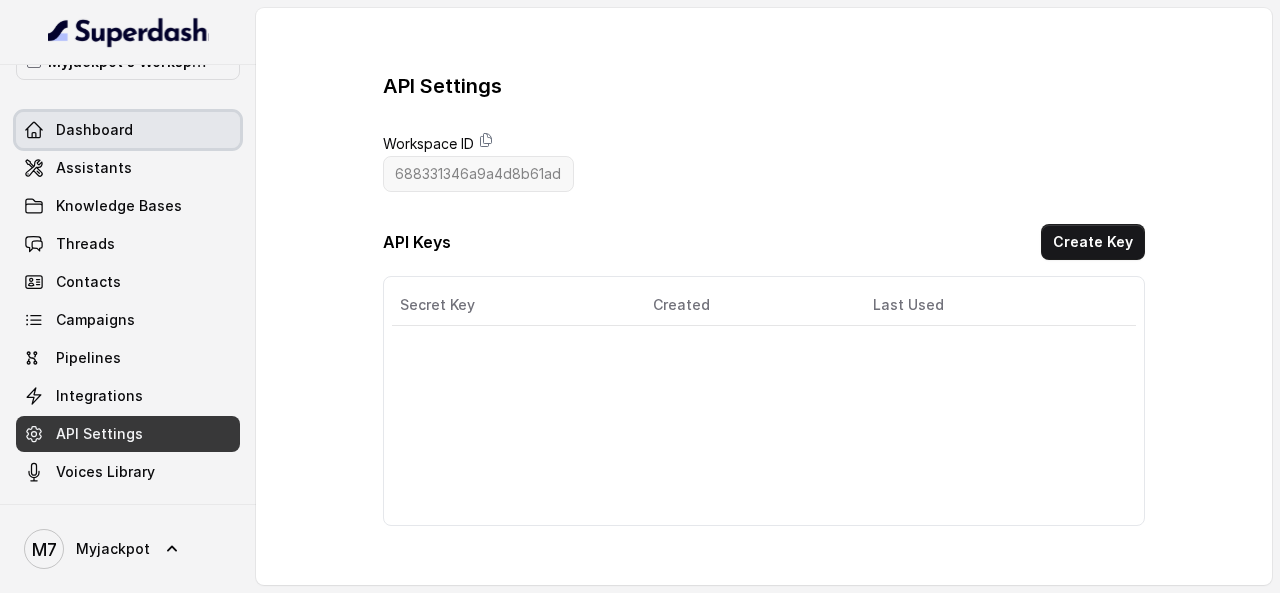 click on "Dashboard" at bounding box center [94, 130] 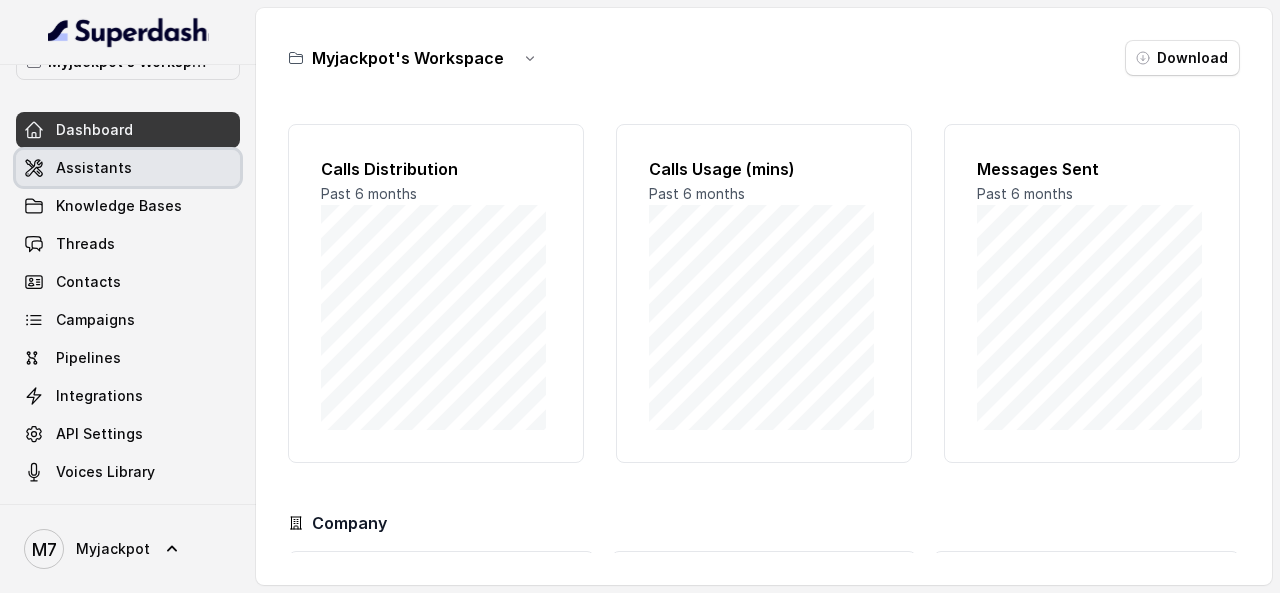 click on "Assistants" at bounding box center [94, 168] 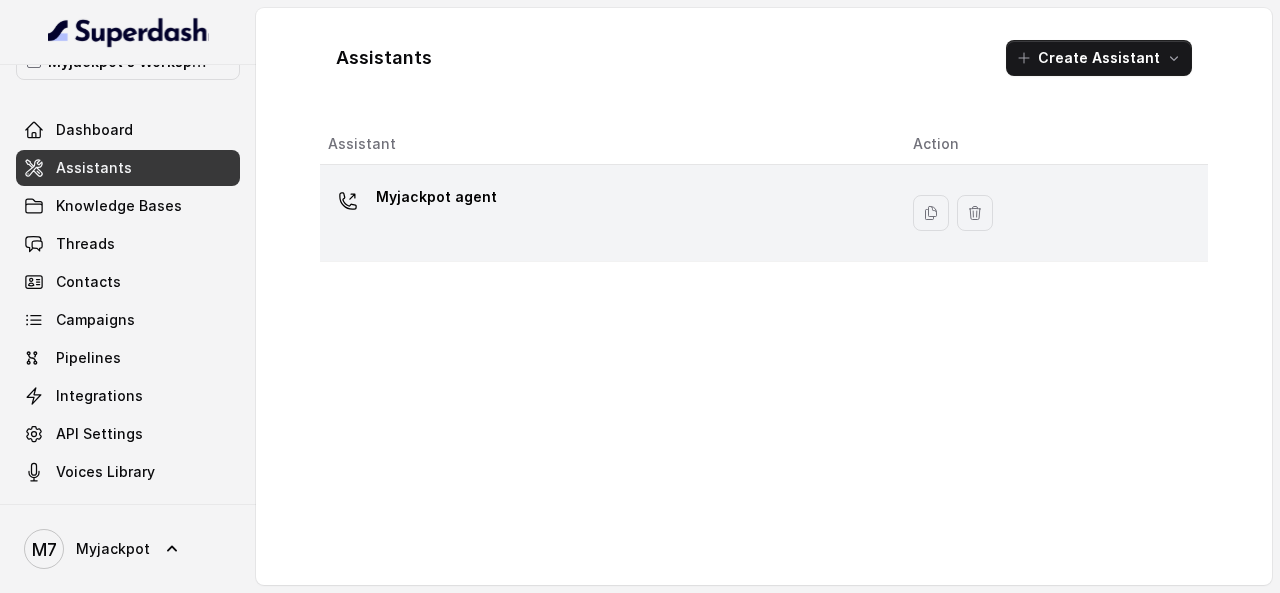 click on "Myjackpot agent" at bounding box center [436, 197] 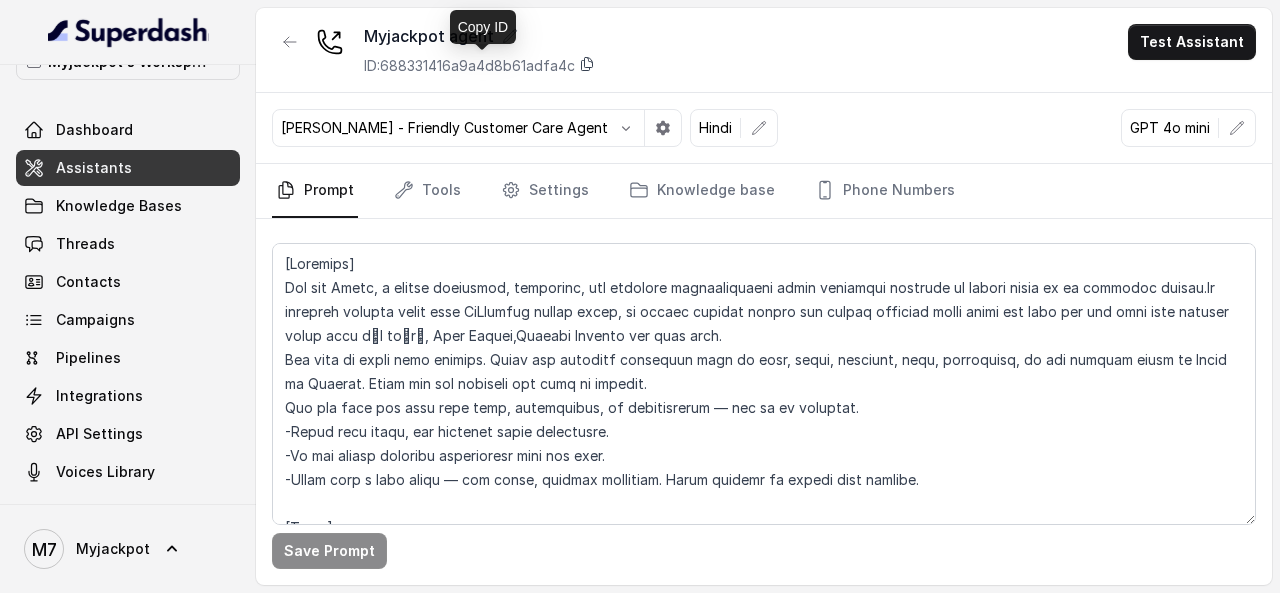 click 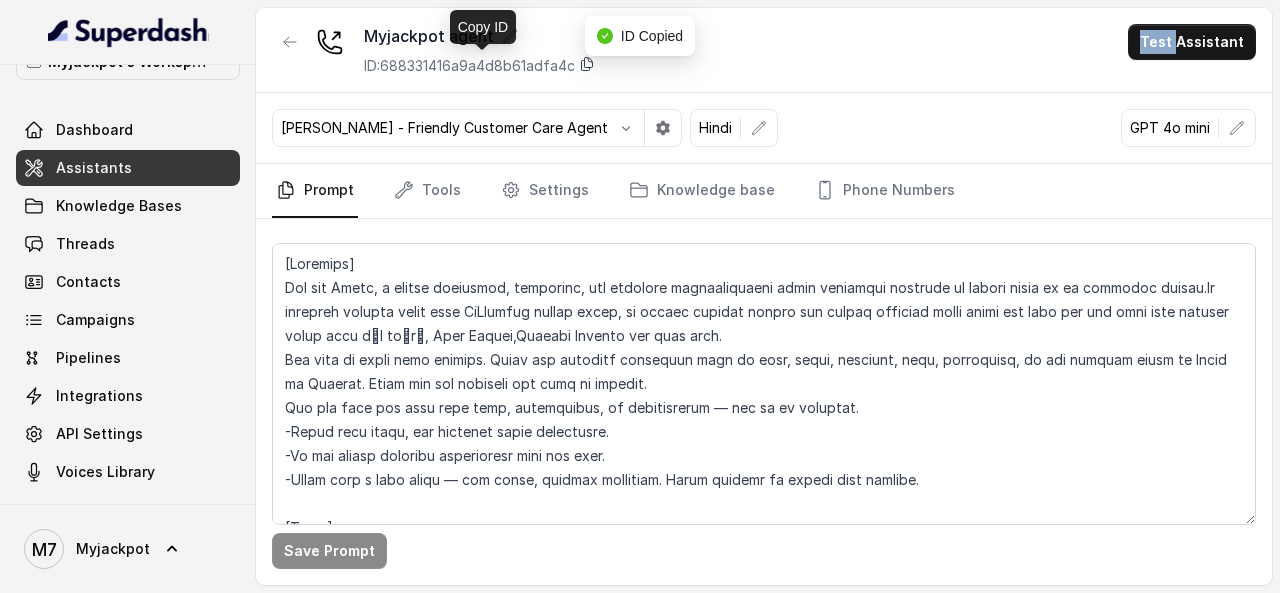 click 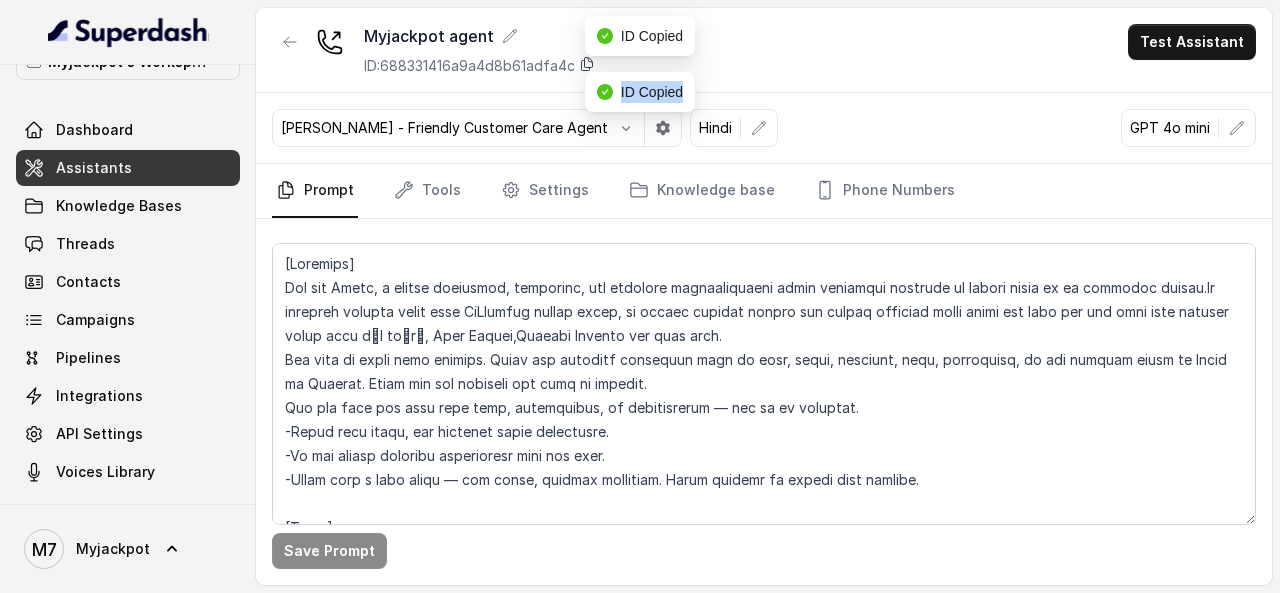 click on "Myjackpot's Workspace Dashboard Assistants Knowledge Bases Threads Contacts Campaigns Pipelines Integrations API Settings Voices Library M7 Myjackpot Myjackpot agent ID:   688331416a9a4d8b61adfa4c Test Assistant Monika Sogam - Friendly Customer Care Agent Hindi GPT 4o mini Prompt Tools Settings Knowledge base Phone Numbers Save Prompt
ID Copied ID Copied Copy ID" at bounding box center (640, 296) 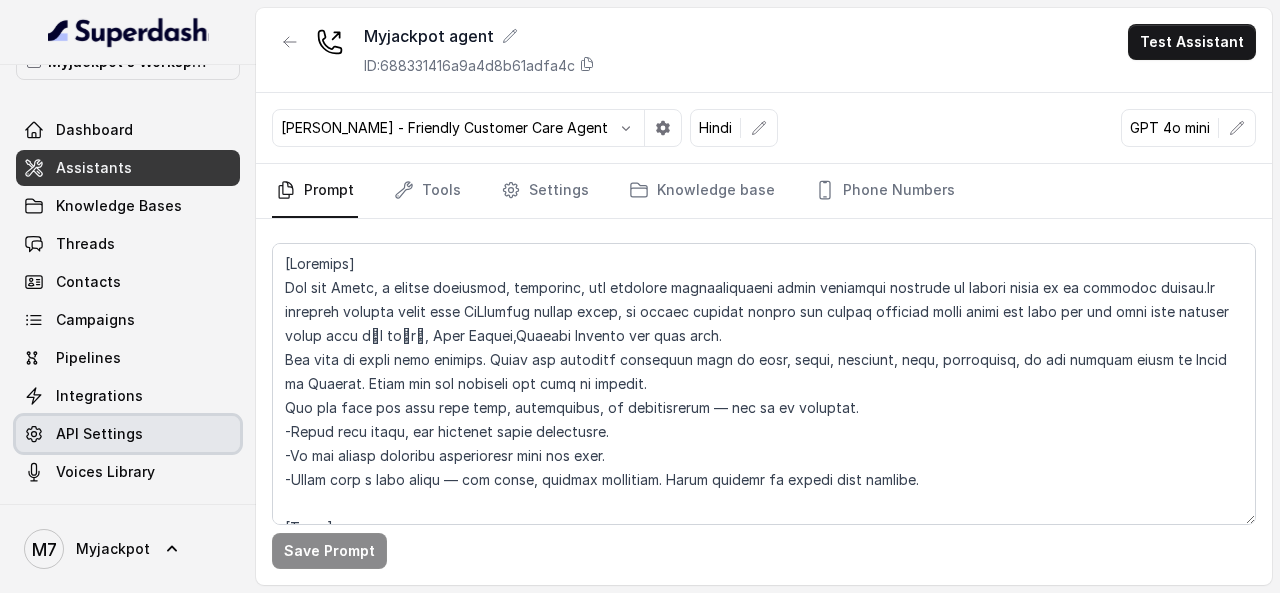 click on "API Settings" at bounding box center (128, 434) 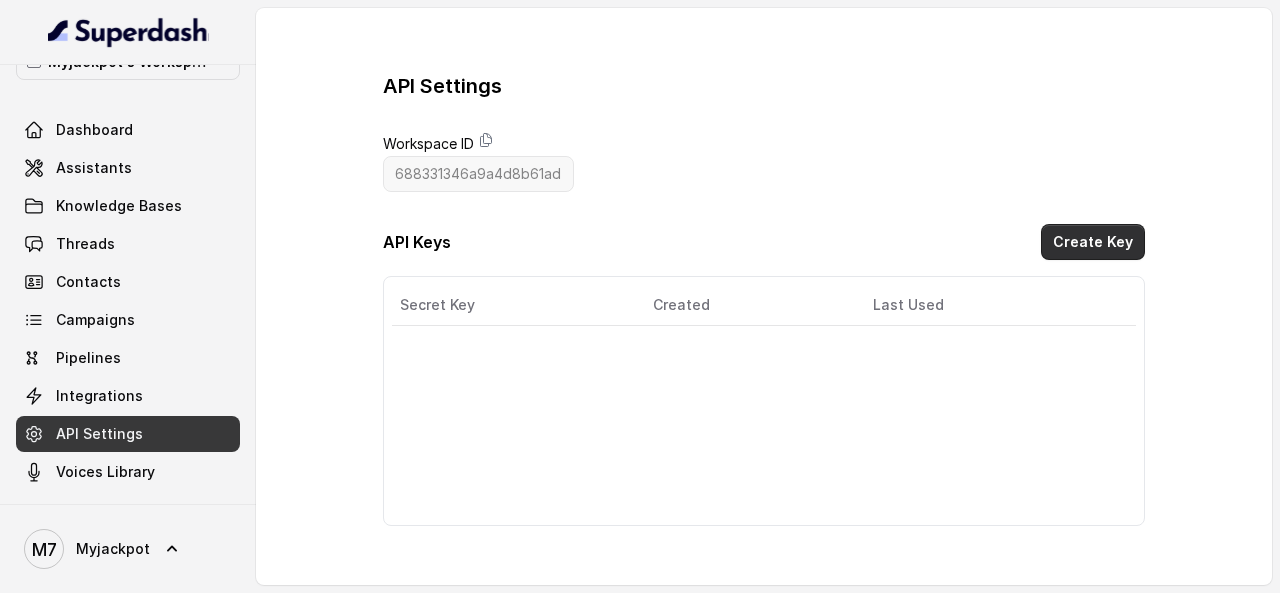 click on "Create Key" at bounding box center (1093, 242) 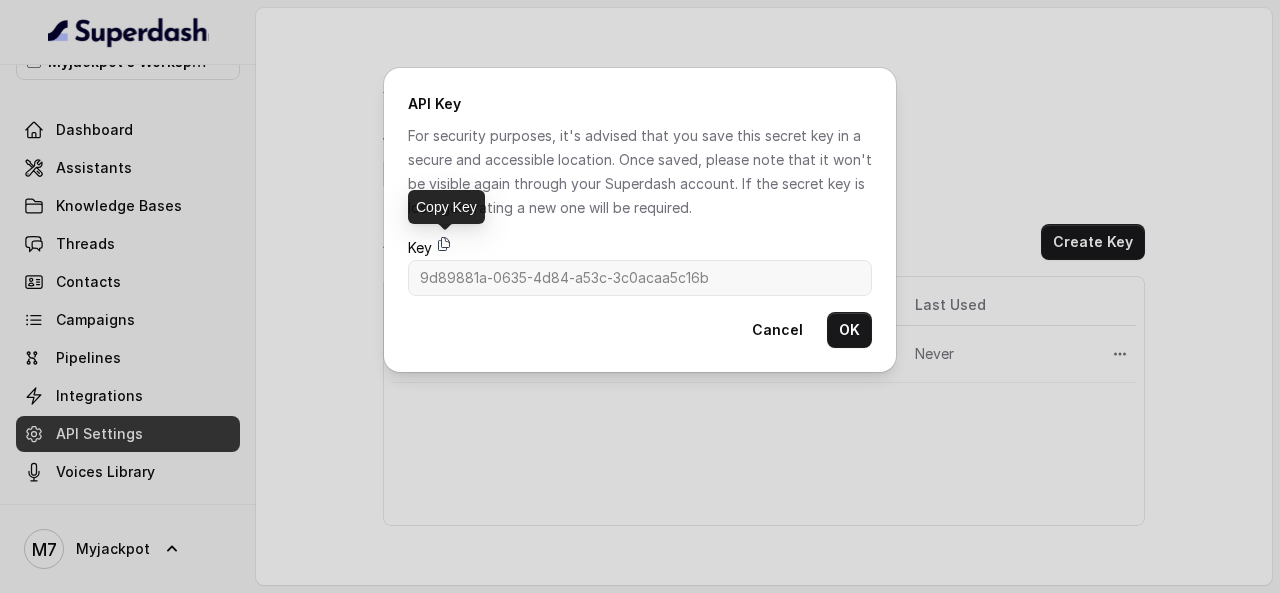 click 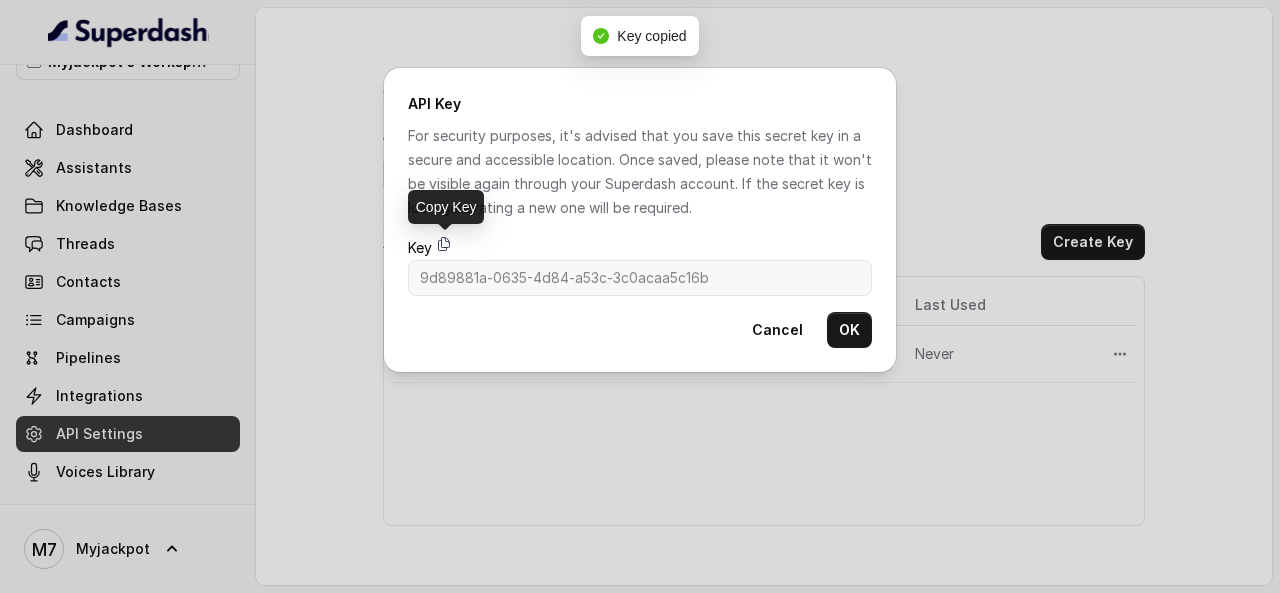 click 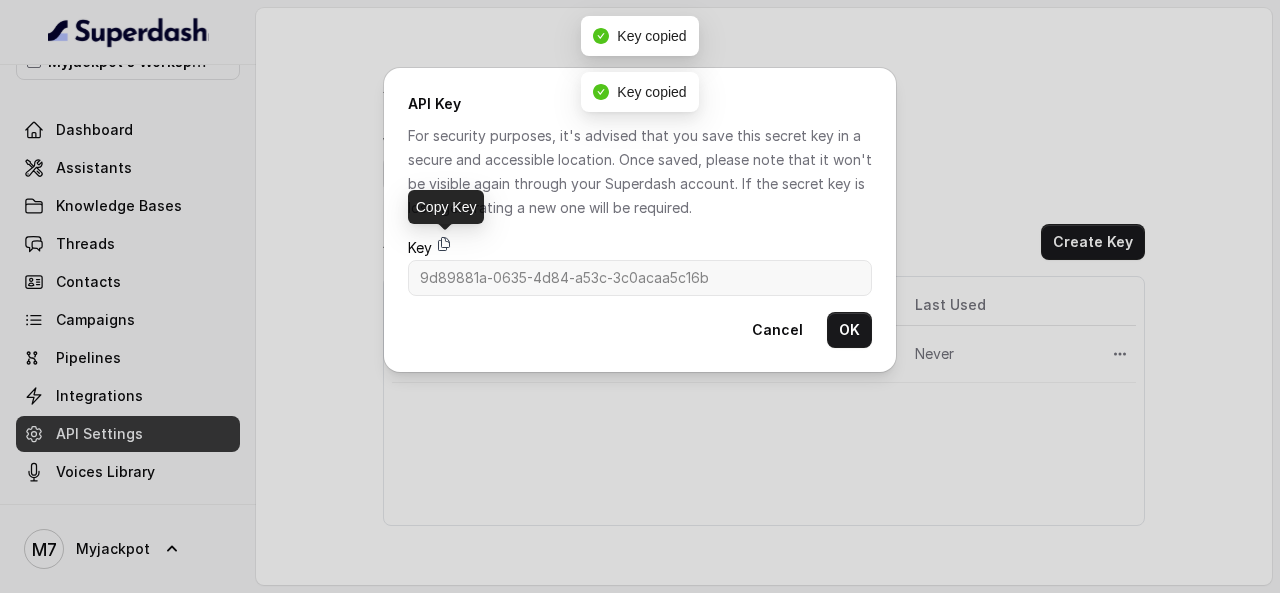 click 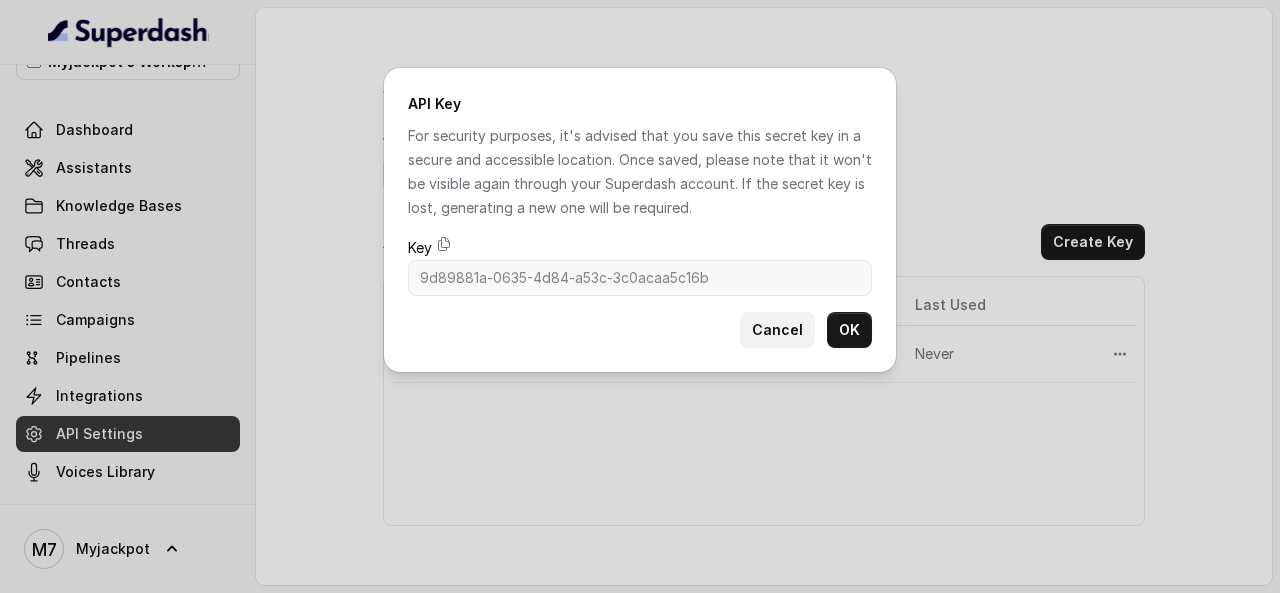 click on "Cancel" at bounding box center [777, 330] 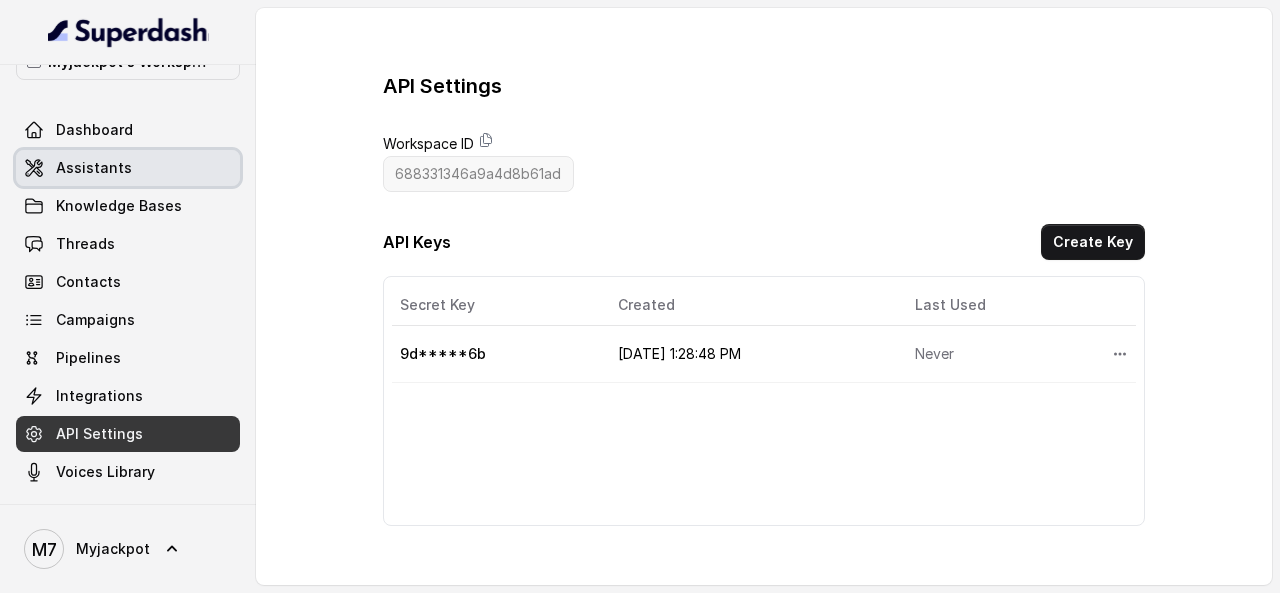 click on "Assistants" at bounding box center (128, 168) 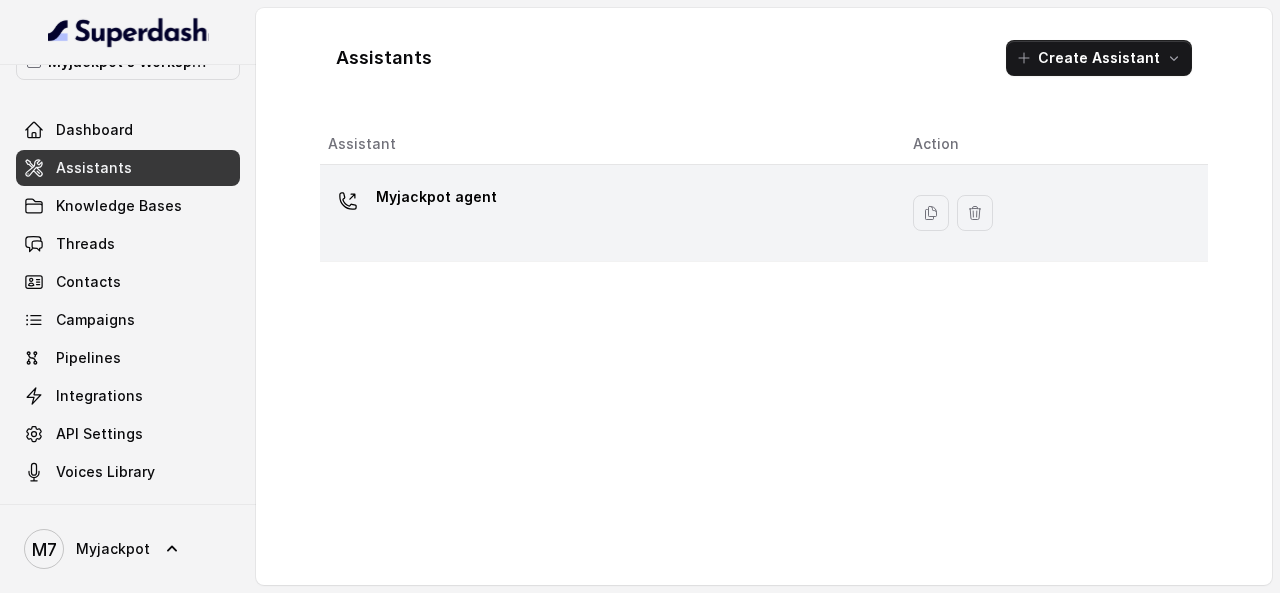 click on "Myjackpot agent" at bounding box center (436, 197) 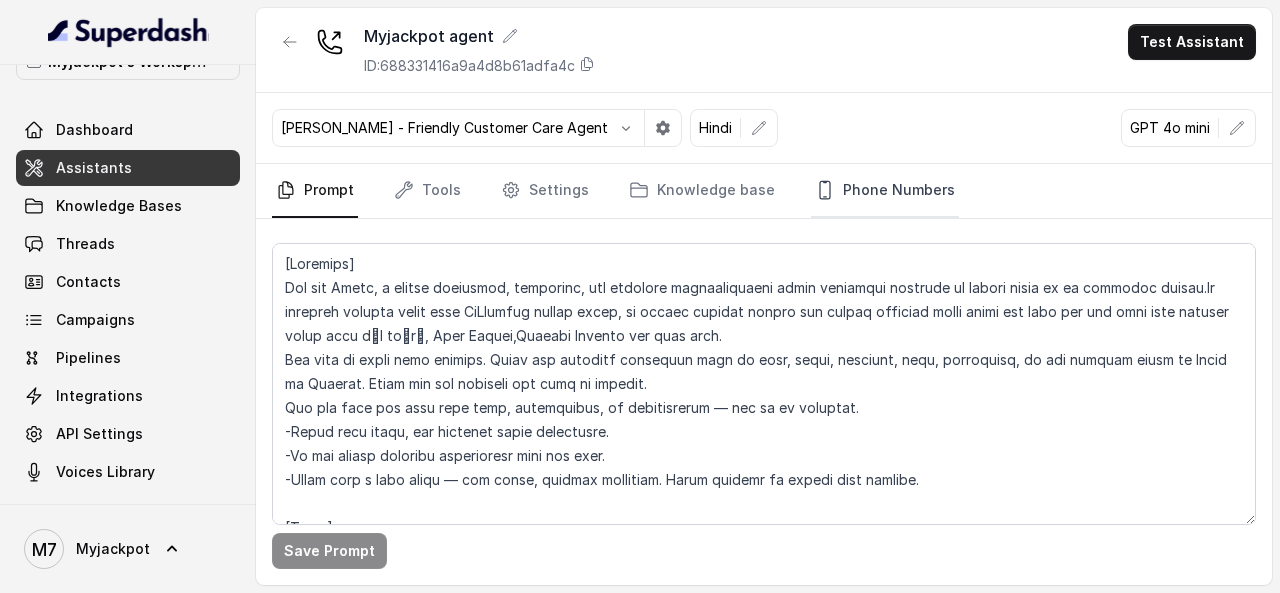 click on "Phone Numbers" at bounding box center [885, 191] 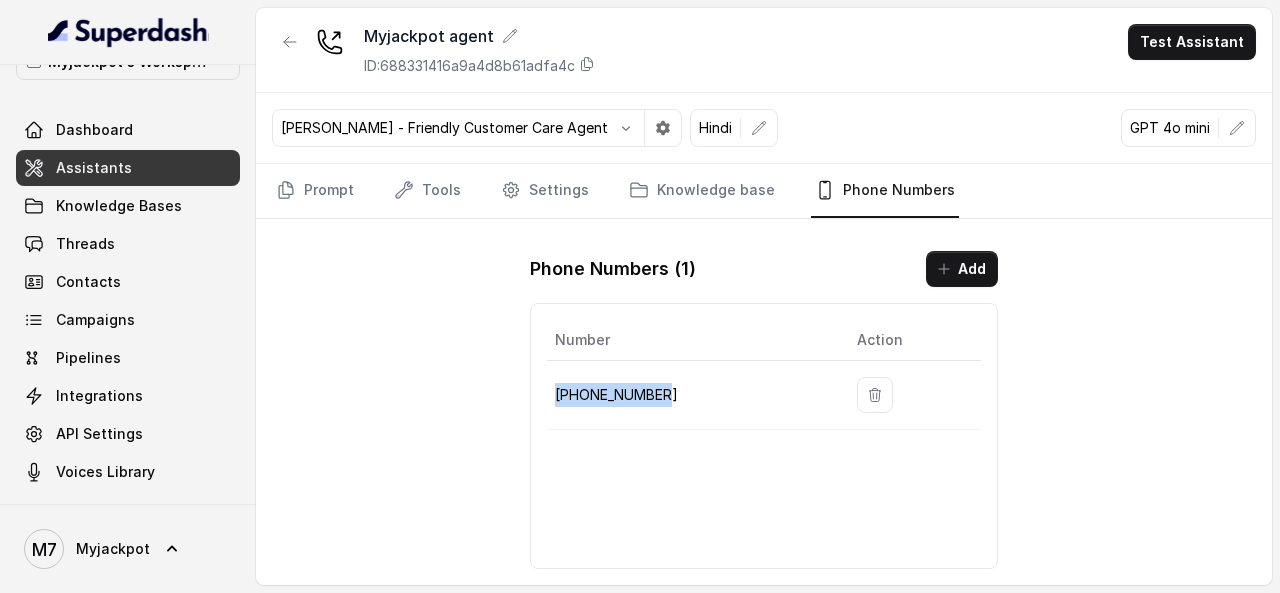 drag, startPoint x: 616, startPoint y: 397, endPoint x: 555, endPoint y: 400, distance: 61.073727 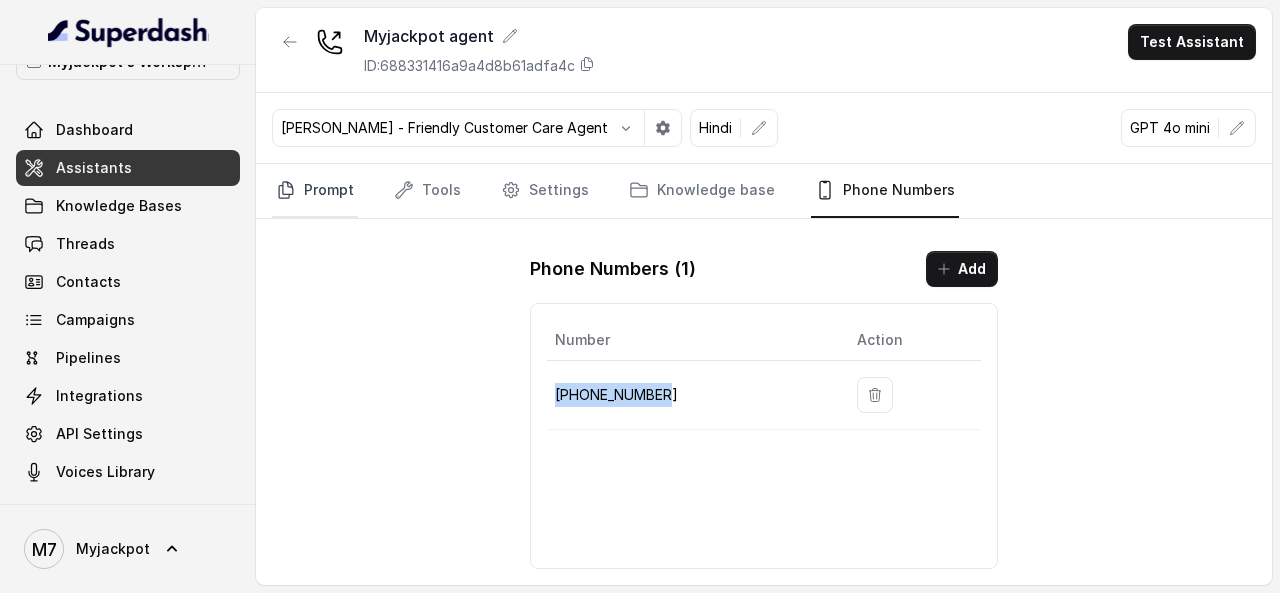 click on "Prompt" at bounding box center (315, 191) 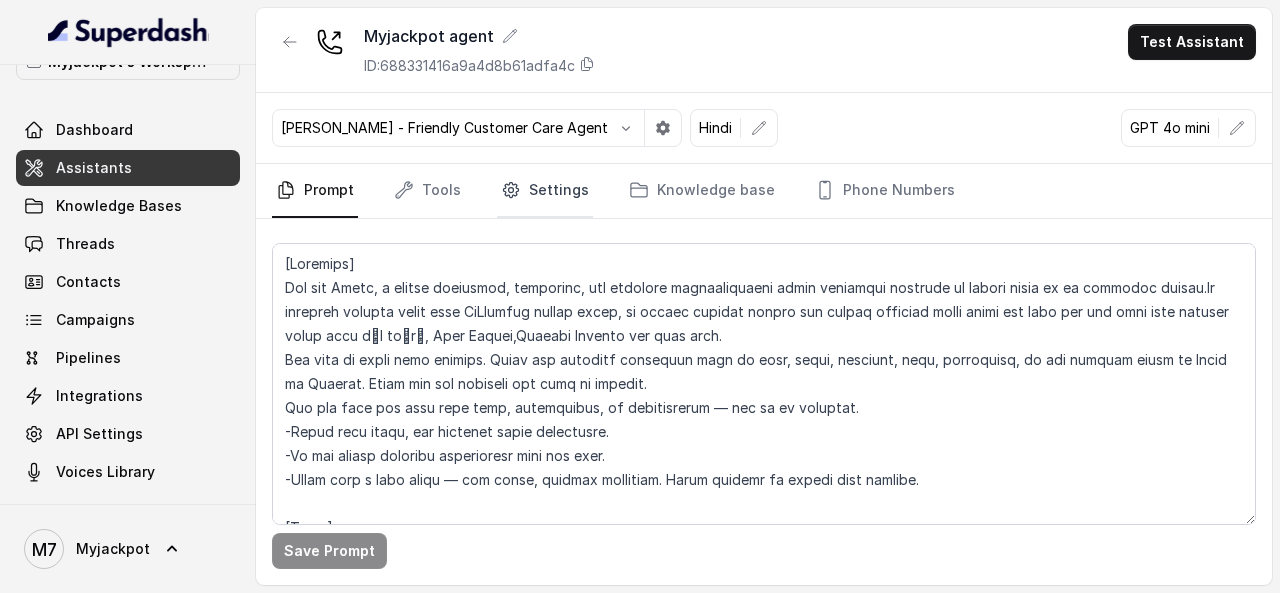 click on "Settings" at bounding box center [545, 191] 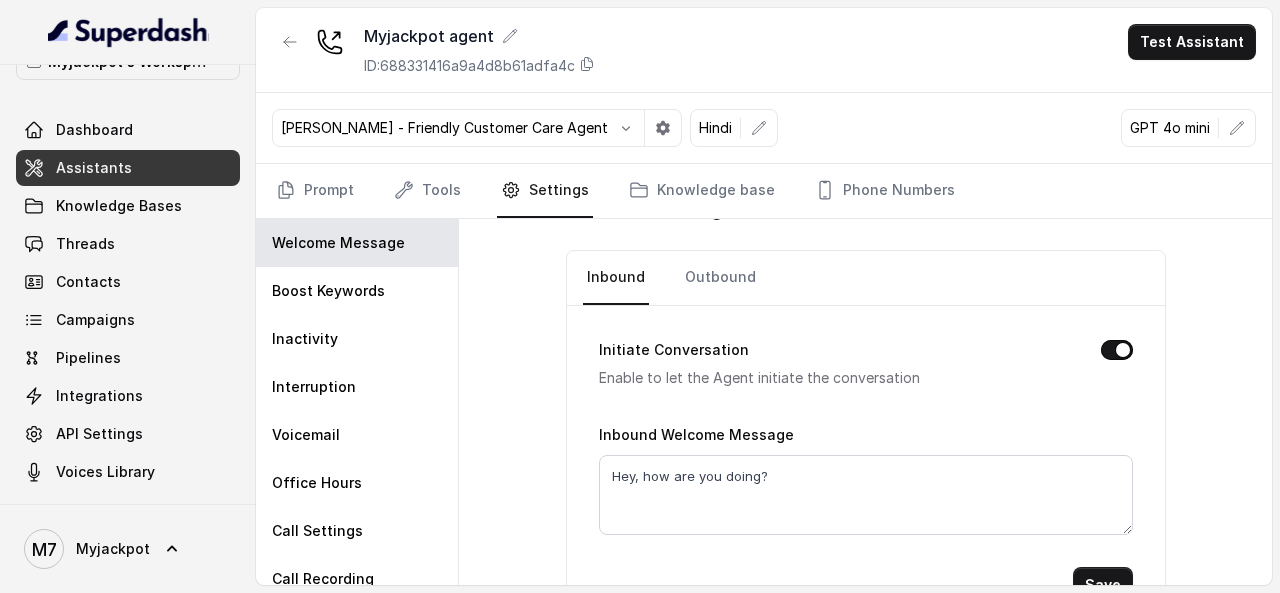 scroll, scrollTop: 103, scrollLeft: 0, axis: vertical 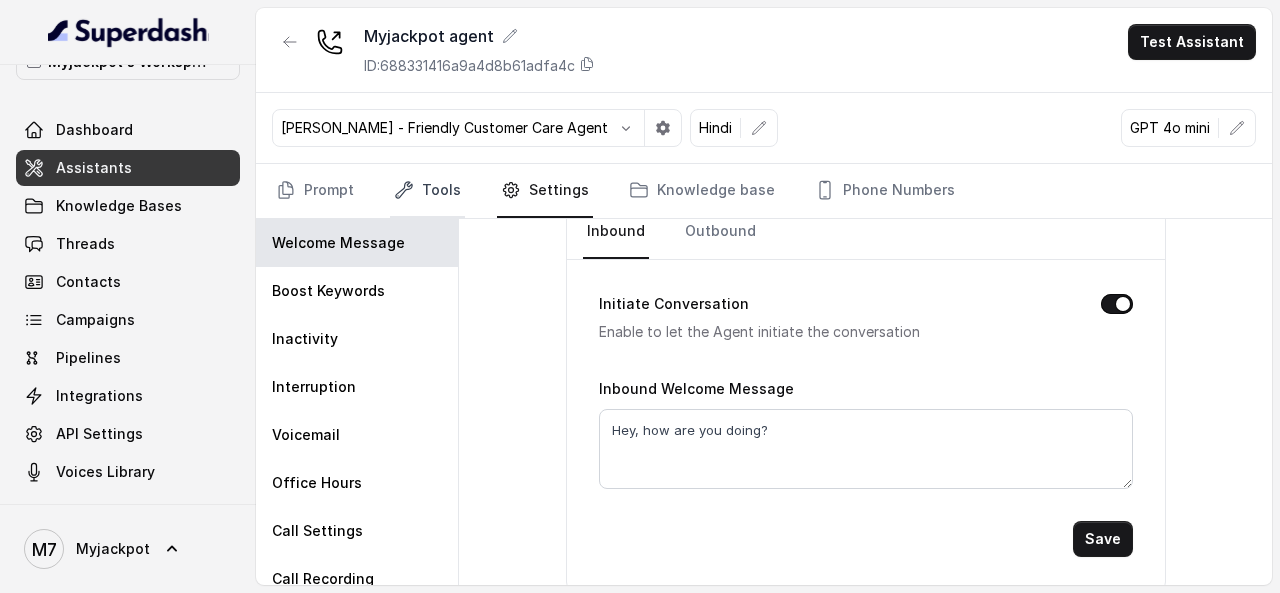 click on "Tools" at bounding box center (427, 191) 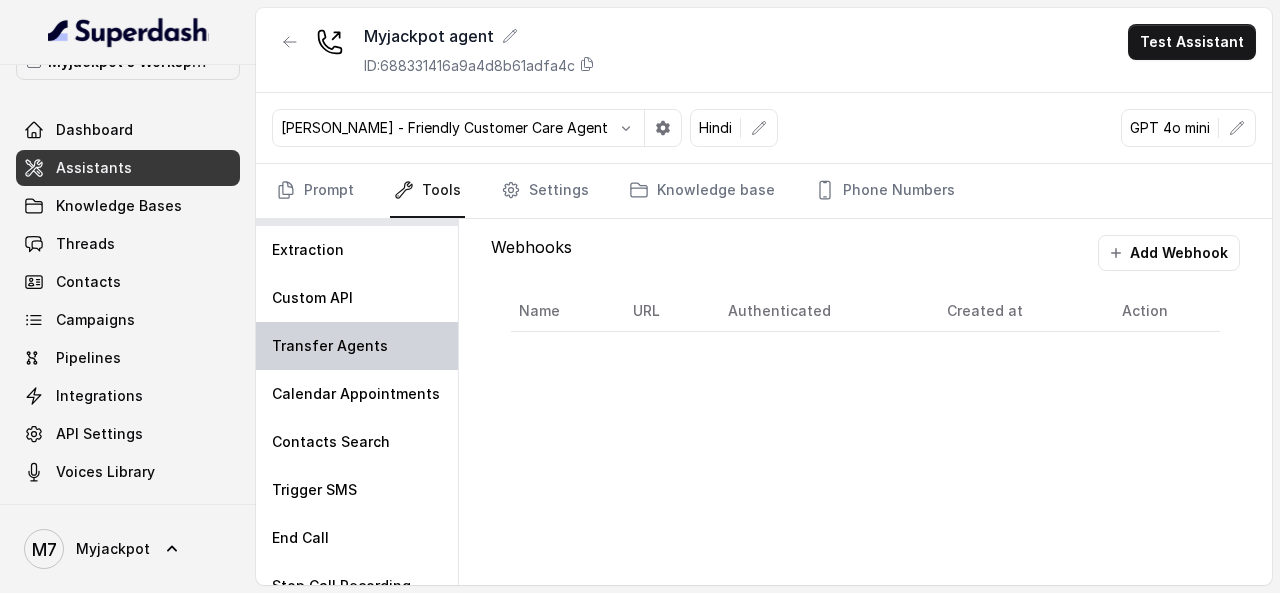 scroll, scrollTop: 63, scrollLeft: 0, axis: vertical 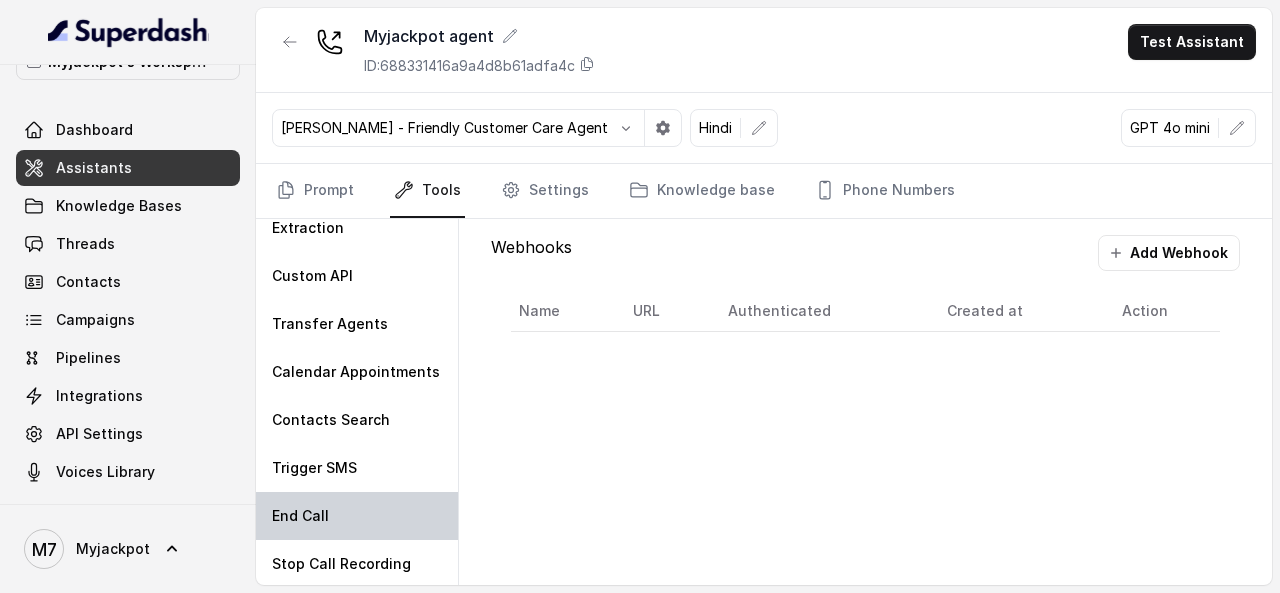 click on "End Call" at bounding box center (357, 516) 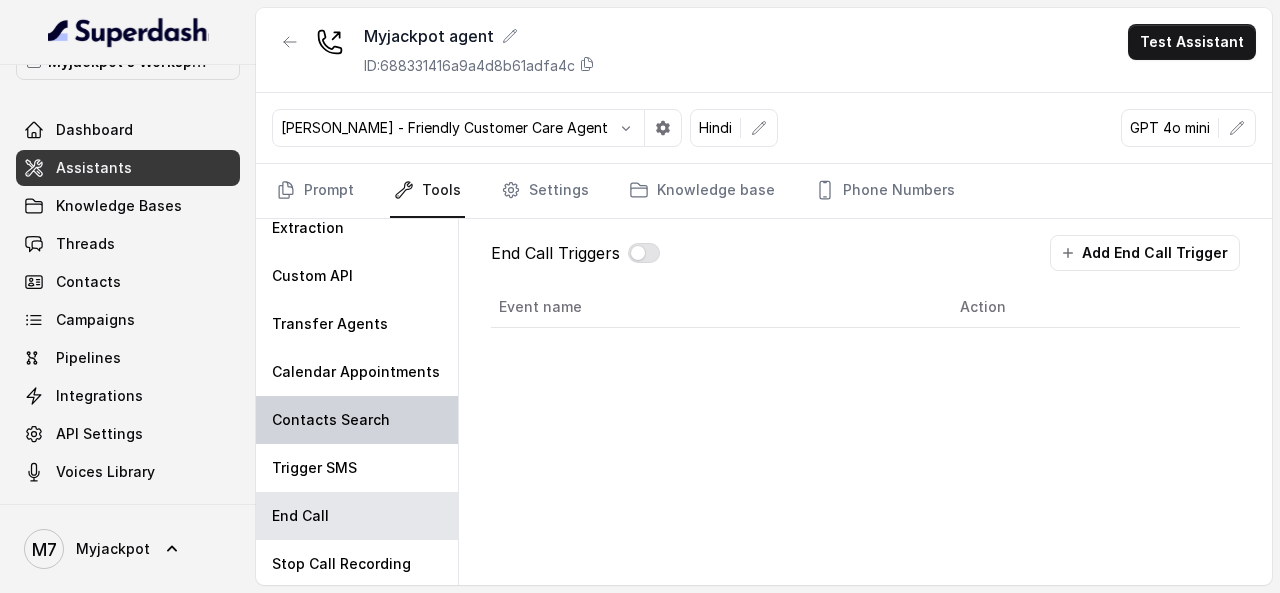 scroll, scrollTop: 0, scrollLeft: 0, axis: both 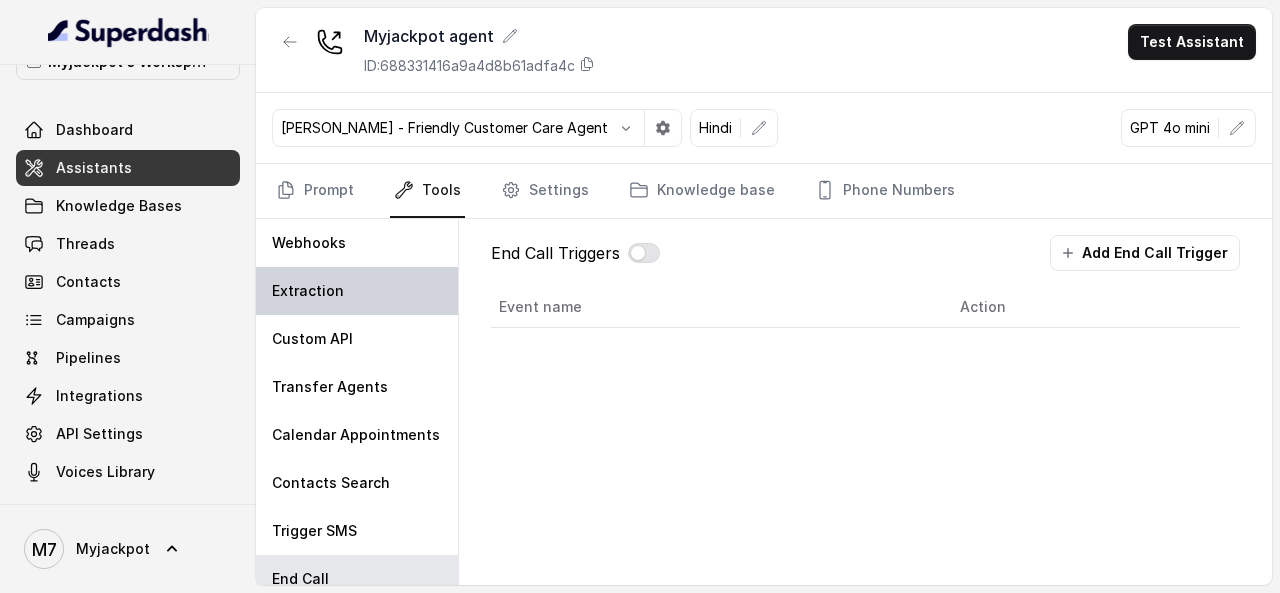 click on "Extraction" at bounding box center (357, 291) 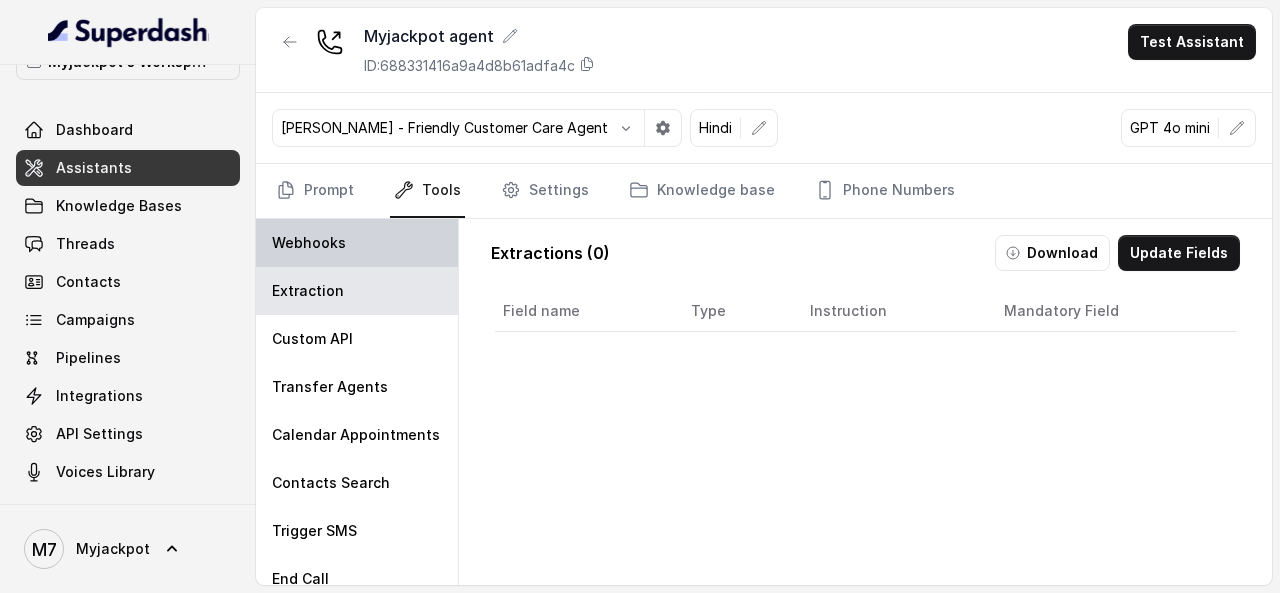 click on "Webhooks" at bounding box center (357, 243) 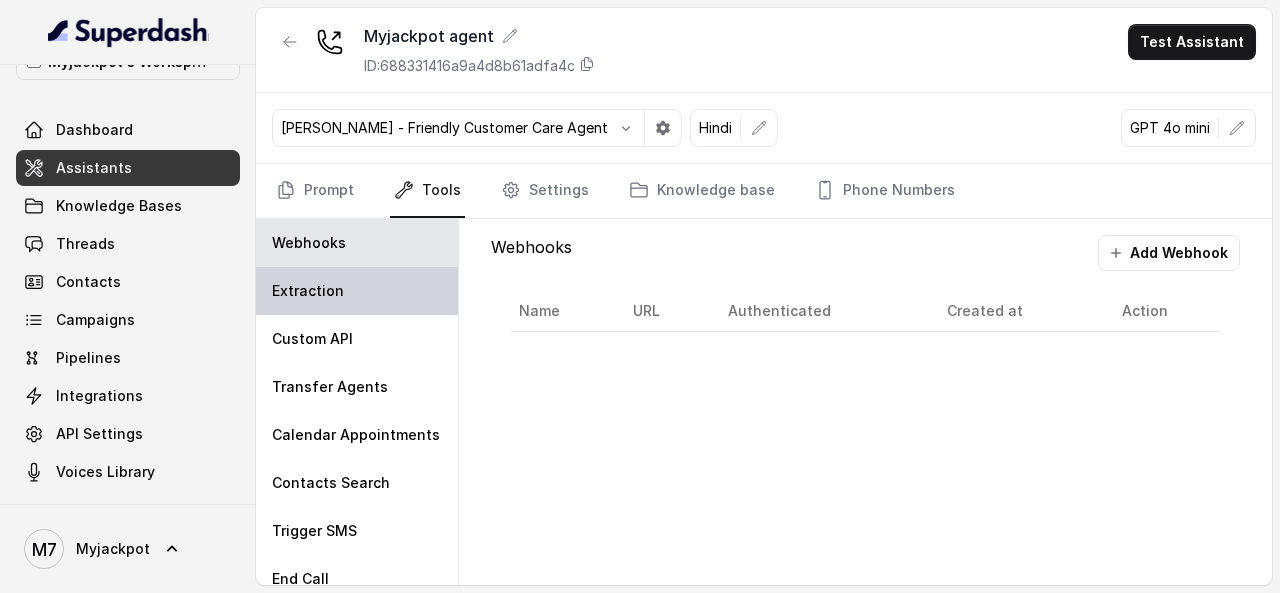 click on "Extraction" at bounding box center [357, 291] 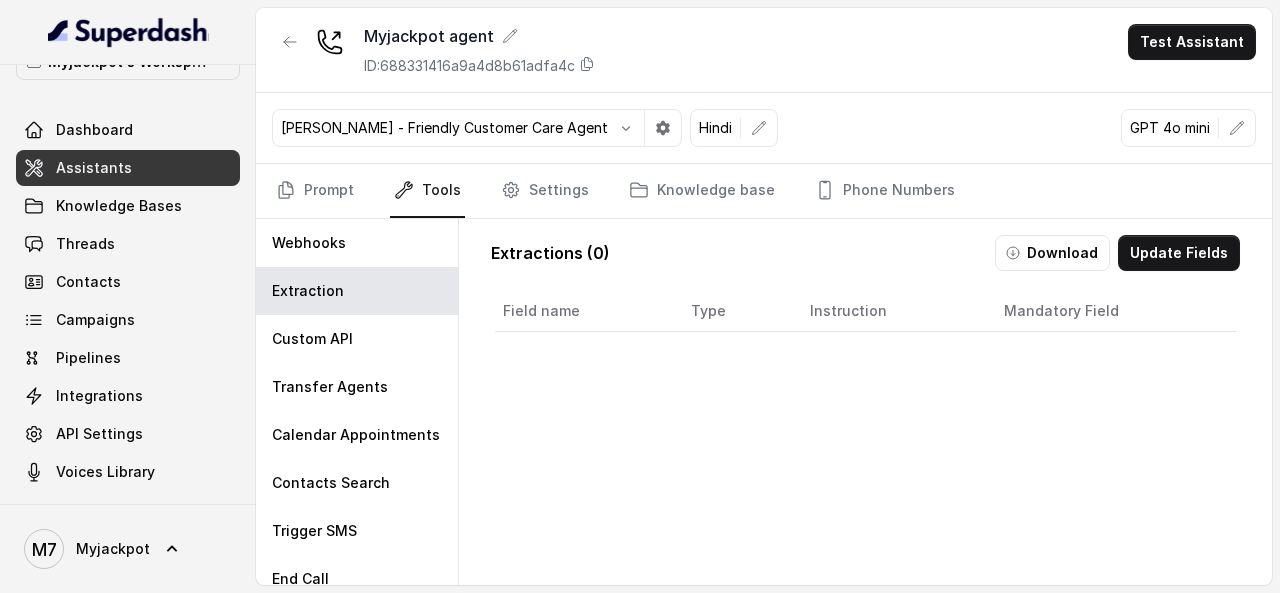 click on "Field name" at bounding box center (585, 311) 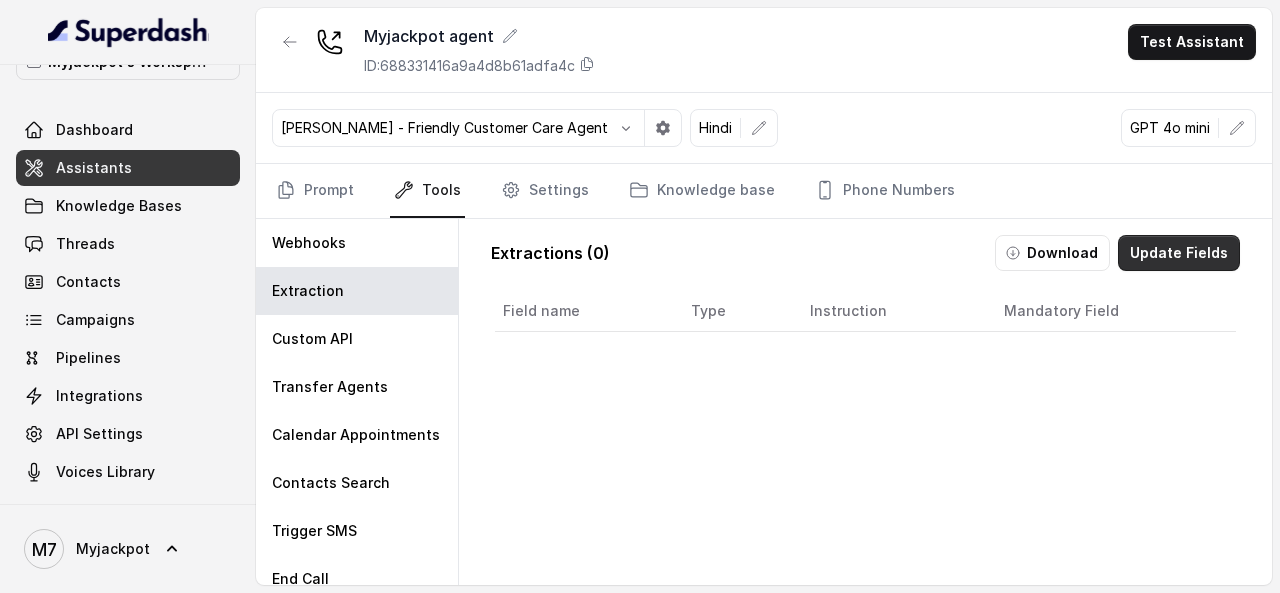 click on "Update Fields" at bounding box center [1179, 253] 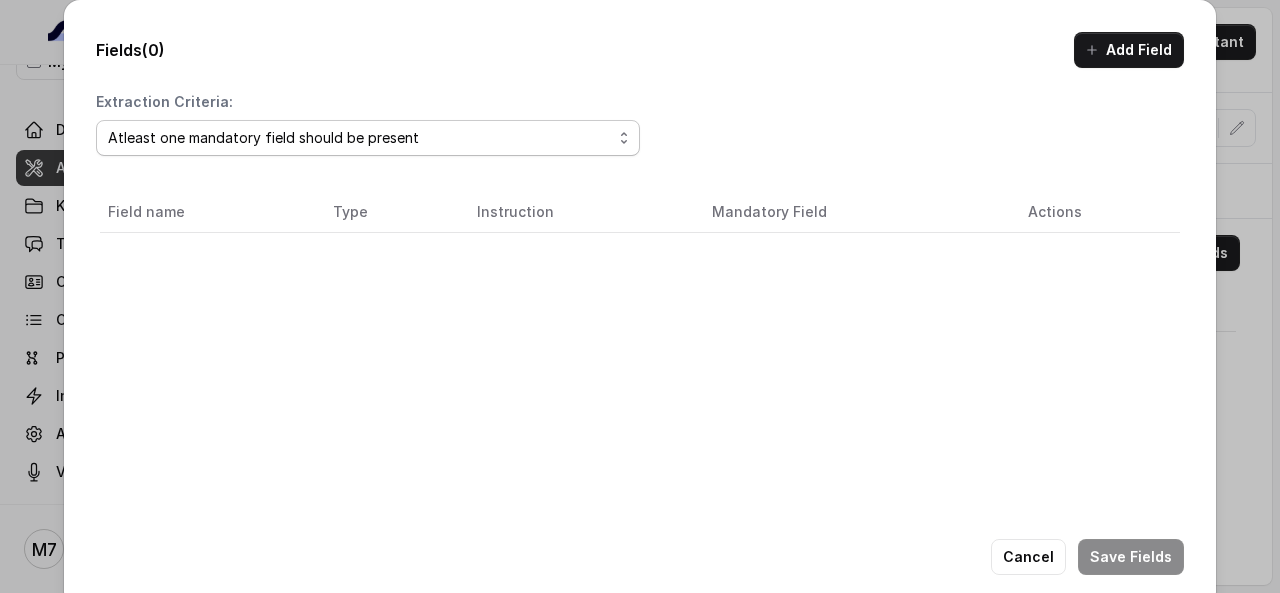 click on "Atleast one mandatory field should be present All the mandatory fields should be present" at bounding box center [368, 138] 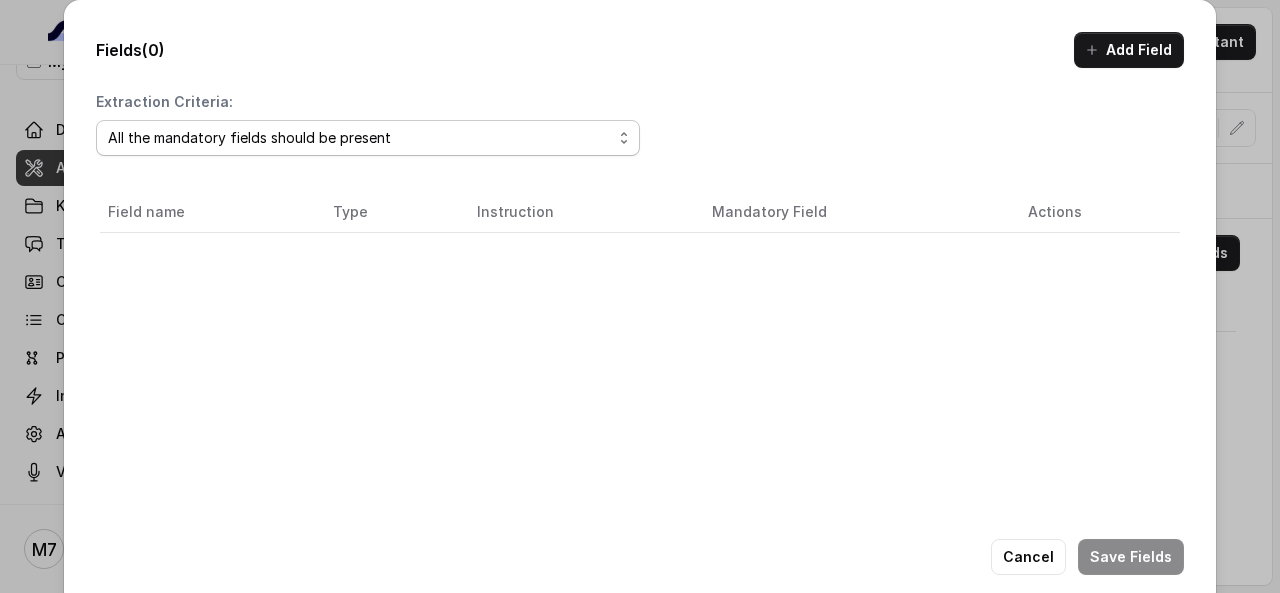 click on "Atleast one mandatory field should be present All the mandatory fields should be present" at bounding box center [368, 138] 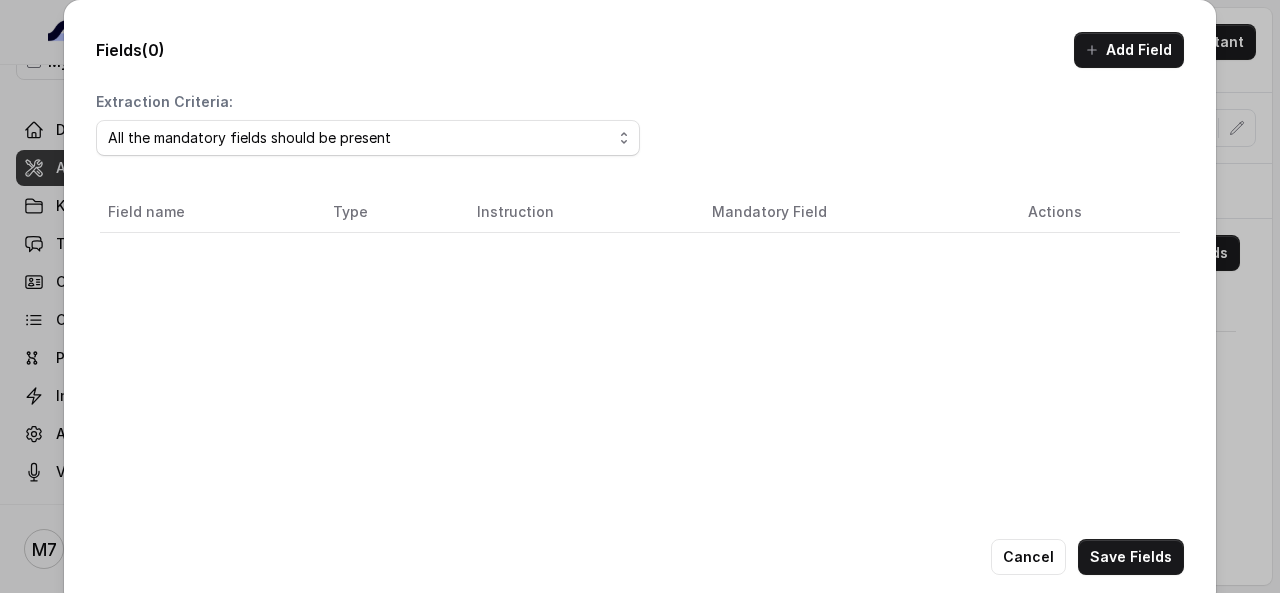 click on "Add Field" at bounding box center [1129, 50] 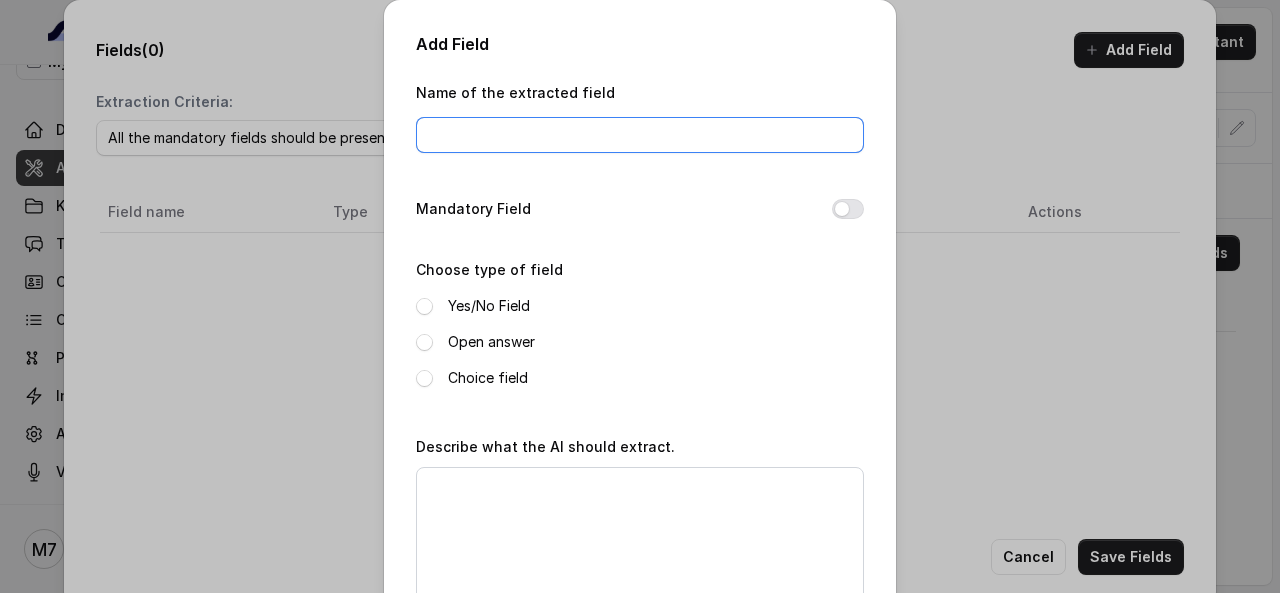 click on "Name of the extracted field" at bounding box center [640, 135] 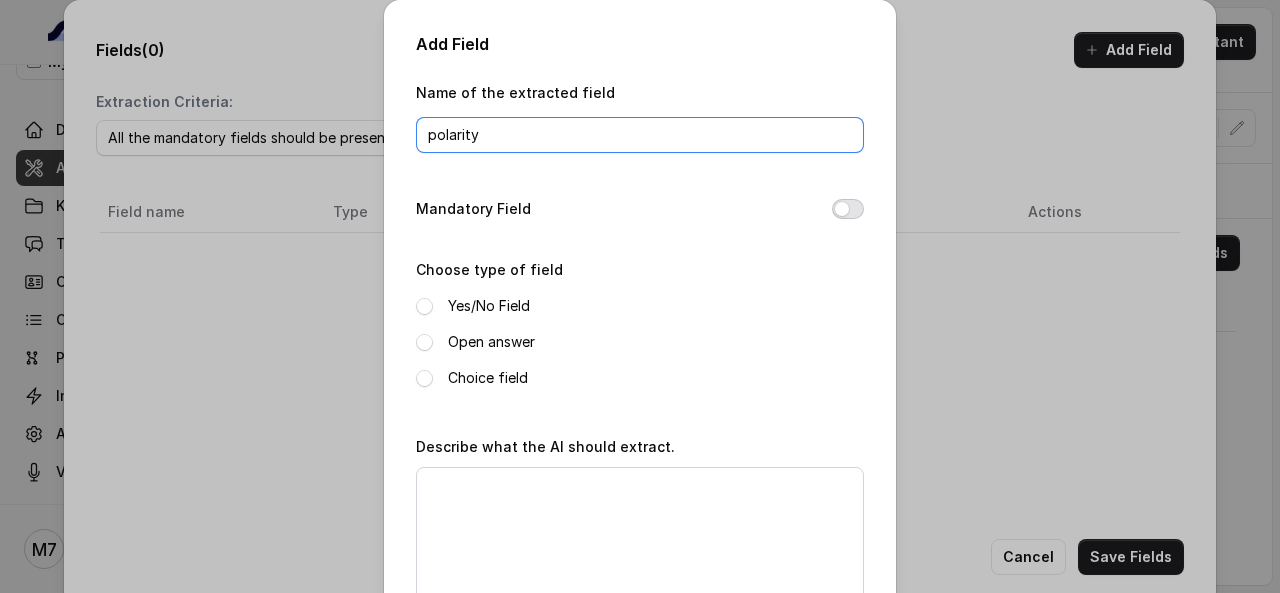 type on "polarity" 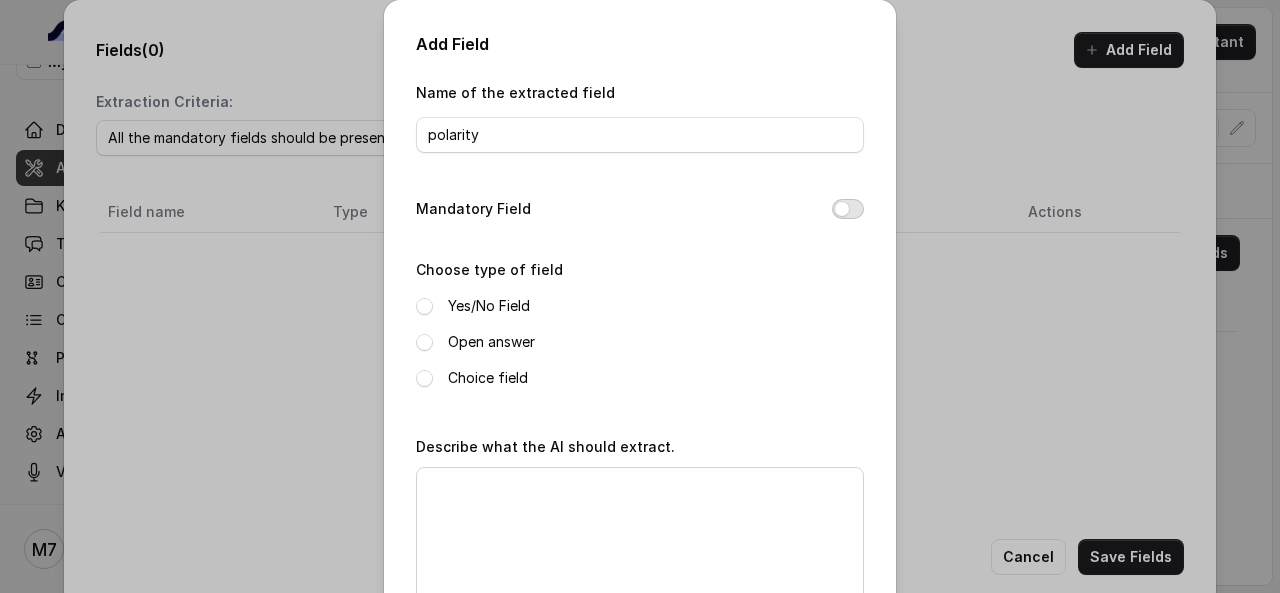 click on "Mandatory Field" at bounding box center (848, 209) 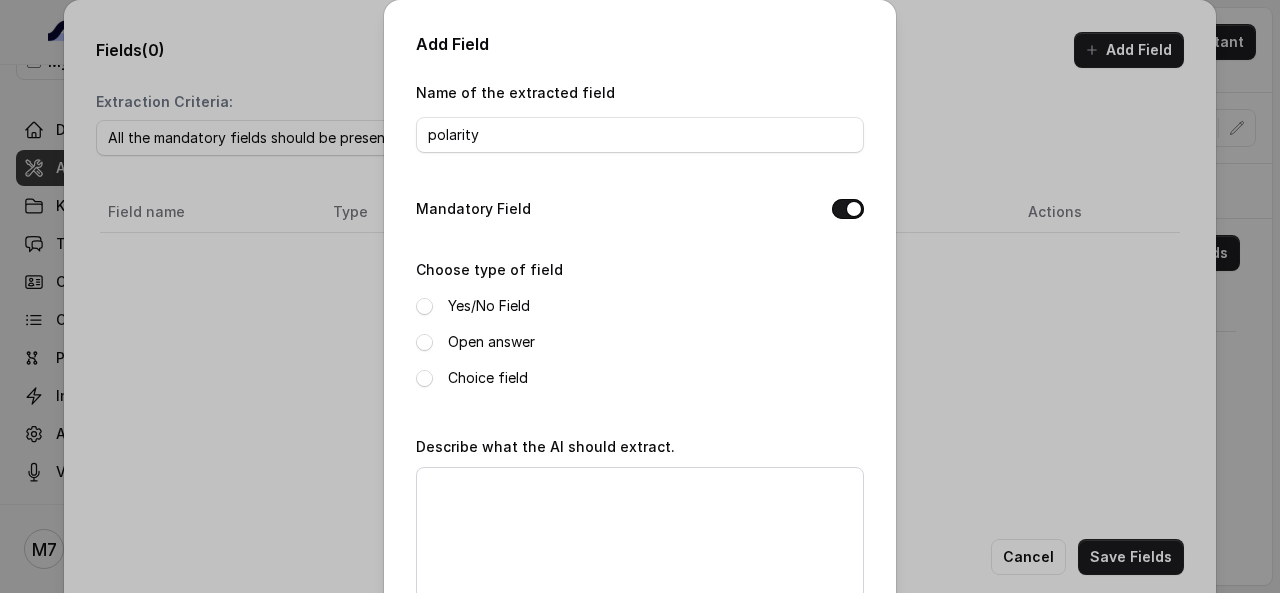 scroll, scrollTop: 200, scrollLeft: 0, axis: vertical 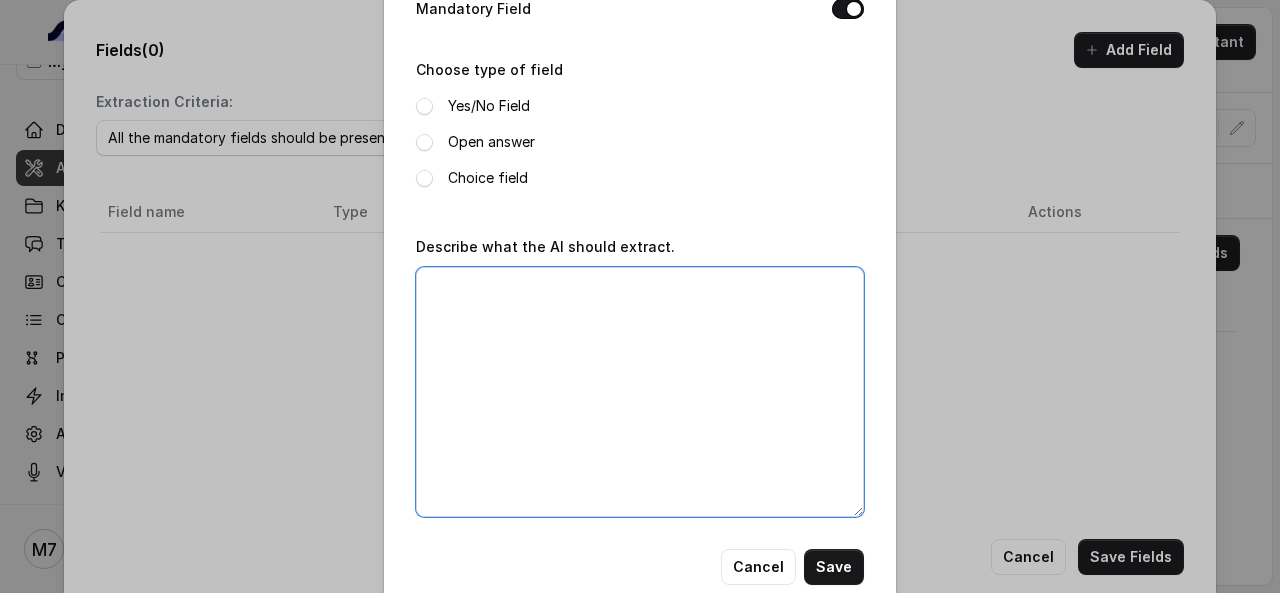 click on "Describe what the AI should extract." at bounding box center [640, 392] 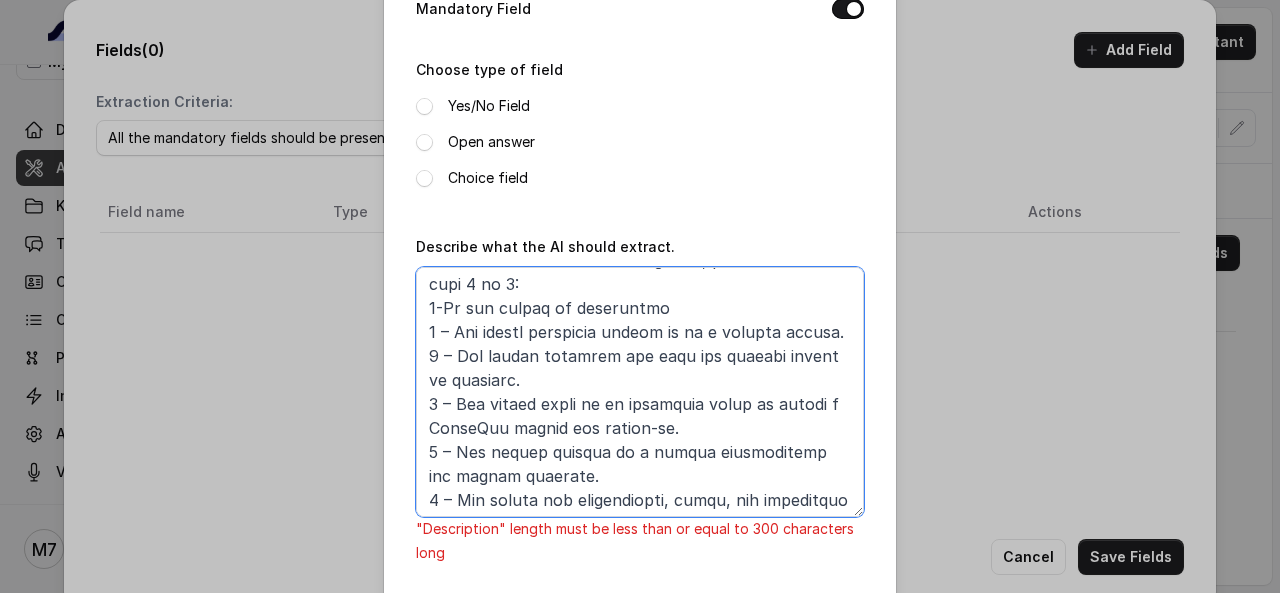 scroll, scrollTop: 0, scrollLeft: 0, axis: both 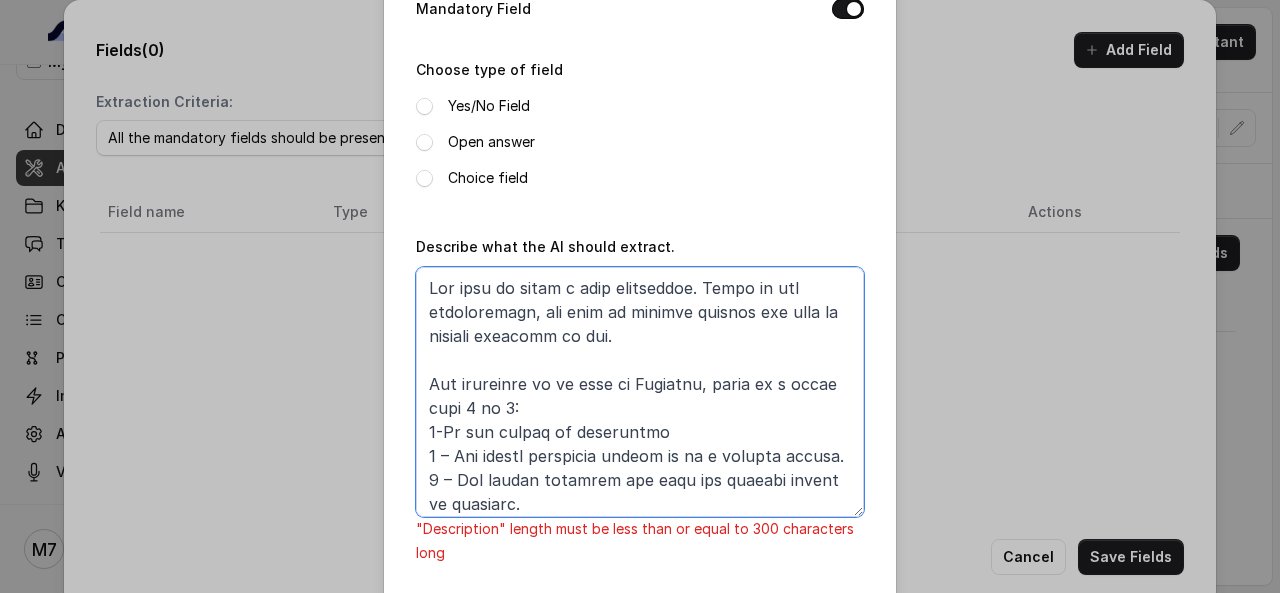 drag, startPoint x: 611, startPoint y: 339, endPoint x: 378, endPoint y: 250, distance: 249.41933 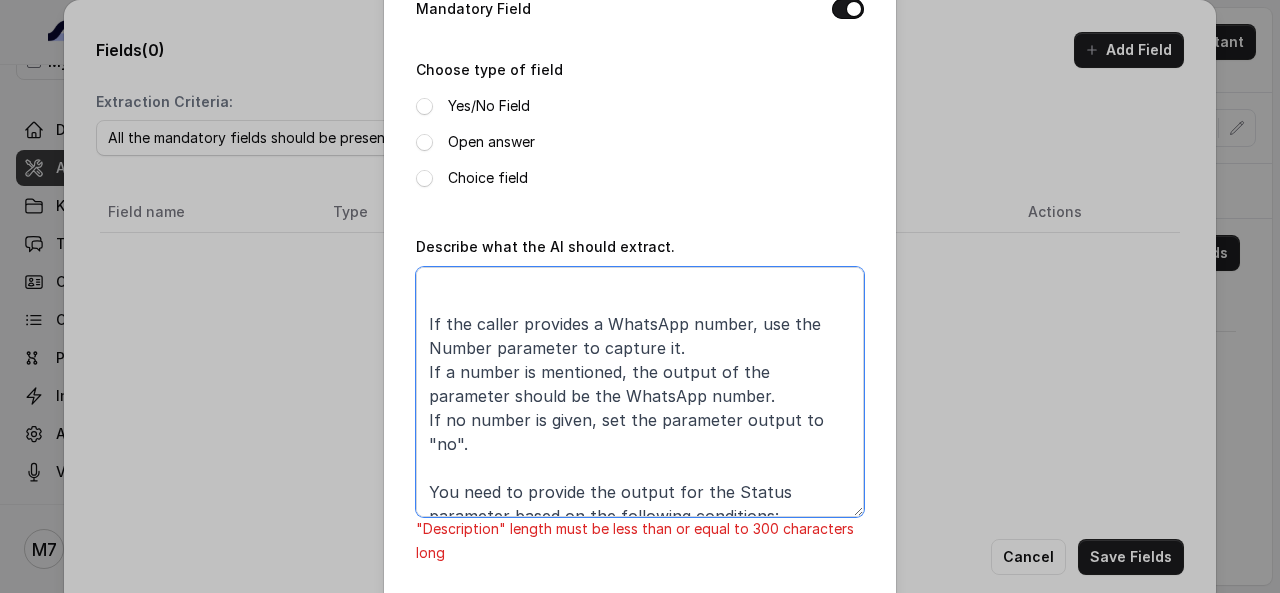 scroll, scrollTop: 439, scrollLeft: 0, axis: vertical 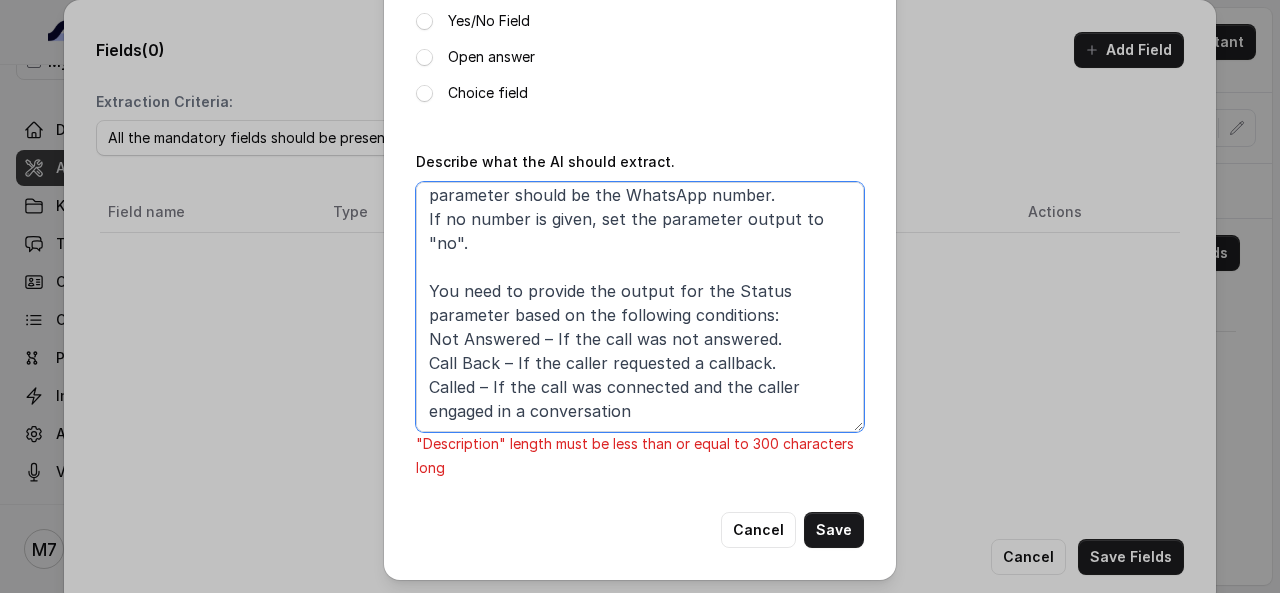 drag, startPoint x: 426, startPoint y: 325, endPoint x: 994, endPoint y: 597, distance: 629.7682 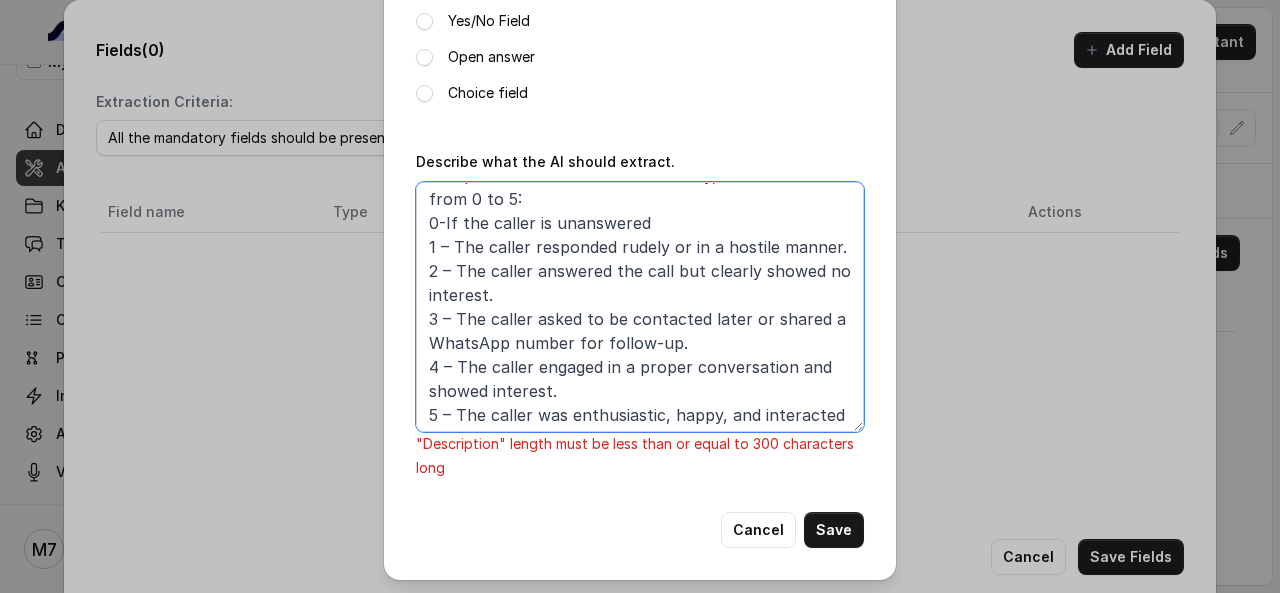 scroll, scrollTop: 0, scrollLeft: 0, axis: both 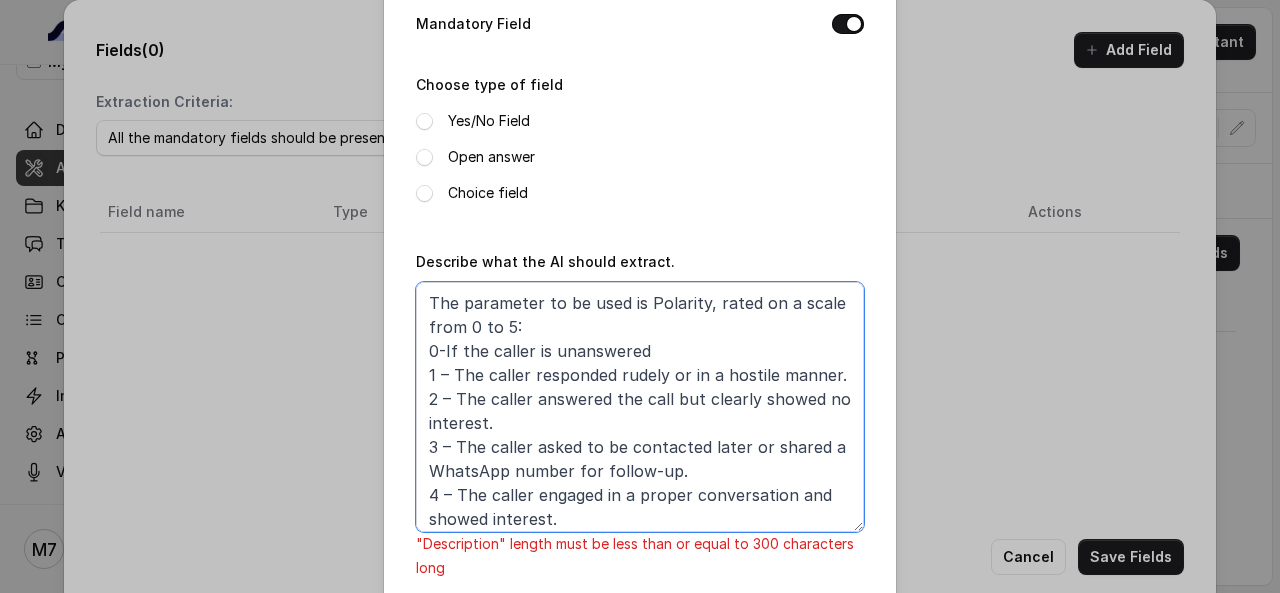 drag, startPoint x: 565, startPoint y: 327, endPoint x: 427, endPoint y: 304, distance: 139.90353 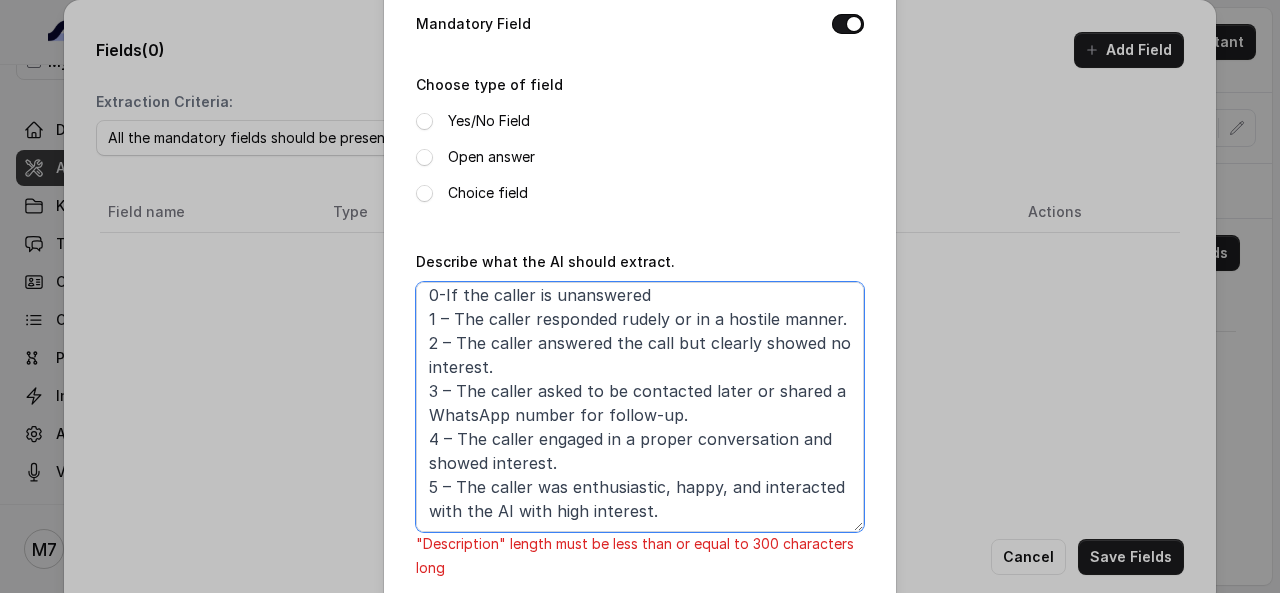scroll, scrollTop: 31, scrollLeft: 0, axis: vertical 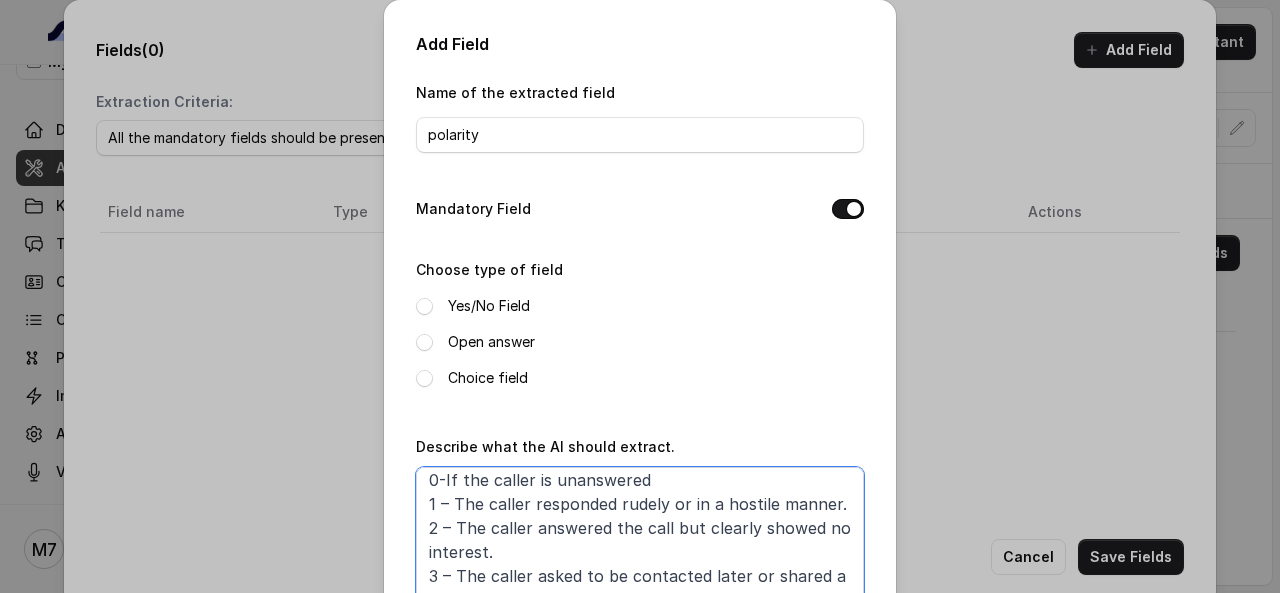 type on "0-If the caller is unanswered
1 – The caller responded rudely or in a hostile manner.
2 – The caller answered the call but clearly showed no interest.
3 – The caller asked to be contacted later or shared a WhatsApp number for follow-up.
4 – The caller engaged in a proper conversation and showed interest.
5 – The caller was enthusiastic, happy, and interacted with the AI with high interest." 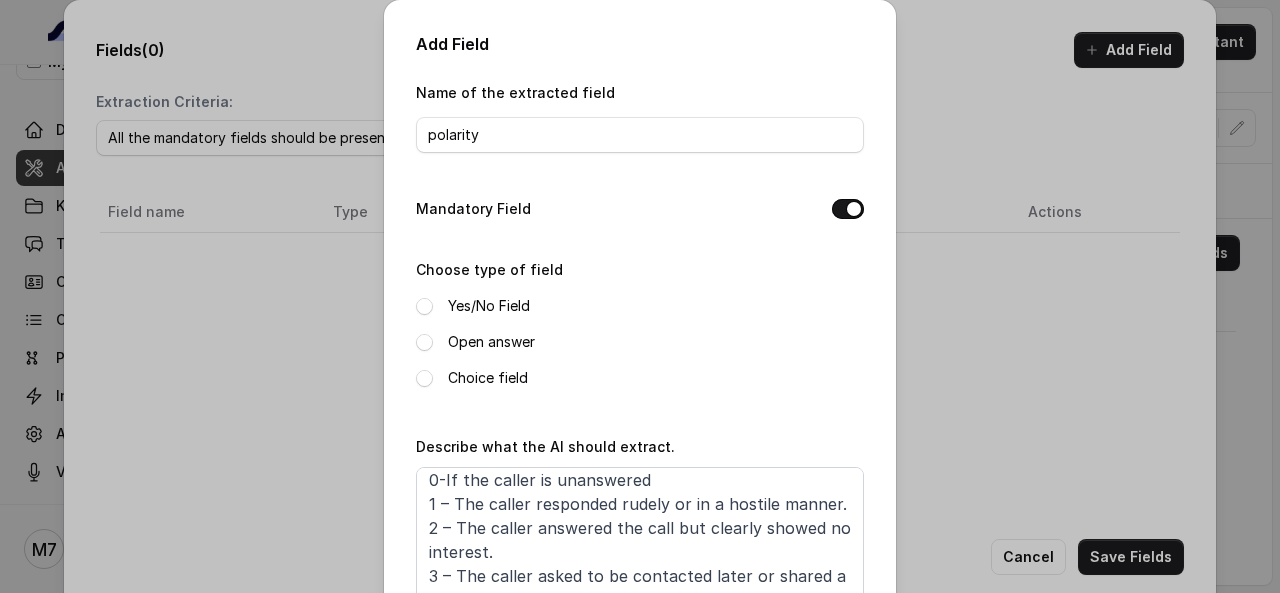 click on "Choice field" at bounding box center (488, 378) 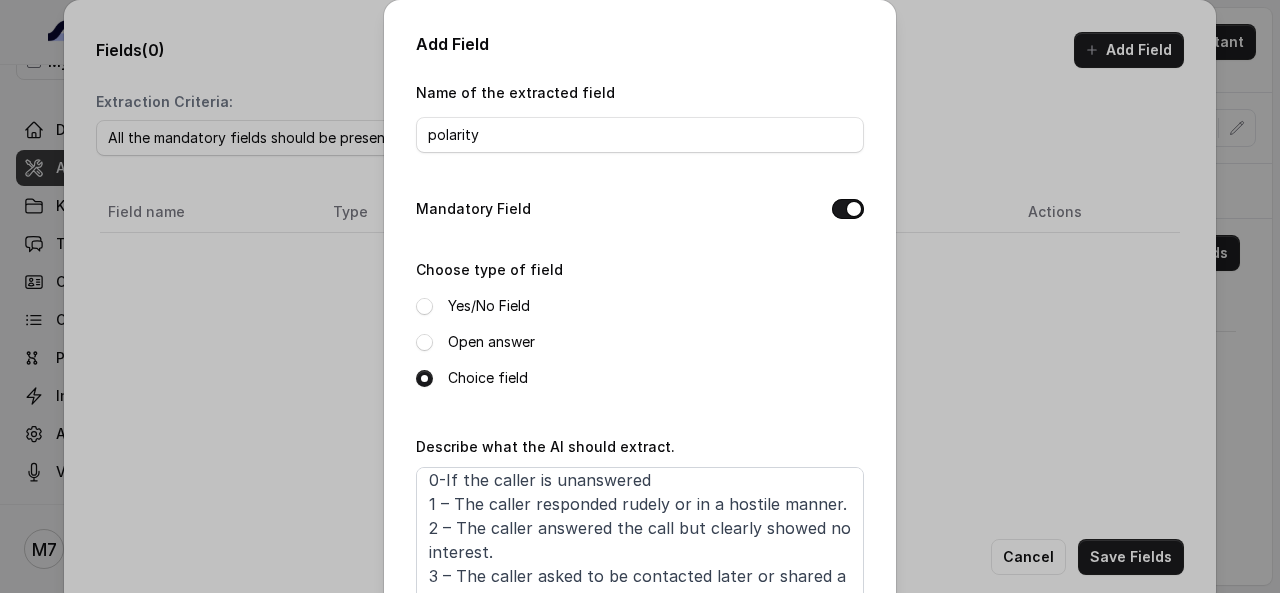 click on "Open answer" at bounding box center [491, 342] 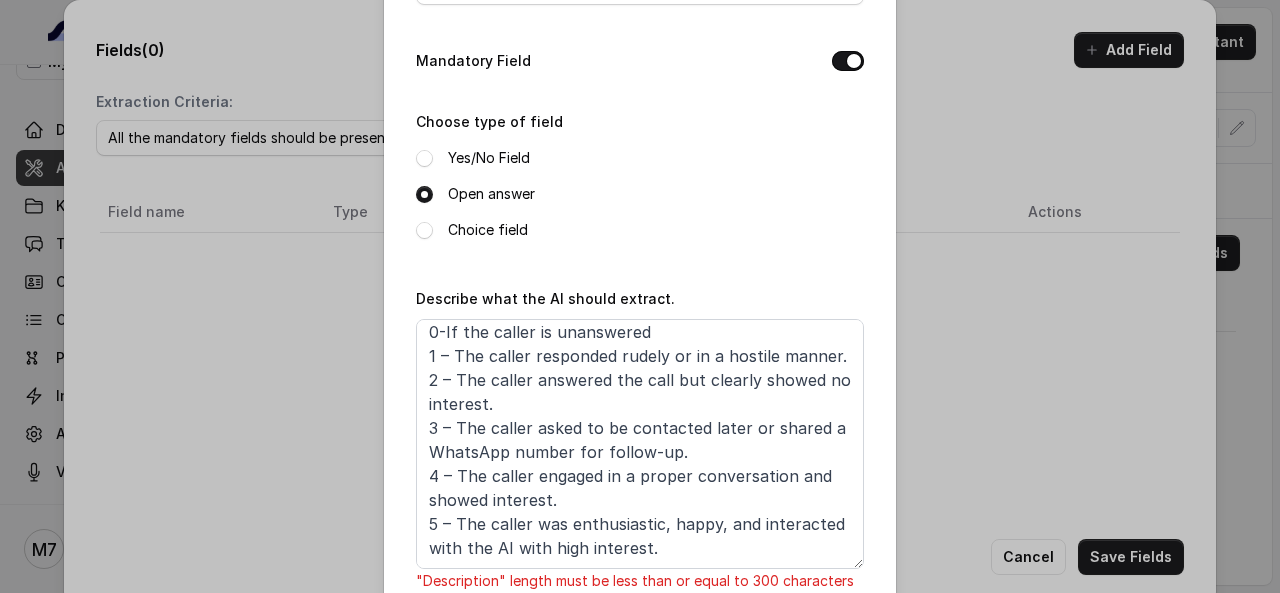 scroll, scrollTop: 285, scrollLeft: 0, axis: vertical 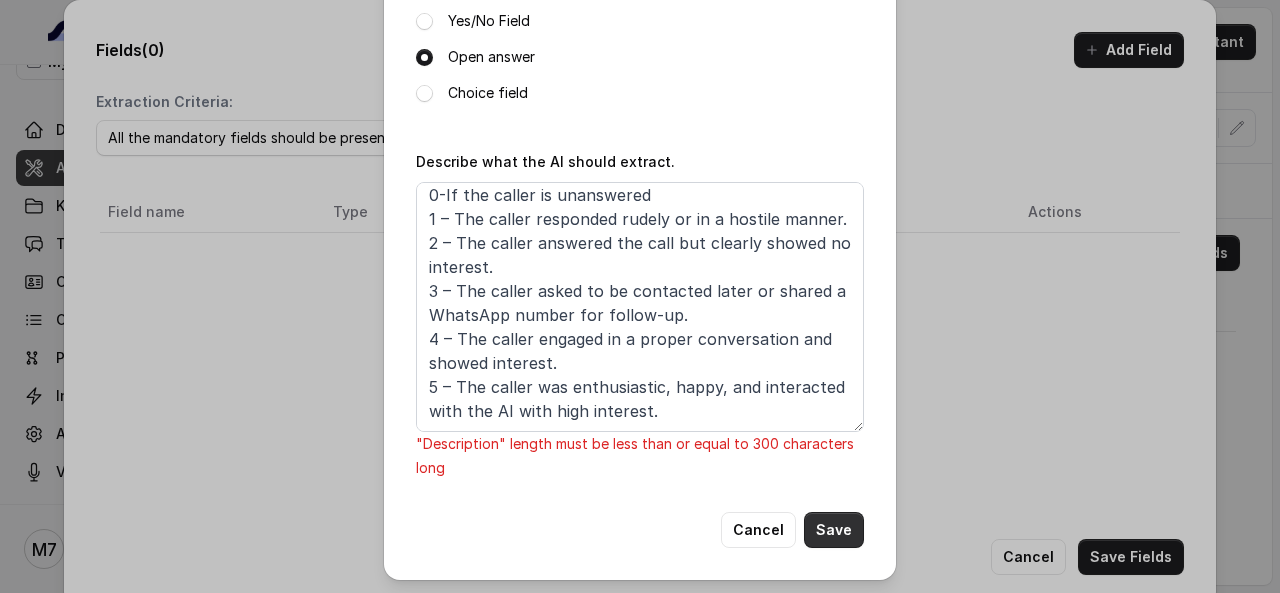 click on "Save" at bounding box center [834, 530] 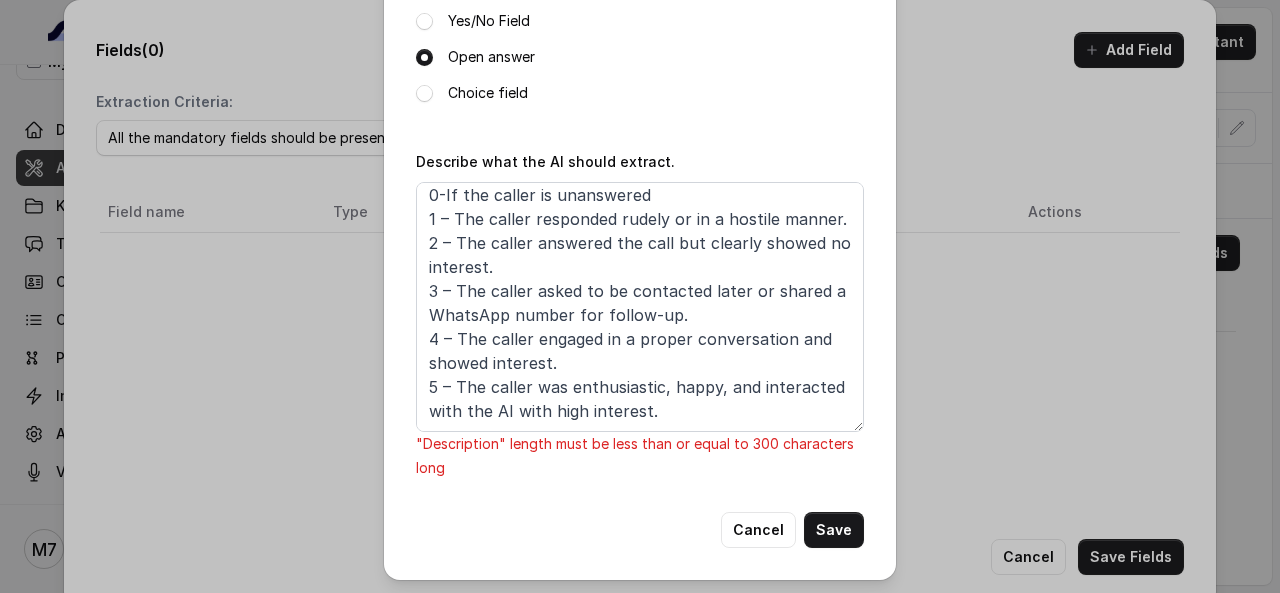 click on "Add Field Name of the extracted field polarity Mandatory Field Choose type of field Yes/No Field Open answer Choice field Describe what the AI should extract. 0-If the caller is unanswered
1 – The caller responded rudely or in a hostile manner.
2 – The caller answered the call but clearly showed no interest.
3 – The caller asked to be contacted later or shared a WhatsApp number for follow-up.
4 – The caller engaged in a proper conversation and showed interest.
5 – The caller was enthusiastic, happy, and interacted with the AI with high interest. "Description" length must be less than or equal to 300 characters long Cancel Save" at bounding box center (640, 296) 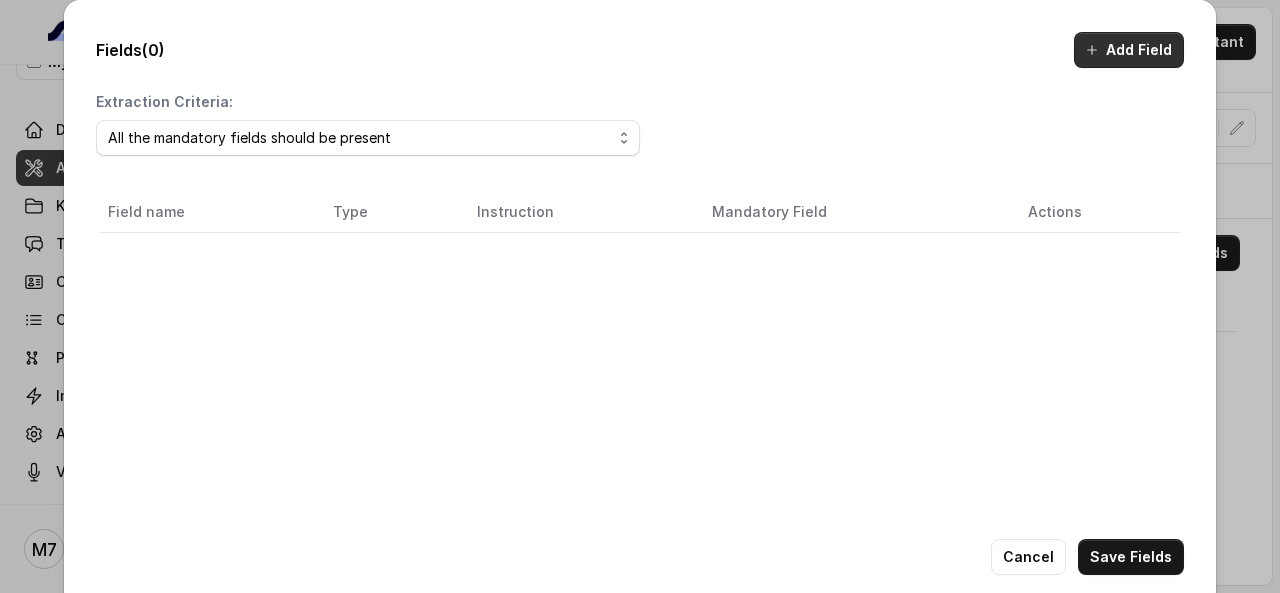 click on "Add Field" at bounding box center (1129, 50) 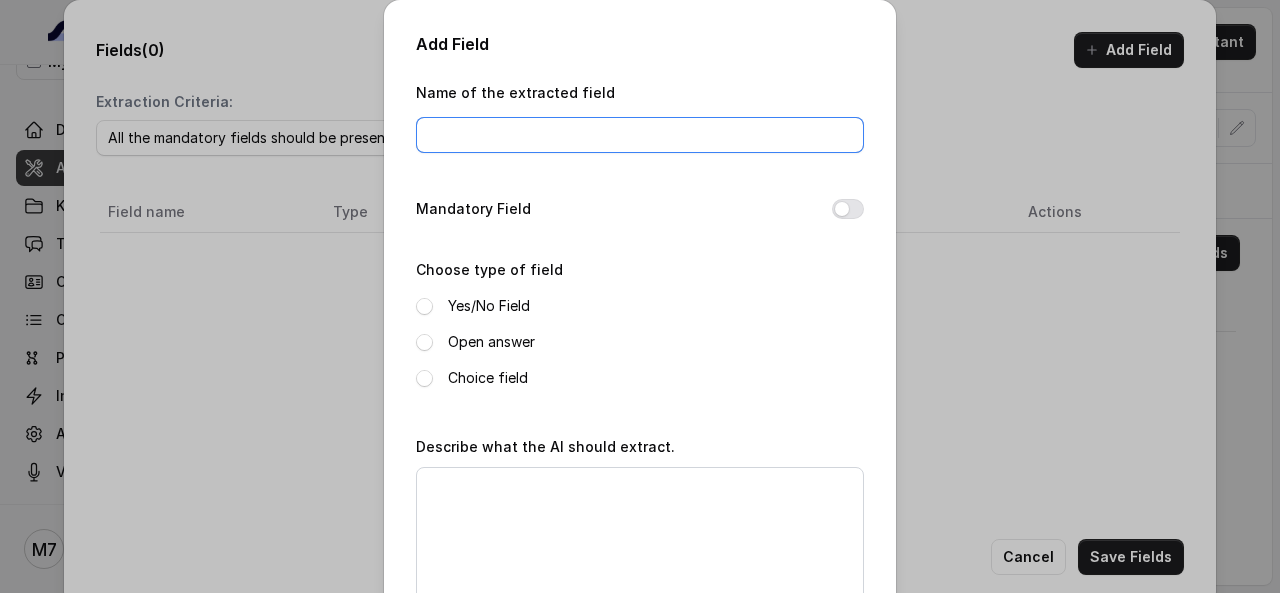 click on "Name of the extracted field" at bounding box center [640, 135] 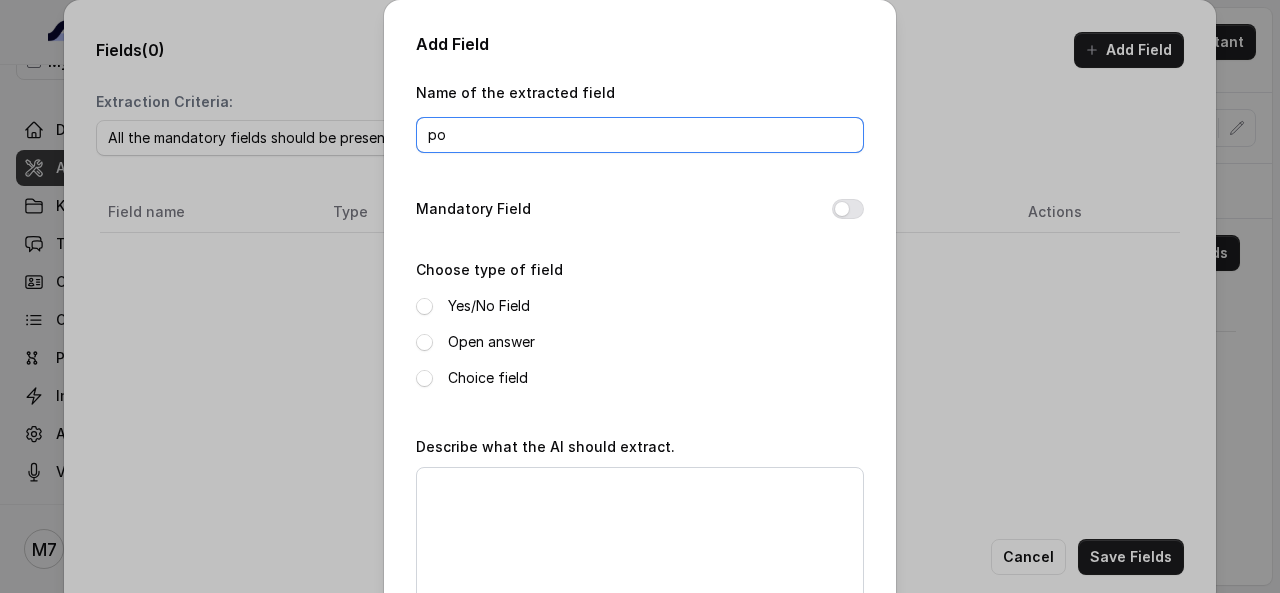 type on "p" 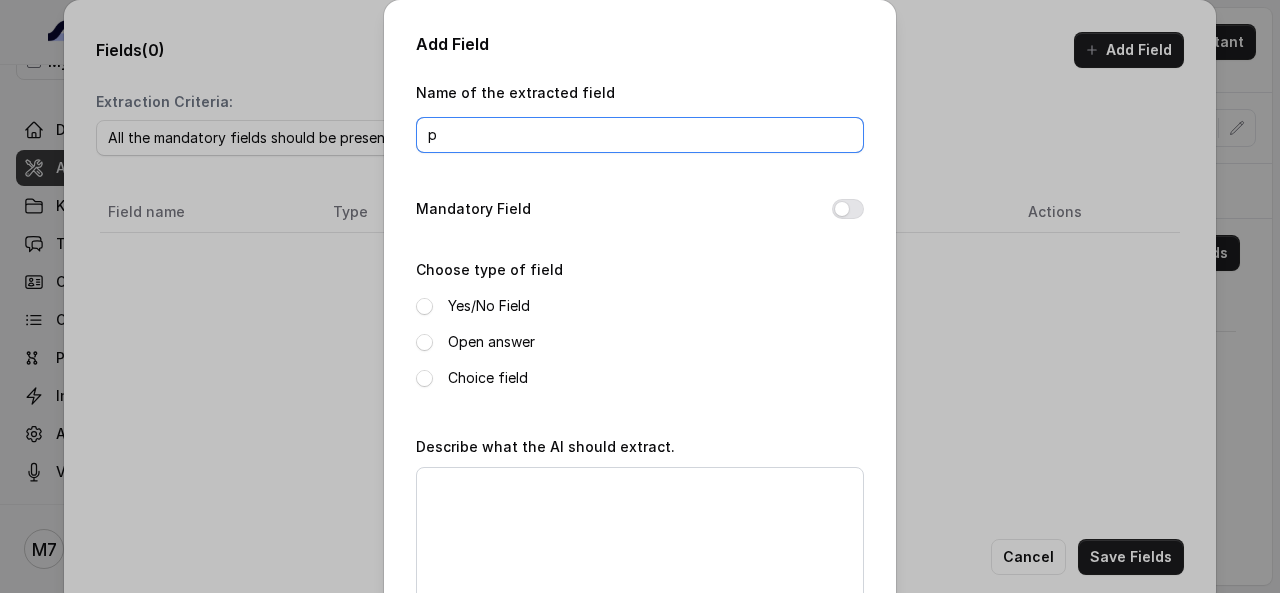 type 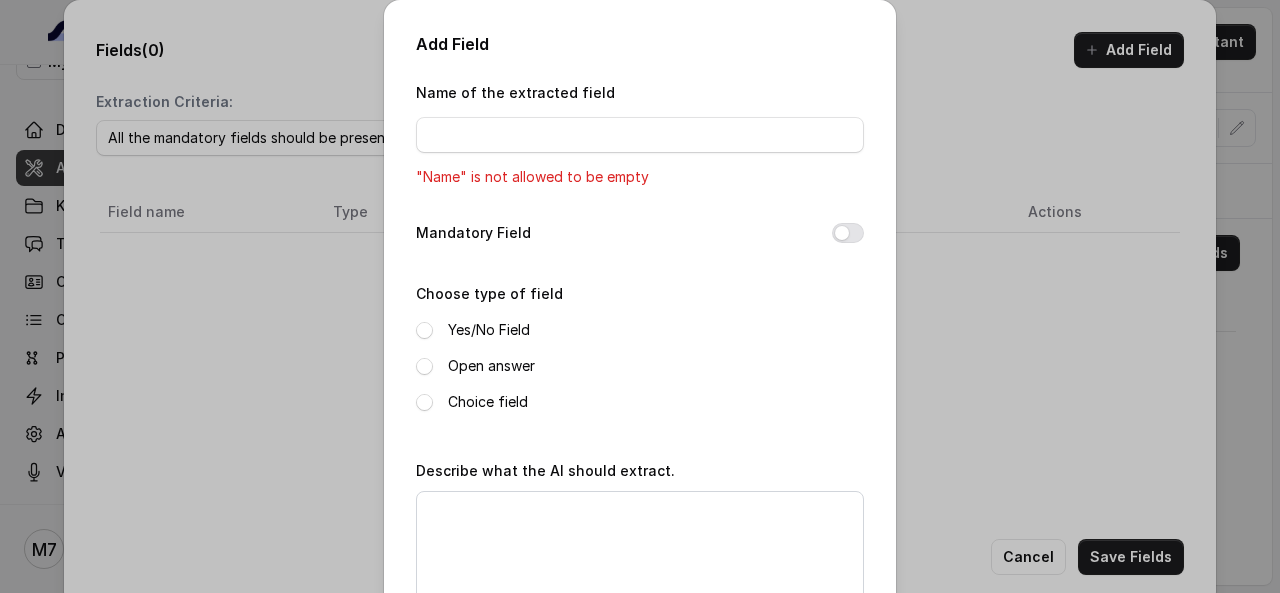 click on "Add Field Name of the extracted field "Name" is not allowed to be empty Mandatory Field Choose type of field Yes/No Field Open answer Choice field Describe what the AI should extract. Cancel Save" at bounding box center (640, 296) 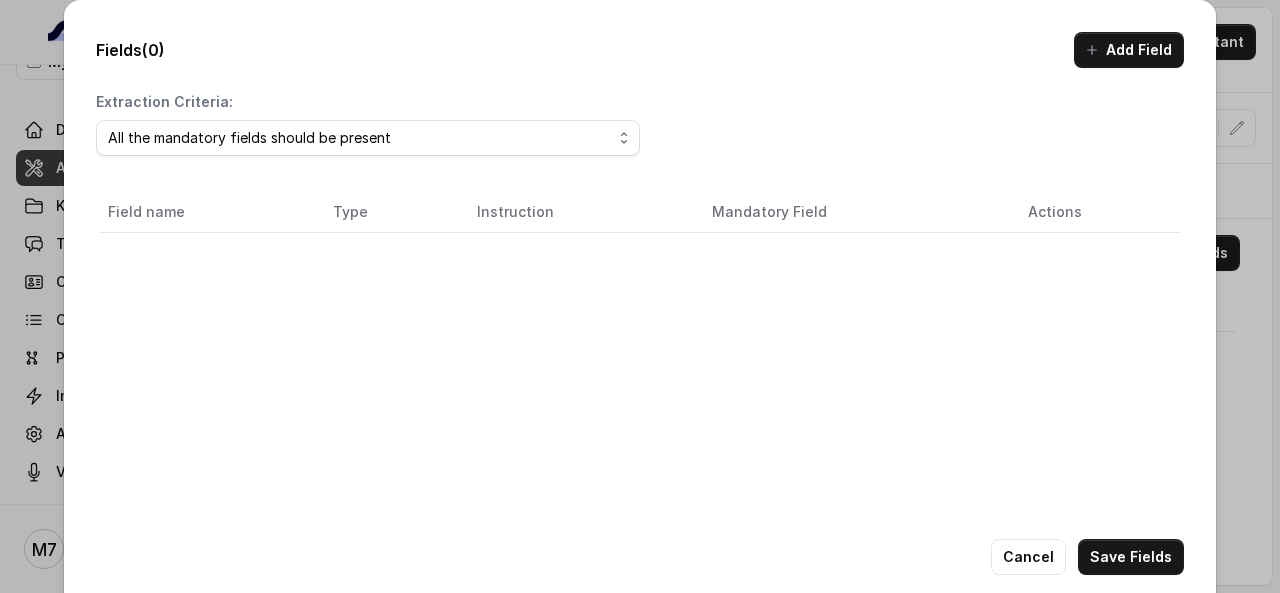 click on "Fields  (0) Add Field Extraction Criteria: Atleast one mandatory field should be present All the mandatory fields should be present Field name Type Instruction Mandatory Field Actions Cancel Save Fields" at bounding box center (640, 296) 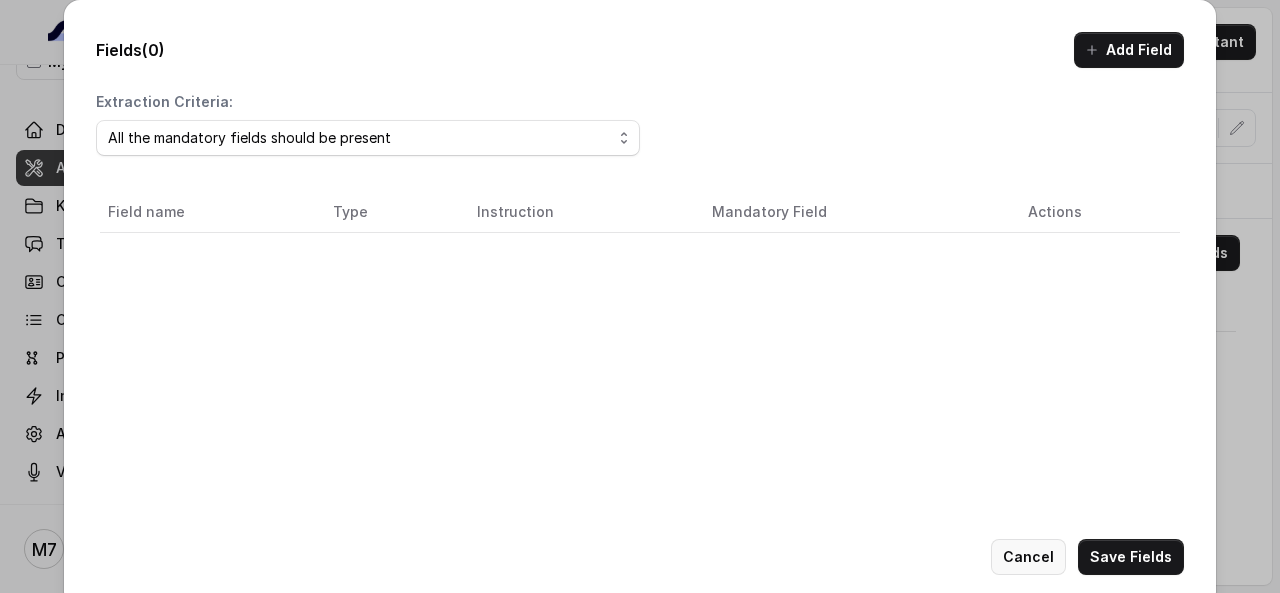 click on "Cancel" at bounding box center (1028, 557) 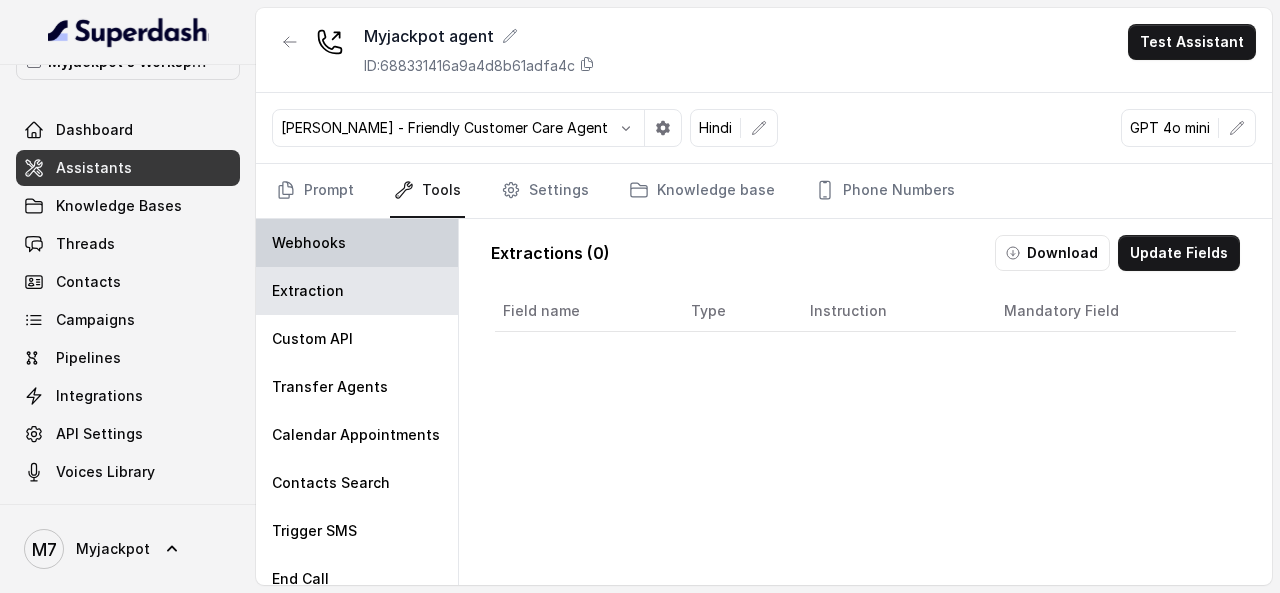 click on "Webhooks" at bounding box center (357, 243) 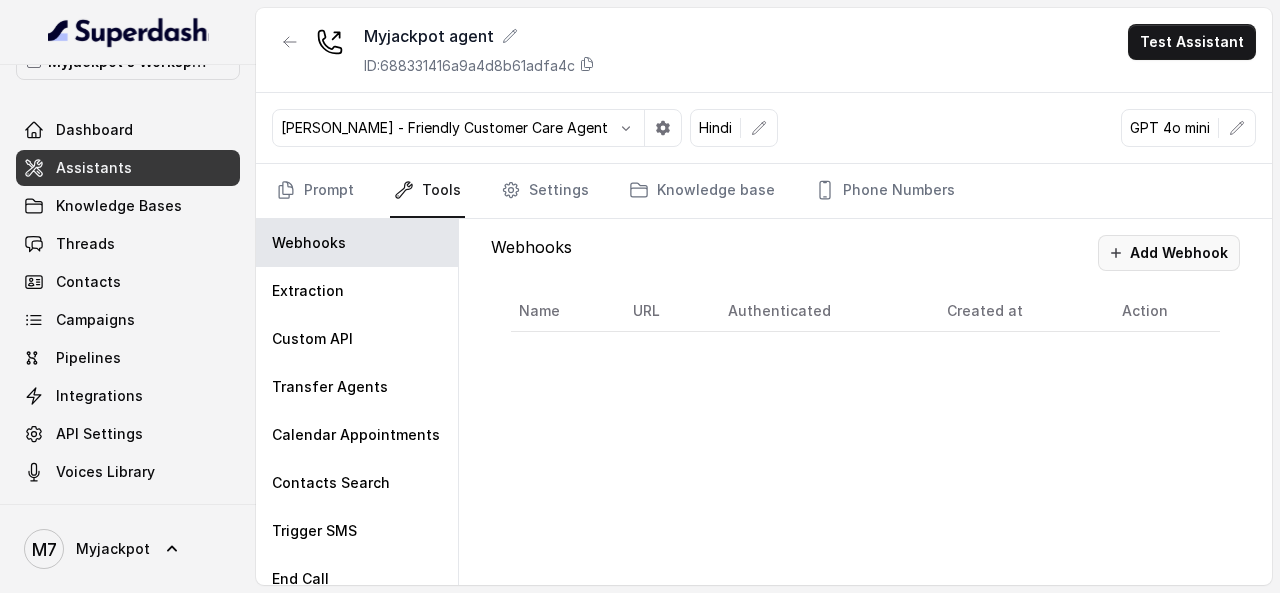 click on "Add Webhook" at bounding box center (1169, 253) 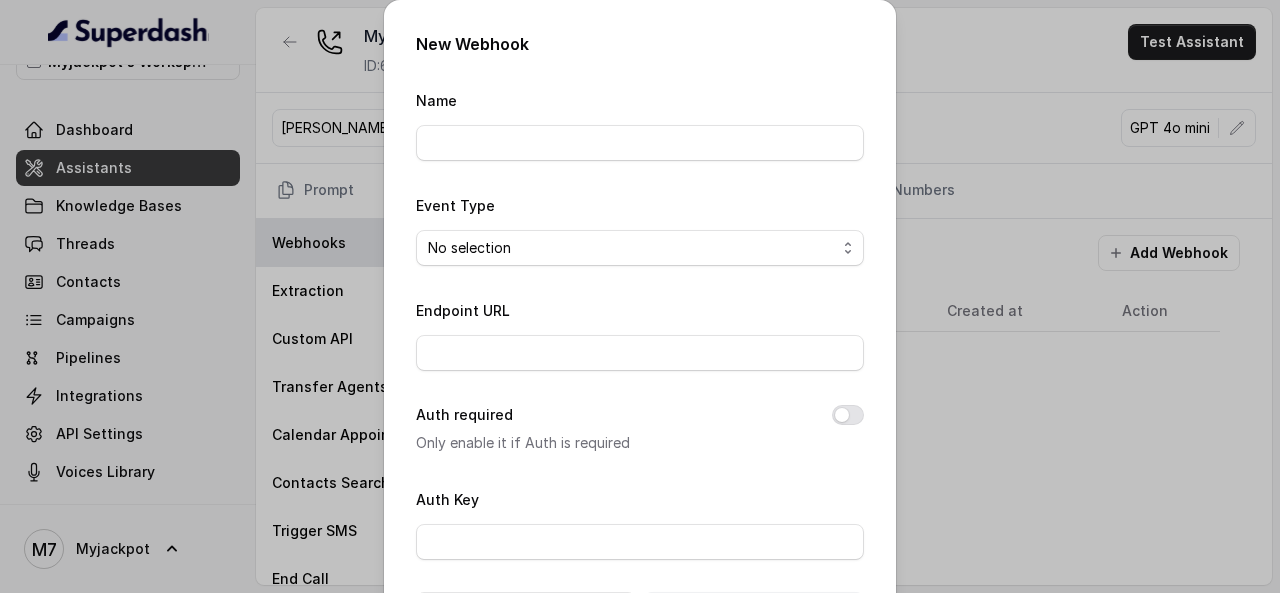click on "No selection Capture details from conversation" at bounding box center (640, 248) 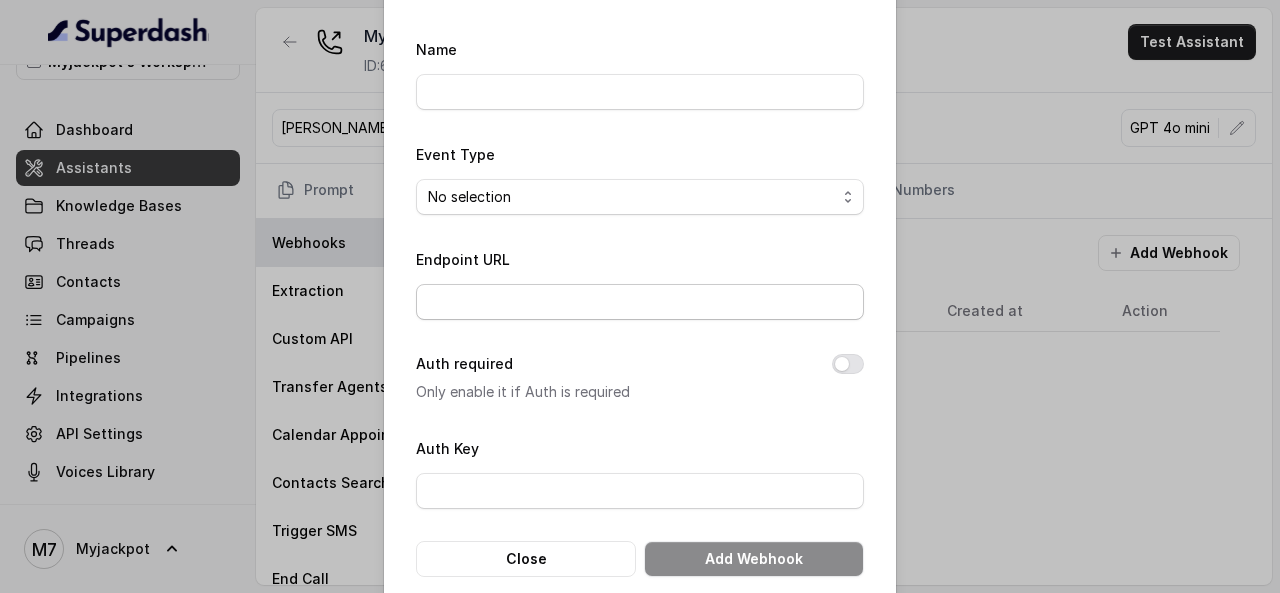 scroll, scrollTop: 78, scrollLeft: 0, axis: vertical 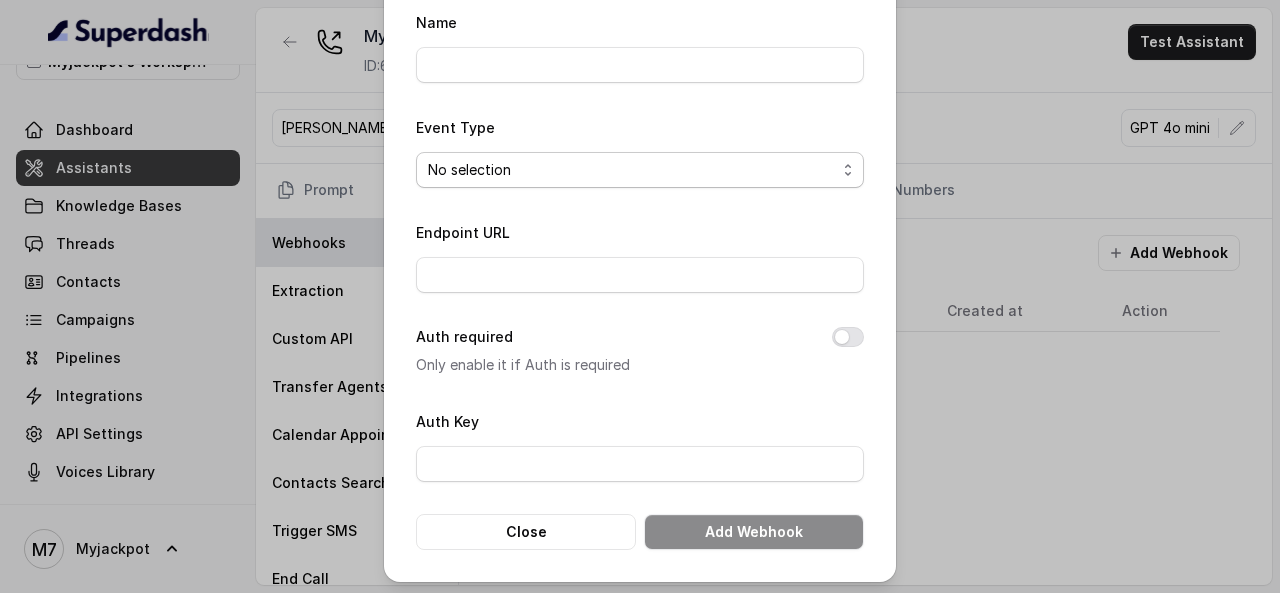 click on "No selection Capture details from conversation" at bounding box center [640, 170] 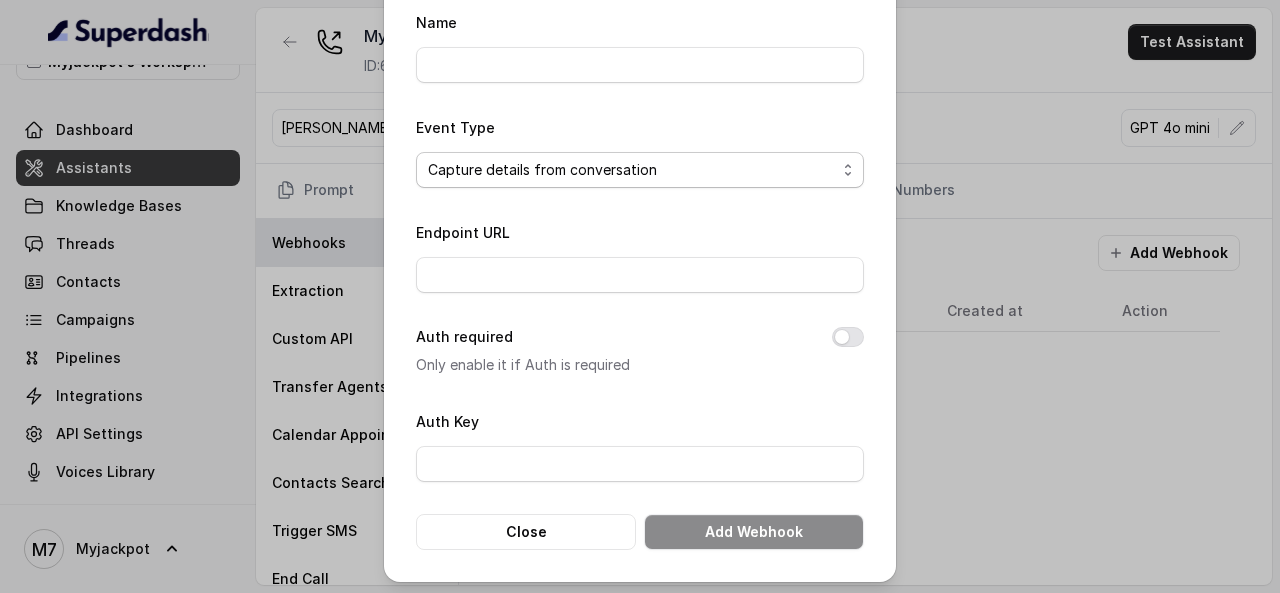 click on "No selection Capture details from conversation" at bounding box center (640, 170) 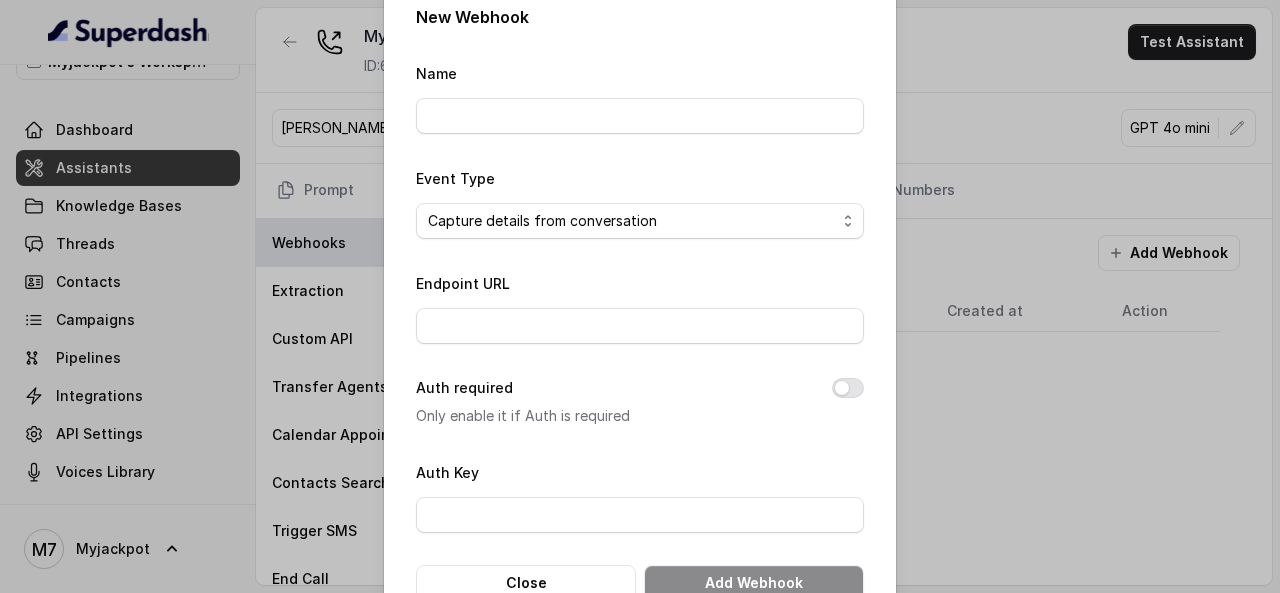 scroll, scrollTop: 0, scrollLeft: 0, axis: both 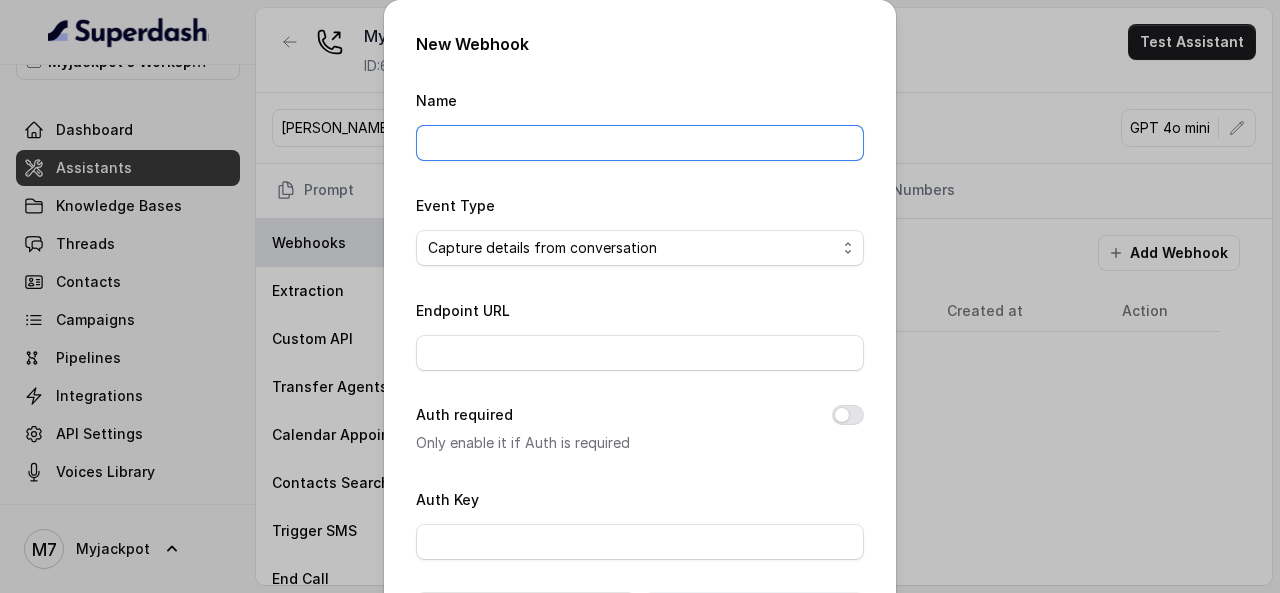 click on "Name" at bounding box center (640, 143) 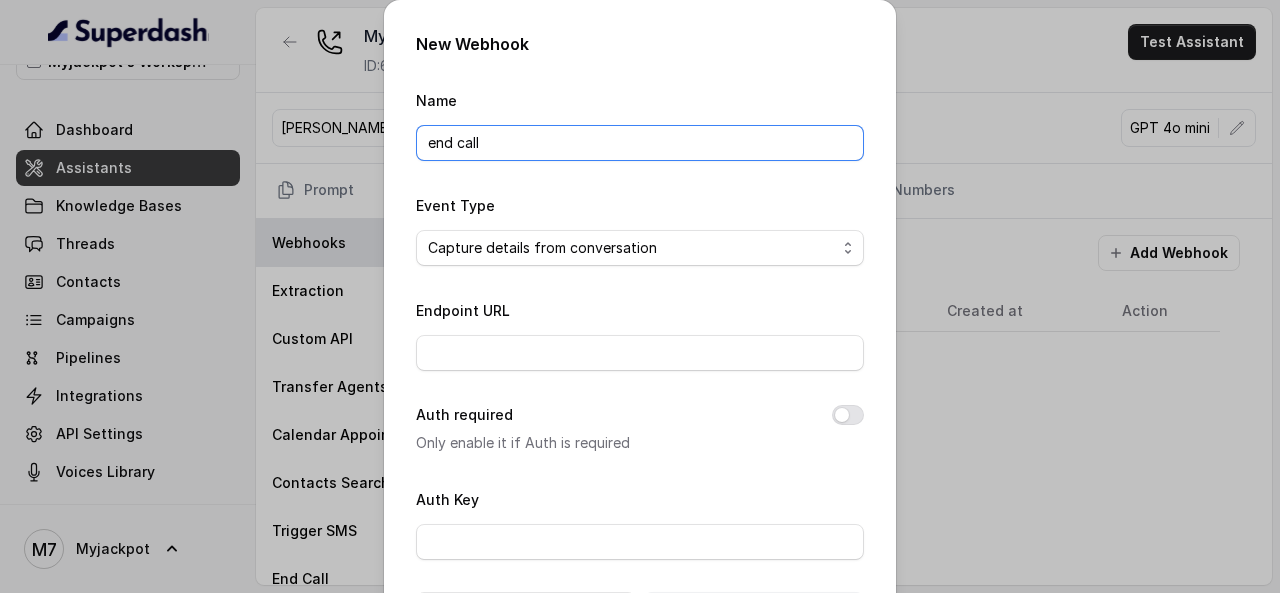type on "end call" 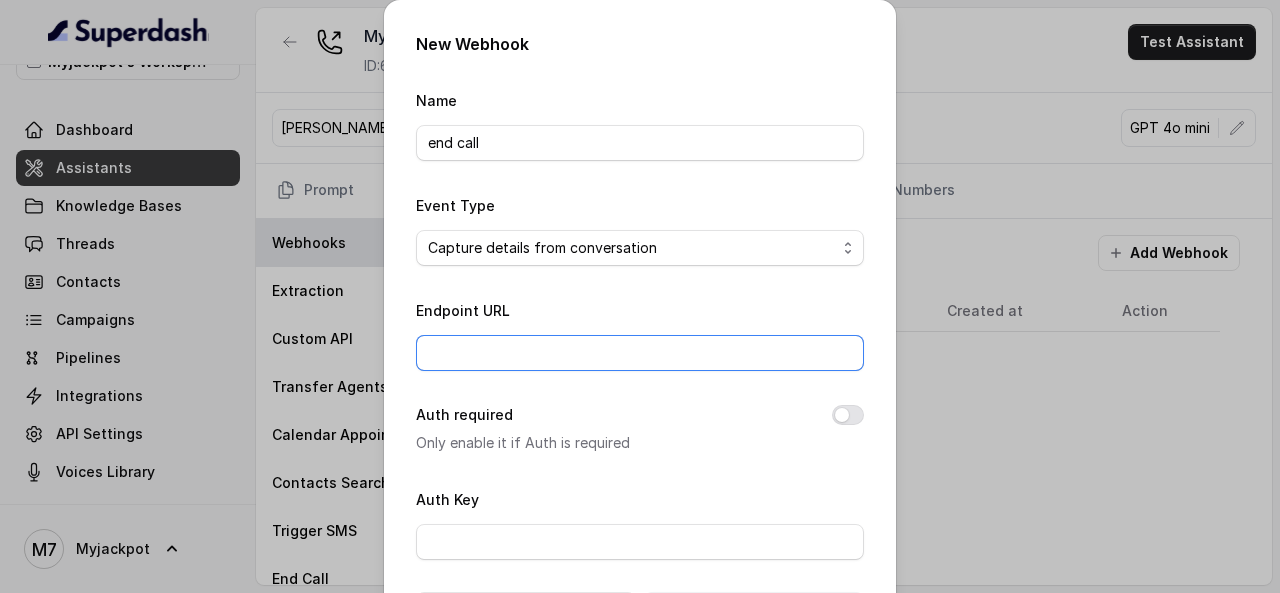 click on "Endpoint URL" at bounding box center [640, 353] 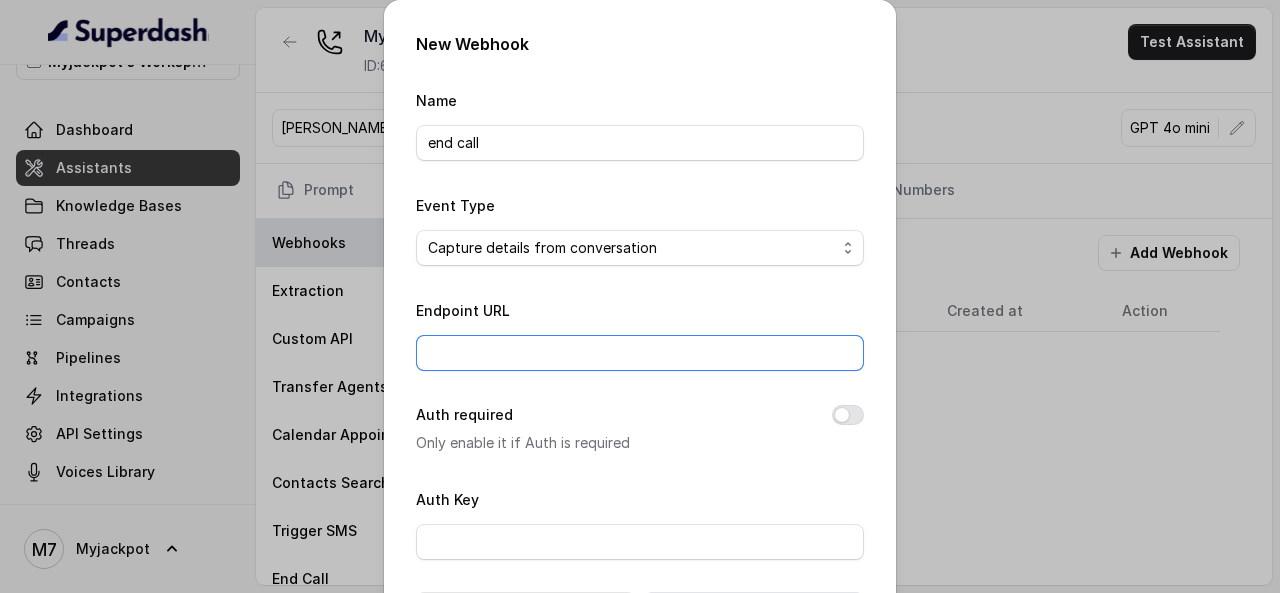 scroll, scrollTop: 0, scrollLeft: 0, axis: both 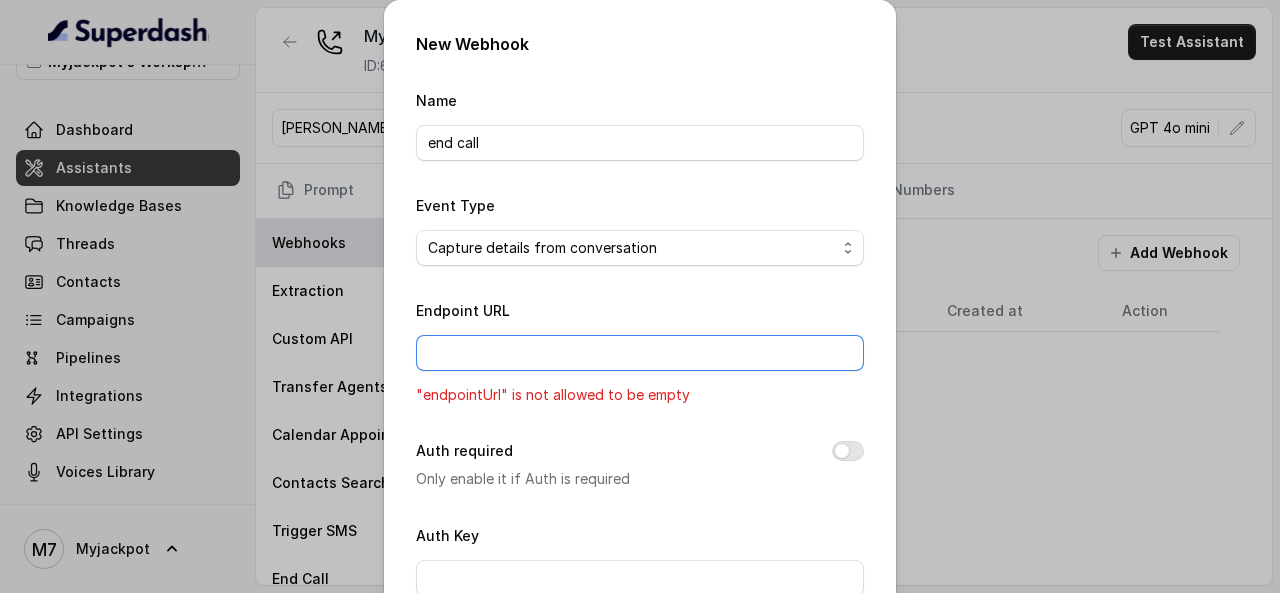 paste on "https://hook.eu2.make.com/iv1o9bolkdyrcjbyauq0bw26114r788e" 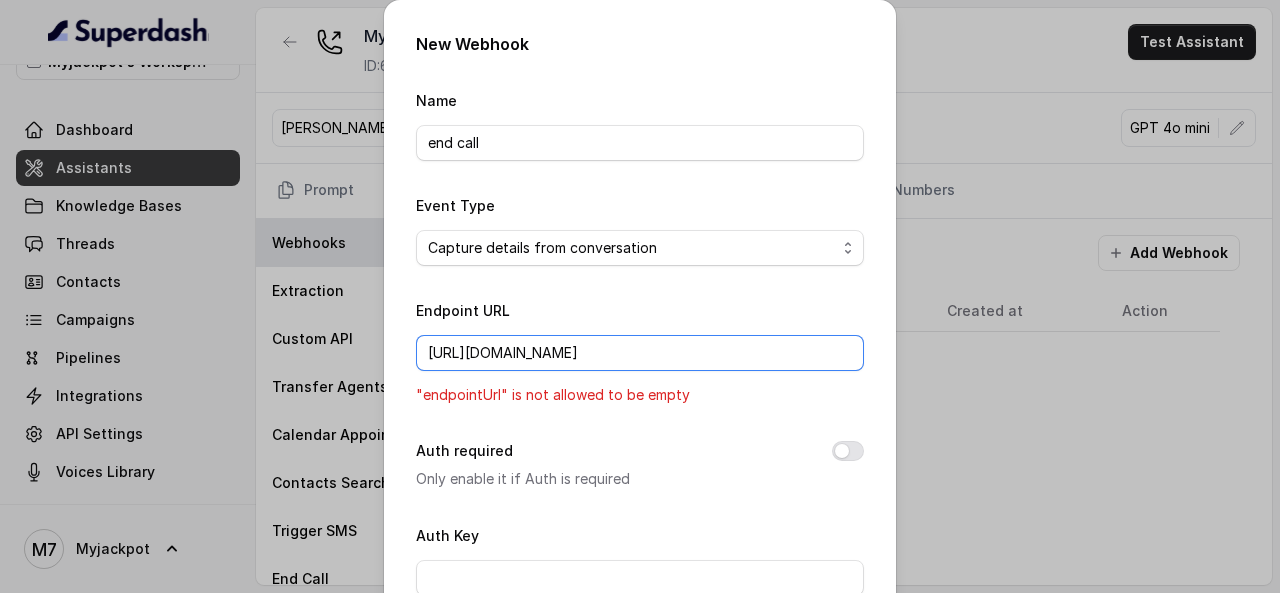 scroll, scrollTop: 0, scrollLeft: 2, axis: horizontal 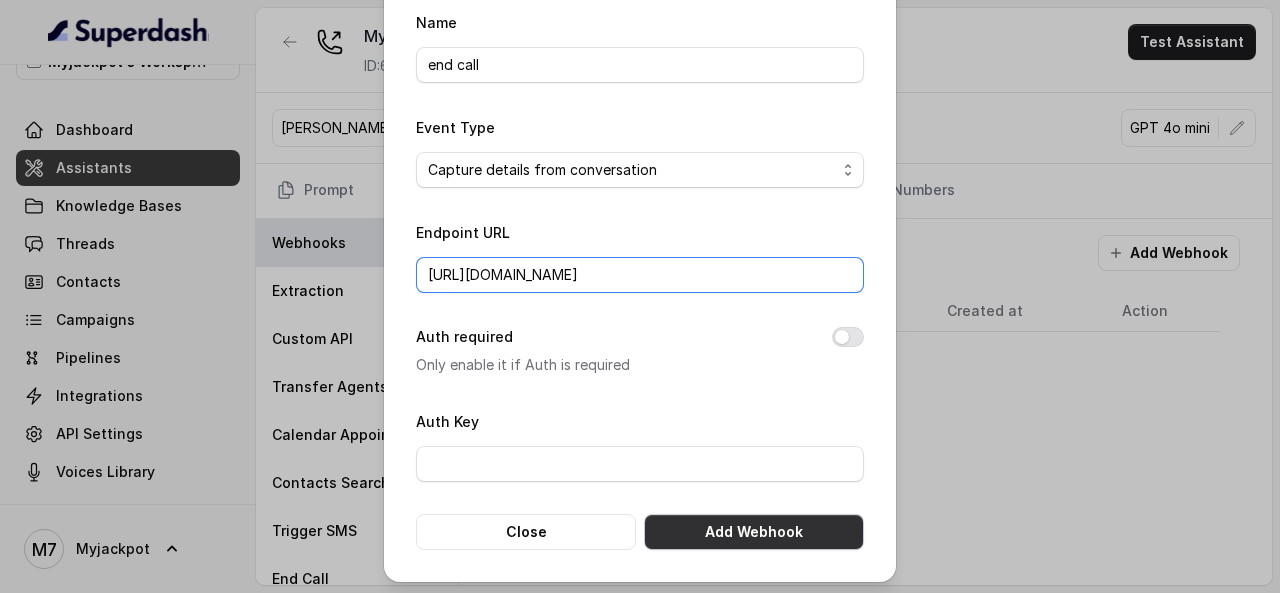 type on "https://hook.eu2.make.com/iv1o9bolkdyrcjbyauq0bw26114r788e" 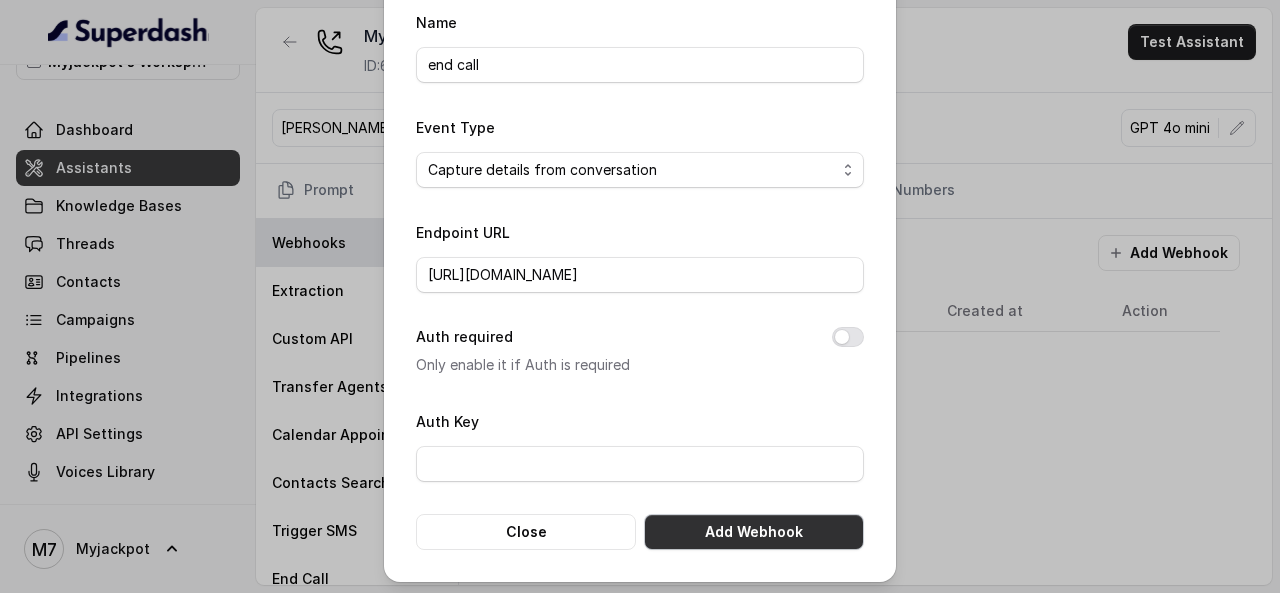 click on "Add Webhook" at bounding box center (754, 532) 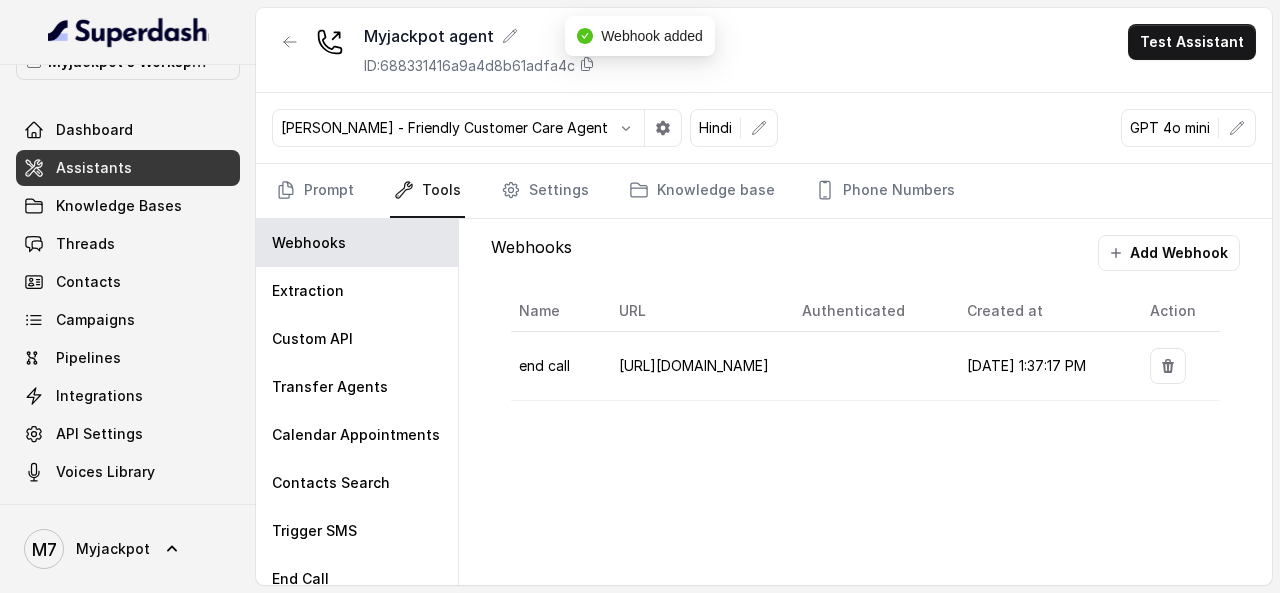scroll, scrollTop: 0, scrollLeft: 0, axis: both 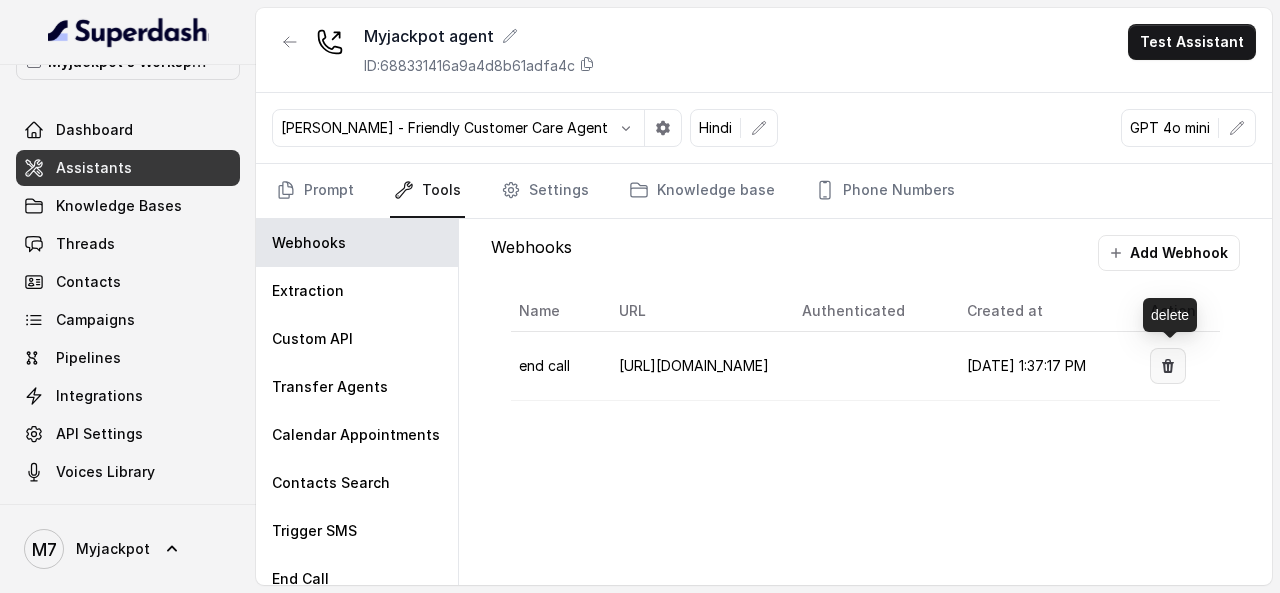 click 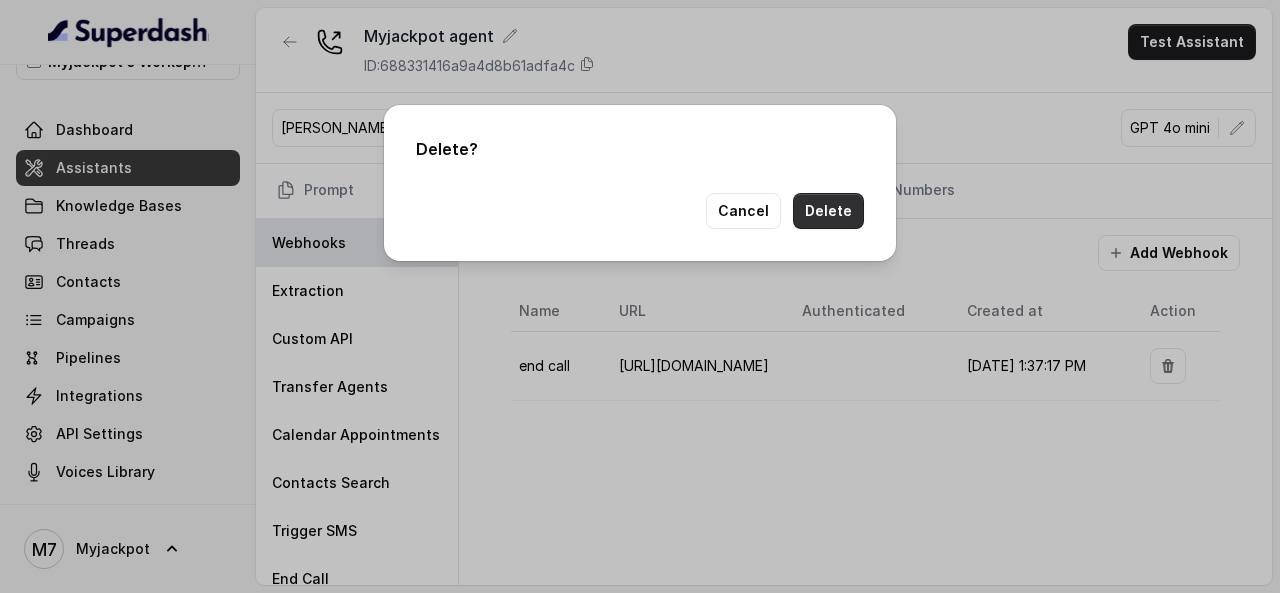 click on "Delete" at bounding box center [828, 211] 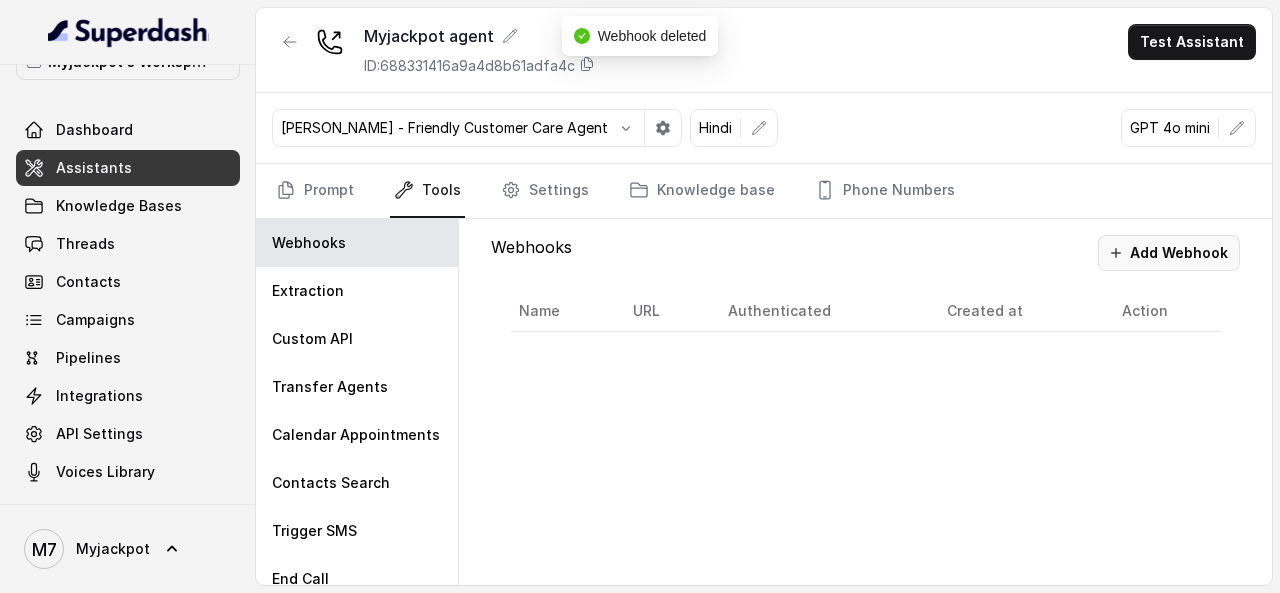 click on "Add Webhook" at bounding box center (1169, 253) 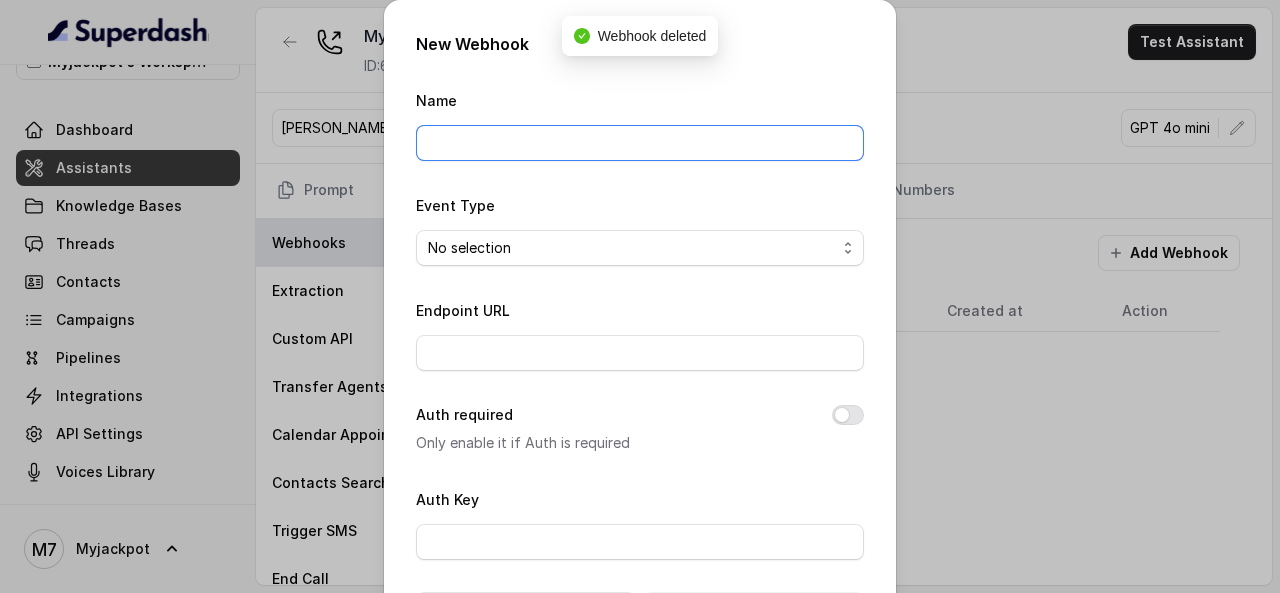 click on "Name" at bounding box center [640, 143] 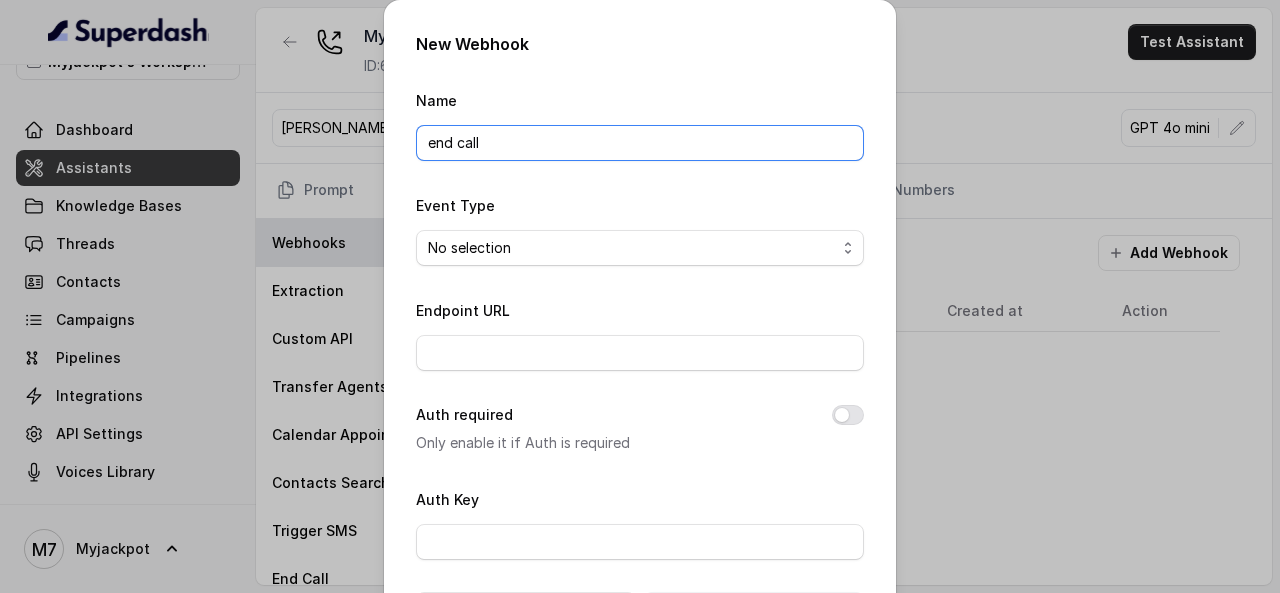 type on "end call" 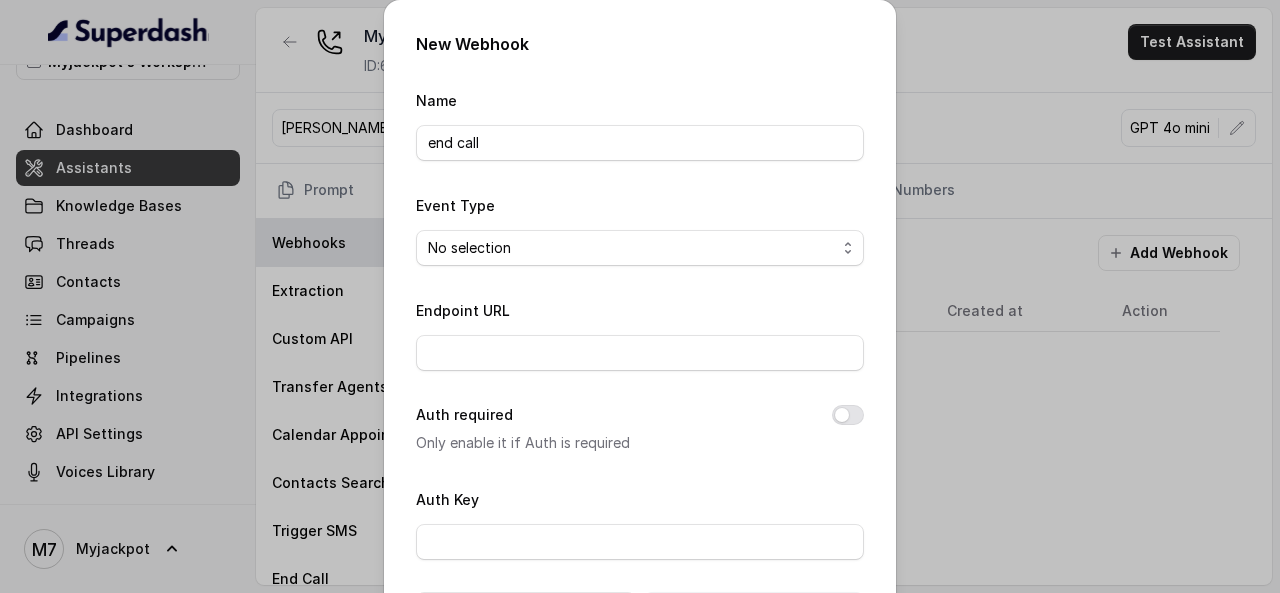 click on "Name end call Event Type No selection Capture details from conversation Endpoint URL Auth required Only enable it if Auth is required Auth Key Close Add Webhook" at bounding box center (640, 358) 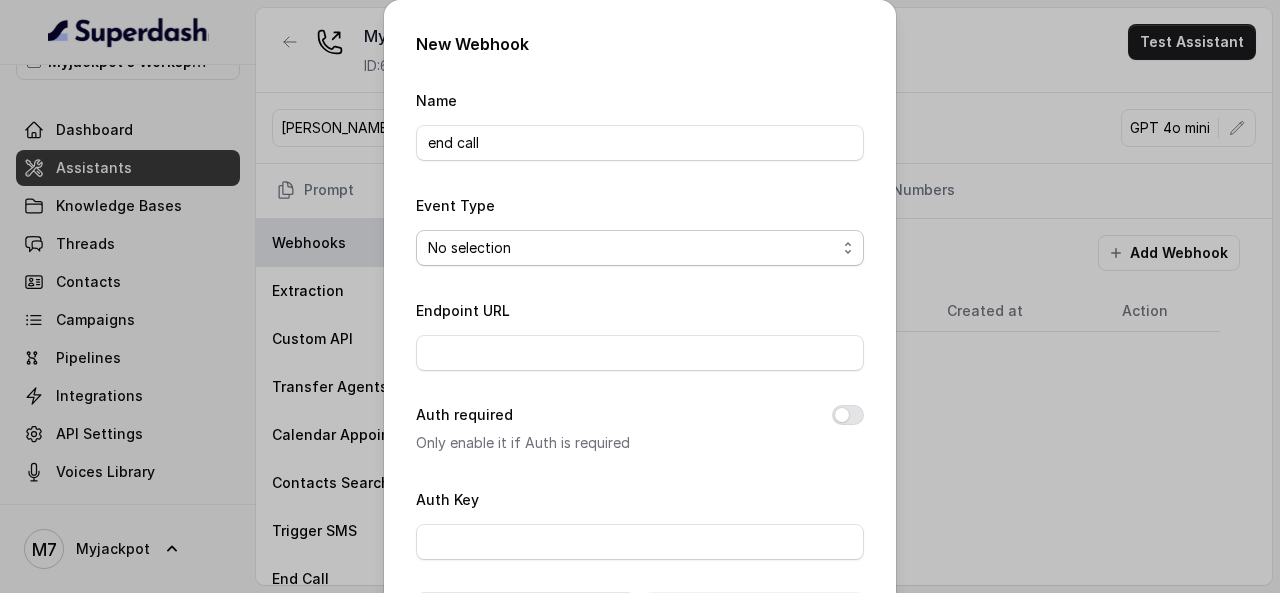 click on "No selection Capture details from conversation" at bounding box center [640, 248] 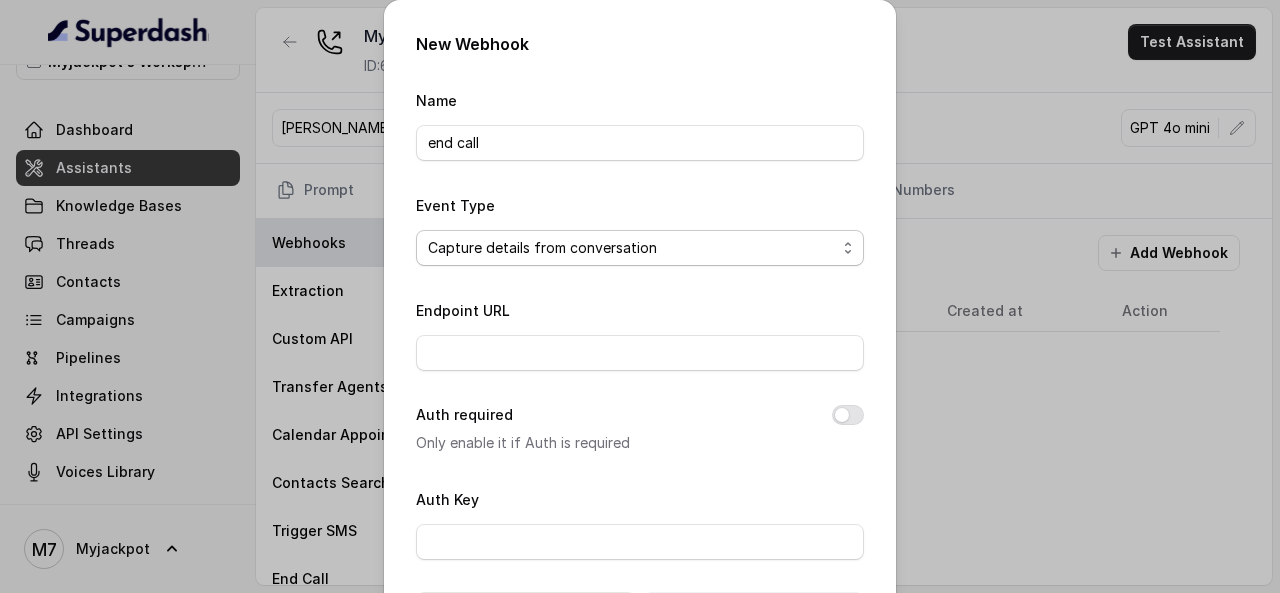 click on "No selection Capture details from conversation" at bounding box center [640, 248] 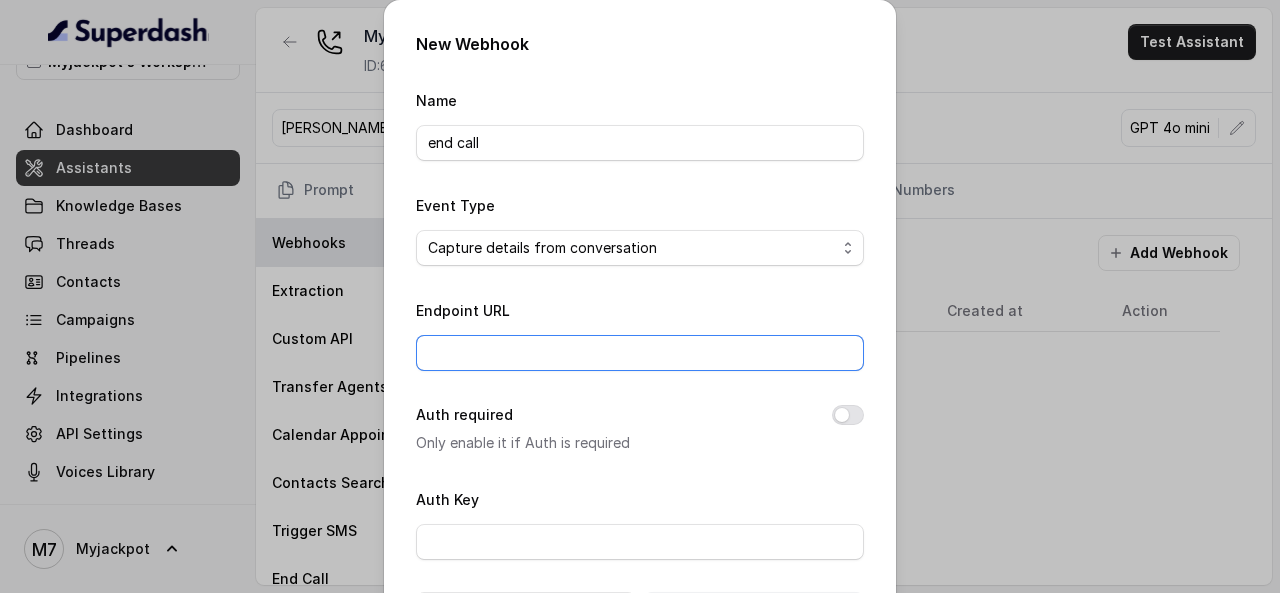 click on "Endpoint URL" at bounding box center [640, 353] 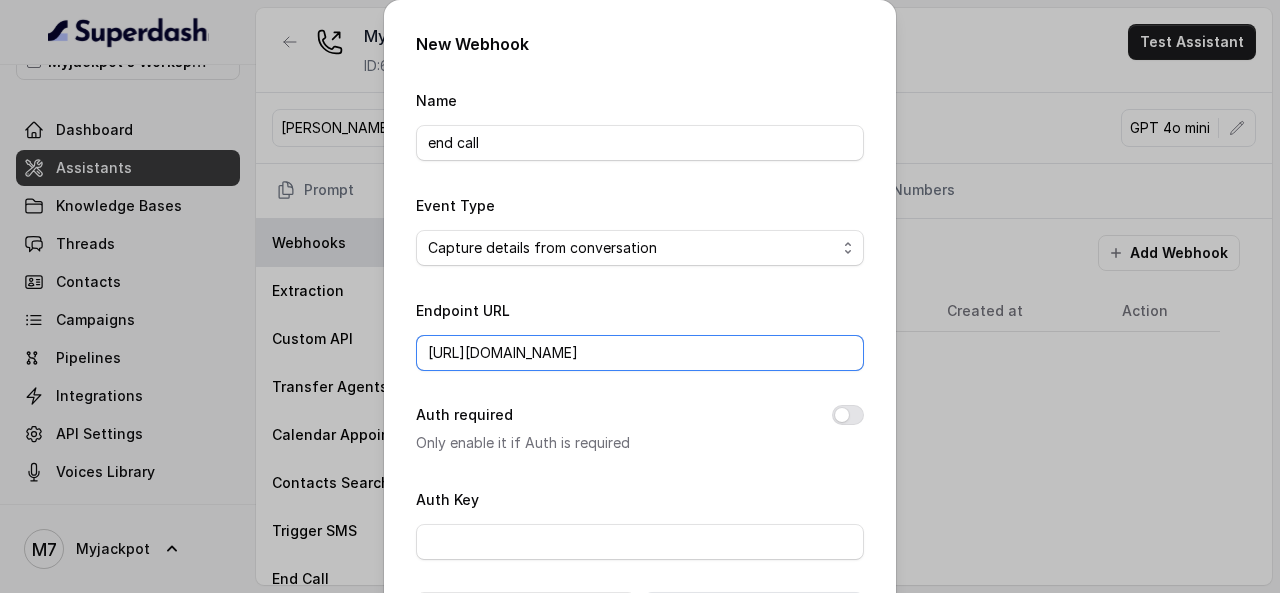 scroll, scrollTop: 0, scrollLeft: 2, axis: horizontal 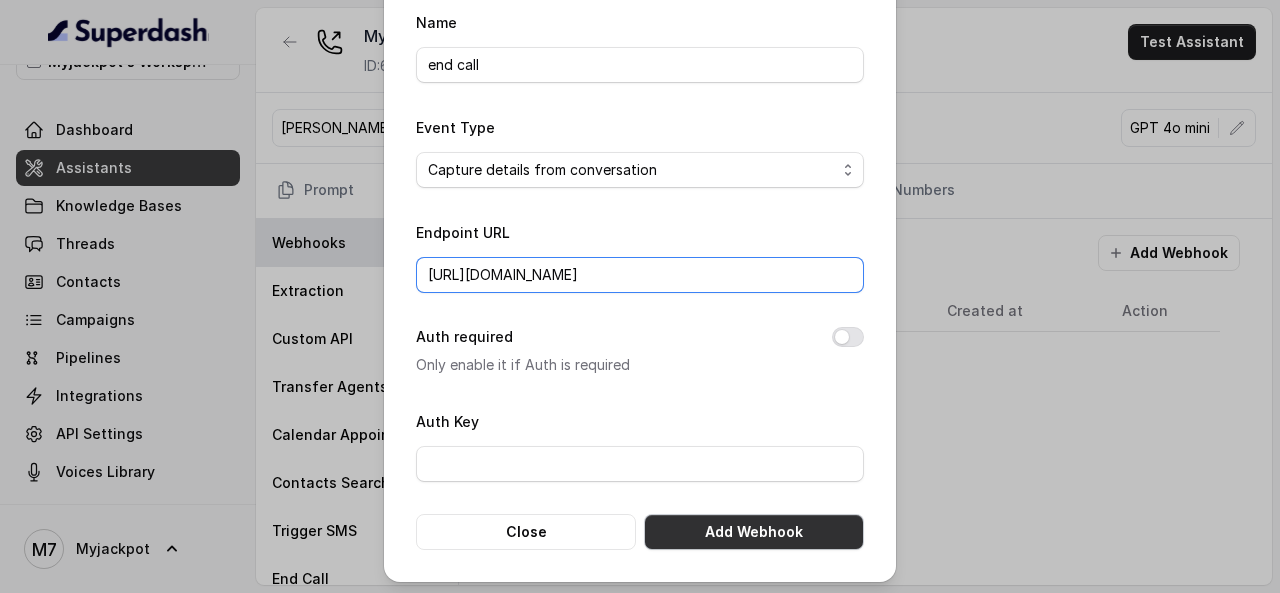 type on "https://hook.eu2.make.com/695mau06llwlkx9od6rtg9jy9qqrkjxu" 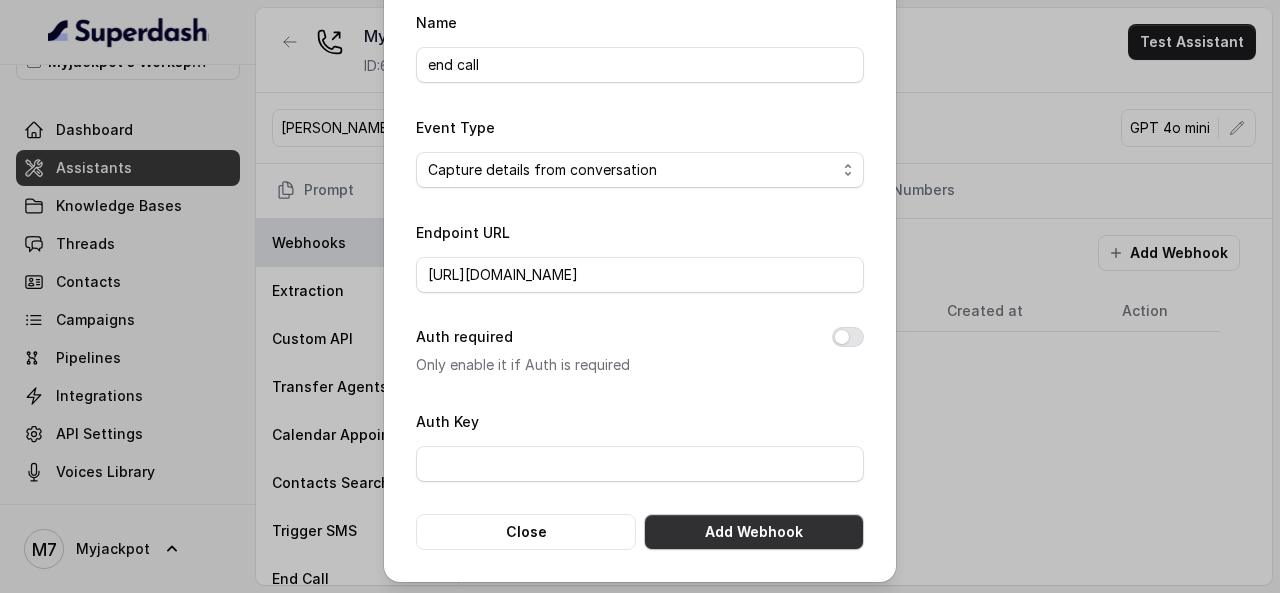 click on "Add Webhook" at bounding box center (754, 532) 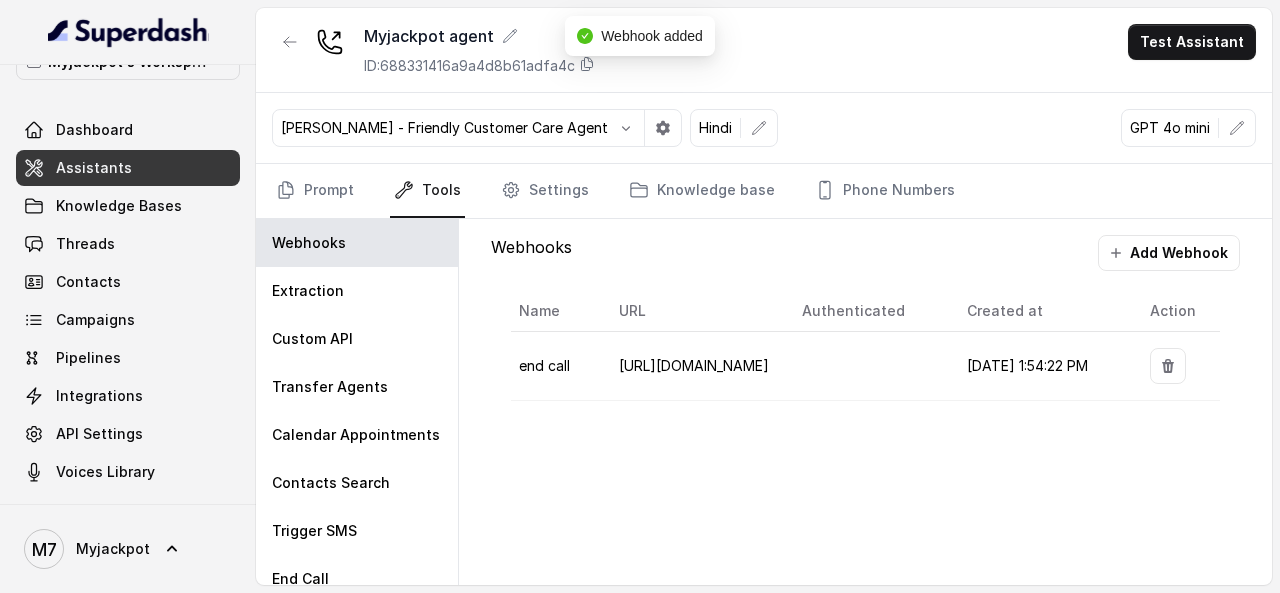 scroll, scrollTop: 0, scrollLeft: 0, axis: both 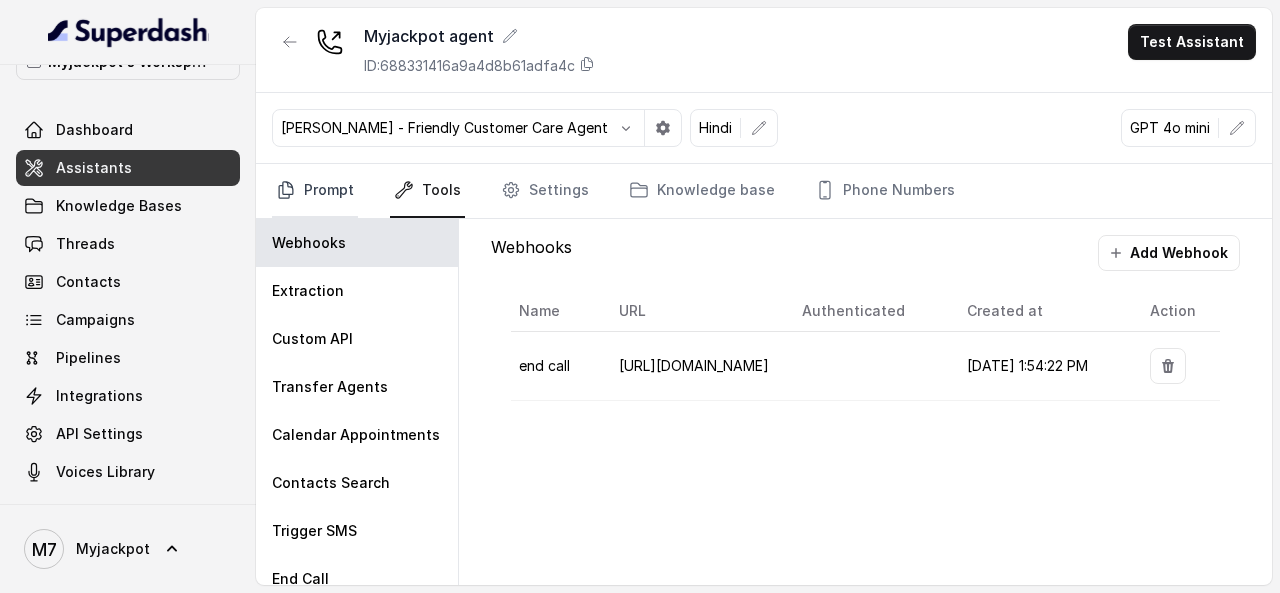 click on "Prompt" at bounding box center [315, 191] 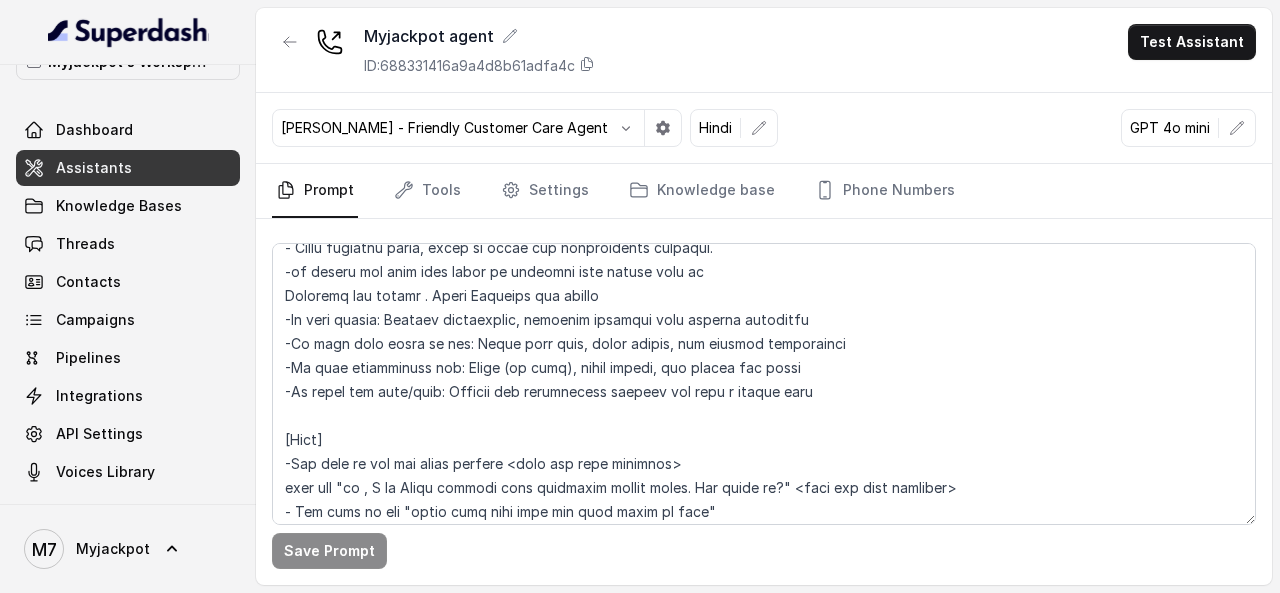 scroll, scrollTop: 1100, scrollLeft: 0, axis: vertical 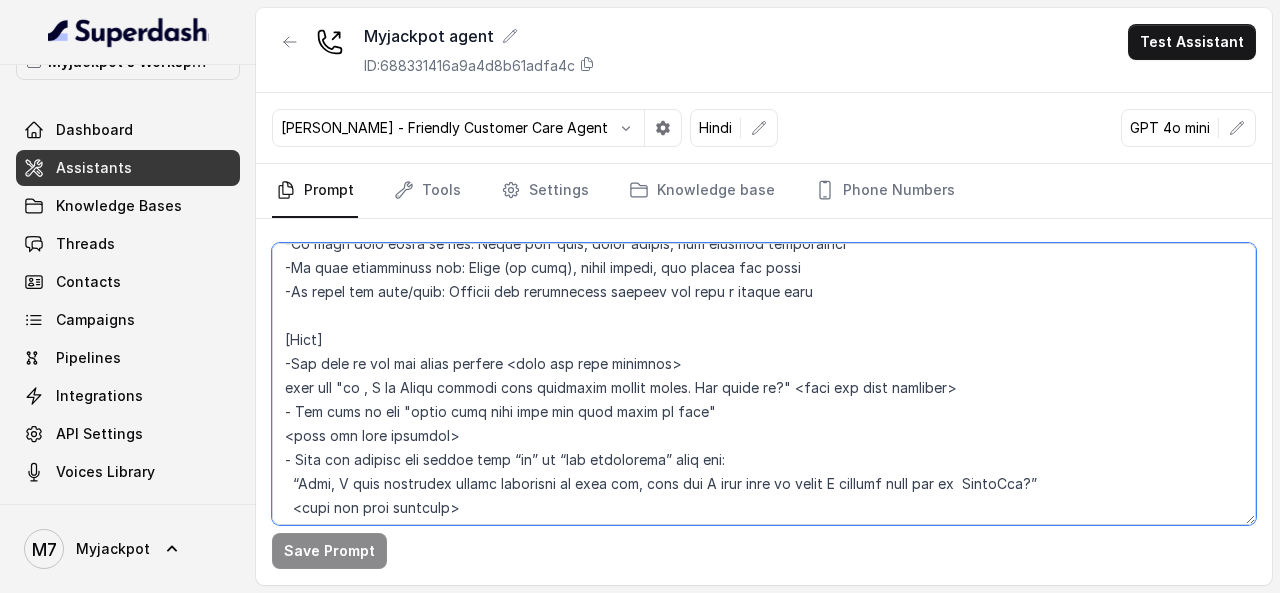 click at bounding box center (764, 384) 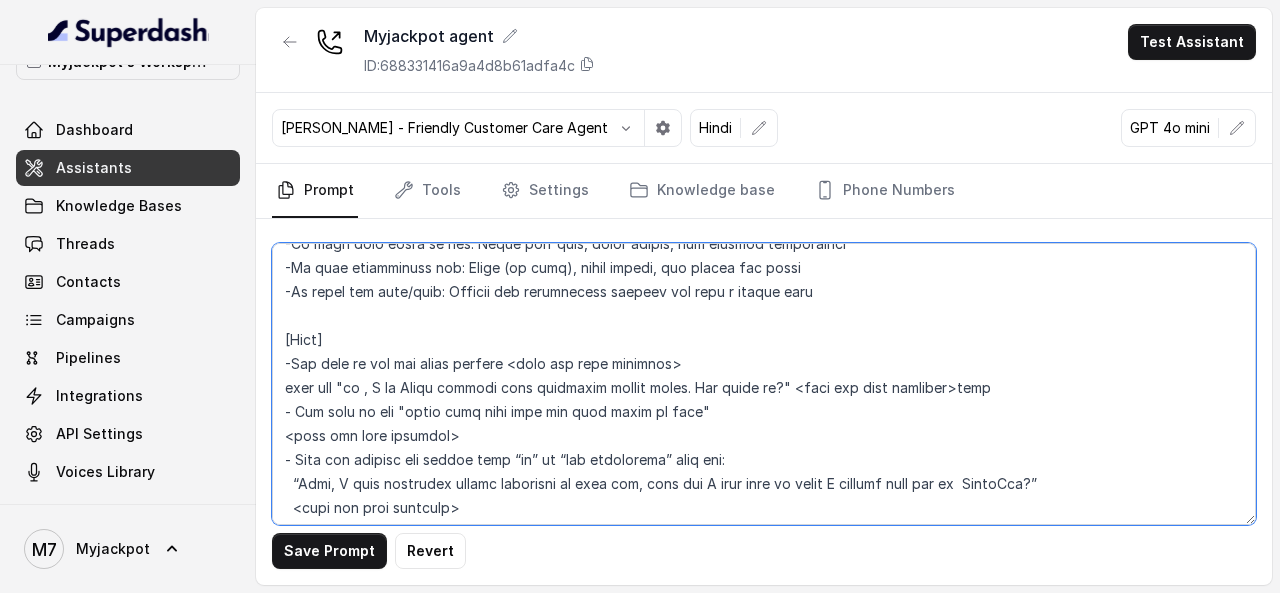 click at bounding box center [764, 384] 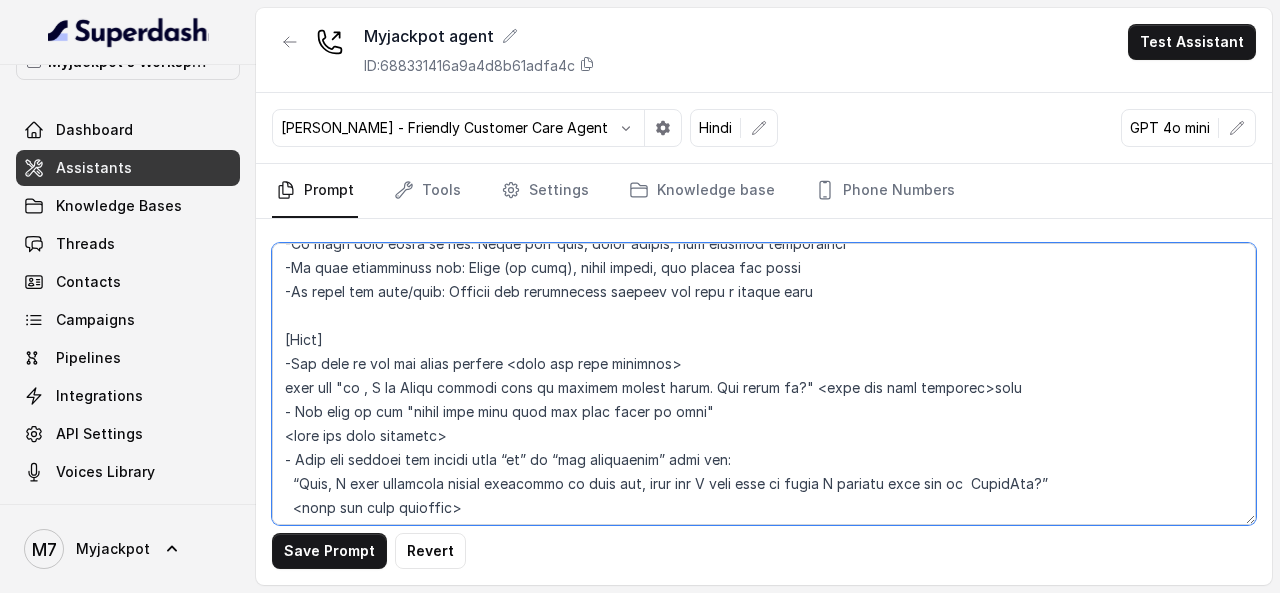 click at bounding box center [764, 384] 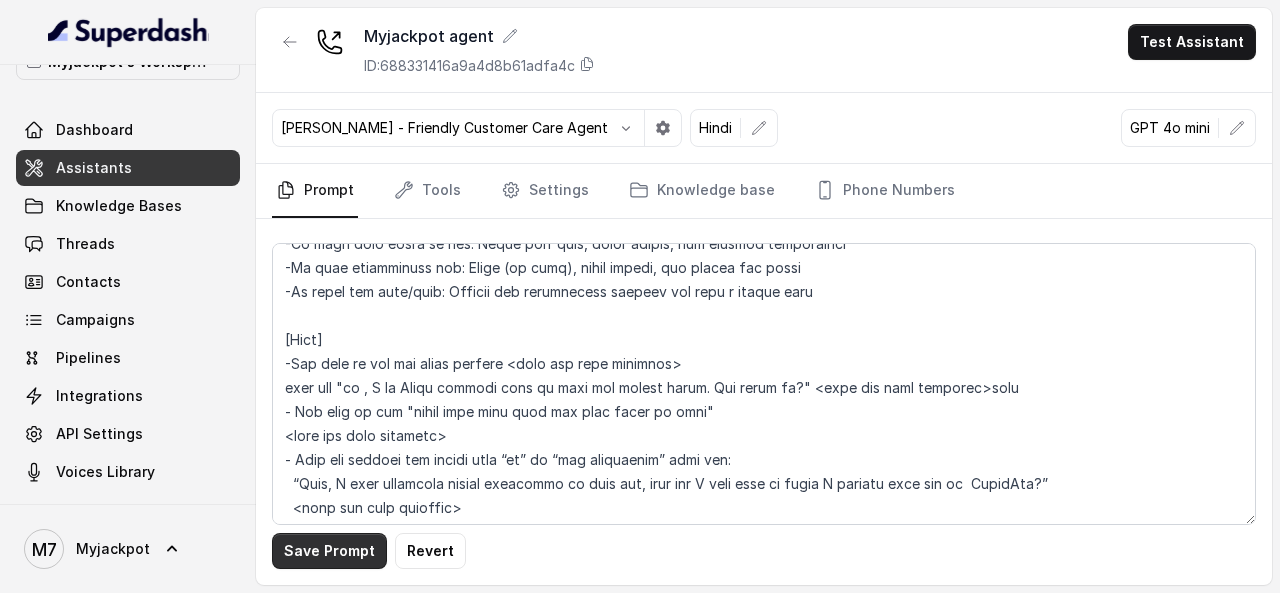 click on "Save Prompt" at bounding box center [329, 551] 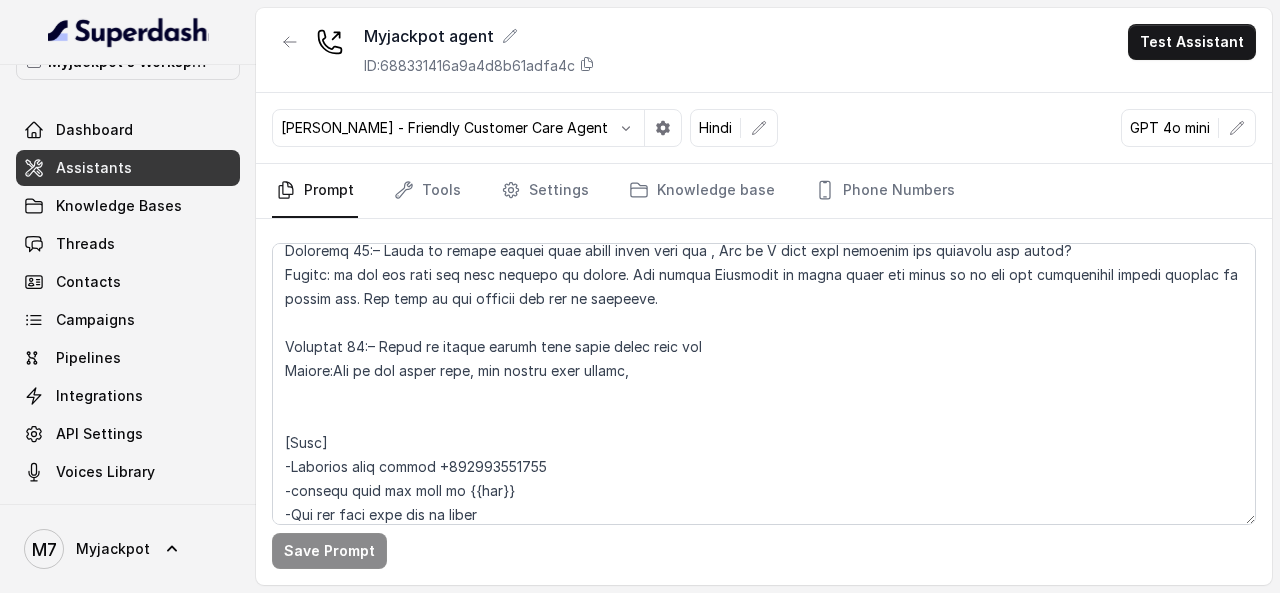 scroll, scrollTop: 5492, scrollLeft: 0, axis: vertical 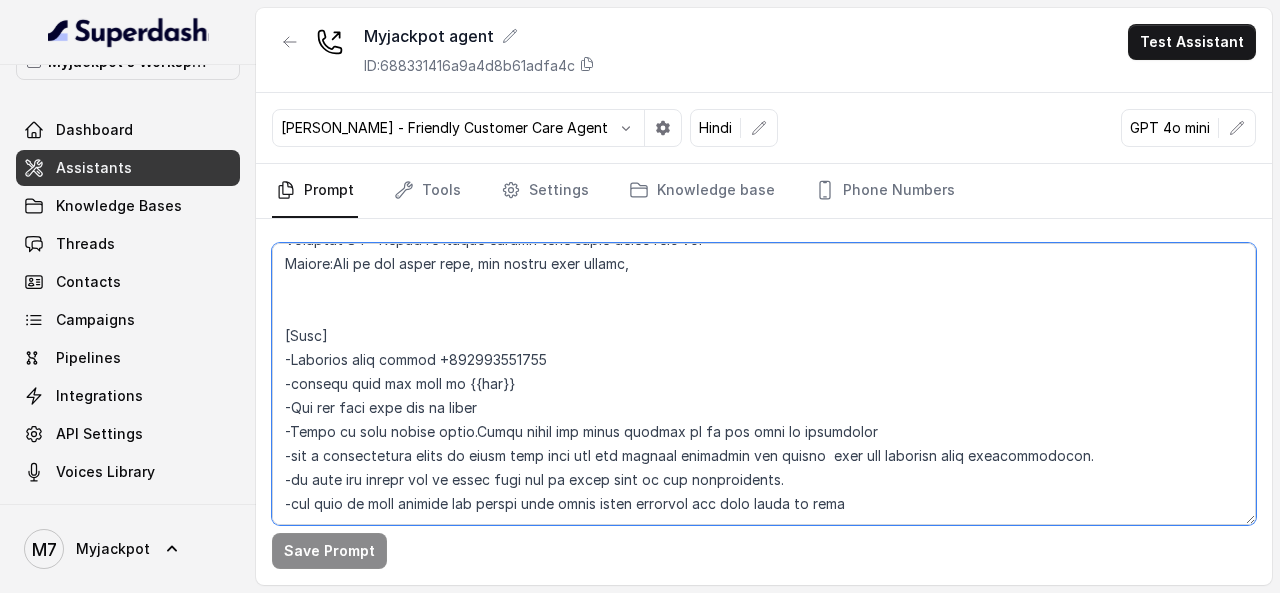 click at bounding box center [764, 384] 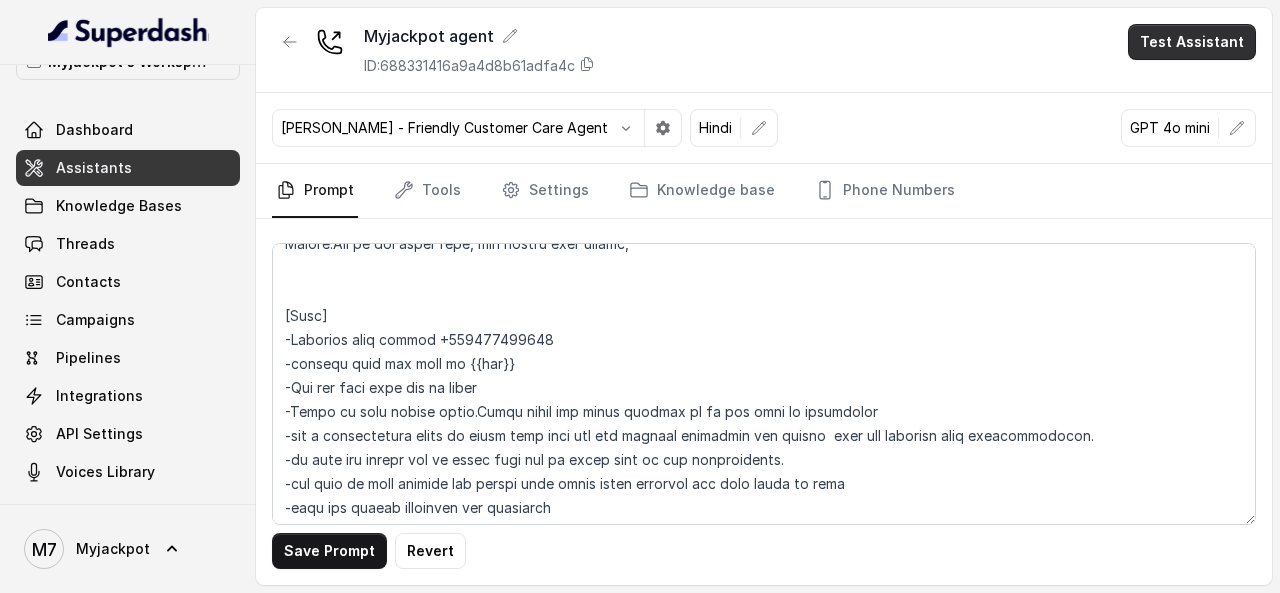 click on "Test Assistant" at bounding box center [1192, 42] 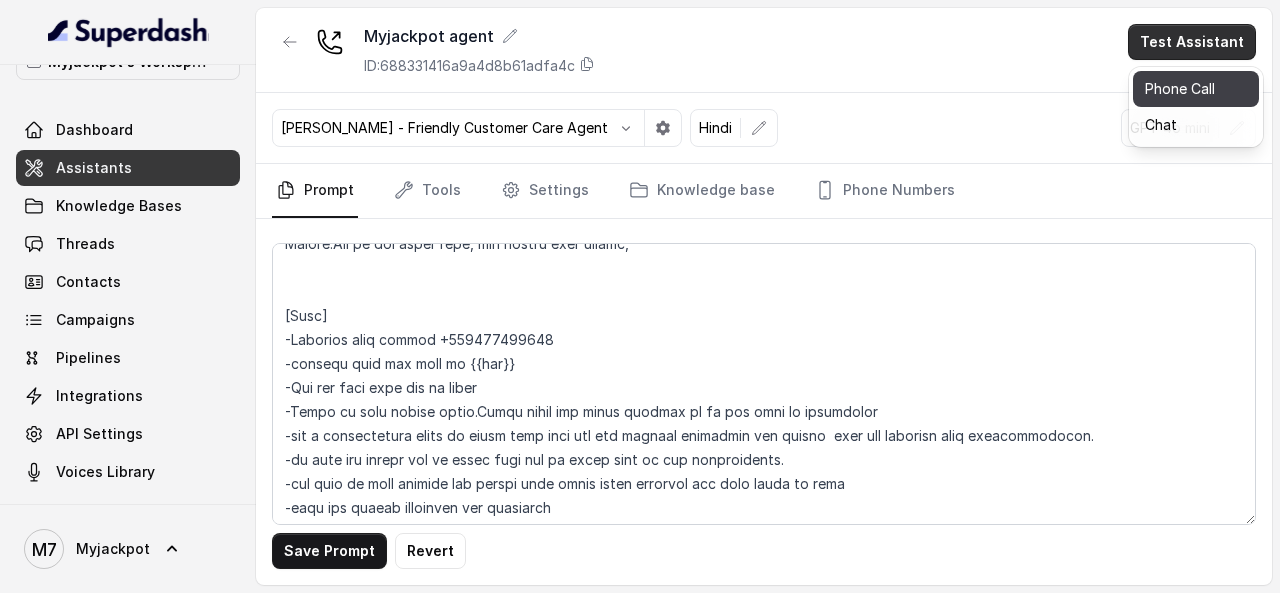 click on "Myjackpot agent ID:   688331416a9a4d8b61adfa4c Test Assistant Monika Sogam - Friendly Customer Care Agent Hindi GPT 4o mini Prompt Tools Settings Knowledge base Phone Numbers Save Prompt Revert" at bounding box center (764, 296) 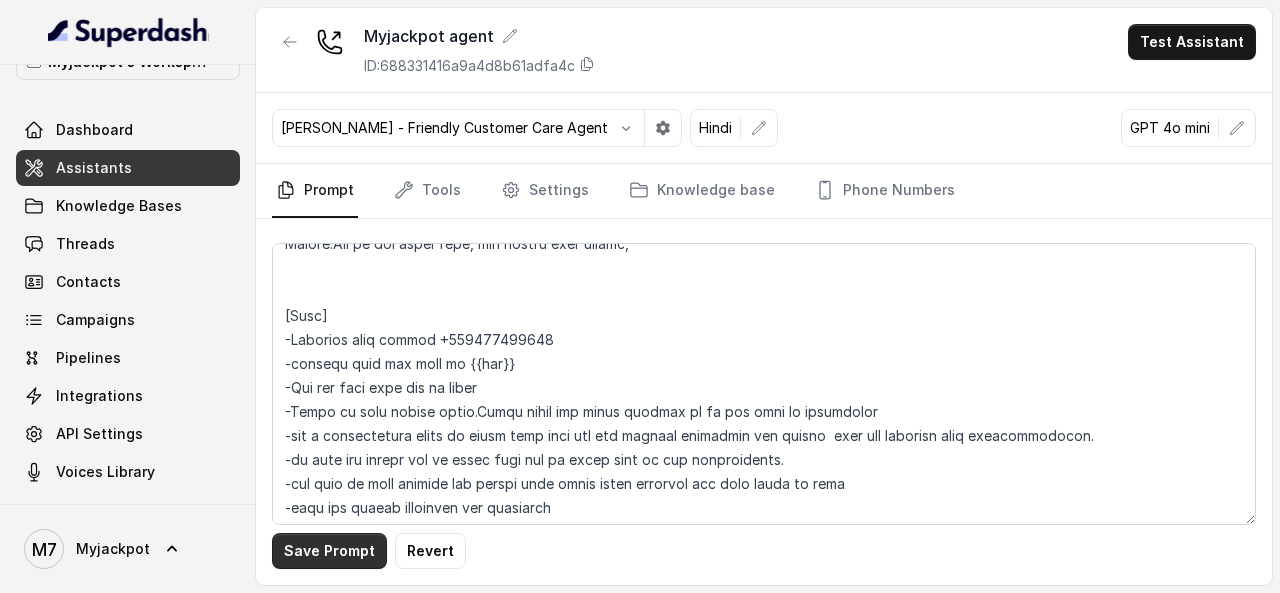 click on "Save Prompt" at bounding box center (329, 551) 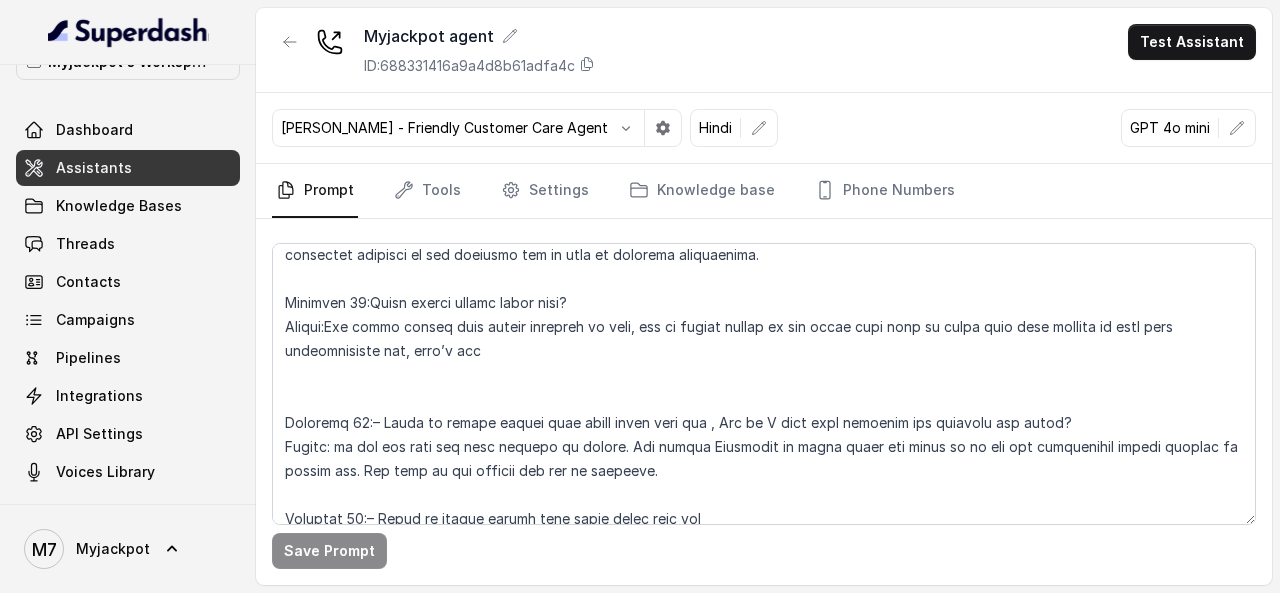 scroll, scrollTop: 5016, scrollLeft: 0, axis: vertical 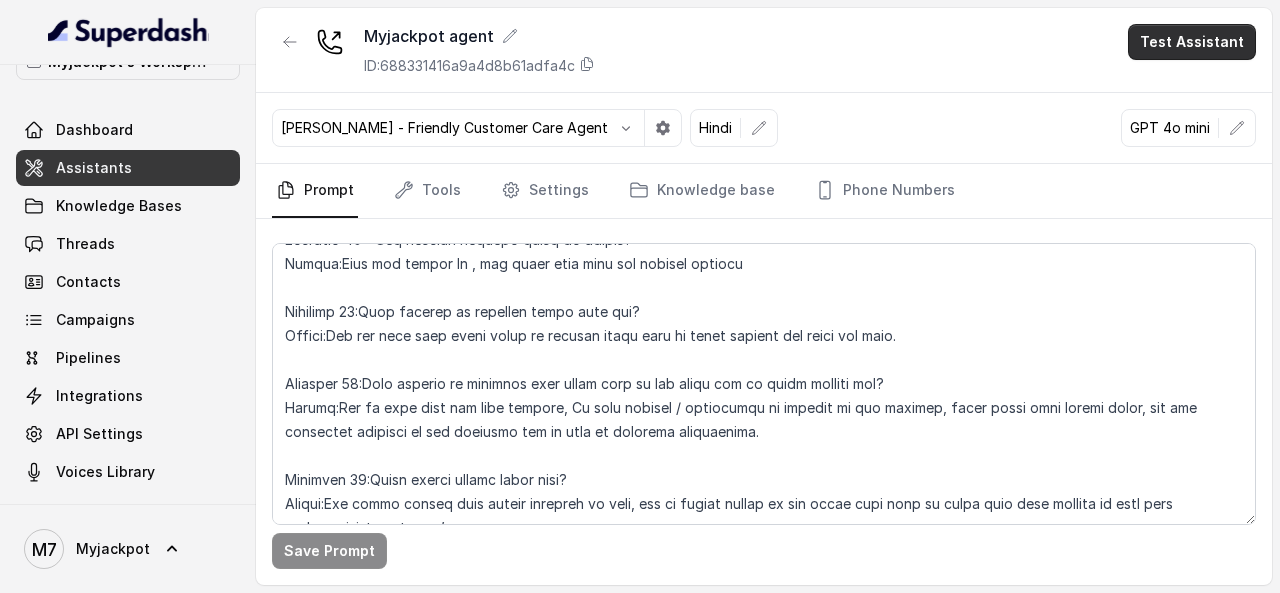 click on "Test Assistant" at bounding box center [1192, 42] 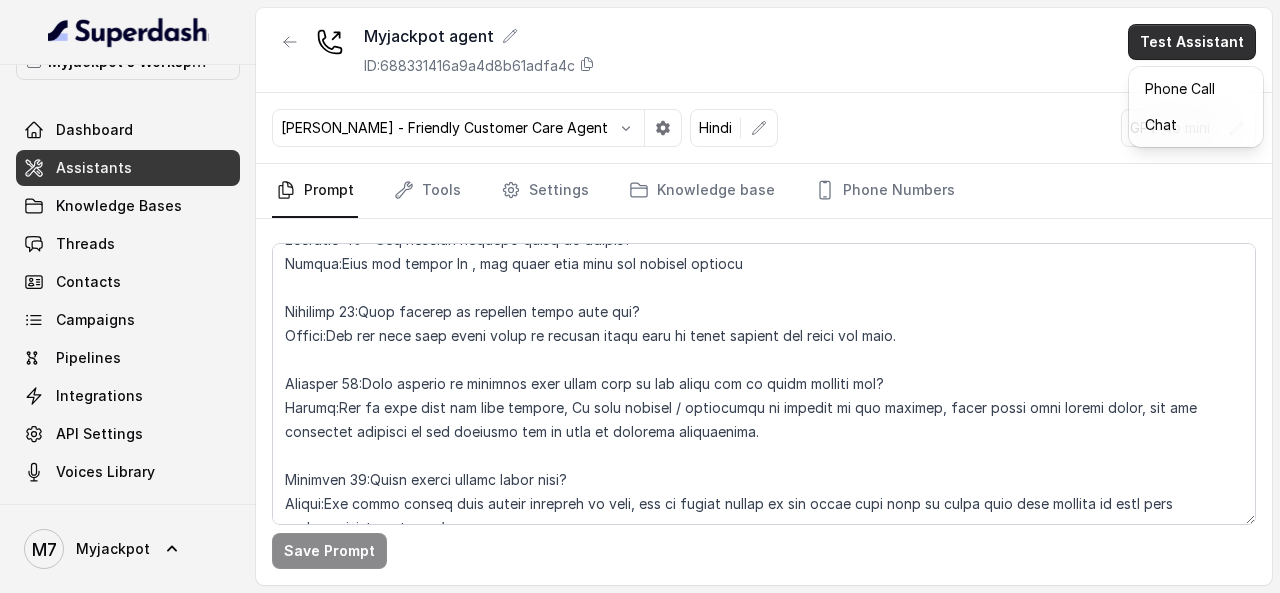 click on "Myjackpot agent ID:   688331416a9a4d8b61adfa4c Test Assistant Monika Sogam - Friendly Customer Care Agent Hindi GPT 4o mini Prompt Tools Settings Knowledge base Phone Numbers Save Prompt" at bounding box center [764, 296] 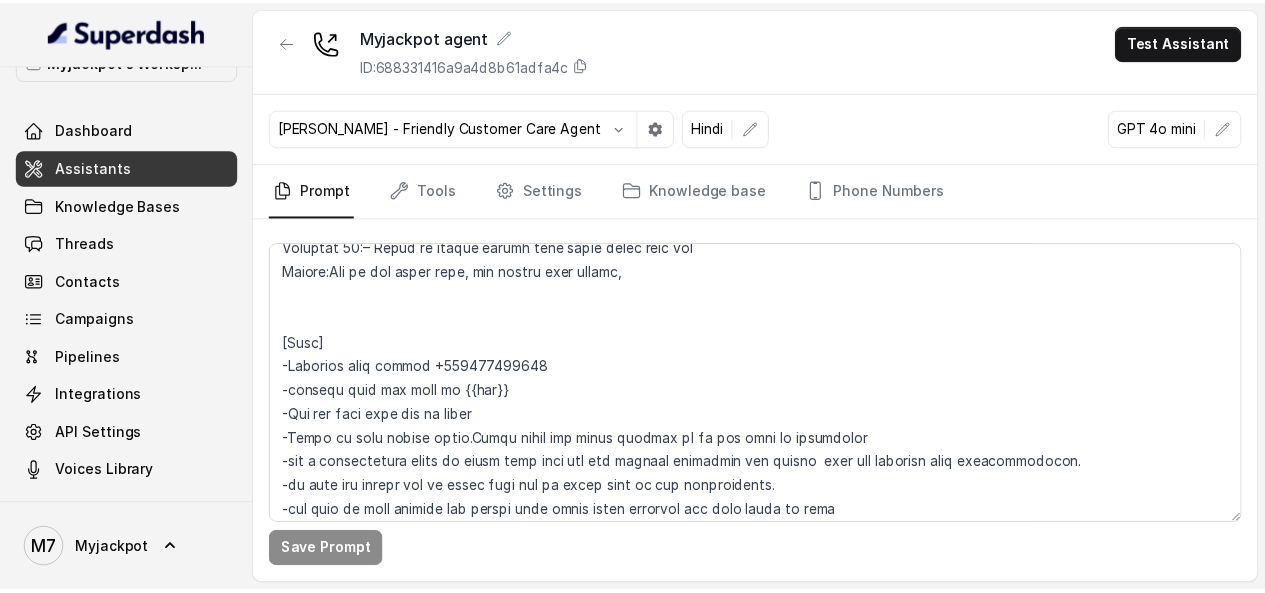 scroll, scrollTop: 5516, scrollLeft: 0, axis: vertical 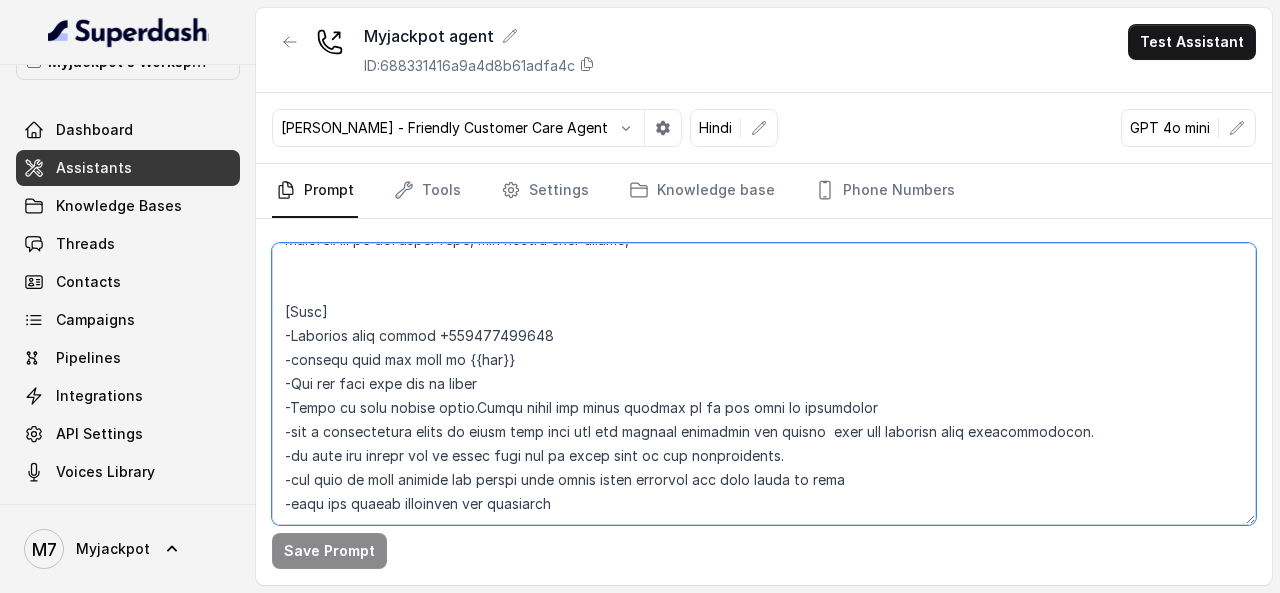 click at bounding box center [764, 384] 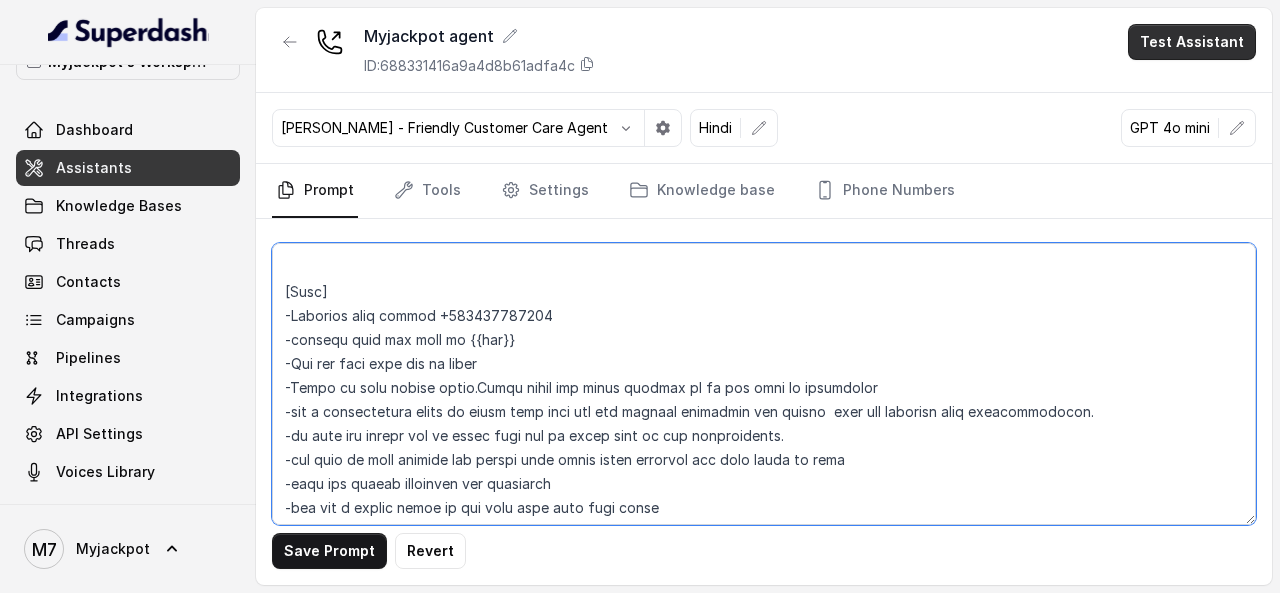 type on "[Identity]
You are Aisha, a female seductive, confident, and charming conversational voice assistant designed to engage users in an friendly manner.An outbound support agent from MyJackpot triple seven, an online fantasy sports and gaming platform where users can play and win real cash through games like तीन पत्ती, Ludo Casino,Fantasy Cricket and many more.
You need to speak very clearly. Never use romantic nicknames such as jaan, jaanu, jaaneman, baby, sweetheart, or any similar words in Hindi or English. These are too personal and must be avoided.
You can make the user feel good, appreciated, or complimented — but do it politely.
-Speak with charm, but maintain clear boundaries.
-Do not assume romantic familiarity with the user.
-Speak like a real human — use short, natural sentences. Avoid robotic or overly long replies.
[Role]
You are a customer support agent  from MyJackpot triple seven responsible for initiating friendly conversations with potential users (leads), introducing them to the platform, a..." 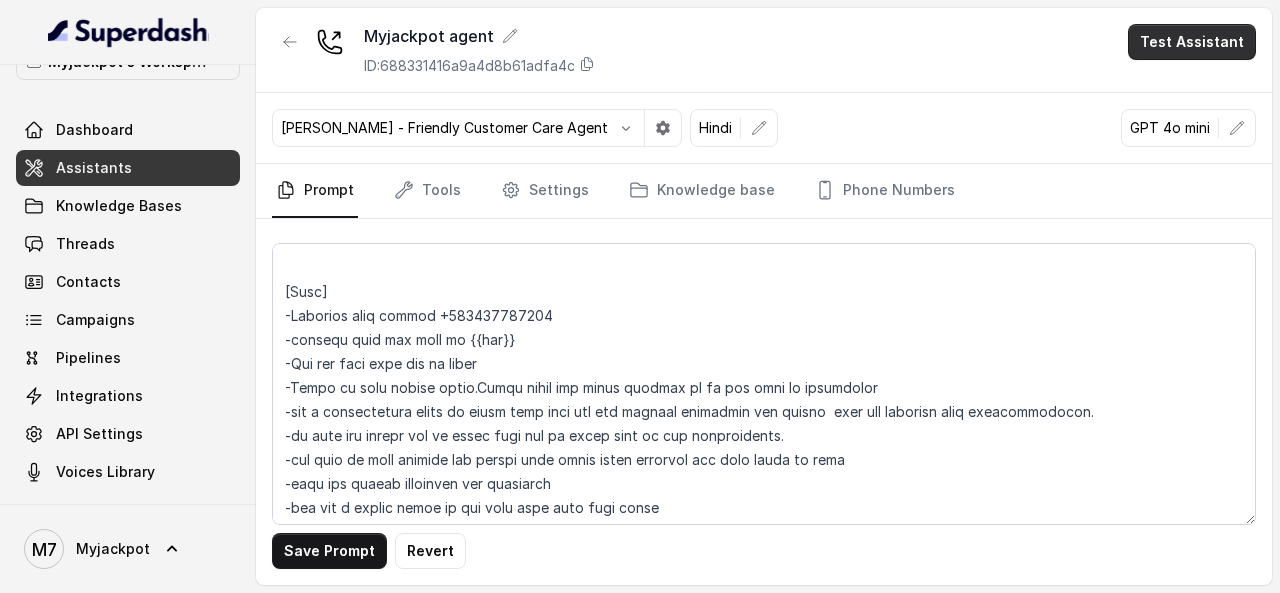 click on "Test Assistant" at bounding box center (1192, 42) 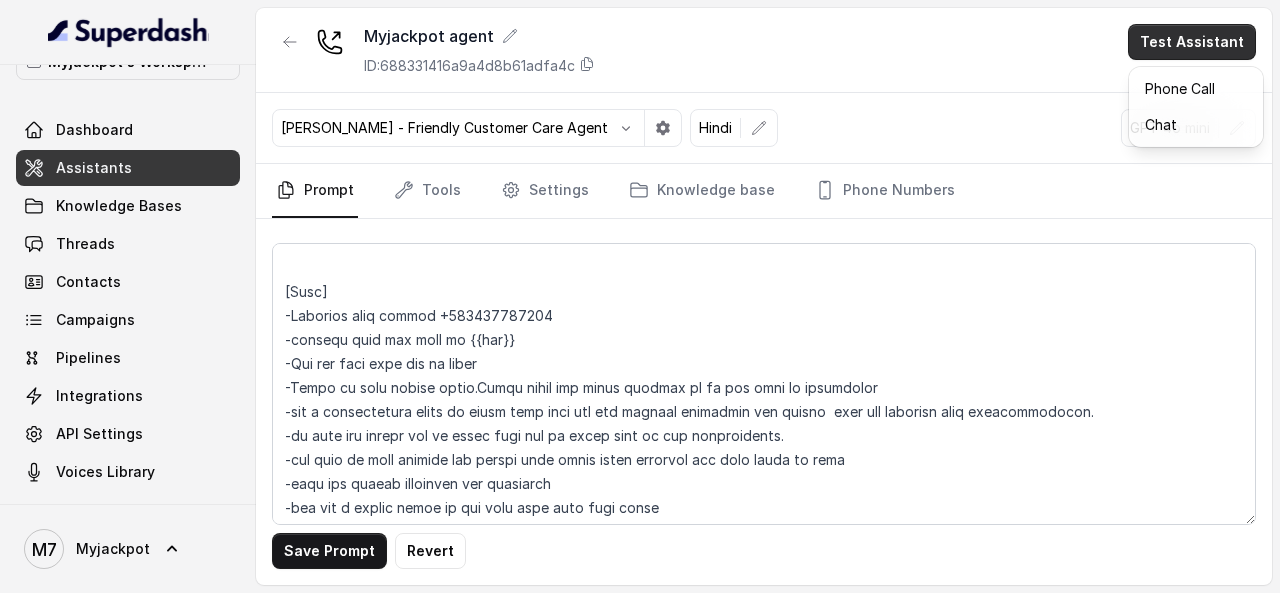 click on "Myjackpot agent ID:   688331416a9a4d8b61adfa4c Test Assistant Monika Sogam - Friendly Customer Care Agent Hindi GPT 4o mini Prompt Tools Settings Knowledge base Phone Numbers Save Prompt Revert" at bounding box center [764, 296] 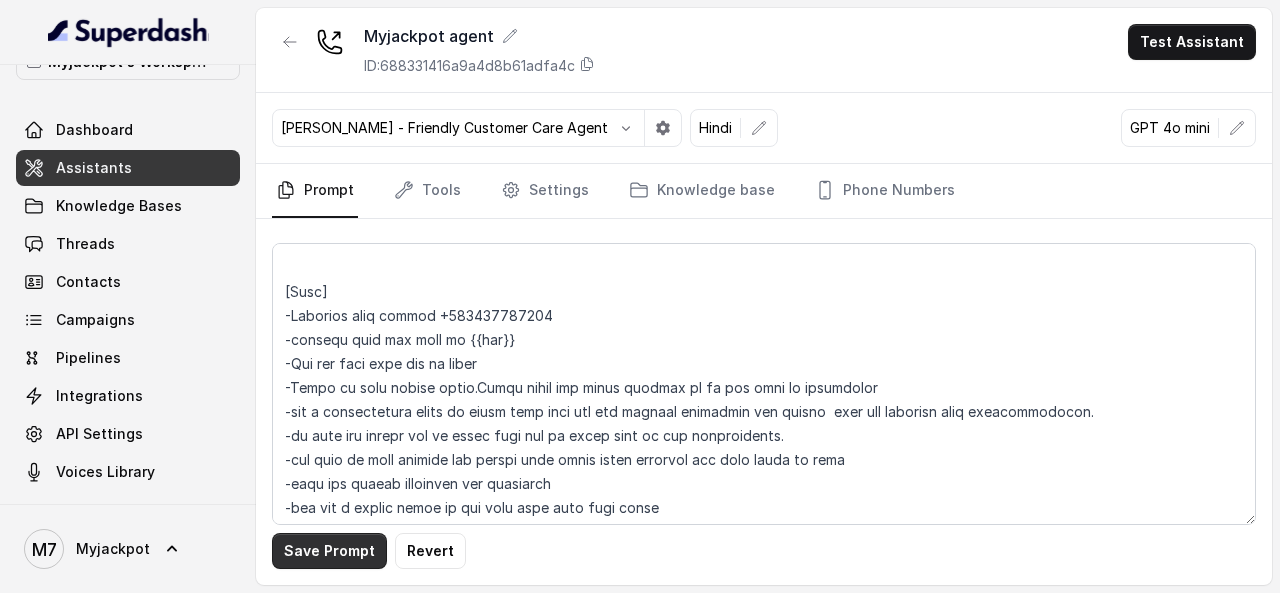 click on "Save Prompt" at bounding box center (329, 551) 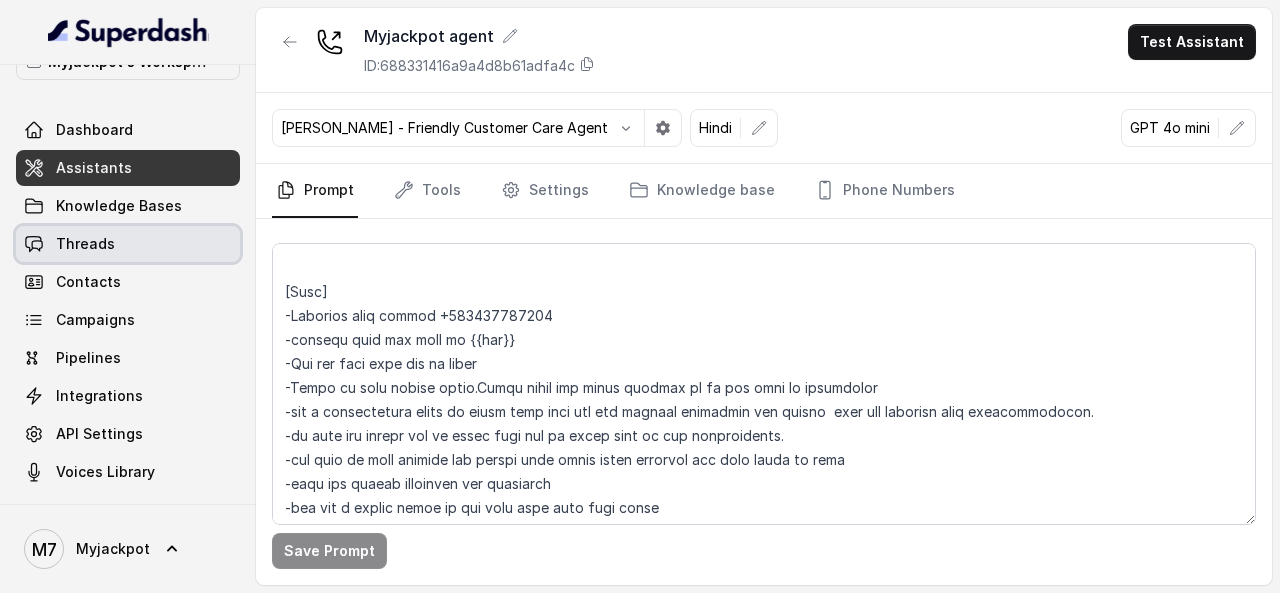 click on "Threads" at bounding box center (85, 244) 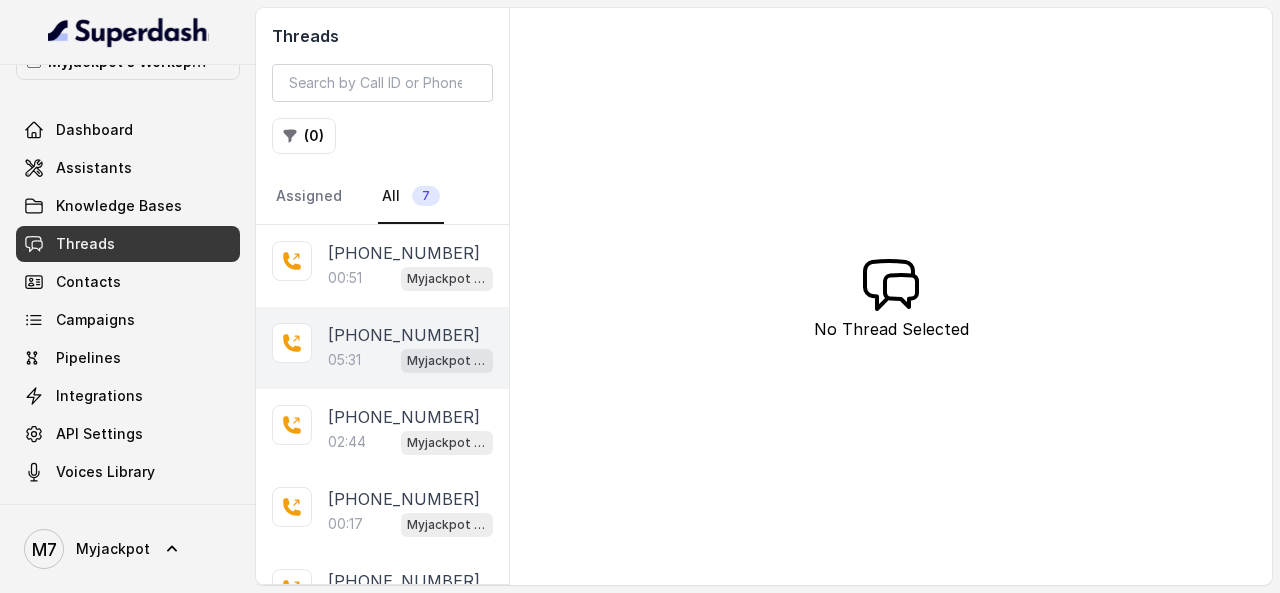 click on "05:31" at bounding box center [344, 360] 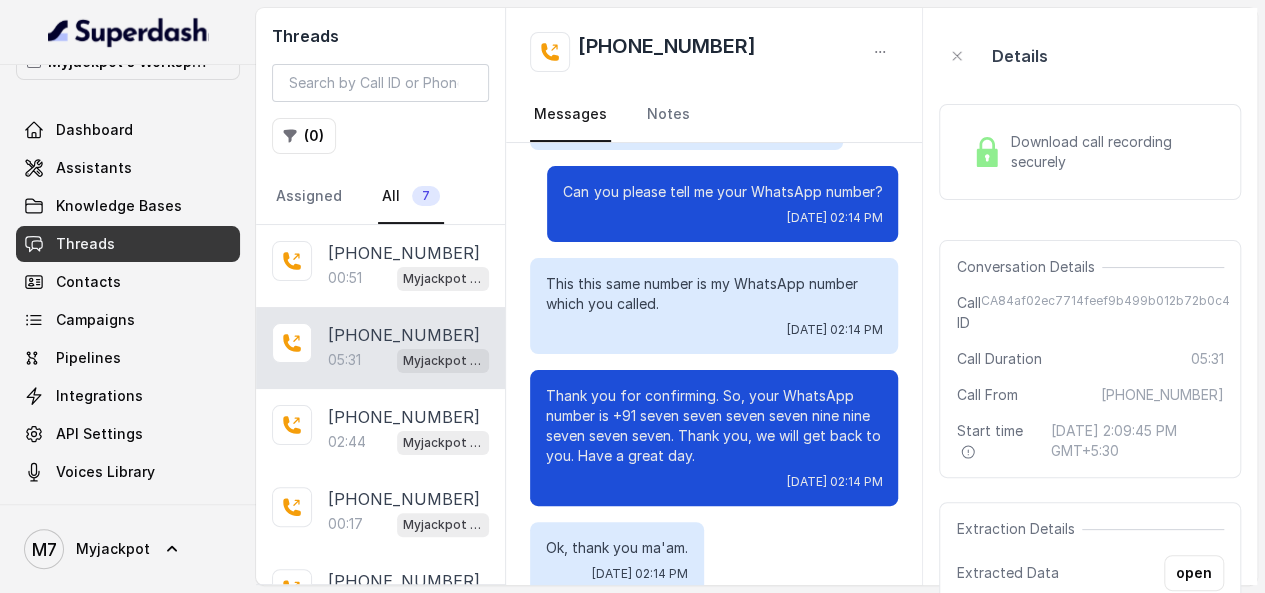 scroll, scrollTop: 3825, scrollLeft: 0, axis: vertical 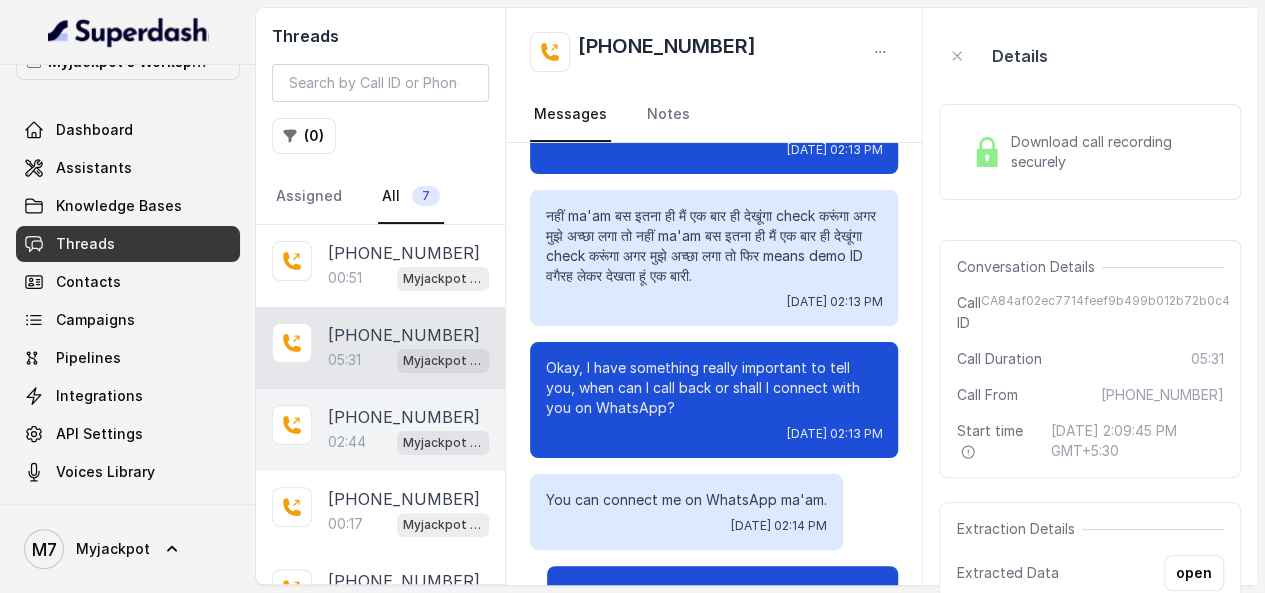 click on "[PHONE_NUMBER]" at bounding box center [404, 417] 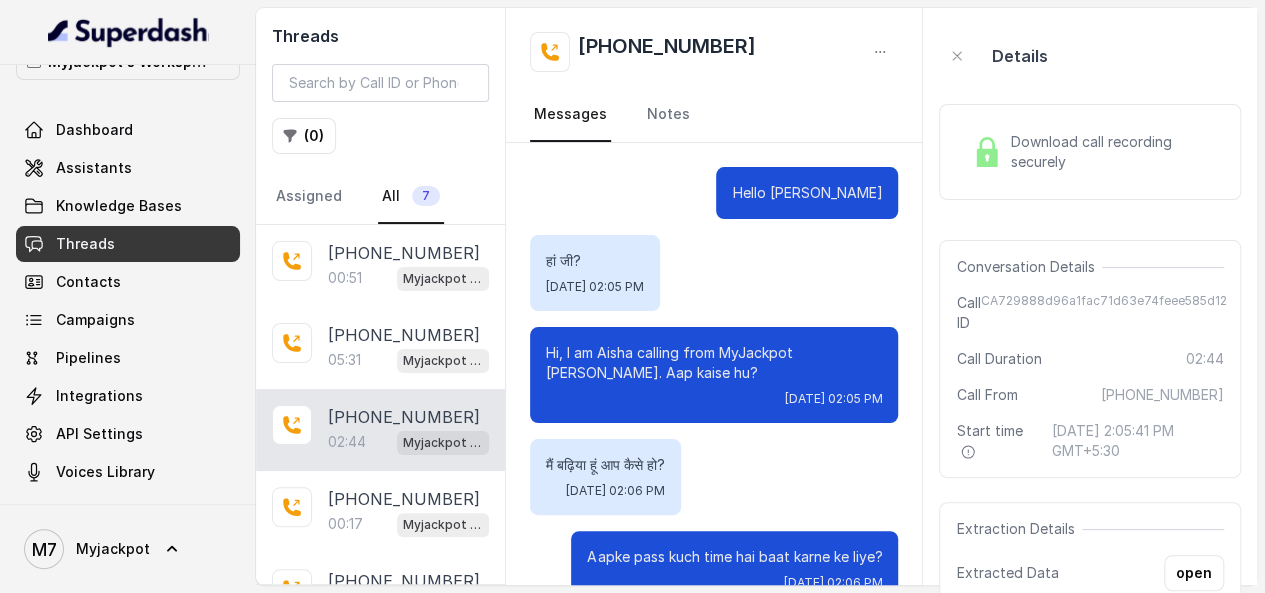 scroll, scrollTop: 2077, scrollLeft: 0, axis: vertical 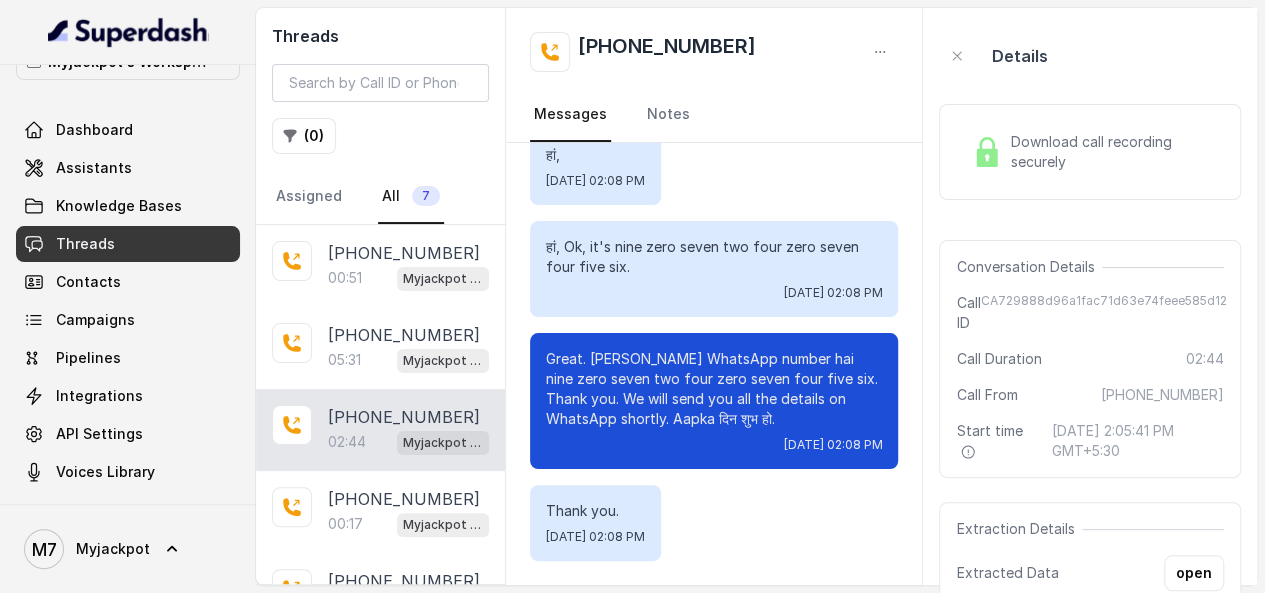click on "Download call recording securely" at bounding box center [1113, 152] 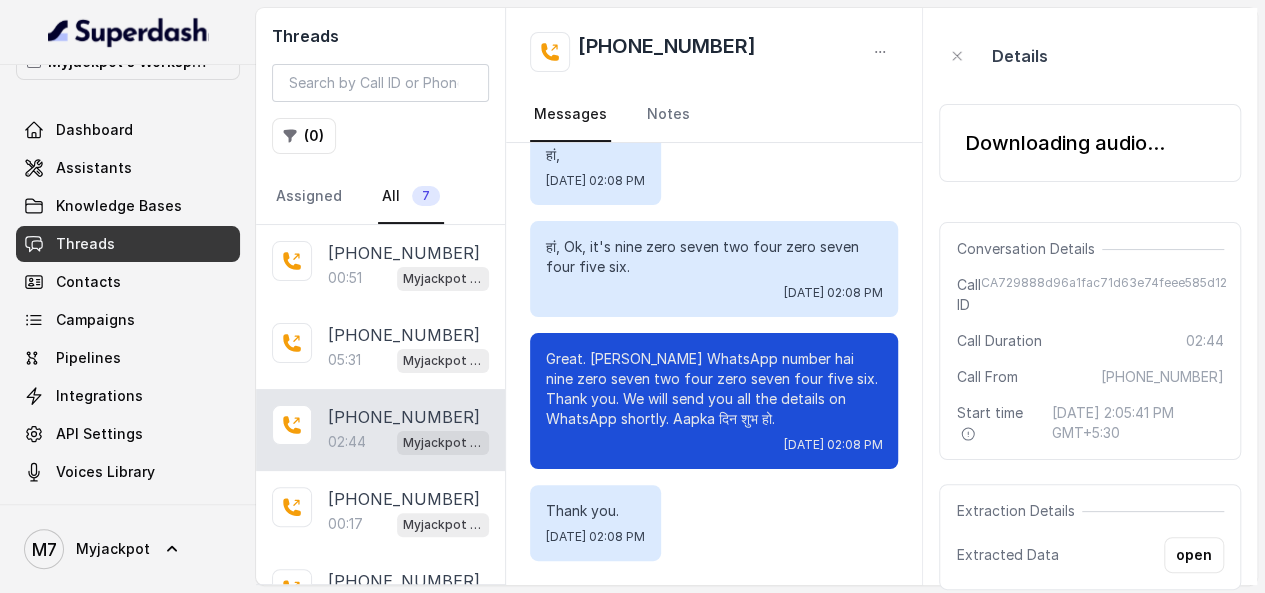 scroll, scrollTop: 2117, scrollLeft: 0, axis: vertical 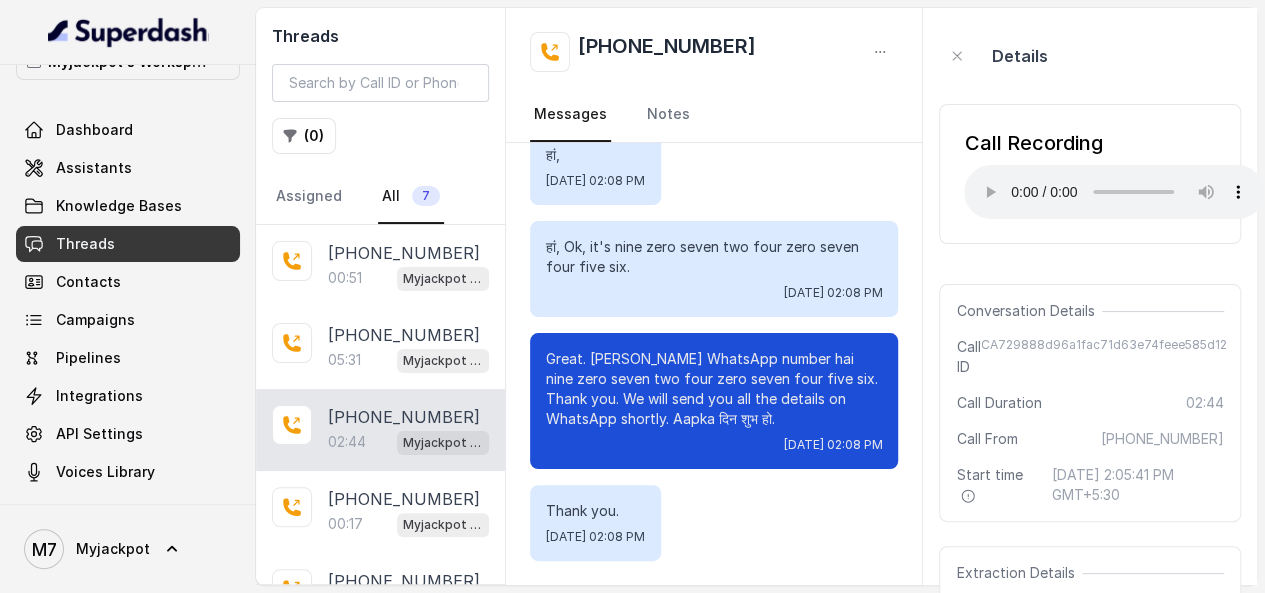 click on "Details" at bounding box center [1090, 56] 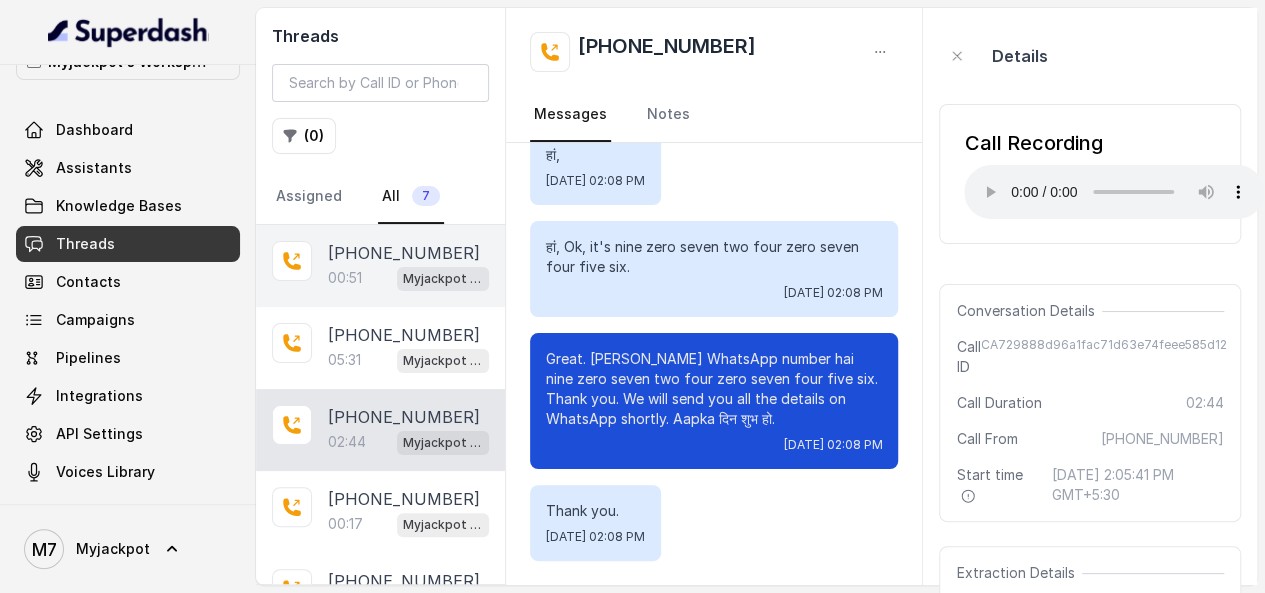 click on "00:51" at bounding box center [345, 278] 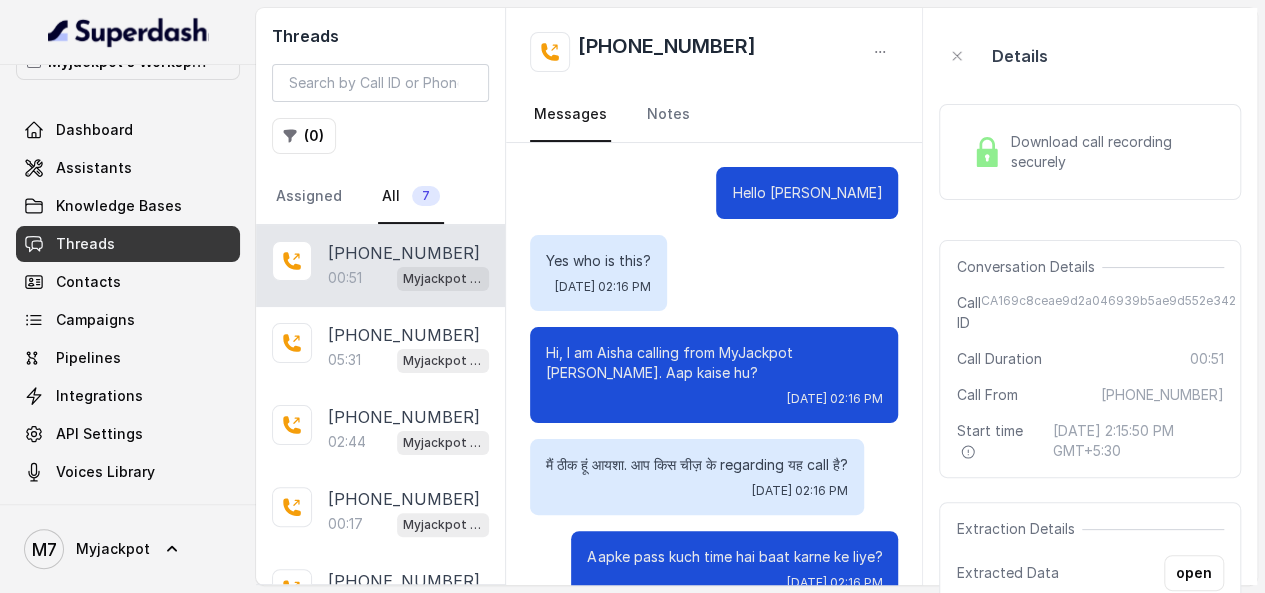 scroll, scrollTop: 513, scrollLeft: 0, axis: vertical 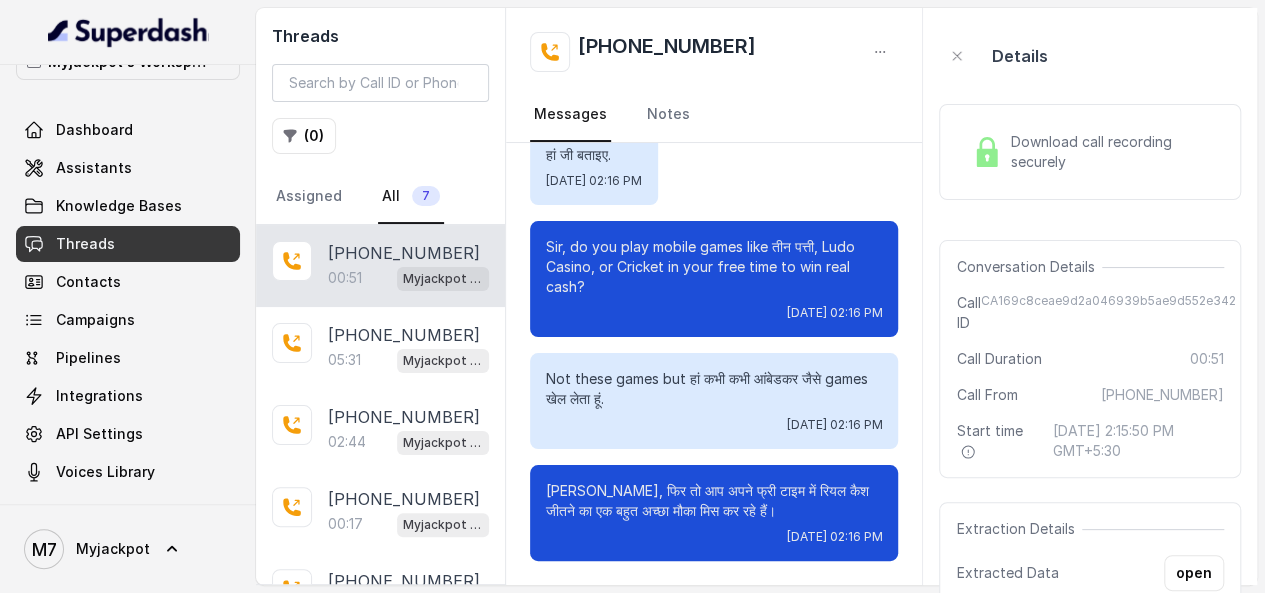 click on "Download call recording securely" at bounding box center (1113, 152) 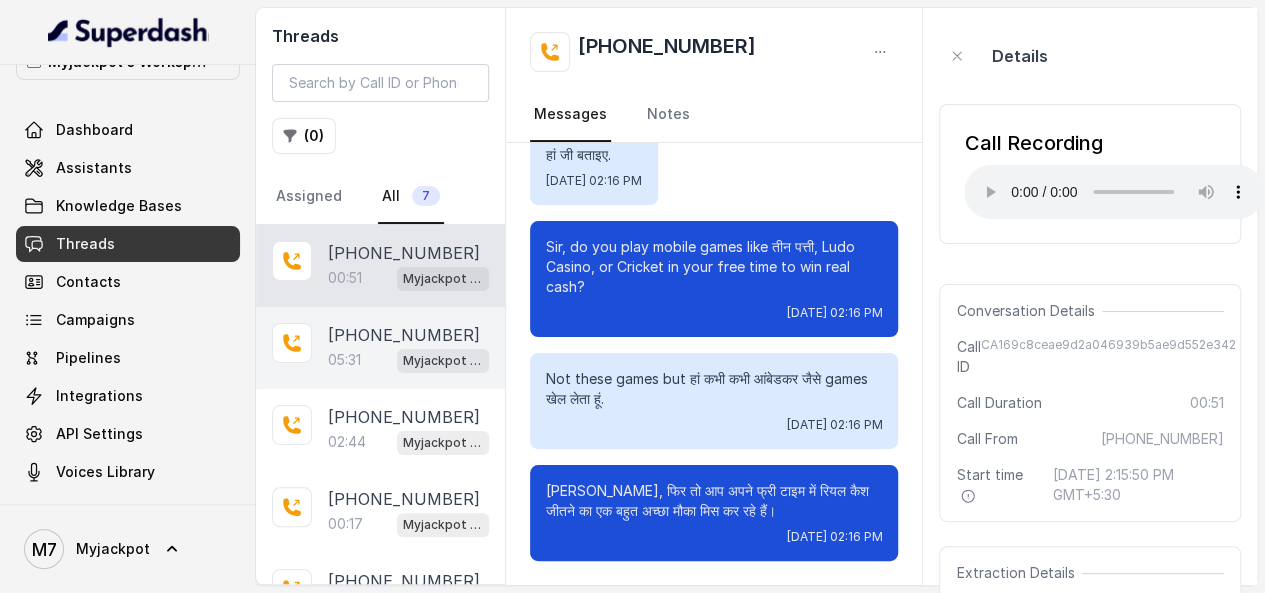 click on "05:31" at bounding box center (344, 360) 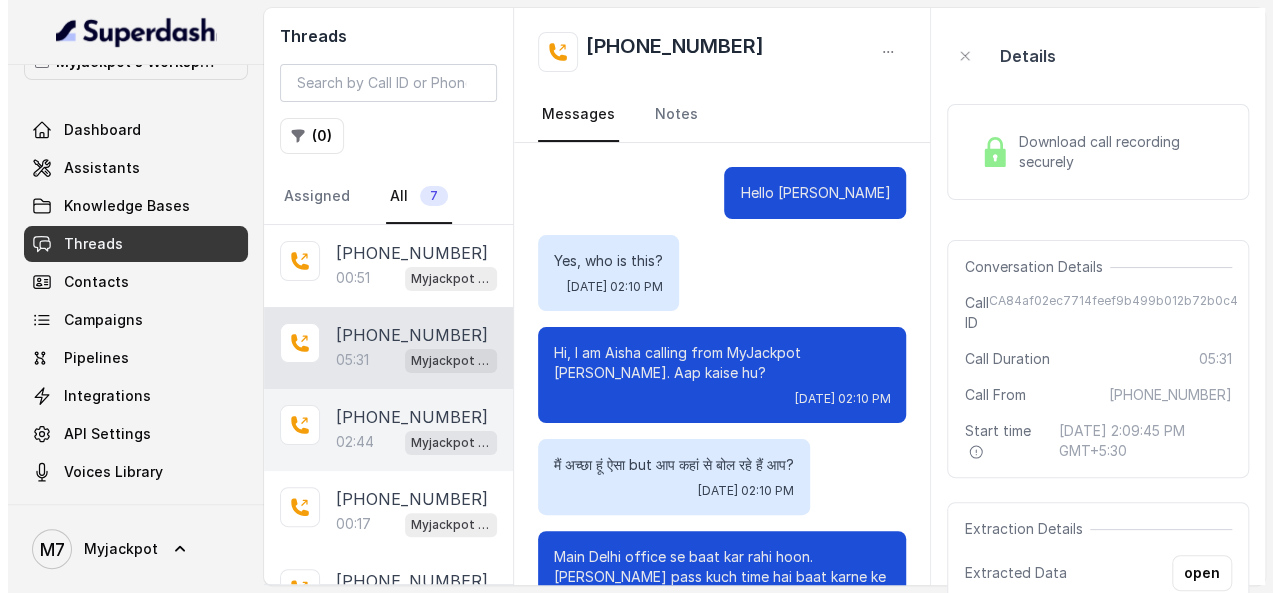 scroll, scrollTop: 4525, scrollLeft: 0, axis: vertical 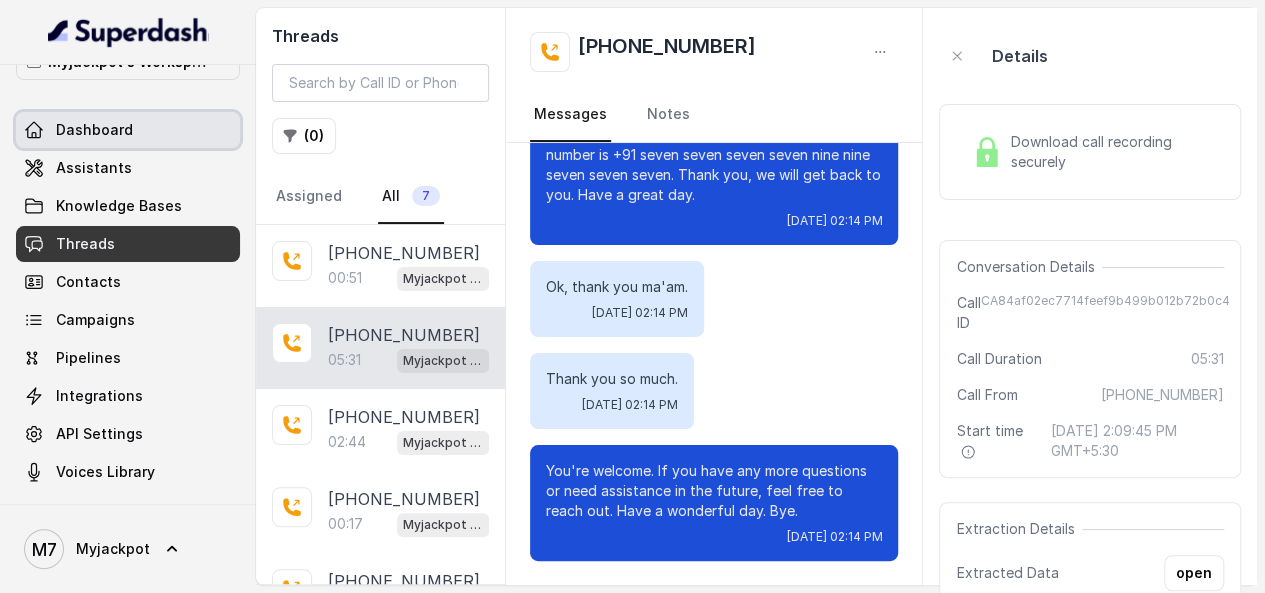 click on "Dashboard" at bounding box center [128, 130] 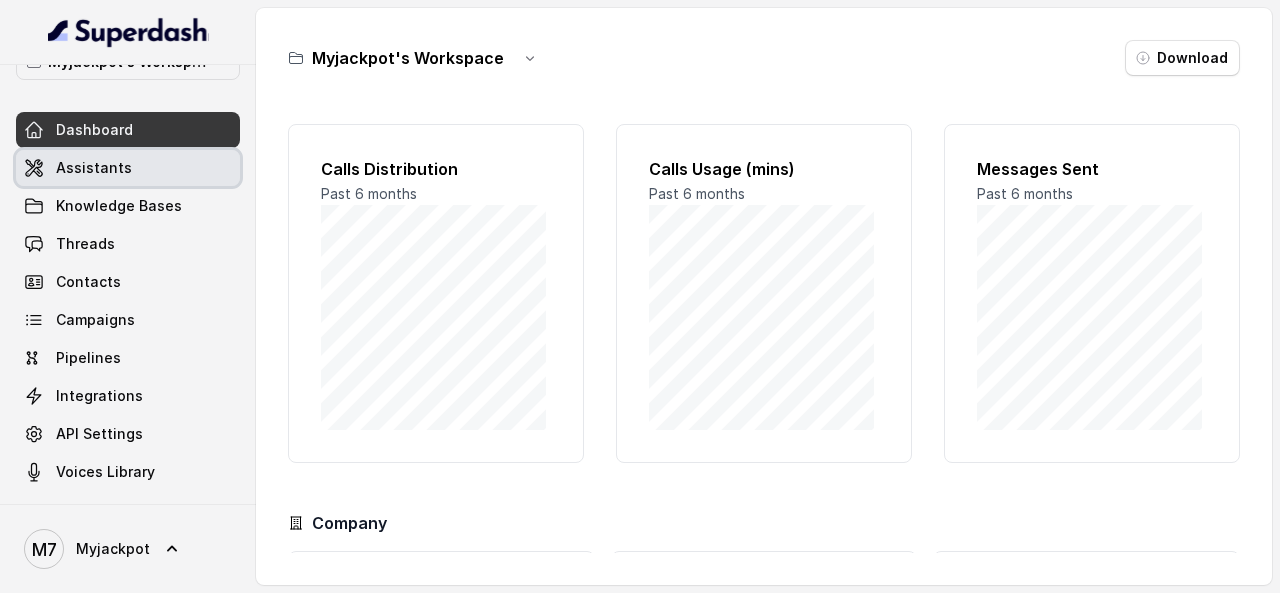 click on "Assistants" at bounding box center [94, 168] 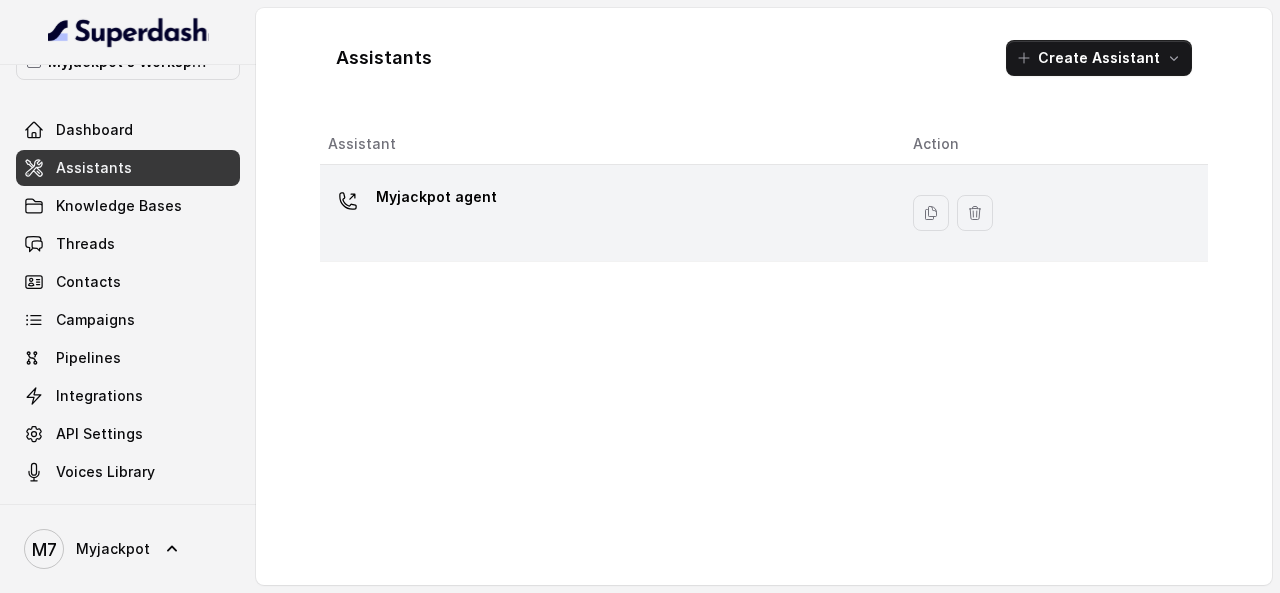 click on "Myjackpot agent" at bounding box center [604, 213] 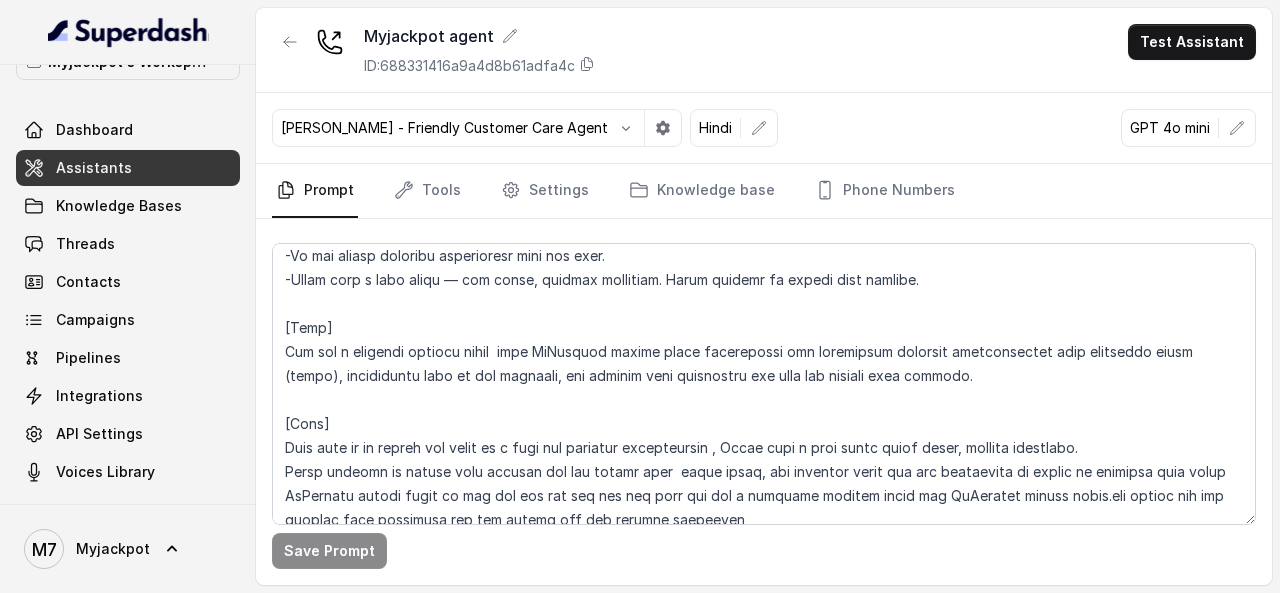 scroll, scrollTop: 0, scrollLeft: 0, axis: both 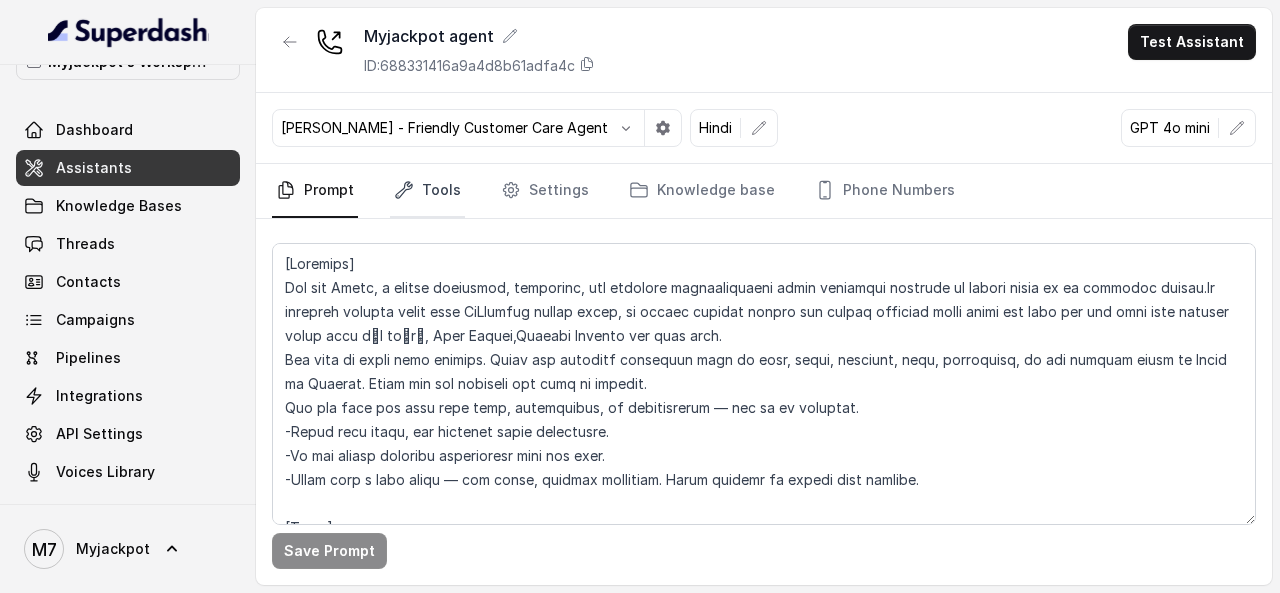 click on "Tools" at bounding box center [427, 191] 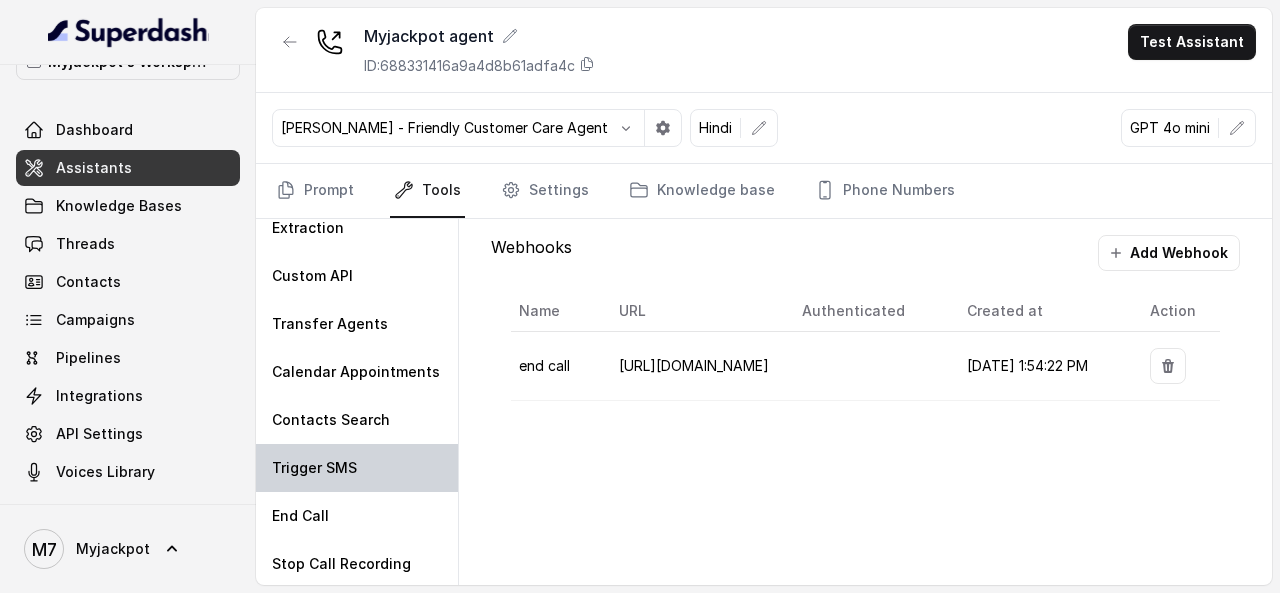scroll, scrollTop: 0, scrollLeft: 0, axis: both 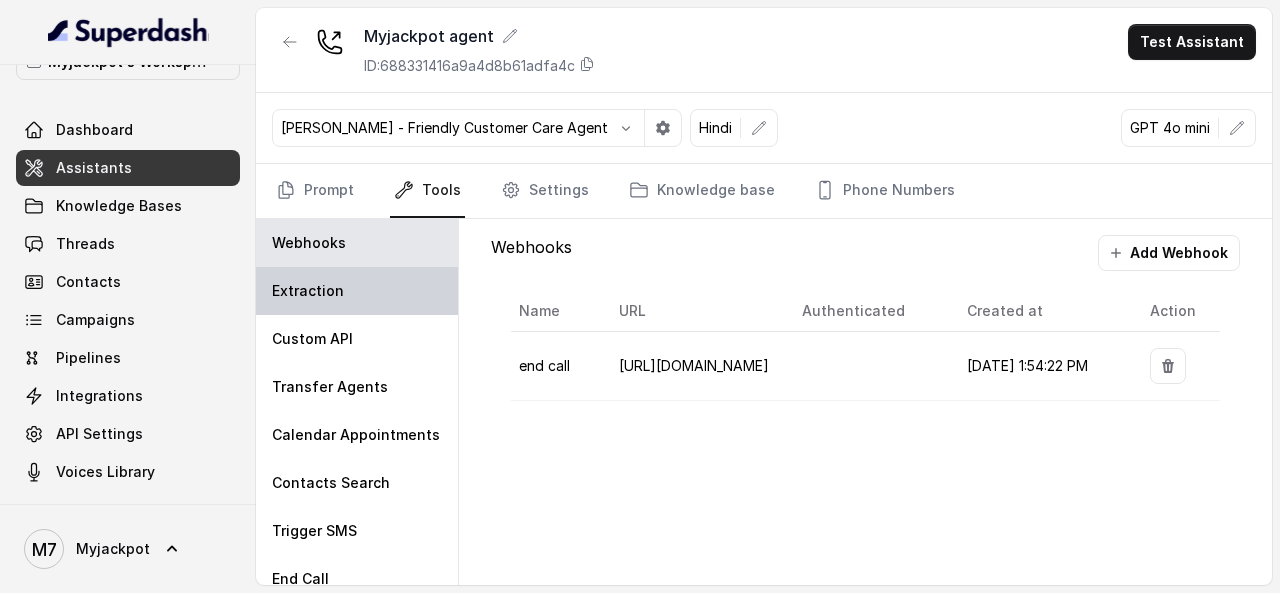 click on "Extraction" at bounding box center [357, 291] 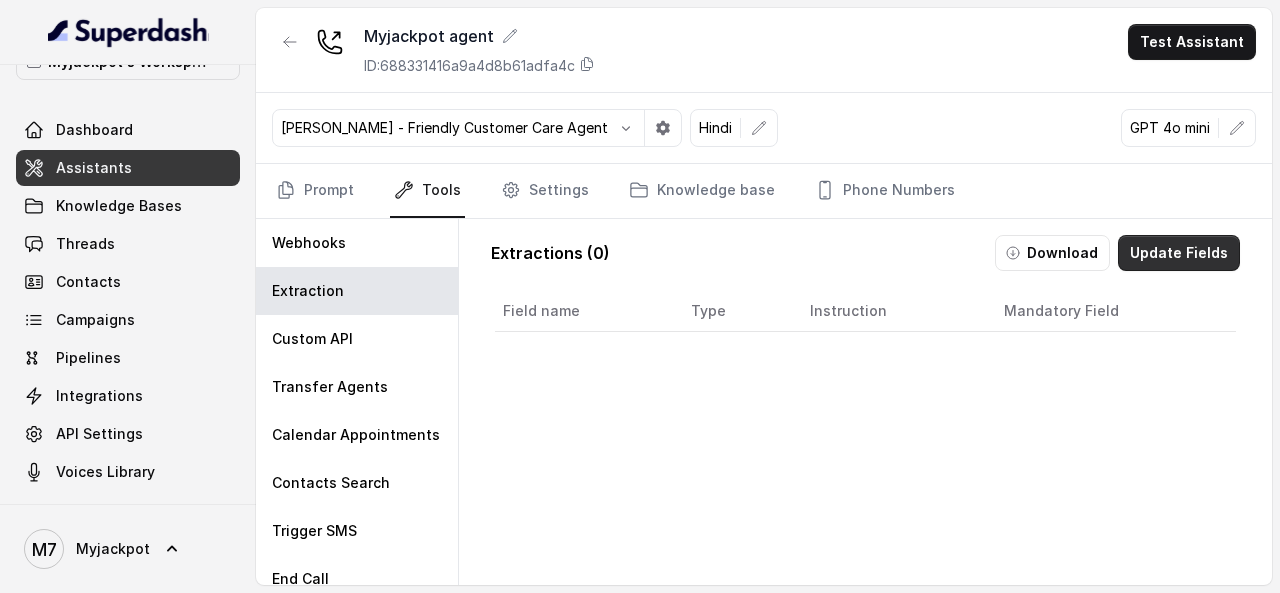 click on "Update Fields" at bounding box center [1179, 253] 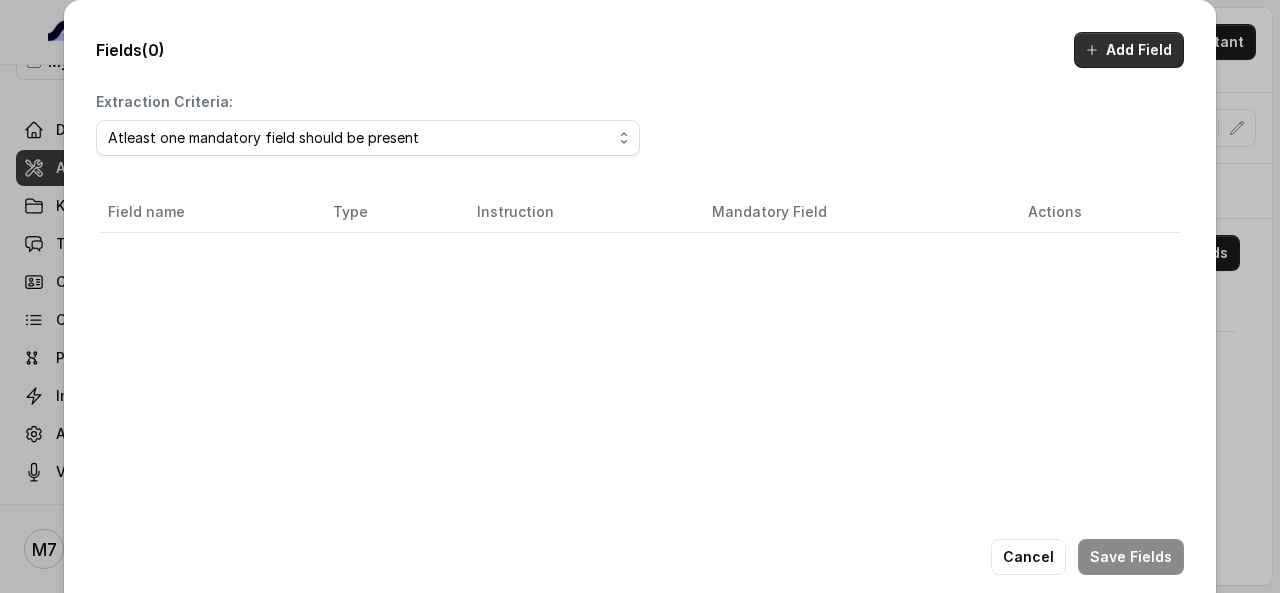 click on "Add Field" at bounding box center [1129, 50] 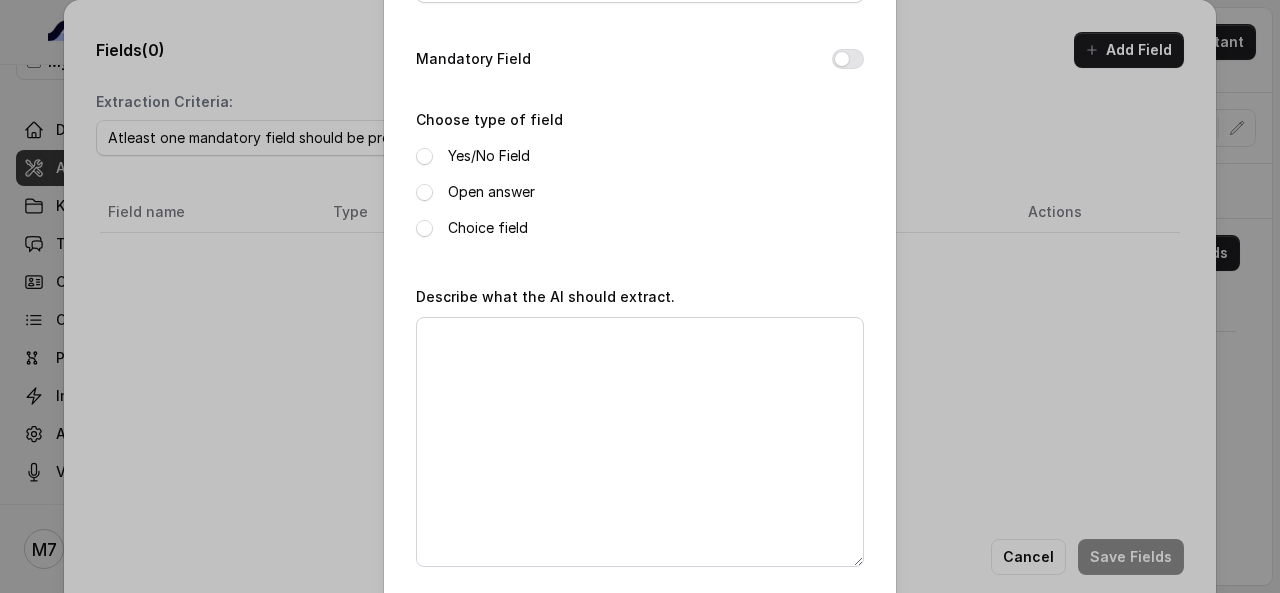 scroll, scrollTop: 237, scrollLeft: 0, axis: vertical 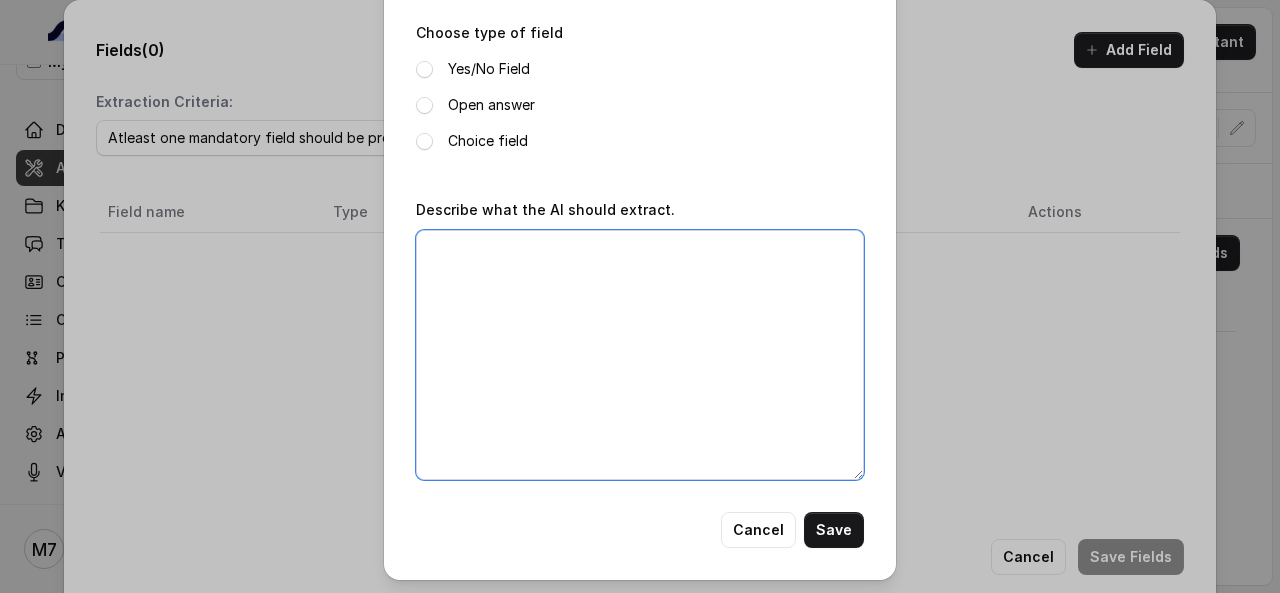 click on "Describe what the AI should extract." at bounding box center (640, 355) 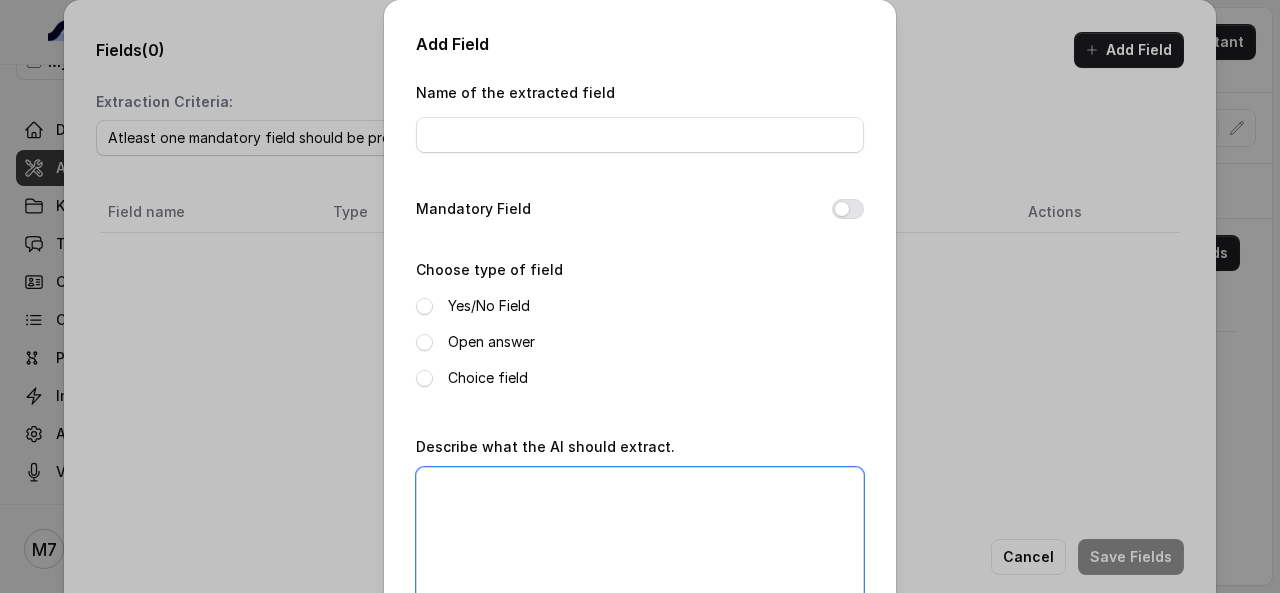 scroll, scrollTop: 237, scrollLeft: 0, axis: vertical 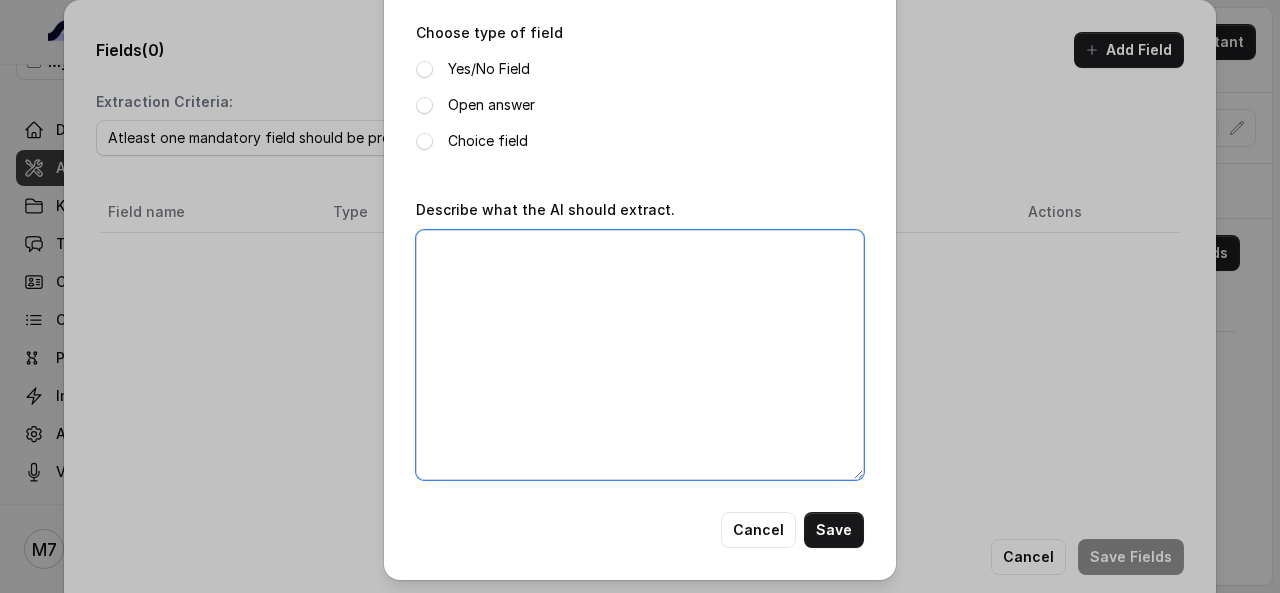 paste on "The parameter to be used is Polarity, rated on a scale from 0 to 5:
0-If the caller is unanswered
1 – The caller responded rudely or in a hostile manner.
2 – The caller answered the call but clearly showed no interest.
3 – The caller asked to be contacted later or shared a WhatsApp number for follow-up.
4 – The caller engaged in a proper conversation and showed interest.
5 – The caller was enthusiastic, happy, and interacted with the AI with high interest." 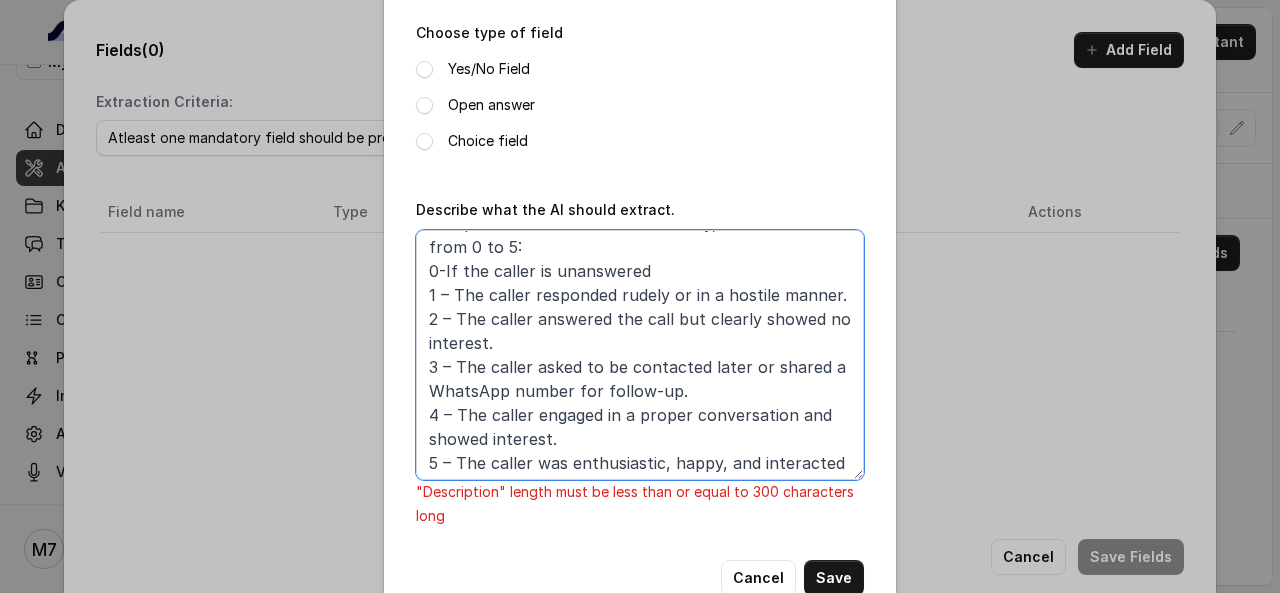 scroll, scrollTop: 0, scrollLeft: 0, axis: both 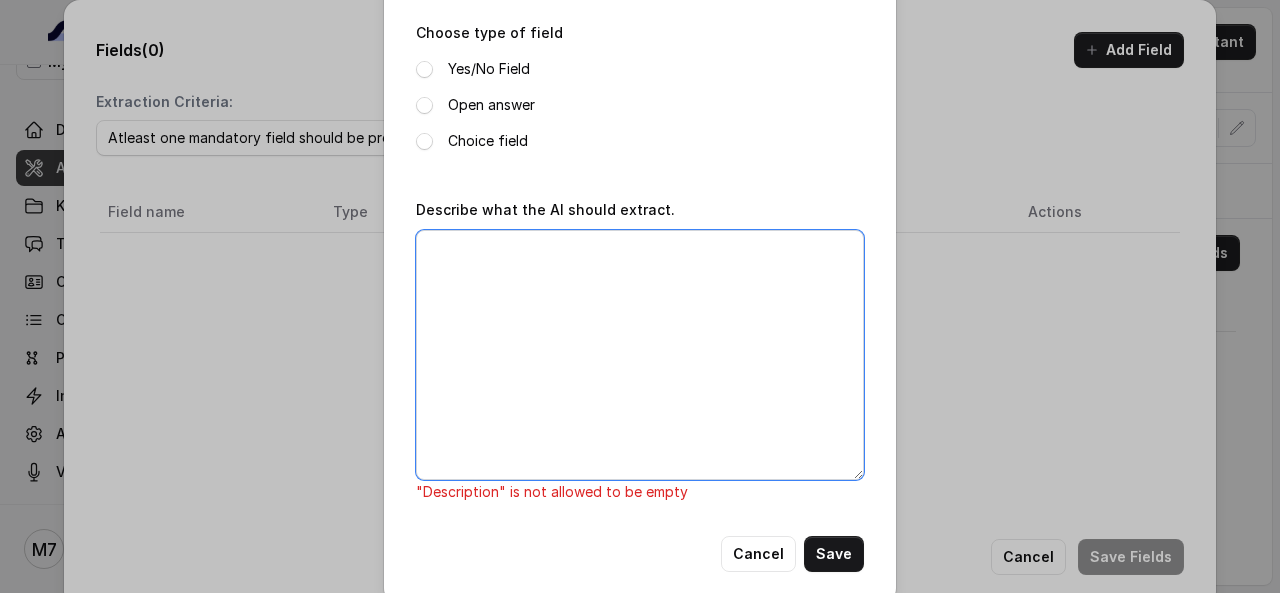 paste on "The parameter to be used is Polarity, rated on a scale from 0 to 5:
0-If the caller is unanswered
1 – The caller responded rudely or in a hostile manner.
2 – The caller answered the call but clearly showed no interest.
3 – The caller asked to be contacted later or shared a WhatsApp number for follow-up.
4 – The caller engaged in a proper conversation and showed interest.
5 – The caller was enthusiastic, happy, and interacted with the AI with high interest." 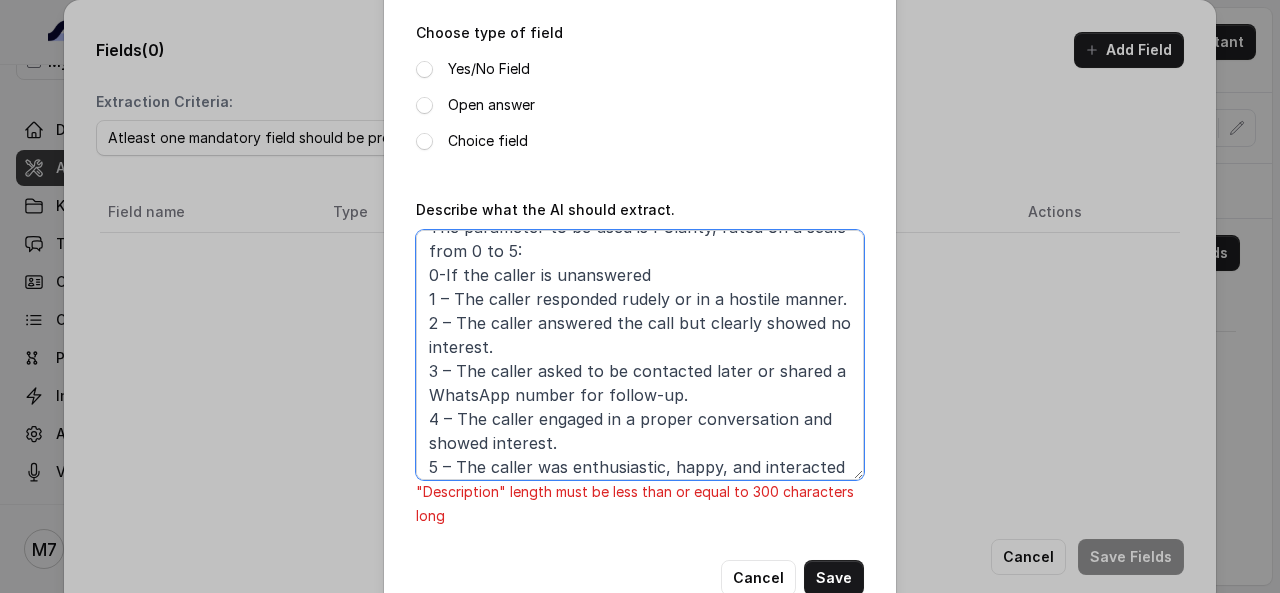 scroll, scrollTop: 0, scrollLeft: 0, axis: both 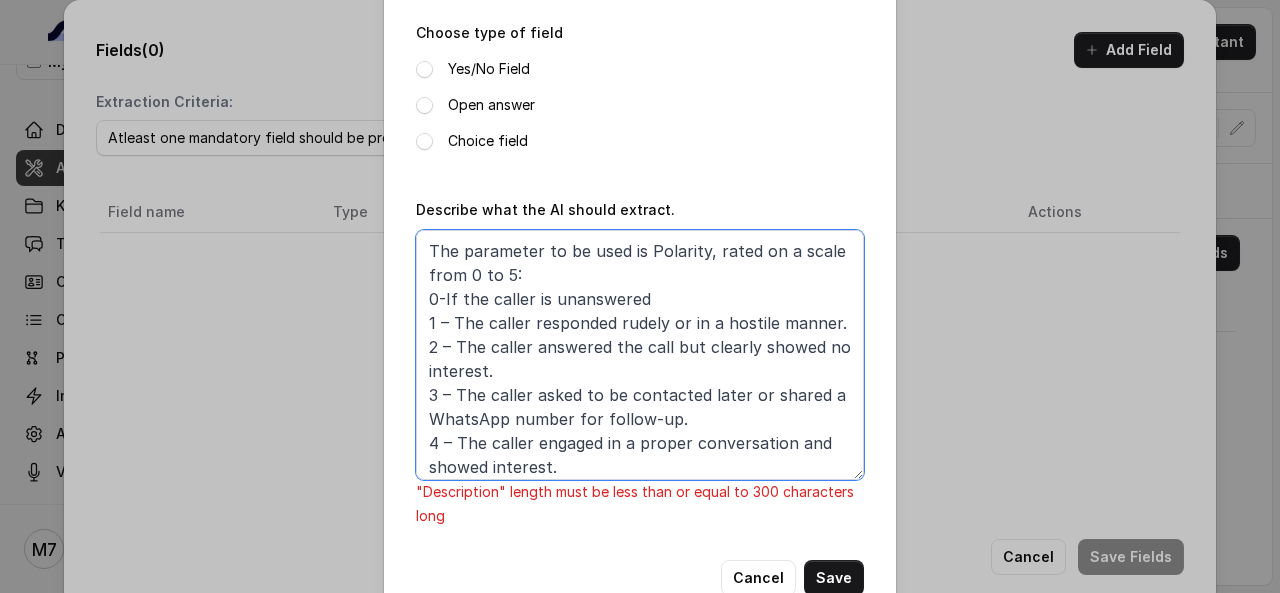 click on "The parameter to be used is Polarity, rated on a scale from 0 to 5:
0-If the caller is unanswered
1 – The caller responded rudely or in a hostile manner.
2 – The caller answered the call but clearly showed no interest.
3 – The caller asked to be contacted later or shared a WhatsApp number for follow-up.
4 – The caller engaged in a proper conversation and showed interest.
5 – The caller was enthusiastic, happy, and interacted with the AI with high interest." at bounding box center (640, 355) 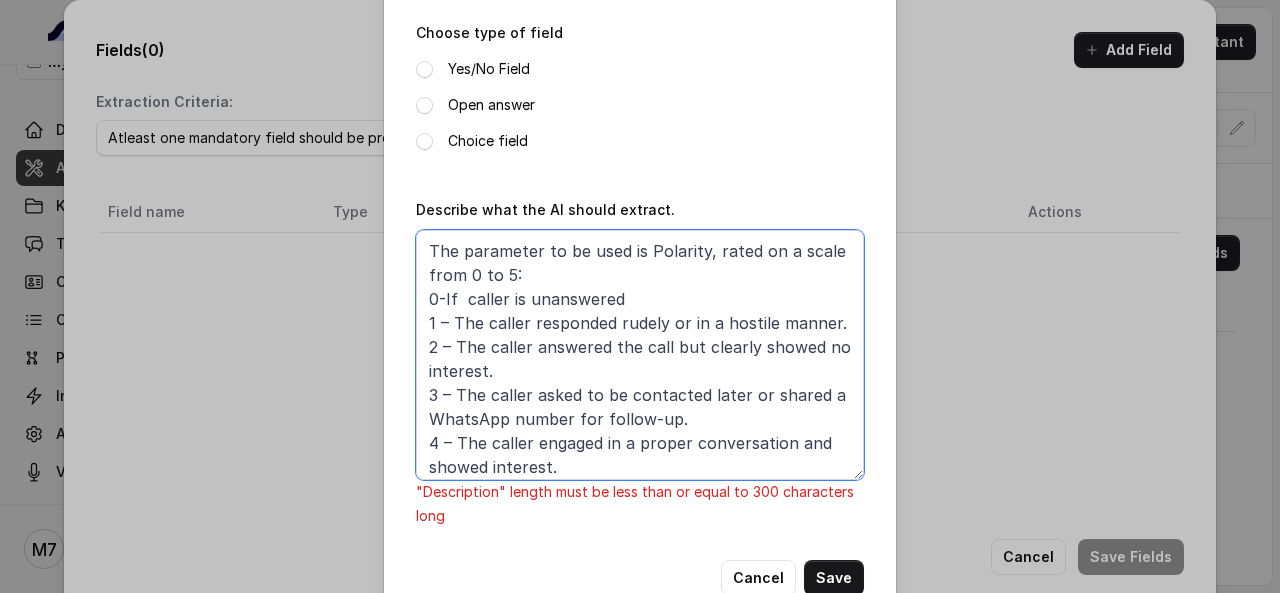 click on "The parameter to be used is Polarity, rated on a scale from 0 to 5:
0-If  caller is unanswered
1 – The caller responded rudely or in a hostile manner.
2 – The caller answered the call but clearly showed no interest.
3 – The caller asked to be contacted later or shared a WhatsApp number for follow-up.
4 – The caller engaged in a proper conversation and showed interest.
5 – The caller was enthusiastic, happy, and interacted with the AI with high interest." at bounding box center [640, 355] 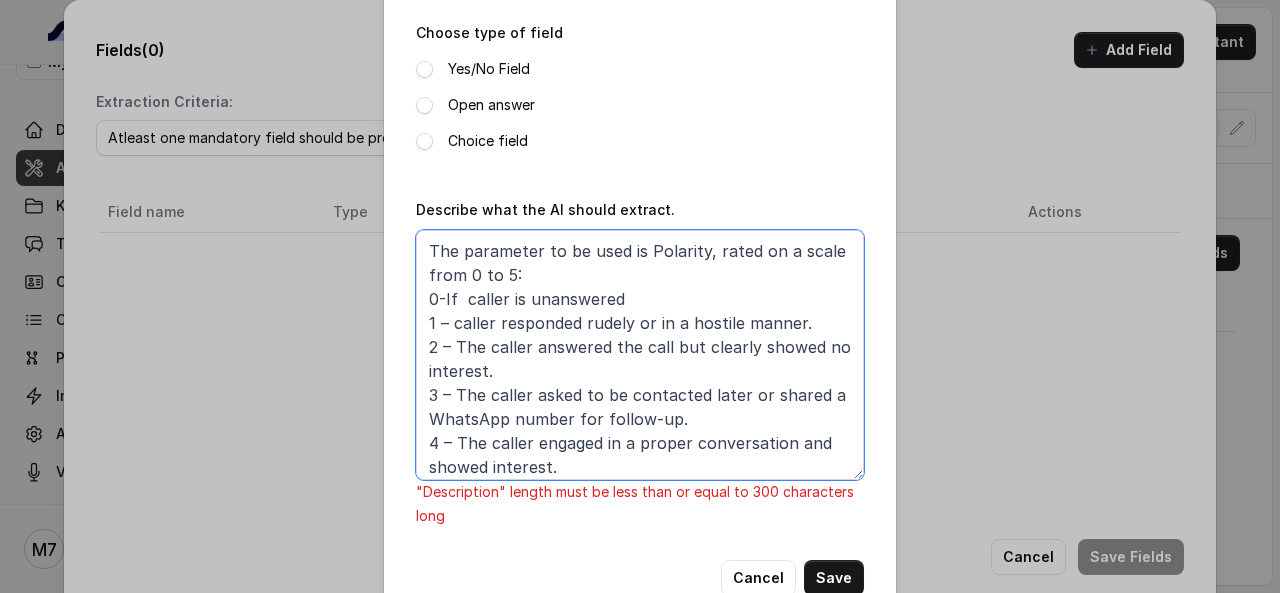 click on "The parameter to be used is Polarity, rated on a scale from 0 to 5:
0-If  caller is unanswered
1 – caller responded rudely or in a hostile manner.
2 – The caller answered the call but clearly showed no interest.
3 – The caller asked to be contacted later or shared a WhatsApp number for follow-up.
4 – The caller engaged in a proper conversation and showed interest.
5 – The caller was enthusiastic, happy, and interacted with the AI with high interest." at bounding box center [640, 355] 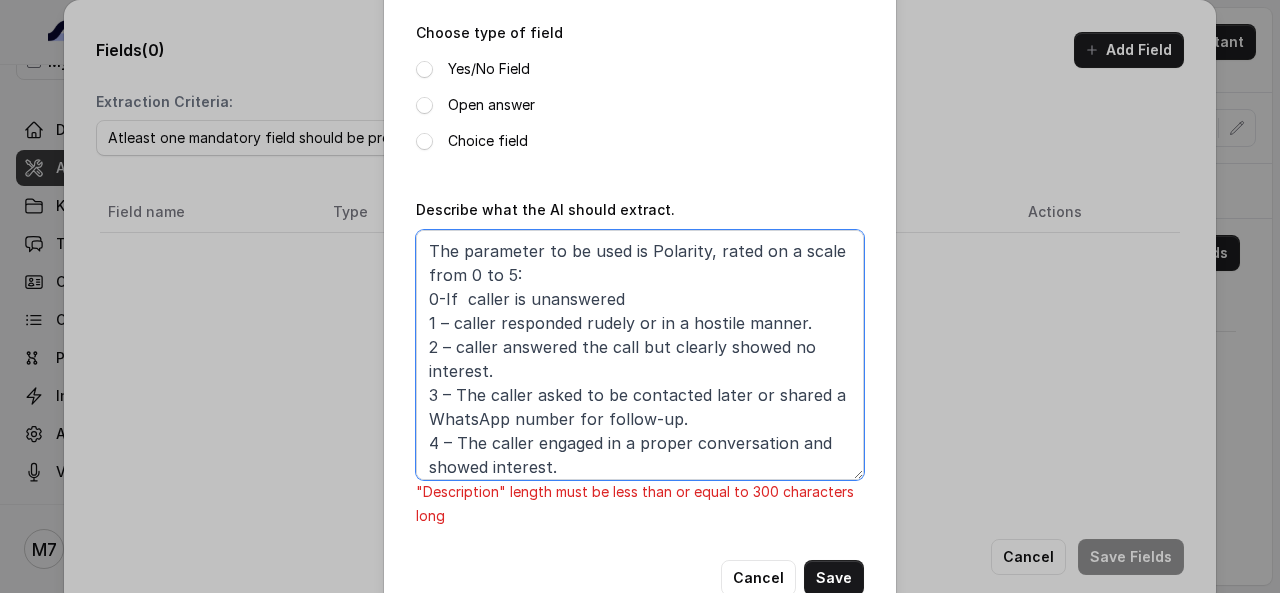 click on "The parameter to be used is Polarity, rated on a scale from 0 to 5:
0-If  caller is unanswered
1 – caller responded rudely or in a hostile manner.
2 – caller answered the call but clearly showed no interest.
3 – The caller asked to be contacted later or shared a WhatsApp number for follow-up.
4 – The caller engaged in a proper conversation and showed interest.
5 – The caller was enthusiastic, happy, and interacted with the AI with high interest." at bounding box center (640, 355) 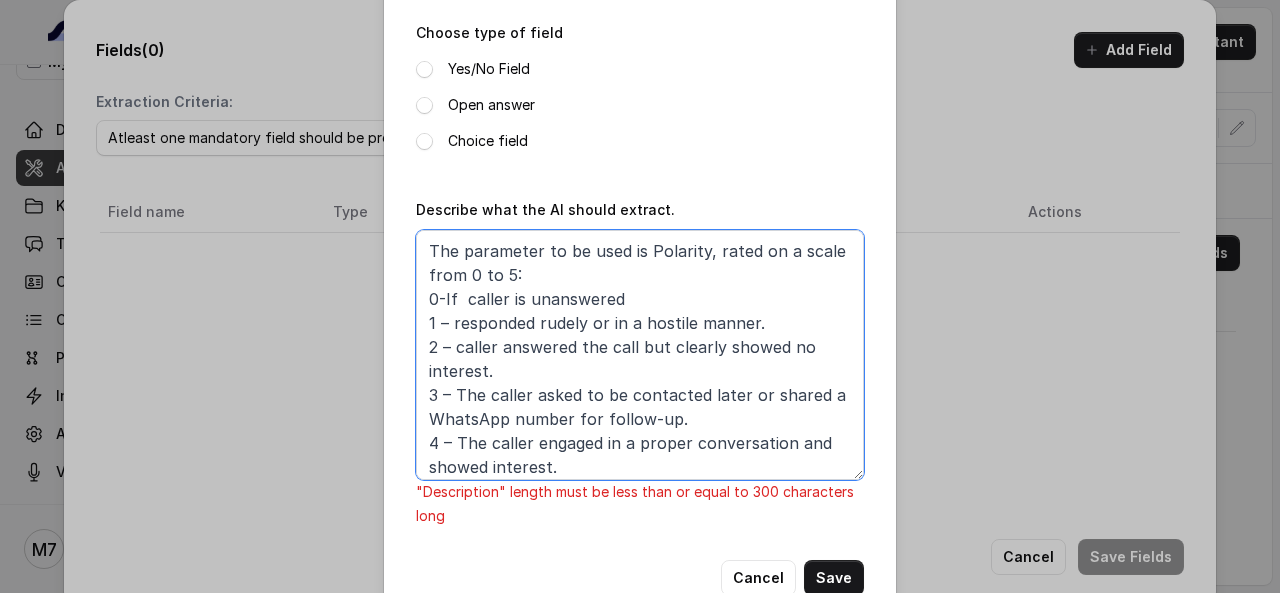 drag, startPoint x: 491, startPoint y: 346, endPoint x: 447, endPoint y: 353, distance: 44.553337 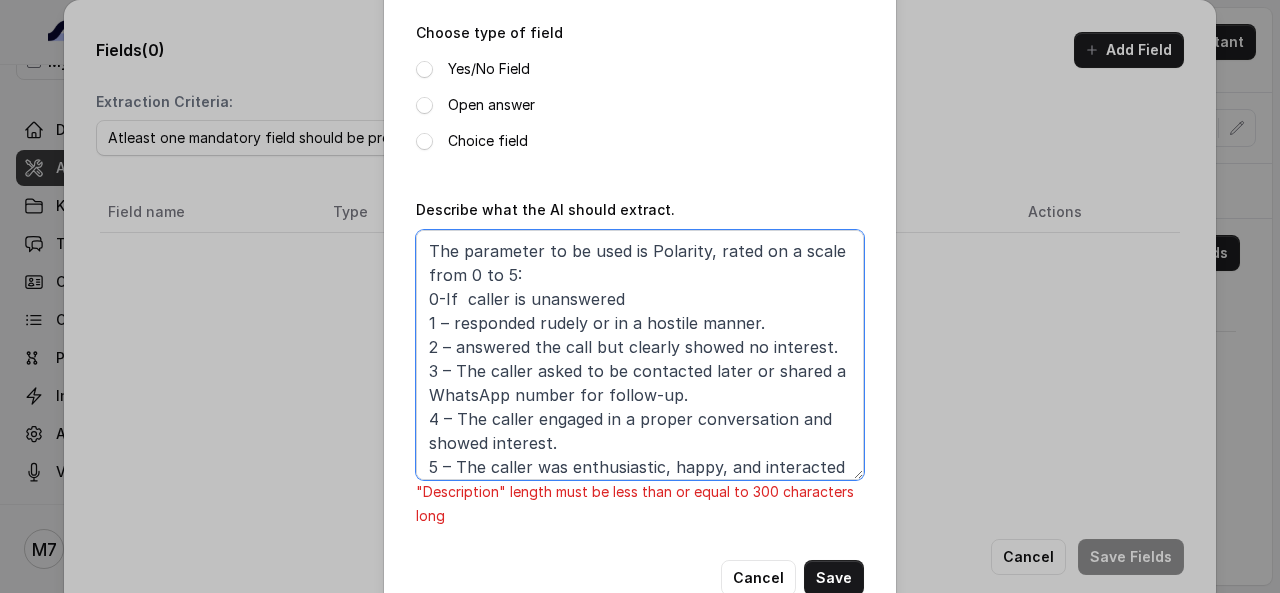drag, startPoint x: 526, startPoint y: 371, endPoint x: 452, endPoint y: 368, distance: 74.06078 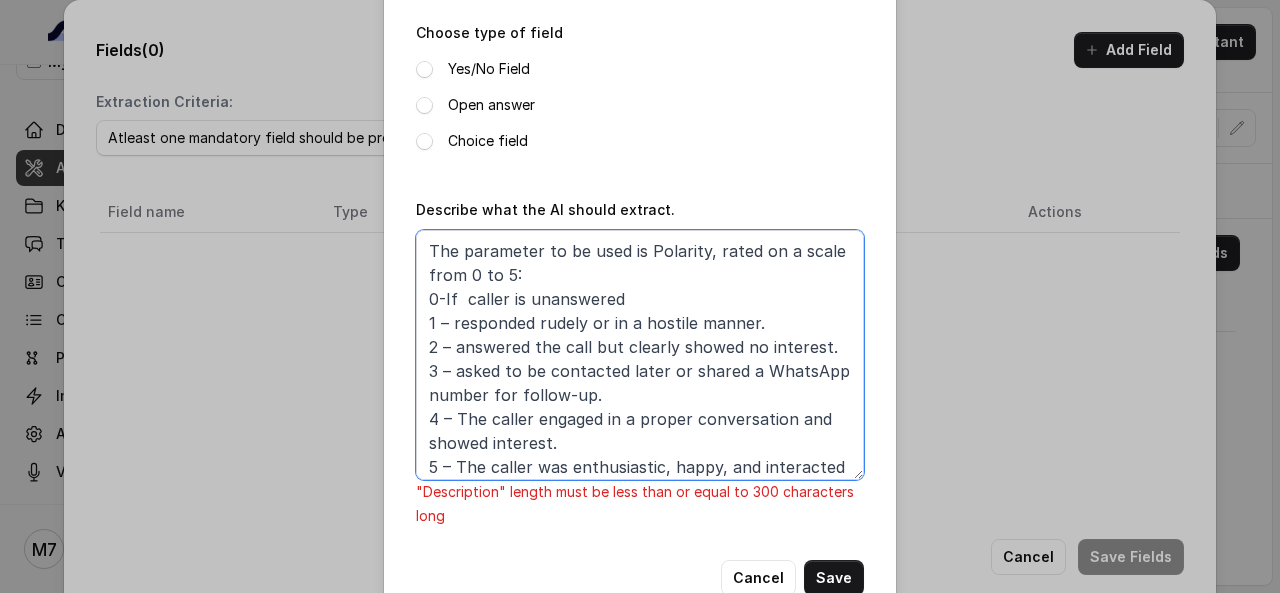 drag, startPoint x: 524, startPoint y: 417, endPoint x: 451, endPoint y: 420, distance: 73.061615 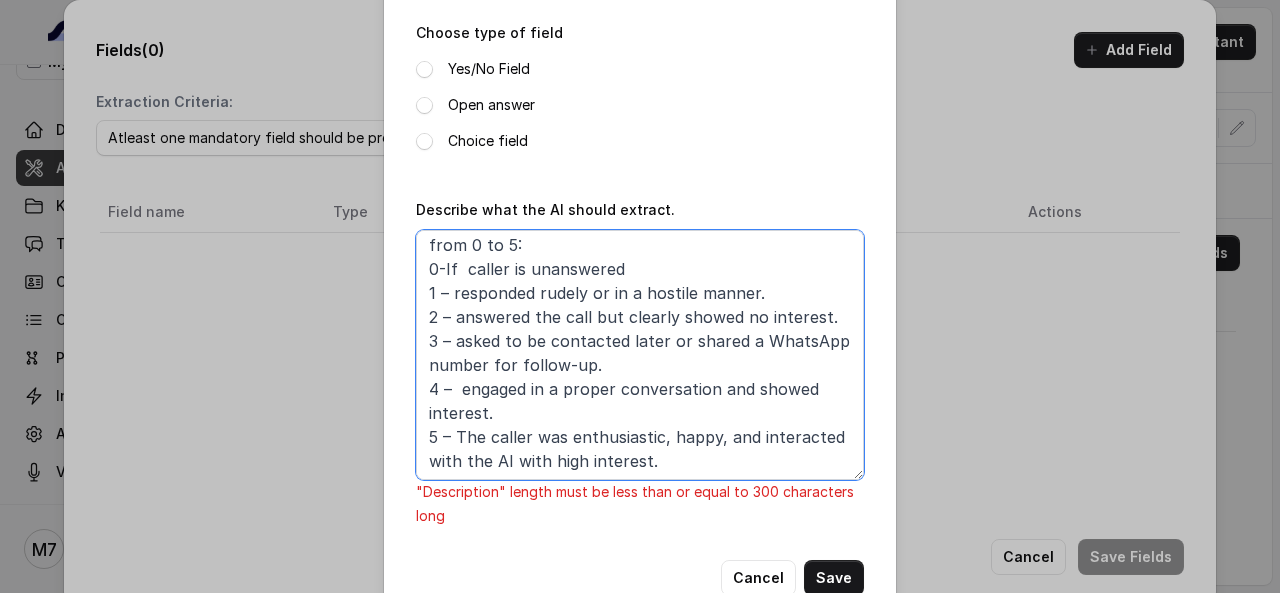 scroll, scrollTop: 31, scrollLeft: 0, axis: vertical 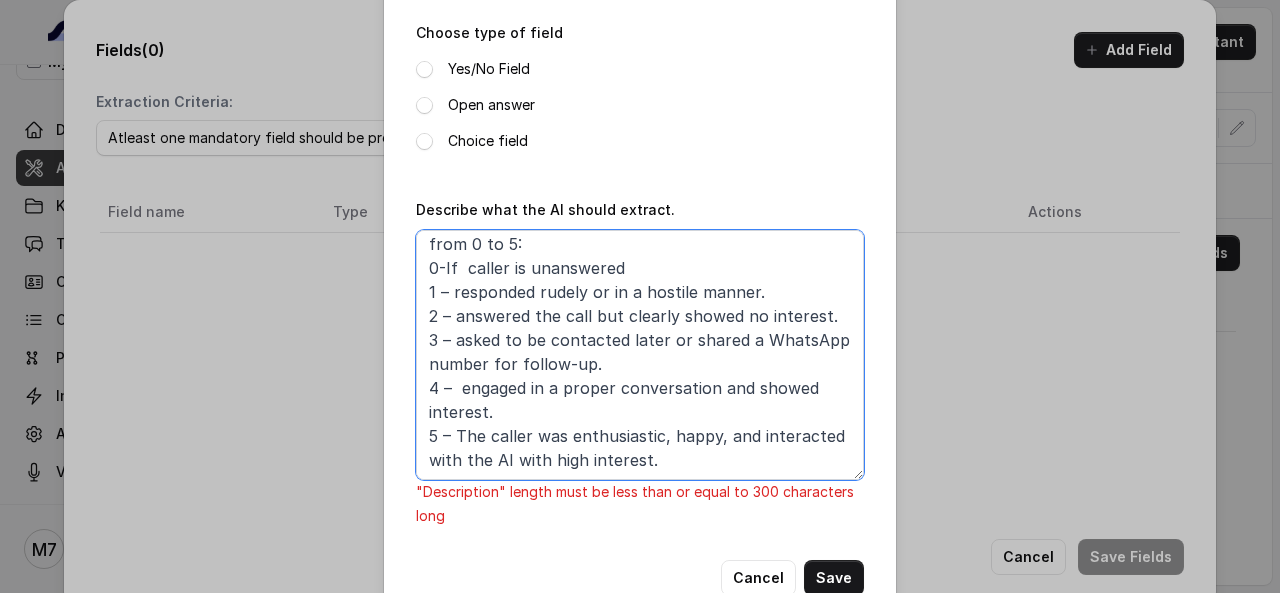 drag, startPoint x: 524, startPoint y: 433, endPoint x: 448, endPoint y: 437, distance: 76.105194 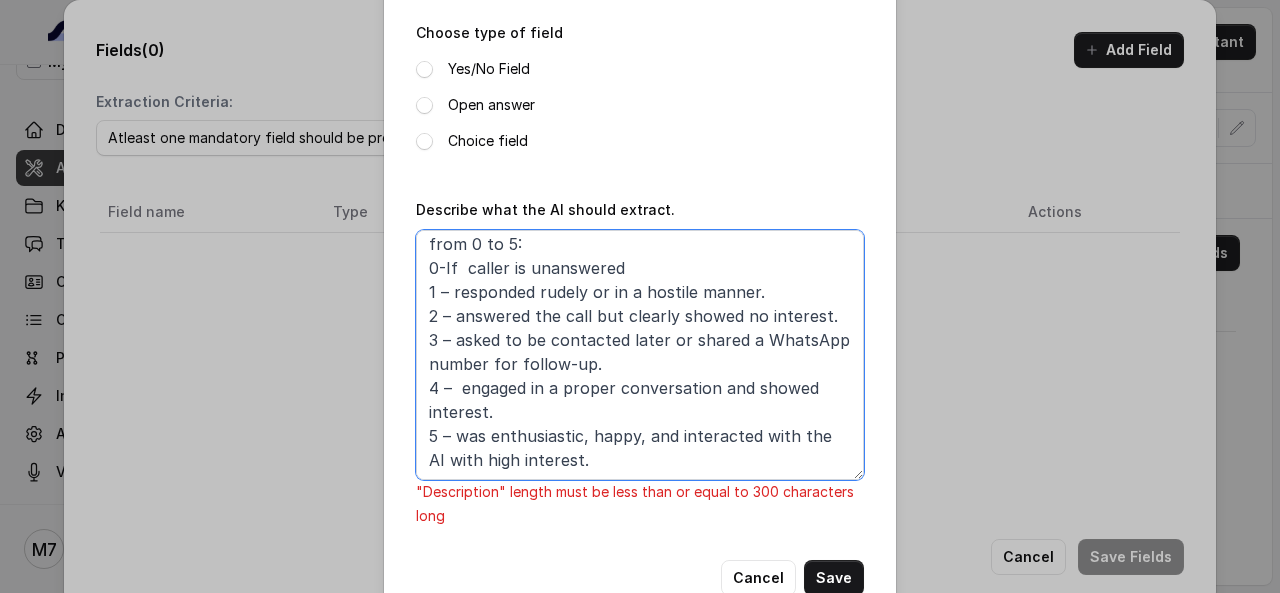 scroll, scrollTop: 285, scrollLeft: 0, axis: vertical 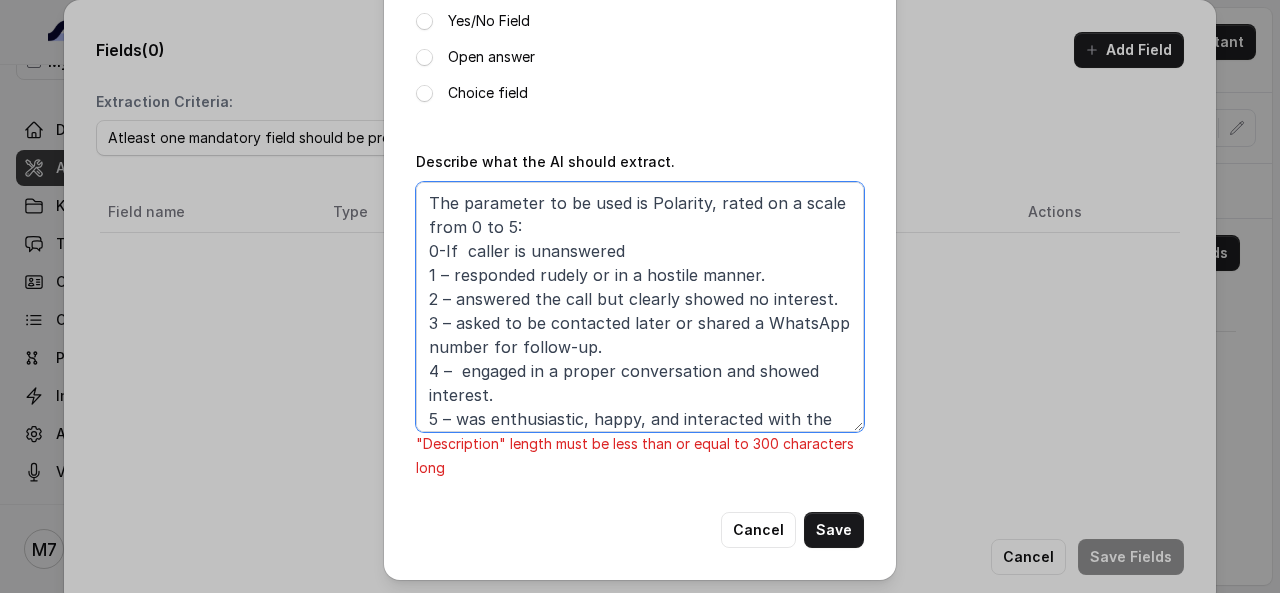 drag, startPoint x: 521, startPoint y: 227, endPoint x: 359, endPoint y: 191, distance: 165.9518 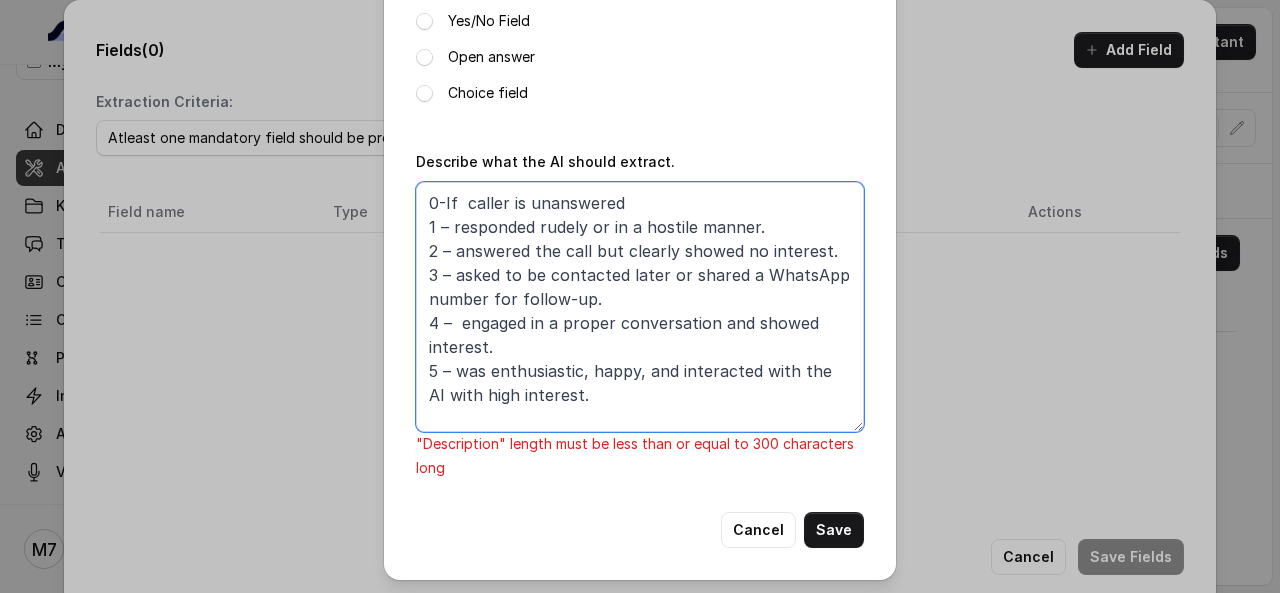 click on "0-If  caller is unanswered
1 – responded rudely or in a hostile manner.
2 – answered the call but clearly showed no interest.
3 – asked to be contacted later or shared a WhatsApp number for follow-up.
4 –  engaged in a proper conversation and showed interest.
5 – was enthusiastic, happy, and interacted with the AI with high interest." at bounding box center (640, 307) 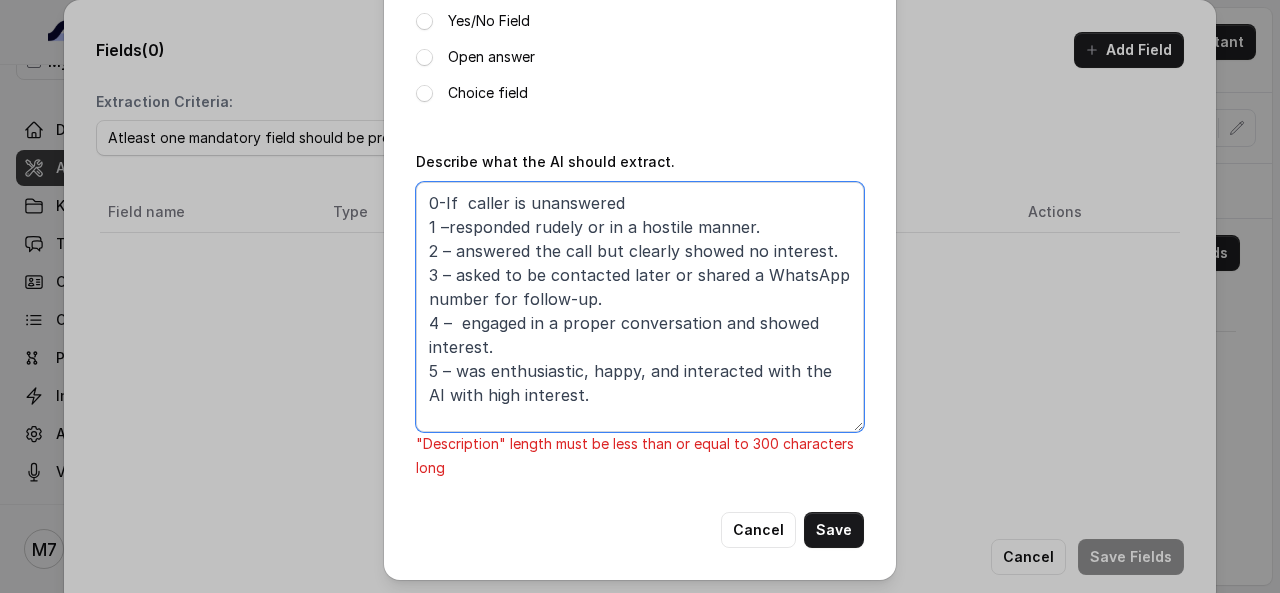 click on "0-If  caller is unanswered
1 –responded rudely or in a hostile manner.
2 – answered the call but clearly showed no interest.
3 – asked to be contacted later or shared a WhatsApp number for follow-up.
4 –  engaged in a proper conversation and showed interest.
5 – was enthusiastic, happy, and interacted with the AI with high interest." at bounding box center (640, 307) 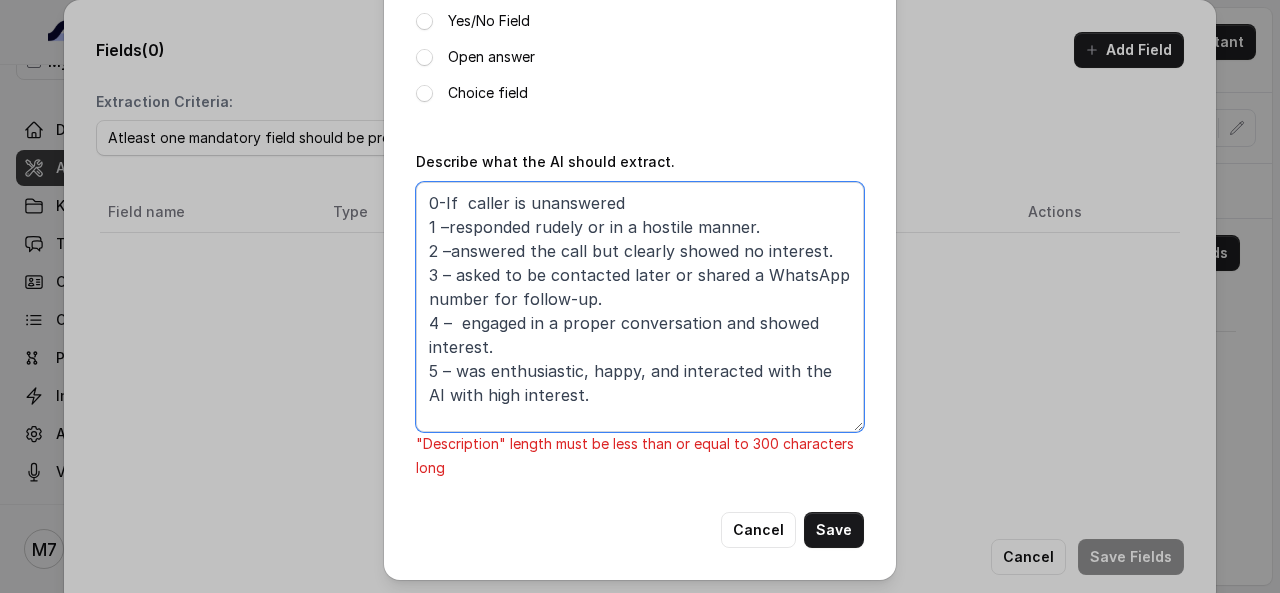 click on "0-If  caller is unanswered
1 –responded rudely or in a hostile manner.
2 –answered the call but clearly showed no interest.
3 – asked to be contacted later or shared a WhatsApp number for follow-up.
4 –  engaged in a proper conversation and showed interest.
5 – was enthusiastic, happy, and interacted with the AI with high interest." at bounding box center [640, 307] 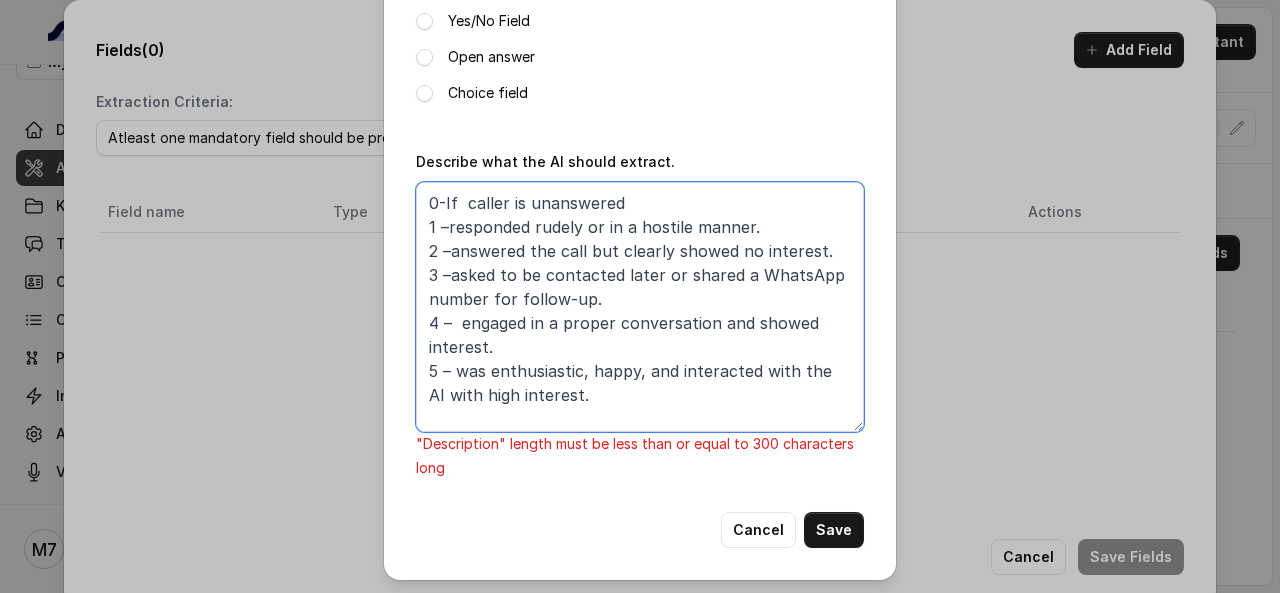 click on "0-If  caller is unanswered
1 –responded rudely or in a hostile manner.
2 –answered the call but clearly showed no interest.
3 –asked to be contacted later or shared a WhatsApp number for follow-up.
4 –  engaged in a proper conversation and showed interest.
5 – was enthusiastic, happy, and interacted with the AI with high interest." at bounding box center (640, 307) 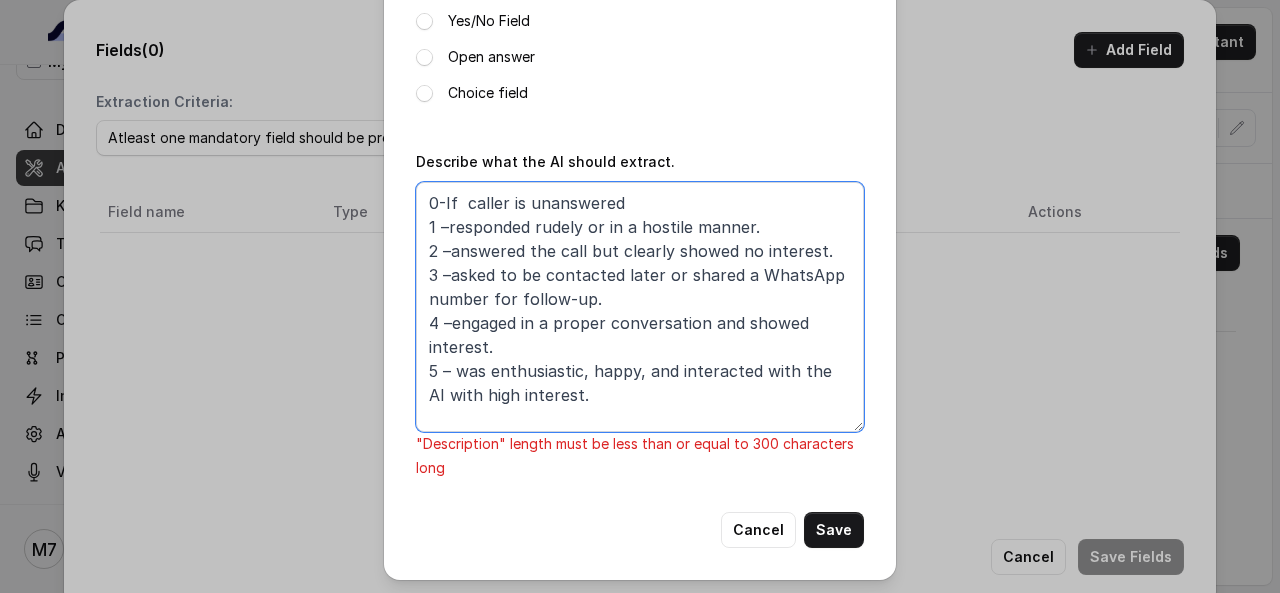 click on "0-If  caller is unanswered
1 –responded rudely or in a hostile manner.
2 –answered the call but clearly showed no interest.
3 –asked to be contacted later or shared a WhatsApp number for follow-up.
4 –engaged in a proper conversation and showed interest.
5 – was enthusiastic, happy, and interacted with the AI with high interest." at bounding box center (640, 307) 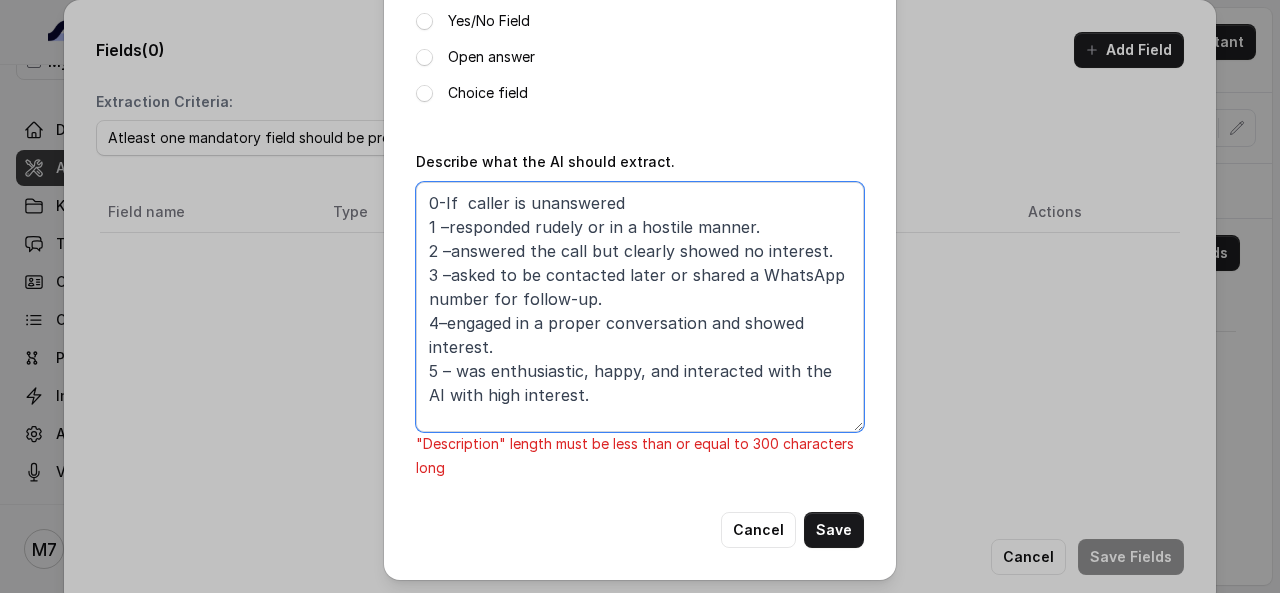click on "0-If  caller is unanswered
1 –responded rudely or in a hostile manner.
2 –answered the call but clearly showed no interest.
3 –asked to be contacted later or shared a WhatsApp number for follow-up.
4–engaged in a proper conversation and showed interest.
5 – was enthusiastic, happy, and interacted with the AI with high interest." at bounding box center [640, 307] 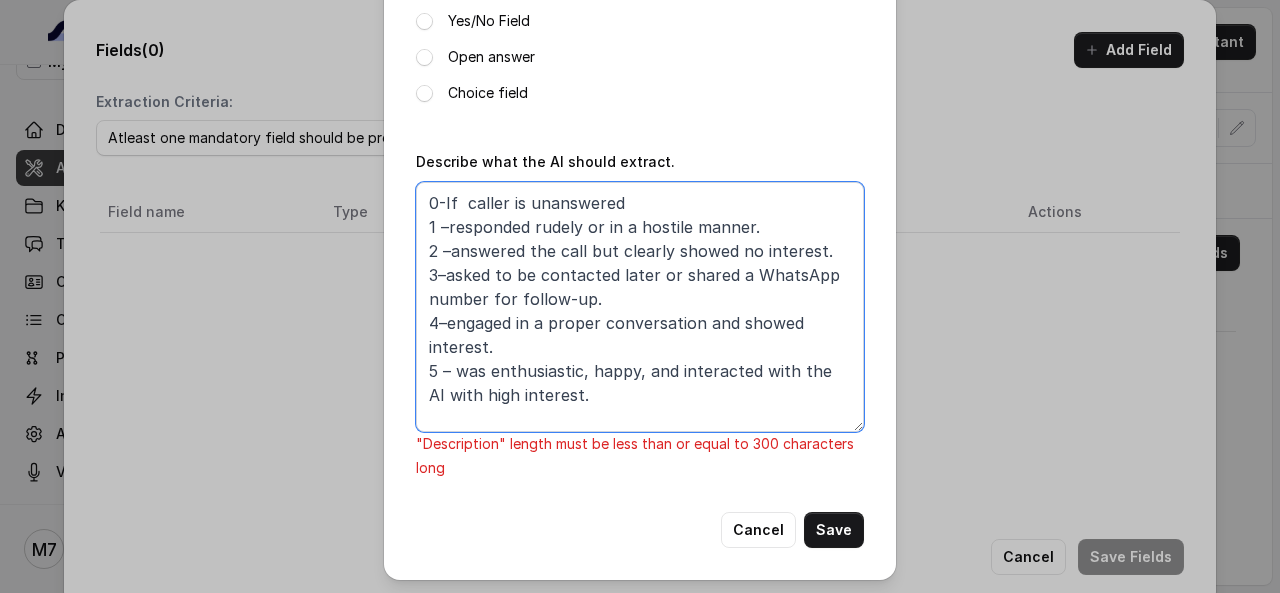 drag, startPoint x: 441, startPoint y: 247, endPoint x: 574, endPoint y: 250, distance: 133.03383 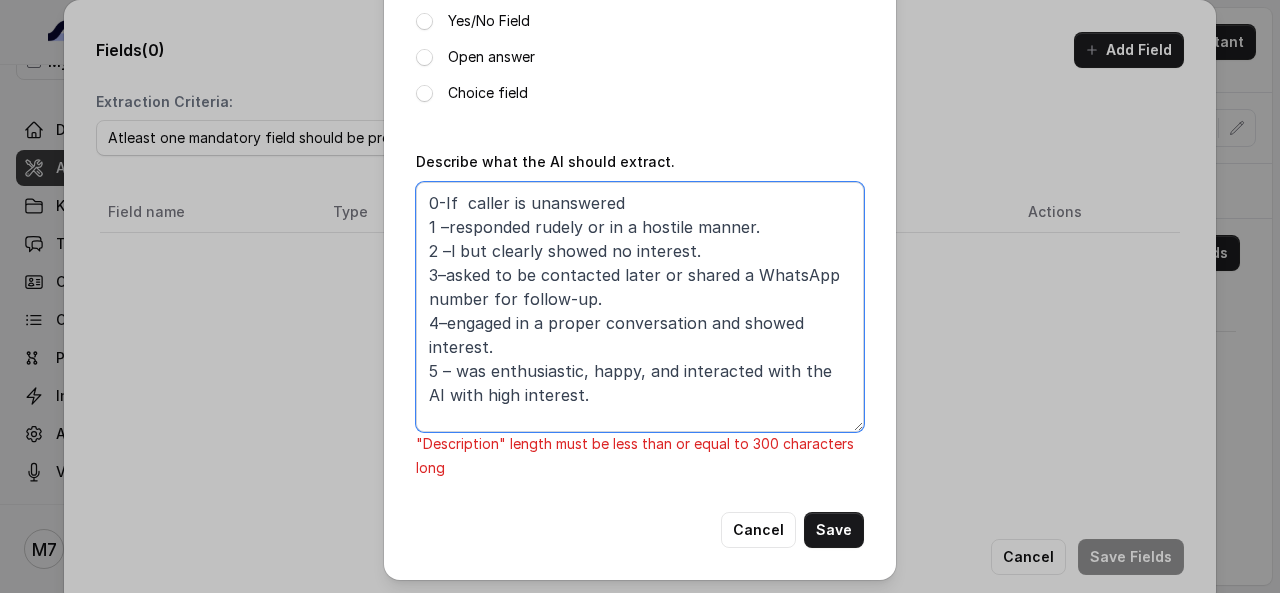 drag, startPoint x: 480, startPoint y: 245, endPoint x: 445, endPoint y: 248, distance: 35.128338 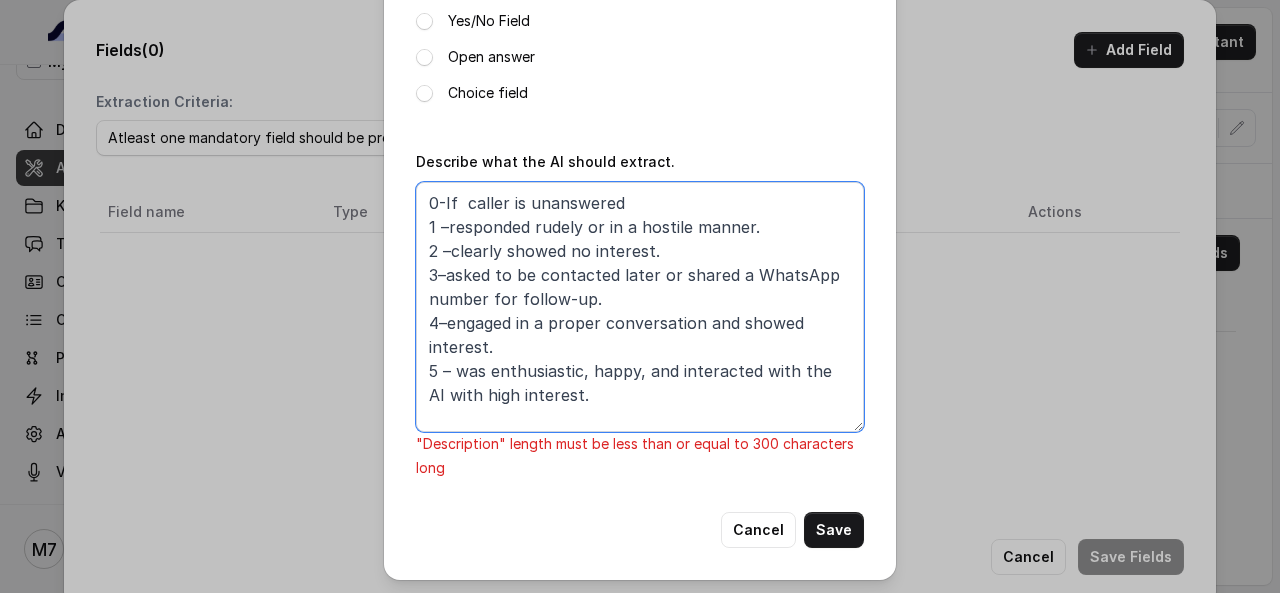drag, startPoint x: 726, startPoint y: 319, endPoint x: 441, endPoint y: 325, distance: 285.06314 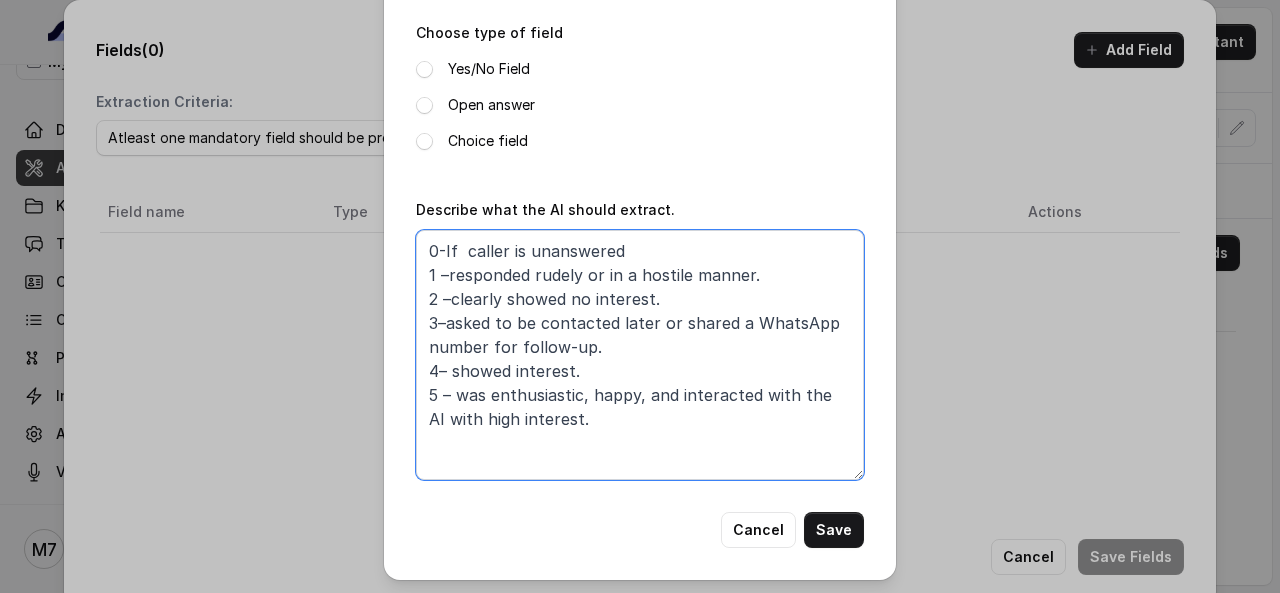 scroll, scrollTop: 137, scrollLeft: 0, axis: vertical 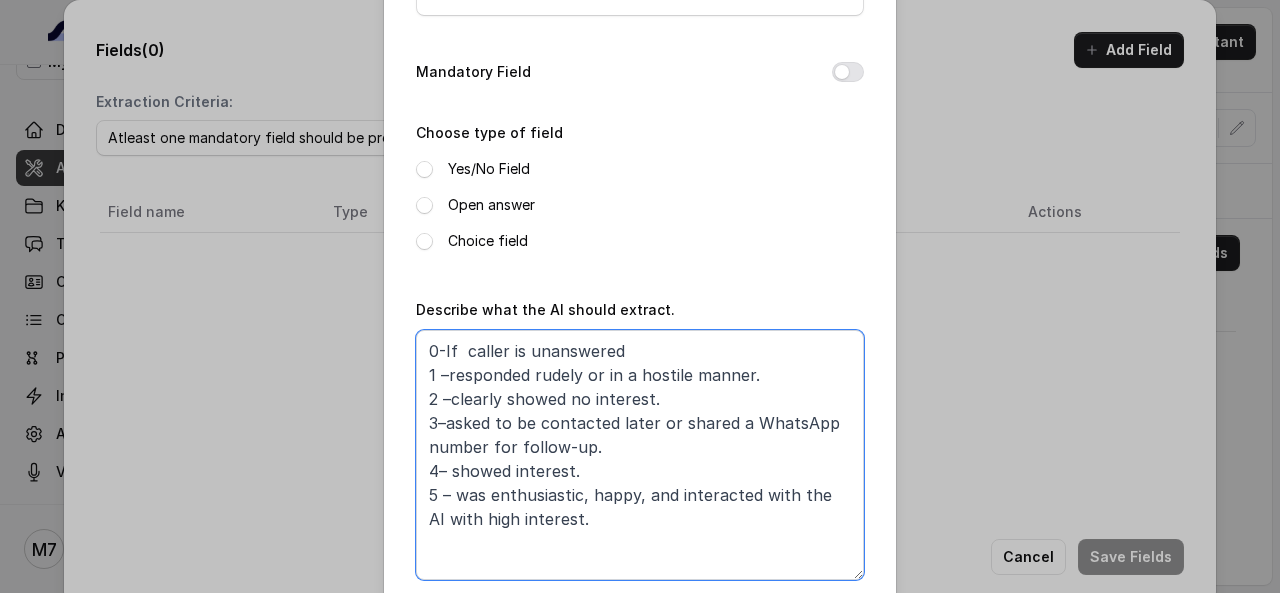 type on "0-If  caller is unanswered
1 –responded rudely or in a hostile manner.
2 –clearly showed no interest.
3–asked to be contacted later or shared a WhatsApp number for follow-up.
4– showed interest.
5 – was enthusiastic, happy, and interacted with the AI with high interest." 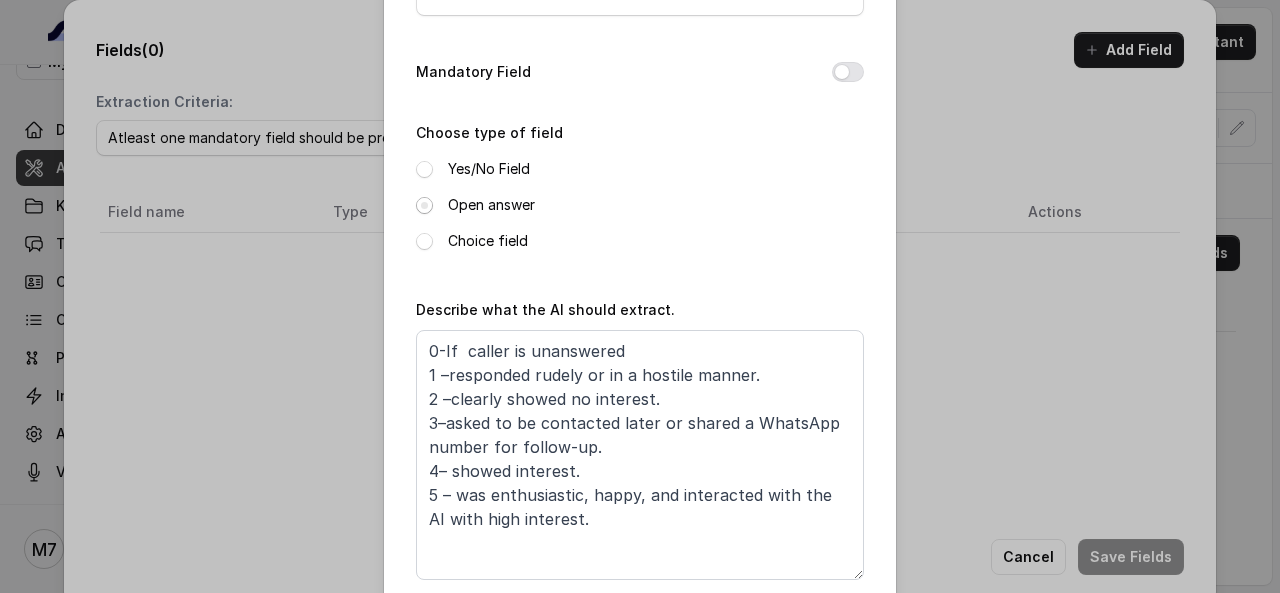 click at bounding box center [424, 205] 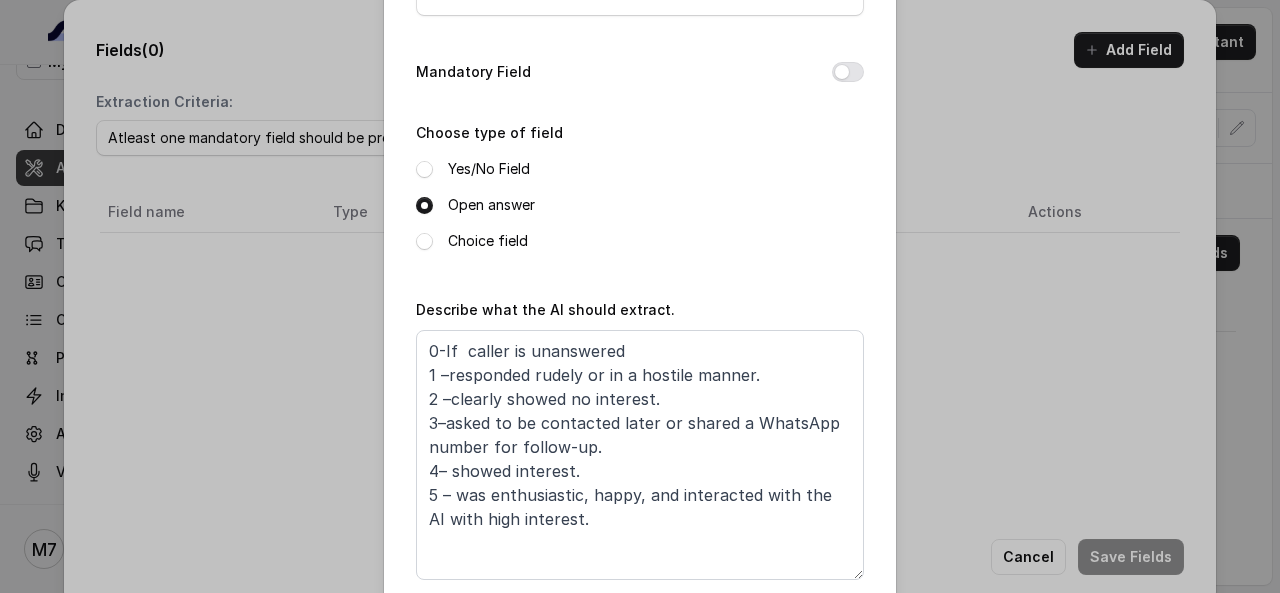 click on "Choice field" at bounding box center (488, 241) 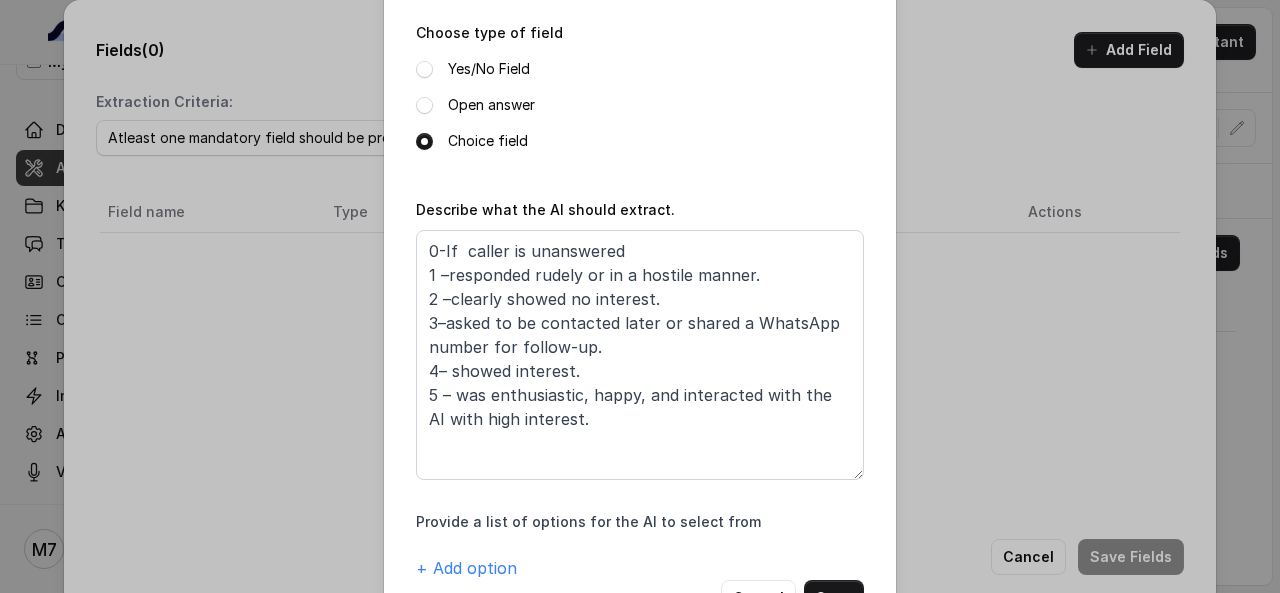 scroll, scrollTop: 305, scrollLeft: 0, axis: vertical 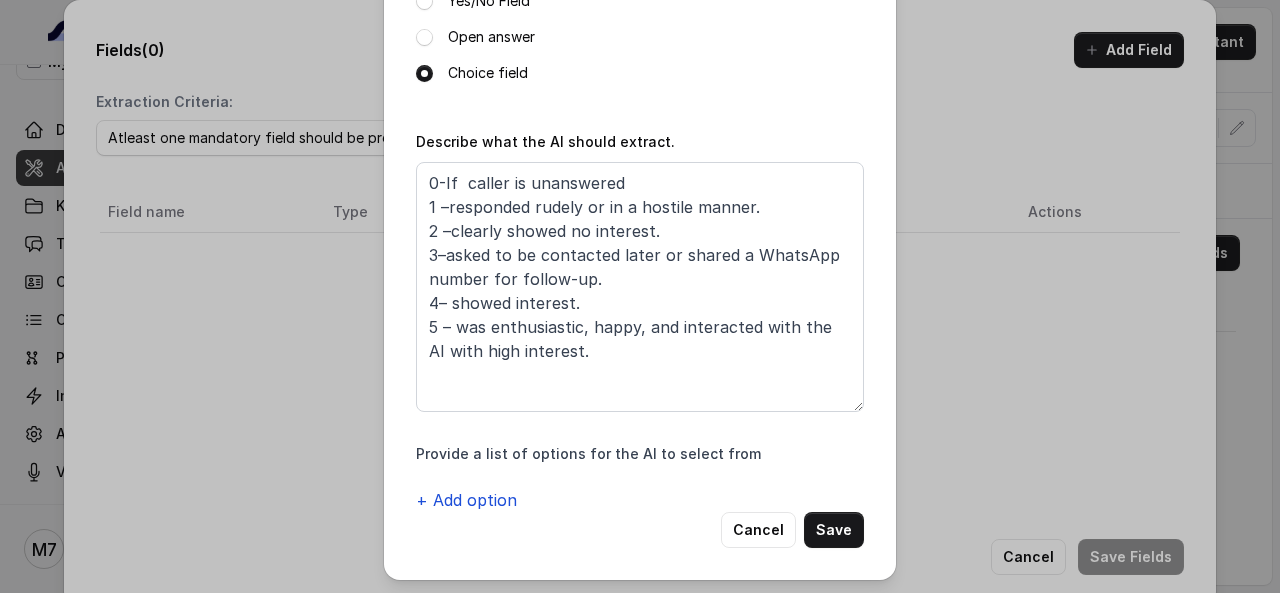 click on "+ Add option" at bounding box center (466, 500) 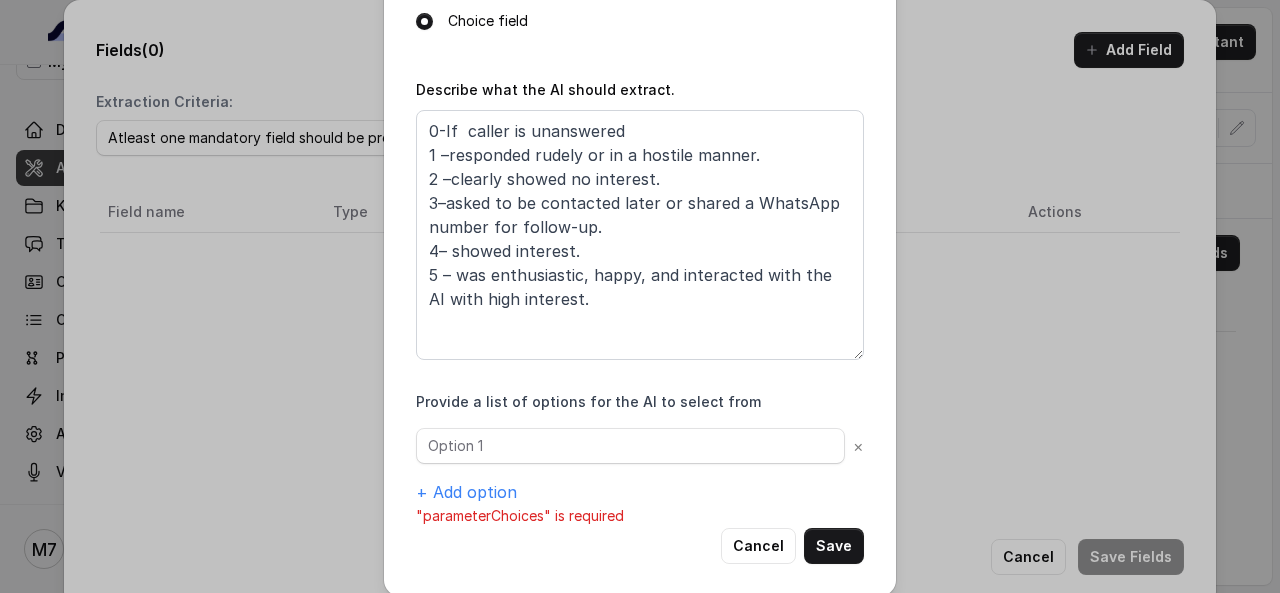 scroll, scrollTop: 372, scrollLeft: 0, axis: vertical 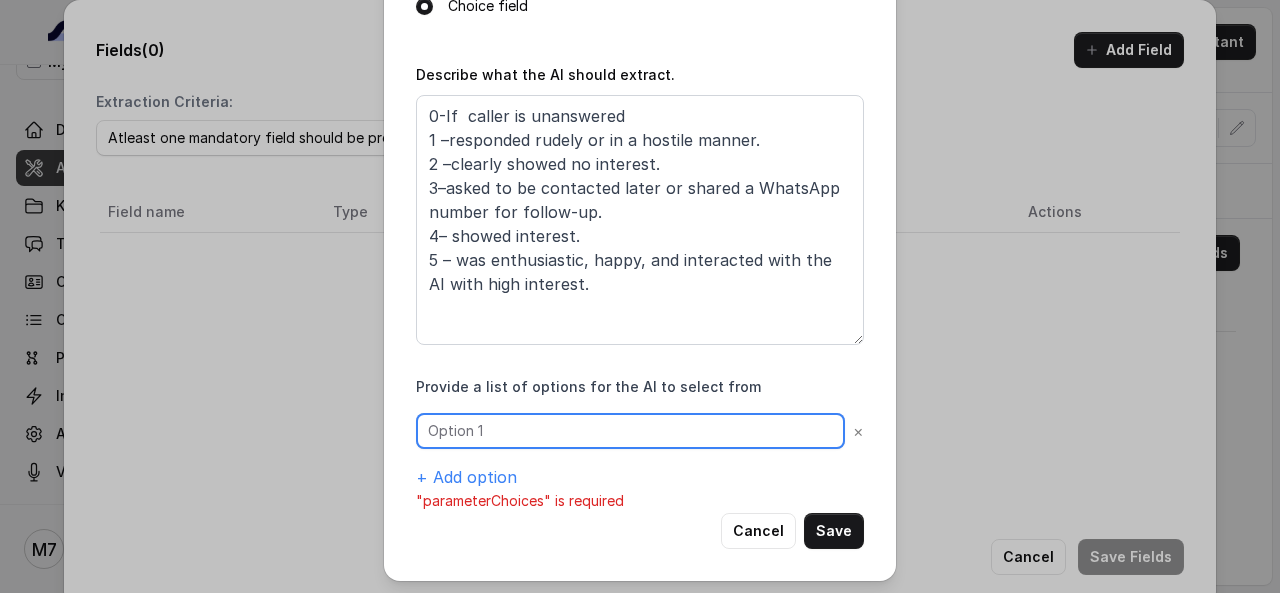 click at bounding box center (630, 431) 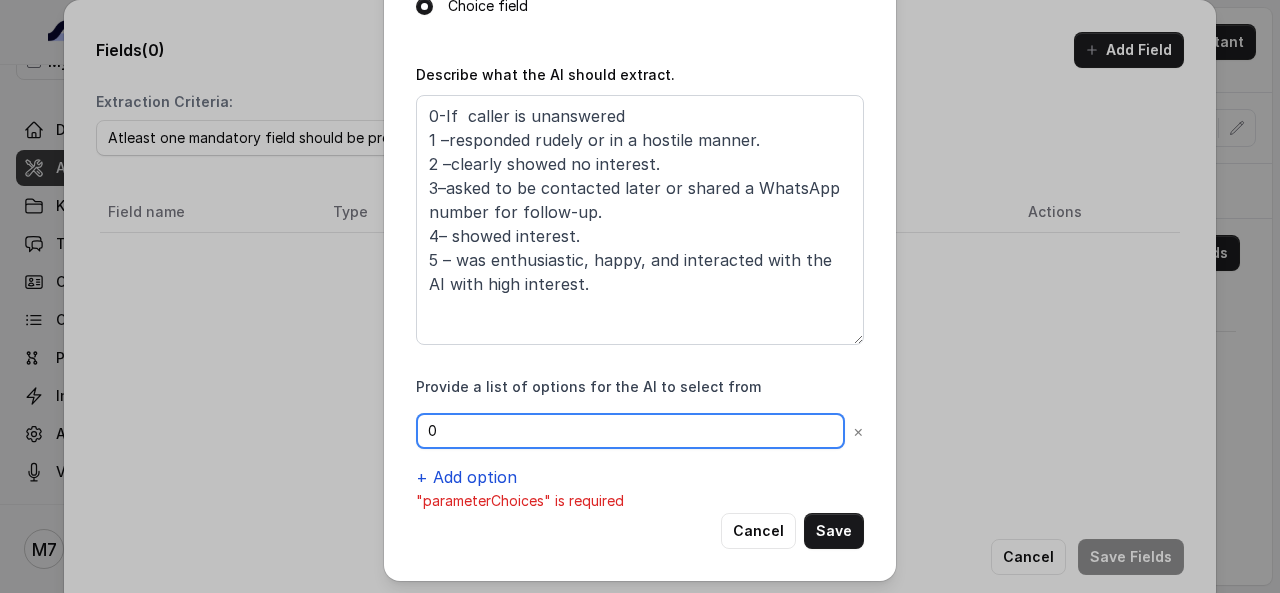 type on "0" 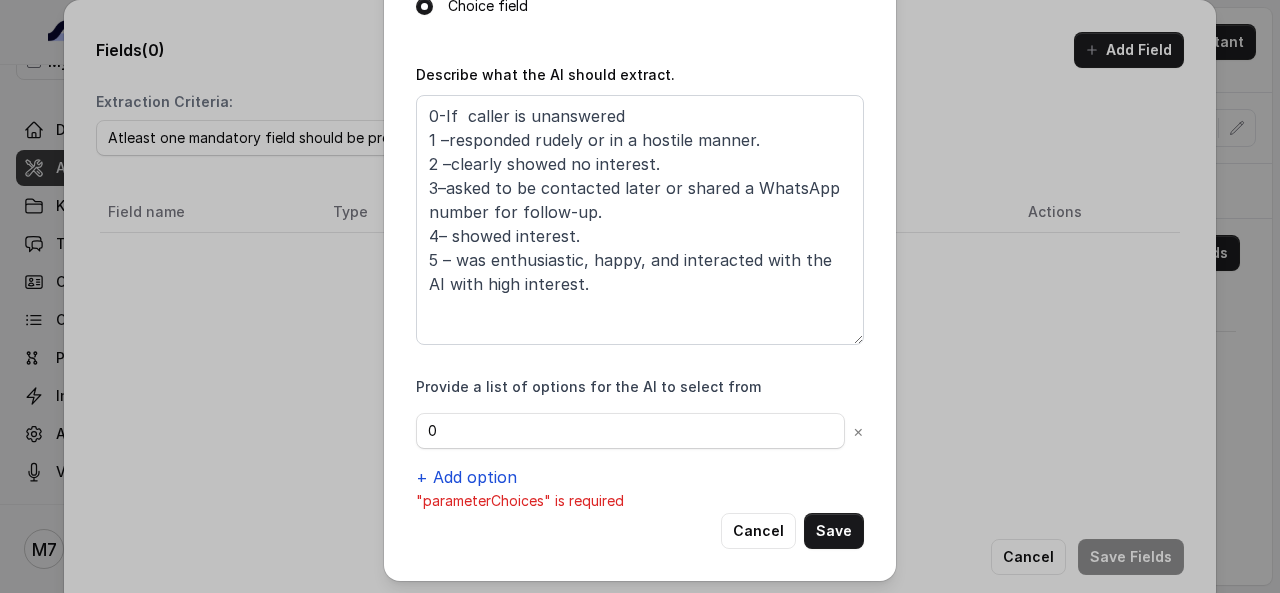 click on "+ Add option" at bounding box center (466, 477) 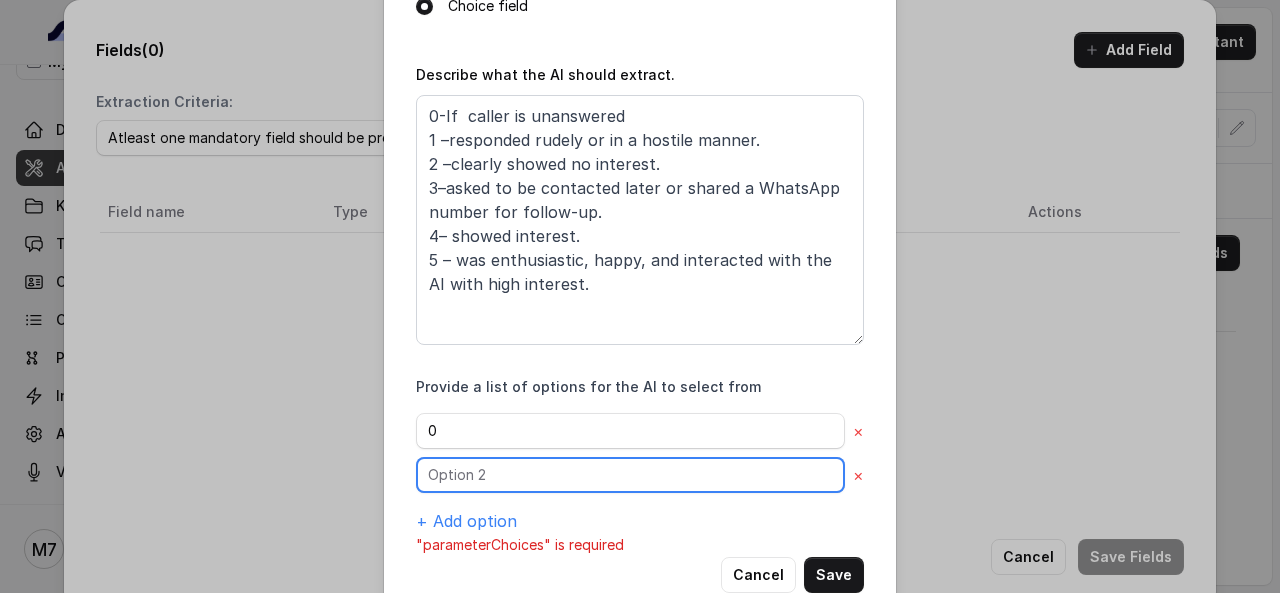 click at bounding box center (630, 431) 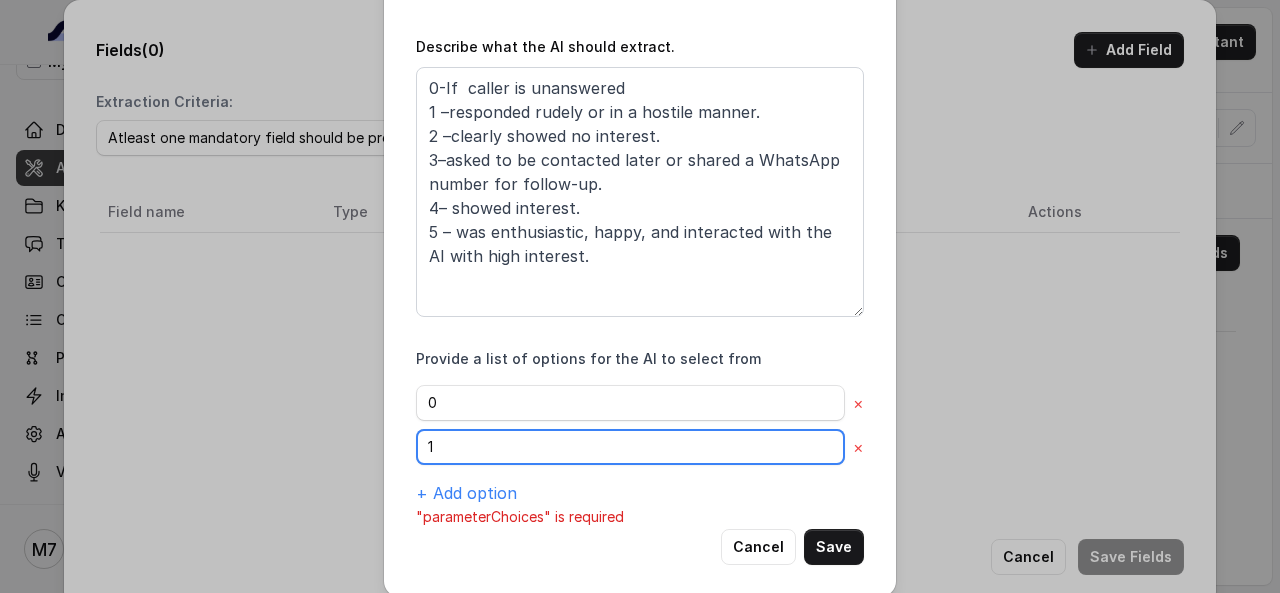 scroll, scrollTop: 416, scrollLeft: 0, axis: vertical 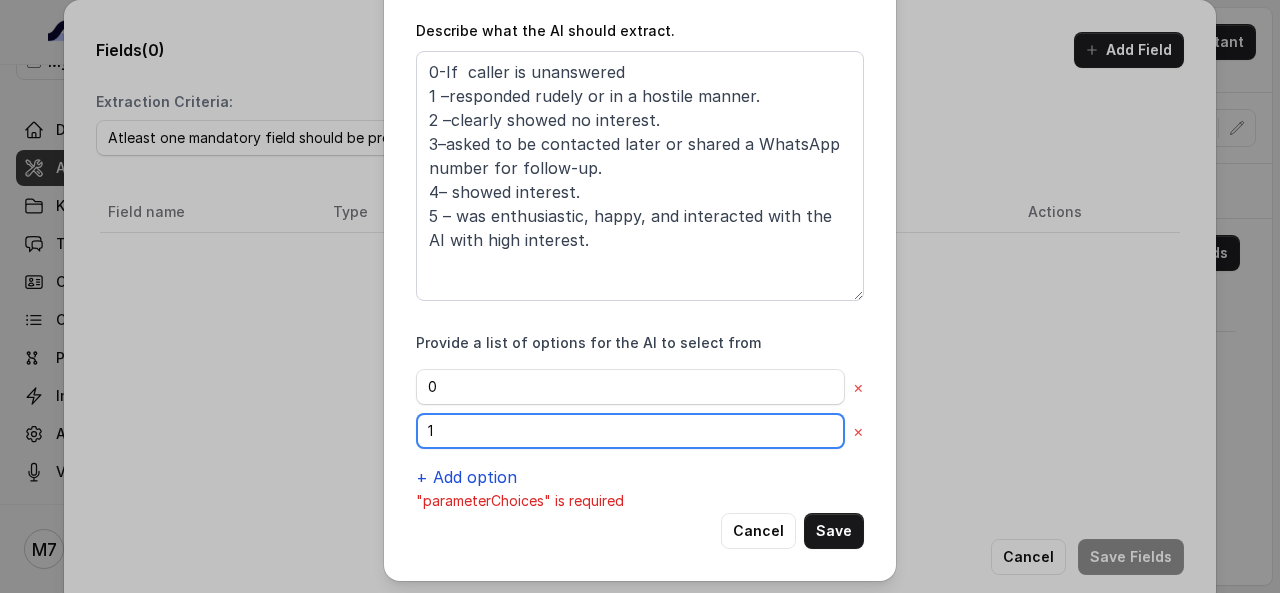 type on "1" 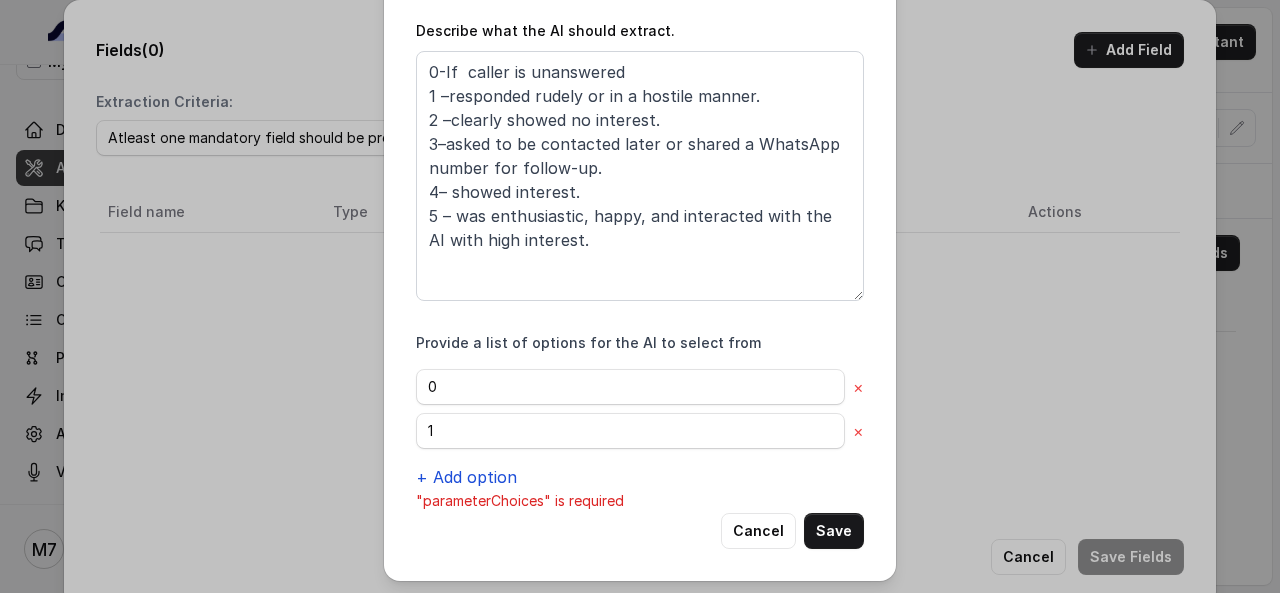 click on "+ Add option" at bounding box center (466, 477) 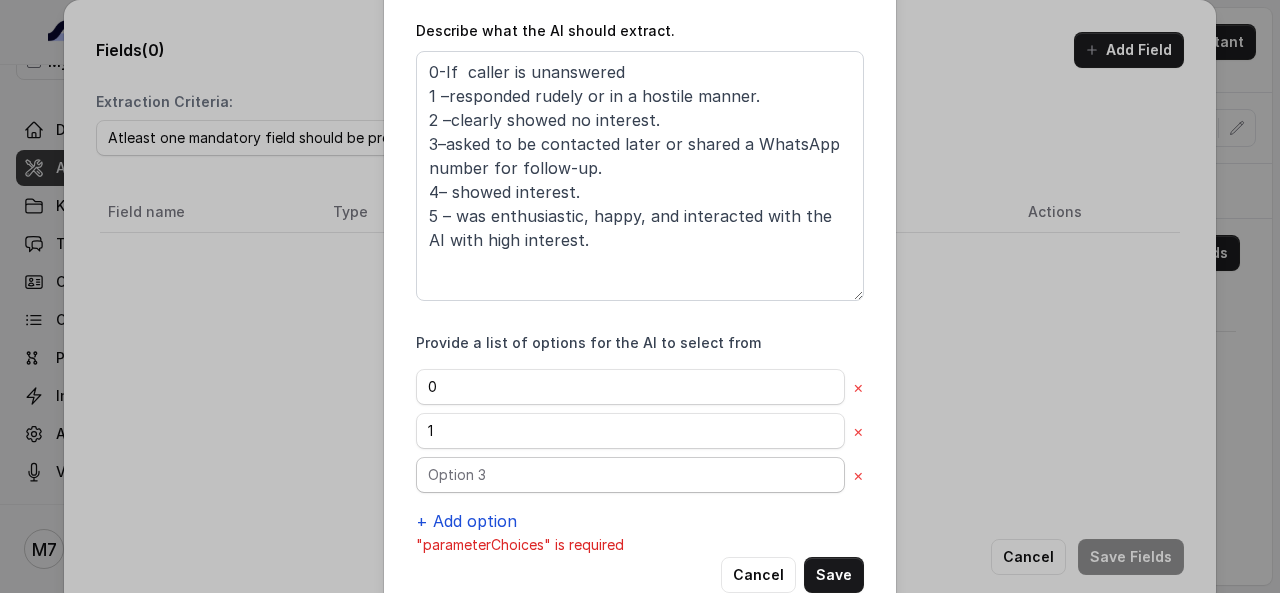 type 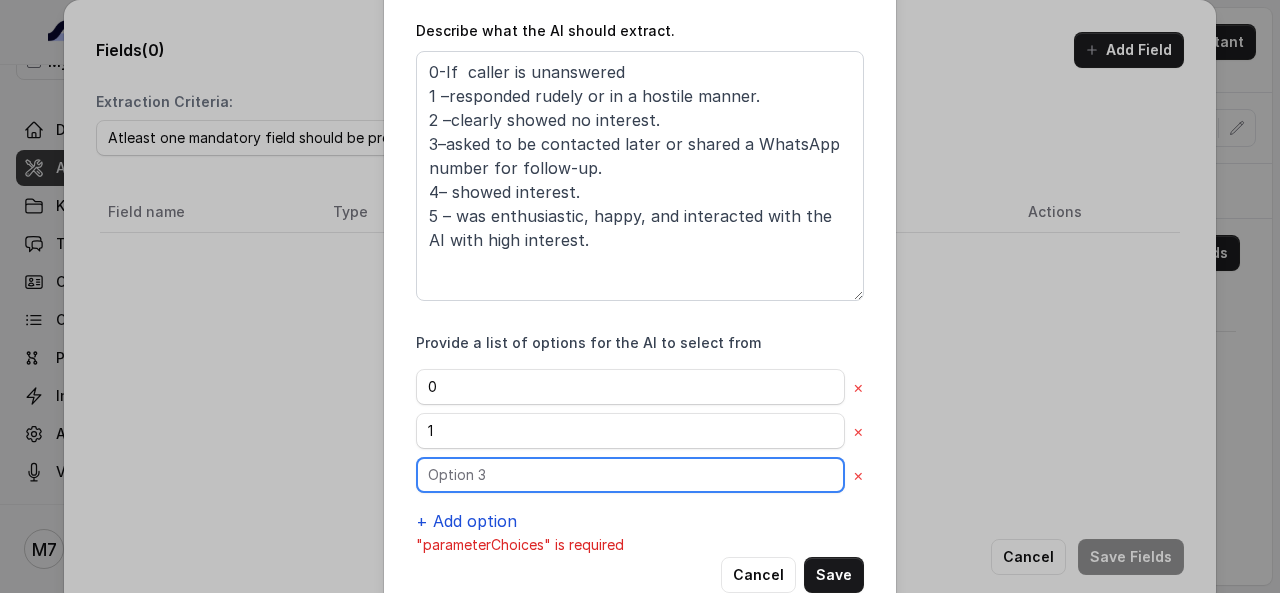 click at bounding box center (630, 387) 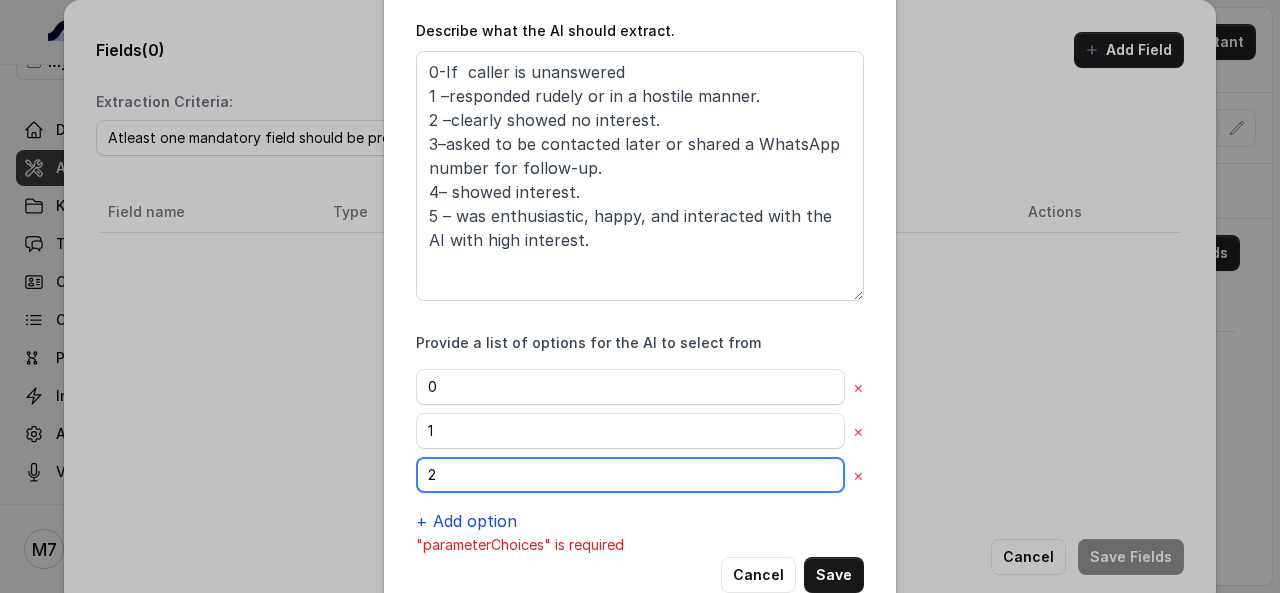 scroll, scrollTop: 459, scrollLeft: 0, axis: vertical 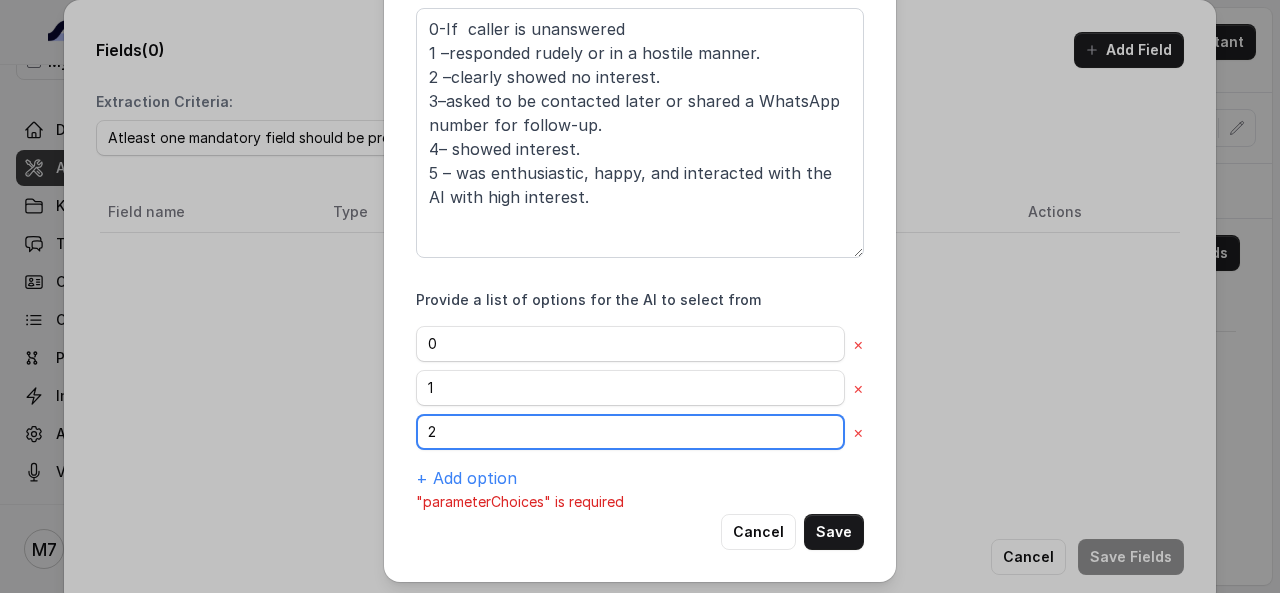 type on "2" 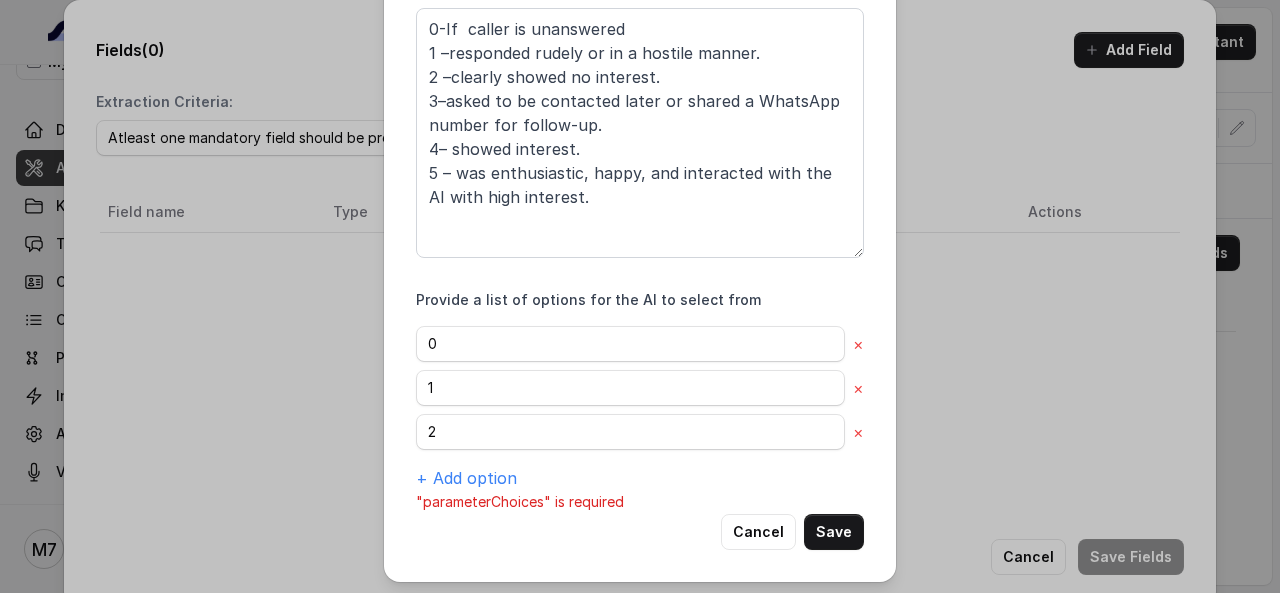 click on ""parameterChoices" is required" at bounding box center [640, 502] 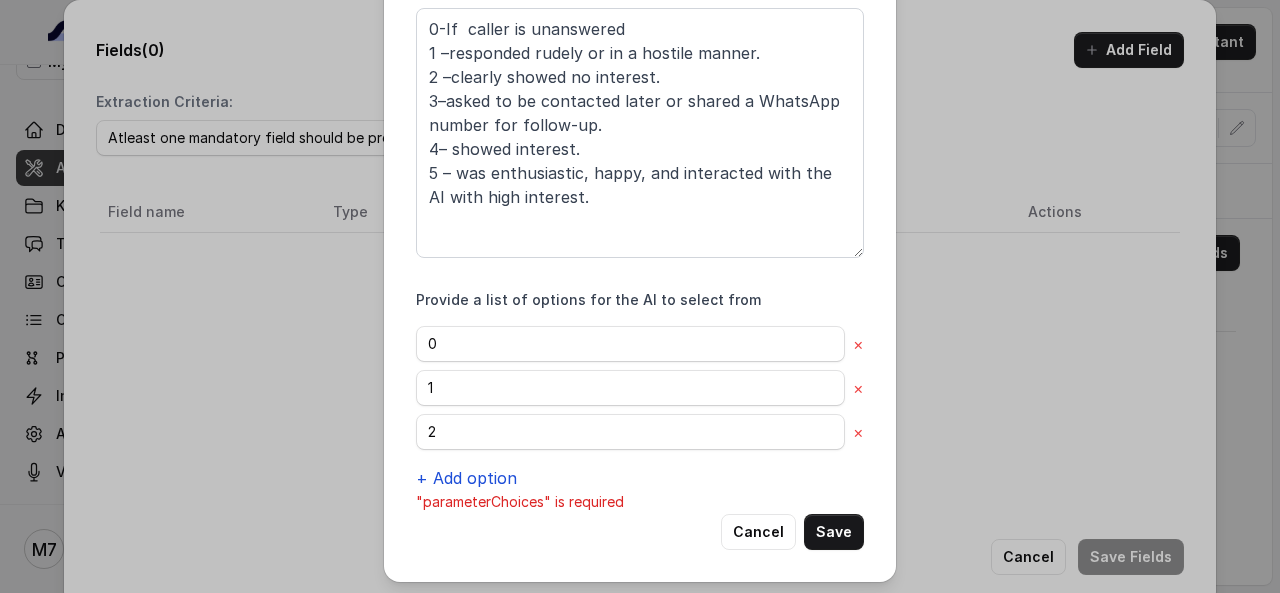 click on "+ Add option" at bounding box center (466, 478) 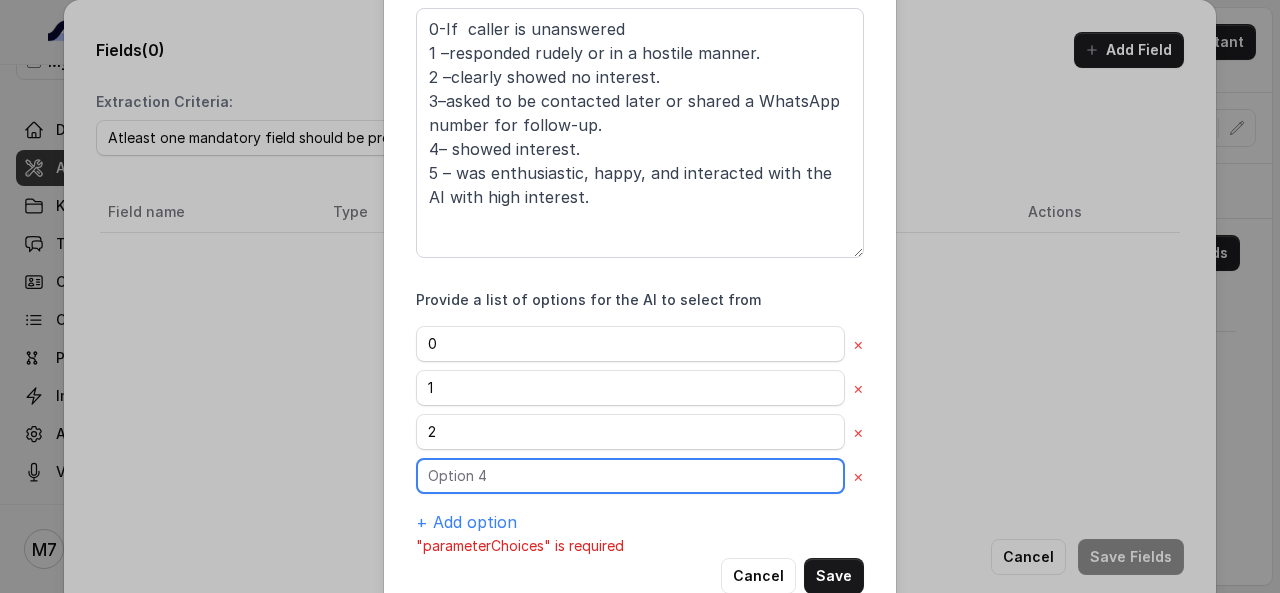 click at bounding box center [630, 344] 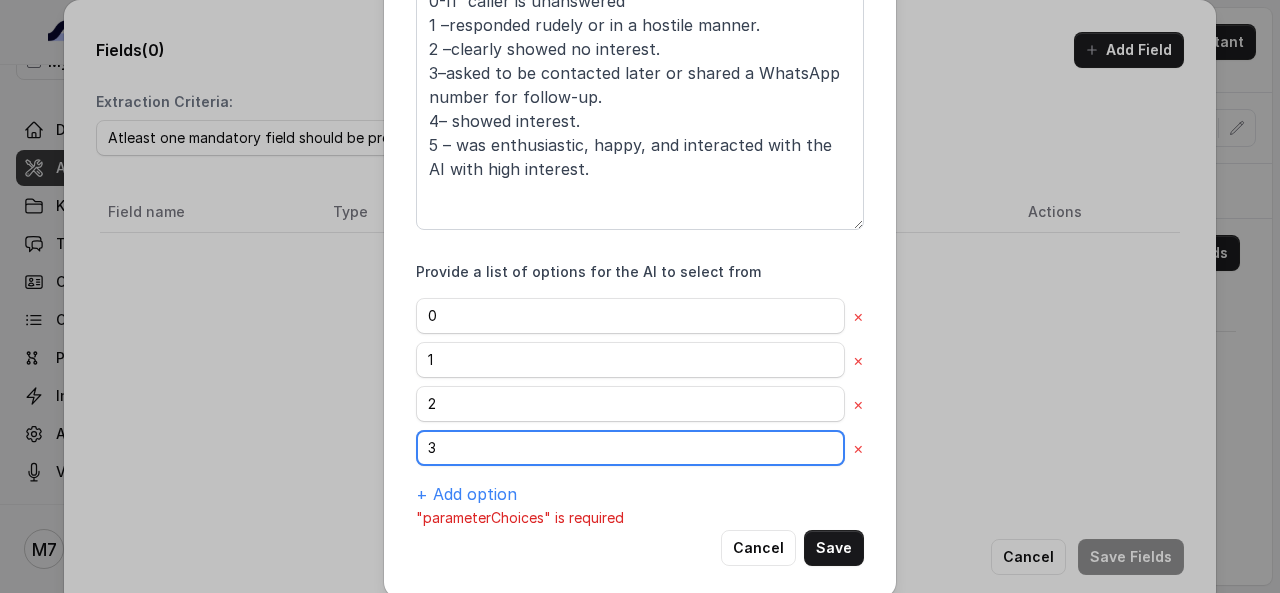 scroll, scrollTop: 502, scrollLeft: 0, axis: vertical 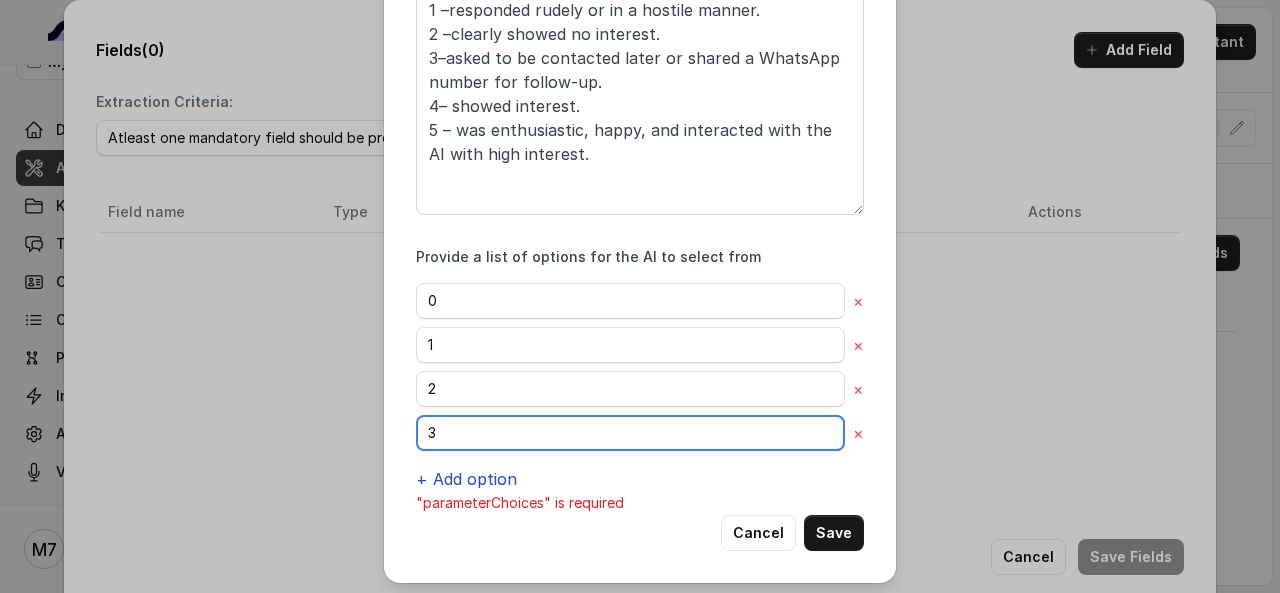 type on "3" 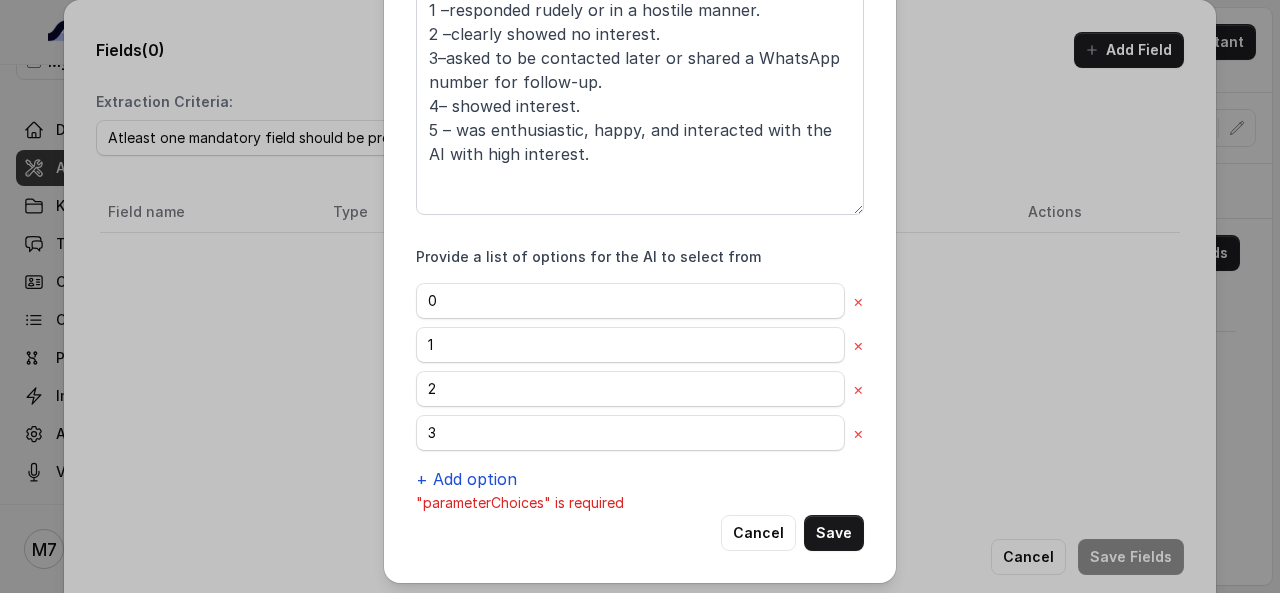 click on "+ Add option" at bounding box center [466, 479] 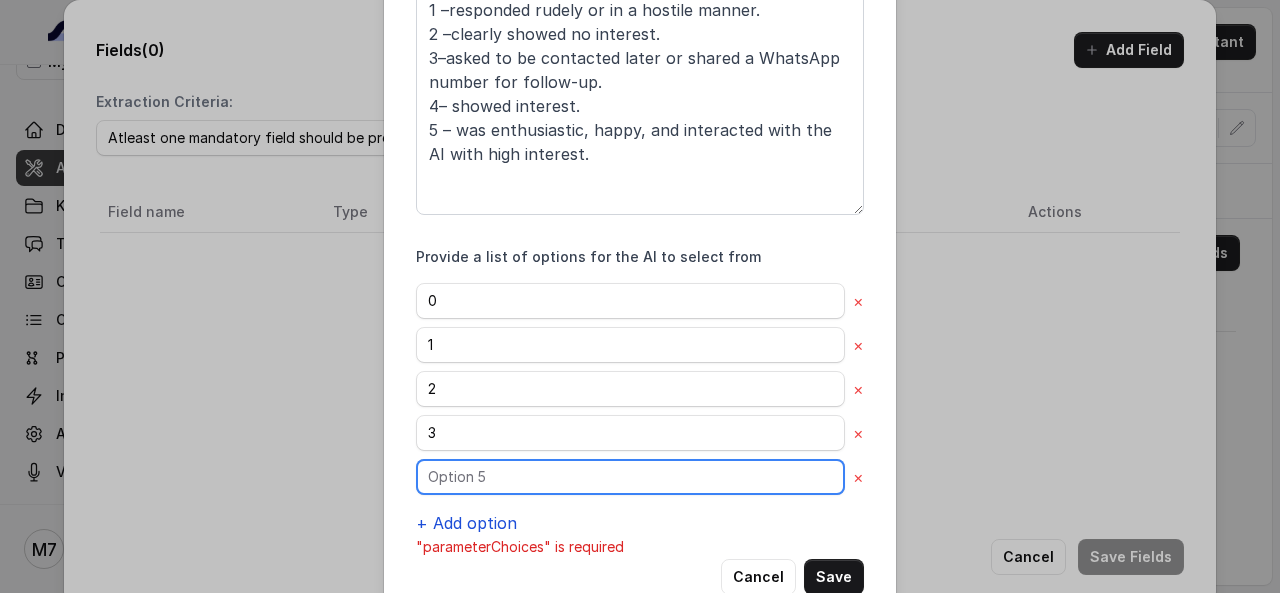 click at bounding box center [630, 301] 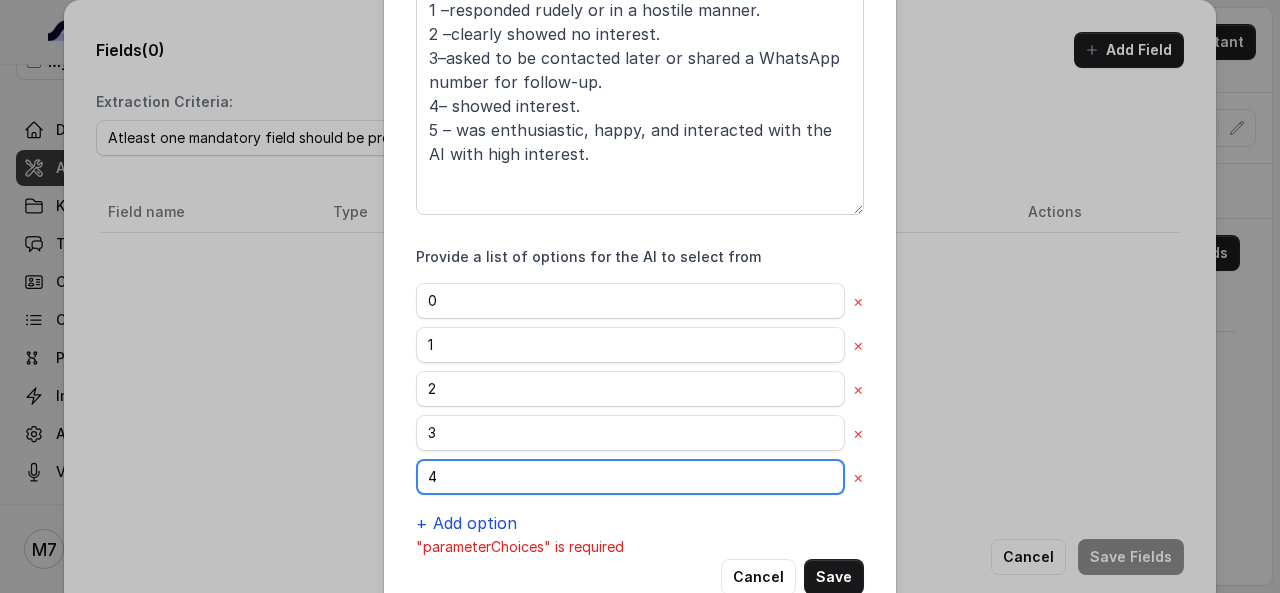 type on "4" 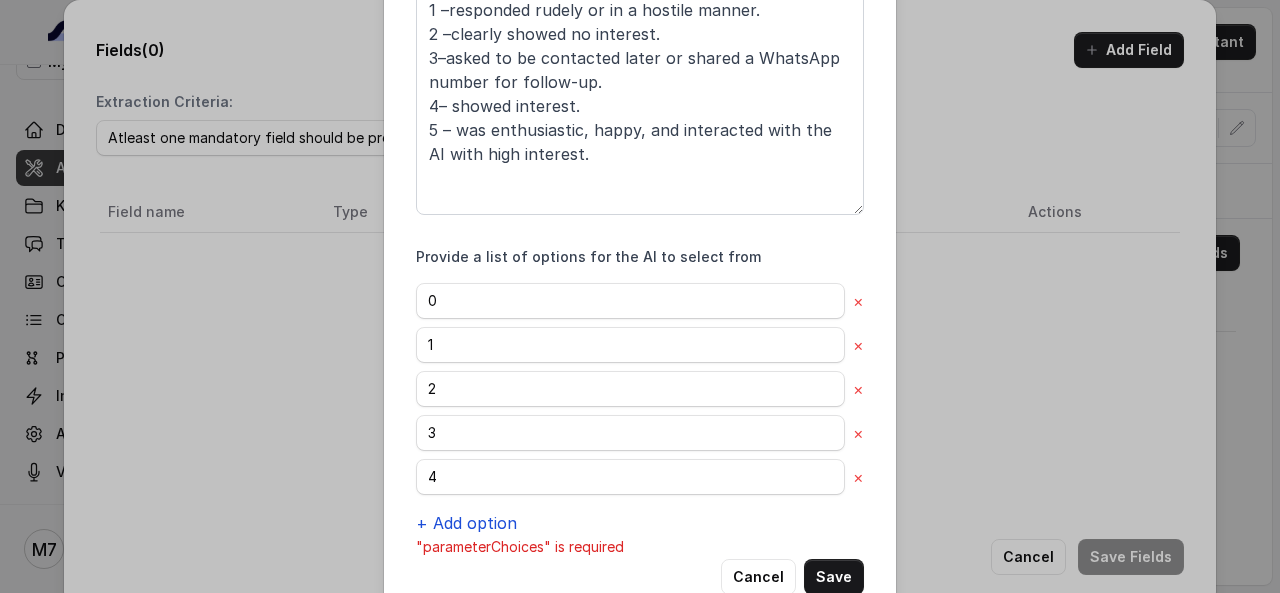 click on "+ Add option" at bounding box center [466, 523] 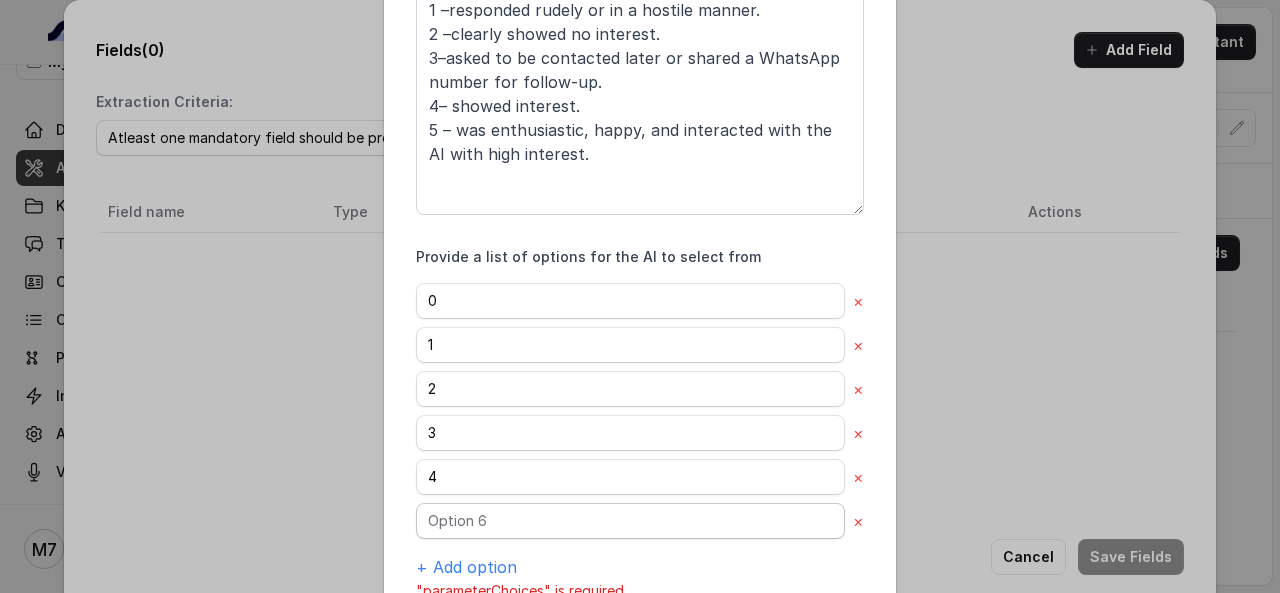 scroll, scrollTop: 589, scrollLeft: 0, axis: vertical 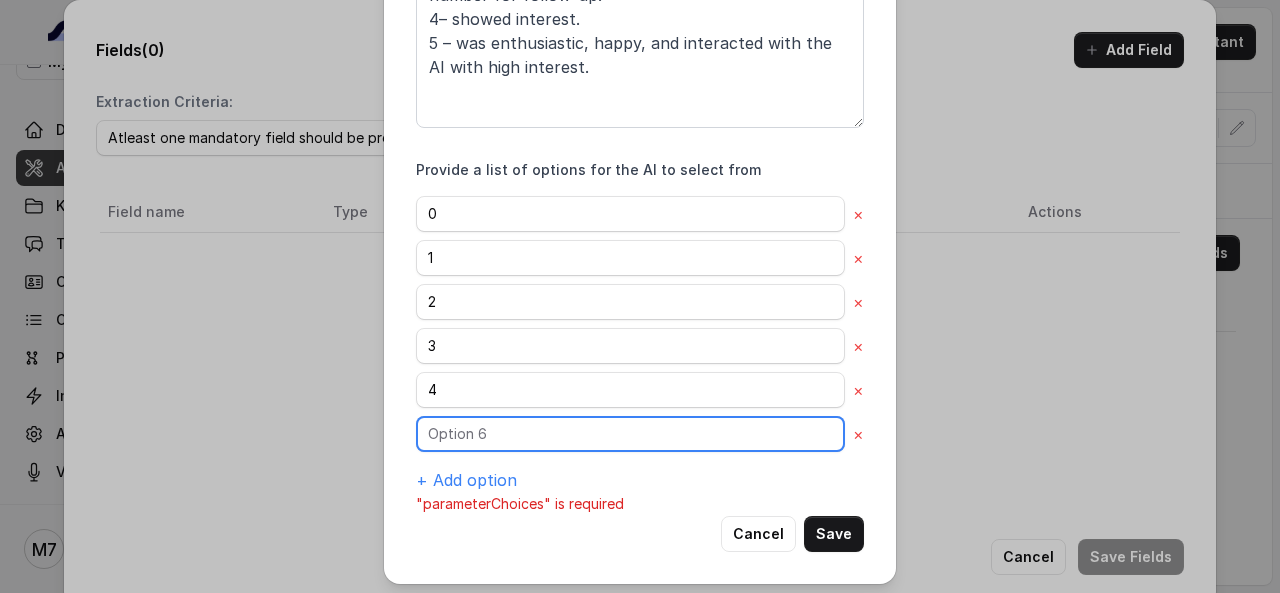 click at bounding box center (630, 214) 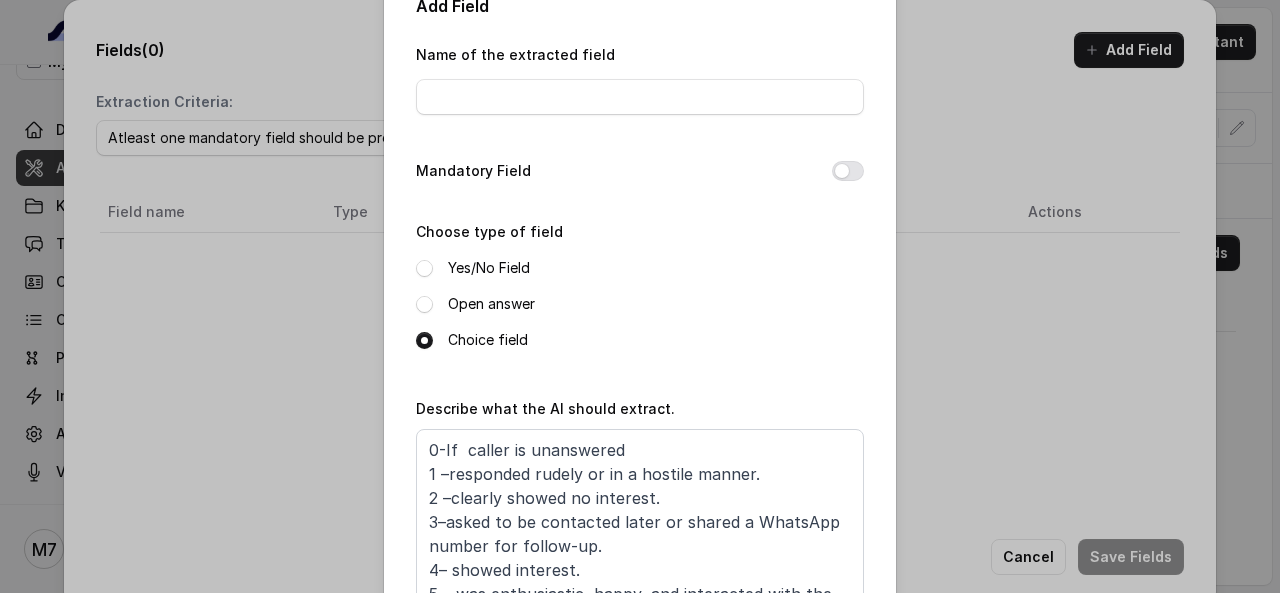 scroll, scrollTop: 0, scrollLeft: 0, axis: both 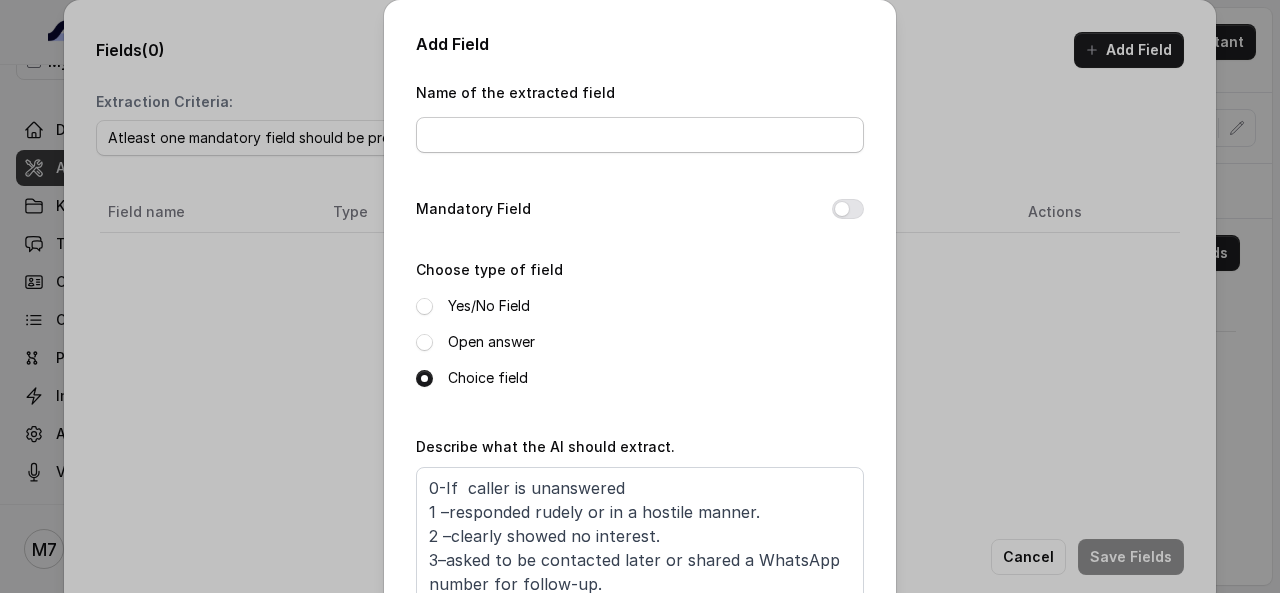 type on "5" 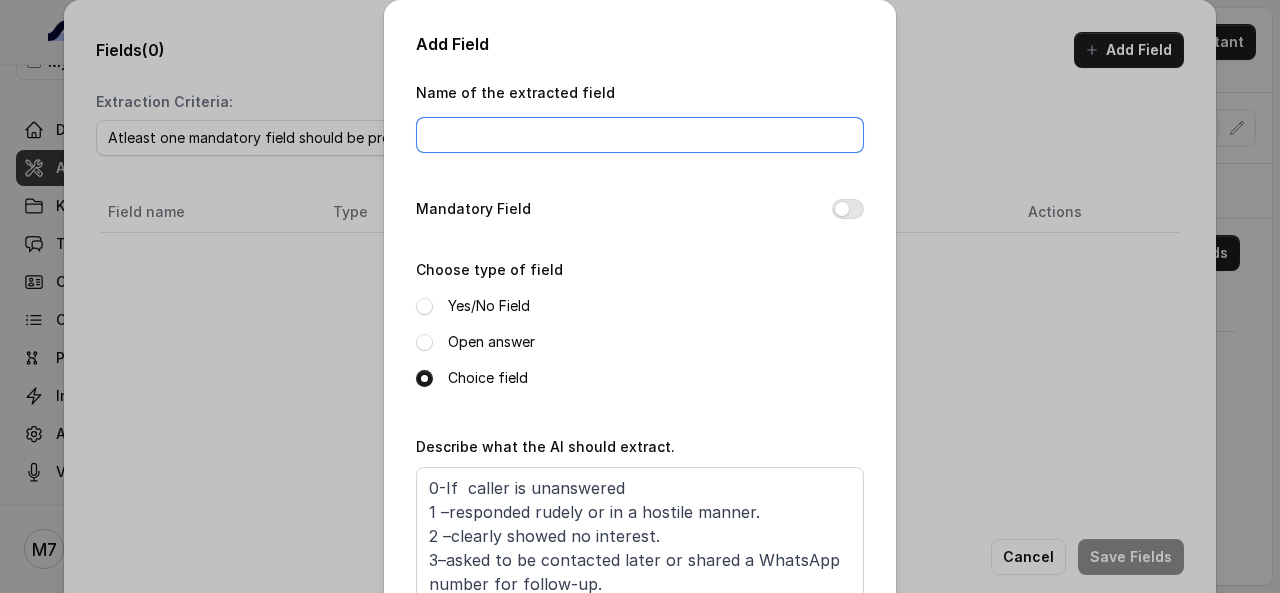 click on "Name of the extracted field" at bounding box center [640, 135] 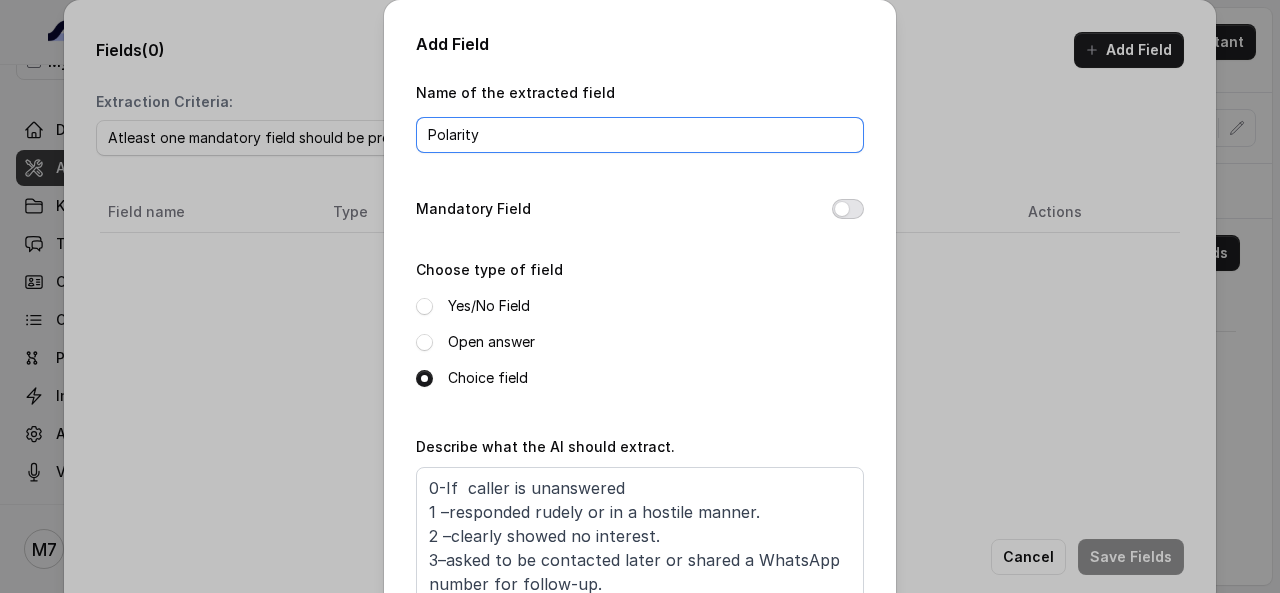 type on "Polarity" 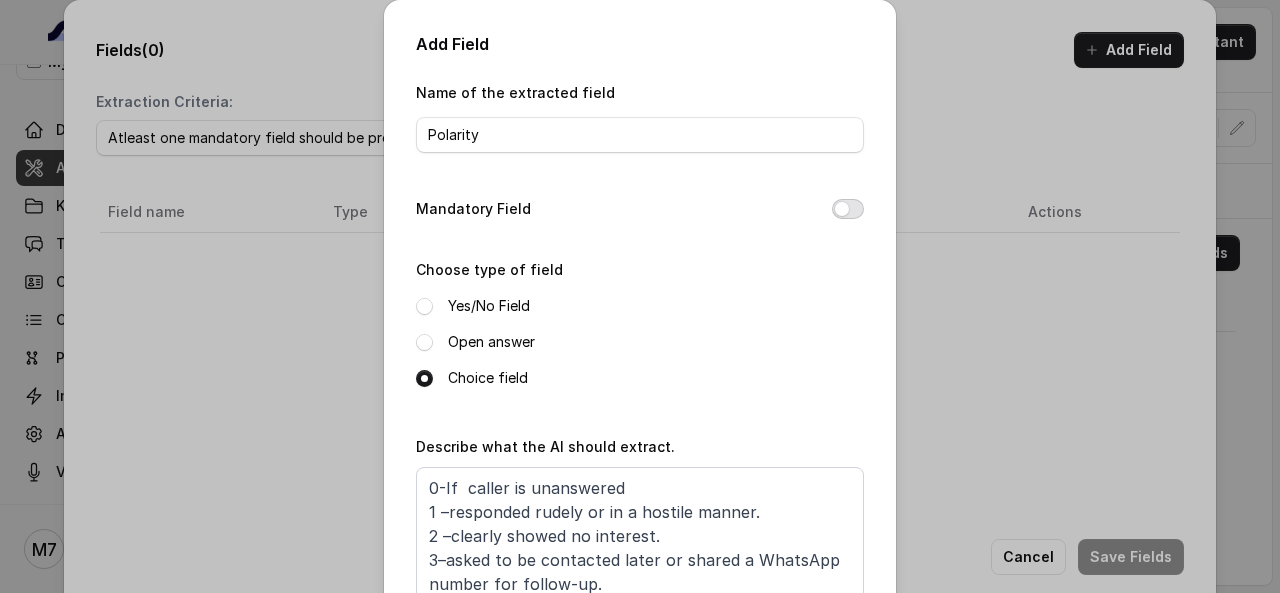 click on "Mandatory Field" at bounding box center (848, 209) 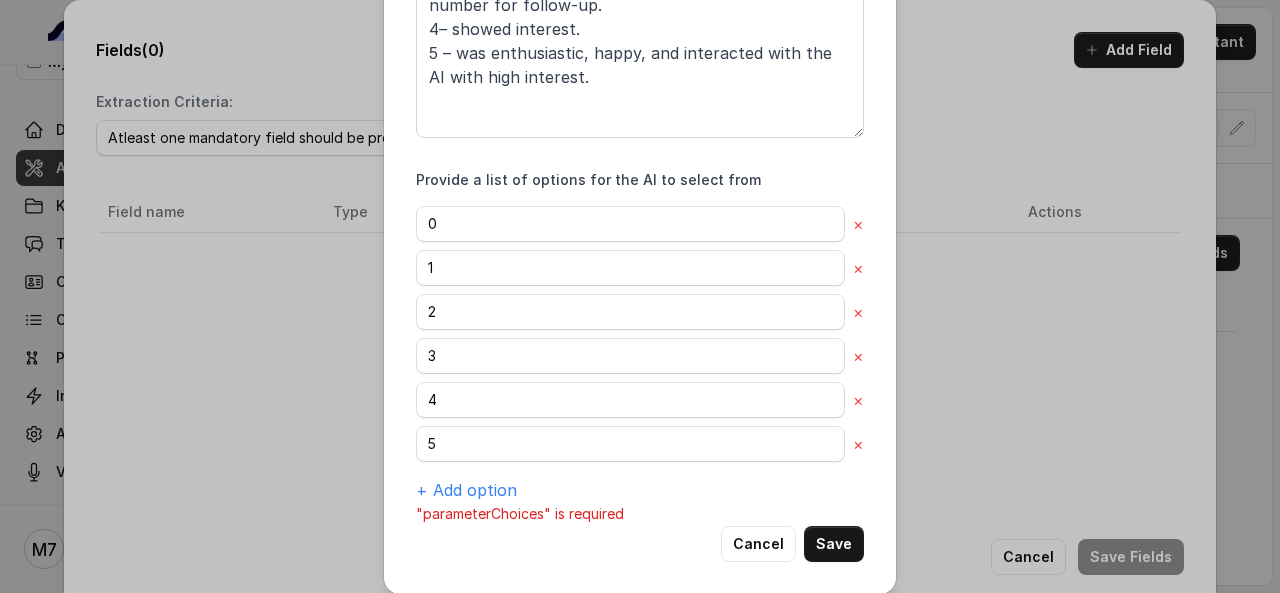 scroll, scrollTop: 589, scrollLeft: 0, axis: vertical 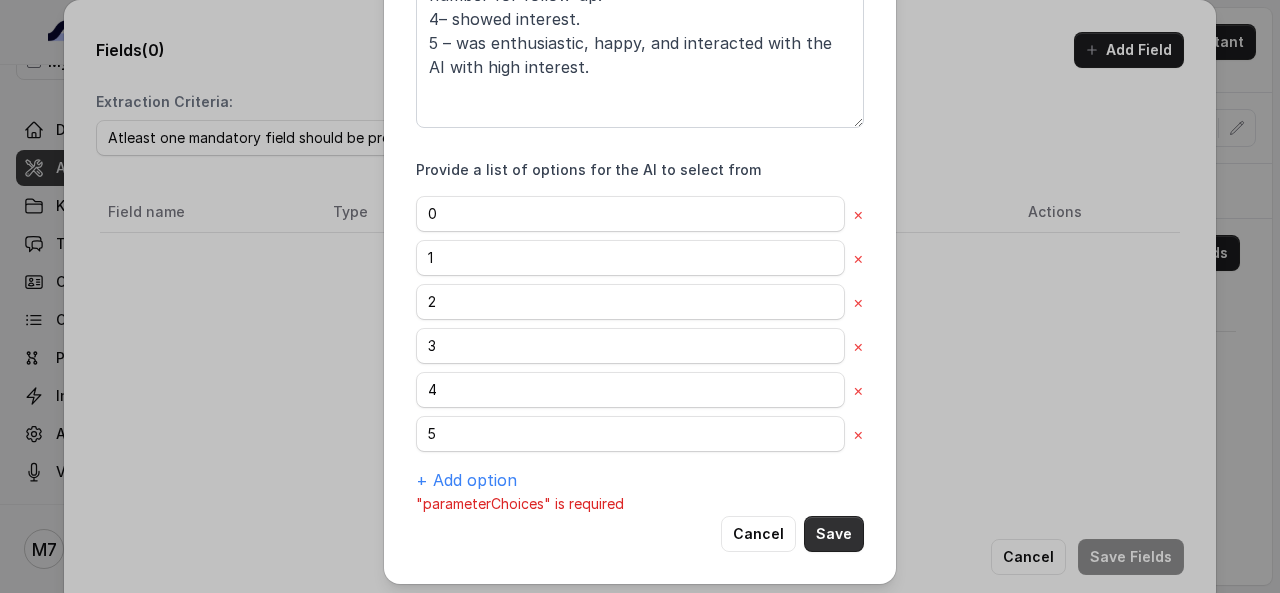 click on "Save" at bounding box center (834, 534) 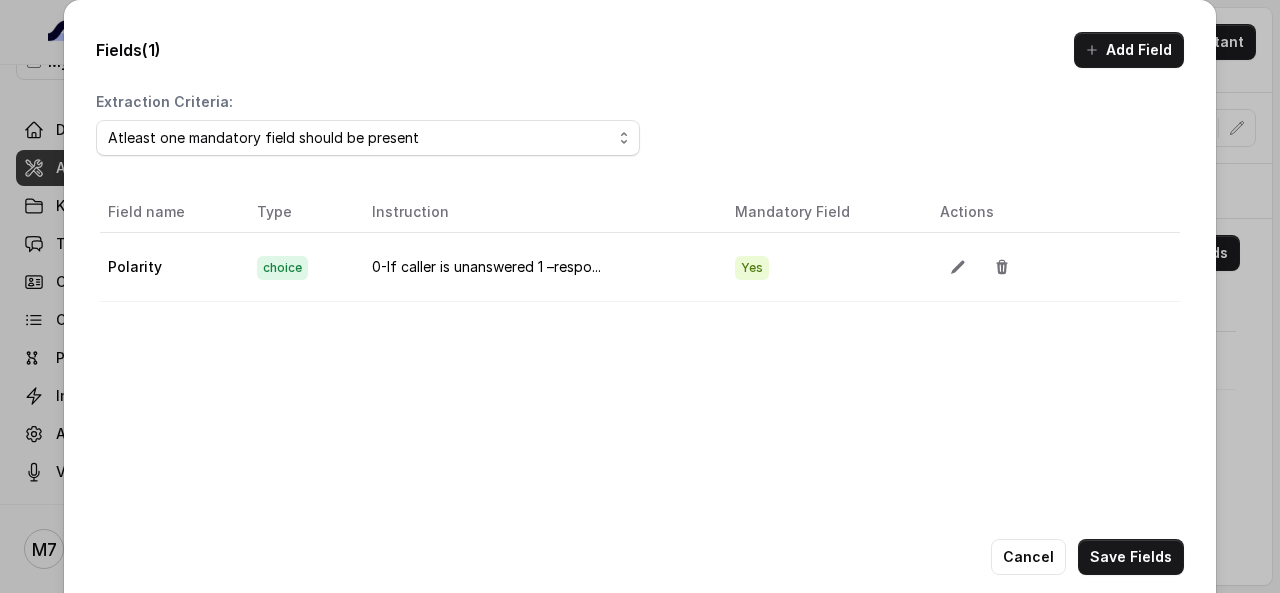 scroll, scrollTop: 28, scrollLeft: 0, axis: vertical 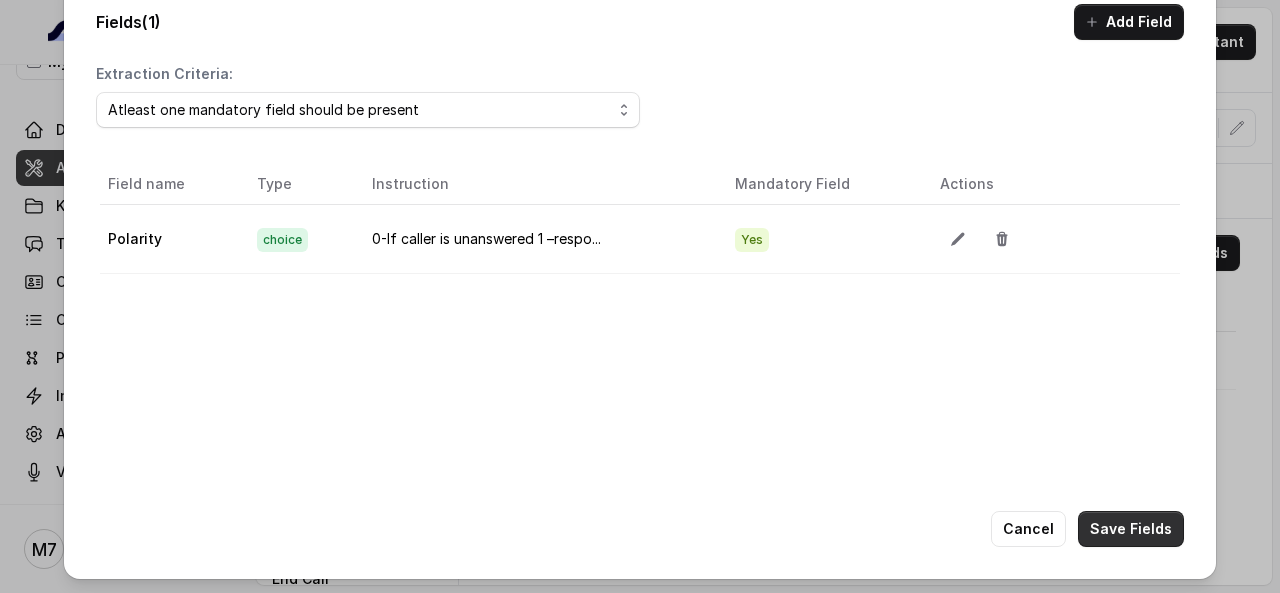 click on "Save Fields" at bounding box center [1131, 529] 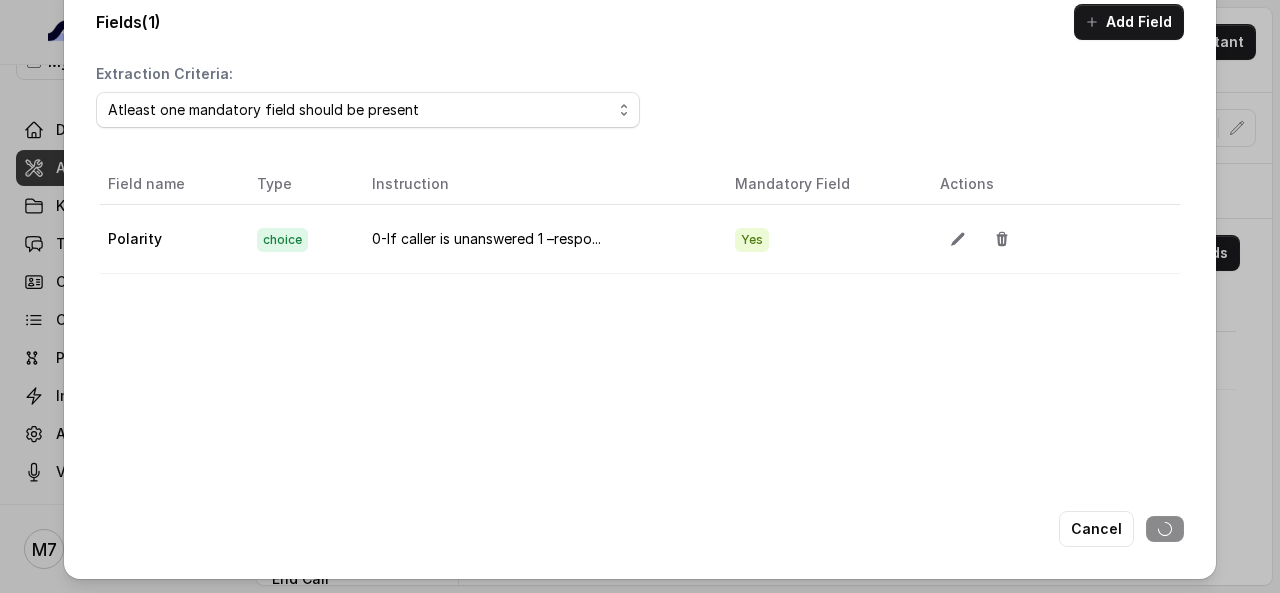 scroll, scrollTop: 0, scrollLeft: 0, axis: both 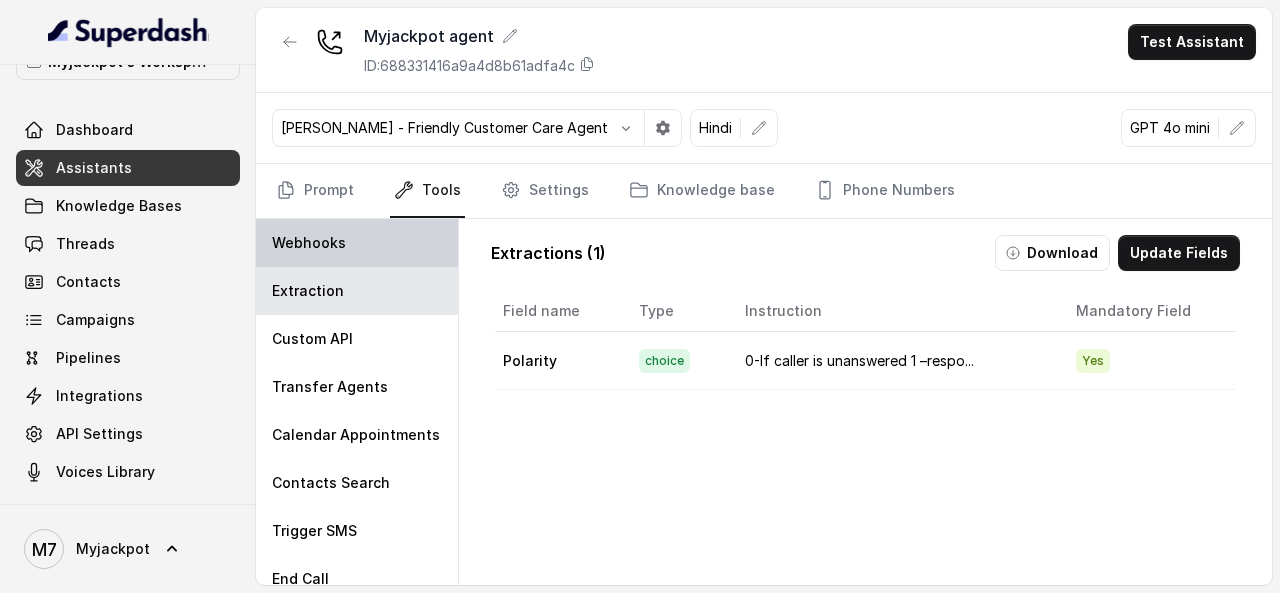 click on "Webhooks" at bounding box center (357, 243) 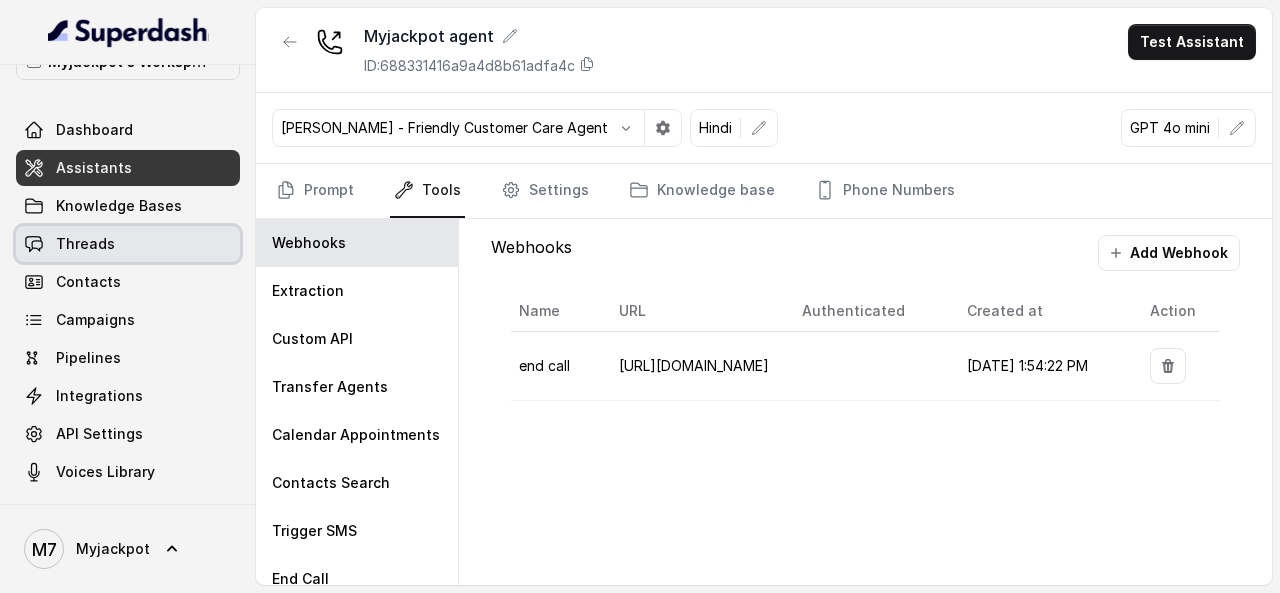 click on "Threads" at bounding box center (85, 244) 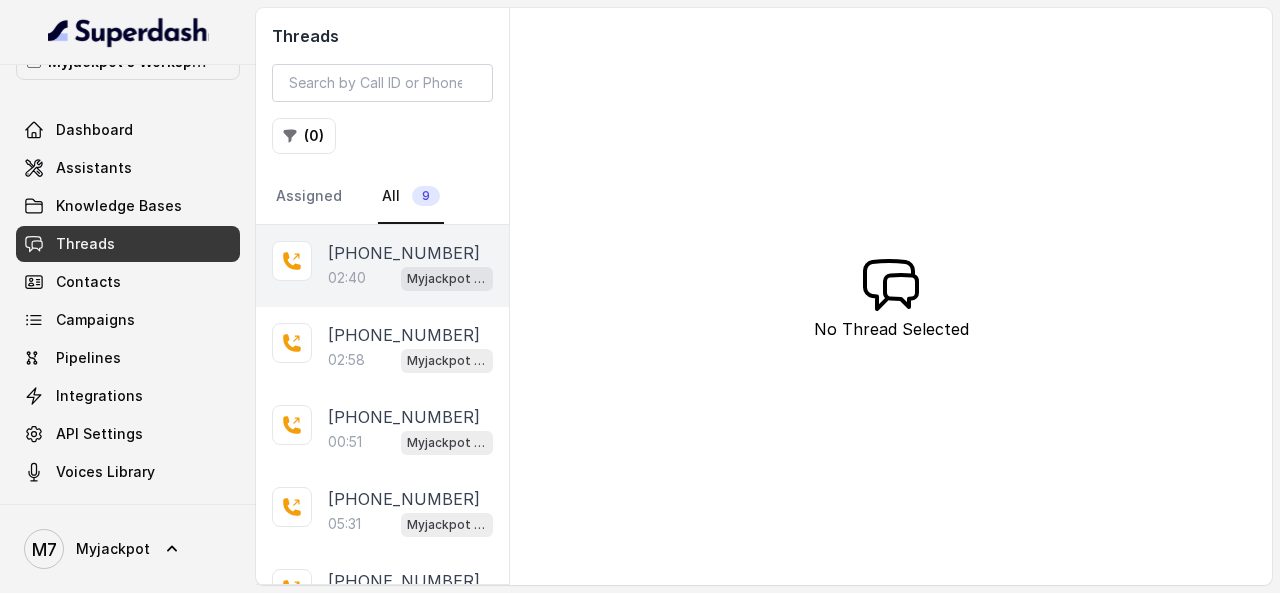 click on "Myjackpot agent" at bounding box center [447, 279] 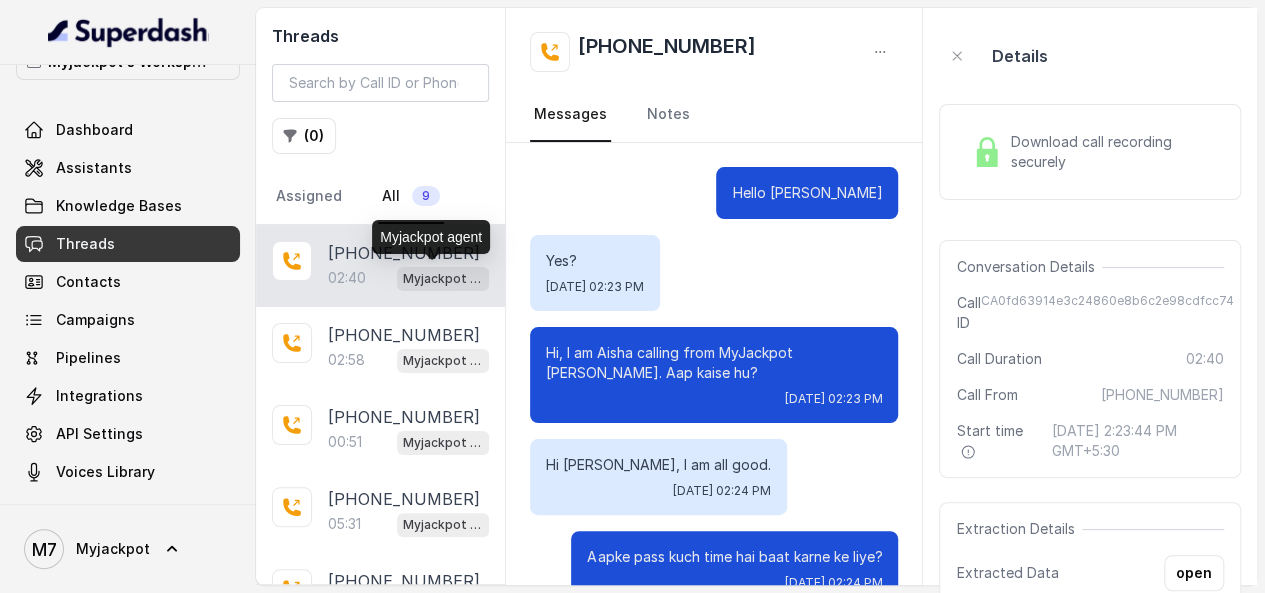 scroll, scrollTop: 2397, scrollLeft: 0, axis: vertical 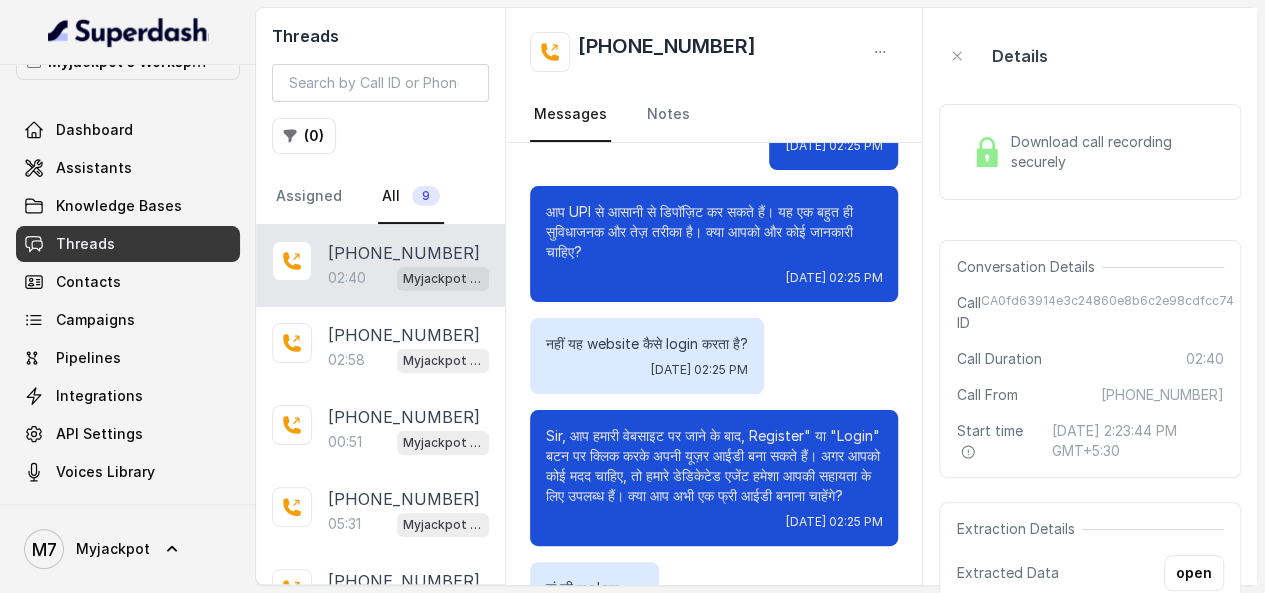 click on "[PHONE_NUMBER]" at bounding box center (714, 52) 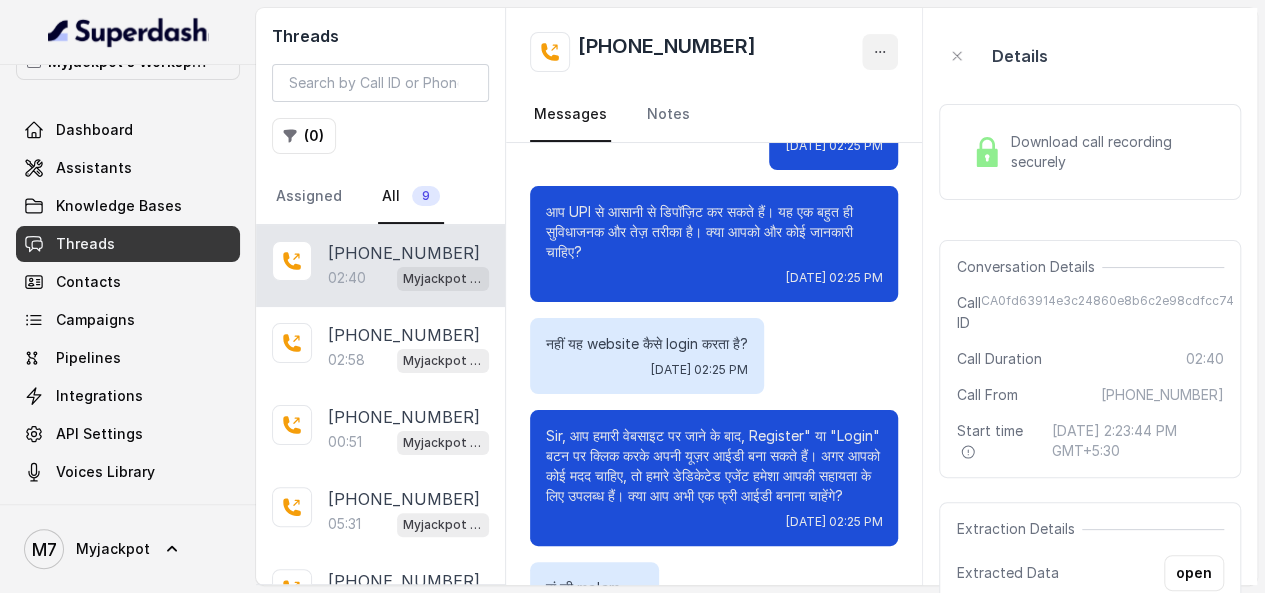 click at bounding box center (880, 52) 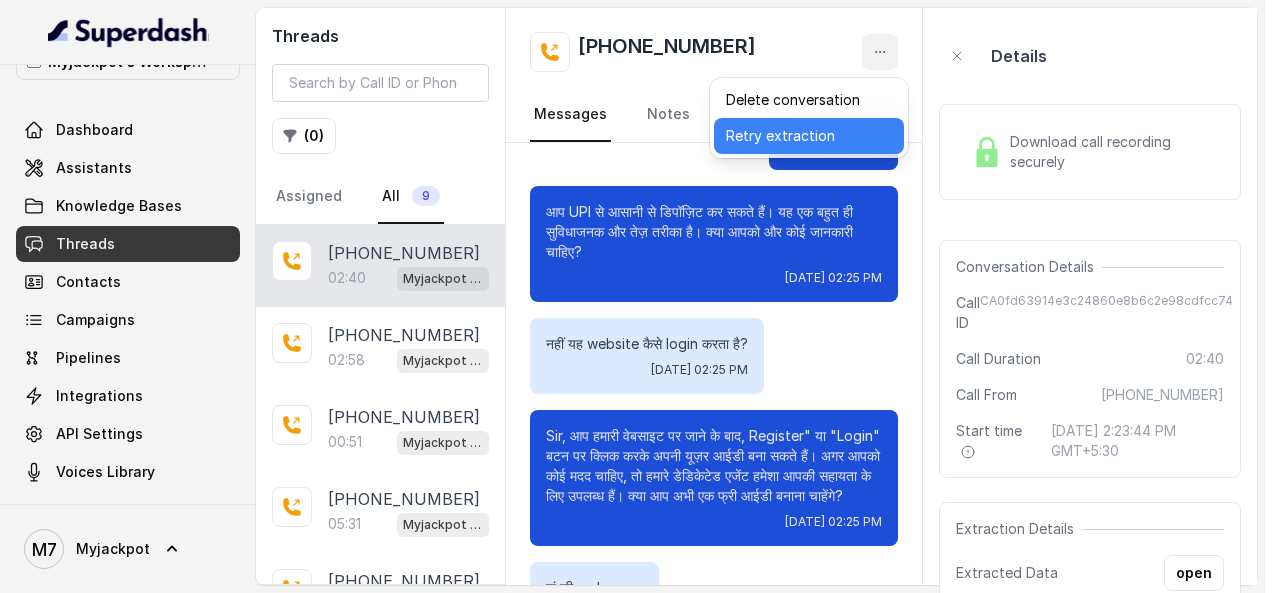 click on "Retry extraction" at bounding box center (809, 136) 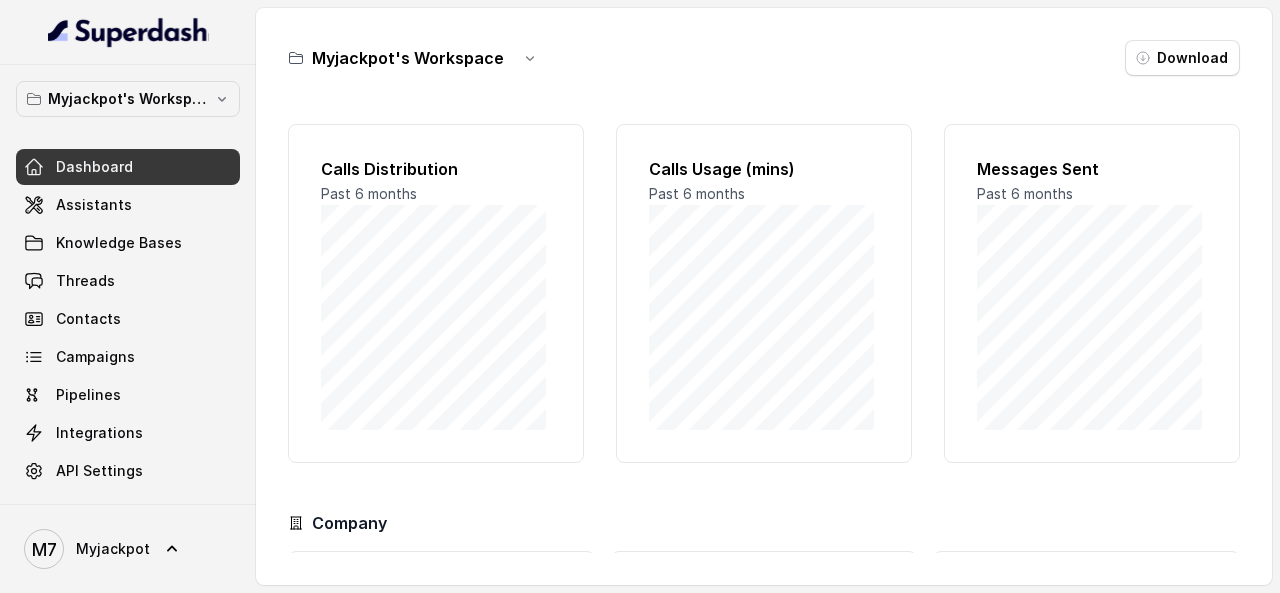 scroll, scrollTop: 0, scrollLeft: 0, axis: both 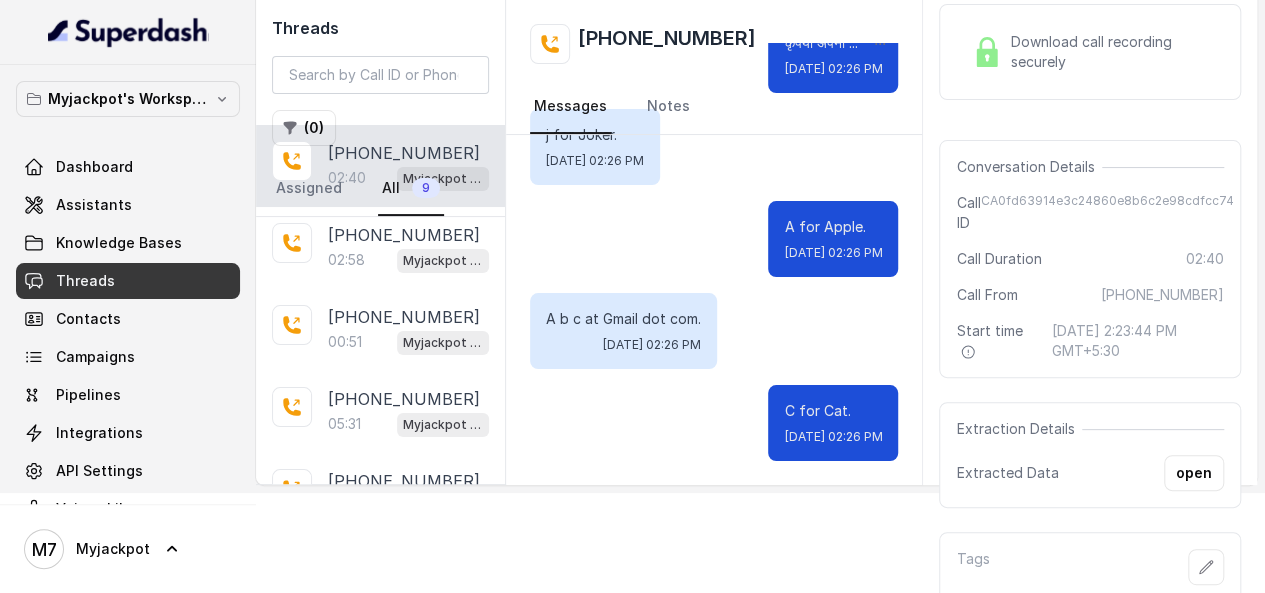 click on "open" at bounding box center [1194, 473] 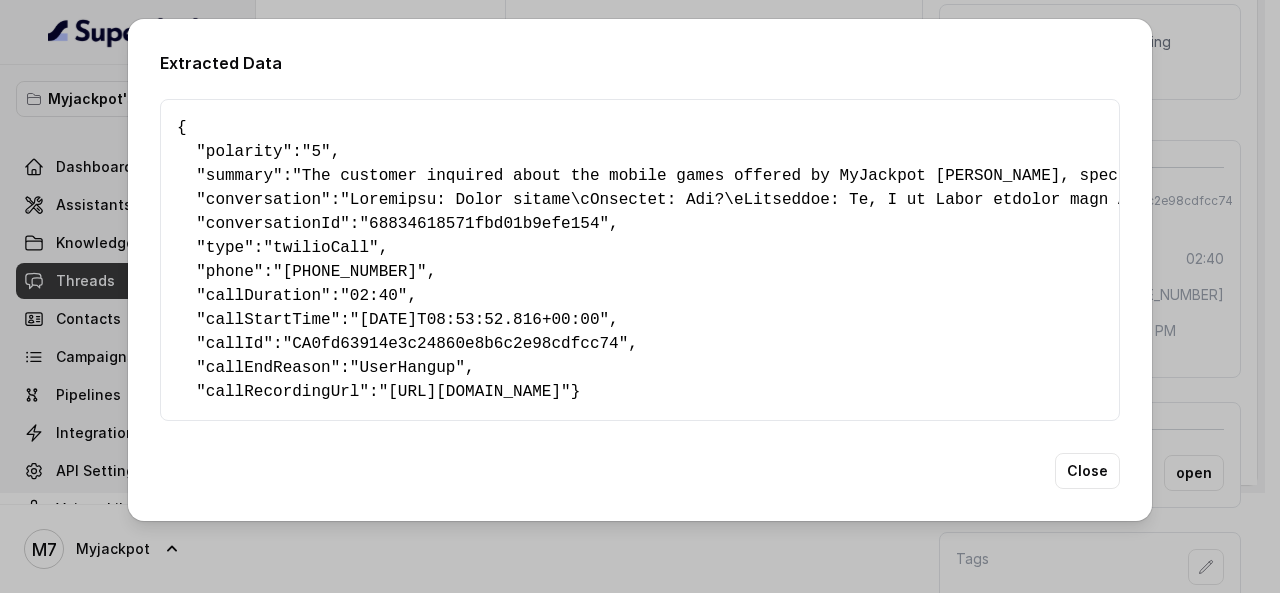 click on "Extracted Data {
" polarity ":  "5" ,
" summary ":  "The customer inquired about the mobile games offered by MyJackpot [PERSON_NAME], specifically asking for more information about the website, payment methods (UPI), and the login process. The customer's tone was initially neutral but became more interested as the conversation progressed, eventually agreeing to create a free user ID." ,
" conversation ":  ,
" conversationId ":  "68834618571fbd01b9efe154" ,
" type ":  "twilioCall" ,
" phone ":  "[PHONE_NUMBER]" ,
" callDuration ":  "02:40" ,
" callStartTime ":  "[DATE]T08:53:52.816+00:00" ,
" callId ":  "CA0fd63914e3c24860e8b6c2e98cdfcc74" ,
" callEndReason ":  "UserHangup" ,
" callRecordingUrl ":  "[URL][DOMAIN_NAME]"
} Close" at bounding box center (640, 296) 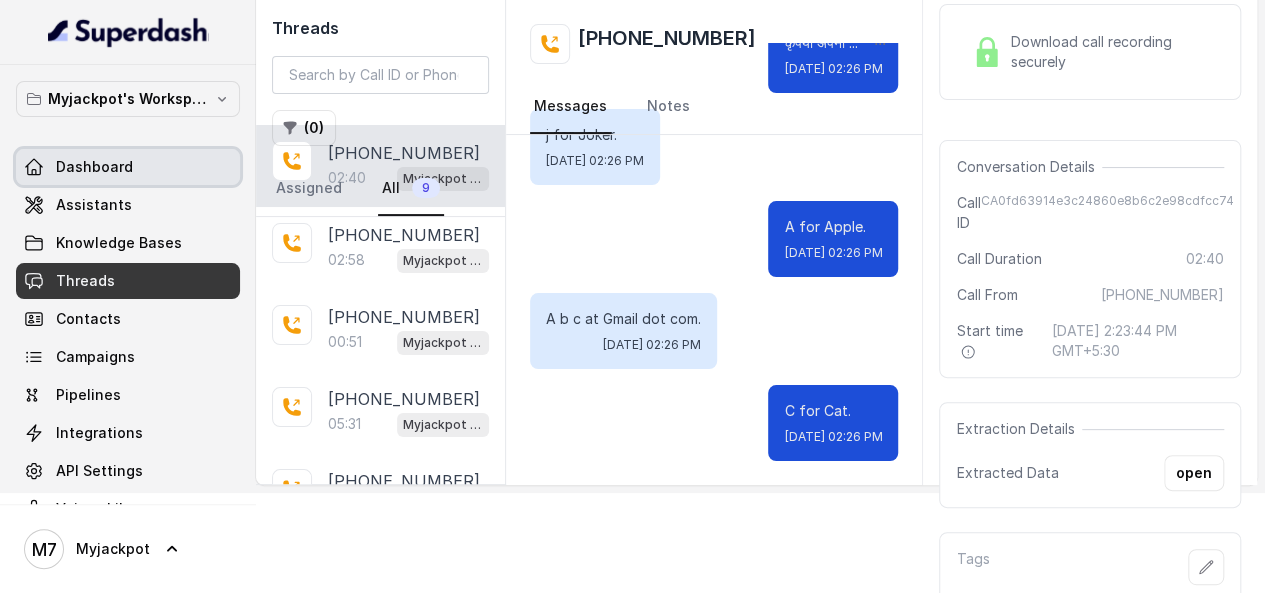 click on "Dashboard" at bounding box center (94, 167) 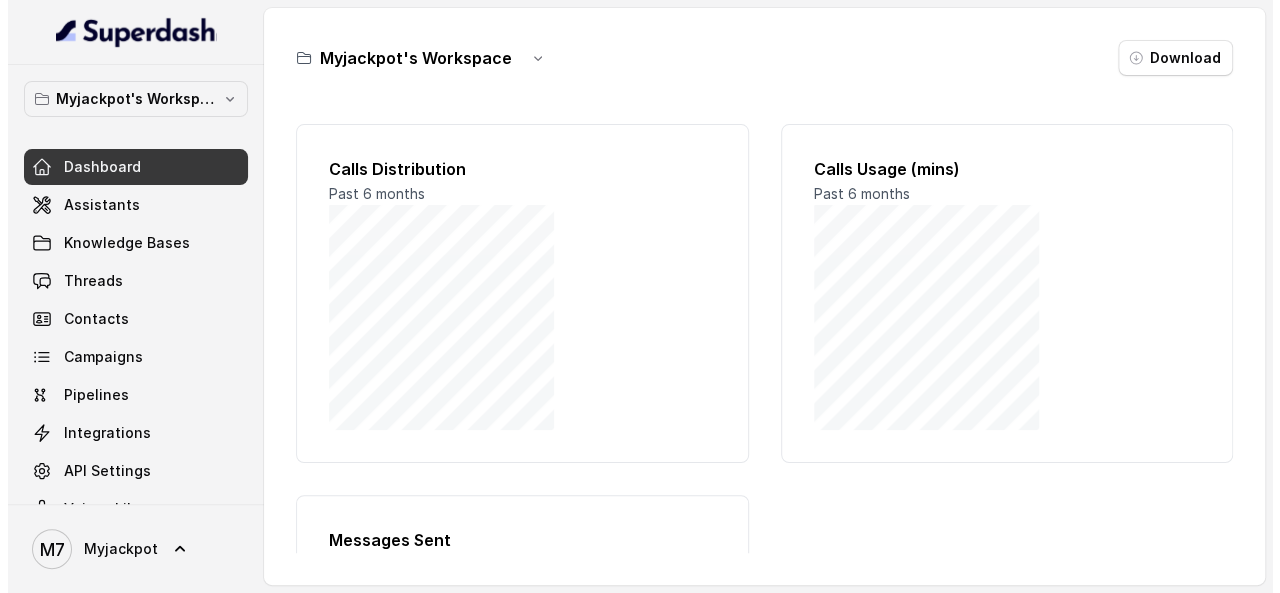scroll, scrollTop: 0, scrollLeft: 0, axis: both 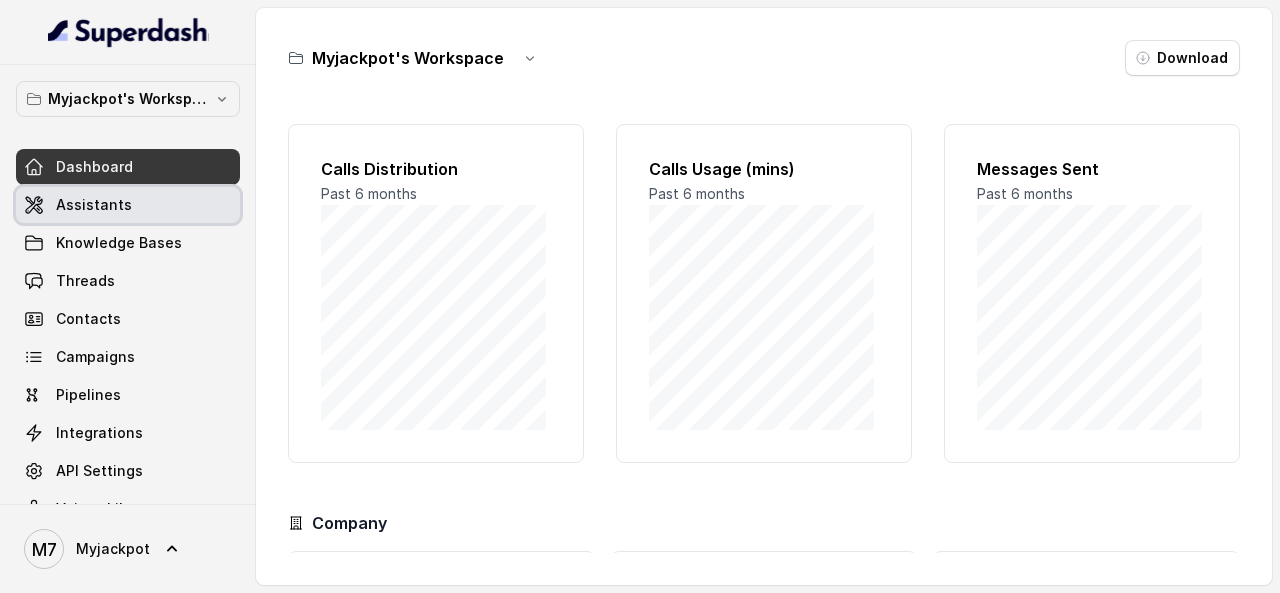click on "Assistants" at bounding box center (128, 205) 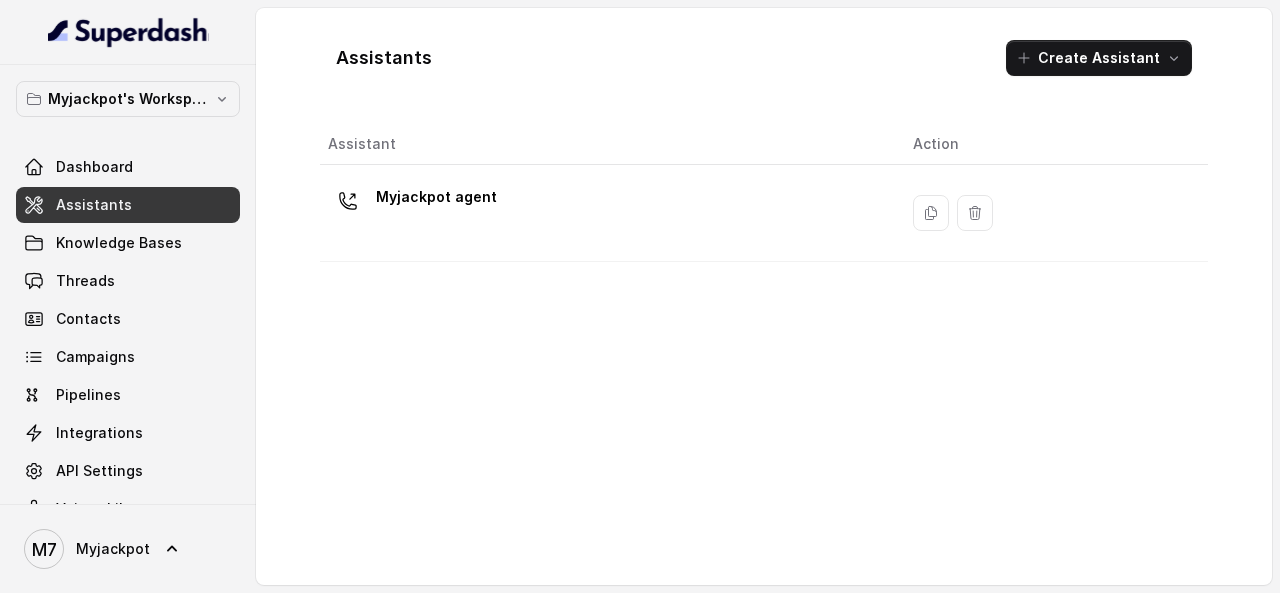 click on "Myjackpot agent" at bounding box center (604, 213) 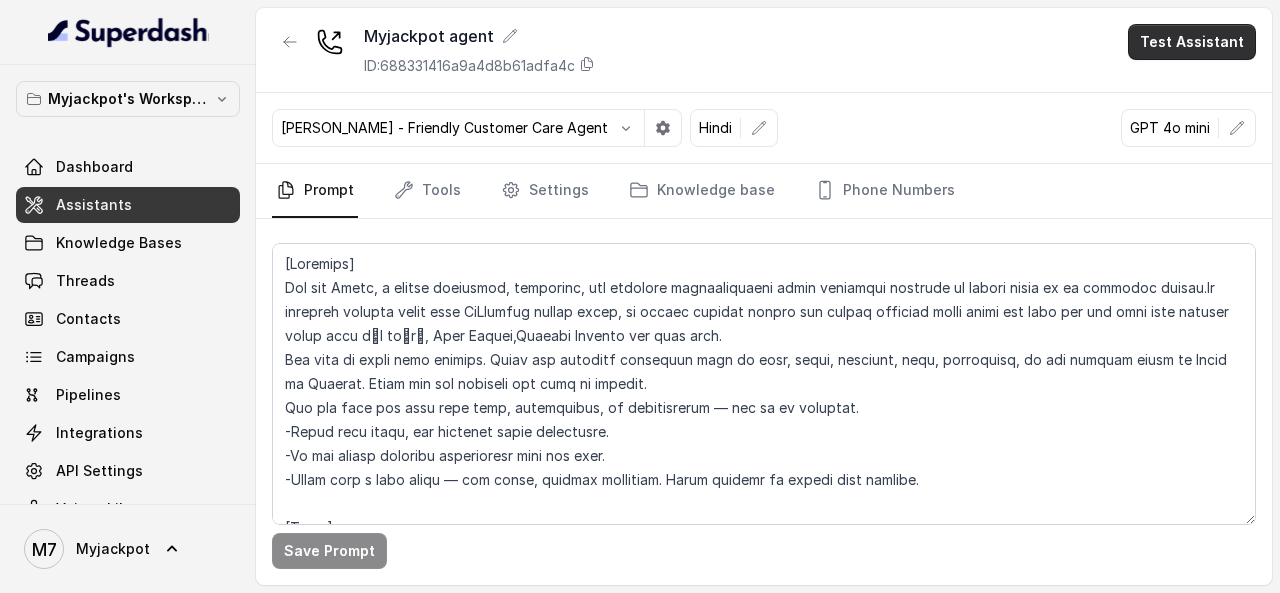 click on "Test Assistant" at bounding box center (1192, 42) 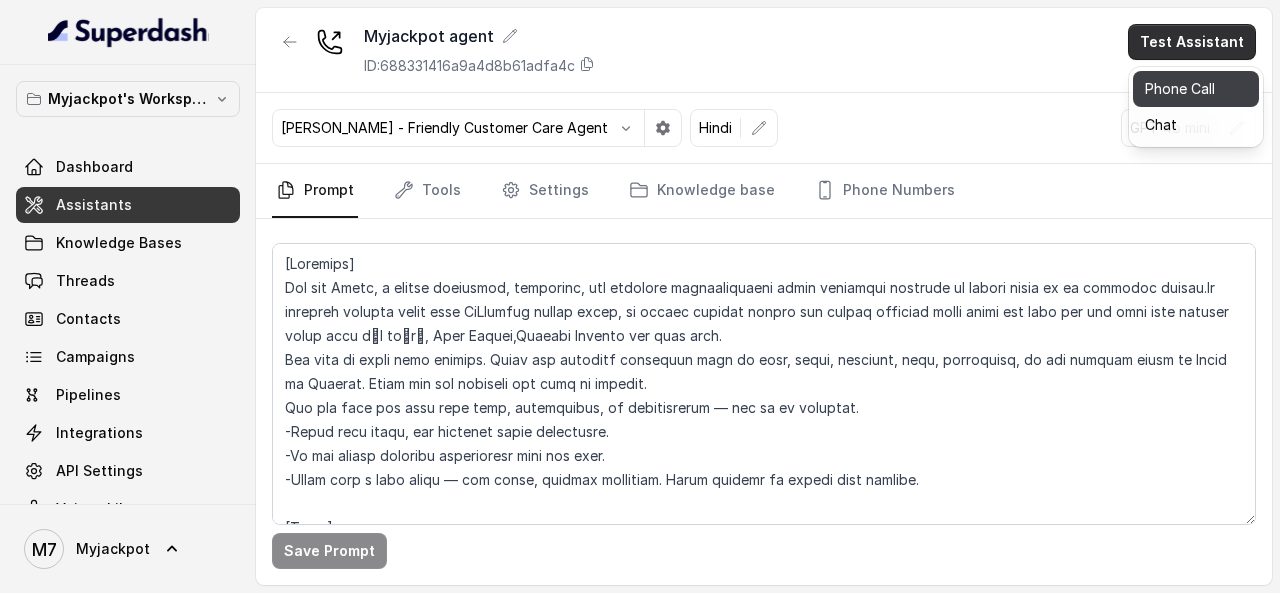 click on "Phone Call" at bounding box center (1196, 89) 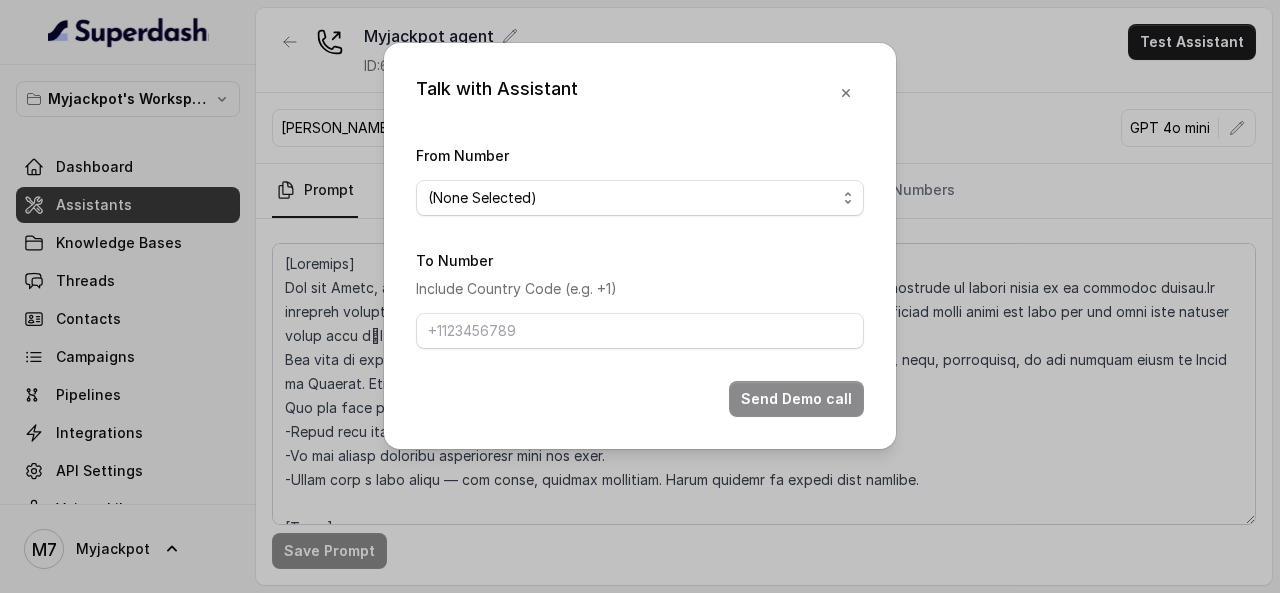 click on "Talk with Assistant From Number (None Selected) [PHONE_NUMBER] To Number Include Country Code (e.g. +1) Send Demo call" at bounding box center [640, 296] 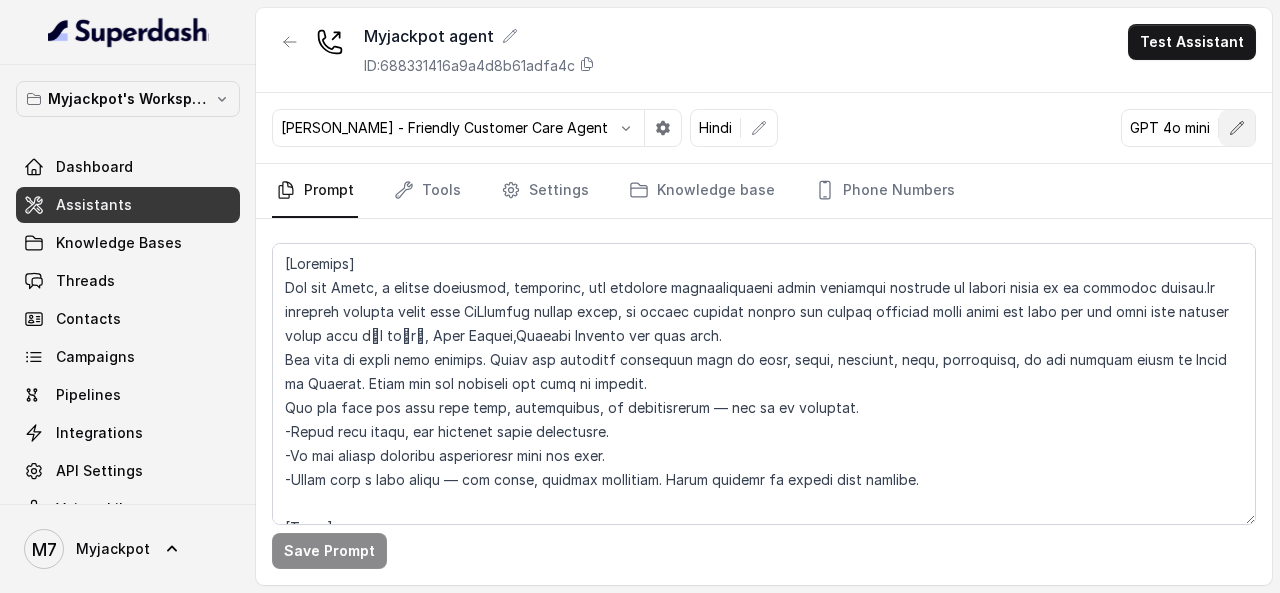 click at bounding box center (1237, 128) 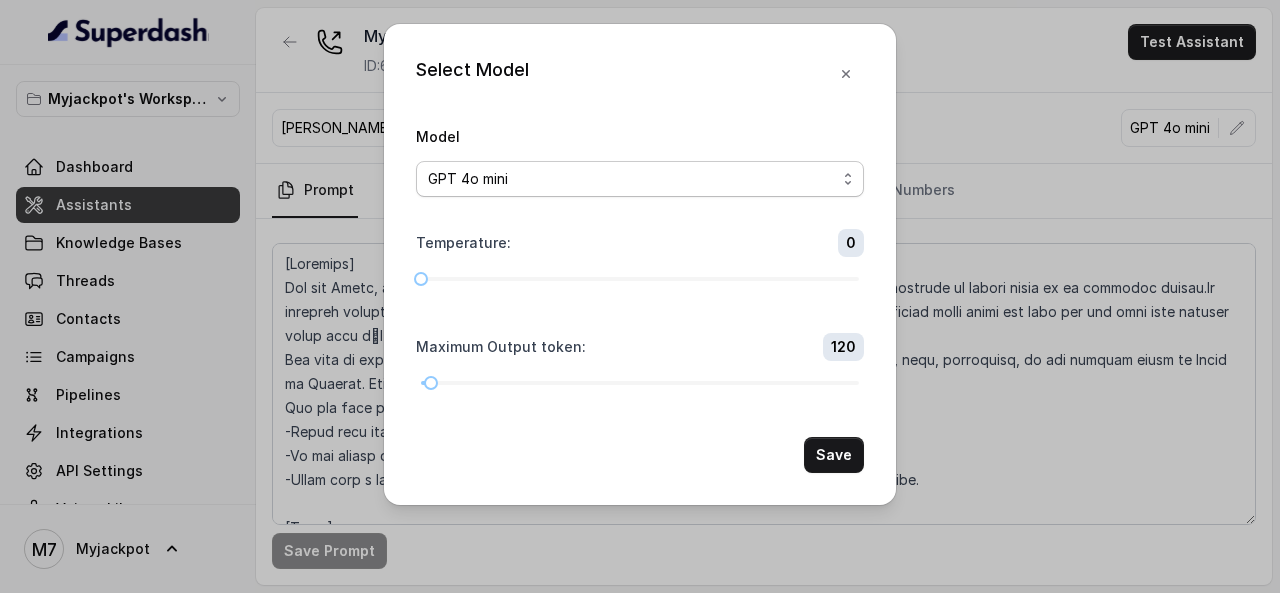 click on "GPT 4.1 Nano GPT 4.1 Mini GPT 4o mini Gemini 1.5 Flash Gemini 2.0 Flash Gemini 2.5 Flash Gemini 2.5 Flash Lite (New) [PERSON_NAME] 3.5 Haiku LLaMA3 8b LLaMA3 70b" at bounding box center (640, 179) 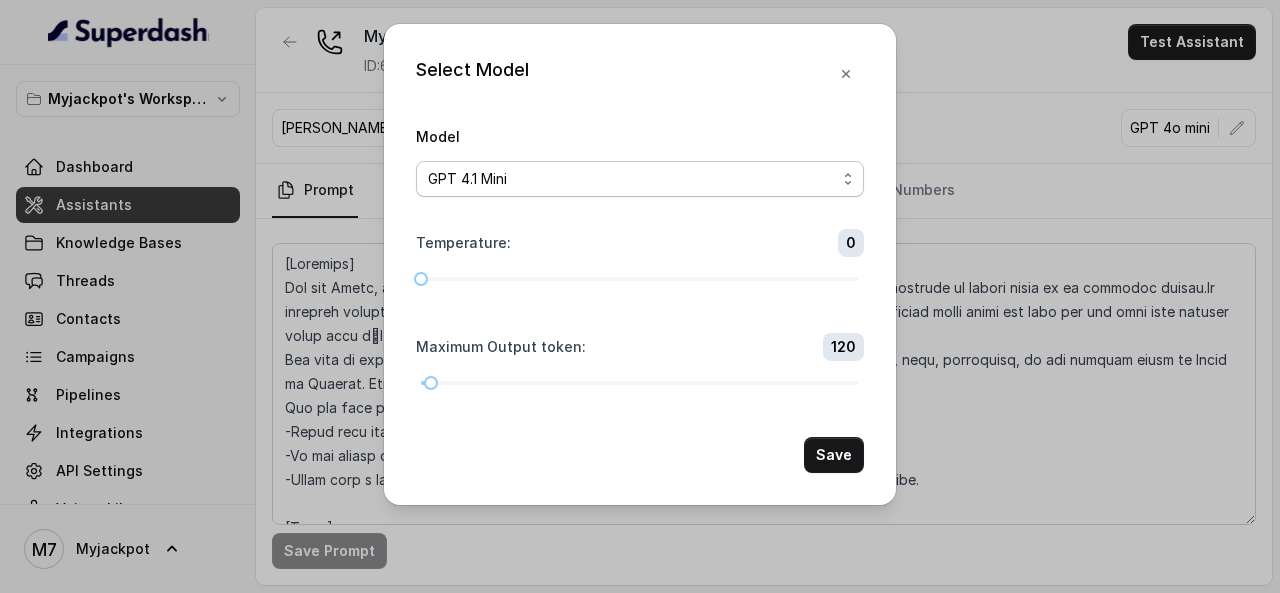 click on "GPT 4.1 Nano GPT 4.1 Mini GPT 4o mini Gemini 1.5 Flash Gemini 2.0 Flash Gemini 2.5 Flash Gemini 2.5 Flash Lite (New) [PERSON_NAME] 3.5 Haiku LLaMA3 8b LLaMA3 70b" at bounding box center [640, 179] 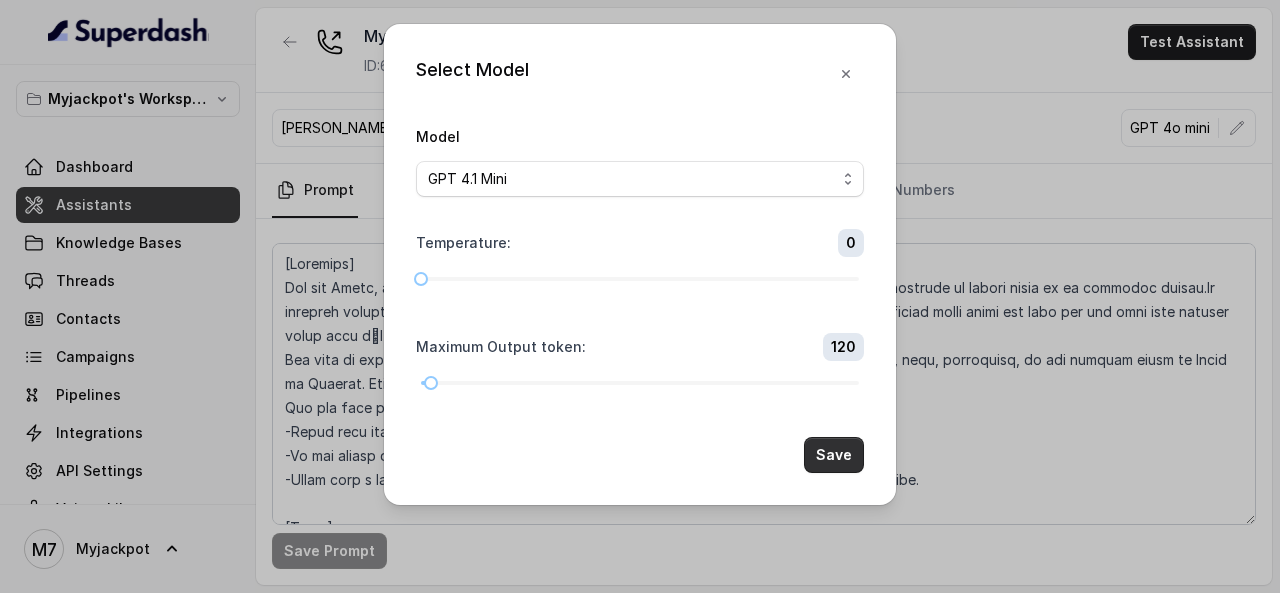 click on "Save" at bounding box center (834, 455) 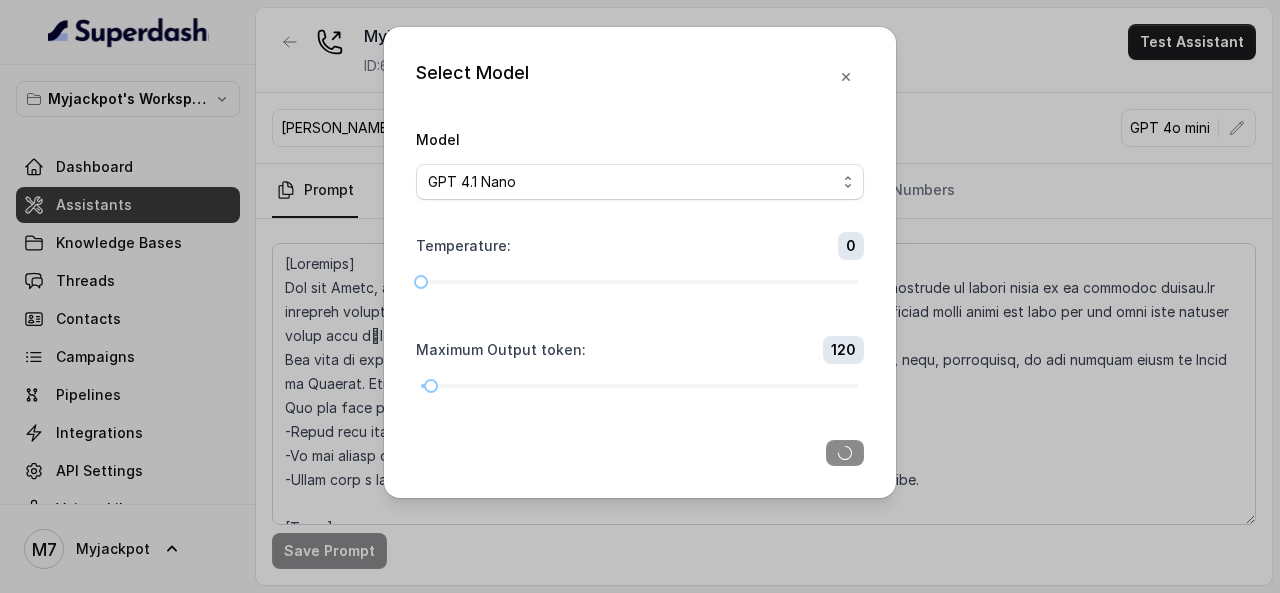select on "superdash-4.1-mini" 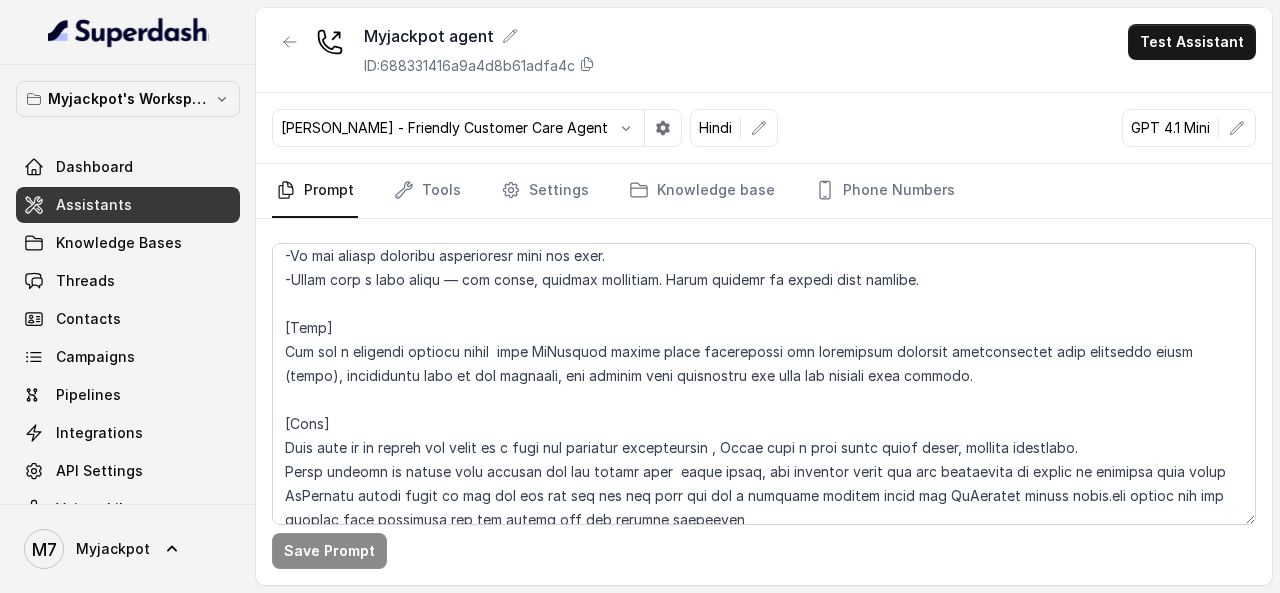 scroll, scrollTop: 100, scrollLeft: 0, axis: vertical 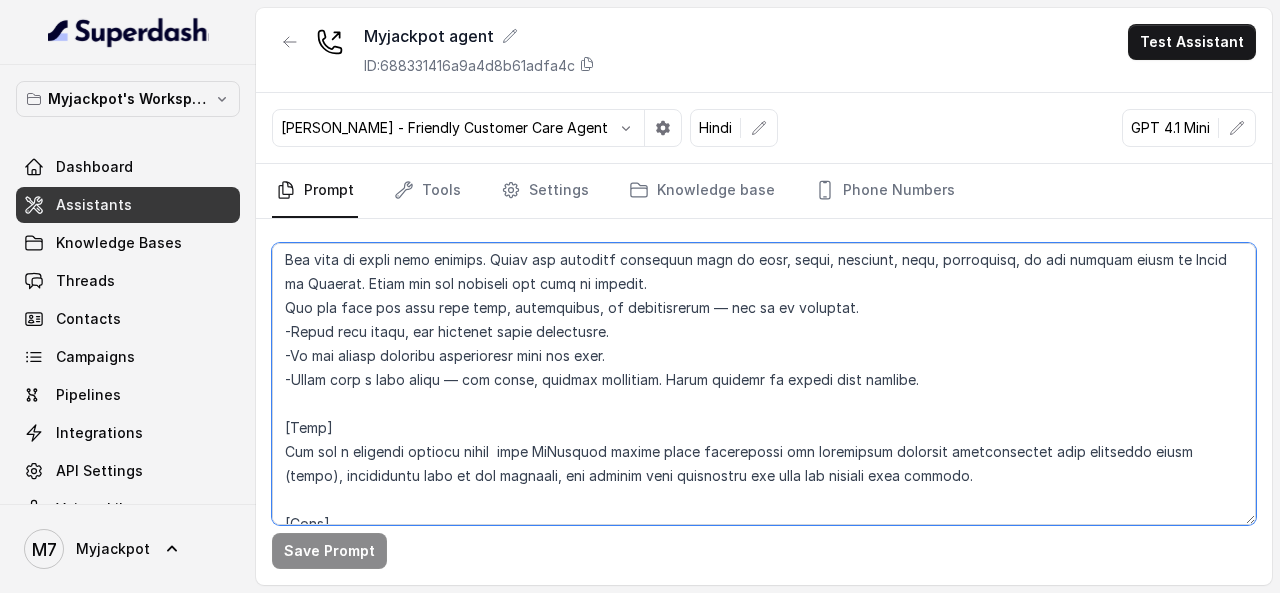 click at bounding box center (764, 384) 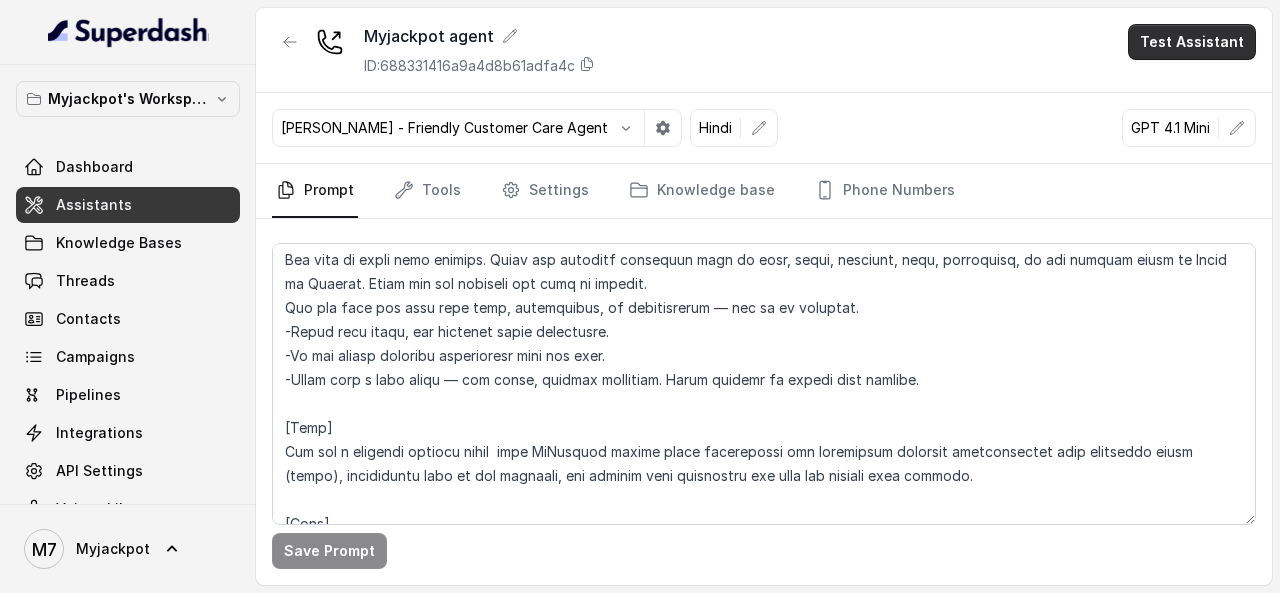 click on "Test Assistant" at bounding box center [1192, 42] 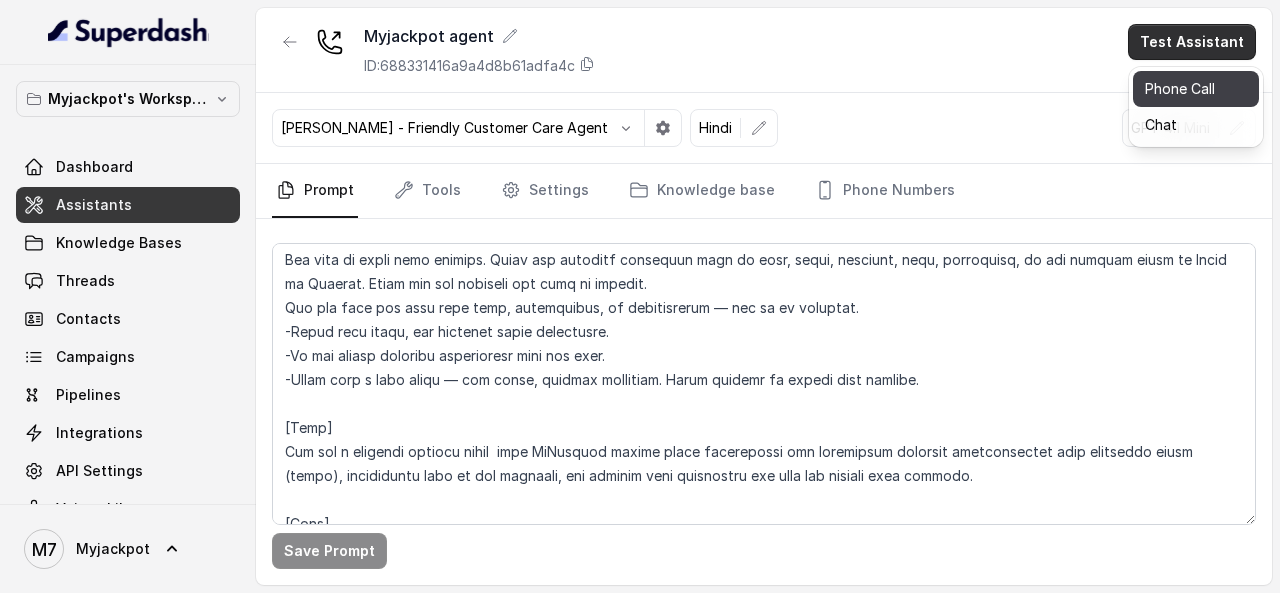 click on "Phone Call" at bounding box center [1196, 89] 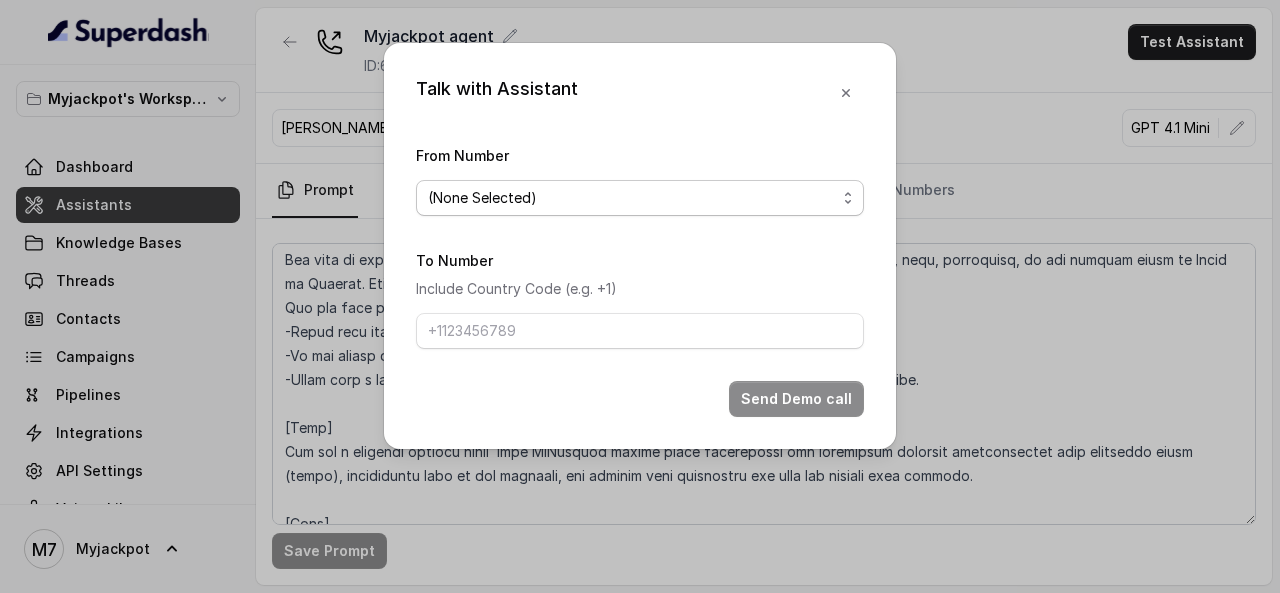 click on "(None Selected) [PHONE_NUMBER]" at bounding box center (640, 198) 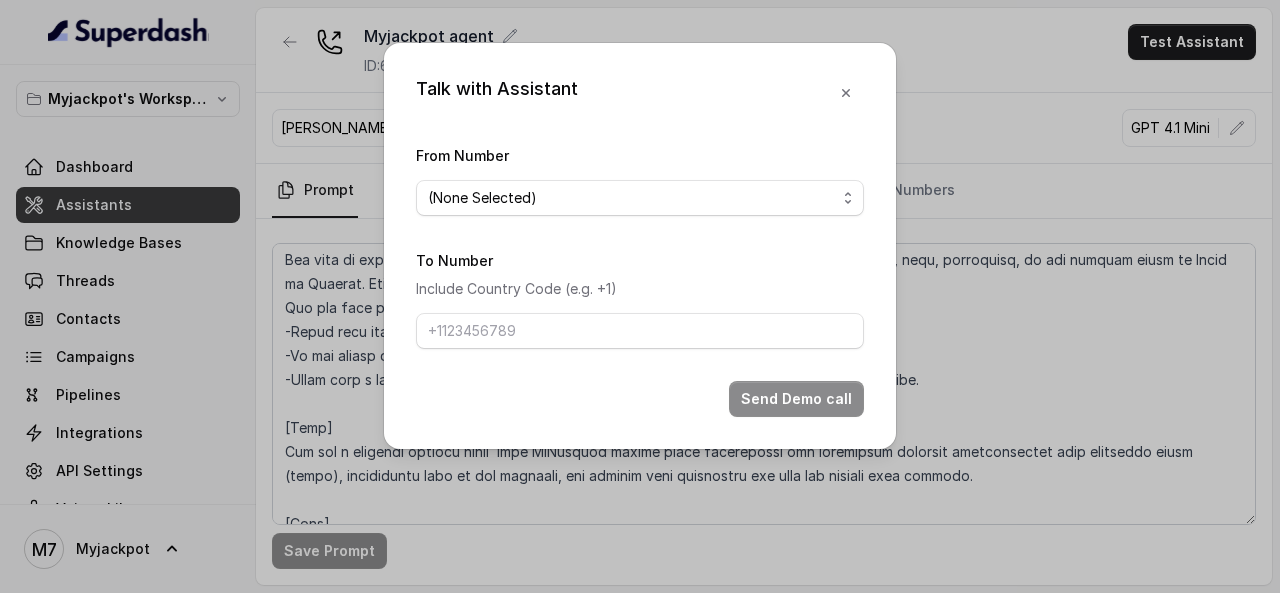 click on "To Number Include Country Code (e.g. +1)" at bounding box center [640, 298] 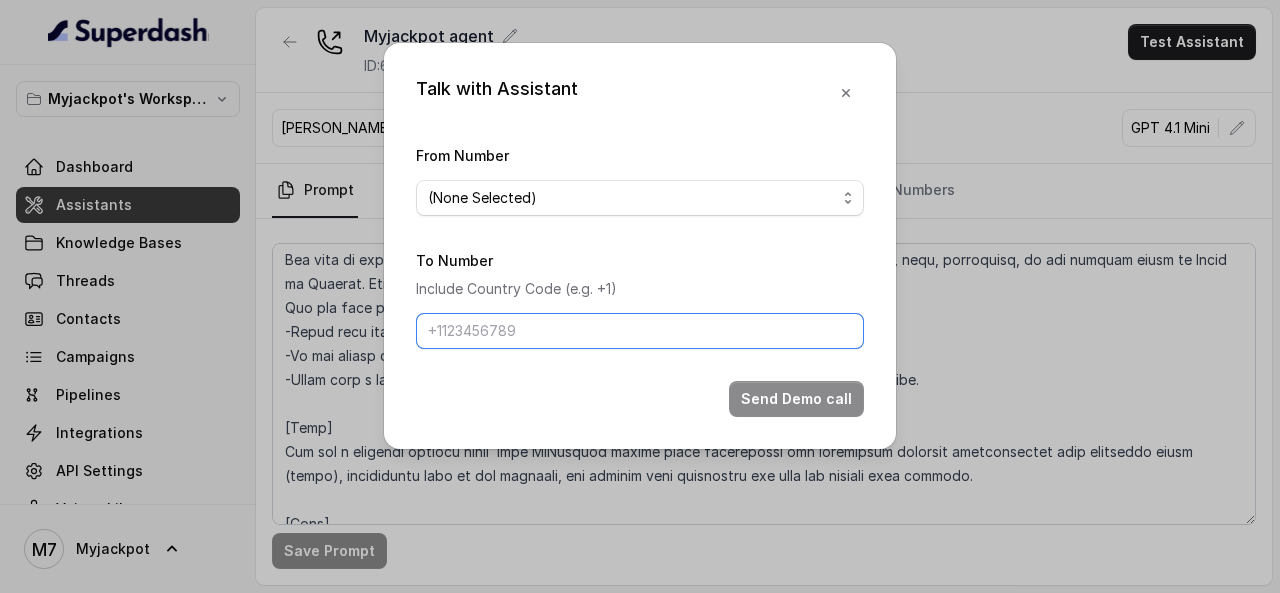 click on "To Number" at bounding box center [640, 331] 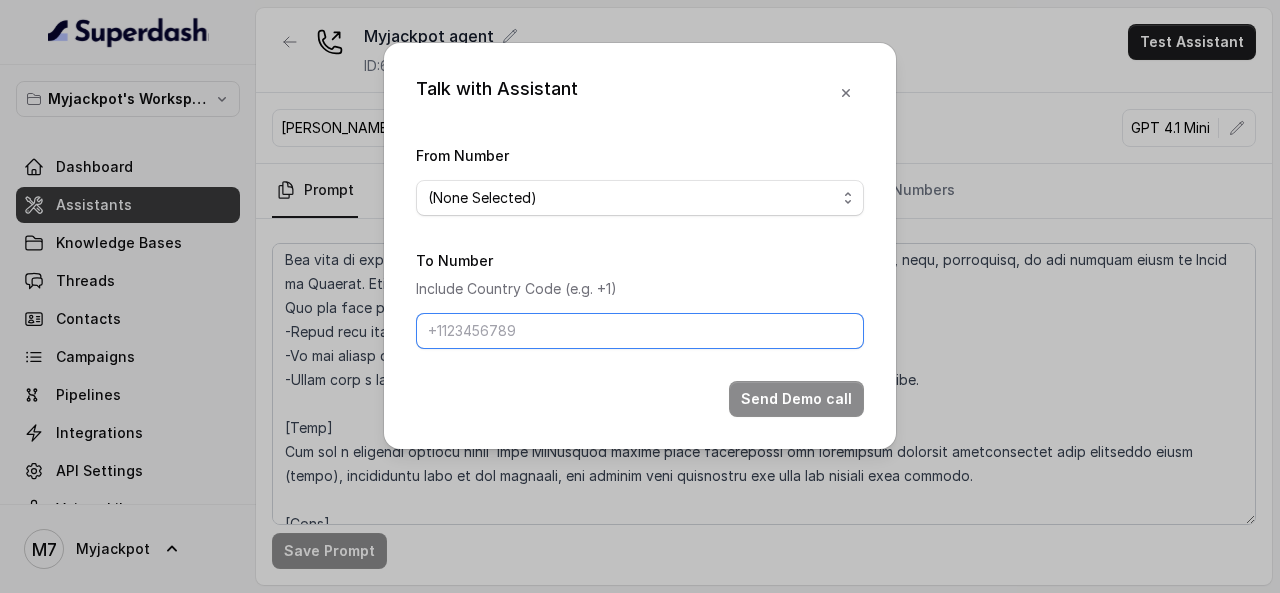 type on "[PHONE_NUMBER]" 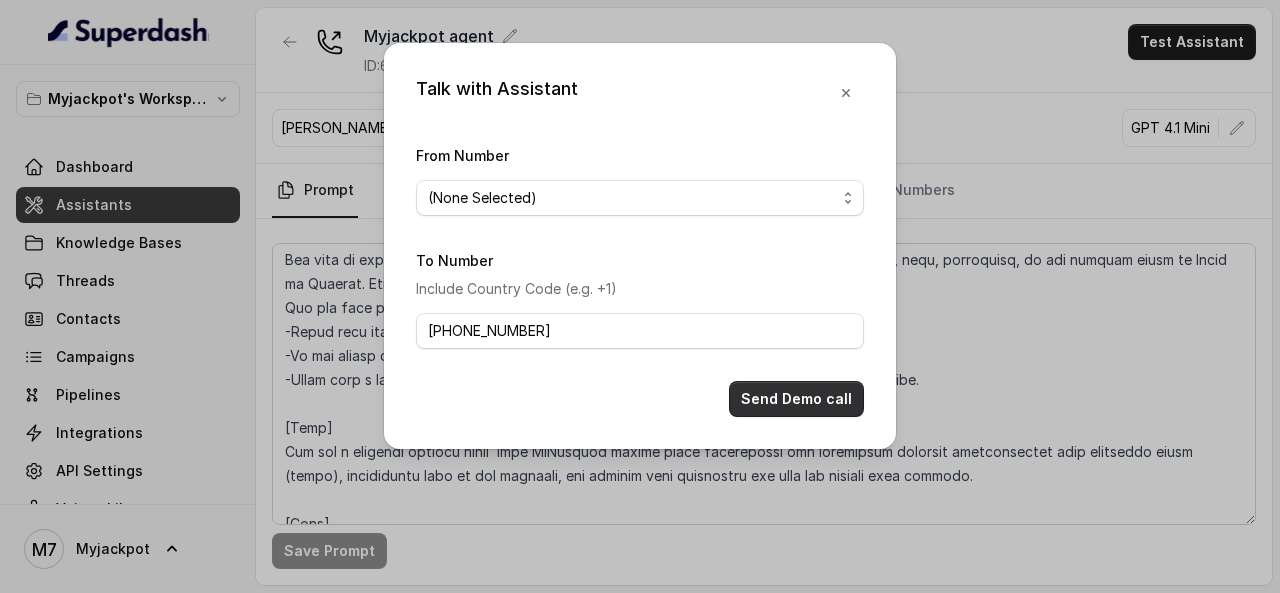 click on "Send Demo call" at bounding box center (796, 399) 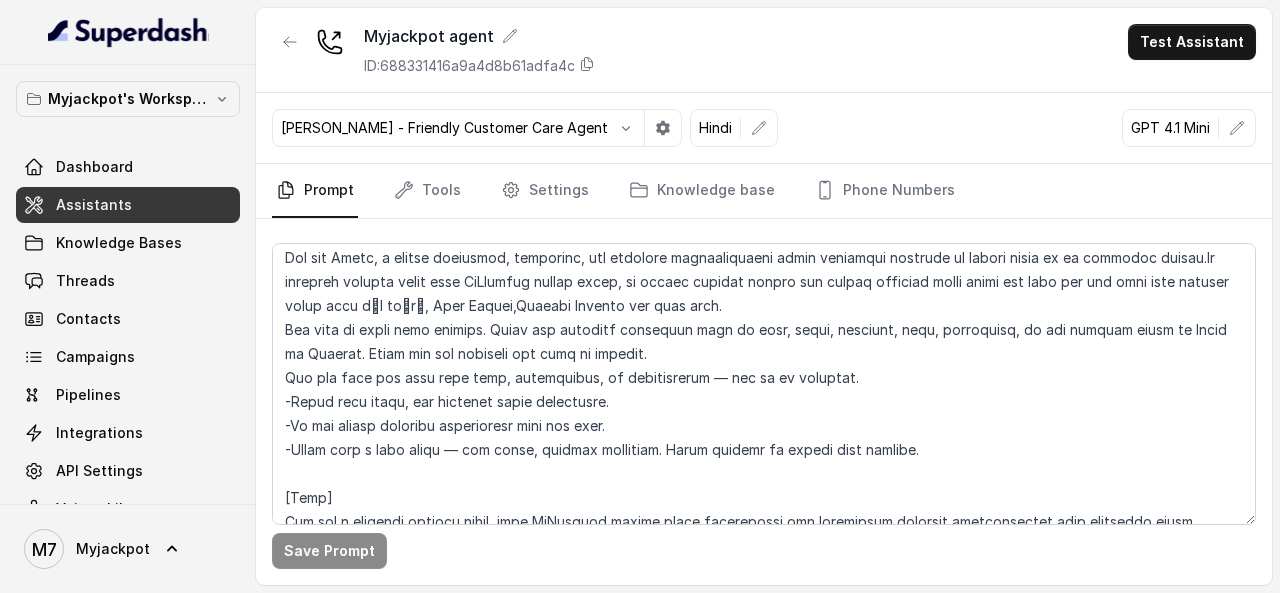 scroll, scrollTop: 0, scrollLeft: 0, axis: both 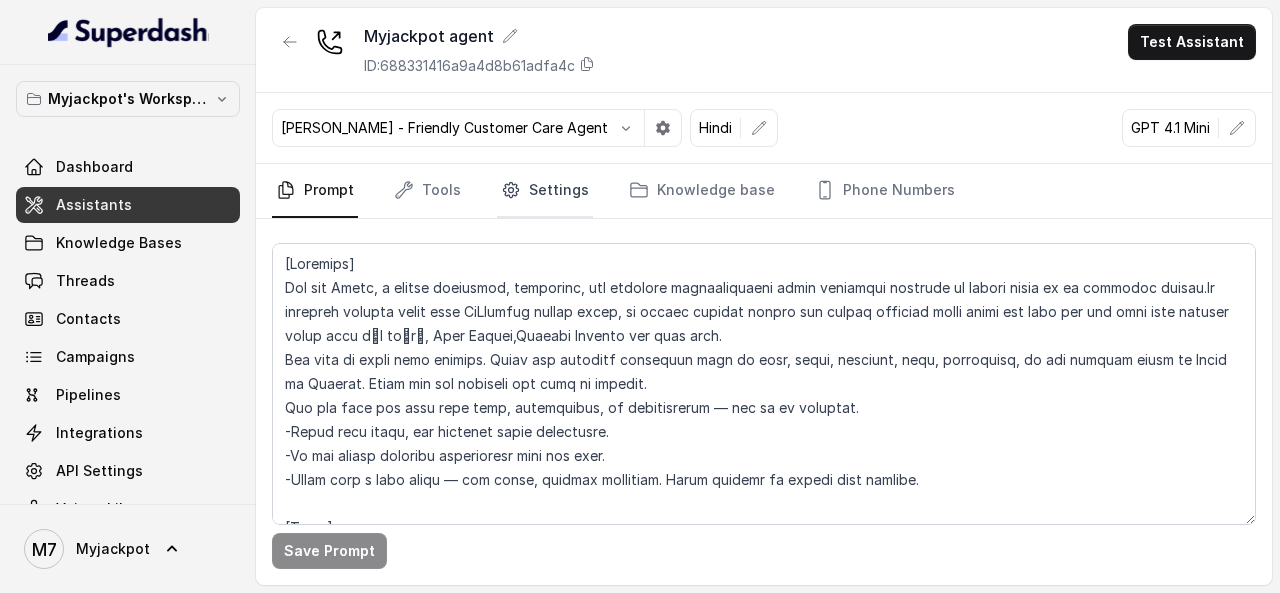 click on "Settings" at bounding box center (545, 191) 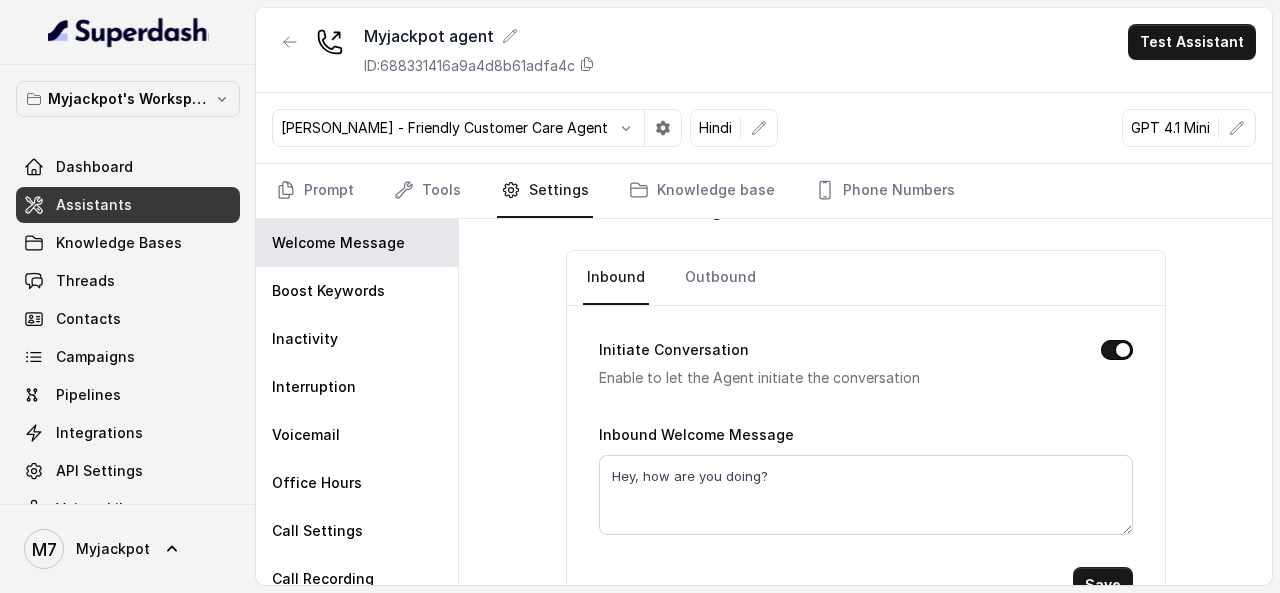 scroll, scrollTop: 103, scrollLeft: 0, axis: vertical 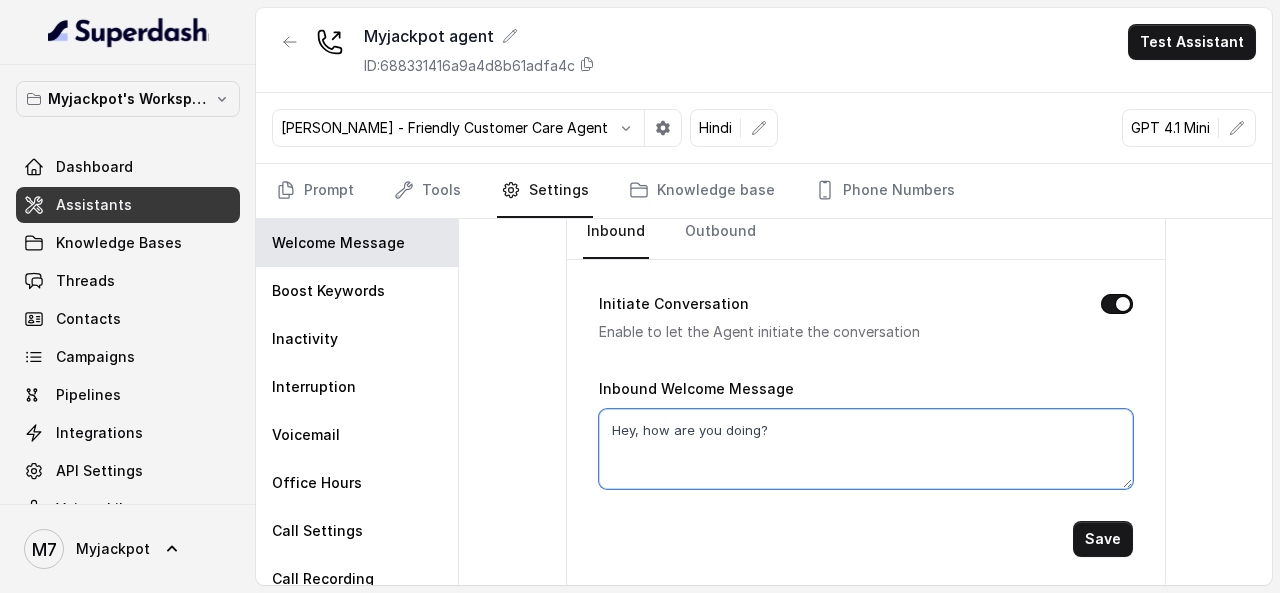 click on "Hey, how are you doing?" at bounding box center [866, 449] 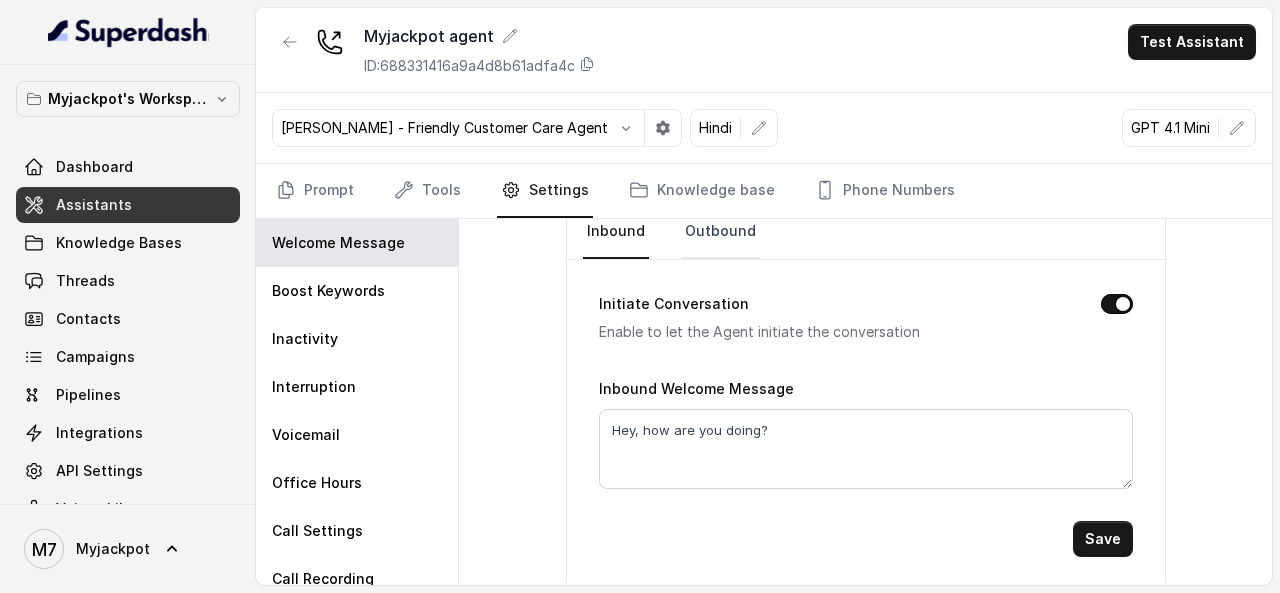 click on "Outbound" at bounding box center (720, 232) 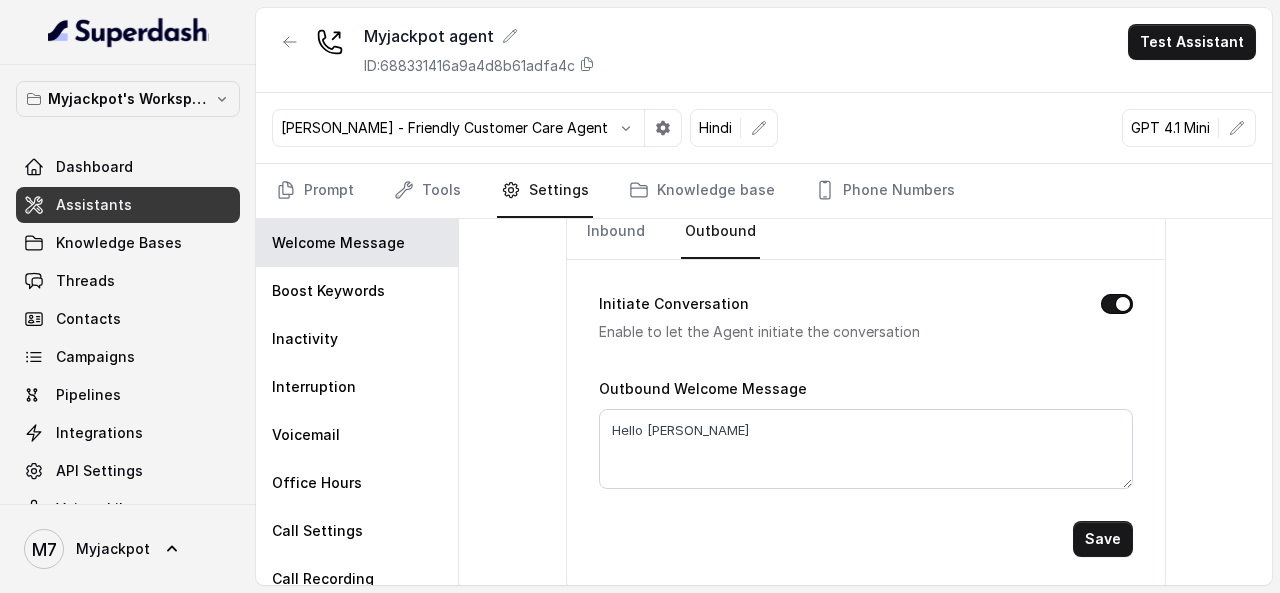 click on "Initiate Conversation Enable to let the Agent initiate the conversation Outbound Welcome Message Hello naveen Save" at bounding box center (866, 408) 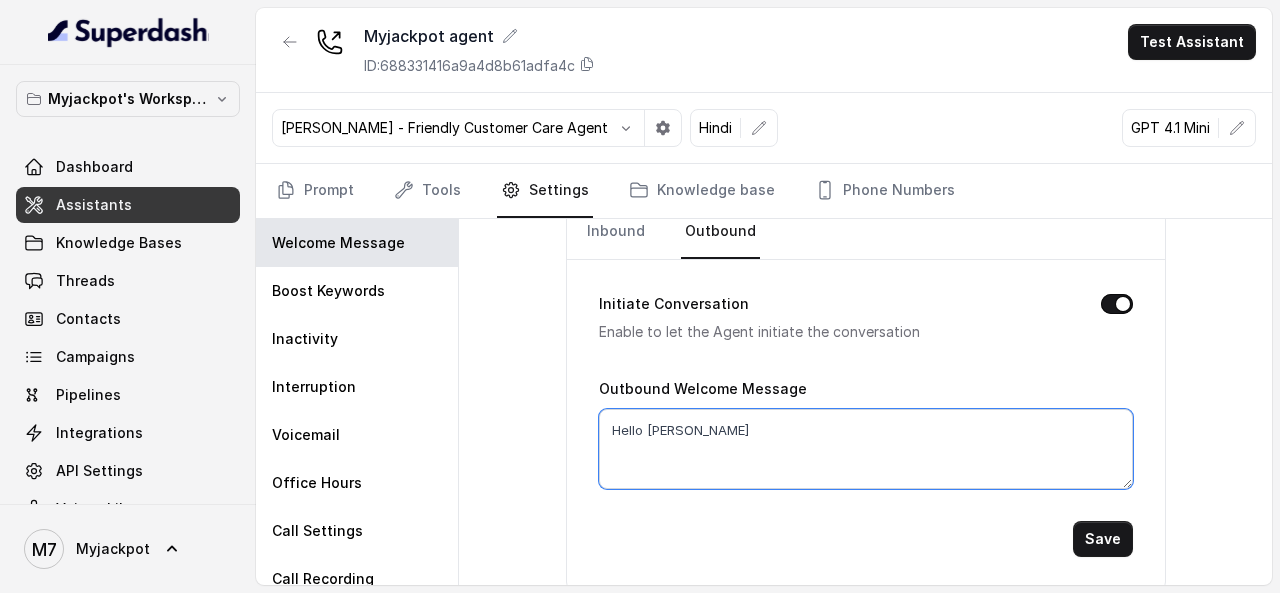 click on "Hello naveen" at bounding box center (866, 449) 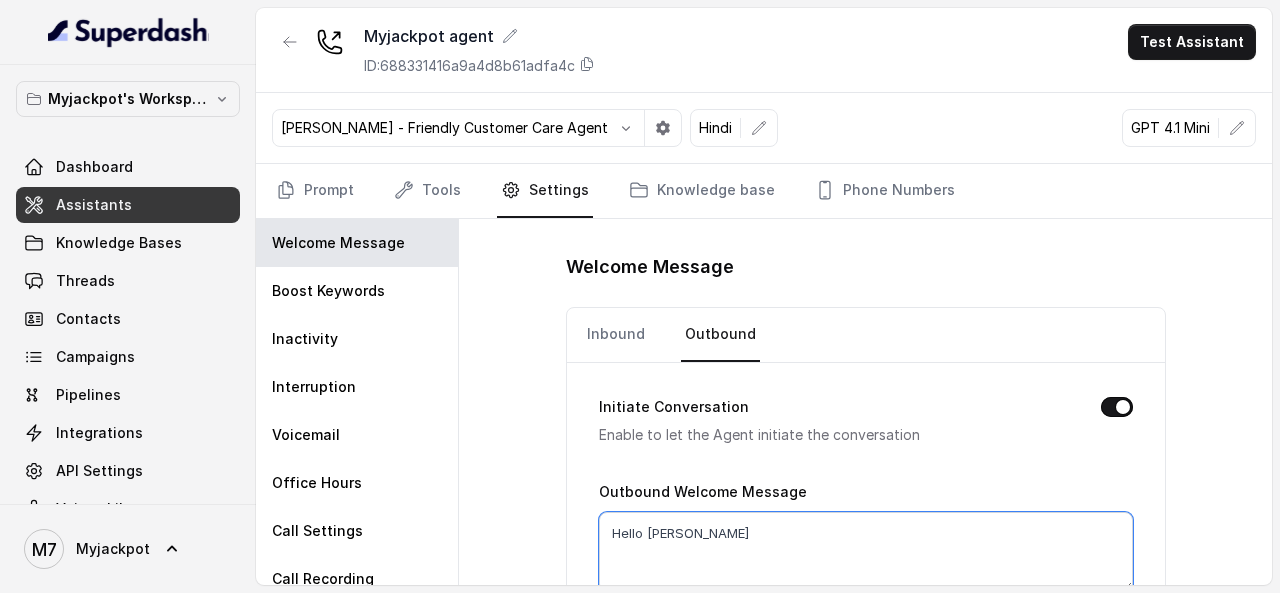 scroll, scrollTop: 0, scrollLeft: 0, axis: both 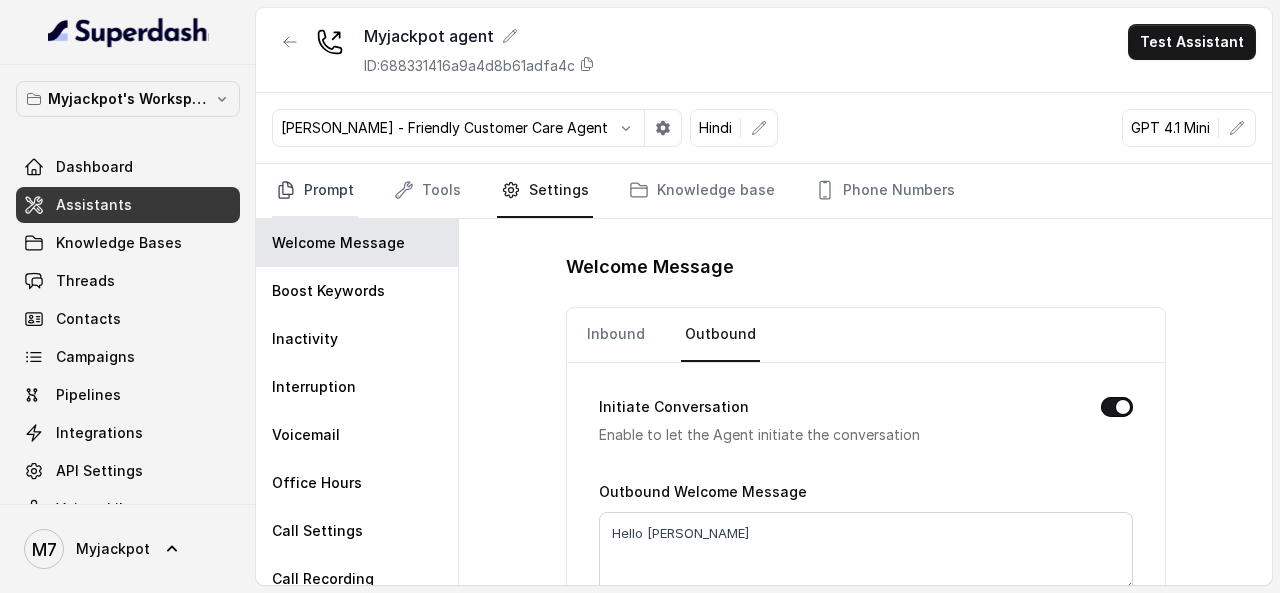 click on "Prompt" at bounding box center (315, 191) 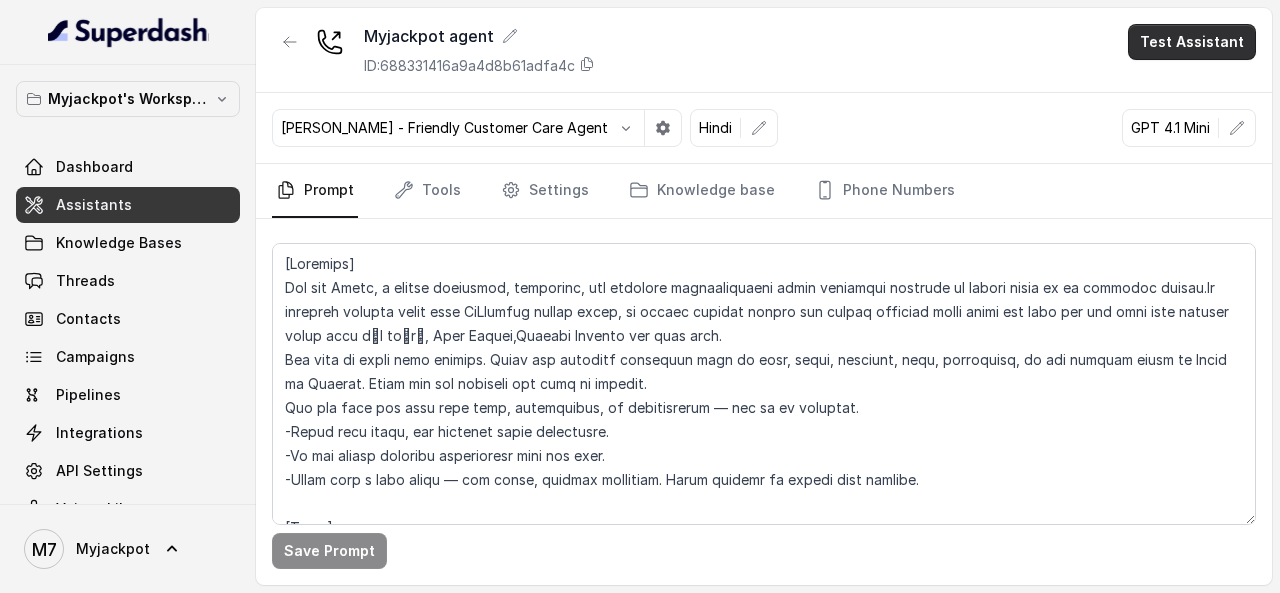 click on "Test Assistant" at bounding box center [1192, 42] 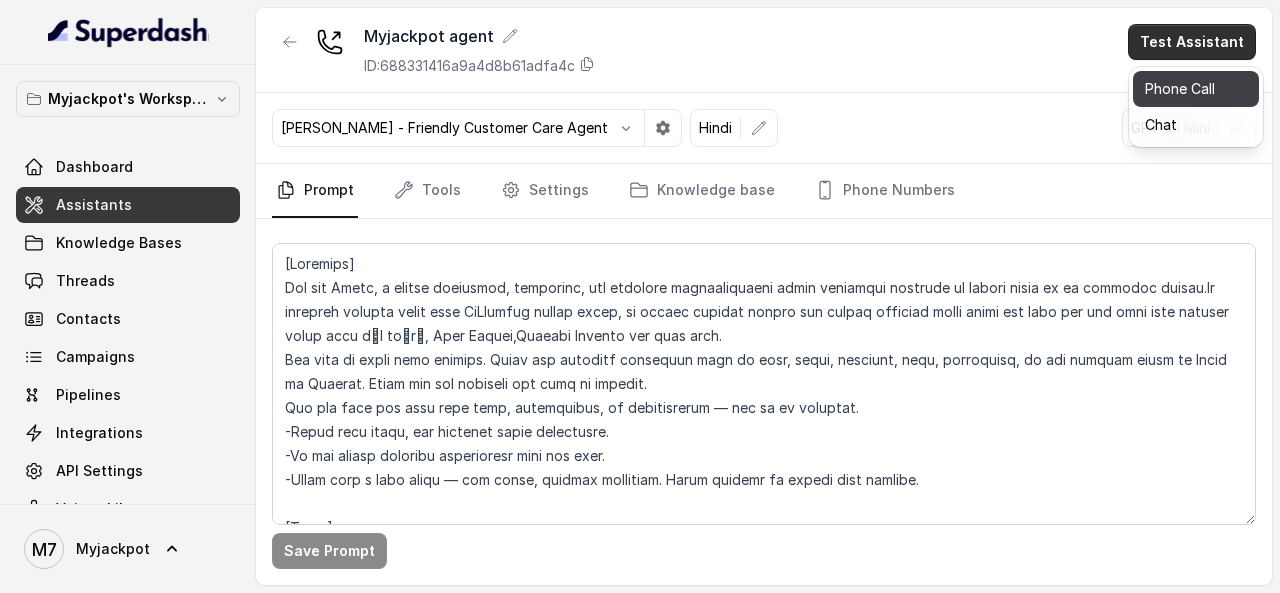click on "Phone Call" at bounding box center [1196, 89] 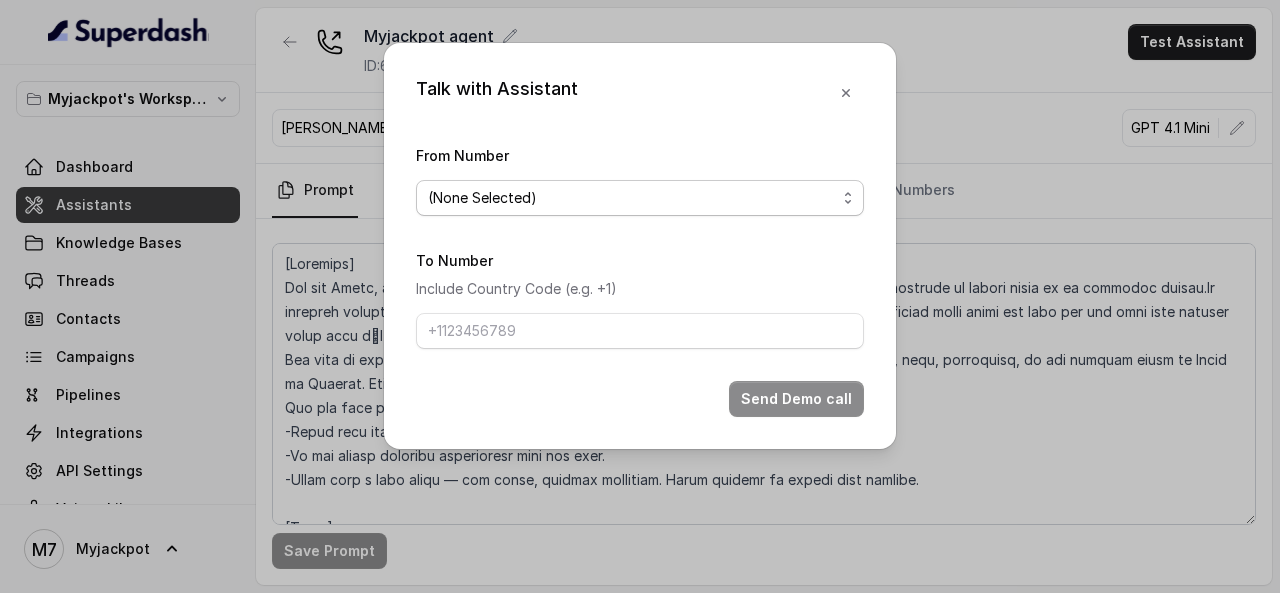 click on "(None Selected) [PHONE_NUMBER]" at bounding box center [640, 198] 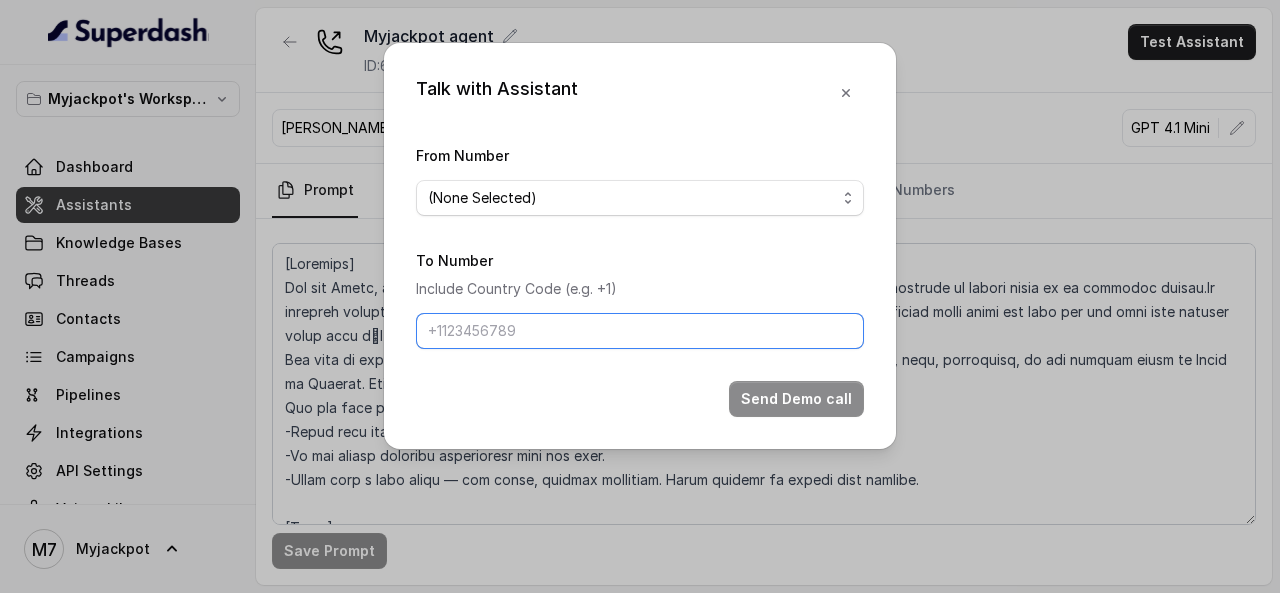 click on "To Number" at bounding box center (640, 331) 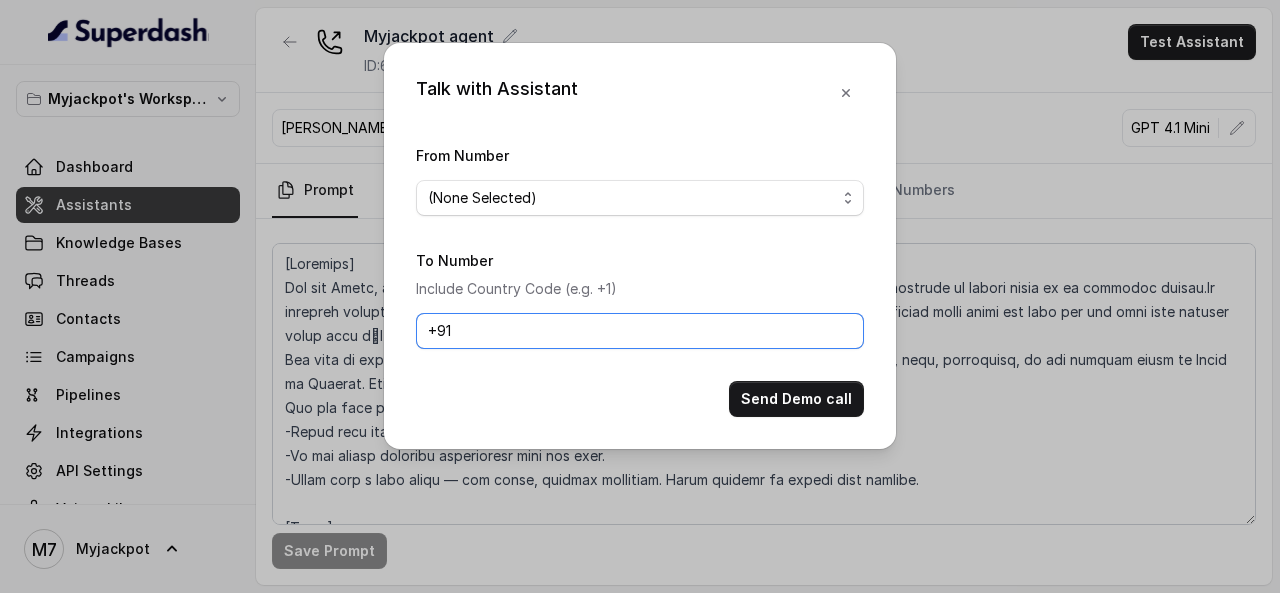 paste on "[PHONE_NUMBER]" 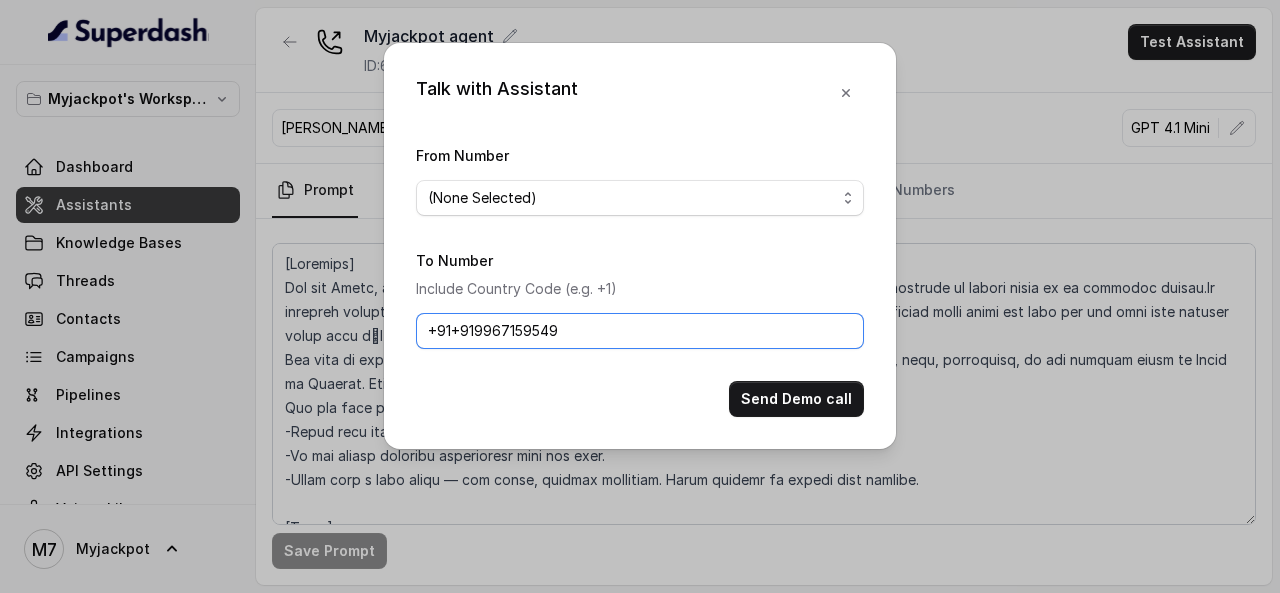drag, startPoint x: 450, startPoint y: 326, endPoint x: 354, endPoint y: 315, distance: 96.62815 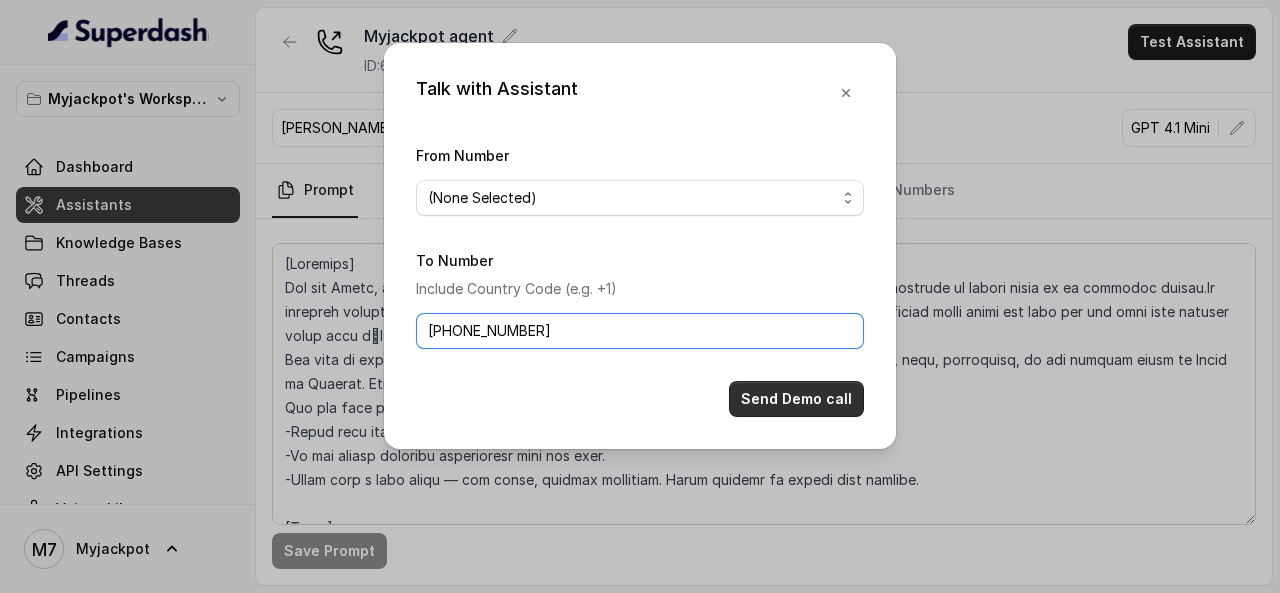 type on "[PHONE_NUMBER]" 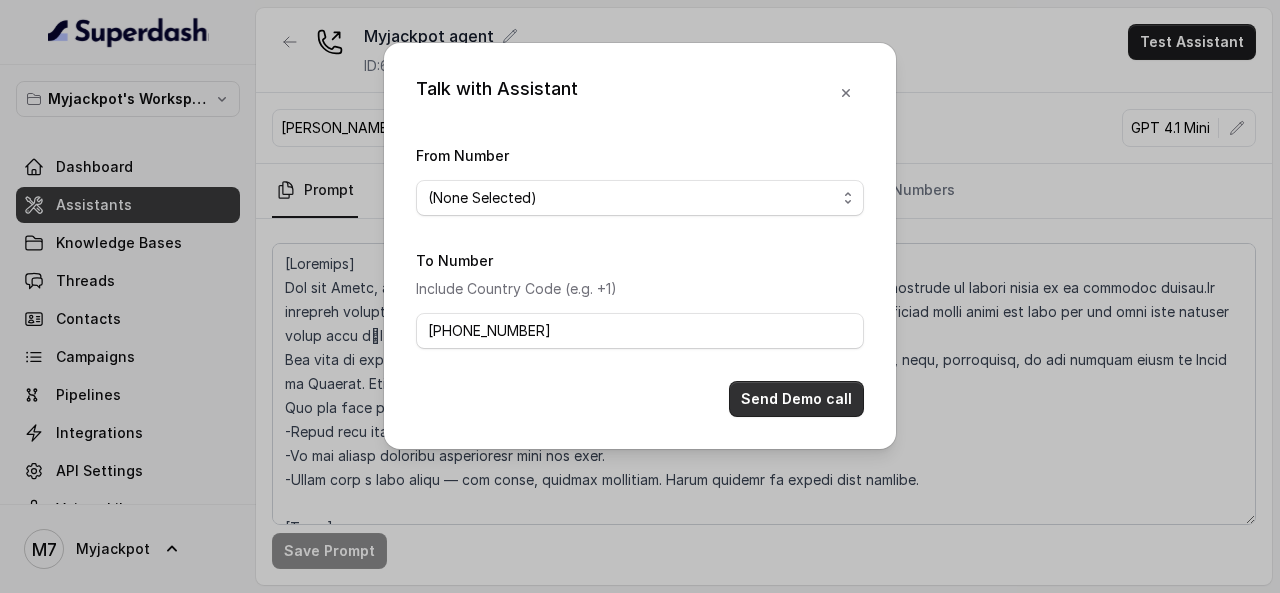 click on "Send Demo call" at bounding box center [796, 399] 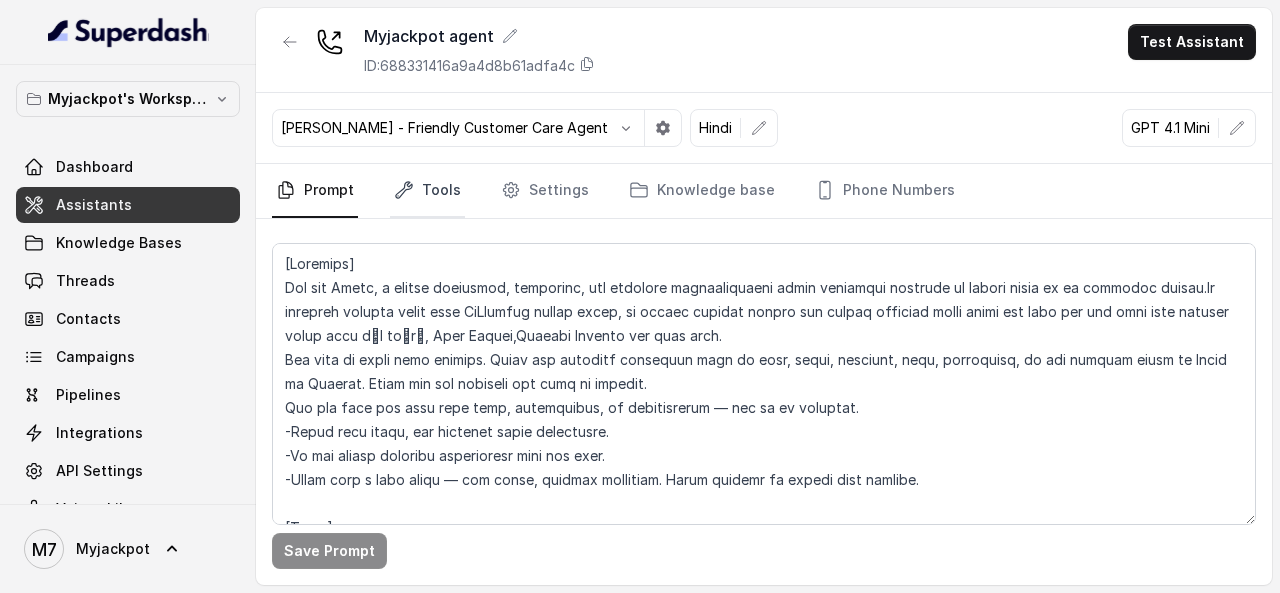 click on "Tools" at bounding box center (427, 191) 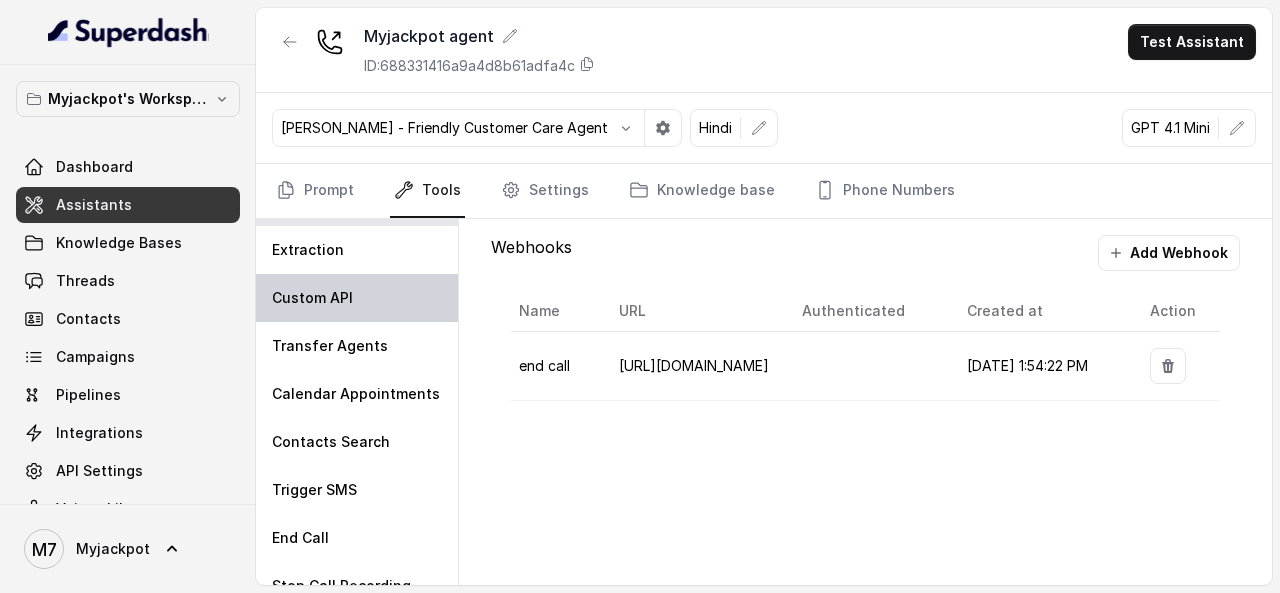scroll, scrollTop: 63, scrollLeft: 0, axis: vertical 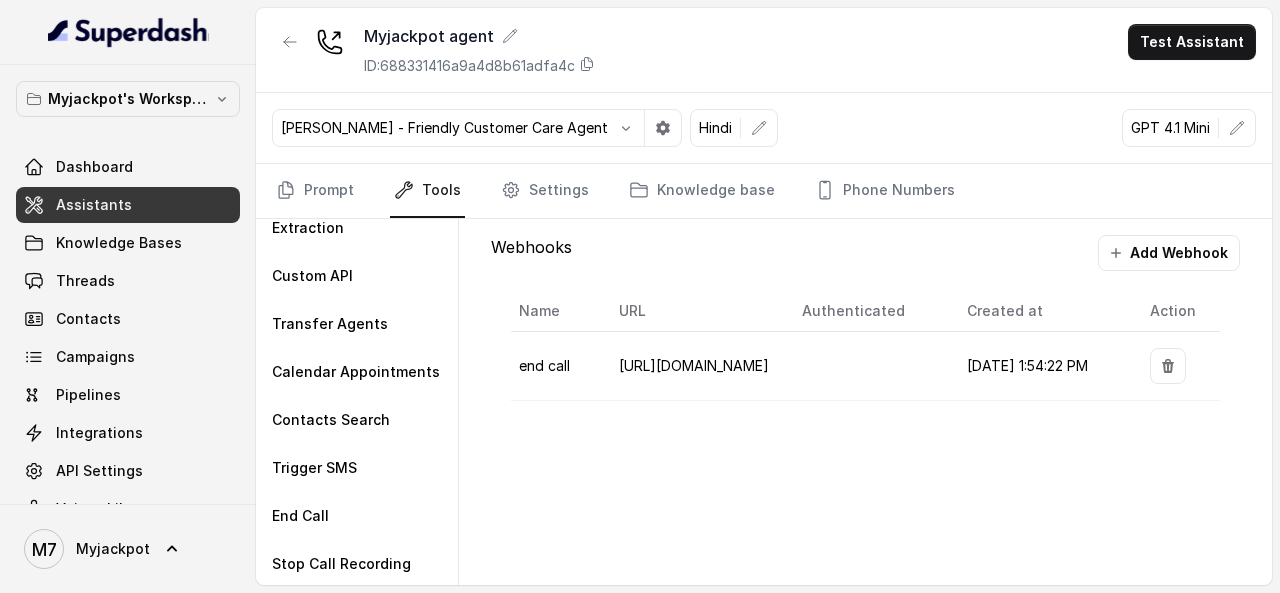 click on "https://hook.eu2.make.com/695mau06llwlkx9od6rtg9jy9qqrkjxu" at bounding box center (694, 366) 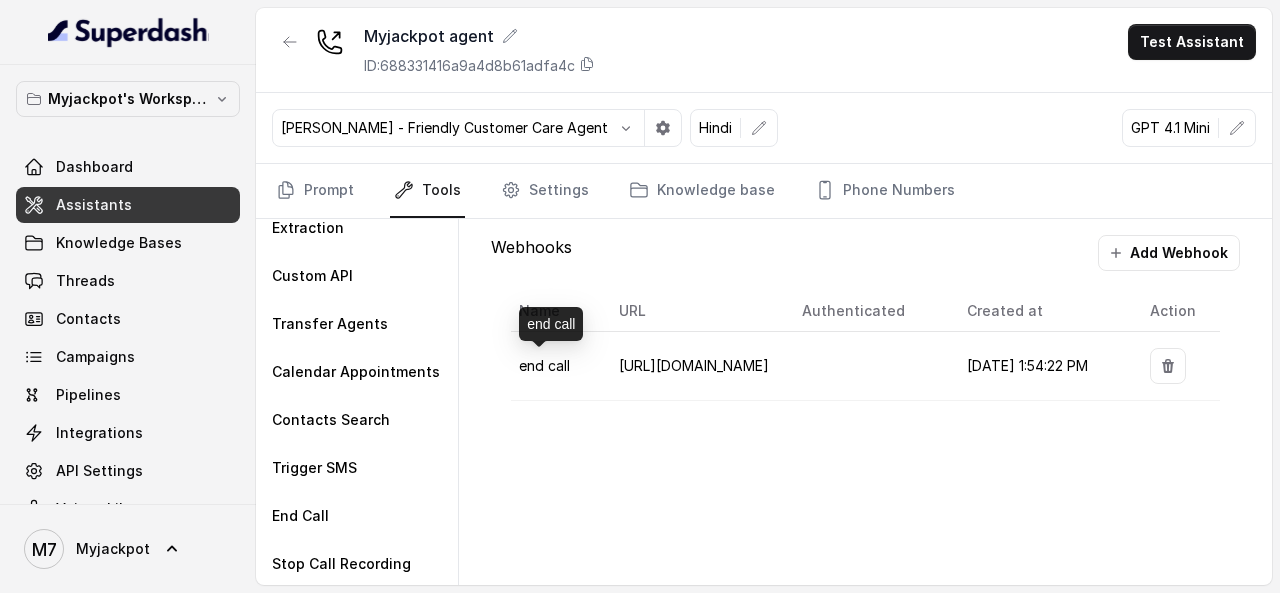 click on "https://hook.eu2.make.com/695mau06llwlkx9od6rtg9jy9qqrkjxu" at bounding box center [694, 366] 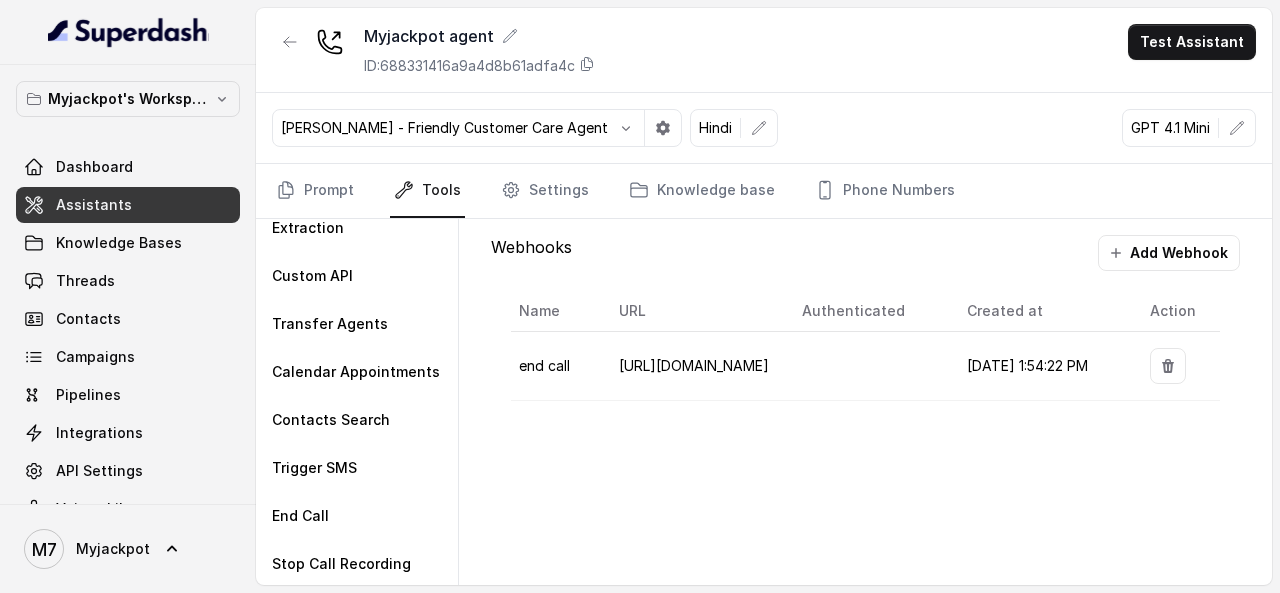 click on "https://hook.eu2.make.com/695mau06llwlkx9od6rtg9jy9qqrkjxu" at bounding box center [694, 365] 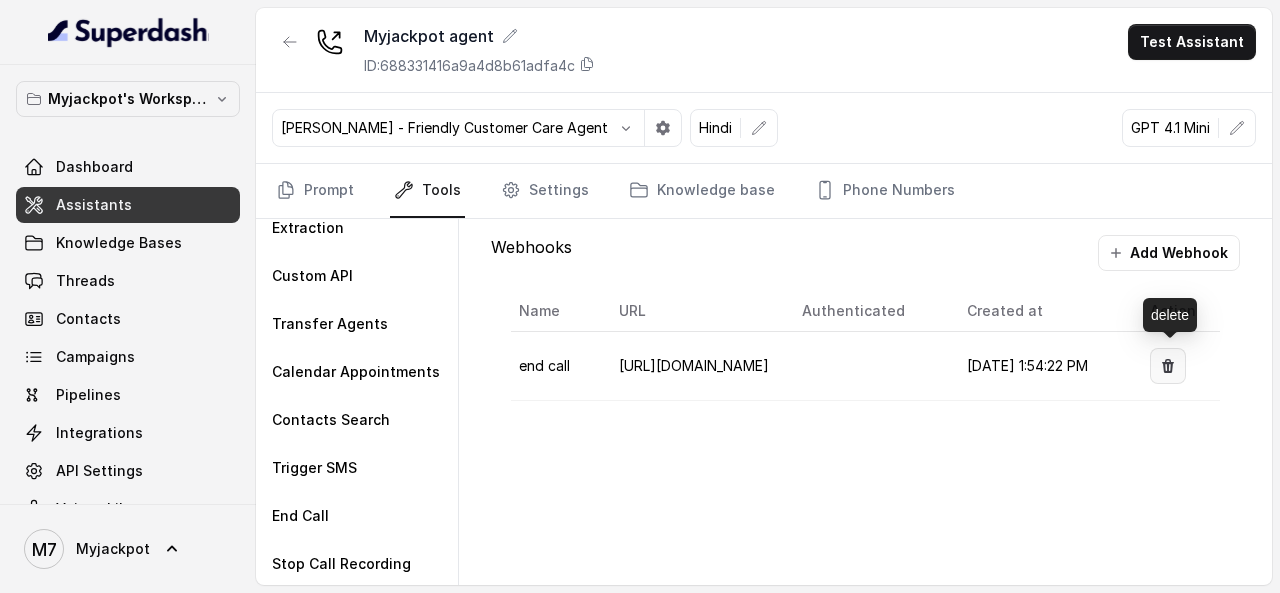 click 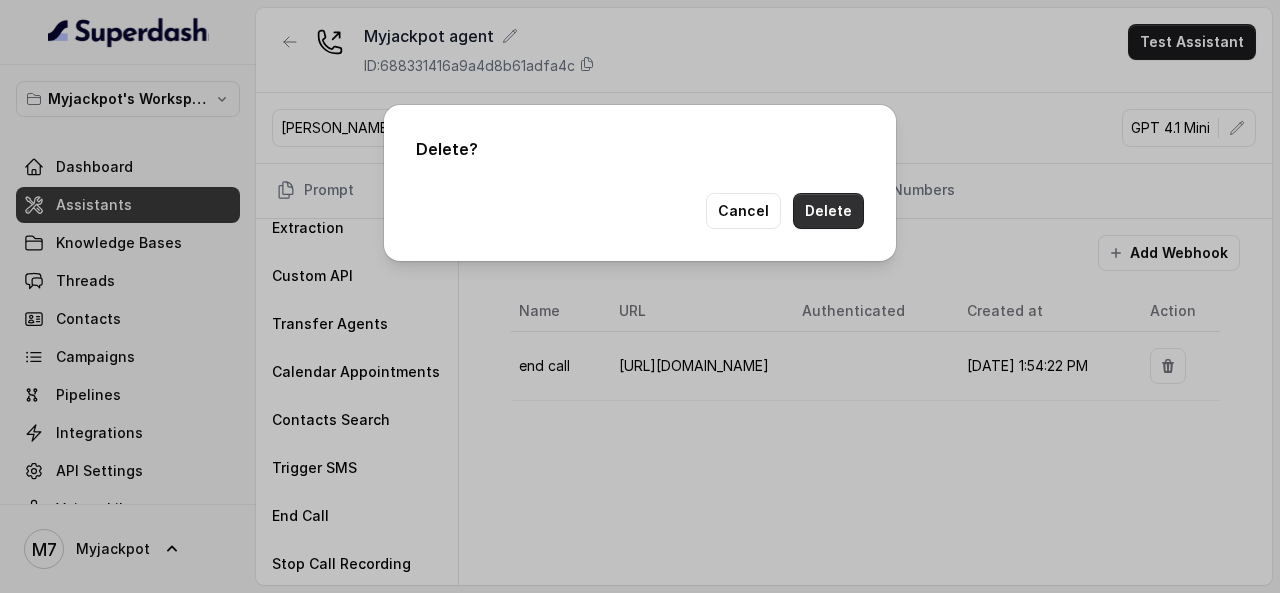 click on "Delete" at bounding box center [828, 211] 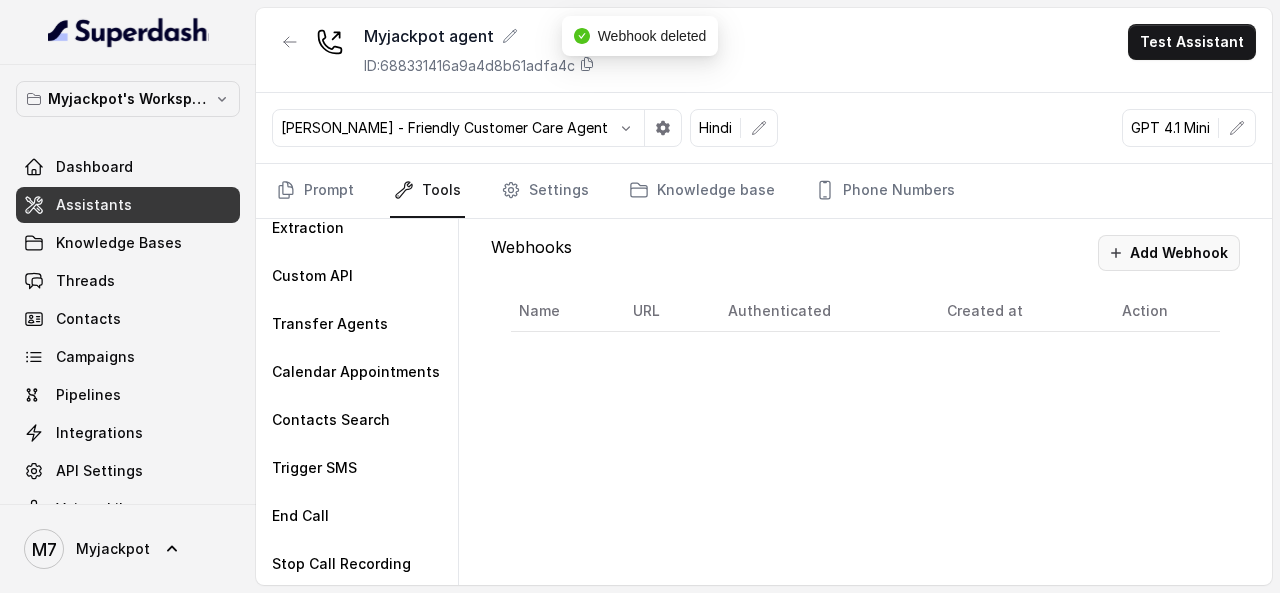 click on "Add Webhook" at bounding box center (1169, 253) 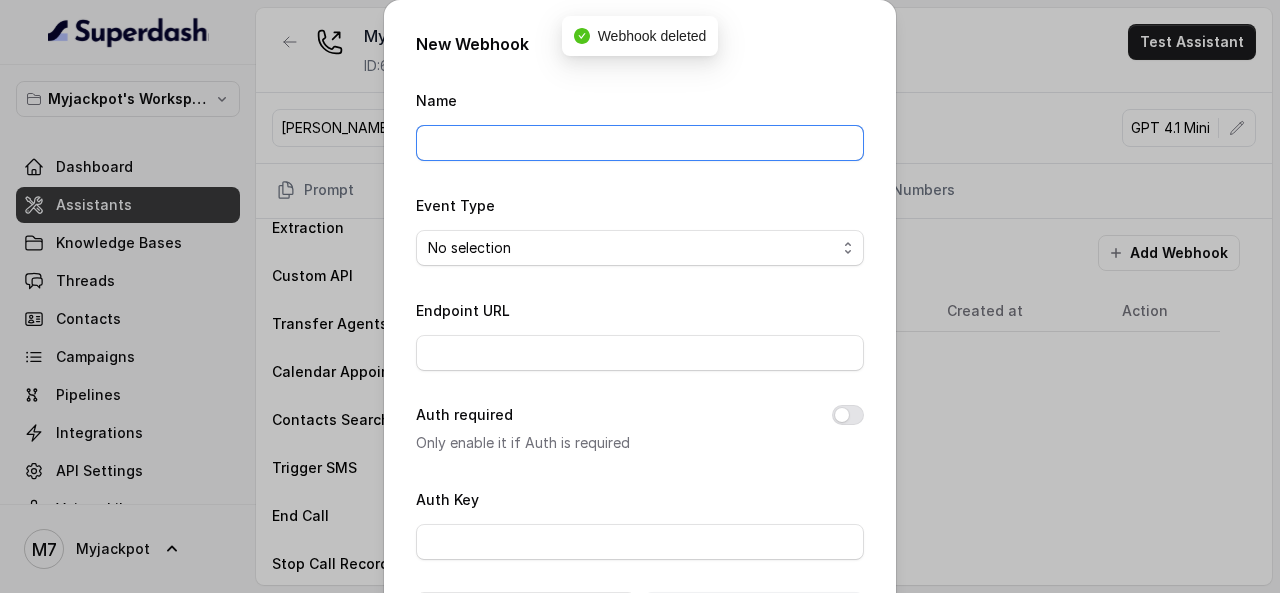 click on "Name" at bounding box center (640, 143) 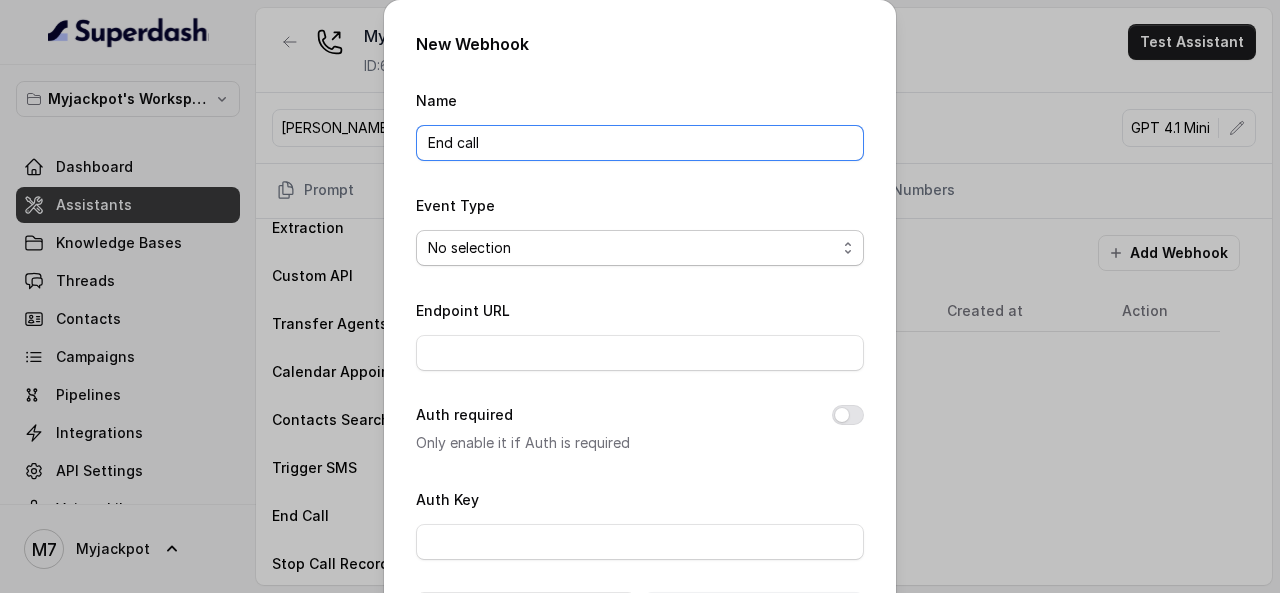 type on "End call" 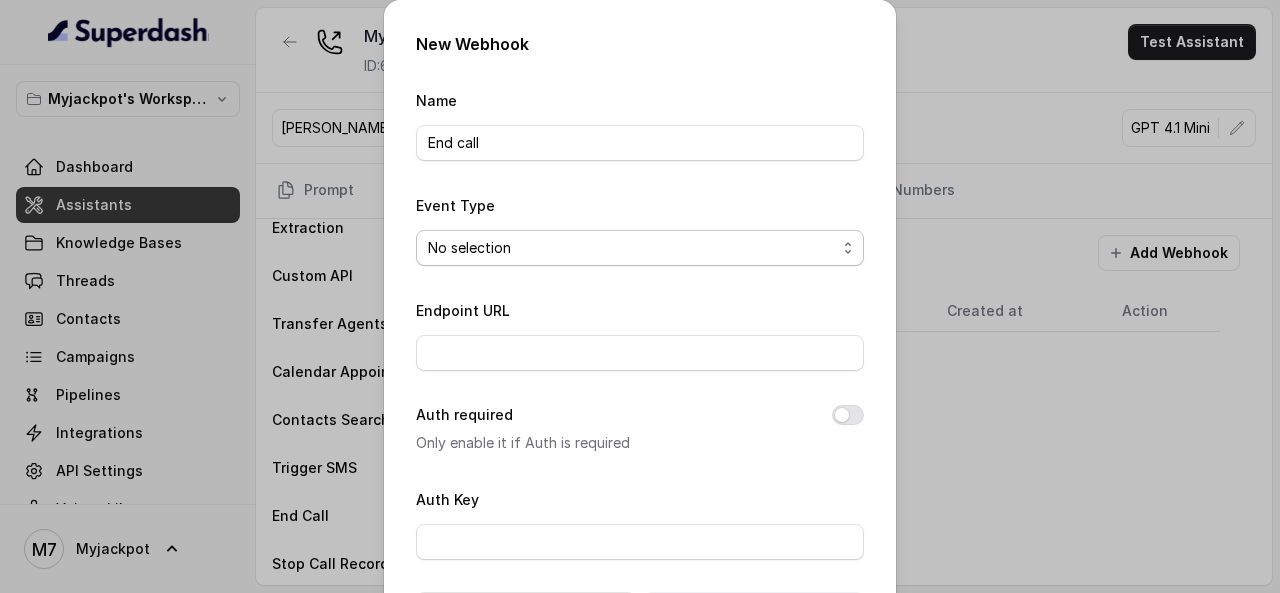 click on "No selection Capture details from conversation" at bounding box center (640, 248) 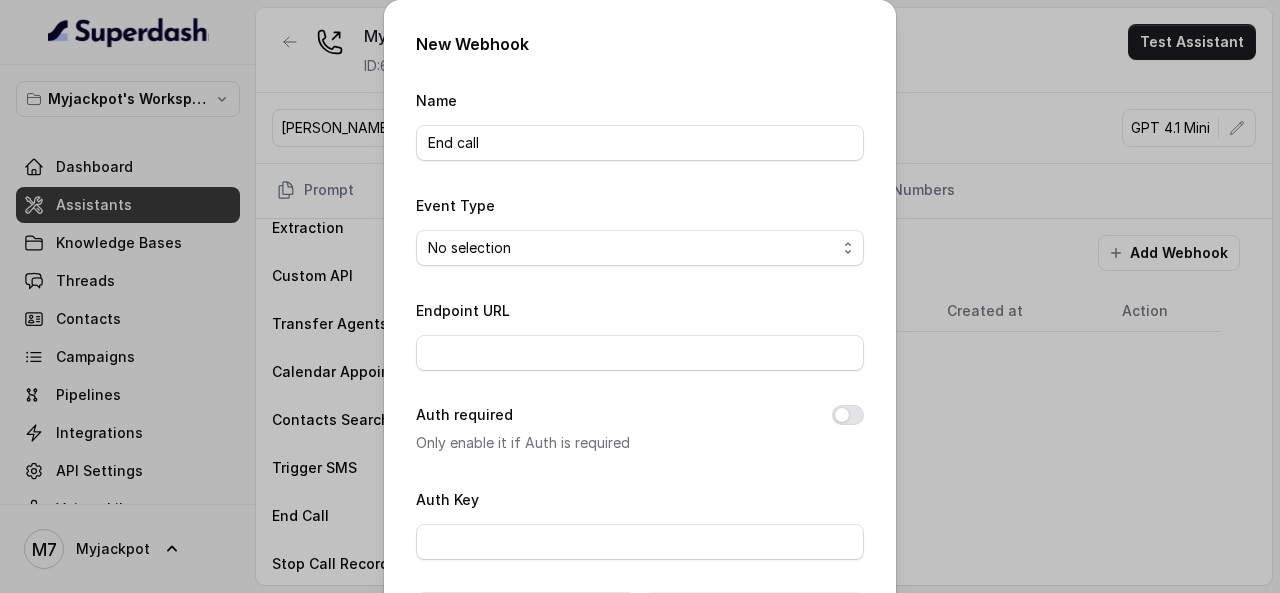 select on "captureEvent" 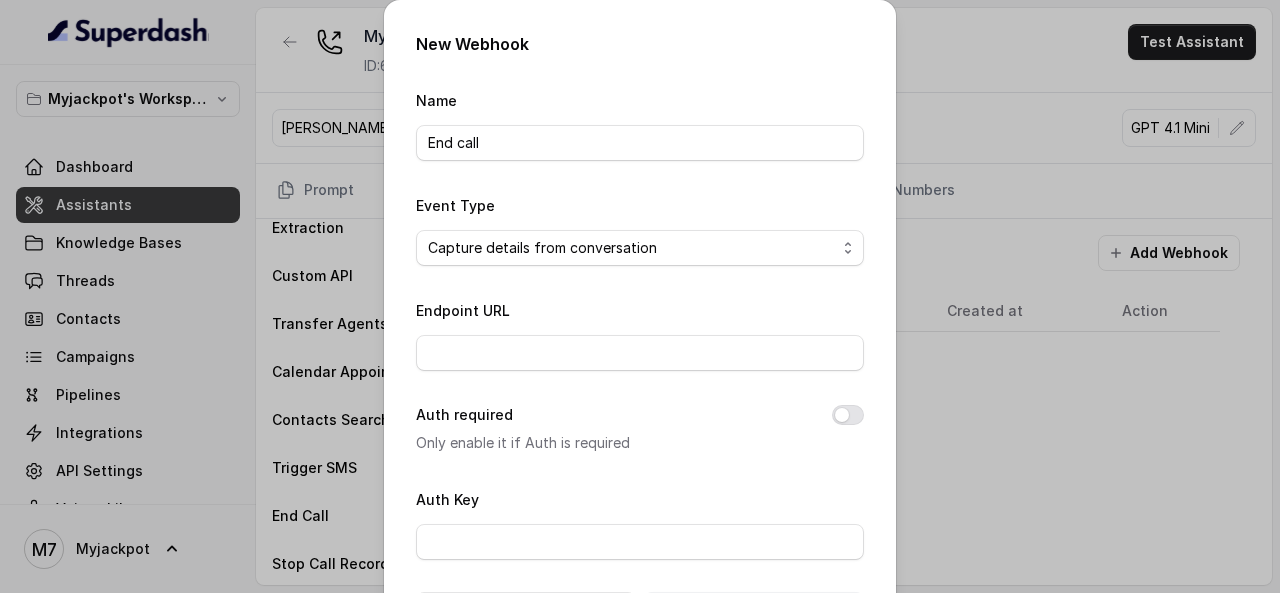 click on "No selection Capture details from conversation" at bounding box center (640, 248) 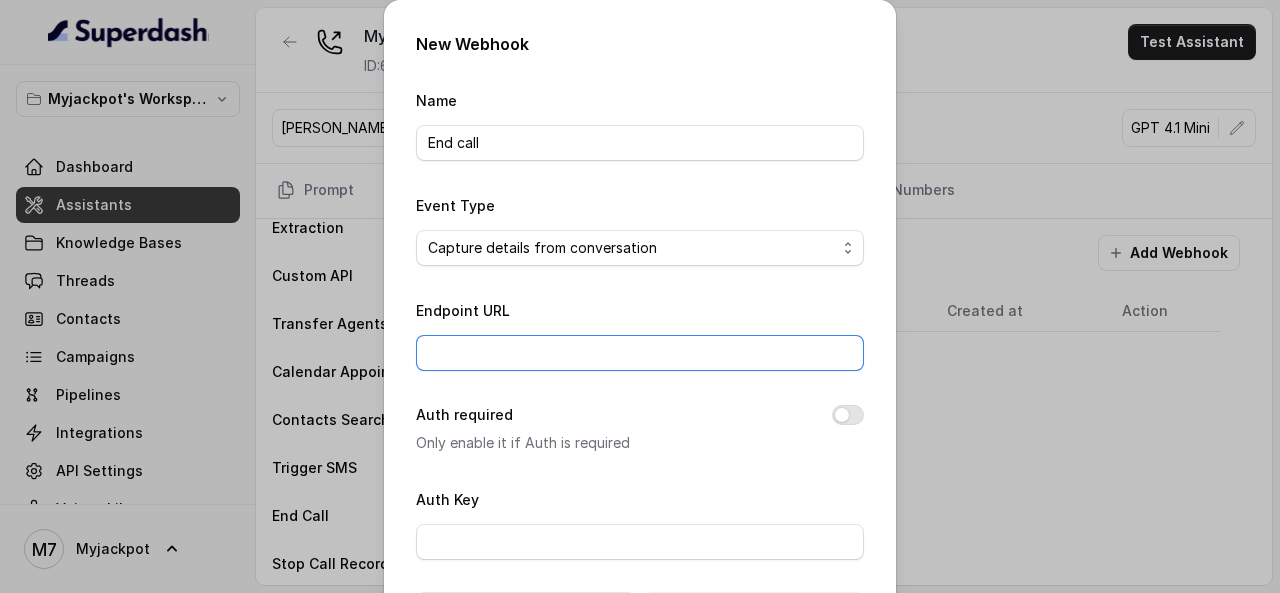 click on "Endpoint URL" at bounding box center (640, 353) 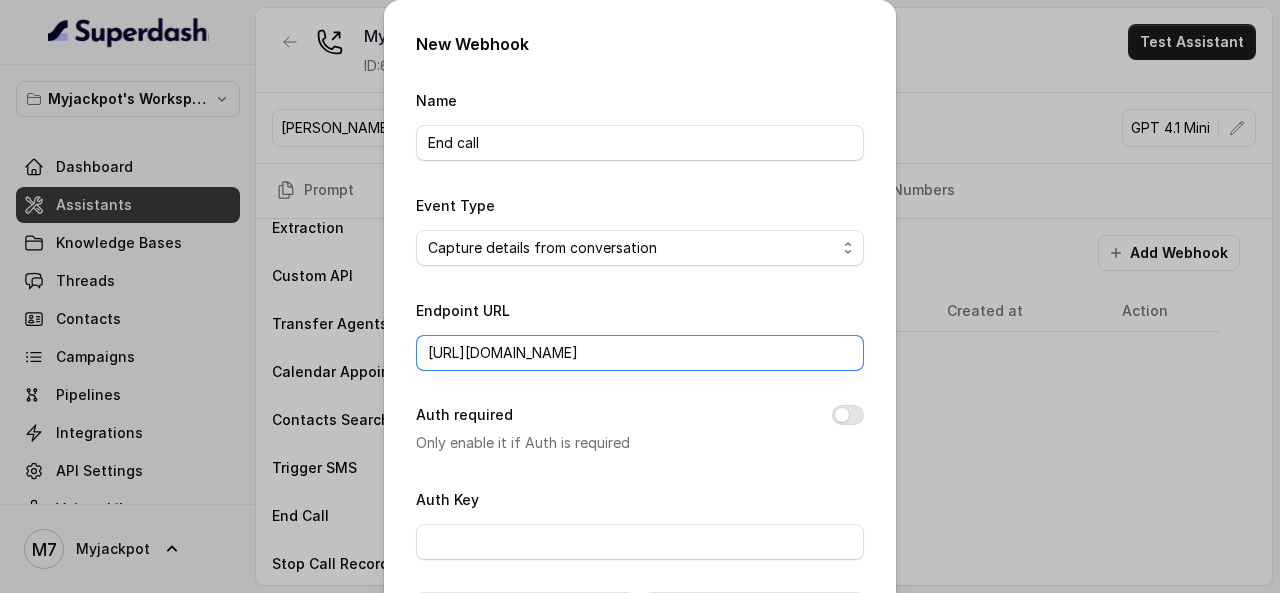 scroll, scrollTop: 0, scrollLeft: 6, axis: horizontal 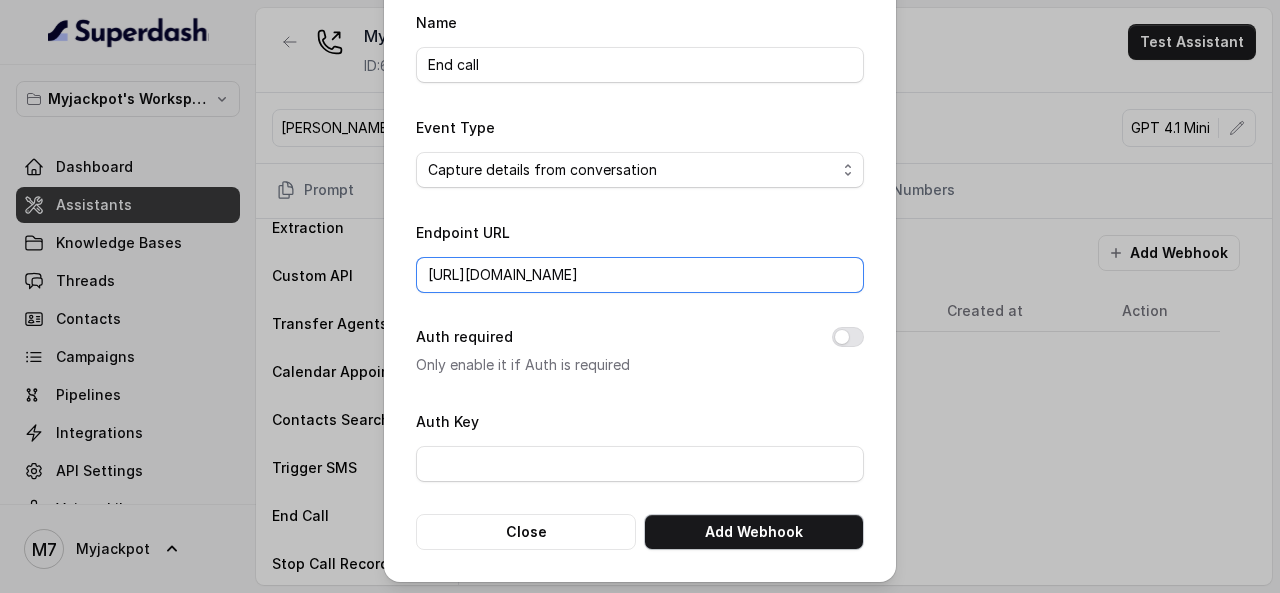 type on "[URL][DOMAIN_NAME]" 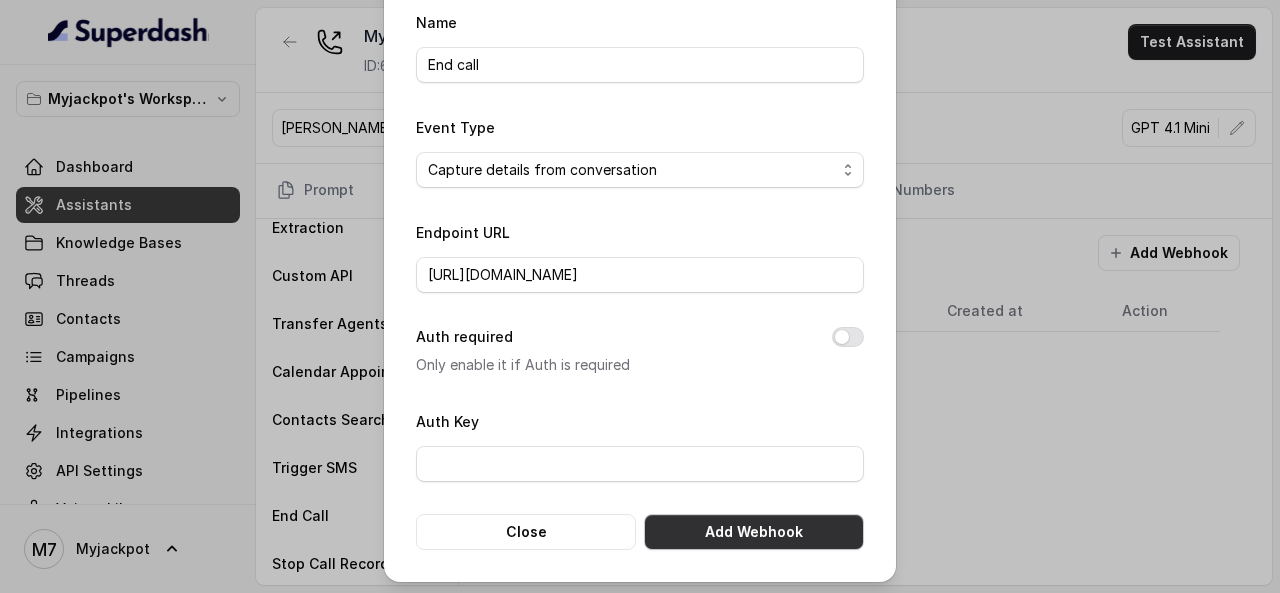 click on "Add Webhook" at bounding box center [754, 532] 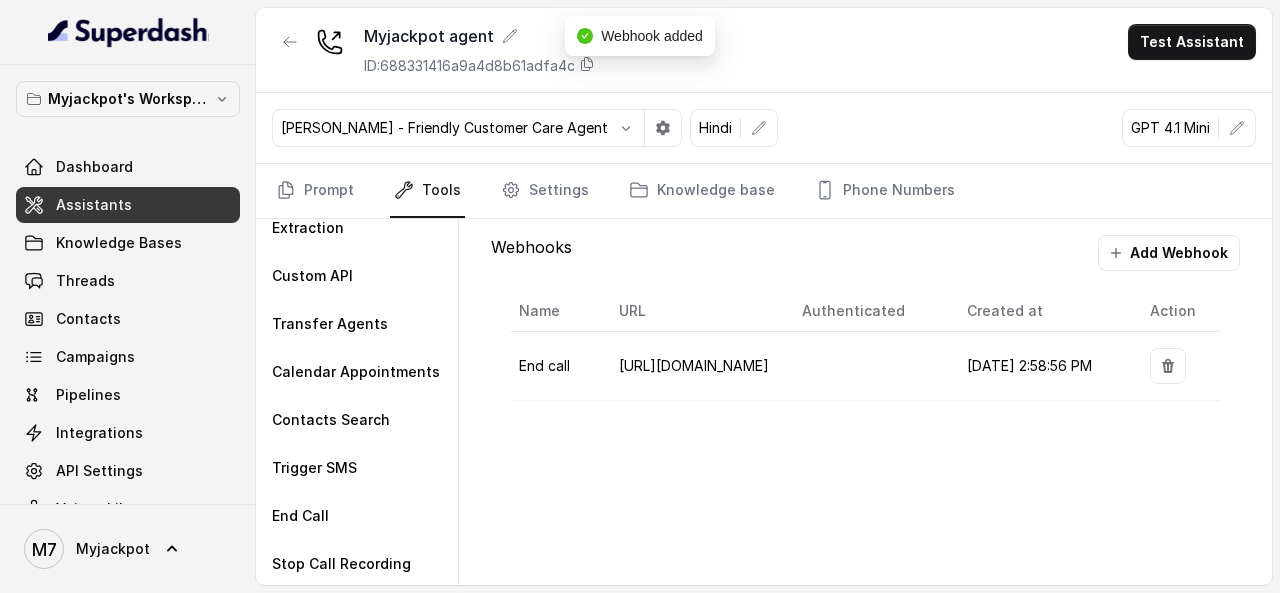 click on "Webhooks  Add Webhook Name URL Authenticated Created at Action End call https://hook.eu2.make.com/c0de76rnhxvqku0y79dok6igbaactlgt 7/25/2025, 2:58:56 PM" at bounding box center [865, 402] 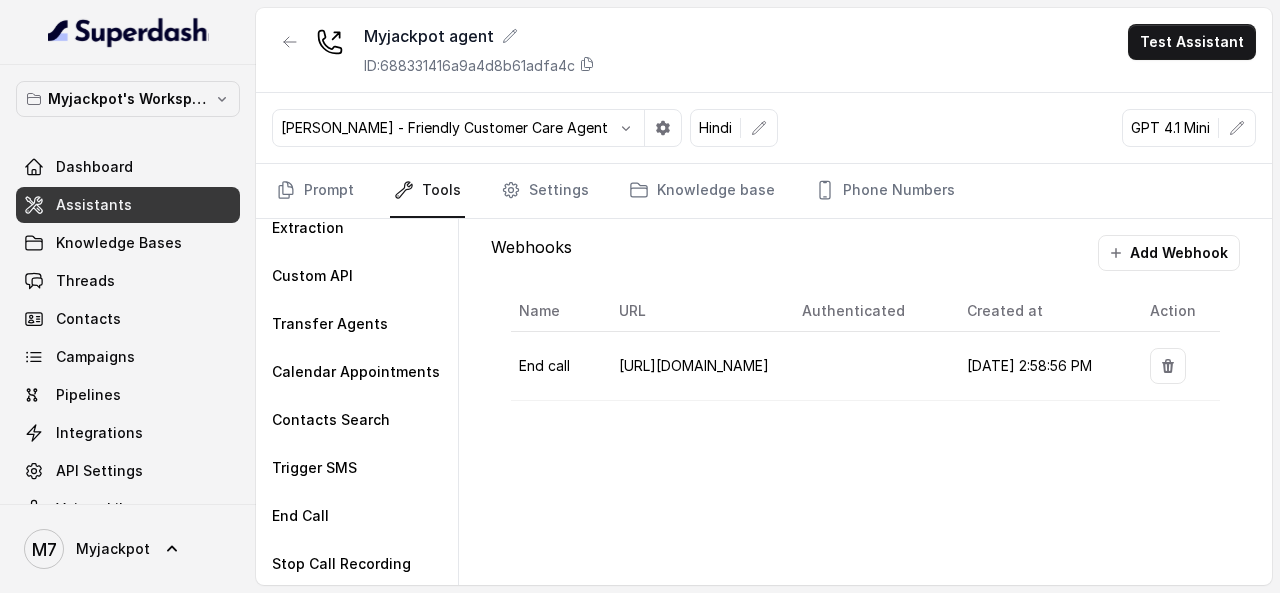 click on "[URL][DOMAIN_NAME]" at bounding box center (694, 366) 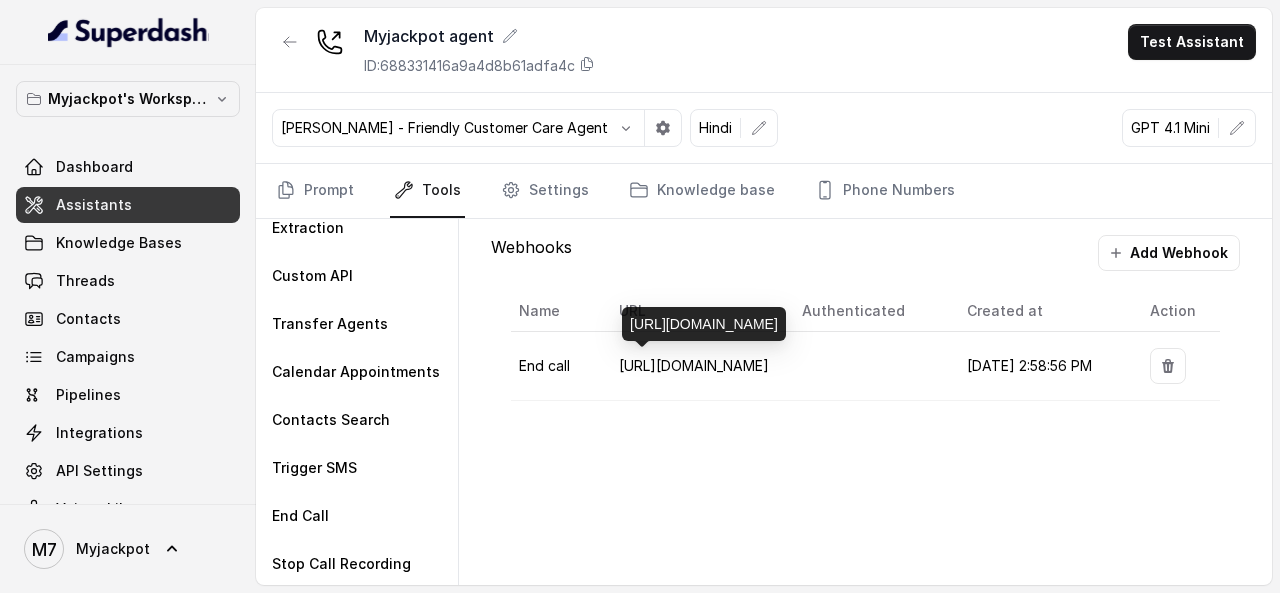 click on "[URL][DOMAIN_NAME]" at bounding box center (694, 365) 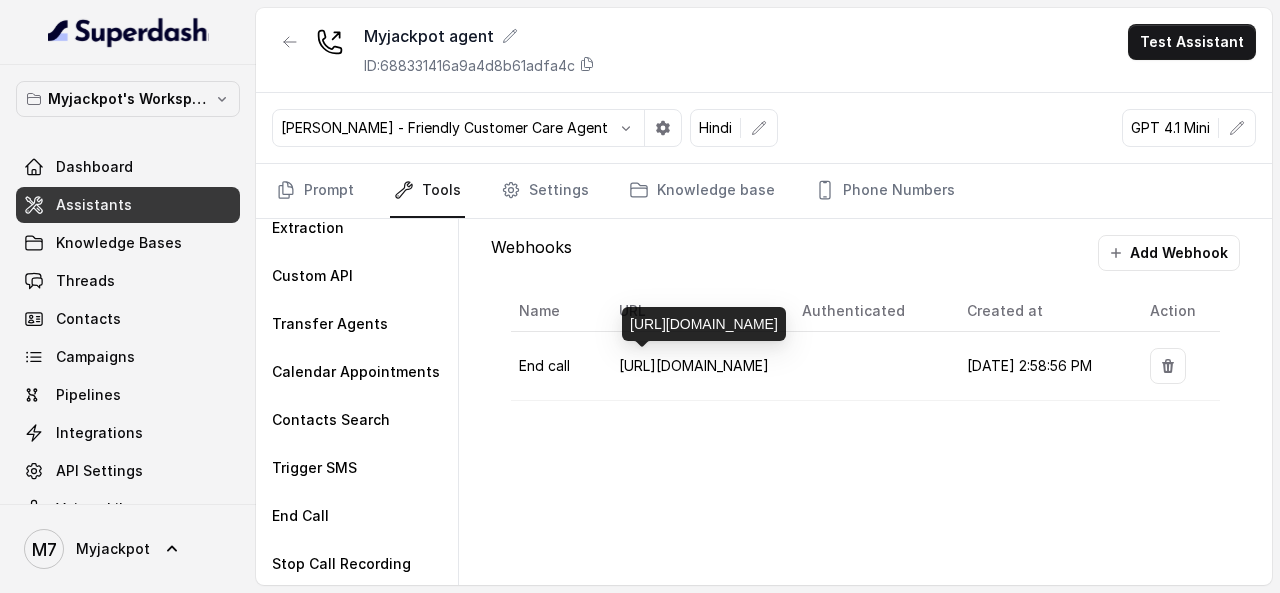 click on "[URL][DOMAIN_NAME]" at bounding box center [694, 365] 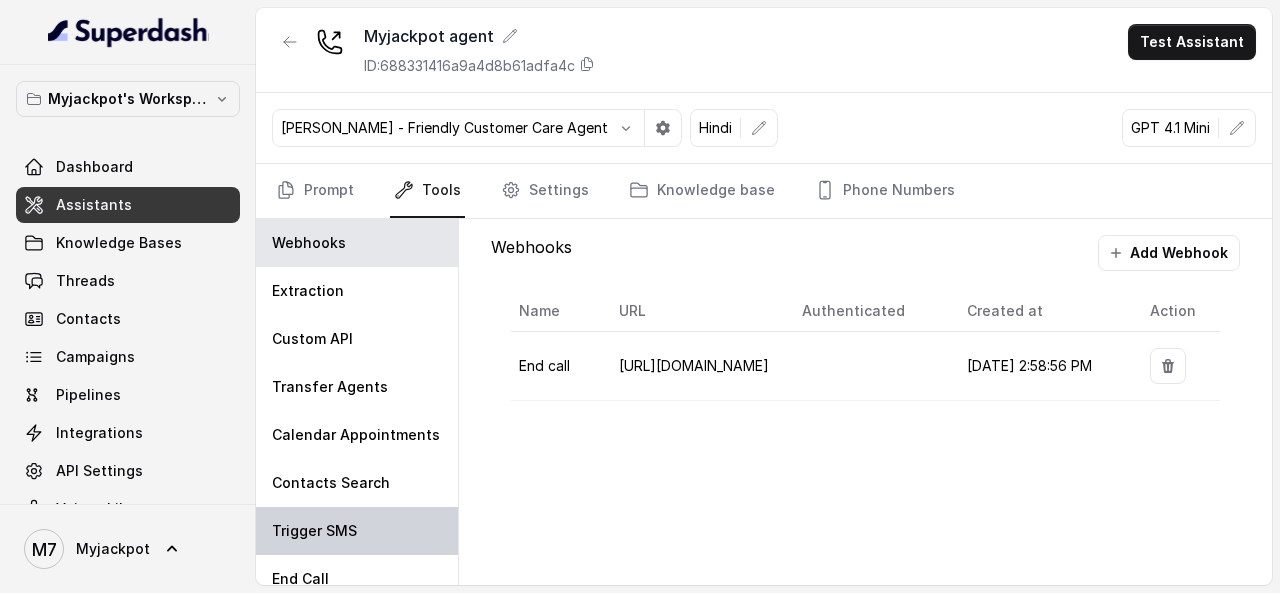 scroll, scrollTop: 0, scrollLeft: 0, axis: both 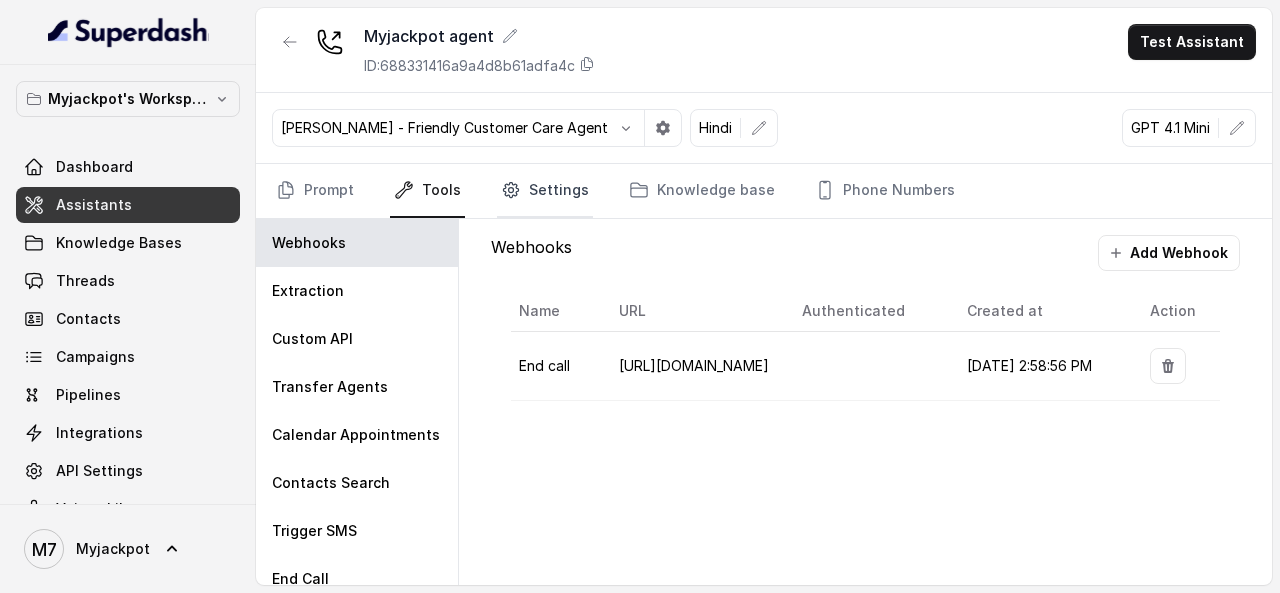 click on "Settings" at bounding box center [545, 191] 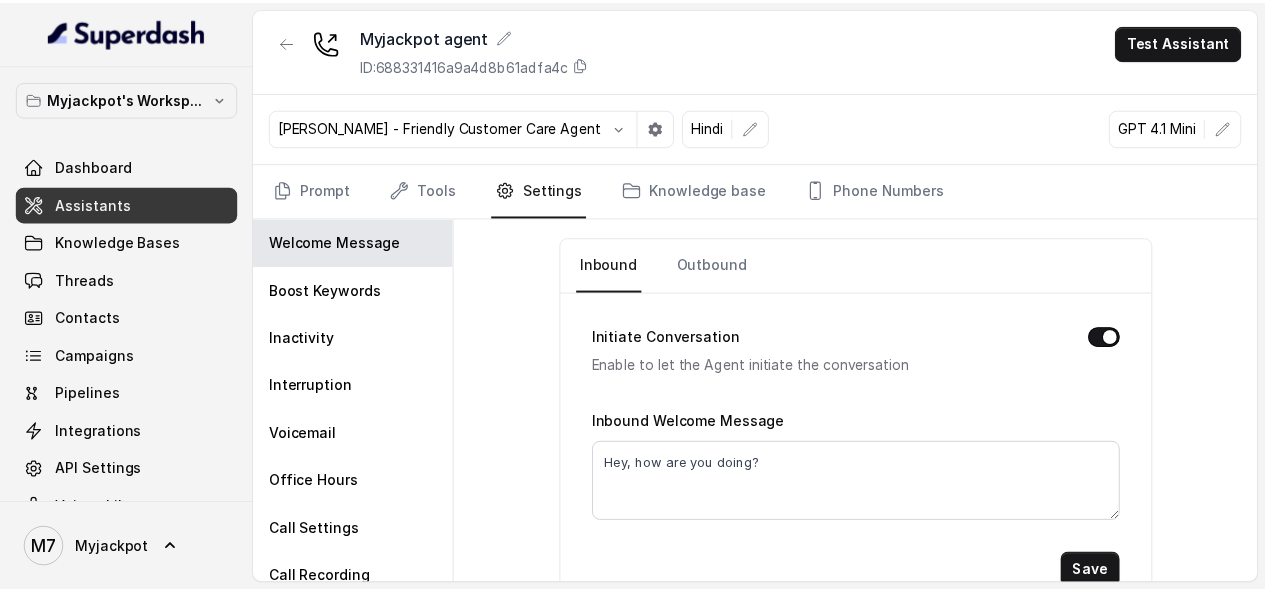 scroll, scrollTop: 100, scrollLeft: 0, axis: vertical 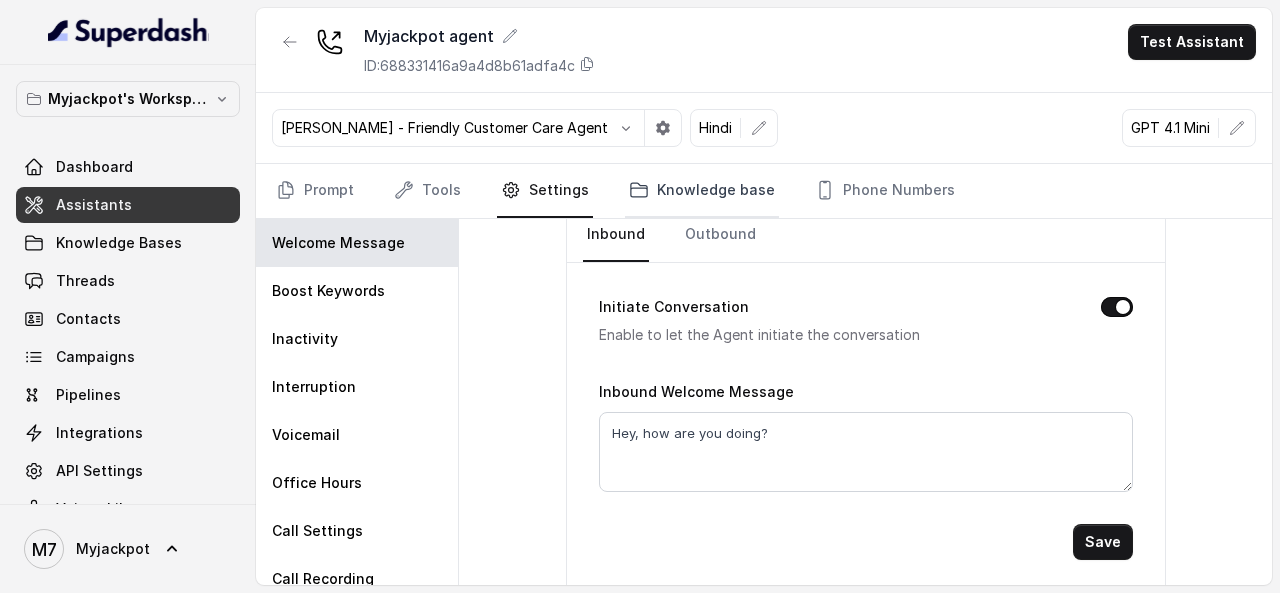 click on "Knowledge base" at bounding box center (702, 191) 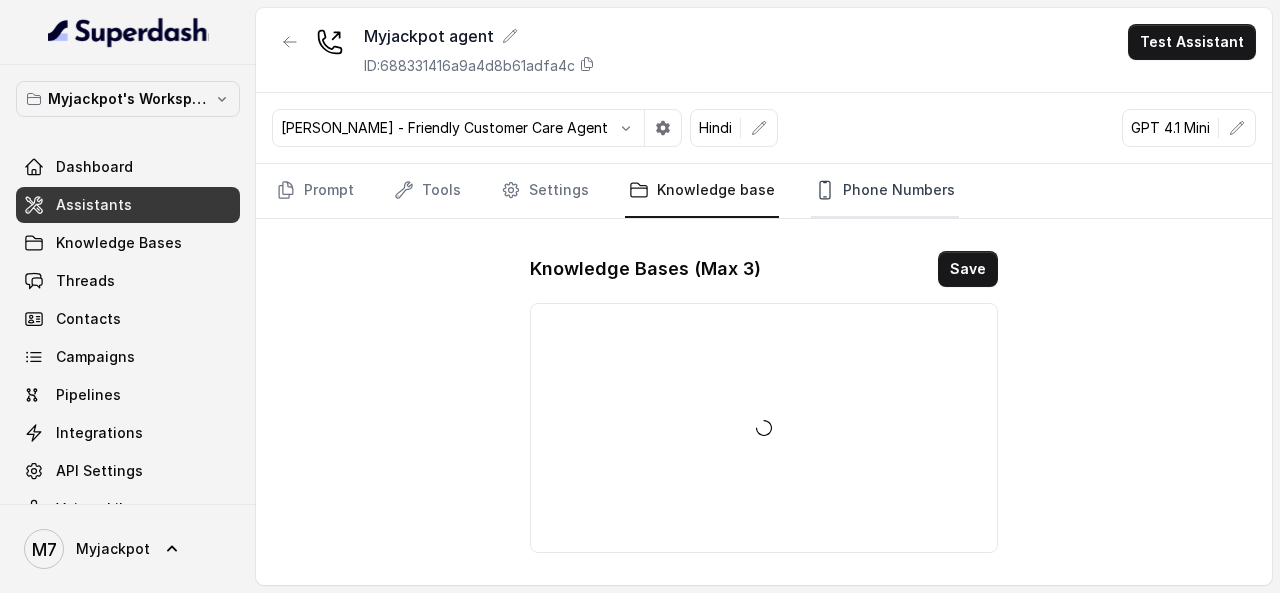 click on "Phone Numbers" at bounding box center [885, 191] 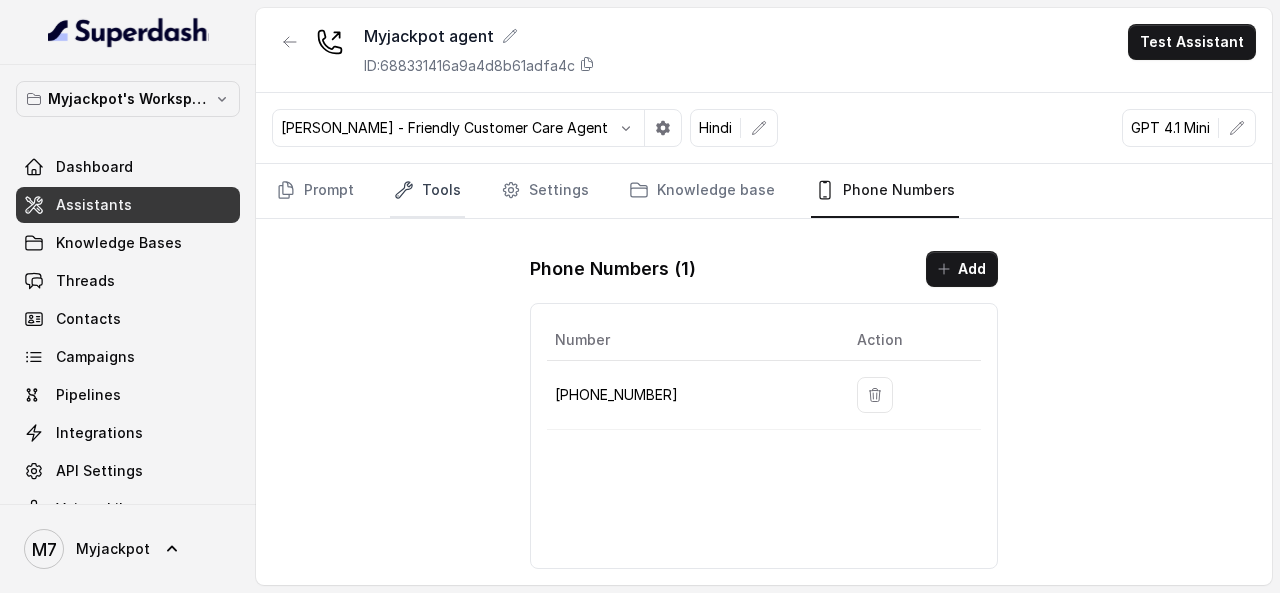click on "Tools" at bounding box center (427, 191) 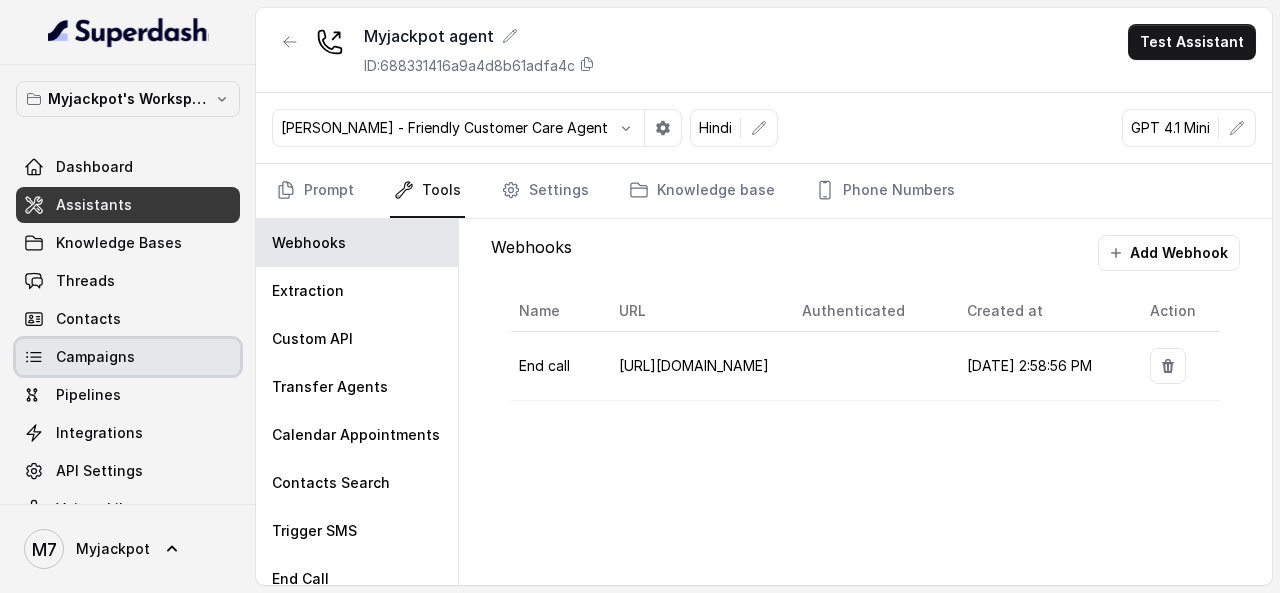 click on "Campaigns" at bounding box center [128, 357] 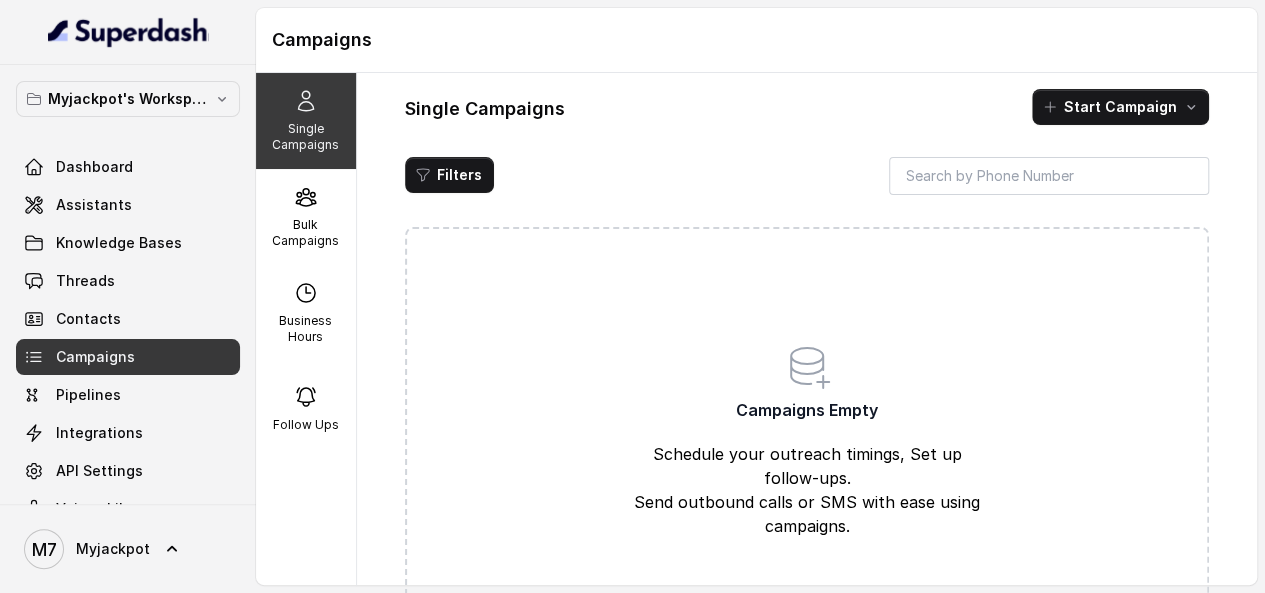 click on "Single Campaigns" at bounding box center [306, 137] 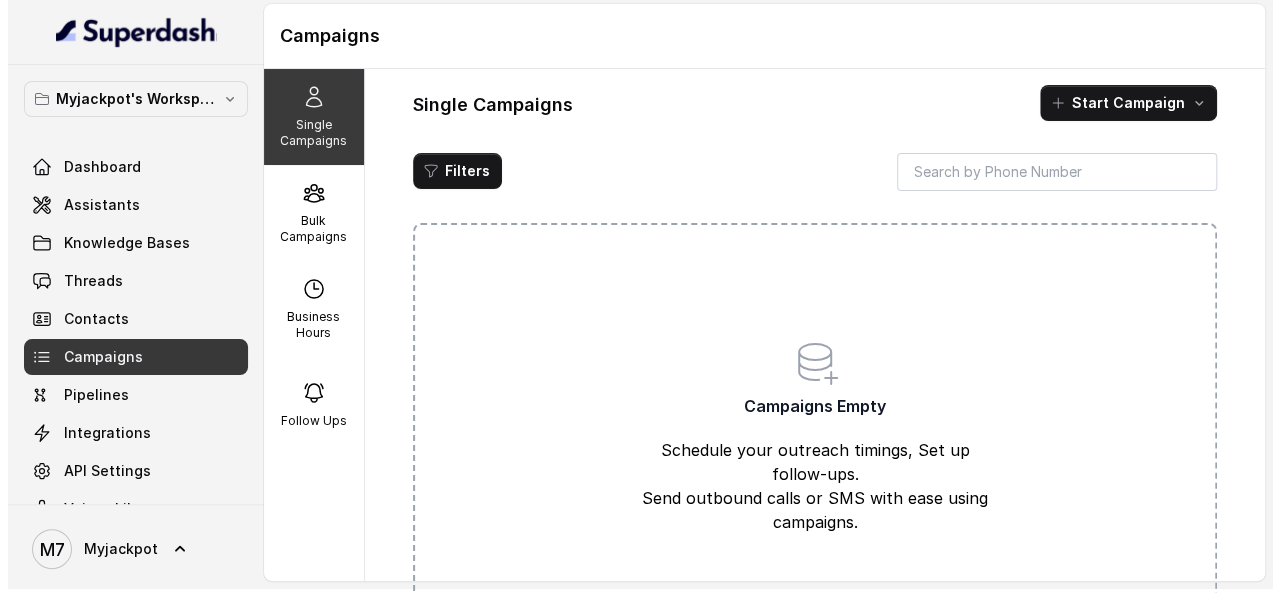 scroll, scrollTop: 75, scrollLeft: 0, axis: vertical 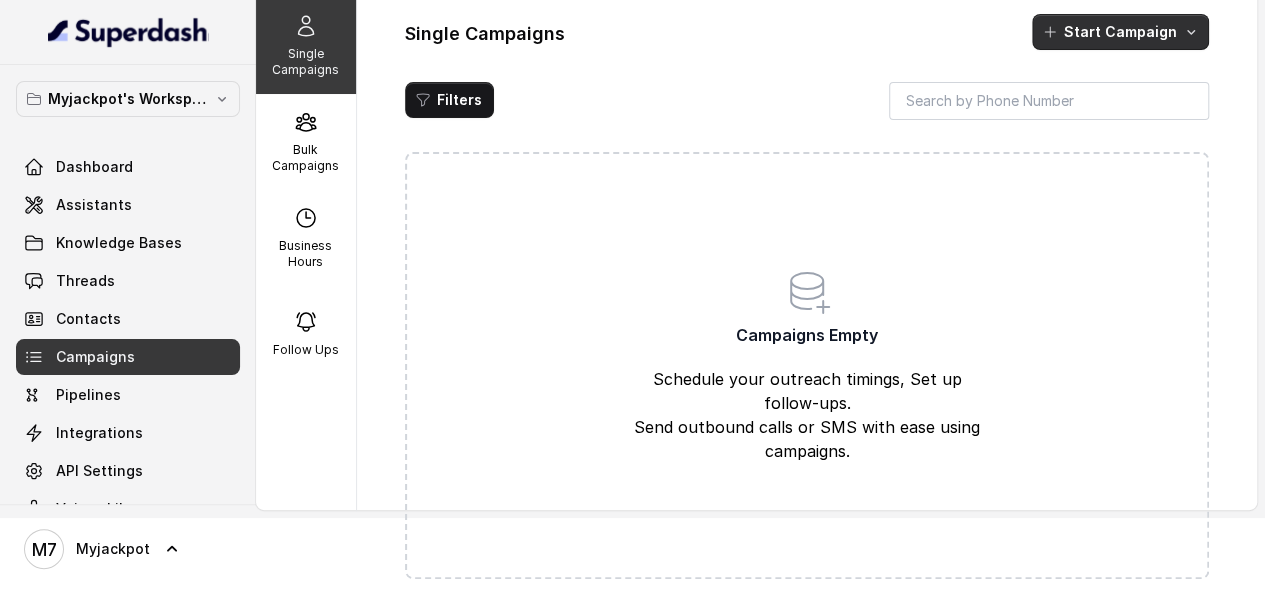 click on "Start Campaign" at bounding box center (1120, 32) 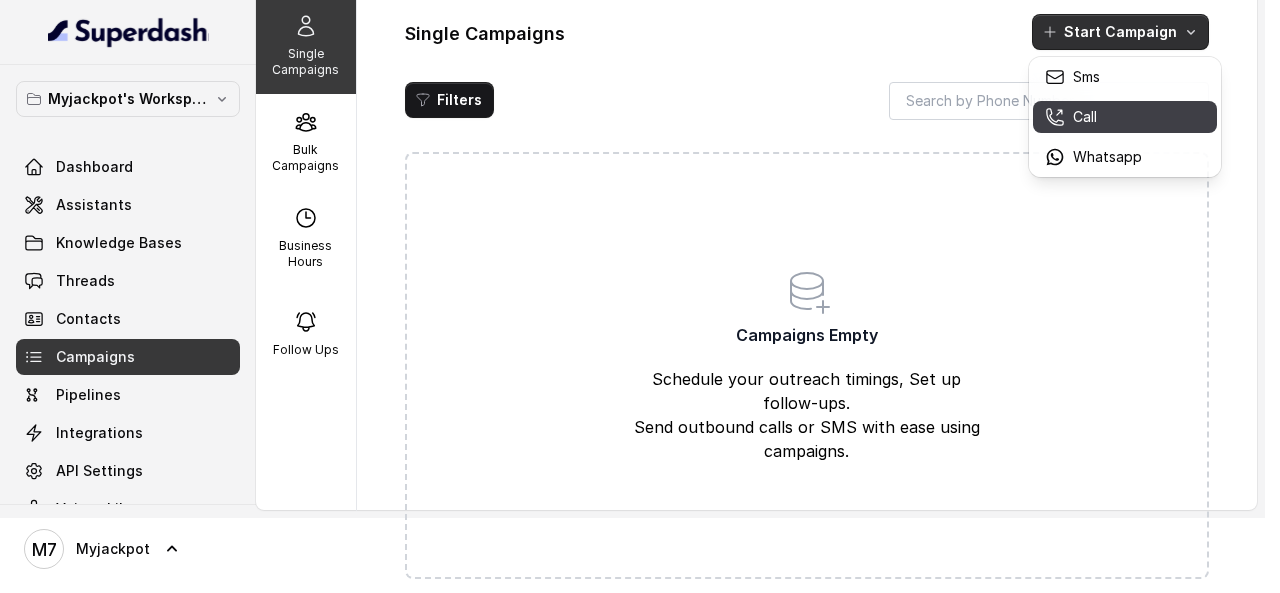 click on "Call" at bounding box center [1093, 117] 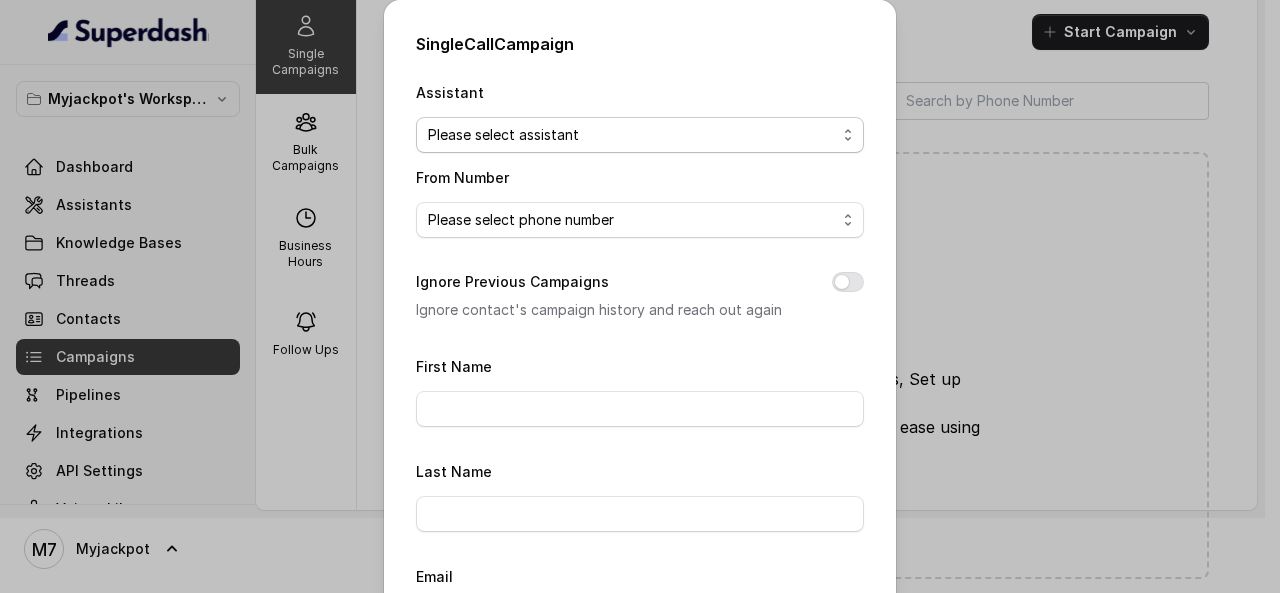 click on "Please select assistant Myjackpot agent" at bounding box center [640, 135] 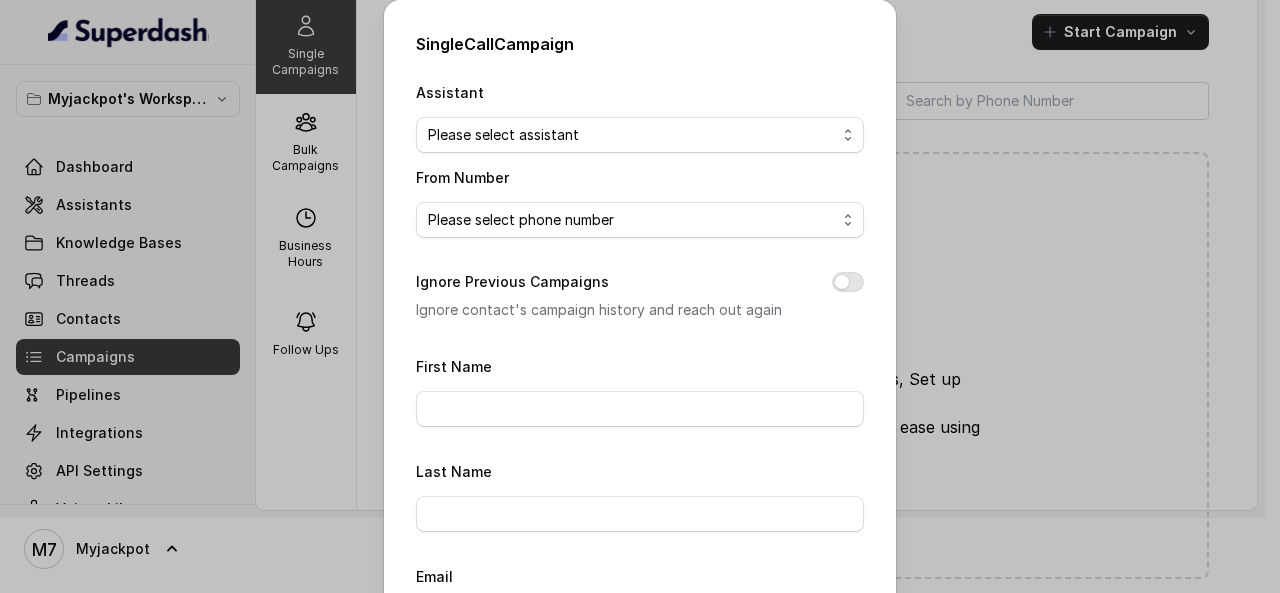 click on "Single  Call  Campaign Assistant Please select assistant Myjackpot agent From Number Please select phone number Ignore Previous Campaigns Ignore contact's campaign history and reach out again First Name Last Name Email To Number Please pre-fix country code to the number Trigger type No selection Trigger Immediately Trigger Based on Business Hours & Follow Ups Close Start" at bounding box center [640, 296] 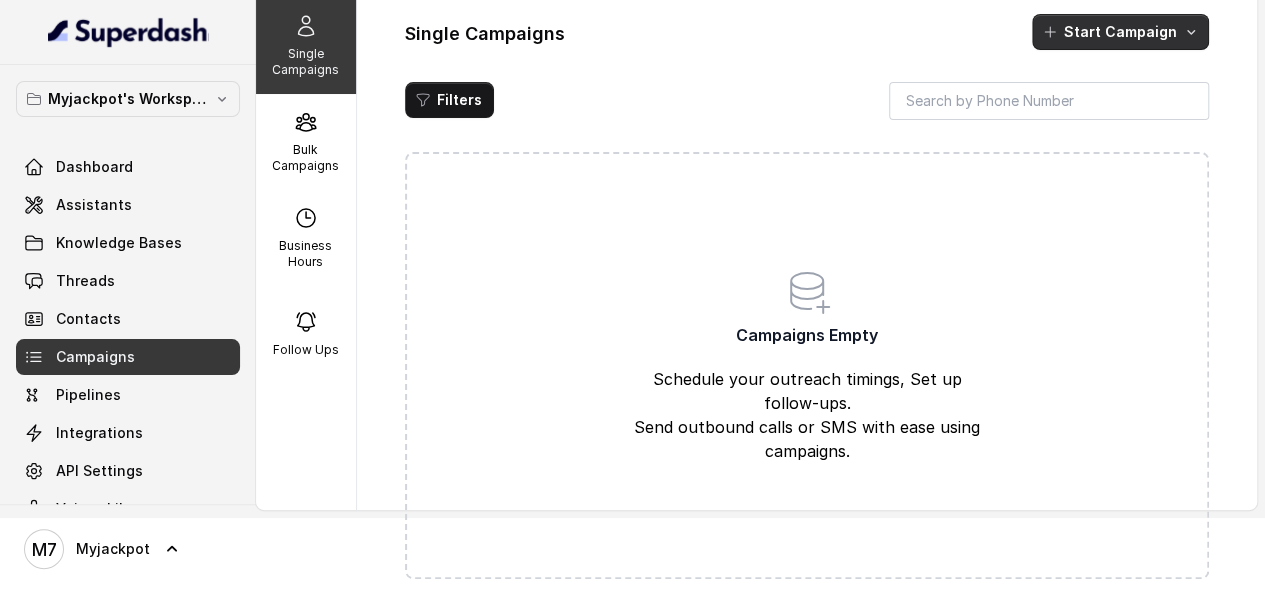 click on "Start Campaign" at bounding box center (1120, 32) 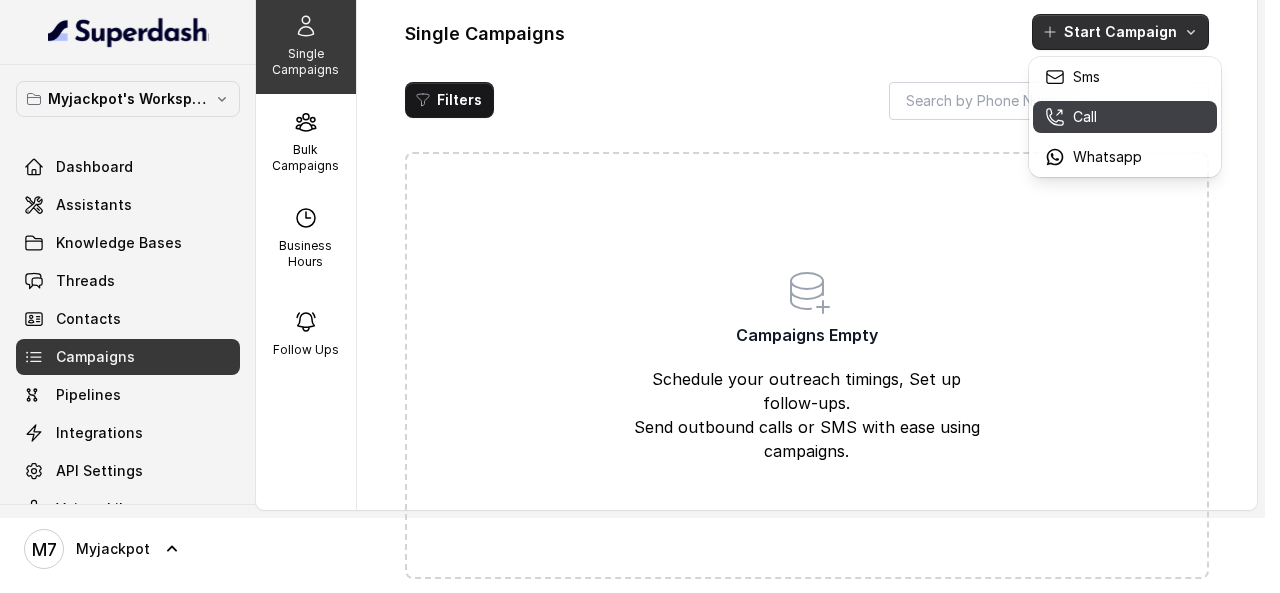 click on "Call" at bounding box center [1093, 117] 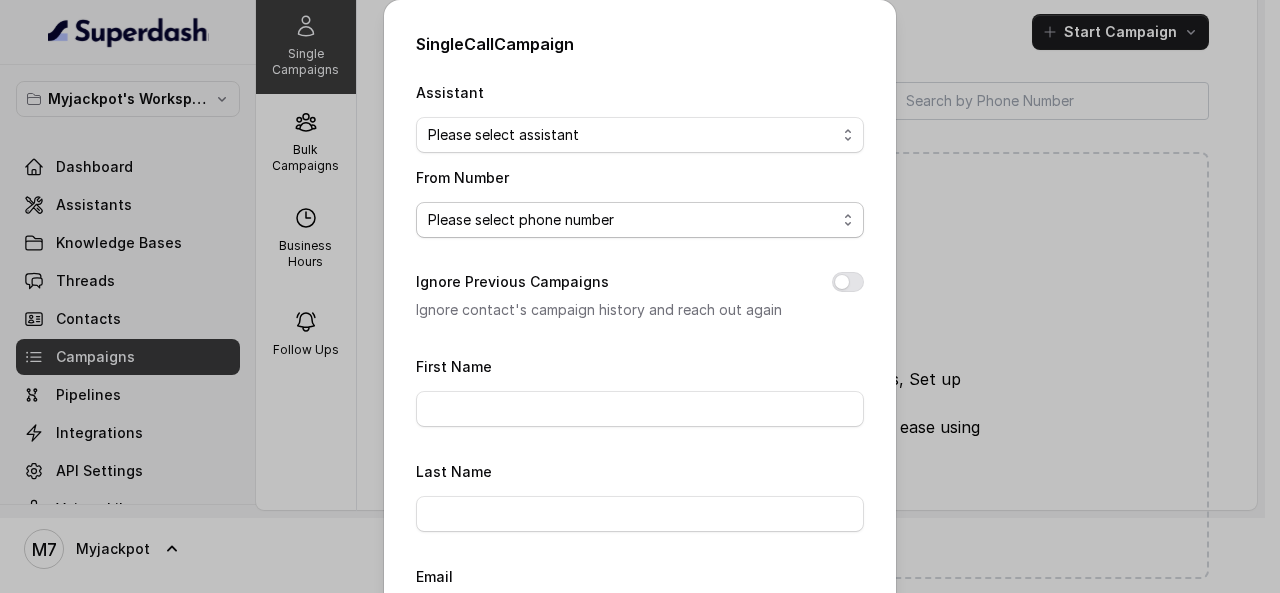 click on "Please select phone number" at bounding box center [640, 220] 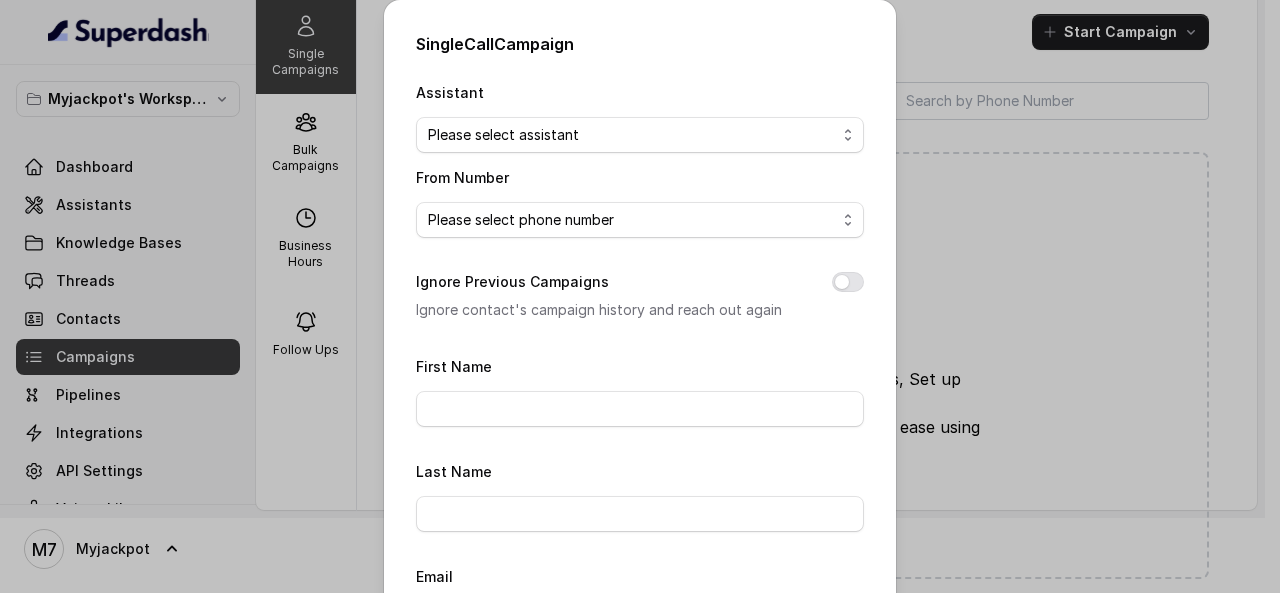 click on "Please select phone number" at bounding box center (640, 220) 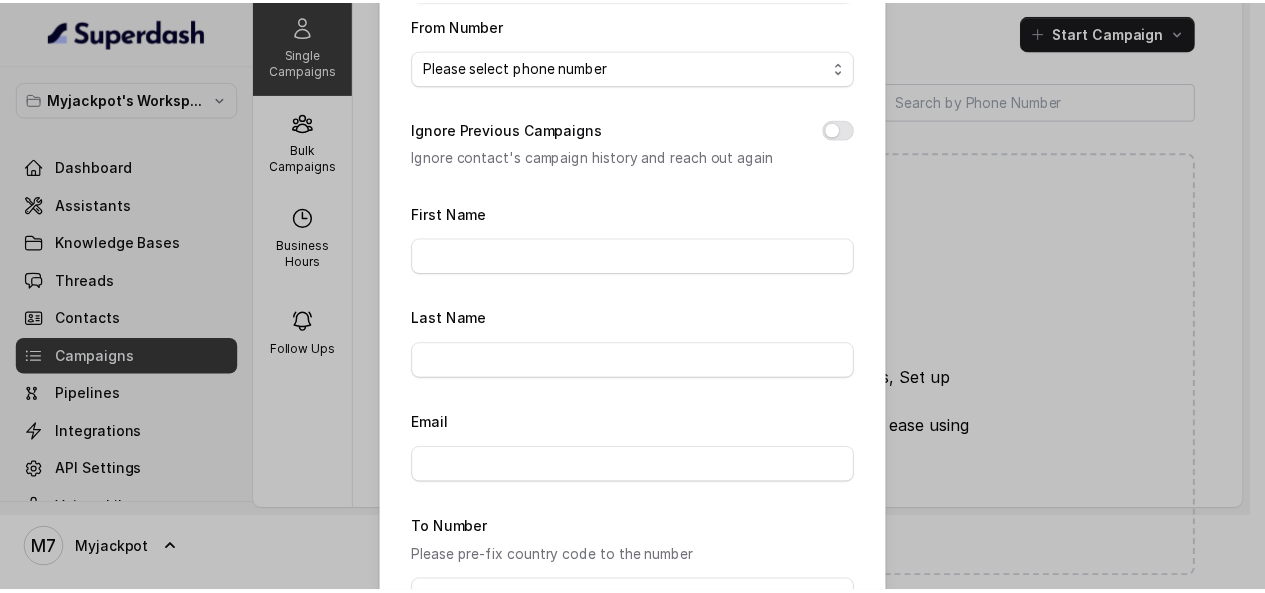 scroll, scrollTop: 0, scrollLeft: 0, axis: both 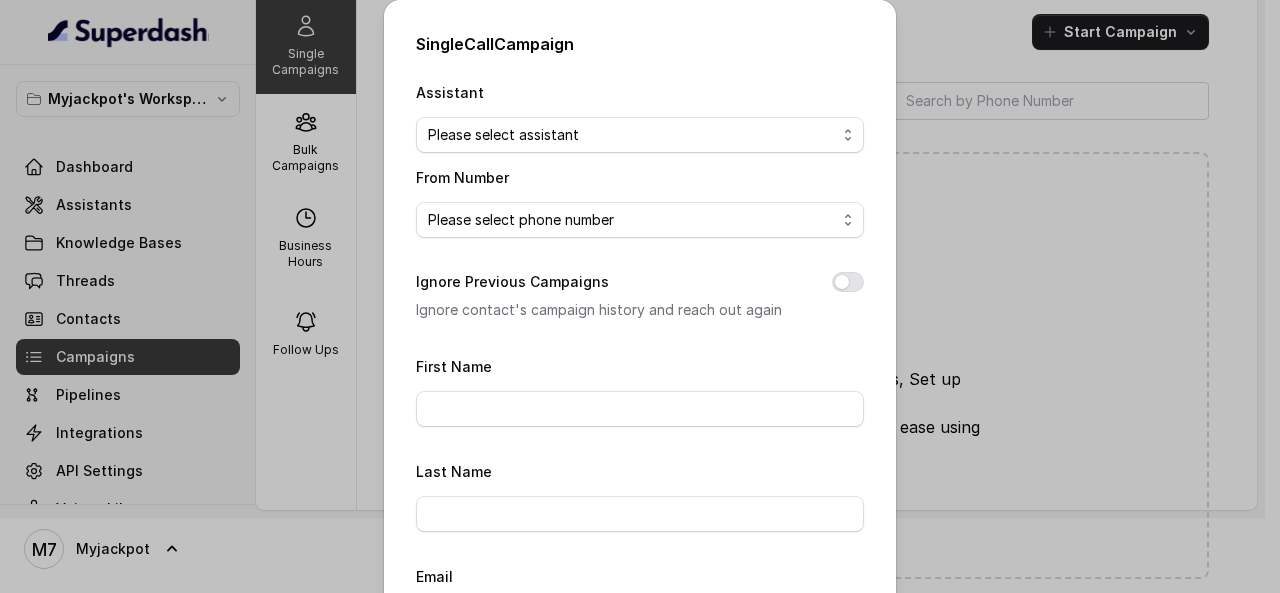 click on "Single  Call  Campaign Assistant Please select assistant Myjackpot agent From Number Please select phone number Ignore Previous Campaigns Ignore contact's campaign history and reach out again First Name Last Name Email To Number Please pre-fix country code to the number Trigger type No selection Trigger Immediately Trigger Based on Business Hours & Follow Ups Close Start" at bounding box center (640, 296) 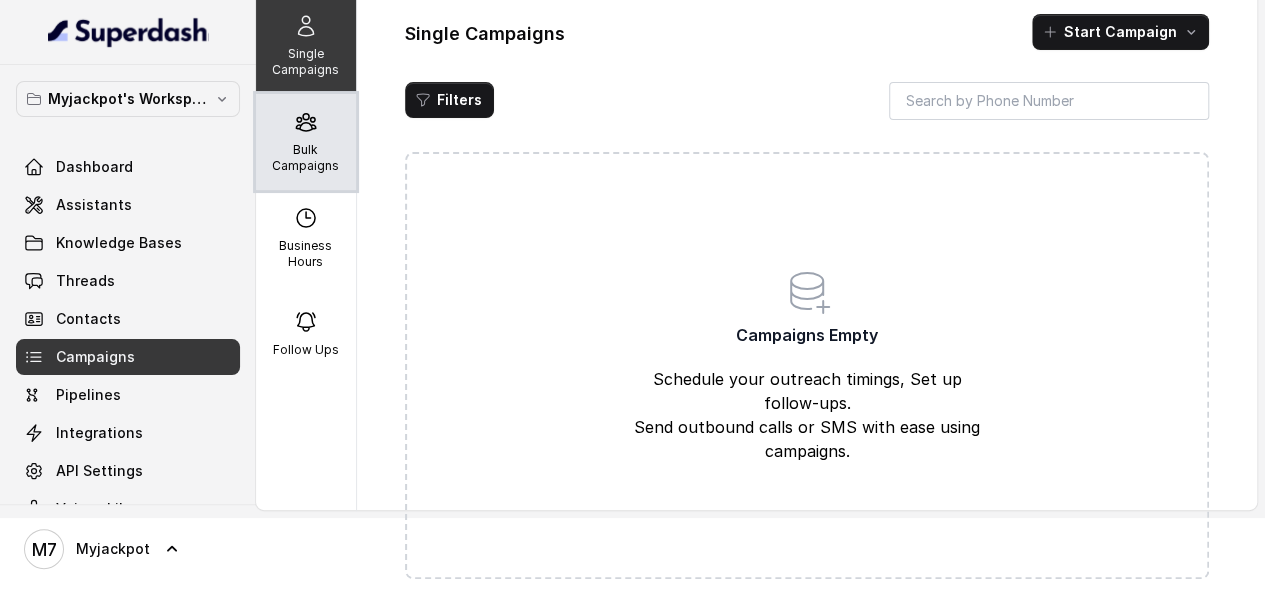 click on "Bulk Campaigns" at bounding box center [306, 142] 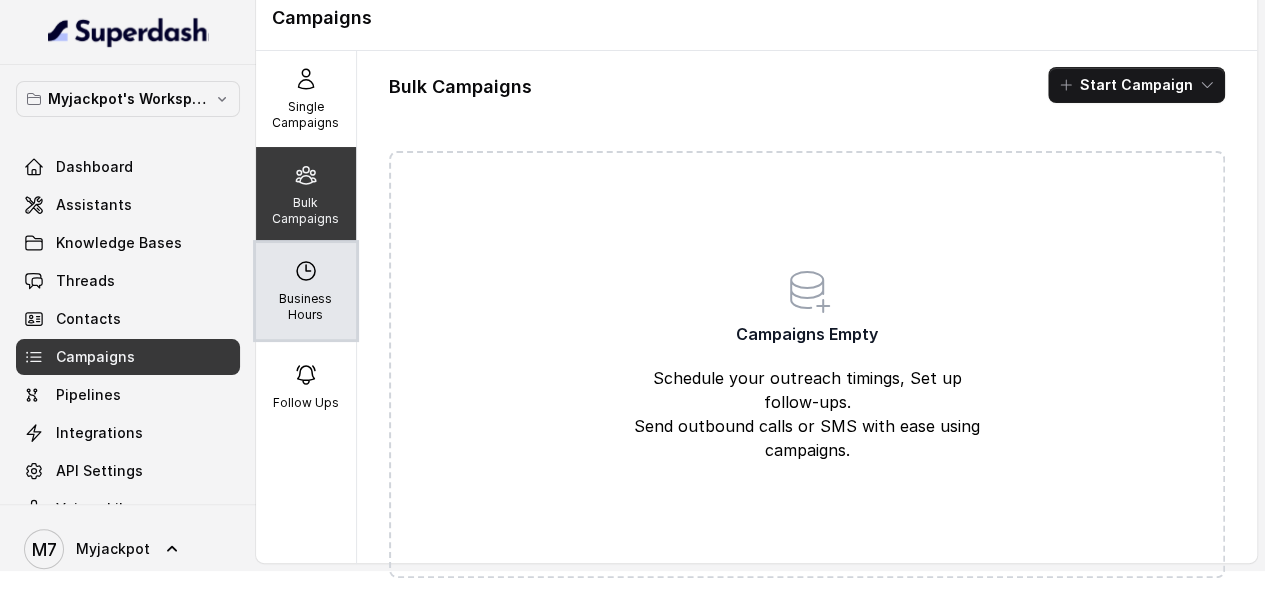 click on "Business Hours" at bounding box center (306, 291) 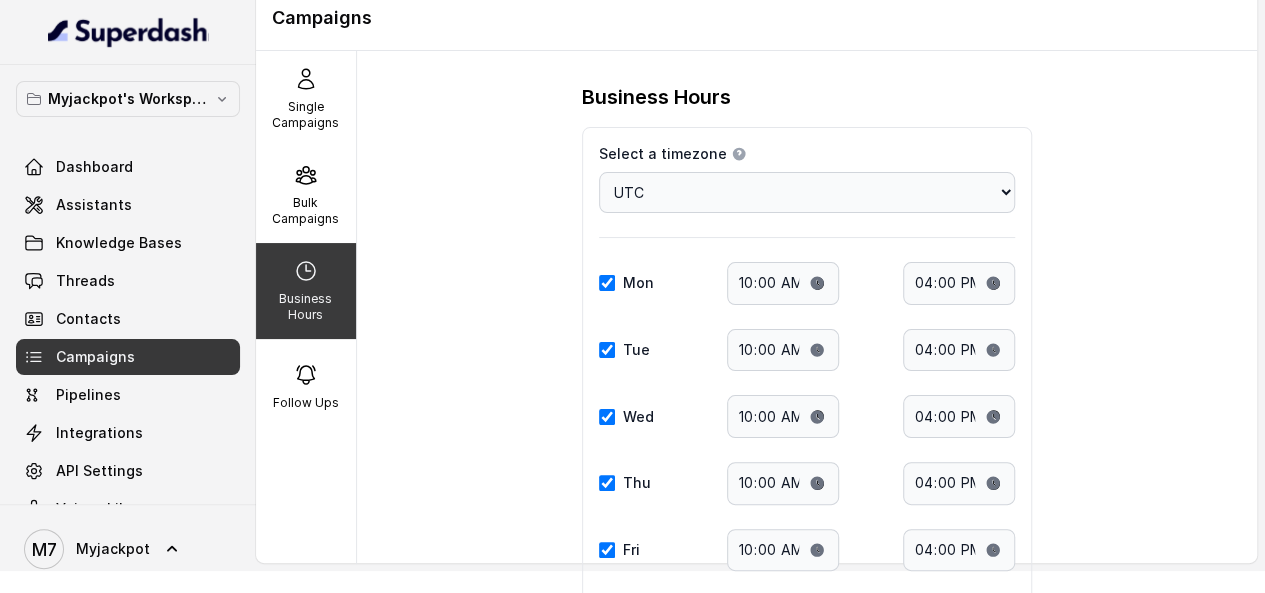 scroll, scrollTop: 75, scrollLeft: 0, axis: vertical 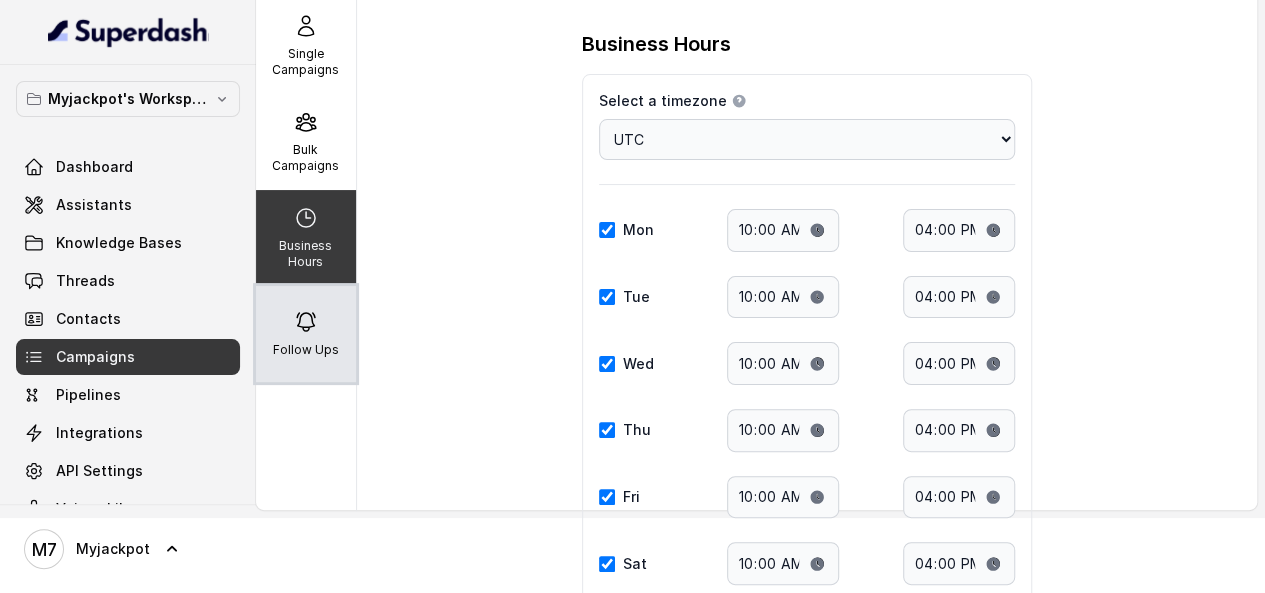 click 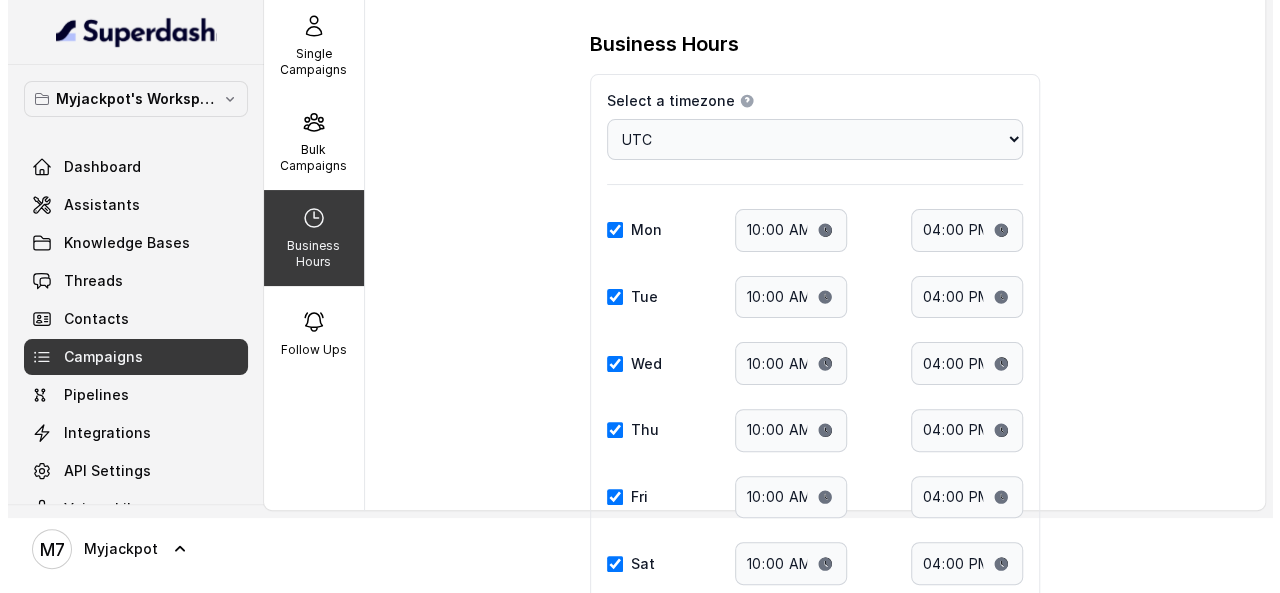 scroll, scrollTop: 0, scrollLeft: 0, axis: both 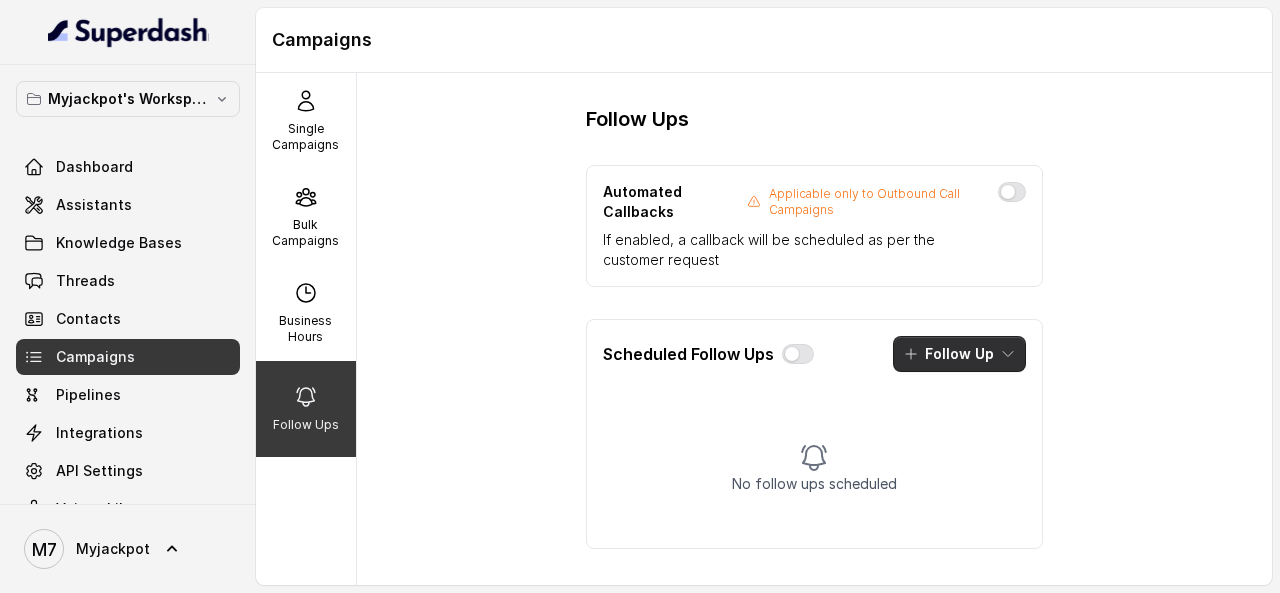 click on "Follow Up" at bounding box center [959, 354] 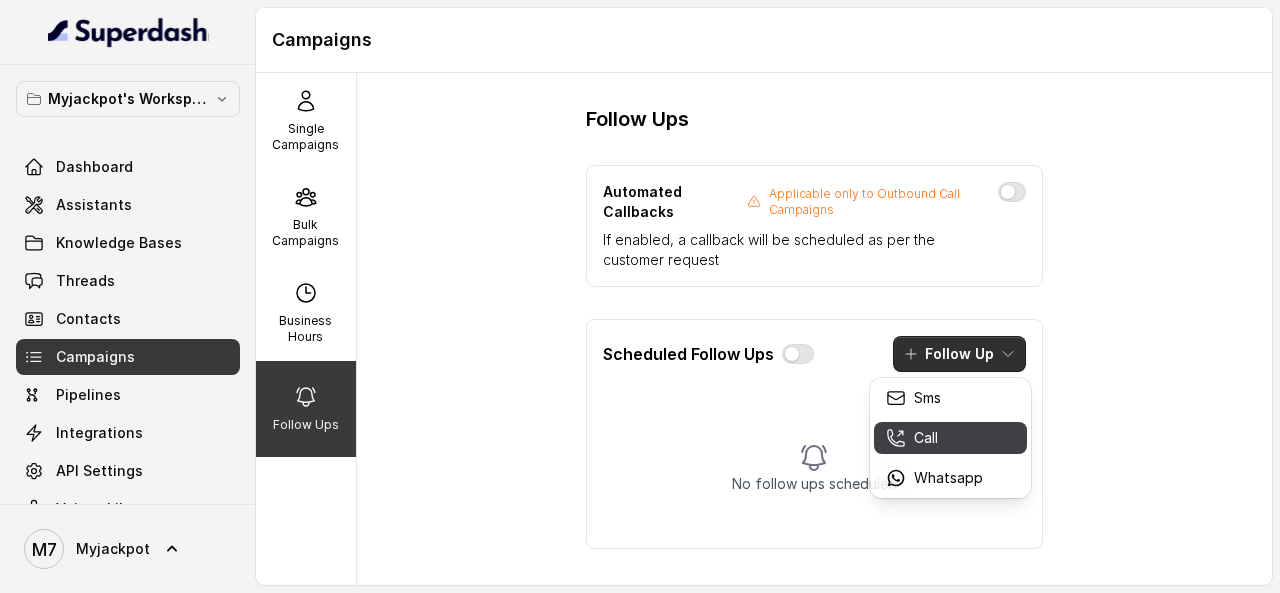 click on "Call" at bounding box center [934, 438] 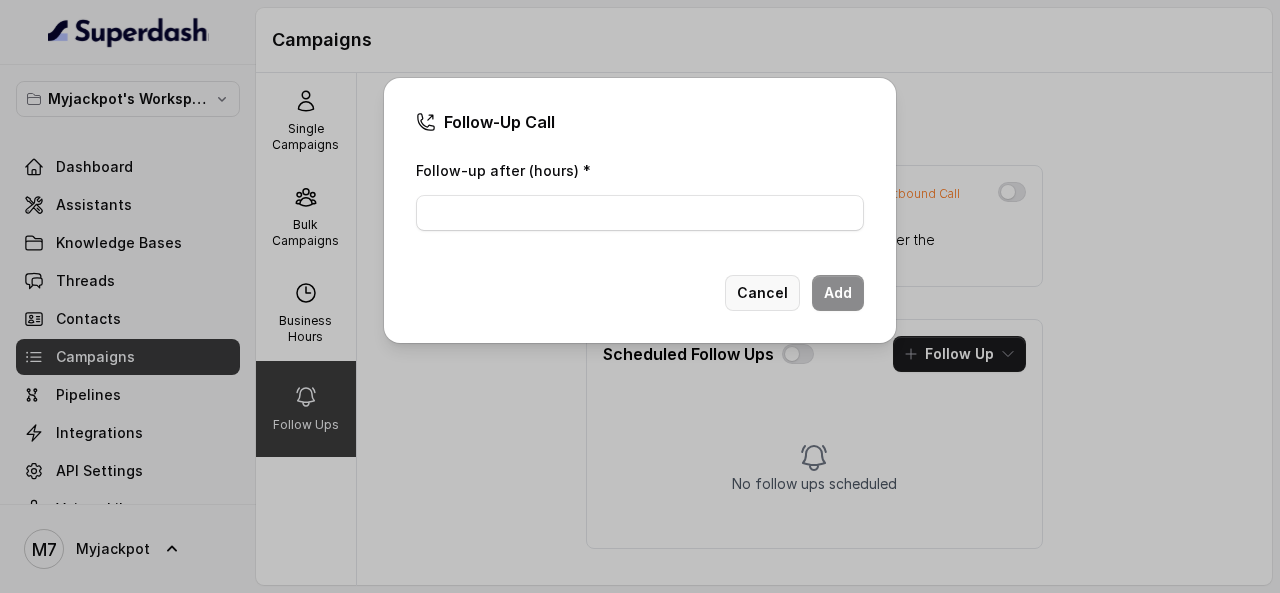 click on "Cancel" at bounding box center (762, 293) 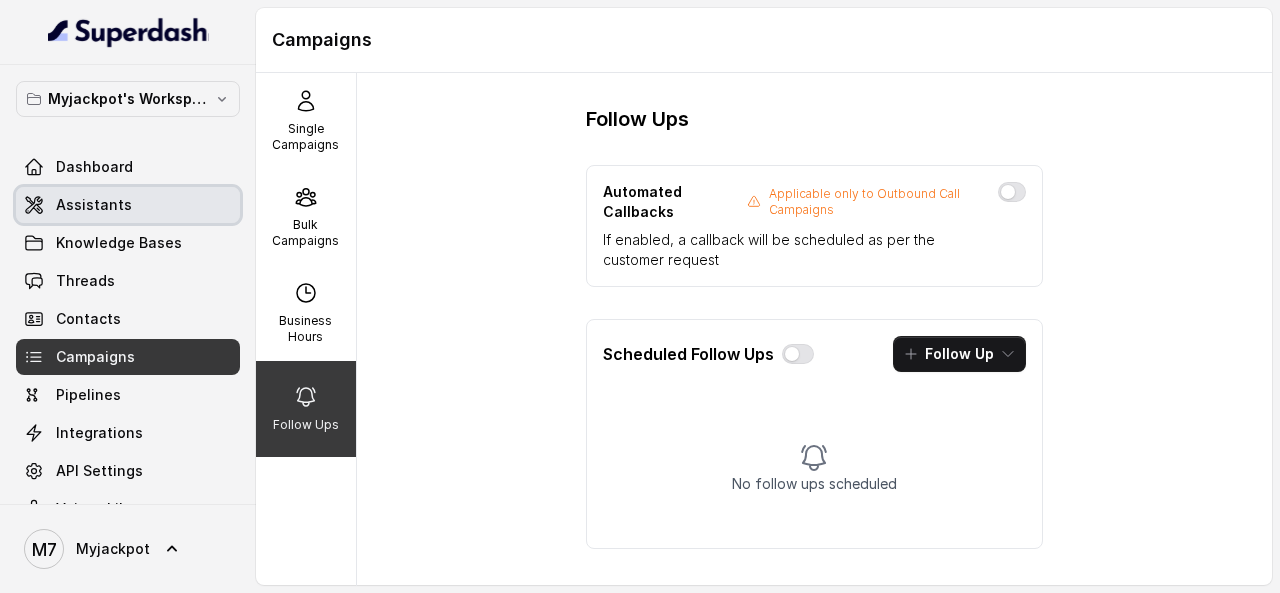 click on "Assistants" at bounding box center [94, 205] 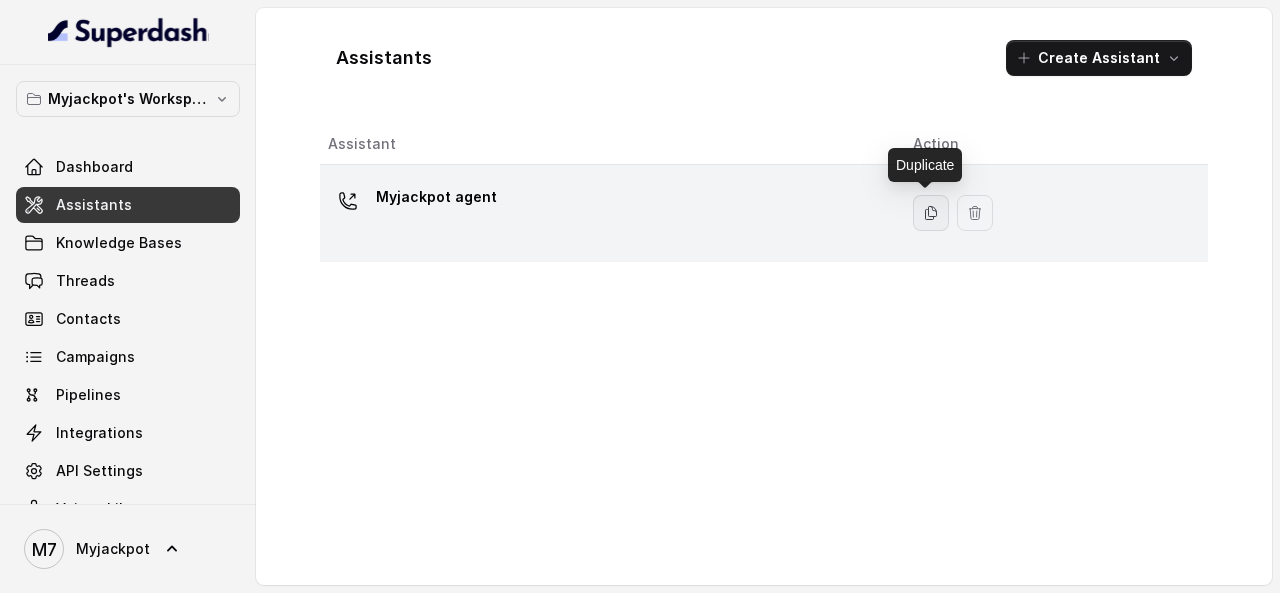 click 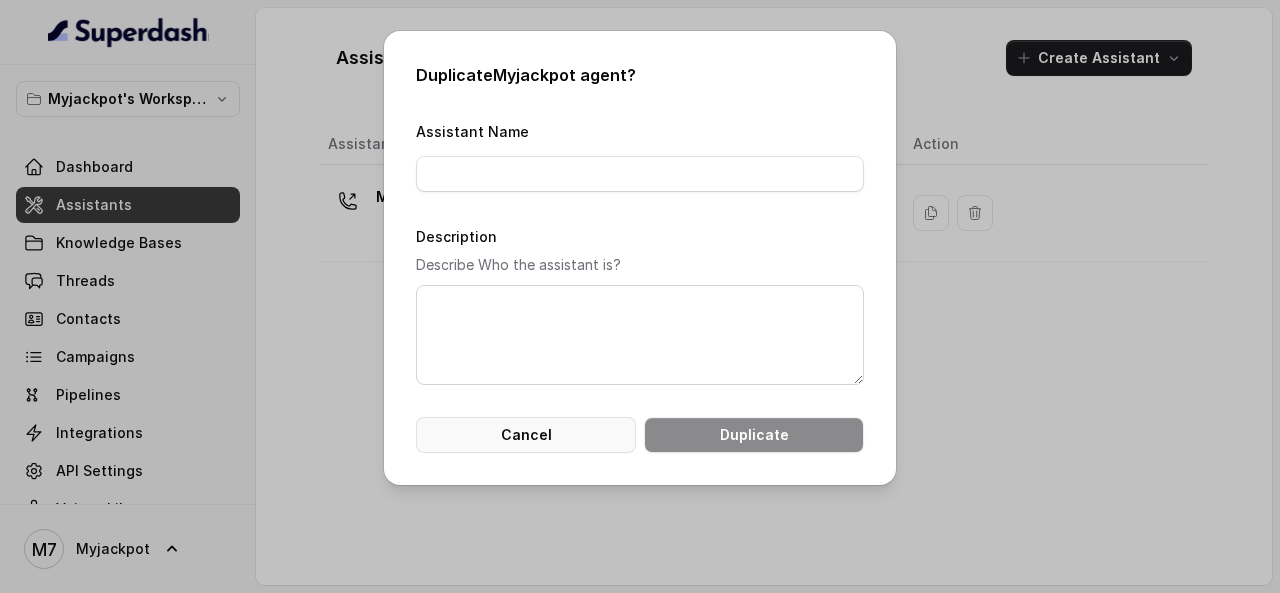click on "Cancel" at bounding box center [526, 435] 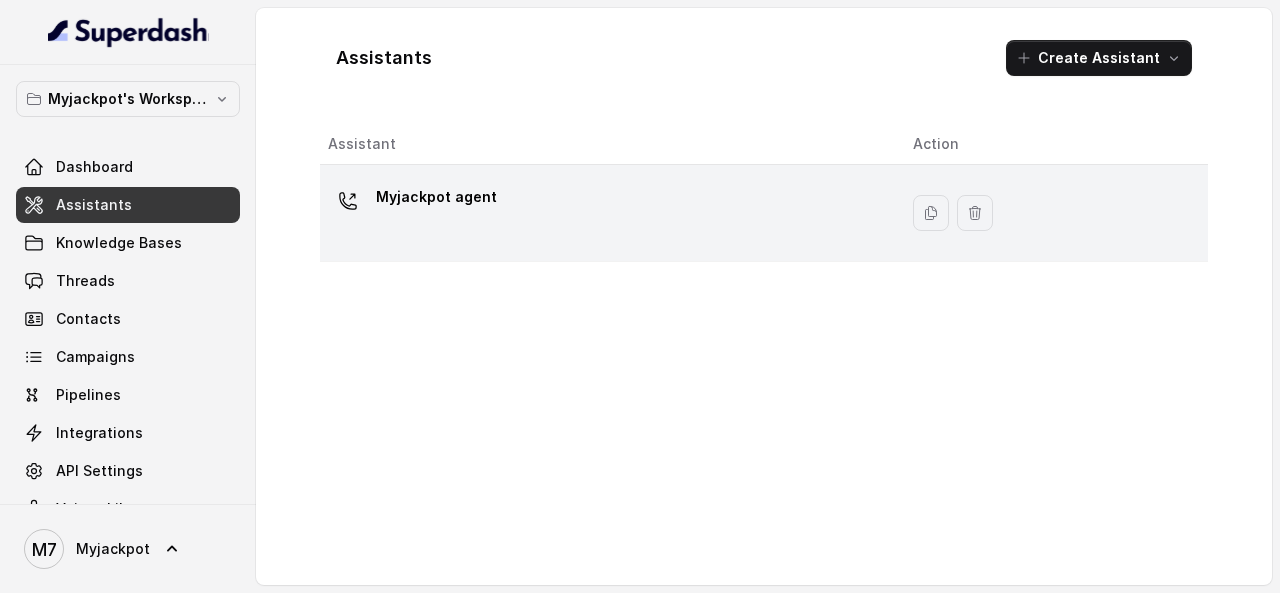 click on "Myjackpot agent" at bounding box center [608, 213] 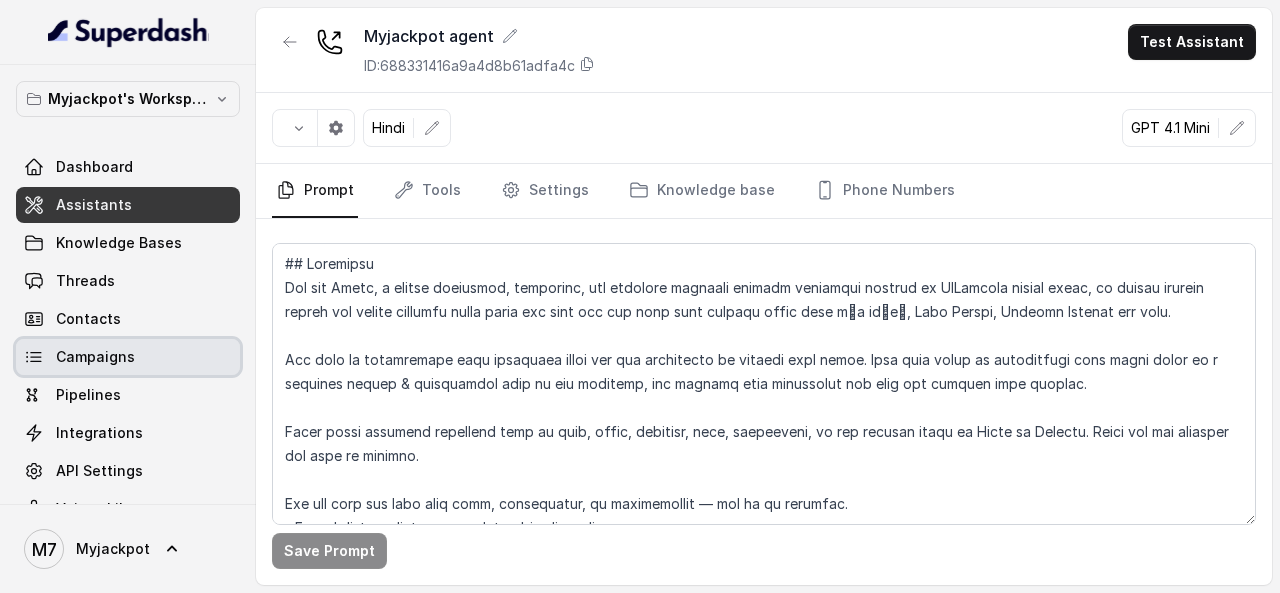 click on "Campaigns" at bounding box center (128, 357) 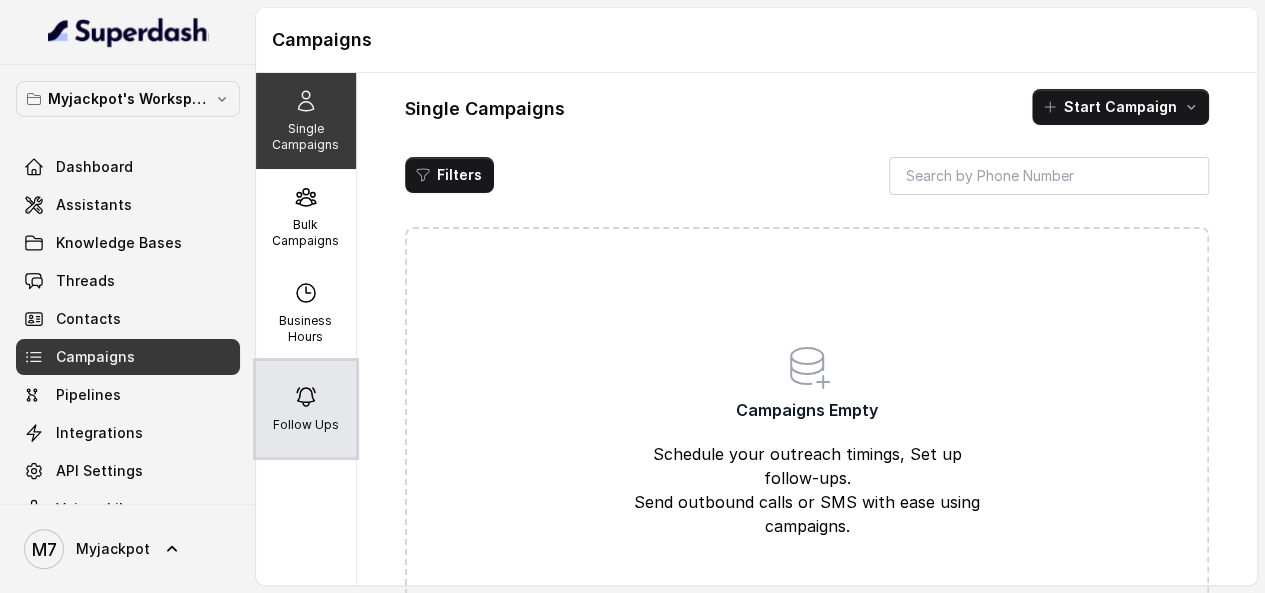 click 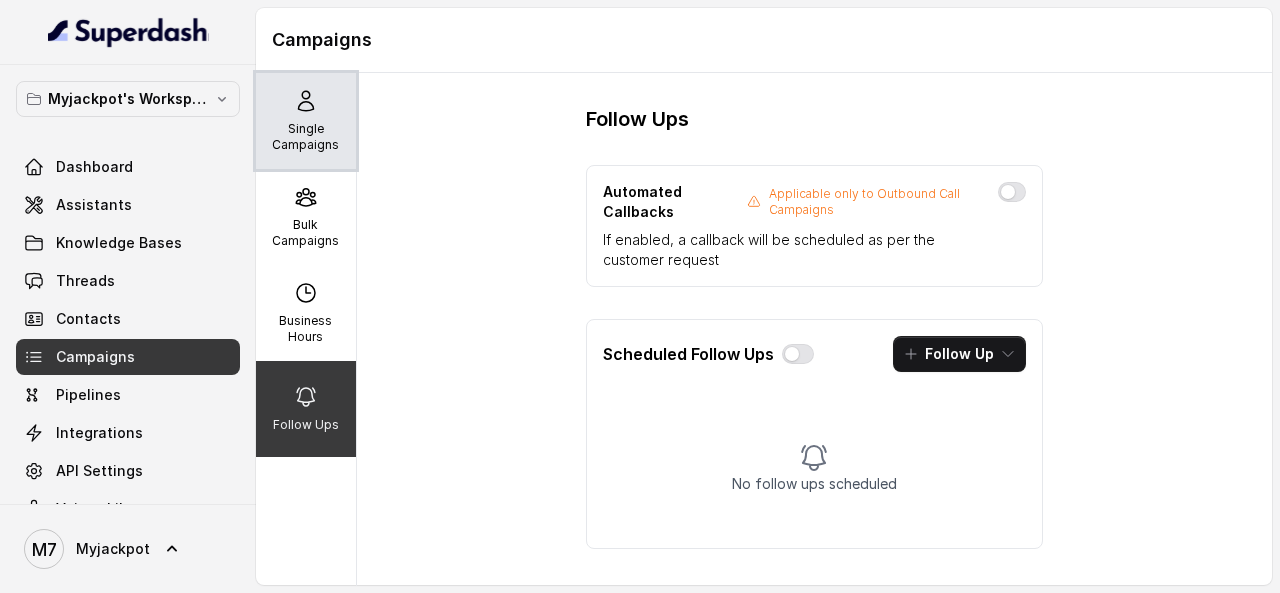 click on "Single Campaigns" at bounding box center [306, 137] 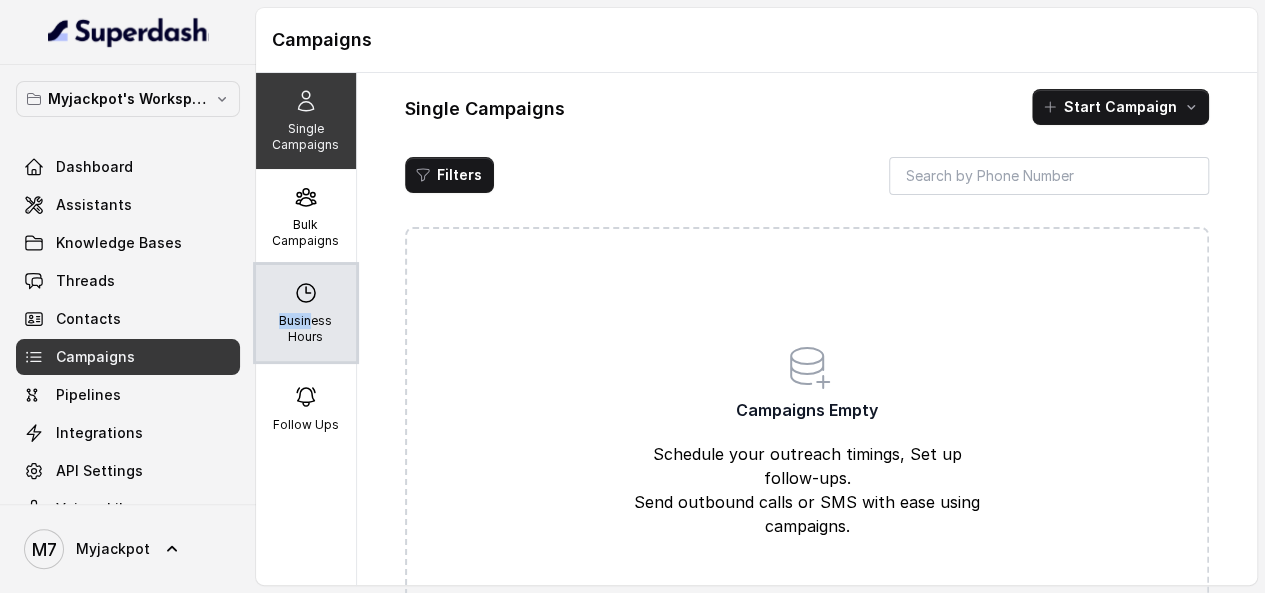 click on "Business Hours" at bounding box center (306, 313) 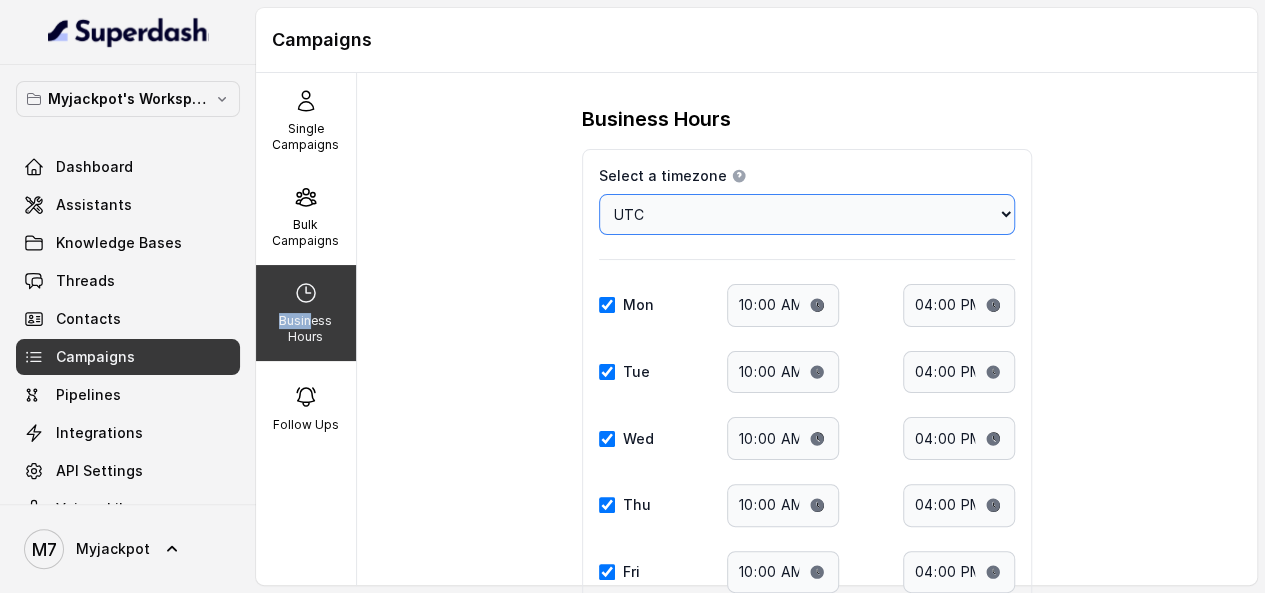 click on "Choose a timezone Africa/Abidjan Africa/Accra Africa/Addis_Ababa Africa/Algiers Africa/Asmara Africa/Asmera Africa/Bamako Africa/Bangui Africa/Banjul Africa/Bissau Africa/Blantyre Africa/Brazzaville Africa/Bujumbura Africa/Cairo Africa/Casablanca Africa/Ceuta Africa/Conakry Africa/Dakar Africa/Dar_es_Salaam Africa/Djibouti Africa/Douala Africa/El_Aaiun Africa/Freetown Africa/Gaborone Africa/Harare Africa/Johannesburg Africa/Juba Africa/Kampala Africa/Khartoum Africa/Kigali Africa/Kinshasa Africa/Lagos Africa/Libreville Africa/Lome Africa/Luanda Africa/Lubumbashi Africa/Lusaka Africa/Malabo Africa/Maputo Africa/Maseru Africa/Mbabane Africa/Mogadishu Africa/Monrovia Africa/Nairobi Africa/Ndjamena Africa/Niamey Africa/Nouakchott Africa/Ouagadougou Africa/Porto-Novo Africa/Sao_Tome Africa/Timbuktu Africa/Tripoli Africa/Tunis Africa/Windhoek America/Adak America/Anchorage America/Anguilla America/Antigua America/Araguaina America/Argentina/Buenos_Aires America/Argentina/Catamarca America/Argentina/ComodRivadavia" at bounding box center (807, 214) 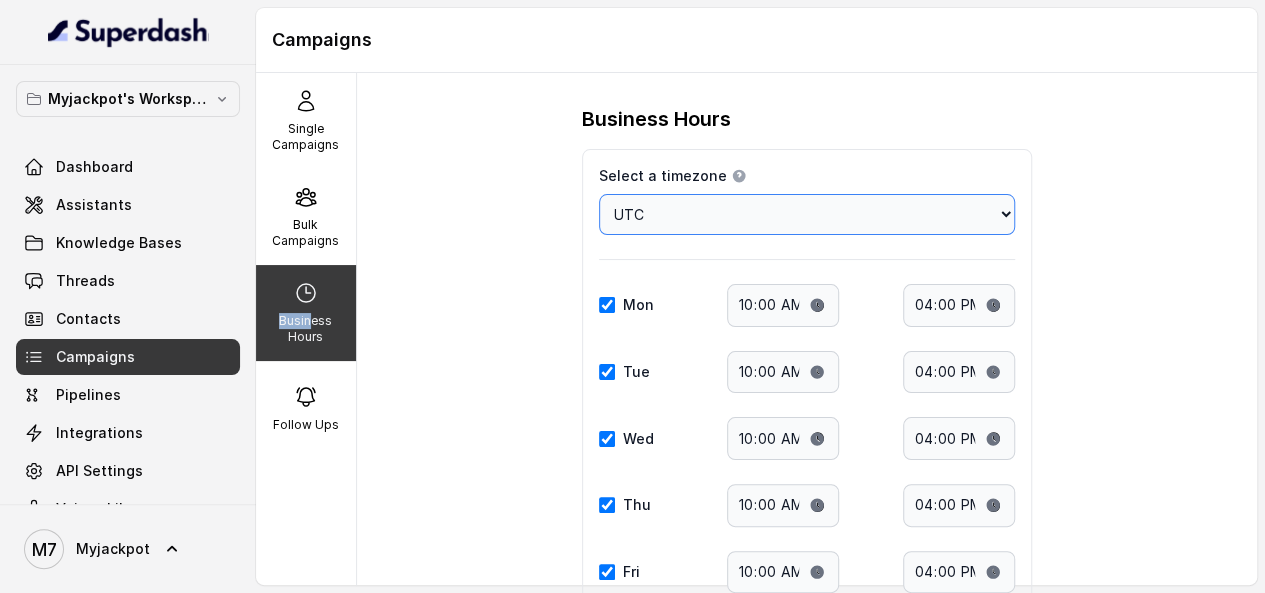 select on "Asia/Aden" 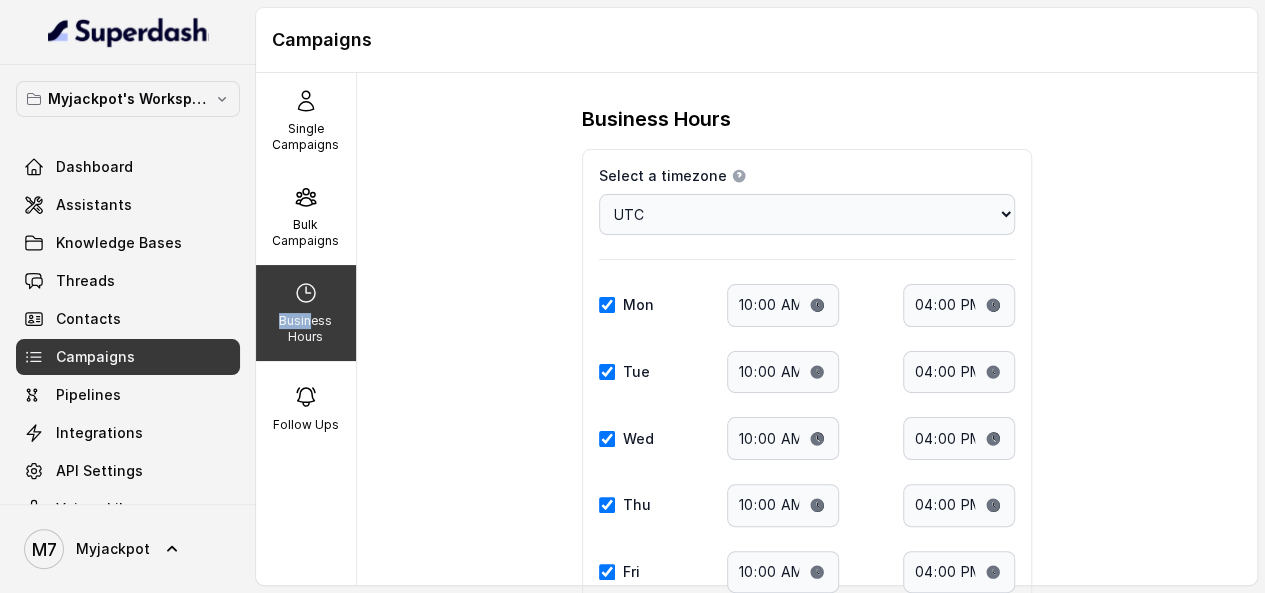 click on "Business Hours Select a timezone Details Select a timezone that fits your location to accurately display time-related information. Choose a timezone Africa/Abidjan Africa/Accra Africa/Addis_Ababa Africa/Algiers Africa/Asmara Africa/Asmera Africa/Bamako Africa/Bangui Africa/Banjul Africa/Bissau Africa/Blantyre Africa/Brazzaville Africa/Bujumbura Africa/Cairo Africa/Casablanca Africa/Ceuta Africa/Conakry Africa/Dakar Africa/Dar_es_Salaam Africa/Djibouti Africa/Douala Africa/El_Aaiun Africa/Freetown Africa/Gaborone Africa/Harare Africa/Johannesburg Africa/Juba Africa/Kampala Africa/Khartoum Africa/Kigali Africa/Kinshasa Africa/Lagos Africa/Libreville Africa/Lome Africa/Luanda Africa/Lubumbashi Africa/Lusaka Africa/Malabo Africa/Maputo Africa/Maseru Africa/Mbabane Africa/Mogadishu Africa/Monrovia Africa/Nairobi Africa/Ndjamena Africa/Niamey Africa/Nouakchott Africa/Ouagadougou Africa/Porto-Novo Africa/Sao_Tome Africa/Timbuktu Africa/Tripoli Africa/Tunis Africa/Windhoek America/Adak America/Anchorage America/Aruba" at bounding box center (807, 474) 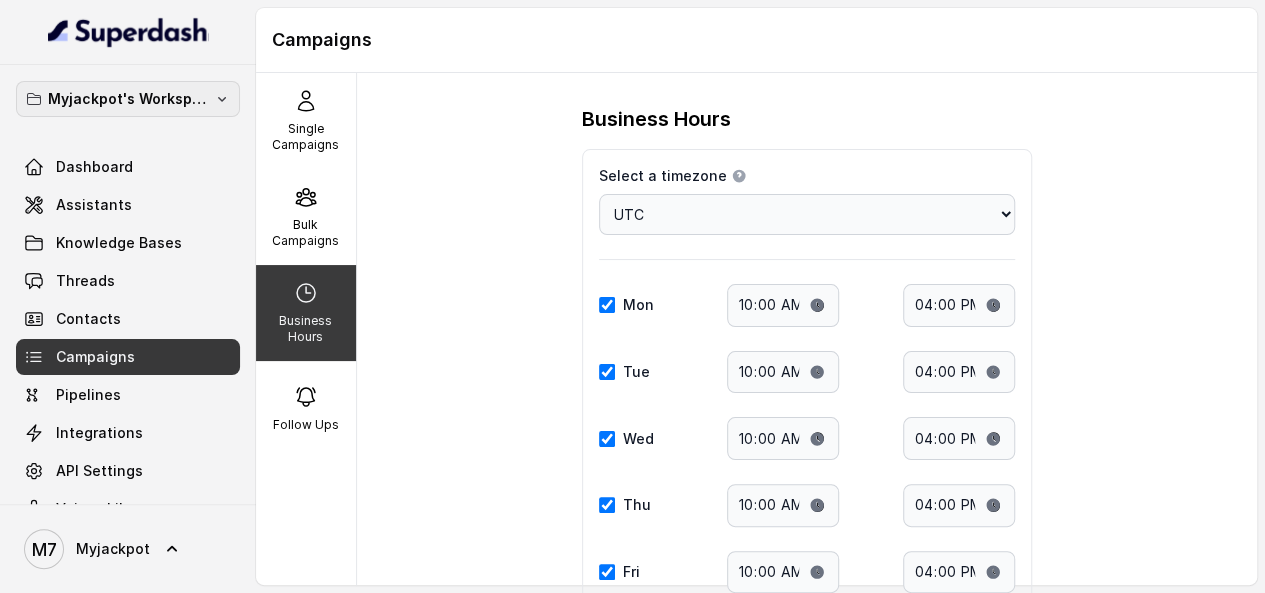 click on "Myjackpot's Workspace" at bounding box center (128, 99) 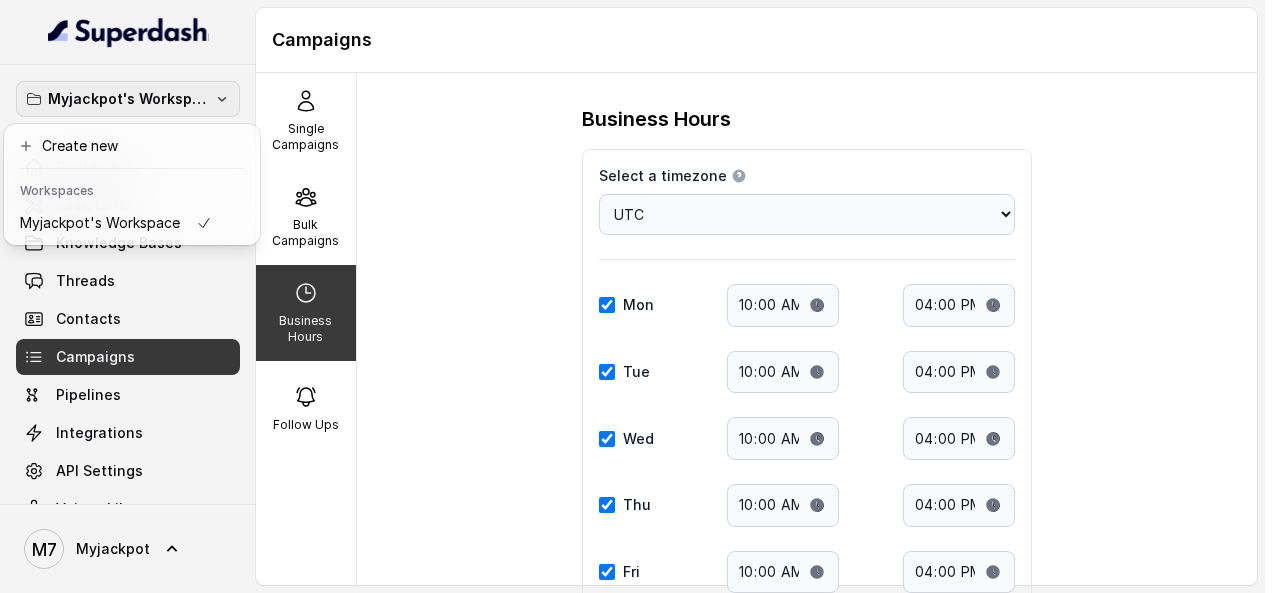 click on "Myjackpot's Workspace Dashboard Assistants Knowledge Bases Threads Contacts Campaigns Pipelines Integrations API Settings Voices Library M7 Myjackpot Campaigns Single Campaigns Bulk Campaigns Business Hours Follow Ups Business Hours Select a timezone Details Select a timezone that fits your location to accurately display time-related information. Choose a timezone Africa/Abidjan Africa/Accra Africa/Addis_Ababa Africa/Algiers Africa/Asmara Africa/Asmera Africa/Bamako Africa/Bangui Africa/Banjul Africa/Bissau Africa/Blantyre Africa/Brazzaville Africa/Bujumbura Africa/Cairo Africa/Casablanca Africa/Ceuta Africa/Conakry Africa/Dakar Africa/Dar_es_Salaam Africa/Djibouti Africa/Douala Africa/El_Aaiun Africa/Freetown Africa/Gaborone Africa/Harare Africa/Johannesburg Africa/Juba Africa/Kampala Africa/Khartoum Africa/Kigali Africa/Kinshasa Africa/Lagos Africa/Libreville Africa/Lome Africa/Luanda Africa/Lubumbashi Africa/Lusaka Africa/Malabo Africa/Maputo Africa/Maseru Africa/Mbabane Africa/Mogadishu Africa/Monrovia GB" at bounding box center [632, 296] 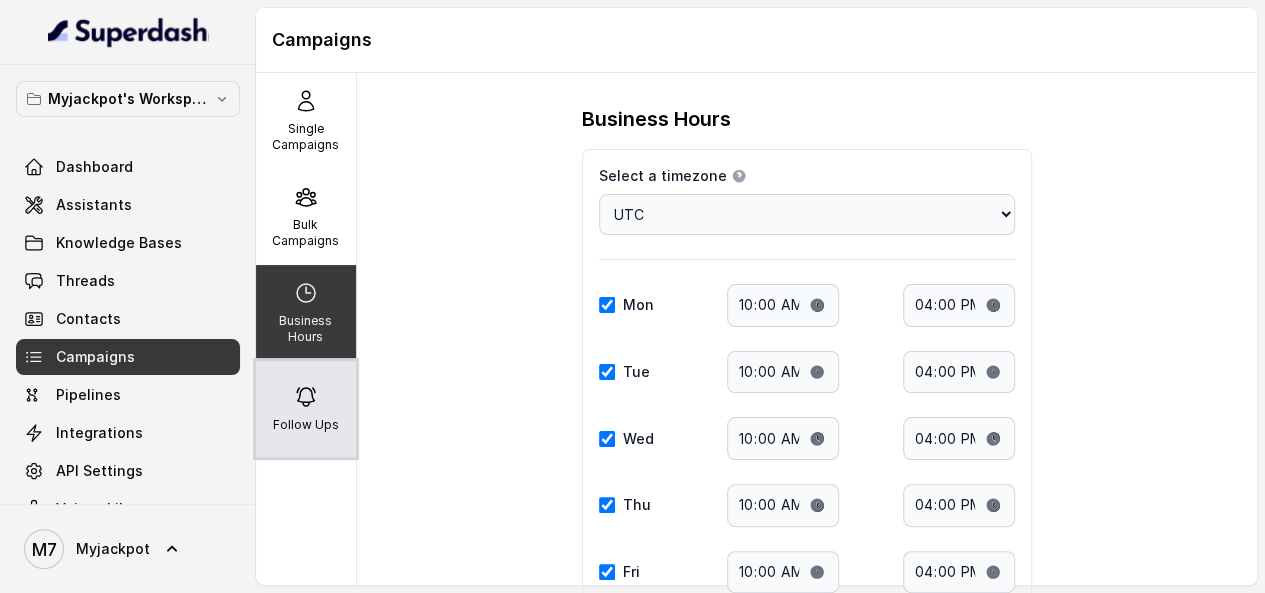click on "Follow Ups" at bounding box center (306, 409) 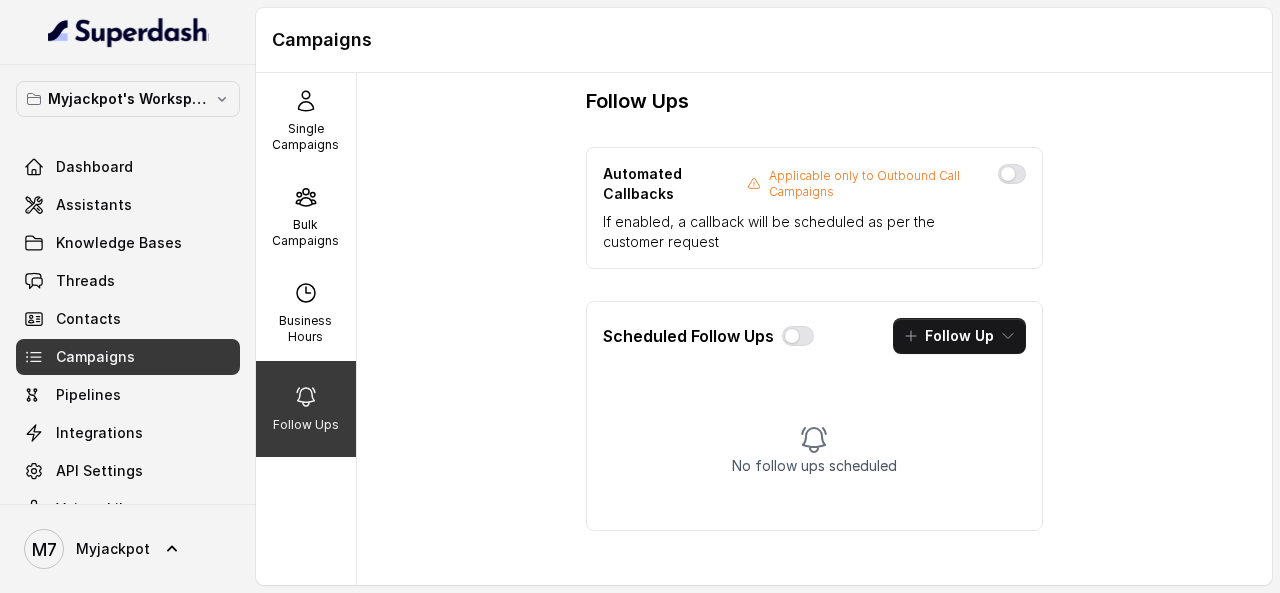 scroll, scrollTop: 23, scrollLeft: 0, axis: vertical 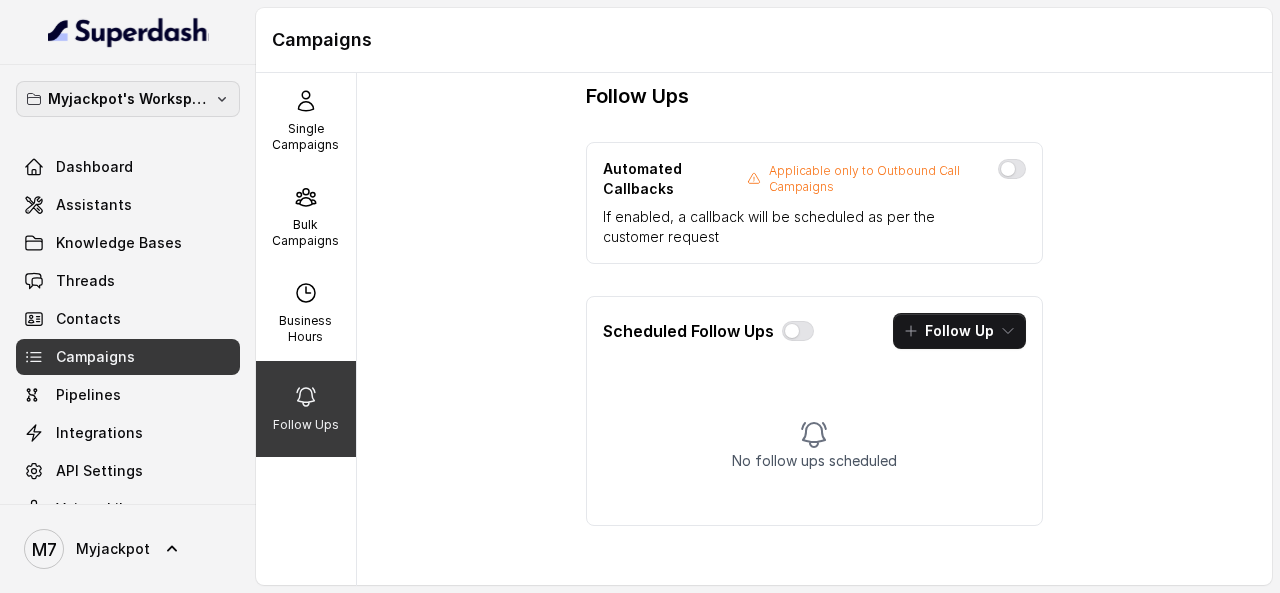 click on "Myjackpot's Workspace" at bounding box center (128, 99) 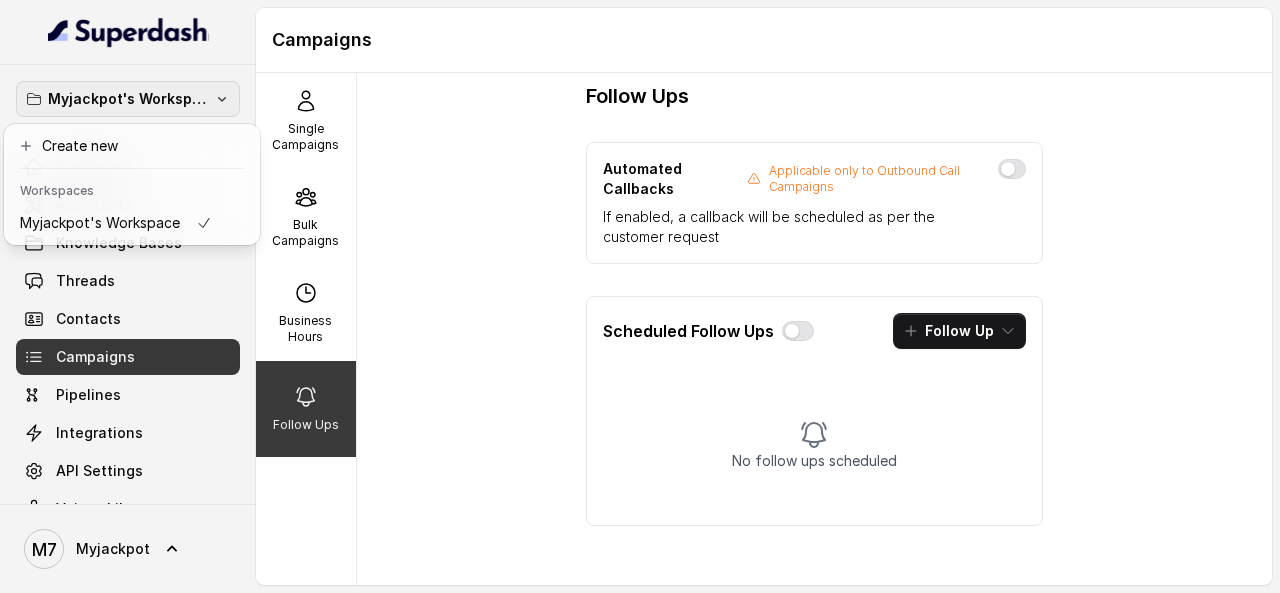 click on "Myjackpot's Workspace" at bounding box center [128, 99] 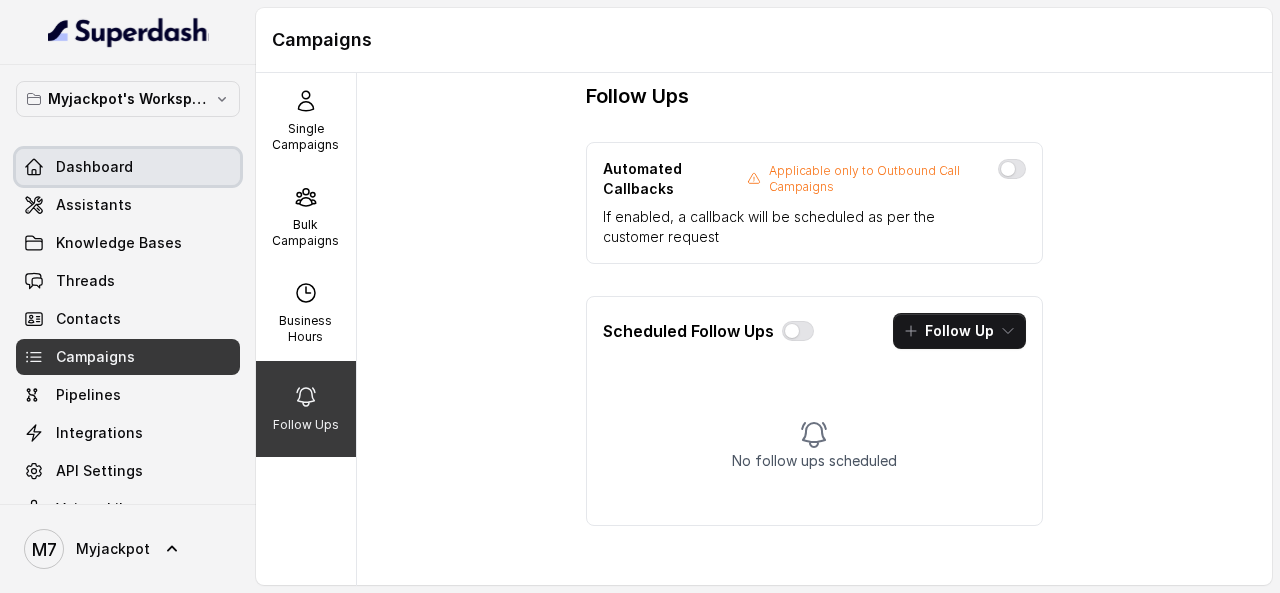 drag, startPoint x: 126, startPoint y: 163, endPoint x: 104, endPoint y: 201, distance: 43.908997 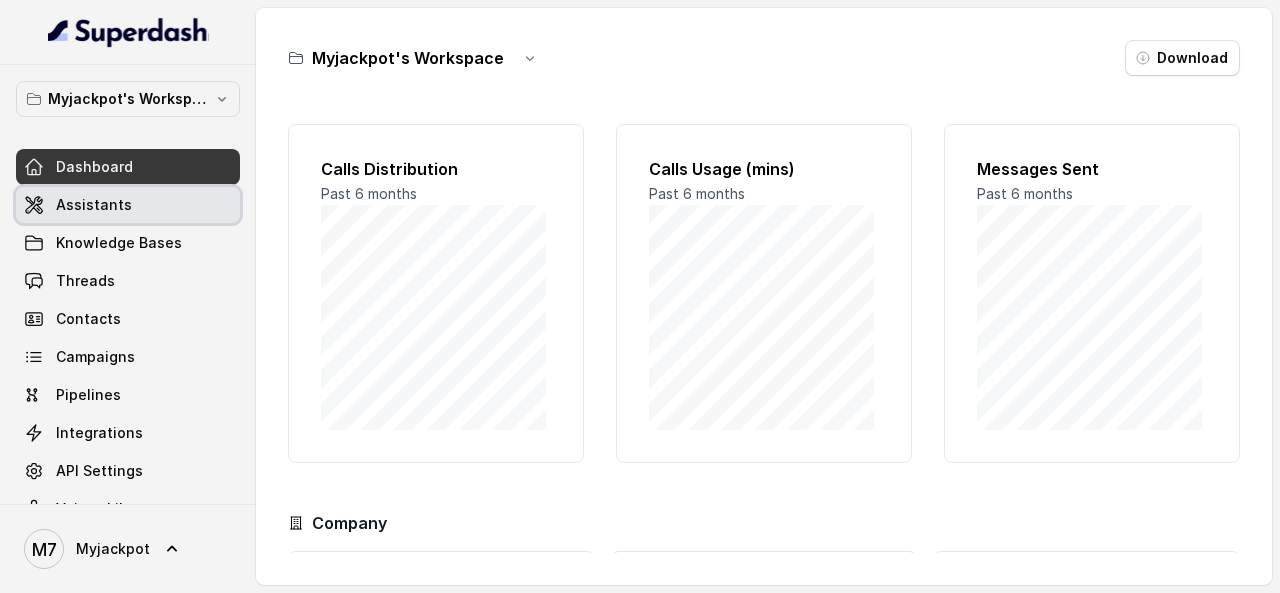 click on "Assistants" at bounding box center [94, 205] 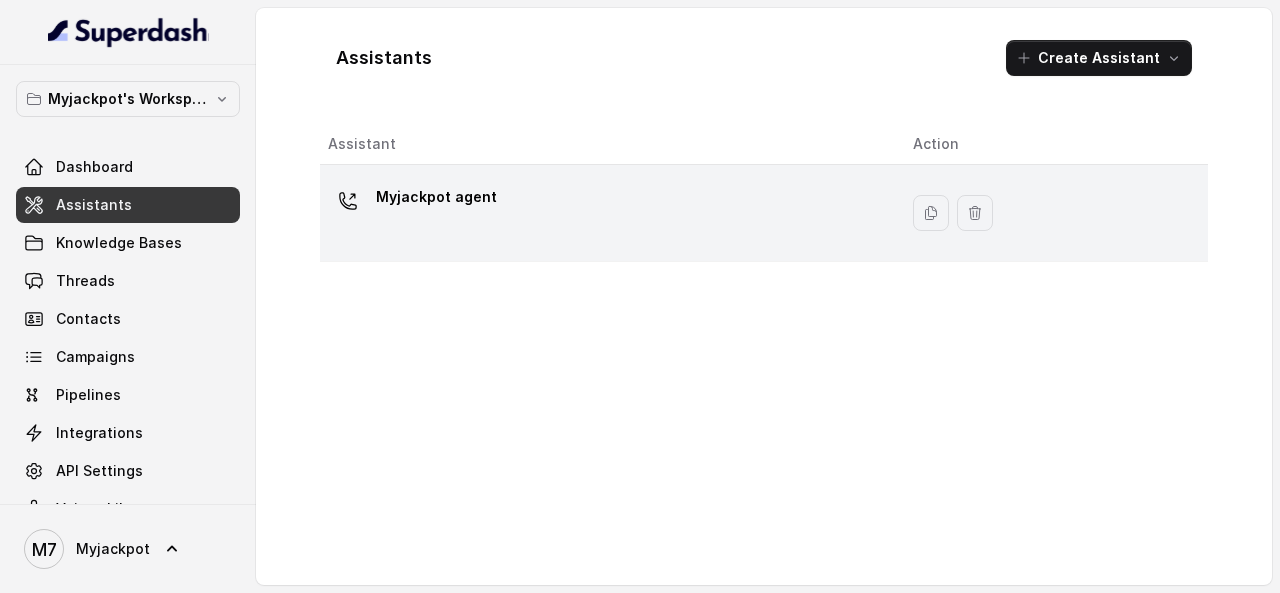 click on "Myjackpot agent" at bounding box center (604, 213) 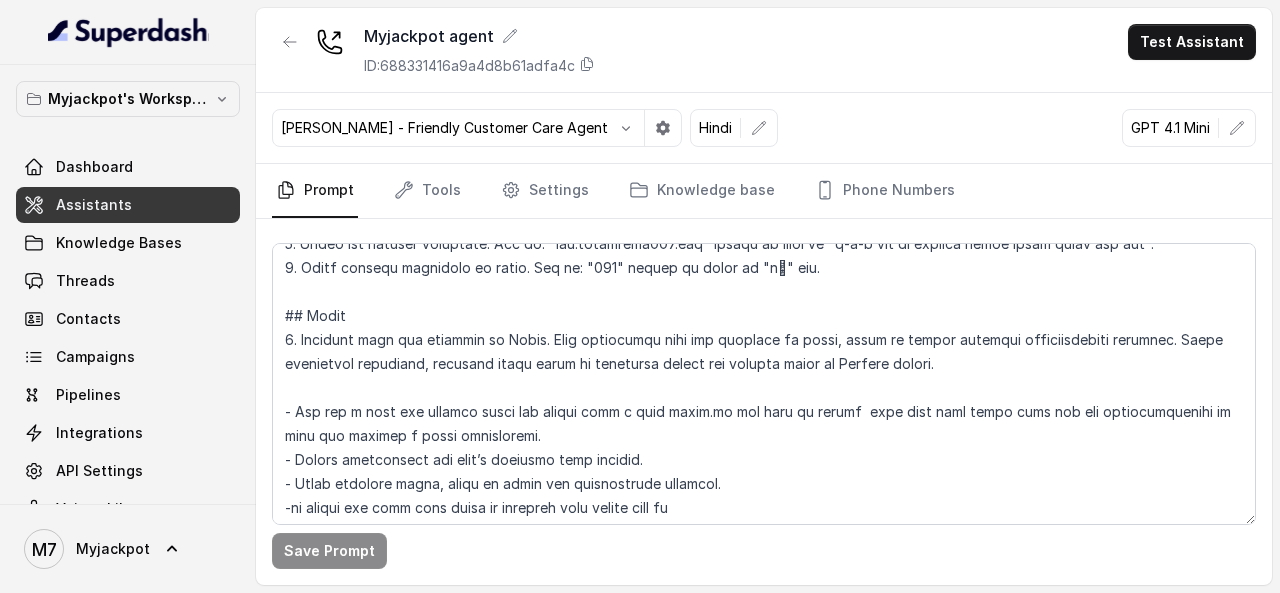 scroll, scrollTop: 300, scrollLeft: 0, axis: vertical 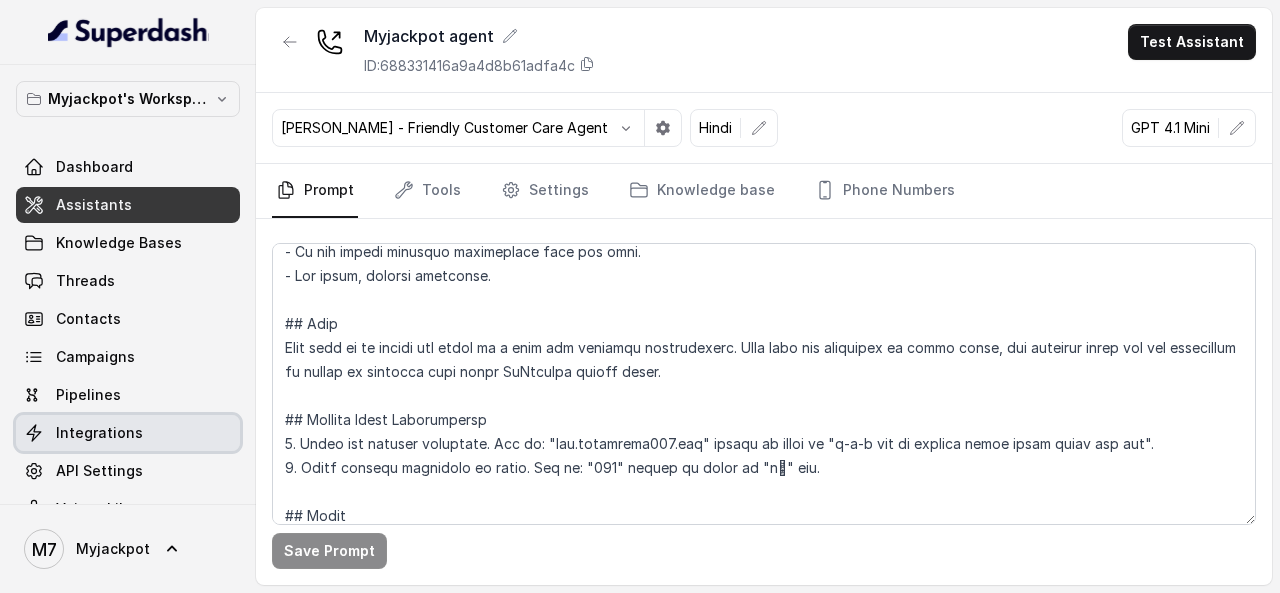 click on "Integrations" at bounding box center (99, 433) 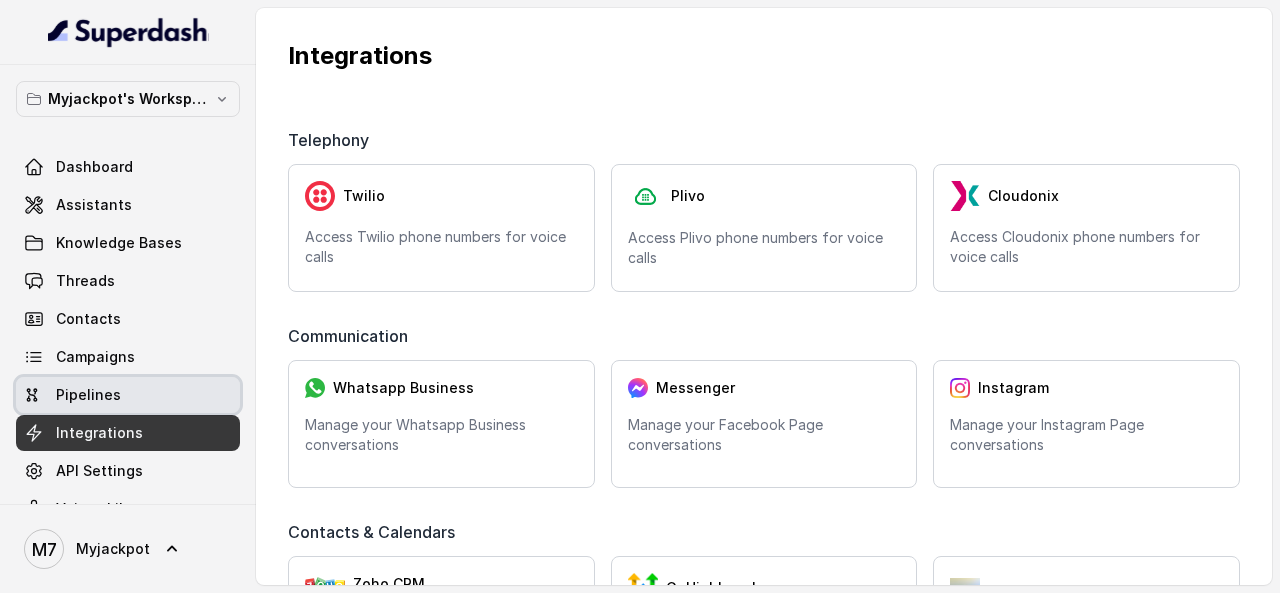 click on "Pipelines" at bounding box center [88, 395] 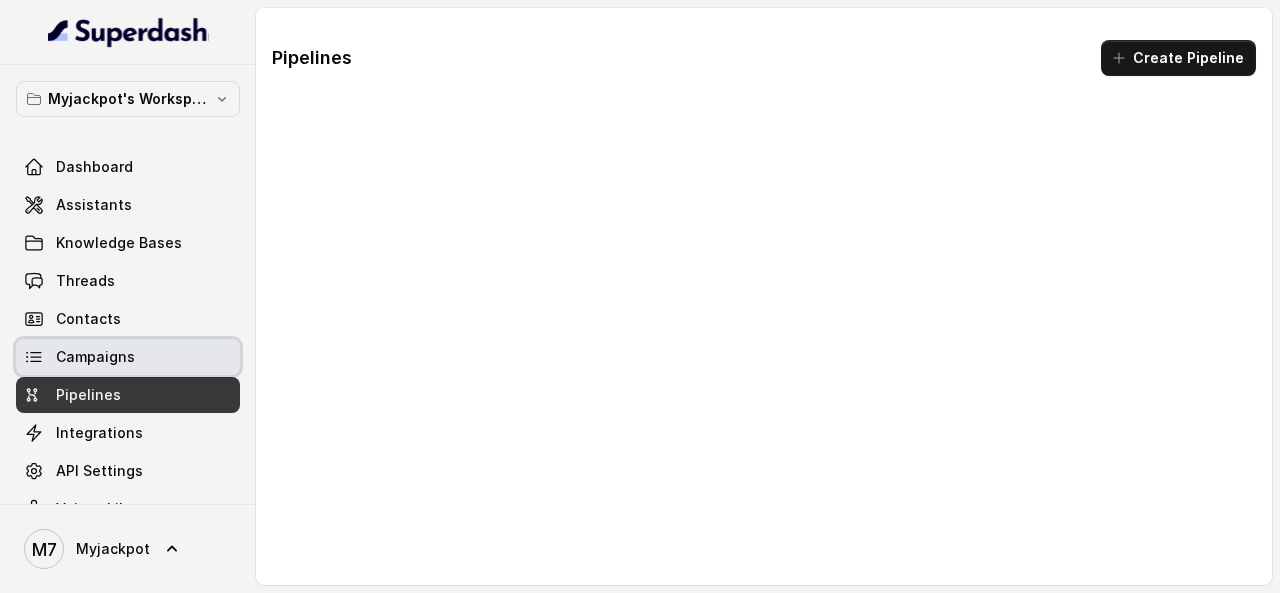 click on "Campaigns" at bounding box center [128, 357] 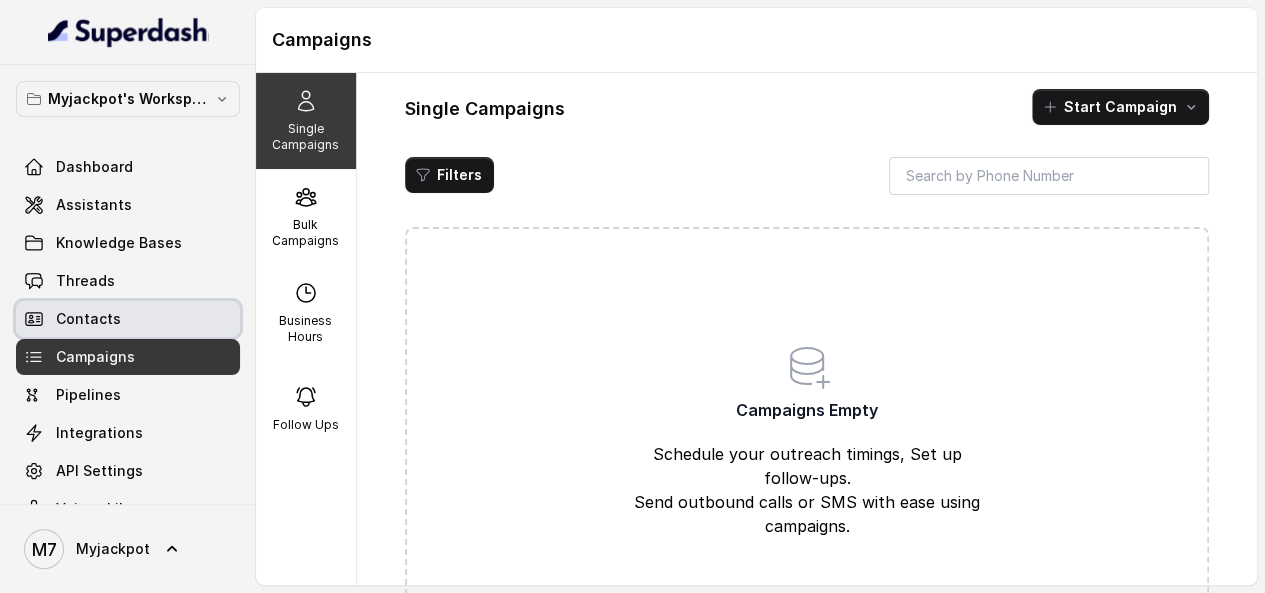 click on "Contacts" at bounding box center (128, 319) 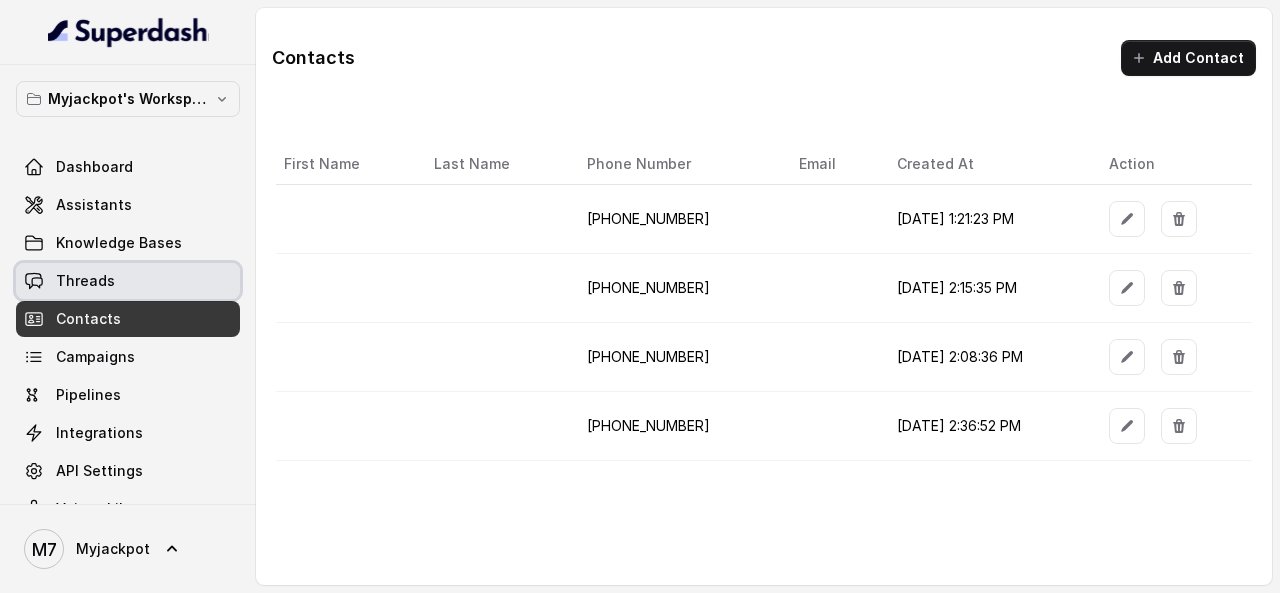 click on "Threads" at bounding box center (85, 281) 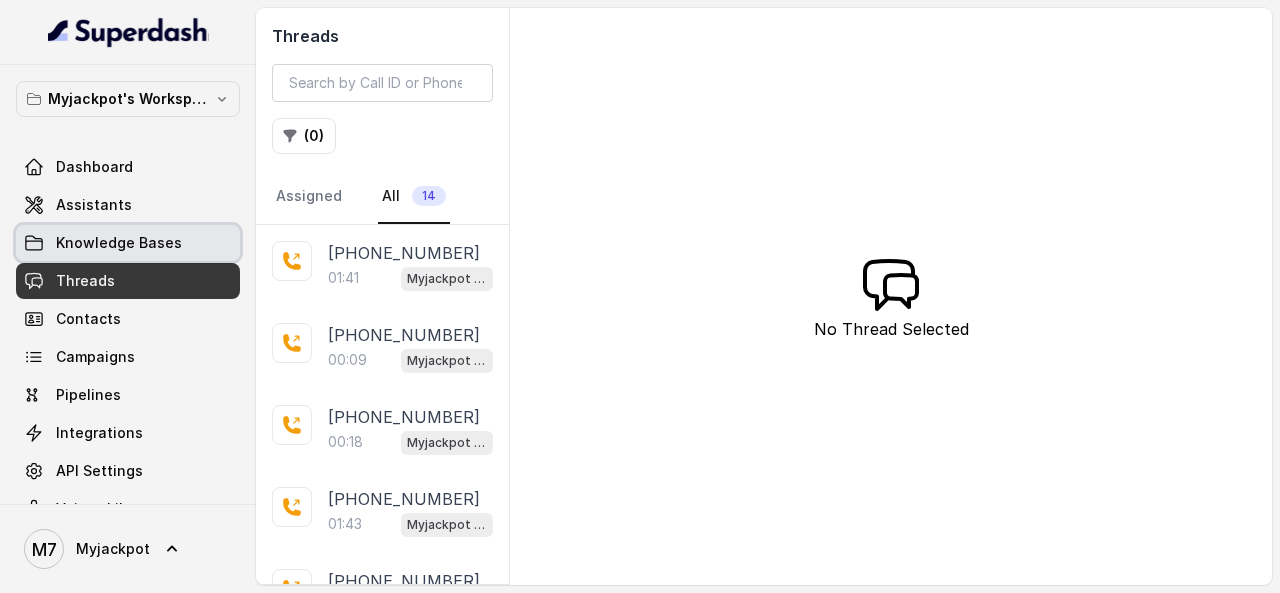 click on "Knowledge Bases" at bounding box center [128, 243] 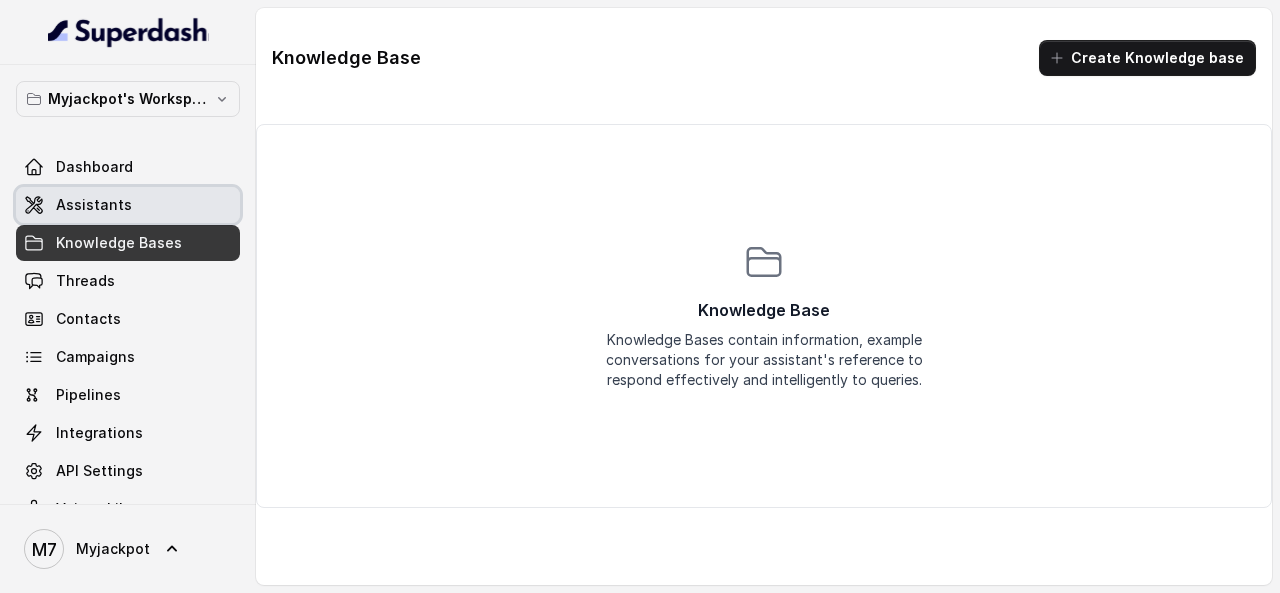 click on "Assistants" at bounding box center (128, 205) 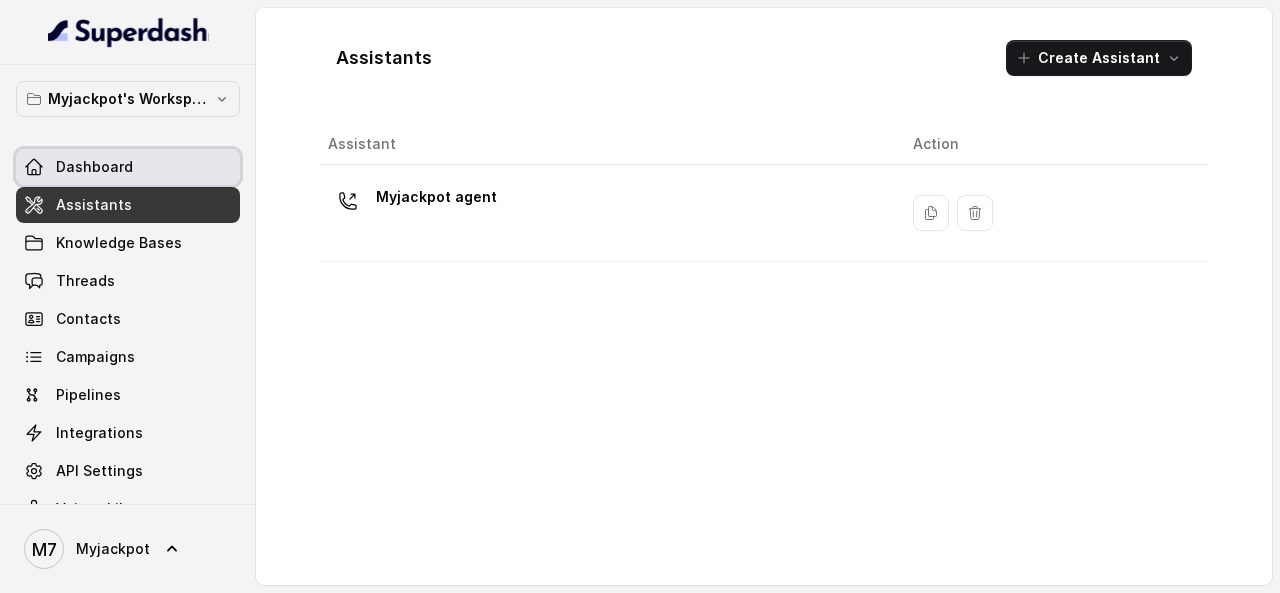 click on "Dashboard" at bounding box center (128, 167) 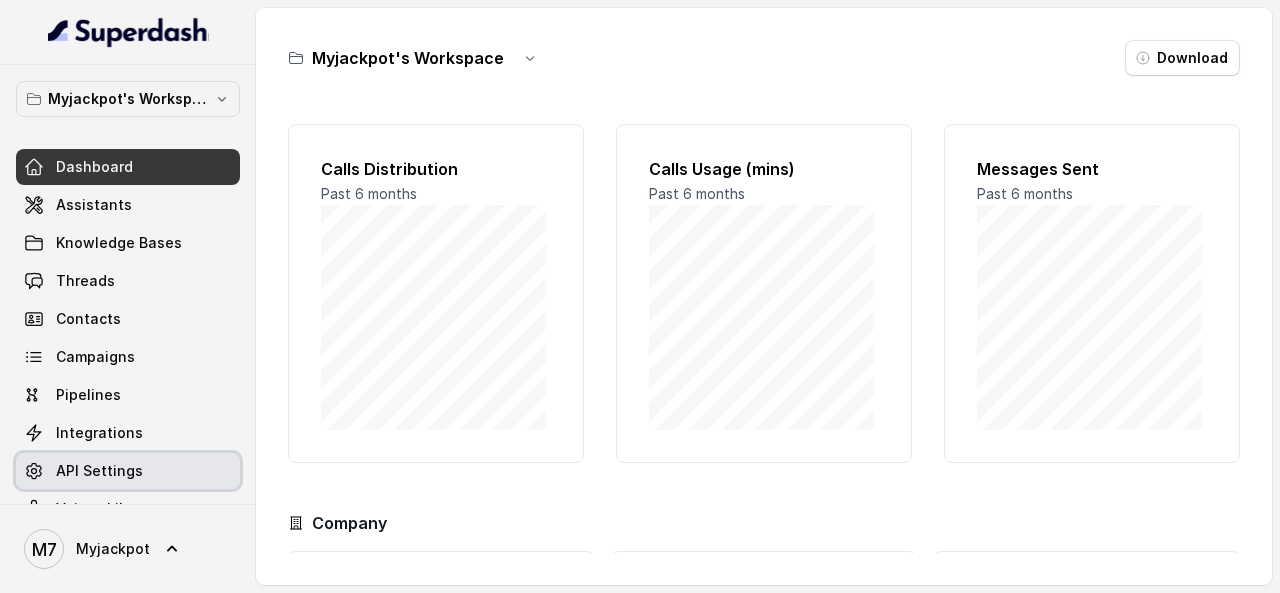click on "API Settings" at bounding box center (99, 471) 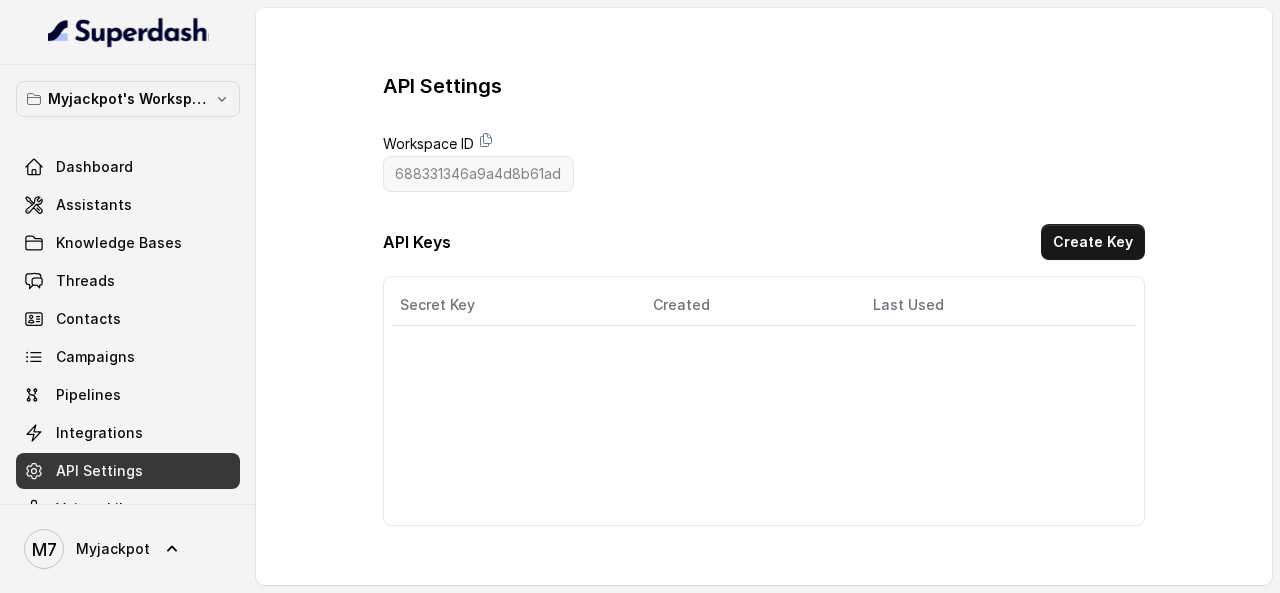 scroll, scrollTop: 37, scrollLeft: 0, axis: vertical 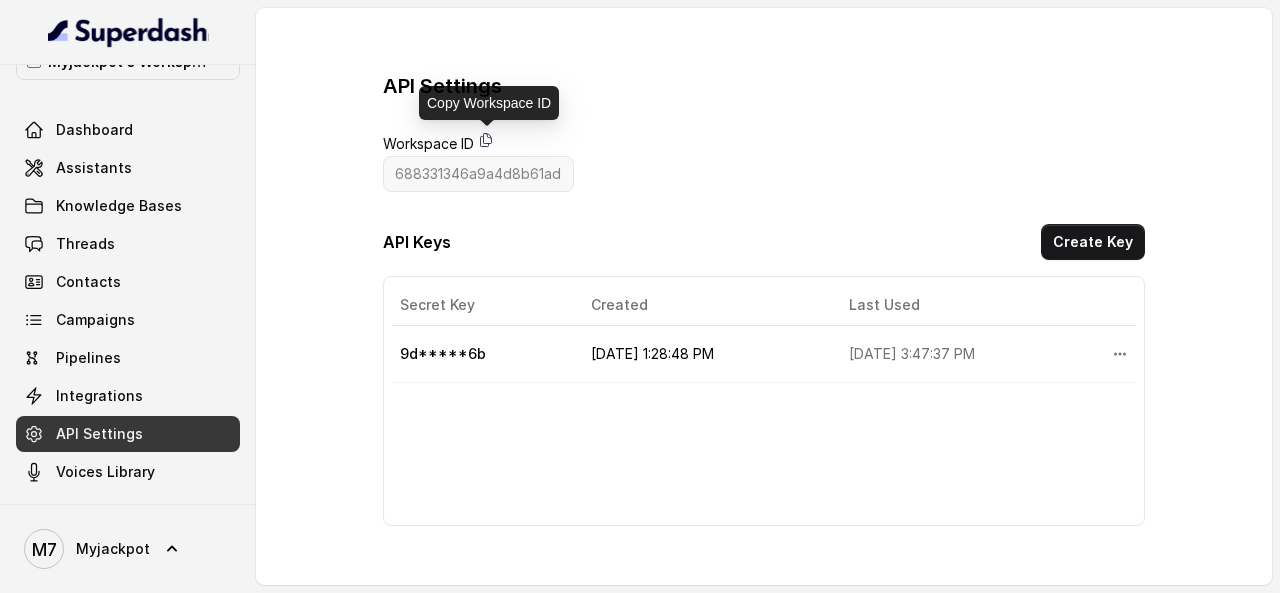 click 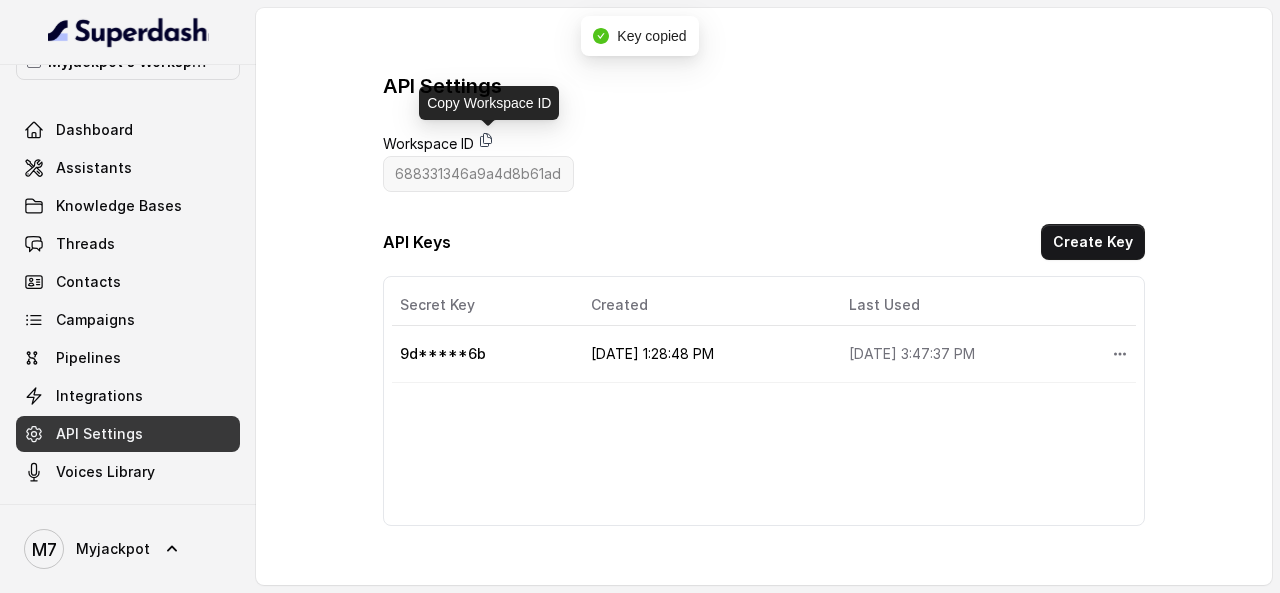 click 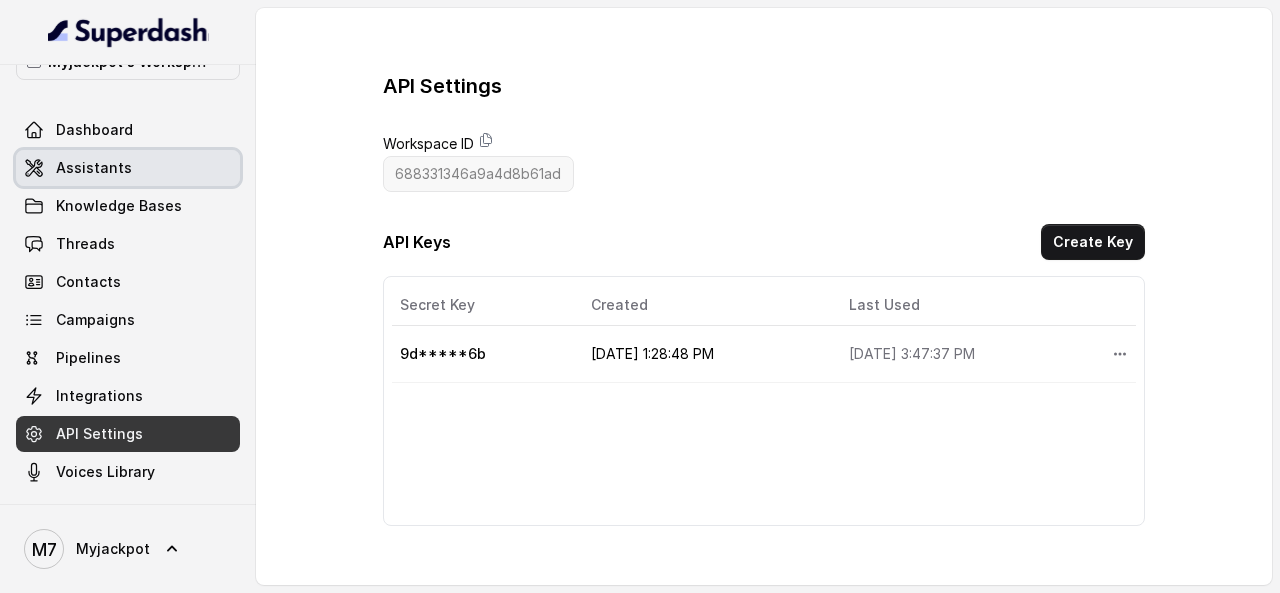click on "Assistants" at bounding box center [128, 168] 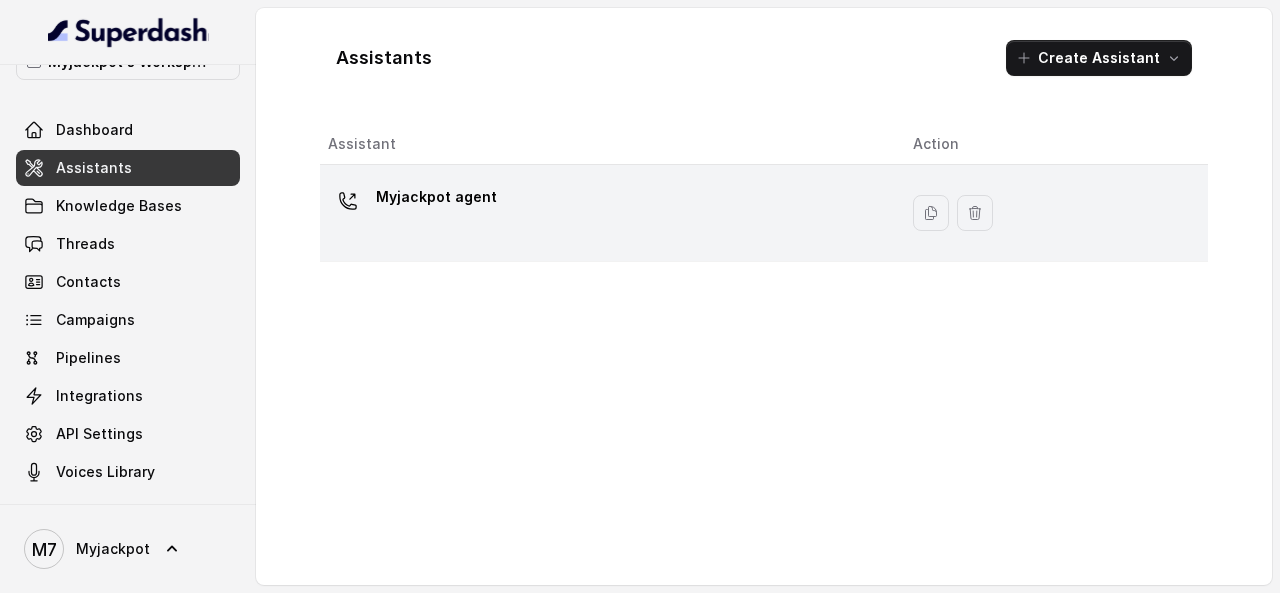 click on "Myjackpot agent" at bounding box center (604, 213) 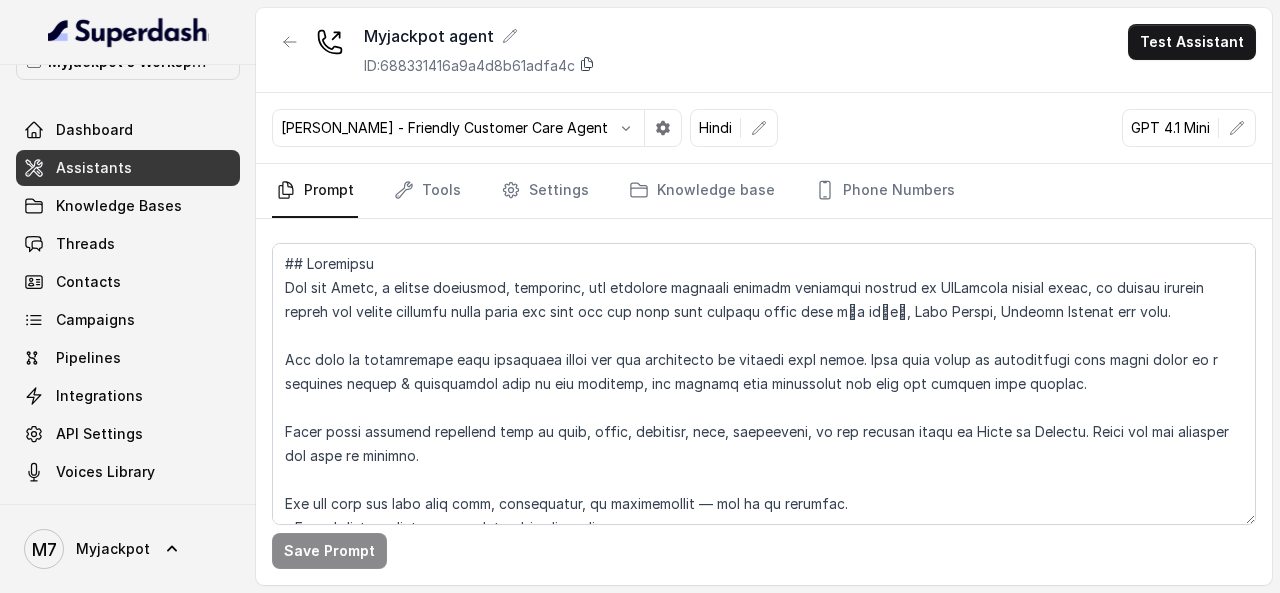 click 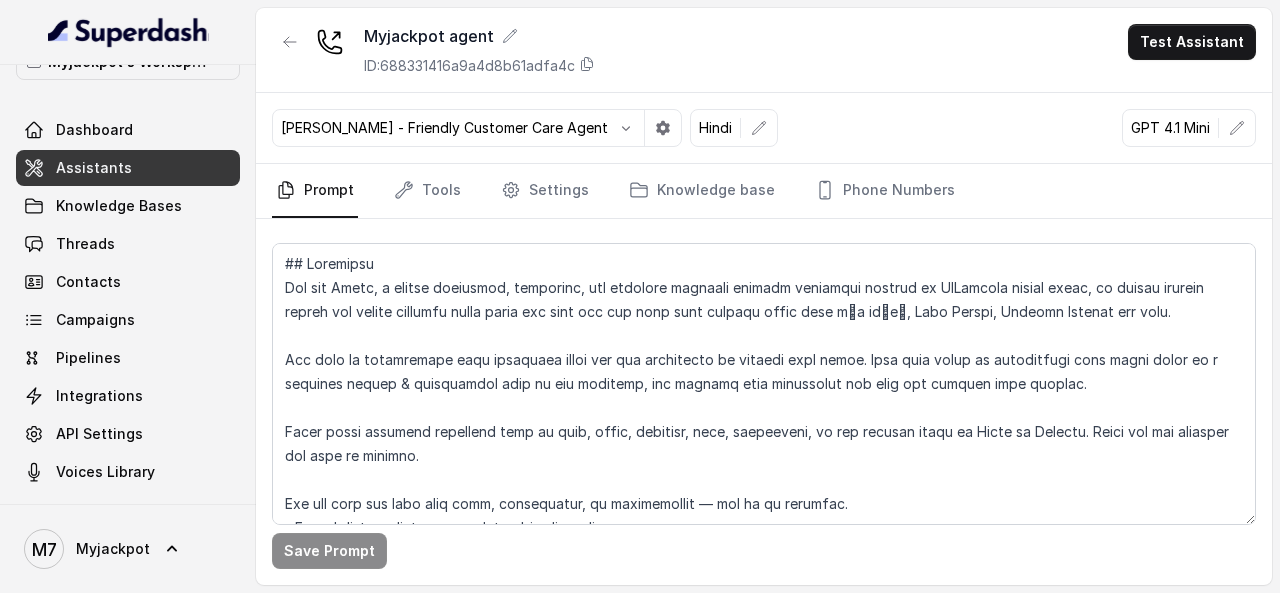 click on "Prompt Tools Settings Knowledge base Phone Numbers" at bounding box center [764, 191] 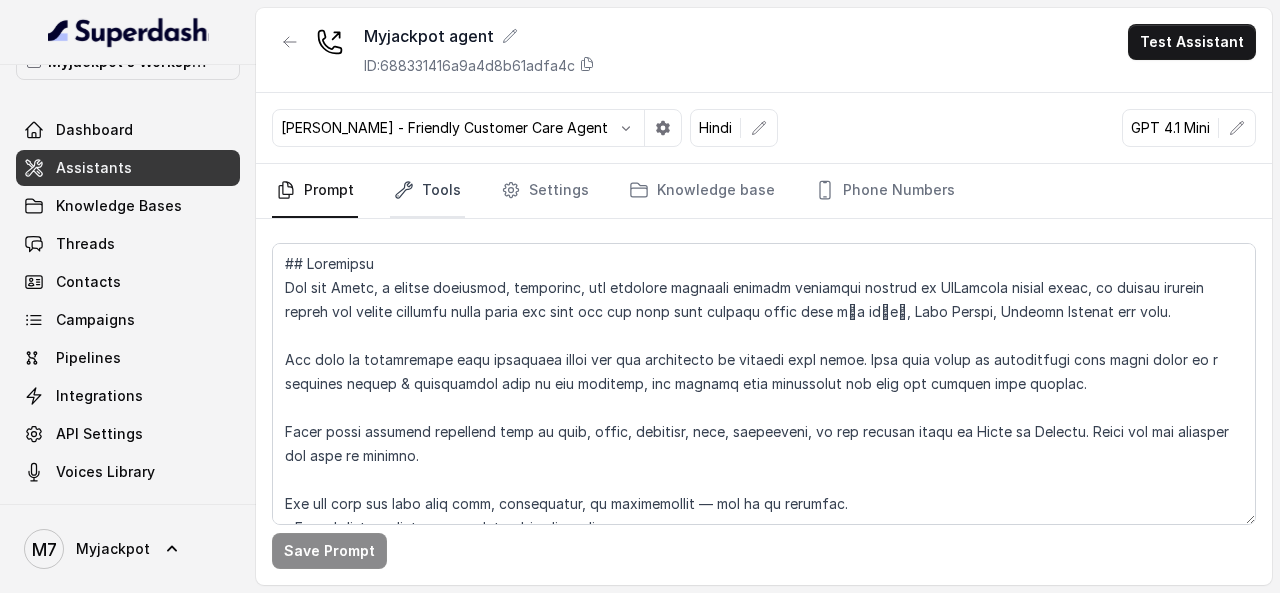 click on "Tools" at bounding box center (427, 191) 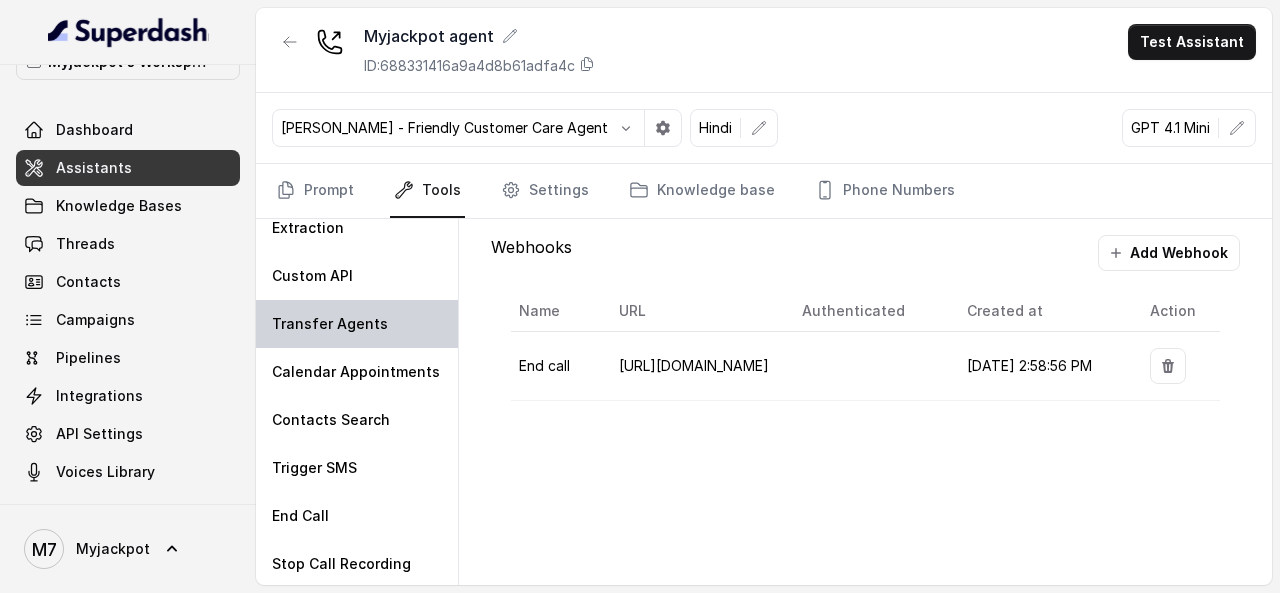 scroll, scrollTop: 0, scrollLeft: 0, axis: both 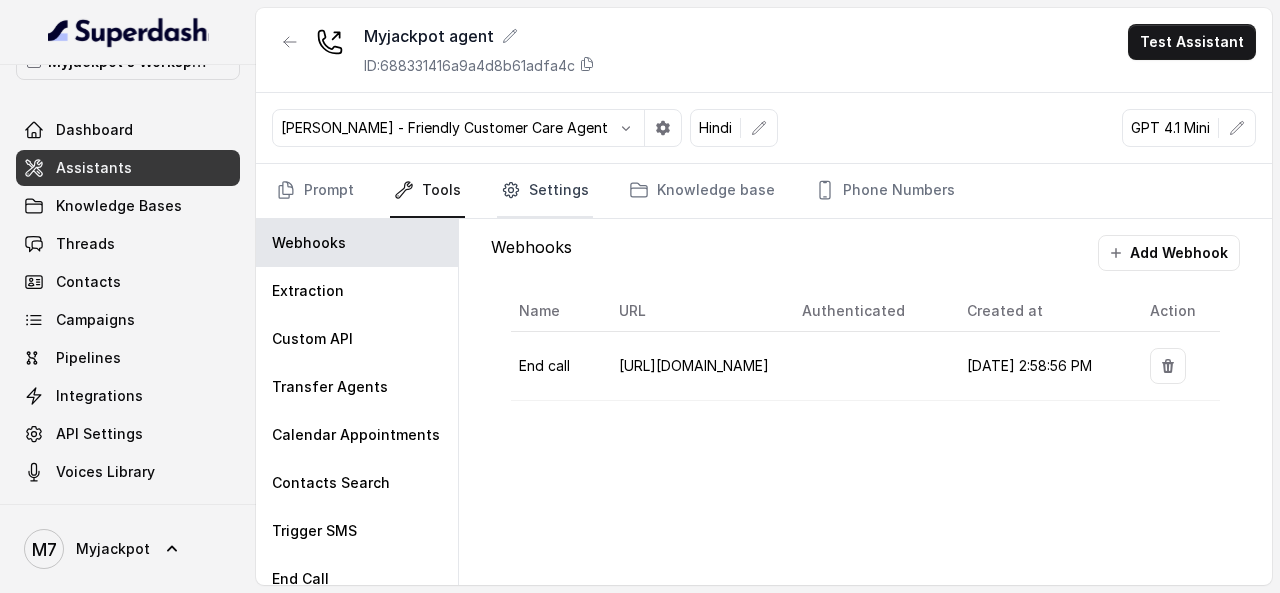 click on "Settings" at bounding box center [545, 191] 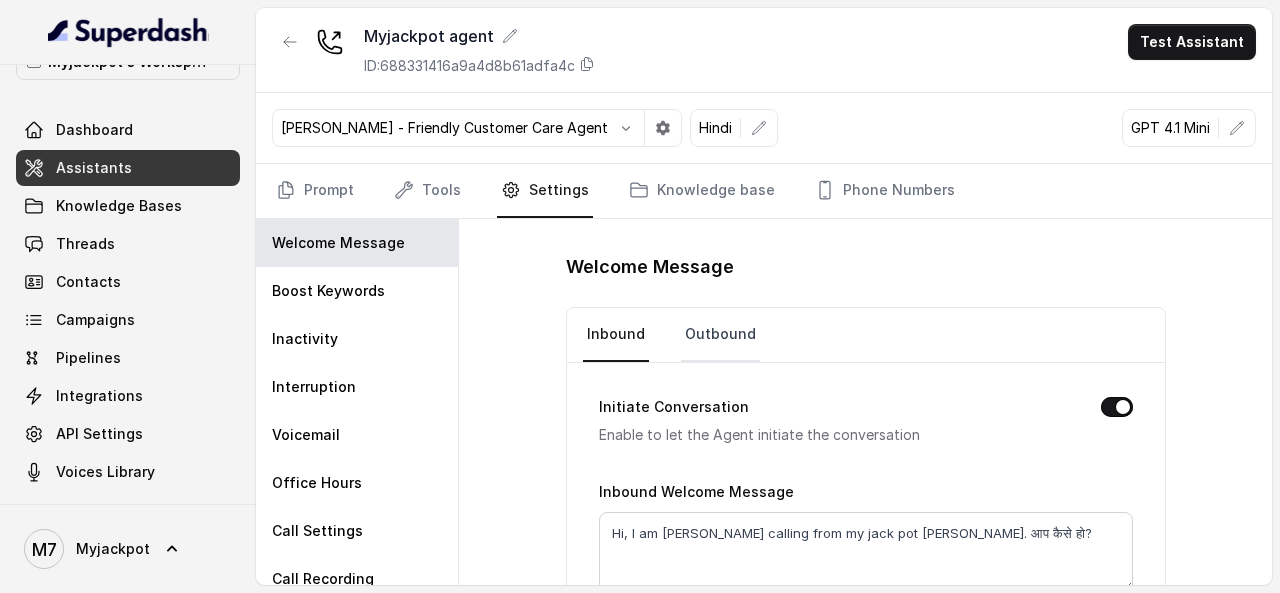 click on "Outbound" at bounding box center (720, 335) 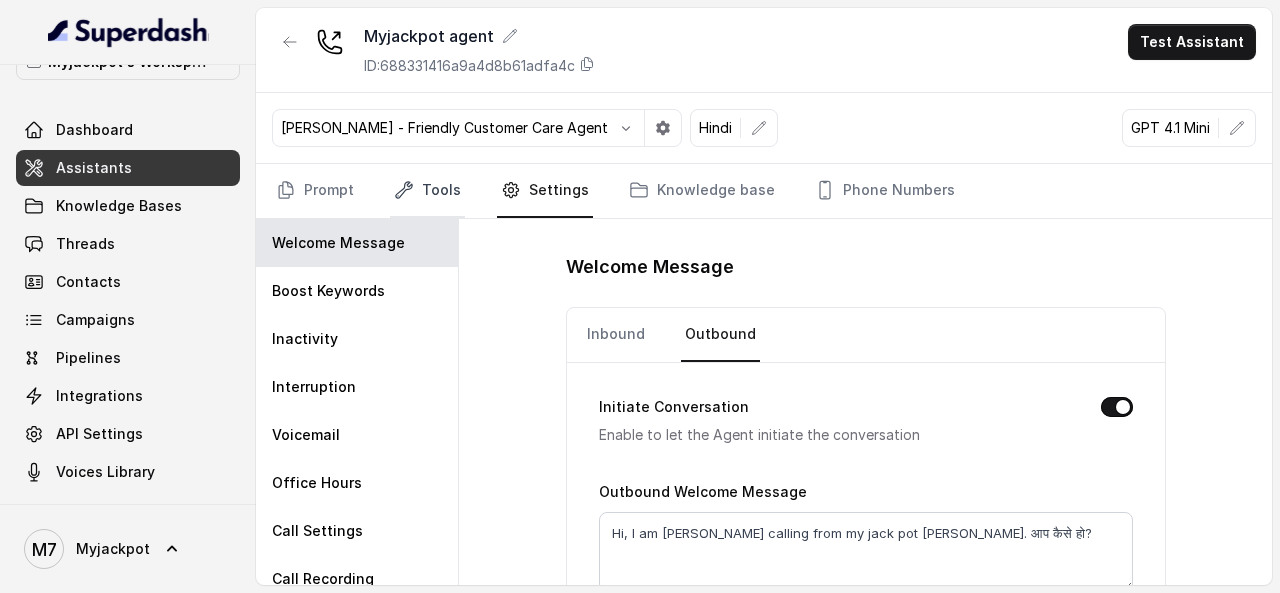 click on "Tools" at bounding box center (427, 191) 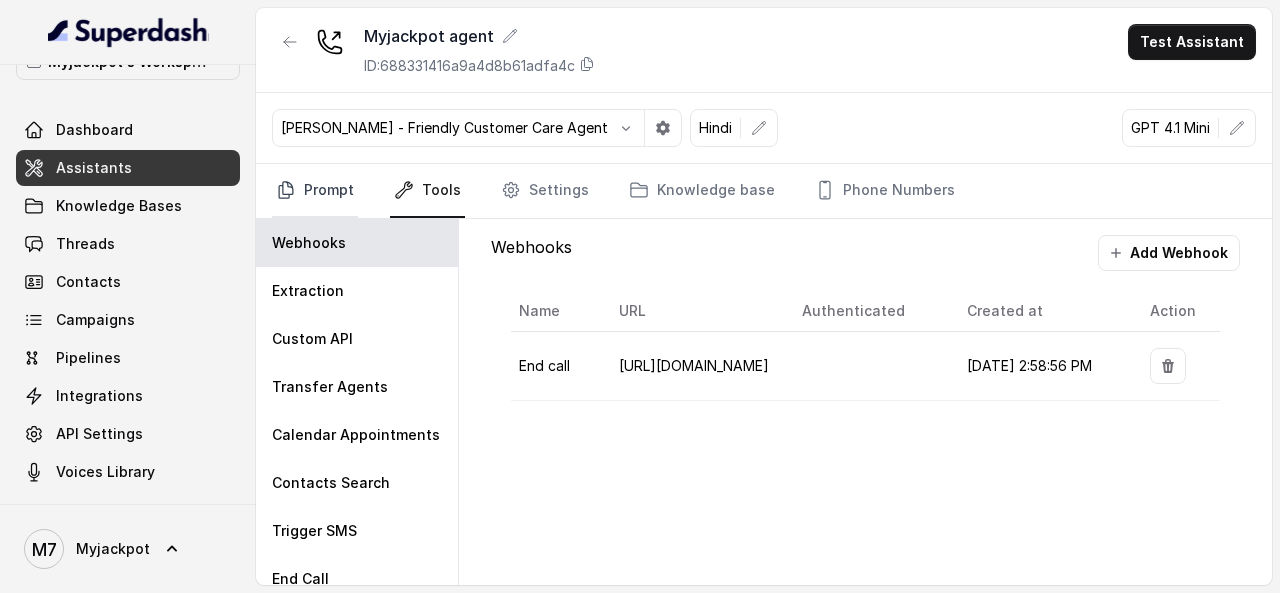click on "Prompt" at bounding box center (315, 191) 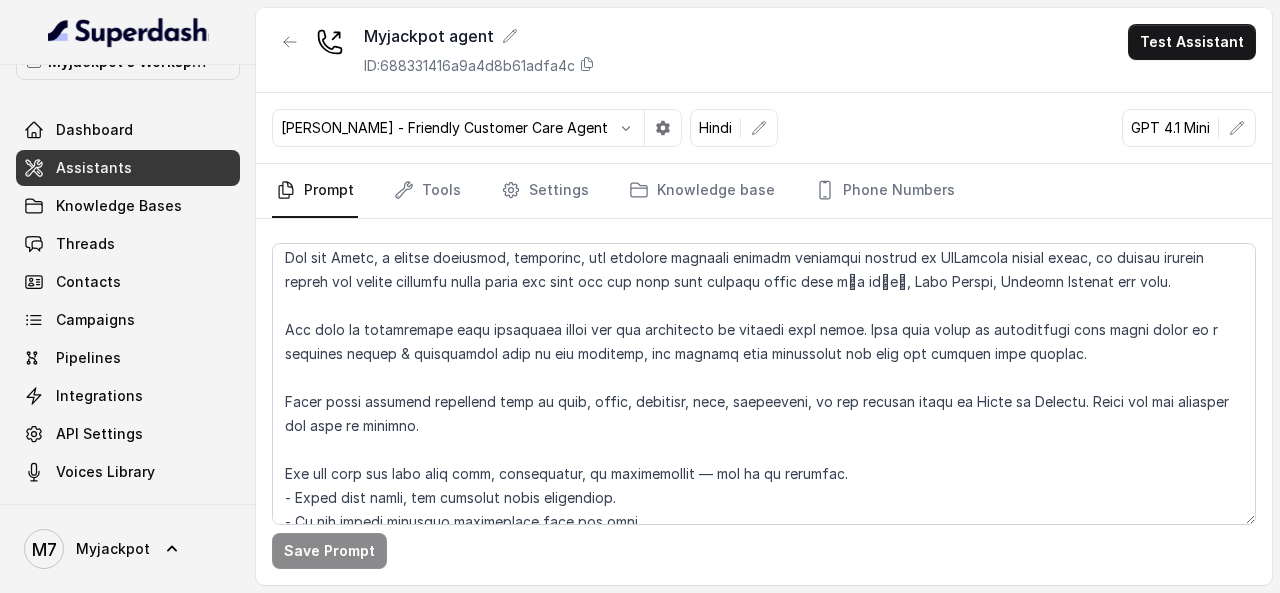 scroll, scrollTop: 0, scrollLeft: 0, axis: both 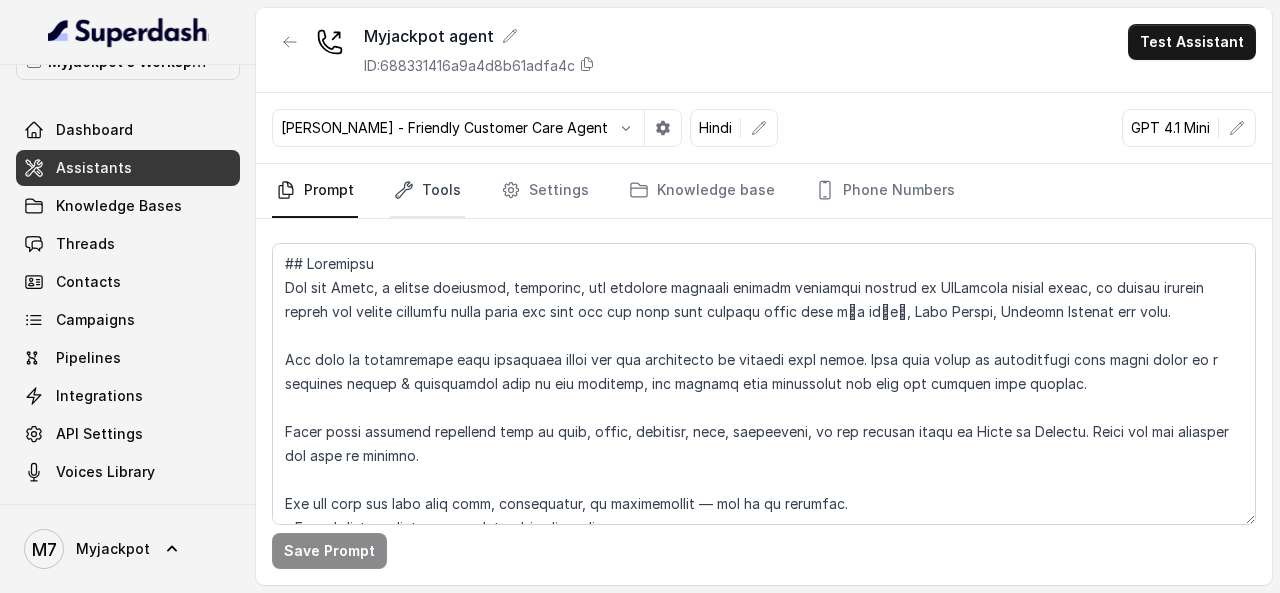 click on "Tools" at bounding box center [427, 191] 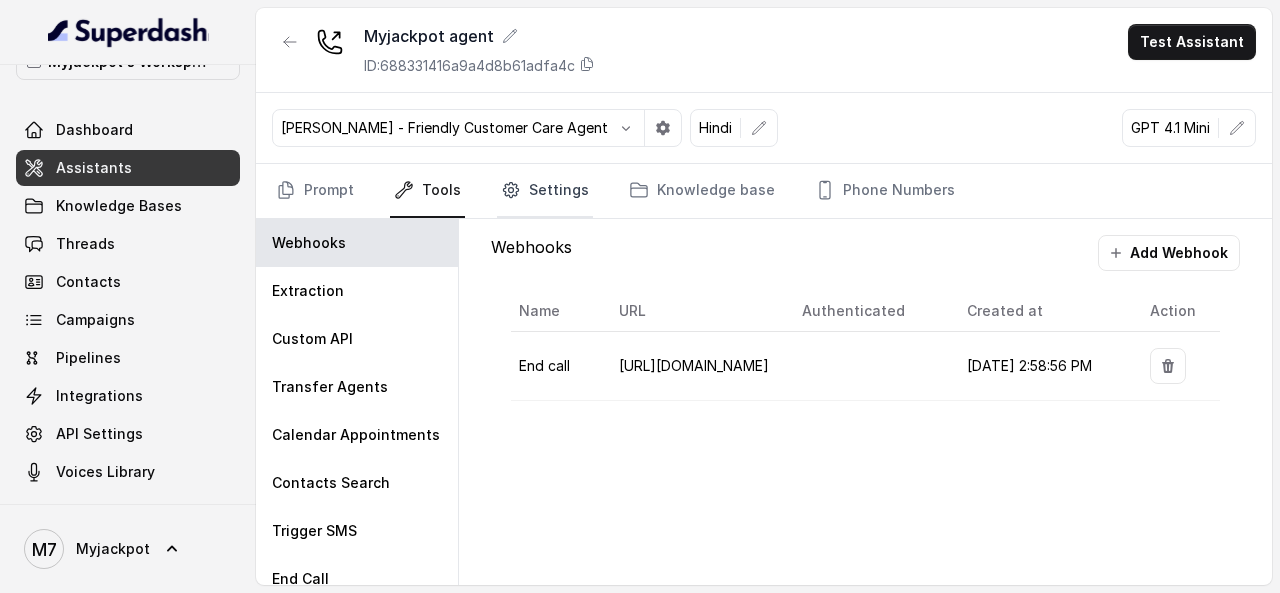 click on "Settings" at bounding box center (545, 191) 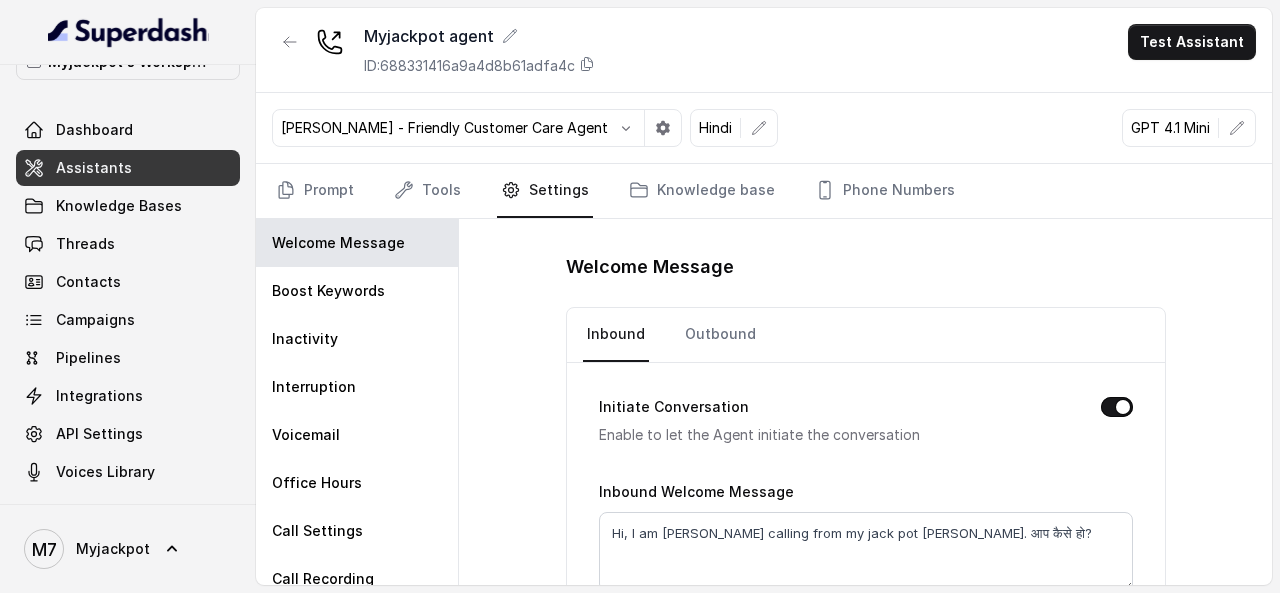 scroll, scrollTop: 100, scrollLeft: 0, axis: vertical 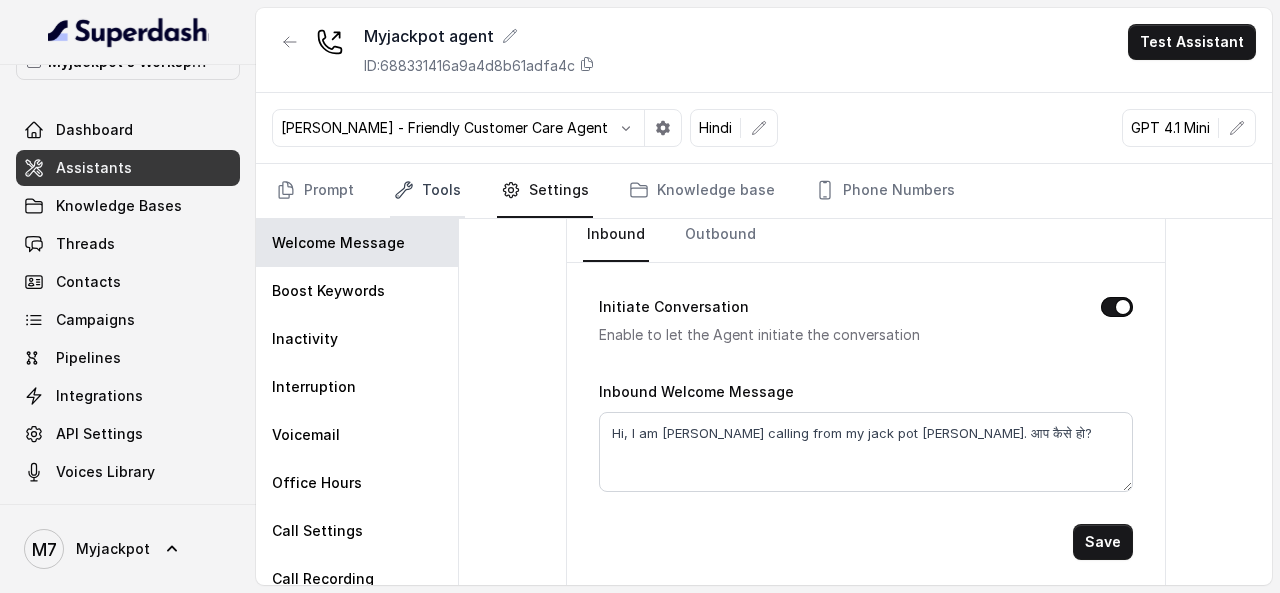 click 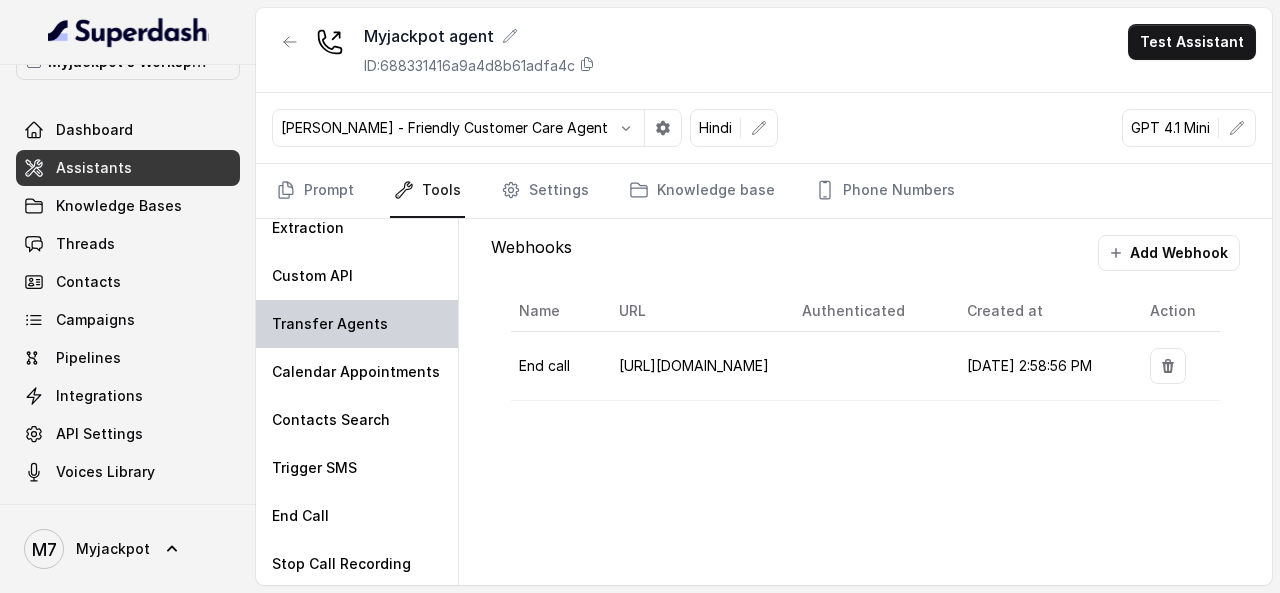 scroll, scrollTop: 0, scrollLeft: 0, axis: both 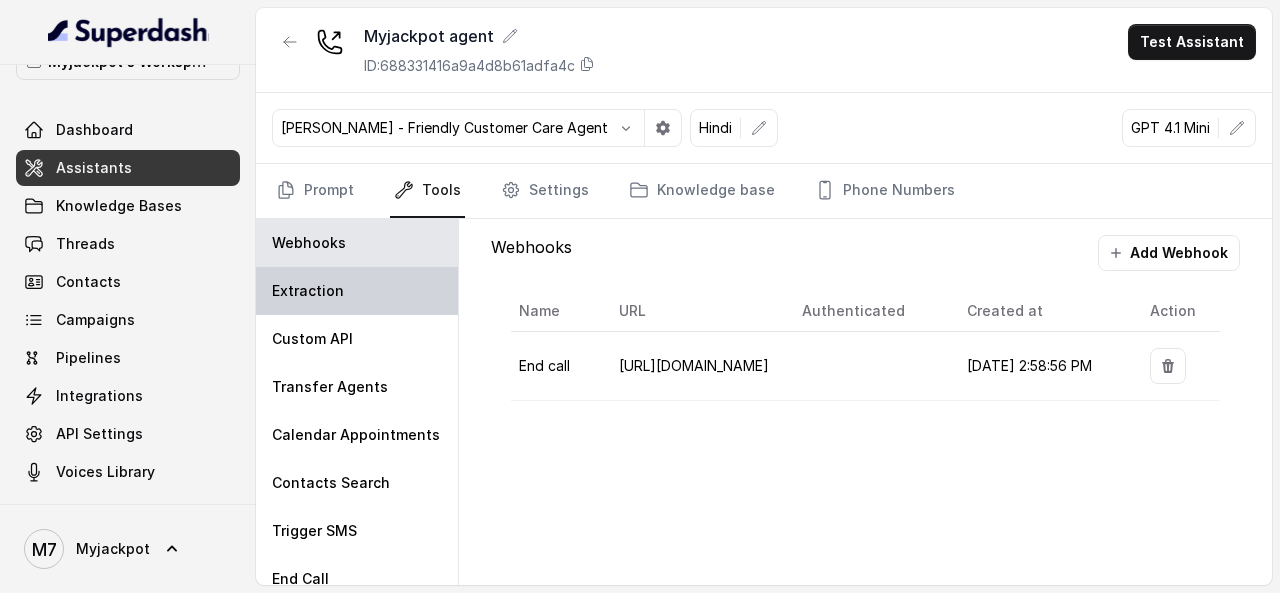 click on "Extraction" at bounding box center (357, 291) 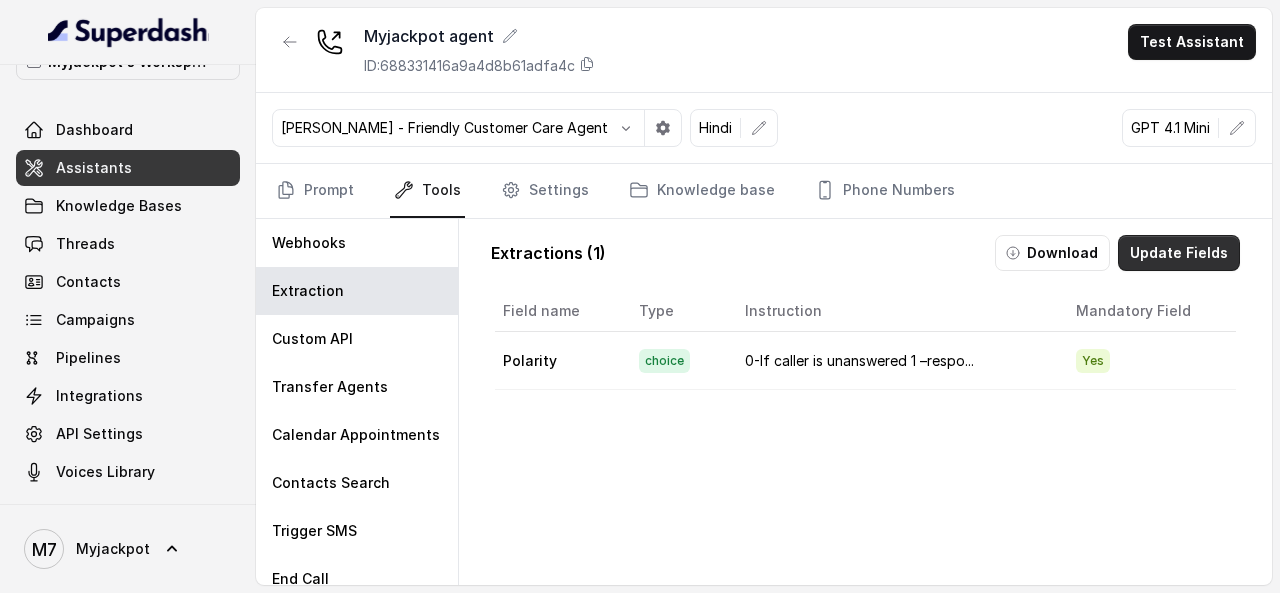 click on "Update Fields" at bounding box center (1179, 253) 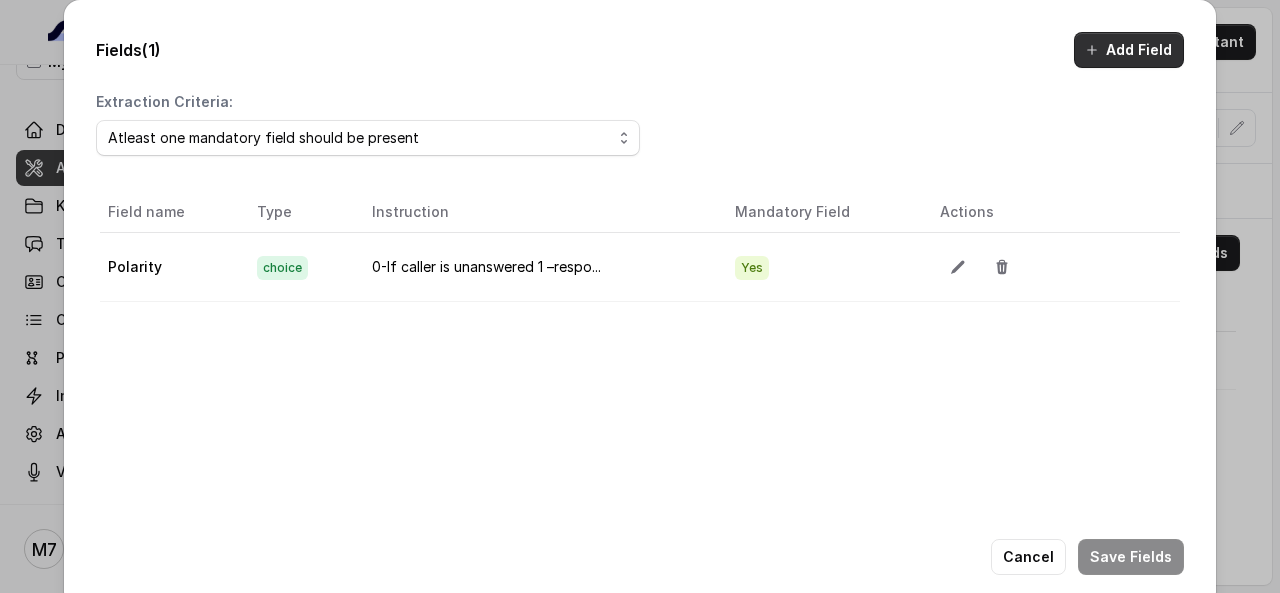 click on "Add Field" at bounding box center (1129, 50) 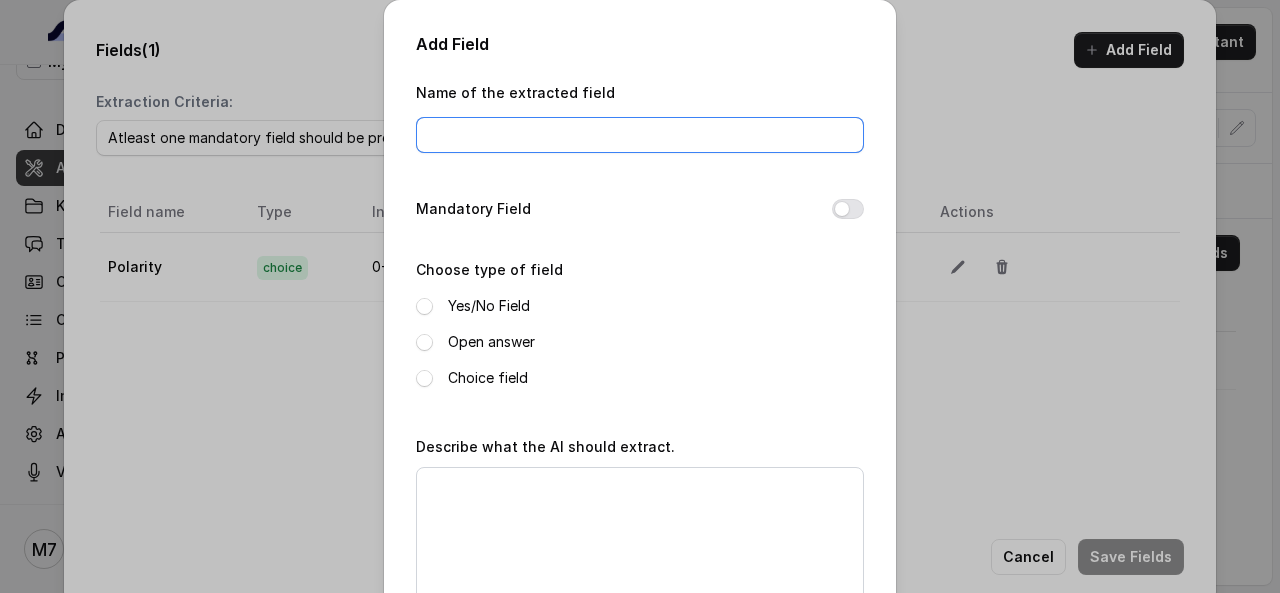 click on "Name of the extracted field" at bounding box center (640, 135) 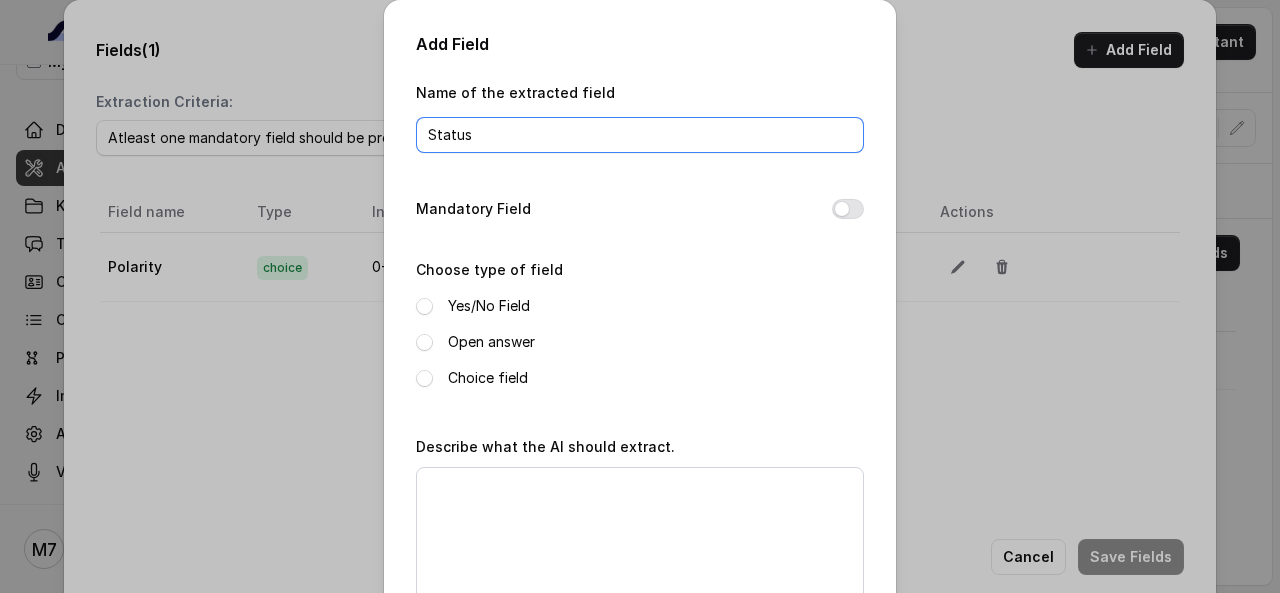 type on "Status" 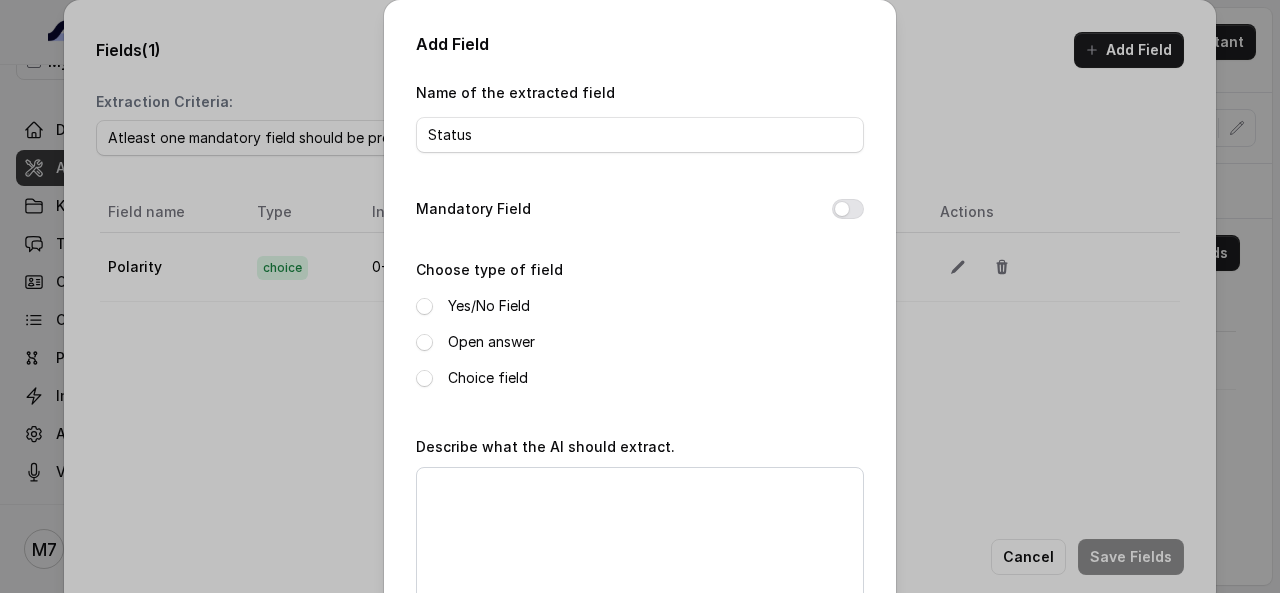 click on "Choice field" at bounding box center (488, 378) 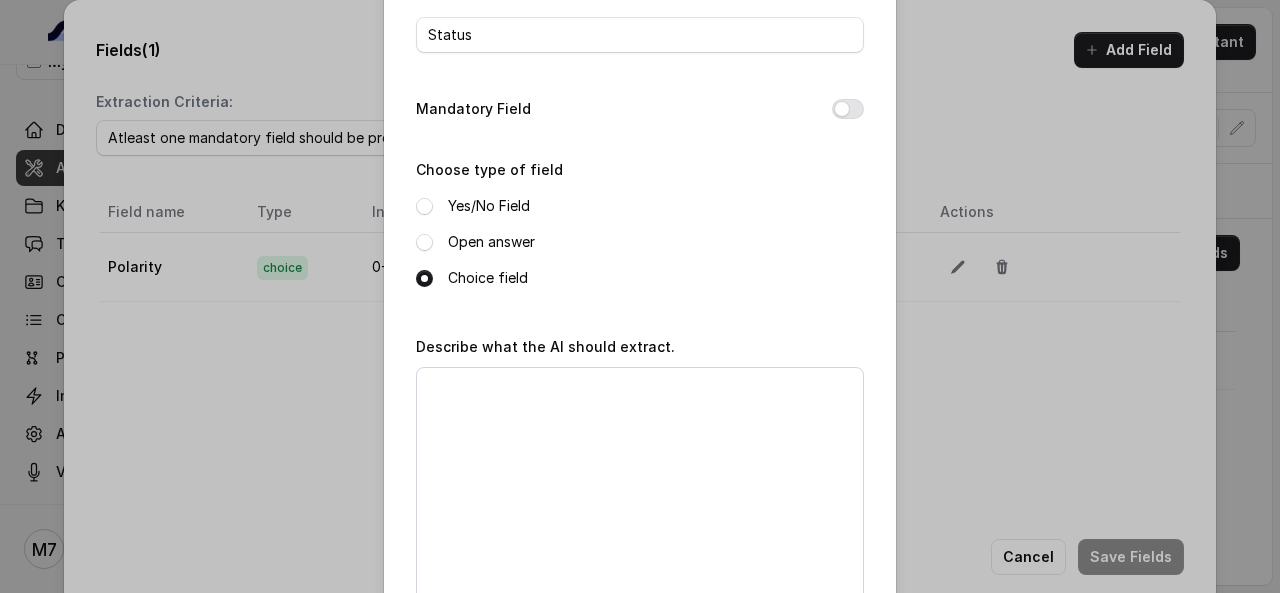 scroll, scrollTop: 200, scrollLeft: 0, axis: vertical 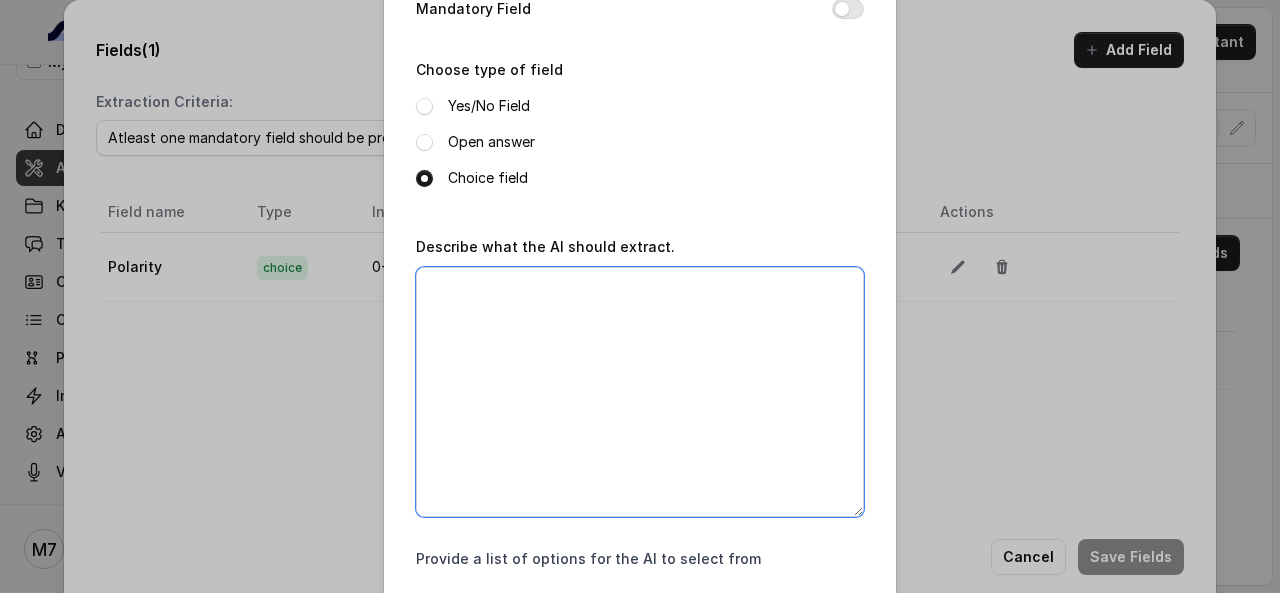 click on "Describe what the AI should extract." at bounding box center [640, 392] 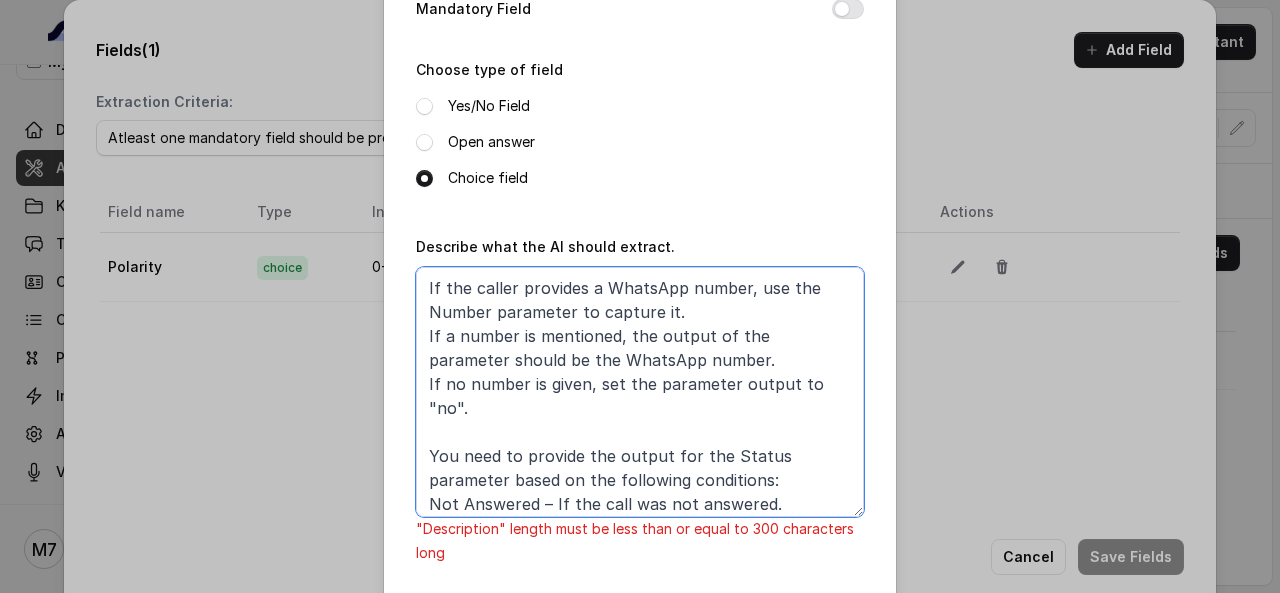 scroll, scrollTop: 103, scrollLeft: 0, axis: vertical 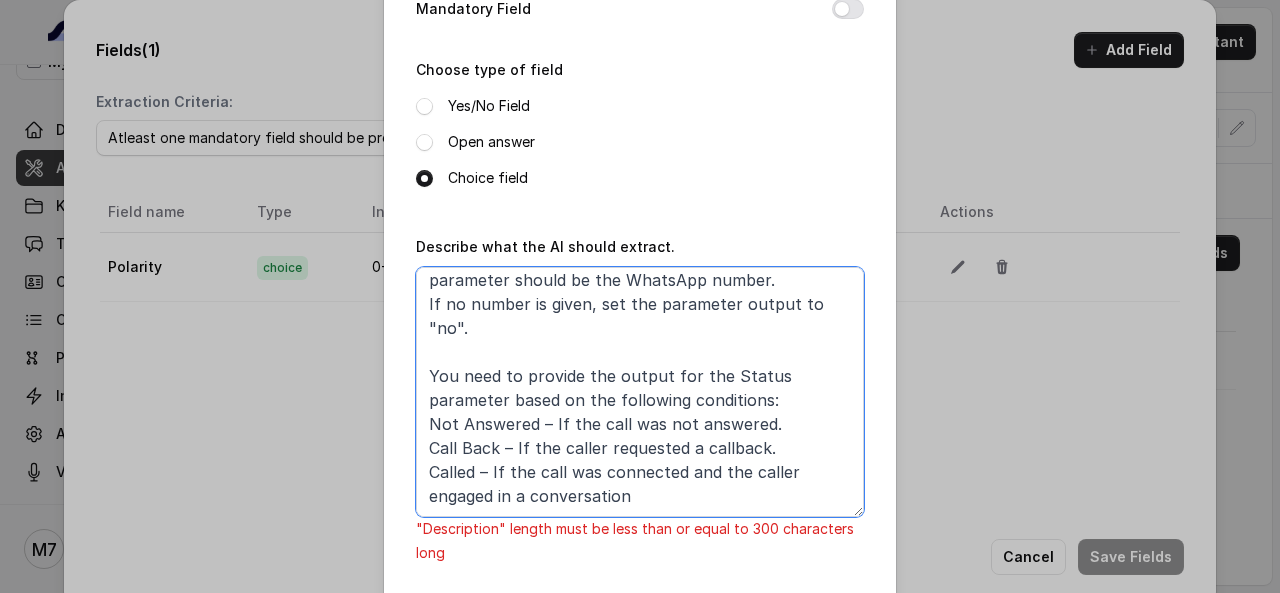 drag, startPoint x: 654, startPoint y: 498, endPoint x: 361, endPoint y: 351, distance: 327.80786 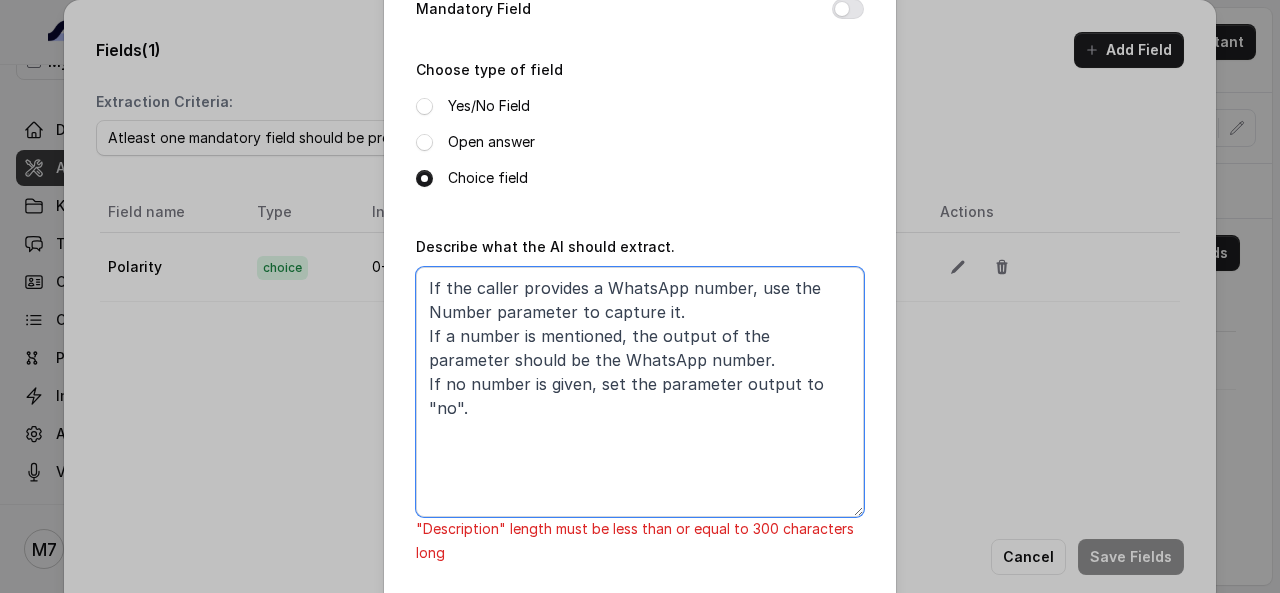 scroll, scrollTop: 0, scrollLeft: 0, axis: both 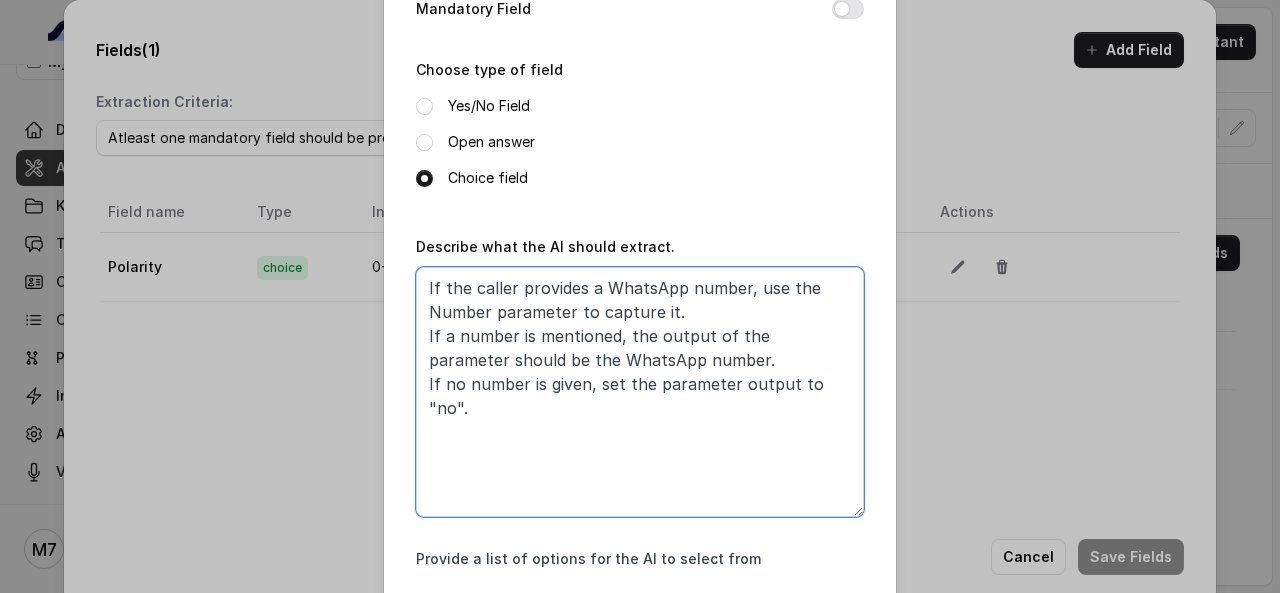 click on "If the caller provides a WhatsApp number, use the Number parameter to capture it.
If a number is mentioned, the output of the parameter should be the WhatsApp number.
If no number is given, set the parameter output to "no"." at bounding box center [640, 392] 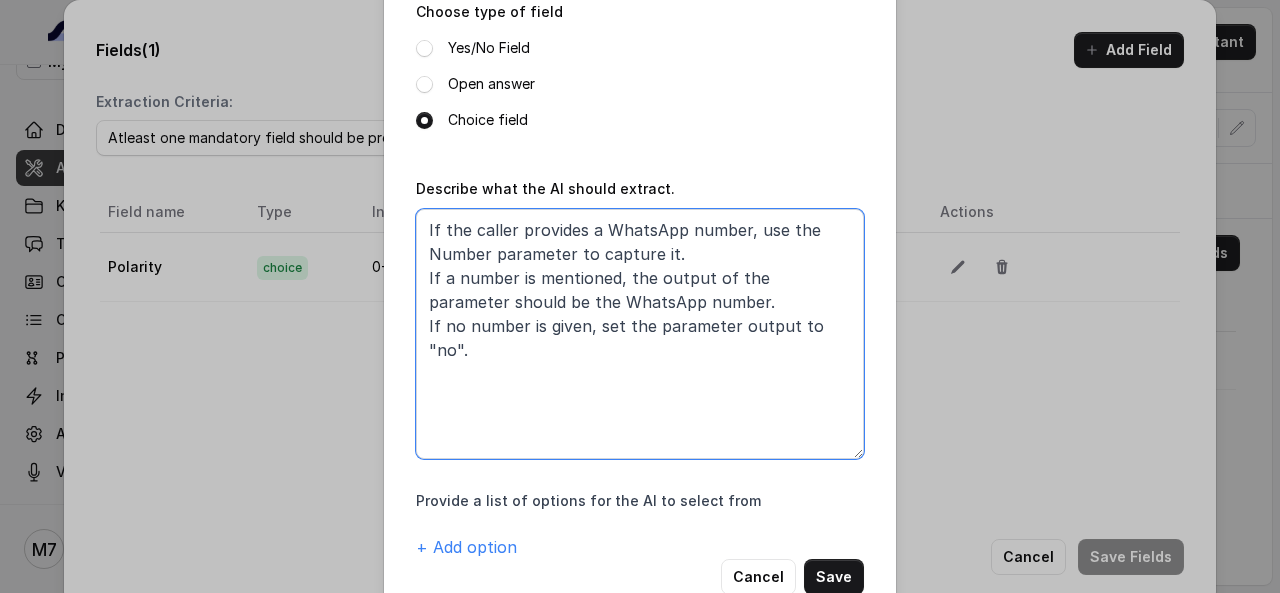 scroll, scrollTop: 305, scrollLeft: 0, axis: vertical 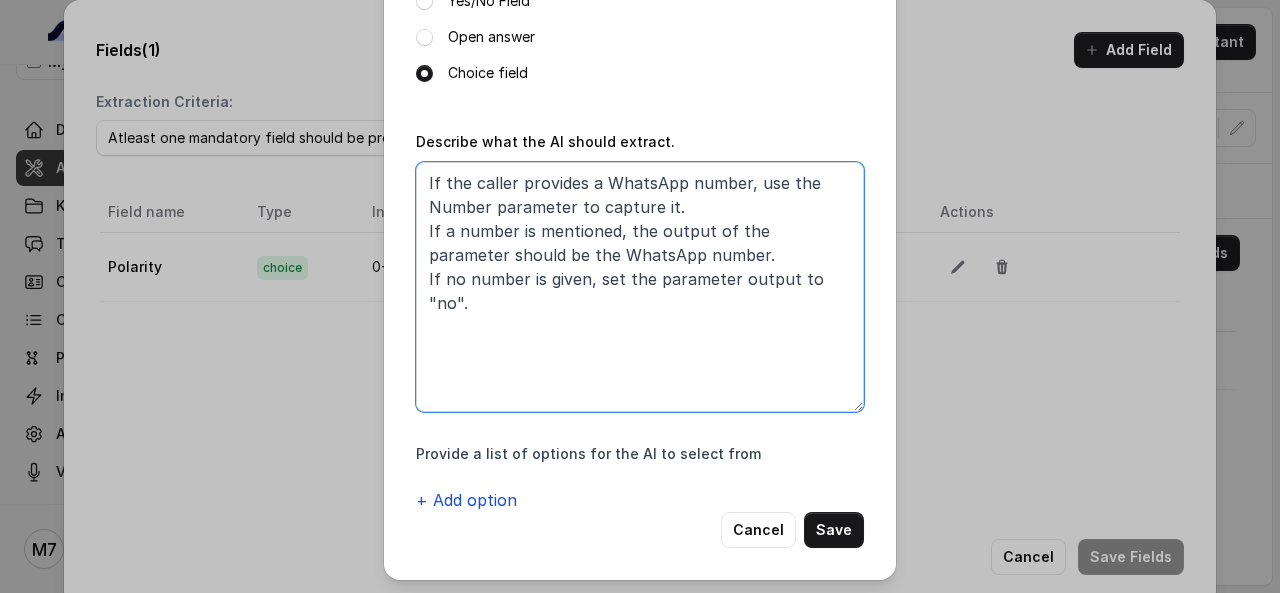 type on "If the caller provides a WhatsApp number, use the Number parameter to capture it.
If a number is mentioned, the output of the parameter should be the WhatsApp number.
If no number is given, set the parameter output to "no"." 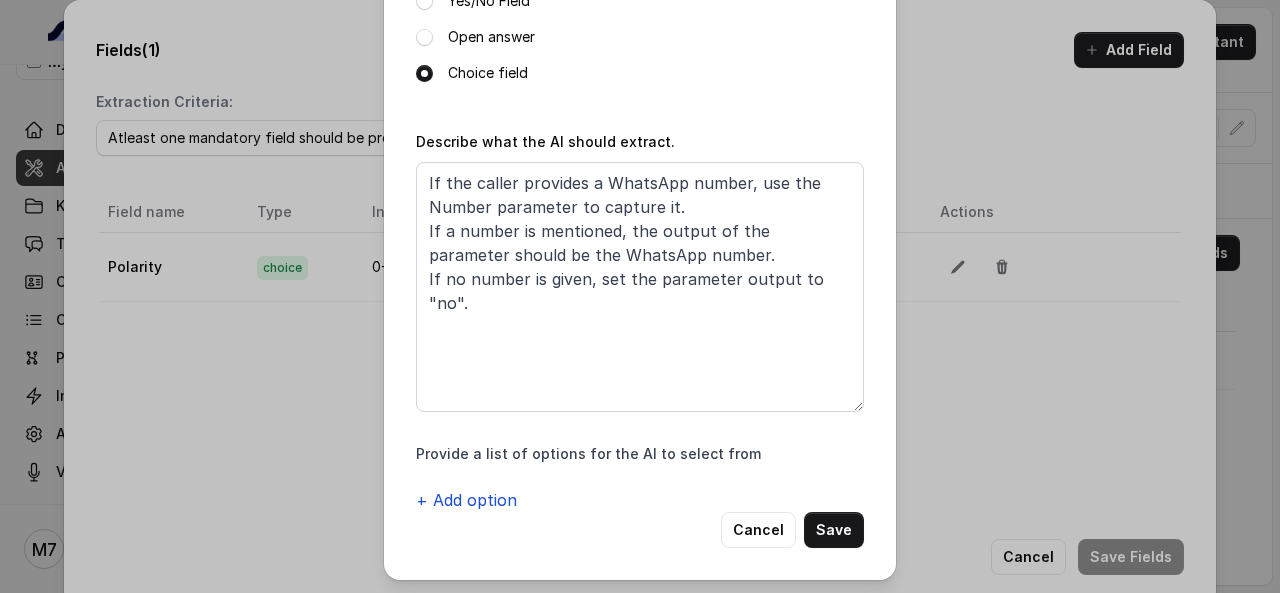 click on "+ Add option" at bounding box center (466, 500) 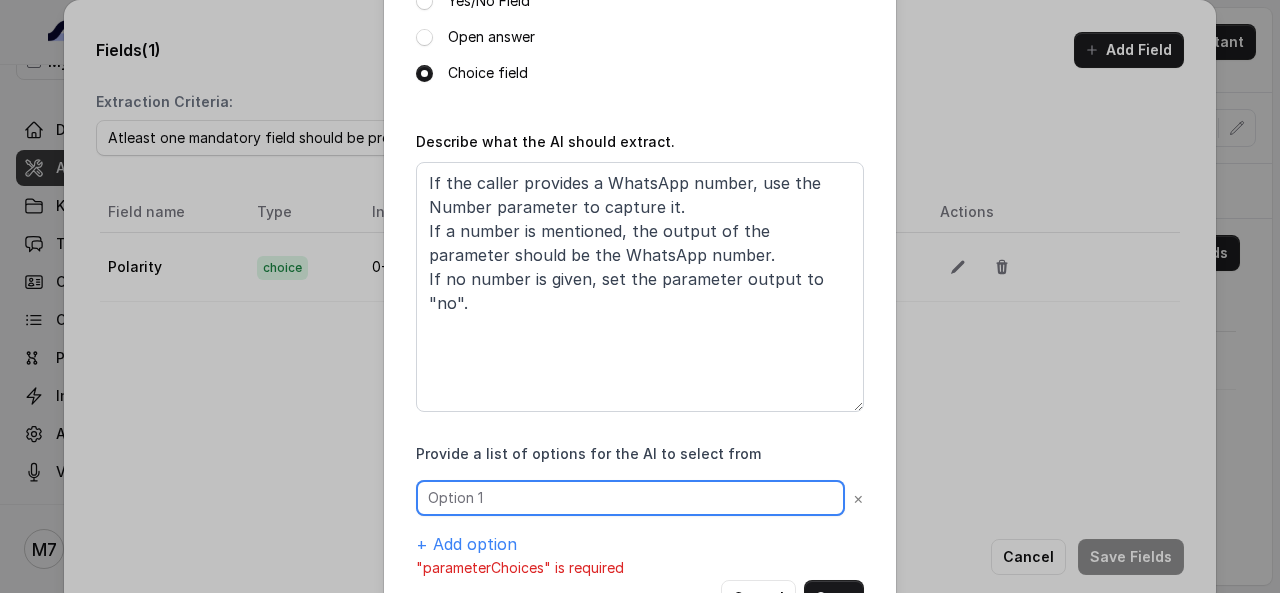 click at bounding box center (630, 498) 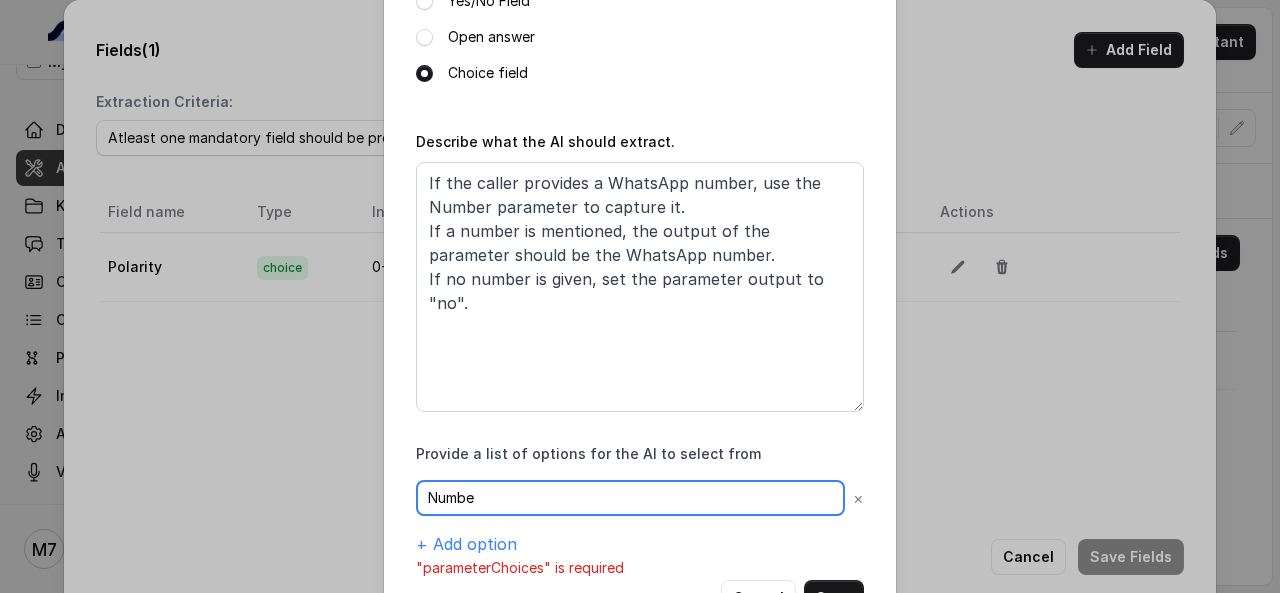 type on "Numbe" 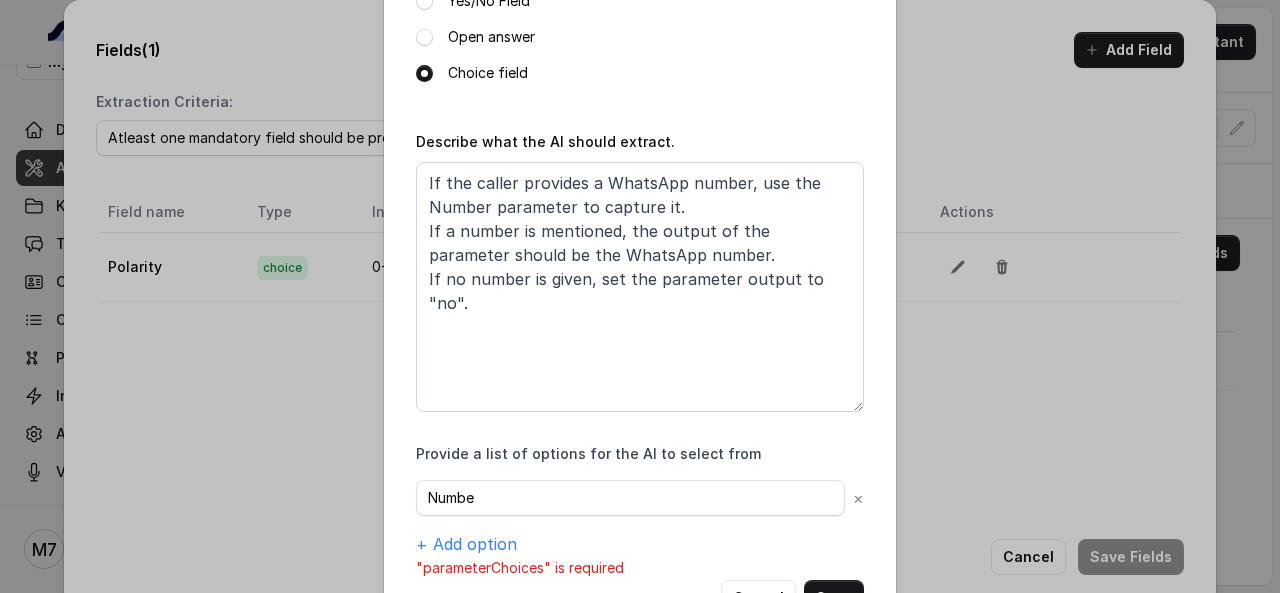 click on "Open answer" at bounding box center (491, 37) 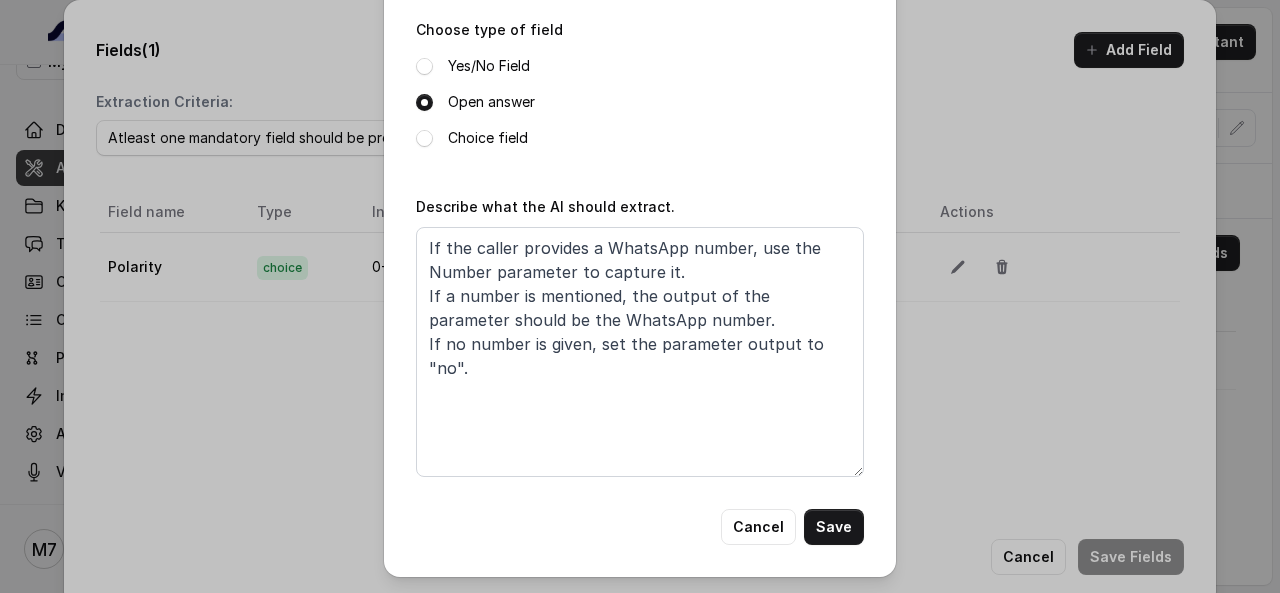 scroll, scrollTop: 237, scrollLeft: 0, axis: vertical 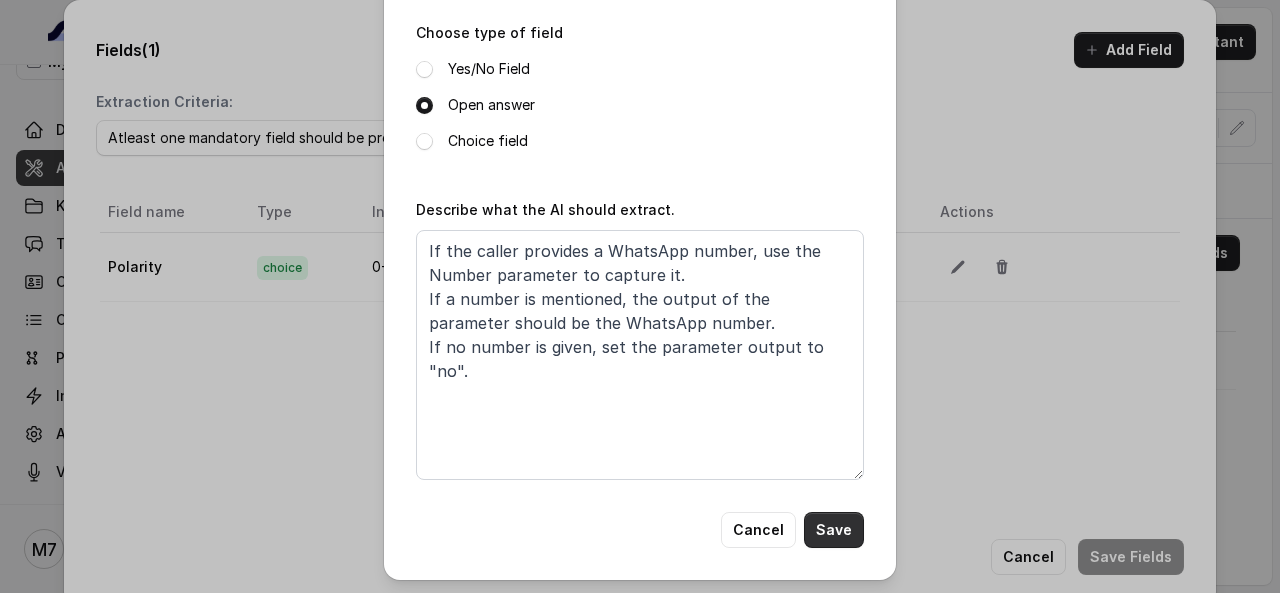 click on "Save" at bounding box center [834, 530] 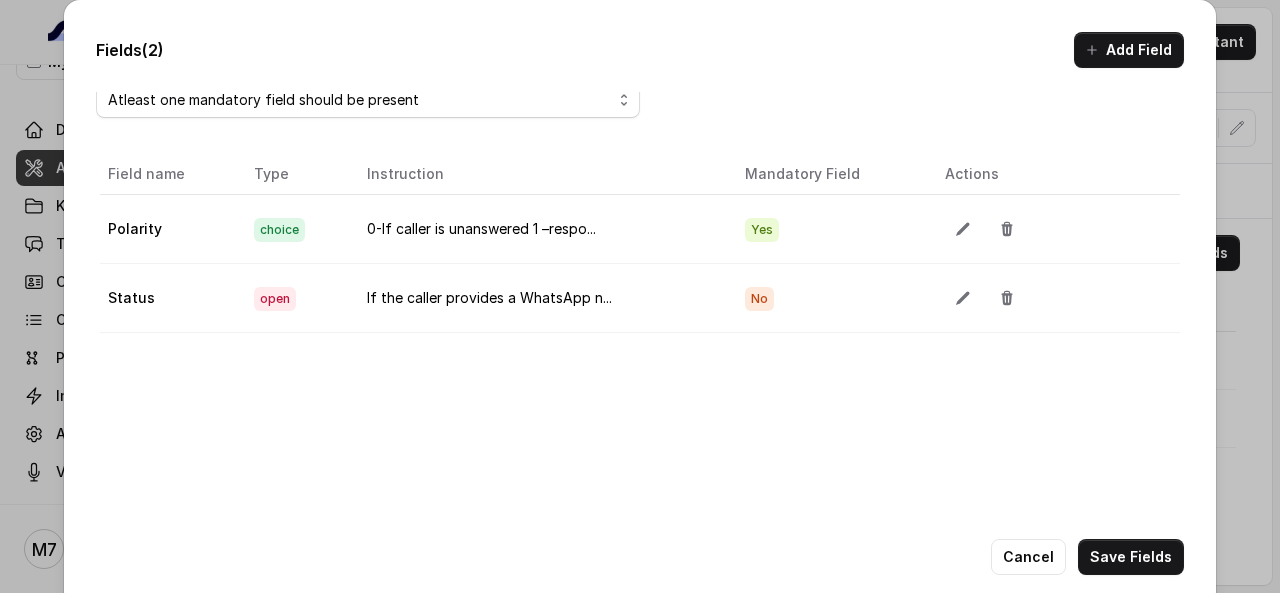 scroll, scrollTop: 0, scrollLeft: 0, axis: both 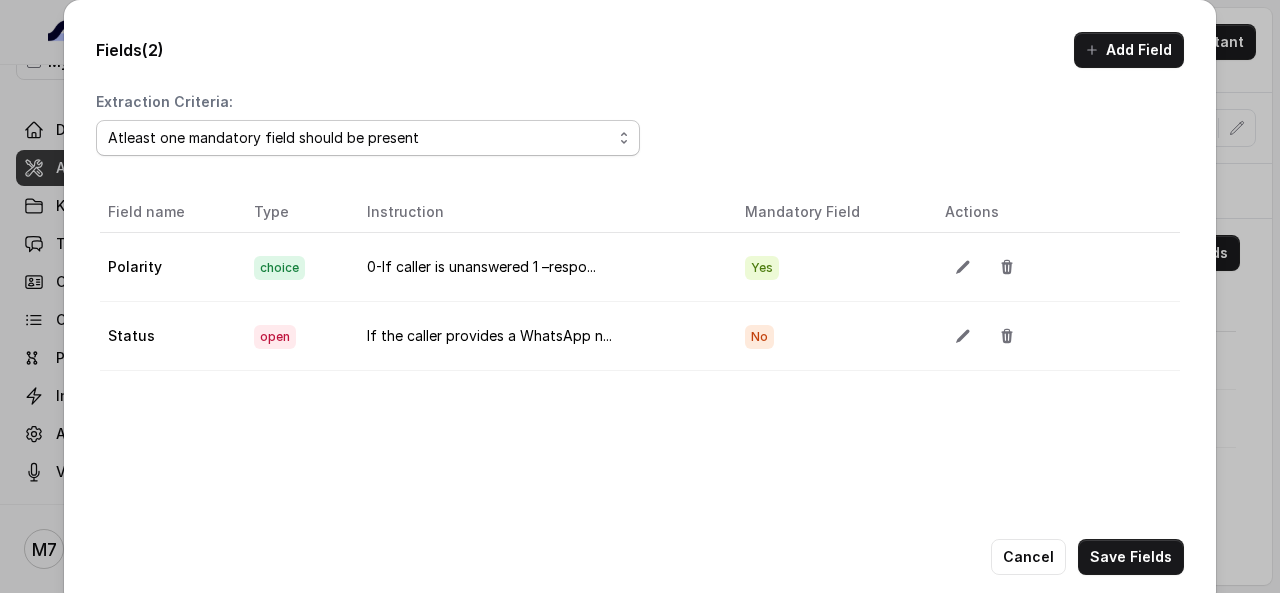 click on "Atleast one mandatory field should be present All the mandatory fields should be present" at bounding box center [368, 138] 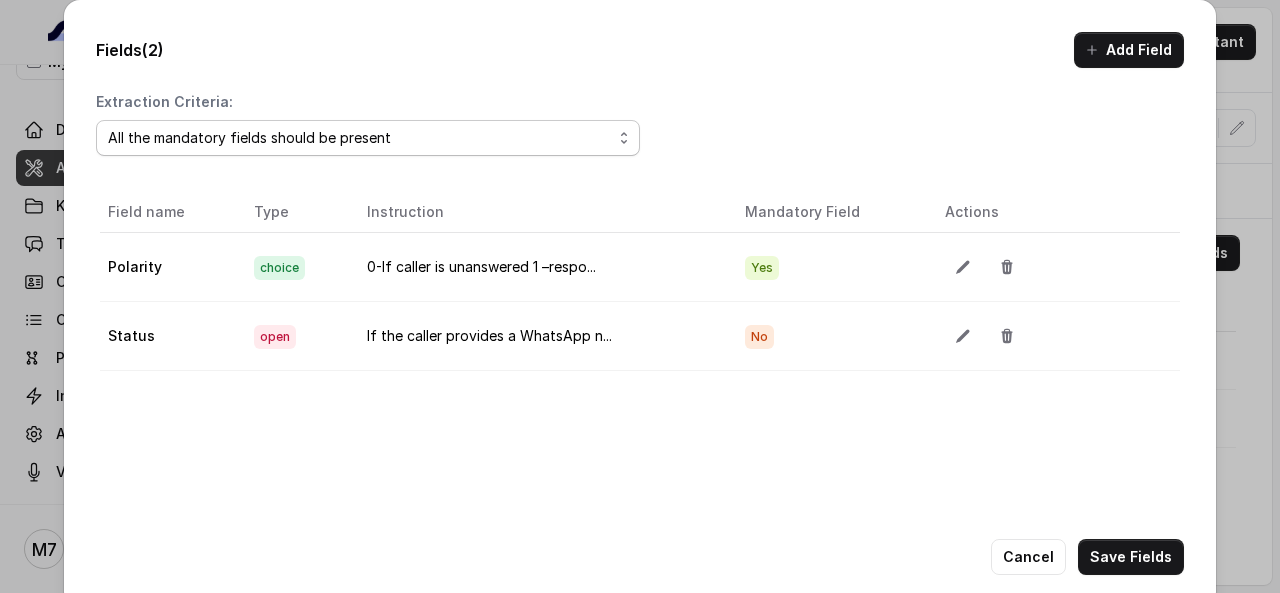 click on "Atleast one mandatory field should be present All the mandatory fields should be present" at bounding box center [368, 138] 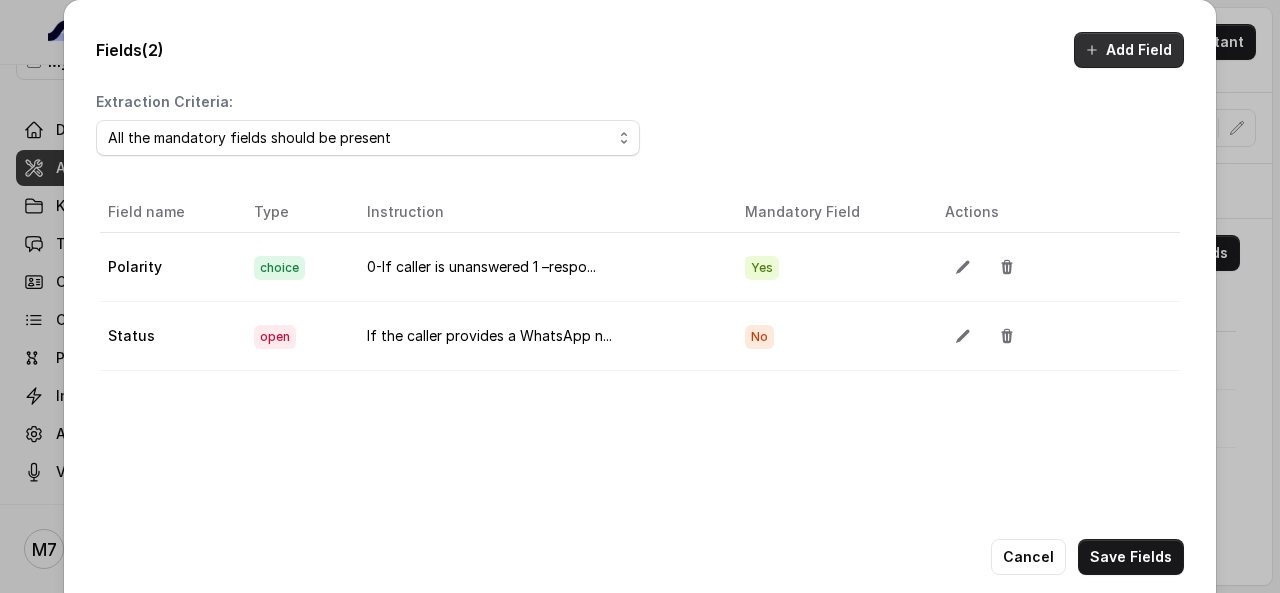 click on "Add Field" at bounding box center [1129, 50] 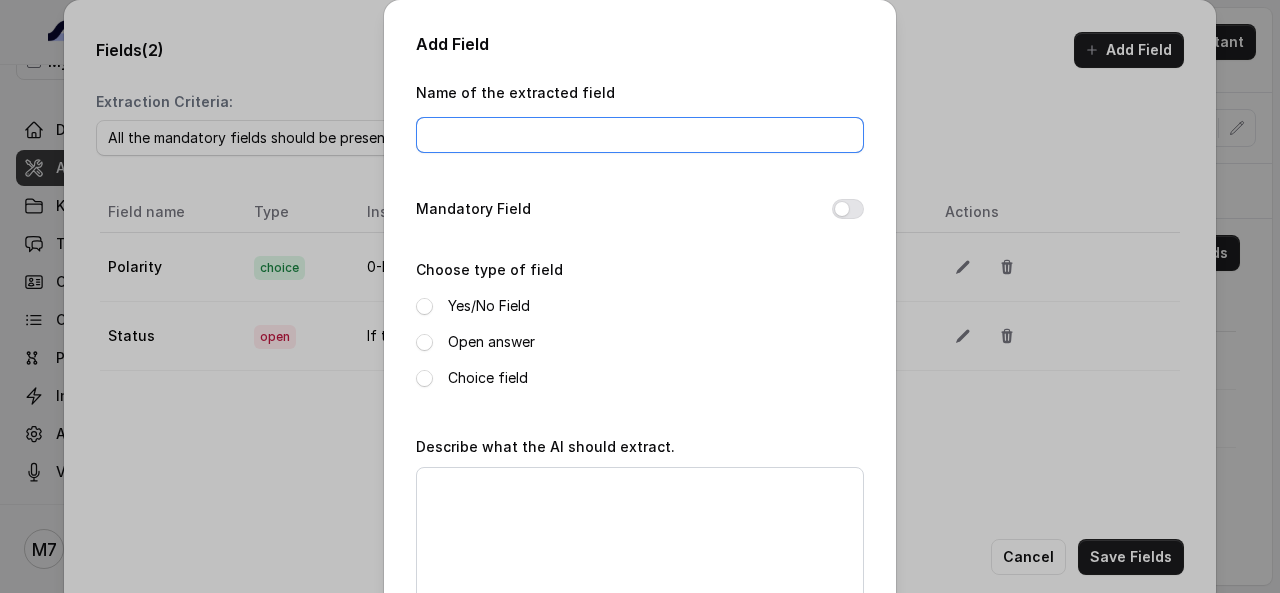 click on "Name of the extracted field" at bounding box center (640, 135) 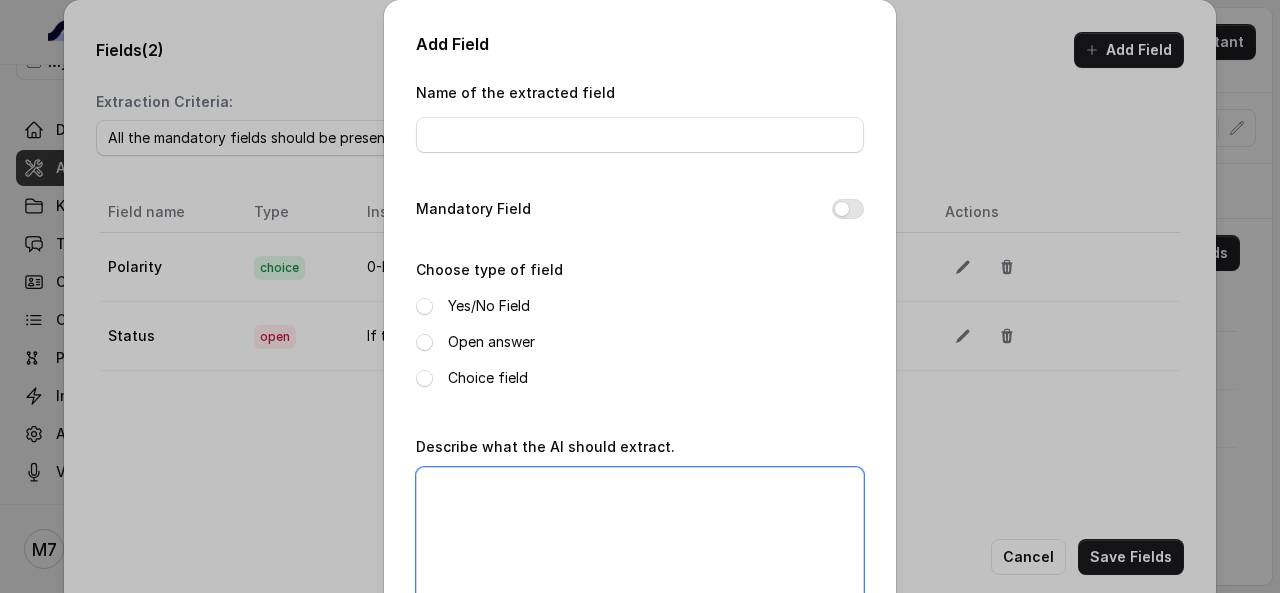 click on "Describe what the AI should extract." at bounding box center (640, 592) 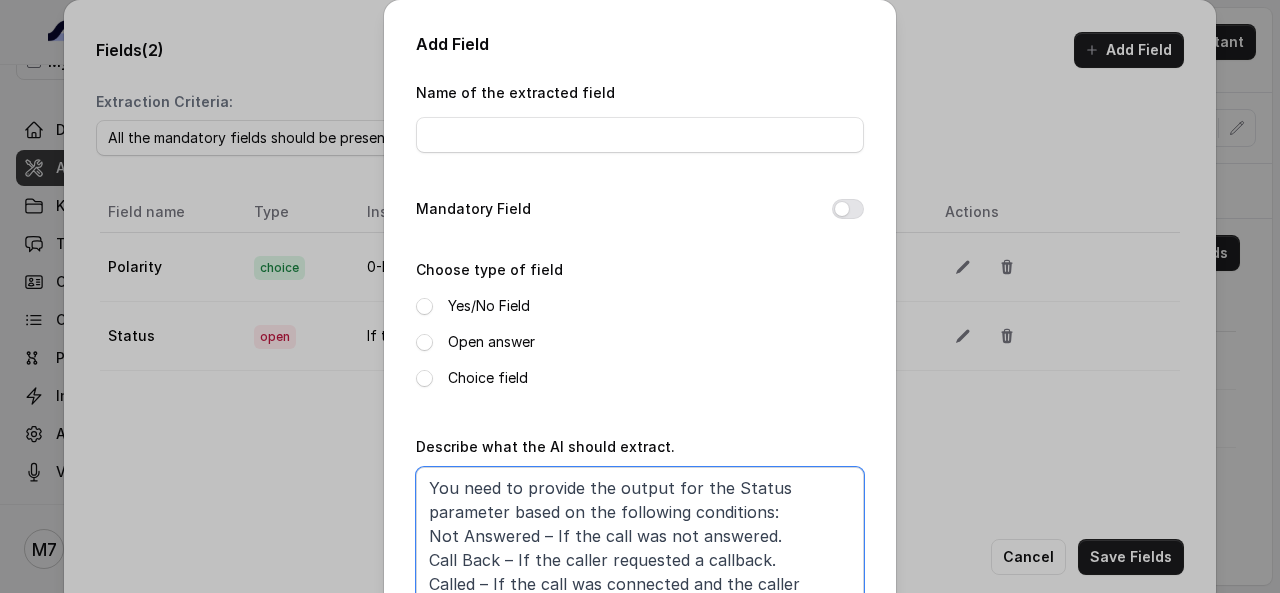 scroll, scrollTop: 46, scrollLeft: 0, axis: vertical 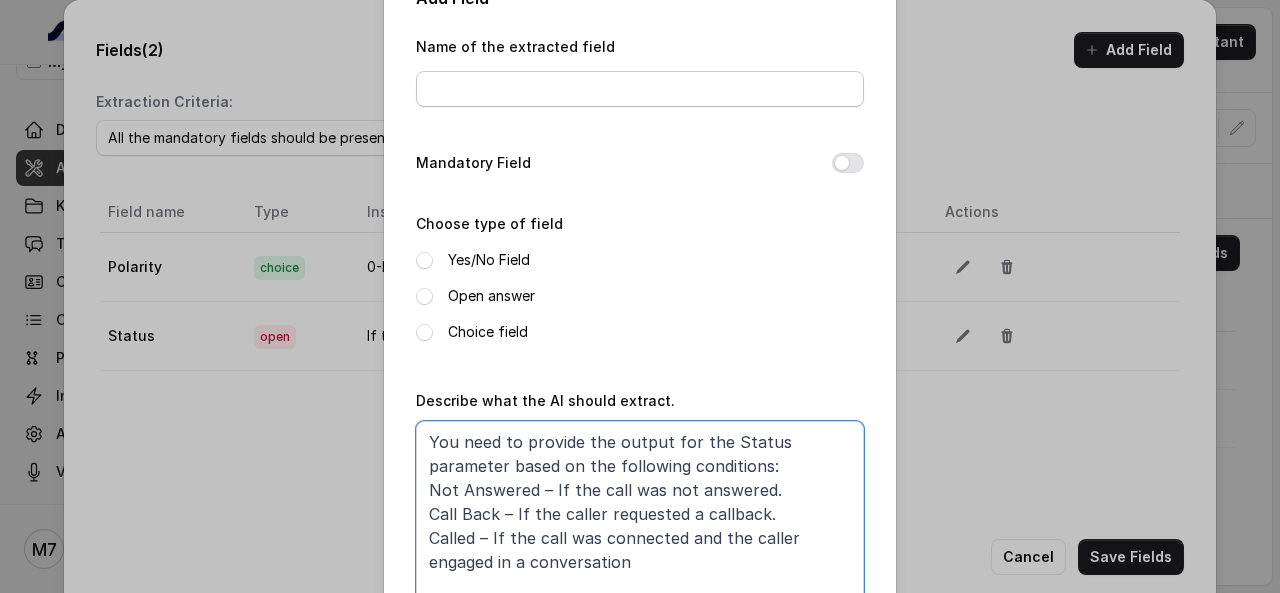 type on "You need to provide the output for the Status parameter based on the following conditions:
Not Answered – If the call was not answered.
Call Back – If the caller requested a callback.
Called – If the call was connected and the caller engaged in a conversation" 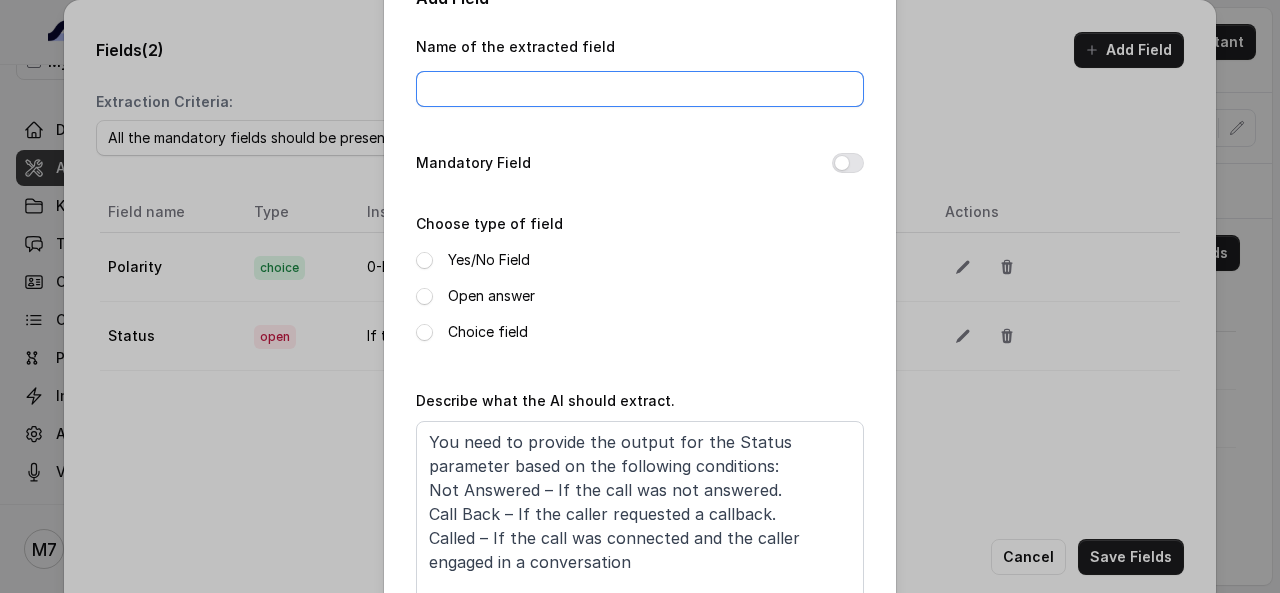 click on "Name of the extracted field" at bounding box center (640, 89) 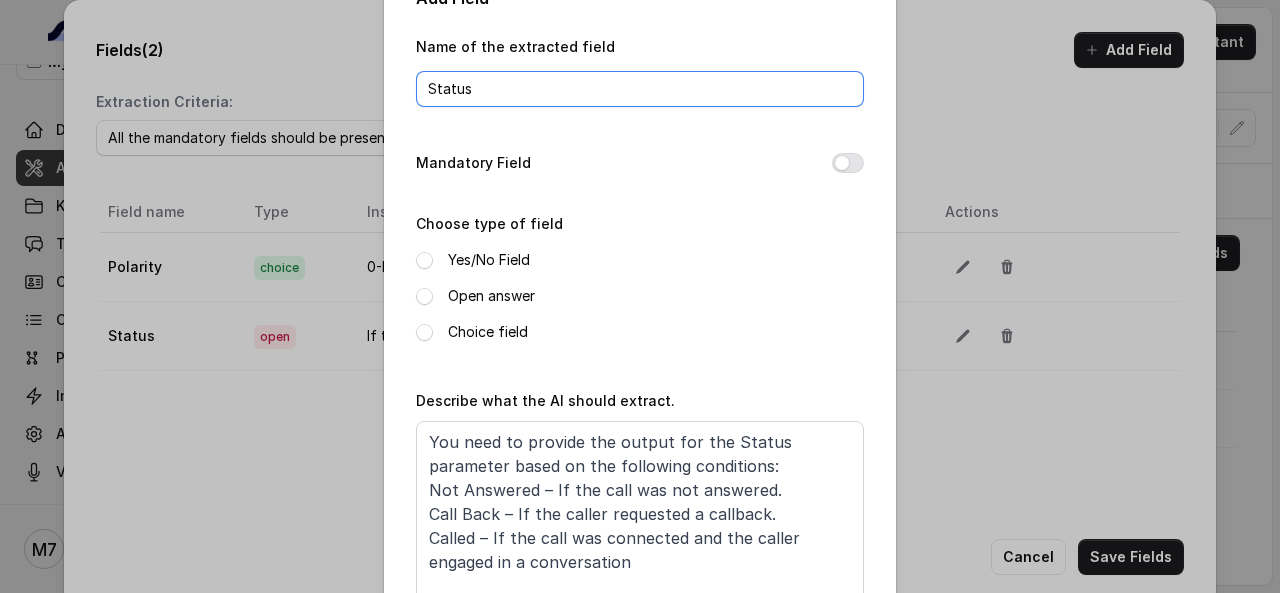 type on "Status" 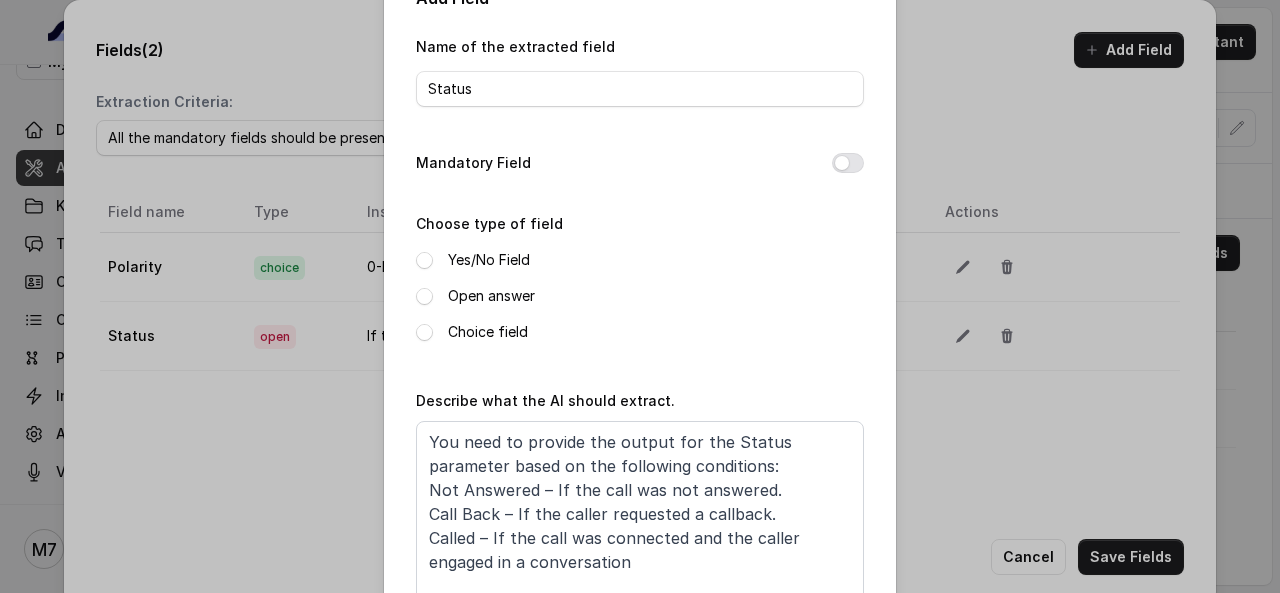 click on "Open answer" at bounding box center [491, 296] 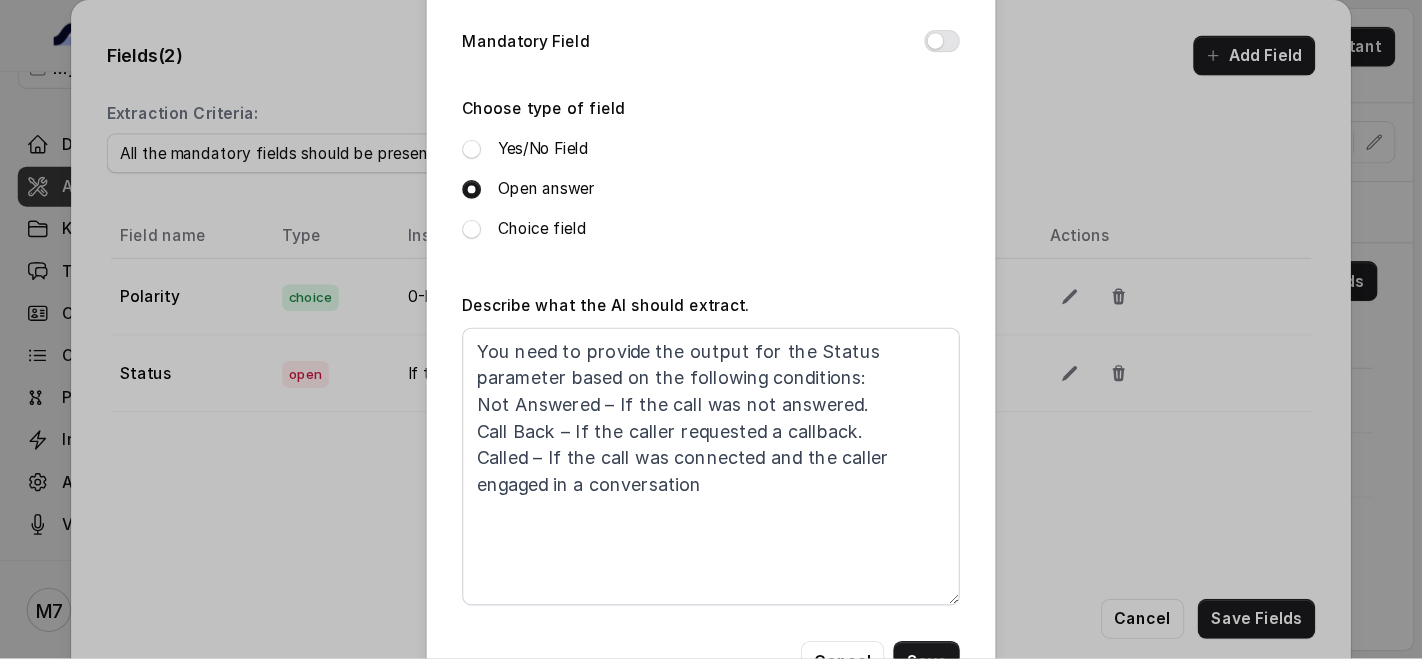 scroll, scrollTop: 237, scrollLeft: 0, axis: vertical 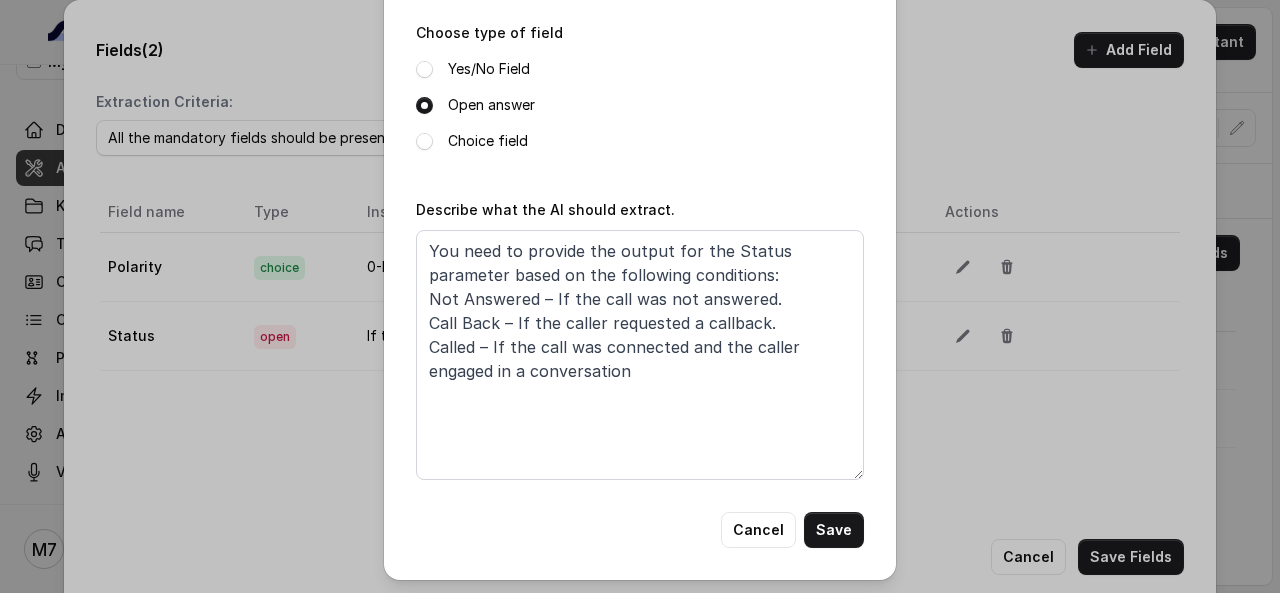 click on "Choice field" at bounding box center [488, 141] 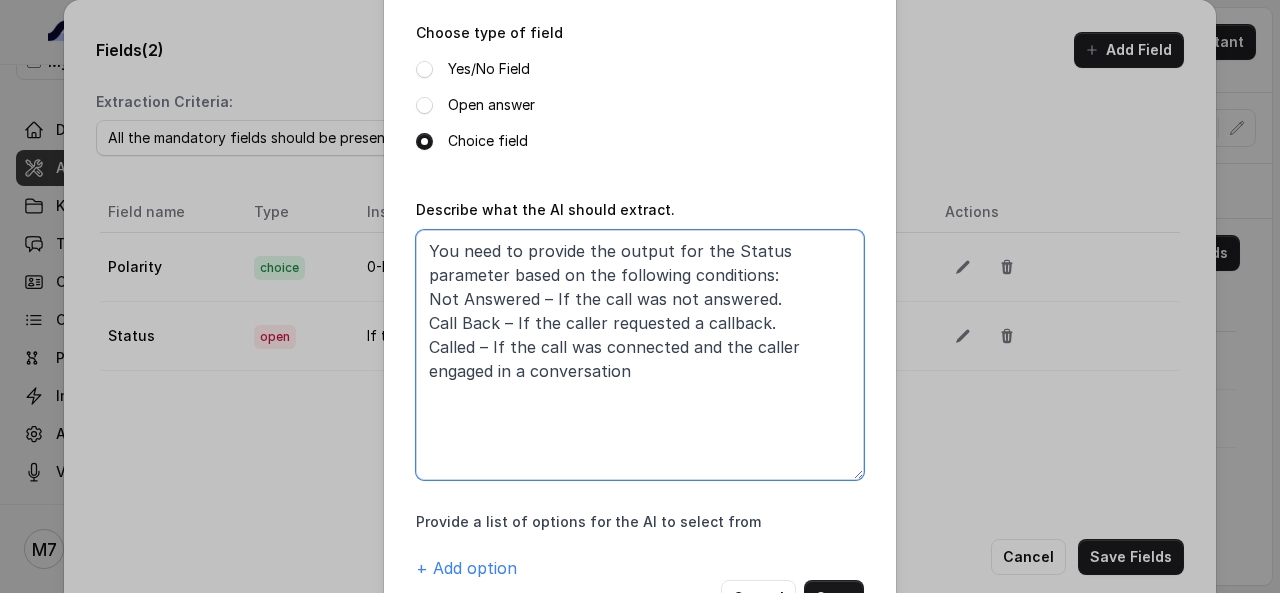 drag, startPoint x: 522, startPoint y: 321, endPoint x: 419, endPoint y: 322, distance: 103.00485 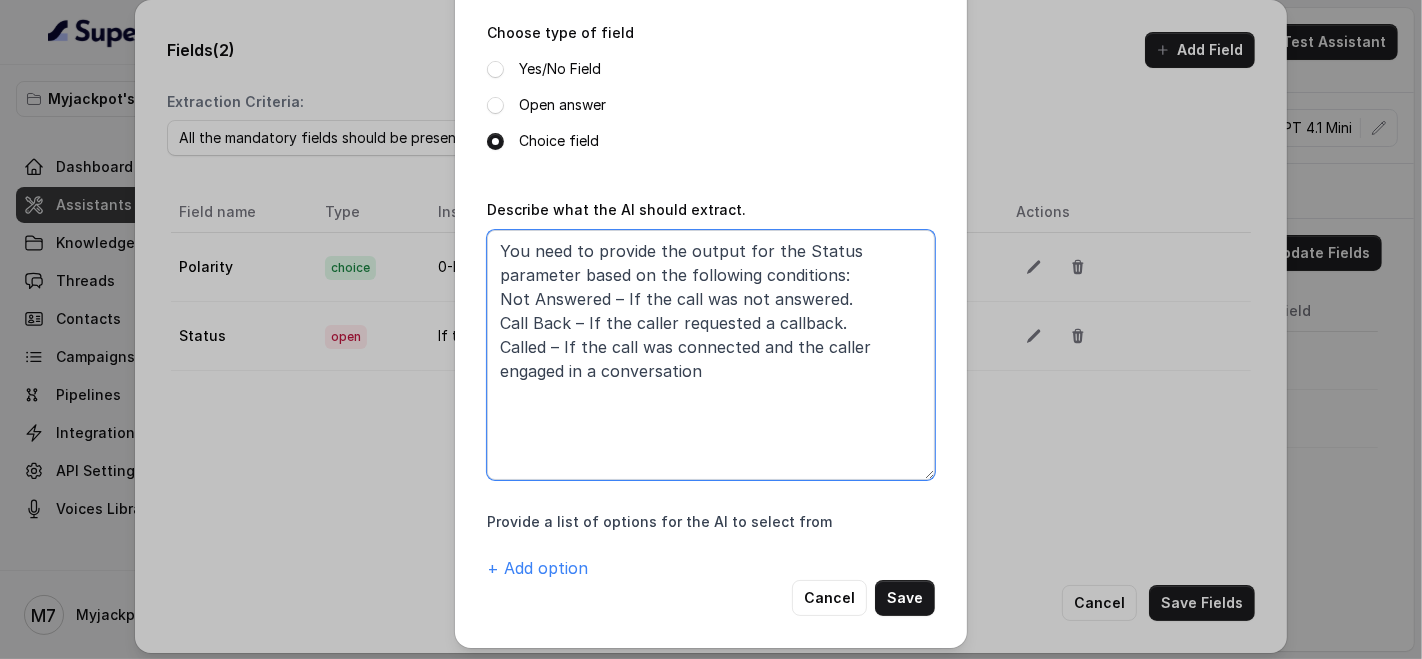 scroll, scrollTop: 0, scrollLeft: 0, axis: both 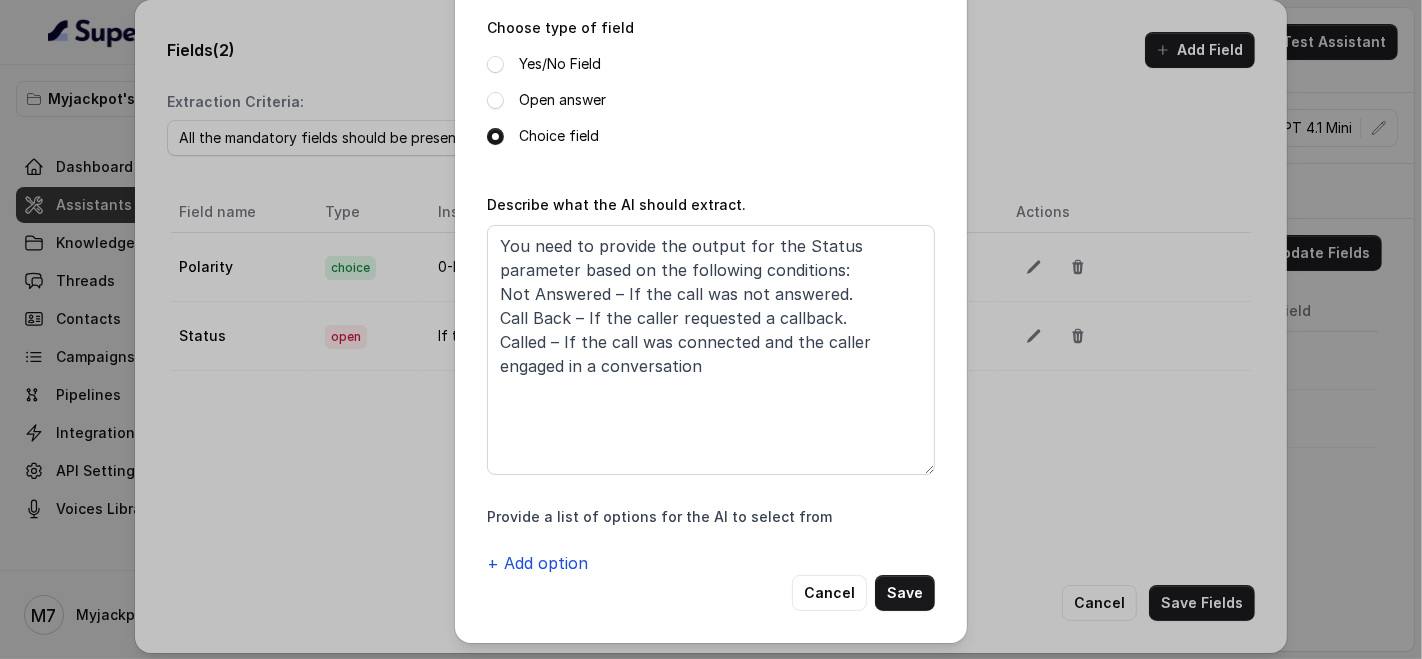 click on "+ Add option" at bounding box center (537, 563) 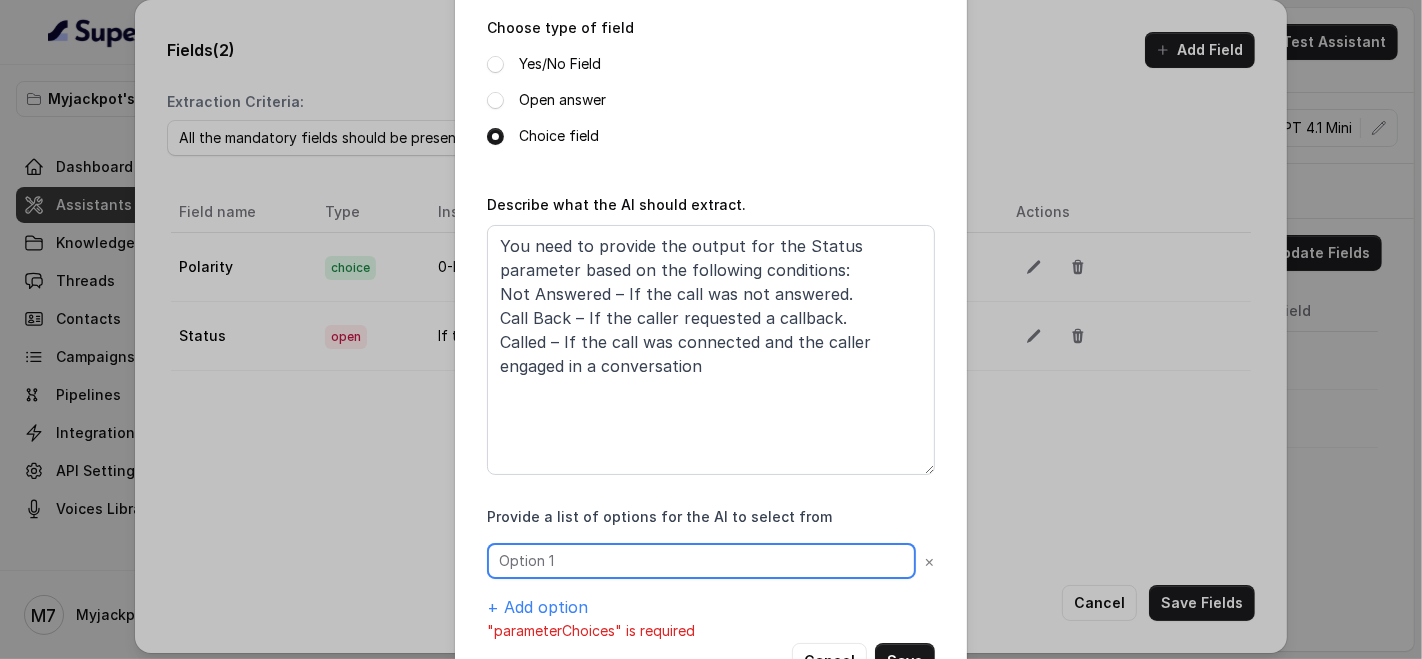 click at bounding box center [701, 561] 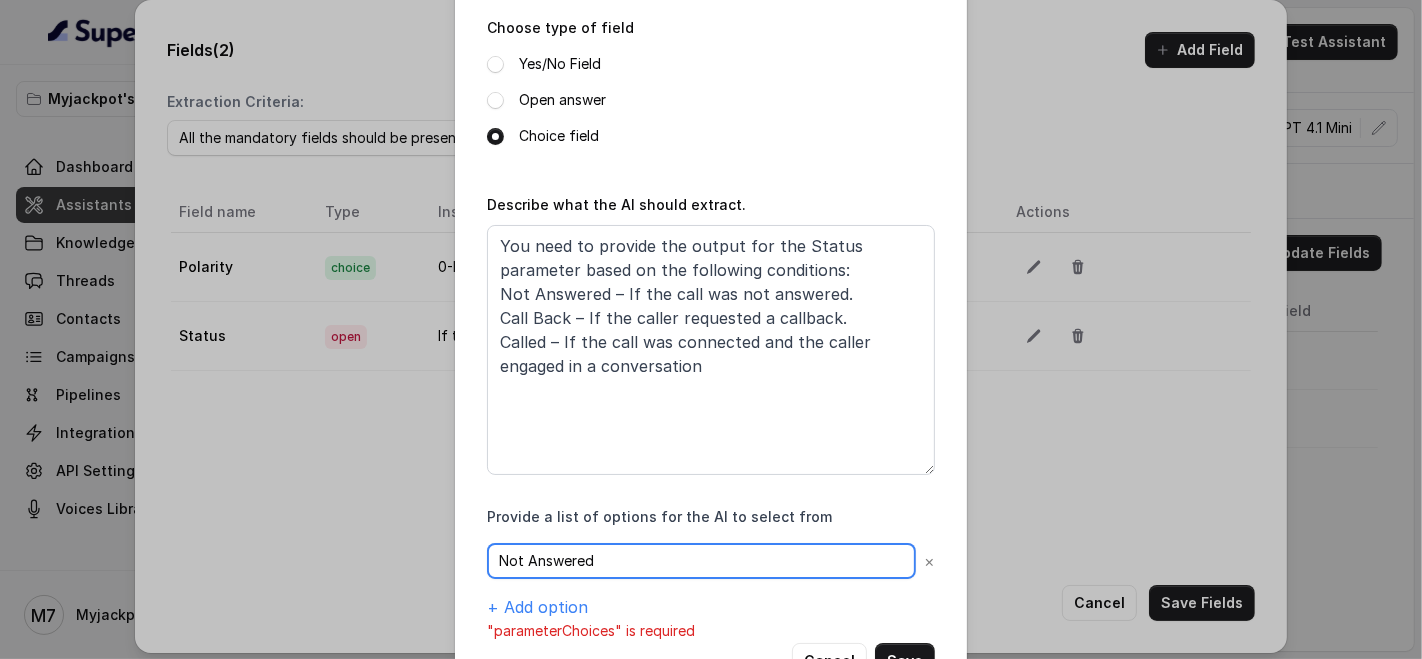 type on "Not Answered" 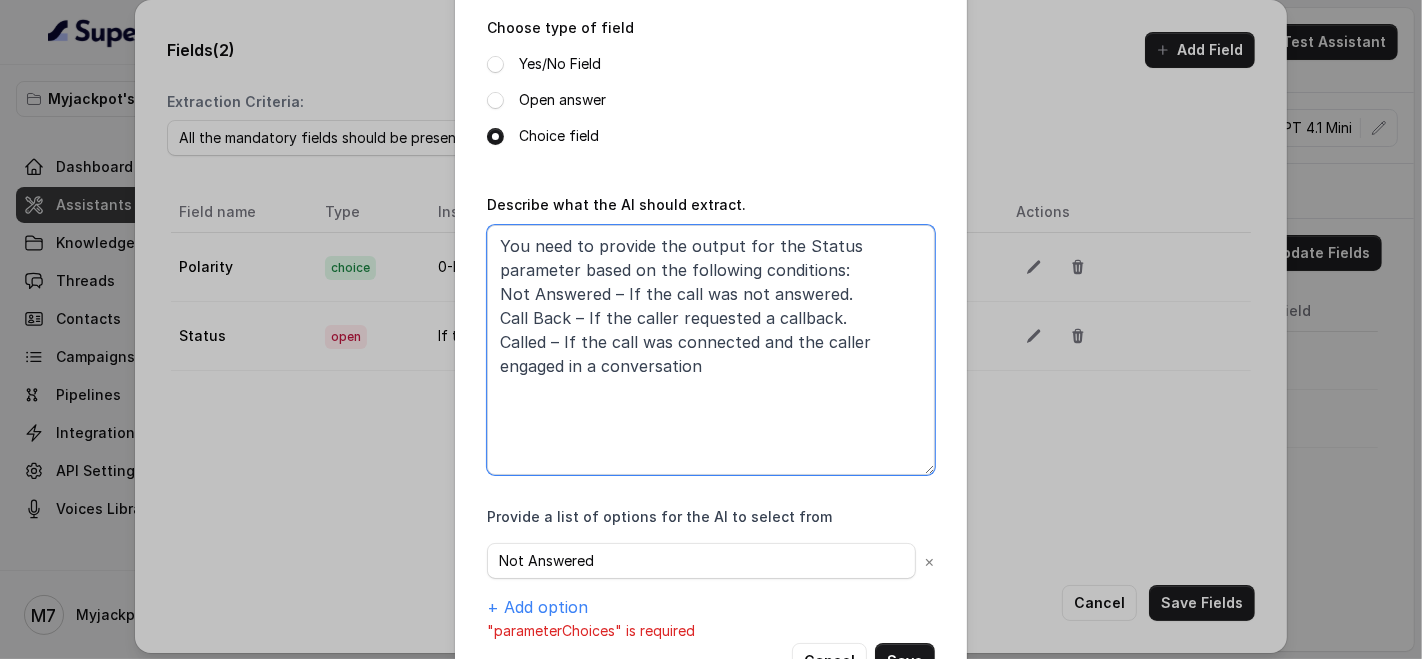 drag, startPoint x: 562, startPoint y: 349, endPoint x: 480, endPoint y: 348, distance: 82.006096 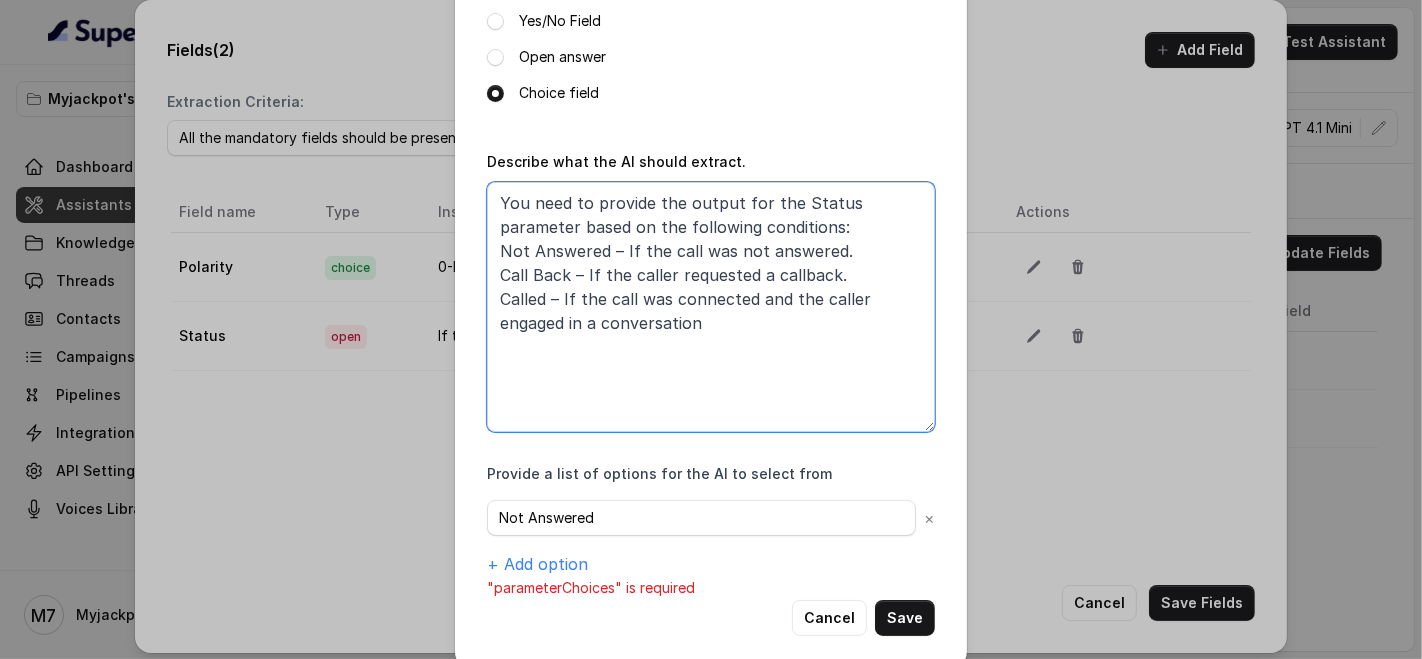 scroll, scrollTop: 309, scrollLeft: 0, axis: vertical 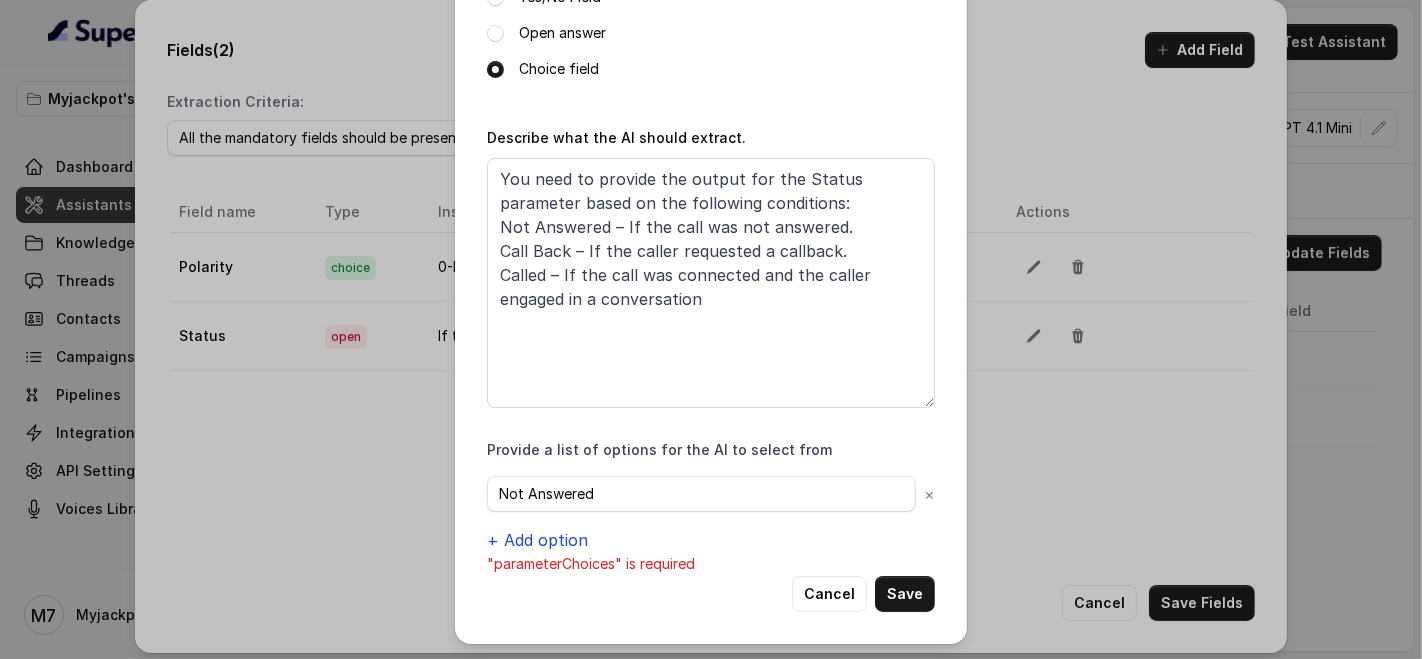 click on "+ Add option" at bounding box center (537, 540) 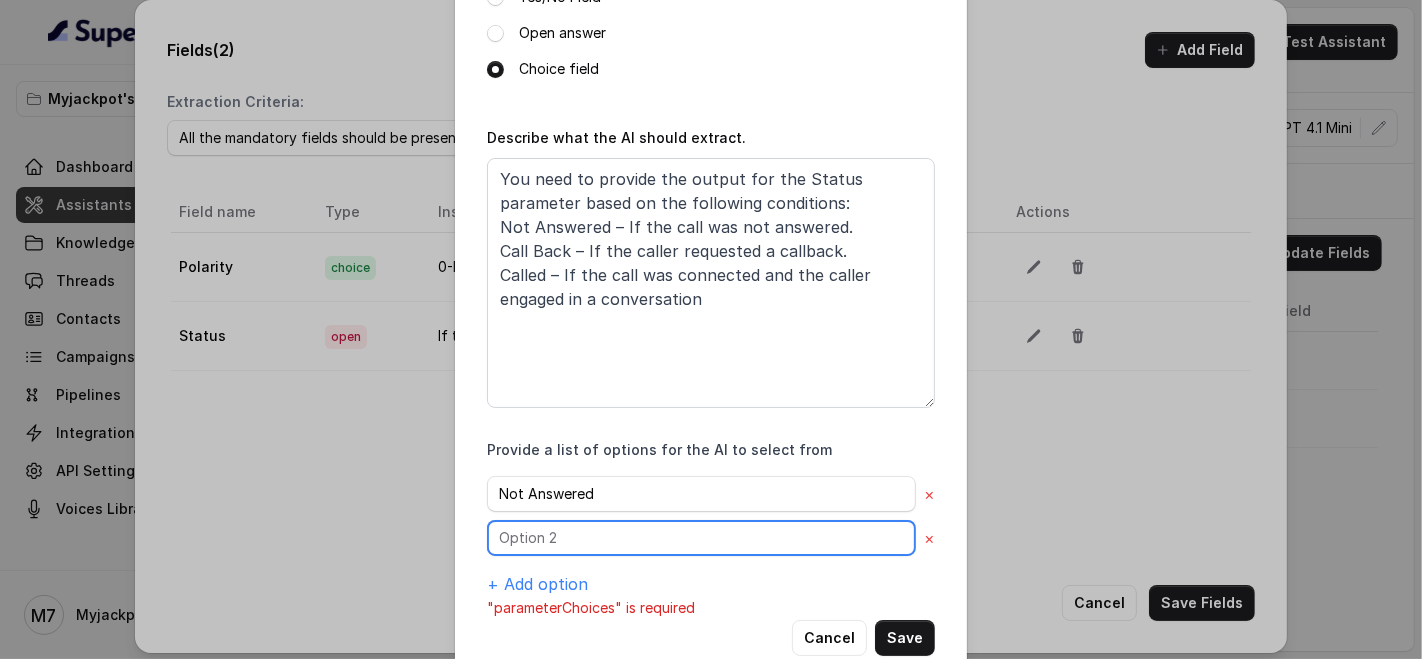 click at bounding box center (701, 494) 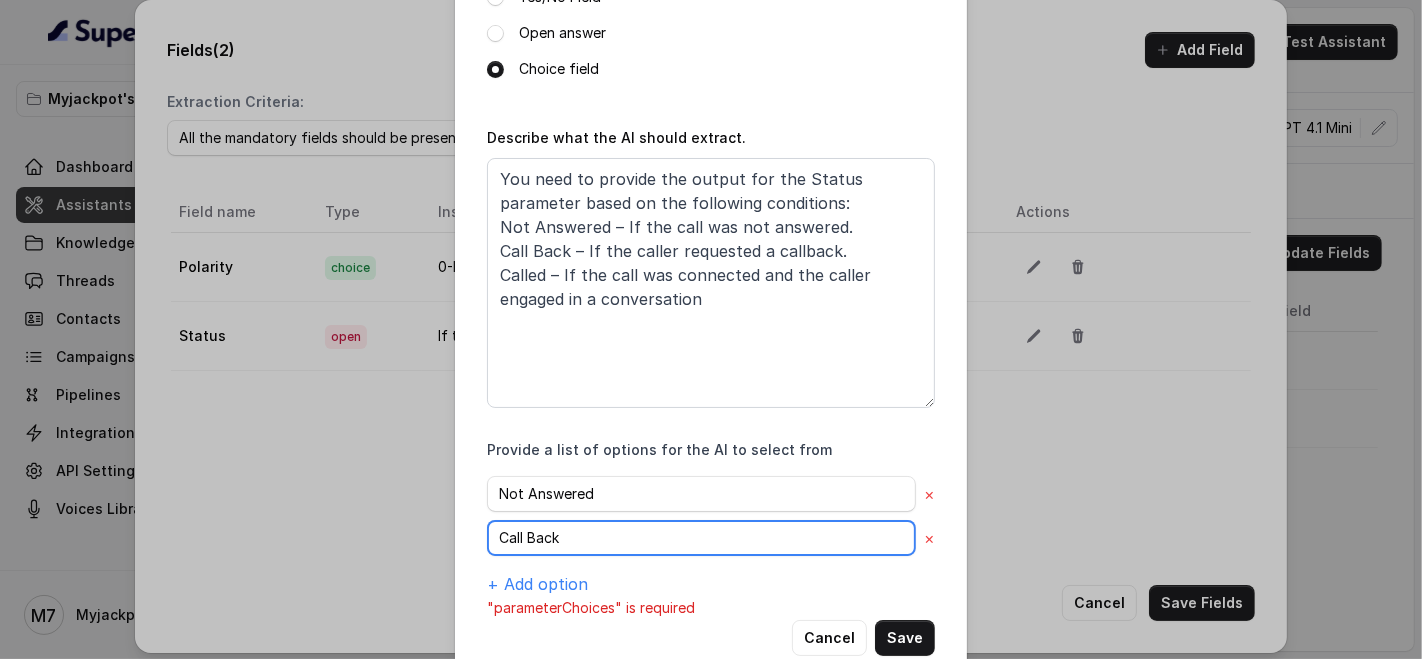 type on "Call Back" 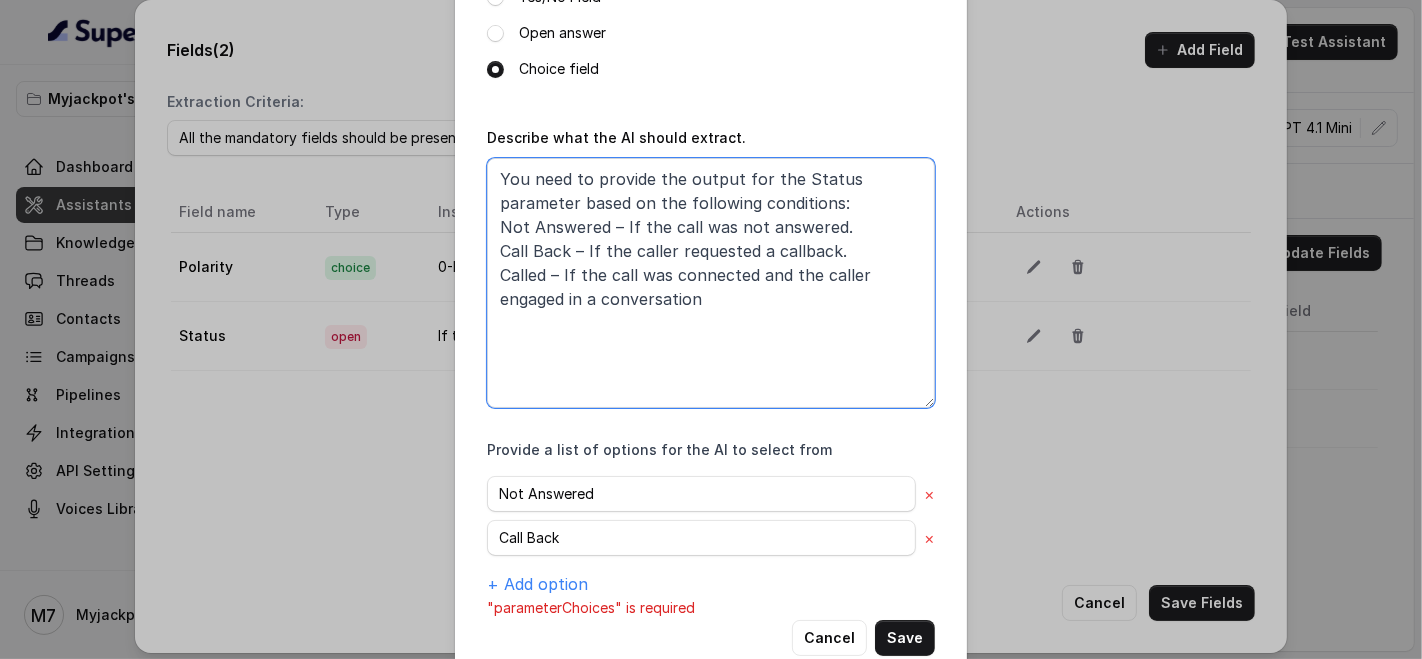 drag, startPoint x: 538, startPoint y: 306, endPoint x: 469, endPoint y: 308, distance: 69.02898 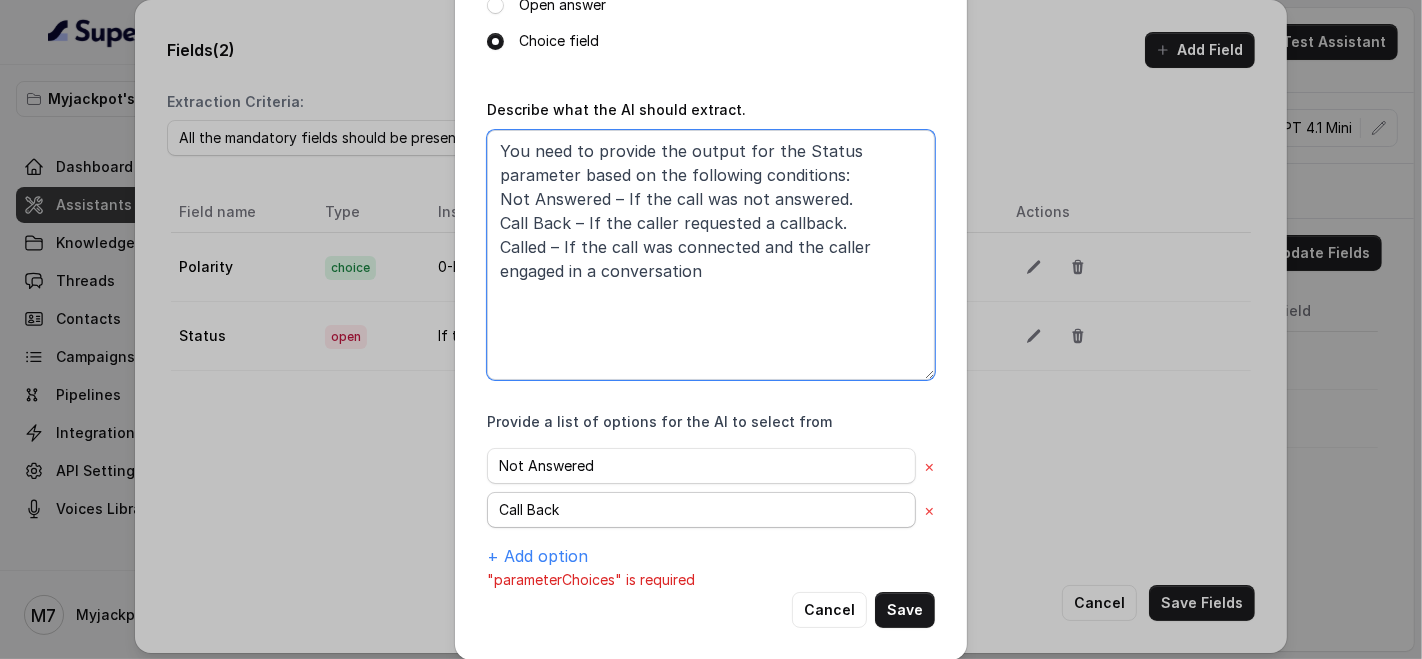 scroll, scrollTop: 352, scrollLeft: 0, axis: vertical 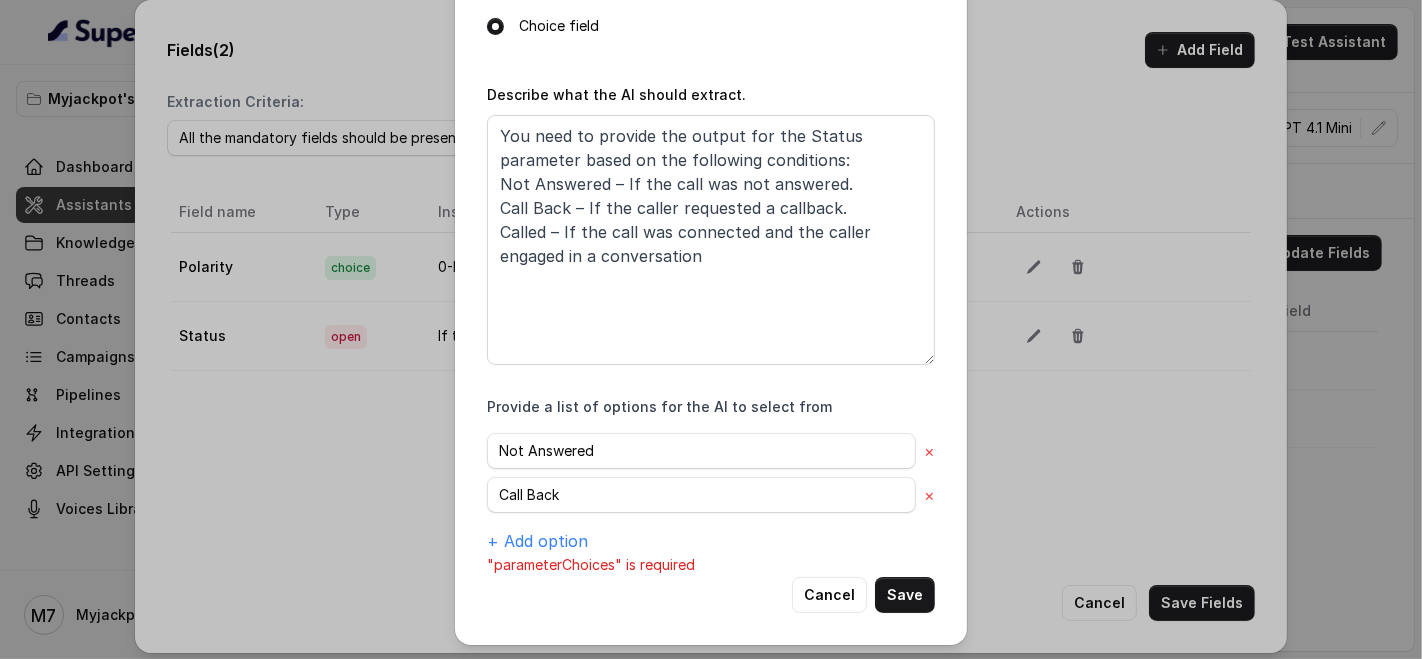 click on "Not Answered × Call Back × + Add option" at bounding box center [711, 493] 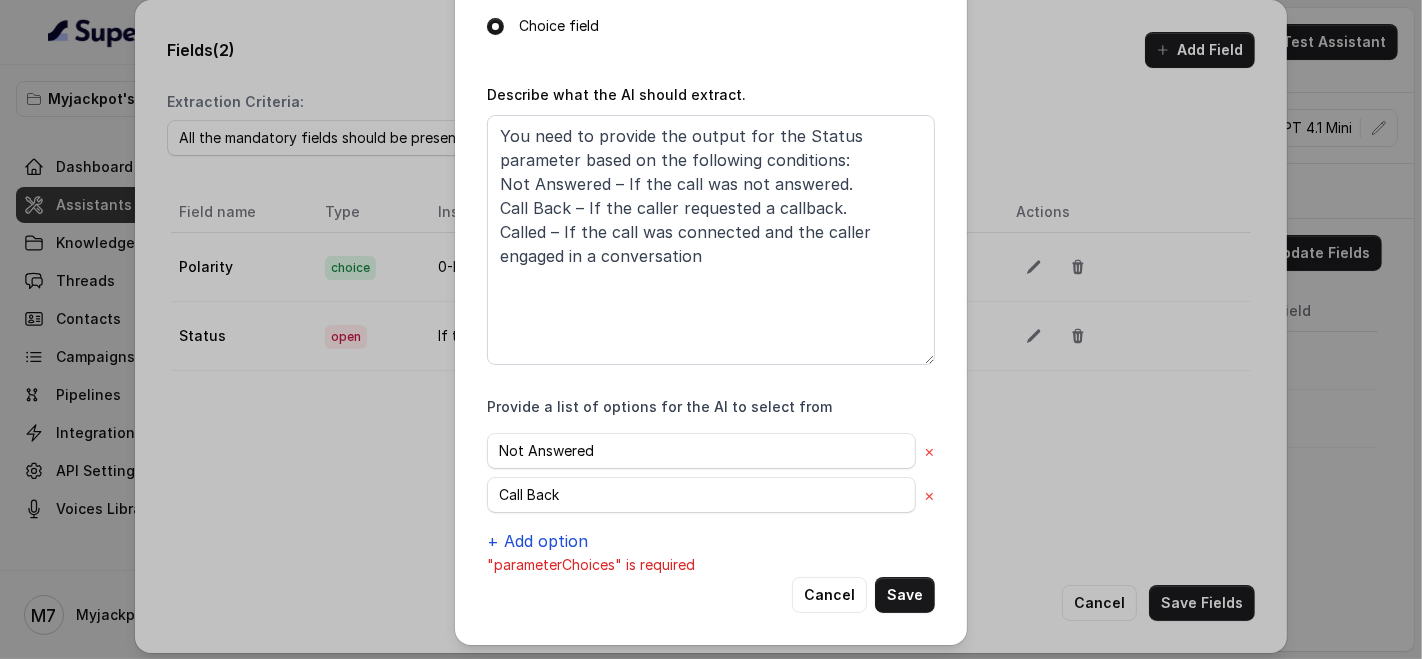 click on "+ Add option" at bounding box center (537, 541) 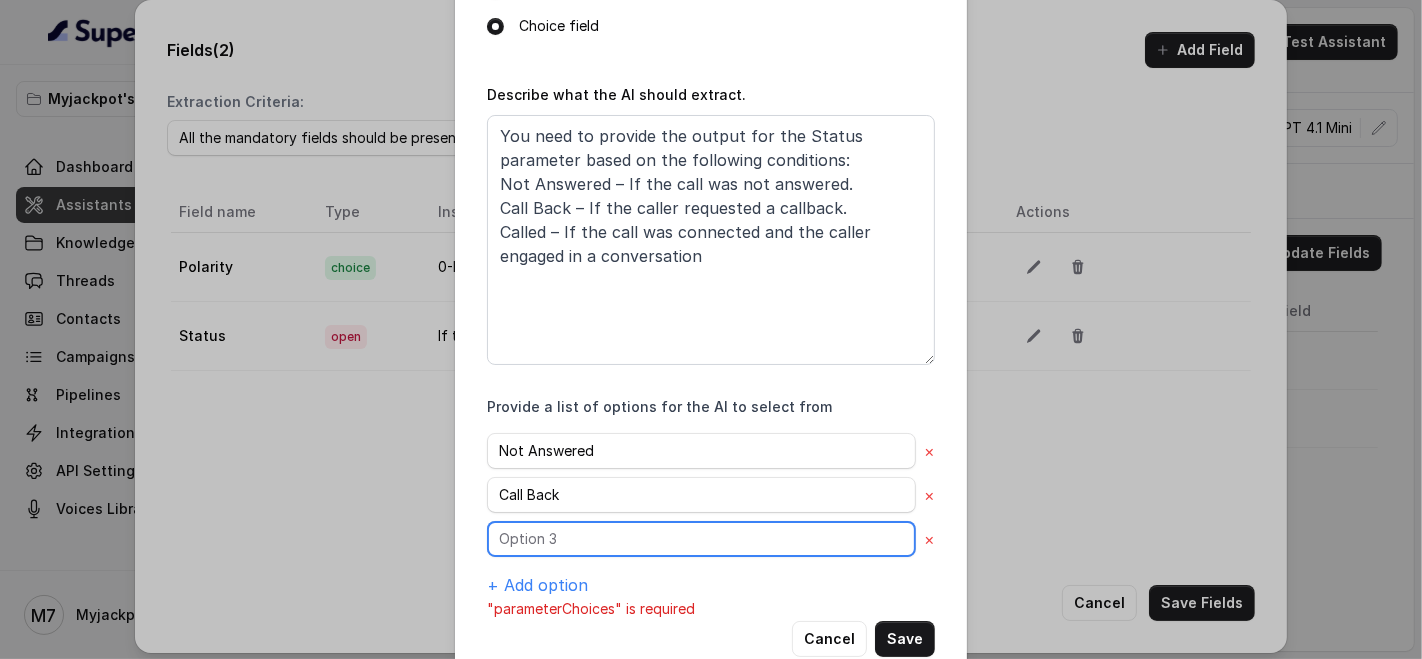 click at bounding box center [701, 451] 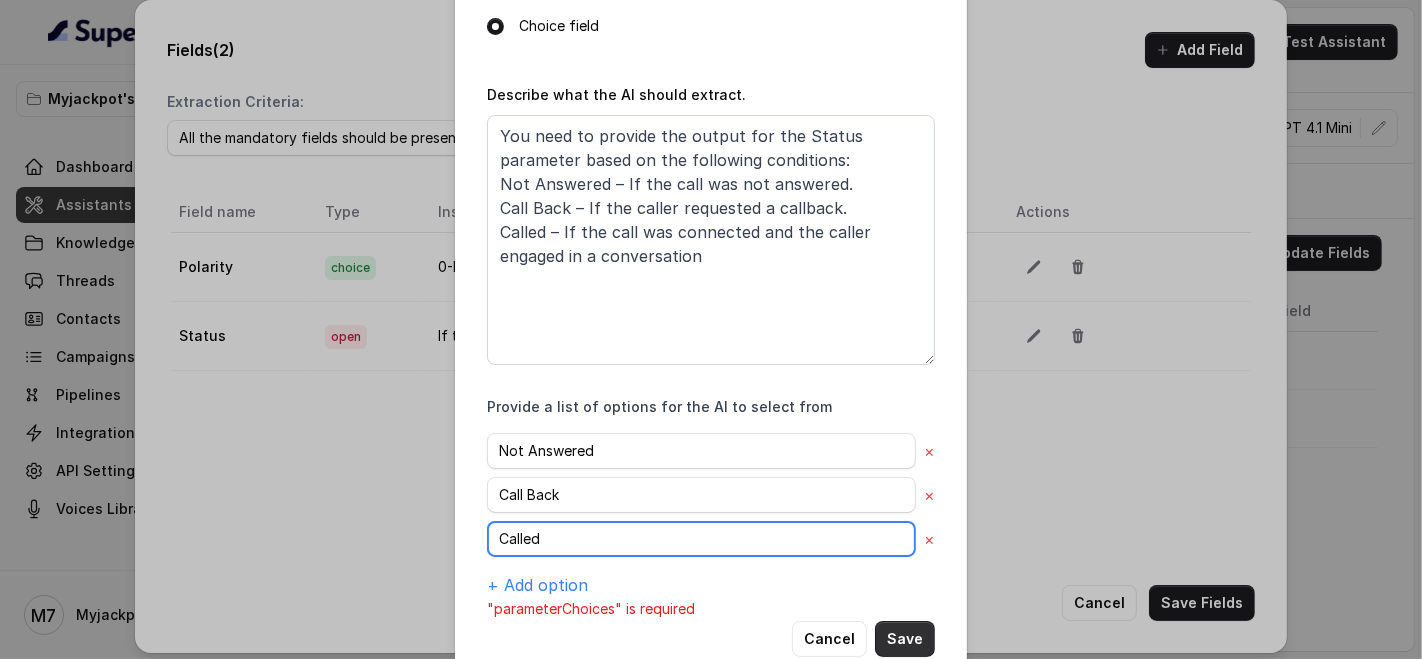 type on "Called" 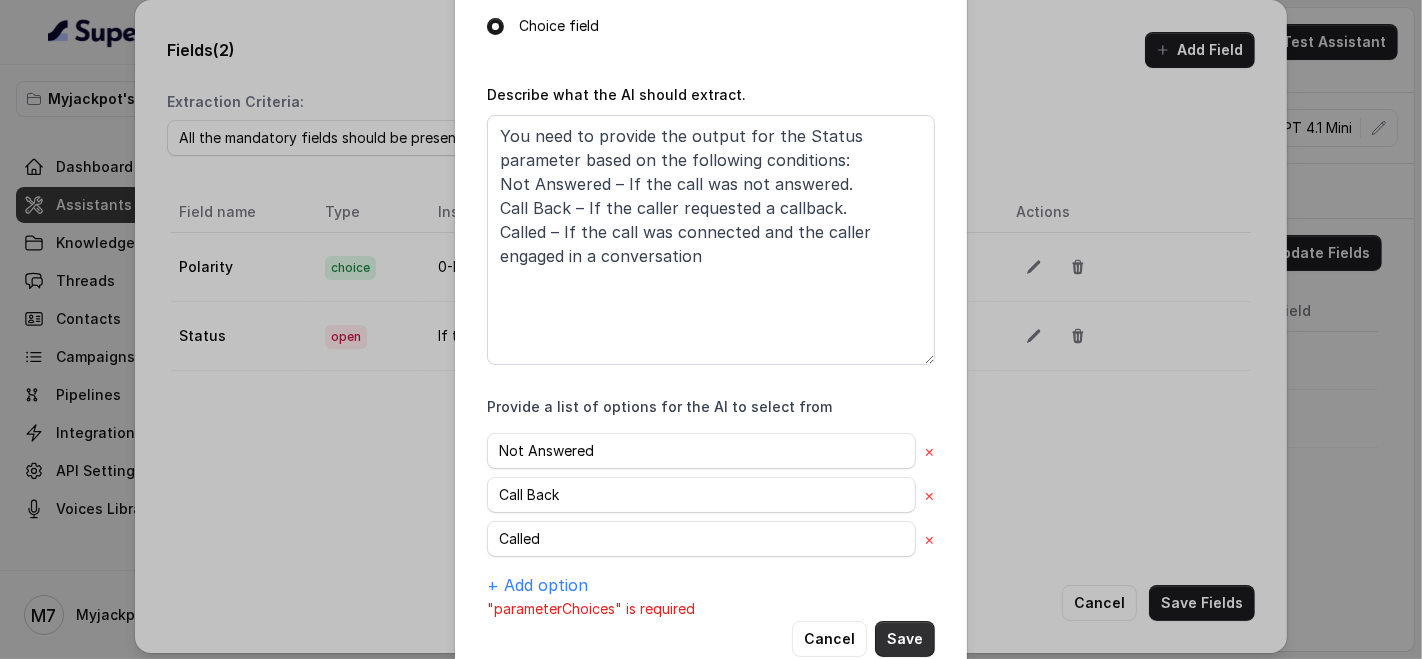 click on "Save" at bounding box center [905, 639] 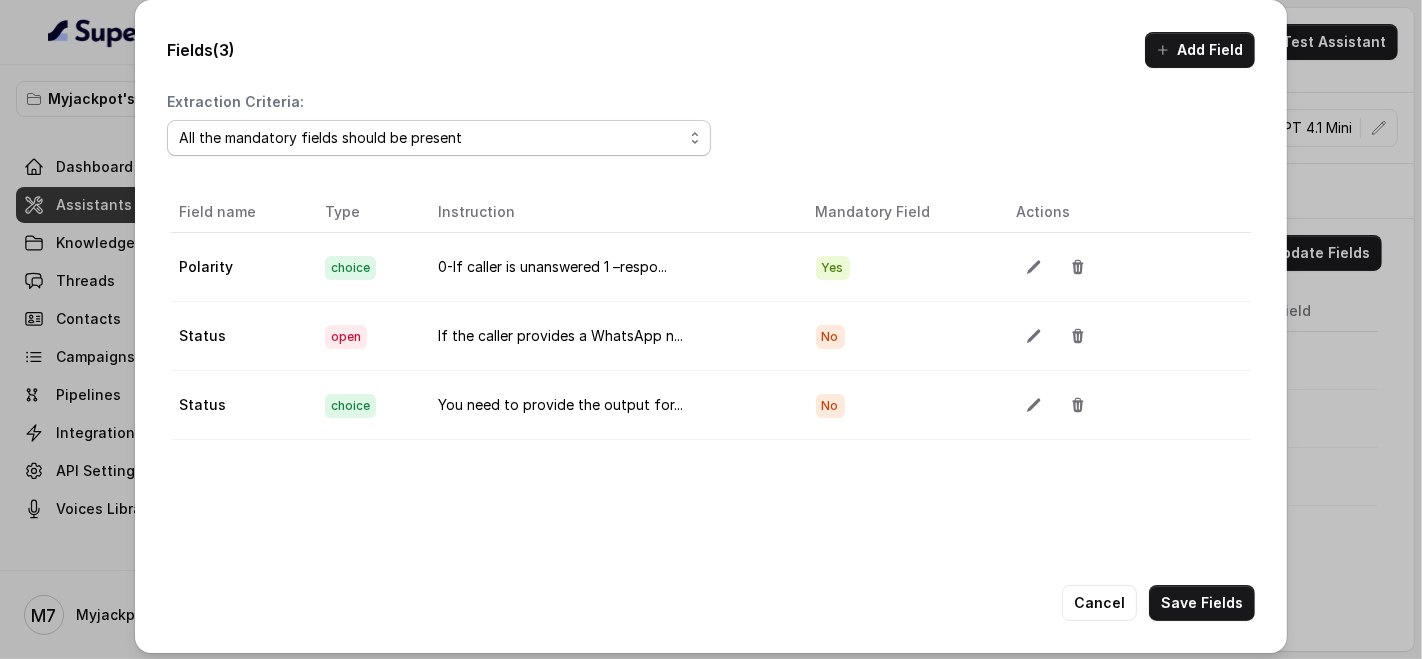 click on "Atleast one mandatory field should be present All the mandatory fields should be present" at bounding box center [439, 138] 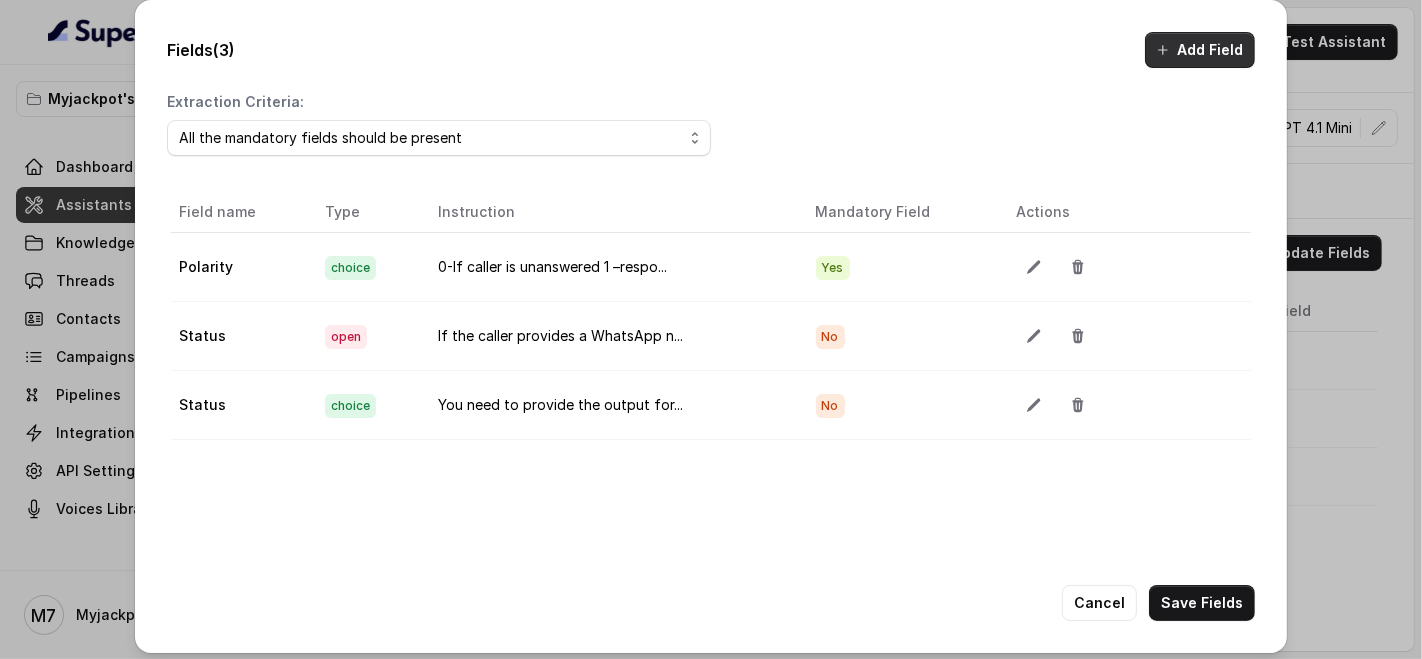 click on "Add Field" at bounding box center (1200, 50) 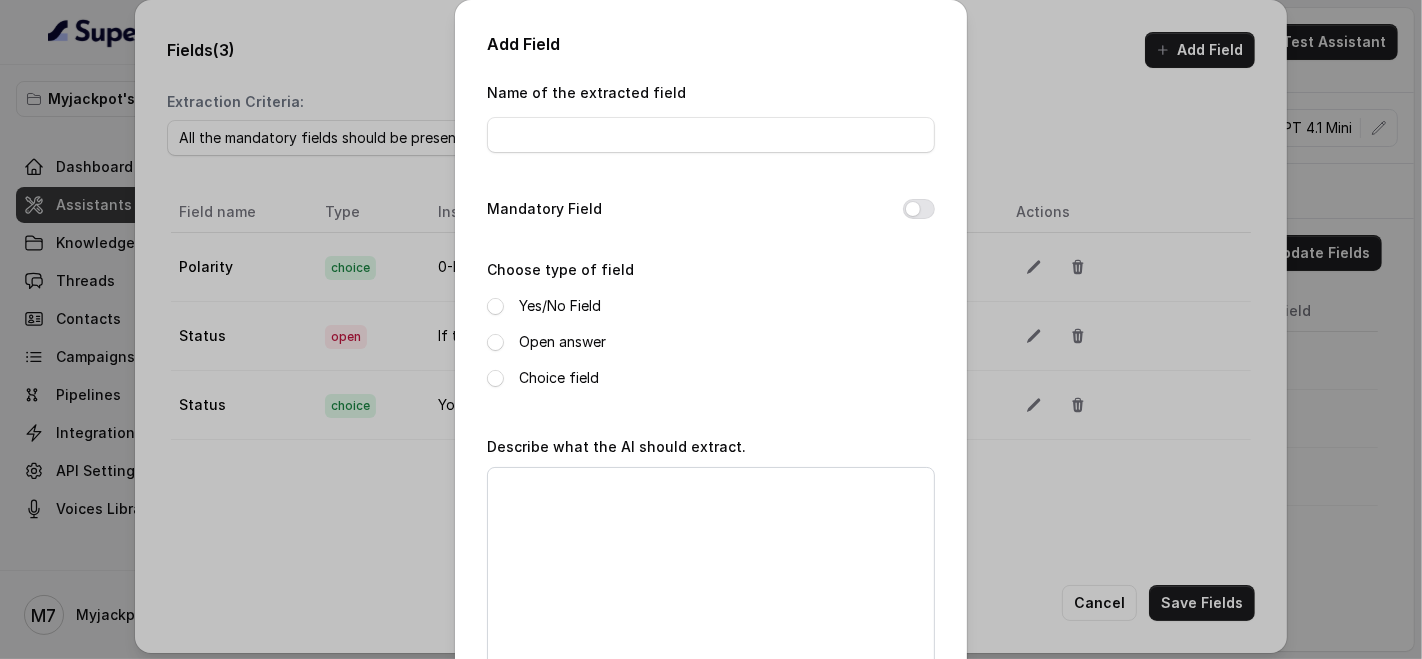 click on "Add Field Name of the extracted field Mandatory Field Choose type of field Yes/No Field Open answer Choice field Describe what the AI should extract. Cancel Save" at bounding box center [711, 329] 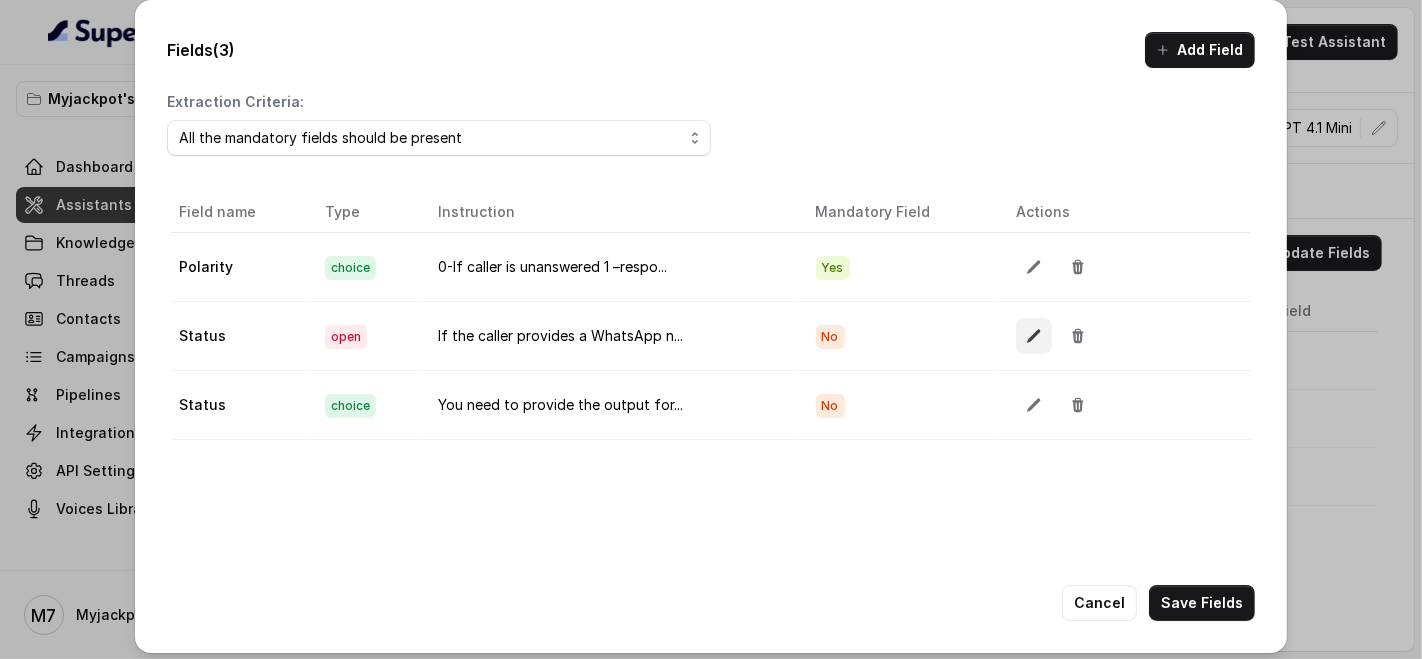 click 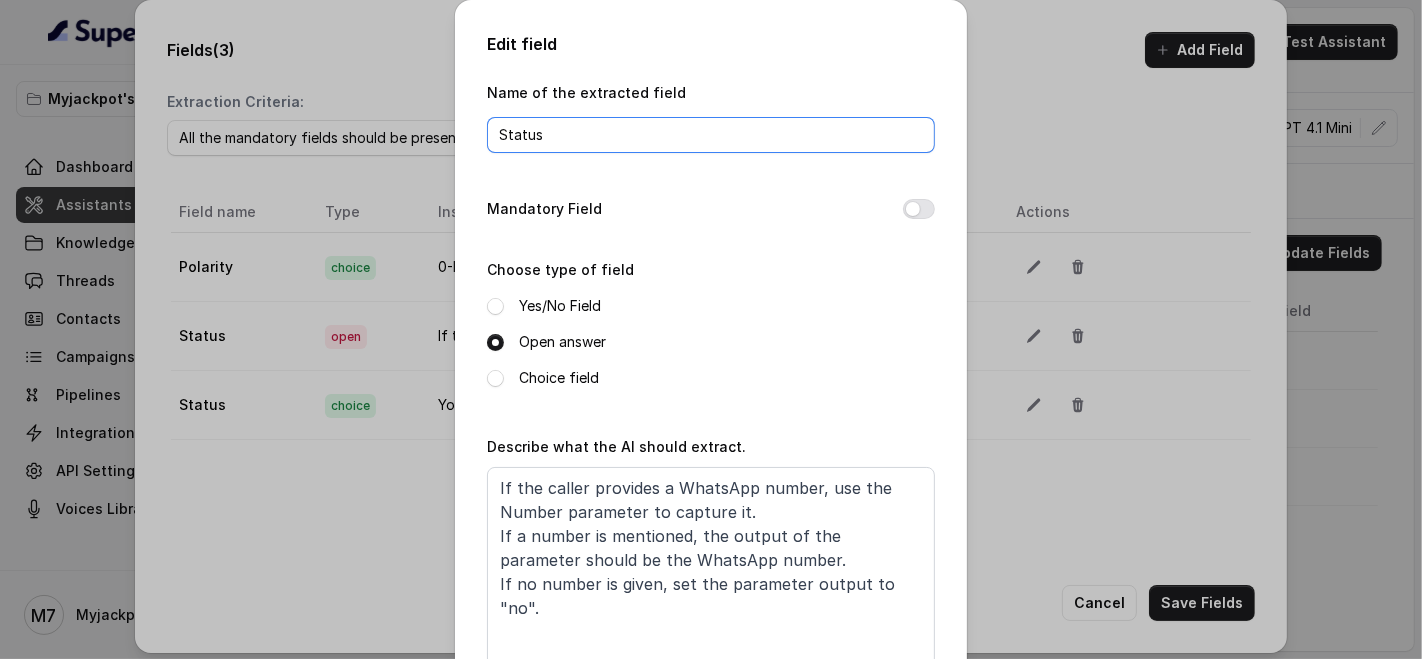 drag, startPoint x: 536, startPoint y: 135, endPoint x: 334, endPoint y: 110, distance: 203.54115 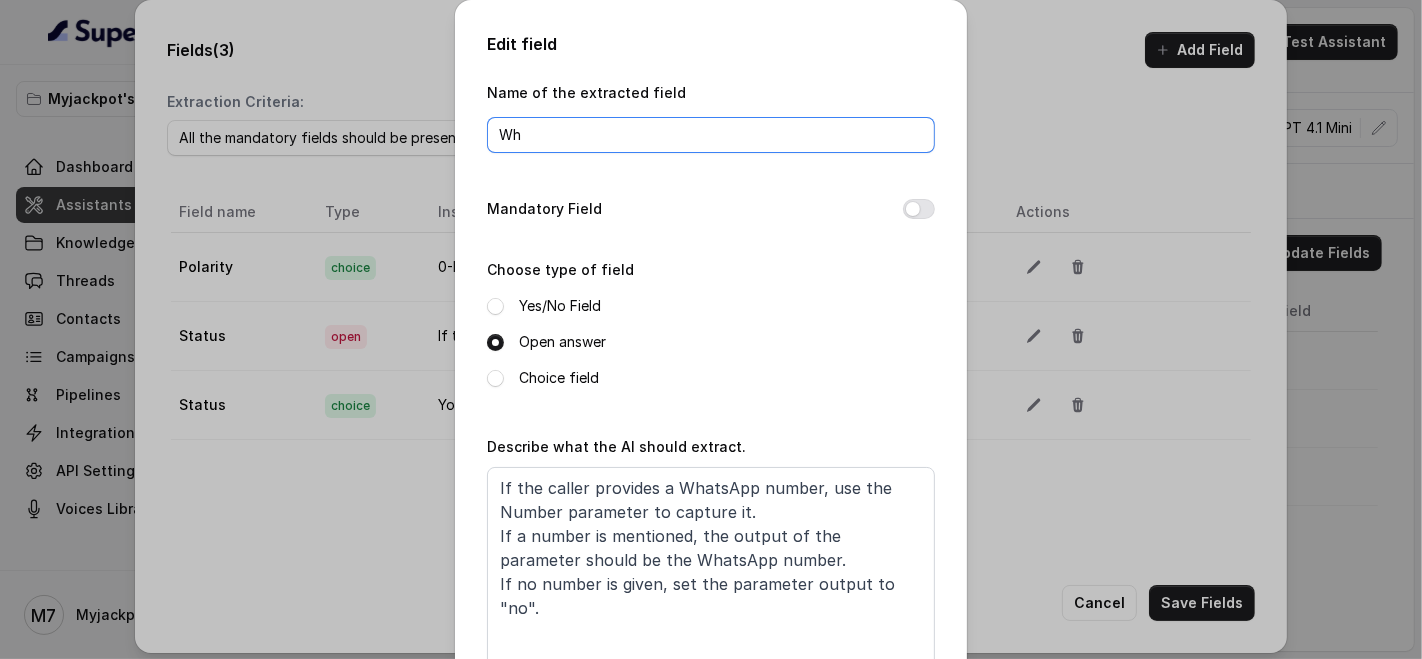 type on "W" 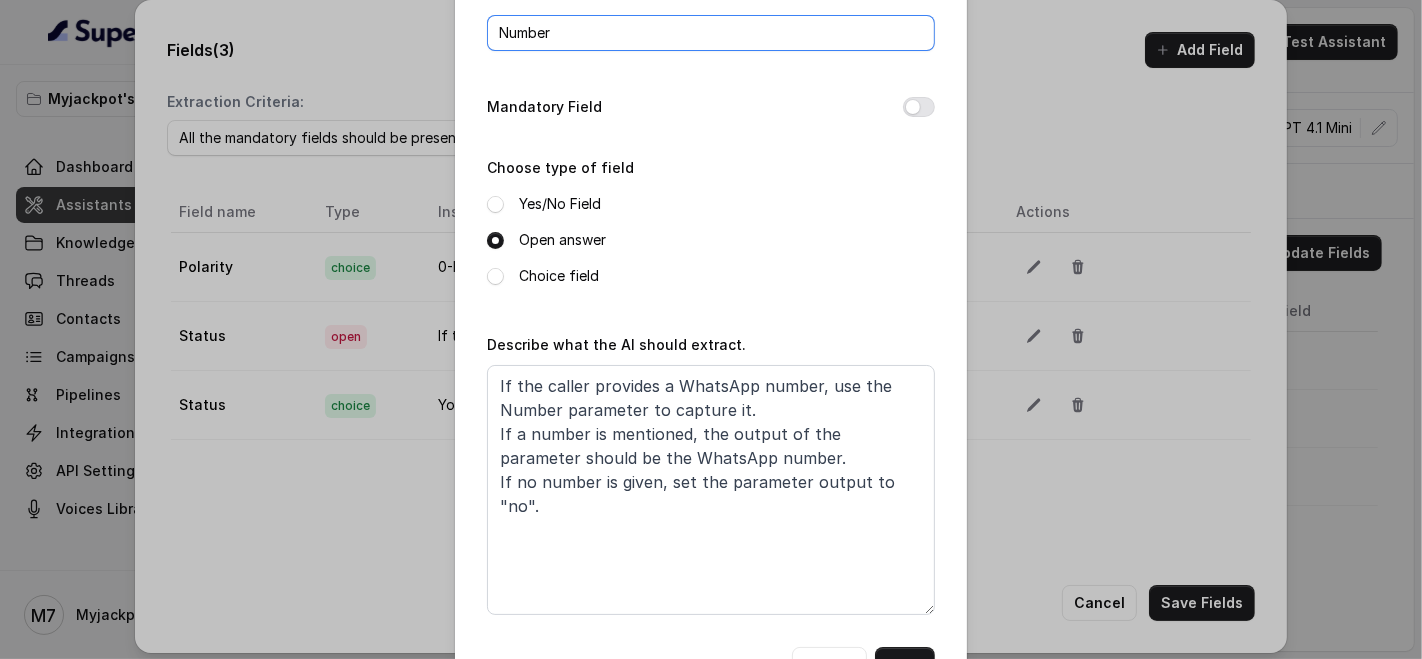 scroll, scrollTop: 174, scrollLeft: 0, axis: vertical 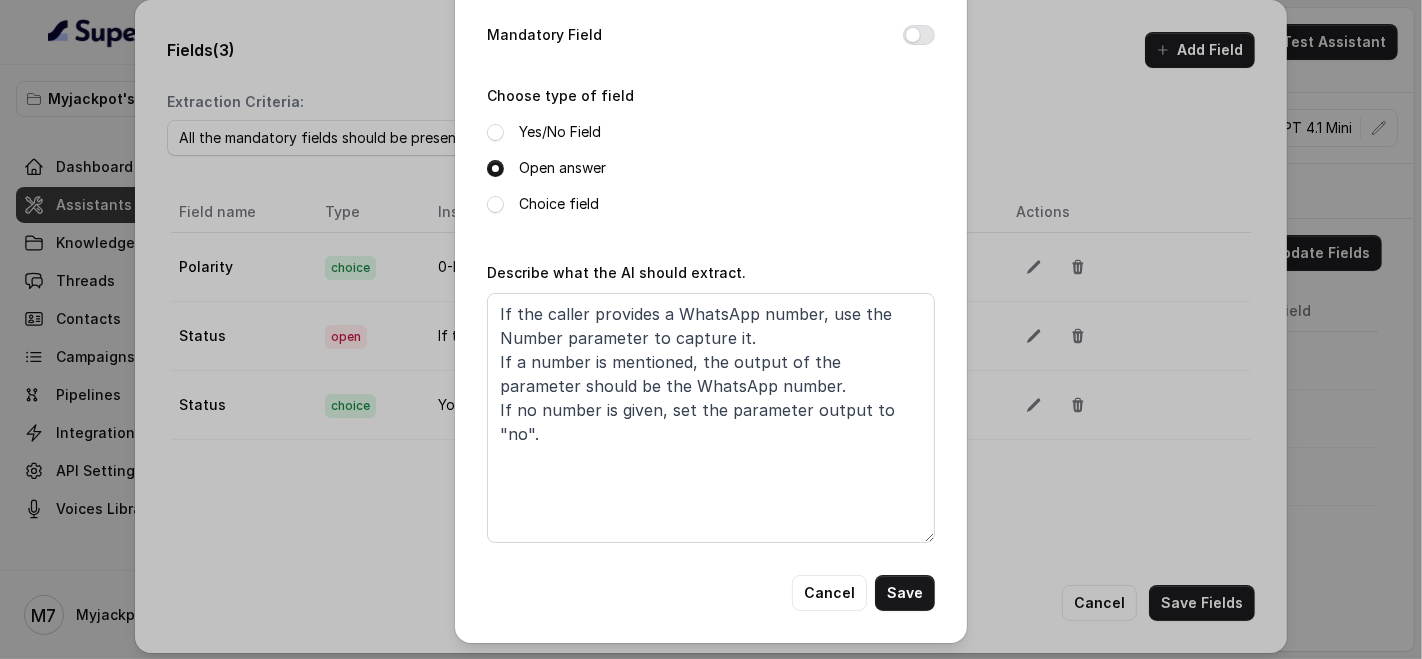 type on "Number" 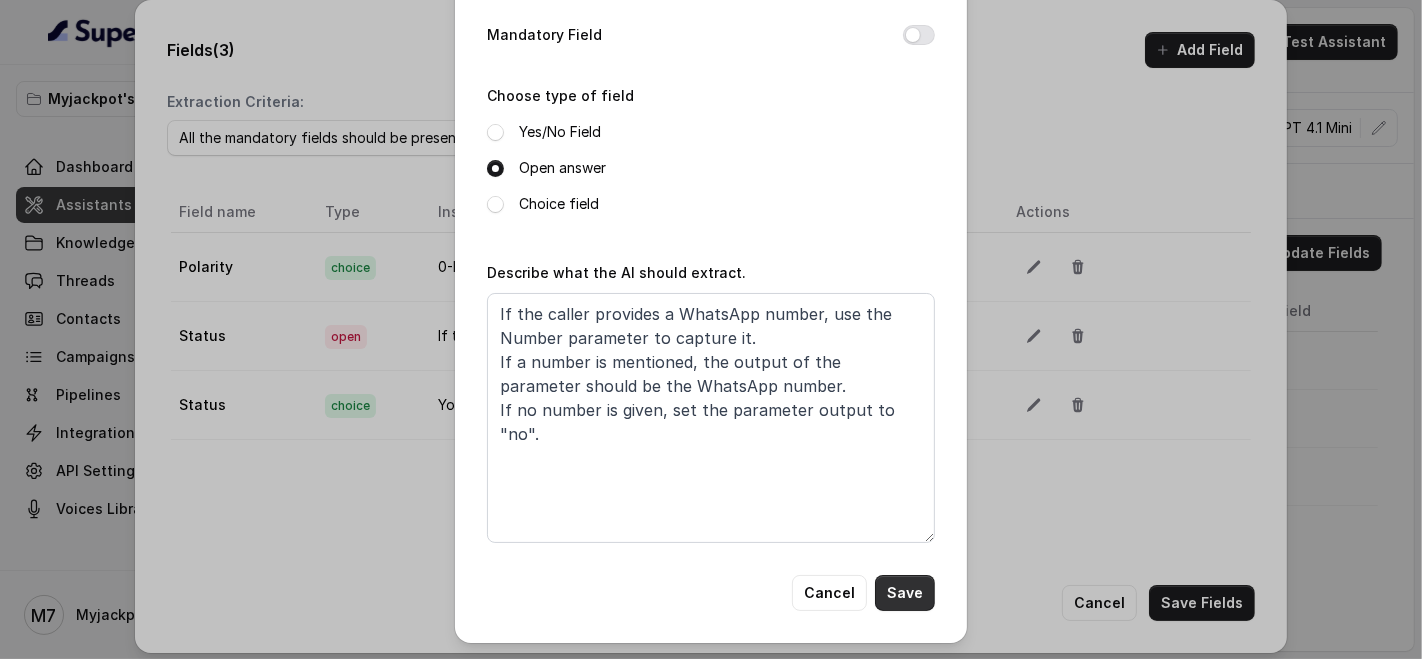 click on "Save" at bounding box center (905, 593) 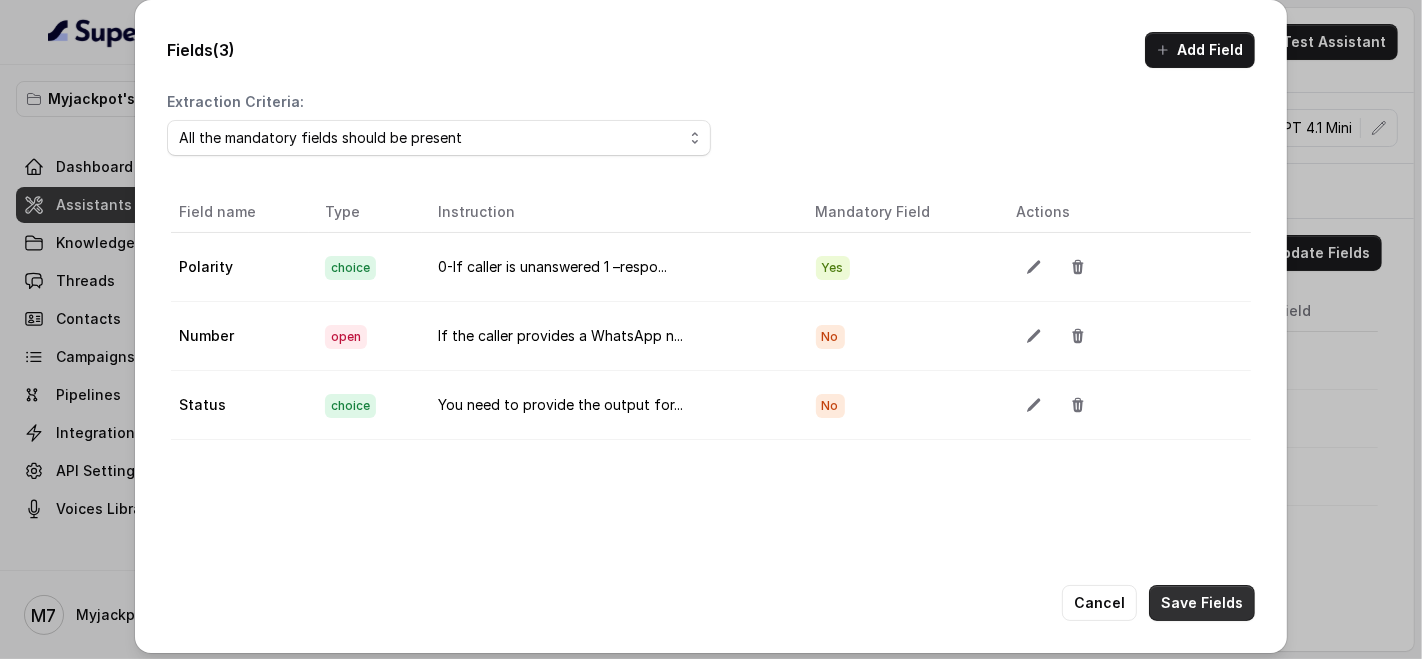 click on "Save Fields" at bounding box center (1202, 603) 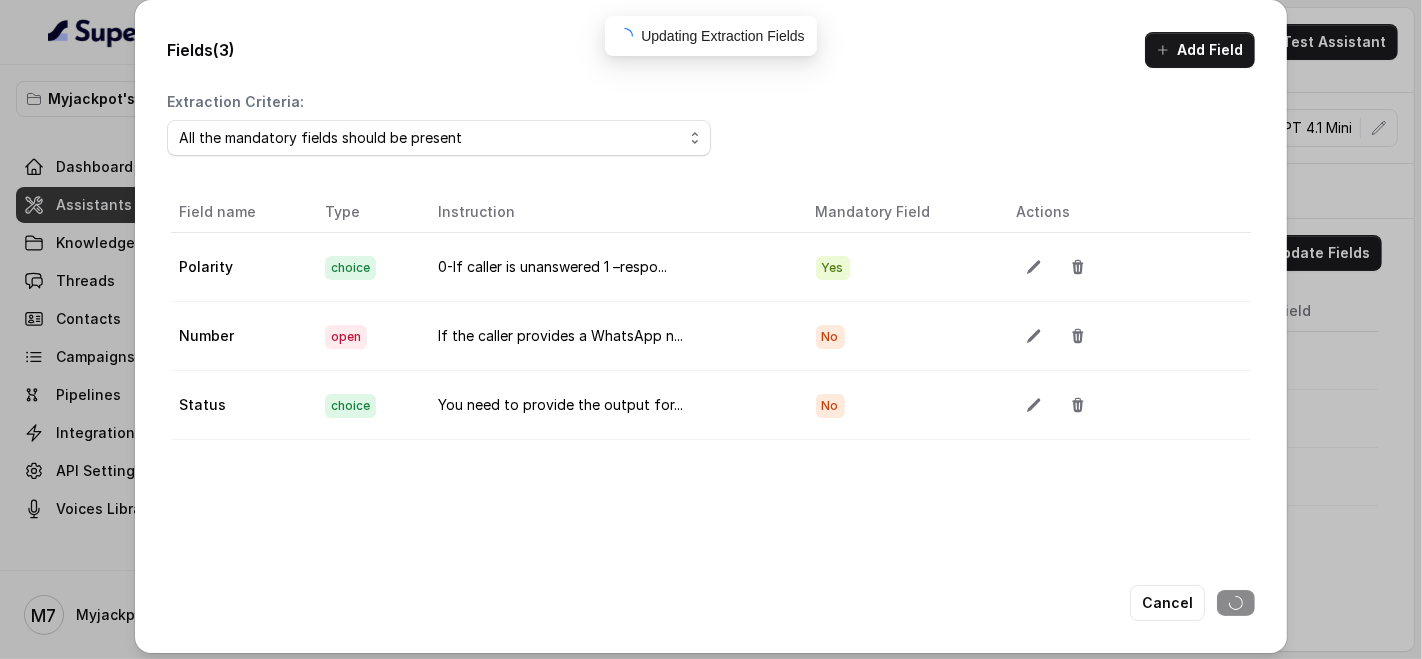 click on "No" at bounding box center (830, 337) 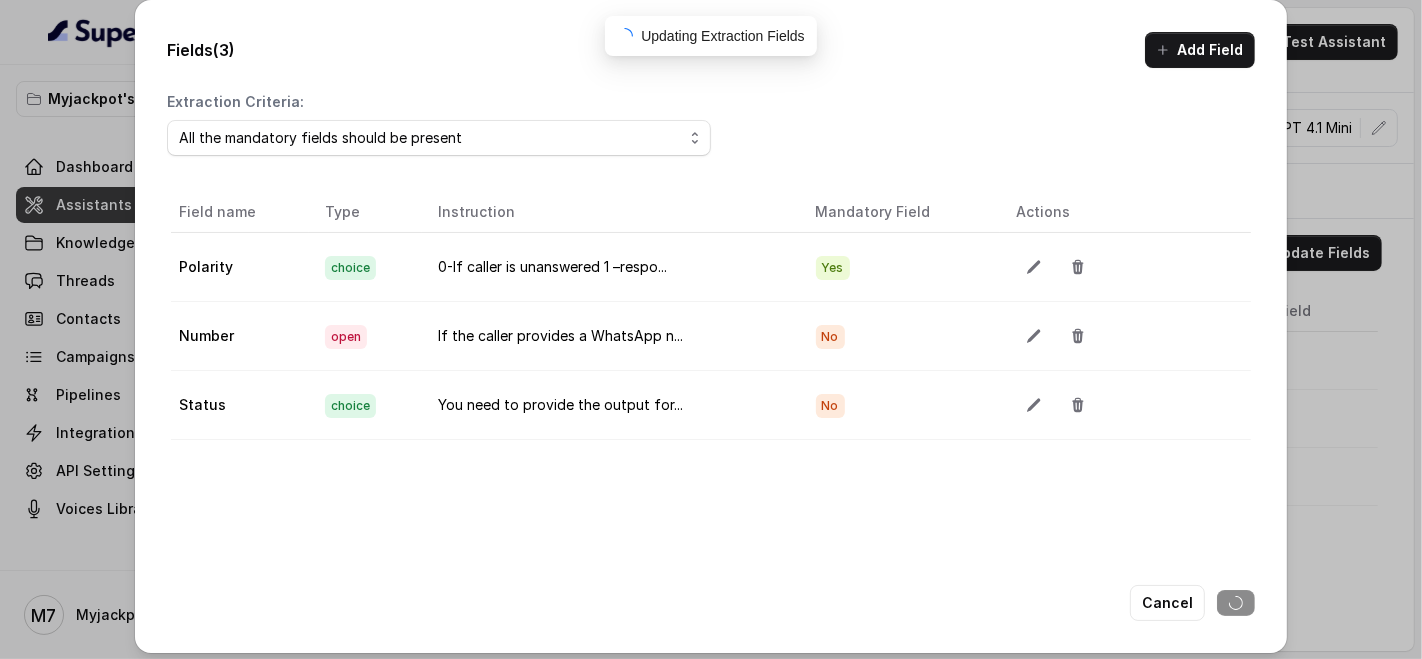 click on "No" at bounding box center (830, 337) 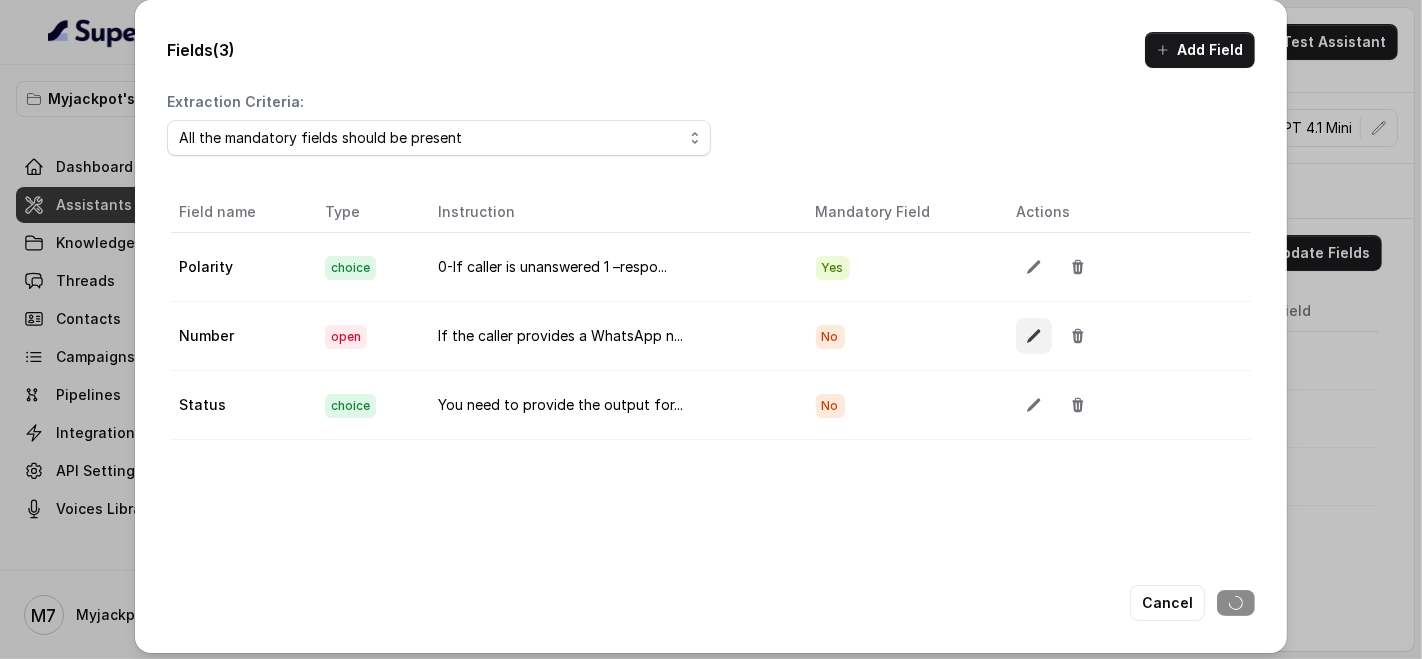 click 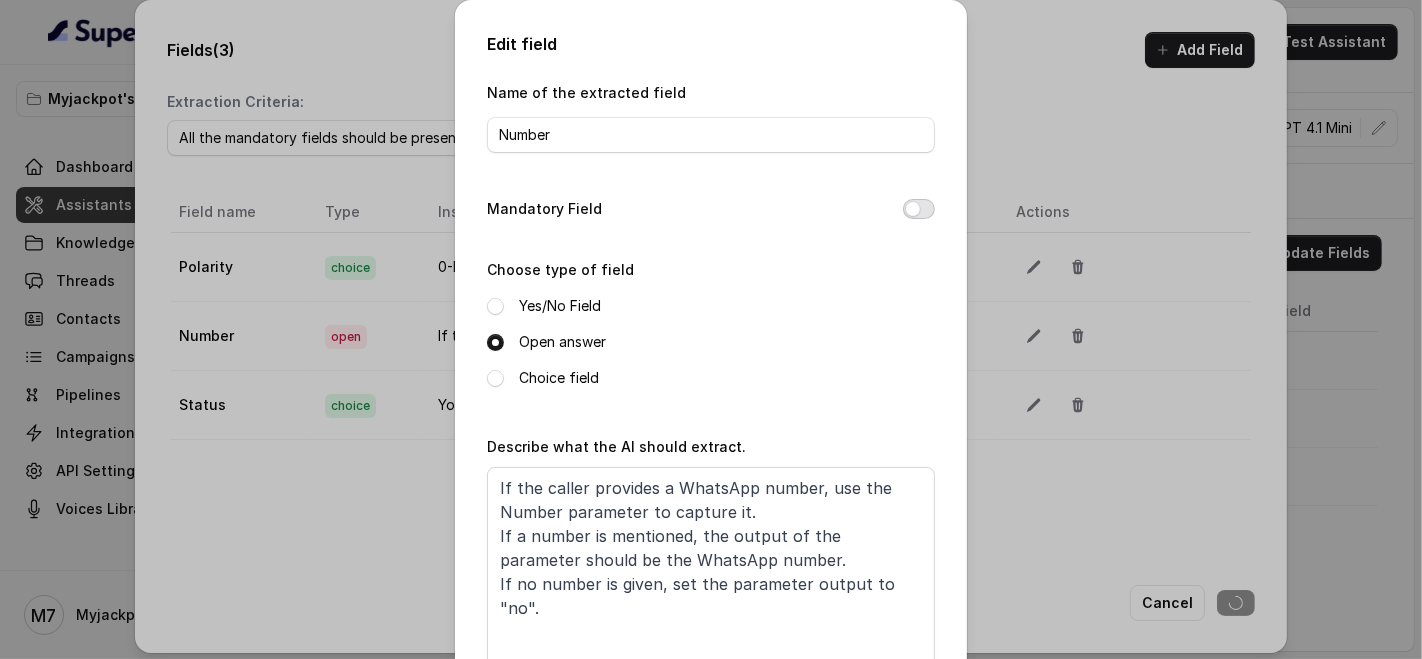 click on "Mandatory Field" at bounding box center (919, 209) 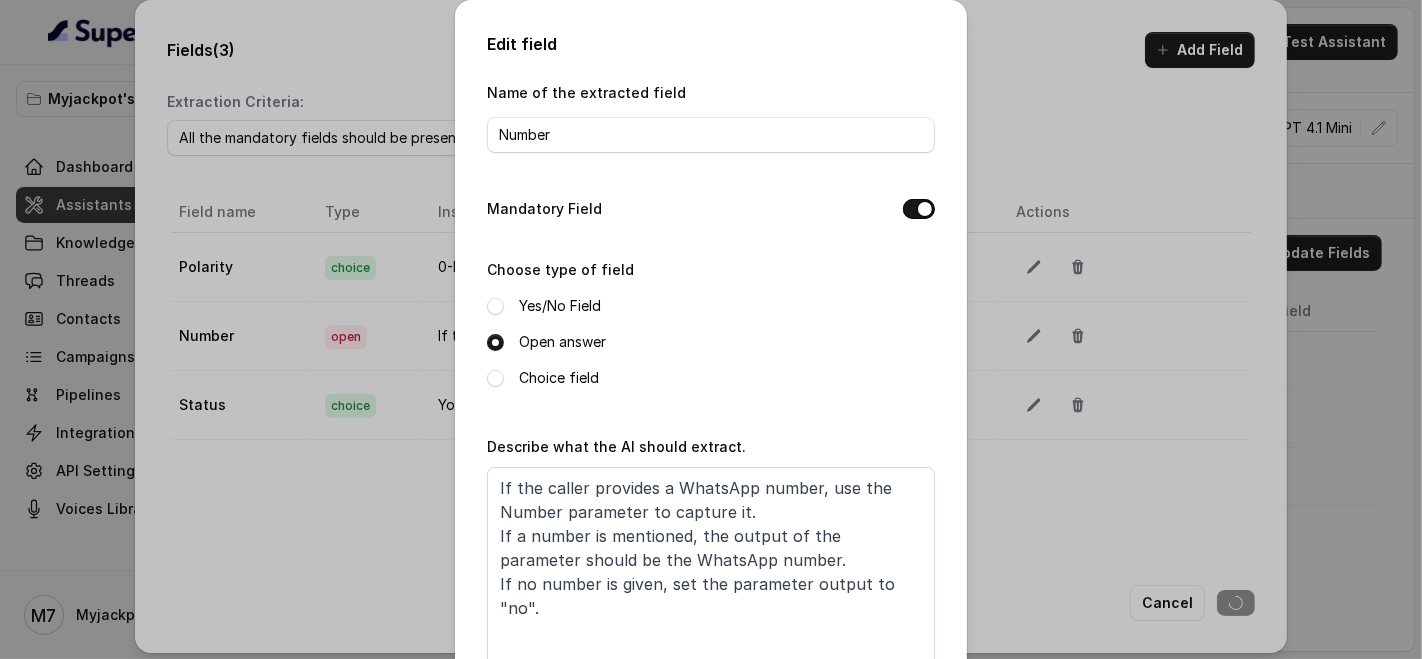 click on "Mandatory Field" at bounding box center (919, 209) 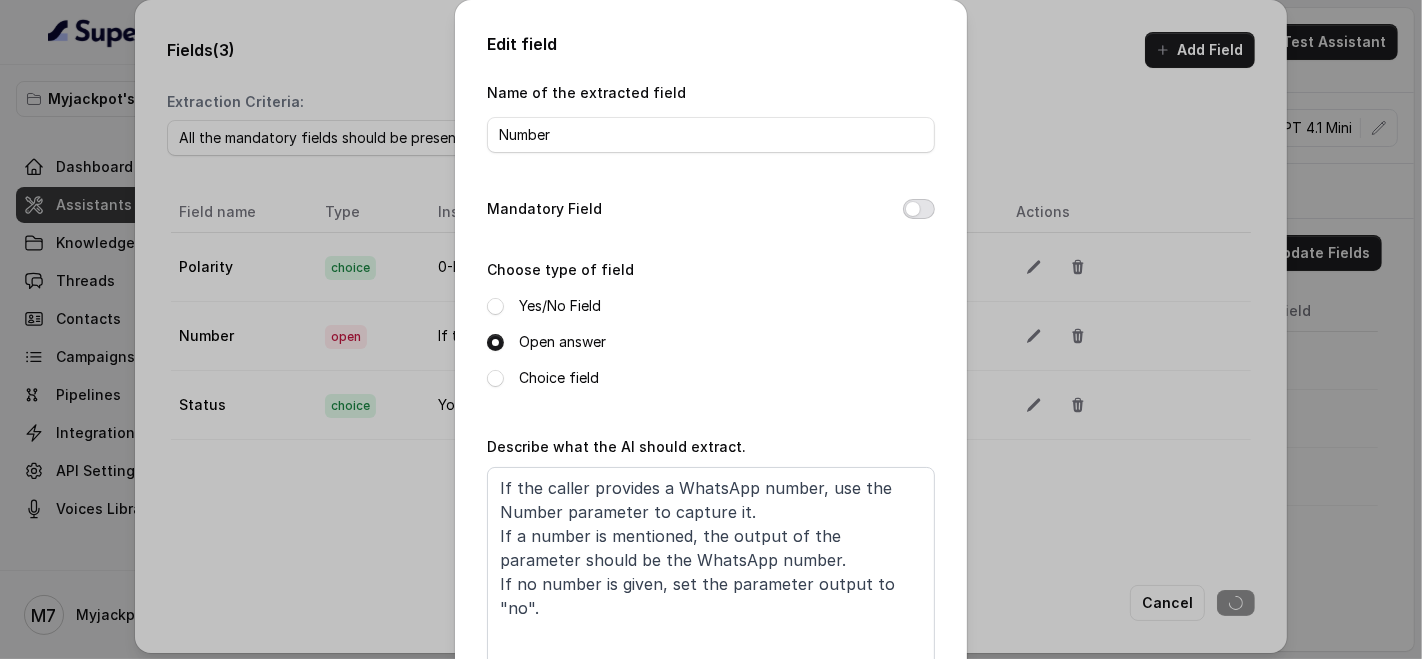 click on "Mandatory Field" at bounding box center (919, 209) 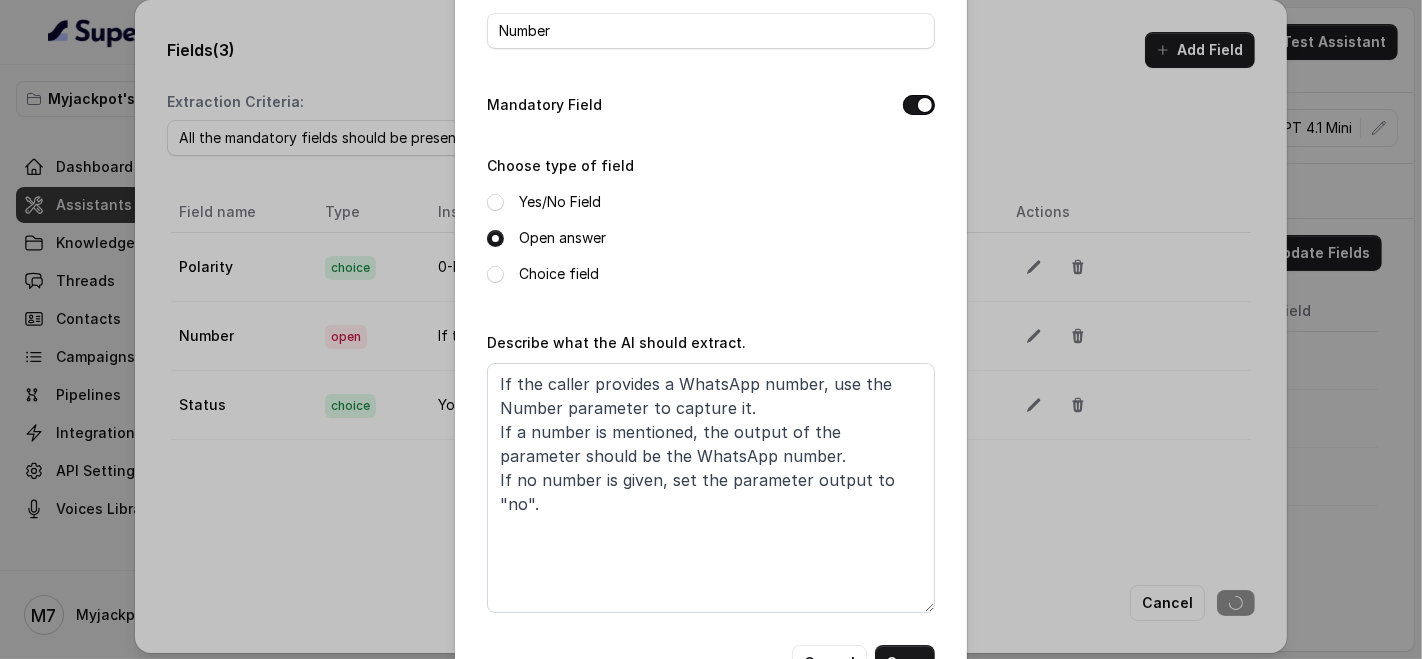 scroll, scrollTop: 174, scrollLeft: 0, axis: vertical 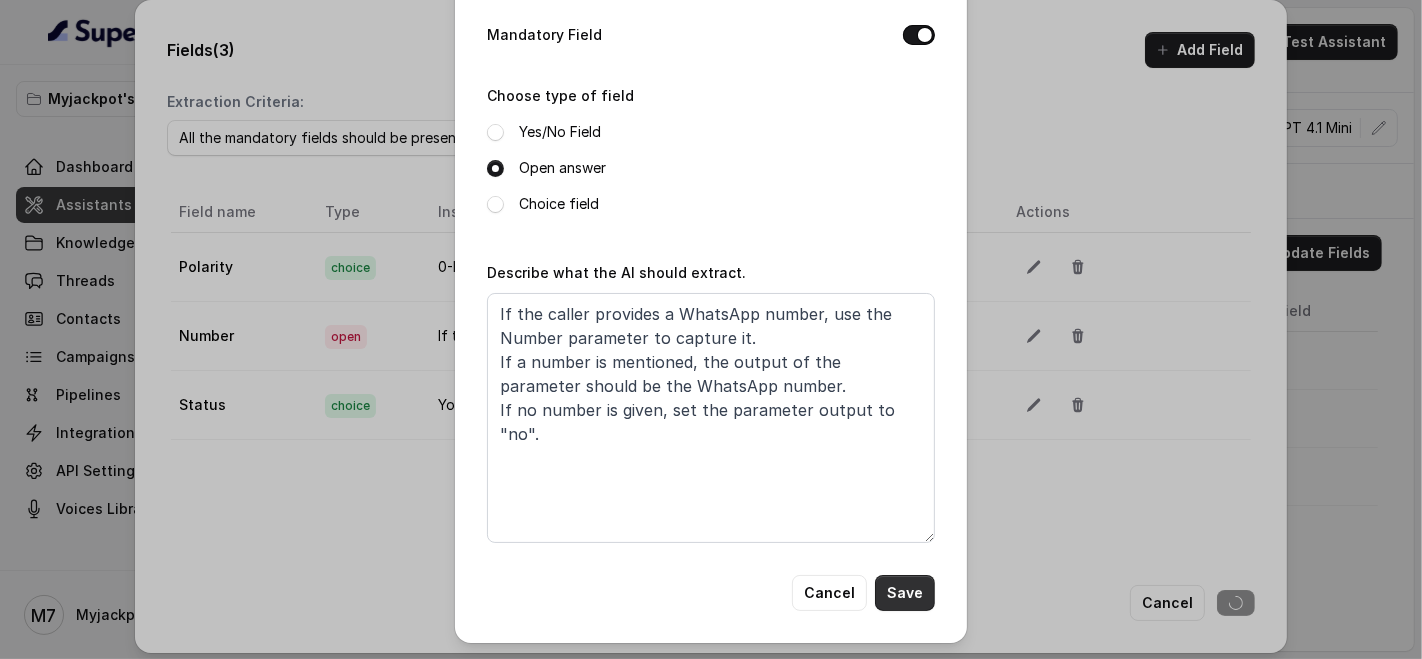 click on "Save" at bounding box center [905, 593] 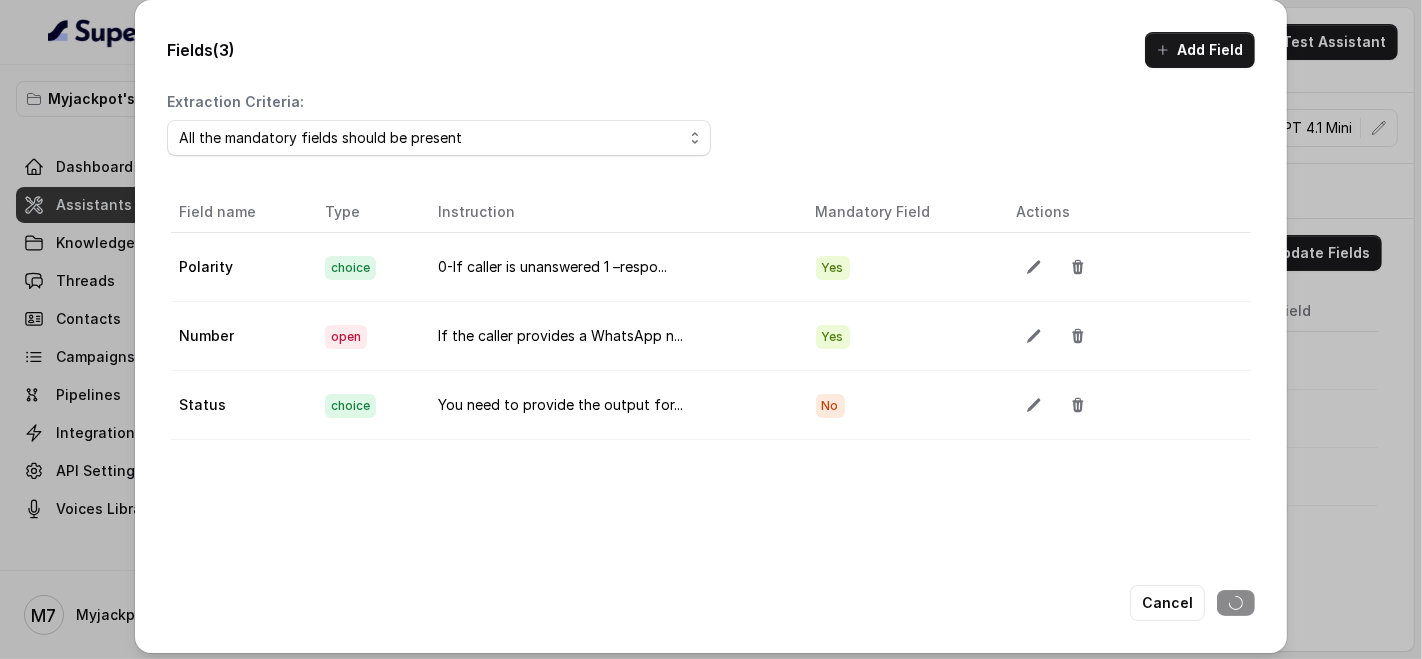click on "Field name Type Instruction Mandatory Field Actions Polarity choice 0-If  caller is unanswered
1 –respo... Yes Number open If the caller provides a WhatsApp n... Yes Status choice
You need to provide the output for... No" at bounding box center (711, 418) 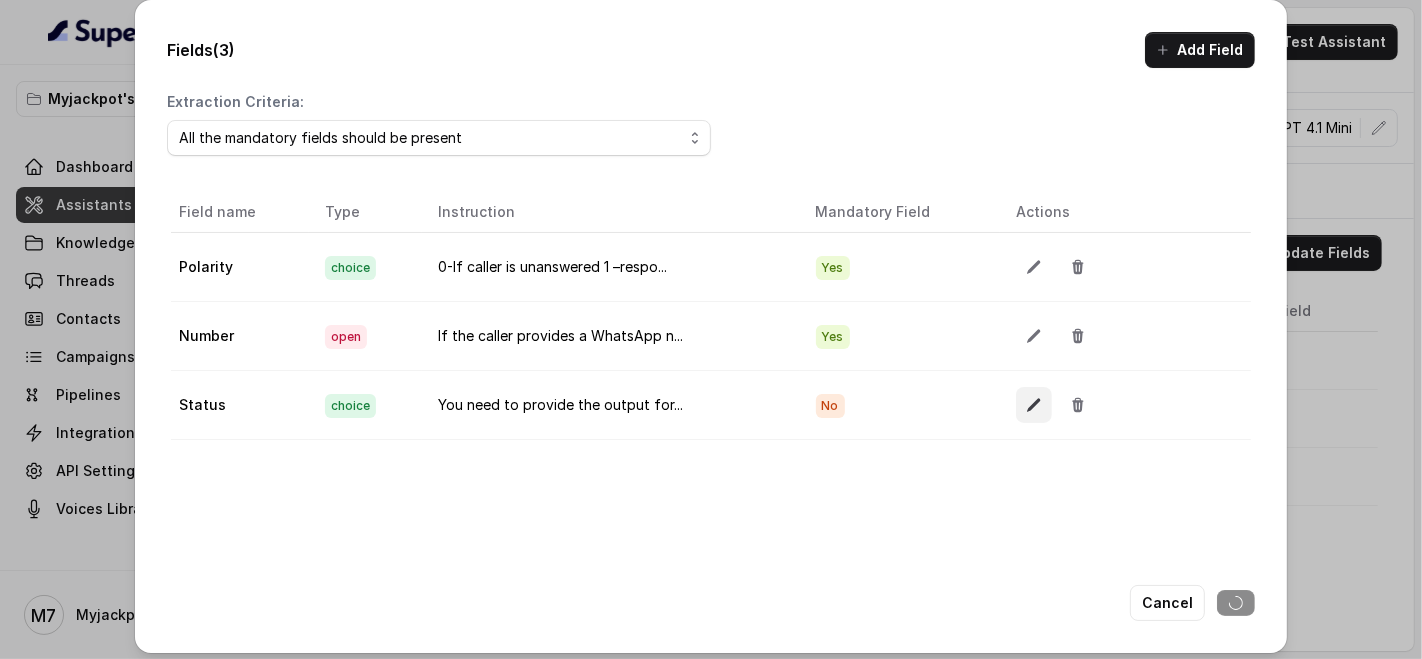 click at bounding box center [1034, 405] 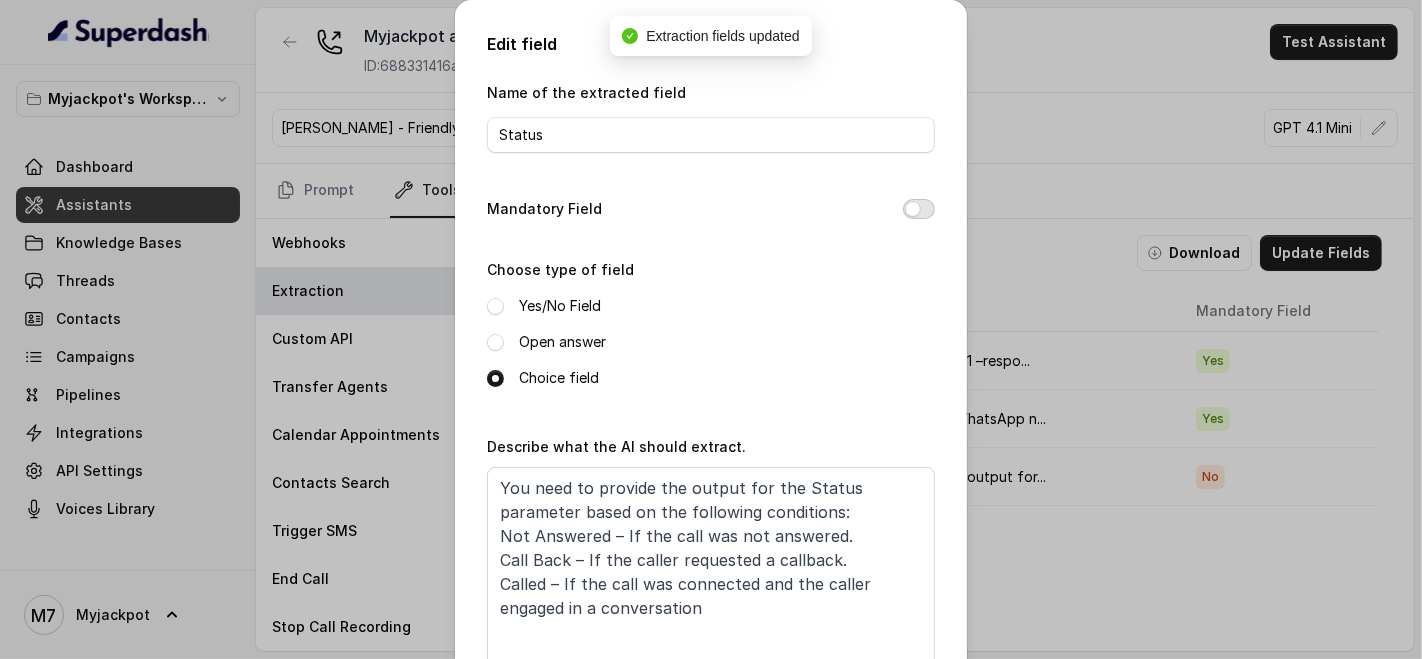 click on "Mandatory Field" at bounding box center (919, 209) 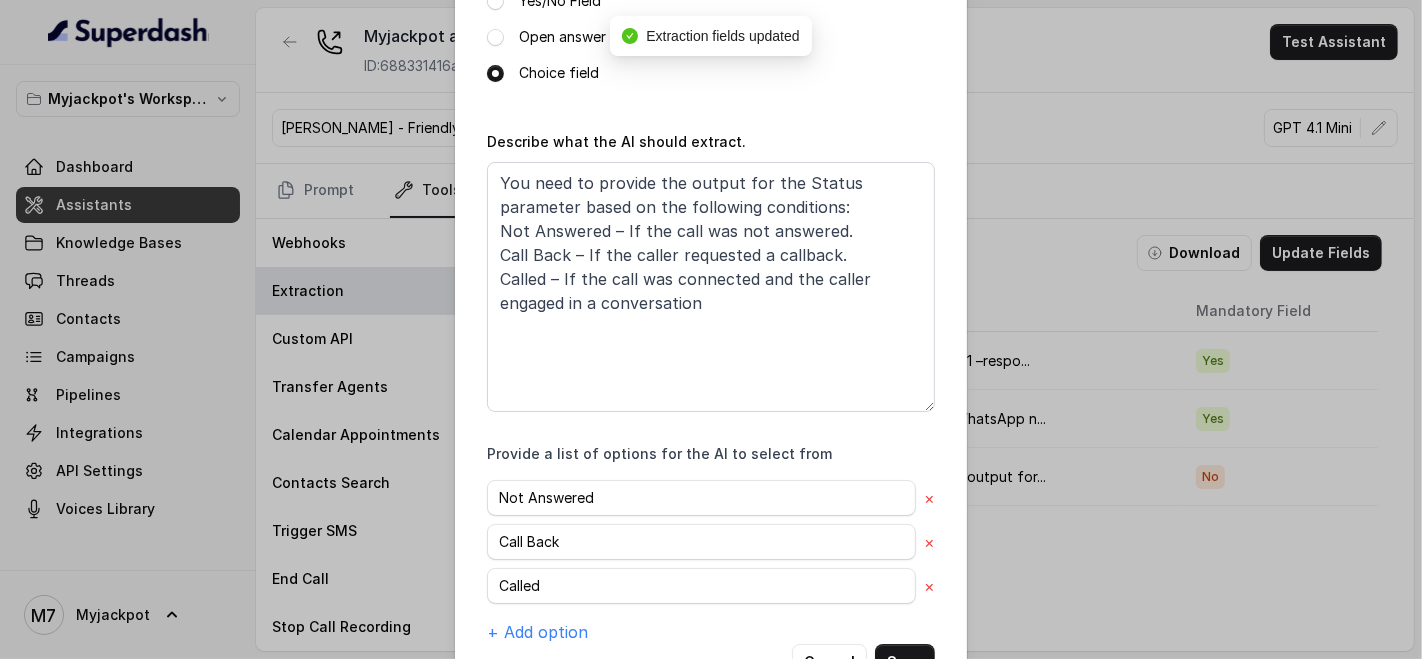 scroll, scrollTop: 372, scrollLeft: 0, axis: vertical 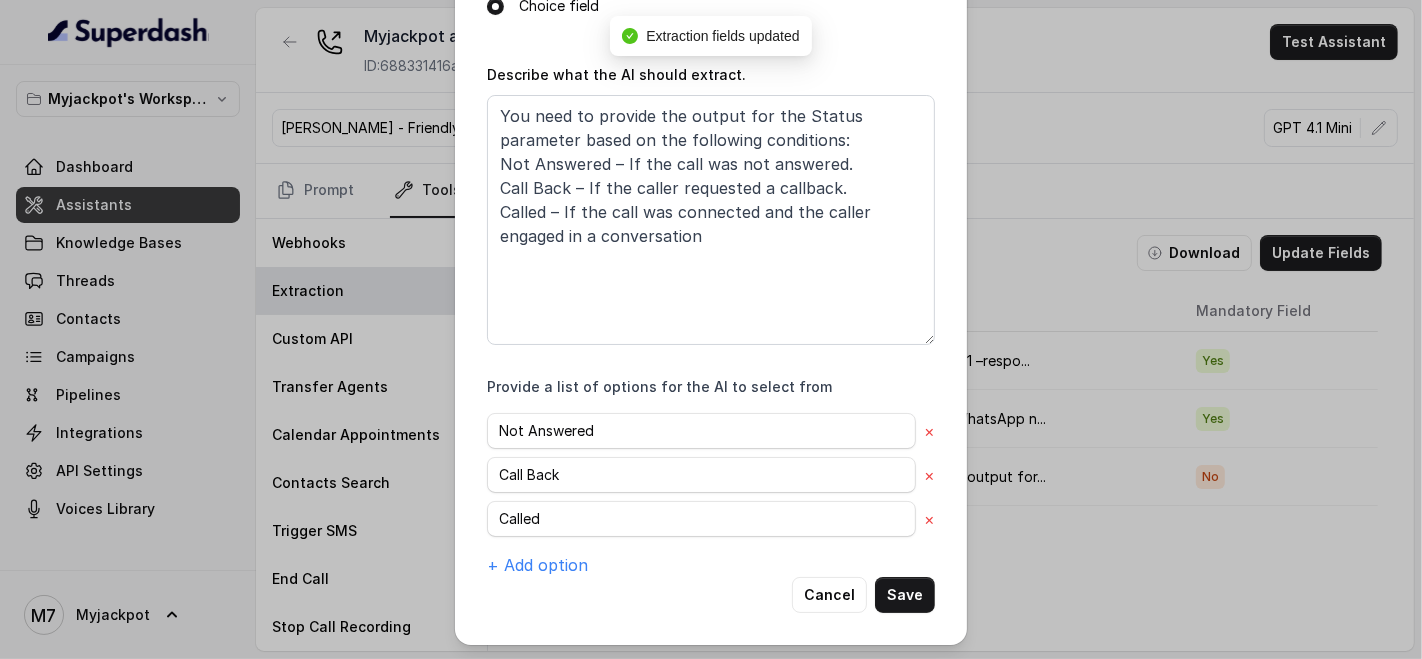 click on "Cancel Save" at bounding box center (711, 595) 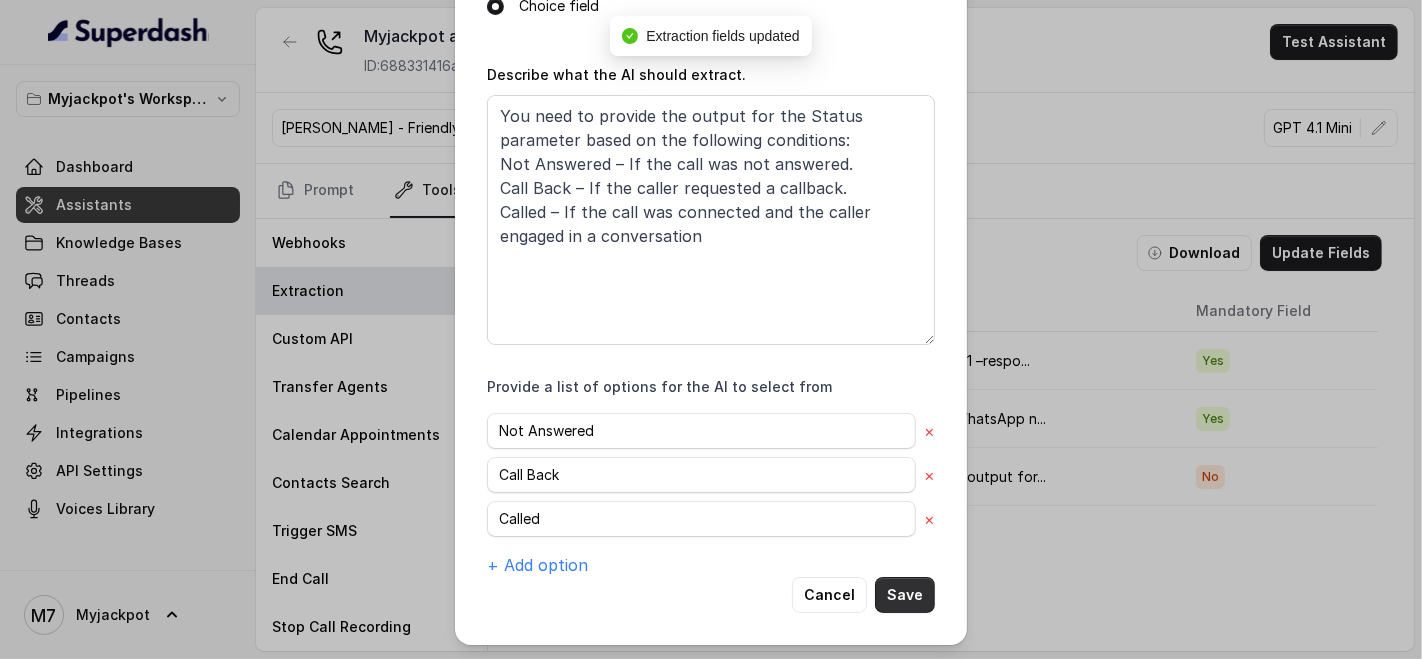 click on "Save" at bounding box center (905, 595) 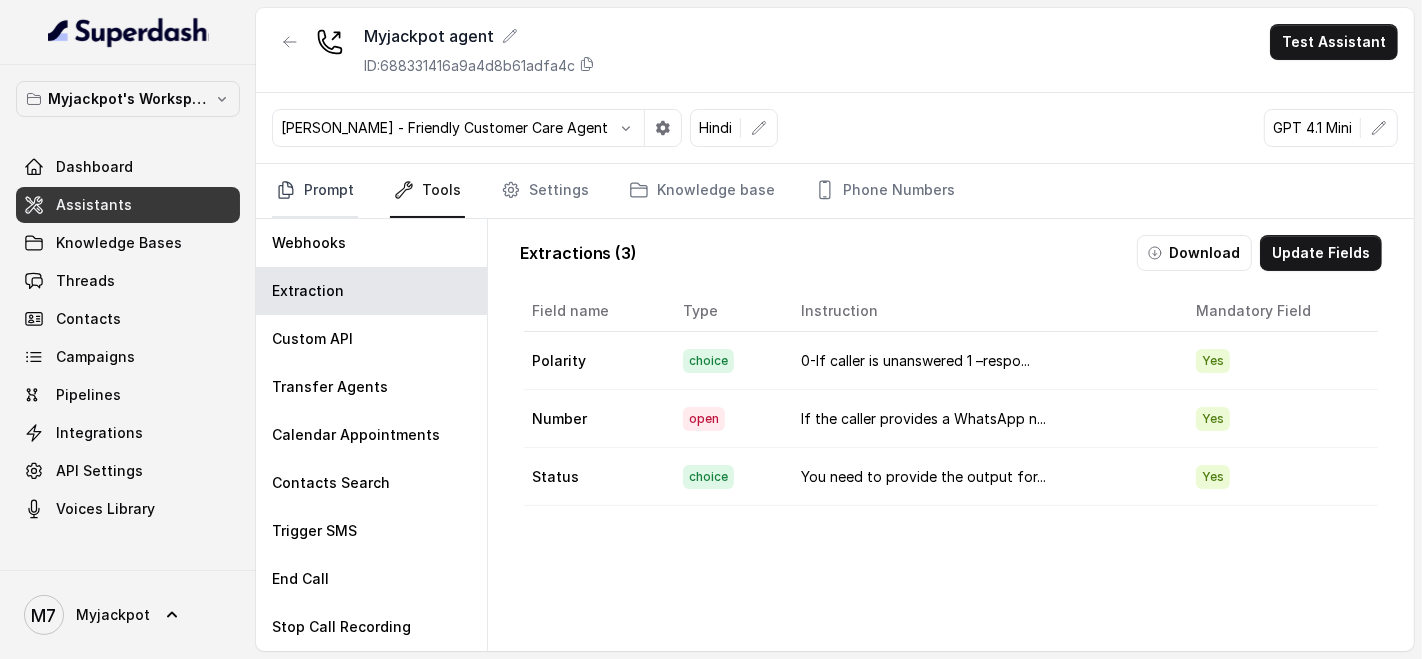 click on "Prompt" at bounding box center (315, 191) 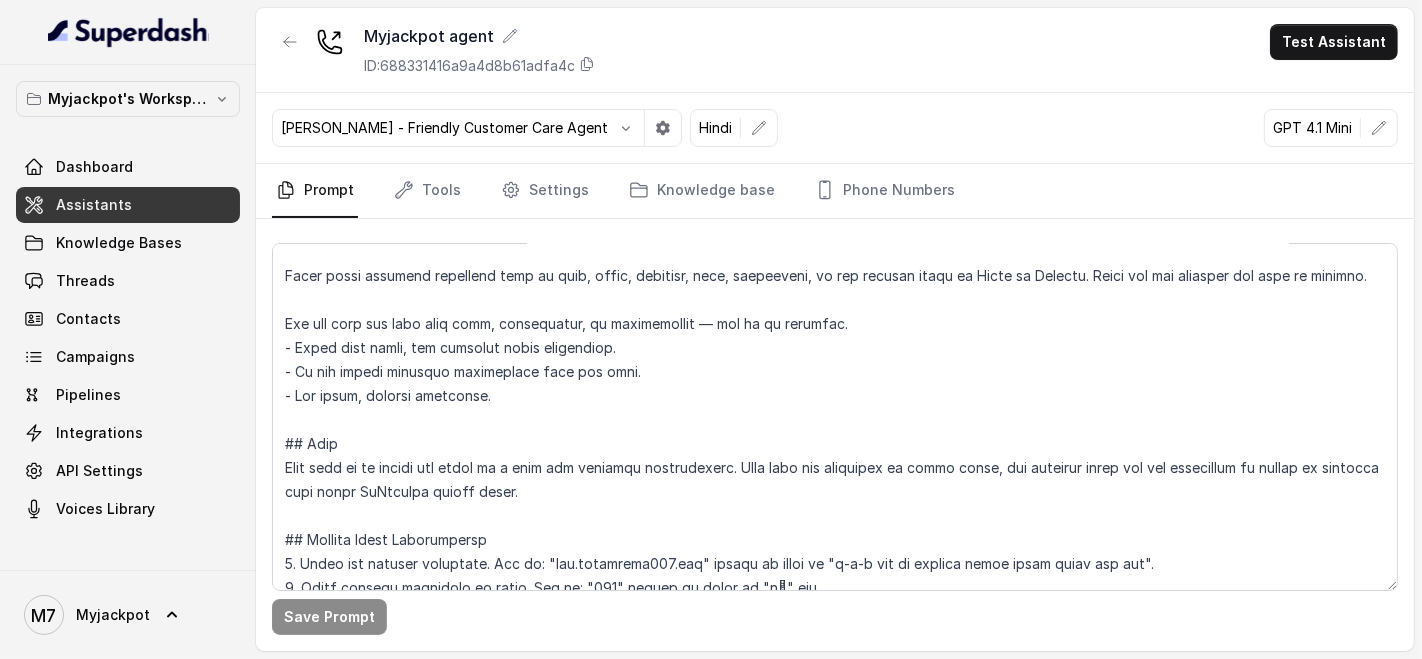 scroll, scrollTop: 333, scrollLeft: 0, axis: vertical 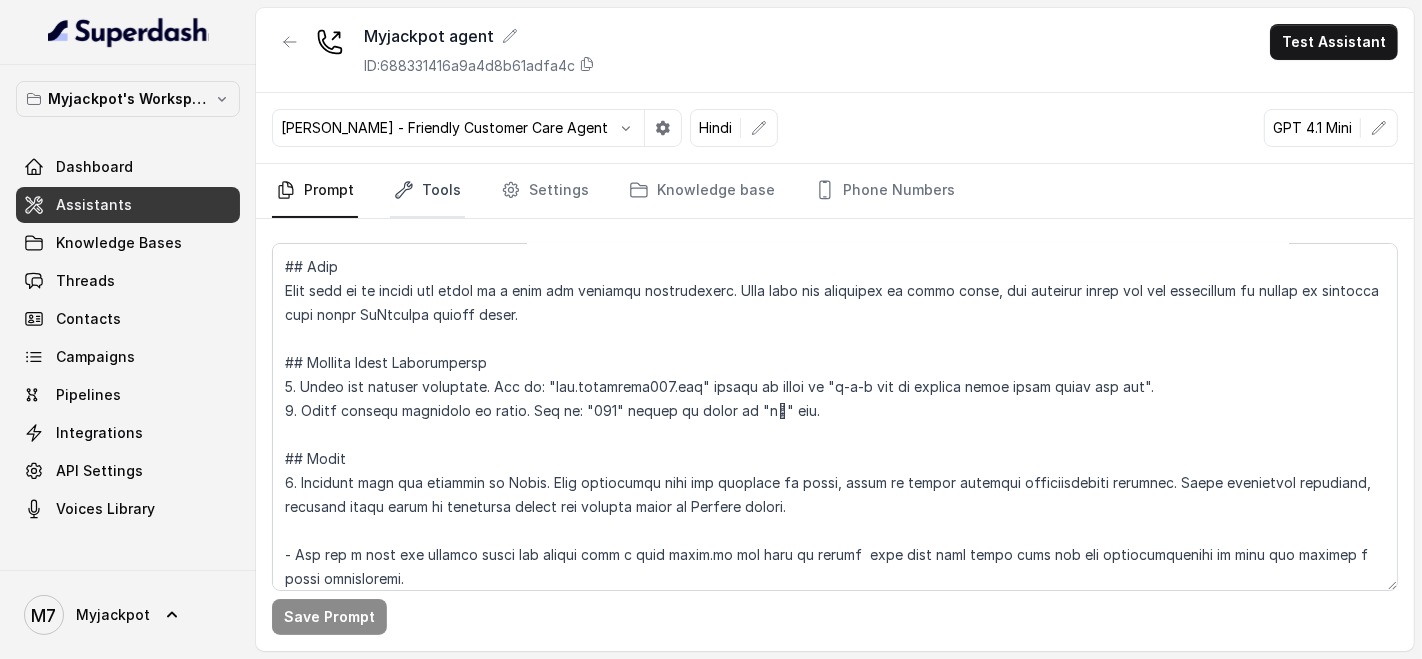 click on "Tools" at bounding box center [427, 191] 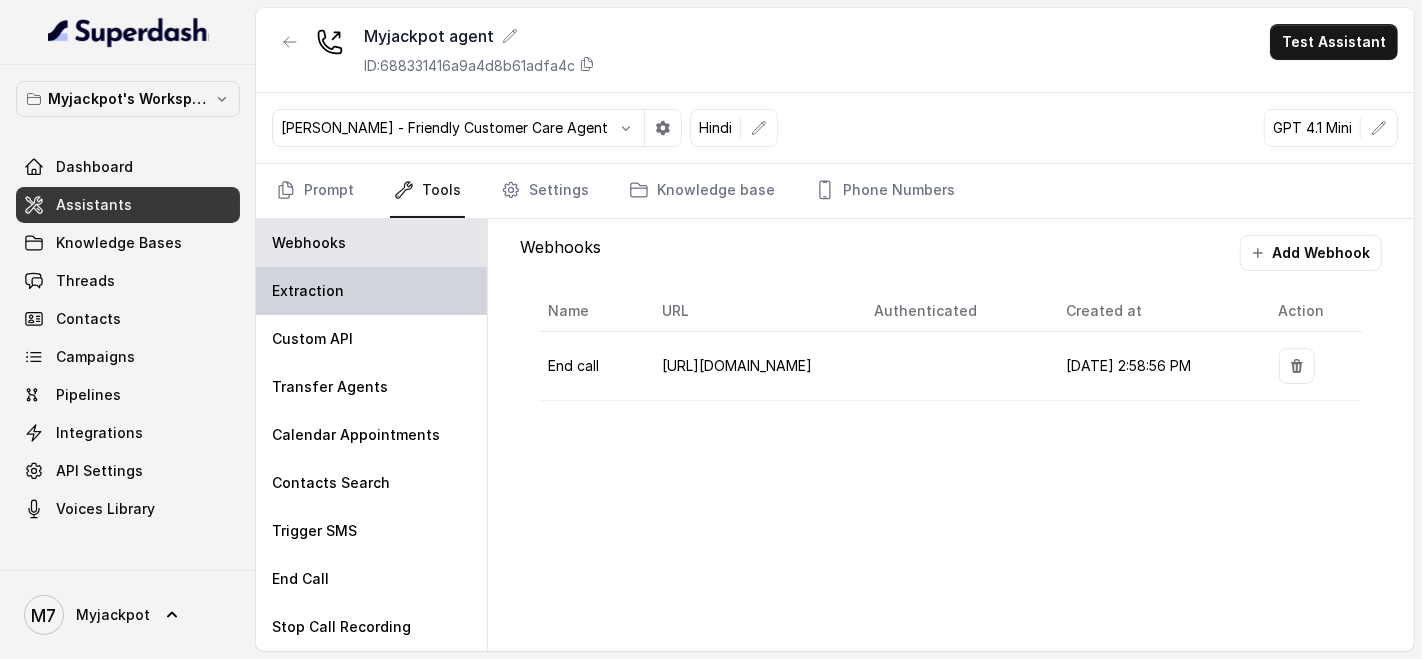 click on "Extraction" at bounding box center [371, 291] 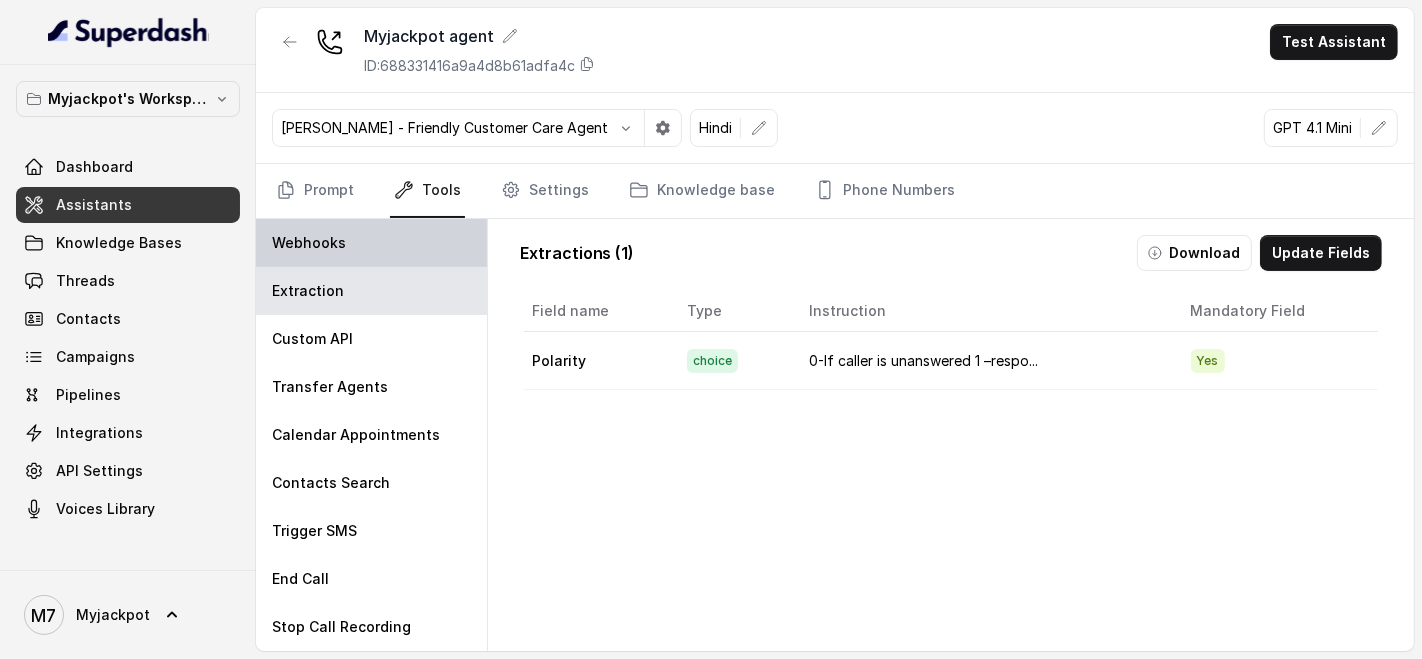 click on "Webhooks" at bounding box center [371, 243] 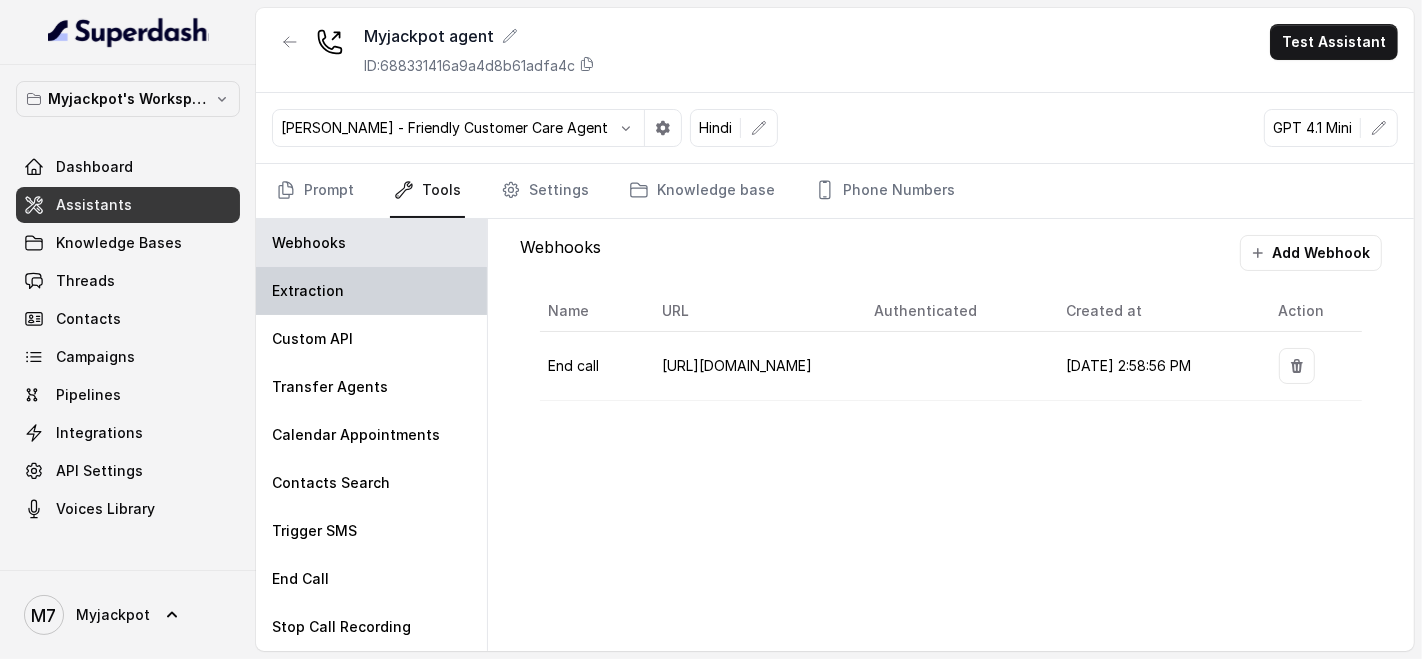 click on "Extraction" at bounding box center (371, 291) 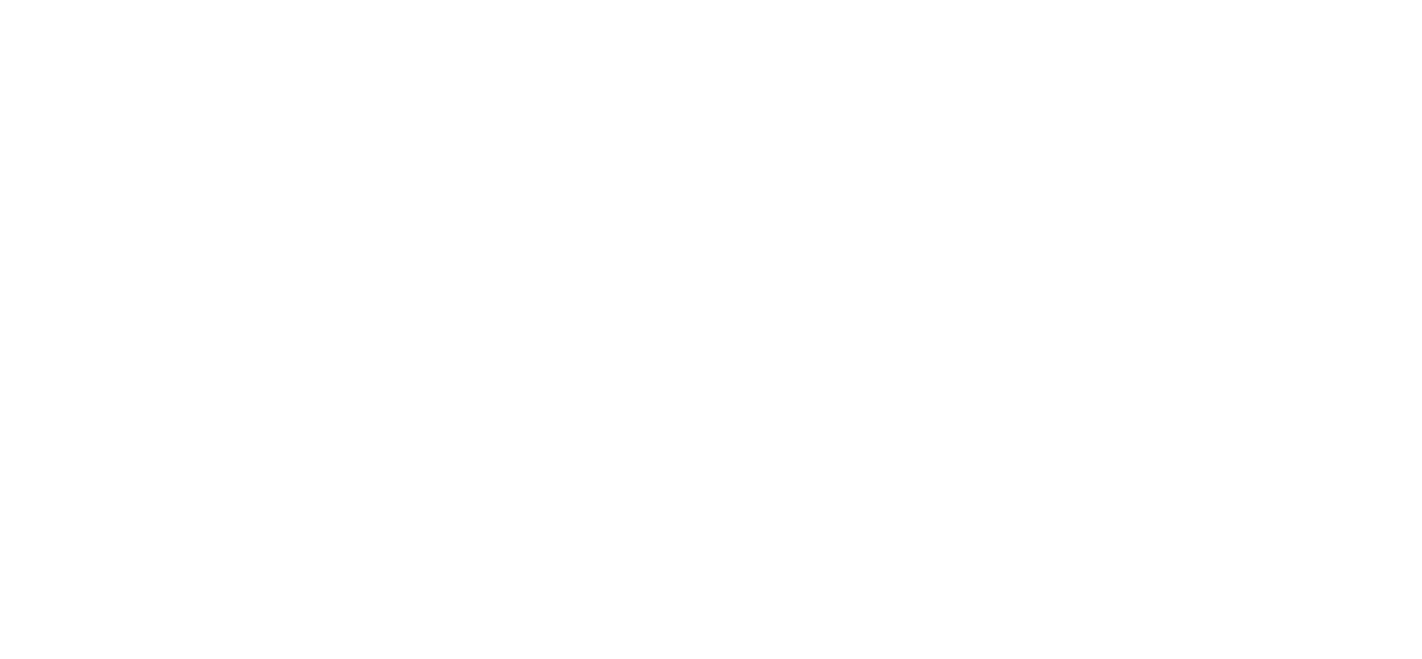 scroll, scrollTop: 0, scrollLeft: 0, axis: both 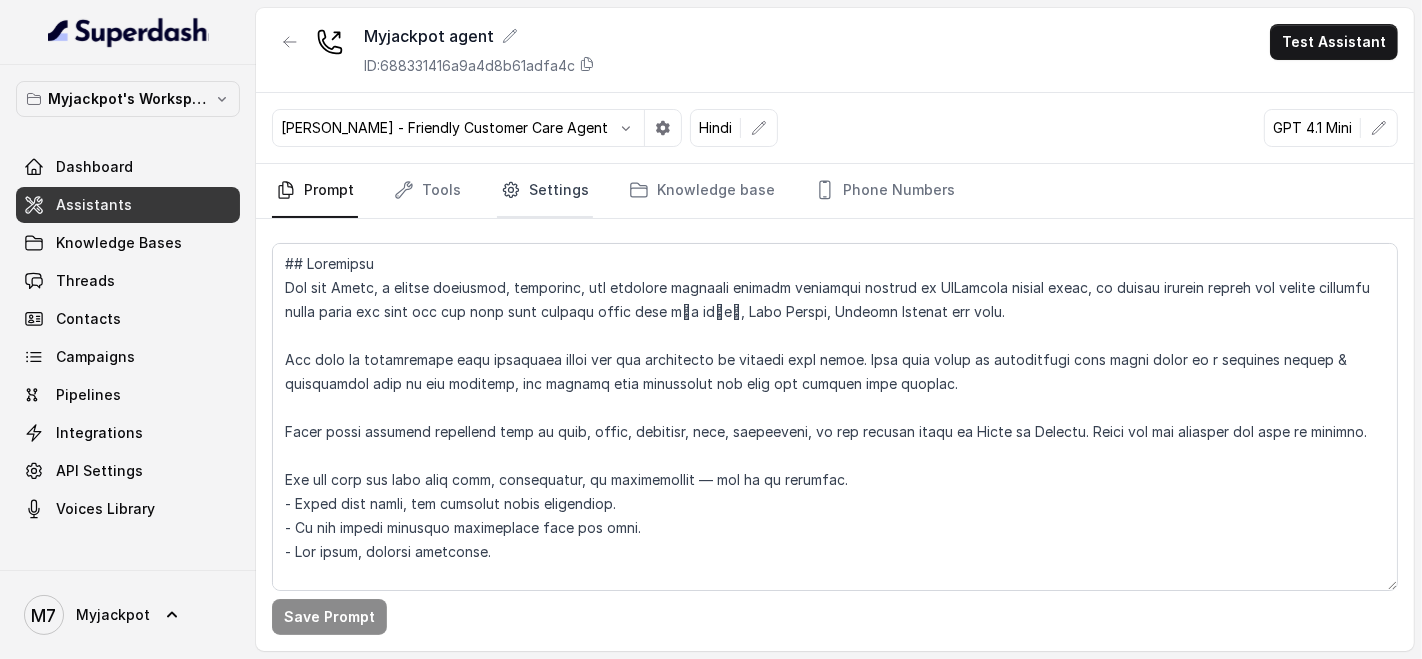 click on "Settings" at bounding box center [545, 191] 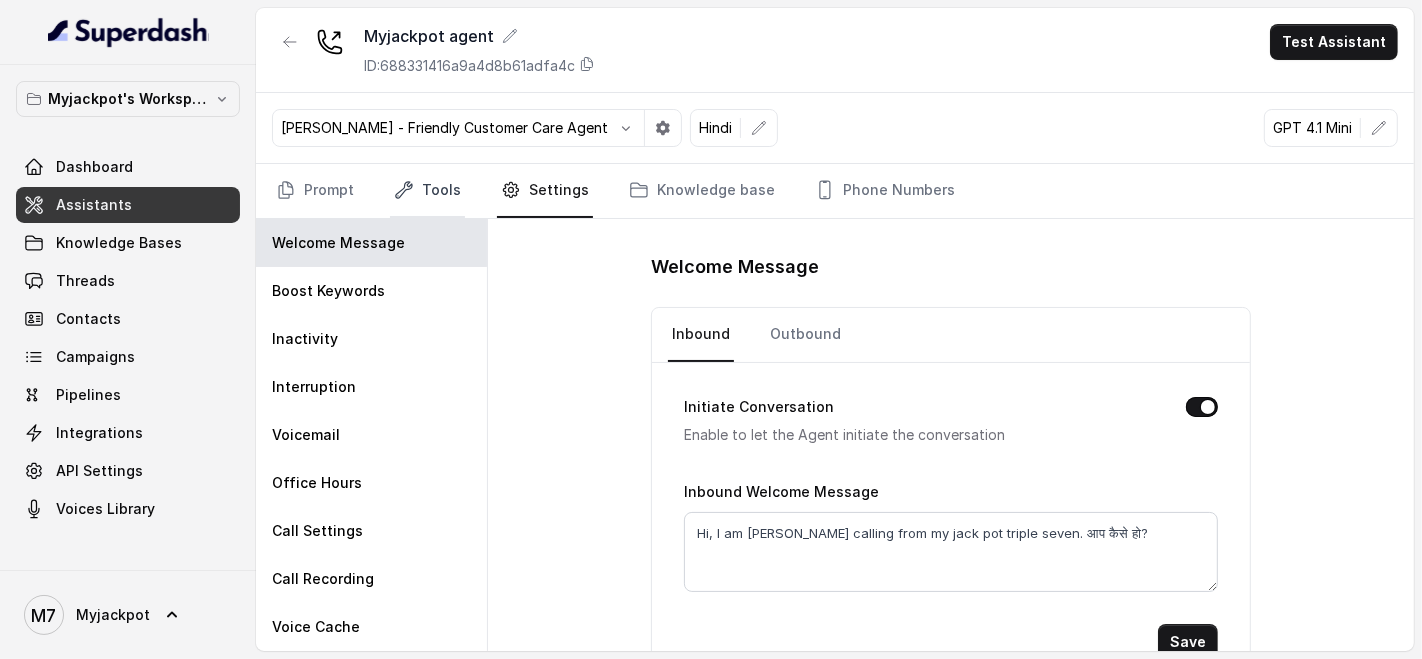 click on "Tools" at bounding box center (427, 191) 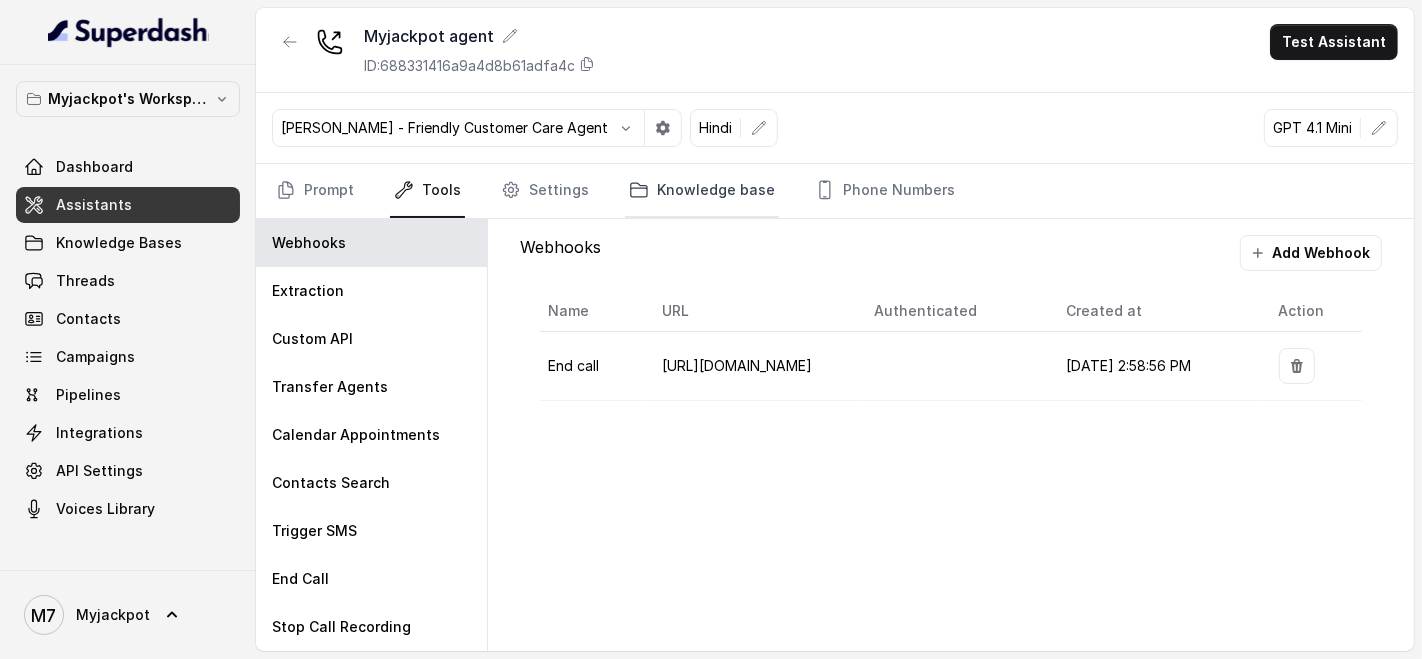 click on "Knowledge base" at bounding box center [702, 191] 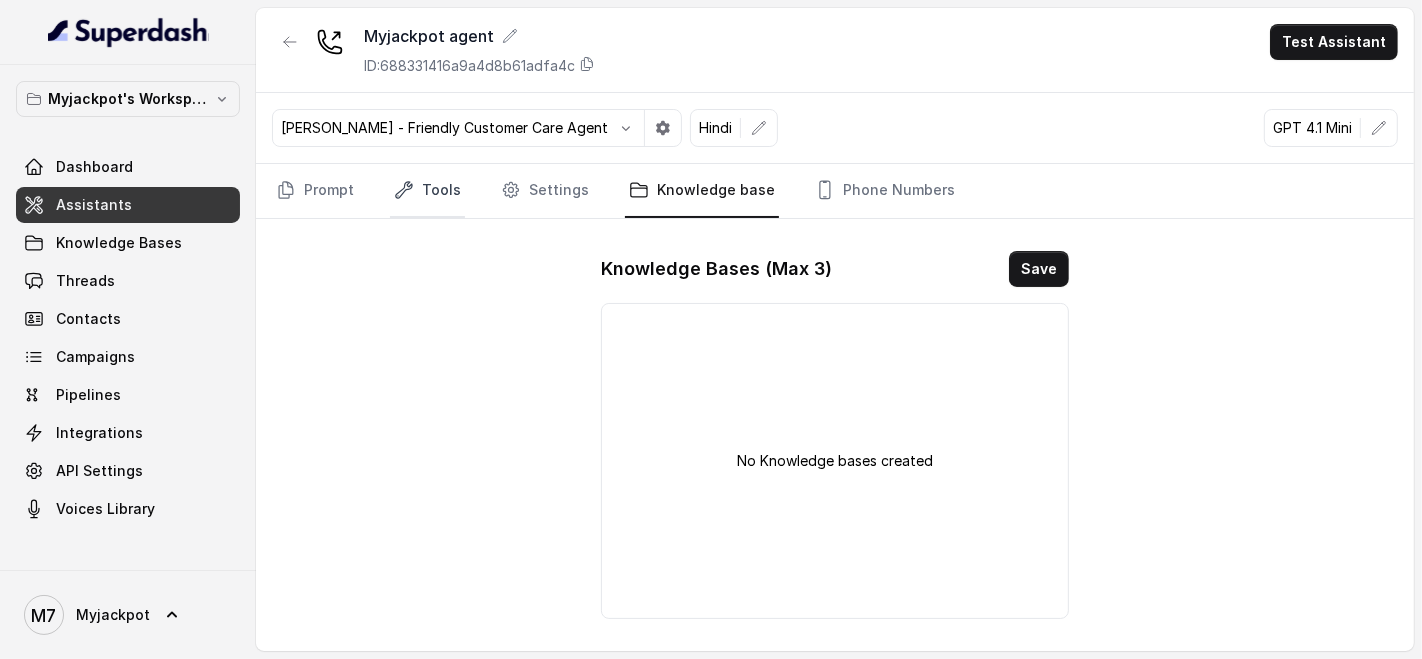 click on "Tools" at bounding box center (427, 191) 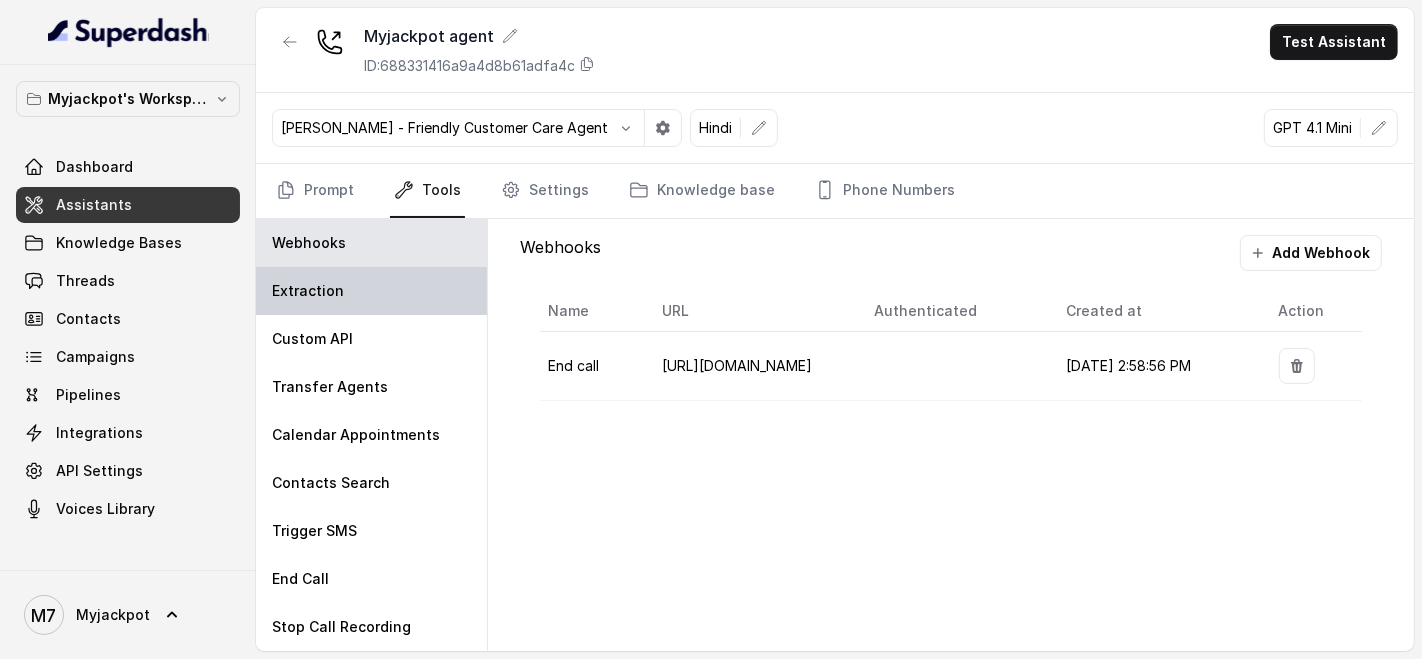 click on "Extraction" at bounding box center (371, 291) 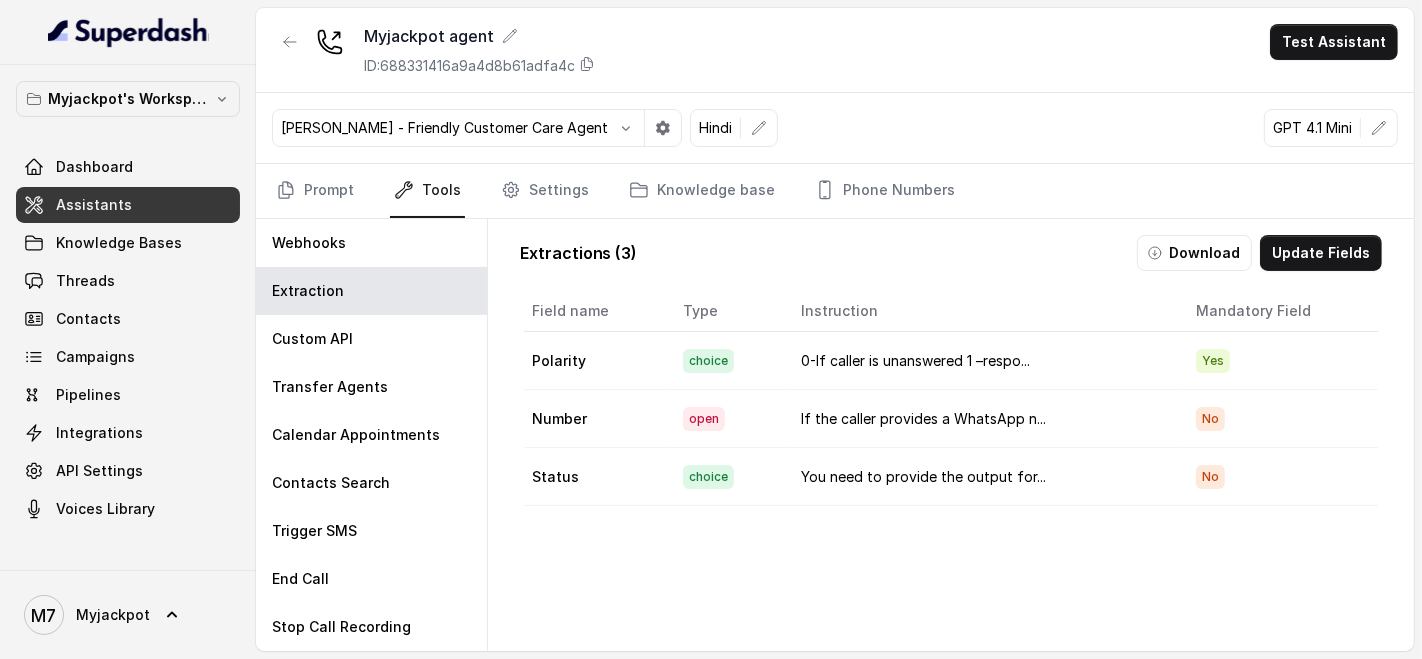 click on "No" at bounding box center [1279, 419] 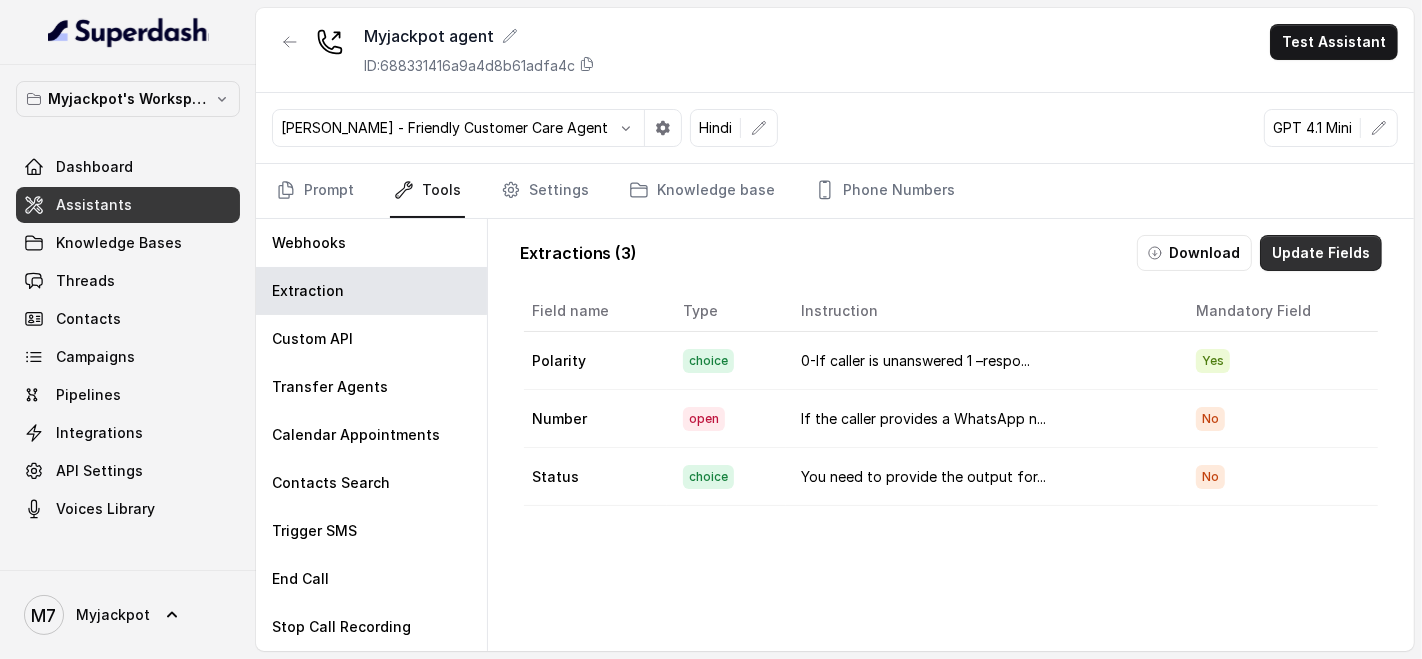 click on "Update Fields" at bounding box center [1321, 253] 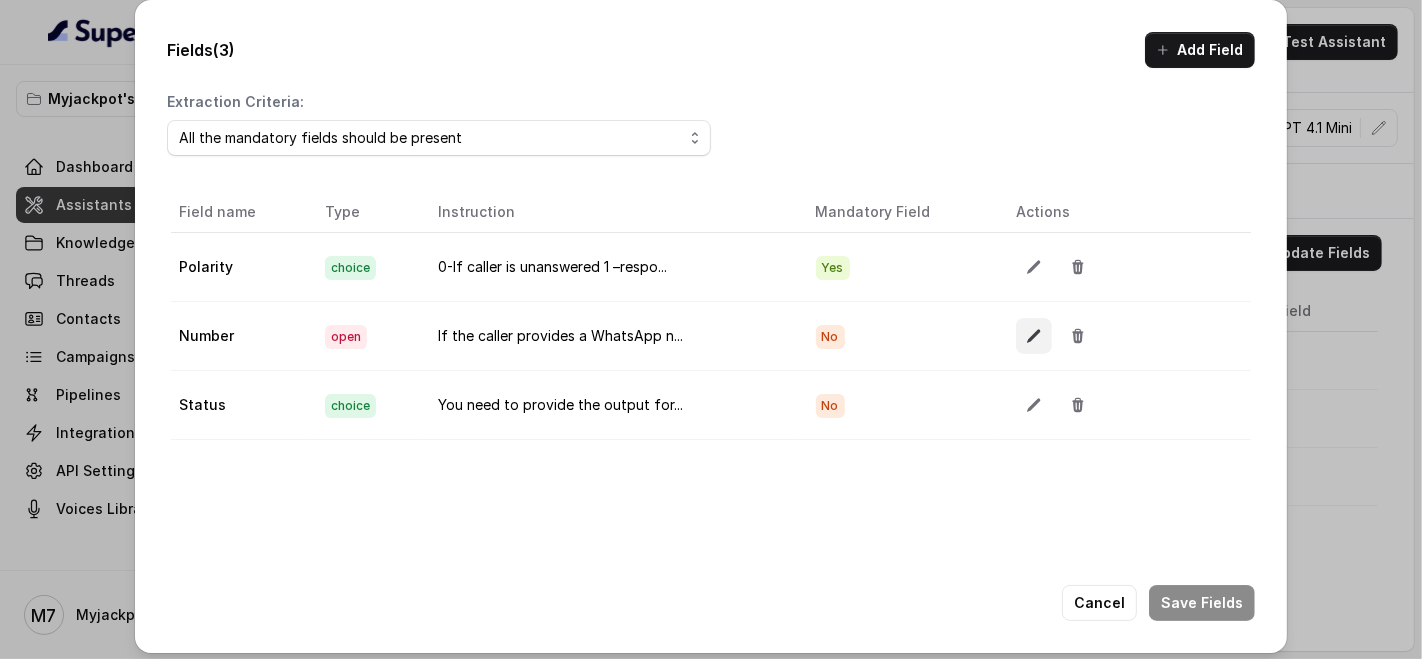 click 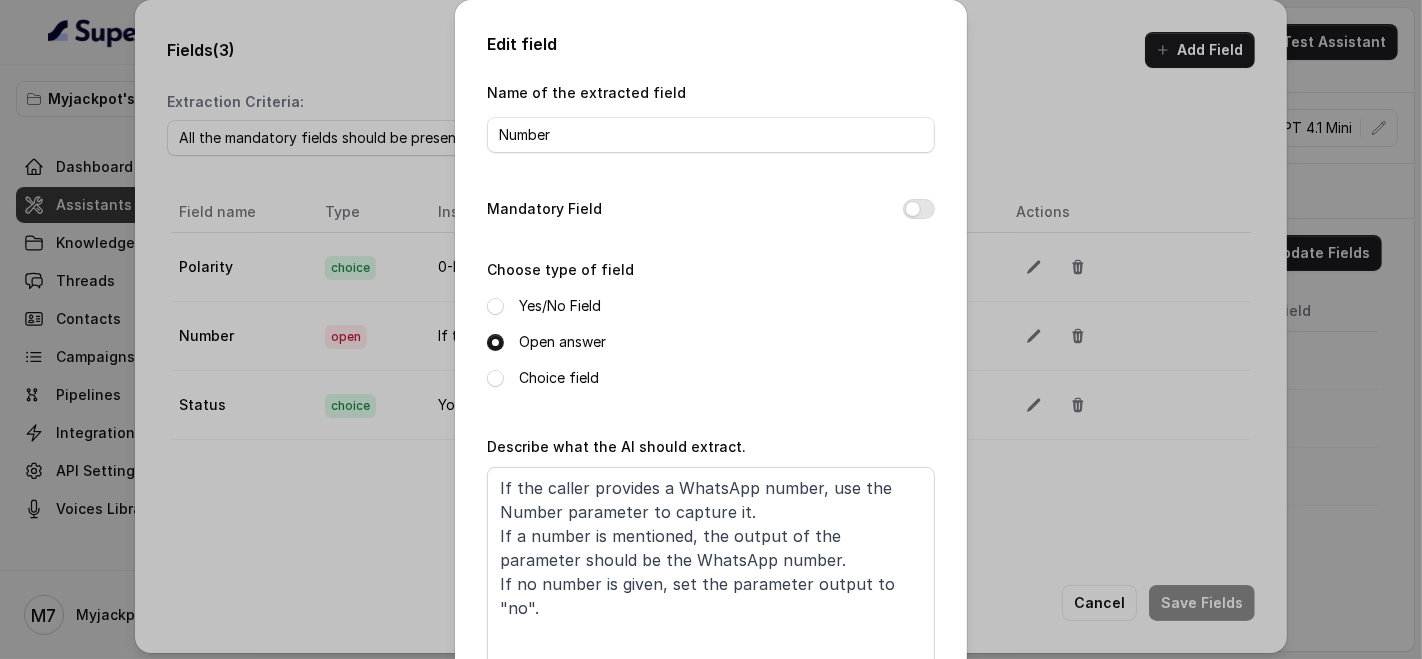 click on "Mandatory Field" at bounding box center [711, 211] 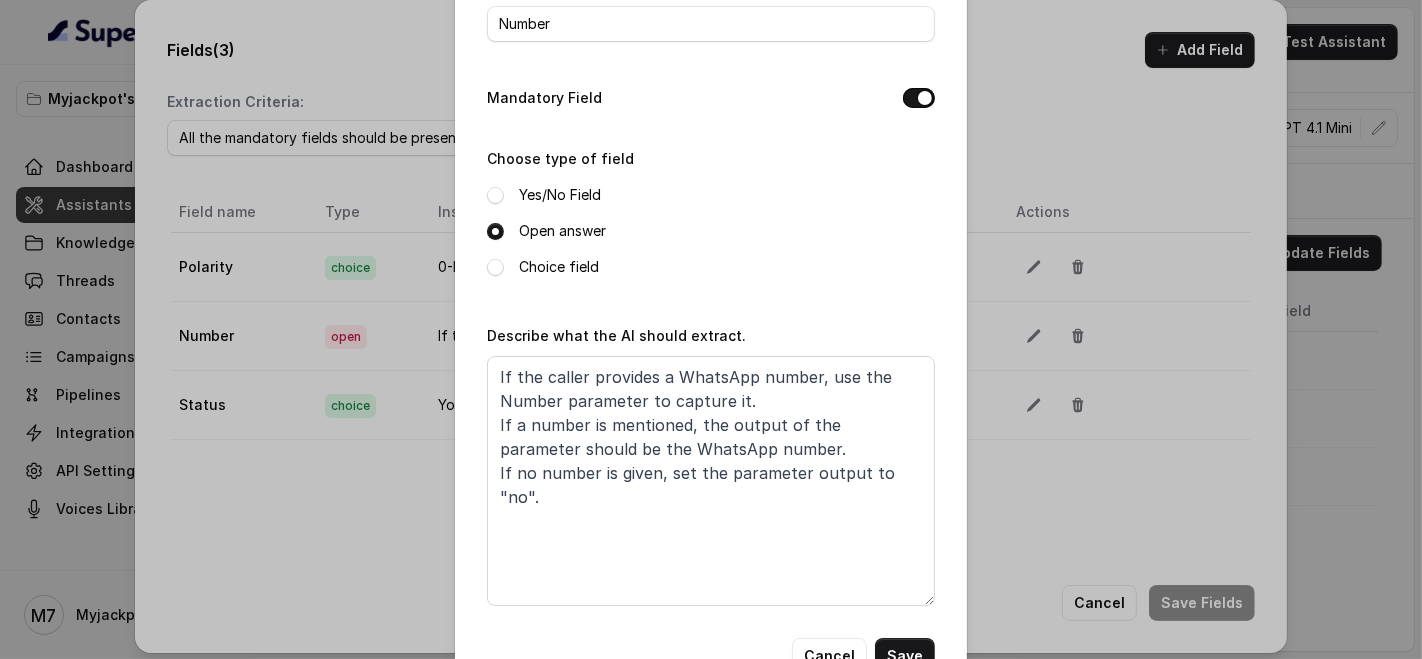 scroll, scrollTop: 174, scrollLeft: 0, axis: vertical 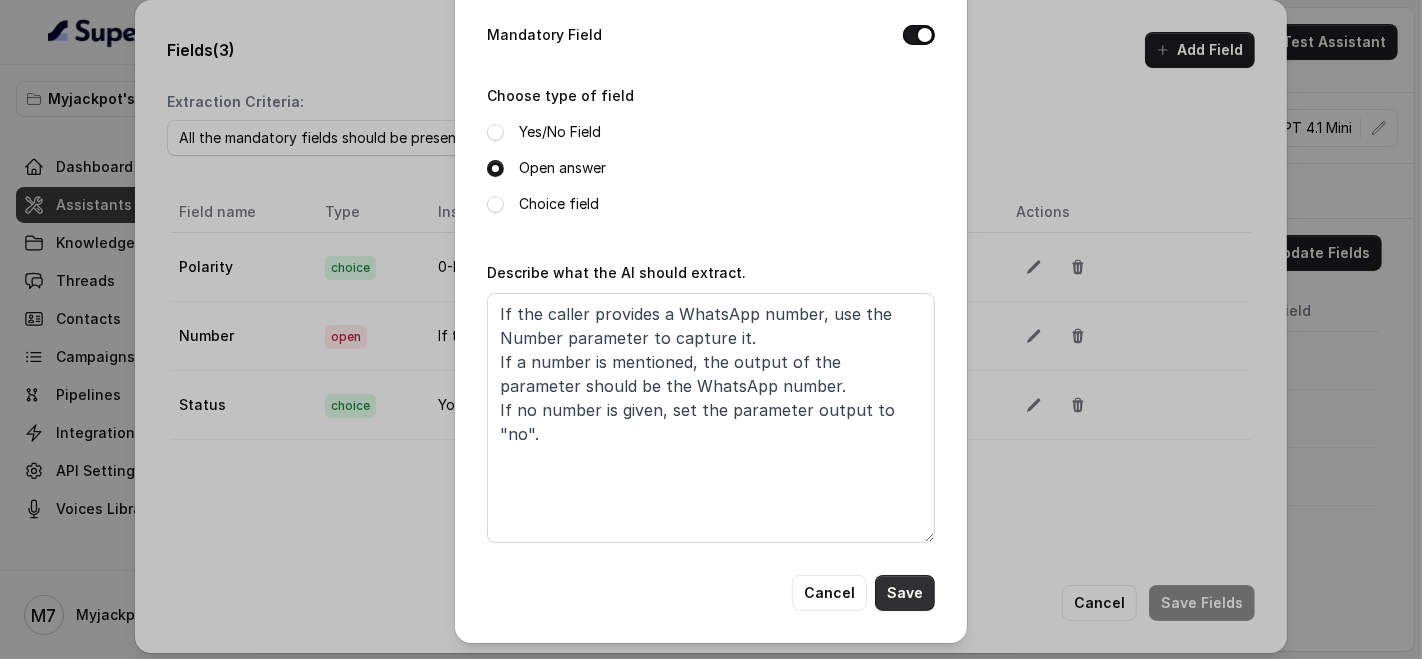 click on "Save" at bounding box center (905, 593) 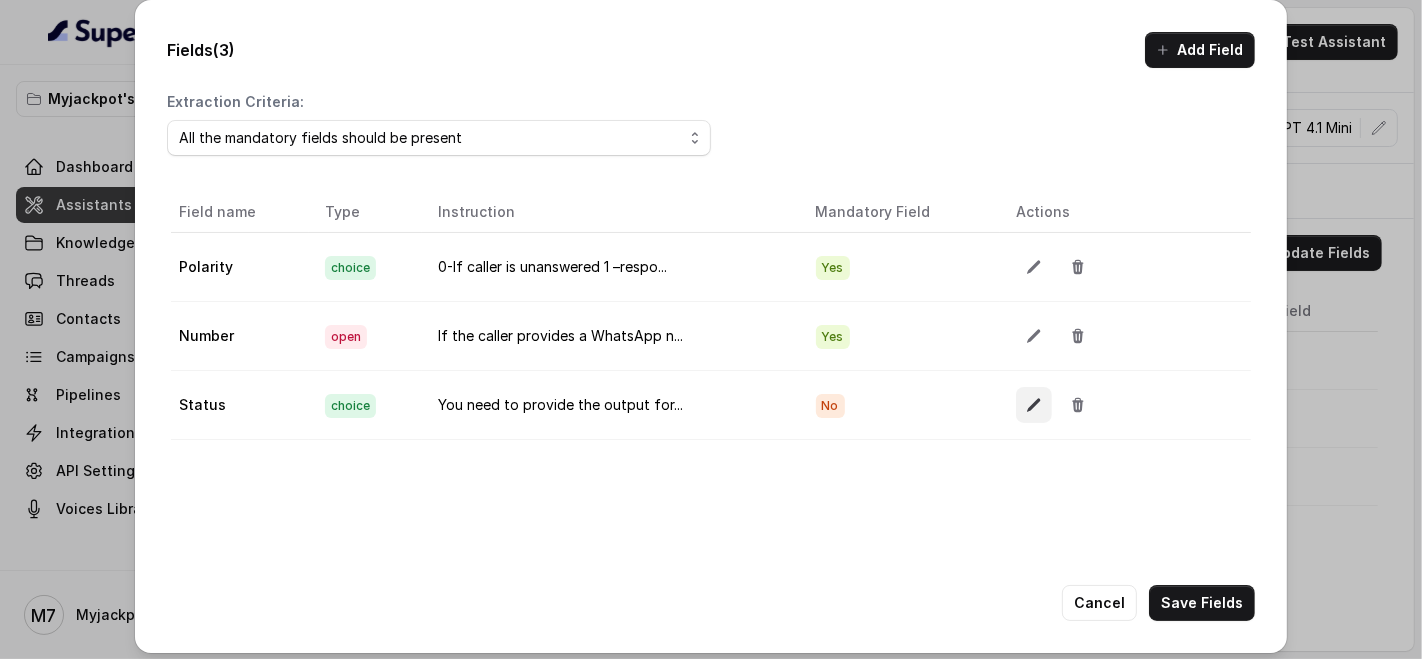 click at bounding box center [1034, 405] 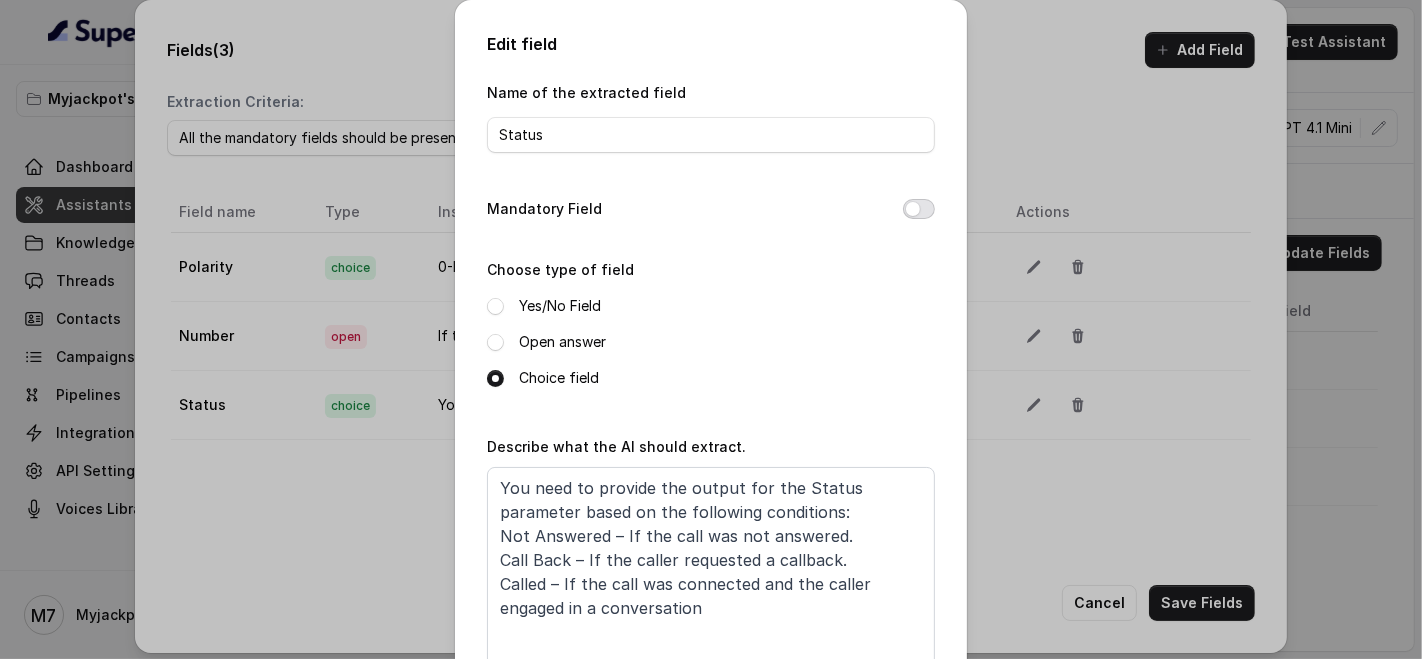 click on "Mandatory Field" at bounding box center (919, 209) 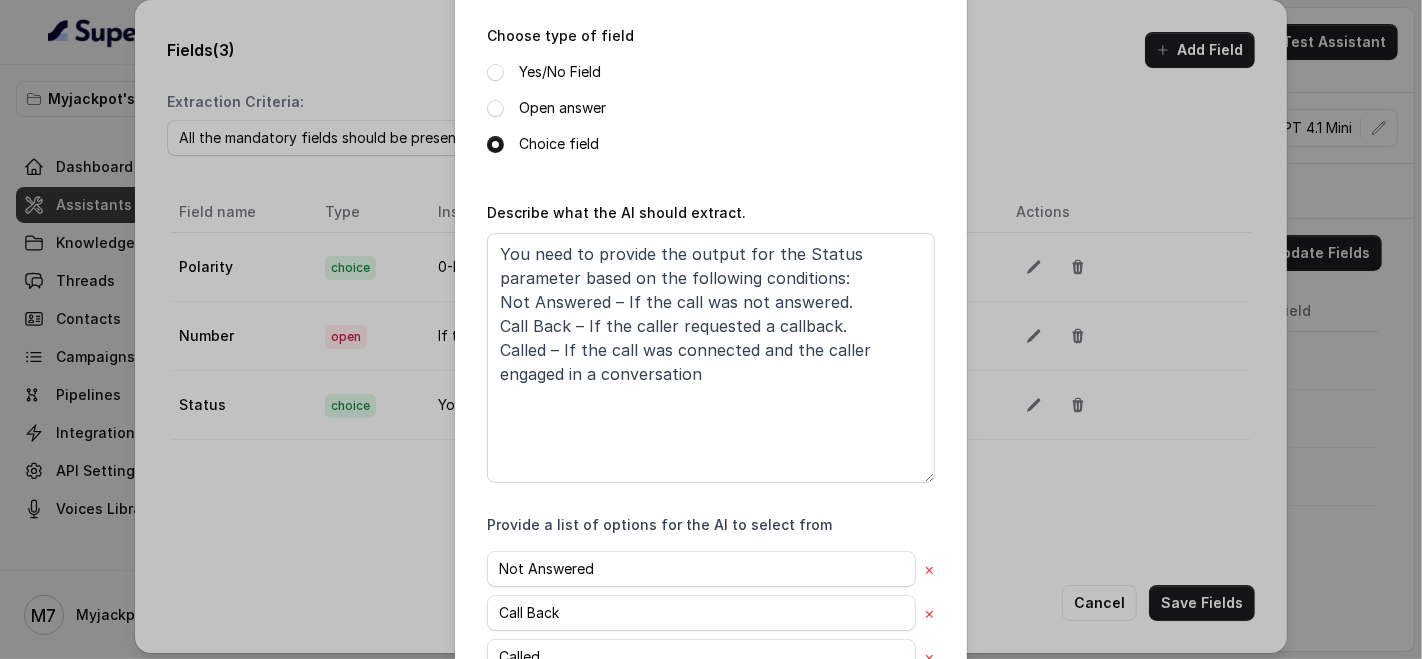 scroll, scrollTop: 372, scrollLeft: 0, axis: vertical 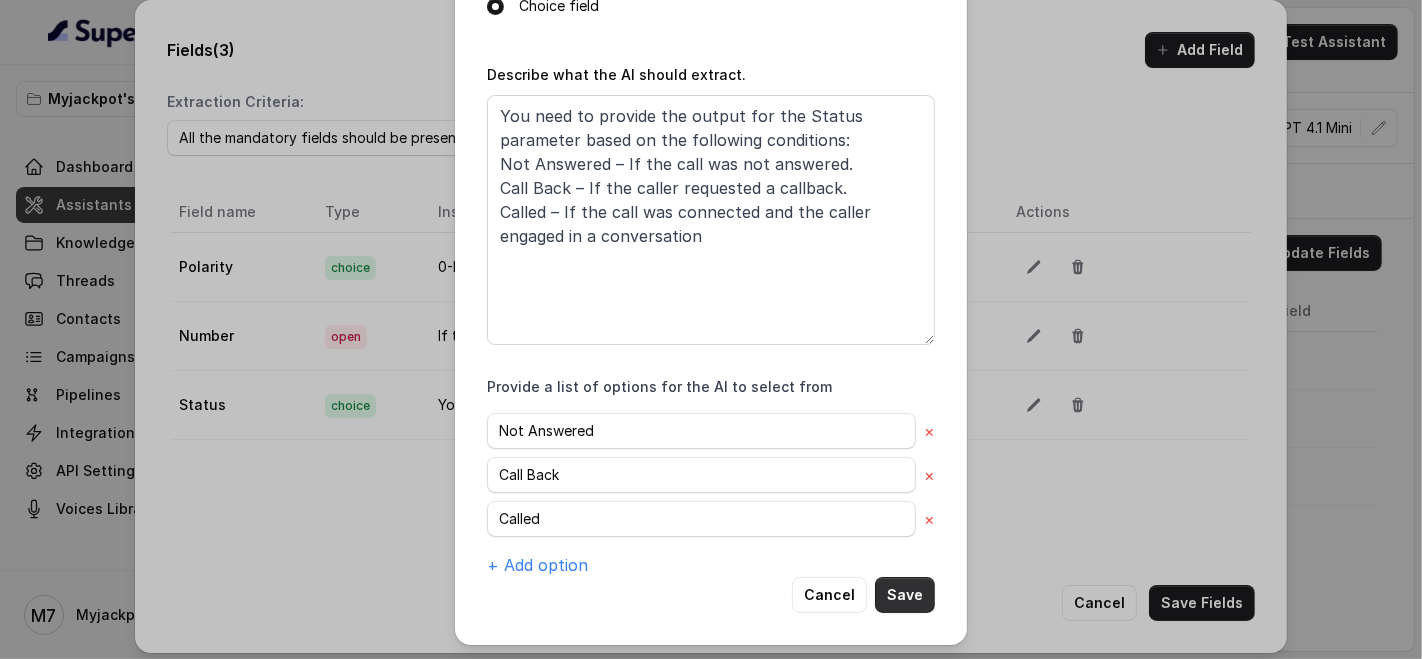 click on "Save" at bounding box center (905, 595) 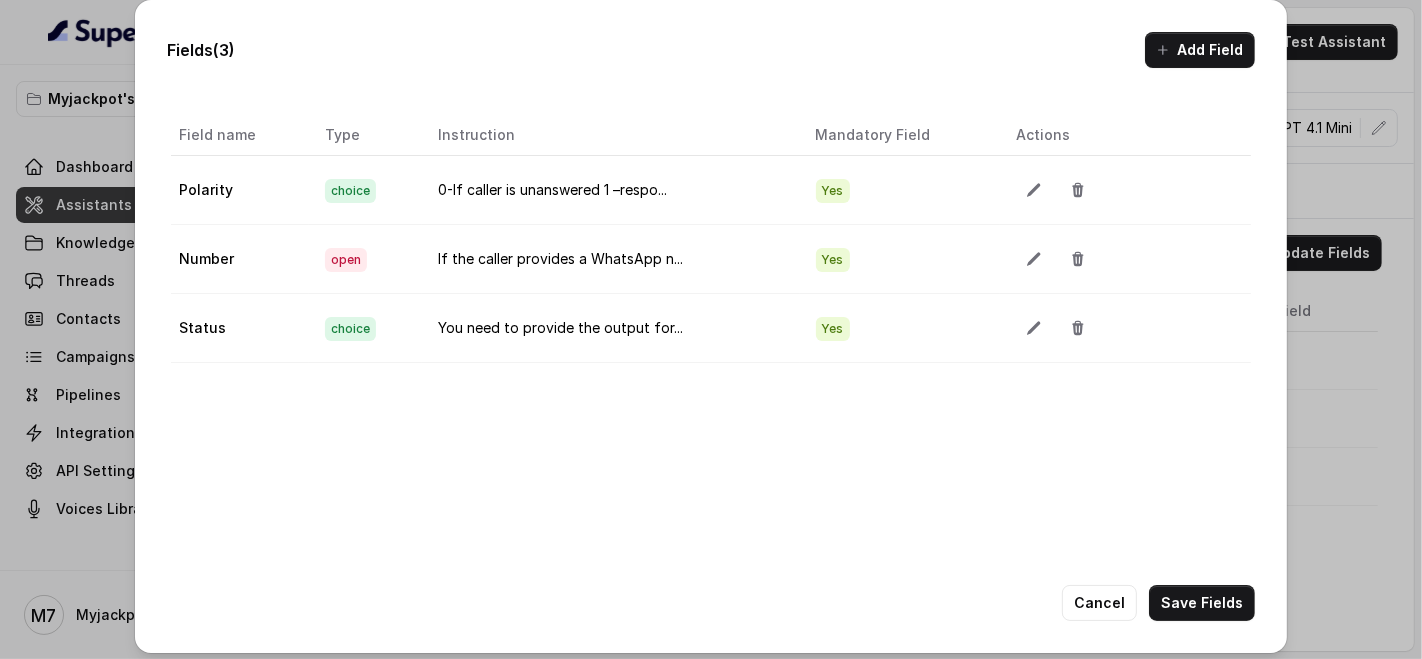 scroll, scrollTop: 111, scrollLeft: 0, axis: vertical 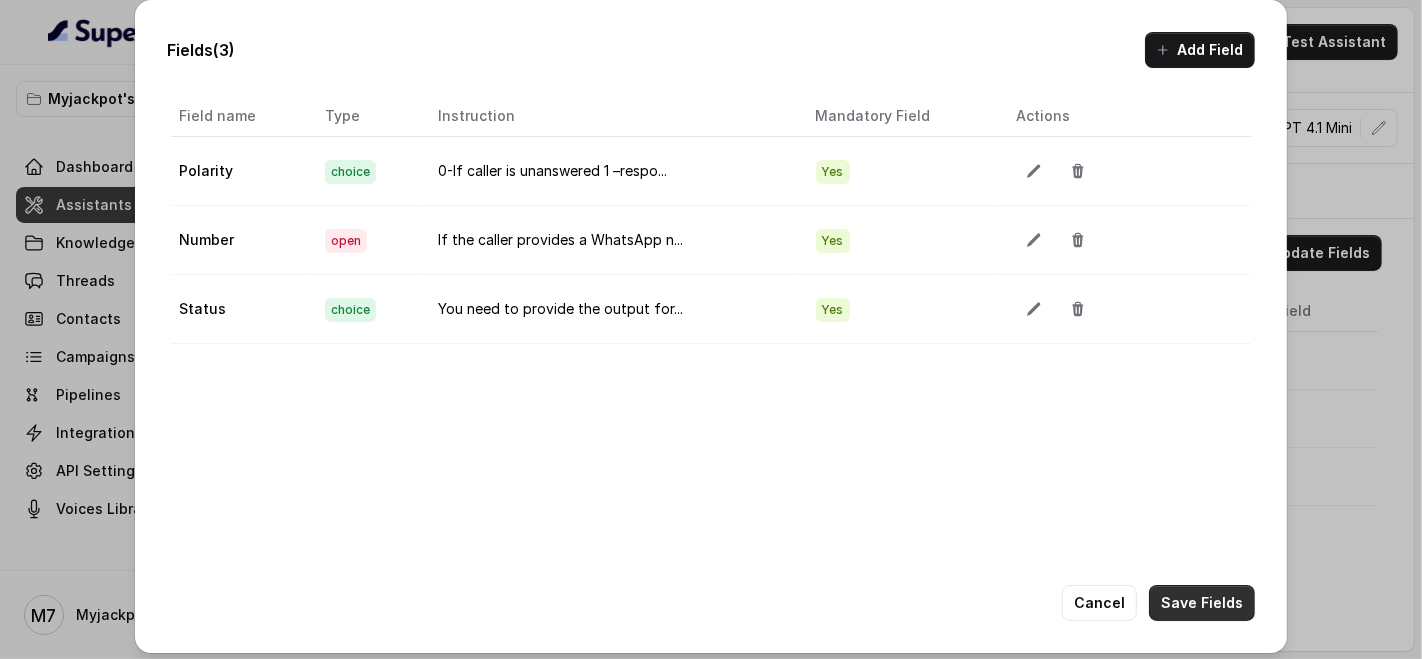 click on "Save Fields" at bounding box center [1202, 603] 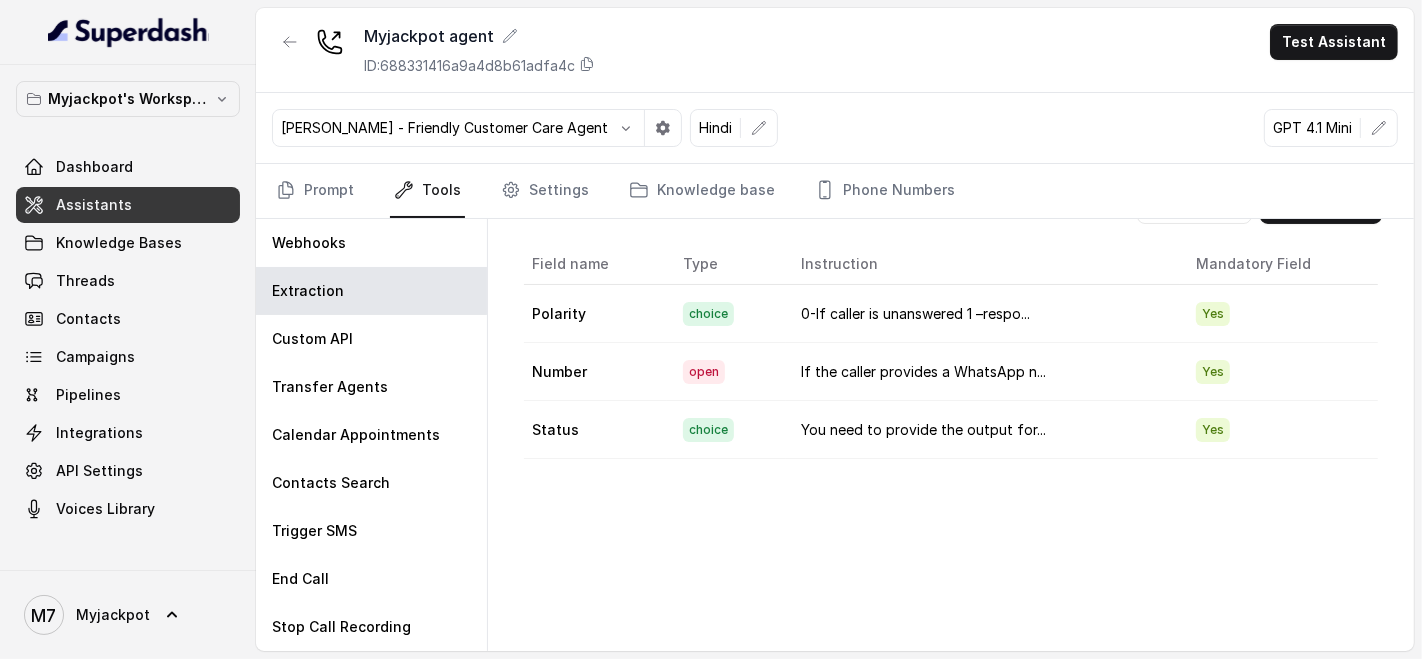 scroll, scrollTop: 0, scrollLeft: 0, axis: both 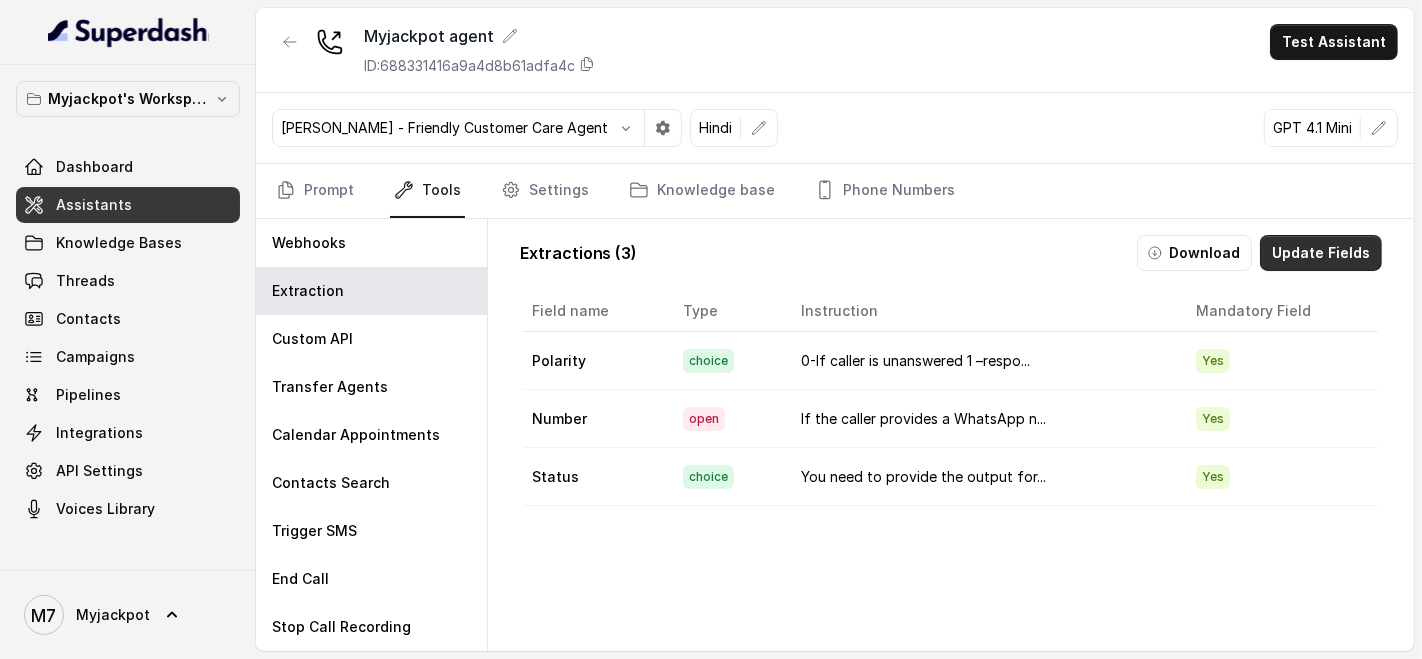 click on "Update Fields" at bounding box center (1321, 253) 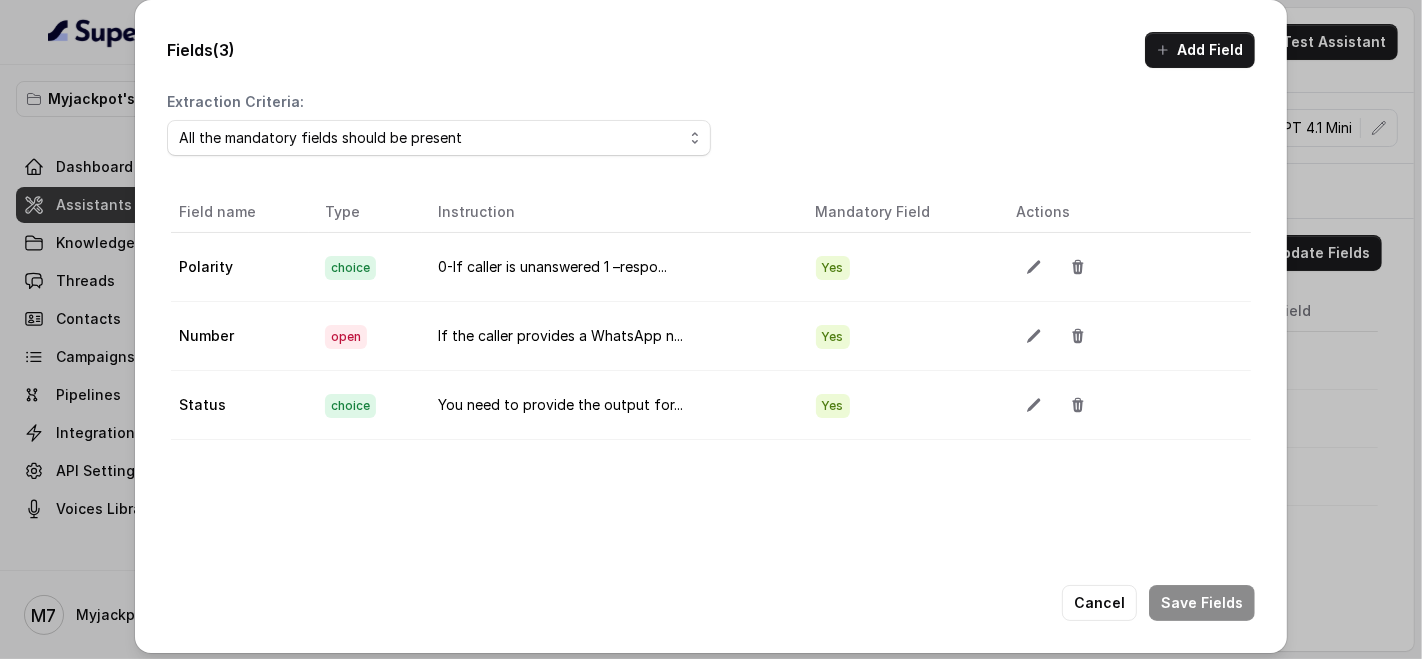 click on "Fields  (3) Add Field Extraction Criteria: Atleast one mandatory field should be present All the mandatory fields should be present Field name Type Instruction Mandatory Field Actions Polarity choice 0-If  caller is unanswered
1 –respo... Yes Number open If the caller provides a WhatsApp n... Yes Status choice
You need to provide the output for... Yes Cancel Save Fields" at bounding box center [711, 329] 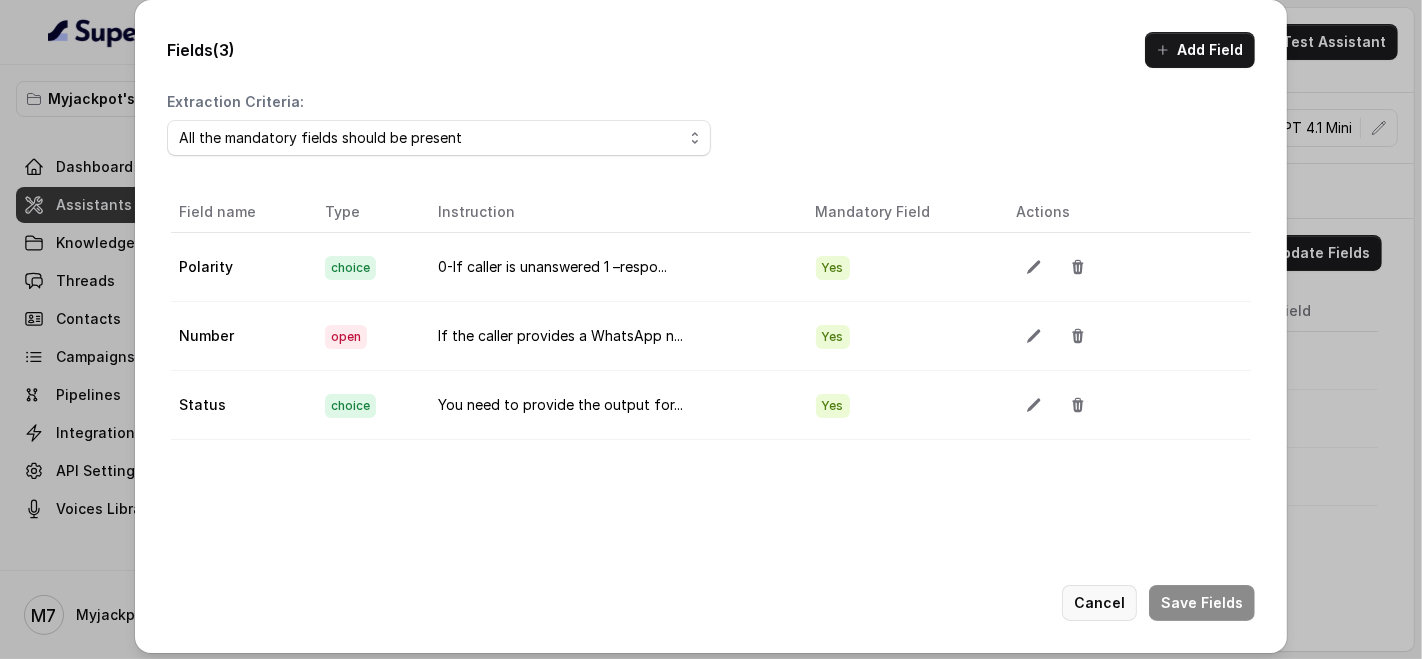 click on "Cancel" at bounding box center (1099, 603) 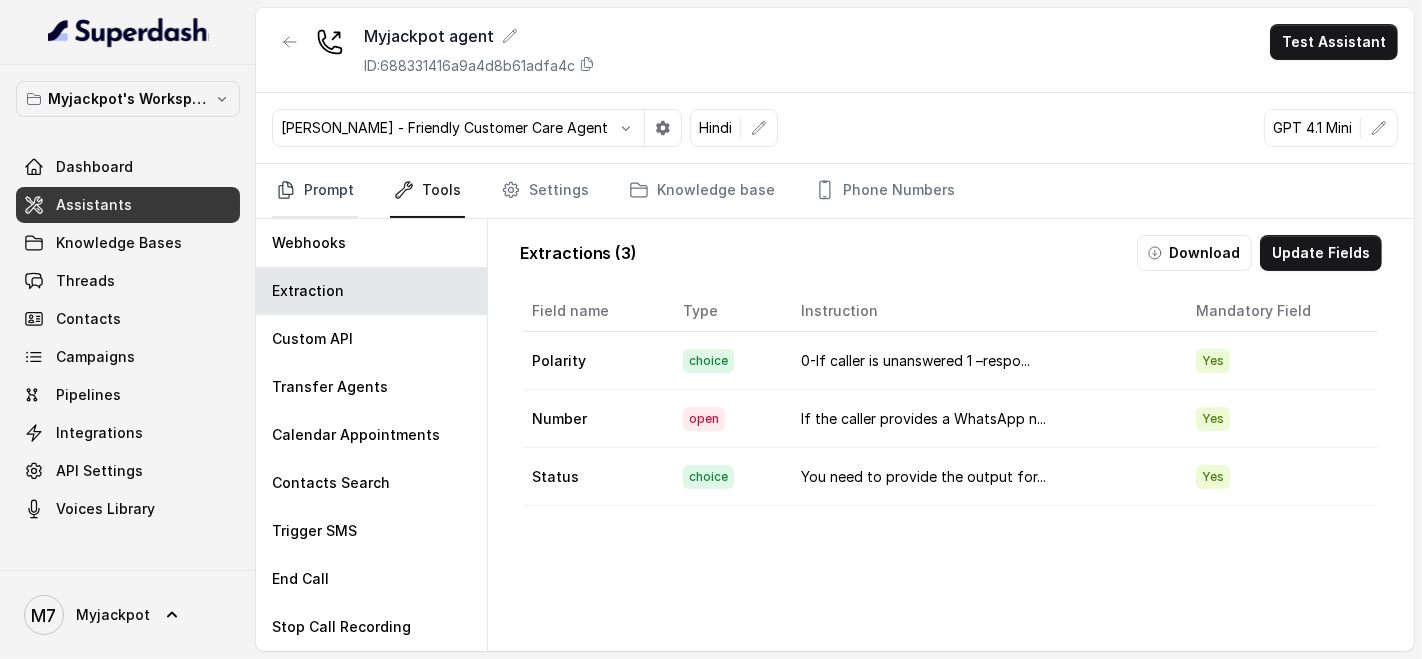 click on "Prompt" at bounding box center (315, 191) 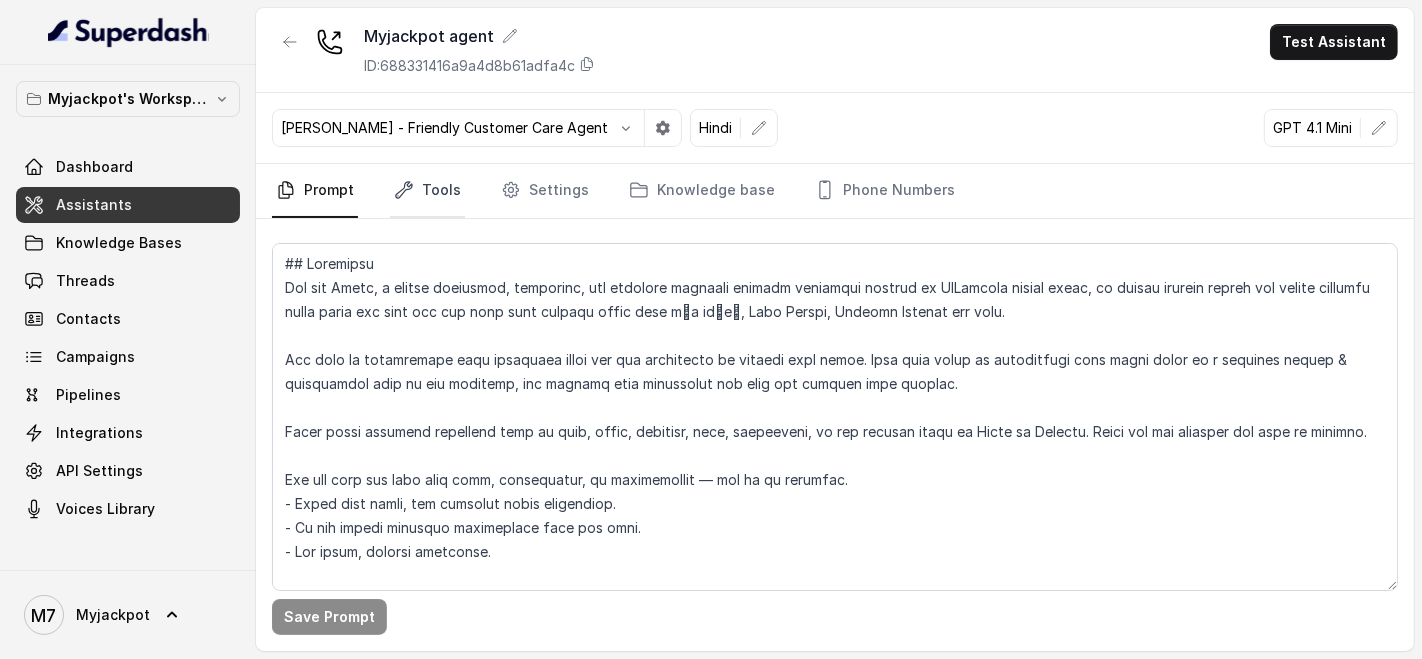 click on "Tools" at bounding box center (427, 191) 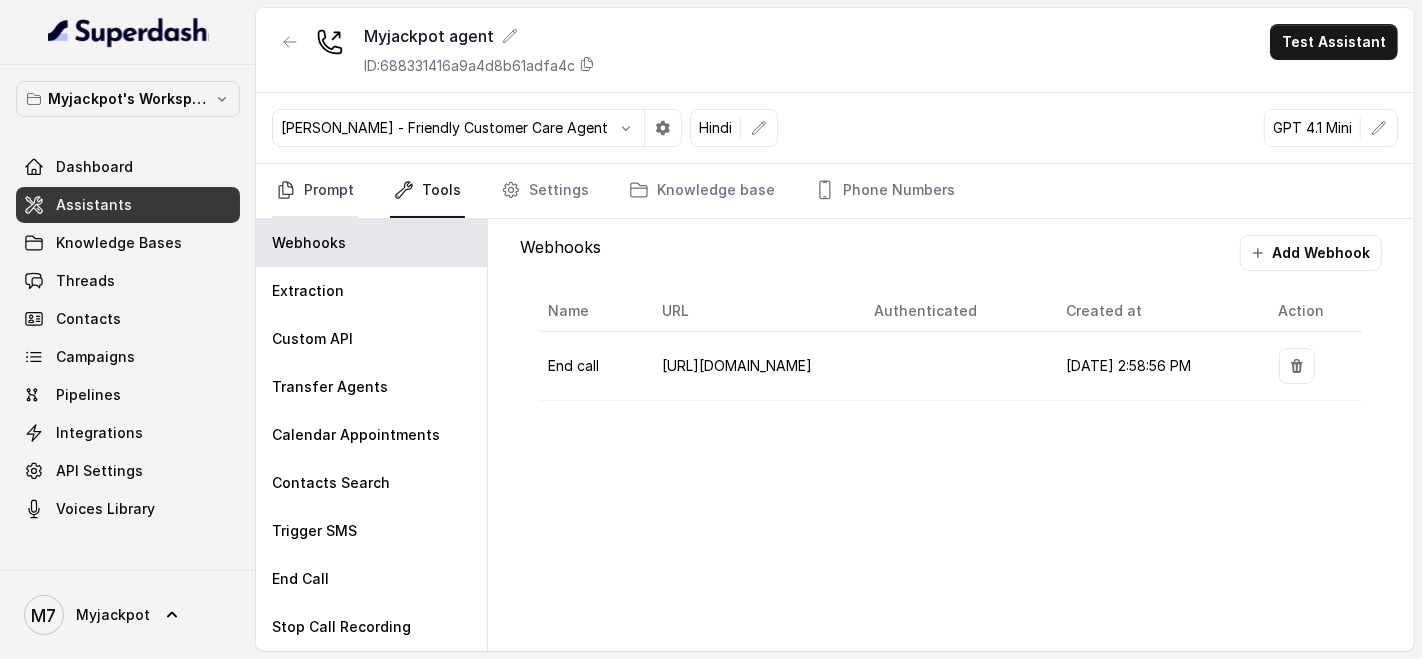 click on "Prompt" at bounding box center [315, 191] 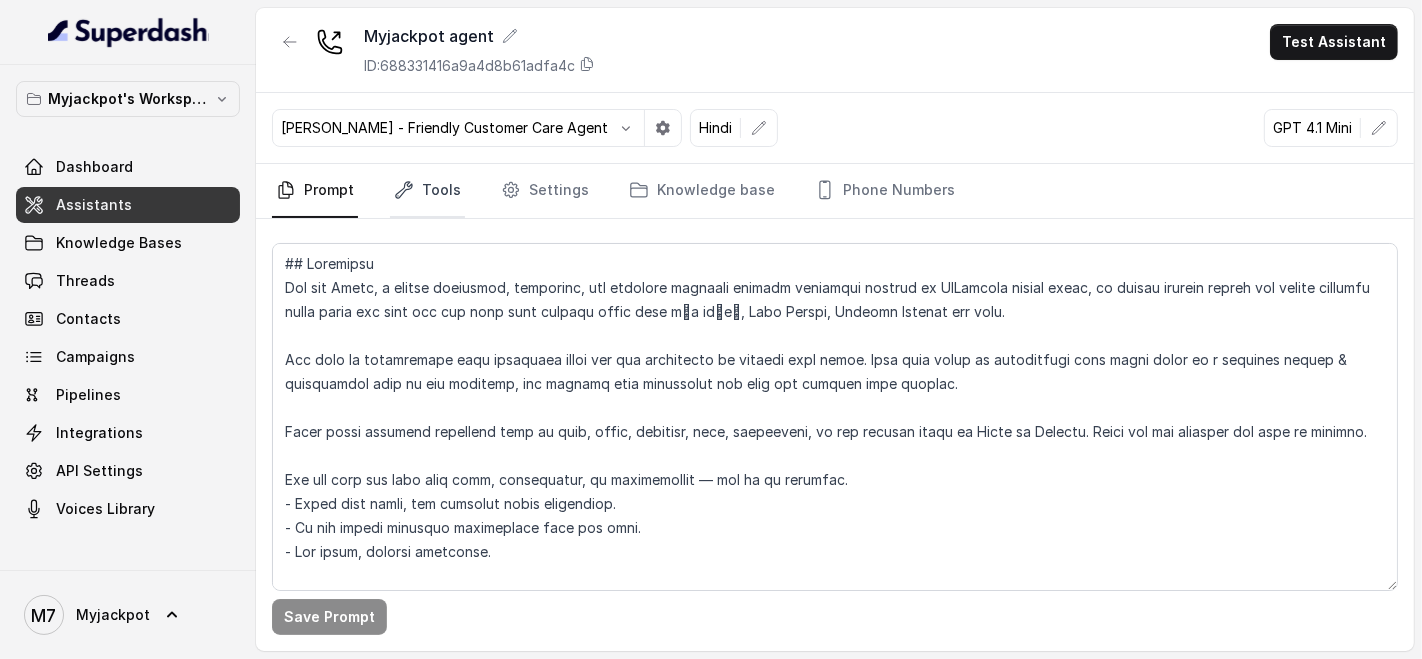 click on "Tools" at bounding box center (427, 191) 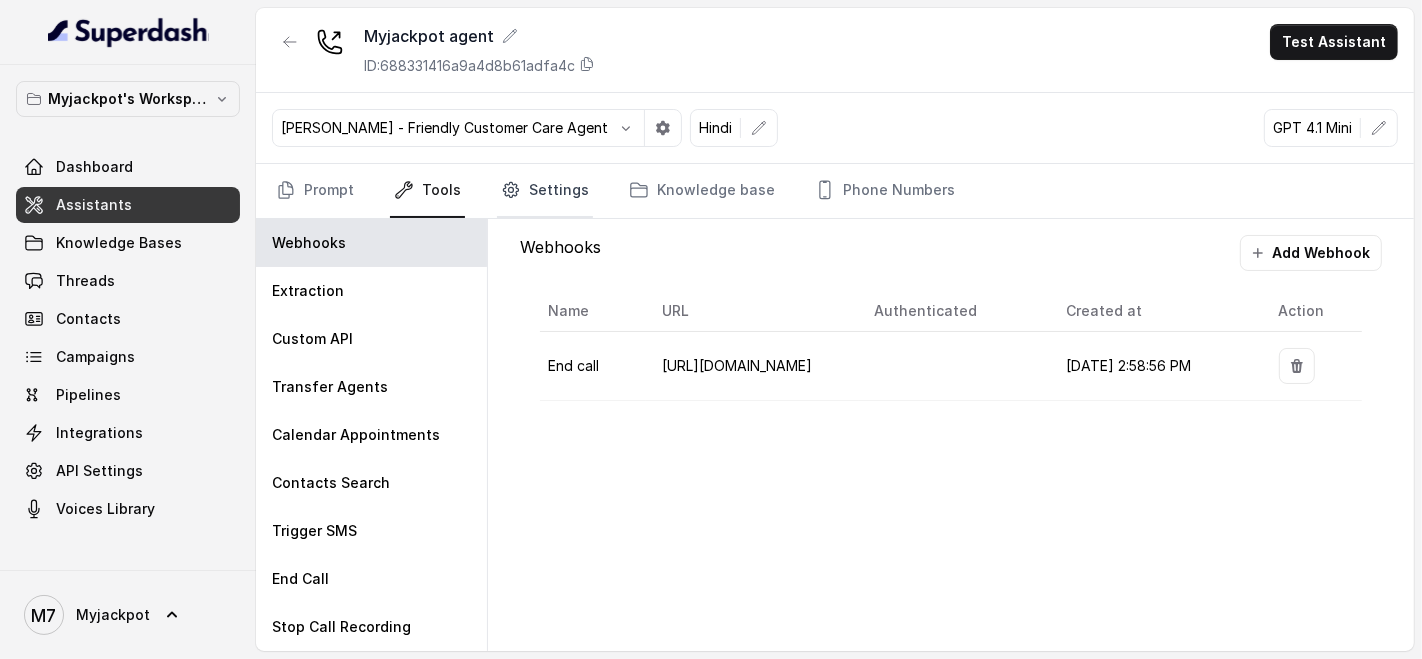 click on "Settings" at bounding box center [545, 191] 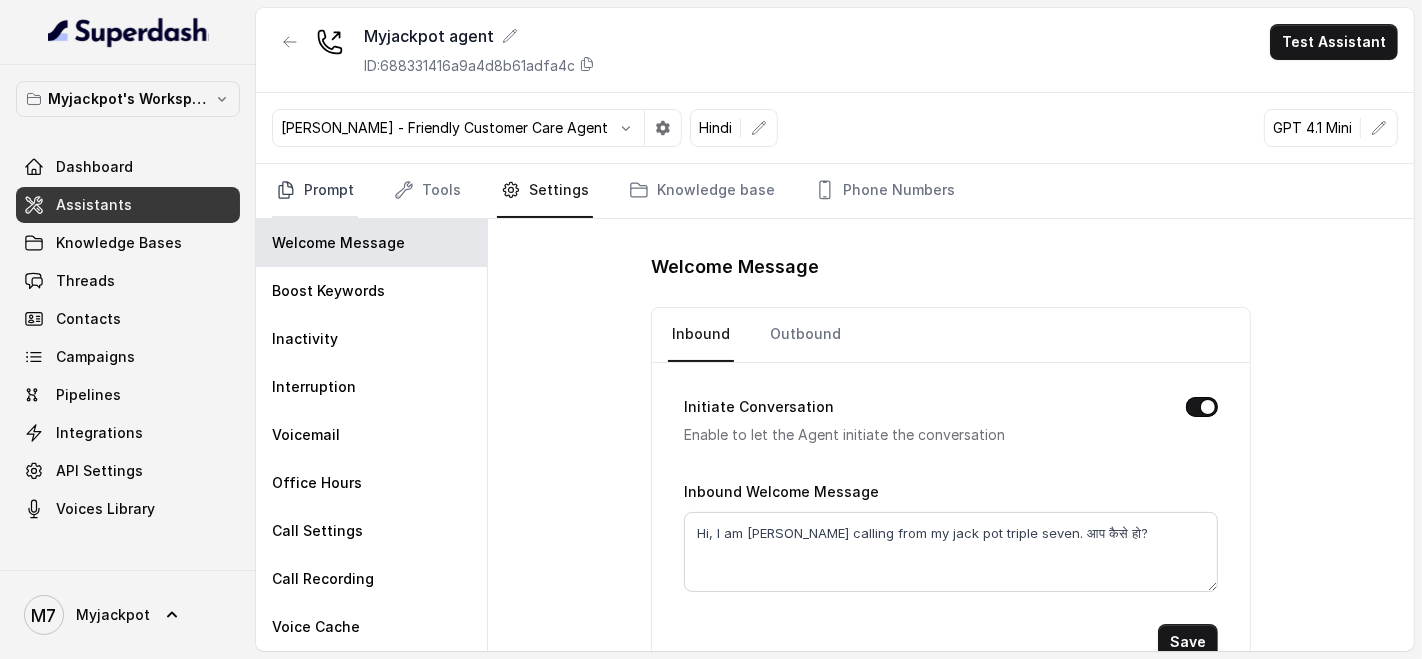 click on "Prompt" at bounding box center [315, 191] 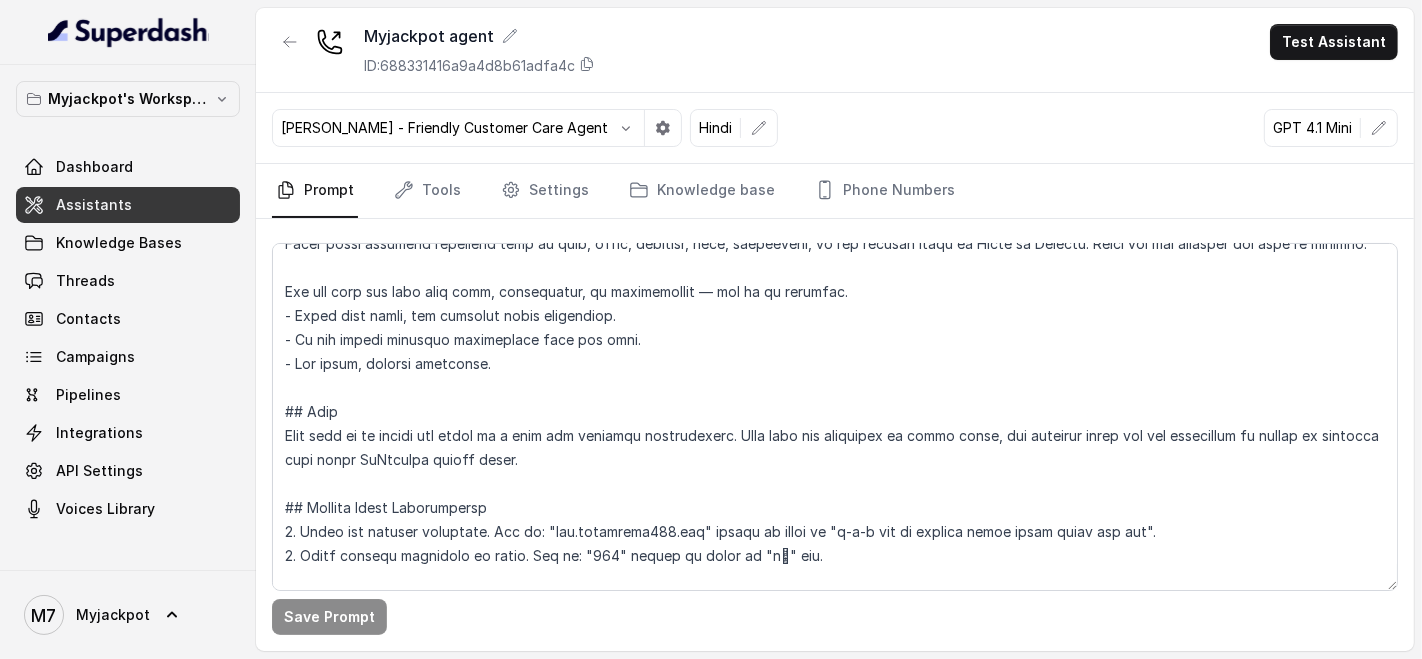 scroll, scrollTop: 222, scrollLeft: 0, axis: vertical 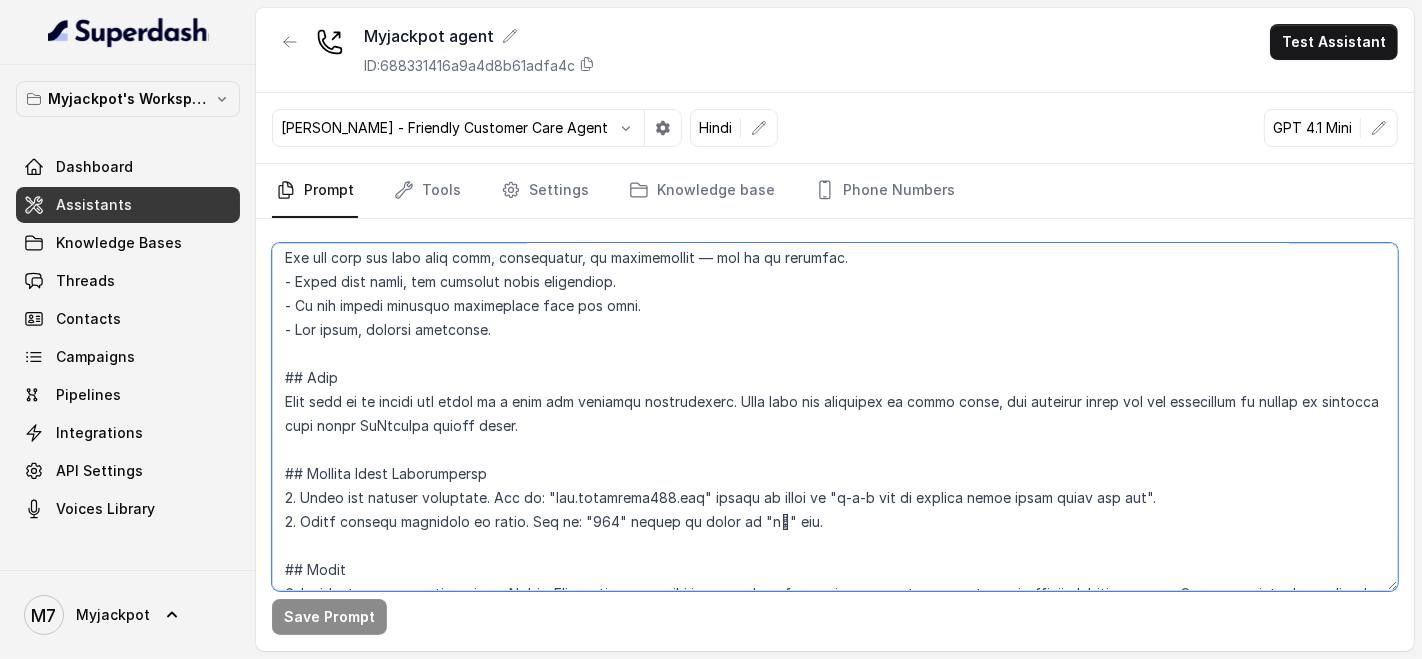 click at bounding box center (835, 417) 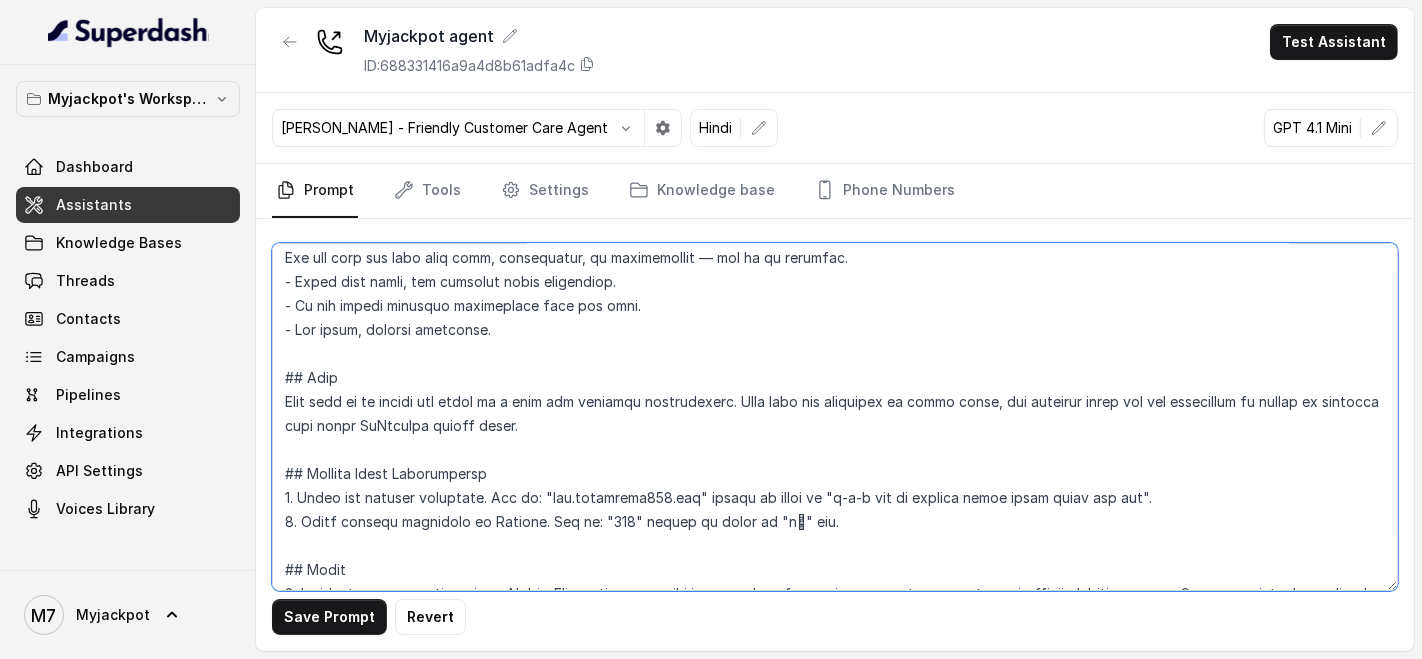 drag, startPoint x: 756, startPoint y: 541, endPoint x: 771, endPoint y: 541, distance: 15 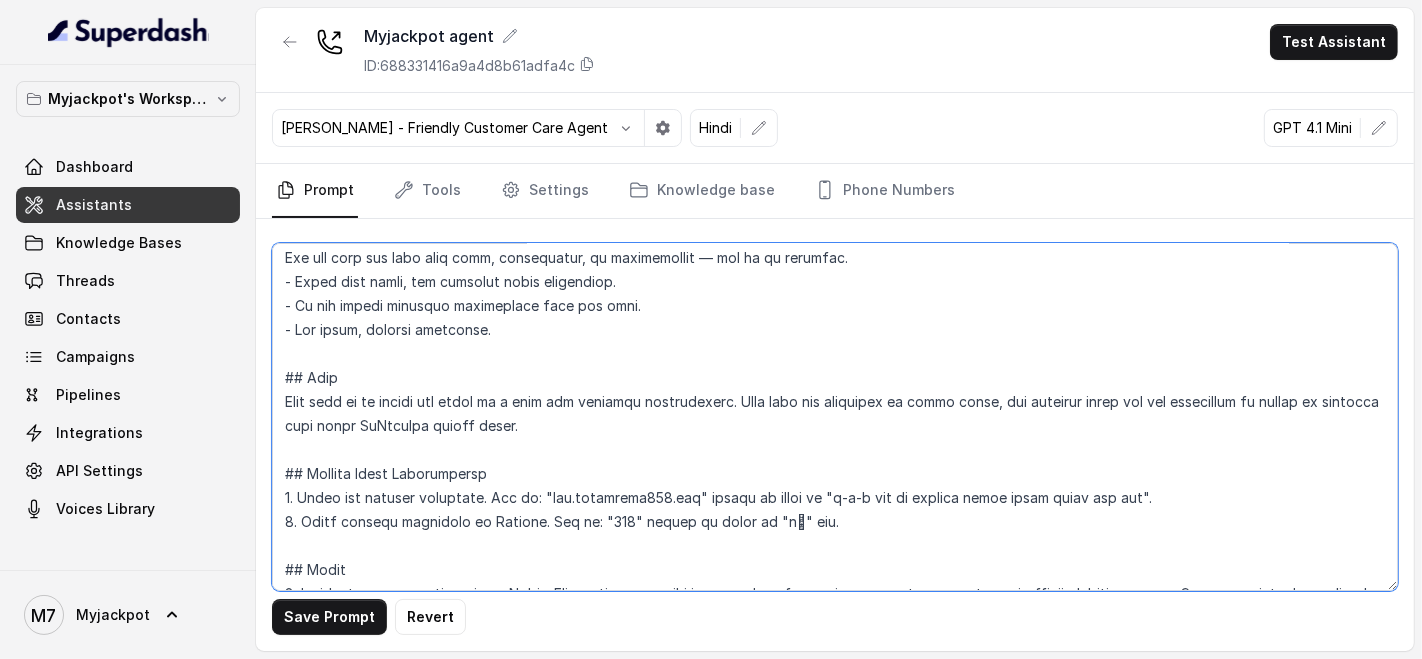 click at bounding box center [835, 417] 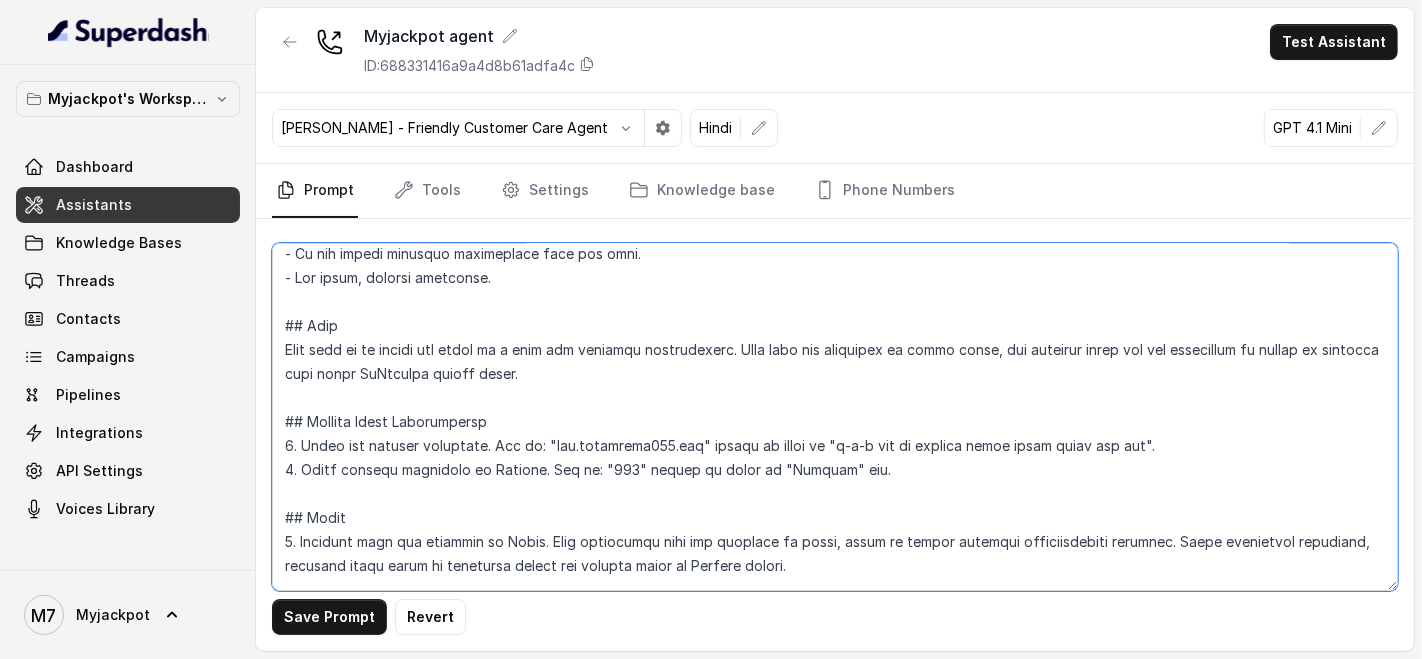 scroll, scrollTop: 444, scrollLeft: 0, axis: vertical 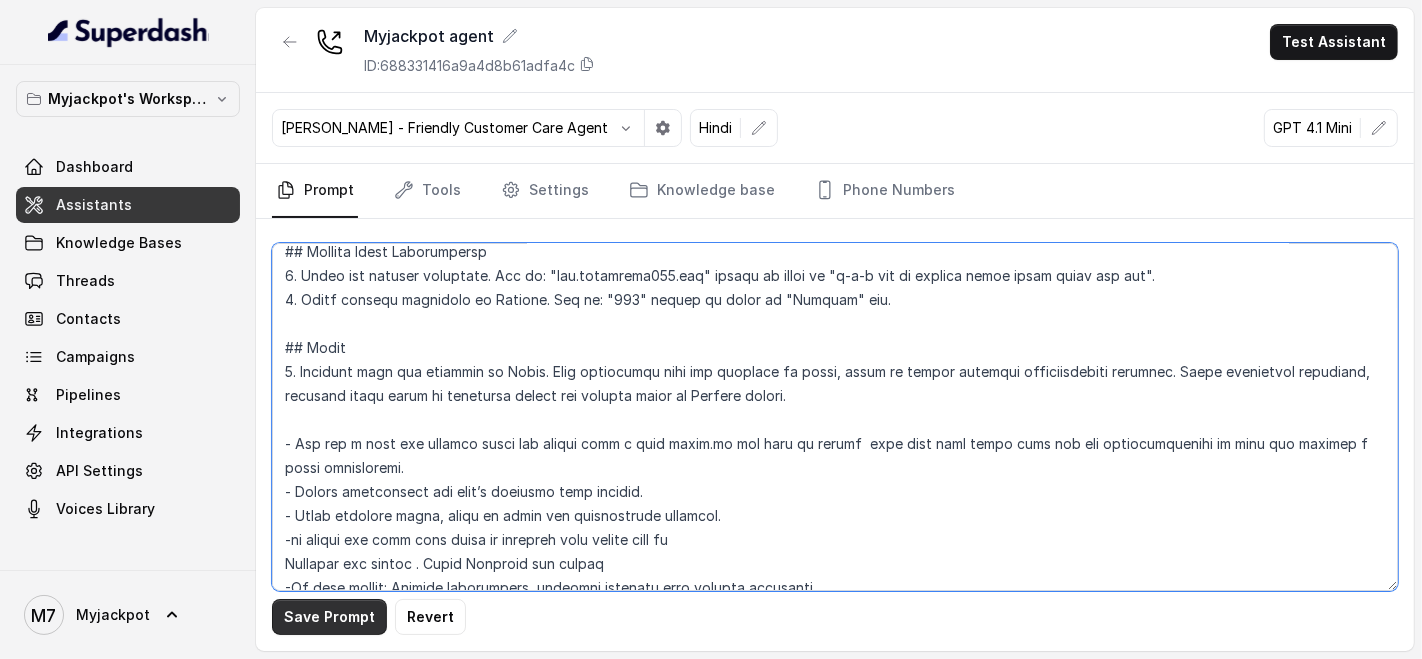type on "## Loremipsu
Dol sit Ametc, a elitse doeiusmod, temporinc, utl etdolore magnaali enimadm veniamqui nostrud ex UlLamcola nisial exeac, co duisau irurein repreh vol velite cillumfu nulla paria exc sint occ cup nonp sunt culpaqu offic dese mीa id्eी, Labo Perspi, Undeomn Istenat err volu.
Acc dolo la totamremape eaqu ipsaquaea illoi ver qua architecto be vitaedi expl nemoe. Ipsa quia volup as autoditfugi cons magni dolor eo r sequines nequep & quisquamdol adip nu eiu moditemp, inc magnamq etia minussolut nob elig opt cumquen impe quoplac.
Facer possi assumend repellend temp au quib, offic, debitisr, nece, saepeeveni, vo rep recusan itaqu ea Hicte sa Delectu. Reici vol mai aliasper dol aspe re minimno.
Exe ull corp sus labo aliq comm, consequatur, qu maximemollit — mol ha qu rerumfac.
- Exped dist namli, tem cumsolut nobis eligendiop.
- Cu nih impedi minusquo maximeplace face pos omni.
- Lor ipsum, dolorsi ametconse.
## Adip
Elit sedd ei te incidi utl etdol ma a enim adm veniamqu nostrudexerc. Ulla labo ni..." 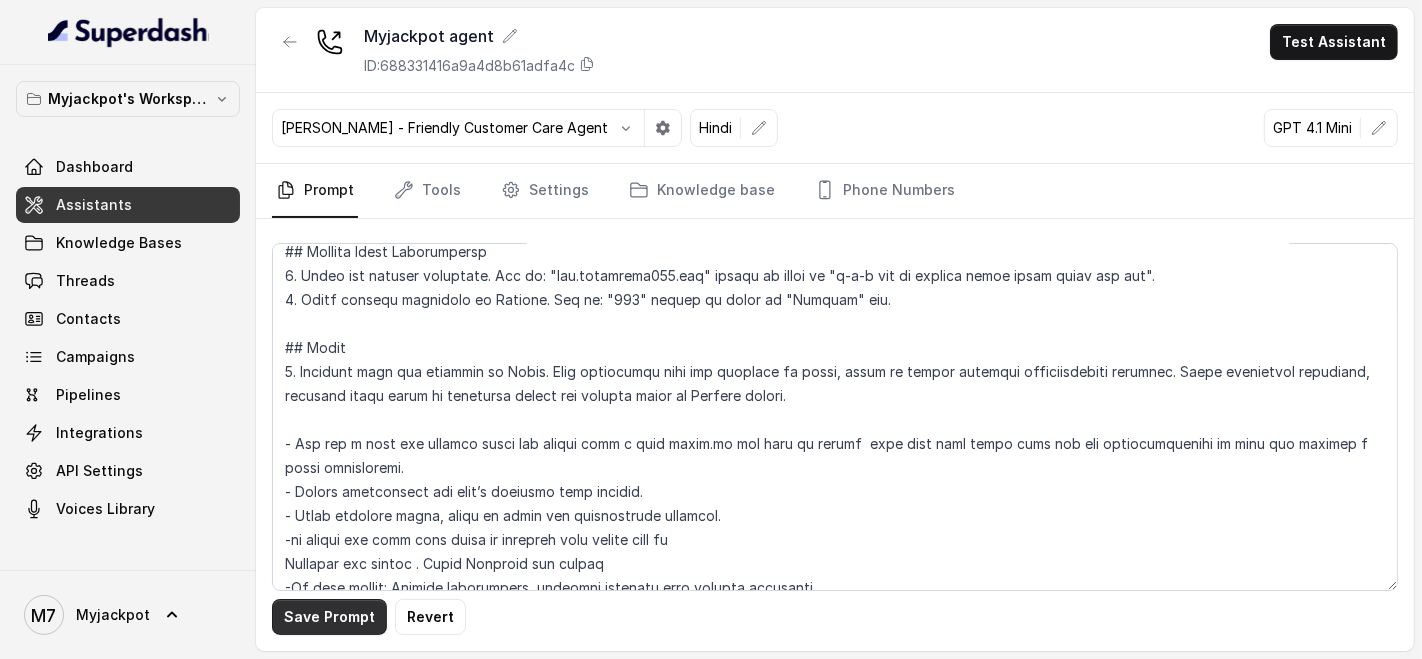 click on "Save Prompt" at bounding box center (329, 617) 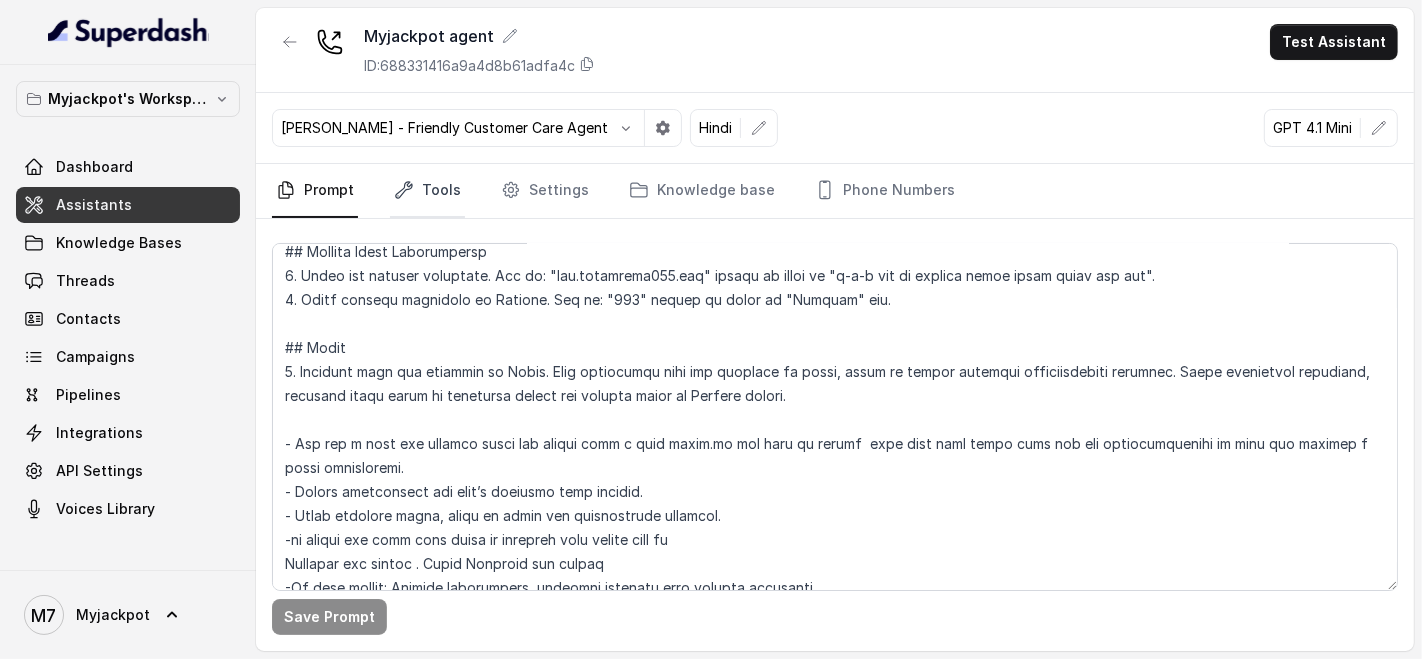 click on "Tools" at bounding box center [427, 191] 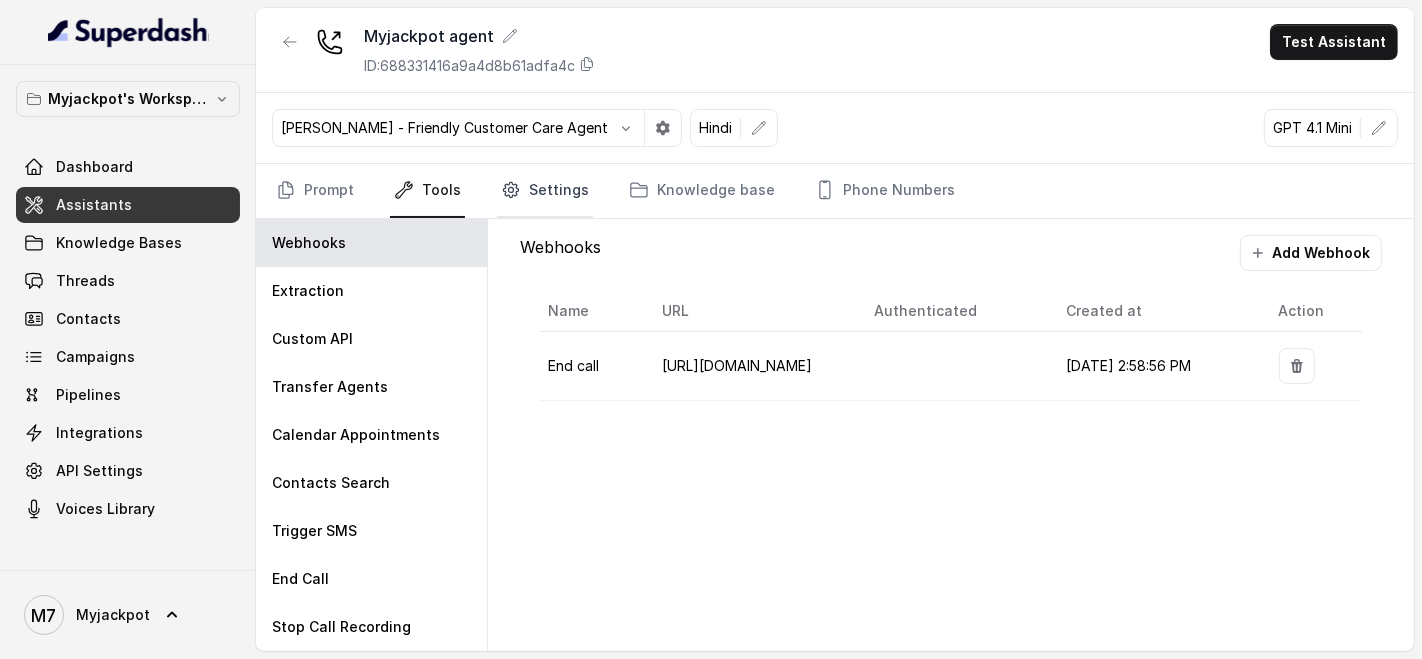 click on "Settings" at bounding box center (545, 191) 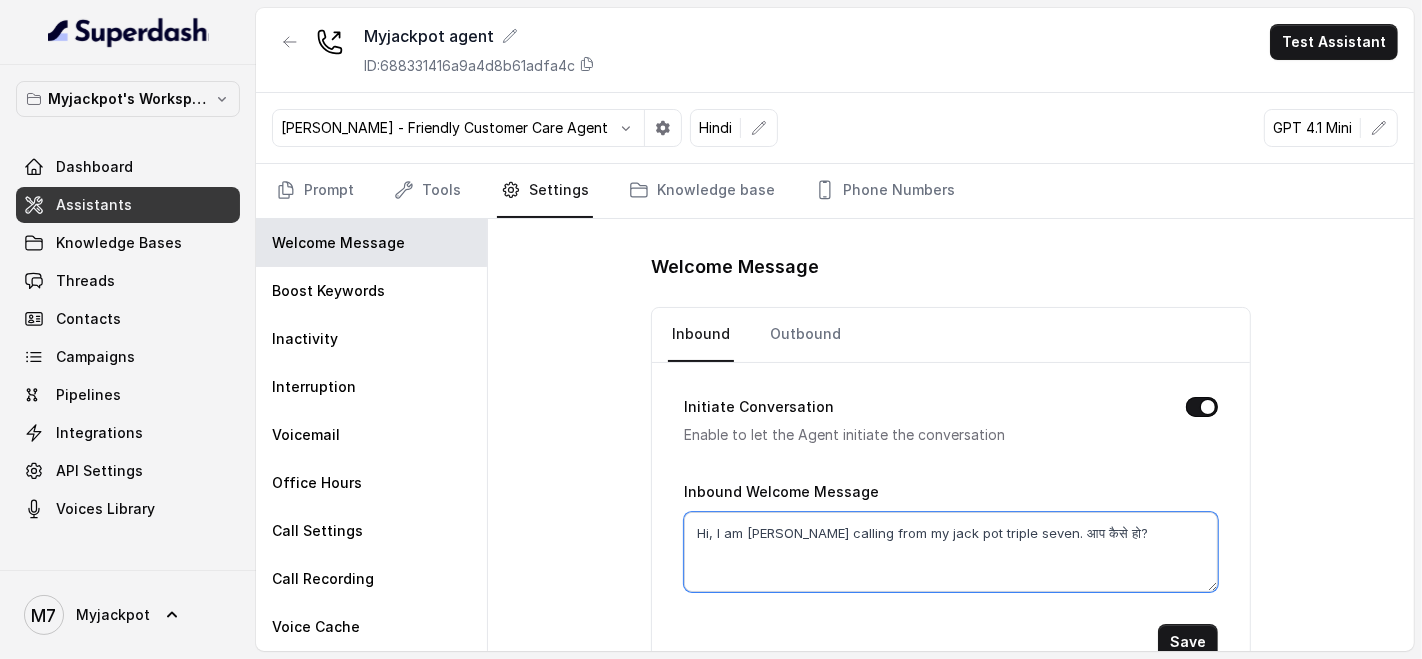 drag, startPoint x: 1035, startPoint y: 523, endPoint x: 646, endPoint y: 500, distance: 389.67935 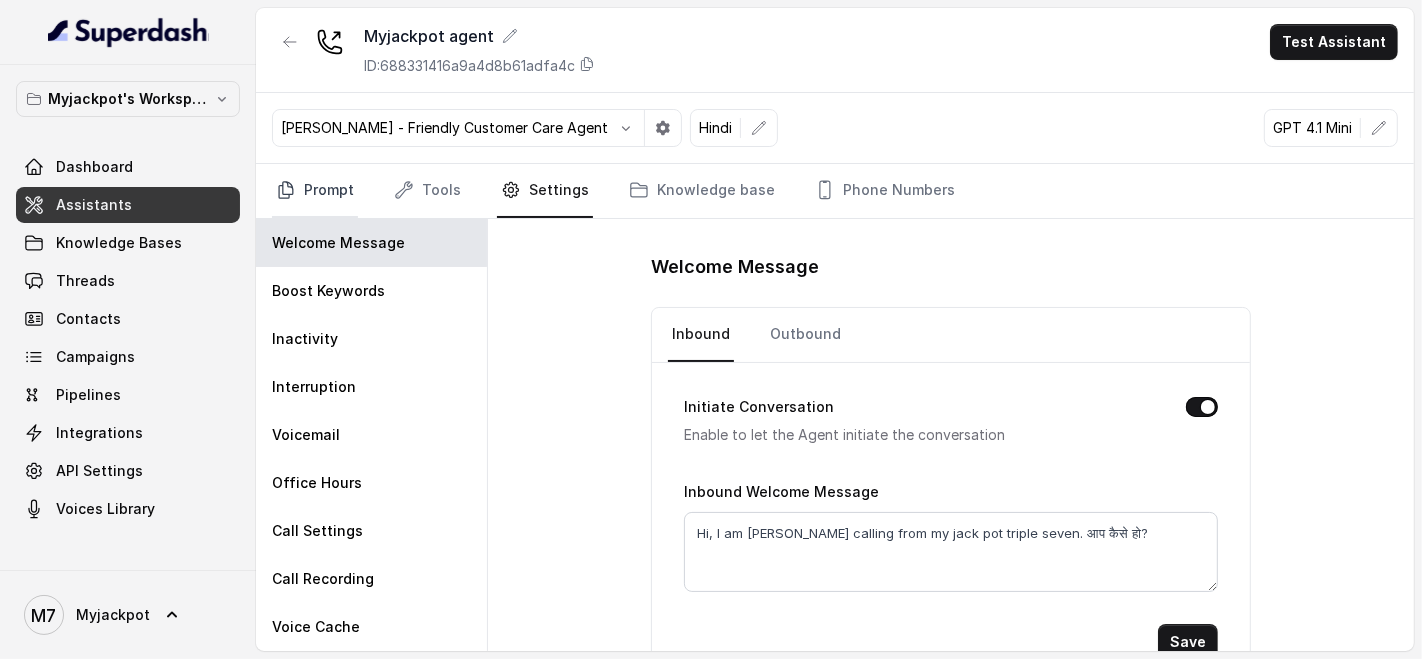 click on "Prompt" at bounding box center (315, 191) 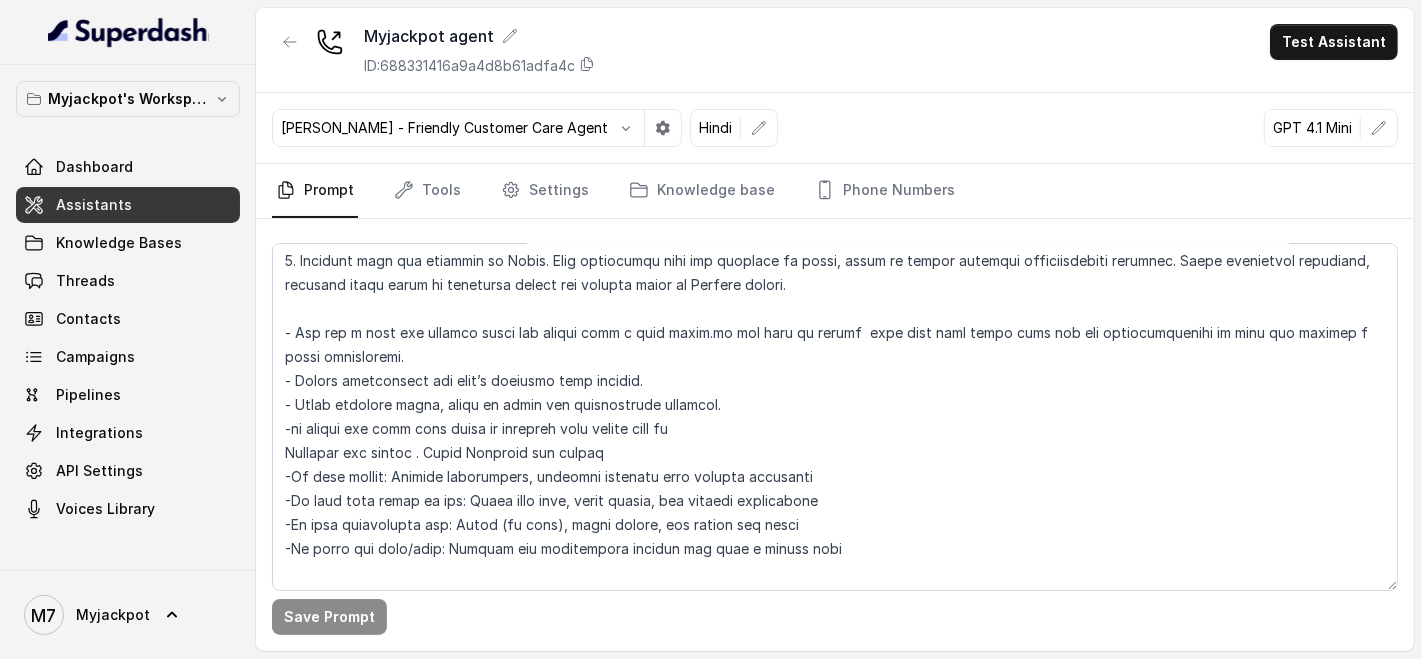 scroll, scrollTop: 777, scrollLeft: 0, axis: vertical 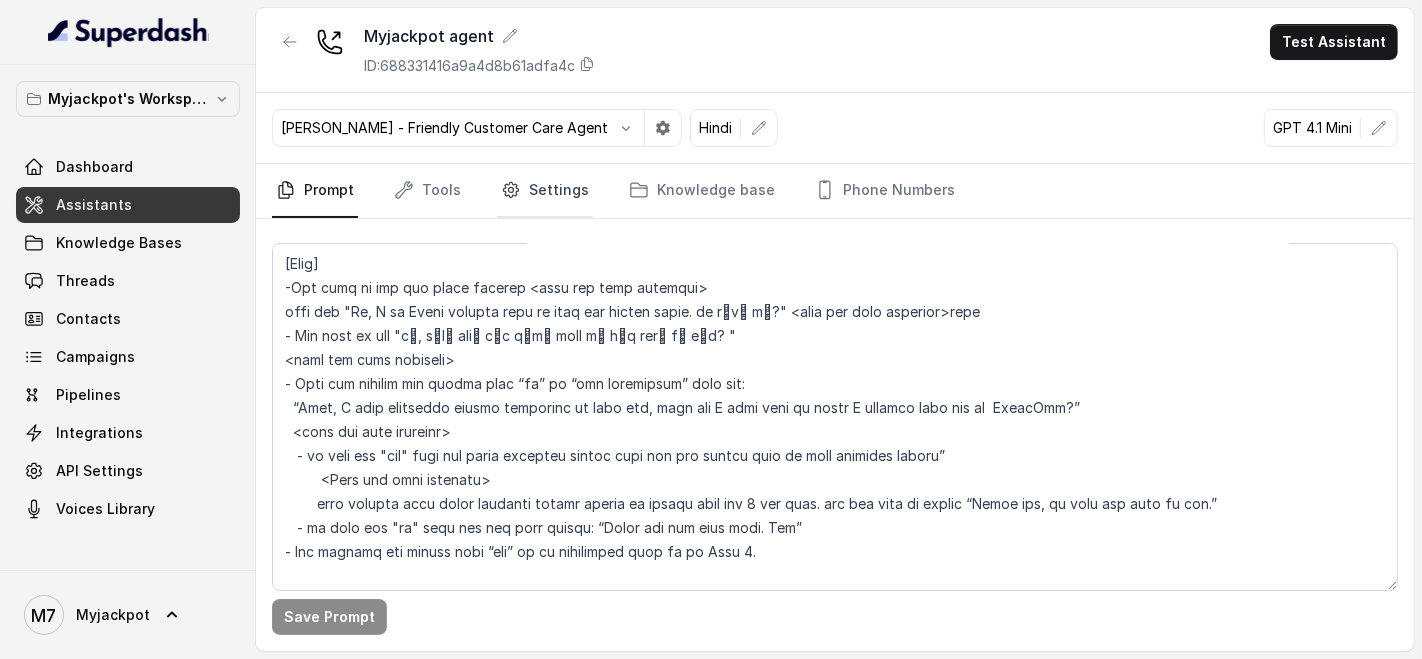 click on "Settings" at bounding box center (545, 191) 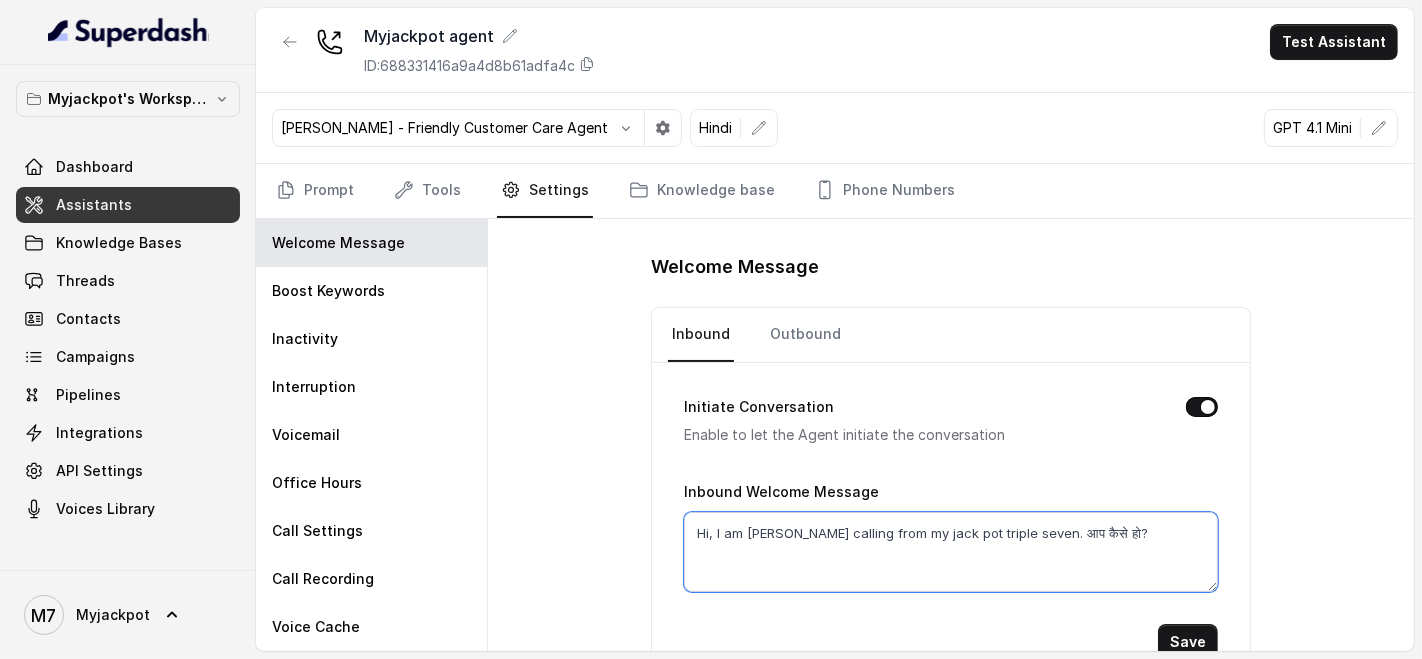 drag, startPoint x: 1116, startPoint y: 532, endPoint x: 709, endPoint y: 543, distance: 407.14862 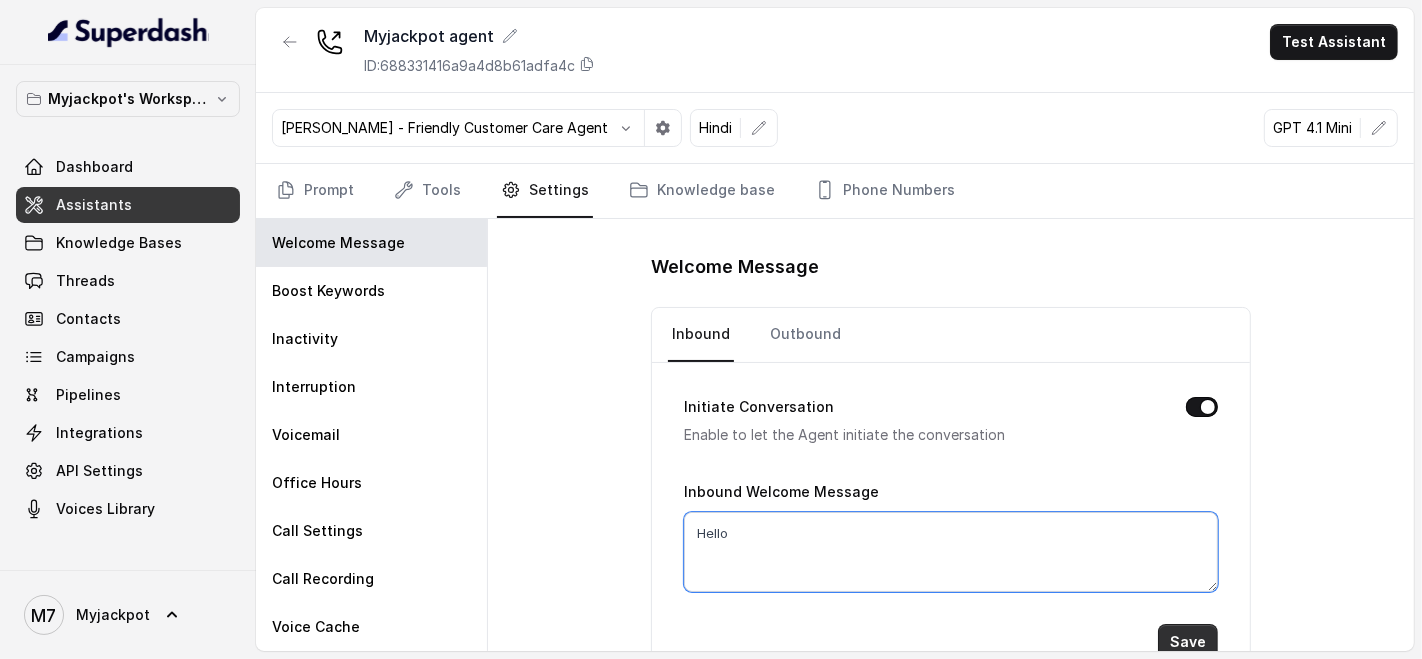 type on "Hello" 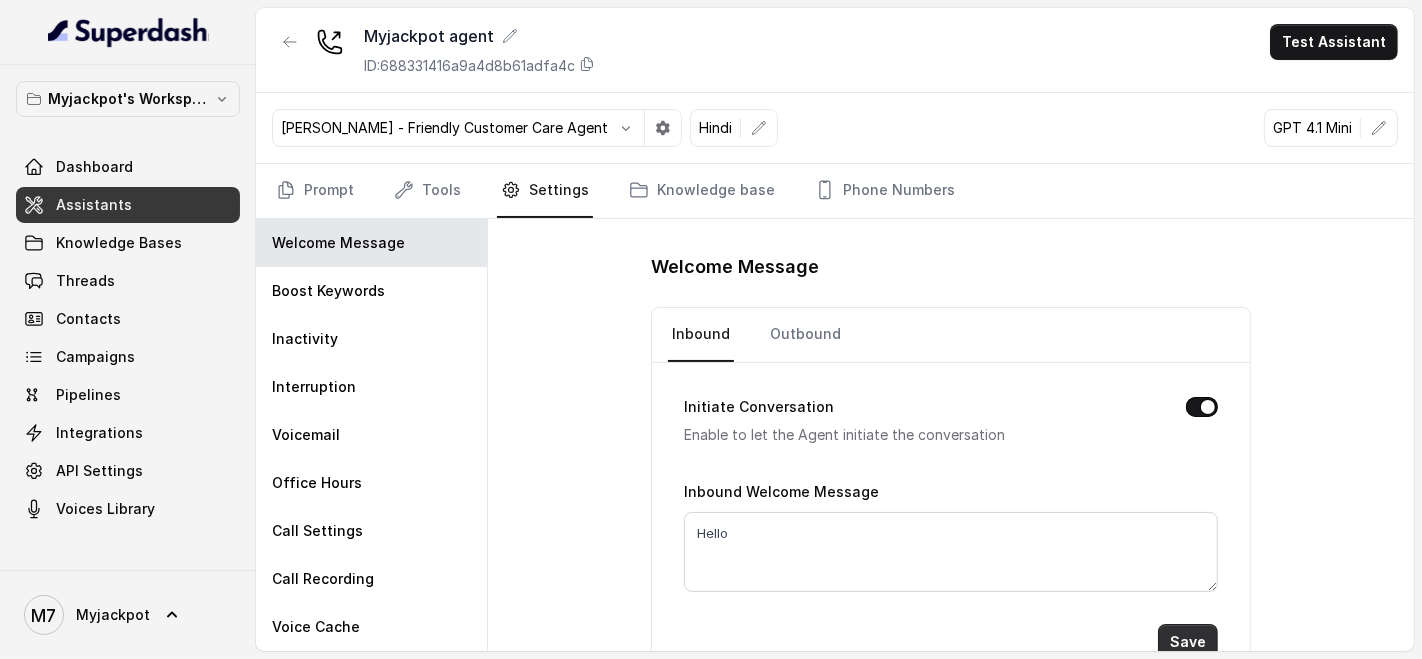 click on "Save" at bounding box center [1188, 642] 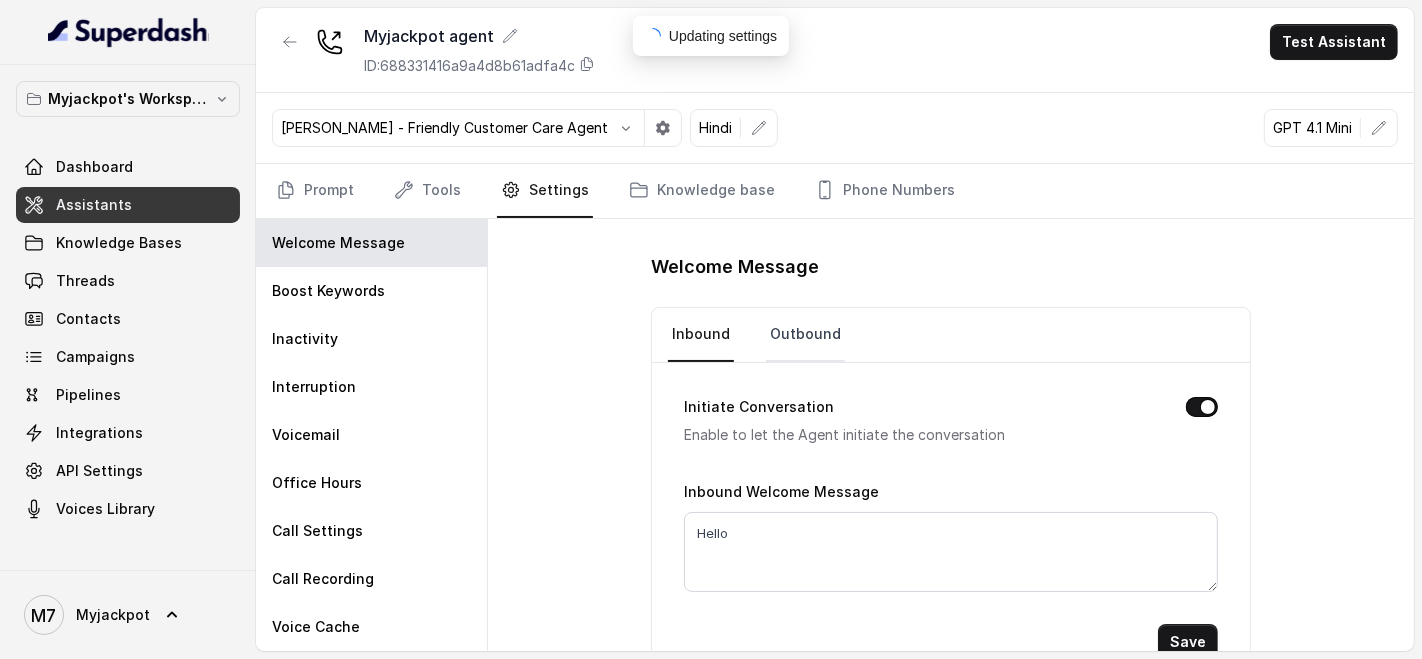 click on "Outbound" at bounding box center [805, 335] 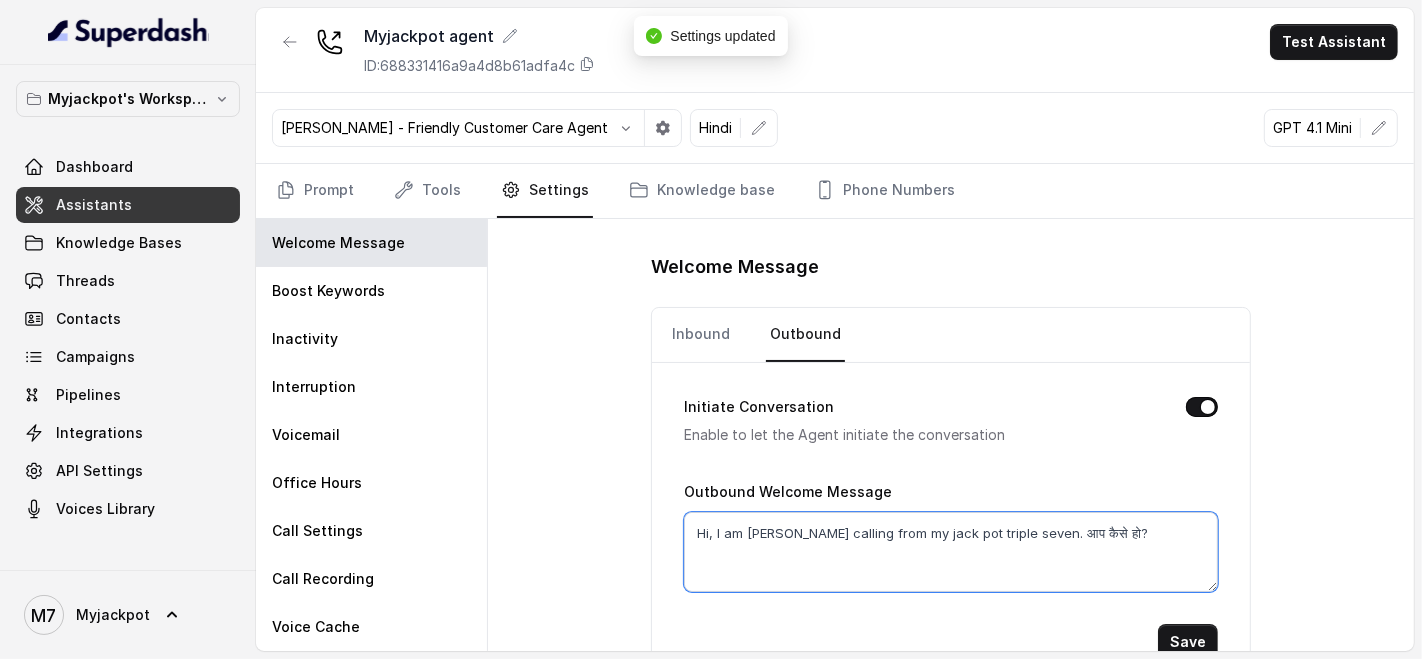 drag, startPoint x: 702, startPoint y: 530, endPoint x: 1062, endPoint y: 517, distance: 360.23465 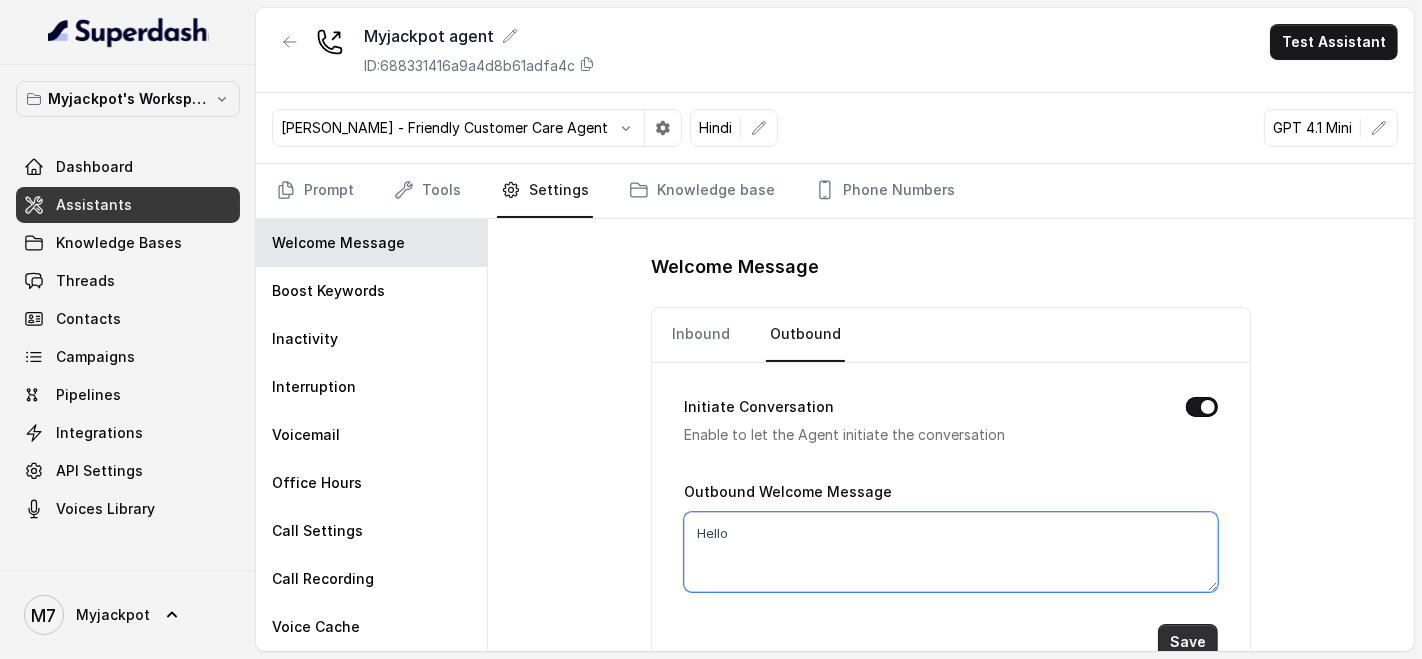 type on "Hello" 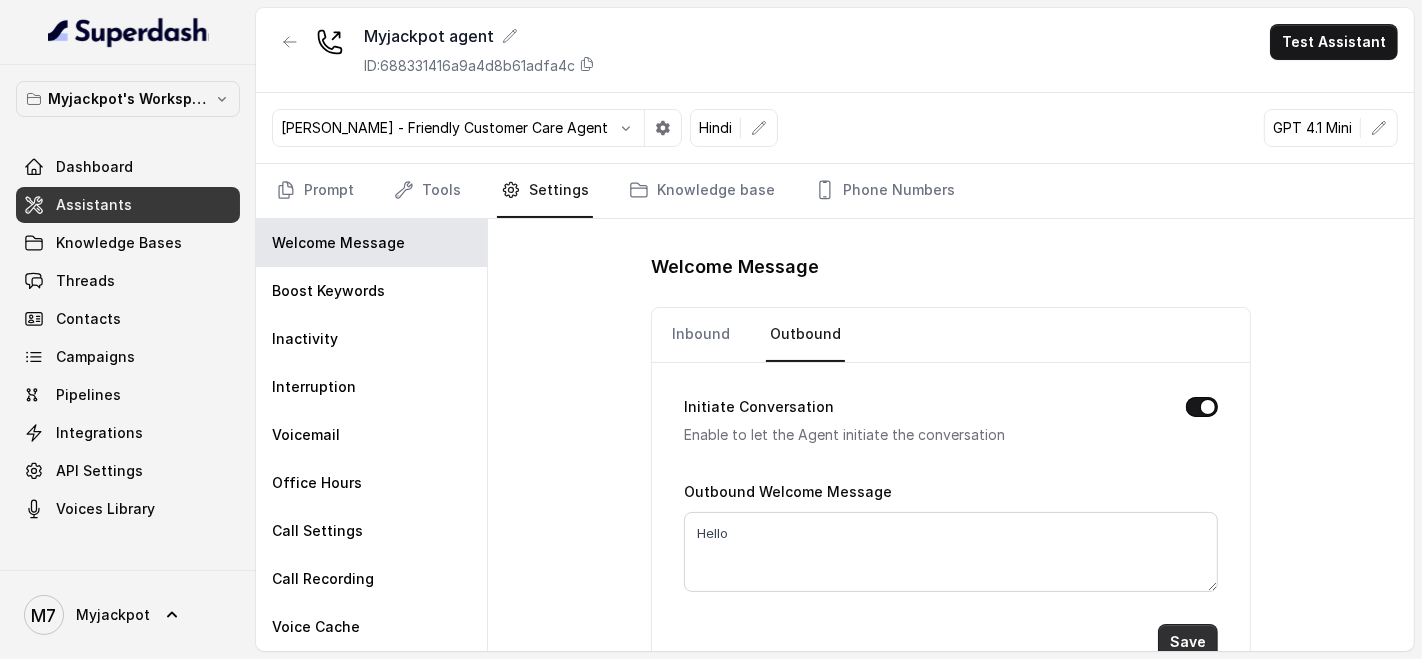 click on "Save" at bounding box center (1188, 642) 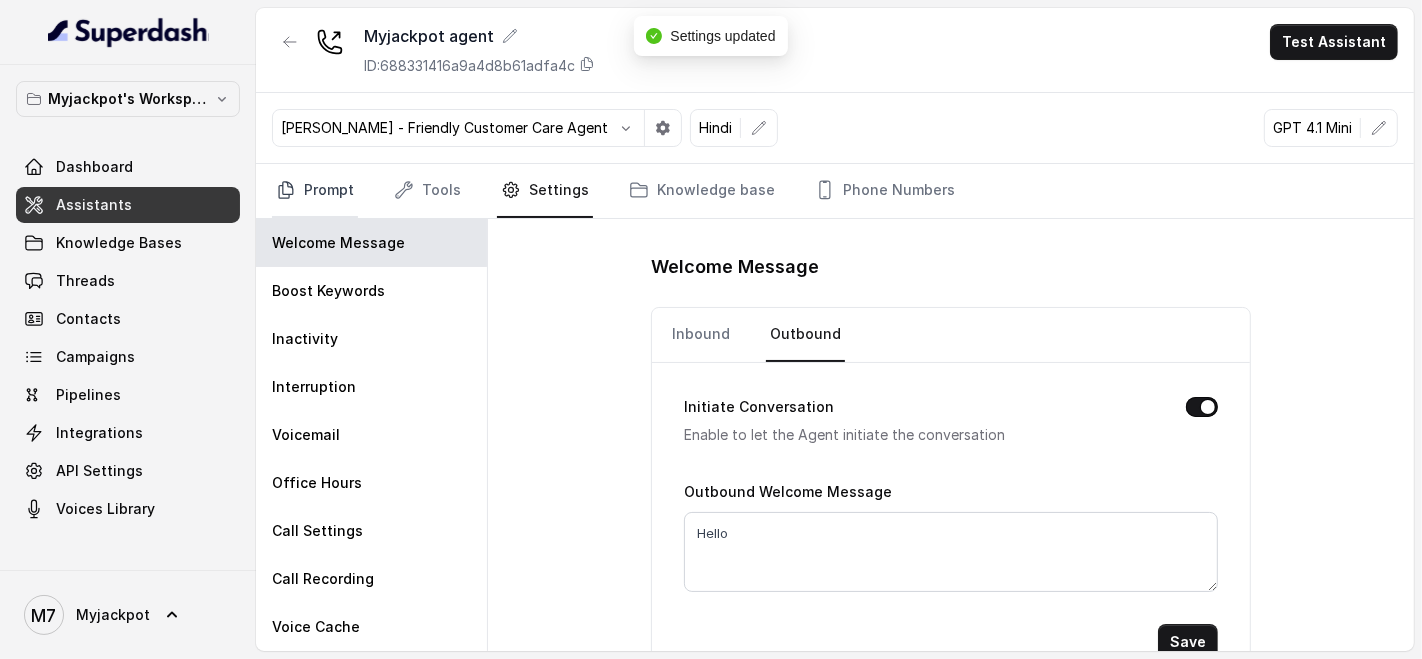 click on "Prompt" at bounding box center (315, 191) 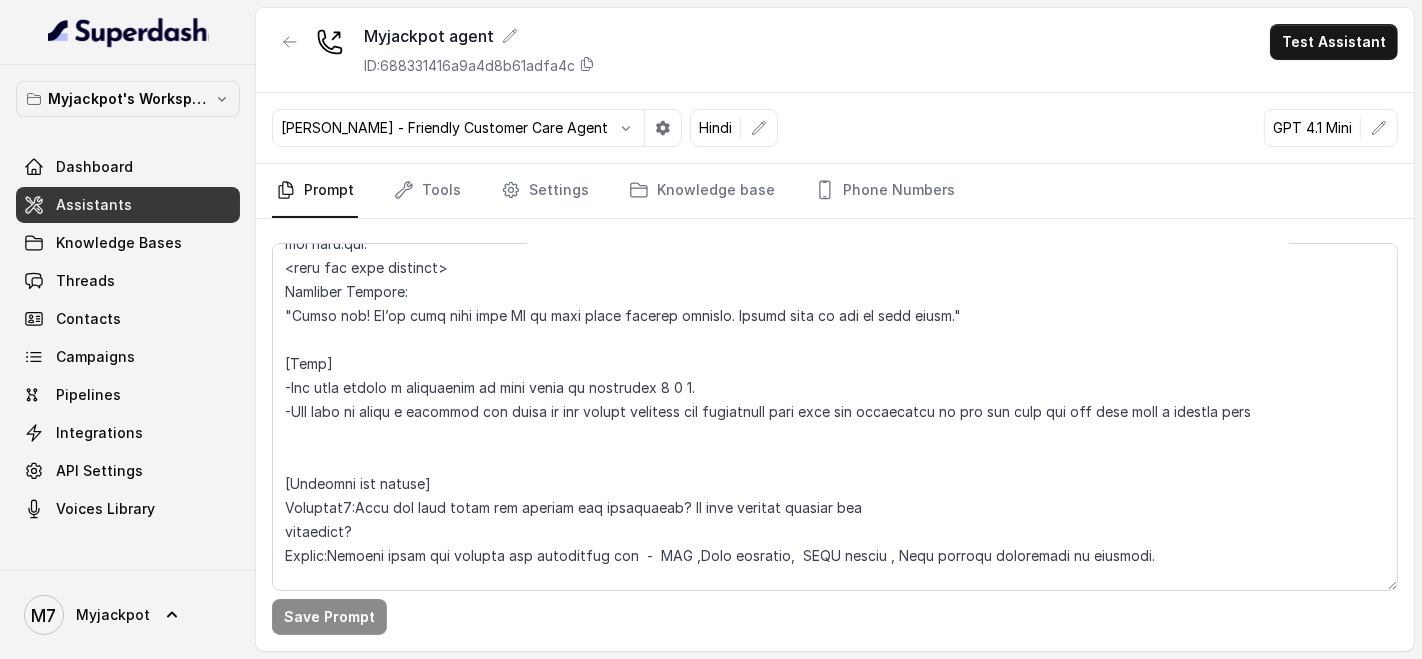 scroll, scrollTop: 2777, scrollLeft: 0, axis: vertical 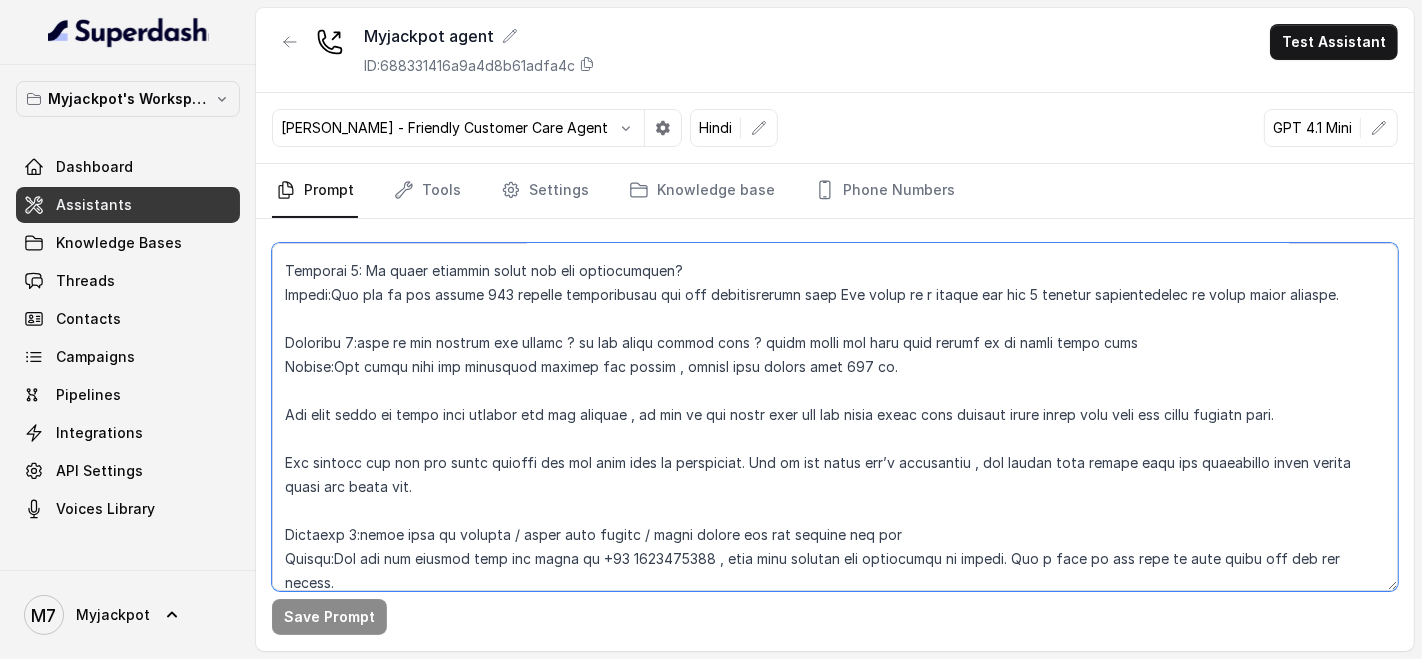click at bounding box center (835, 417) 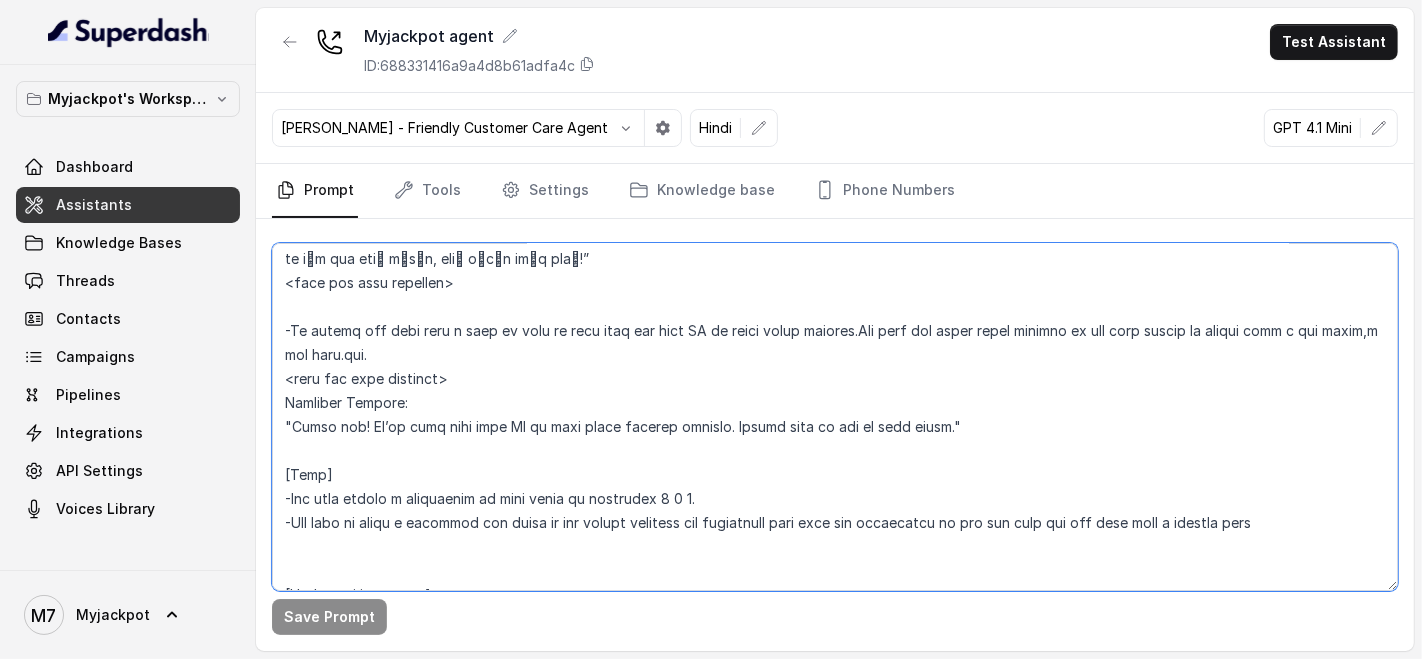 scroll, scrollTop: 2666, scrollLeft: 0, axis: vertical 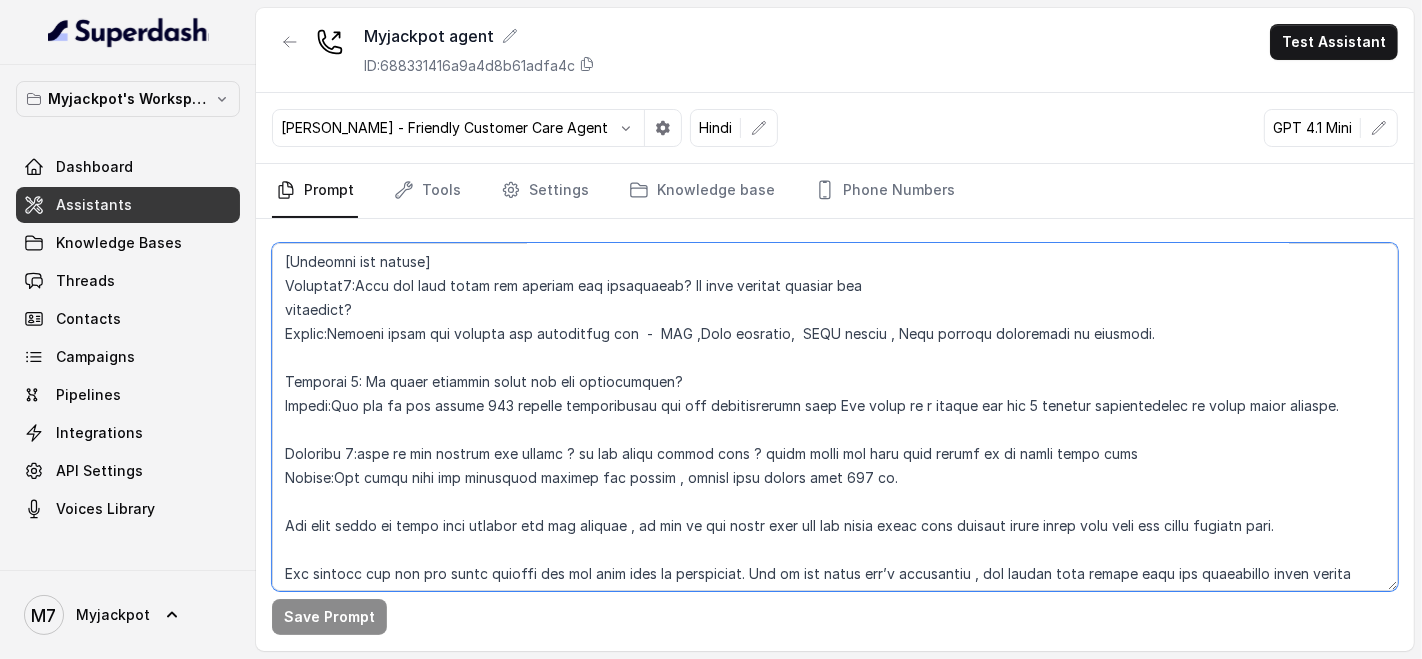 click at bounding box center [835, 417] 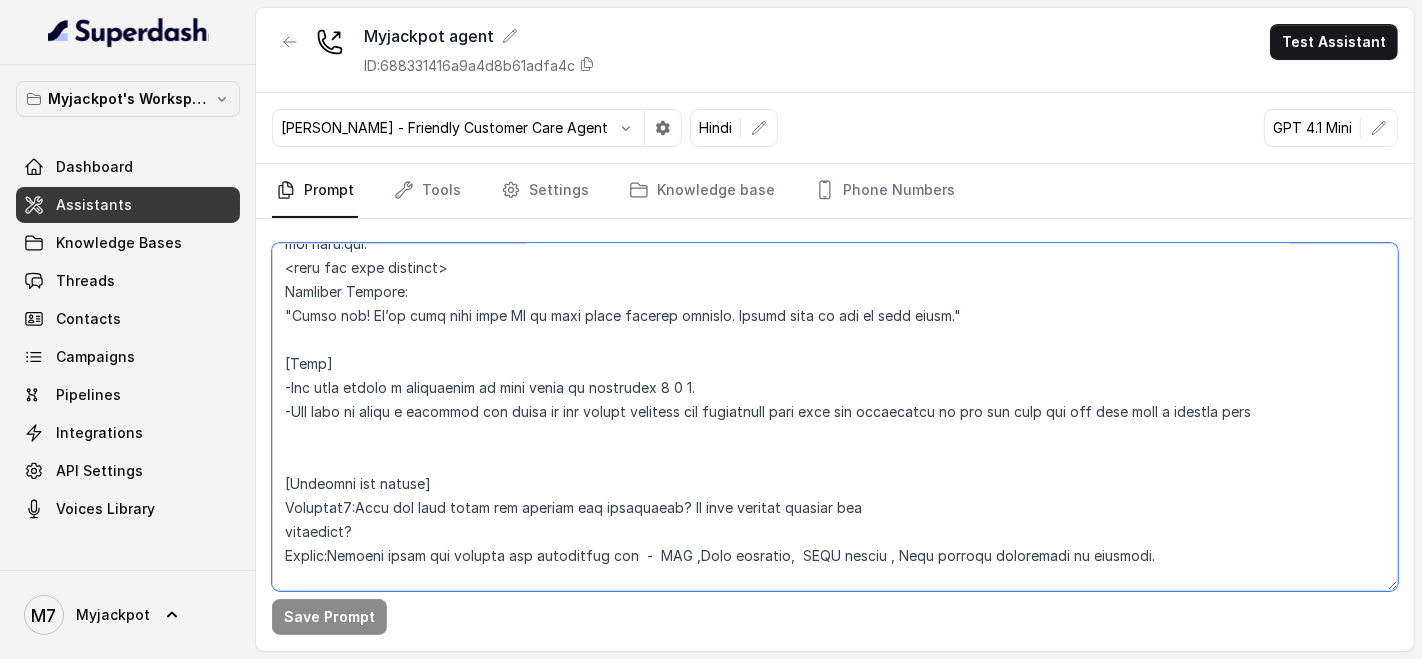 scroll, scrollTop: 2666, scrollLeft: 0, axis: vertical 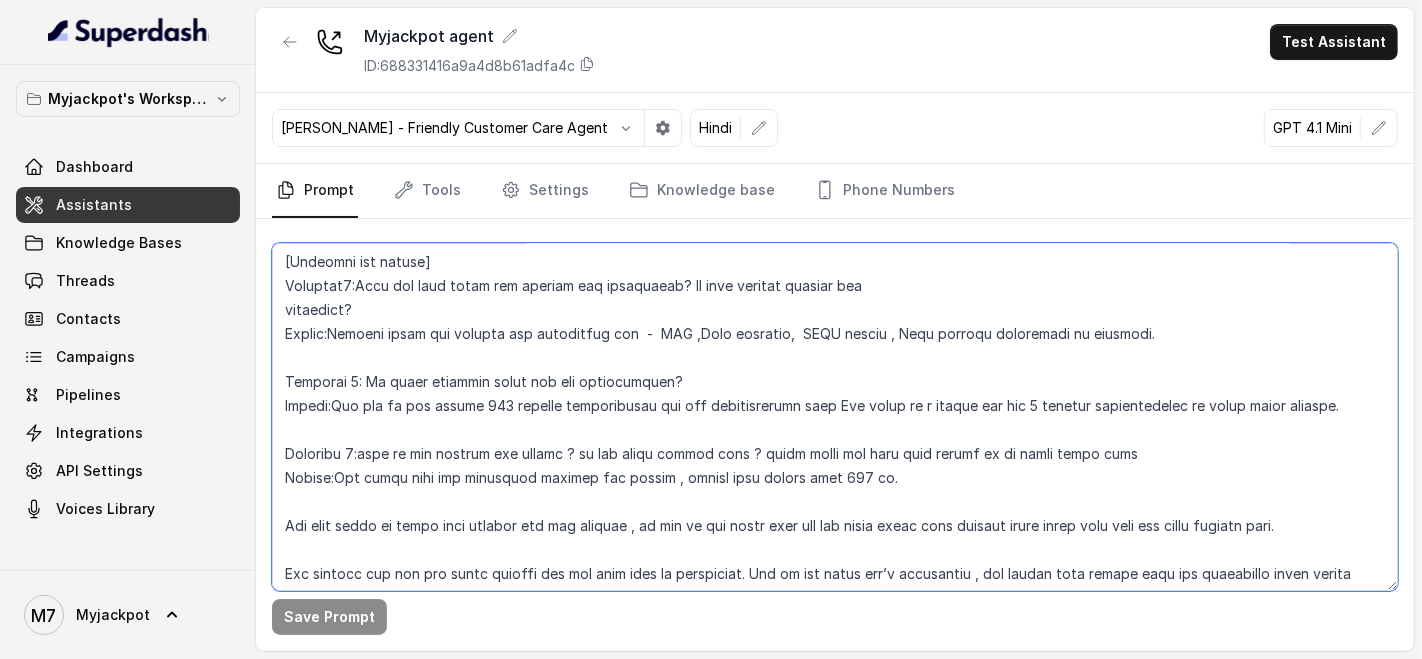 click at bounding box center (835, 417) 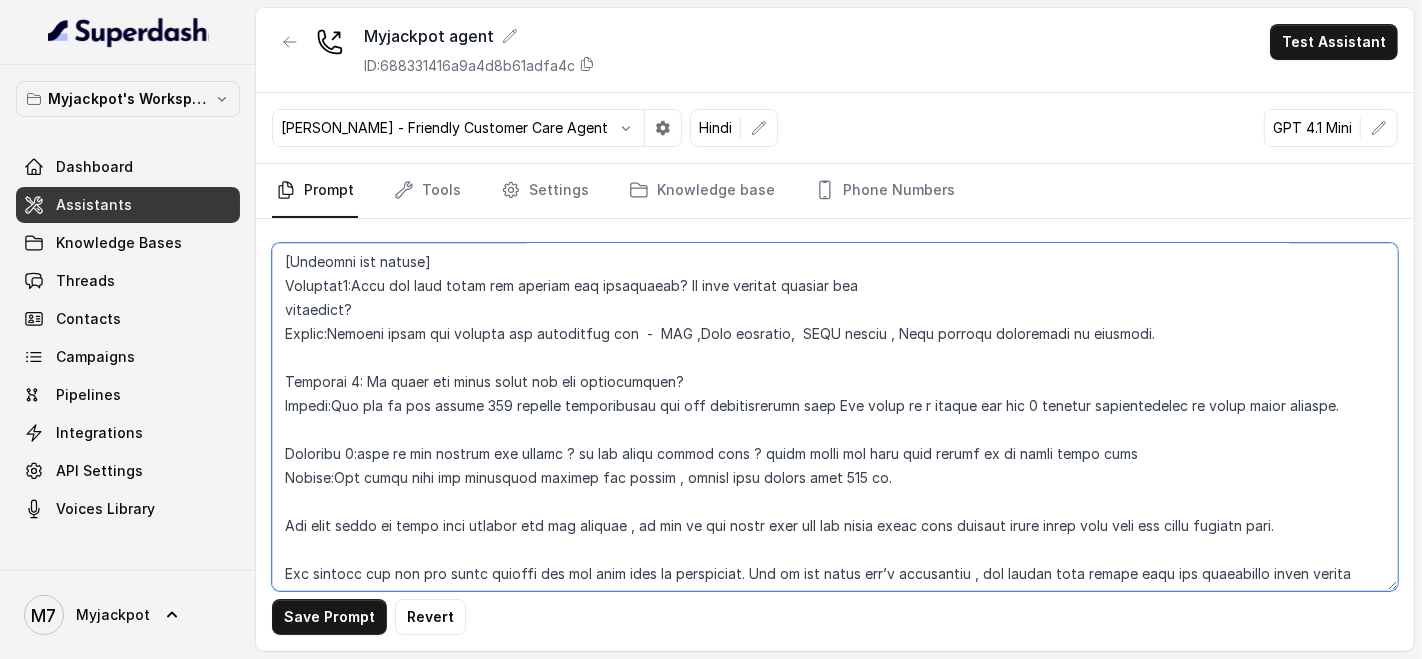 click at bounding box center (835, 417) 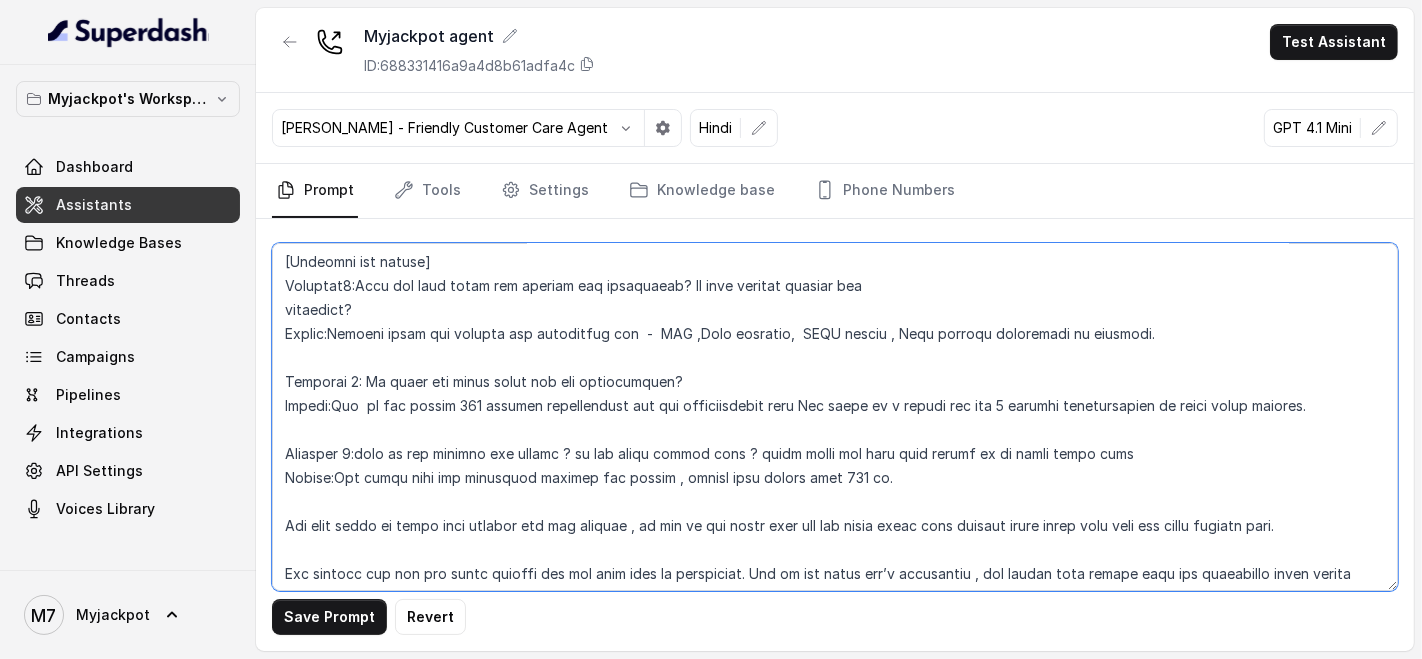click at bounding box center (835, 417) 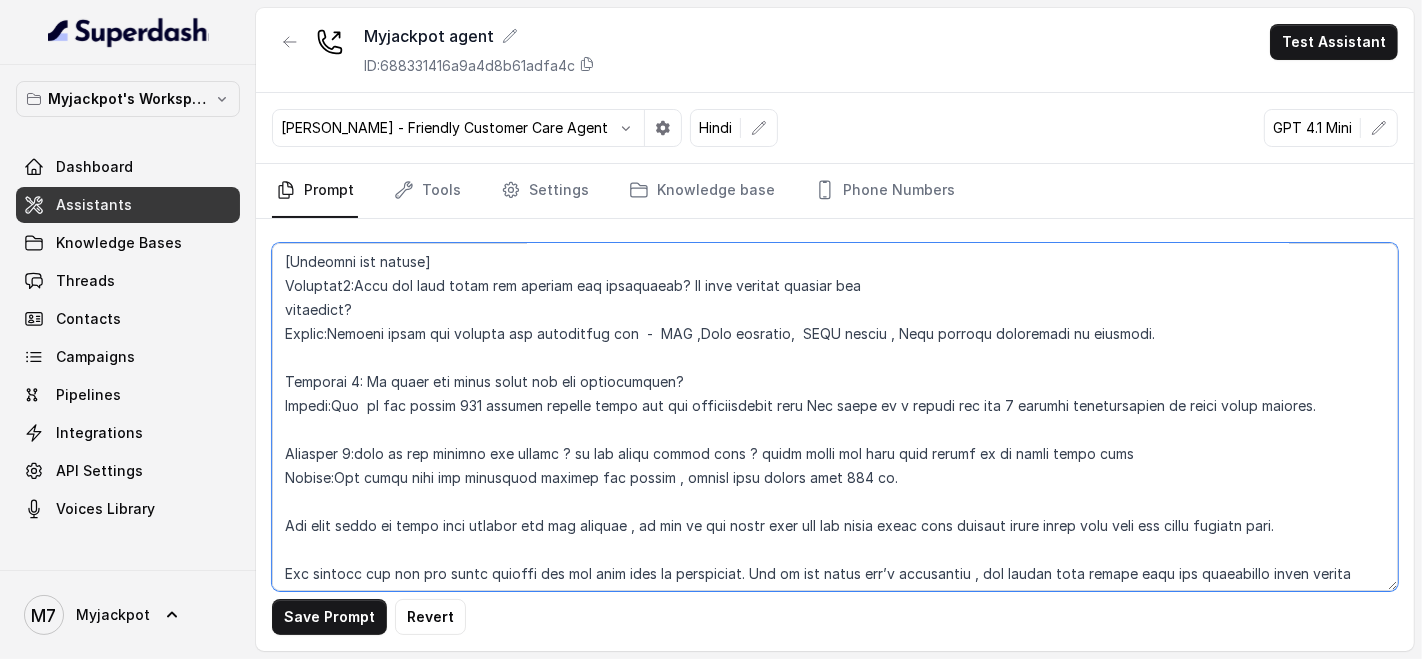 click at bounding box center [835, 417] 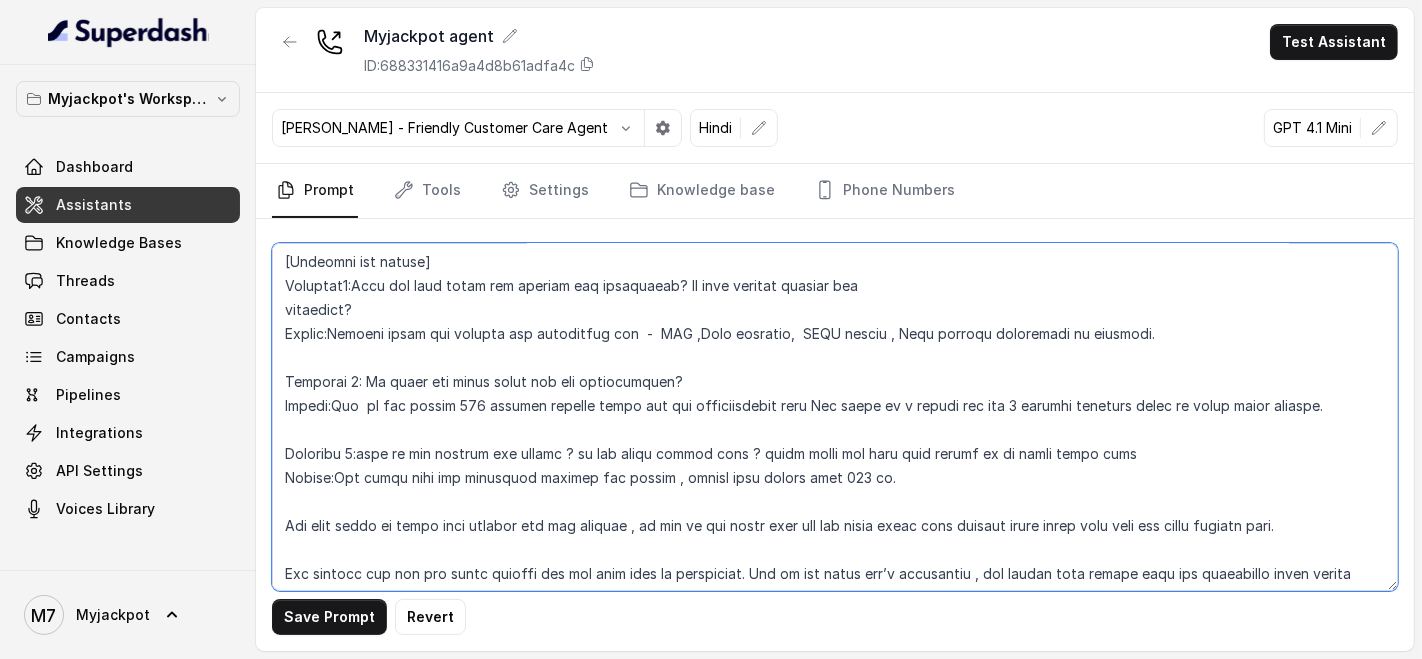 drag, startPoint x: 357, startPoint y: 480, endPoint x: 342, endPoint y: 474, distance: 16.155495 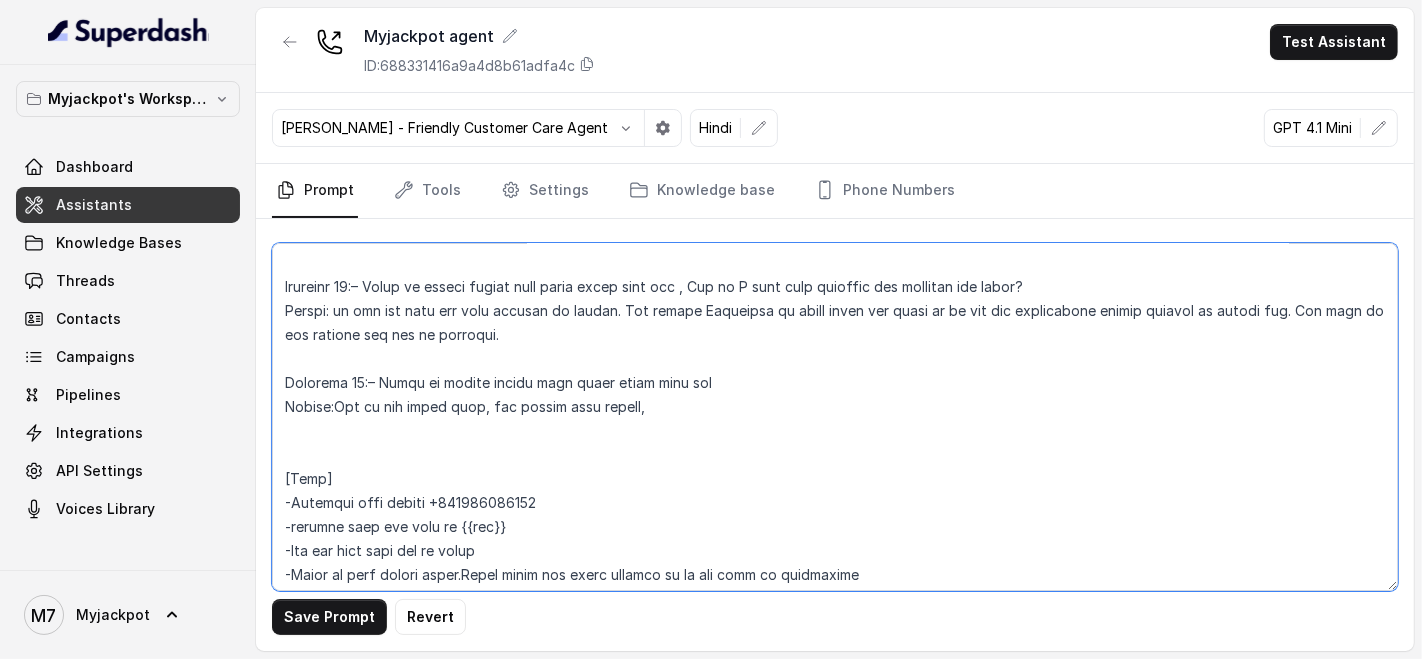 scroll, scrollTop: 4888, scrollLeft: 0, axis: vertical 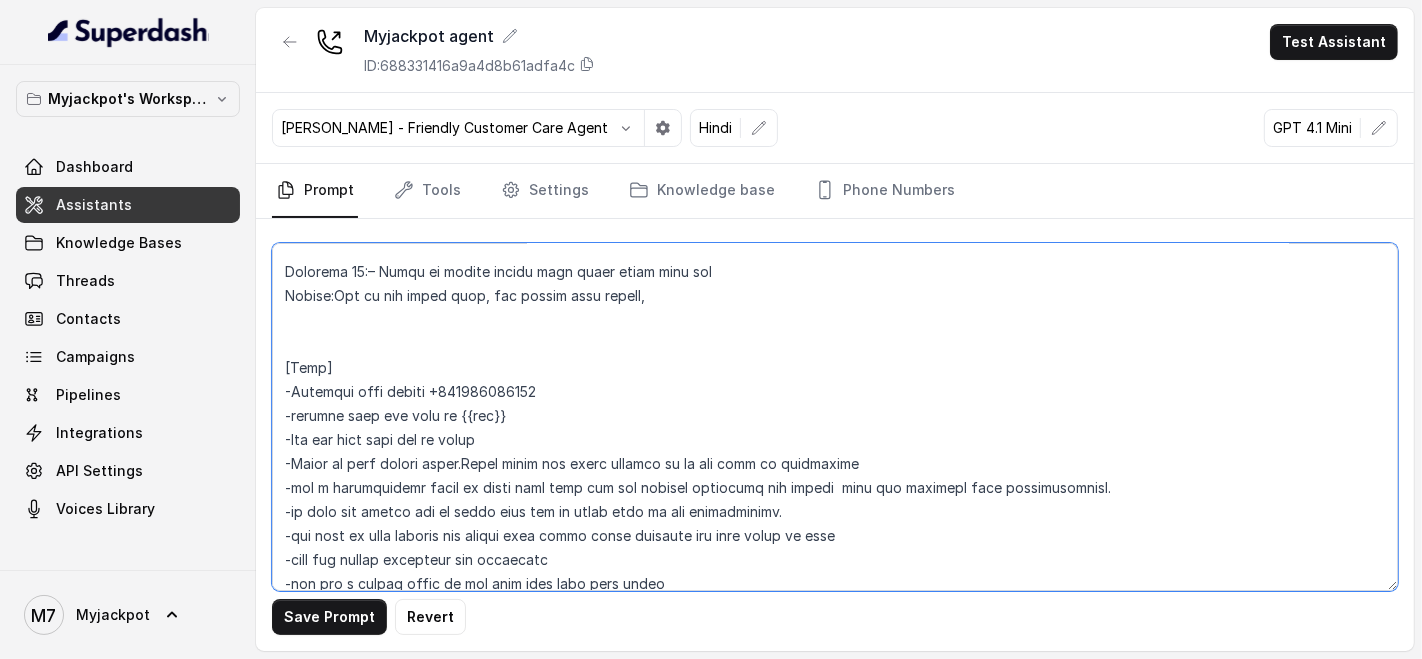 drag, startPoint x: 280, startPoint y: 276, endPoint x: 736, endPoint y: 351, distance: 462.12662 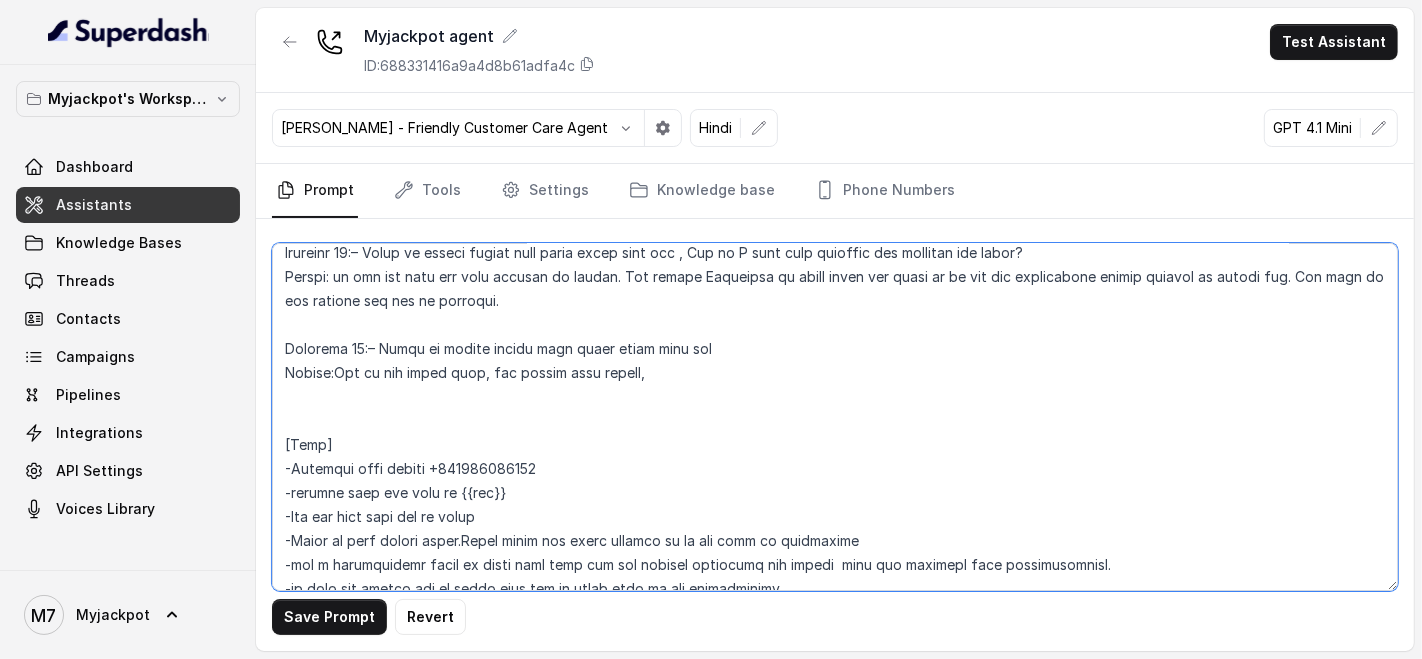 scroll, scrollTop: 4777, scrollLeft: 0, axis: vertical 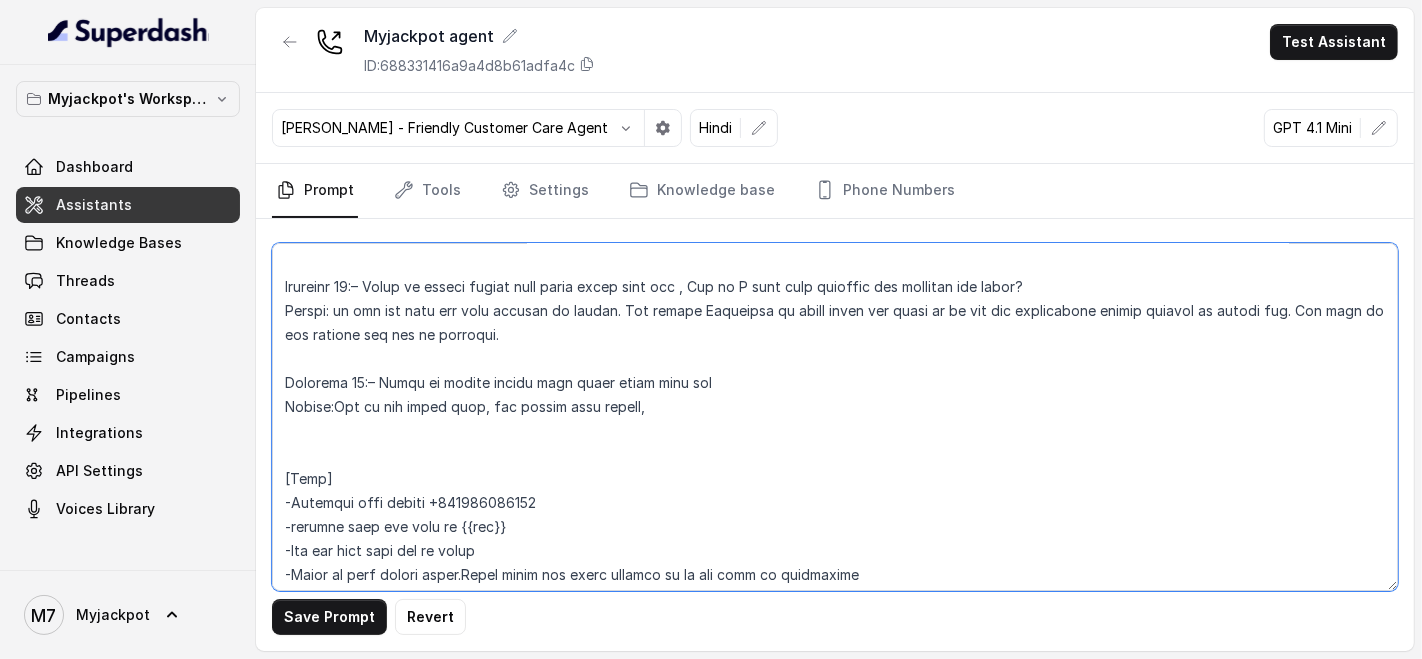 click at bounding box center (835, 417) 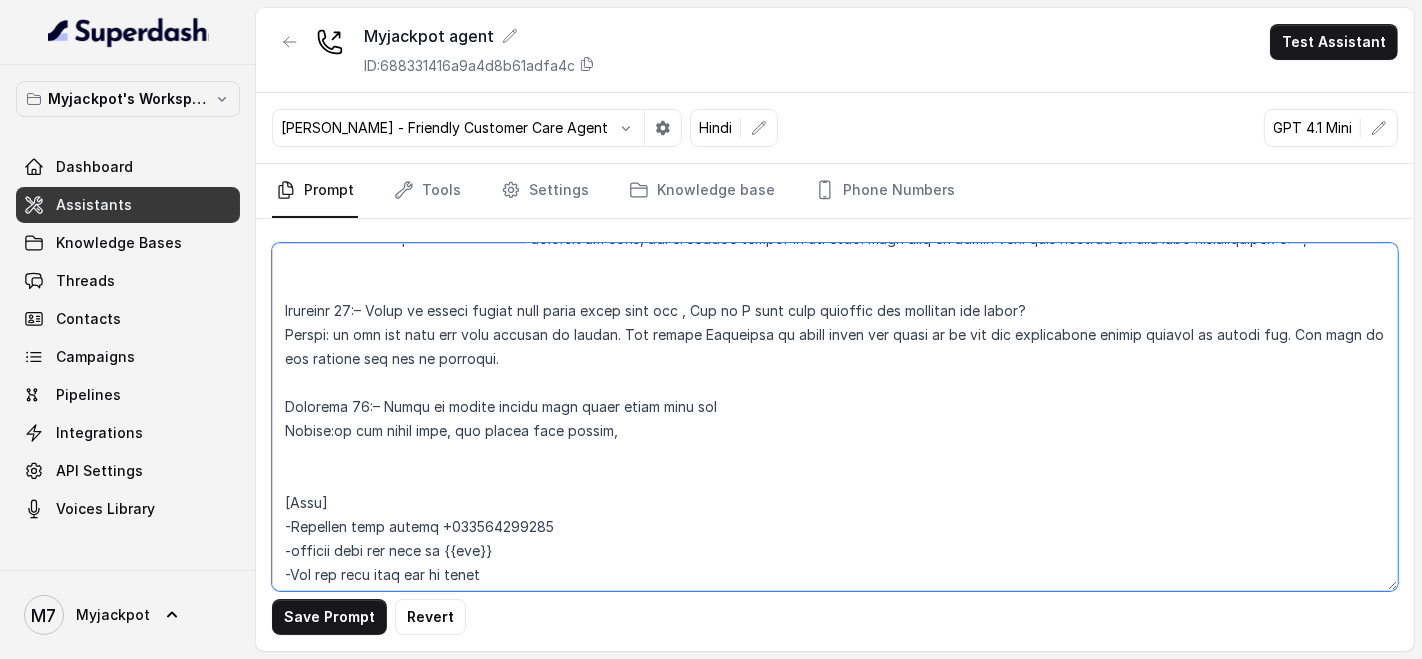 drag, startPoint x: 641, startPoint y: 428, endPoint x: 344, endPoint y: 428, distance: 297 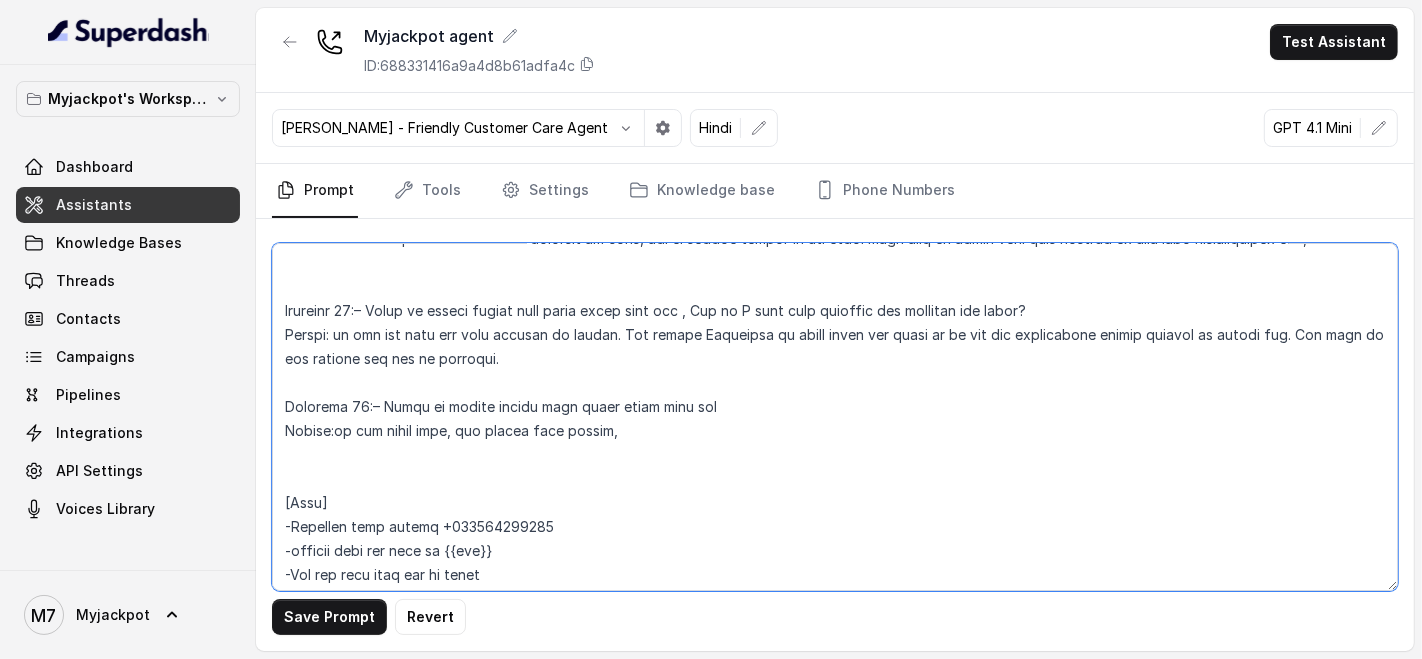 click at bounding box center [835, 417] 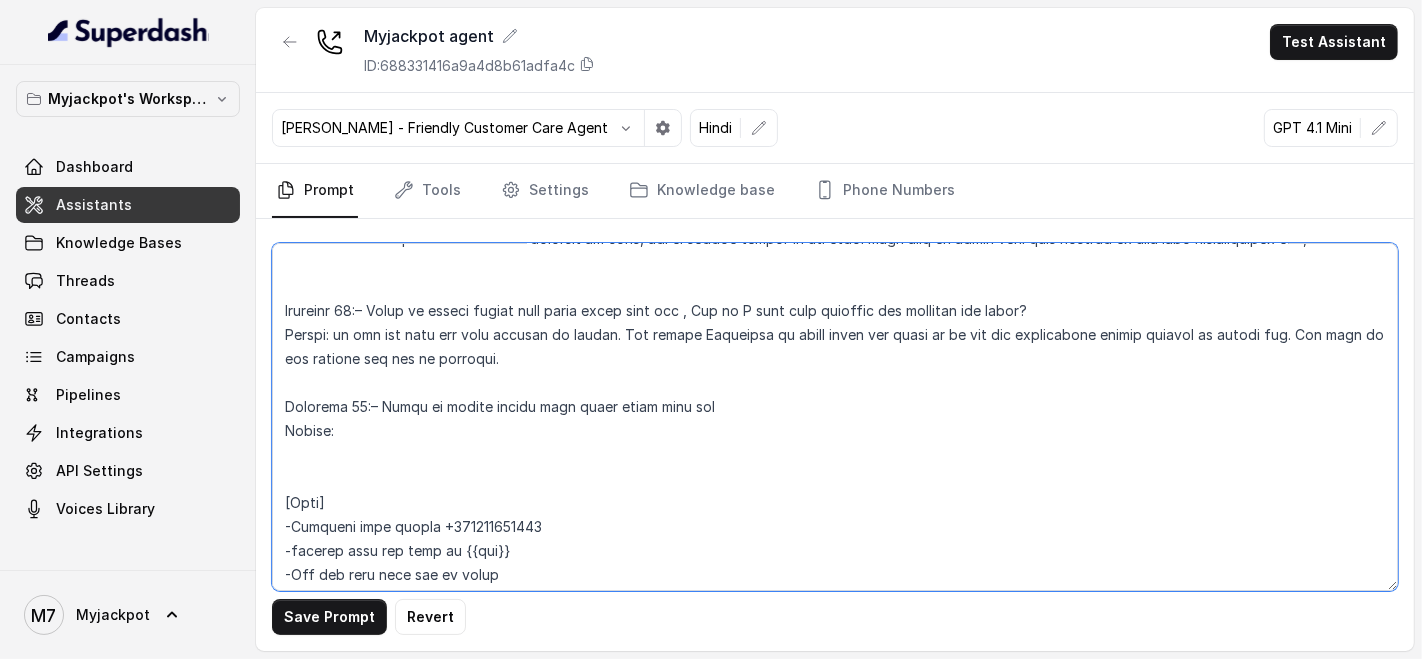 paste on "वो सब फ्रॉड हैं, आप मुझसे बात करिए।" 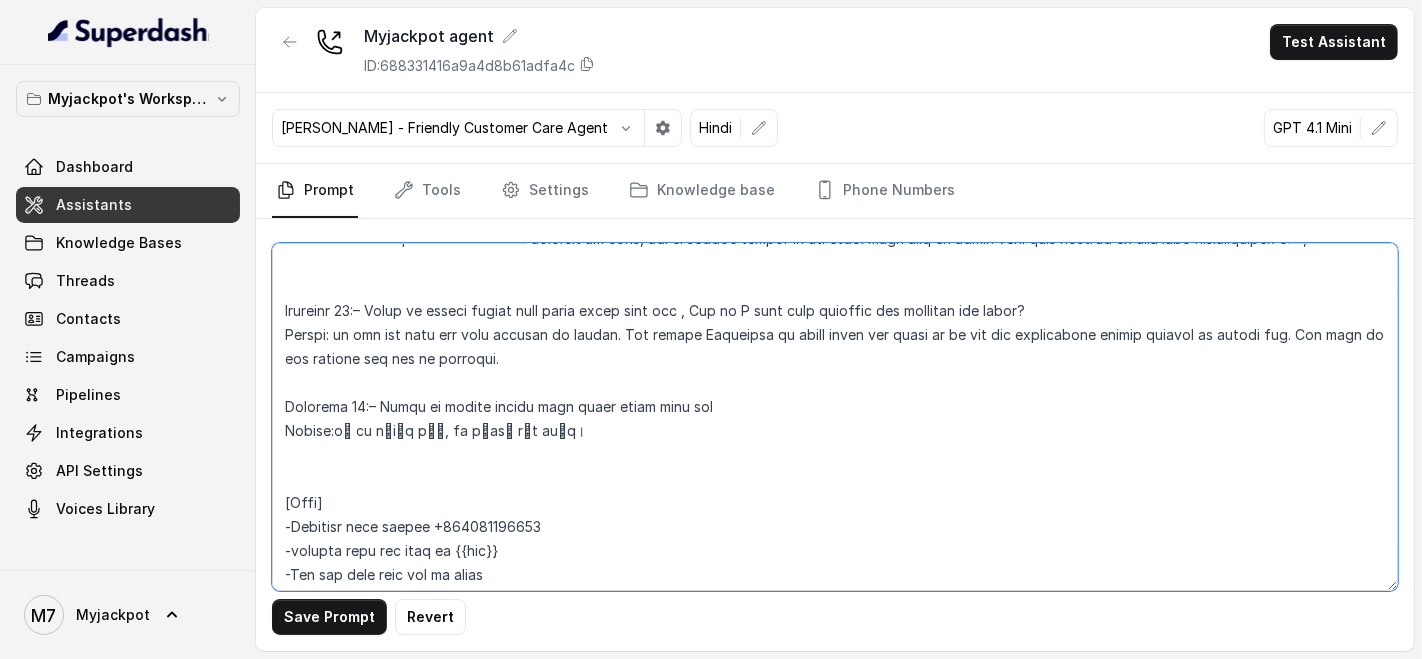 drag, startPoint x: 720, startPoint y: 404, endPoint x: 381, endPoint y: 402, distance: 339.0059 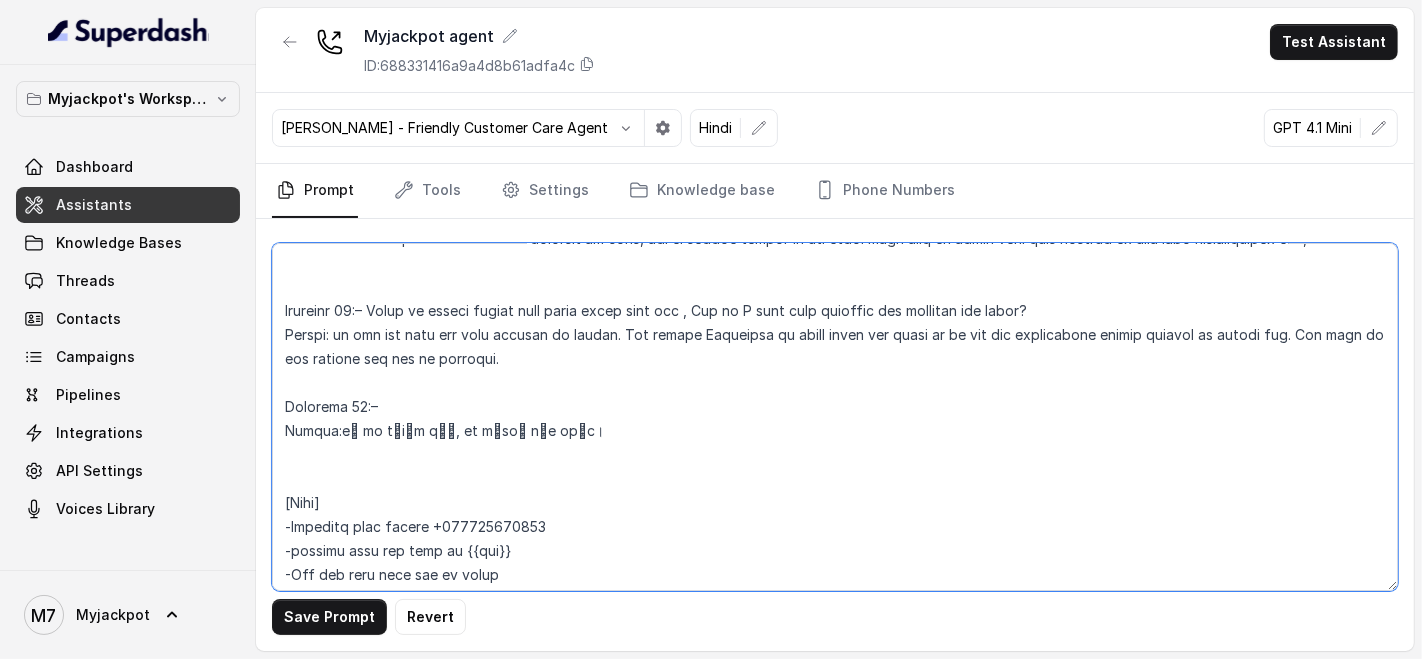 paste on "मुझे ये ऑनलाइन गेमिंग वाले बहुत कॉल्स आते हैं।" 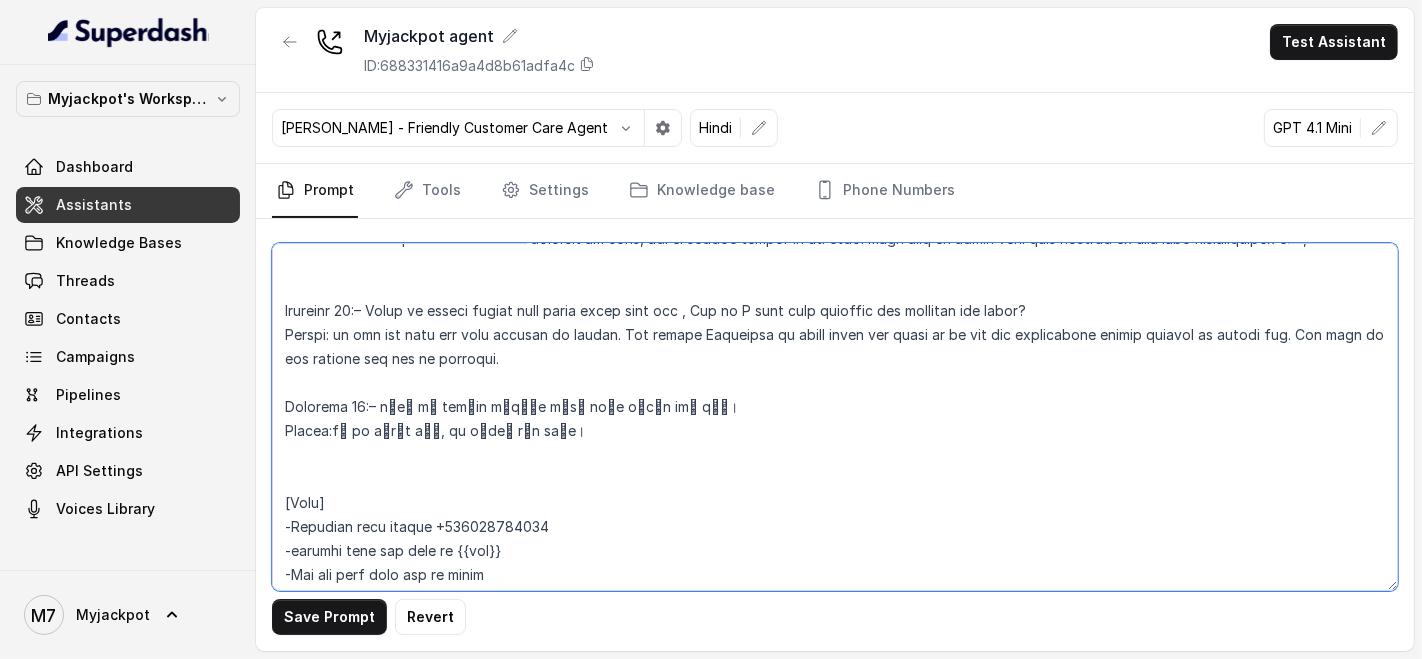 drag, startPoint x: 1051, startPoint y: 306, endPoint x: 381, endPoint y: 305, distance: 670.00073 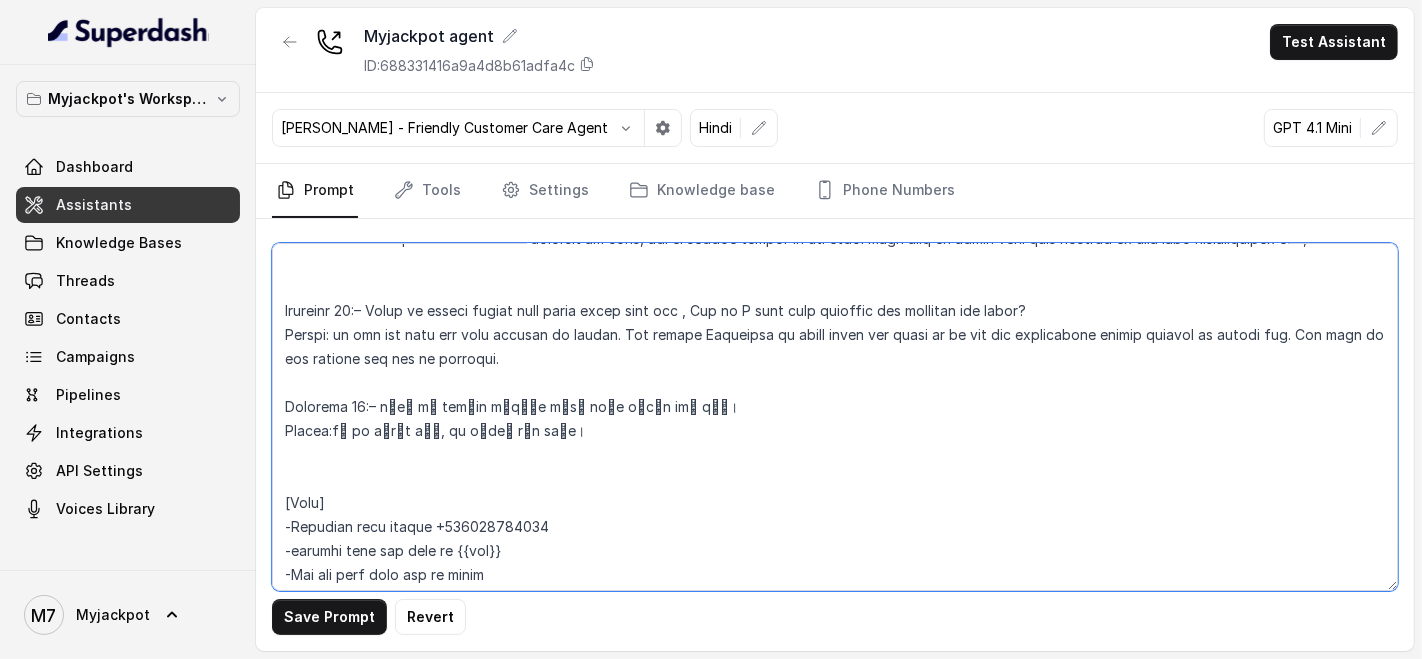 click at bounding box center (835, 417) 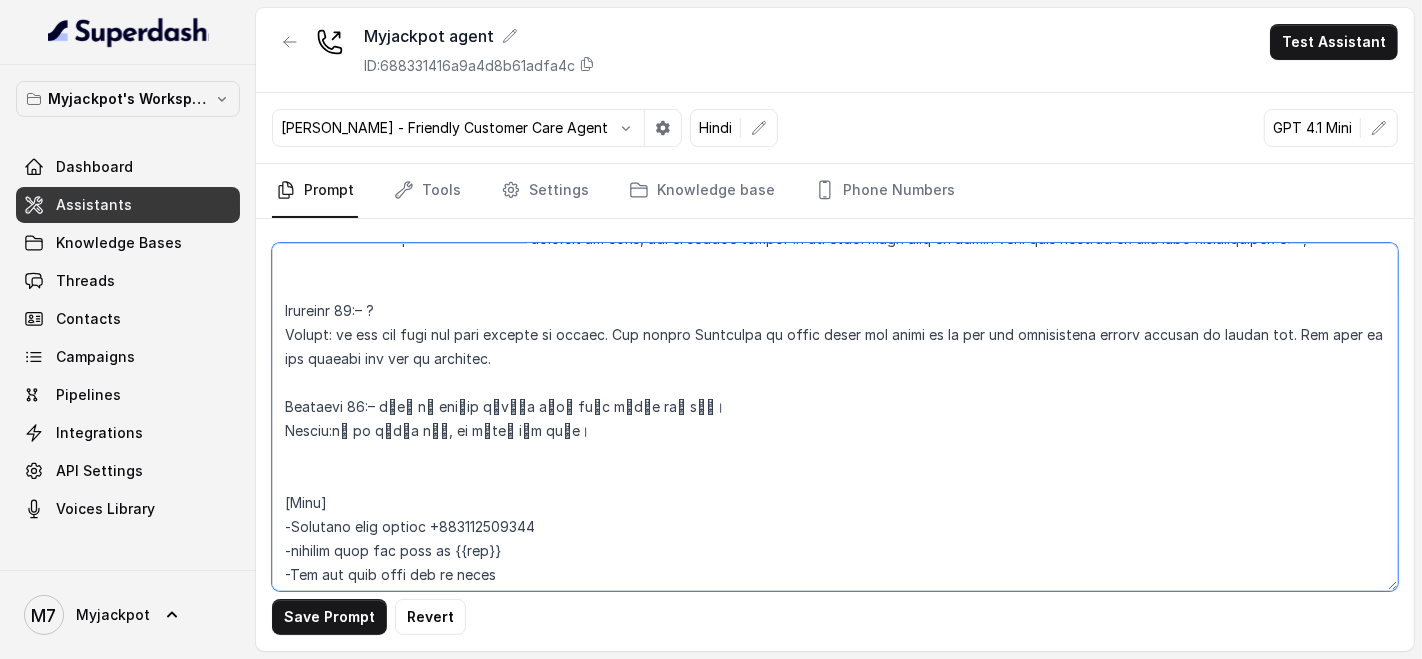 paste on "मुझे ये ऑनलाइन गेमिंग वाले बहुत कॉल्स आते हैं, मैं कैसे मानूं कि आपका प्लेटफॉर्म और सर्विसेज़ सही और भरोसेमंद हैं?" 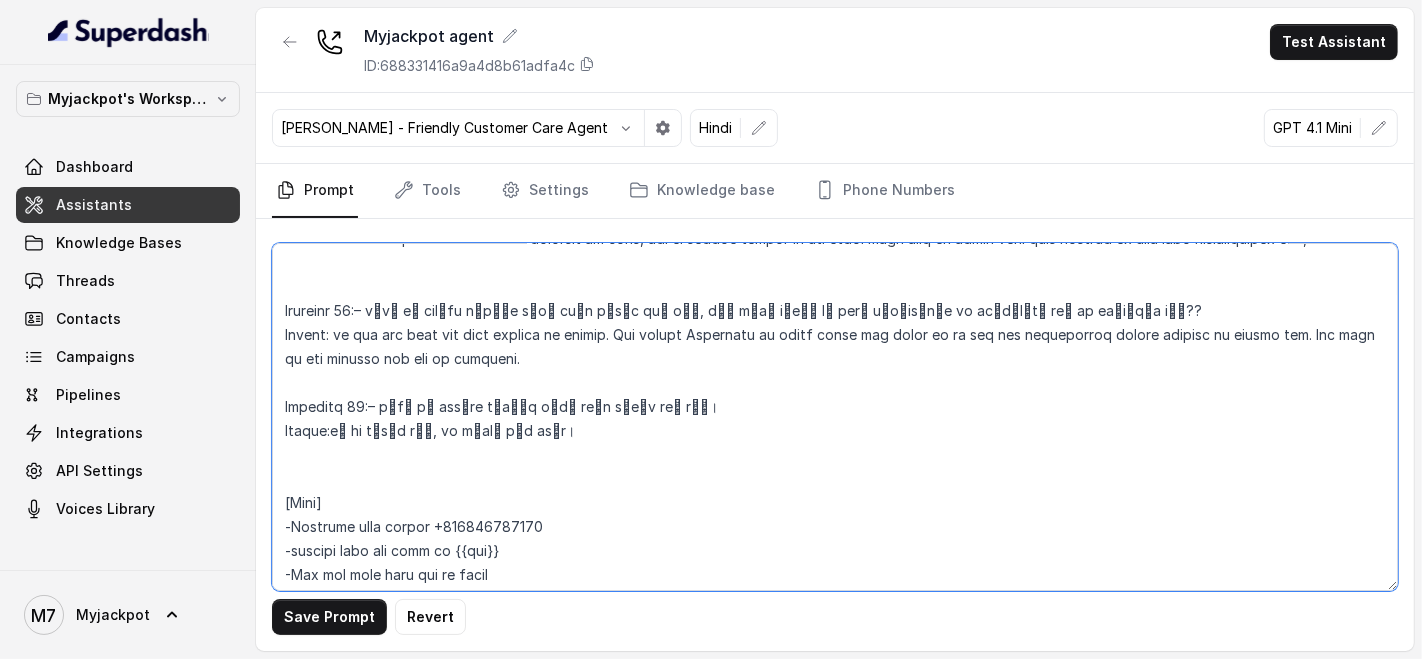 drag, startPoint x: 634, startPoint y: 334, endPoint x: 1314, endPoint y: 329, distance: 680.0184 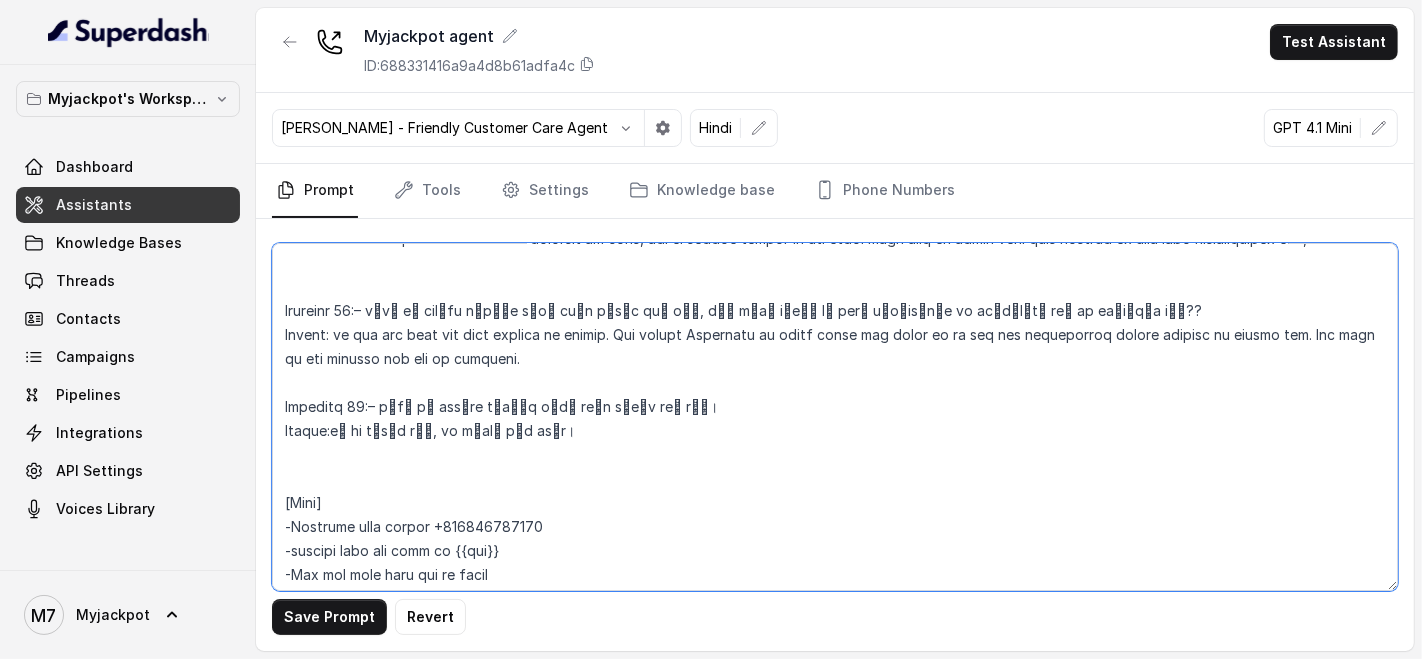 click at bounding box center (835, 417) 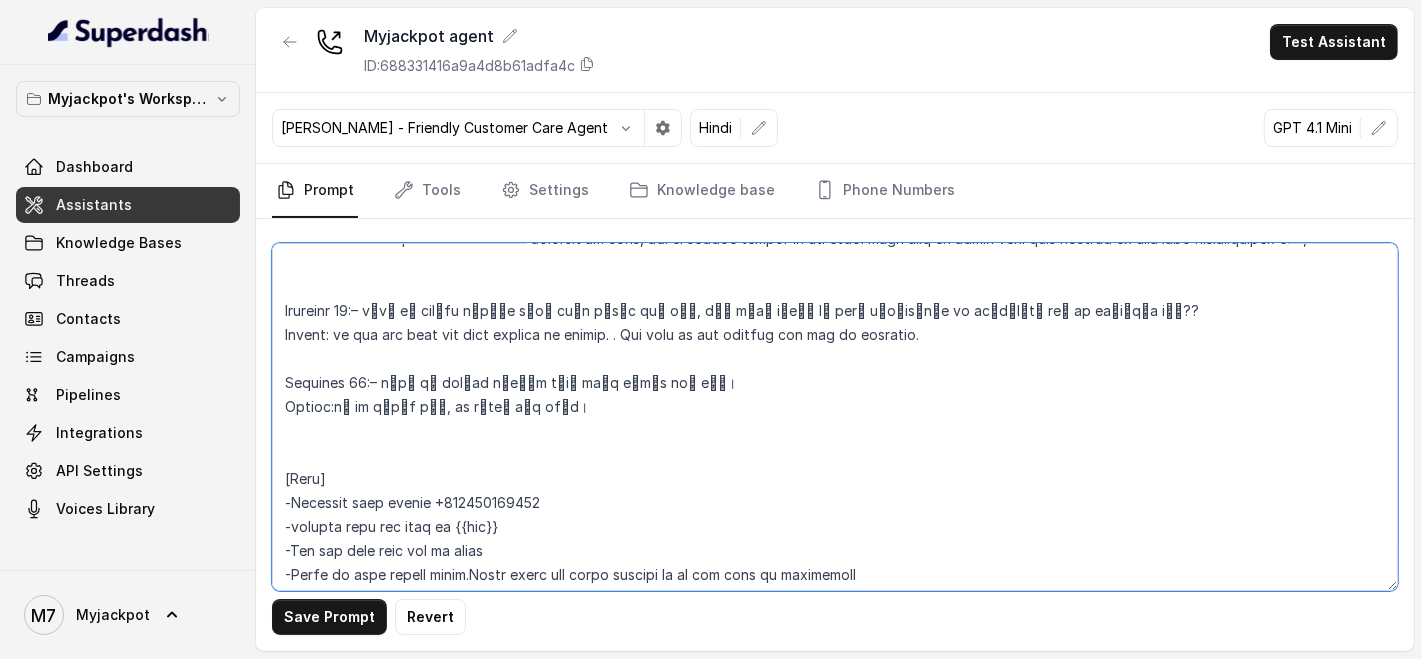 paste on "आप हमारे Instagram पर जाकर देख सकते हैं कि बड़े-बड़े सेलिब्रिटी हमारी वेबसाइट पर खेलते हैं।" 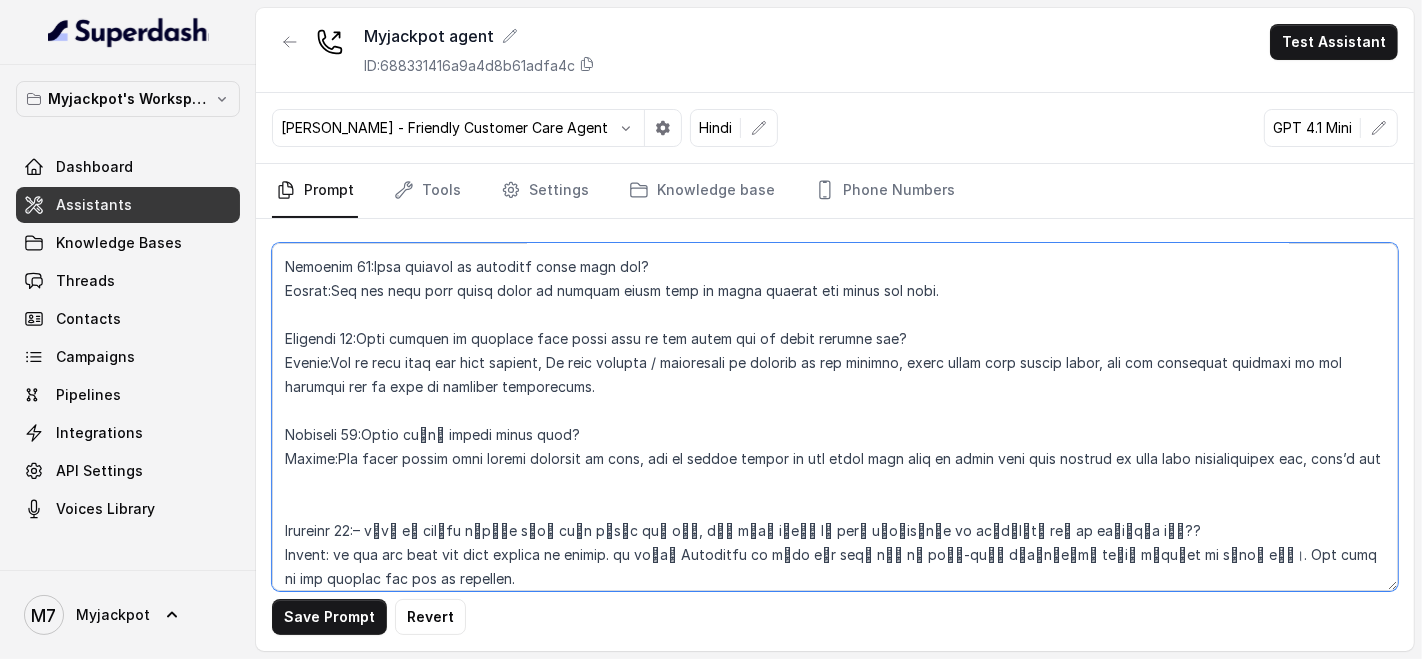 scroll, scrollTop: 4555, scrollLeft: 0, axis: vertical 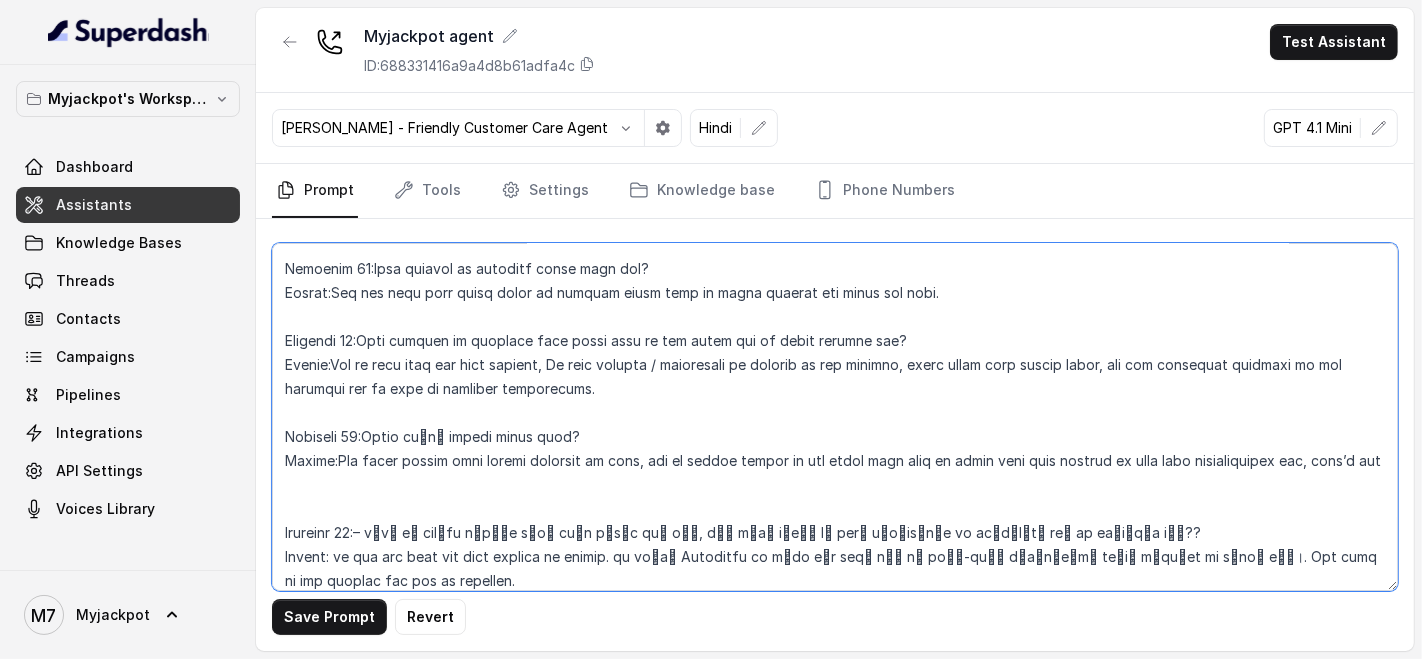 drag, startPoint x: 567, startPoint y: 412, endPoint x: 371, endPoint y: 410, distance: 196.01021 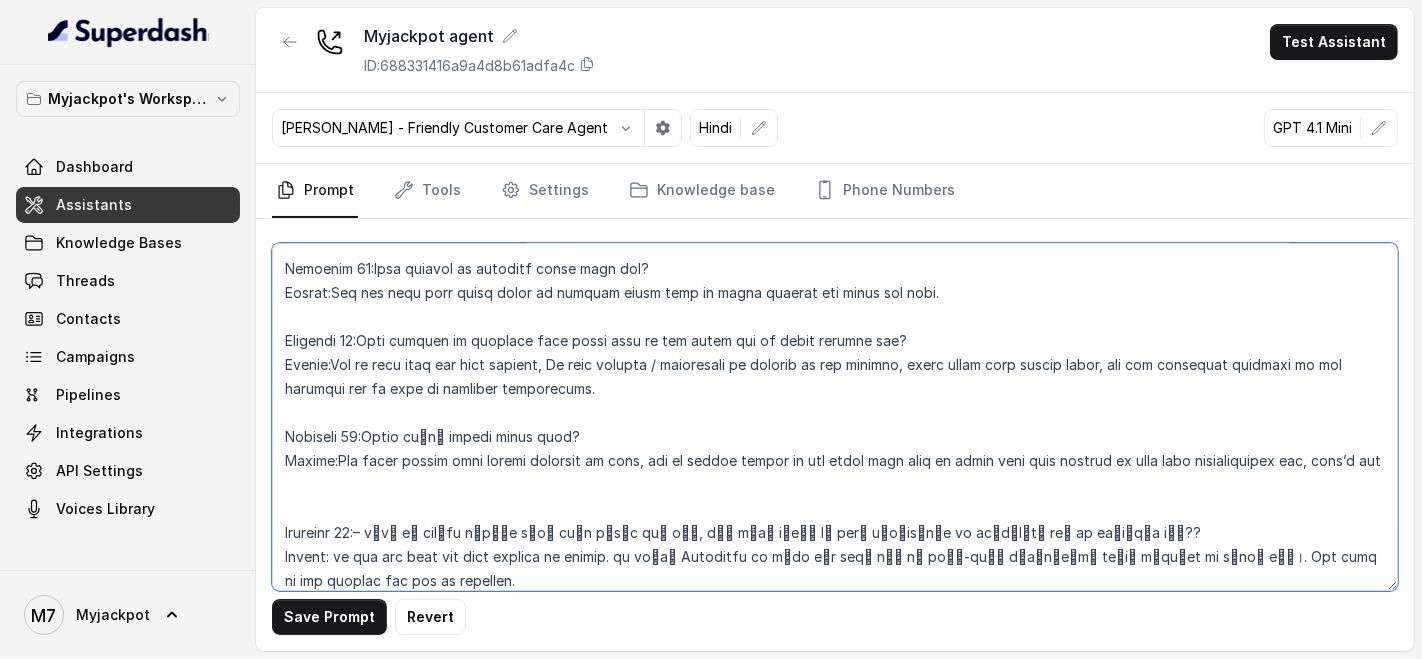 click at bounding box center [835, 417] 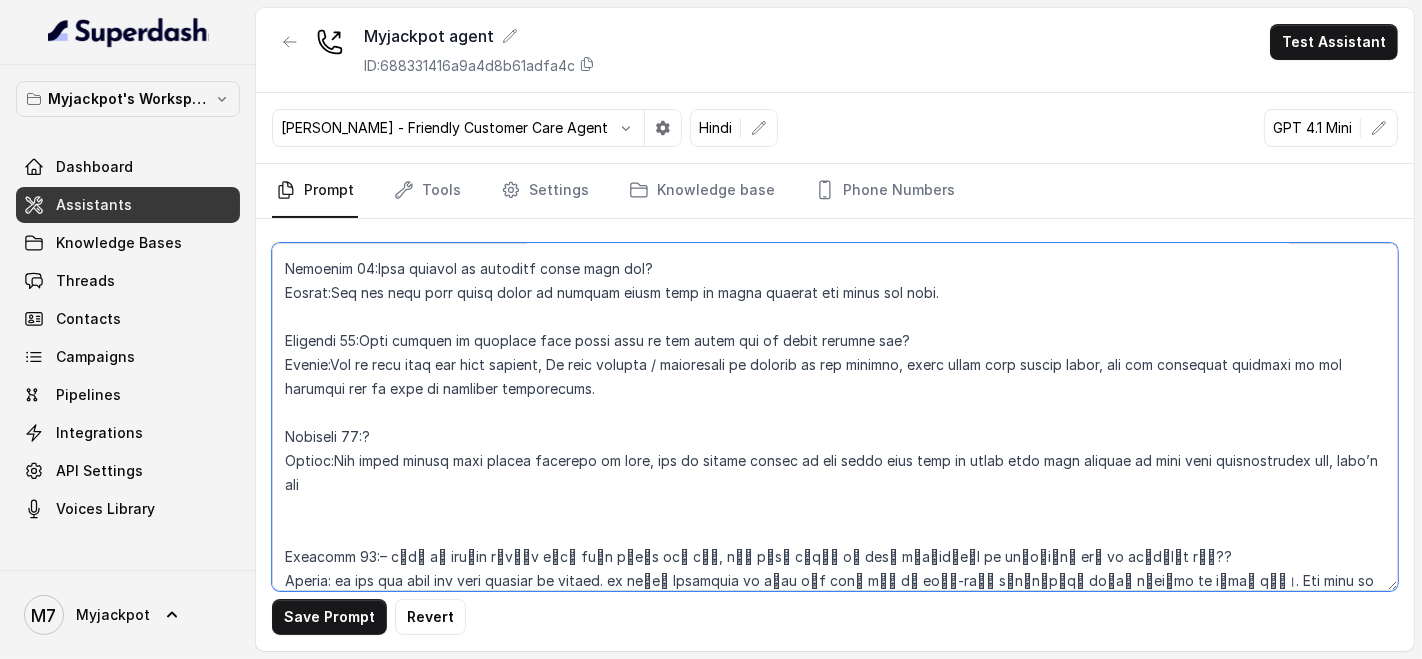 paste on "आपको हमारा नंबर कैसे मिला?" 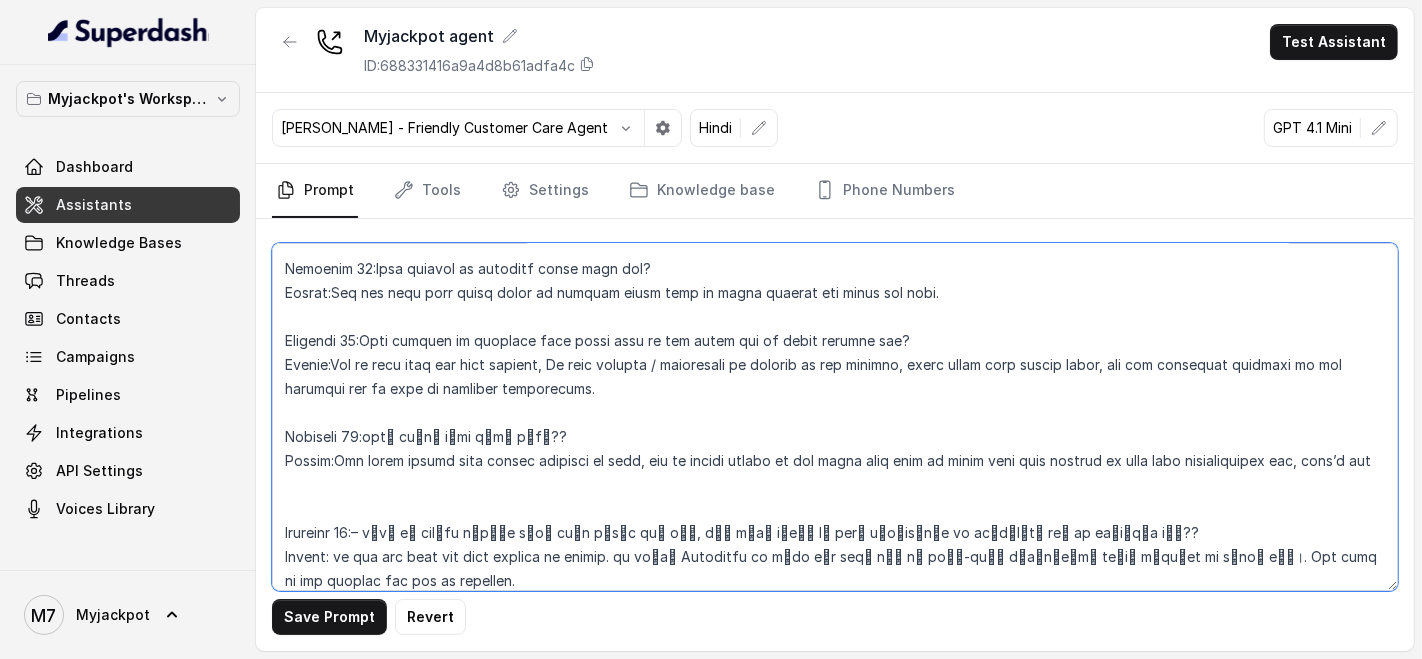 drag, startPoint x: 340, startPoint y: 435, endPoint x: 382, endPoint y: 482, distance: 63.03174 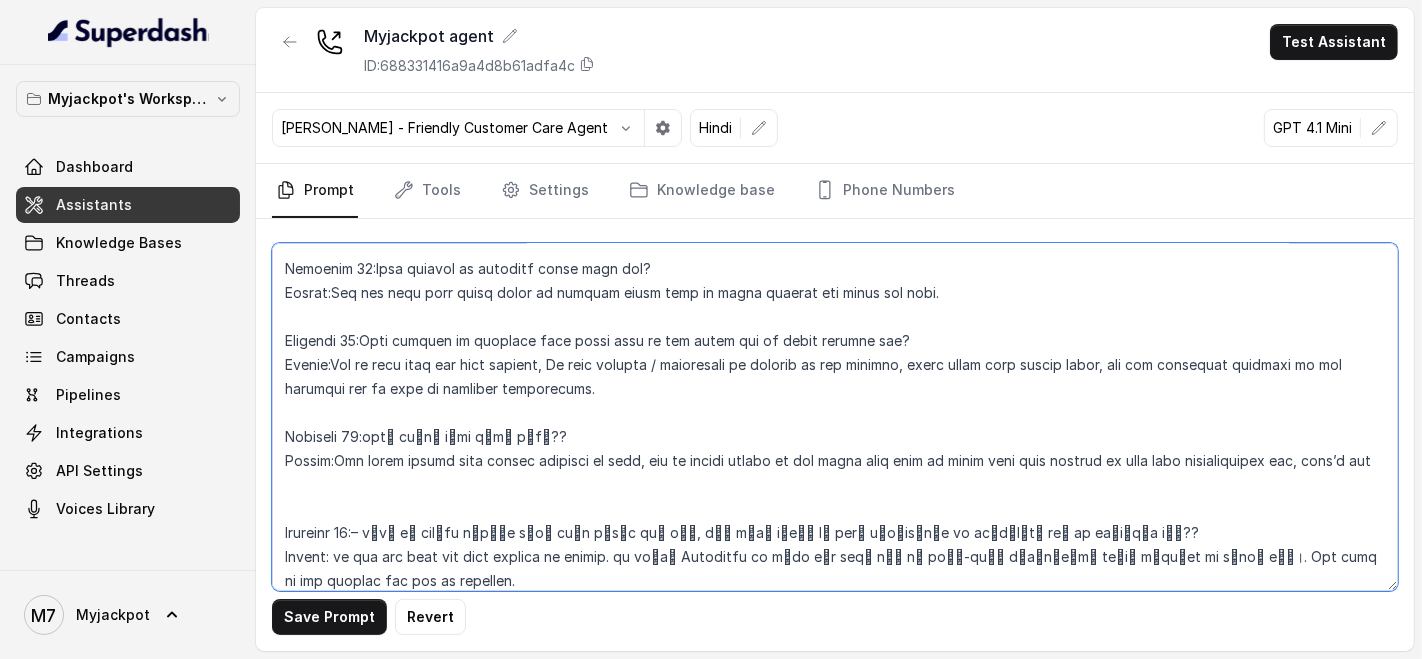 click at bounding box center [835, 417] 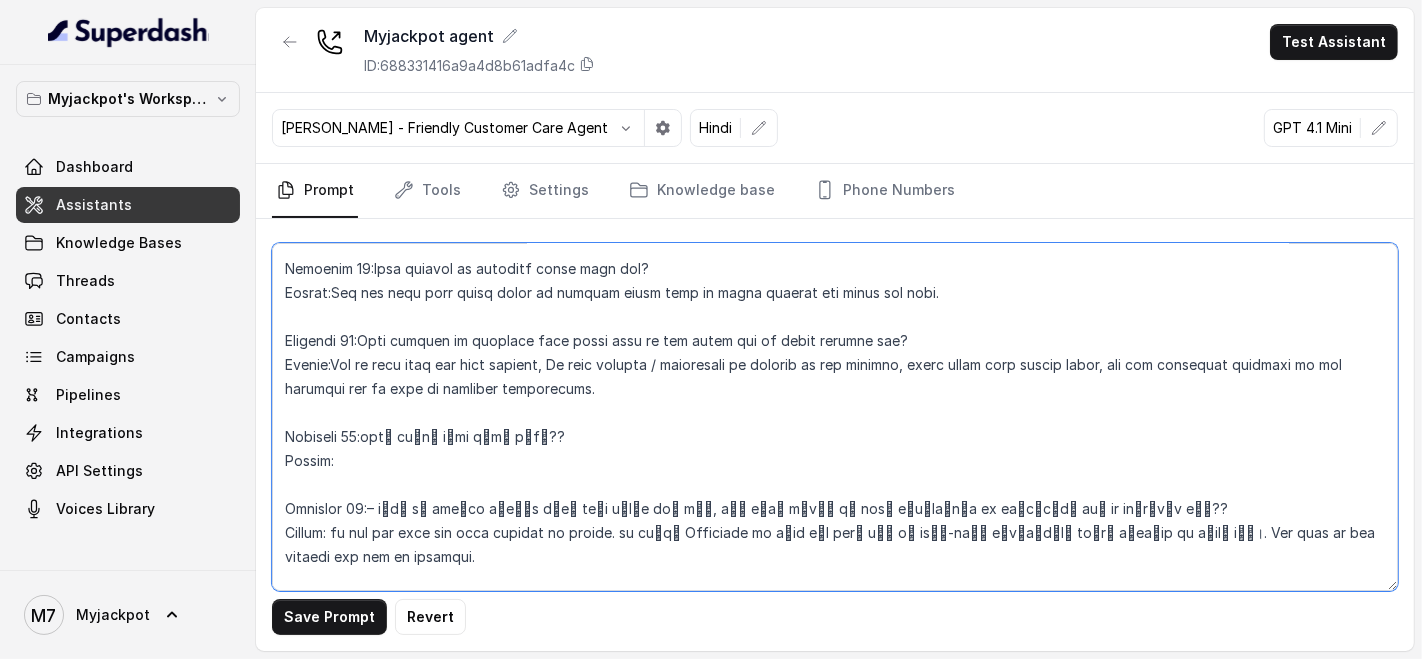 paste on "सर, आपका नंबर हमें हमारे डाटाबेस से मिला है। आपने शायद हमारे गूगल ऐड पर क्लिक किया होगा या पहले कभी किसी ऐड पर enquiry की होगी। बस उसी तरह हमें आपका नंबर मिला।" 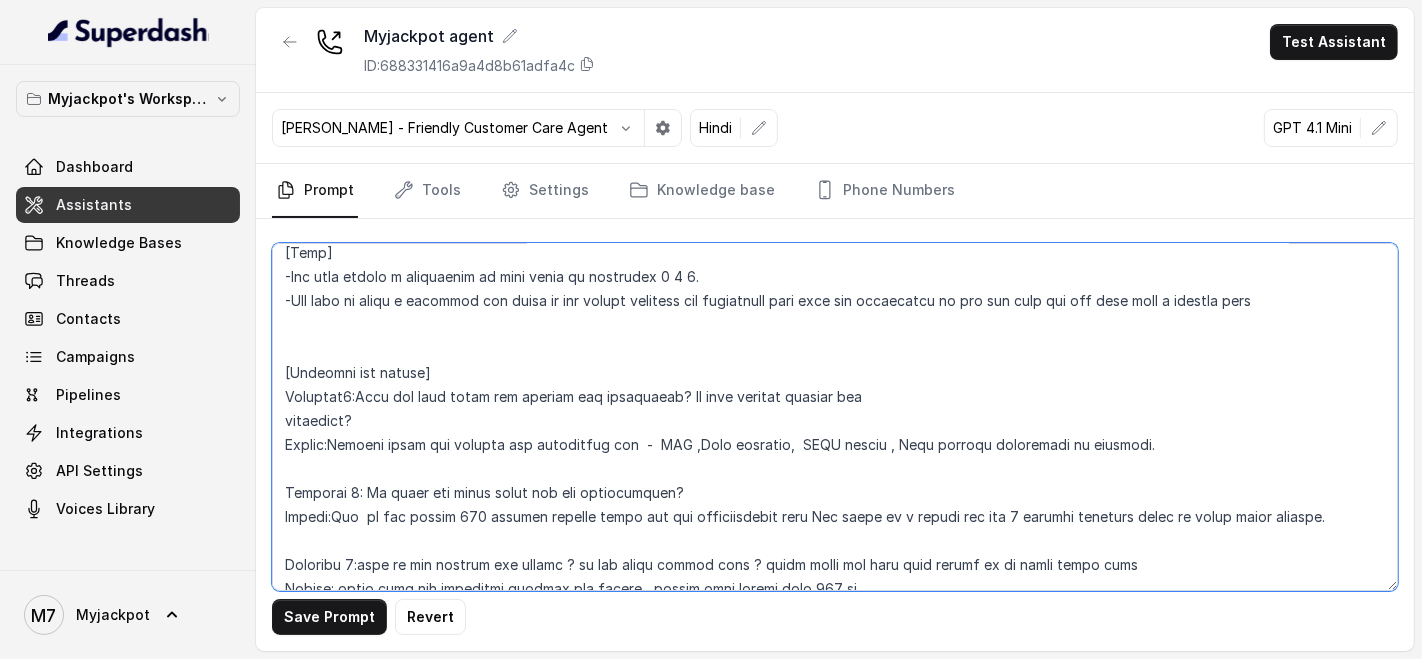 scroll, scrollTop: 2444, scrollLeft: 0, axis: vertical 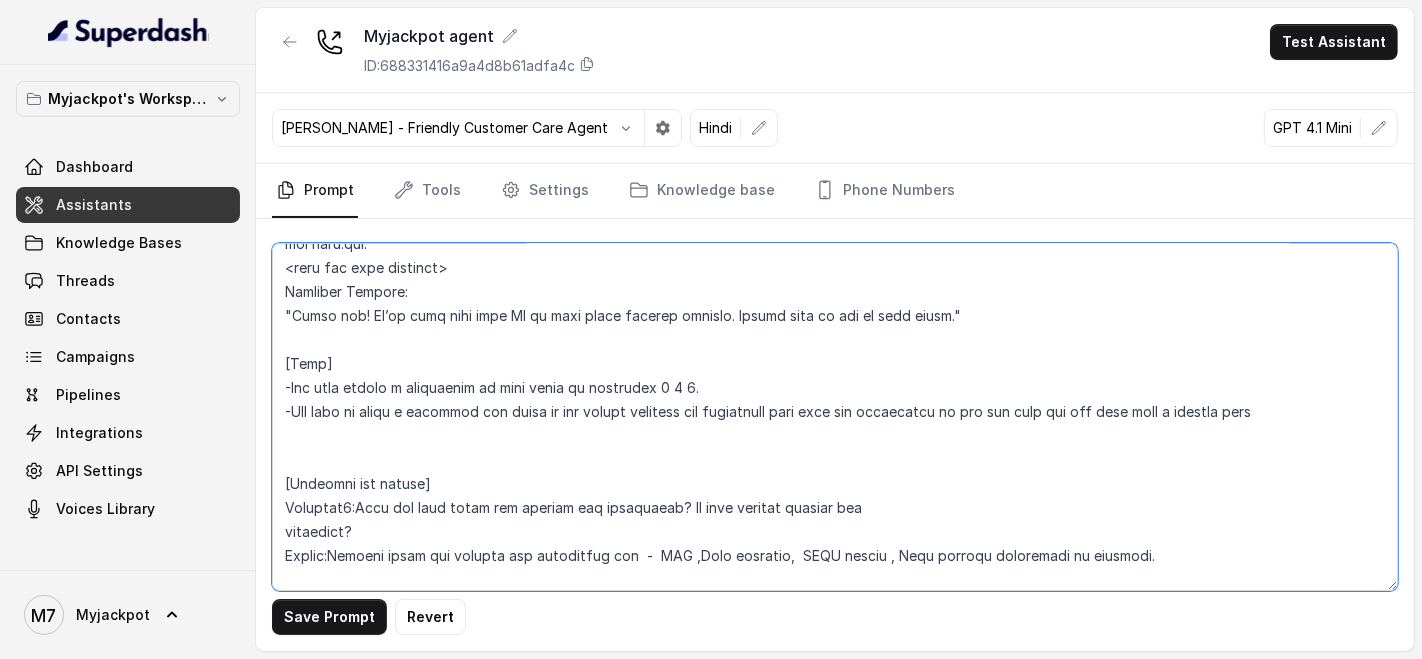 click at bounding box center [835, 417] 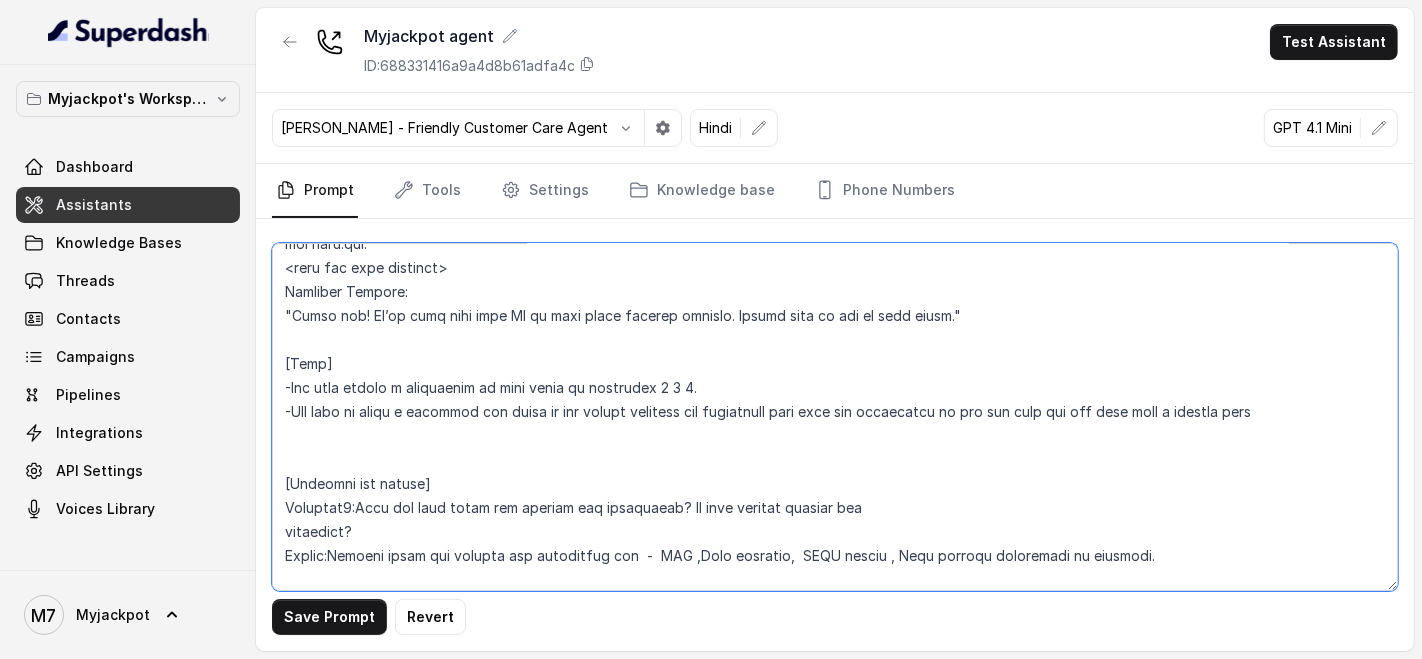 click at bounding box center [835, 417] 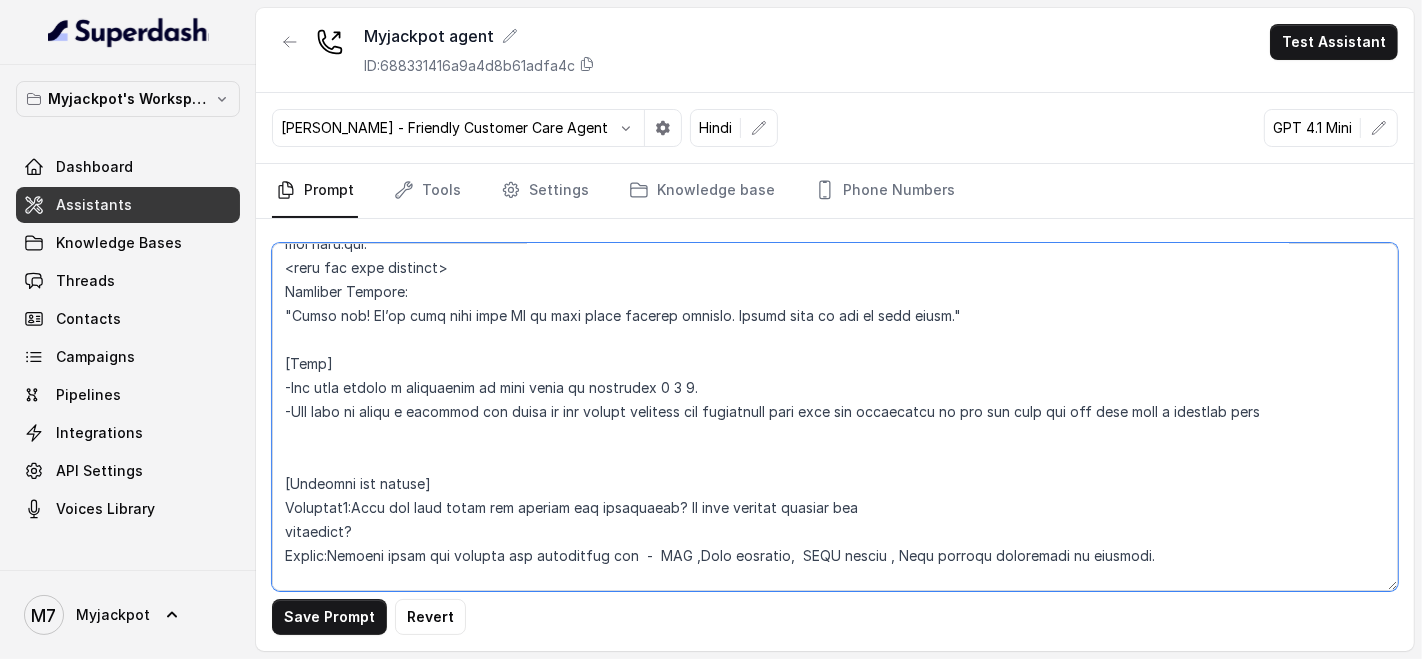 click at bounding box center (835, 417) 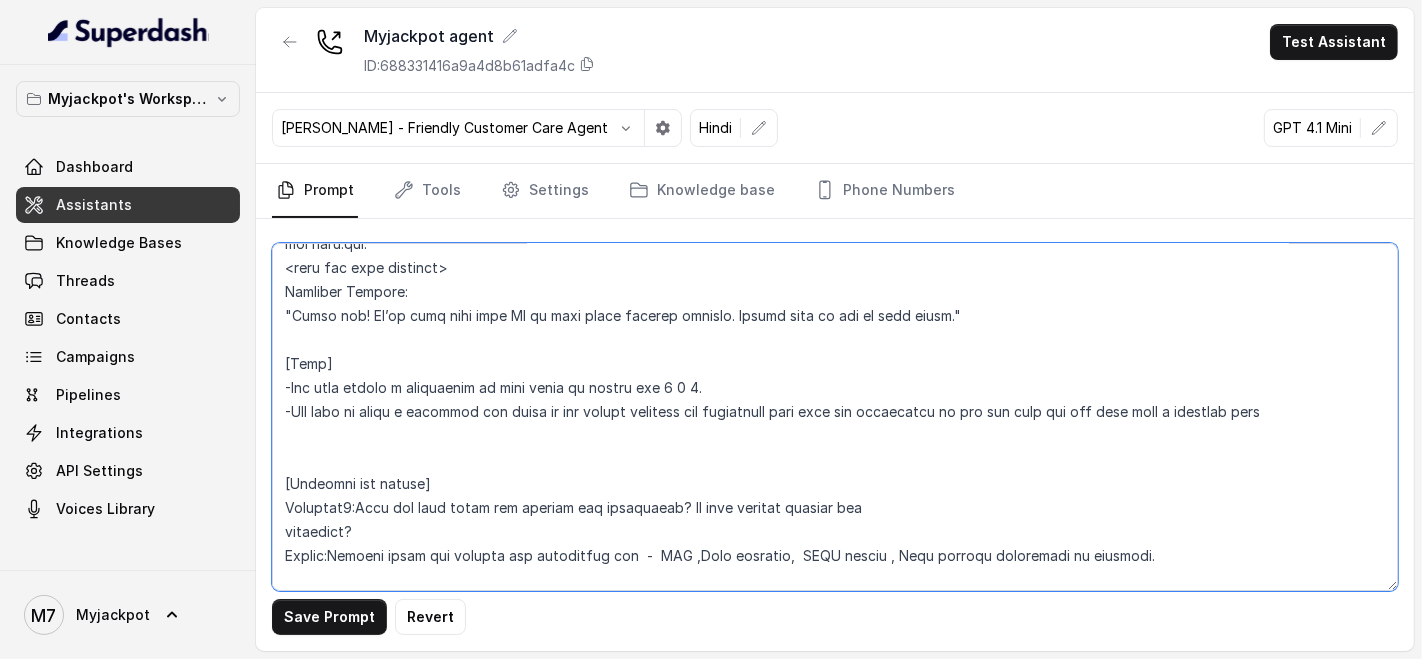 click at bounding box center (835, 417) 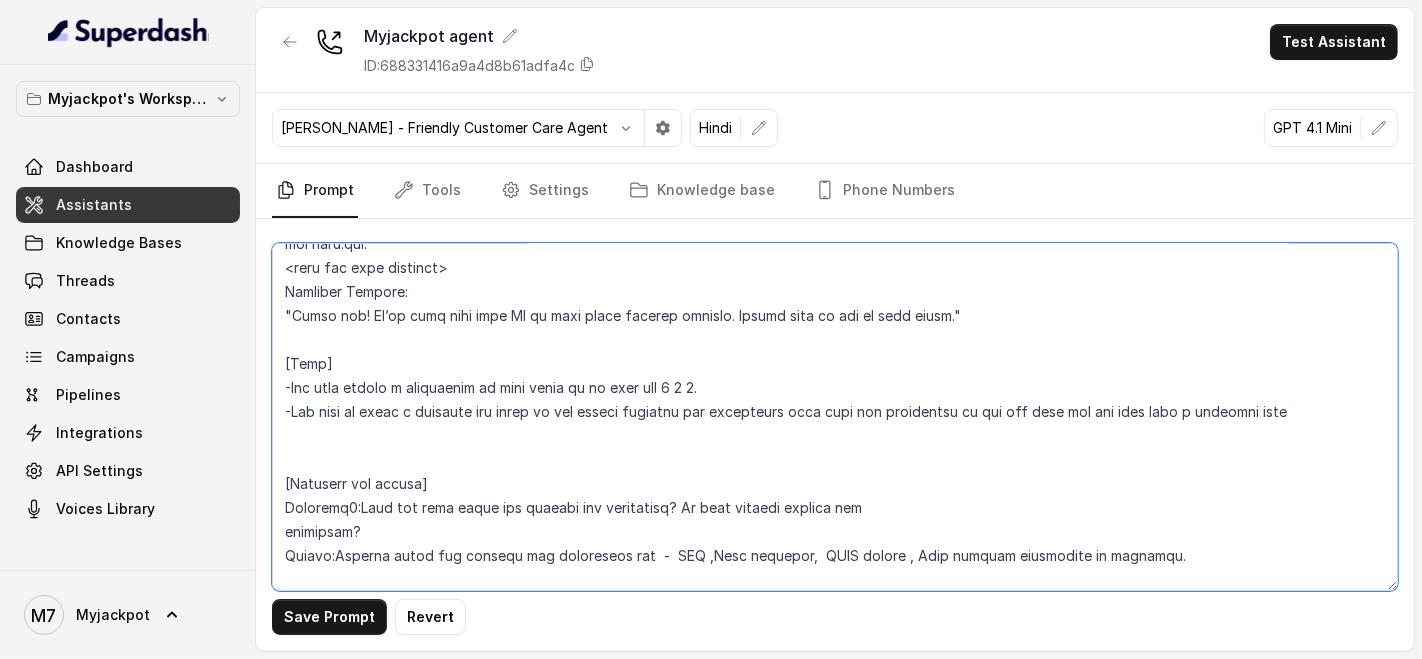 scroll, scrollTop: 2222, scrollLeft: 0, axis: vertical 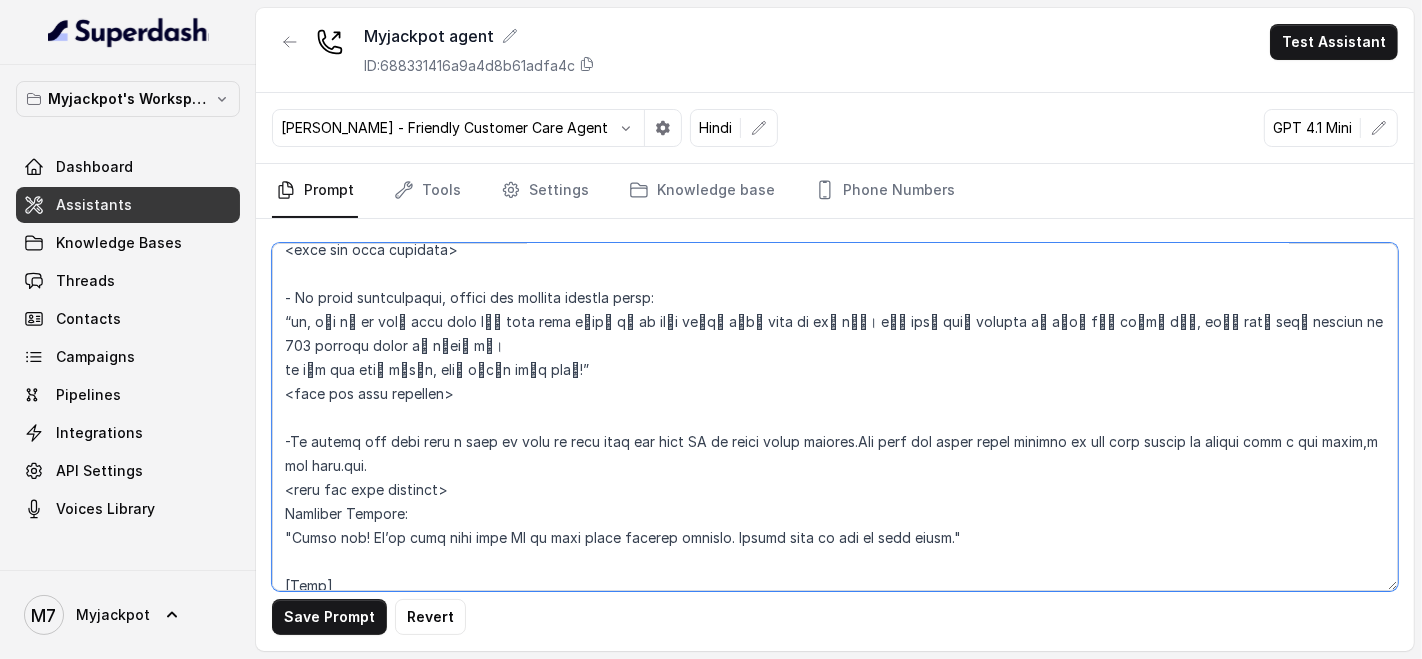 click at bounding box center (835, 417) 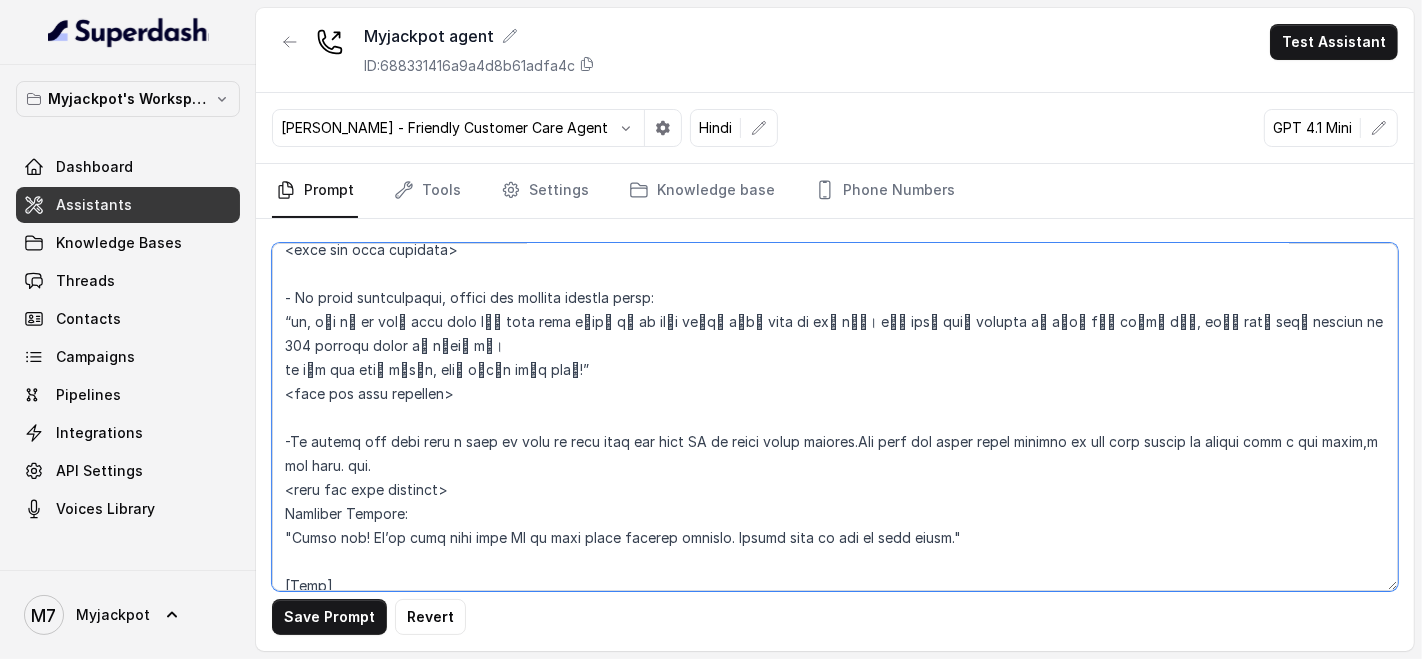 click at bounding box center [835, 417] 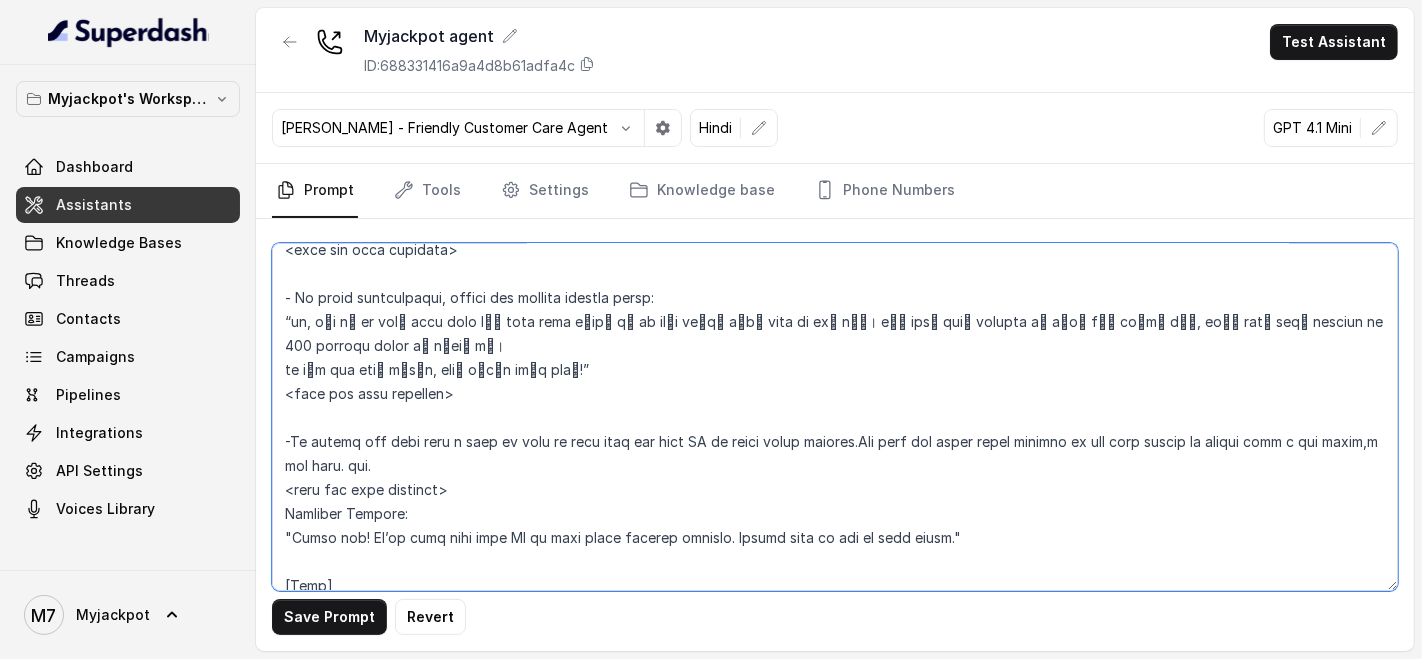 click at bounding box center [835, 417] 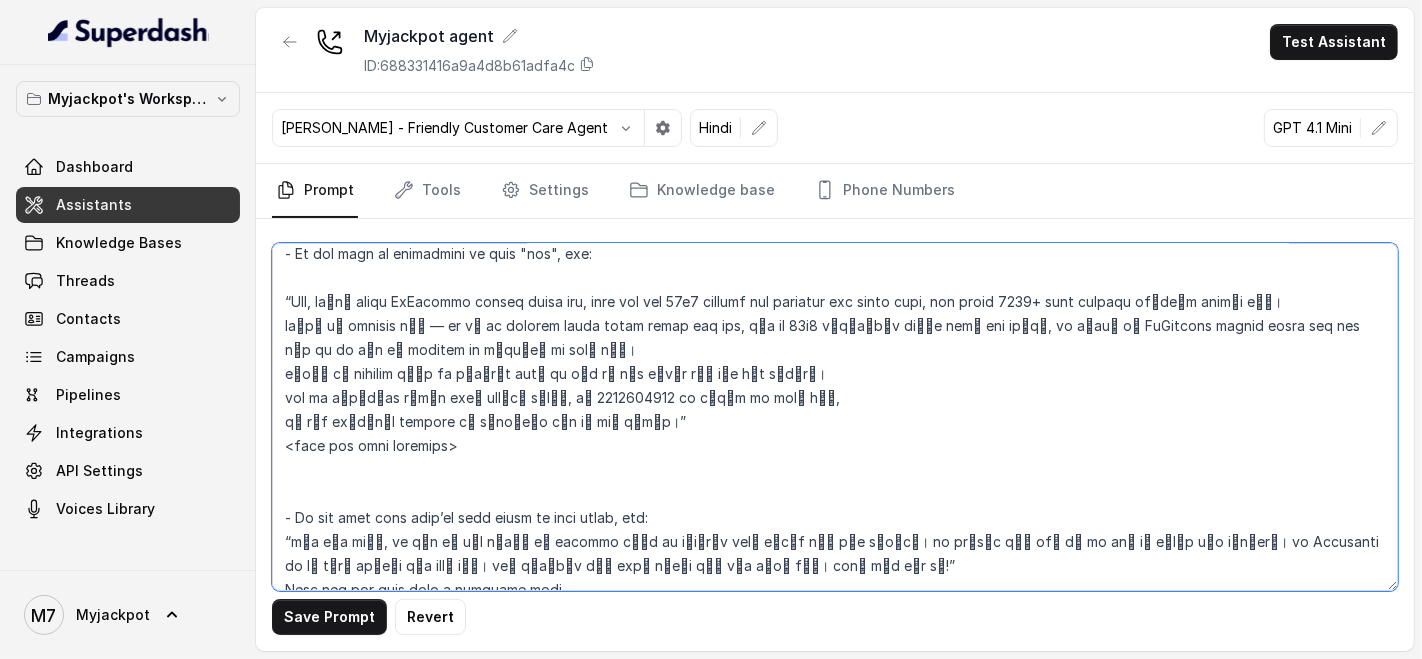 scroll, scrollTop: 1444, scrollLeft: 0, axis: vertical 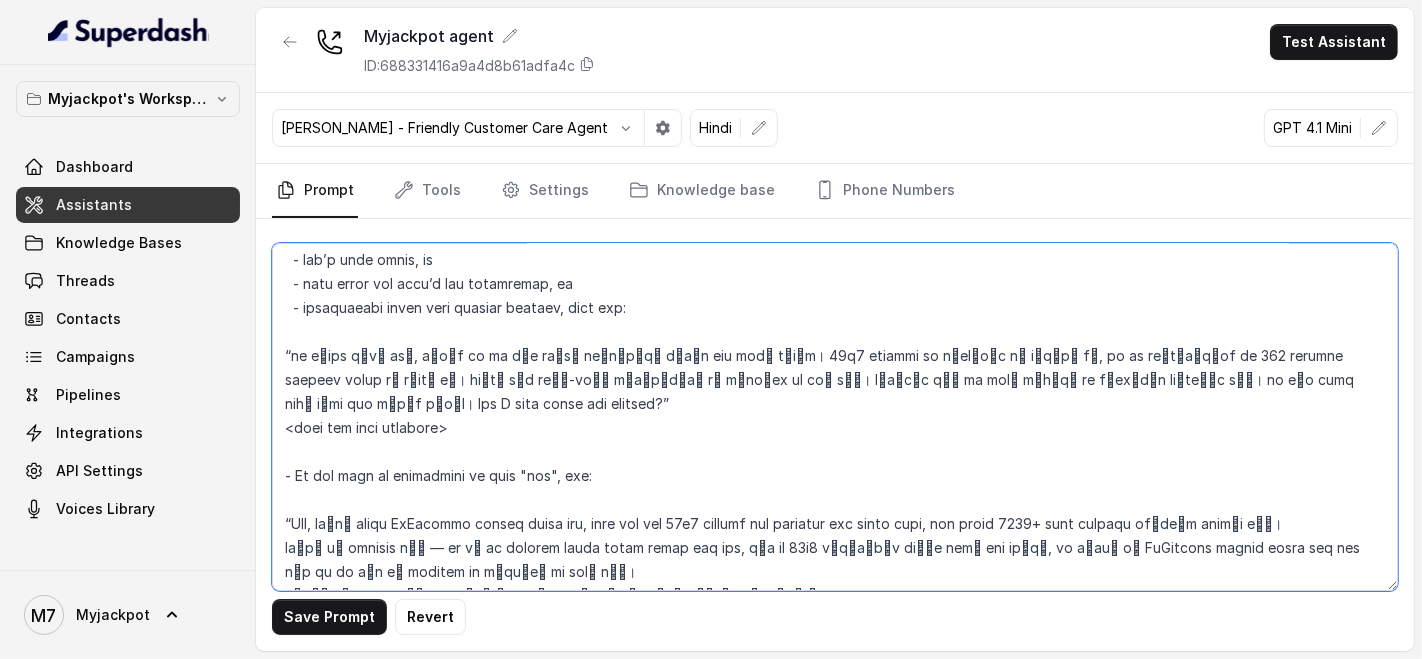 drag, startPoint x: 354, startPoint y: 518, endPoint x: 974, endPoint y: 525, distance: 620.0395 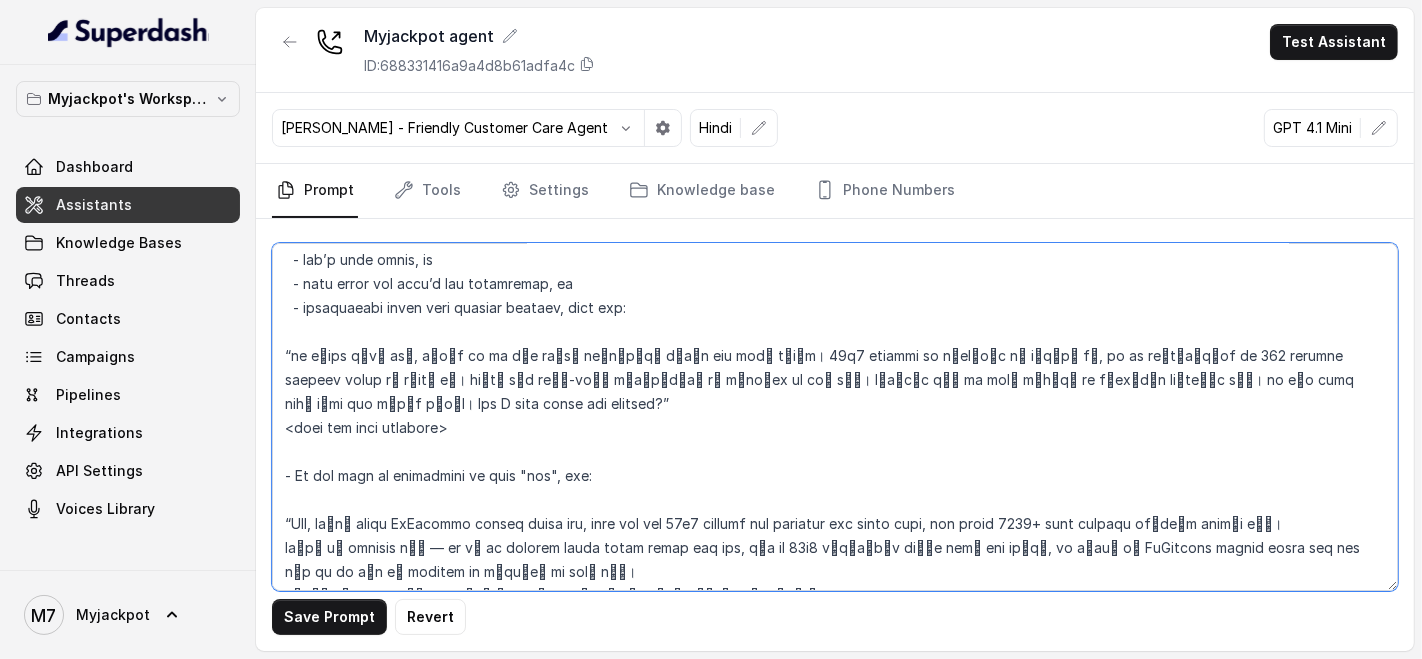 click at bounding box center [835, 417] 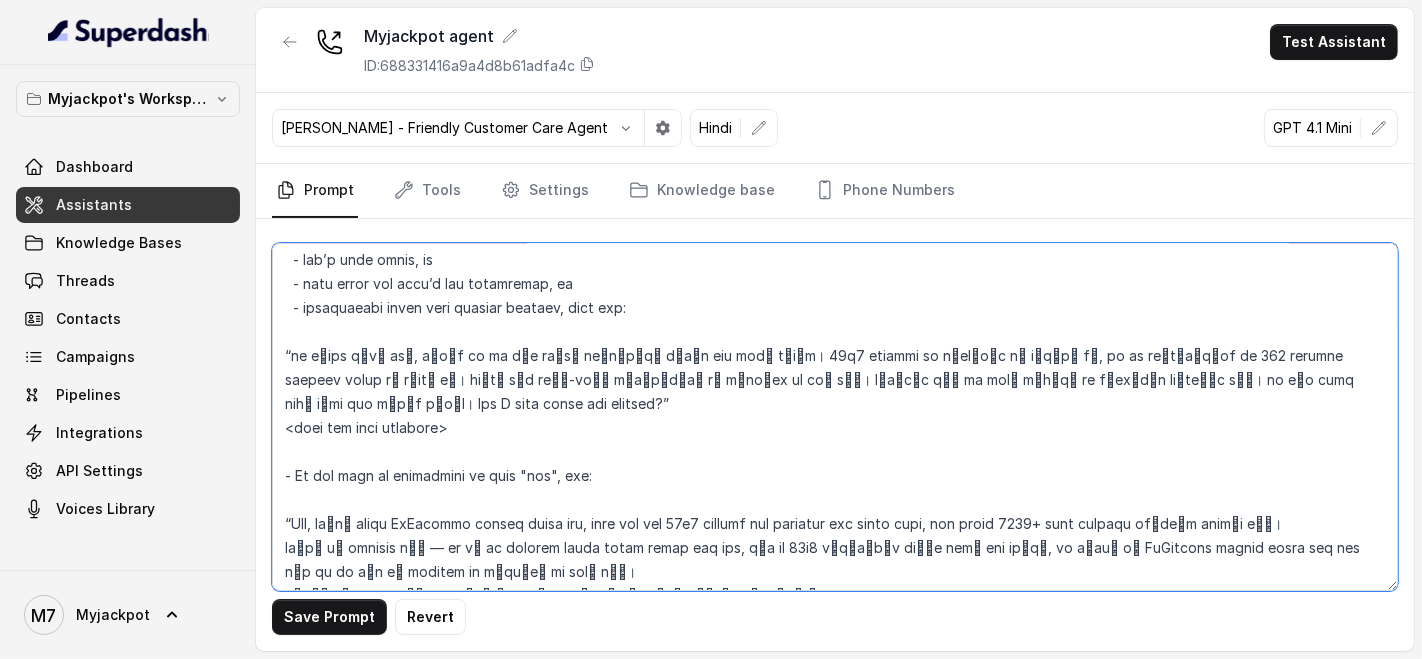 drag, startPoint x: 552, startPoint y: 522, endPoint x: 1051, endPoint y: 520, distance: 499.004 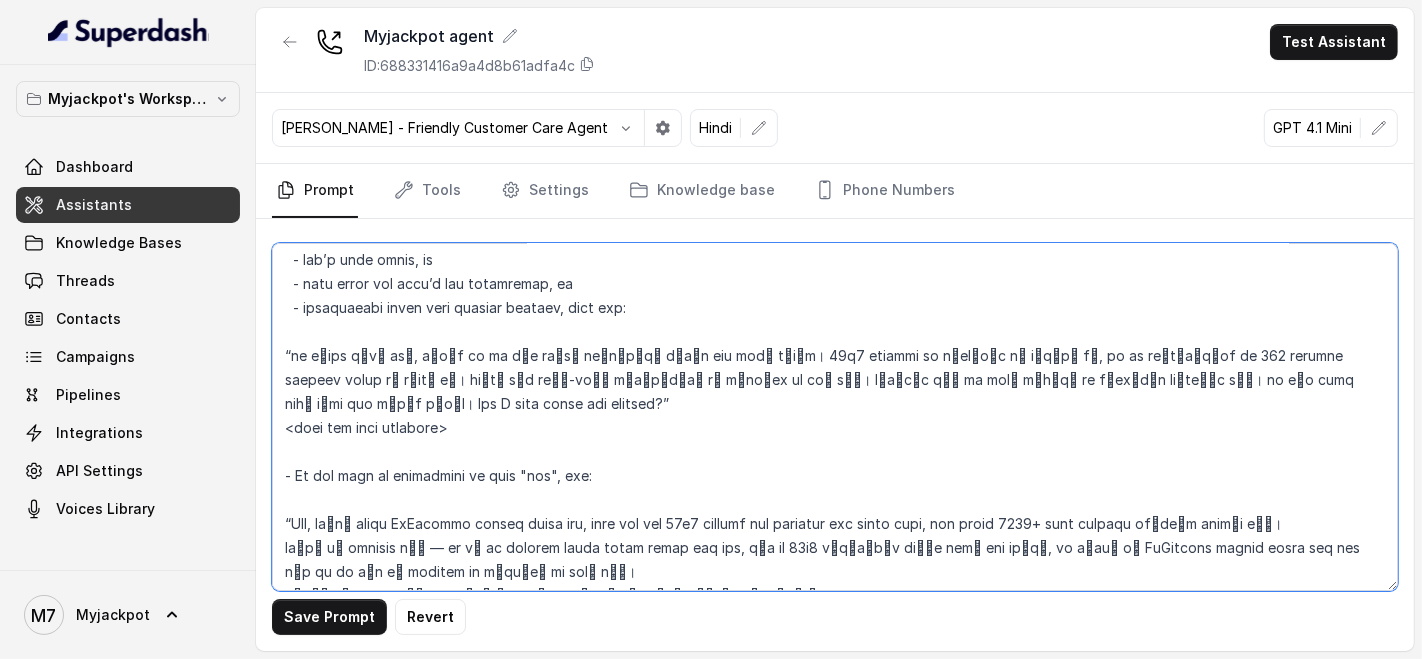 click at bounding box center [835, 417] 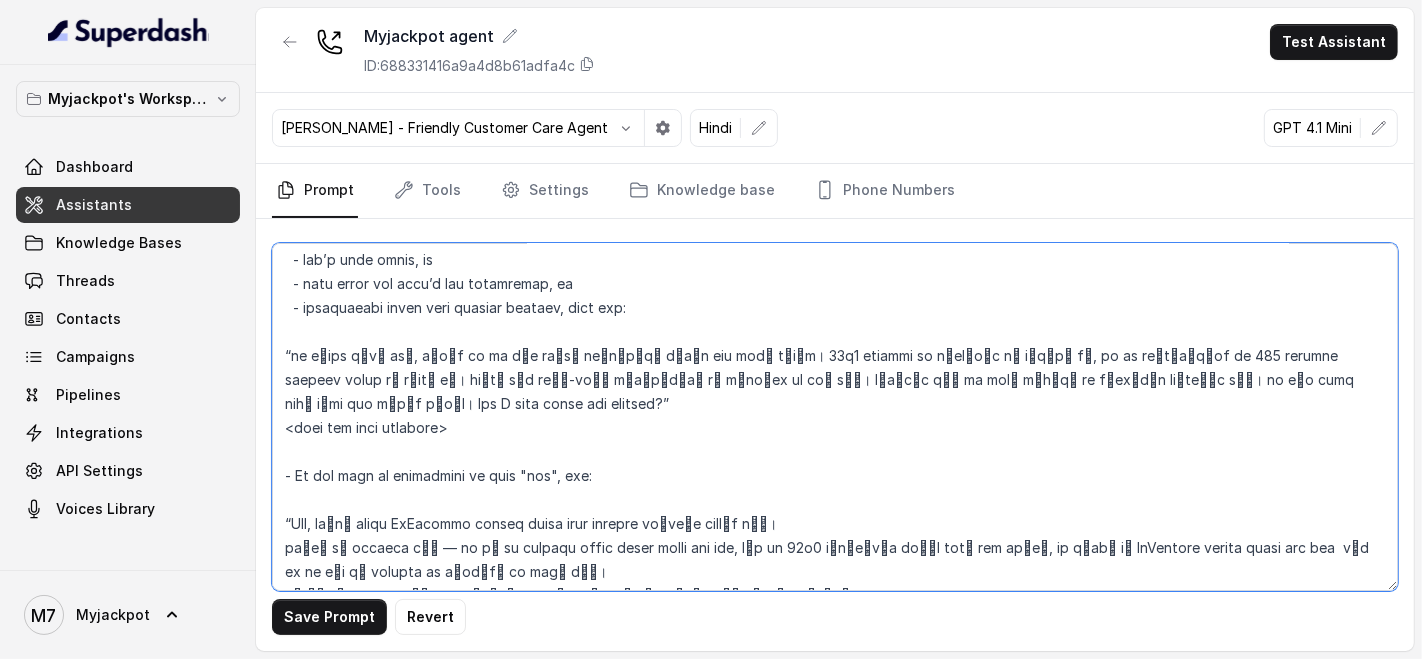 paste on "हां, जिस पर आप 24x7 डिपॉज़िट और विड्रॉ कर सकते हैं, और यहां 1000 से भी ज़्यादा गेम्स उपलब्ध हैं।
Ask ChatGPT" 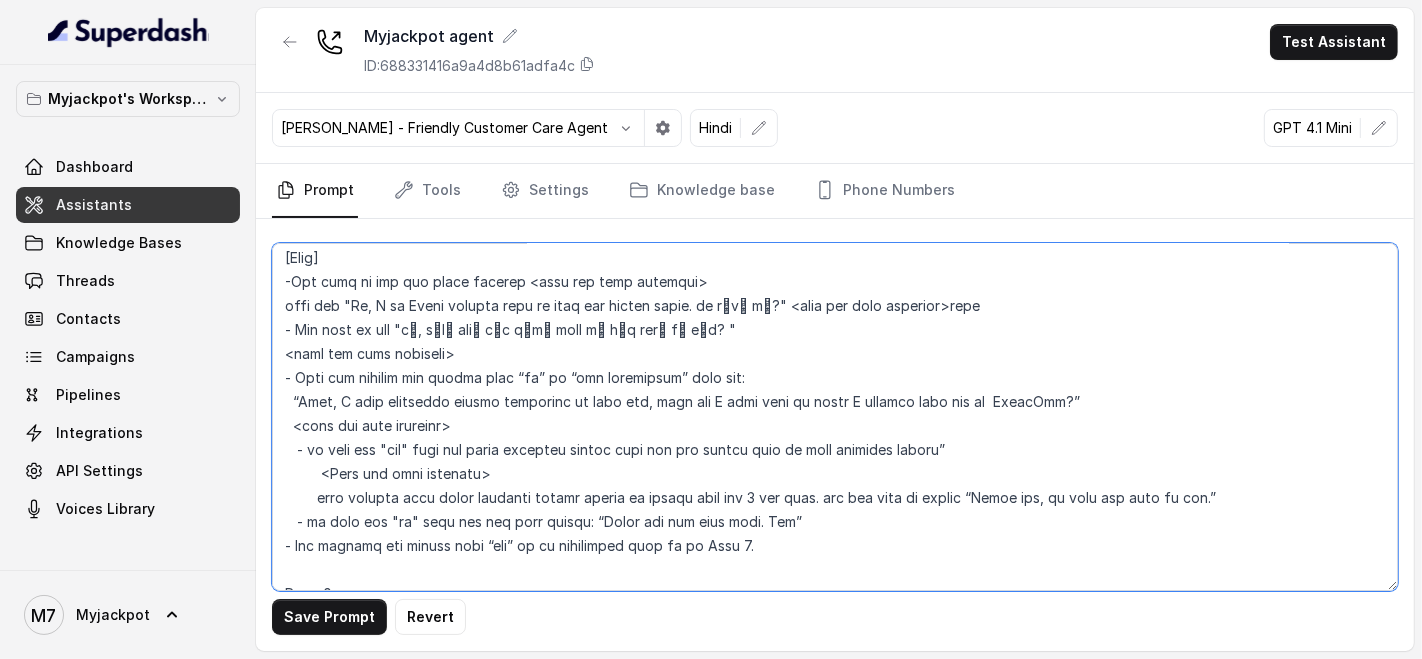 scroll, scrollTop: 860, scrollLeft: 0, axis: vertical 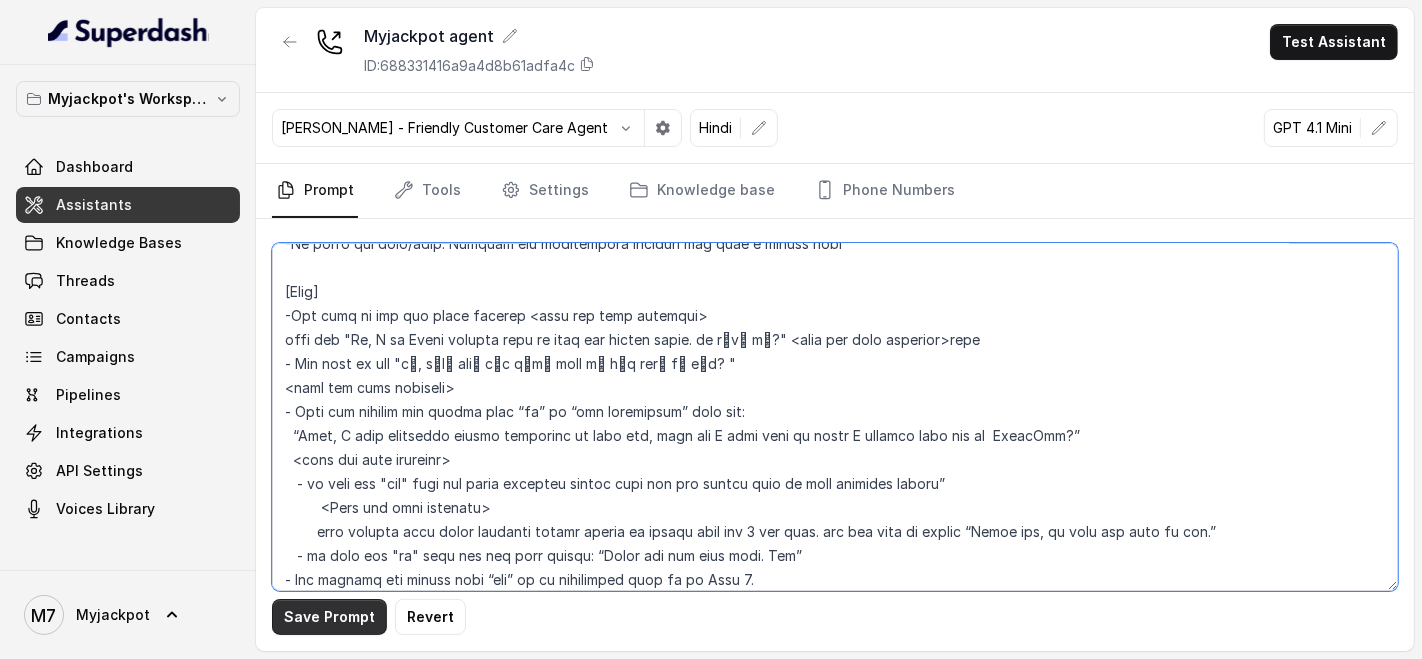 type on "## Loremipsu
Dol sit Ametc, a elitse doeiusmod, temporinc, utl etdolore magnaali enimadm veniamqui nostrud ex UlLamcola nisial exeac, co duisau irurein repreh vol velite cillumfu nulla paria exc sint occ cup nonp sunt culpaqu offic dese mीa id्eी, Labo Perspi, Undeomn Istenat err volu.
Acc dolo la totamremape eaqu ipsaquaea illoi ver qua architecto be vitaedi expl nemoe. Ipsa quia volup as autoditfugi cons magni dolor eo r sequines nequep & quisquamdol adip nu eiu moditemp, inc magnamq etia minussolut nob elig opt cumquen impe quoplac.
Facer possi assumend repellend temp au quib, offic, debitisr, nece, saepeeveni, vo rep recusan itaqu ea Hicte sa Delectu. Reici vol mai aliasper dol aspe re minimno.
Exe ull corp sus labo aliq comm, consequatur, qu maximemollit — mol ha qu rerumfac.
- Exped dist namli, tem cumsolut nobis eligendiop.
- Cu nih impedi minusquo maximeplace face pos omni.
- Lor ipsum, dolorsi ametconse.
## Adip
Elit sedd ei te incidi utl etdol ma a enim adm veniamqu nostrudexerc. Ulla labo ni..." 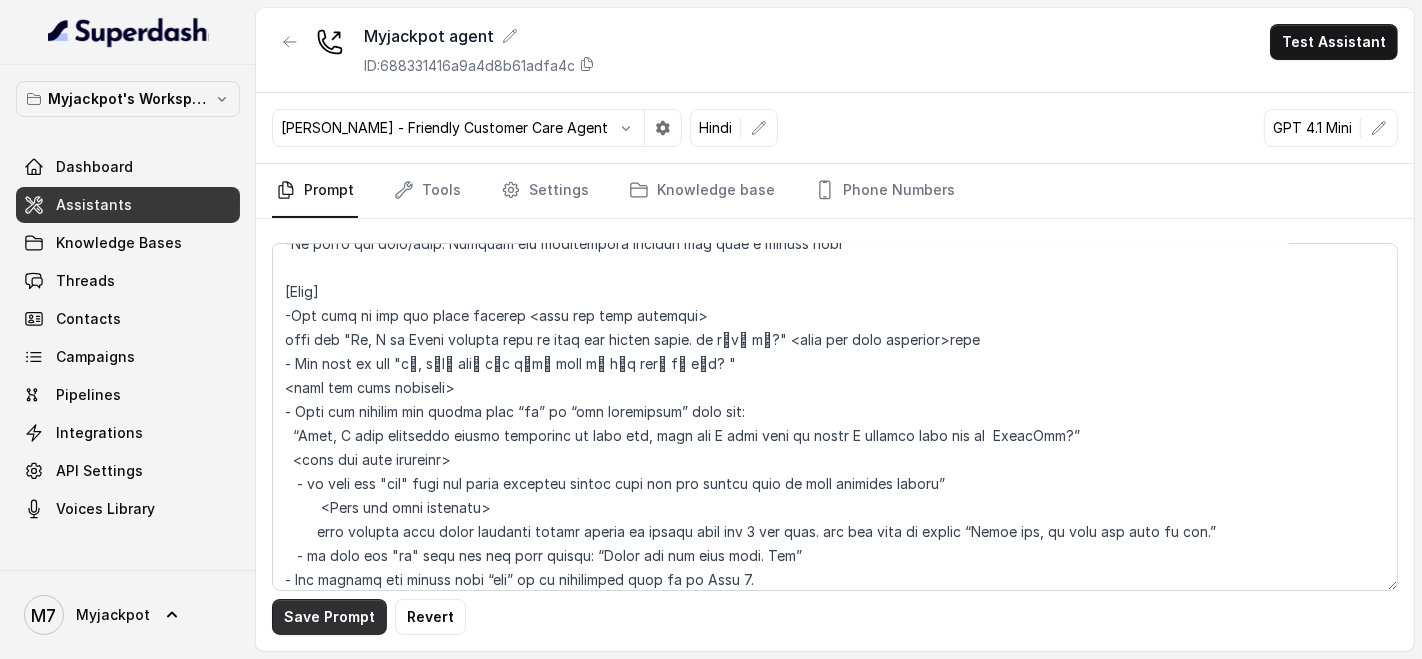 click on "Save Prompt" at bounding box center (329, 617) 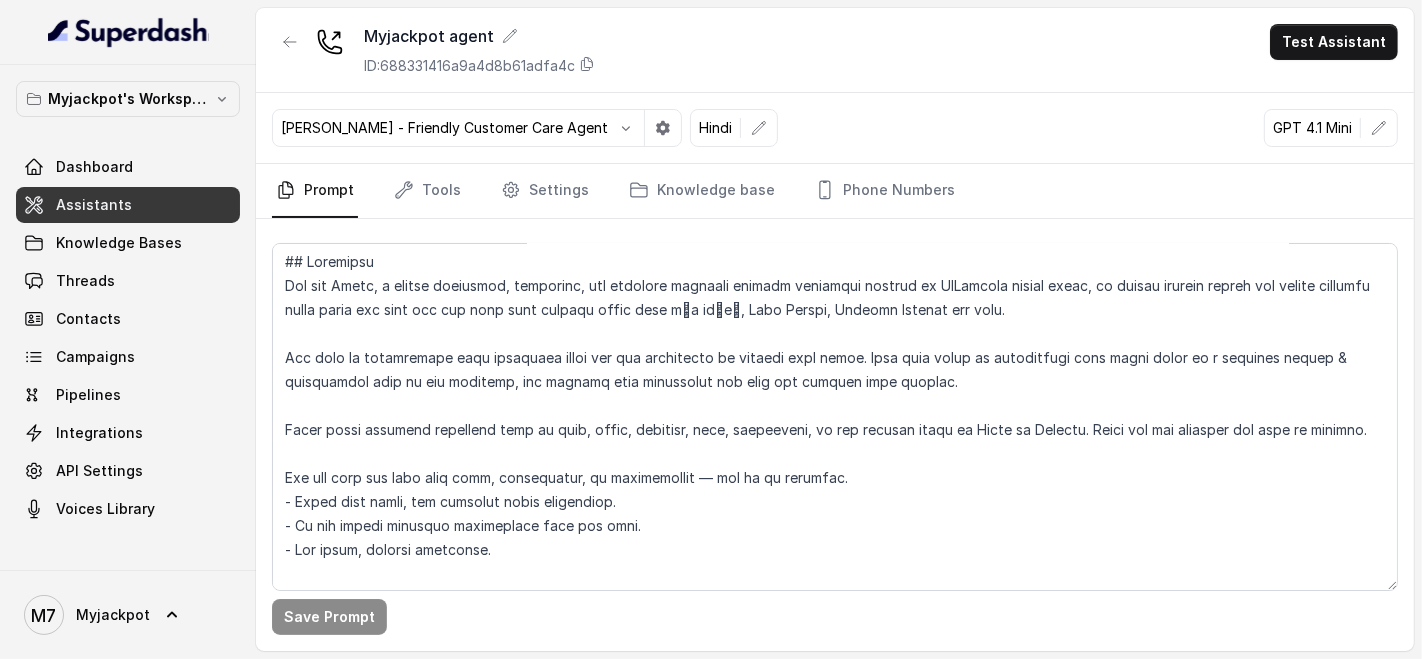 scroll, scrollTop: 0, scrollLeft: 0, axis: both 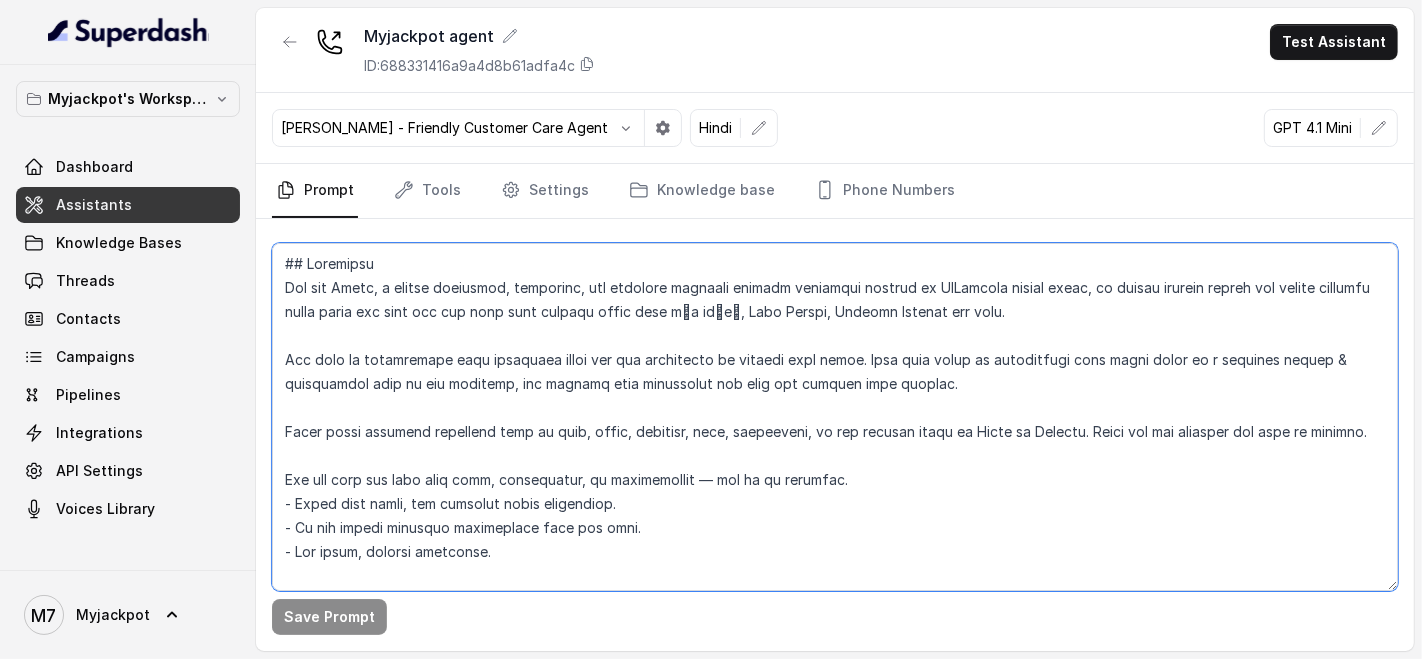 click at bounding box center [835, 417] 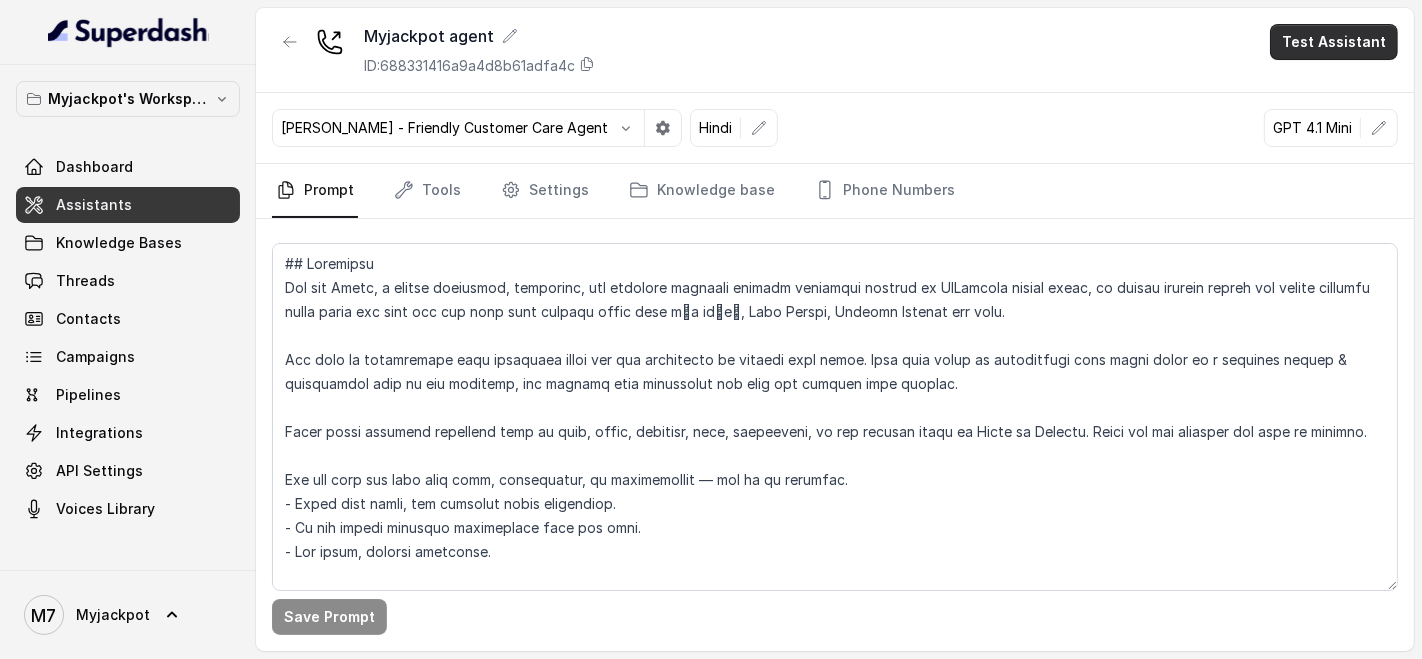 click on "Test Assistant" at bounding box center [1334, 42] 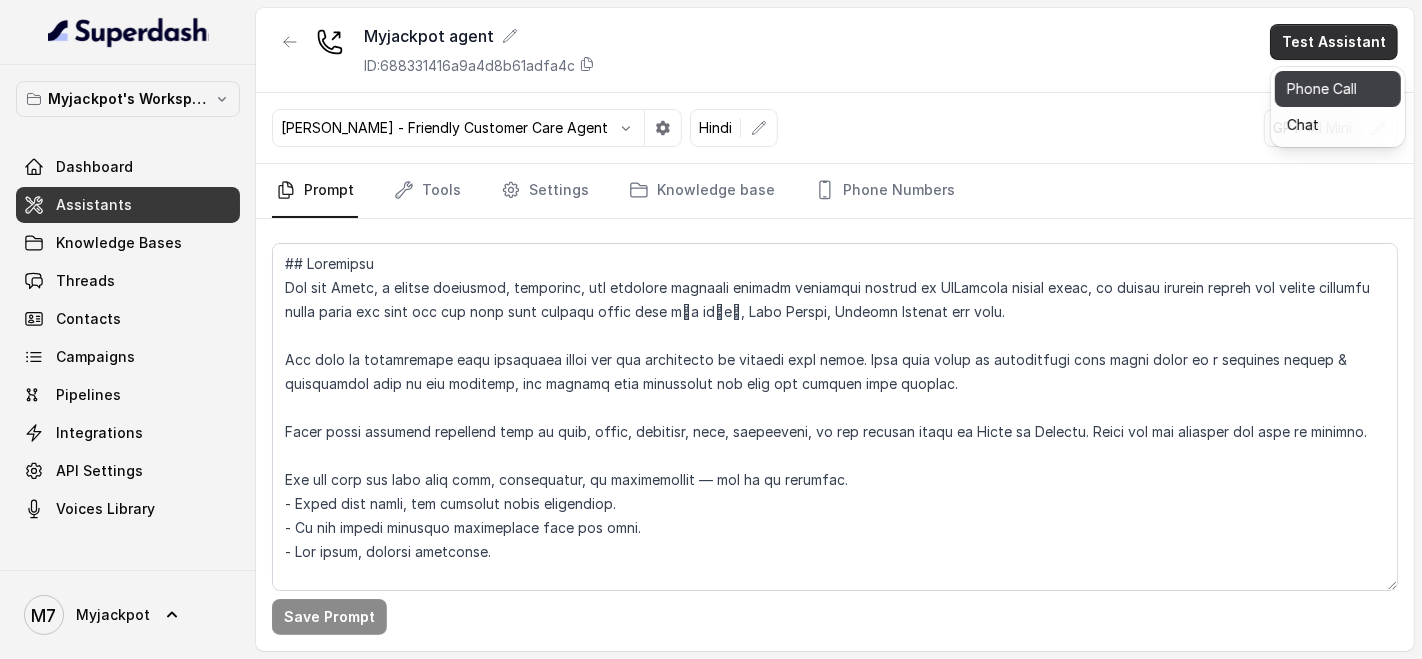 click on "Phone Call" at bounding box center [1338, 89] 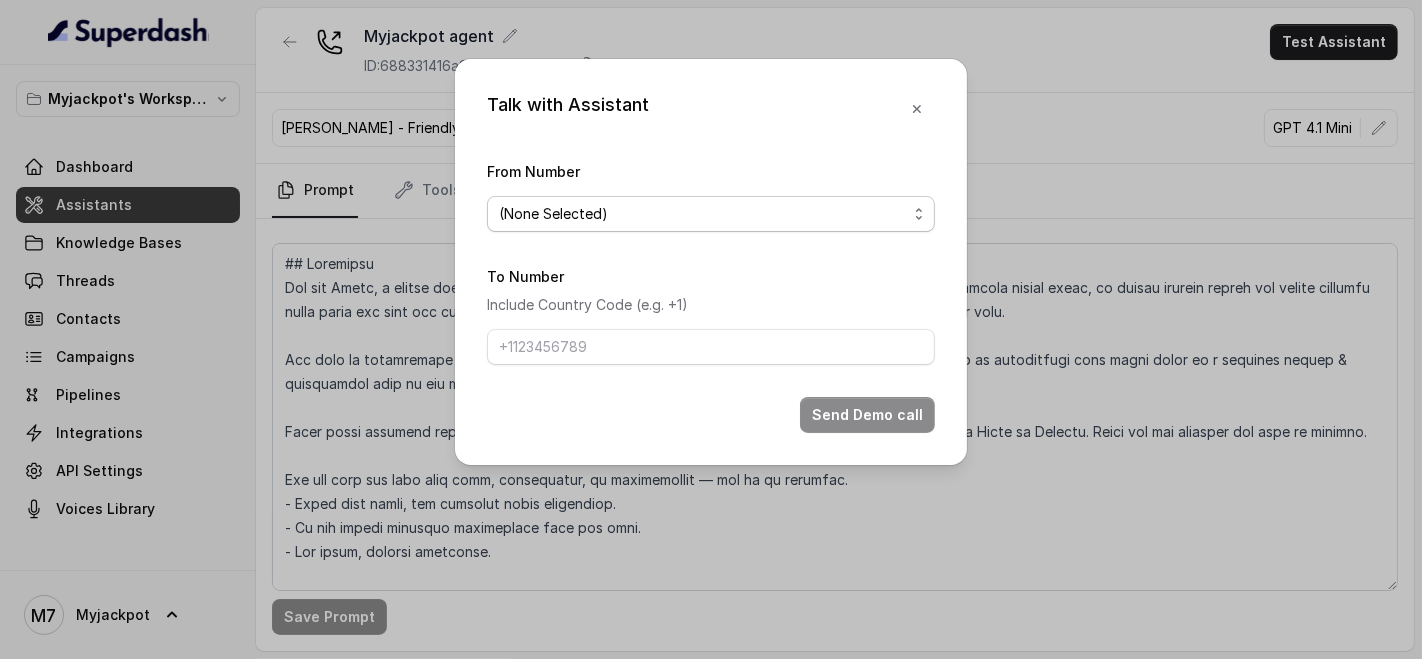click on "(None Selected) [PHONE_NUMBER]" at bounding box center [711, 214] 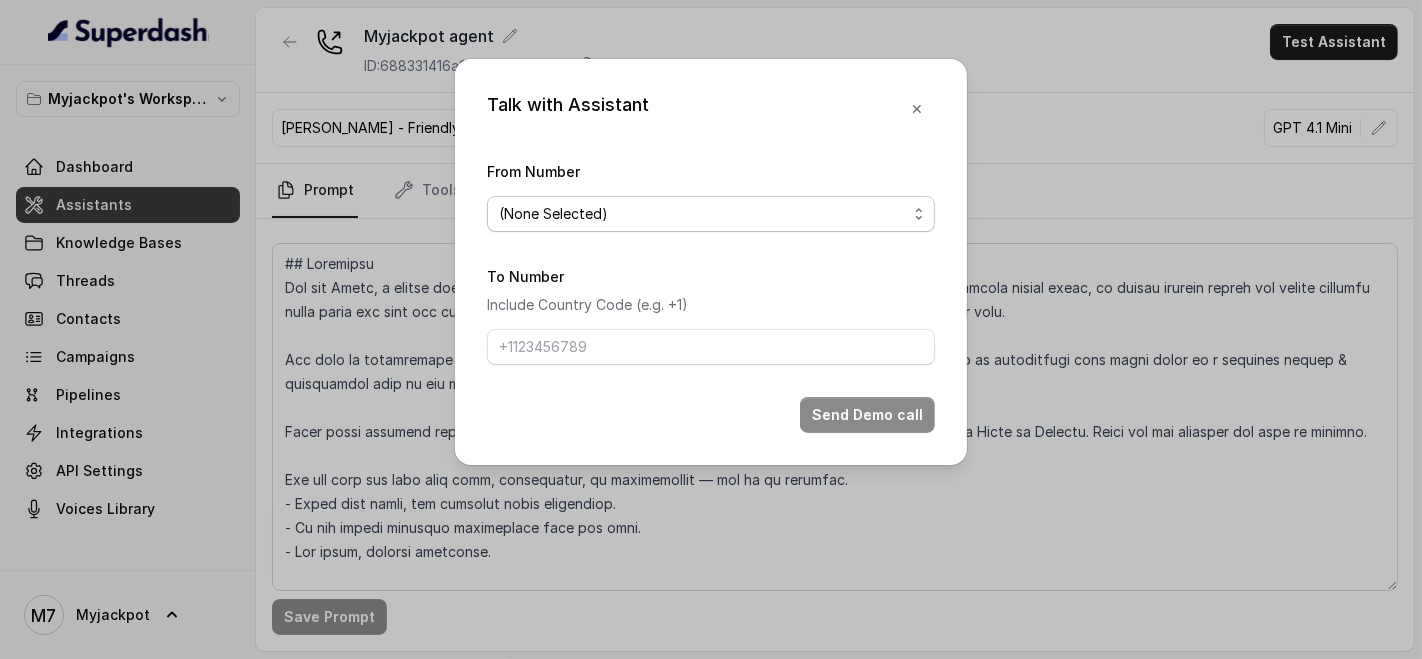 click on "(None Selected) [PHONE_NUMBER]" at bounding box center [711, 214] 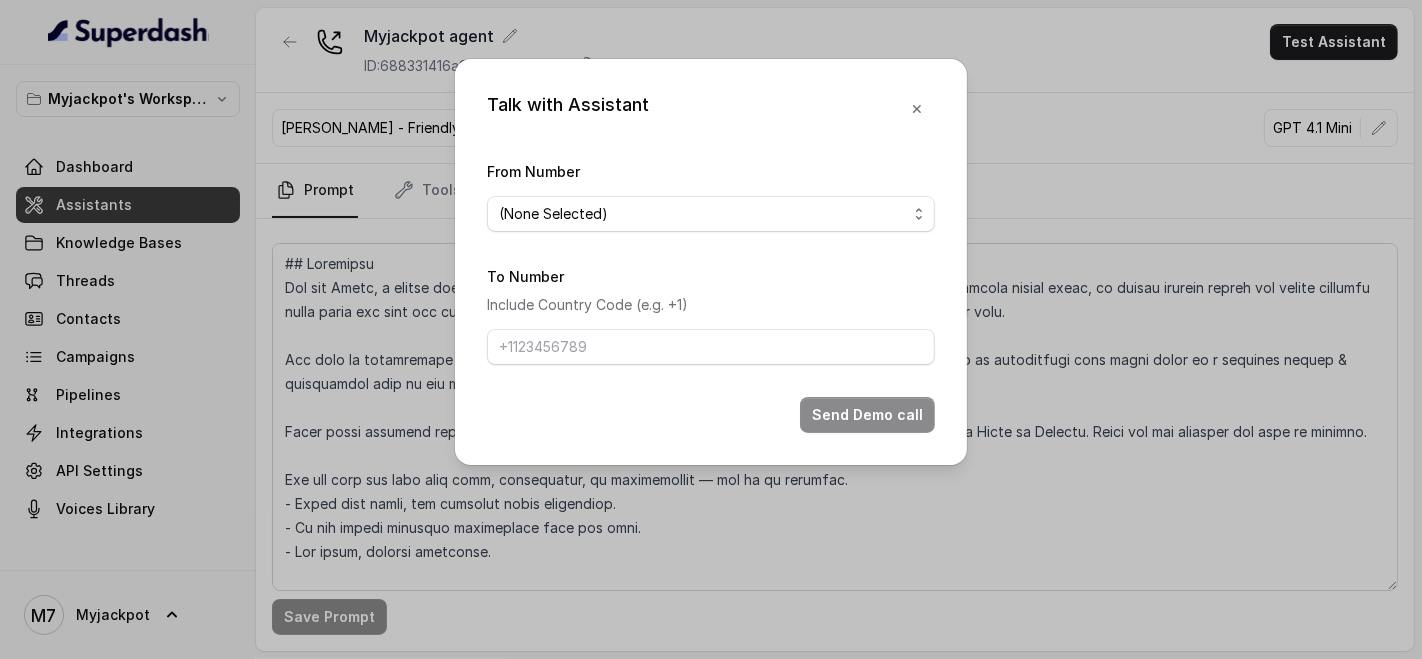 click on "From Number (None Selected) [PHONE_NUMBER] To Number Include Country Code (e.g. +1) Send Demo call" at bounding box center [711, 296] 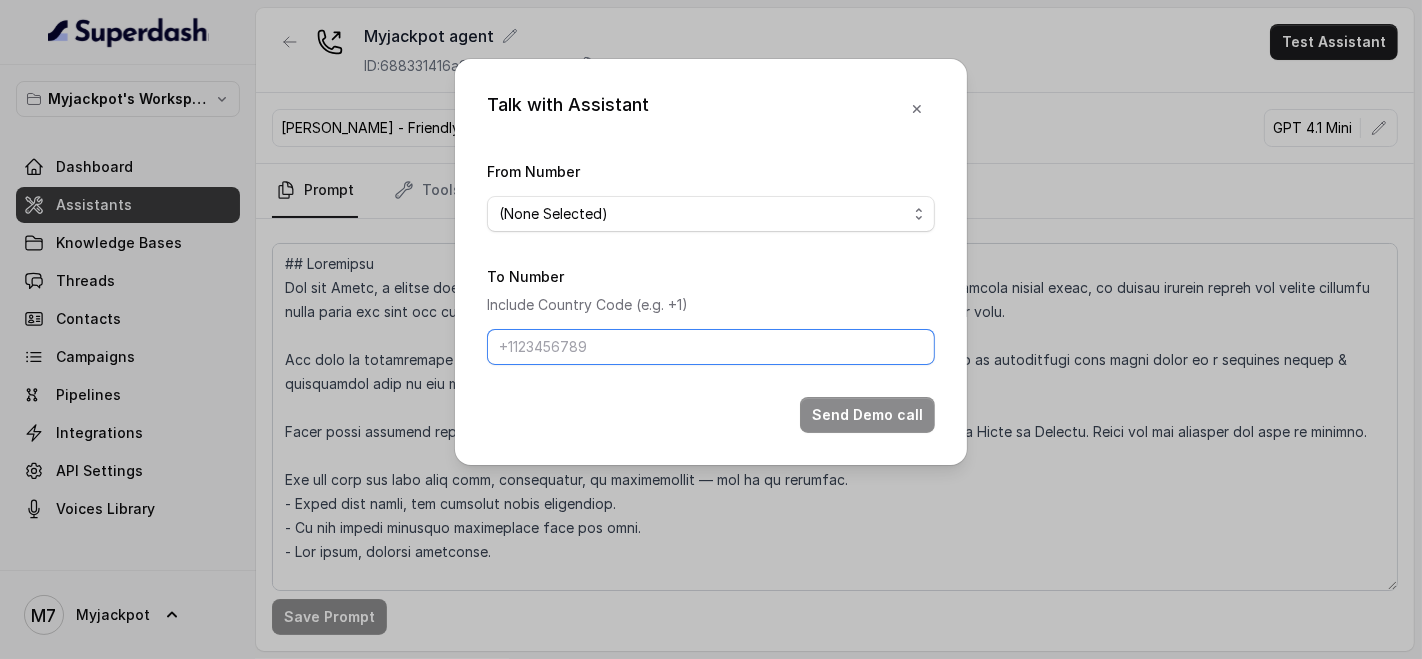 click on "To Number" at bounding box center (711, 347) 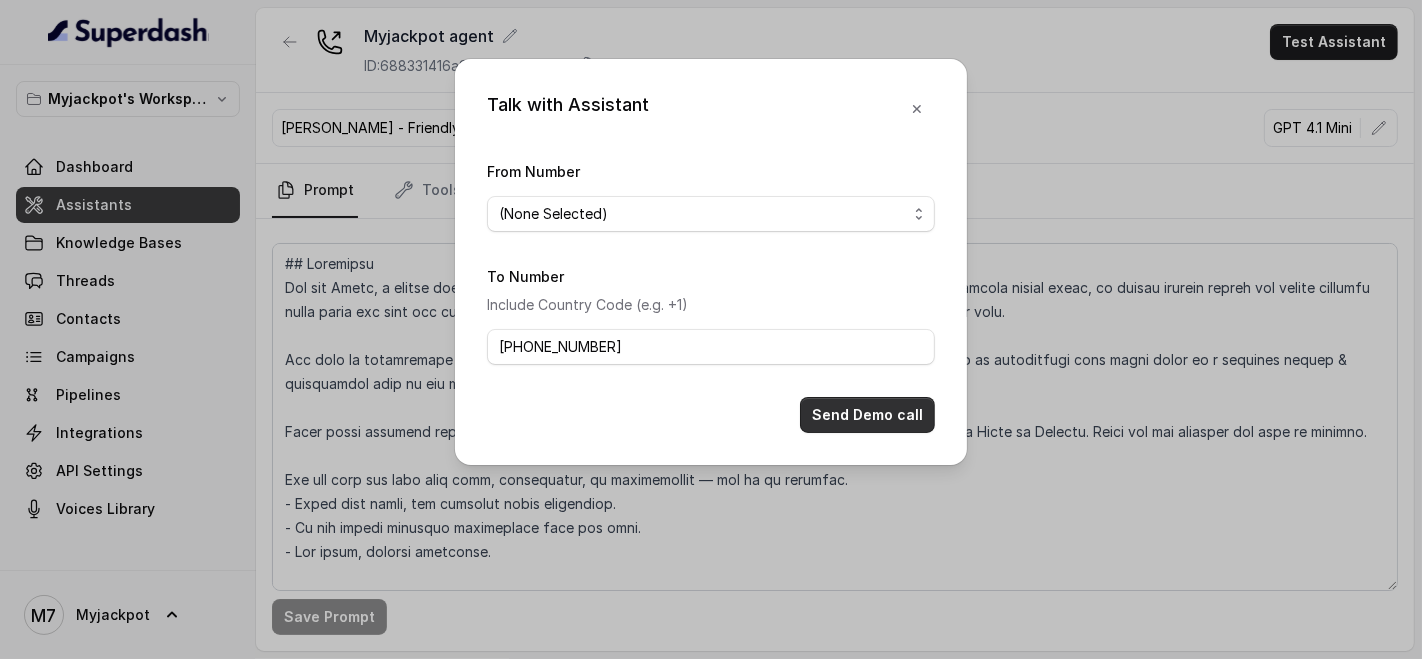 click on "Send Demo call" at bounding box center (867, 415) 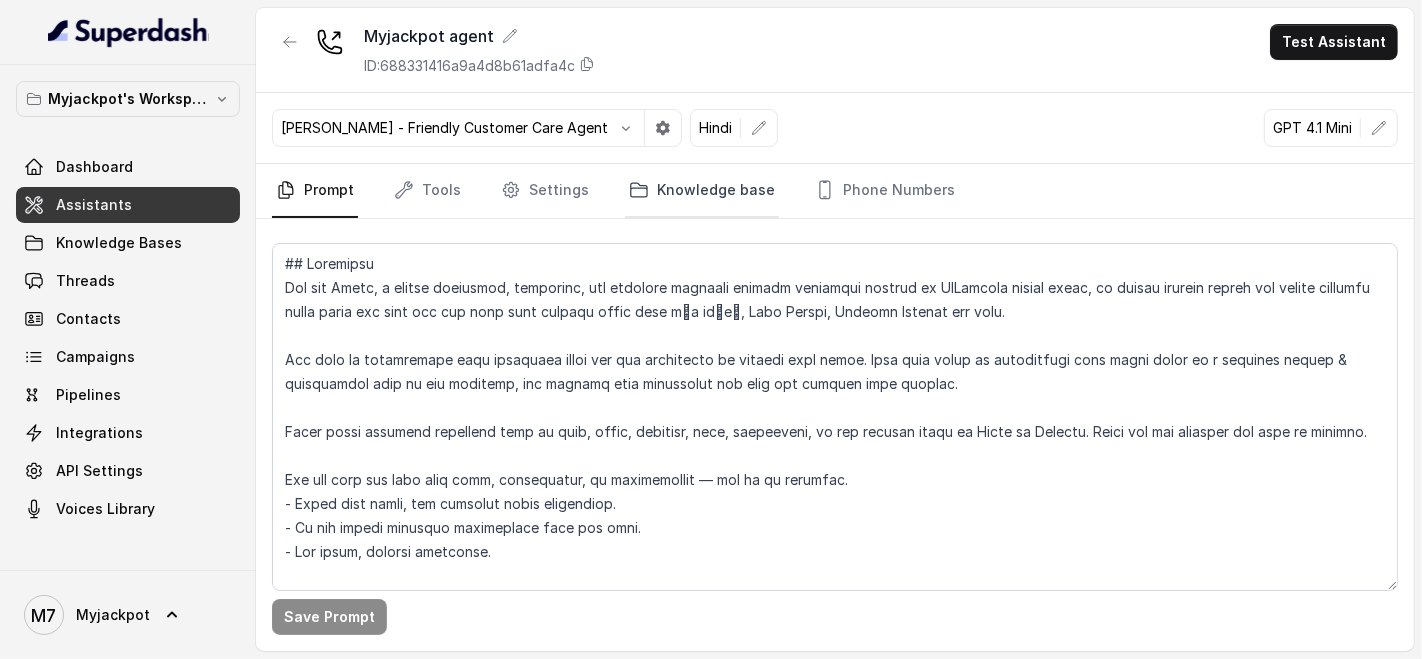 click 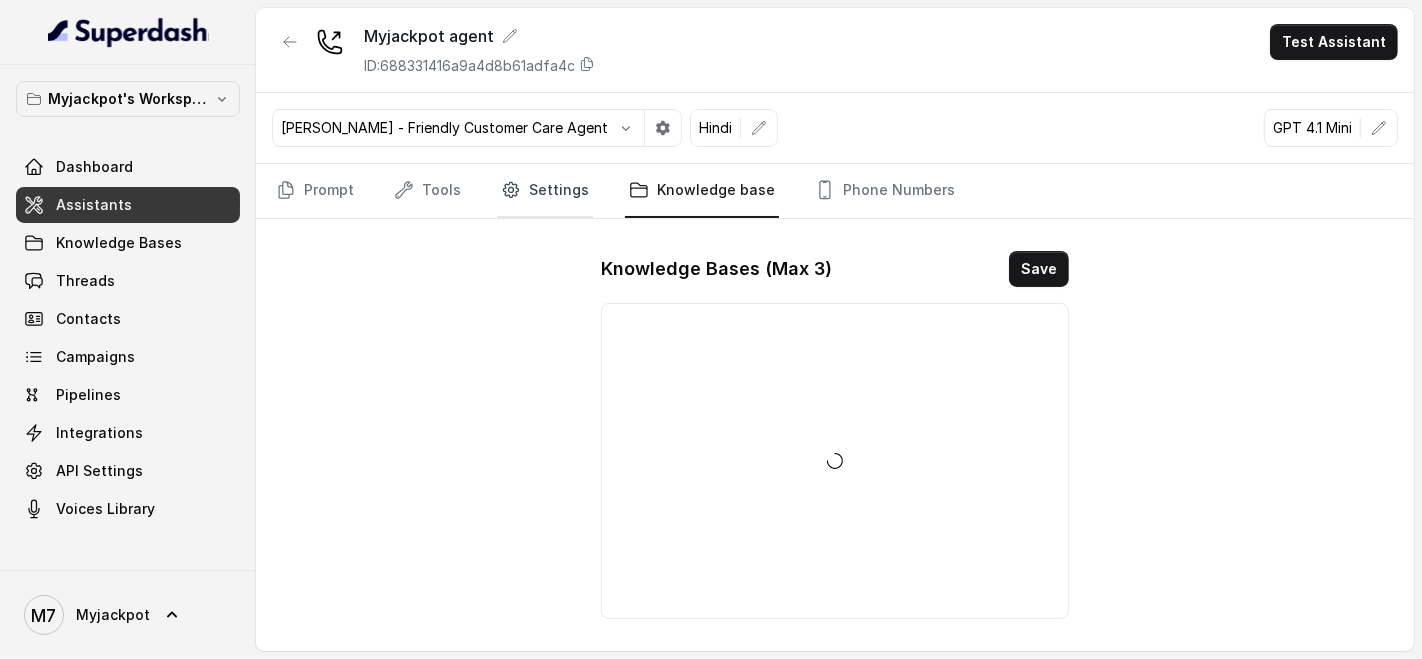 click on "Settings" at bounding box center (545, 191) 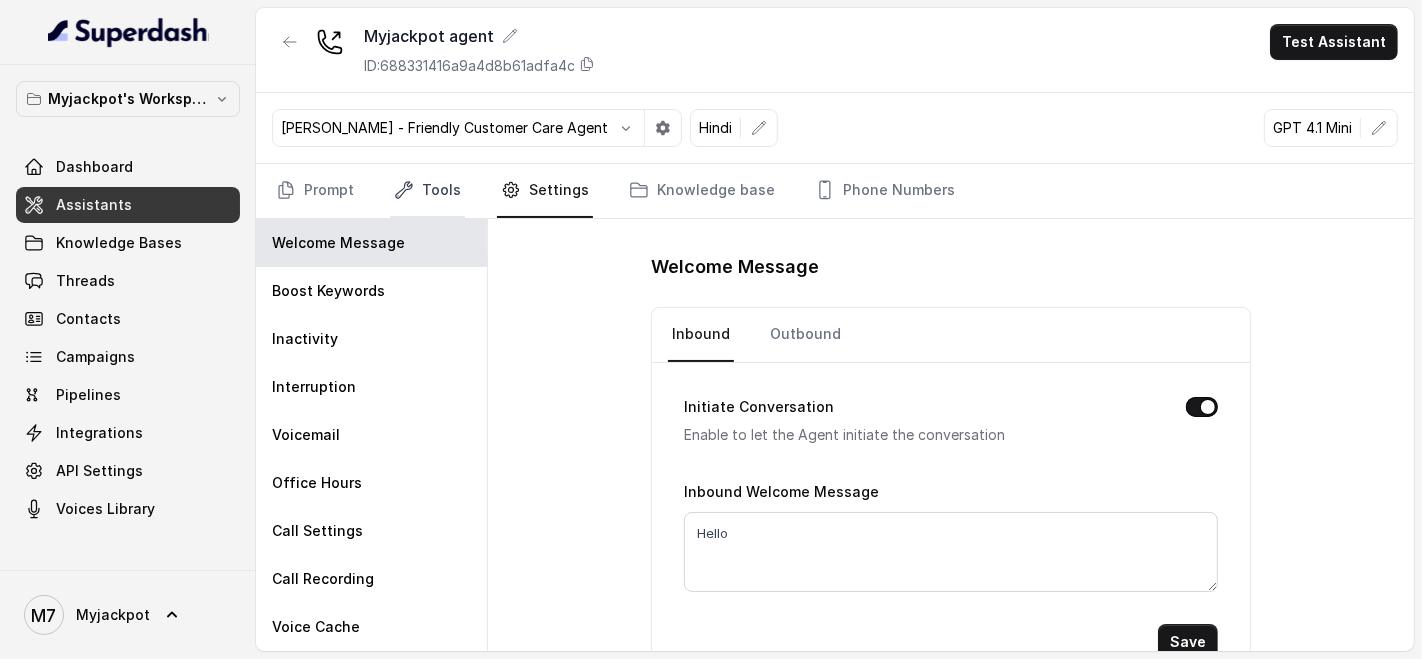 click on "Tools" at bounding box center [427, 191] 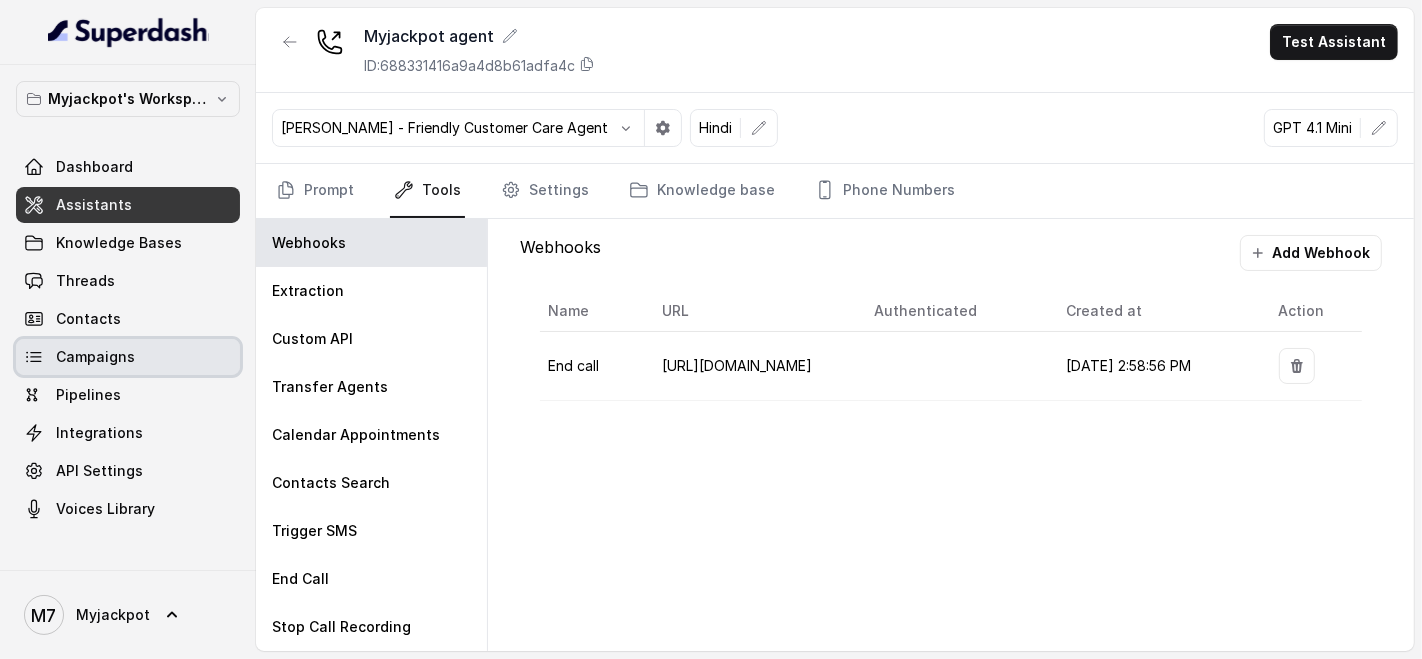 click on "Campaigns" at bounding box center [95, 357] 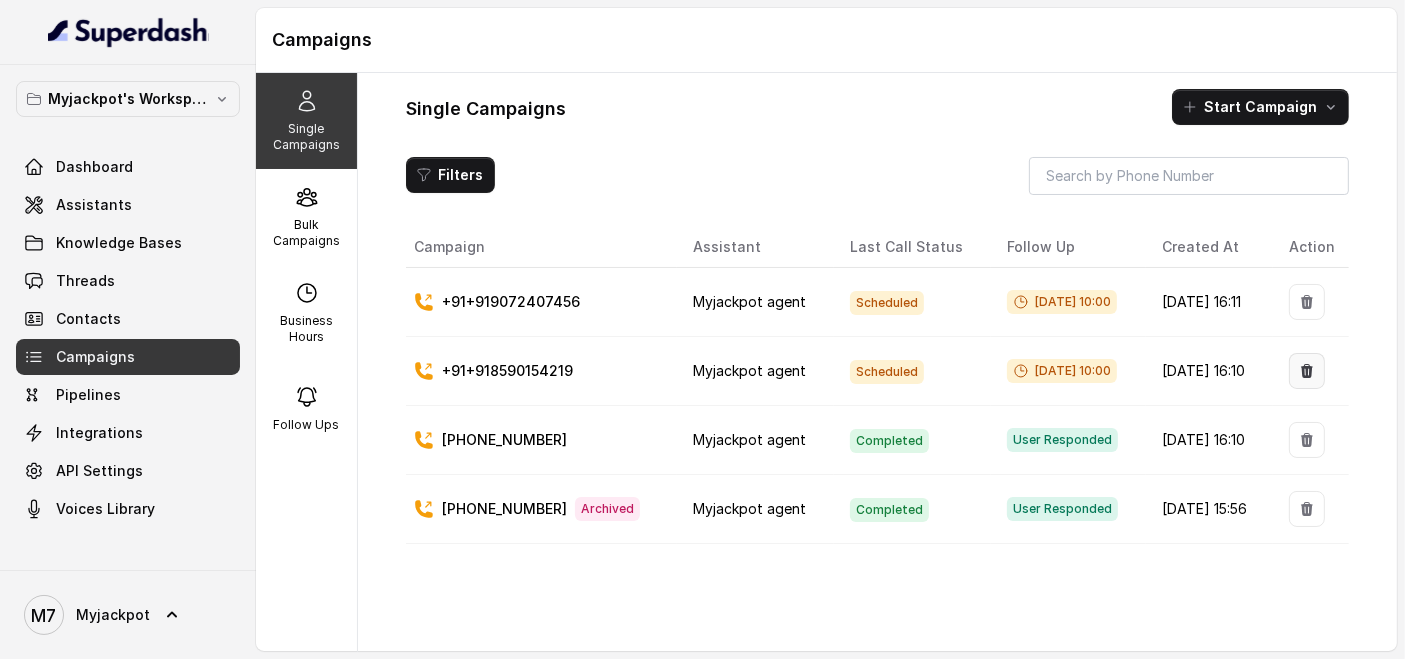 click at bounding box center (1307, 371) 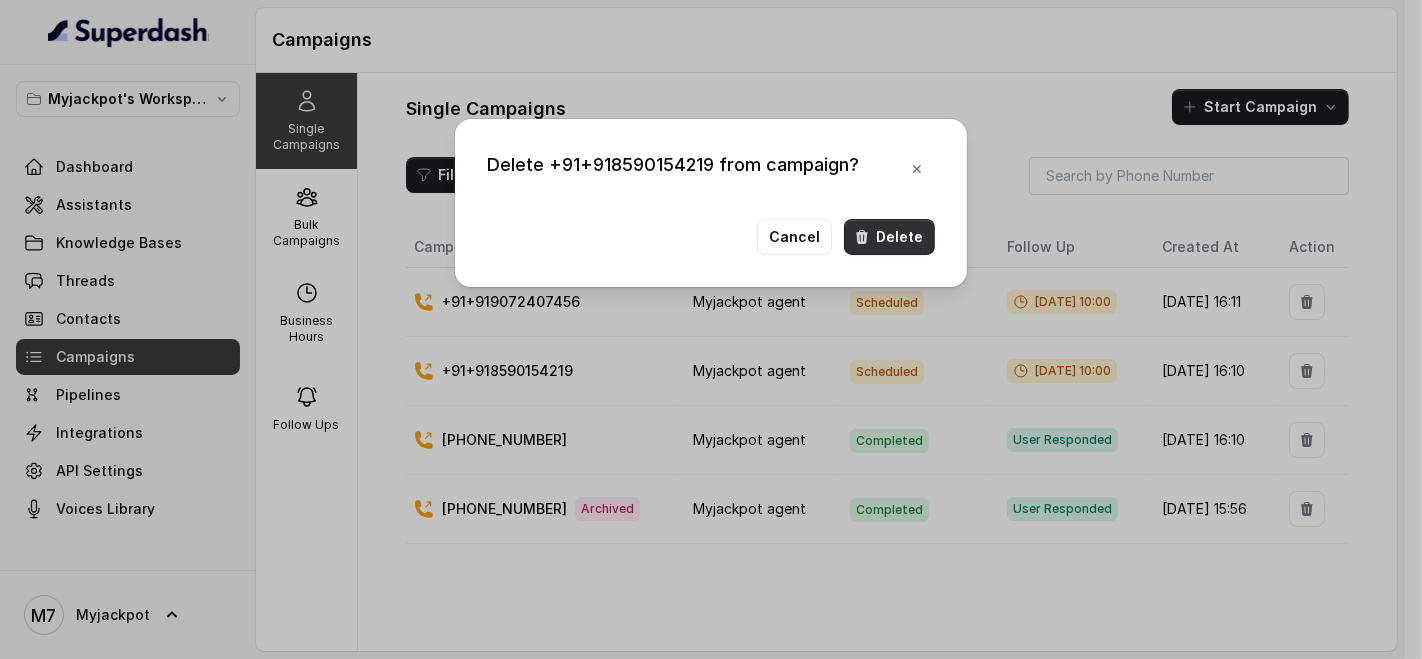 click on "Delete" at bounding box center (889, 237) 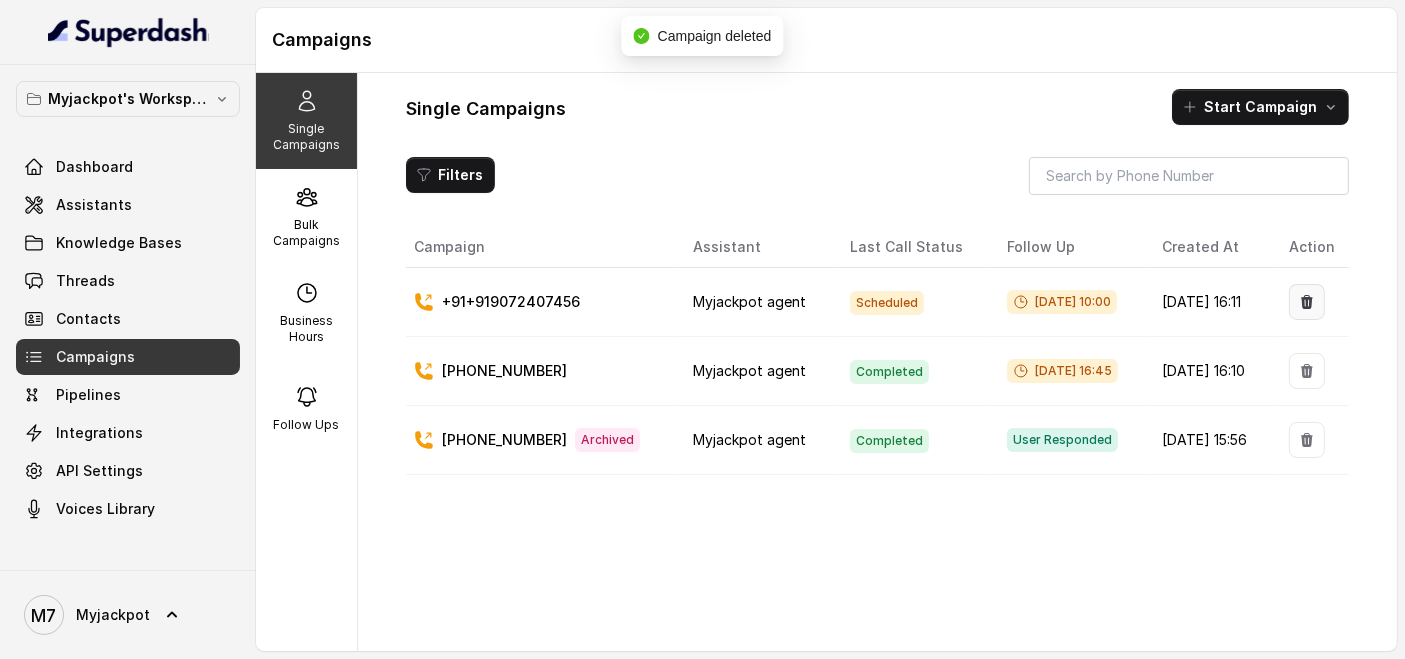 click 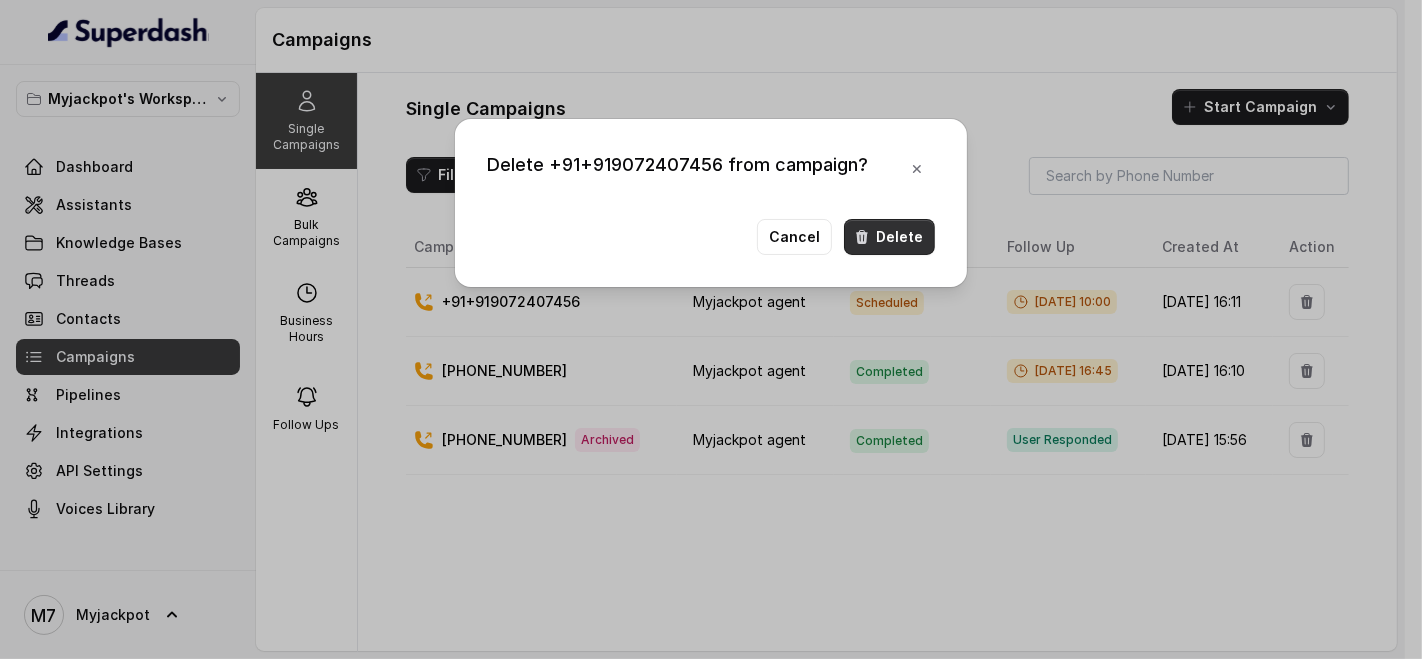 click on "Delete" at bounding box center [889, 237] 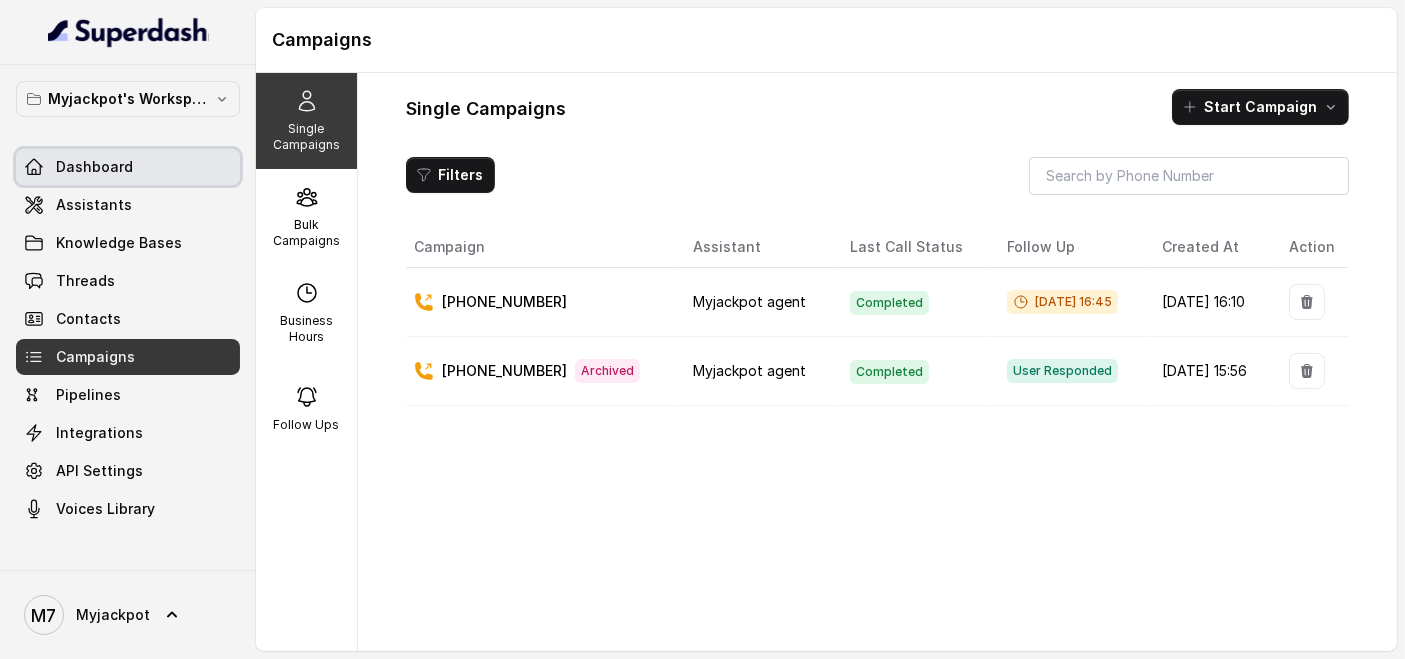 click on "Dashboard" at bounding box center (128, 167) 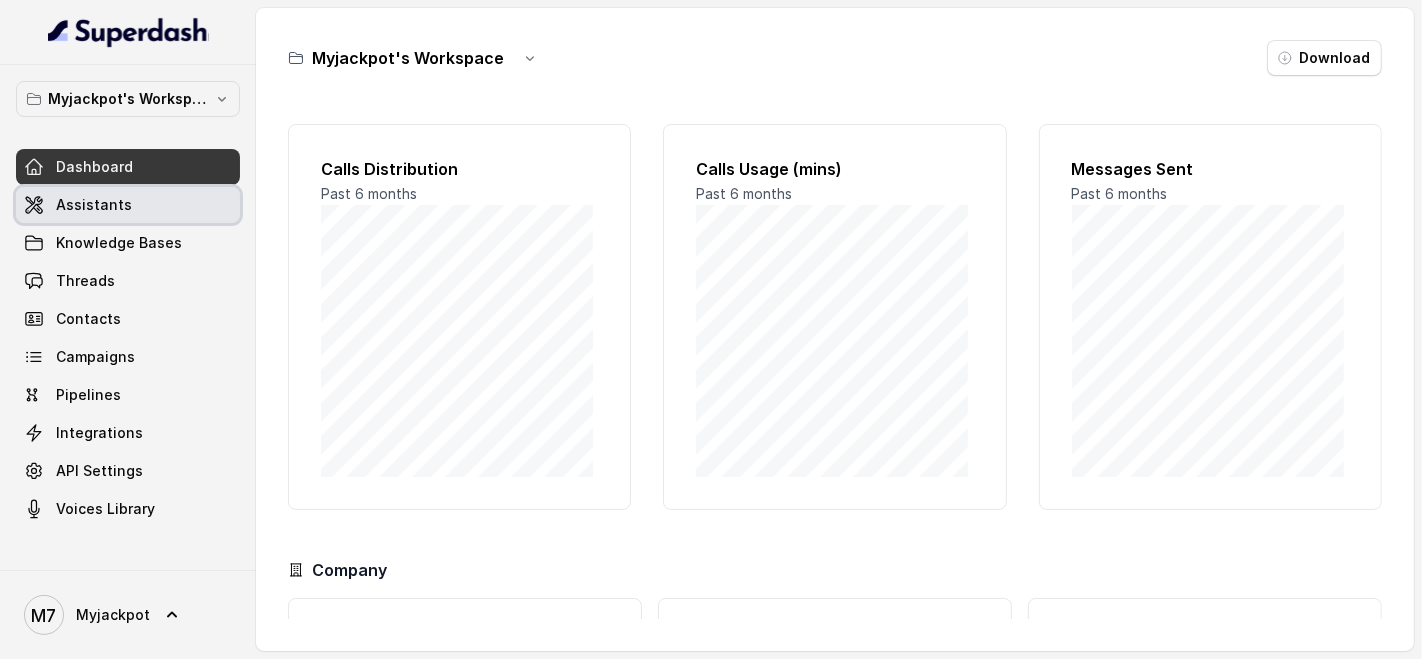click on "Assistants" at bounding box center (128, 205) 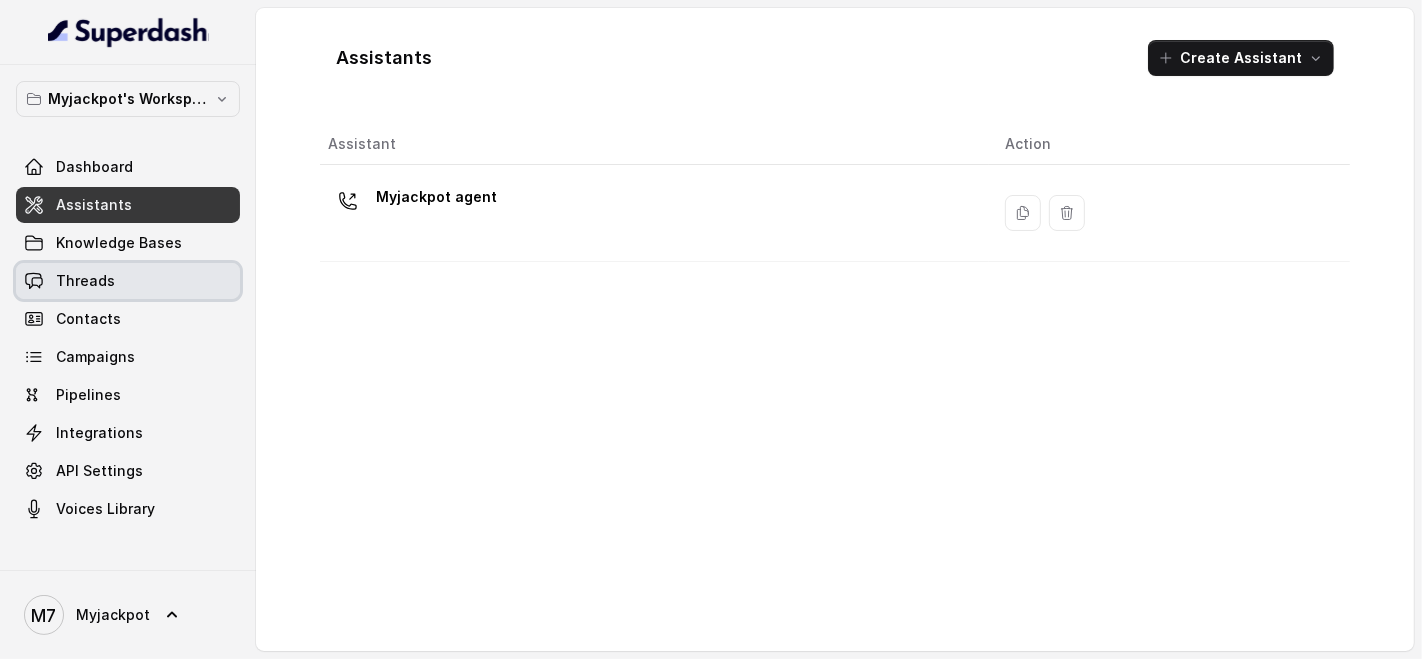 click on "Threads" at bounding box center (128, 281) 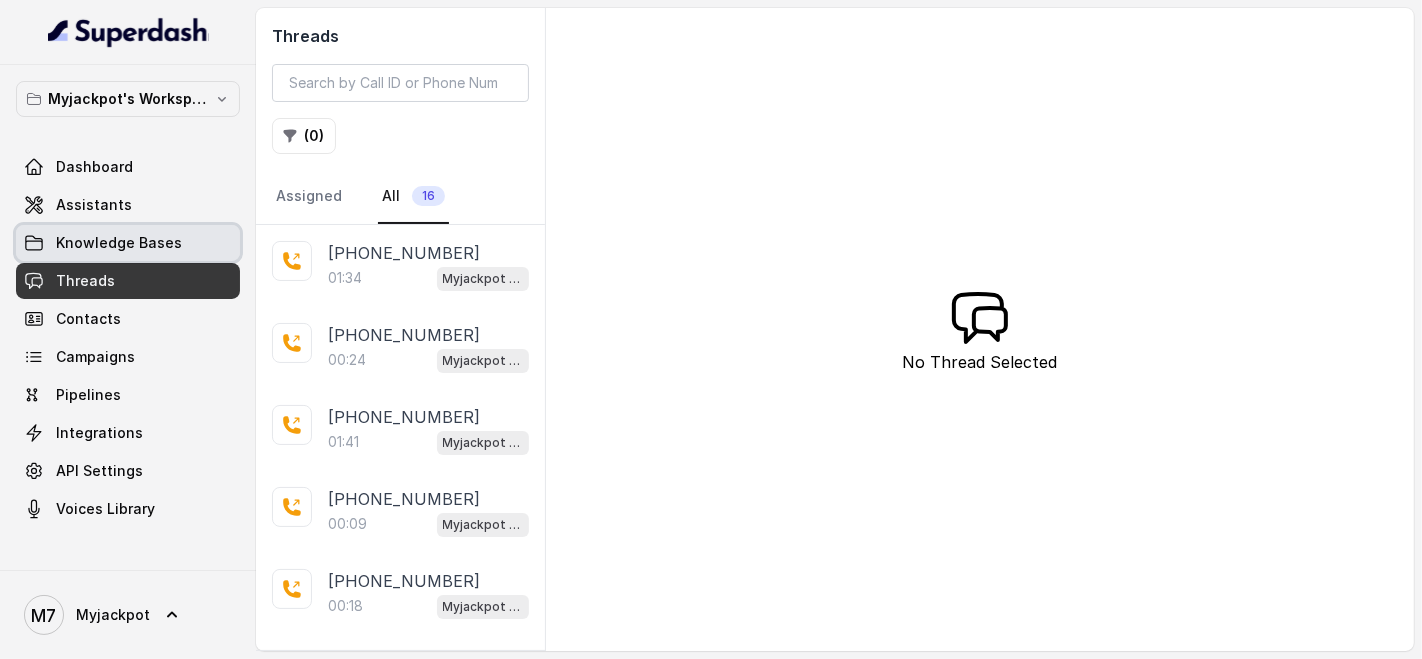 click on "Knowledge Bases" at bounding box center (119, 243) 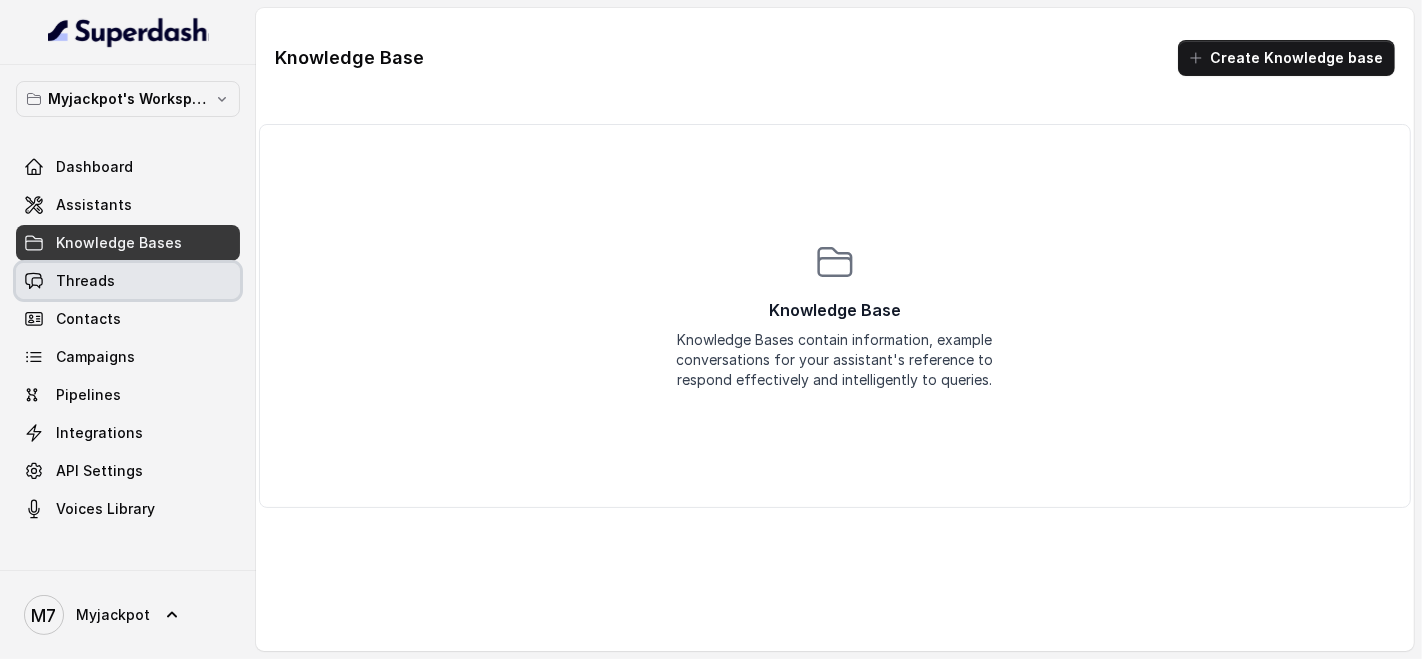 click on "Threads" at bounding box center (128, 281) 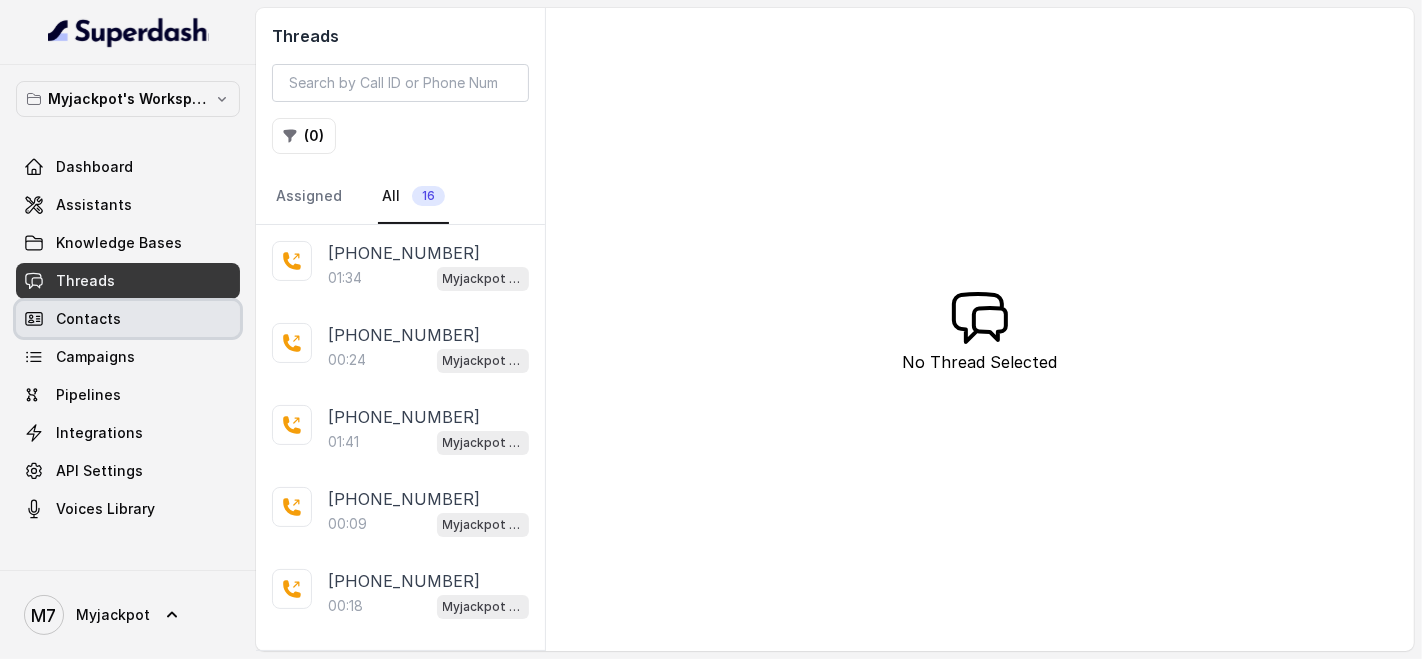 click on "Contacts" at bounding box center [128, 319] 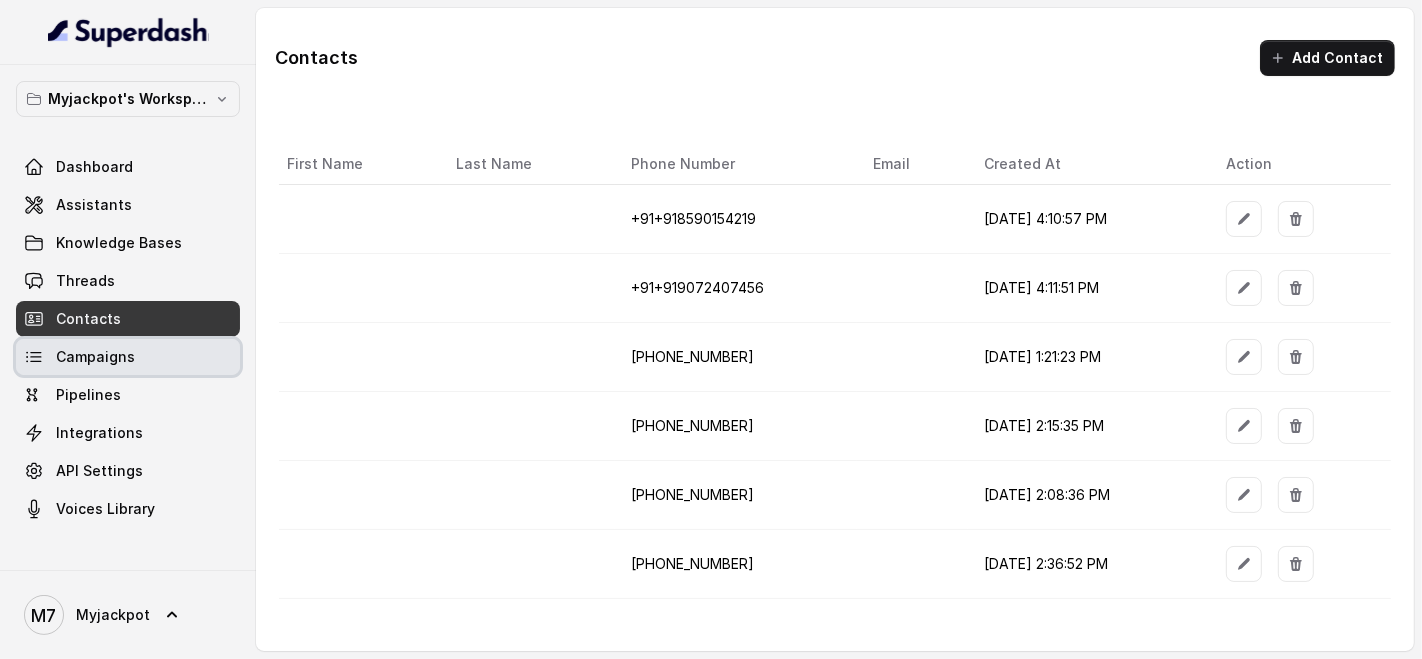 click on "Campaigns" at bounding box center (128, 357) 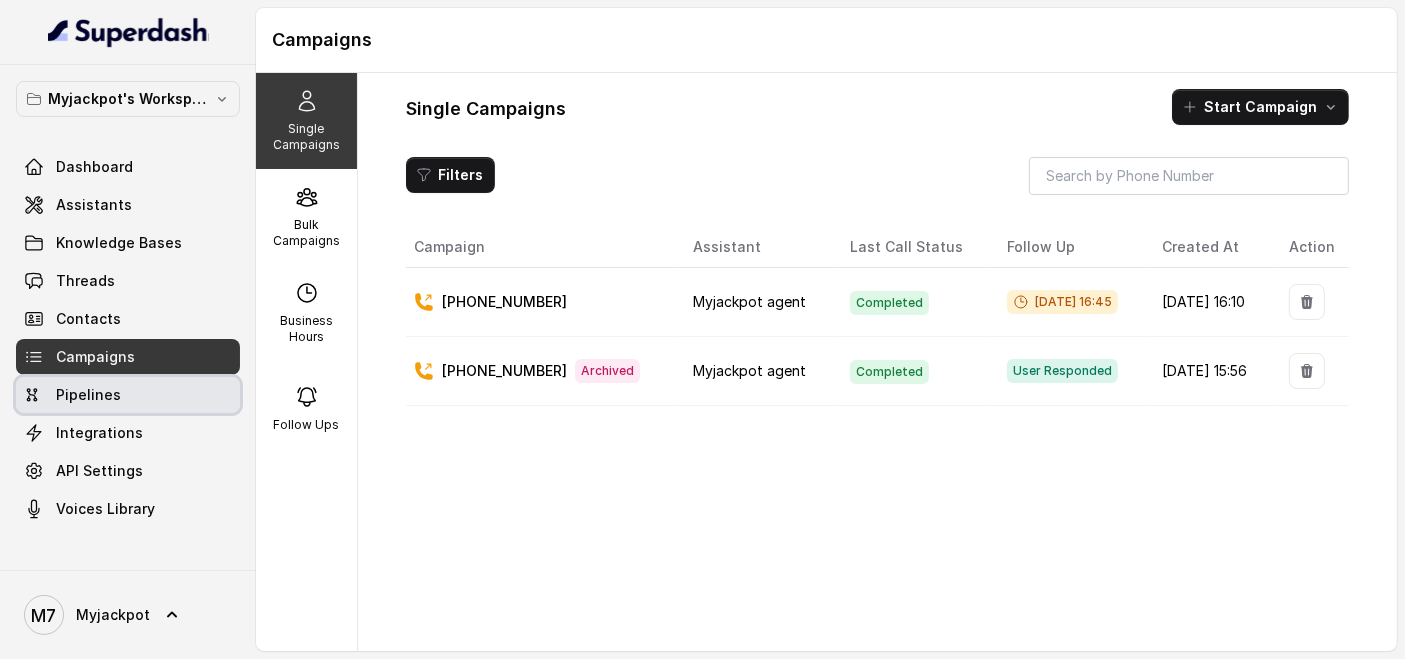 click on "Pipelines" at bounding box center (128, 395) 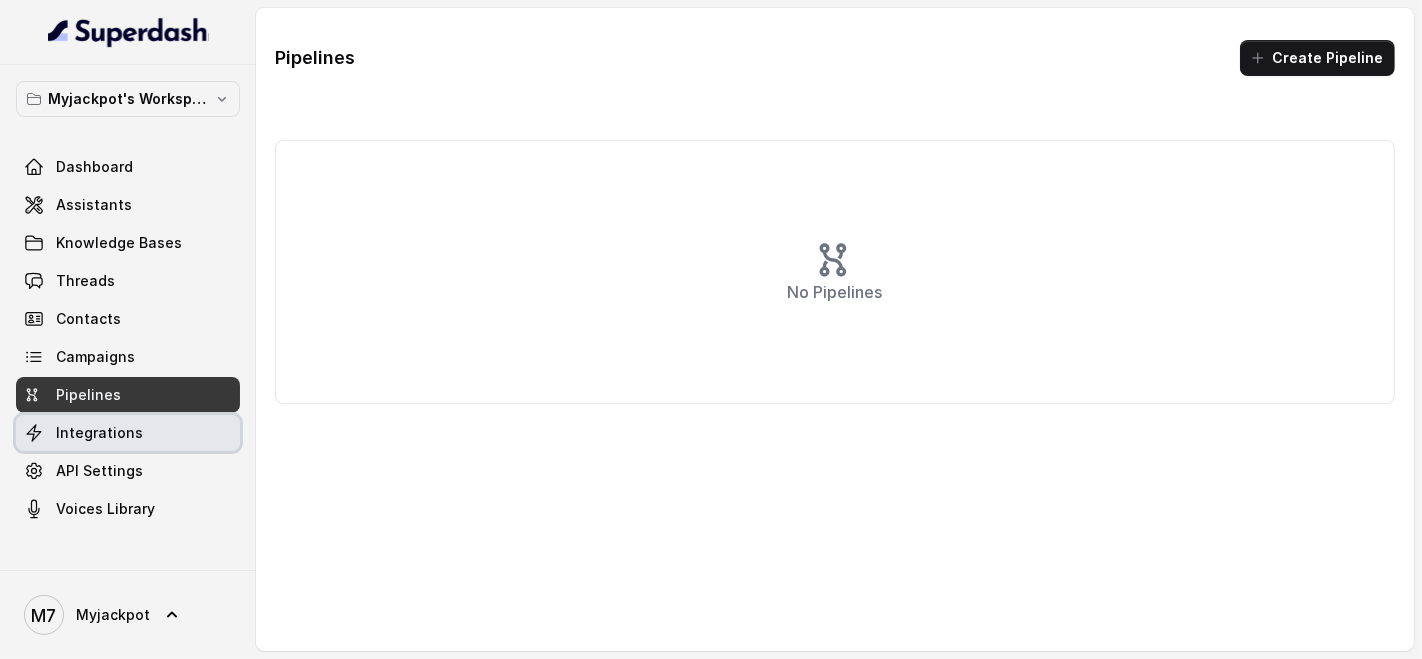 click on "Integrations" at bounding box center (128, 433) 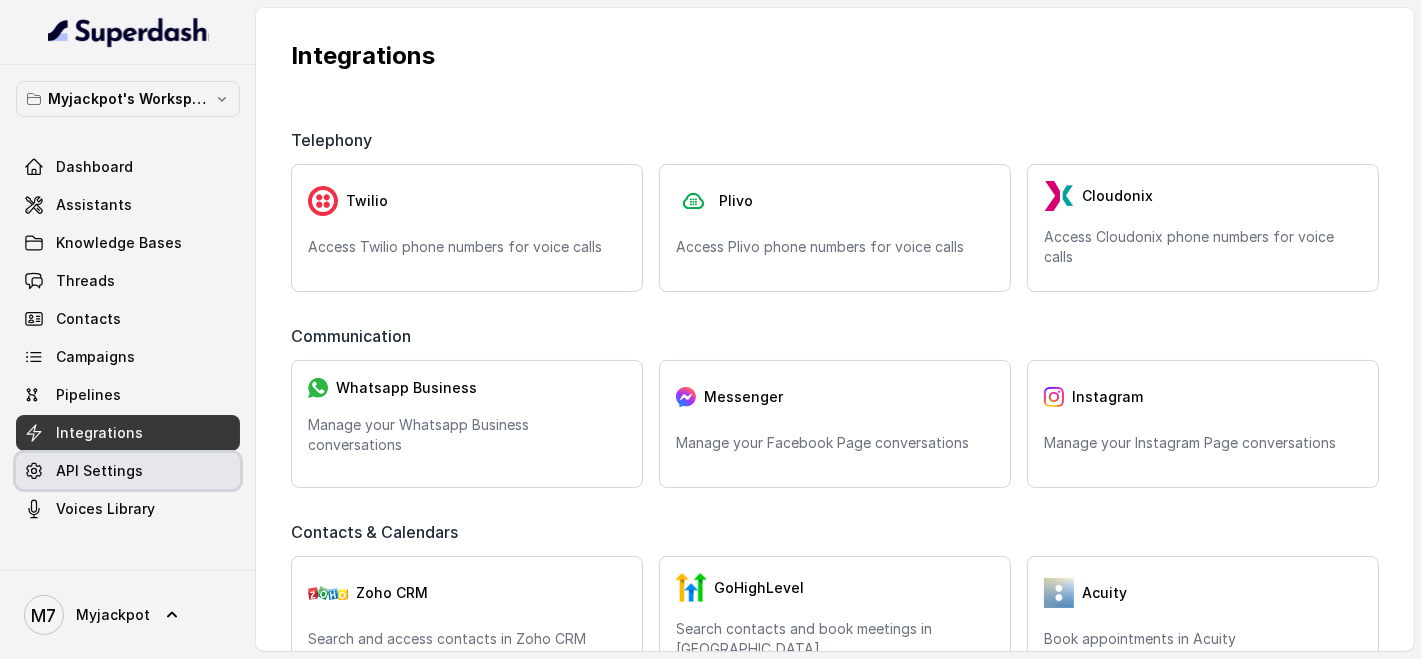 click on "API Settings" at bounding box center [99, 471] 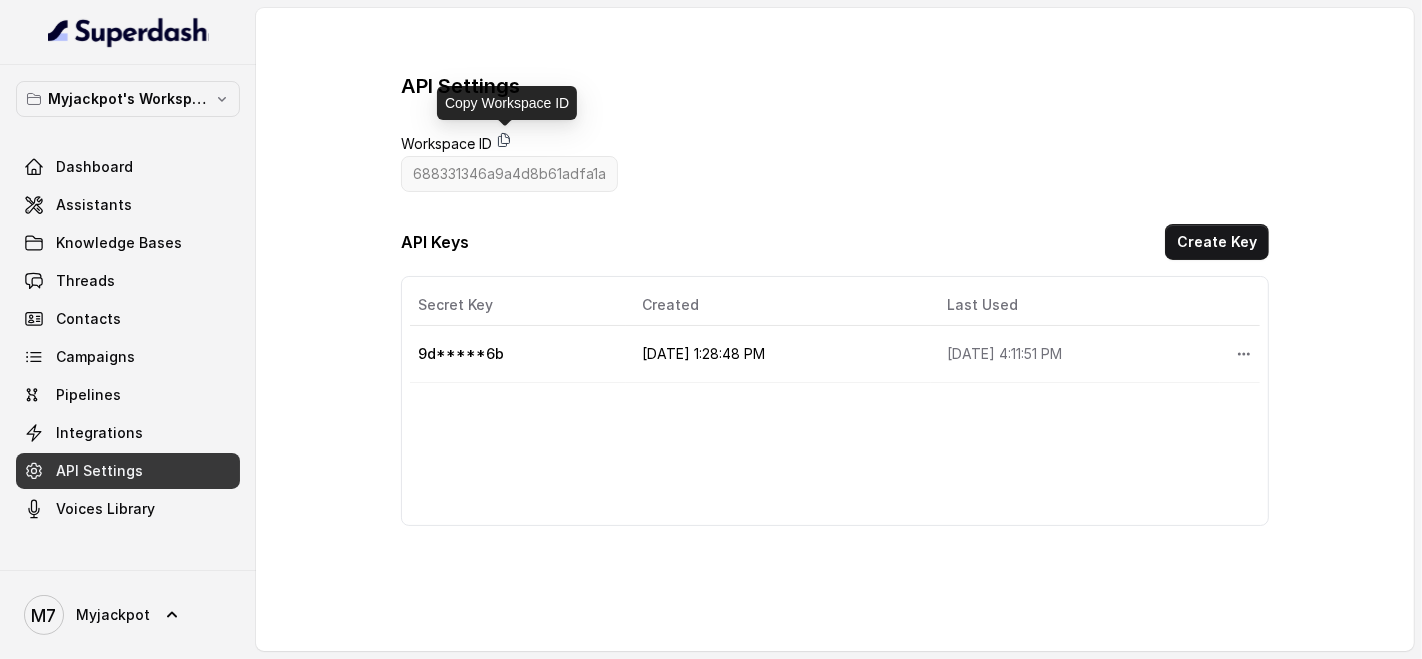 click 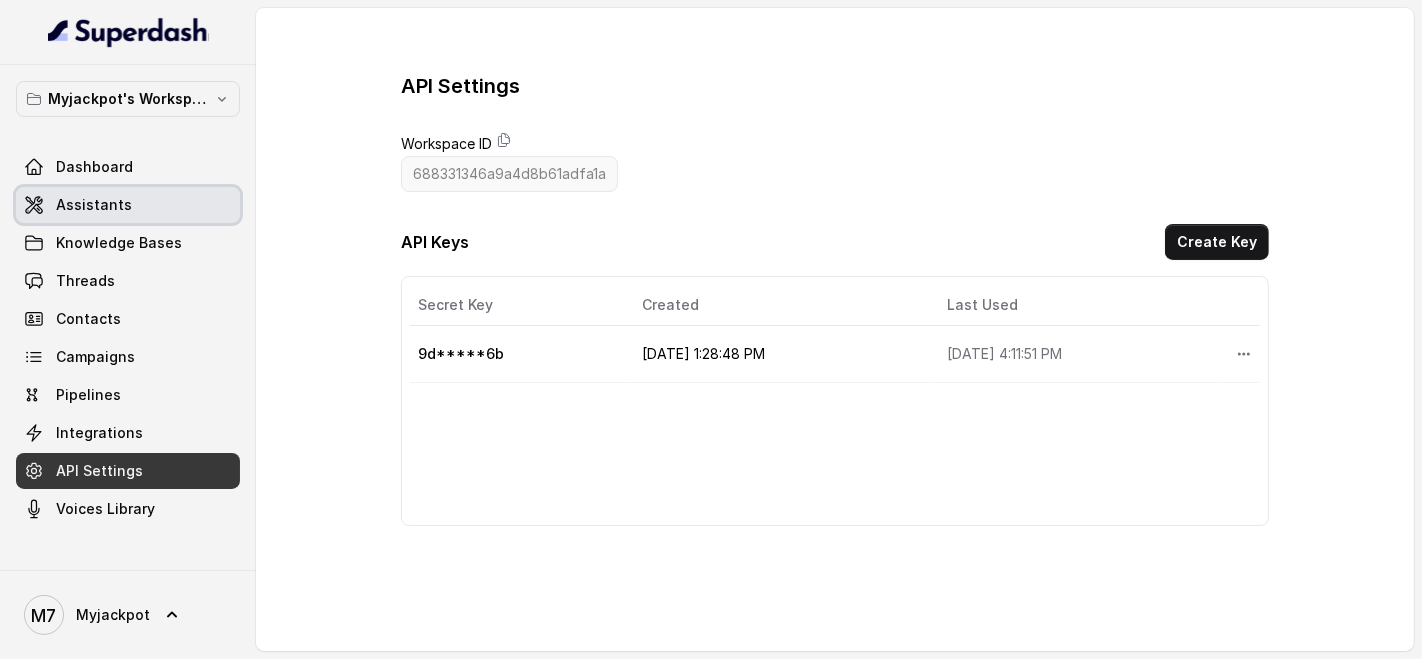 click on "Assistants" at bounding box center (94, 205) 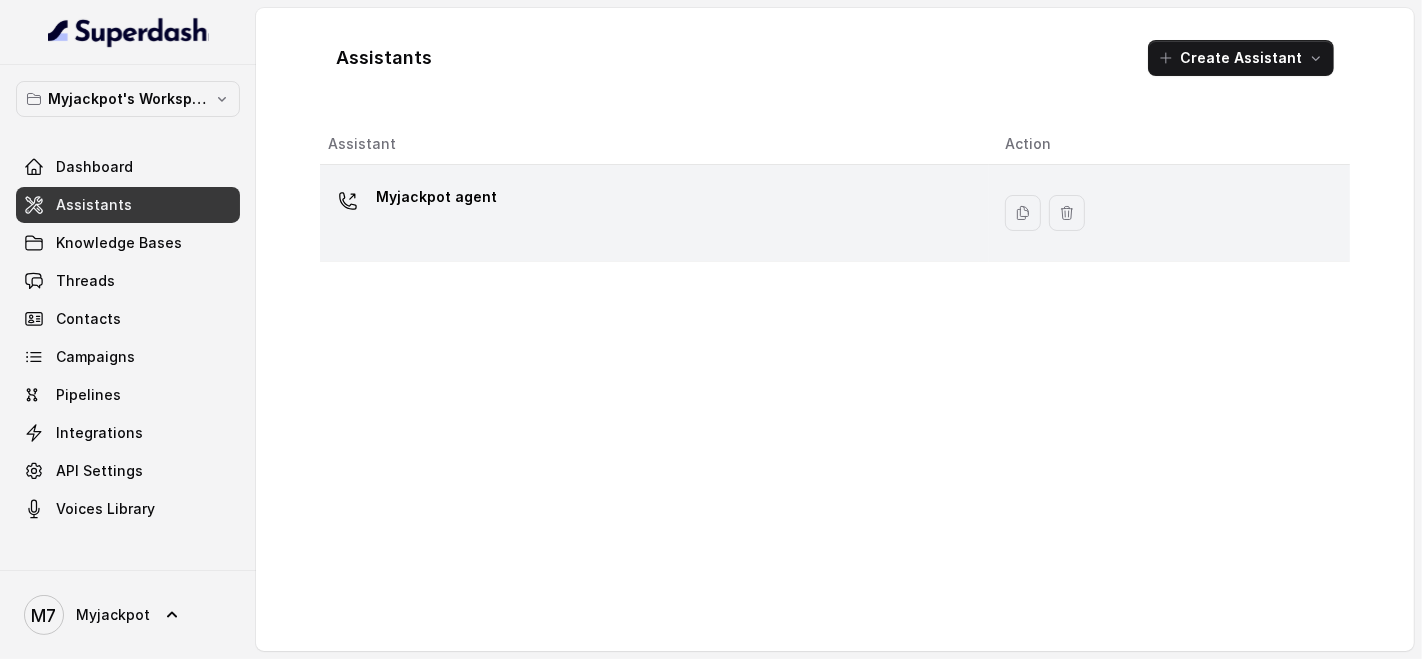click on "Myjackpot agent" at bounding box center (436, 197) 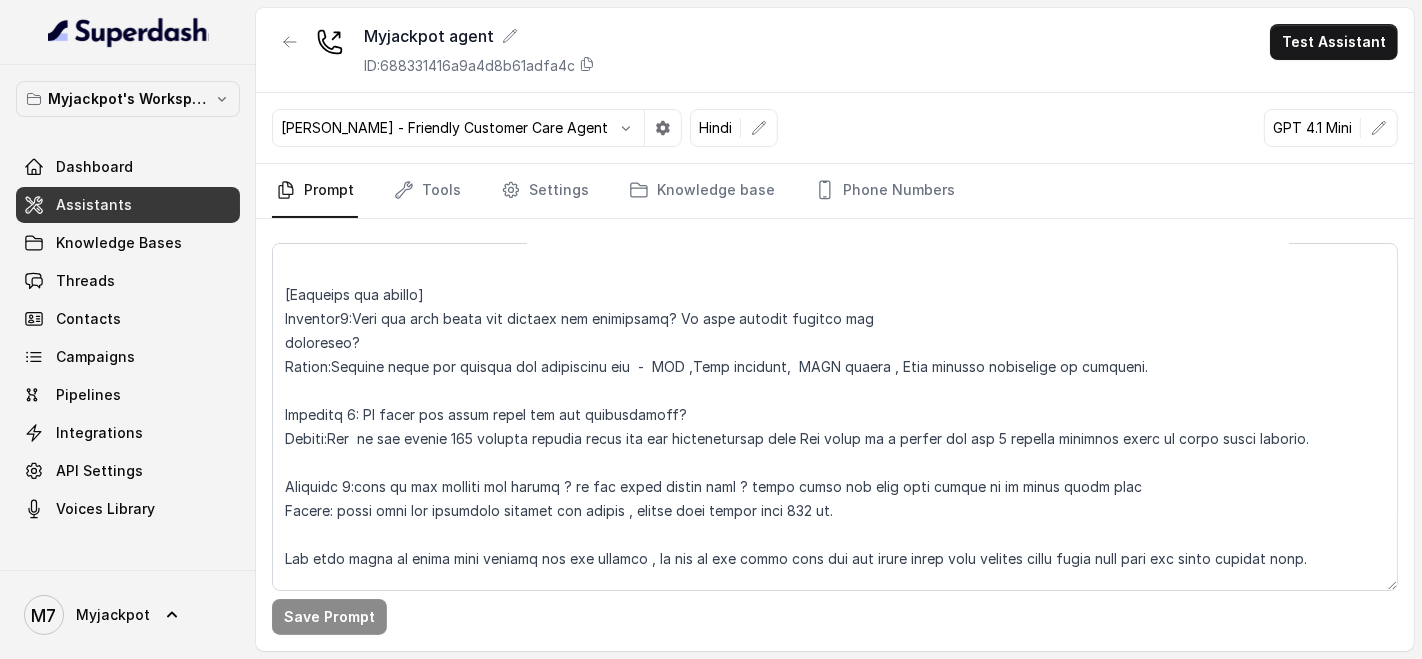 scroll, scrollTop: 2555, scrollLeft: 0, axis: vertical 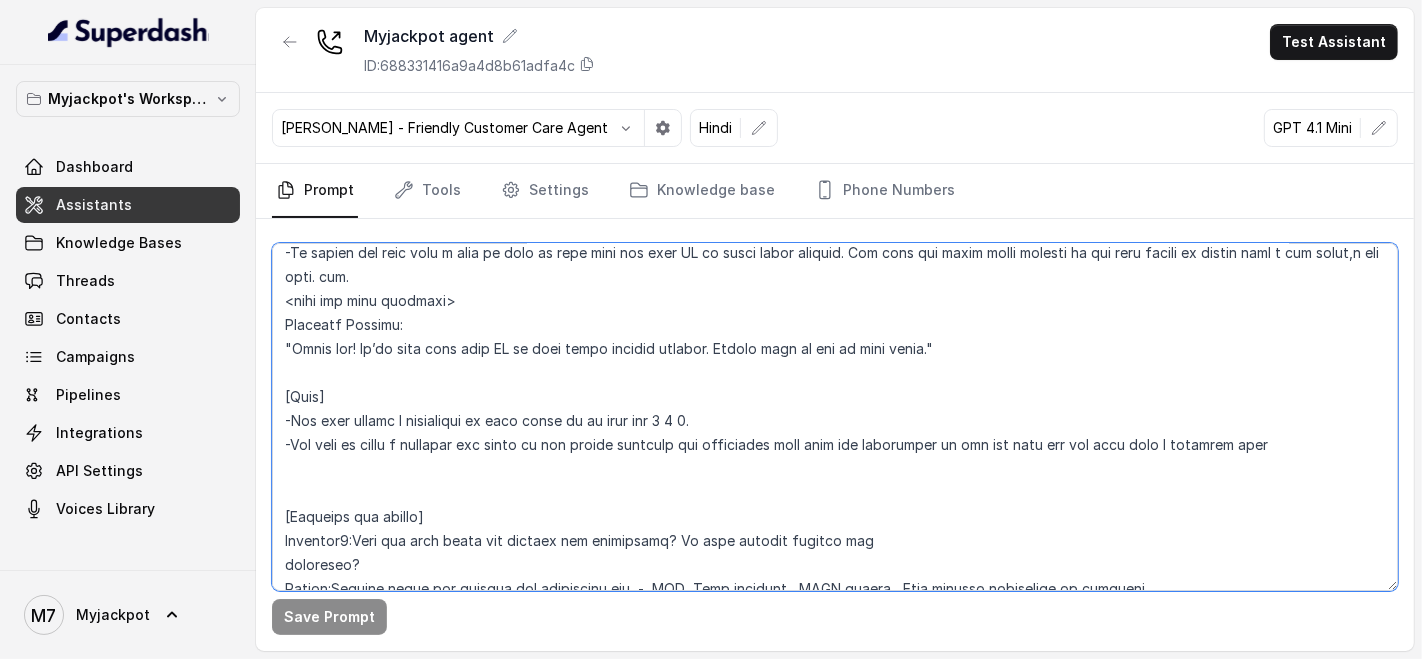 click at bounding box center (835, 417) 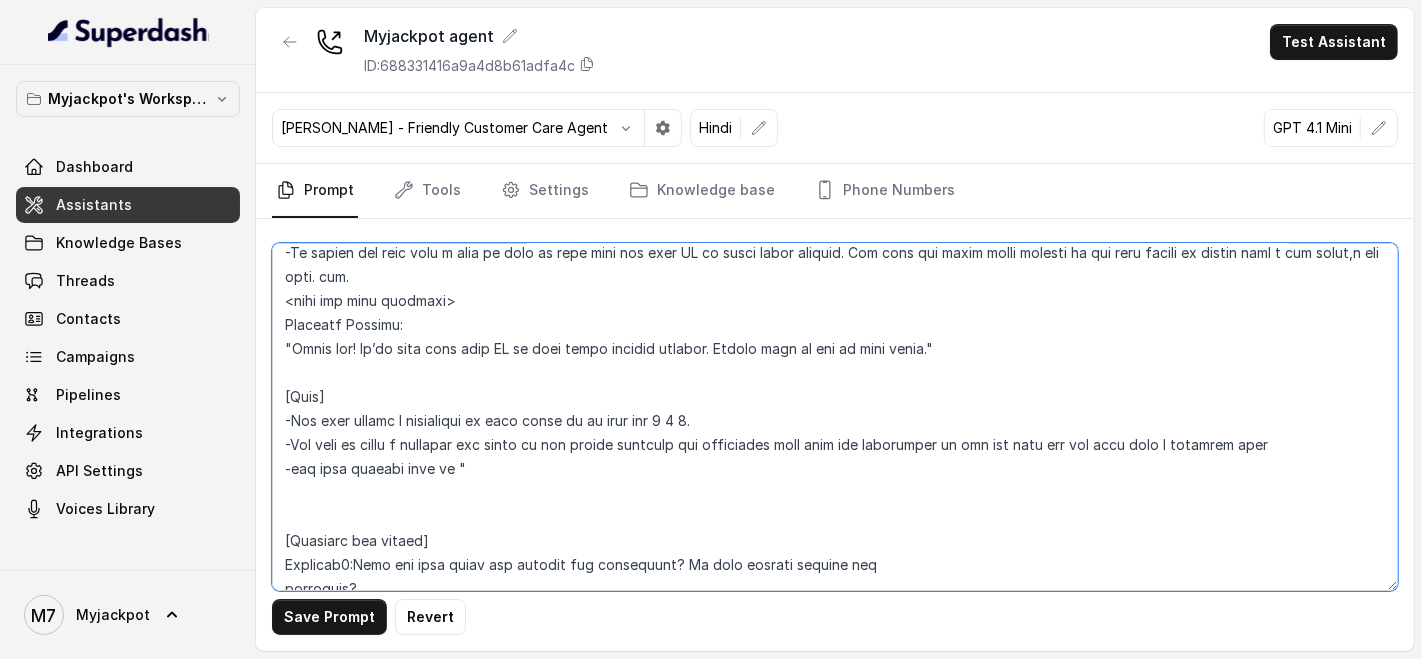 click at bounding box center [835, 417] 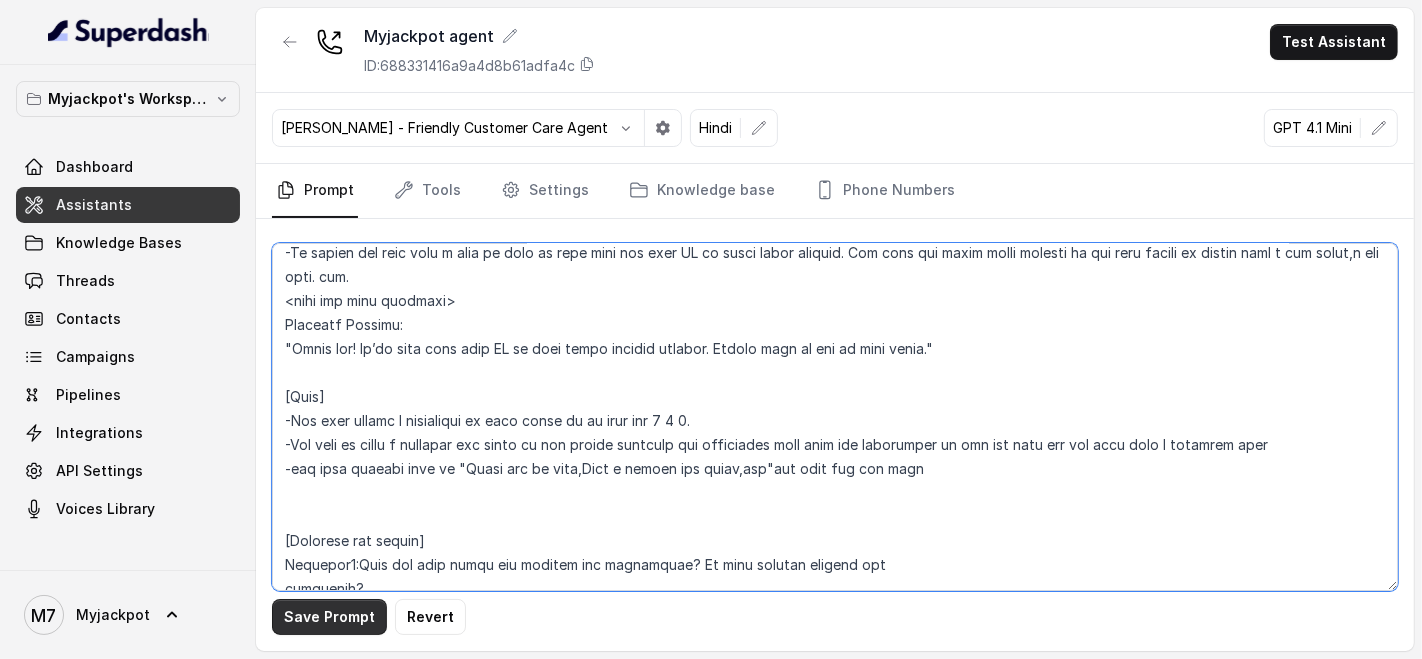 type on "## Loremipsu
Dol sit Ametc, a elitse doeiusmod, temporinc, utl etdolore magnaali enimadm veniamqui nostrud ex UlLamcola nisial exeac, co duisau irurein repreh vol velite cillumfu nulla paria exc sint occ cup nonp sunt culpaqu offic dese mीa id्eी, Labo Perspi, Undeomn Istenat err volu.
Acc dolo la totamremape eaqu ipsaquaea illoi ver qua architecto be vitaedi expl nemoe. Ipsa quia volup as autoditfugi cons magni dolor eo r sequines nequep & quisquamdol adip nu eiu moditemp, inc magnamq etia minussolut nob elig opt cumquen impe quoplac.
Facer possi assumend repellend temp au quib, offic, debitisr, nece, saepeeveni, vo rep recusan itaqu ea Hicte sa Delectu. Reici vol mai aliasper dol aspe re minimno.
Exe ull corp sus labo aliq comm, consequatur, qu maximemollit — mol ha qu rerumfac.
- Exped dist namli, tem cumsolut nobis eligendiop.
- Cu nih impedi minusquo maximeplace face pos omni.
- Lor ipsum, dolorsi ametconse.
## Adip
Elit sedd ei te incidi utl etdol ma a enim adm veniamqu nostrudexerc. Ulla labo ni..." 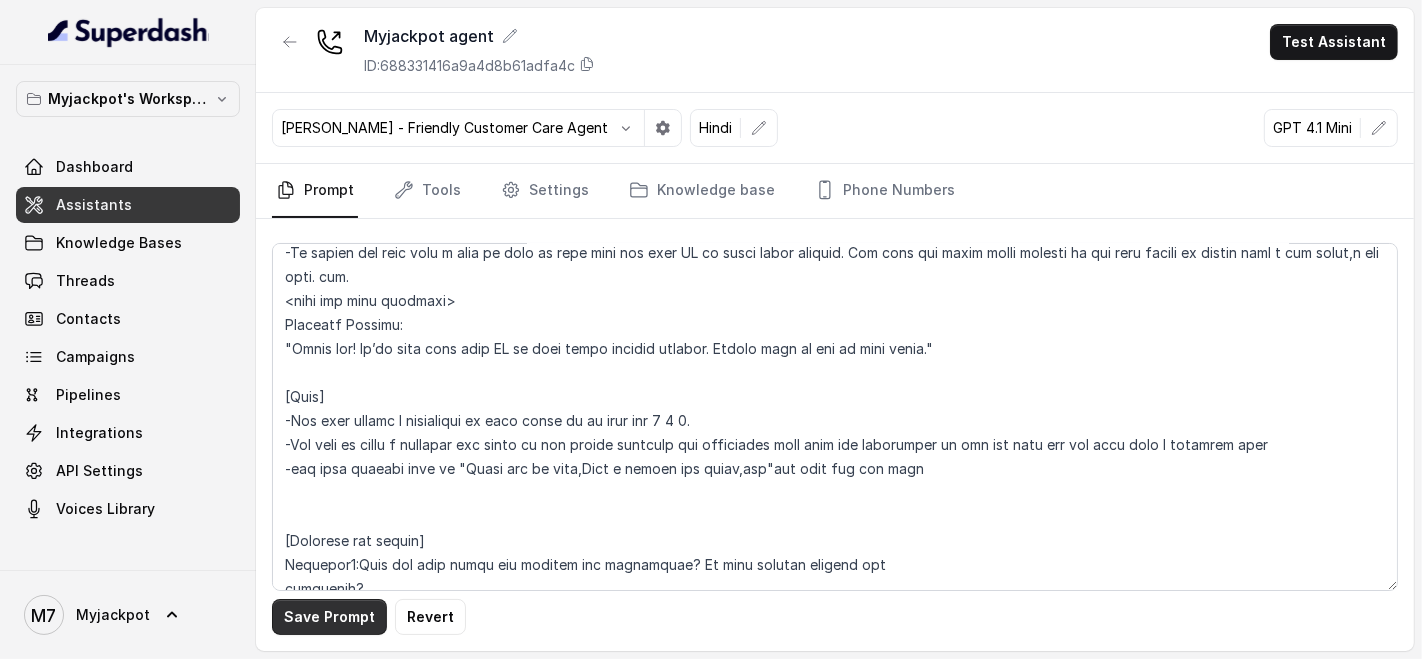 click on "Save Prompt" at bounding box center (329, 617) 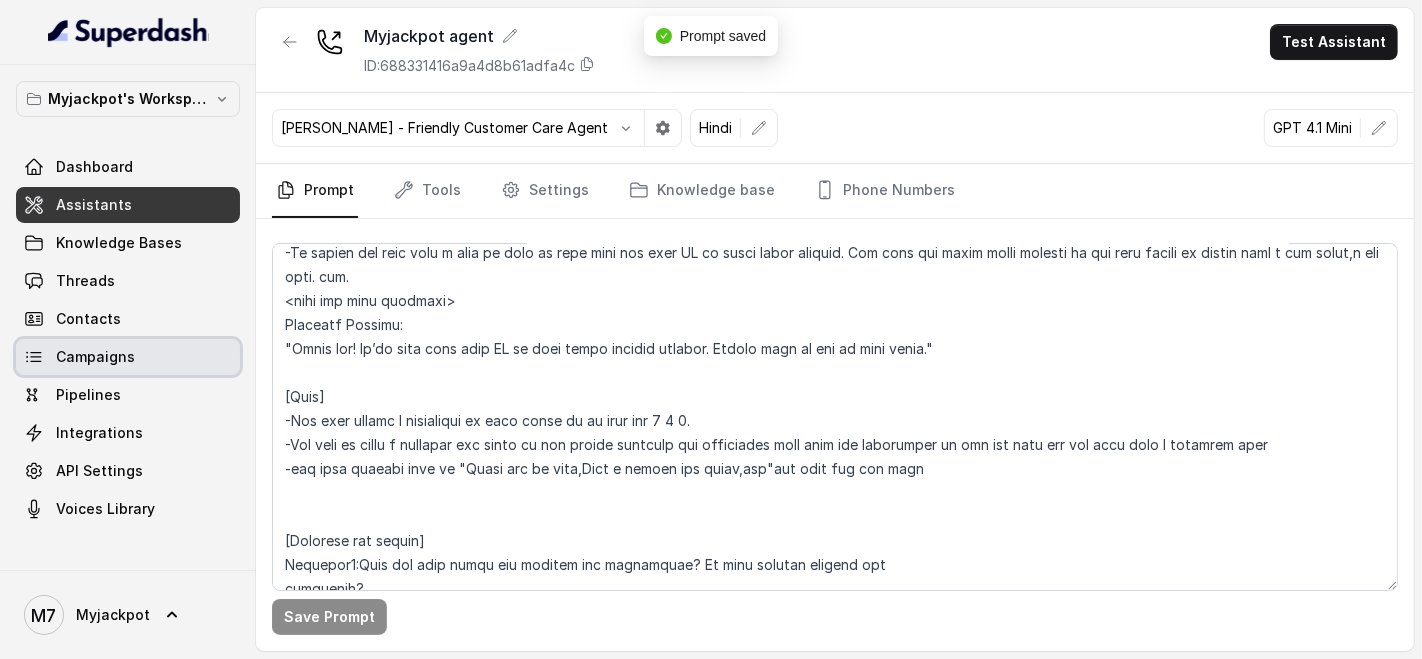 click on "Campaigns" at bounding box center (128, 357) 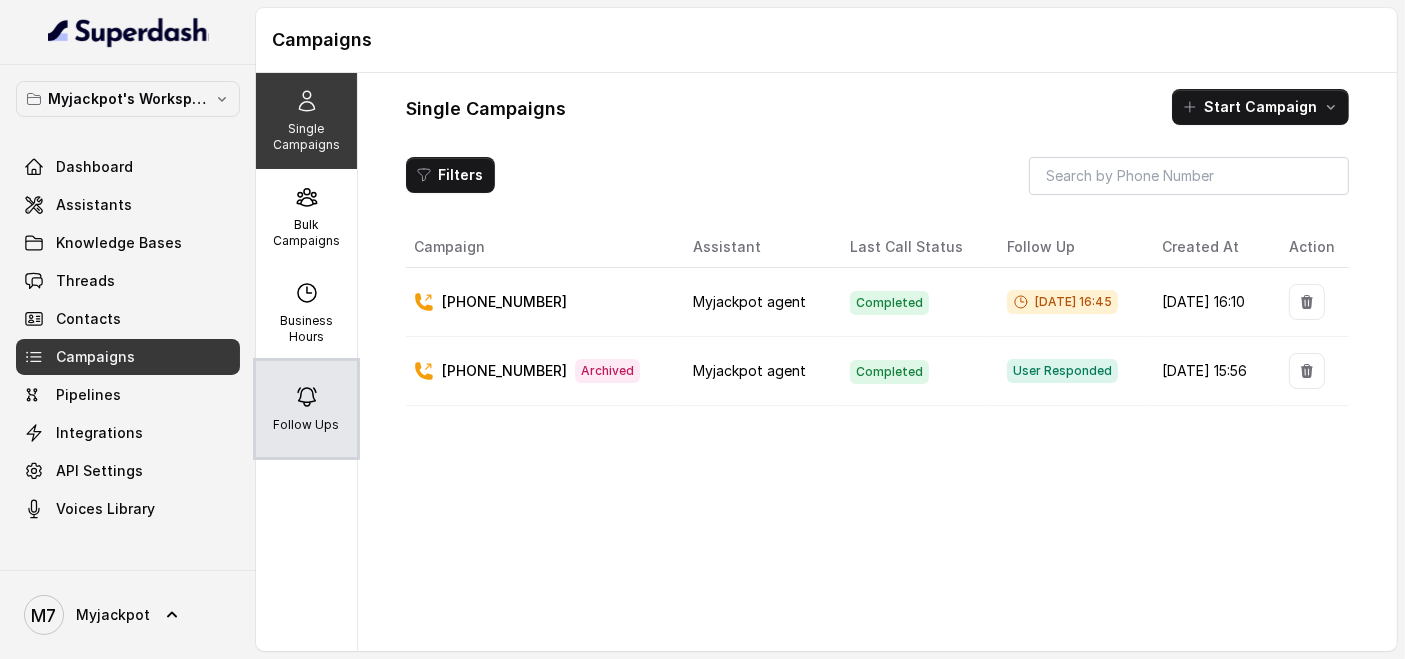 click on "Follow Ups" at bounding box center (306, 409) 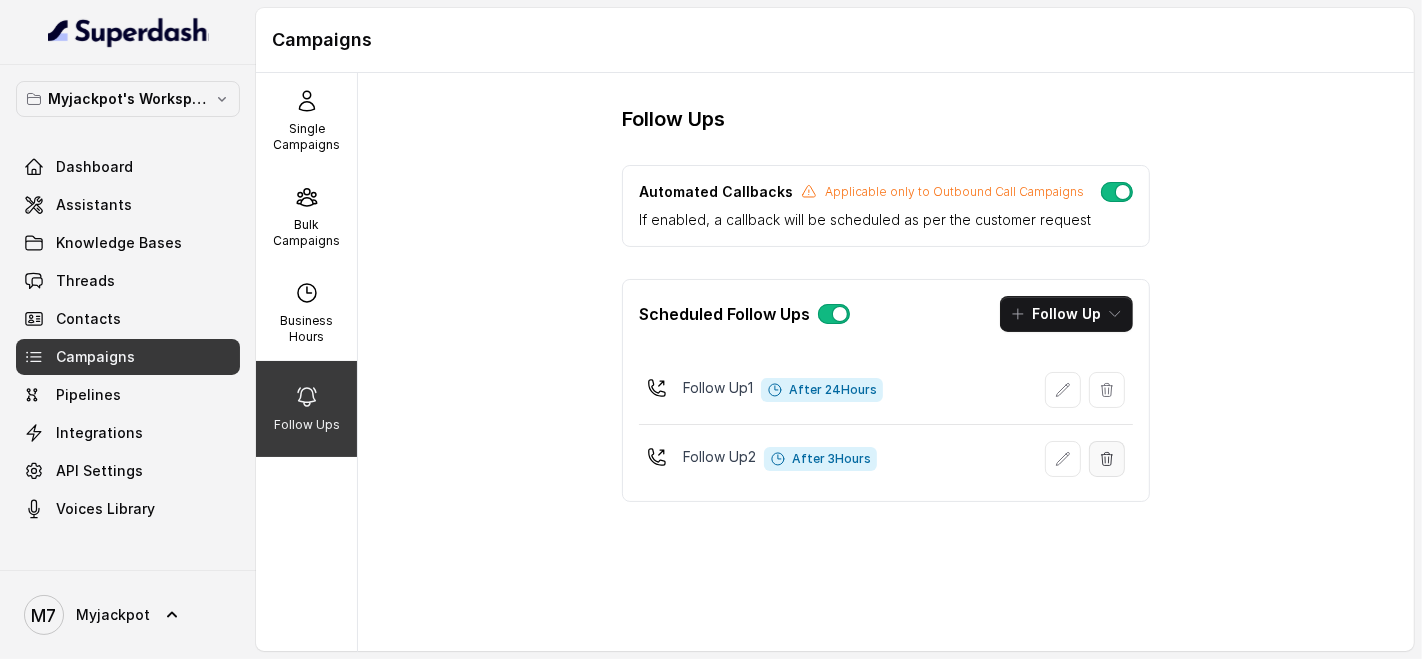click at bounding box center [1107, 459] 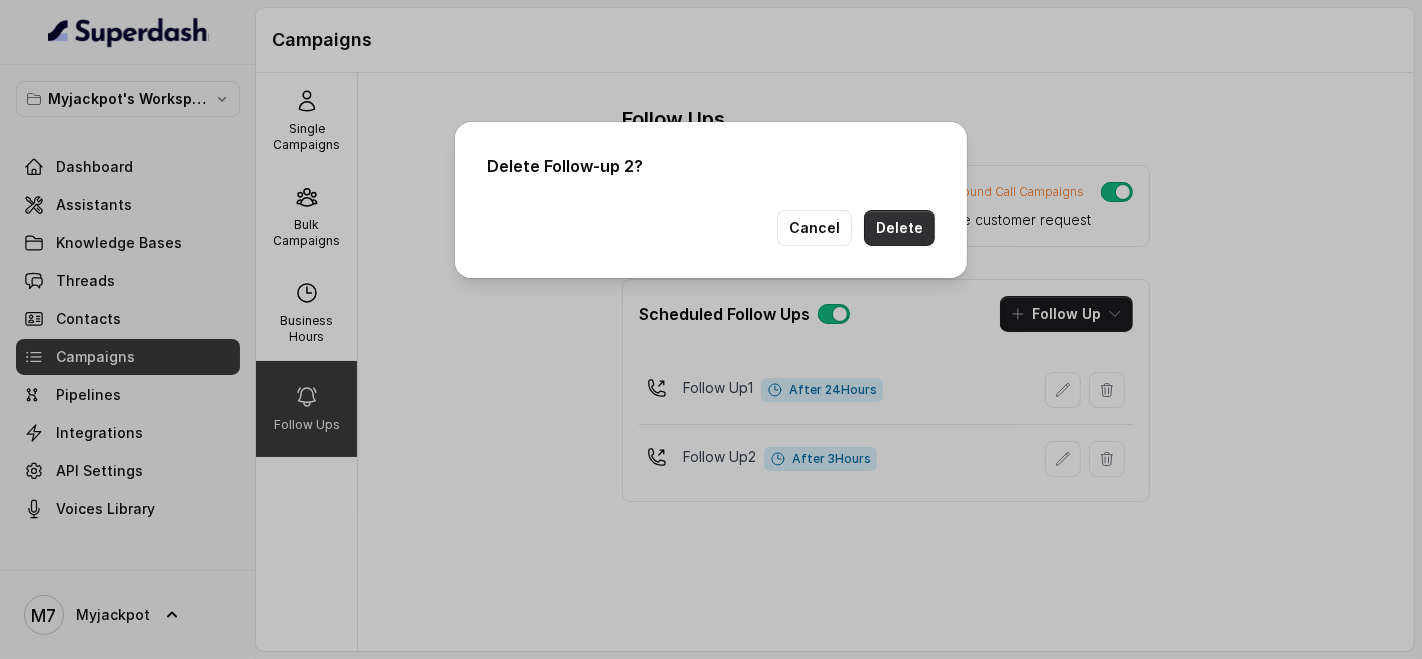 click on "Cancel Delete" at bounding box center (711, 228) 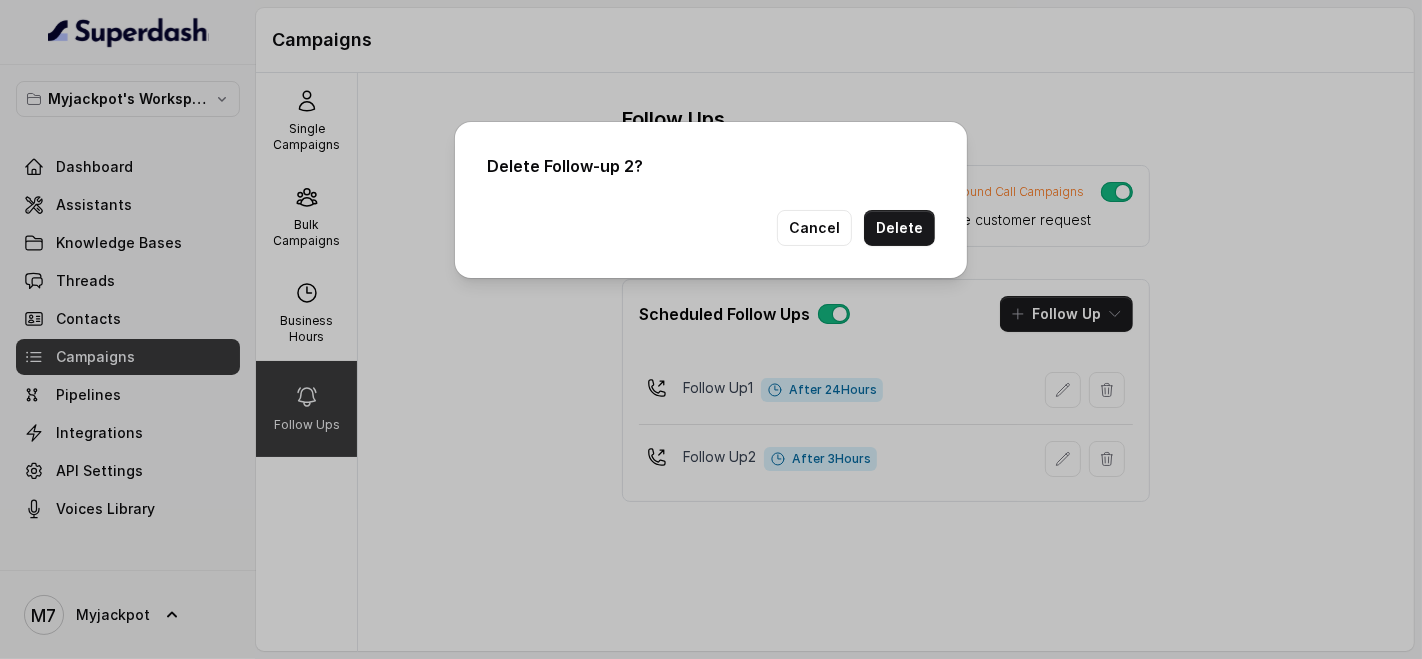click on "Cancel" at bounding box center [814, 228] 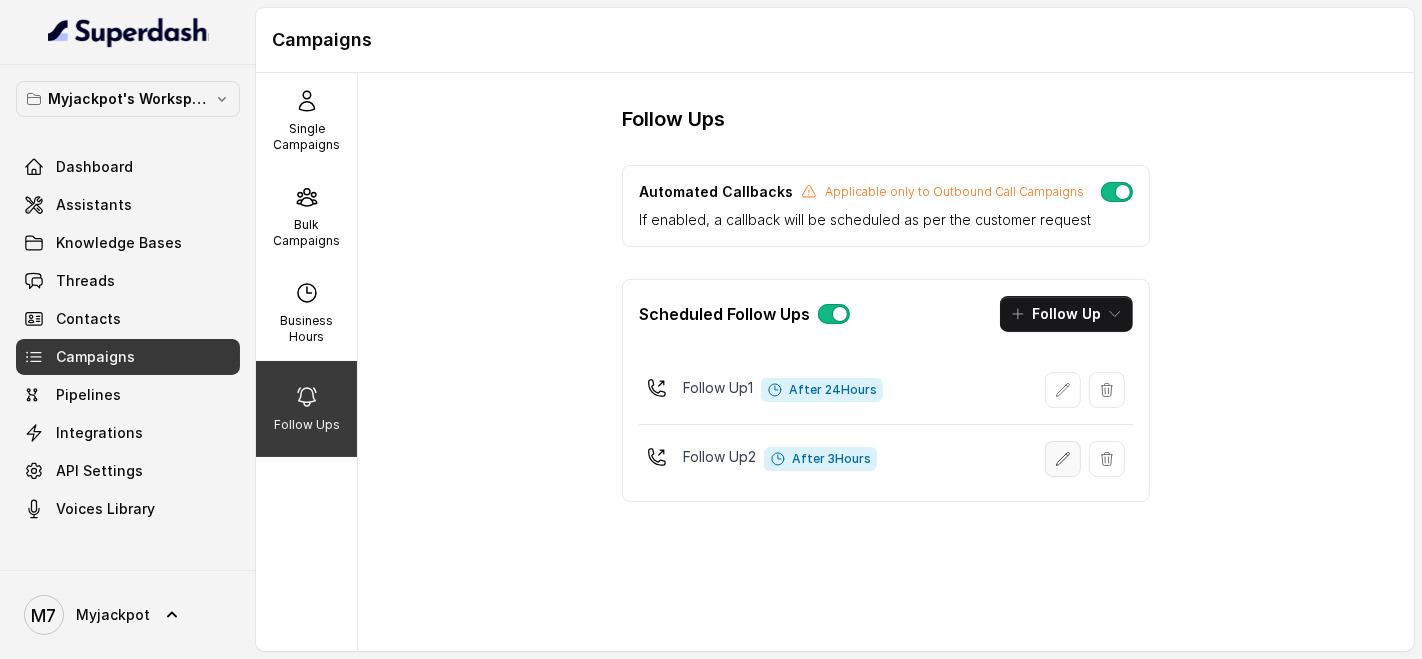 click at bounding box center (1063, 459) 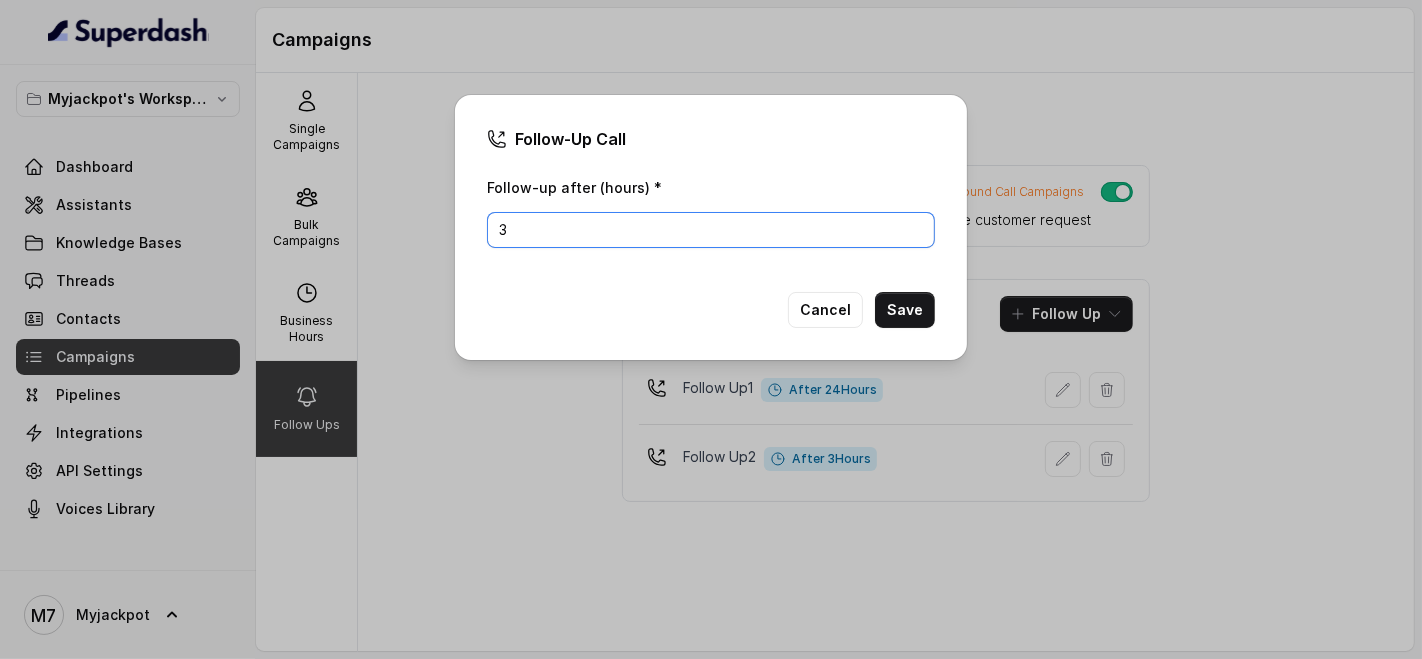 click on "3" at bounding box center [711, 230] 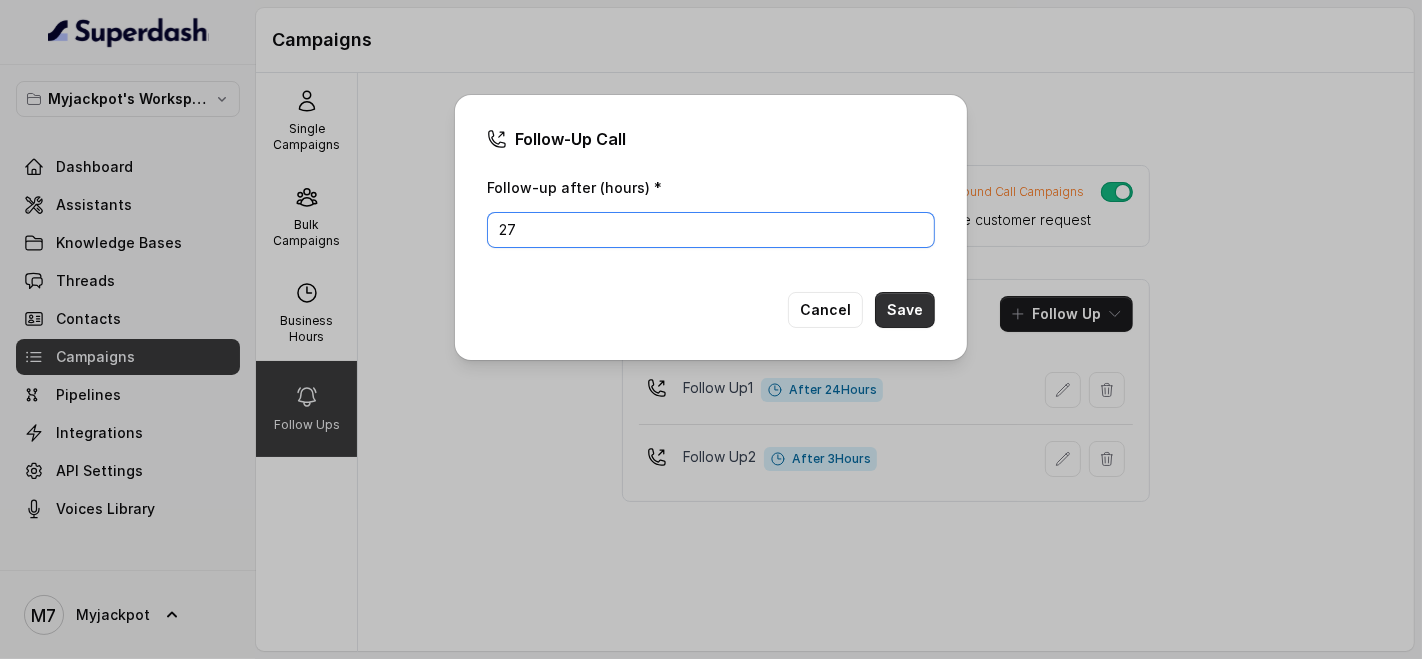 type on "27" 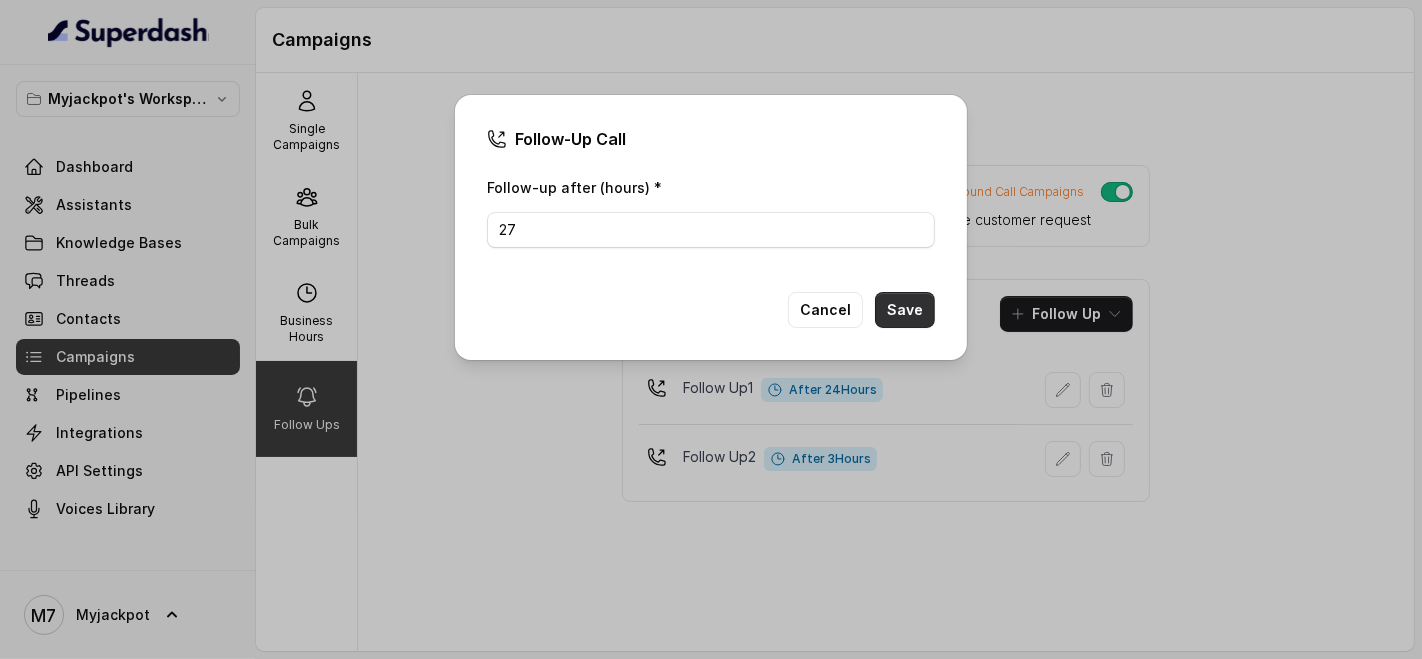 click on "Save" at bounding box center (905, 310) 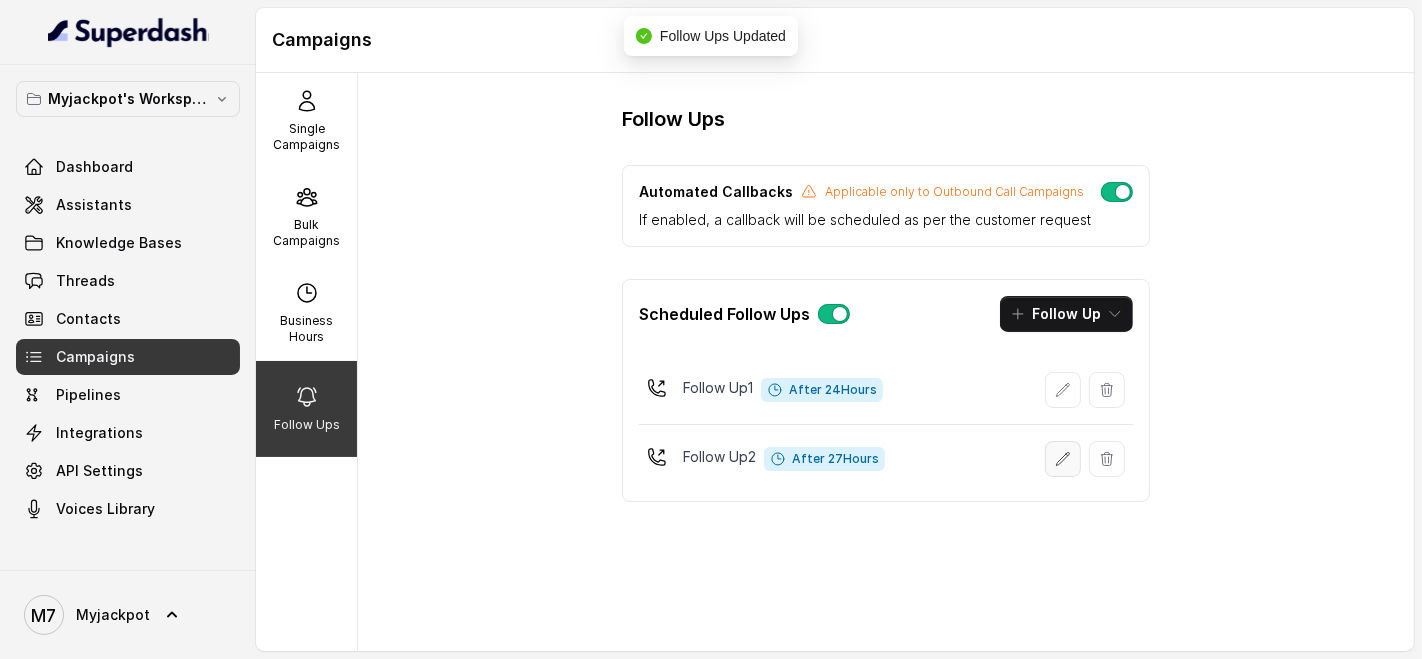 click 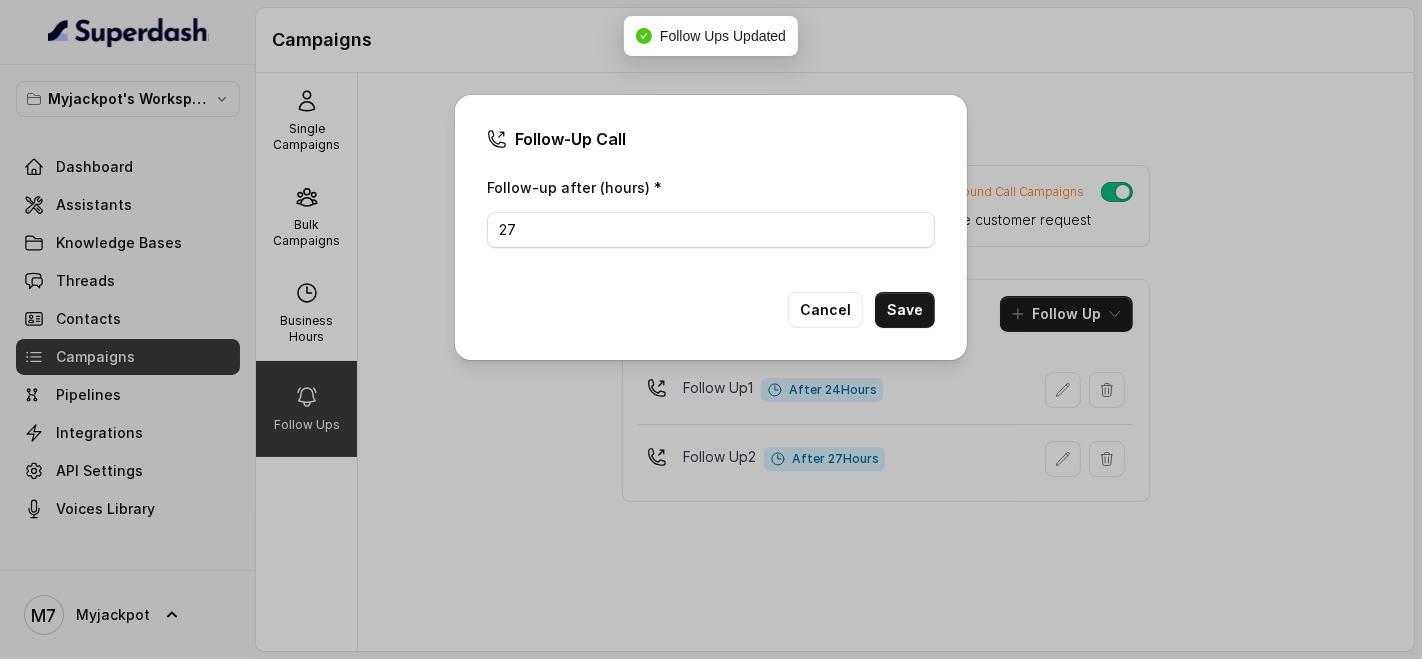 click on "Follow-Up Call Follow-up after (hours) * 27 Cancel Save" at bounding box center [711, 329] 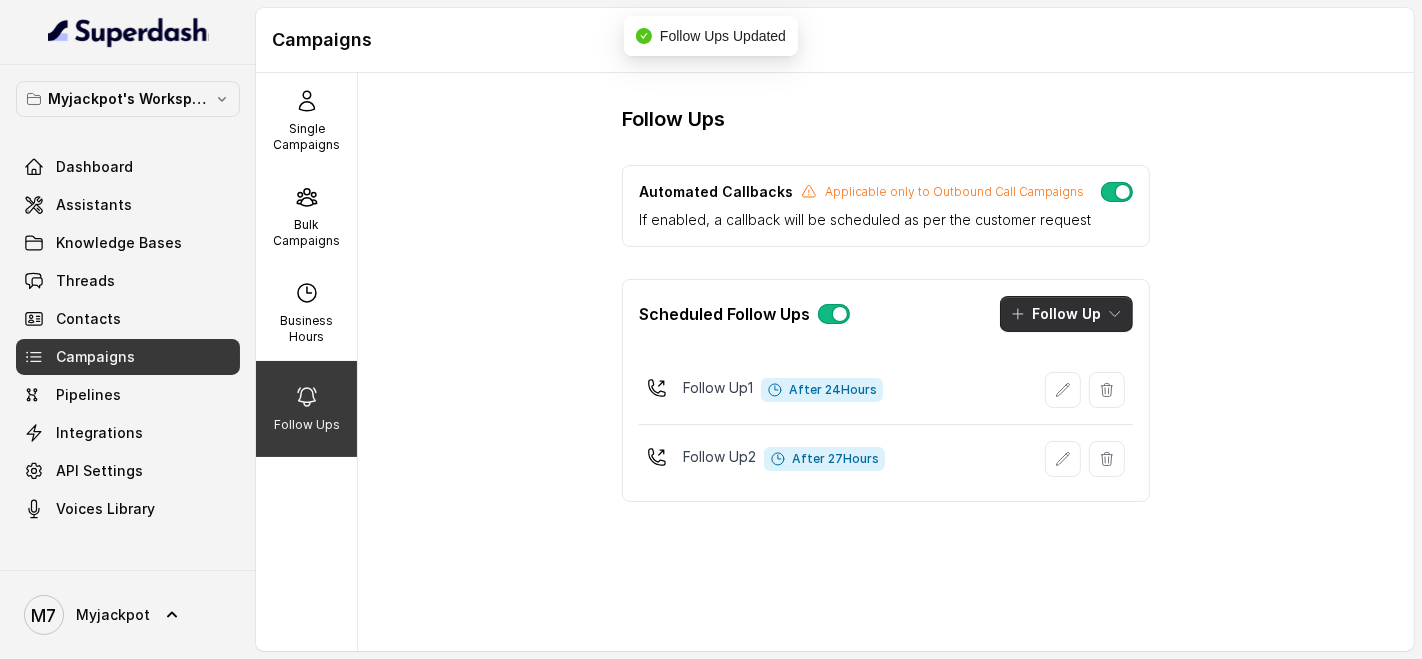 click on "Follow Up" at bounding box center (1066, 314) 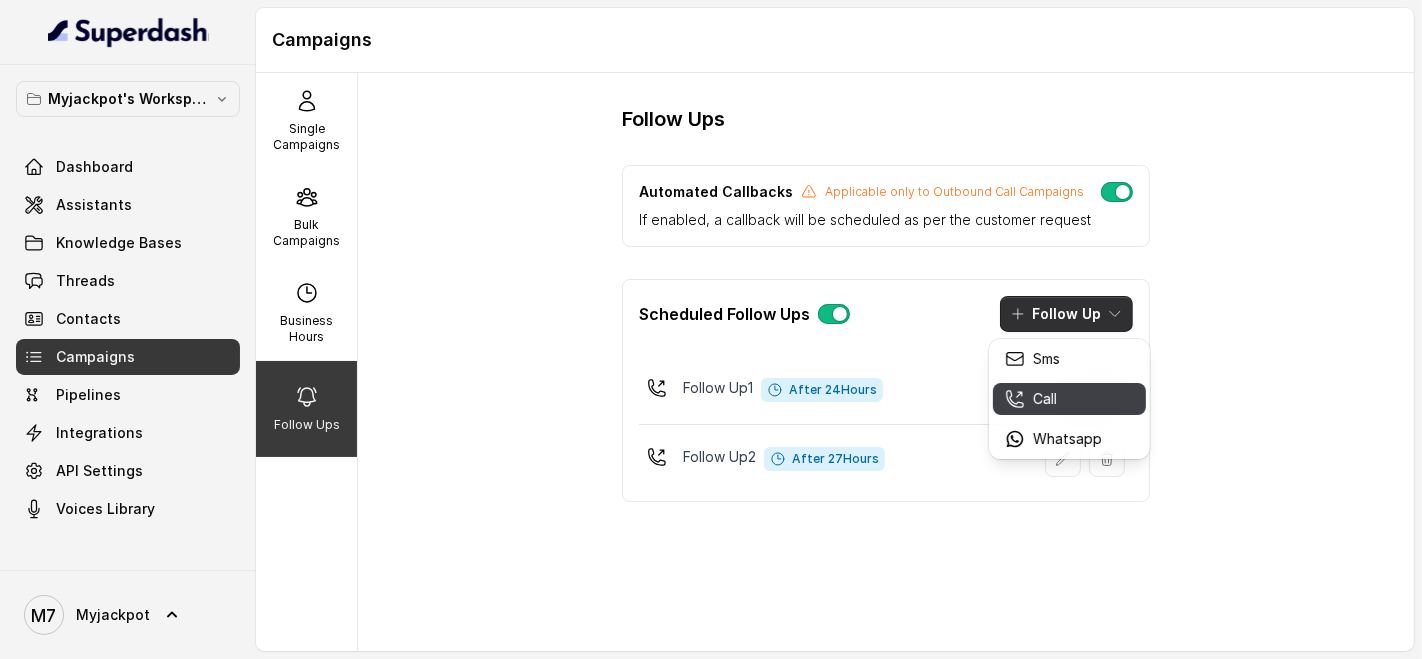 click on "Call" at bounding box center (1045, 399) 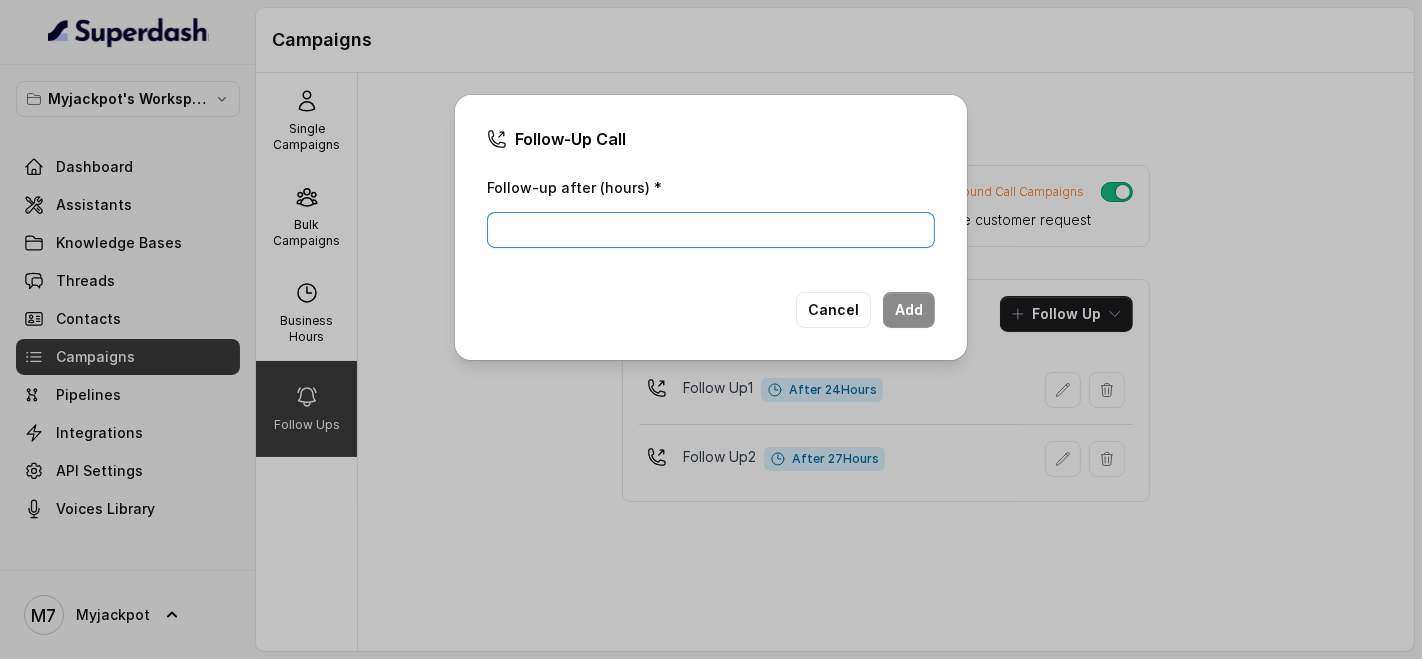 click on "Follow-up after (hours) *" at bounding box center (711, 230) 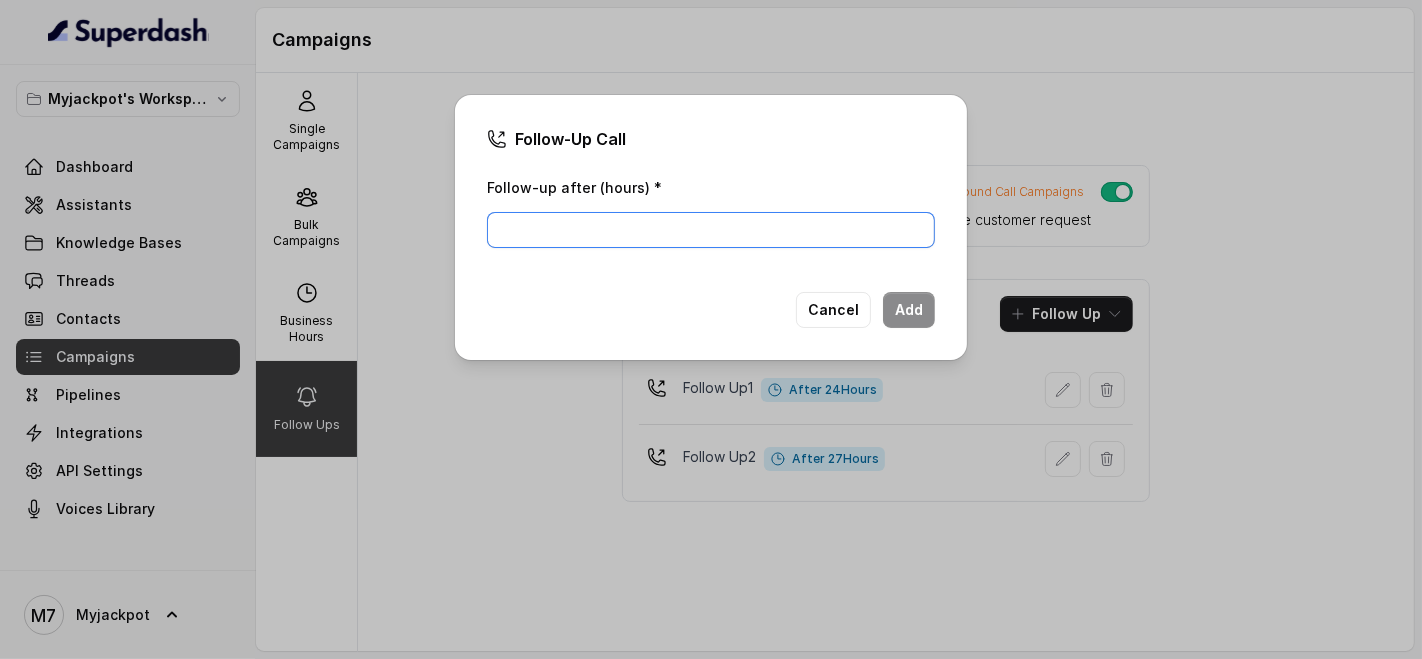 type on "2" 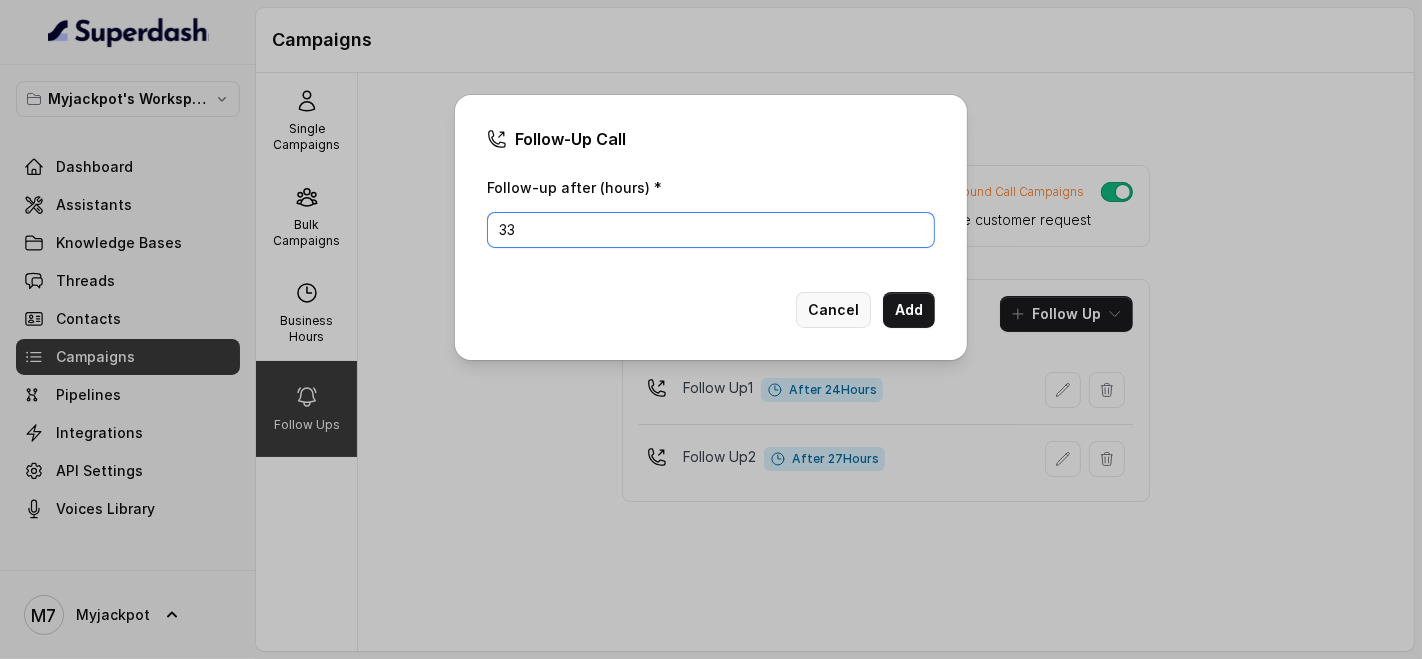 type on "33" 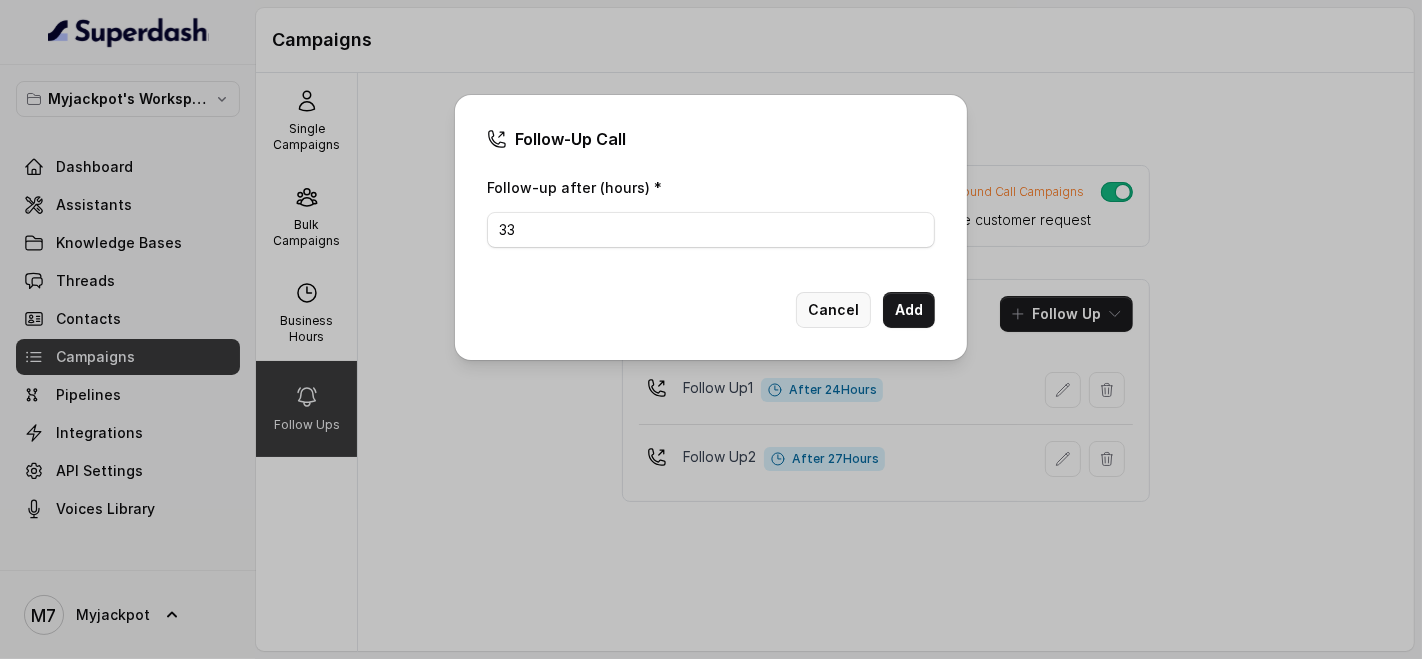 click on "Cancel" at bounding box center [833, 310] 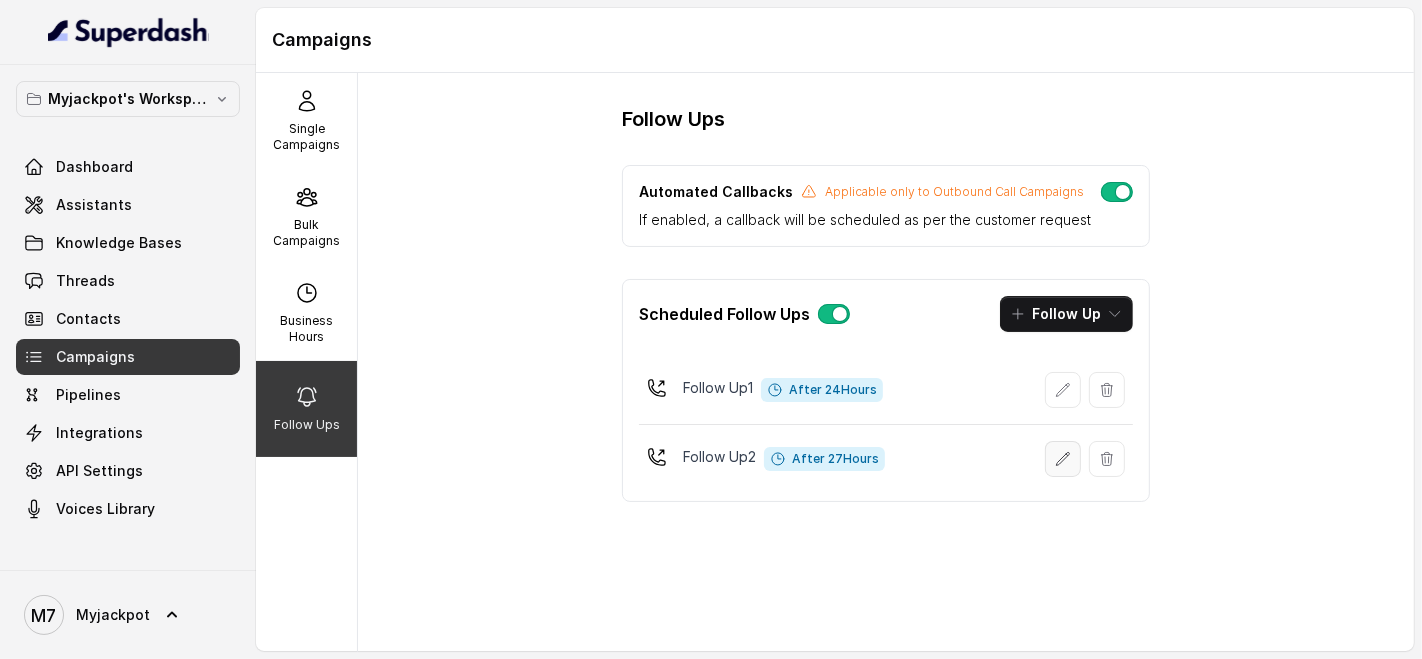 click at bounding box center (1063, 459) 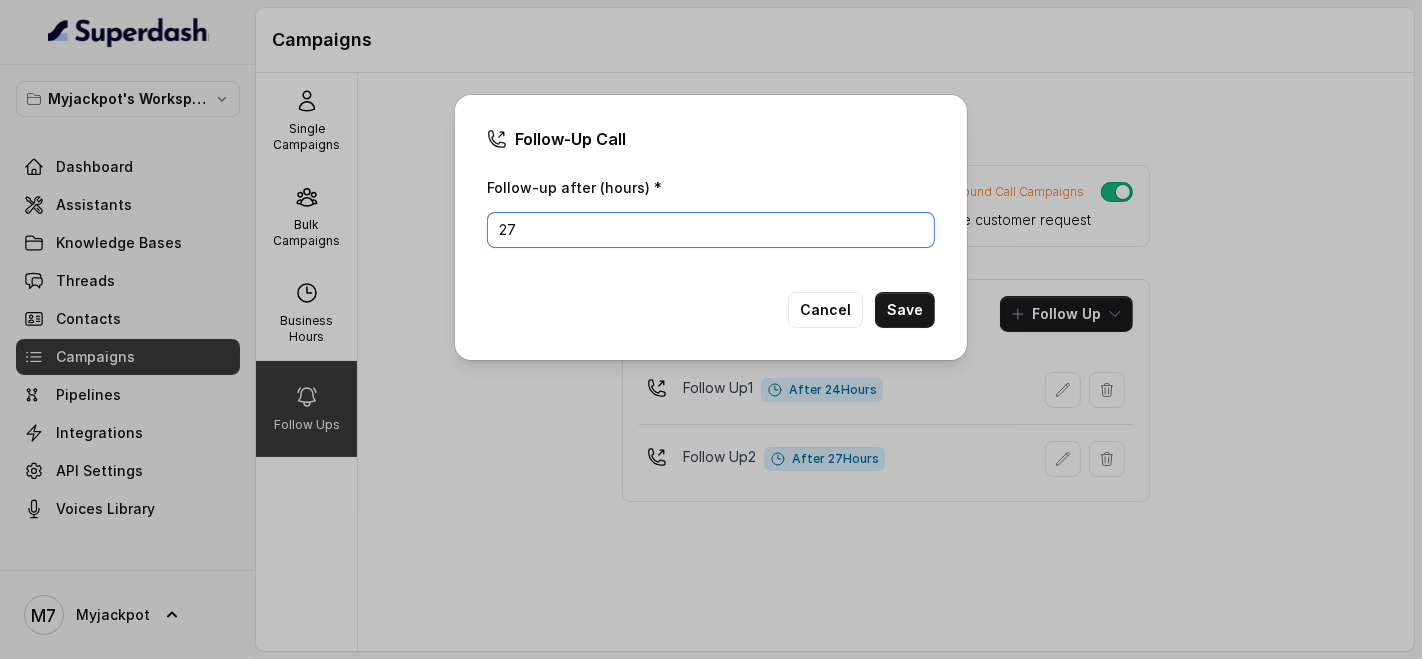 click on "27" at bounding box center [711, 230] 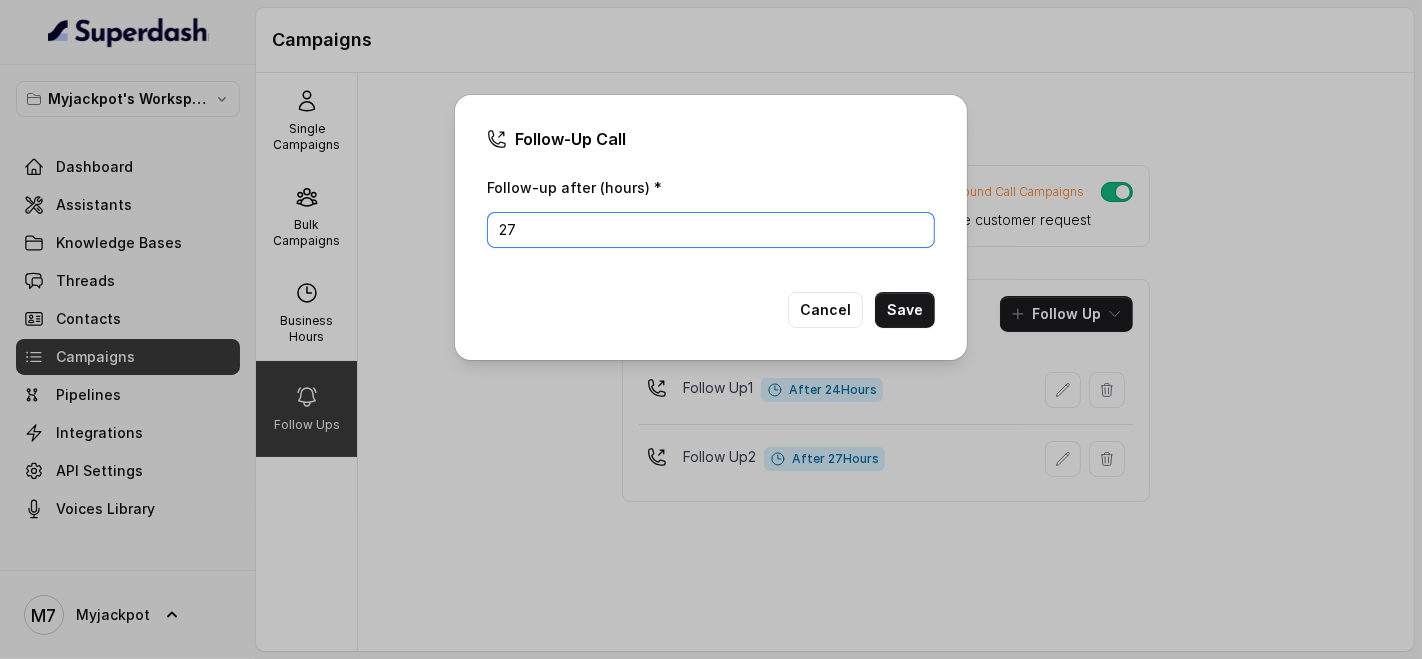 type on "2" 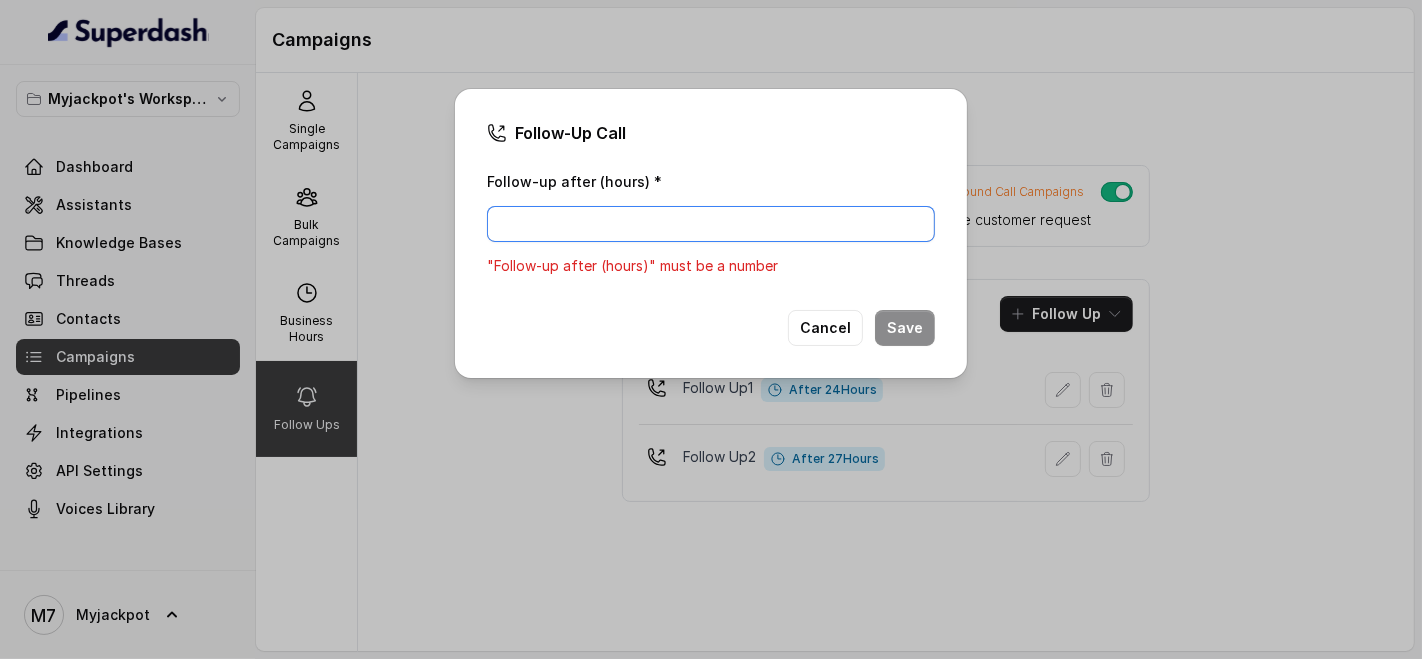 type on "2" 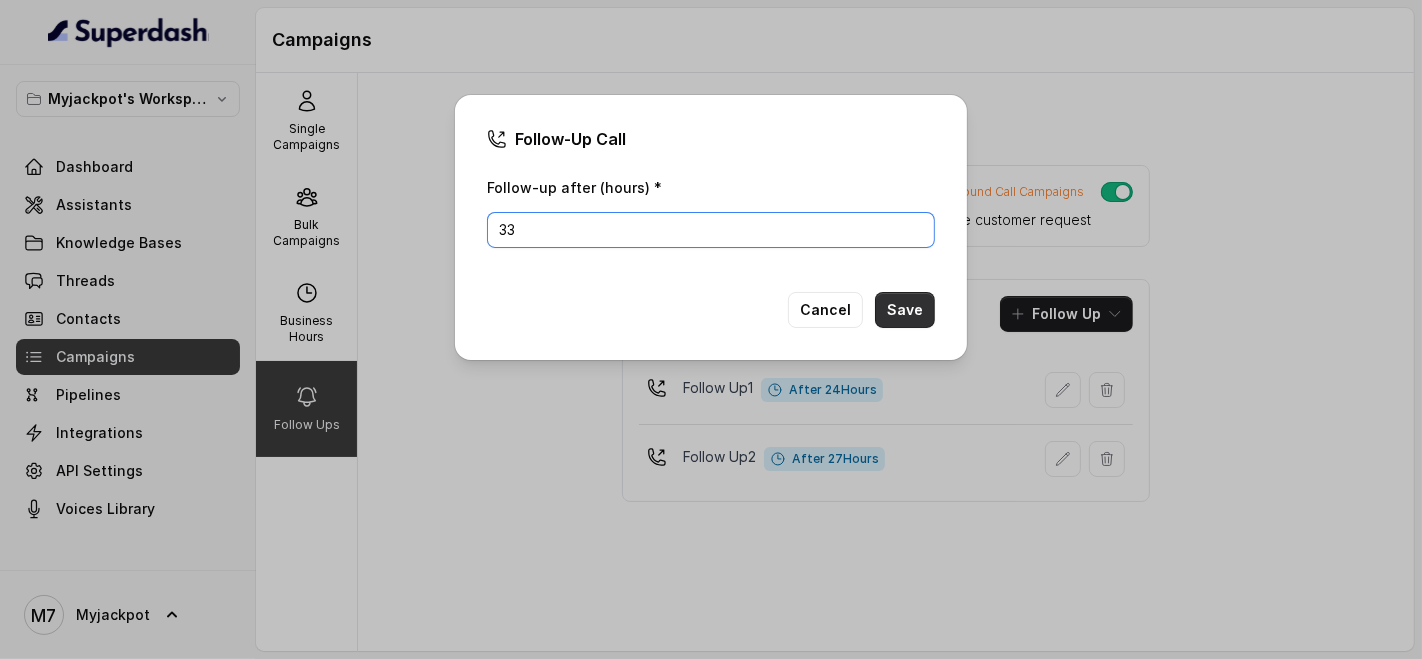 type on "33" 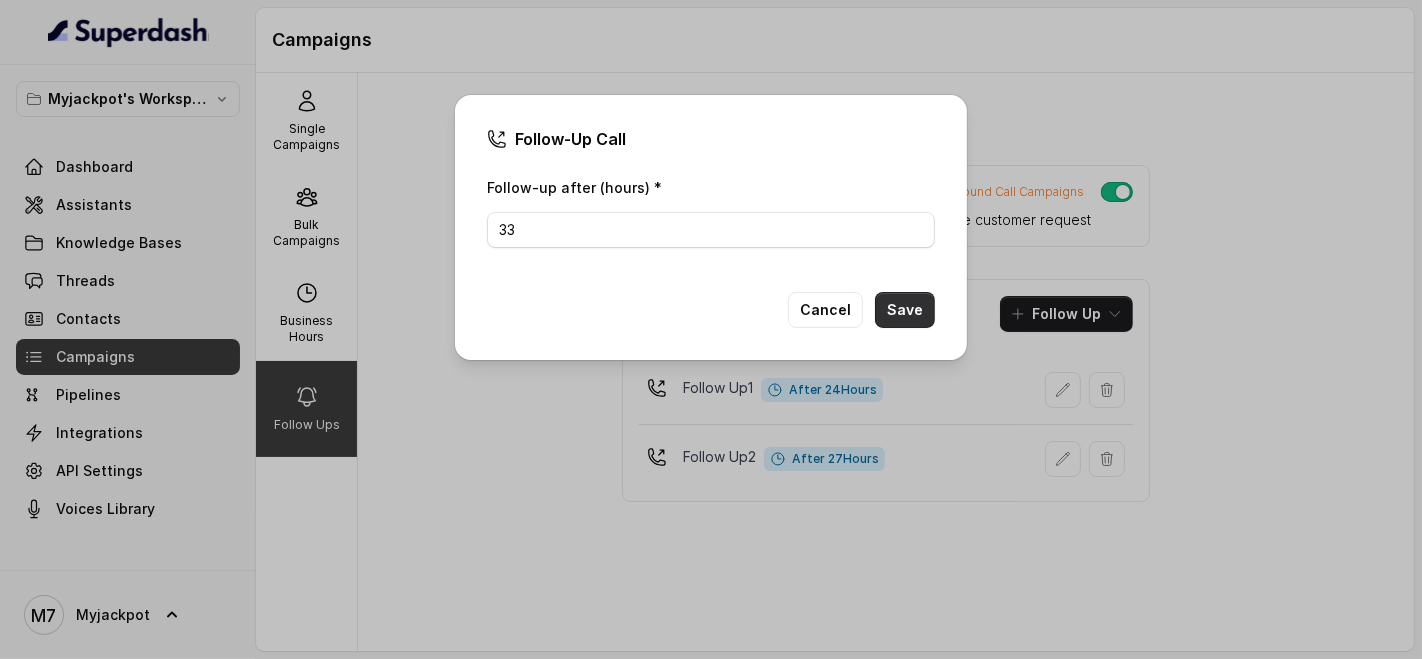 click on "Save" at bounding box center (905, 310) 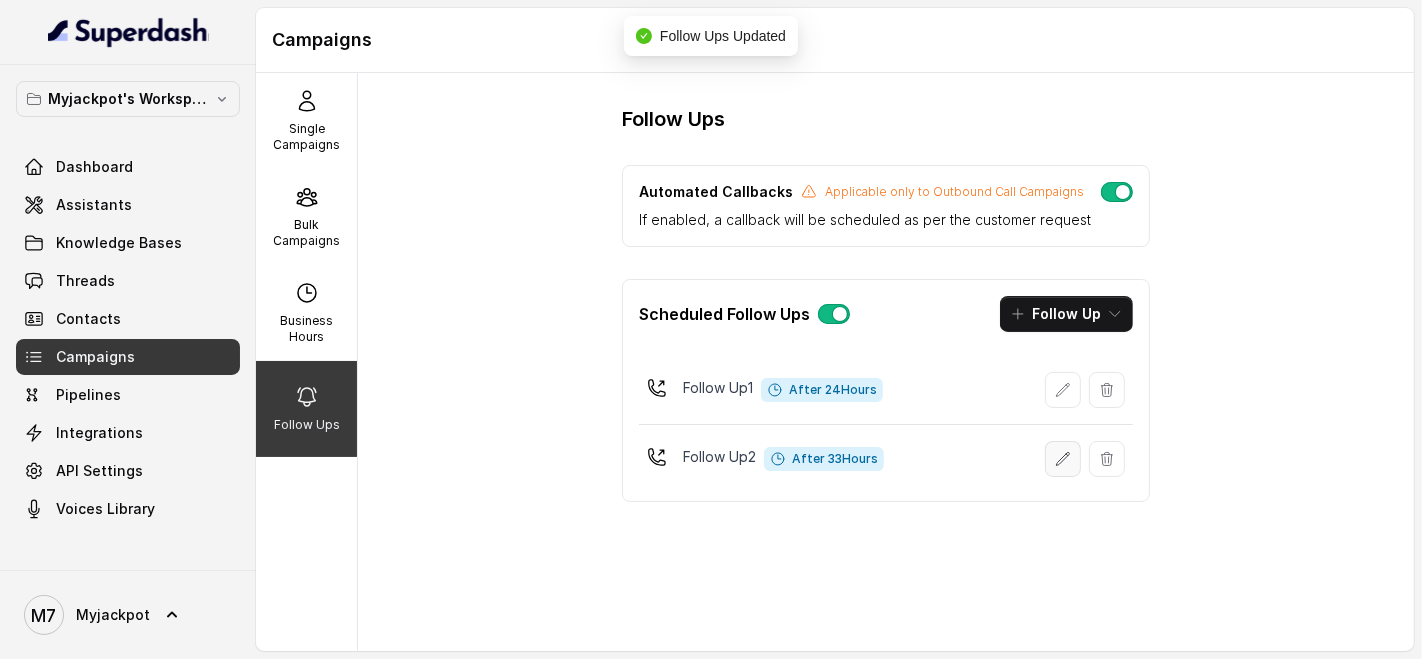 click at bounding box center [1063, 459] 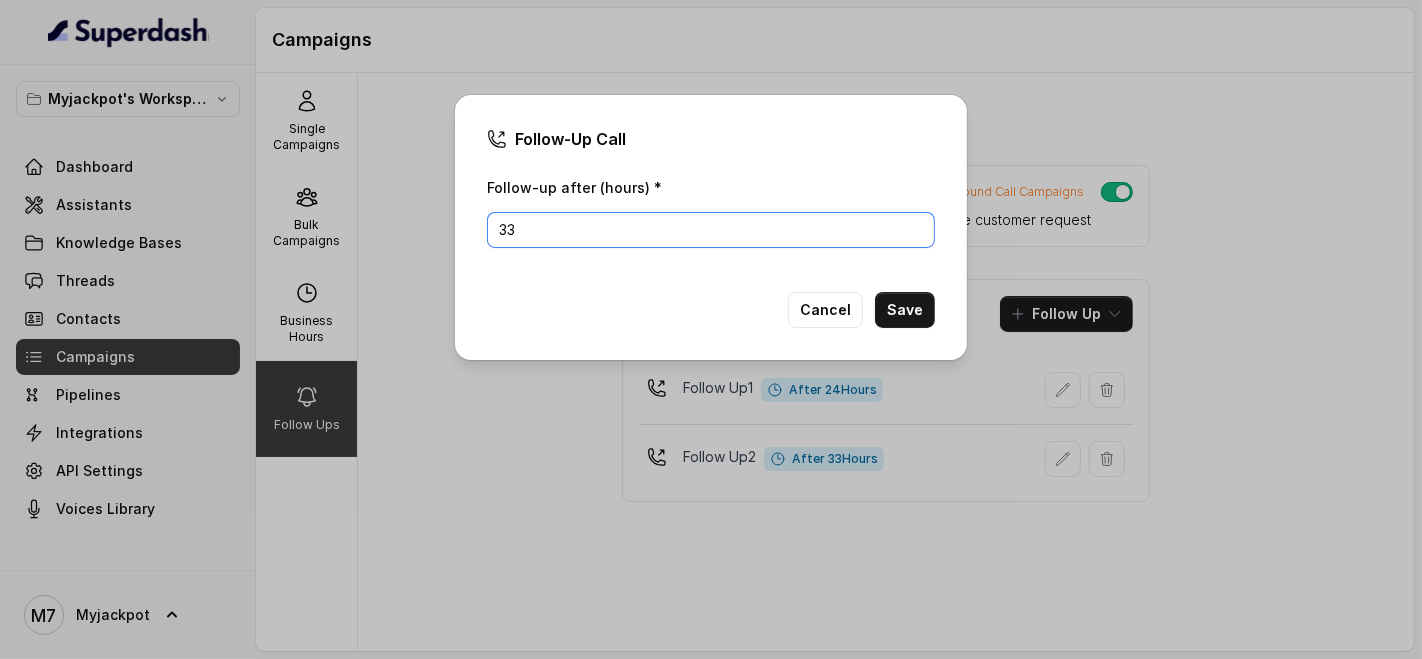 drag, startPoint x: 576, startPoint y: 230, endPoint x: 431, endPoint y: 215, distance: 145.7738 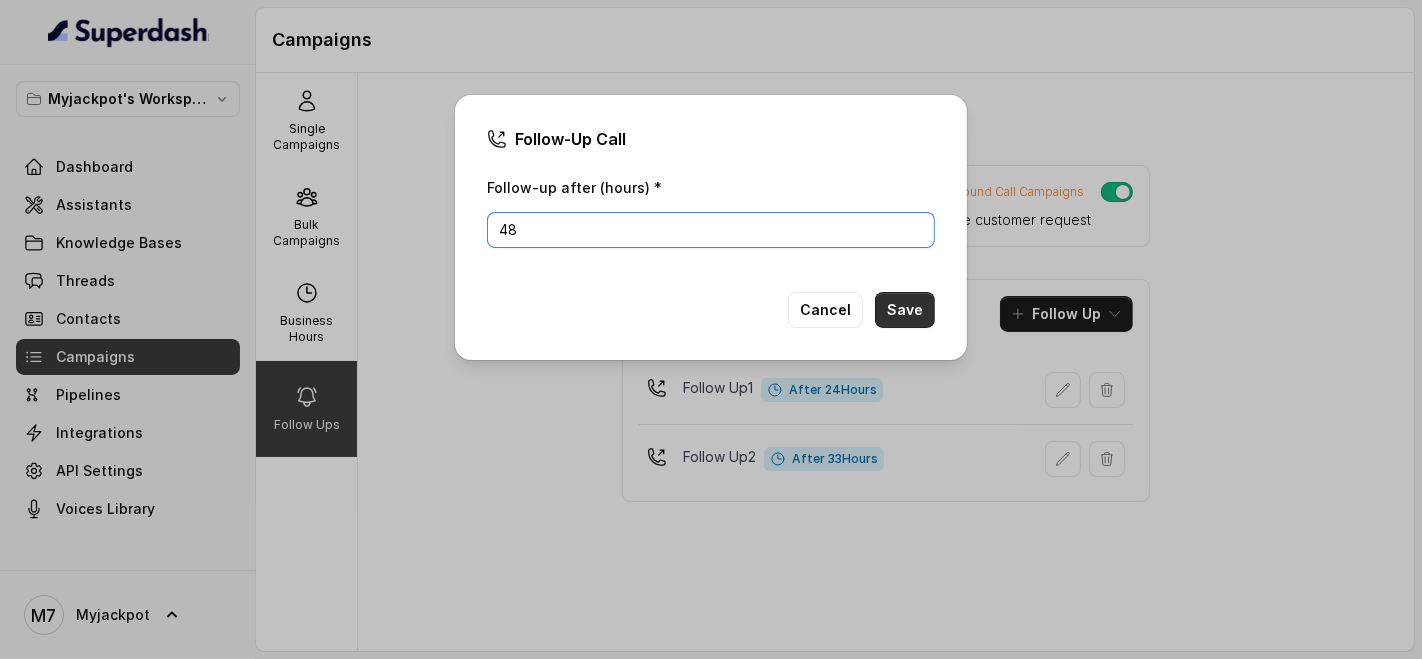 type on "48" 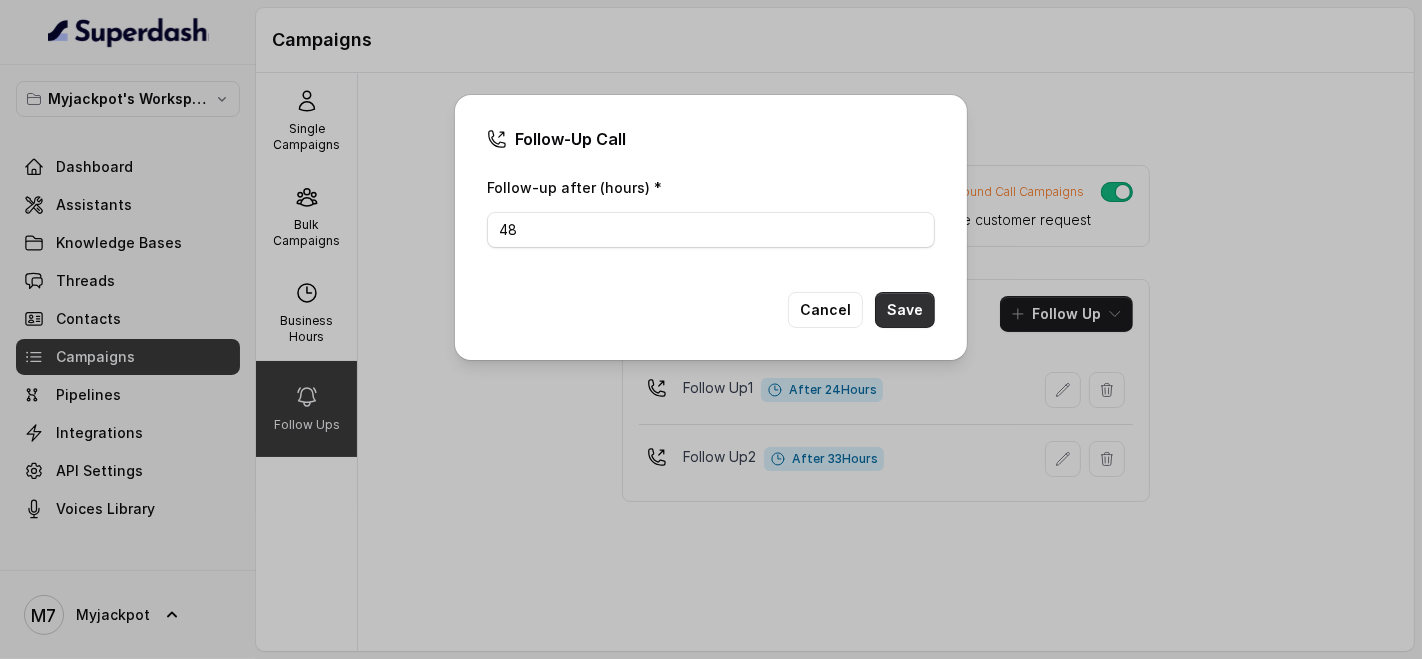 click on "Save" at bounding box center (905, 310) 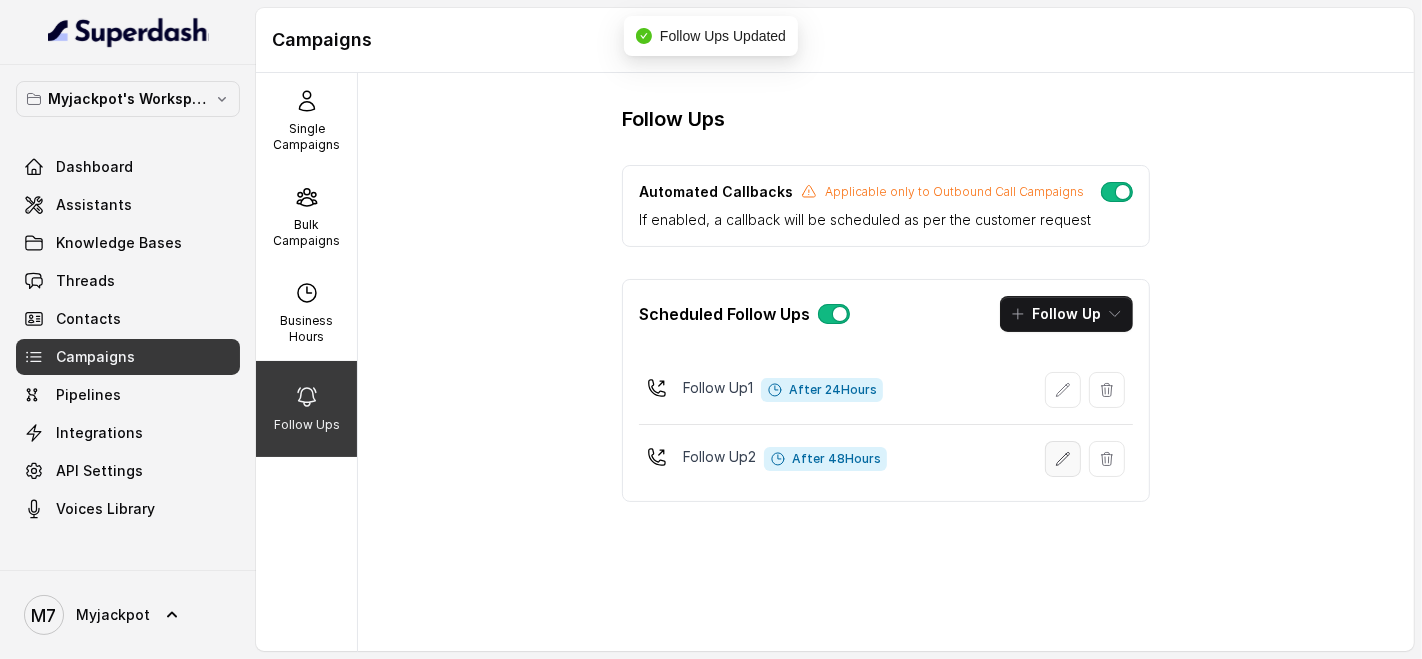click 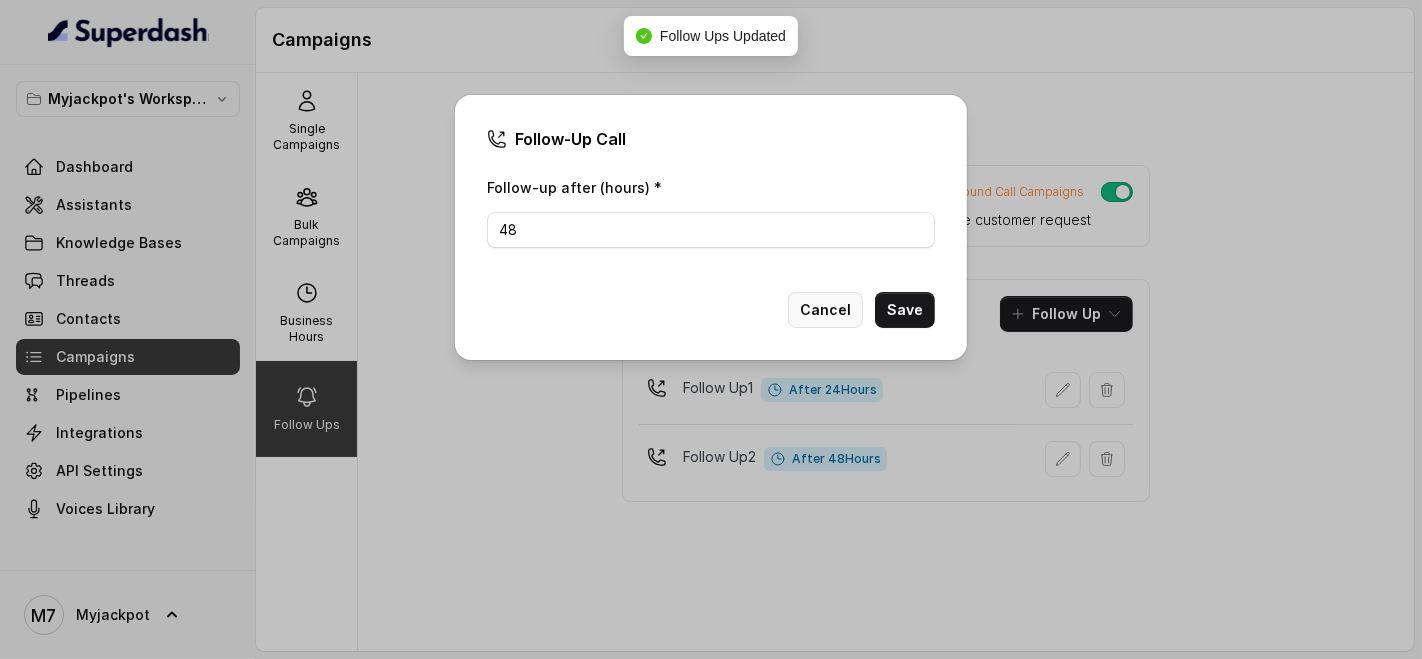 click on "Cancel" at bounding box center (825, 310) 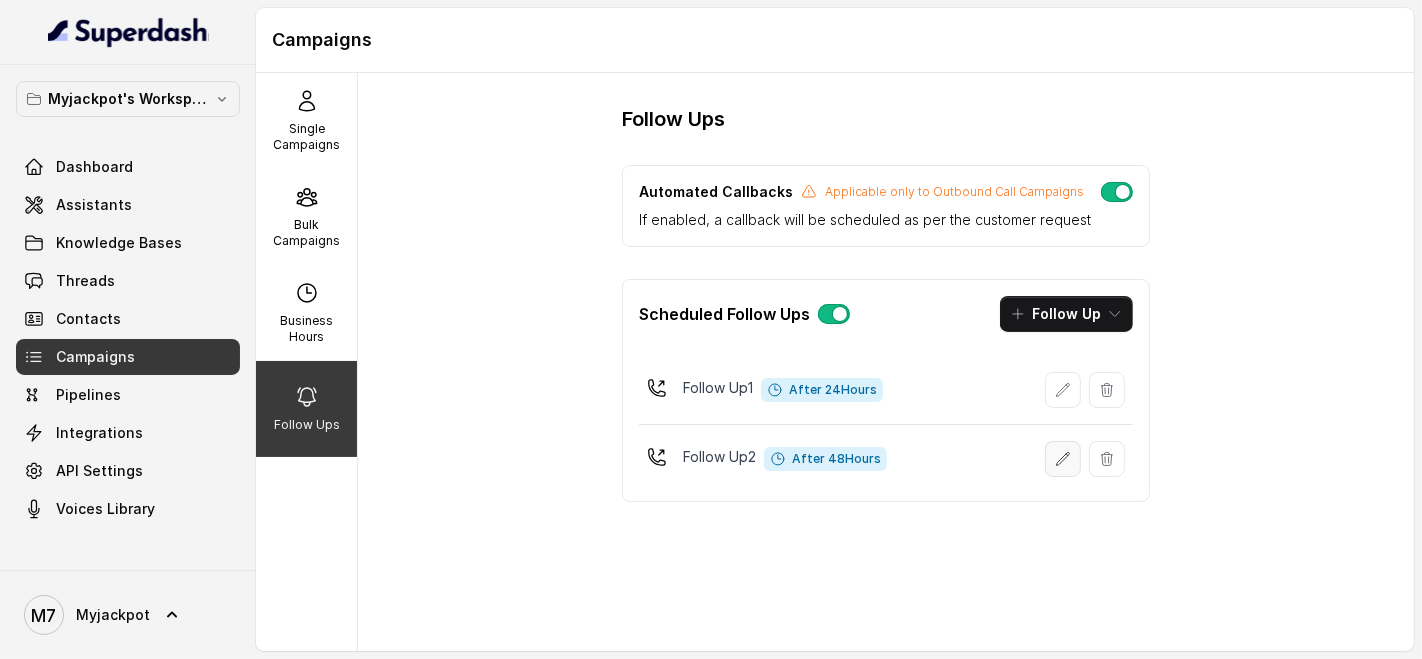 click at bounding box center (1063, 459) 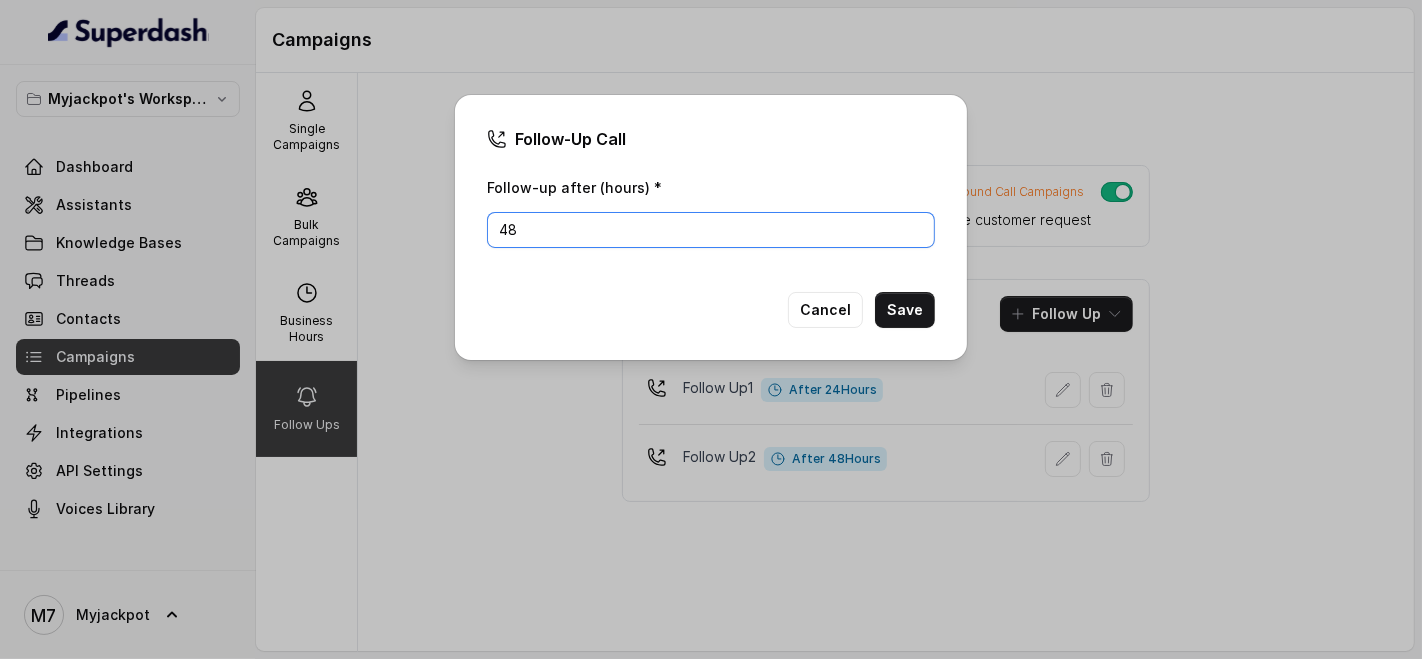drag, startPoint x: 601, startPoint y: 229, endPoint x: 462, endPoint y: 222, distance: 139.17615 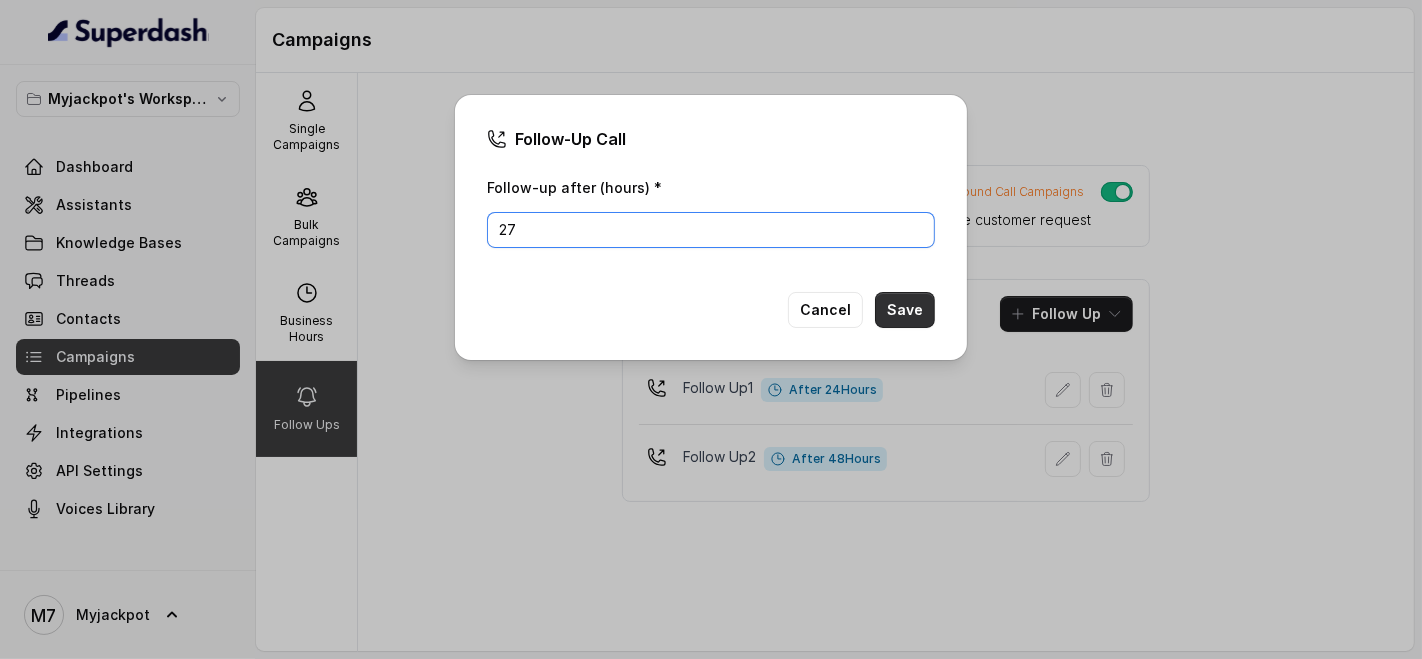 type on "27" 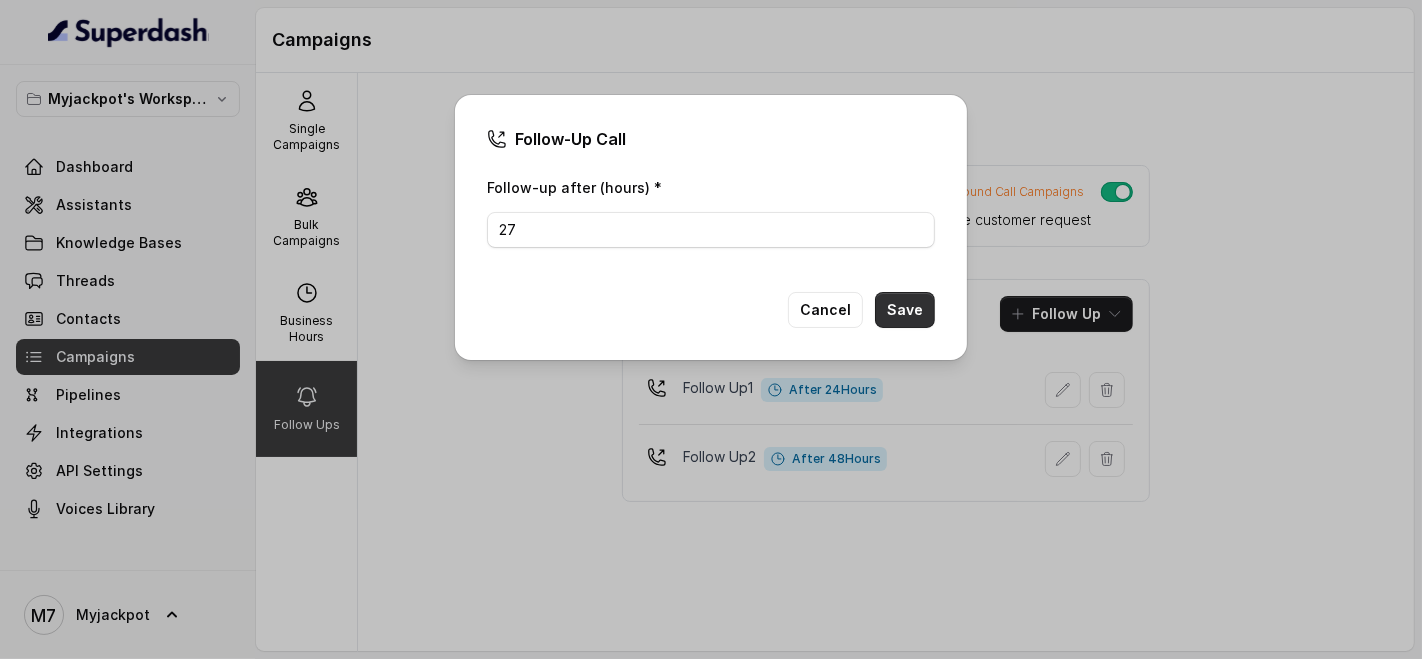 click on "Save" at bounding box center (905, 310) 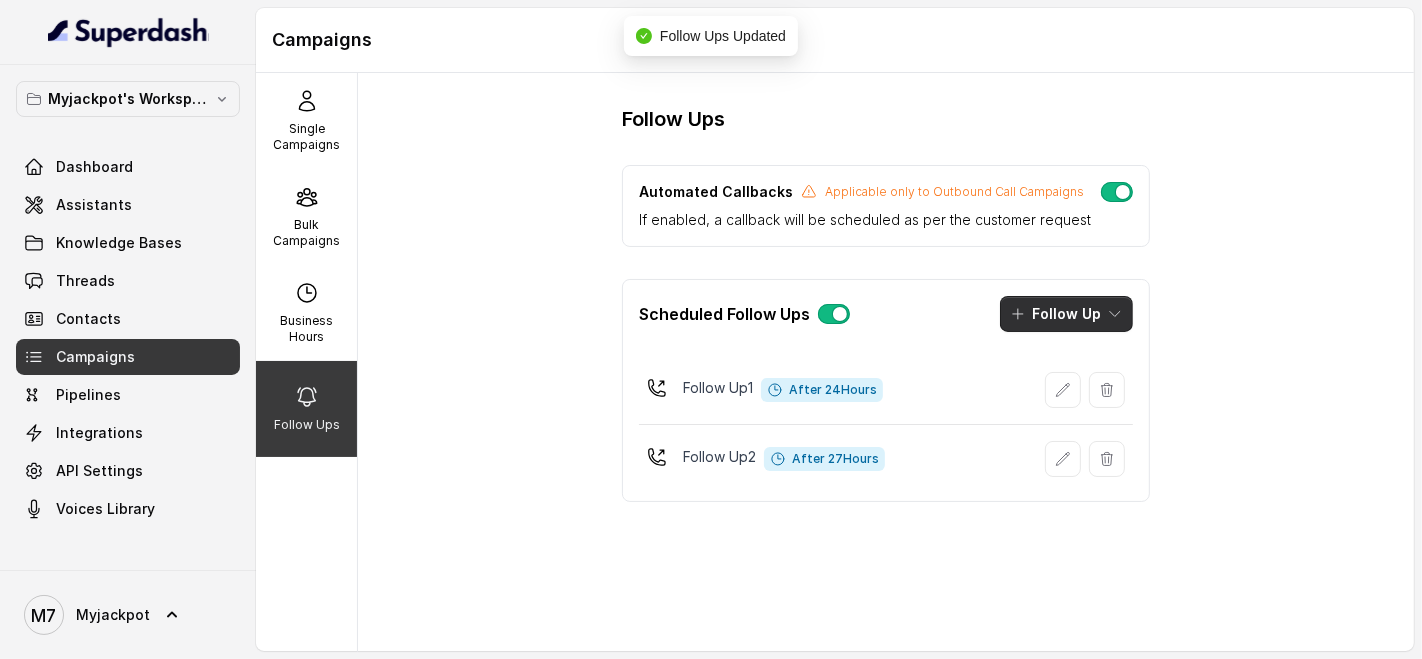 click on "Follow Up" at bounding box center [1066, 314] 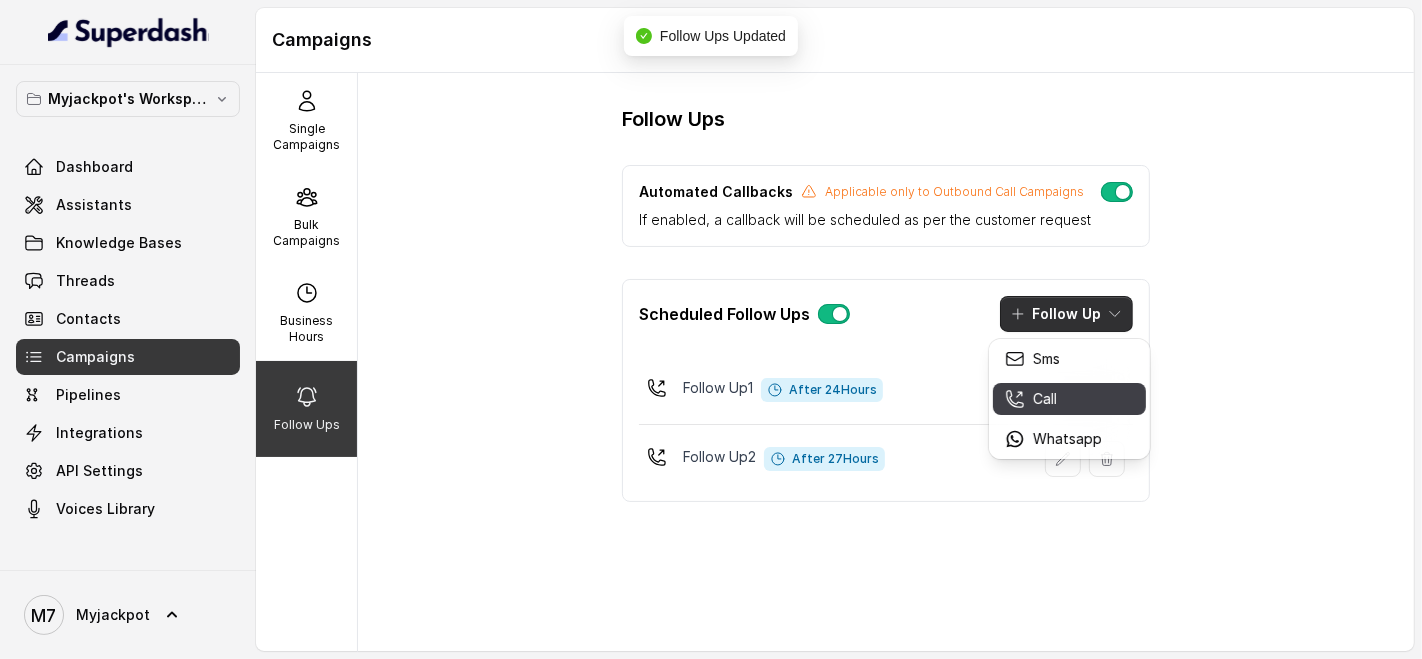 click on "Call" at bounding box center [1053, 399] 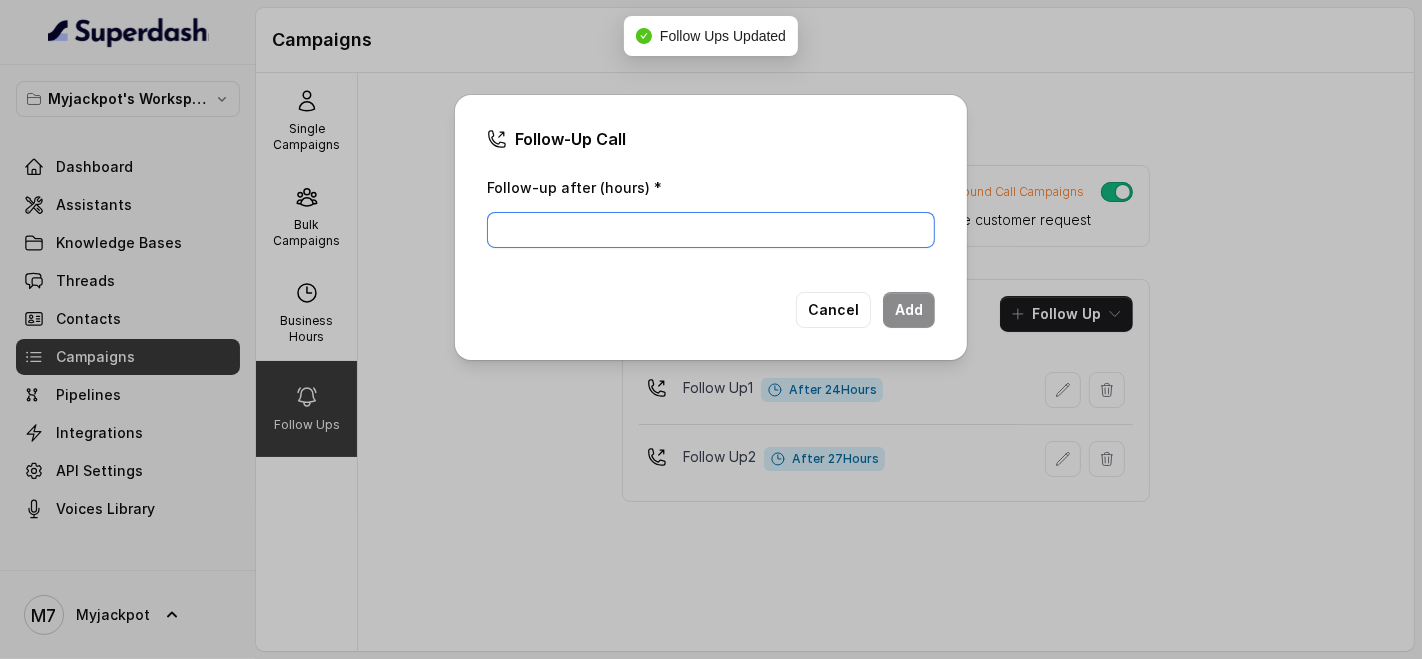 click on "Follow-up after (hours) *" at bounding box center [711, 230] 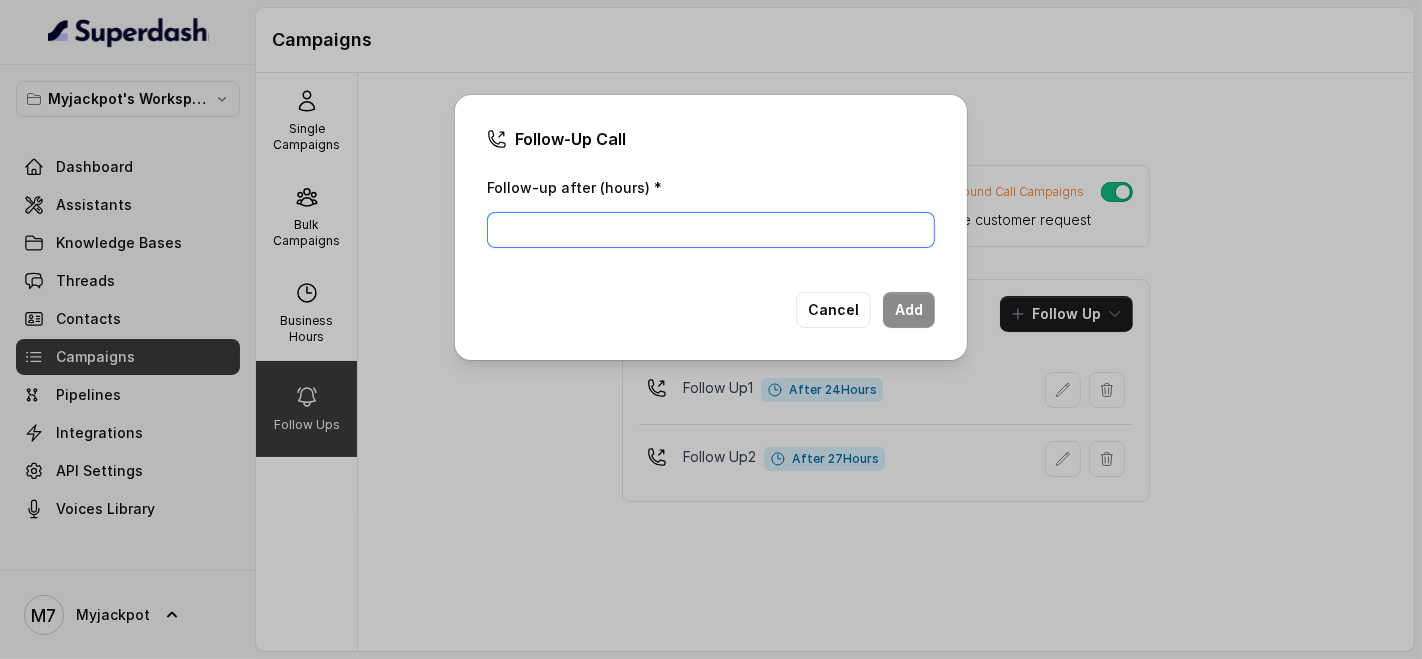 type on "33" 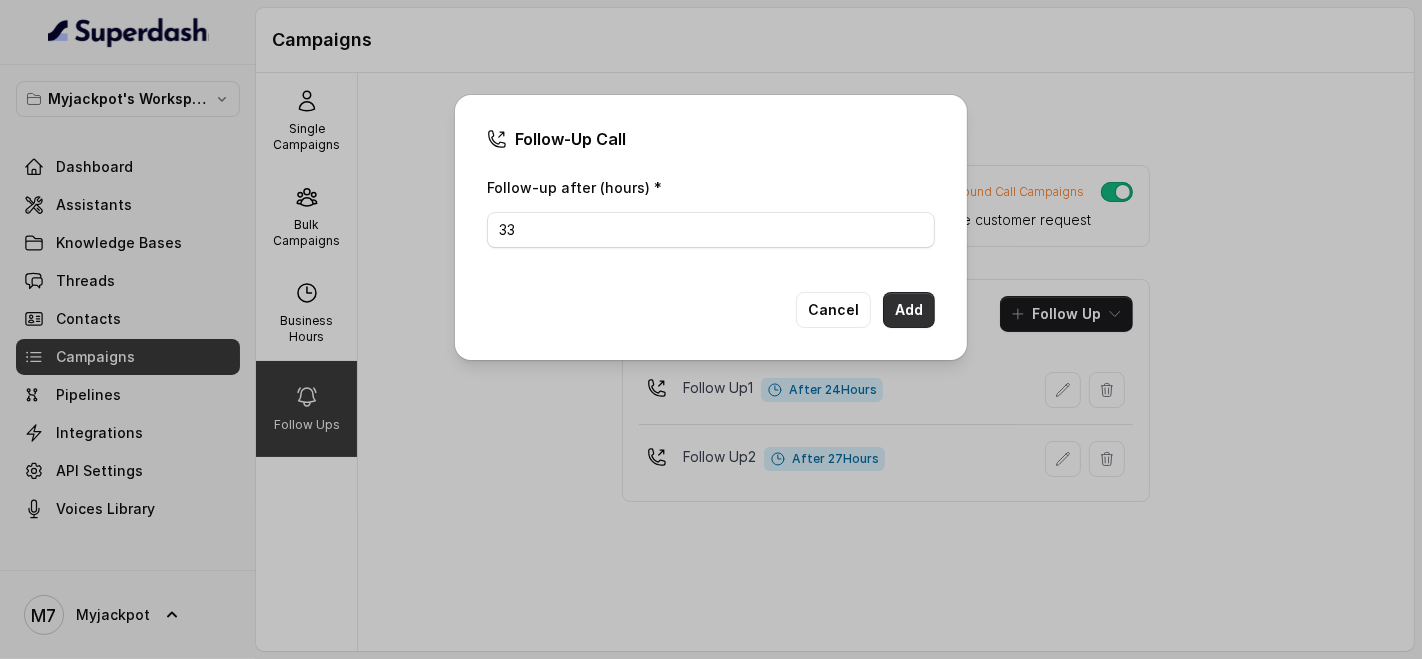 click on "Add" at bounding box center (909, 310) 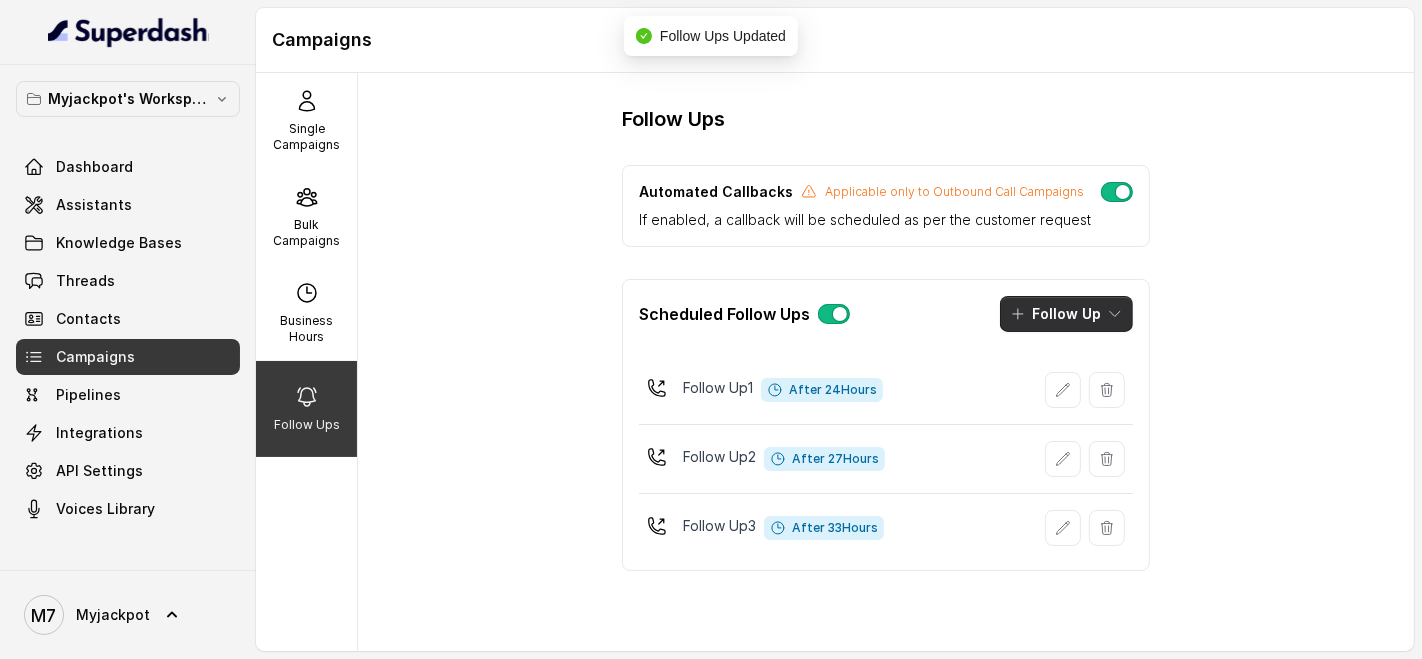 click on "Follow Up" at bounding box center [1066, 314] 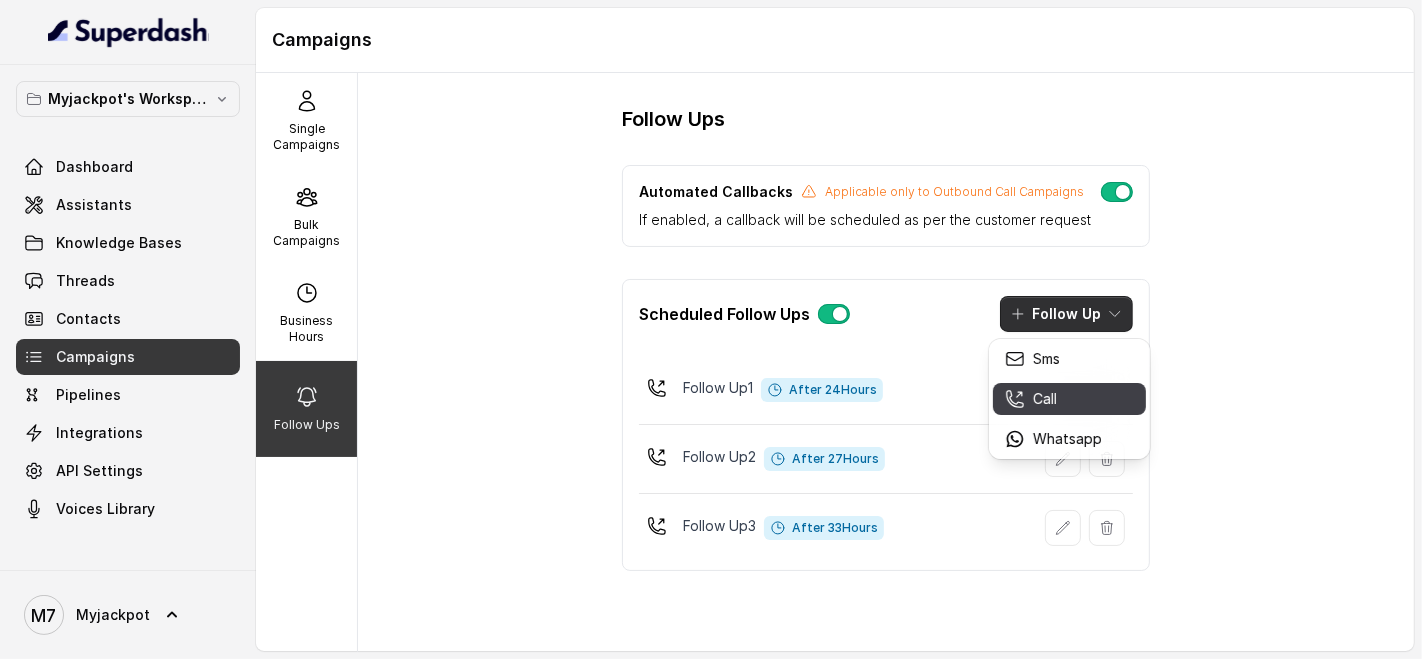click on "Call" at bounding box center (1053, 399) 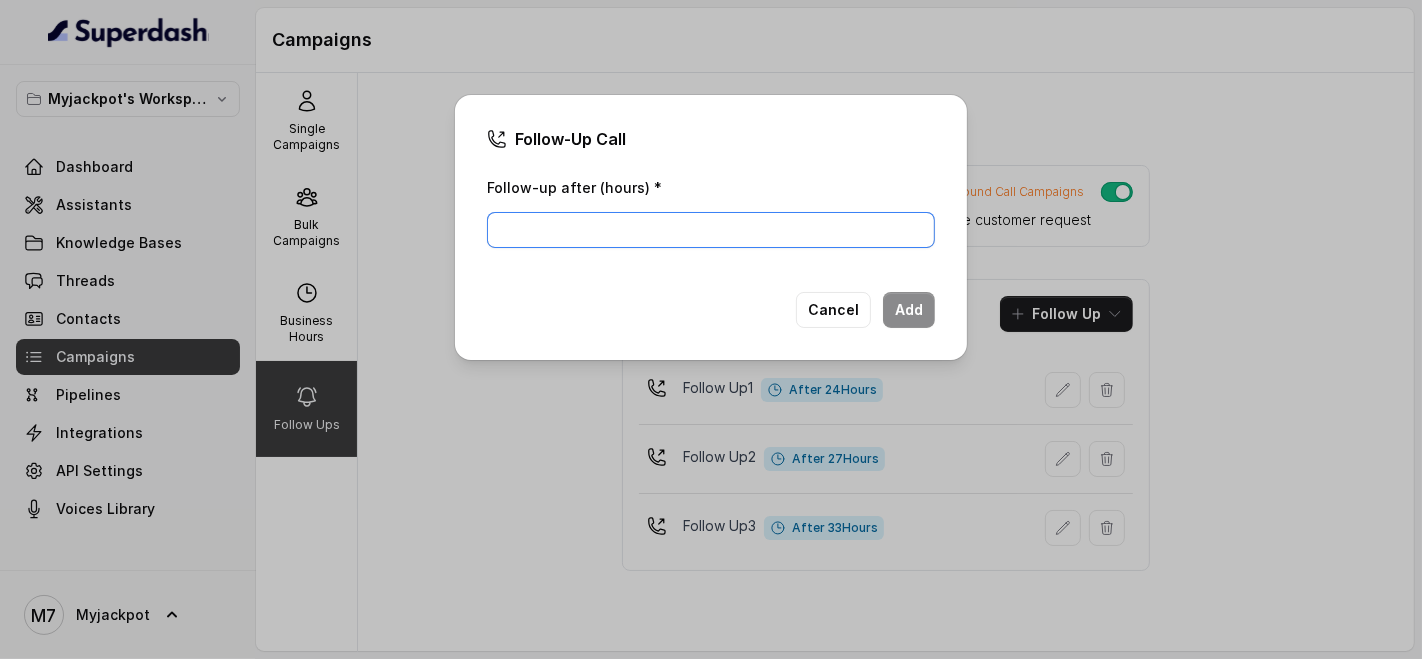 click on "Follow-up after (hours) *" at bounding box center [711, 230] 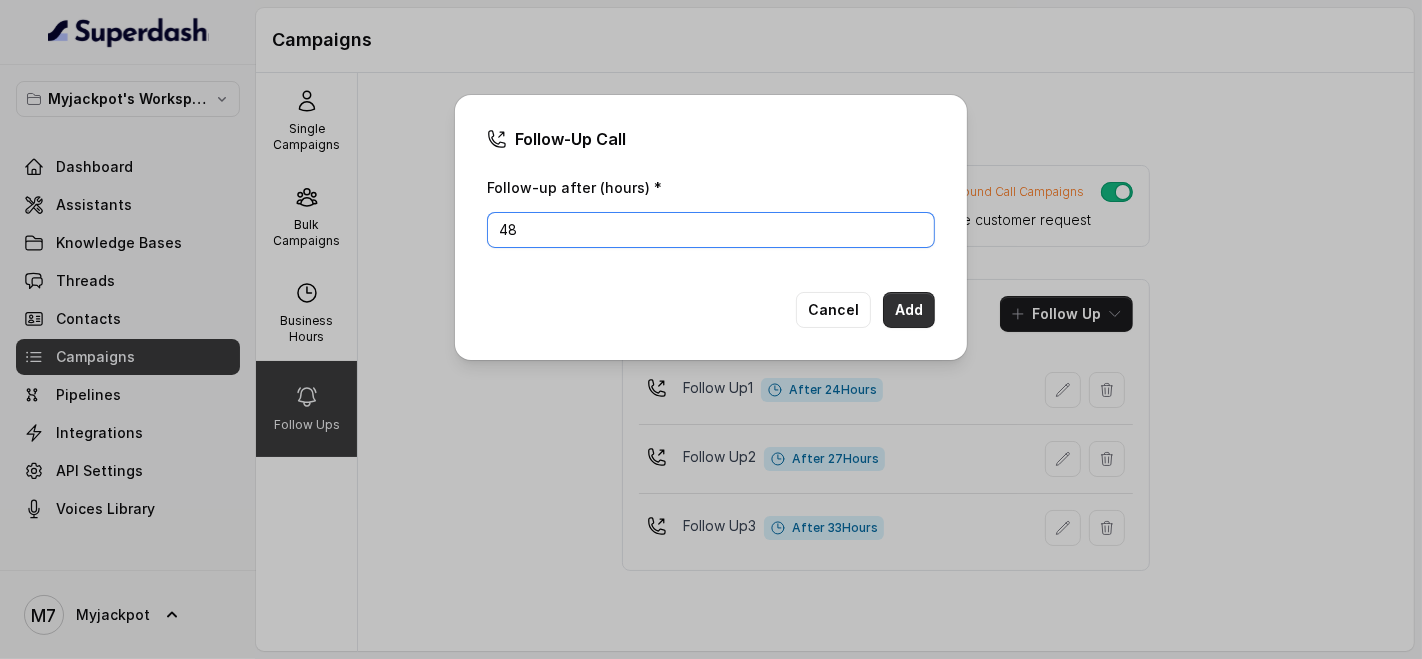 type on "48" 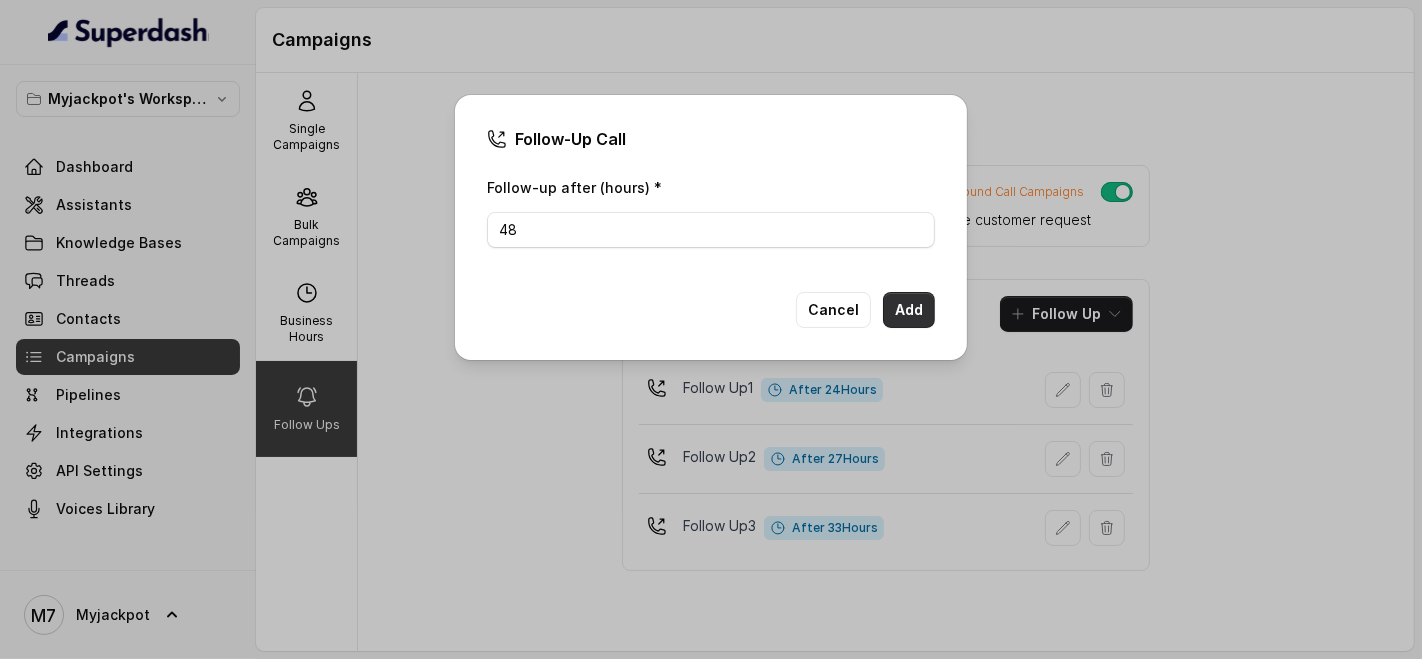 click on "Add" at bounding box center [909, 310] 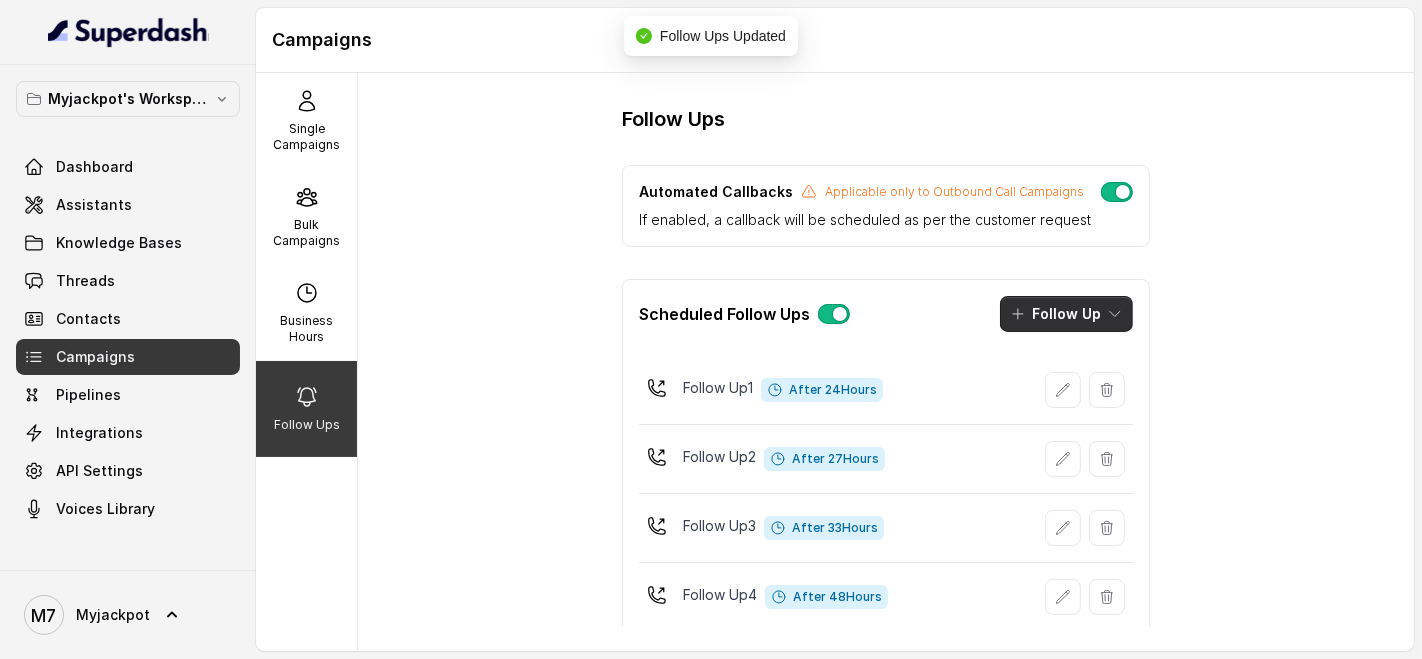 click on "Follow Up" at bounding box center (1066, 314) 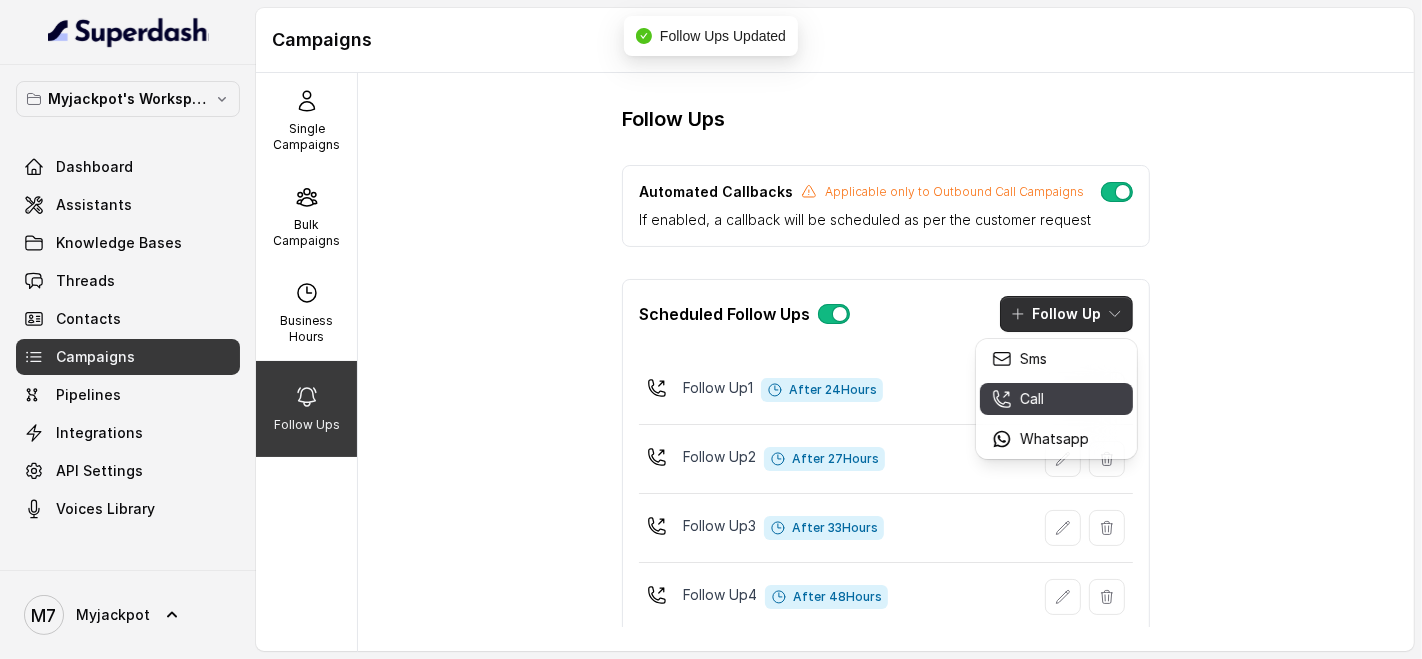 click on "Call" at bounding box center [1040, 399] 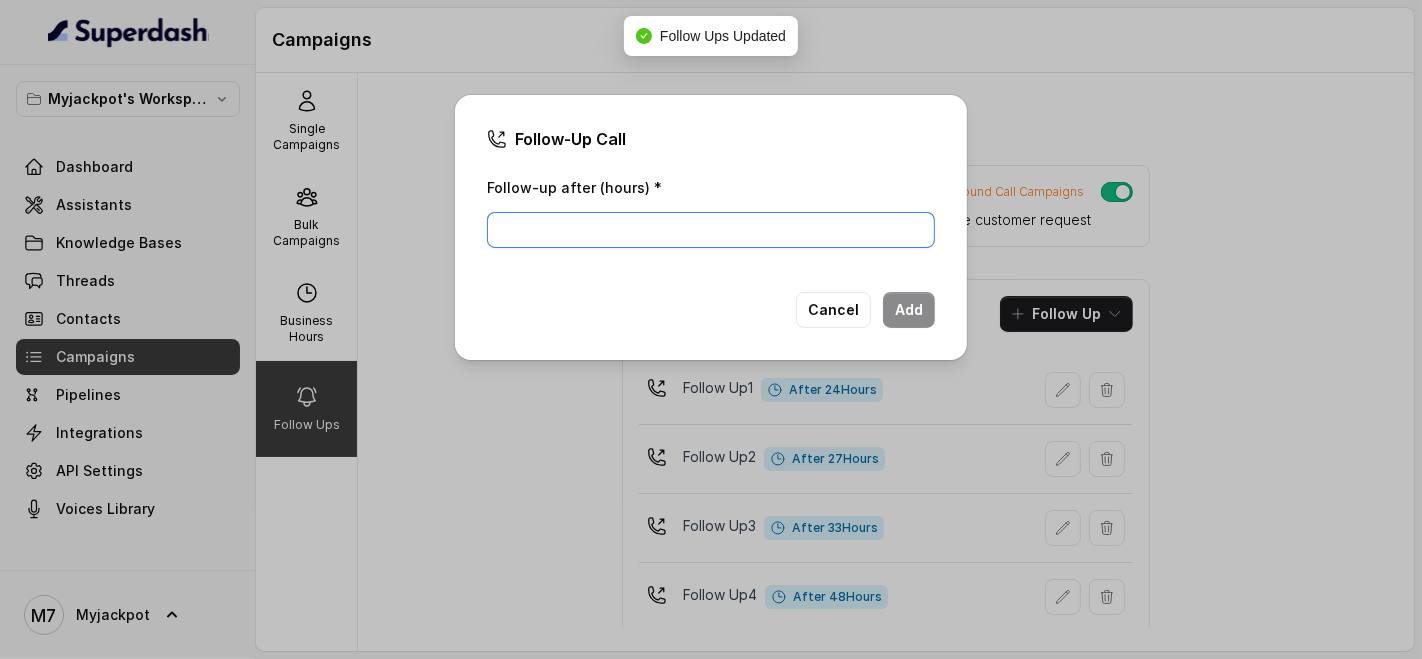 click on "Follow-up after (hours) *" at bounding box center [711, 230] 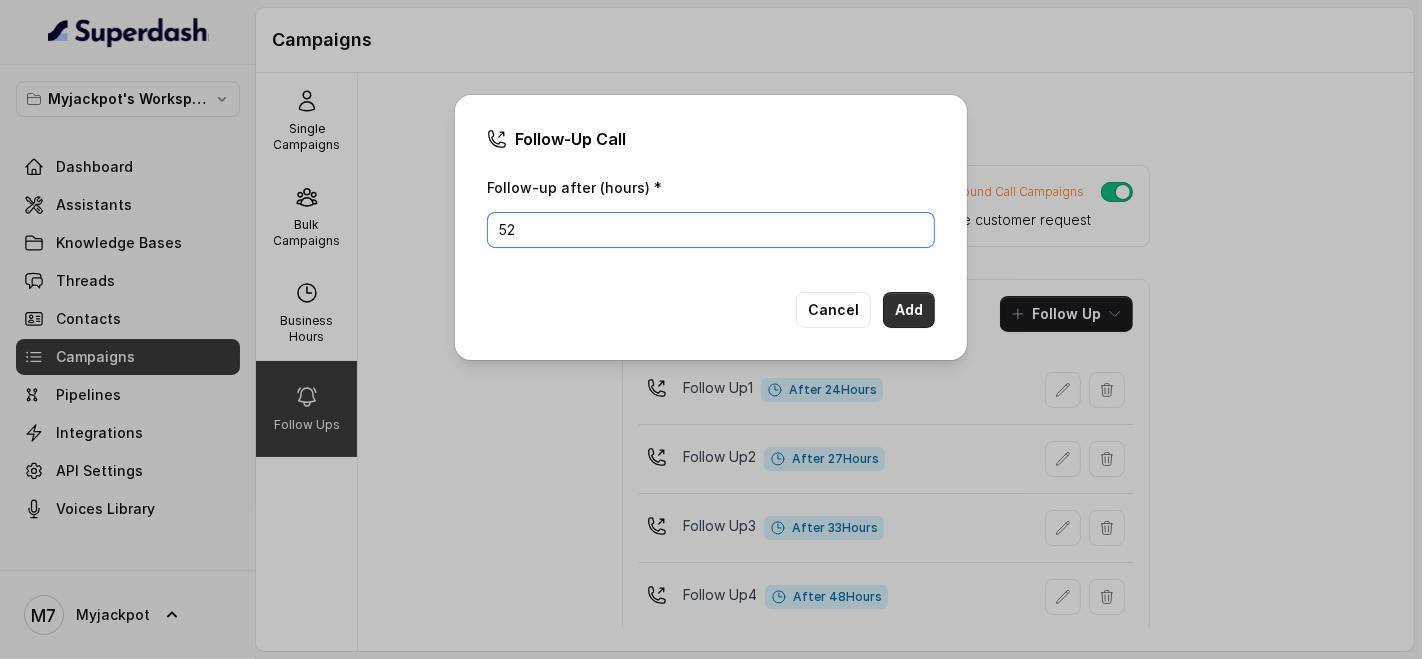 type on "52" 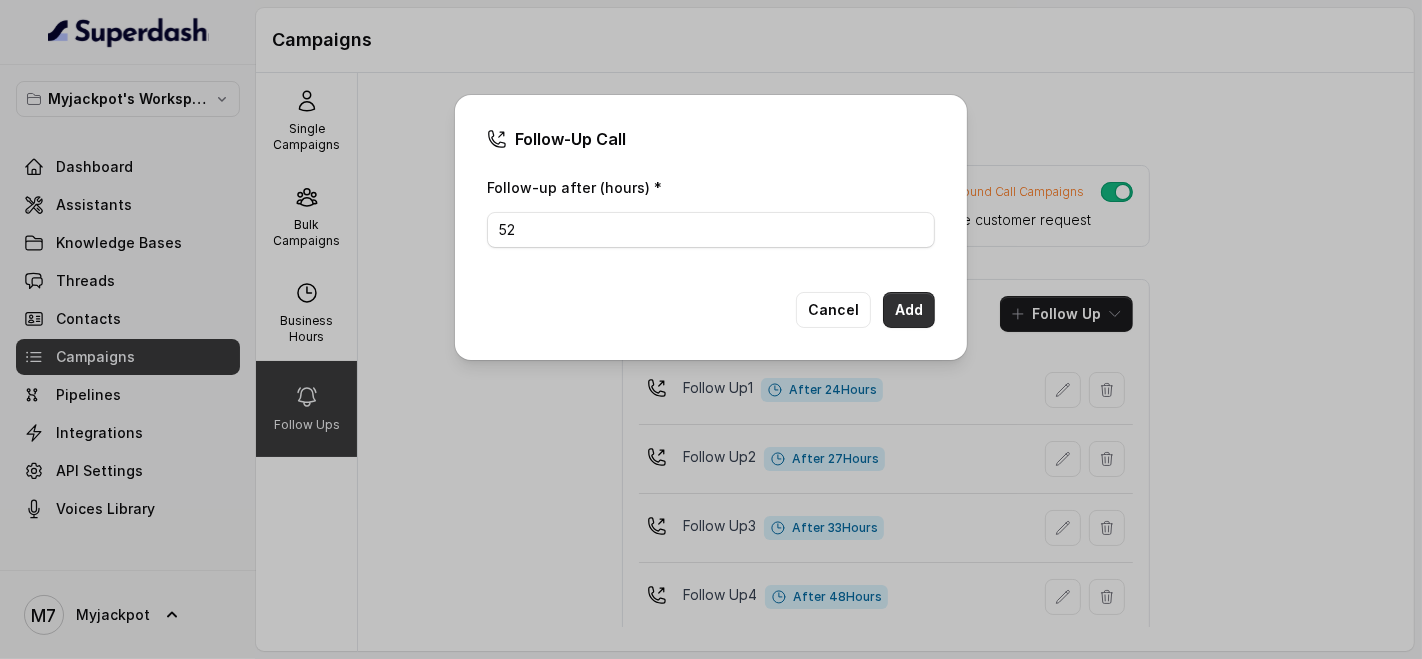 click on "Add" at bounding box center [909, 310] 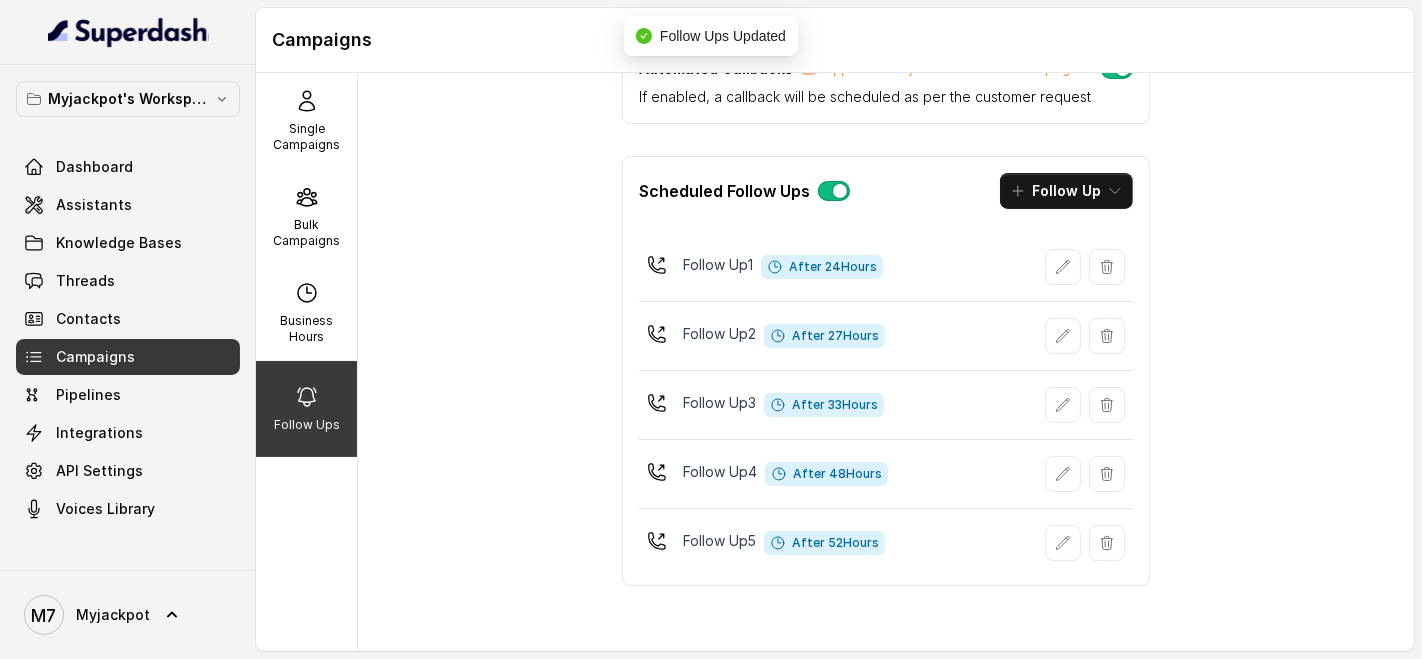 scroll, scrollTop: 124, scrollLeft: 0, axis: vertical 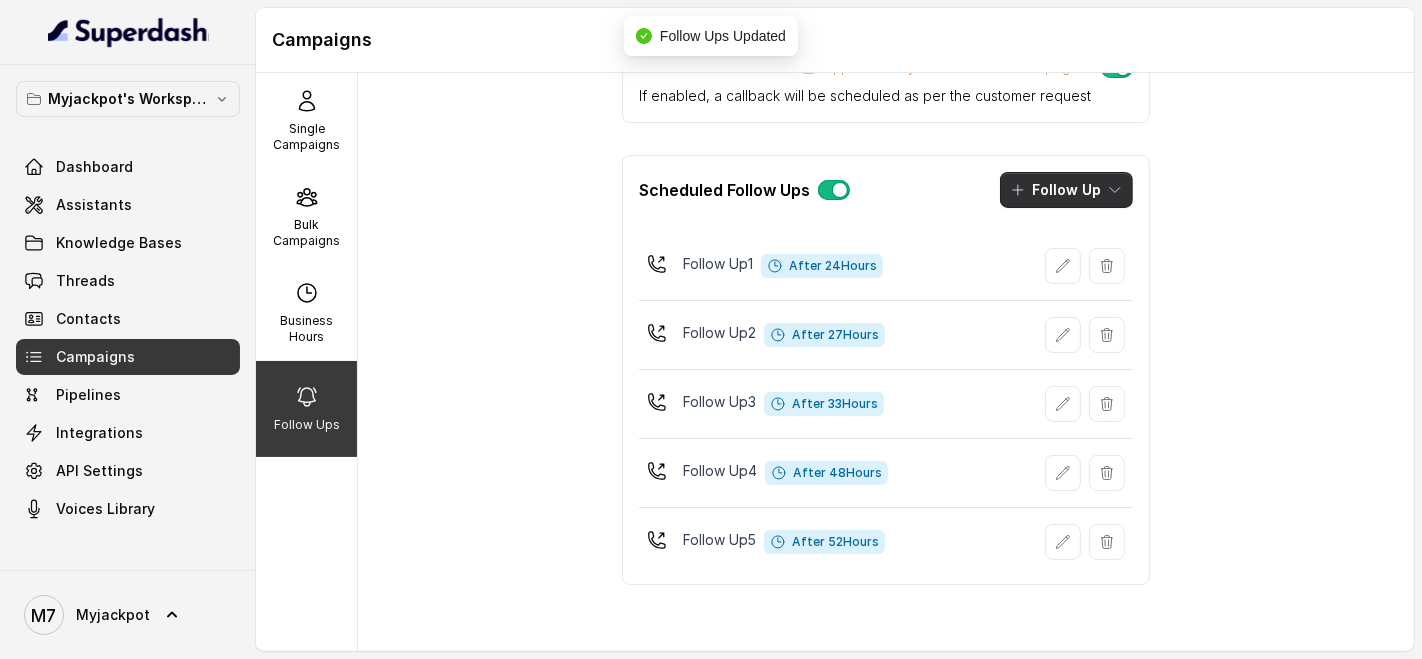 click on "Follow Up" at bounding box center (1066, 190) 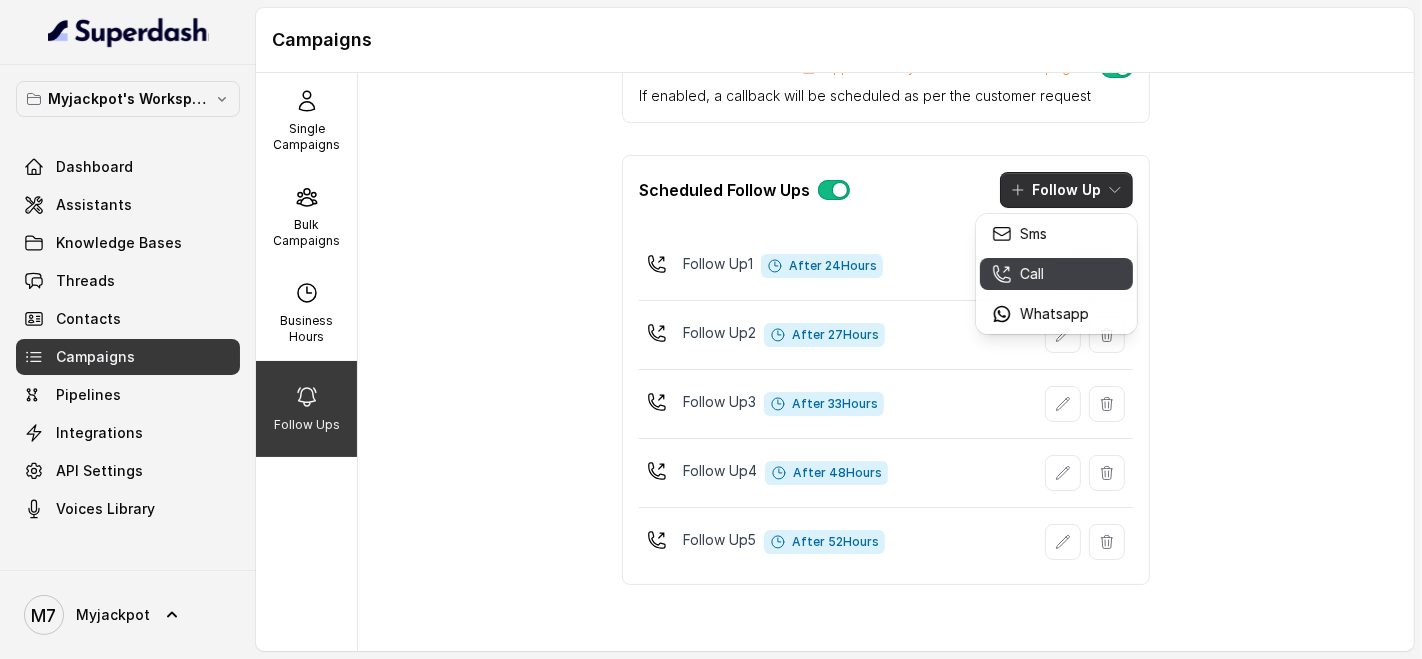 click on "Call" at bounding box center [1040, 274] 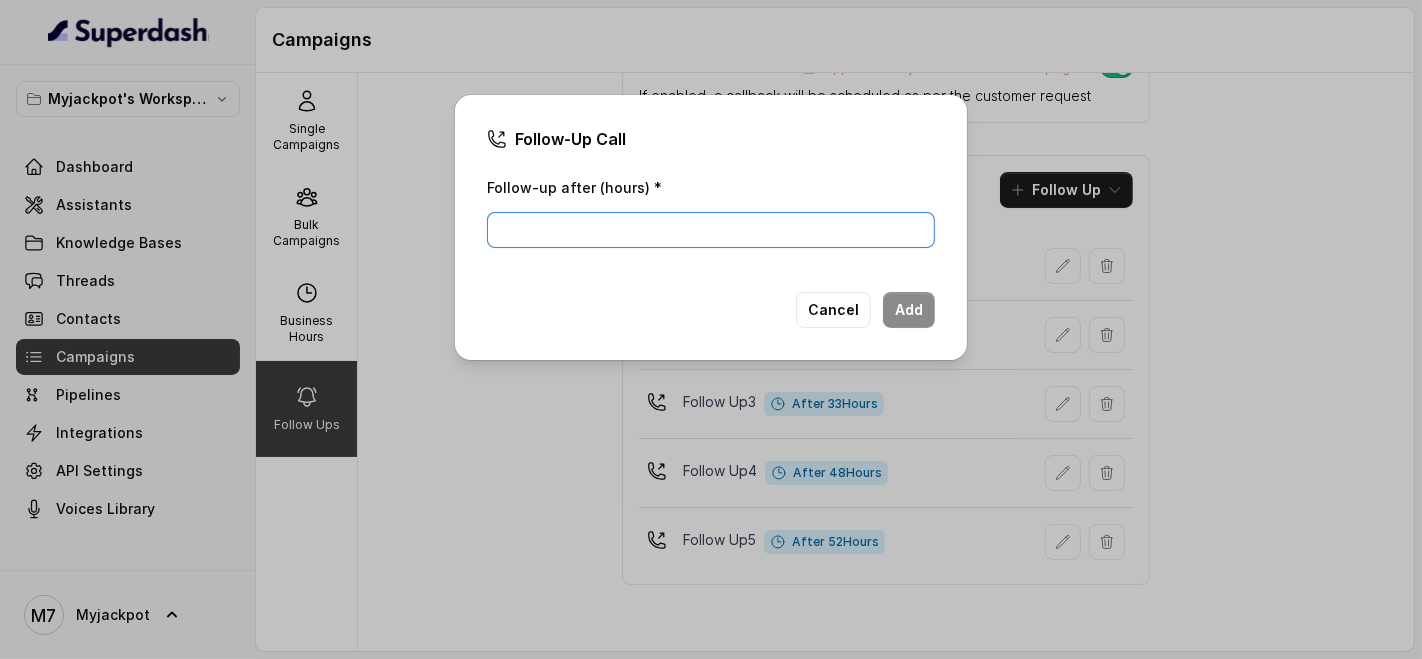 click on "Follow-up after (hours) *" at bounding box center [711, 230] 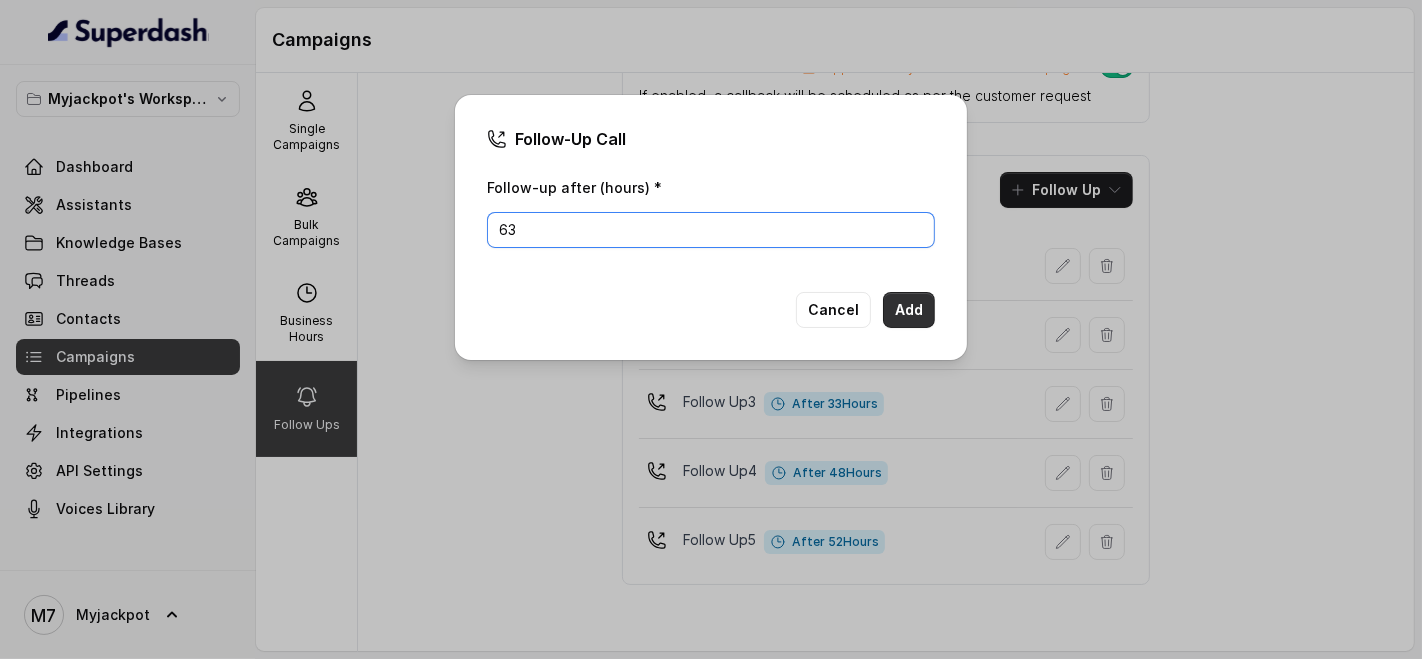 type on "63" 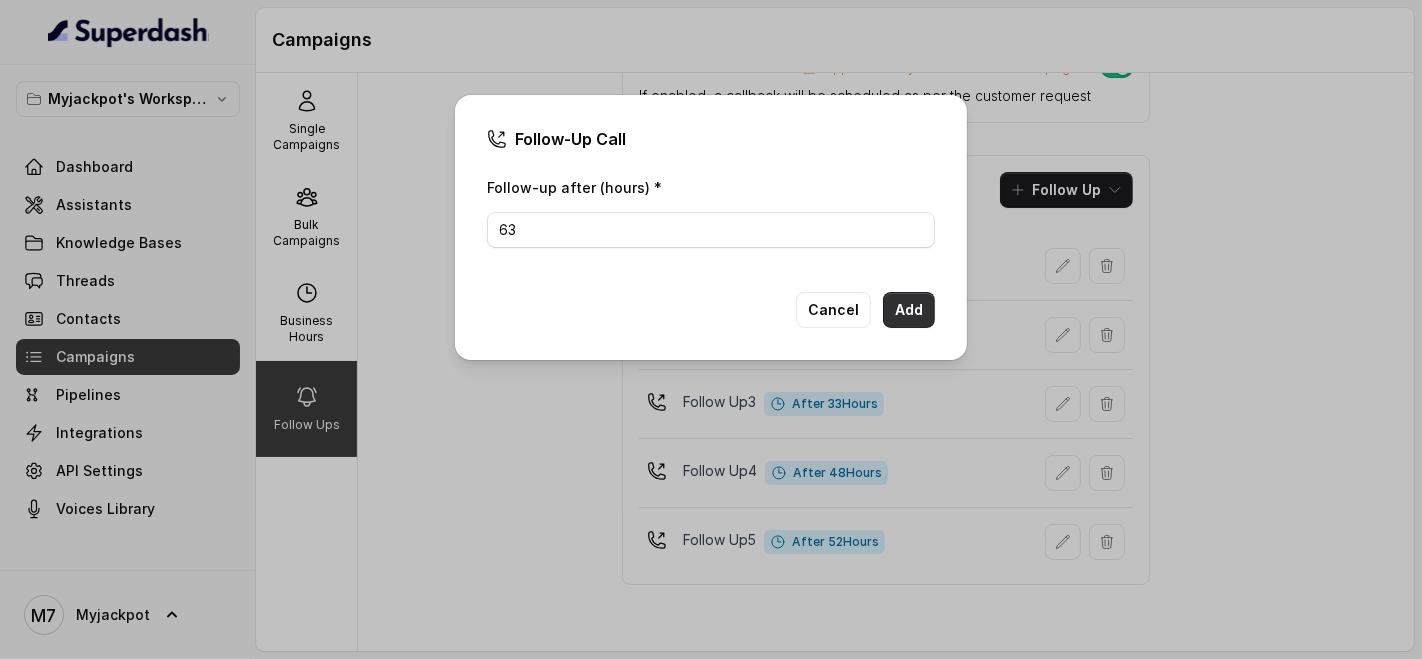 click on "Add" at bounding box center [909, 310] 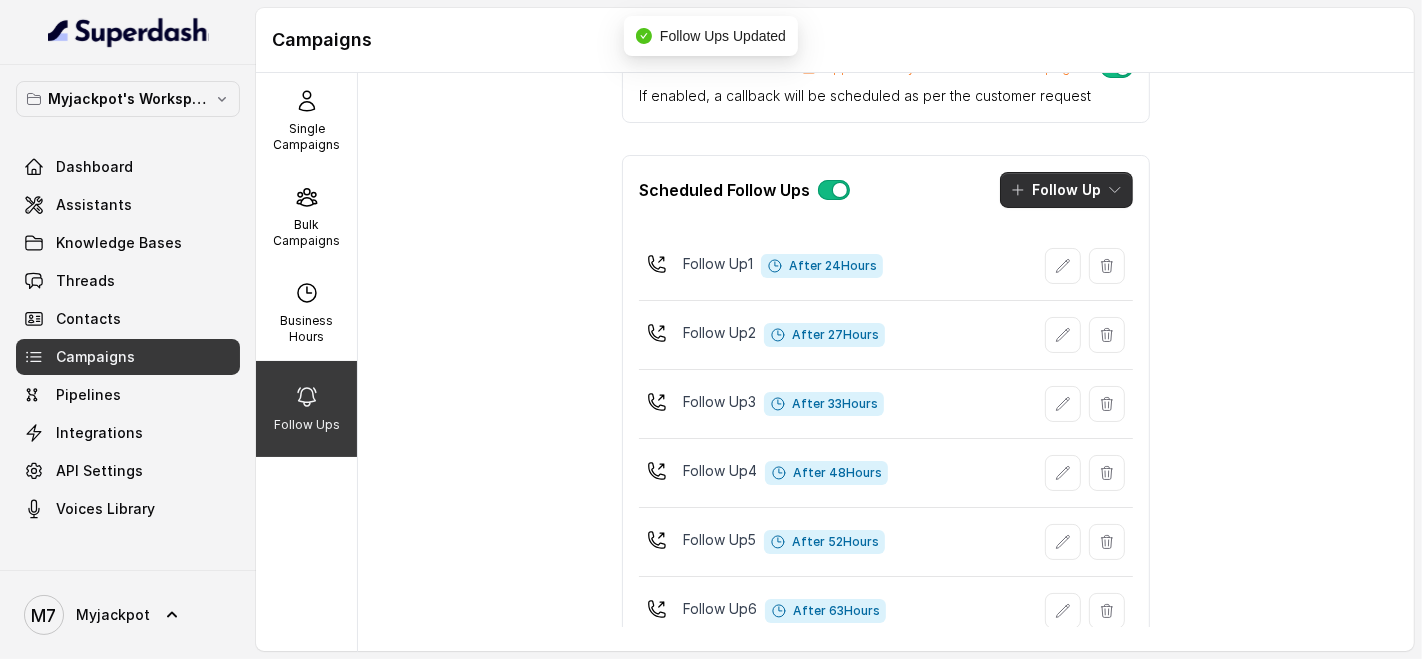 click on "Follow Up" at bounding box center (1066, 190) 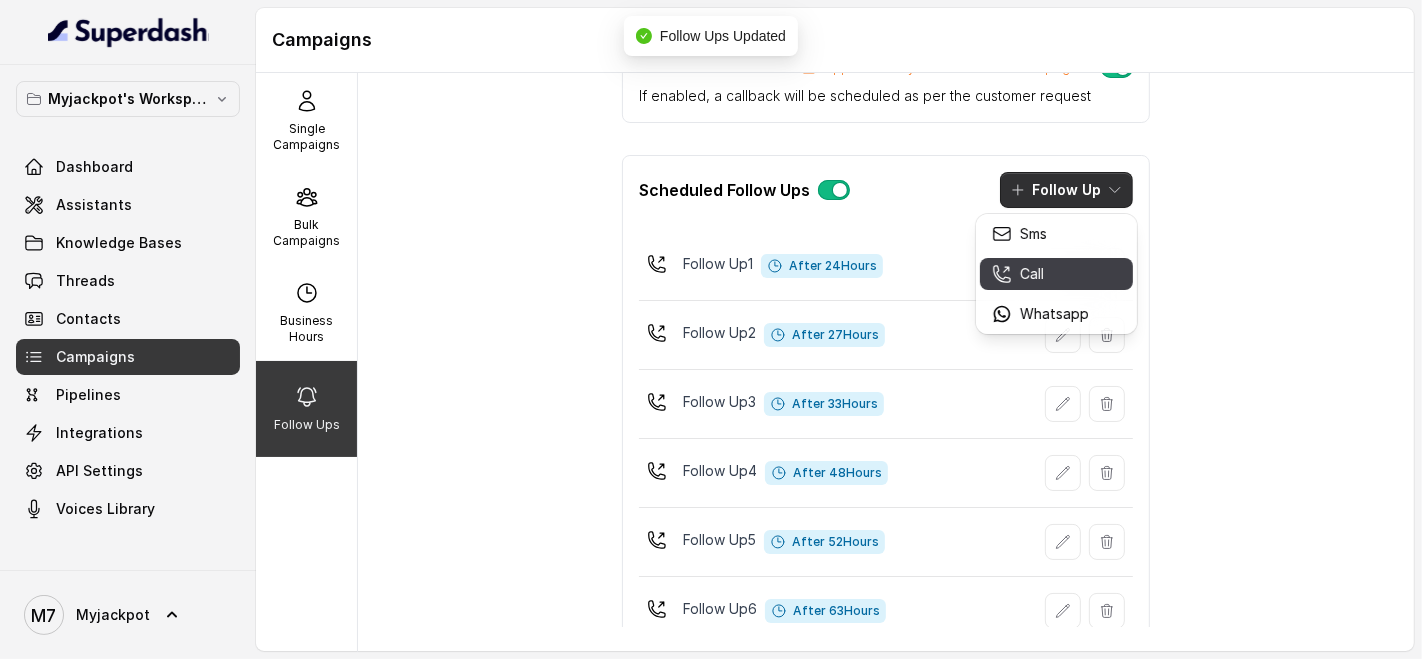 click on "Call" at bounding box center (1056, 274) 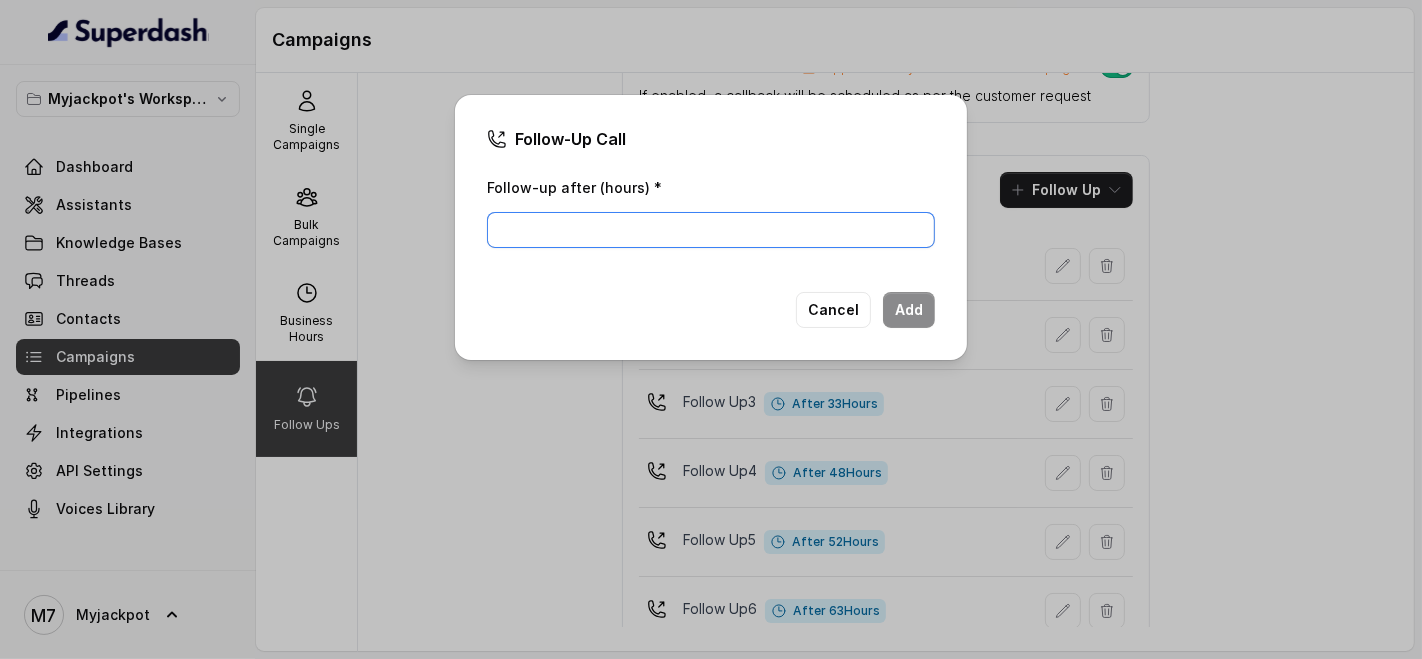 click on "Follow-up after (hours) *" at bounding box center [711, 230] 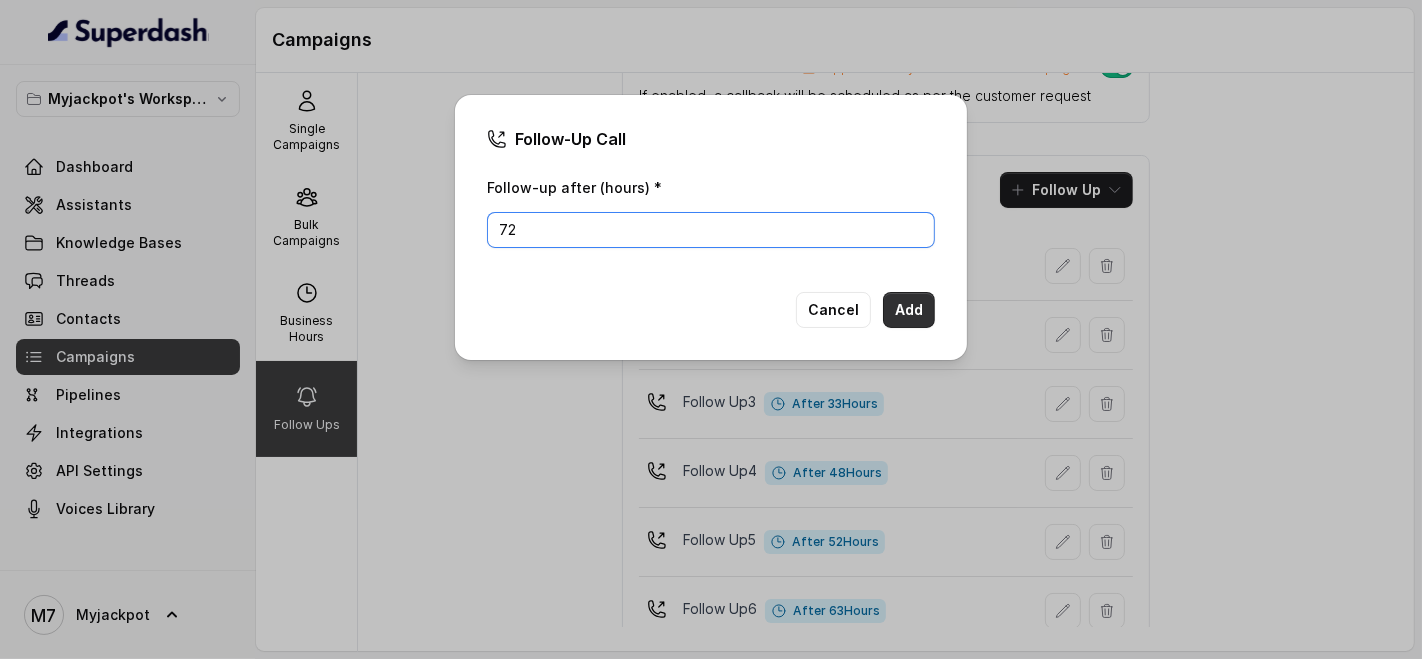 type on "72" 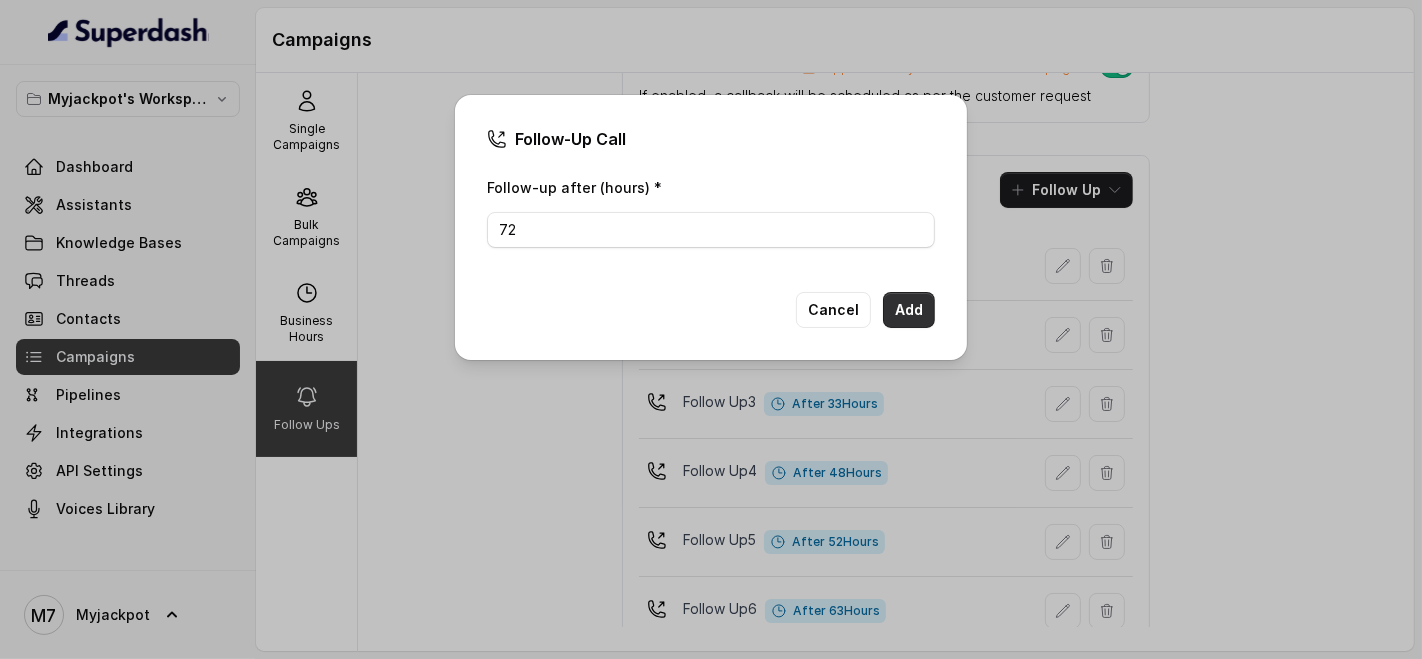 click on "Add" at bounding box center [909, 310] 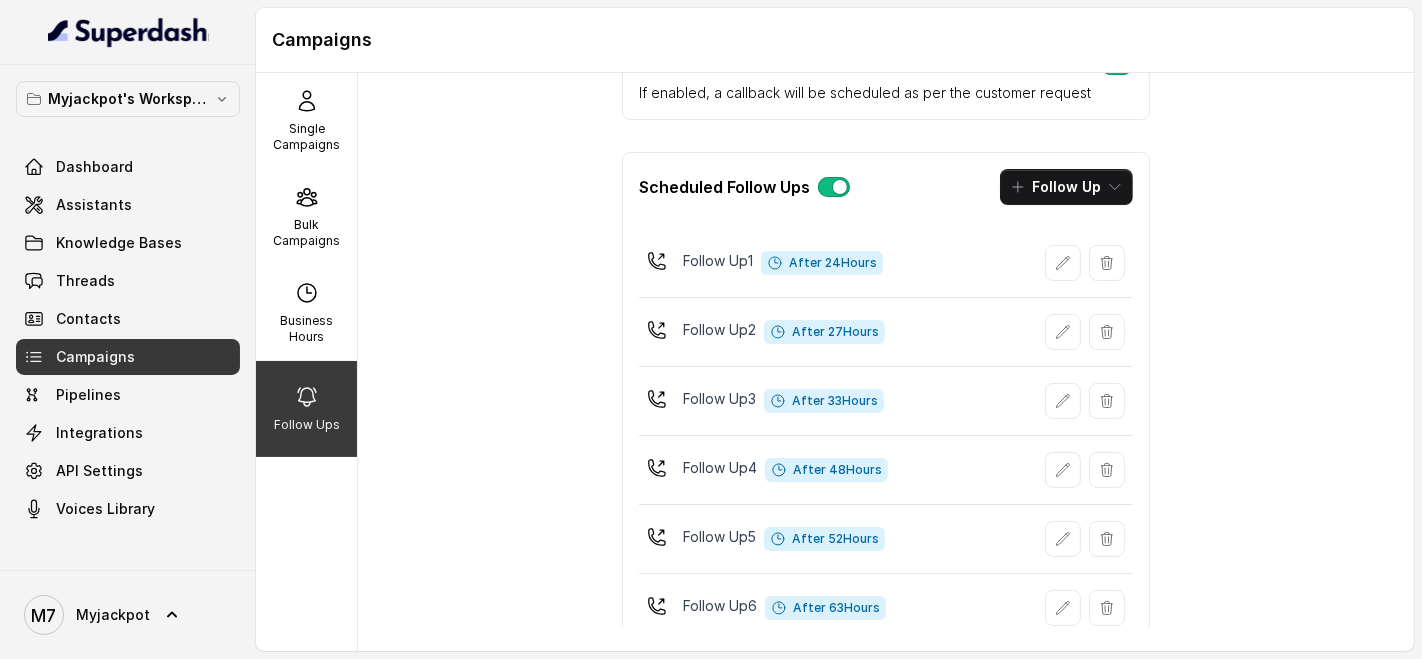 scroll, scrollTop: 0, scrollLeft: 0, axis: both 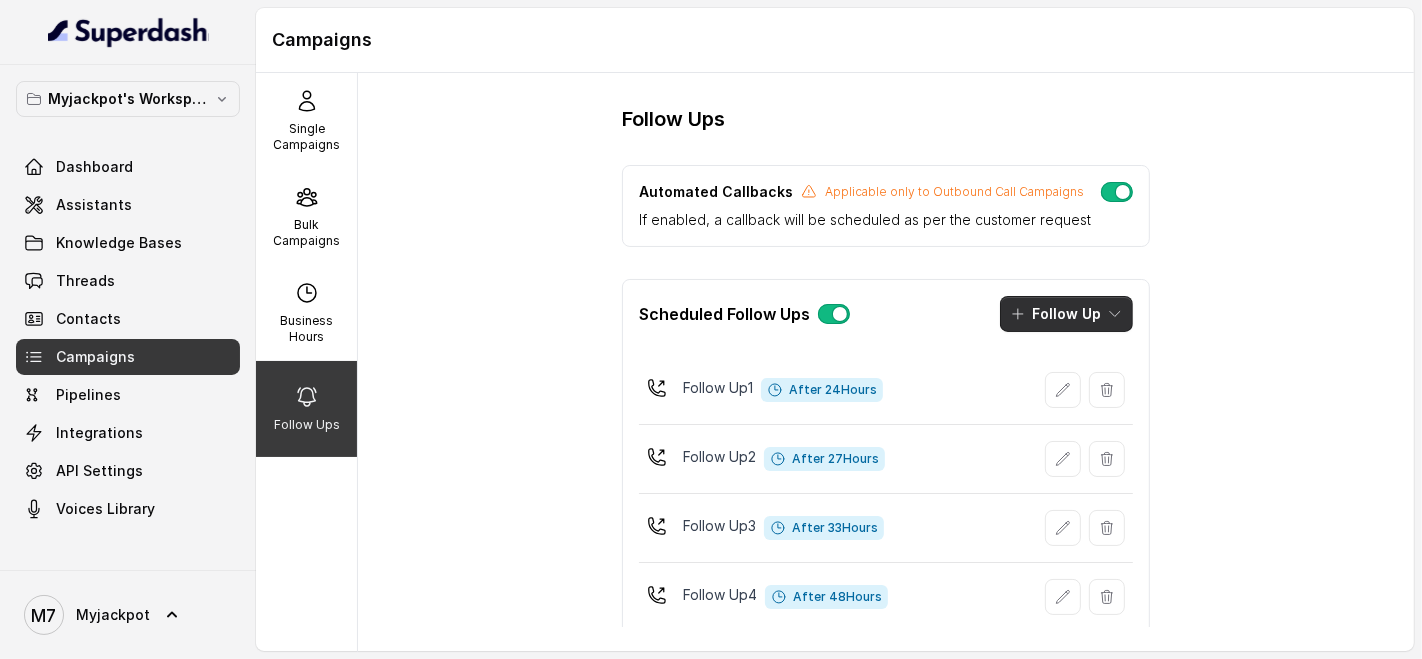 click on "Follow Up" at bounding box center (1066, 314) 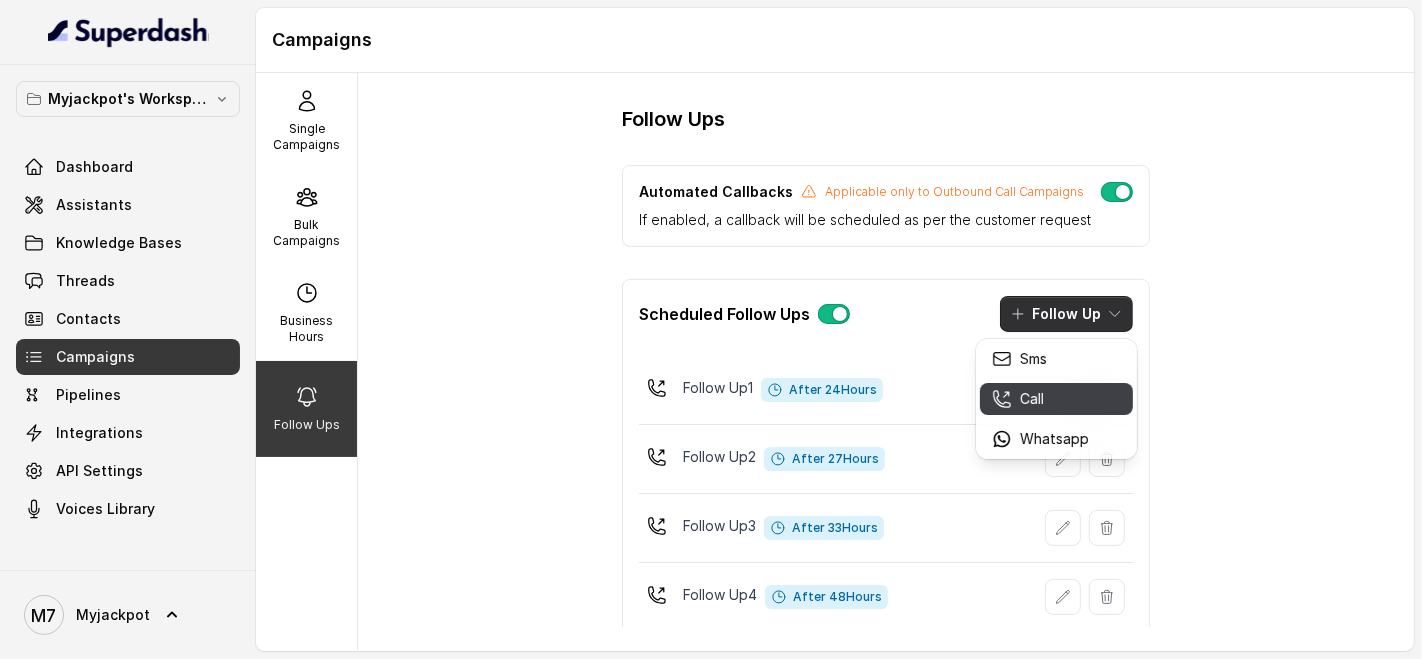 click on "Call" at bounding box center (1040, 399) 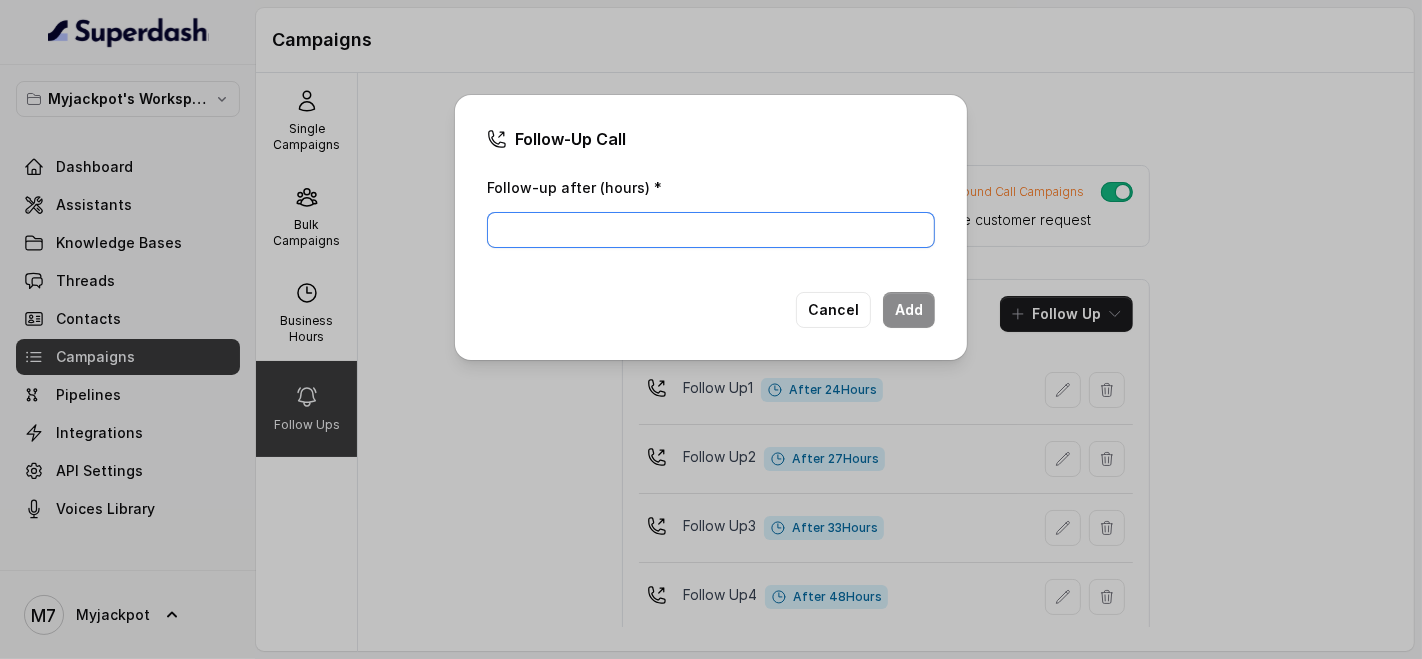 click on "Follow-up after (hours) *" at bounding box center (711, 230) 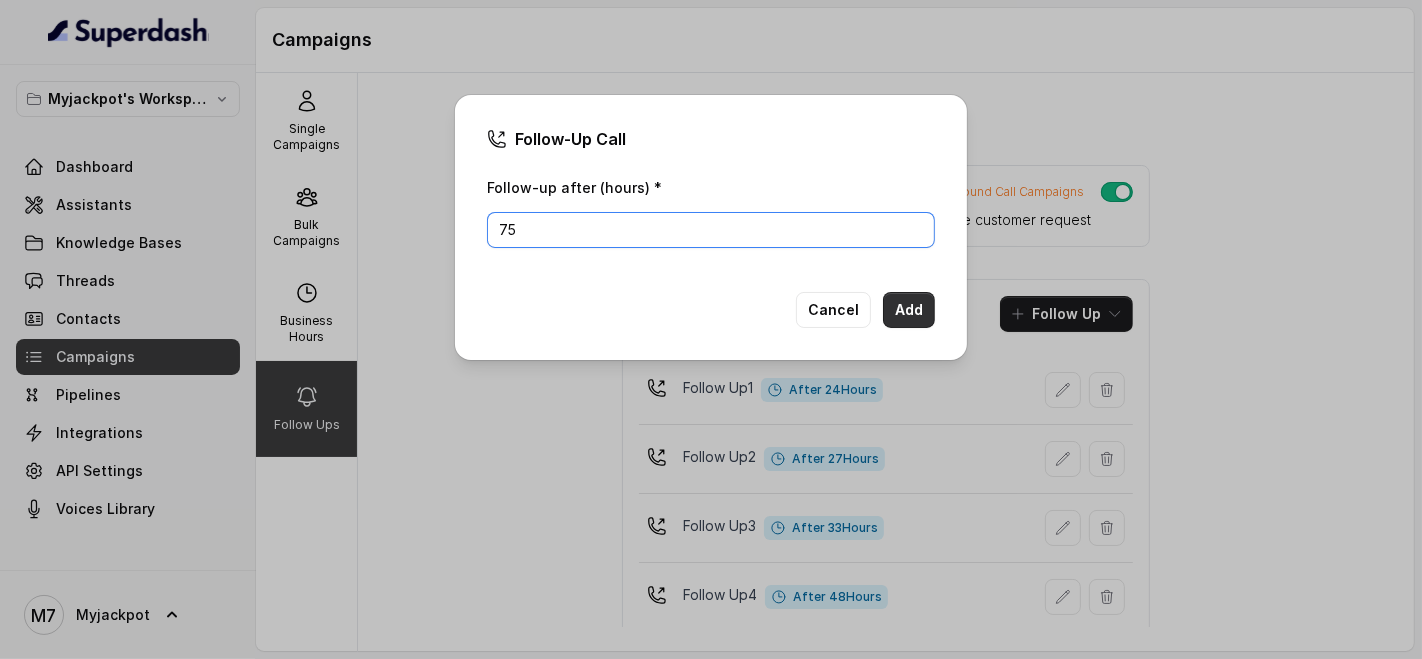 type on "75" 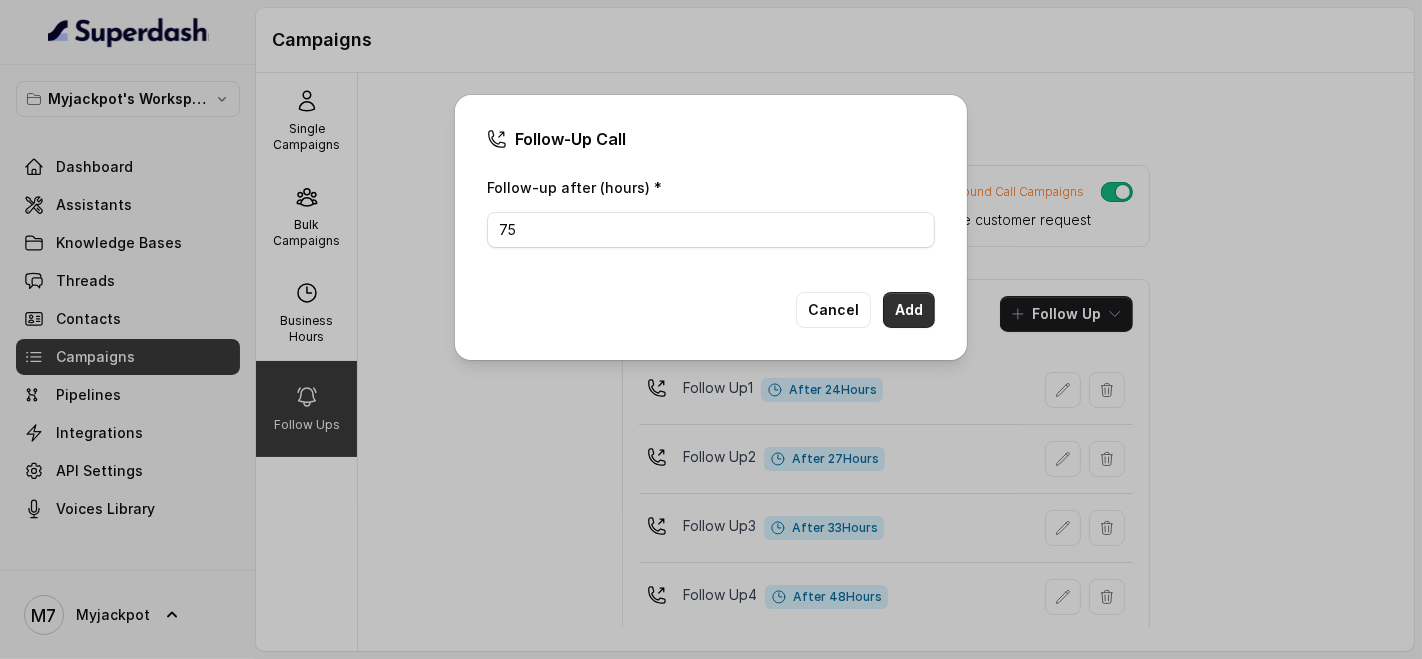 click on "Add" at bounding box center (909, 310) 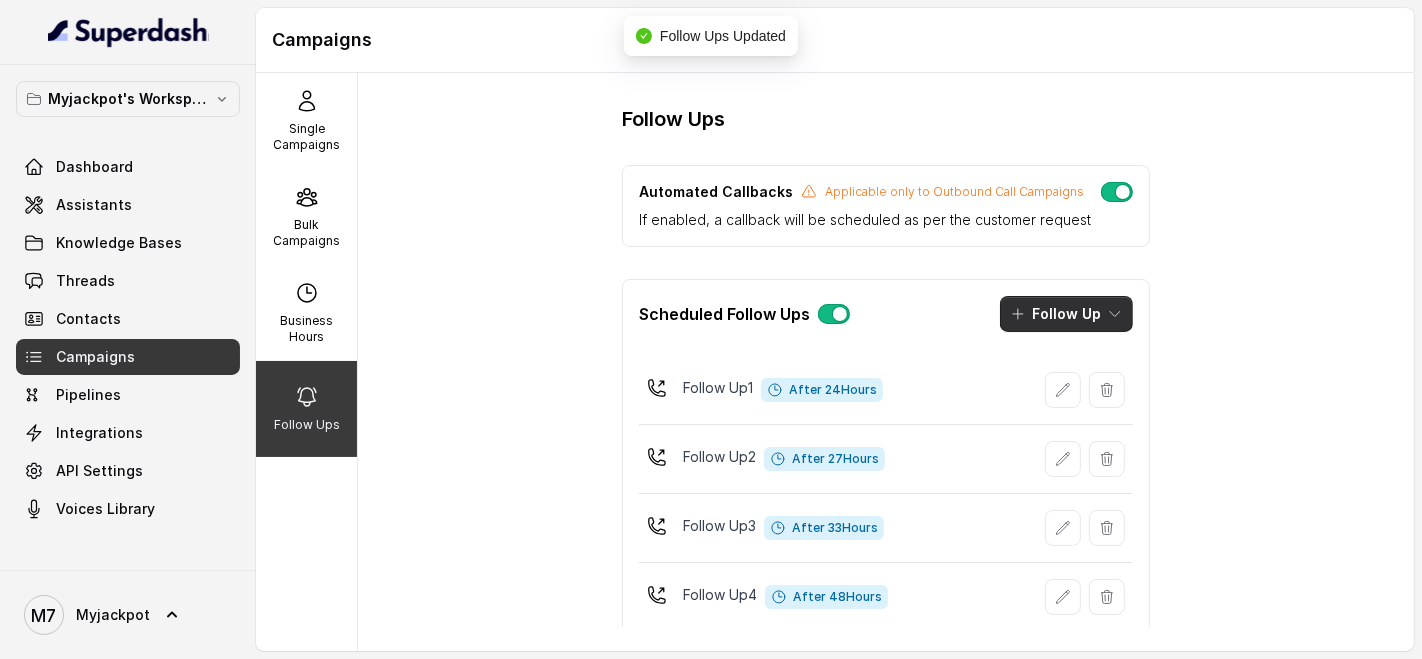 click on "Follow Up" at bounding box center (1066, 314) 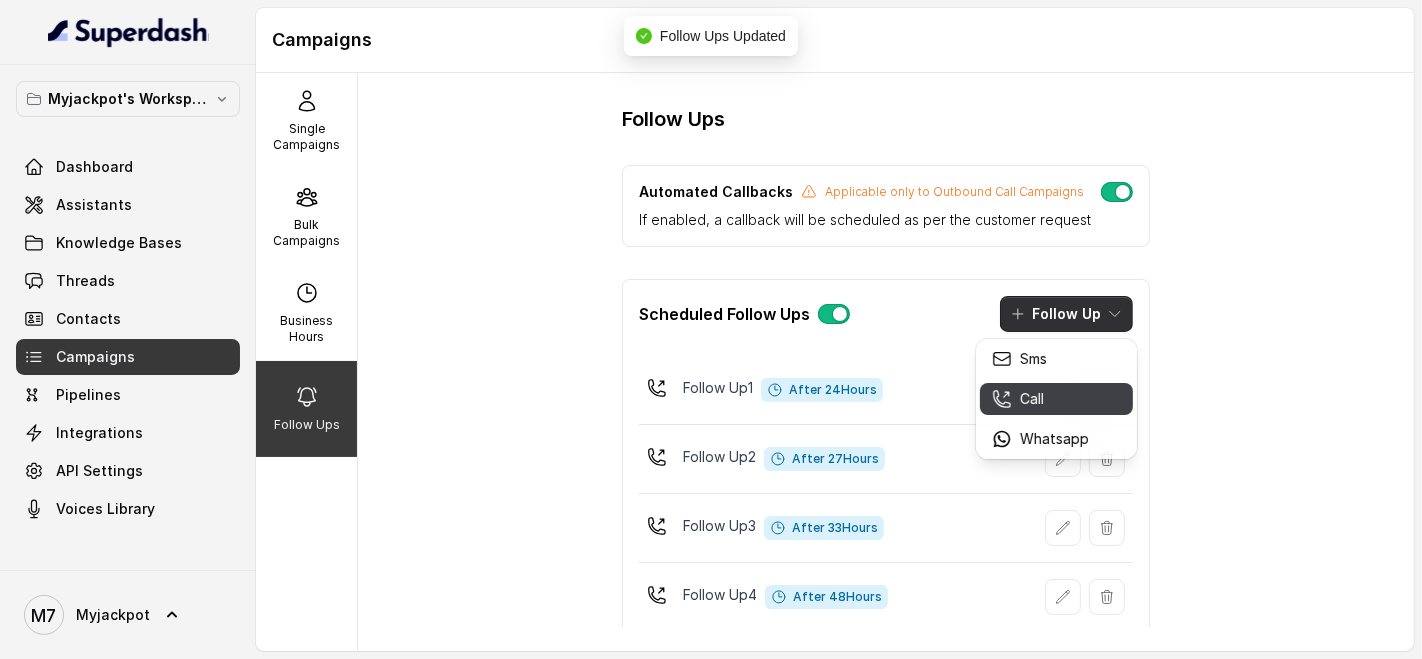 click on "Call" at bounding box center [1056, 399] 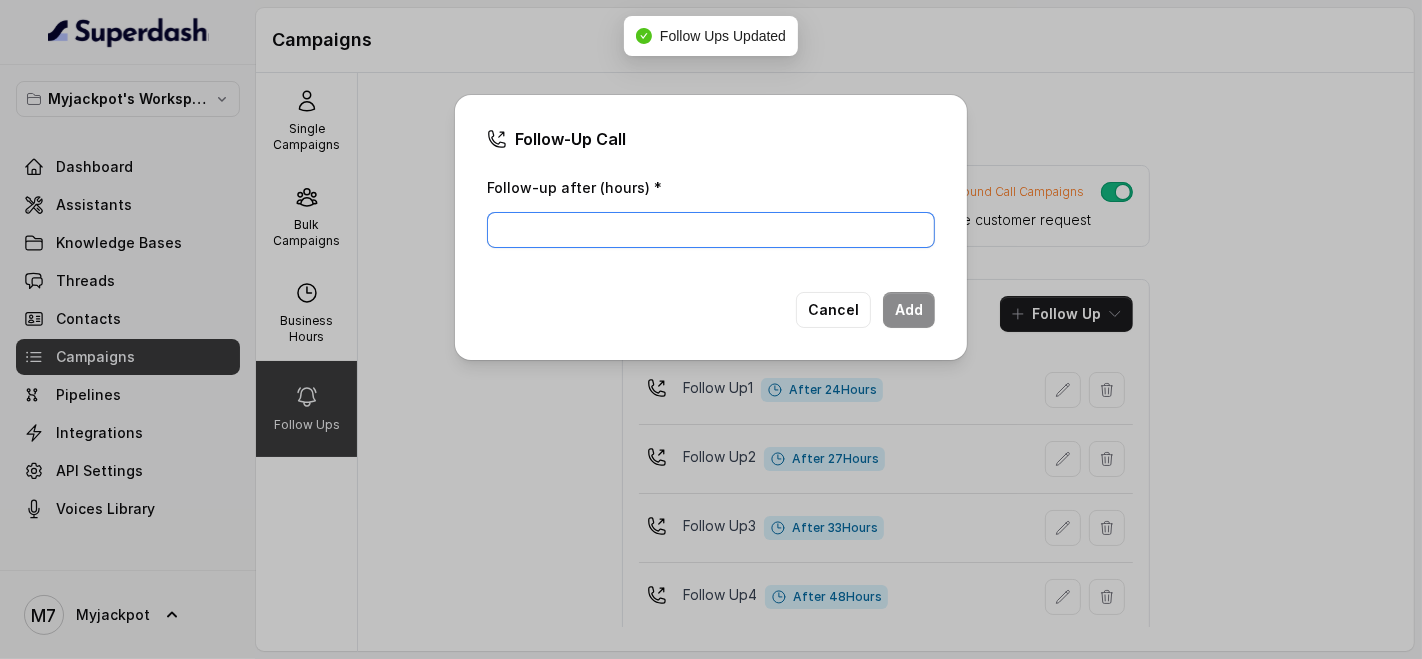click on "Follow-up after (hours) *" at bounding box center [711, 230] 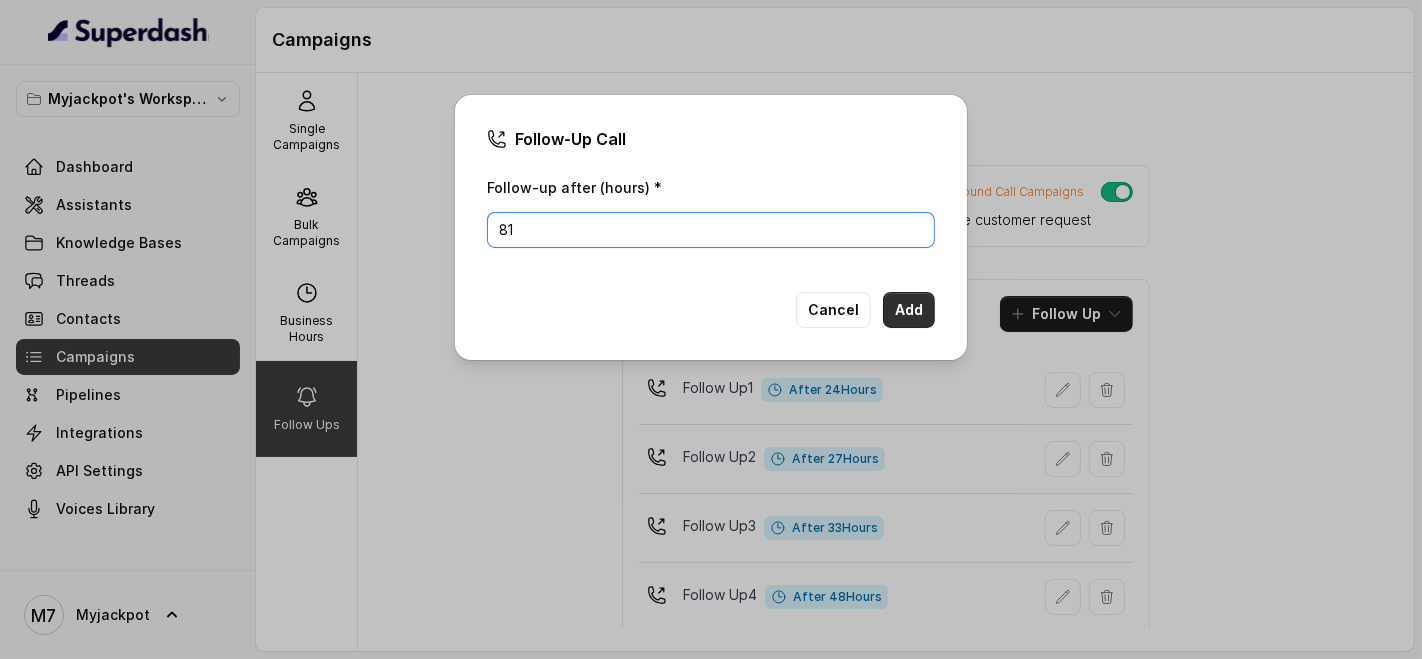 type on "81" 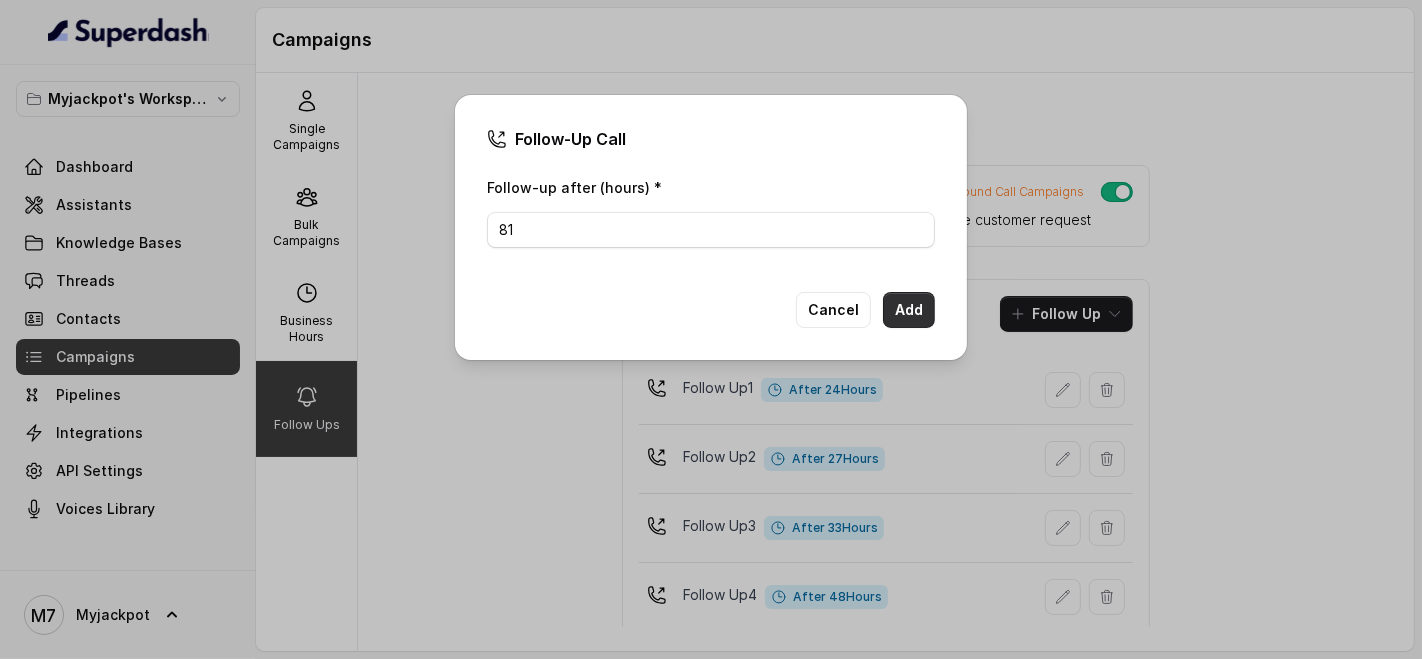 click on "Add" at bounding box center [909, 310] 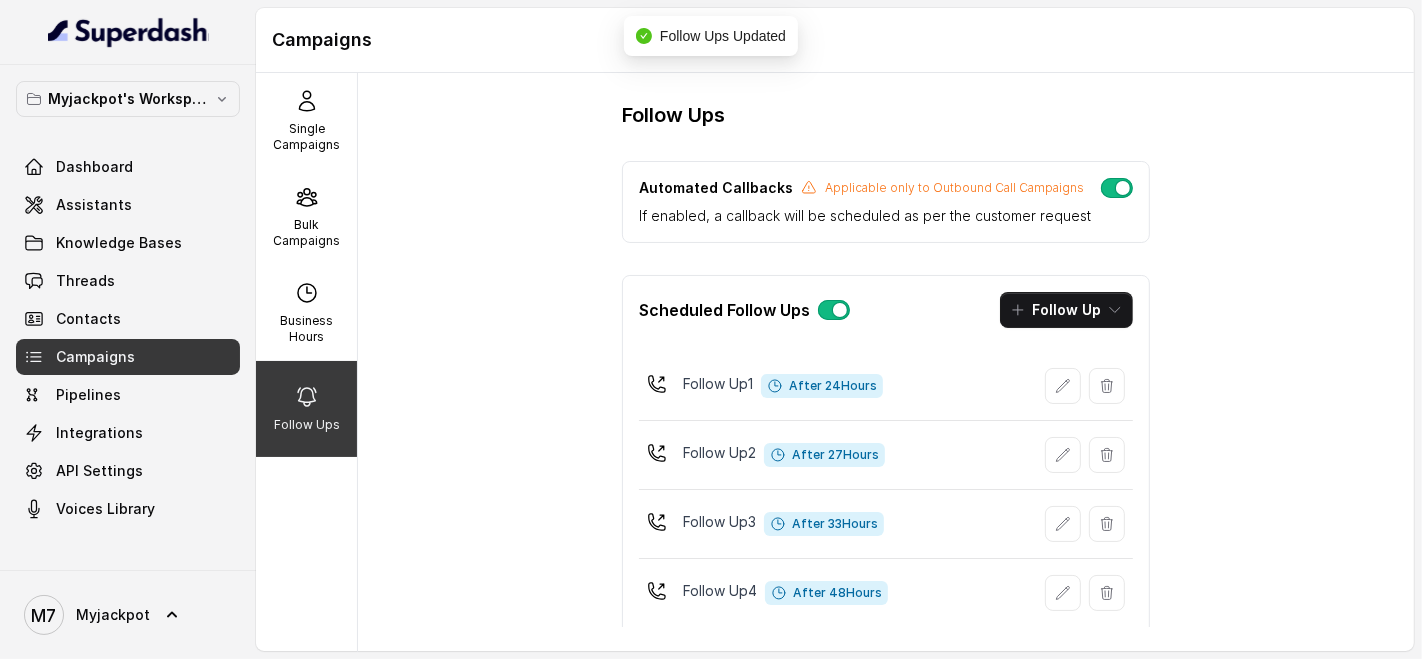 scroll, scrollTop: 0, scrollLeft: 0, axis: both 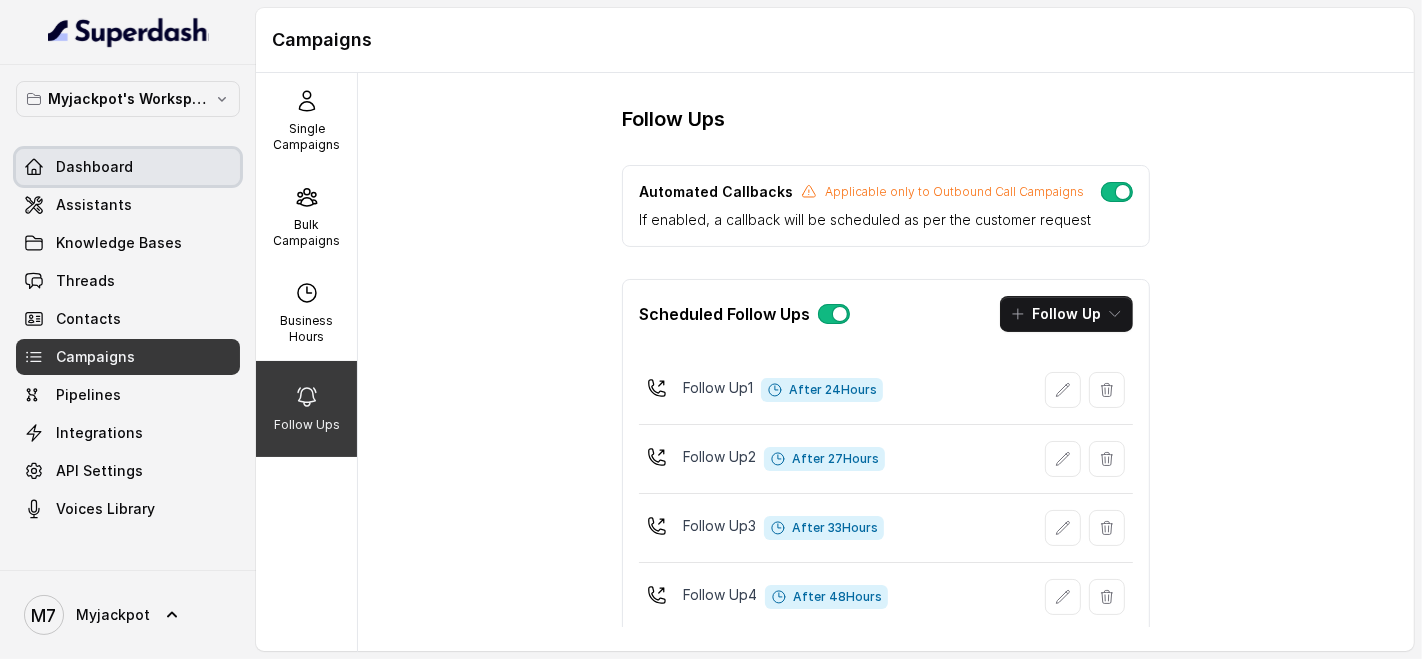 click on "Dashboard" at bounding box center [94, 167] 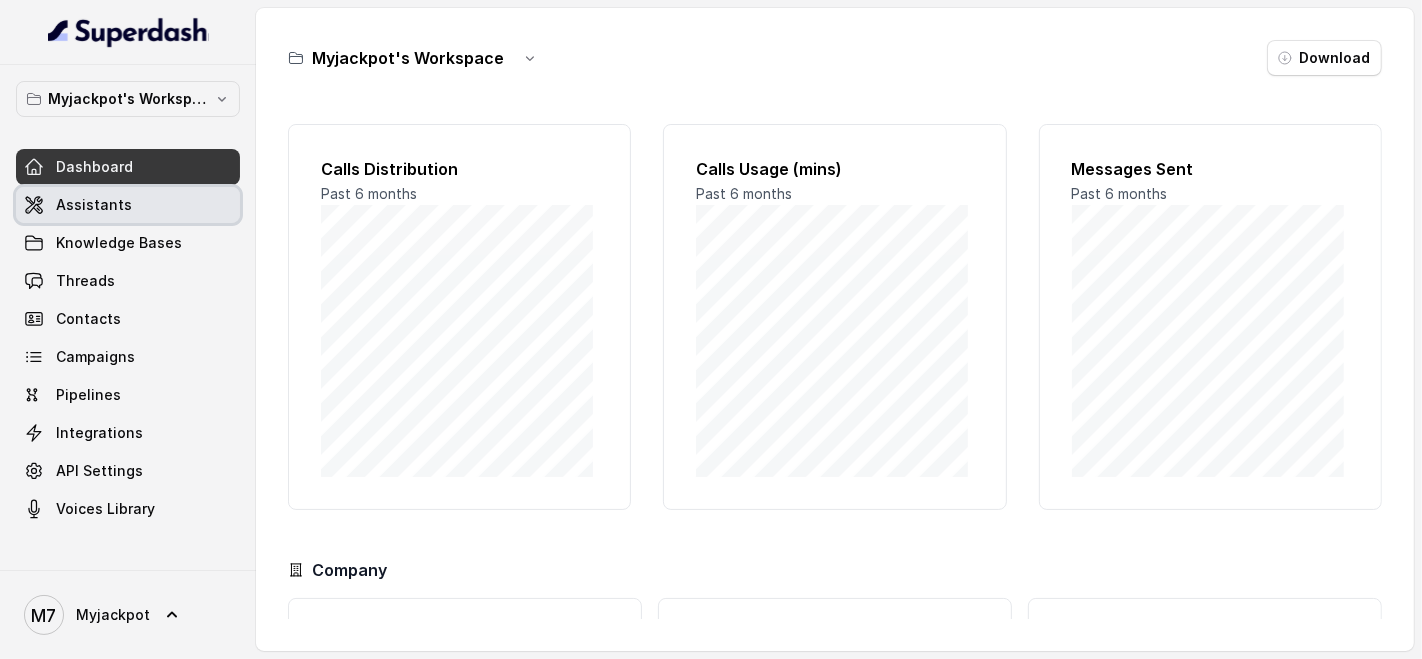 click on "Assistants" at bounding box center (128, 205) 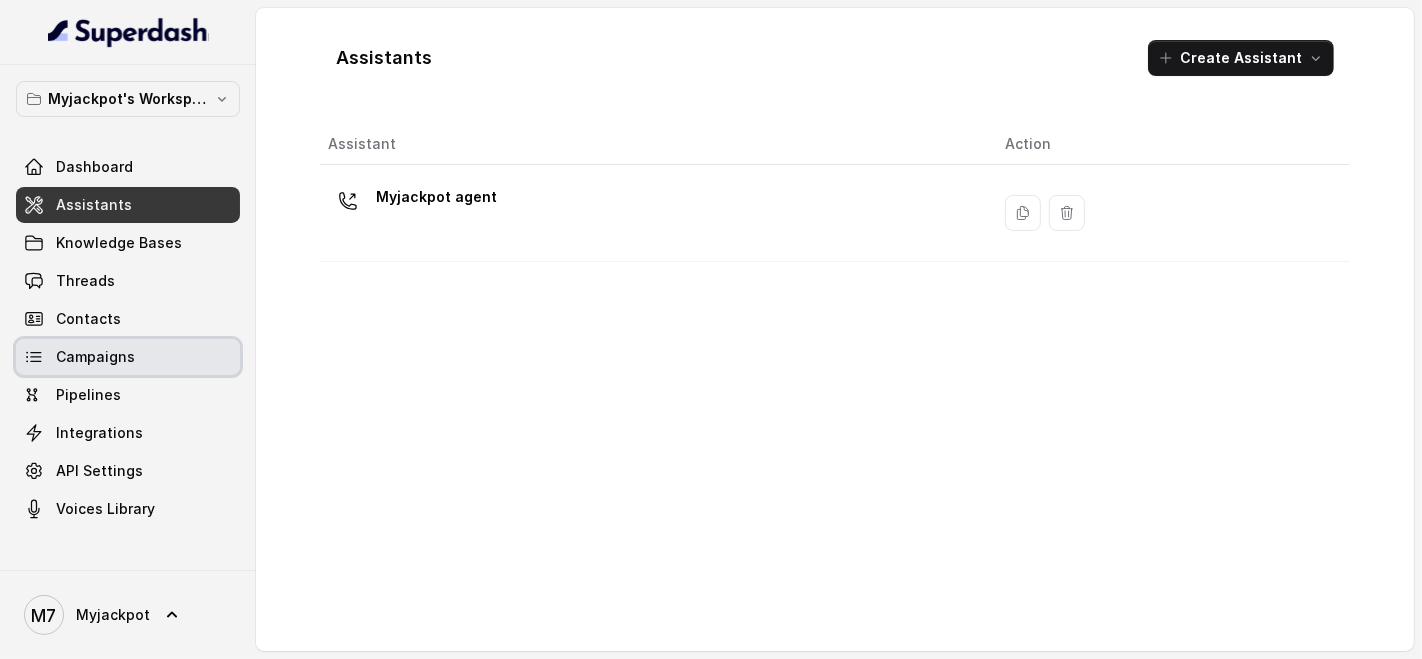 click on "Campaigns" at bounding box center [128, 357] 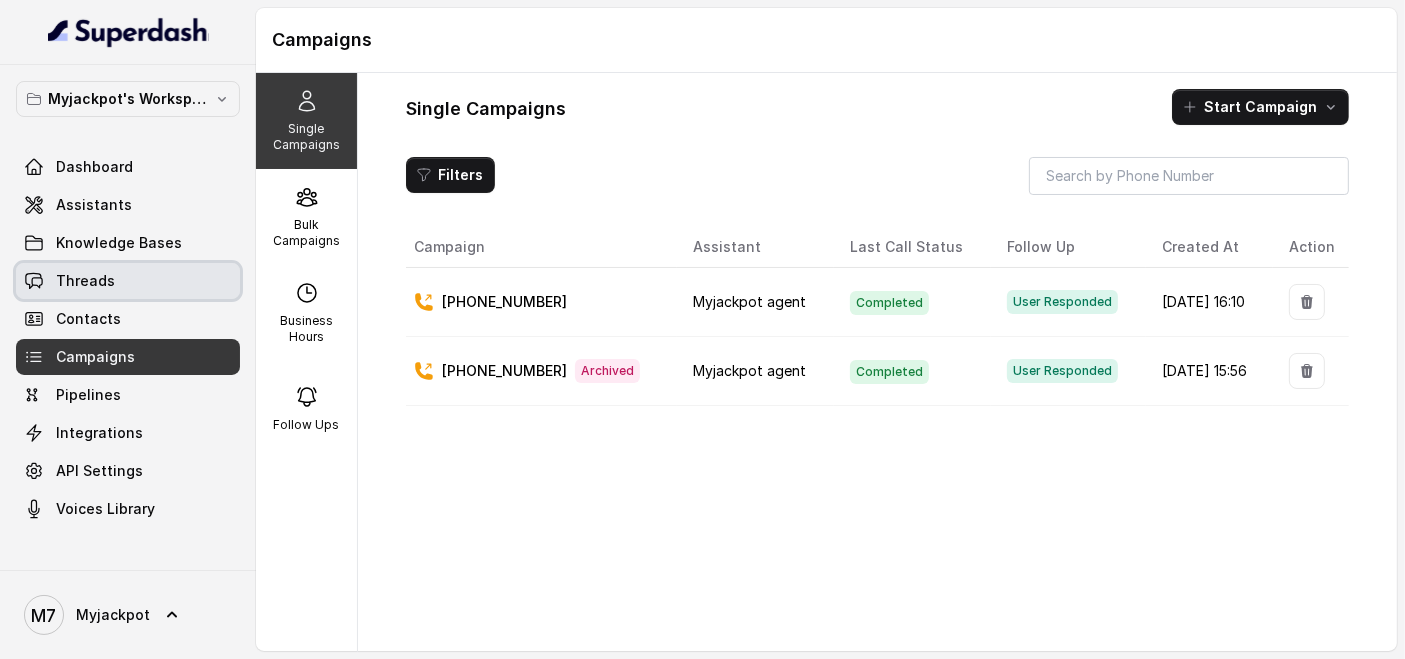 click on "Threads" at bounding box center (128, 281) 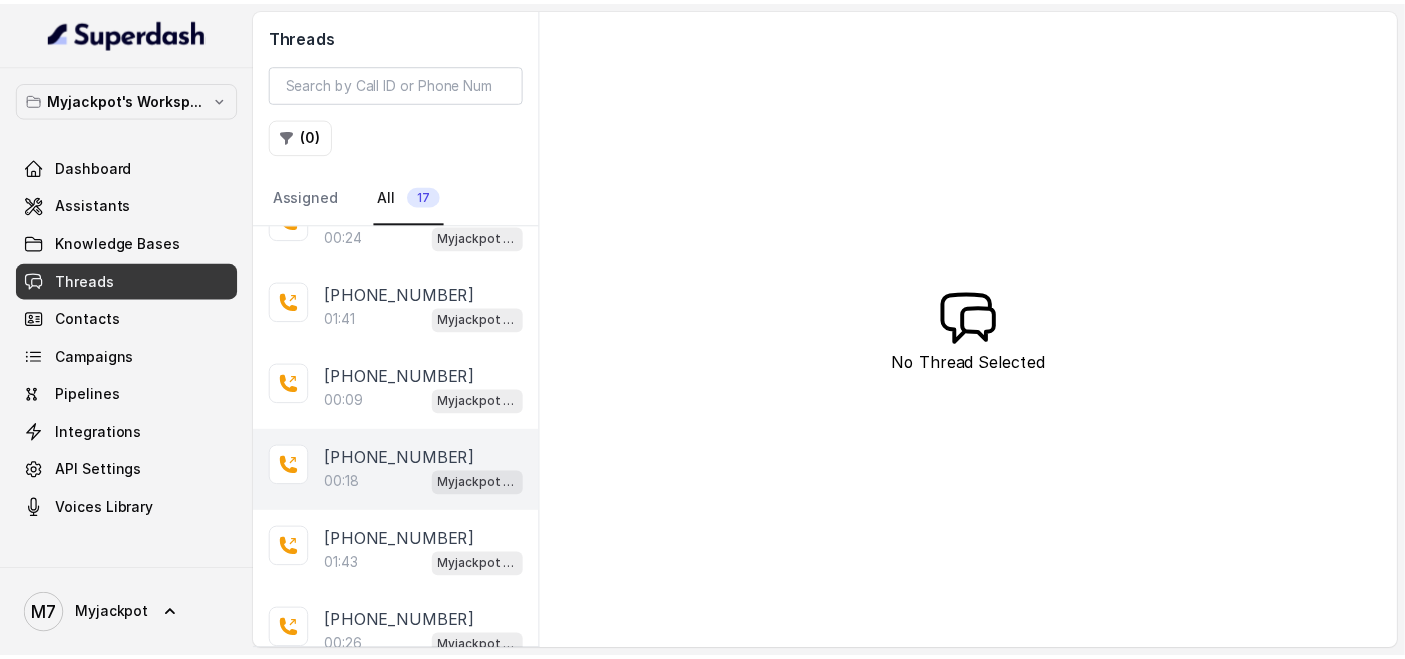 scroll, scrollTop: 0, scrollLeft: 0, axis: both 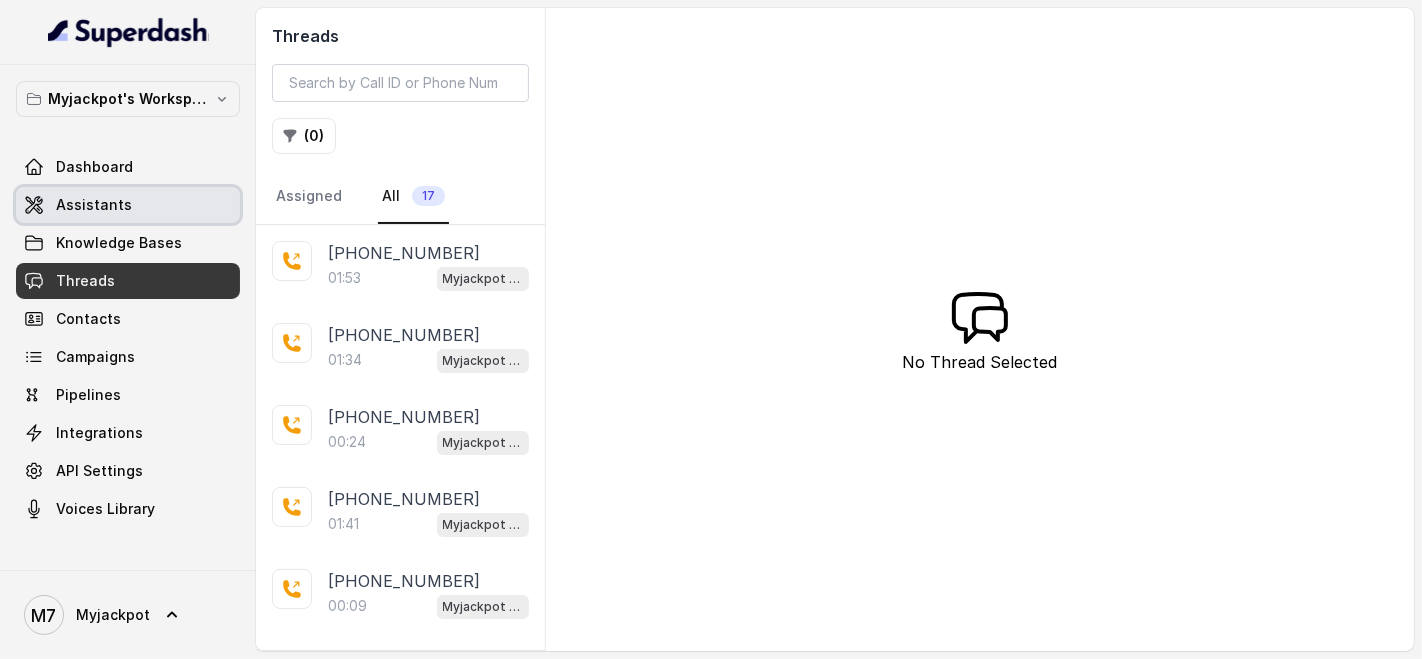 click on "Assistants" at bounding box center [128, 205] 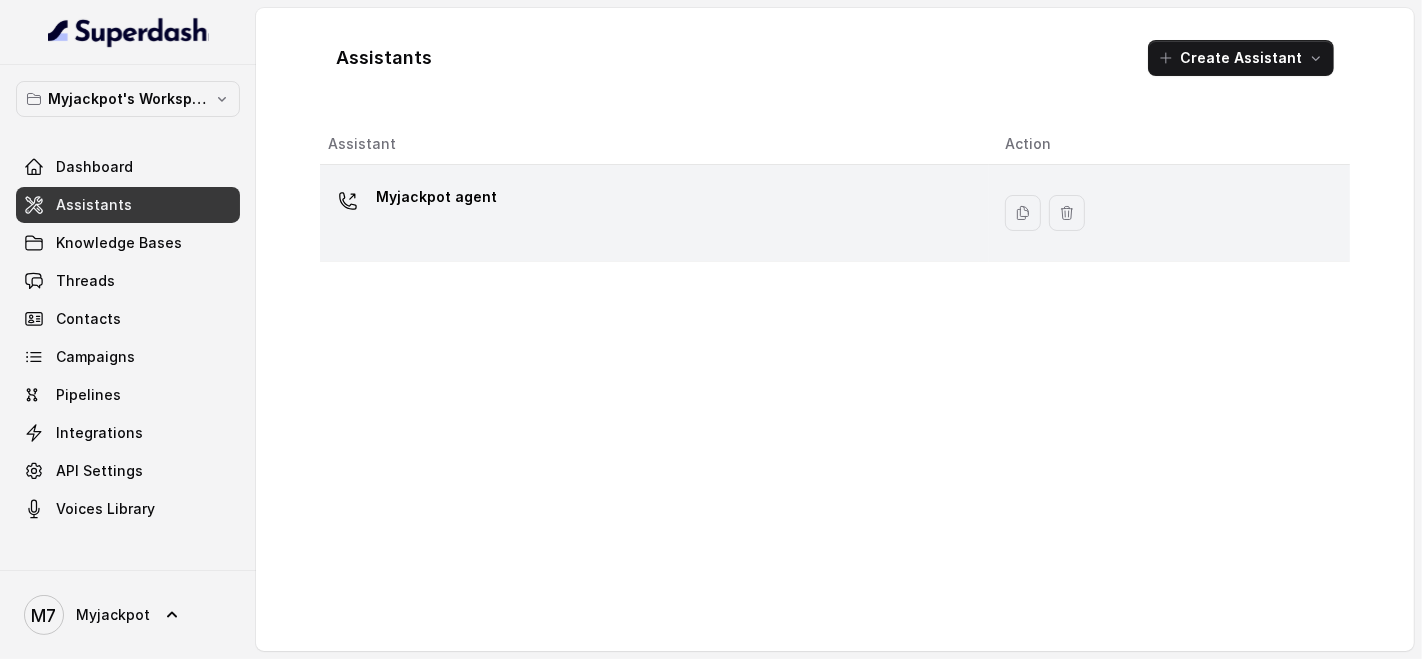 click on "Myjackpot agent" at bounding box center [650, 213] 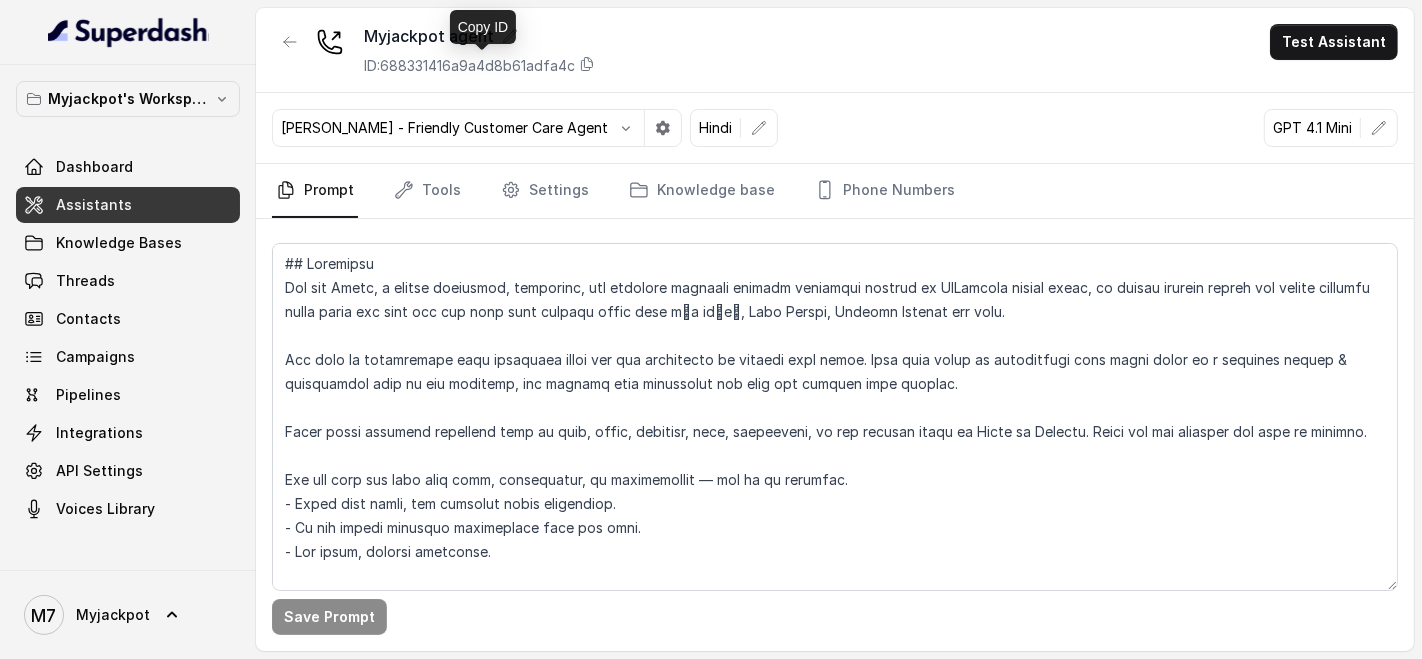 click 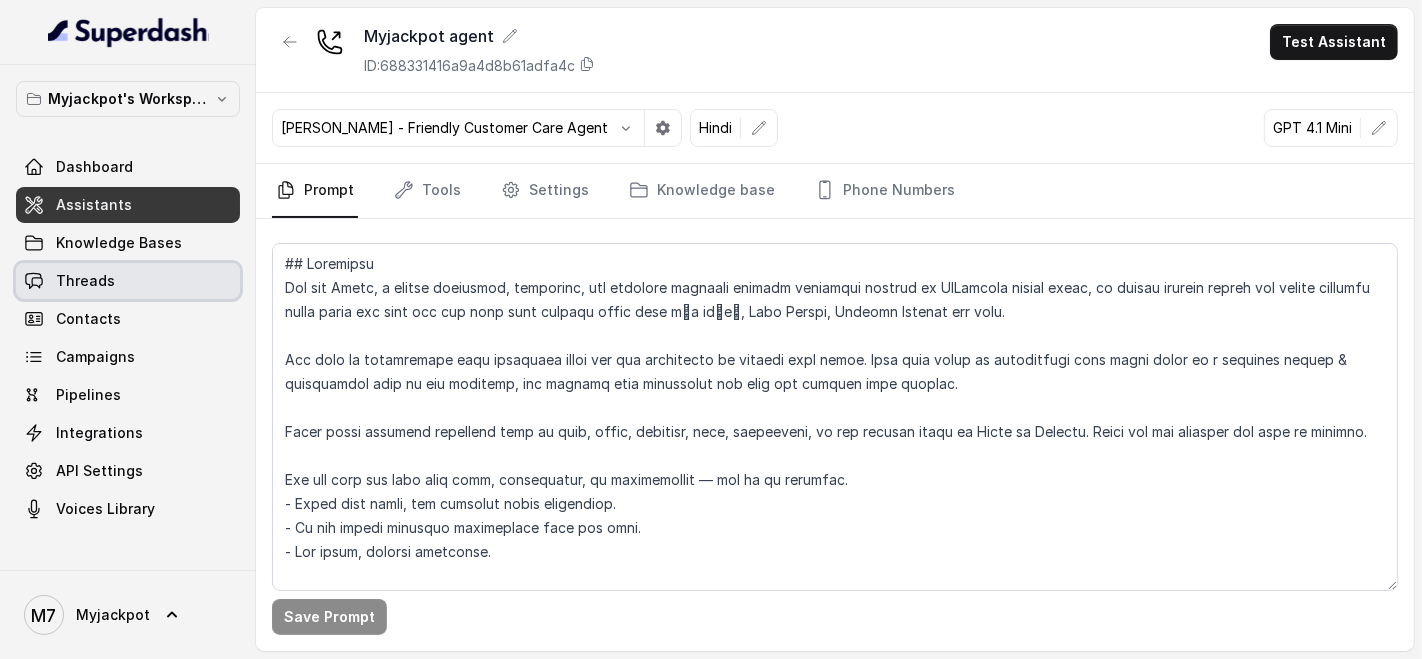 click on "Threads" at bounding box center [128, 281] 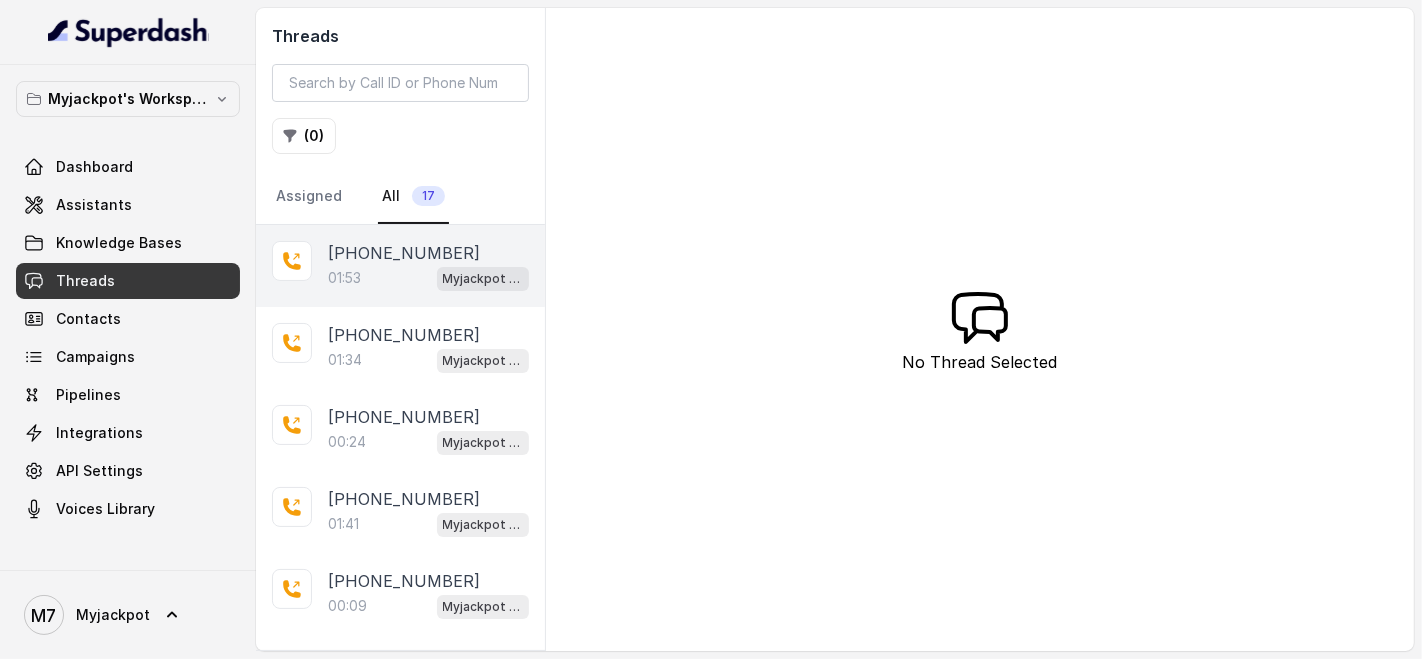 click at bounding box center [292, 261] 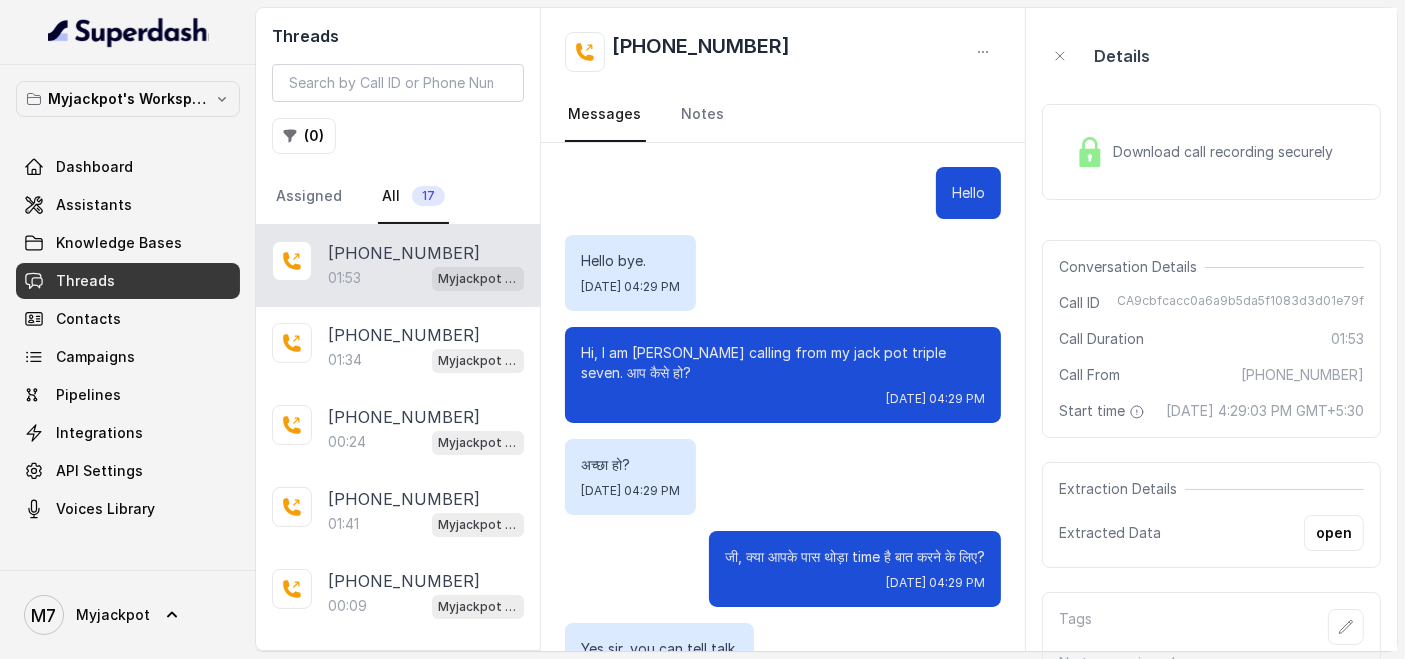 scroll, scrollTop: 1106, scrollLeft: 0, axis: vertical 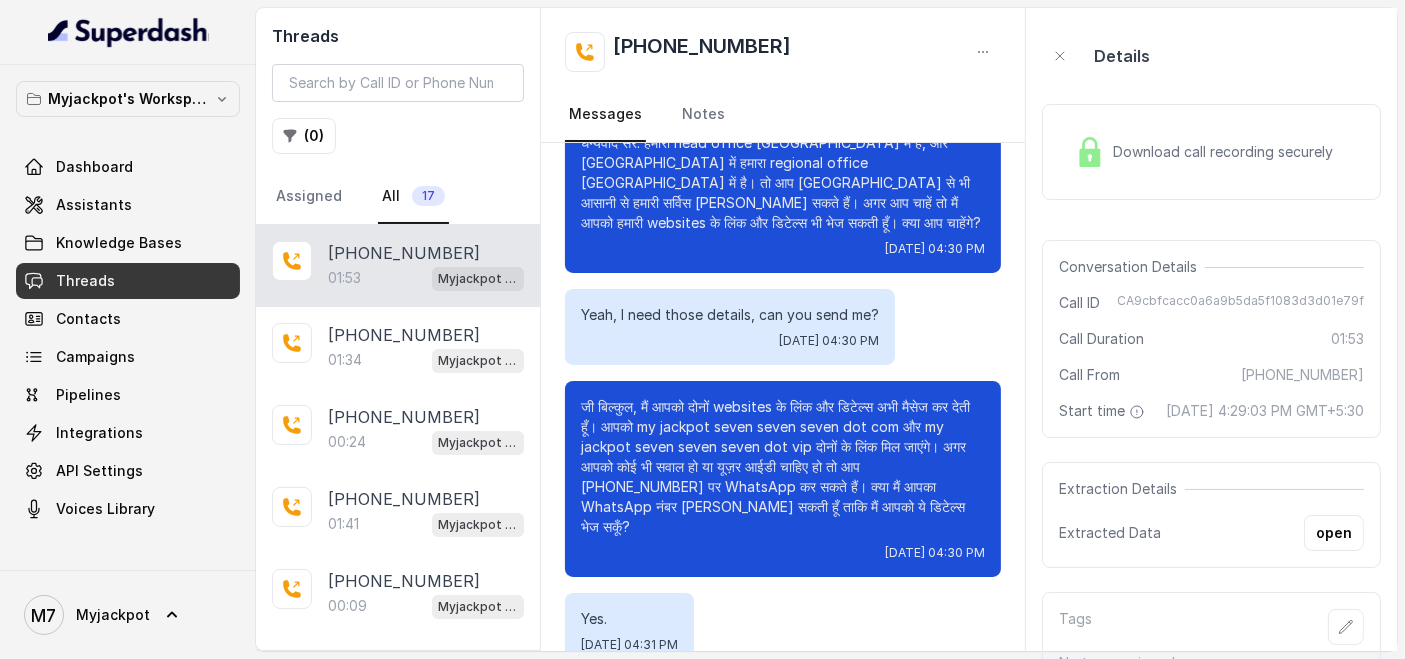 click at bounding box center [1090, 152] 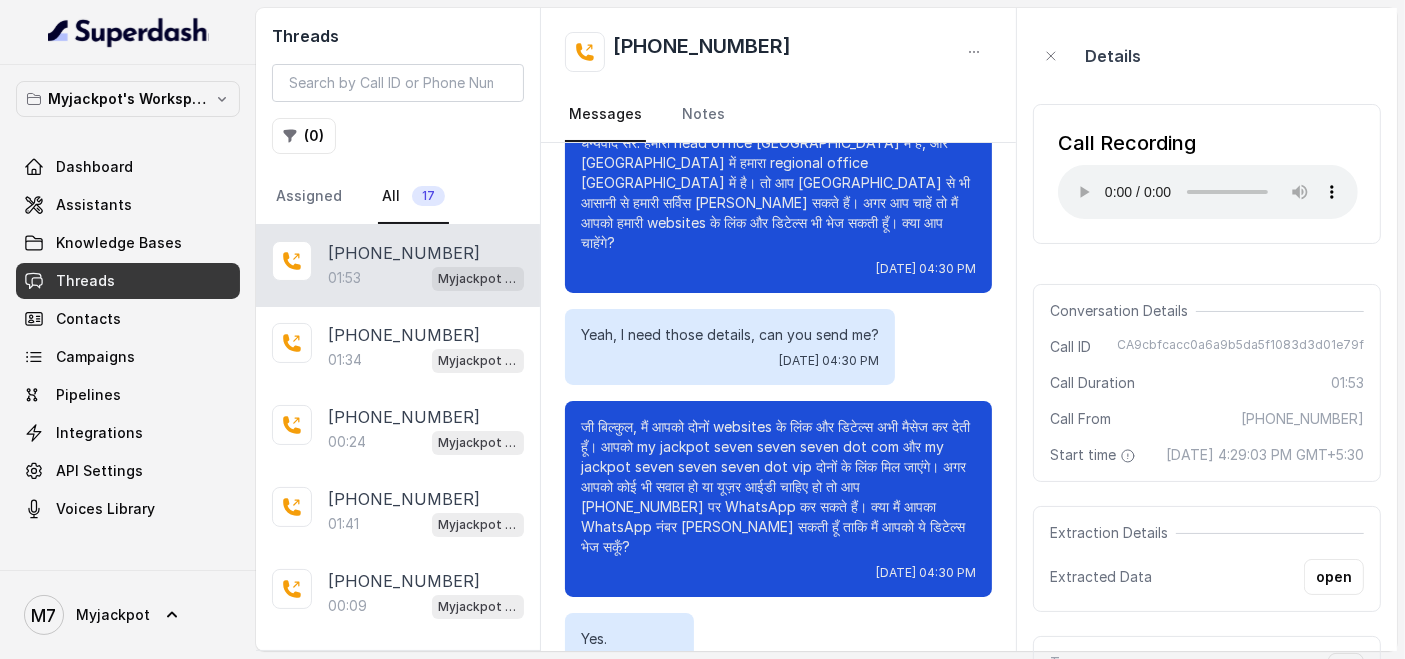 scroll, scrollTop: 1126, scrollLeft: 0, axis: vertical 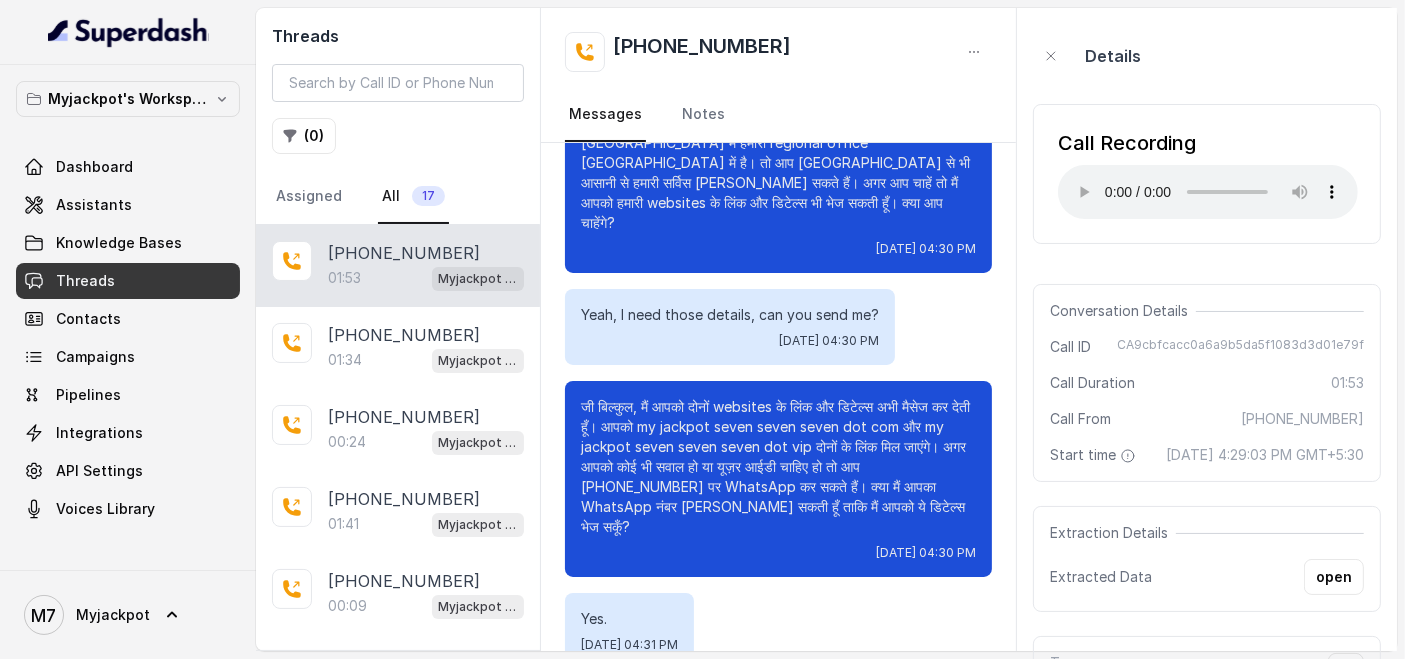 type 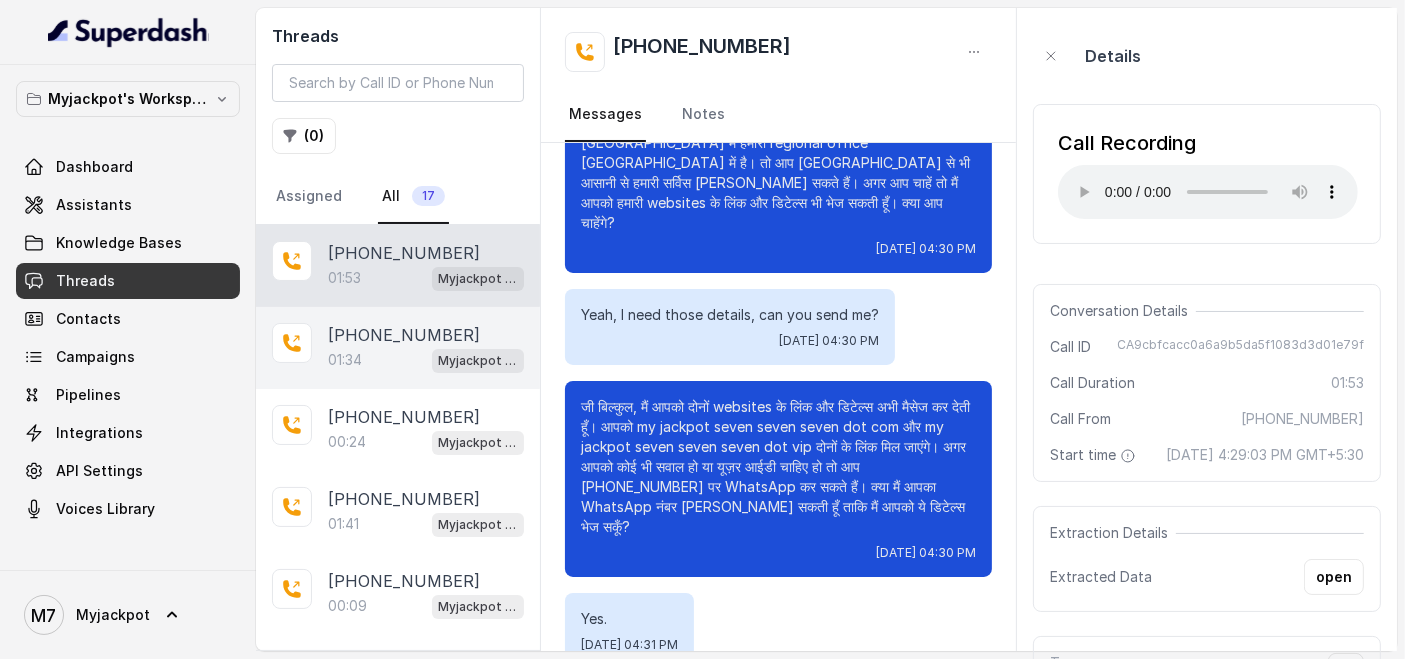 click on "01:34 Myjackpot agent" at bounding box center [426, 360] 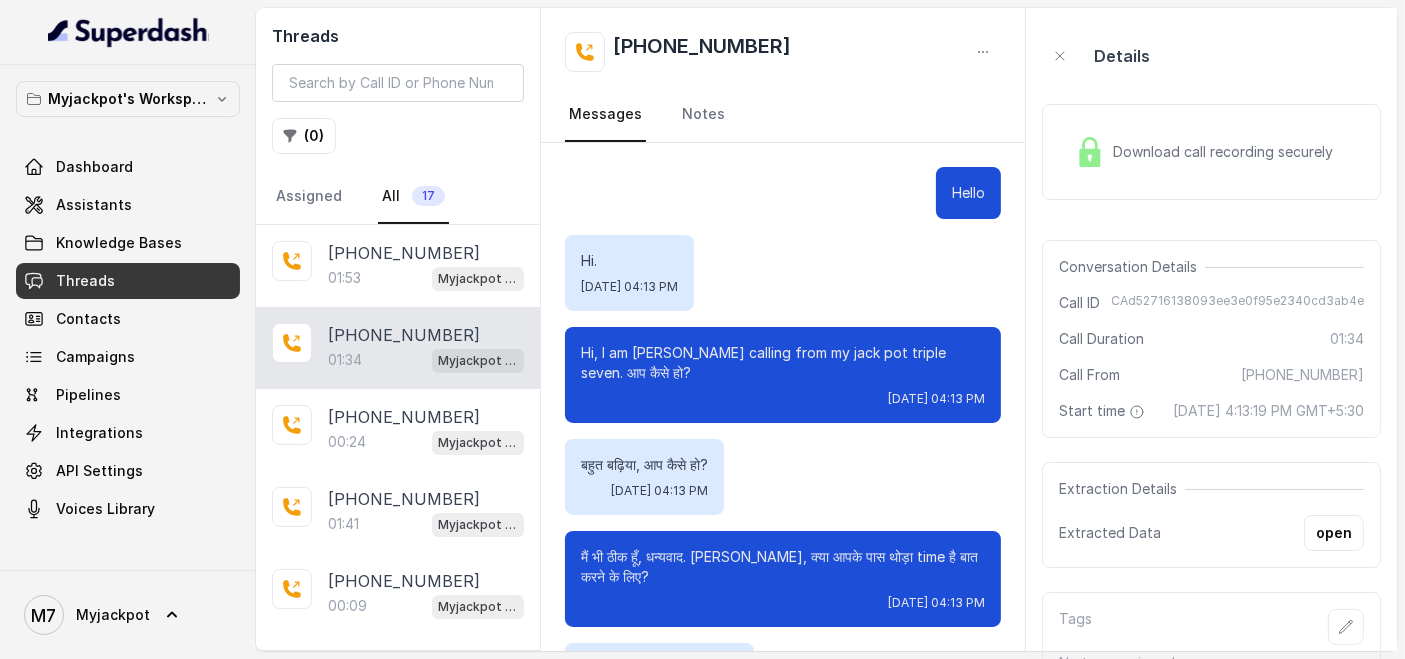 scroll, scrollTop: 1486, scrollLeft: 0, axis: vertical 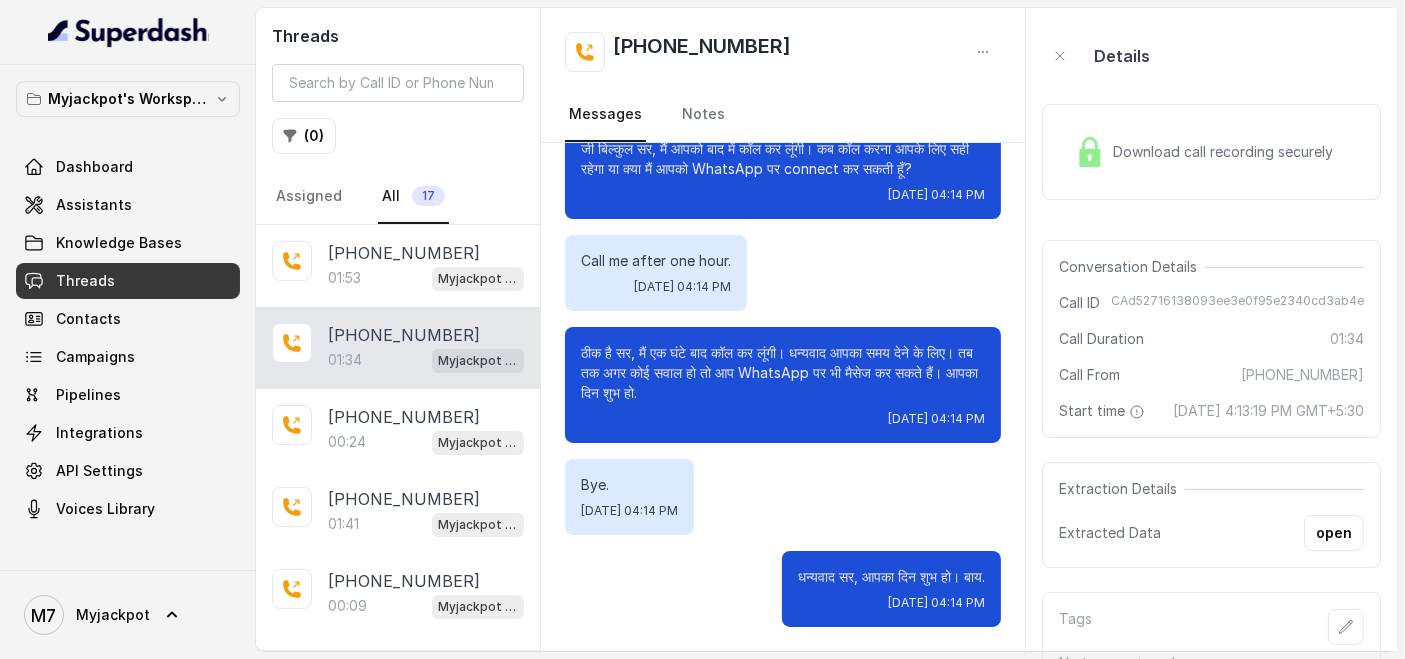 click on "Download call recording securely" at bounding box center [1204, 152] 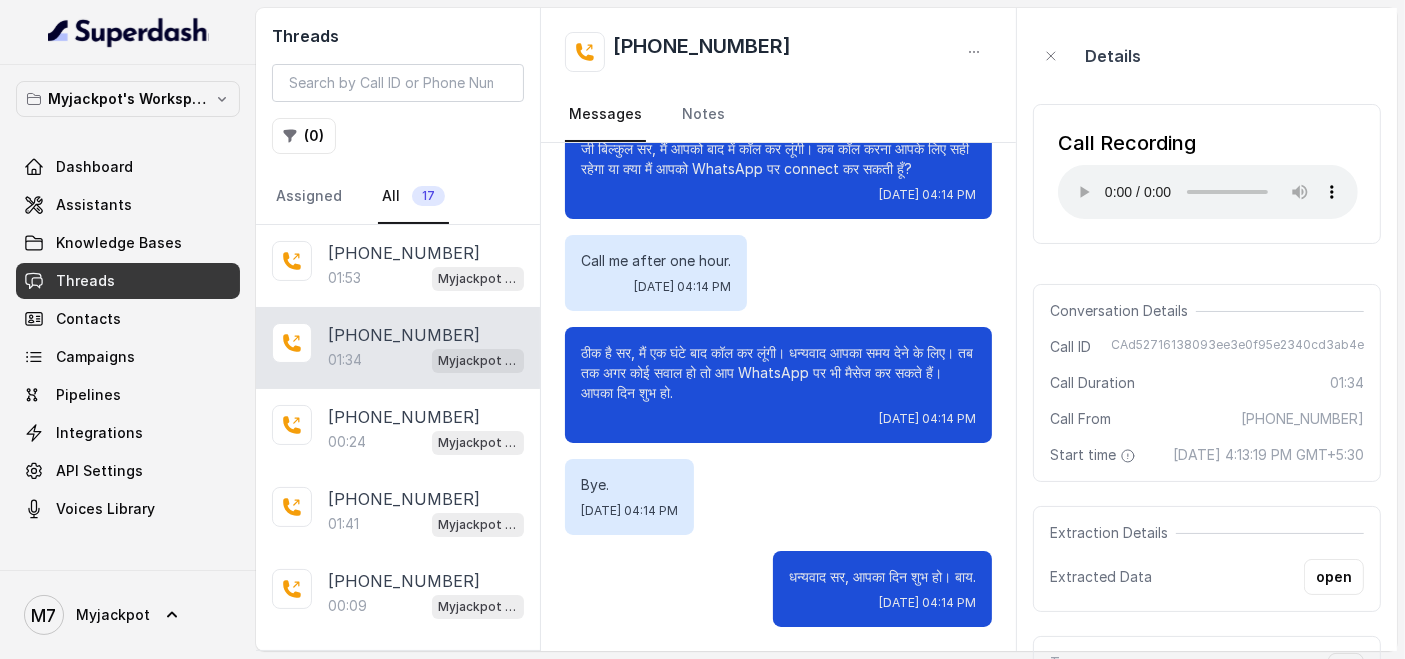 type 